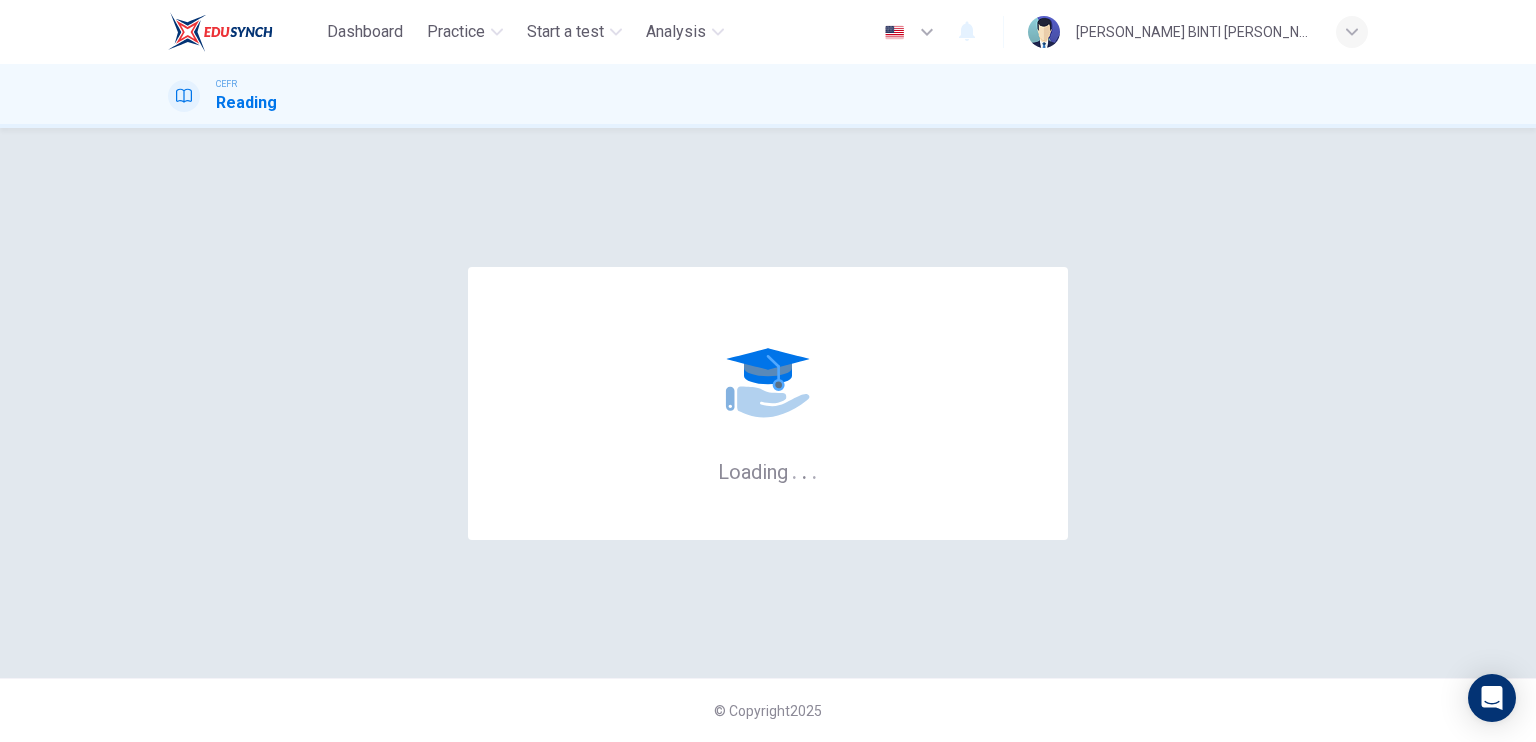 scroll, scrollTop: 0, scrollLeft: 0, axis: both 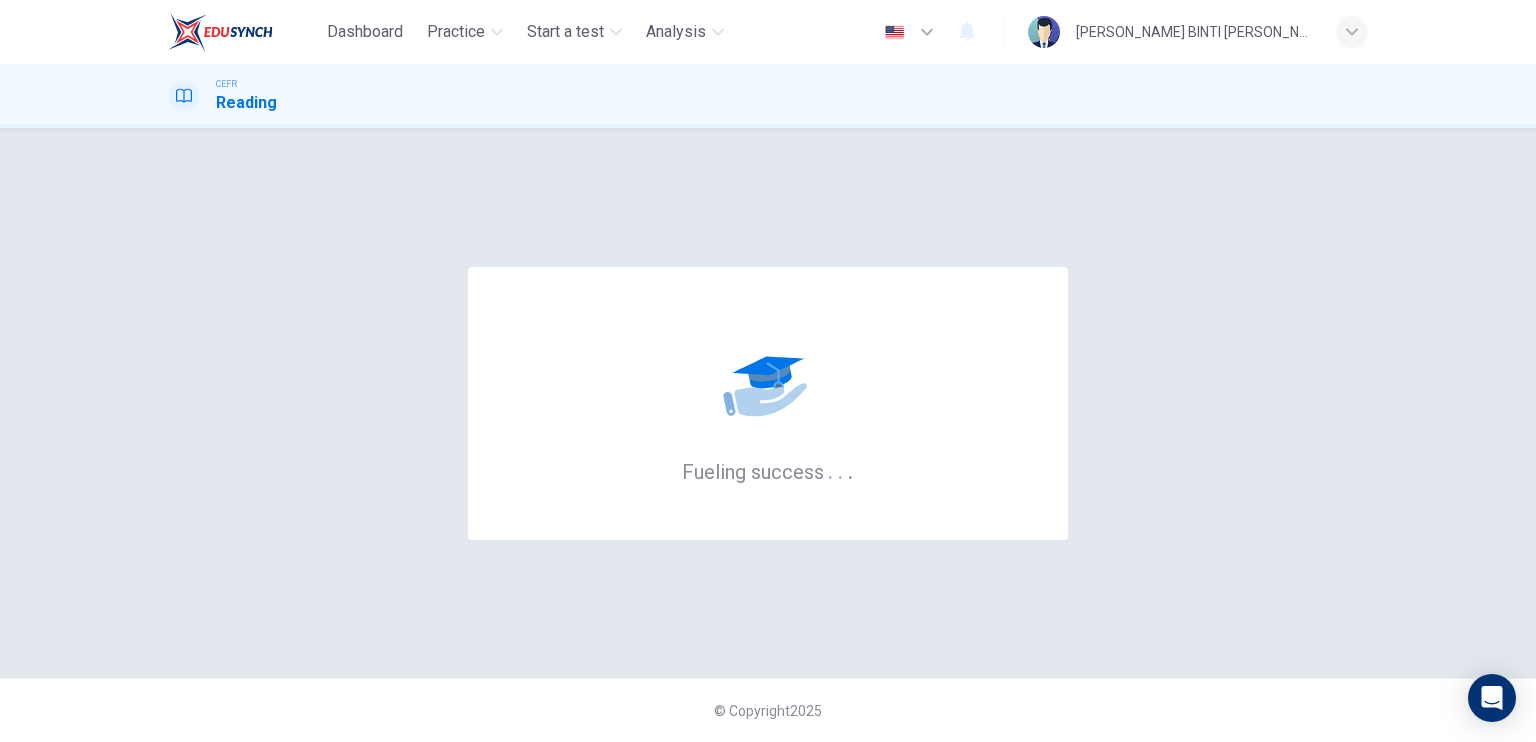 click on "Fueling success . . ." at bounding box center (768, 403) 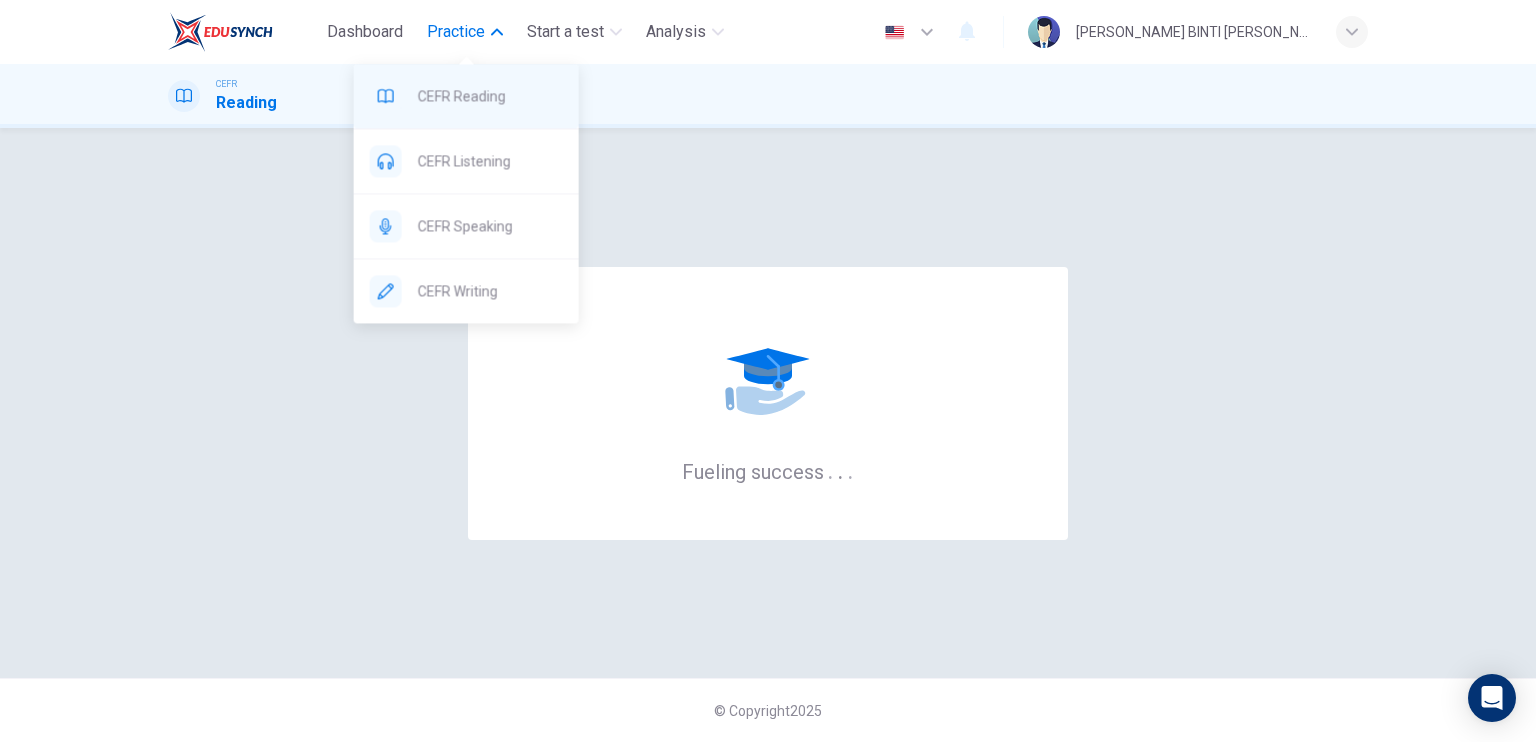 click on "CEFR Reading" at bounding box center [466, 96] 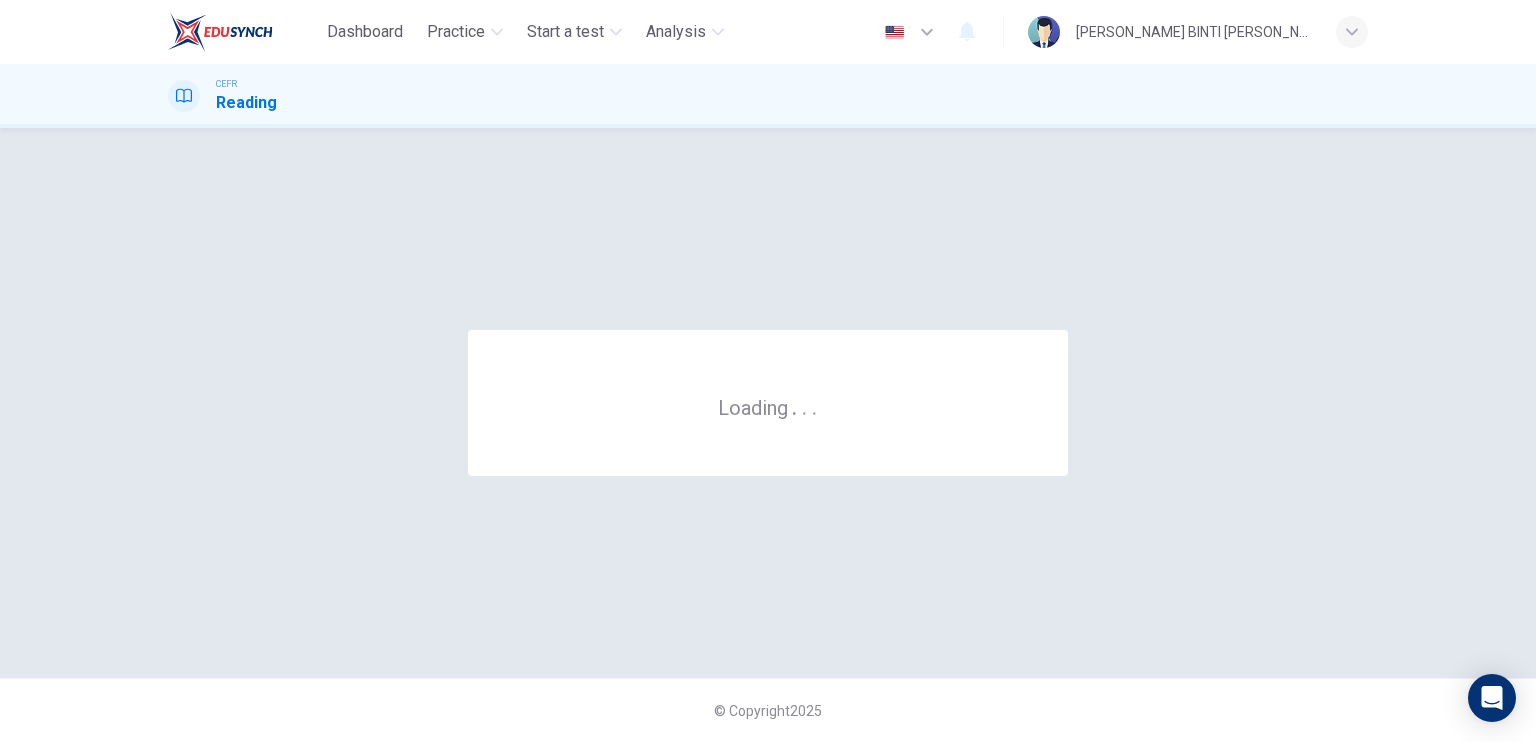 scroll, scrollTop: 0, scrollLeft: 0, axis: both 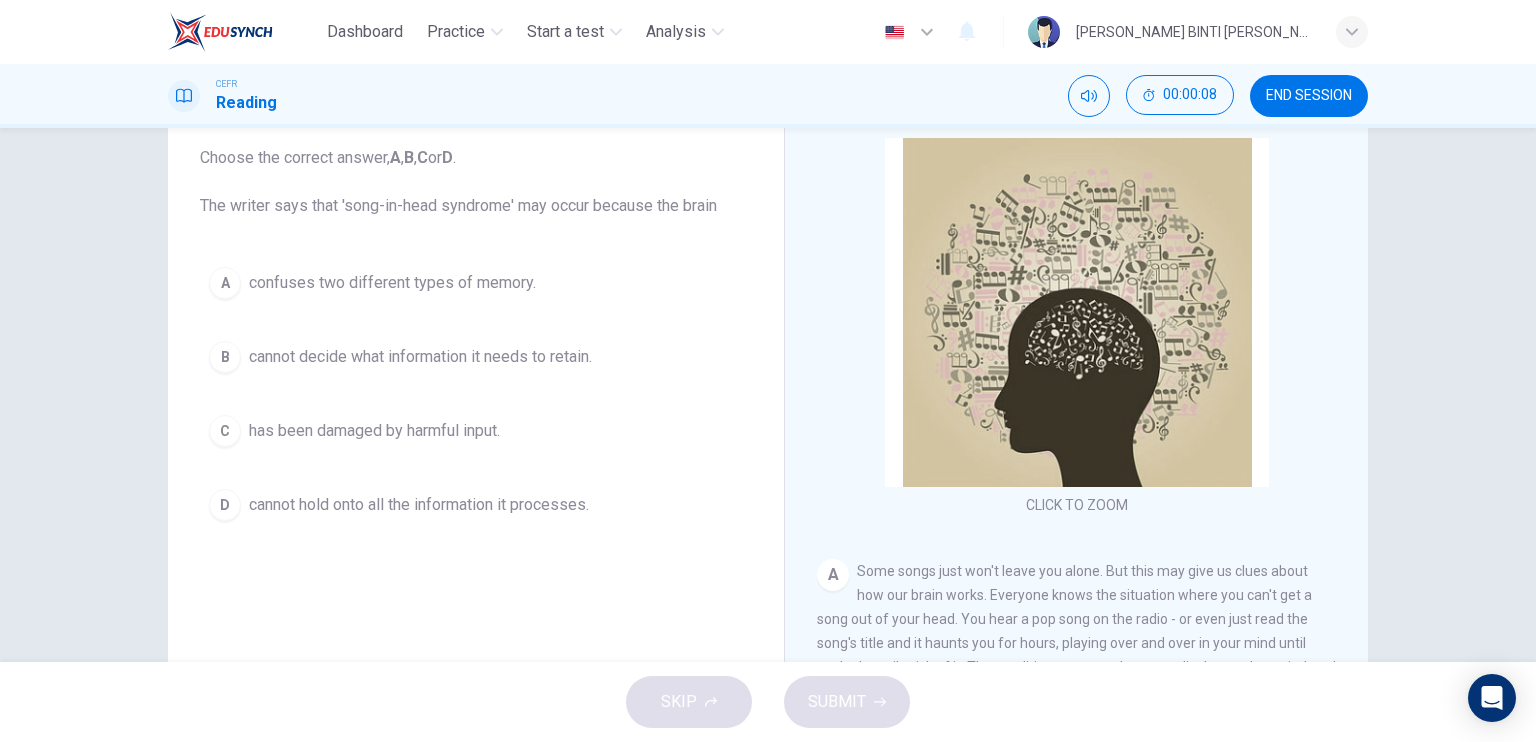 drag, startPoint x: 1345, startPoint y: 228, endPoint x: 1350, endPoint y: 283, distance: 55.226807 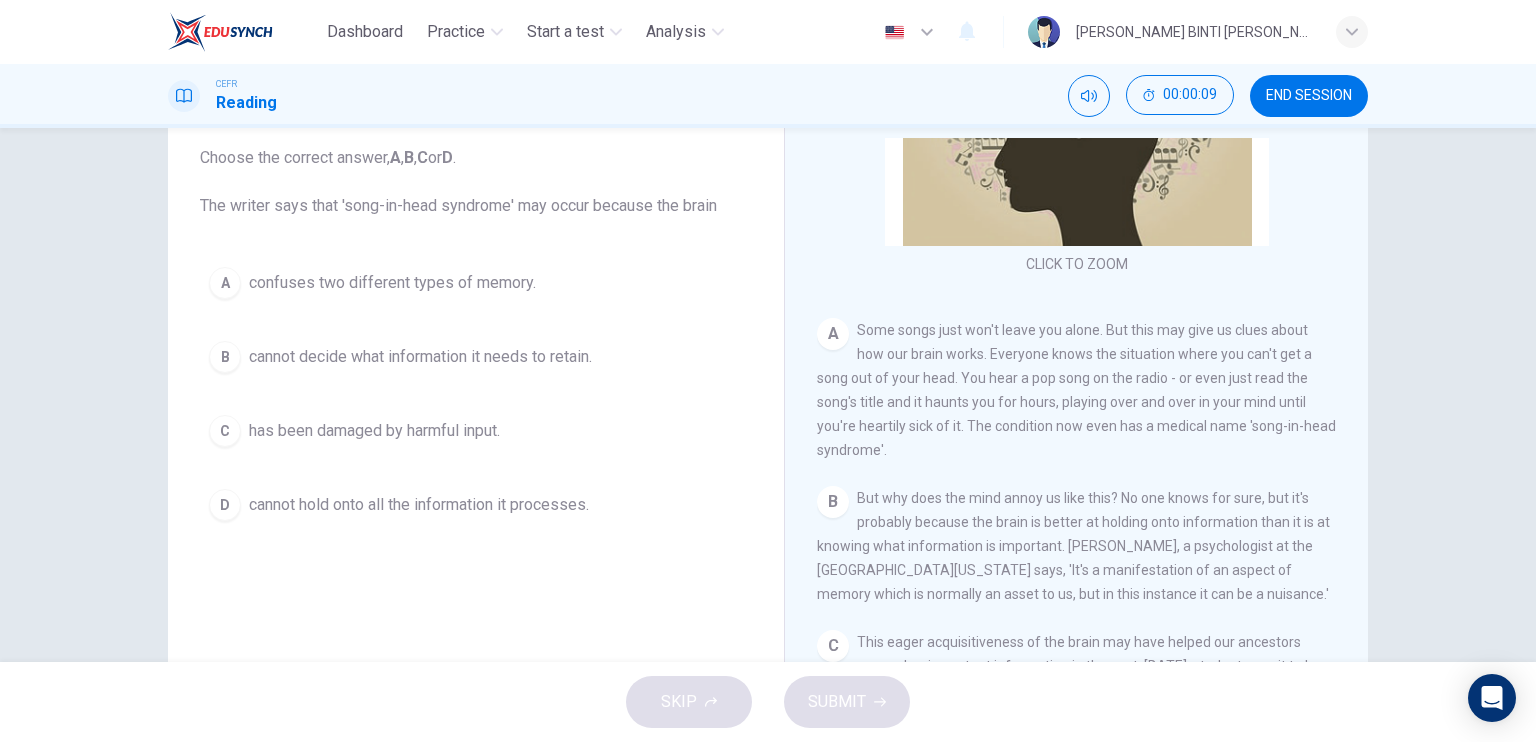 scroll, scrollTop: 296, scrollLeft: 0, axis: vertical 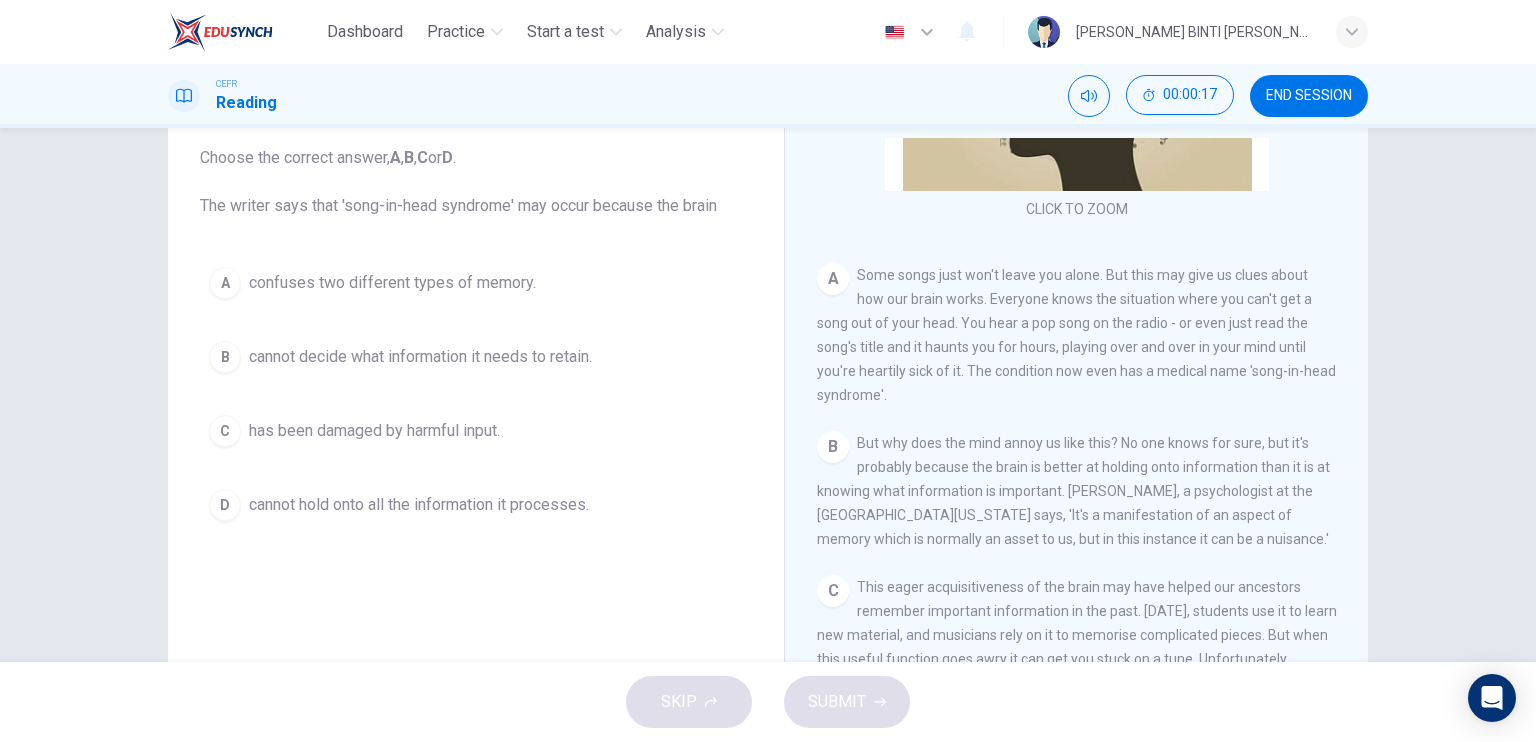 click on "Some songs just won't leave you alone. But this may give us clues about how our brain works. Everyone knows the situation where you can't get a song out of your head. You hear a pop song on the radio - or even just read the song's title and it haunts you for hours, playing over and over in your mind until you're heartily sick of it. The condition now even has a medical name 'song-in-head syndrome'." at bounding box center [1076, 335] 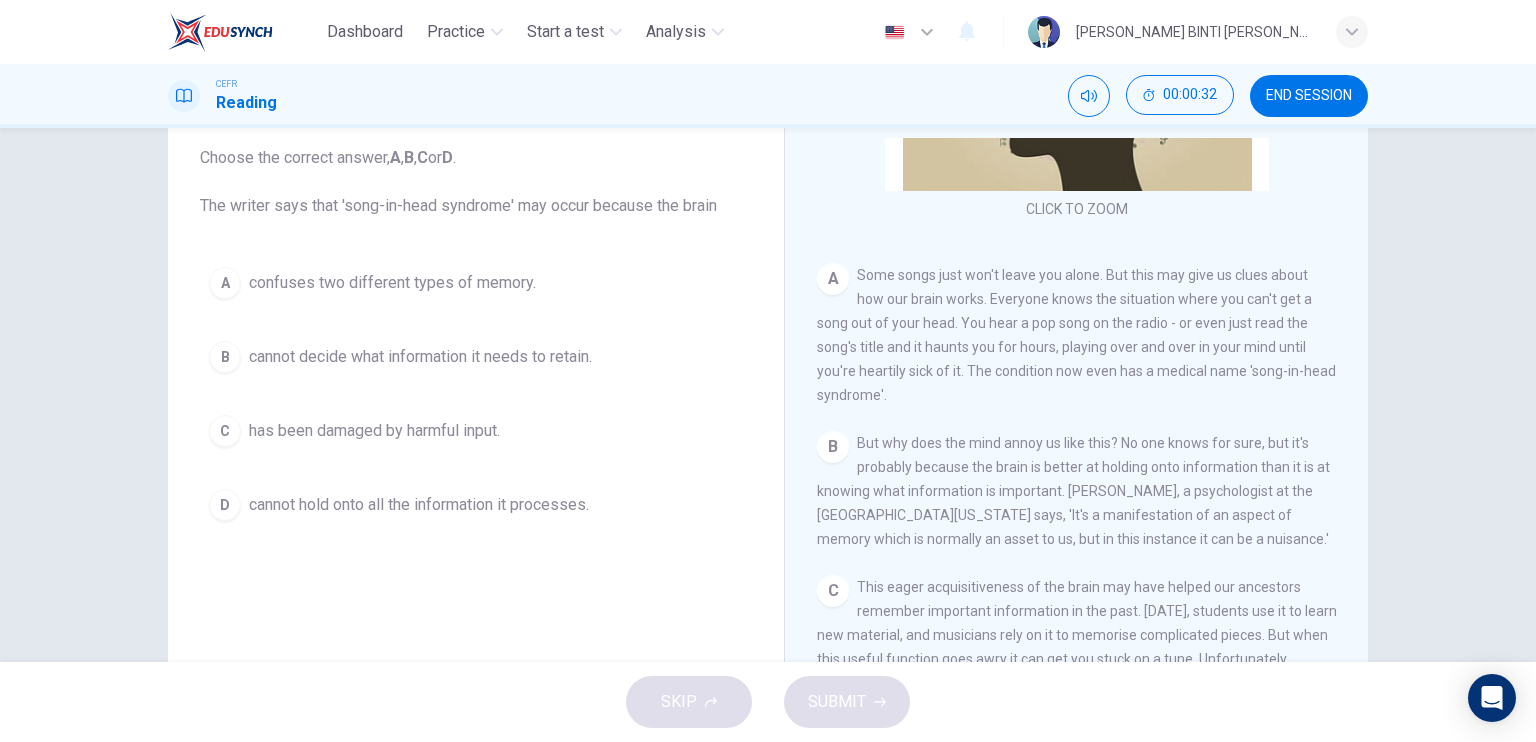 drag, startPoint x: 1331, startPoint y: 327, endPoint x: 1332, endPoint y: 348, distance: 21.023796 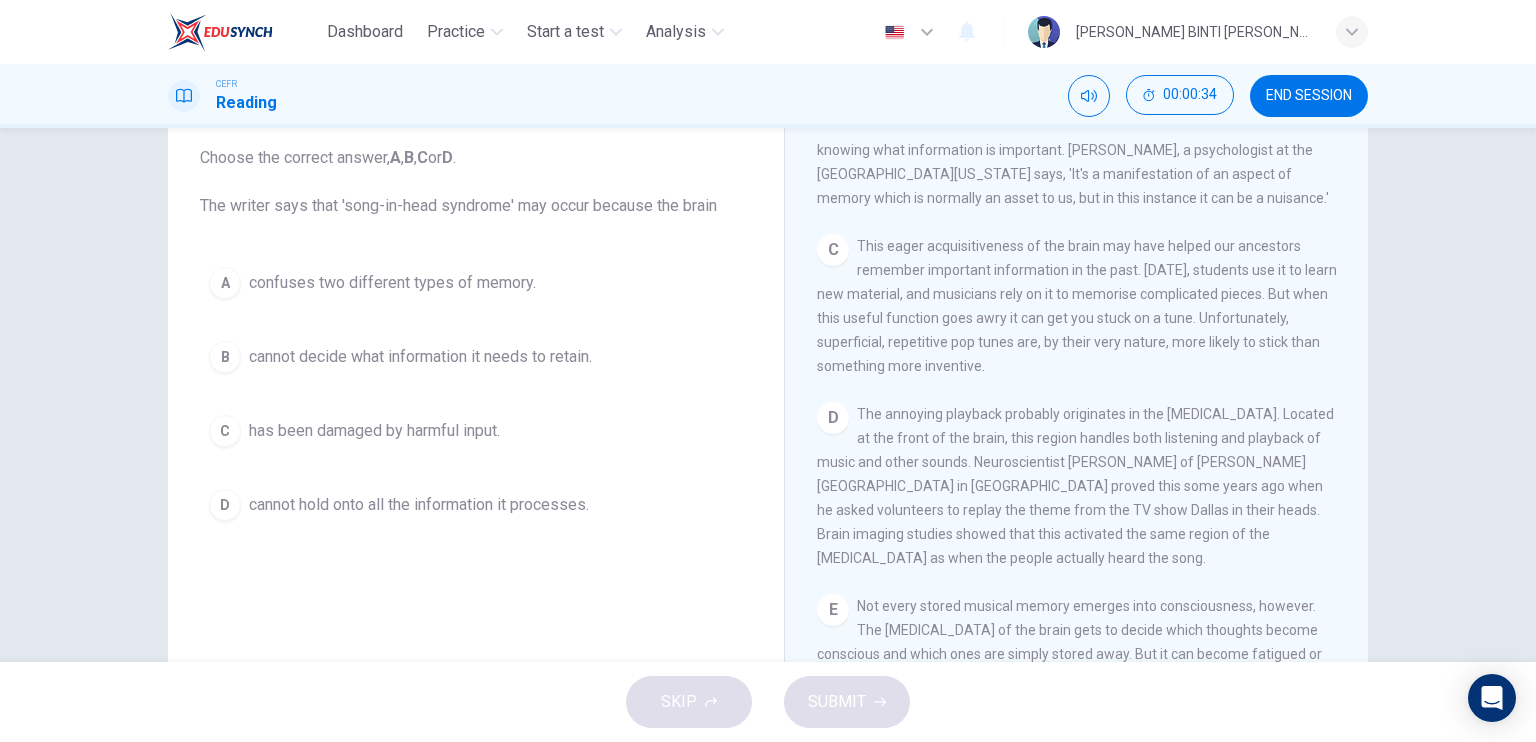 scroll, scrollTop: 640, scrollLeft: 0, axis: vertical 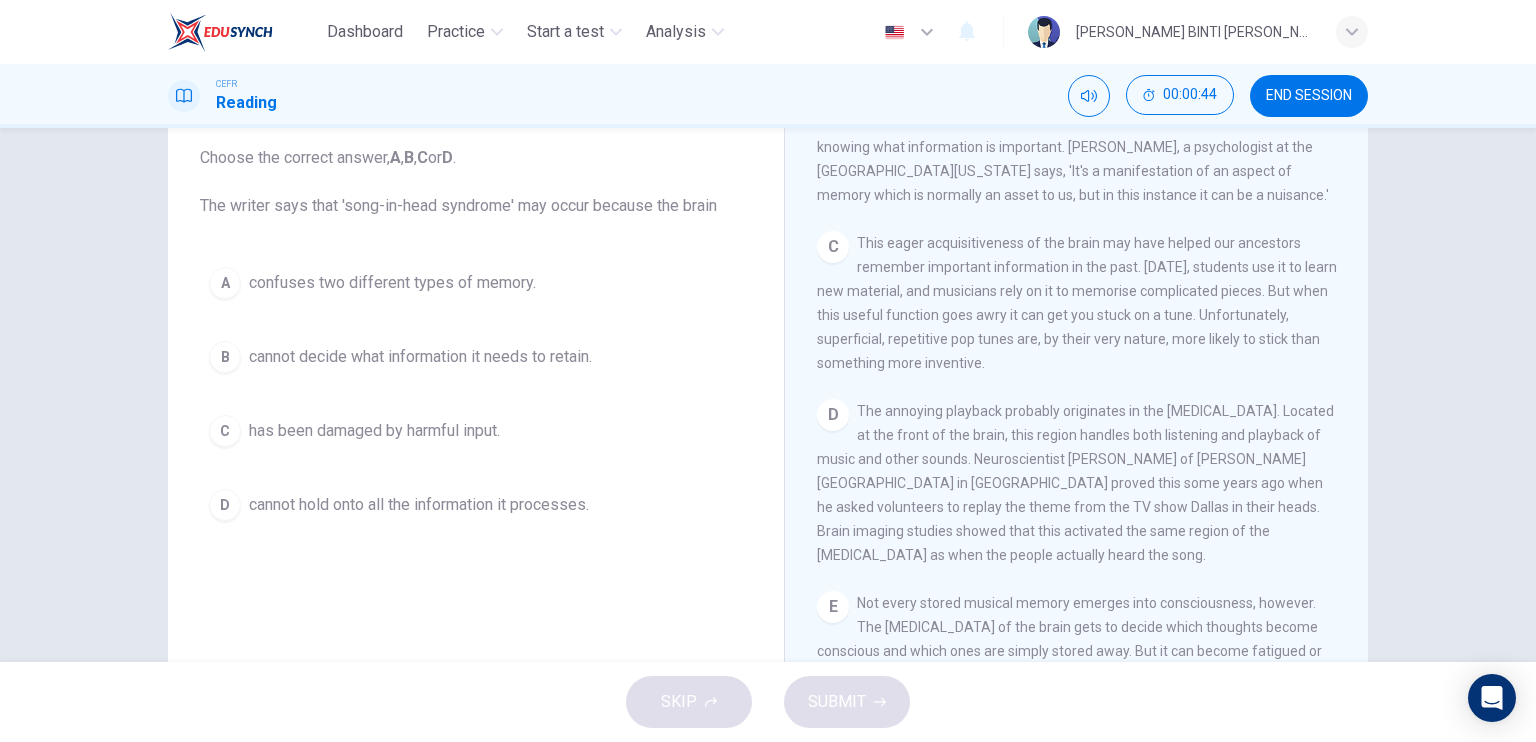 click on "confuses two different types of memory." at bounding box center [392, 283] 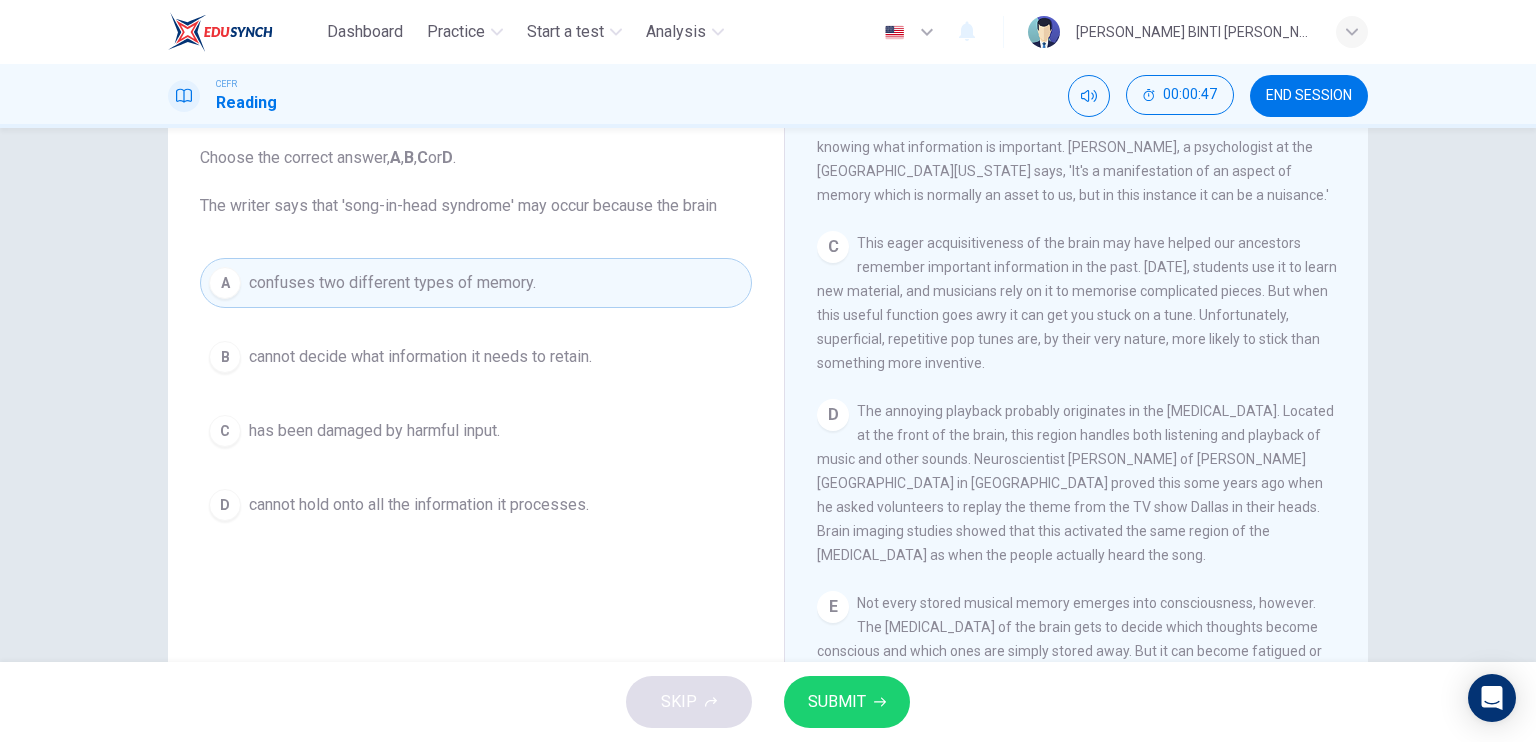 drag, startPoint x: 1340, startPoint y: 423, endPoint x: 1348, endPoint y: 475, distance: 52.611786 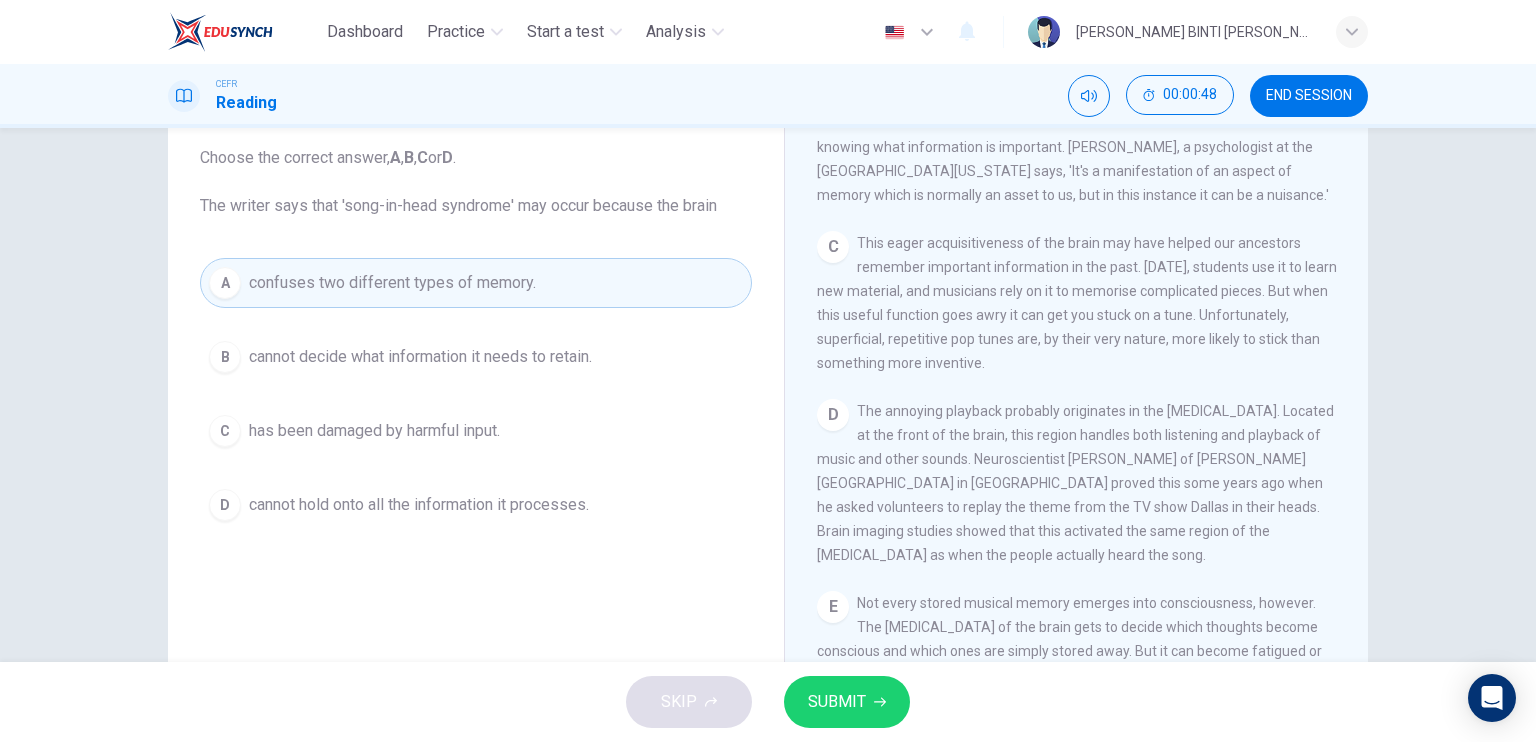 drag, startPoint x: 1358, startPoint y: 451, endPoint x: 1358, endPoint y: 484, distance: 33 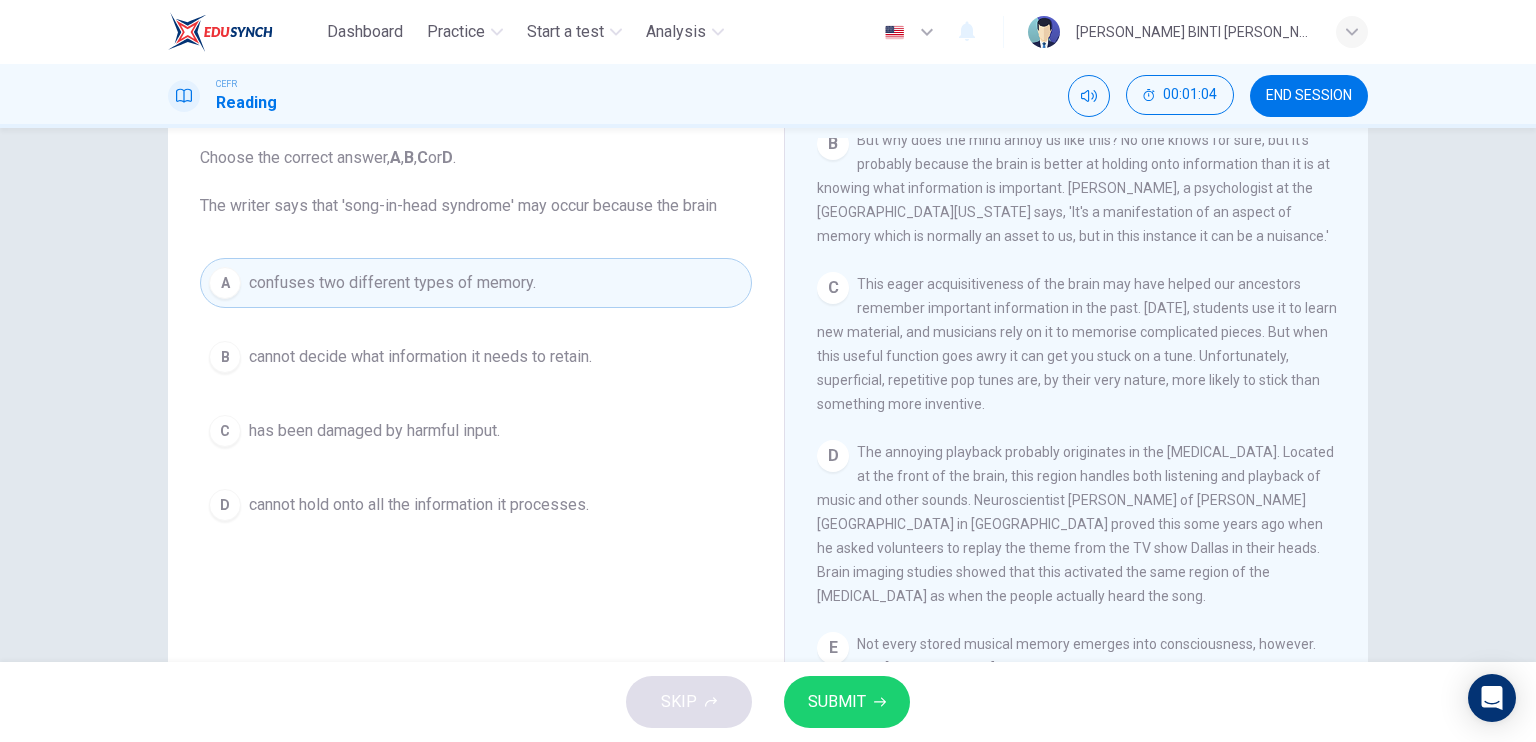 scroll, scrollTop: 596, scrollLeft: 0, axis: vertical 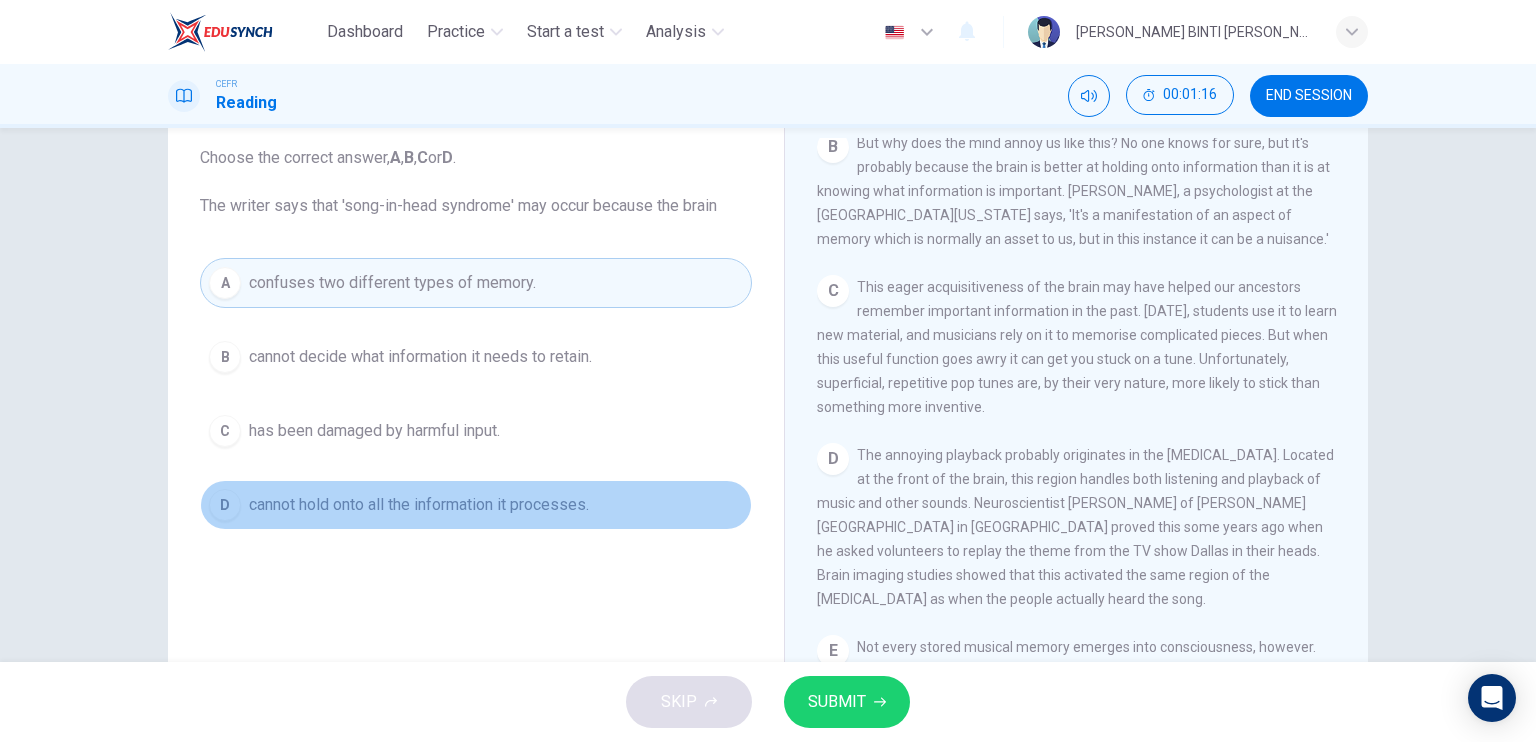 click on "D" at bounding box center (225, 505) 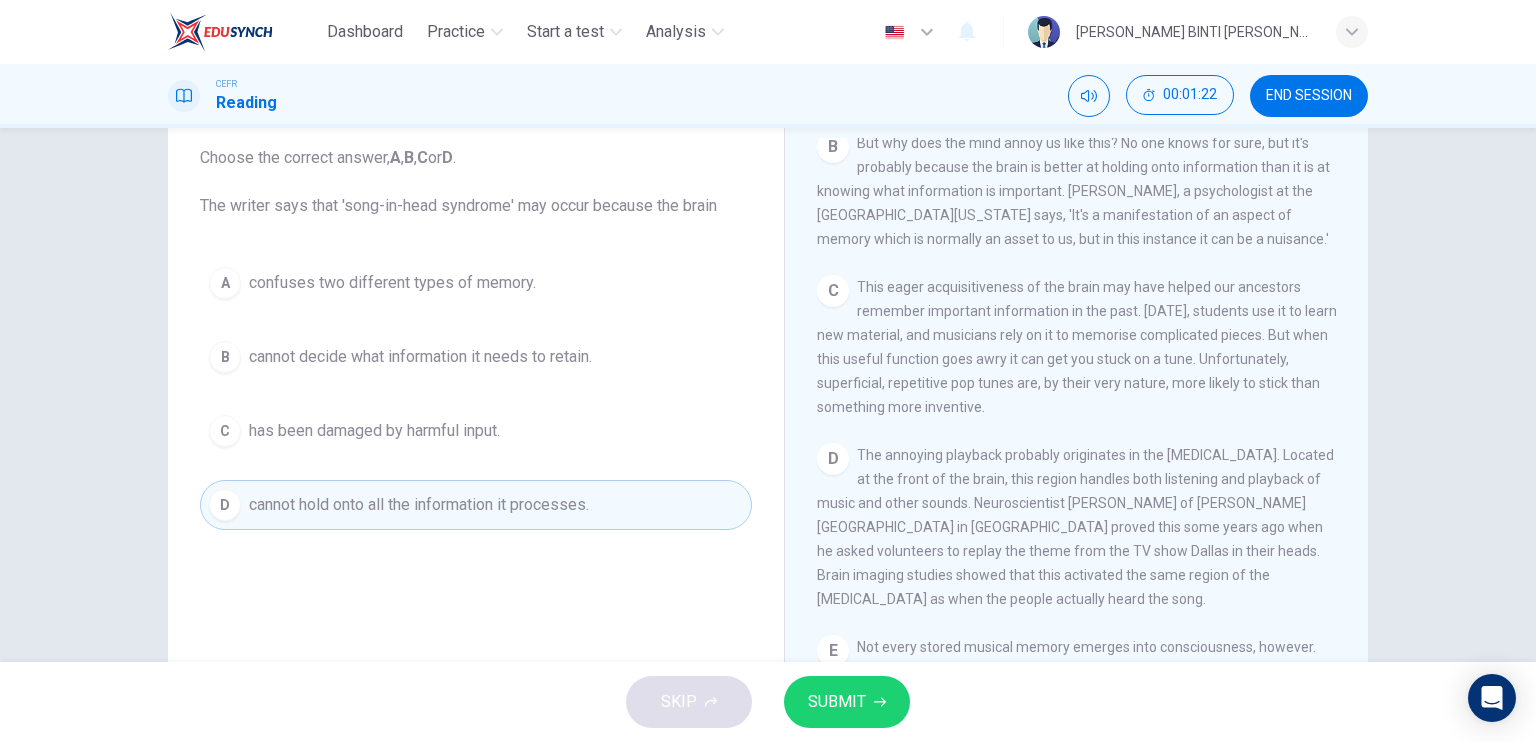 click on "This eager acquisitiveness of the brain may have helped our ancestors remember important information in the past. [DATE], students use it to learn new material, and musicians rely on it to memorise complicated pieces. But when this useful function goes awry it can get you stuck on a tune. Unfortunately, superficial, repetitive pop tunes are, by their very nature, more likely to stick than something more inventive." at bounding box center [1077, 347] 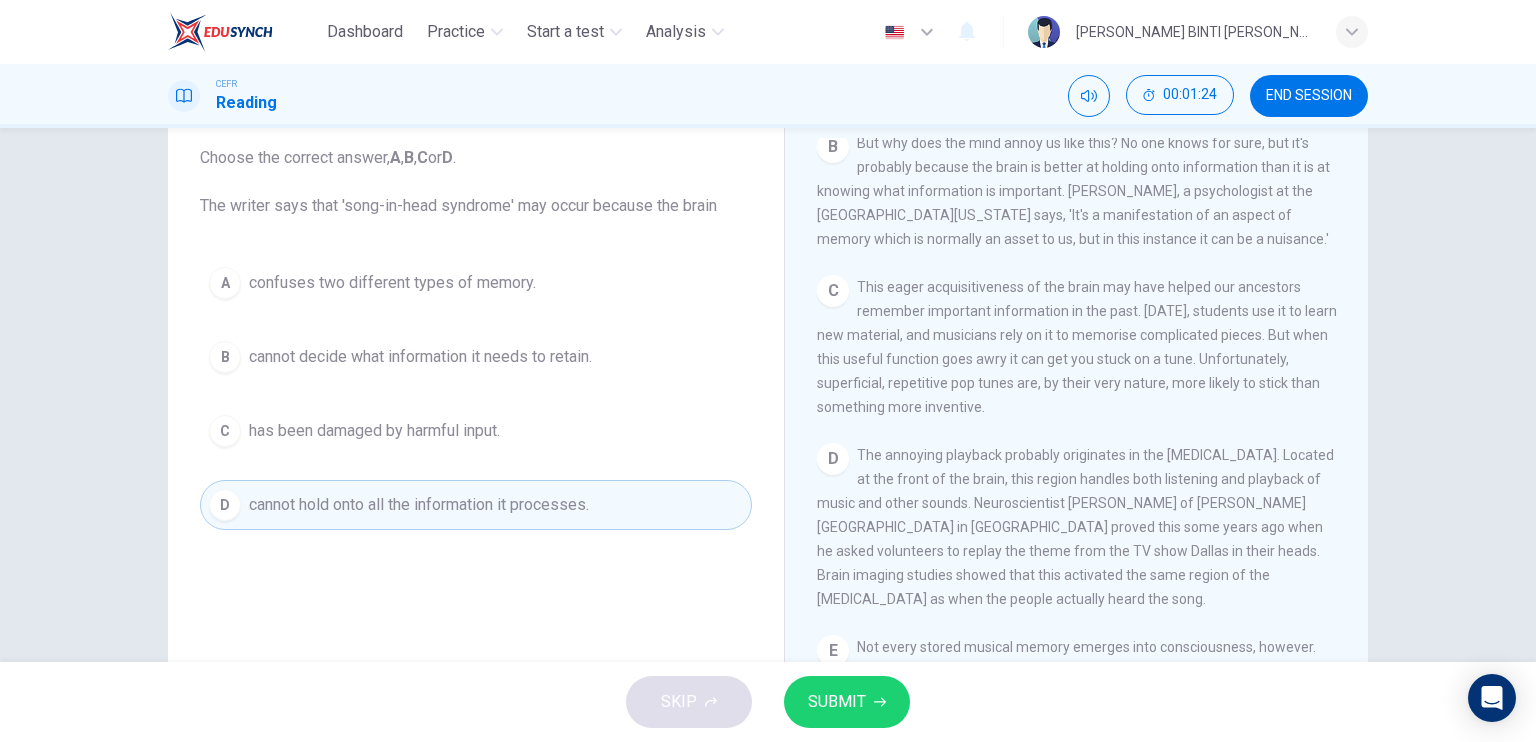 click on "CLICK TO ZOOM Click to Zoom A Some songs just won't leave you alone. But this may give us clues about how our brain works. Everyone knows the situation where you can't get a song out of your head. You hear a pop song on the radio - or even just read the song's title and it haunts you for hours, playing over and over in your mind until you're heartily sick of it. The condition now even has a medical name 'song-in-head syndrome'. B But why does the mind annoy us like this? No one knows for sure, but it's probably because the brain is better at holding onto information than it is at knowing what information is important. [PERSON_NAME], a psychologist at the [GEOGRAPHIC_DATA][US_STATE] says, 'It's a manifestation of an aspect of memory which is normally an asset to us, but in this instance it can be a nuisance.' C D E F G H I" at bounding box center [1090, 441] 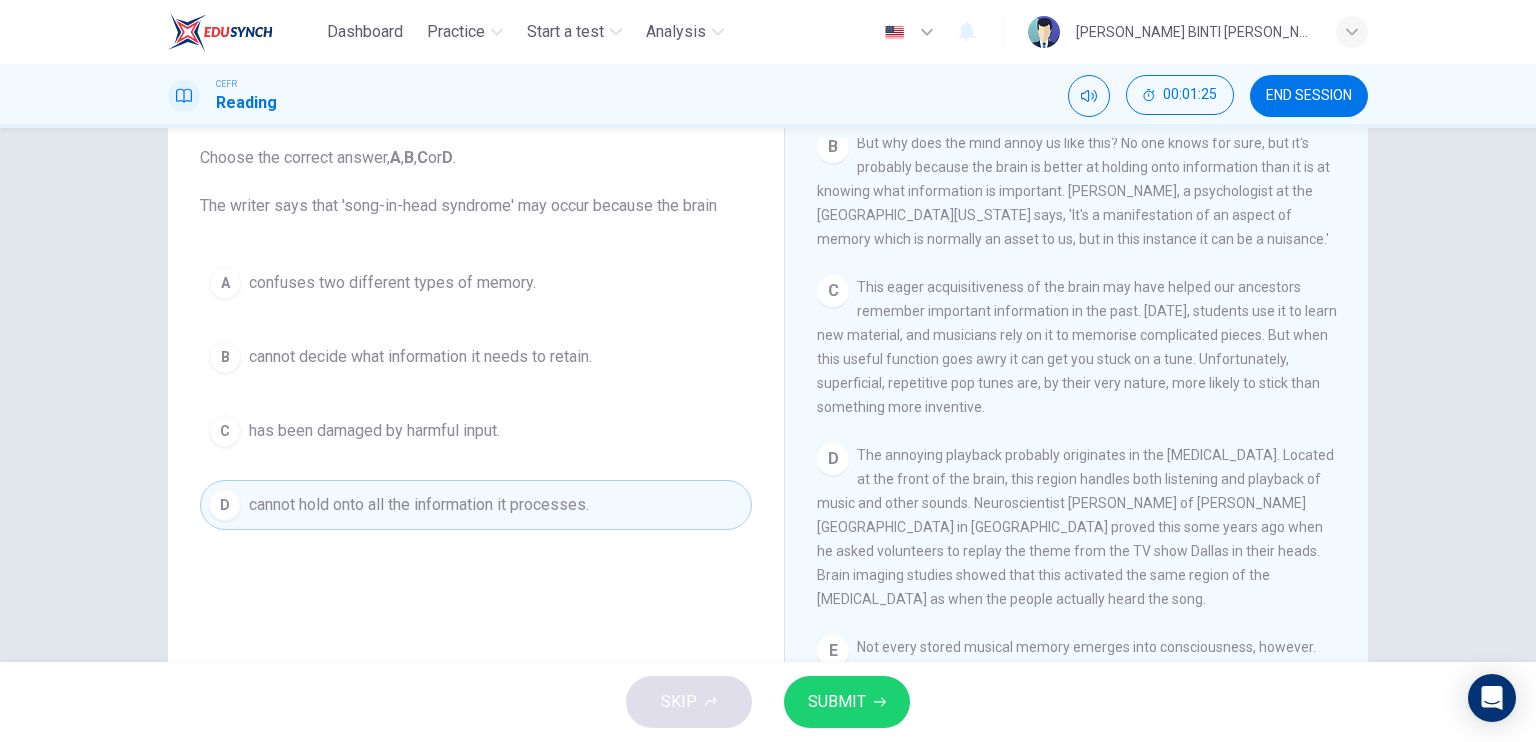 drag, startPoint x: 1338, startPoint y: 381, endPoint x: 1336, endPoint y: 361, distance: 20.09975 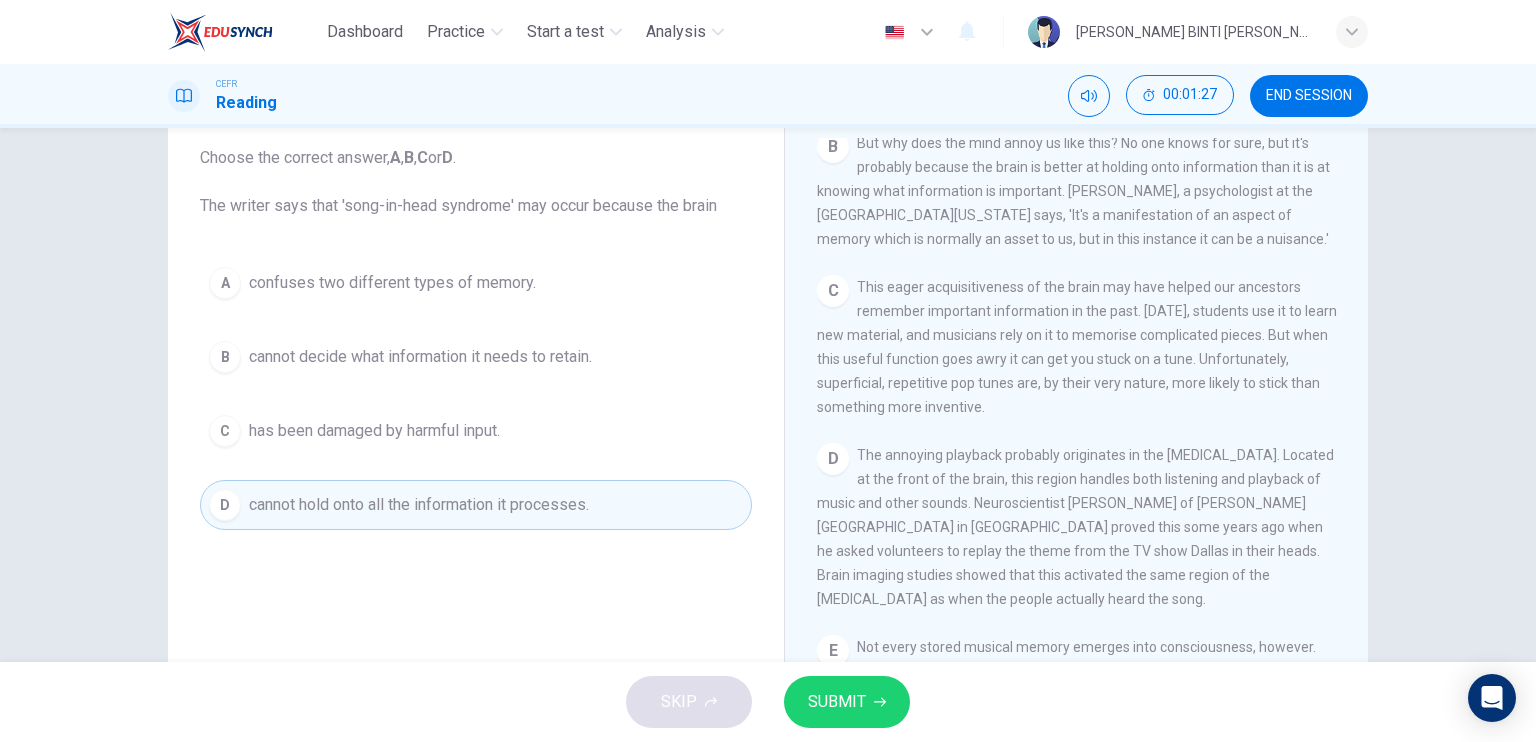 click on "CLICK TO ZOOM Click to Zoom A Some songs just won't leave you alone. But this may give us clues about how our brain works. Everyone knows the situation where you can't get a song out of your head. You hear a pop song on the radio - or even just read the song's title and it haunts you for hours, playing over and over in your mind until you're heartily sick of it. The condition now even has a medical name 'song-in-head syndrome'. B But why does the mind annoy us like this? No one knows for sure, but it's probably because the brain is better at holding onto information than it is at knowing what information is important. [PERSON_NAME], a psychologist at the [GEOGRAPHIC_DATA][US_STATE] says, 'It's a manifestation of an aspect of memory which is normally an asset to us, but in this instance it can be a nuisance.' C D E F G H I" at bounding box center [1090, 441] 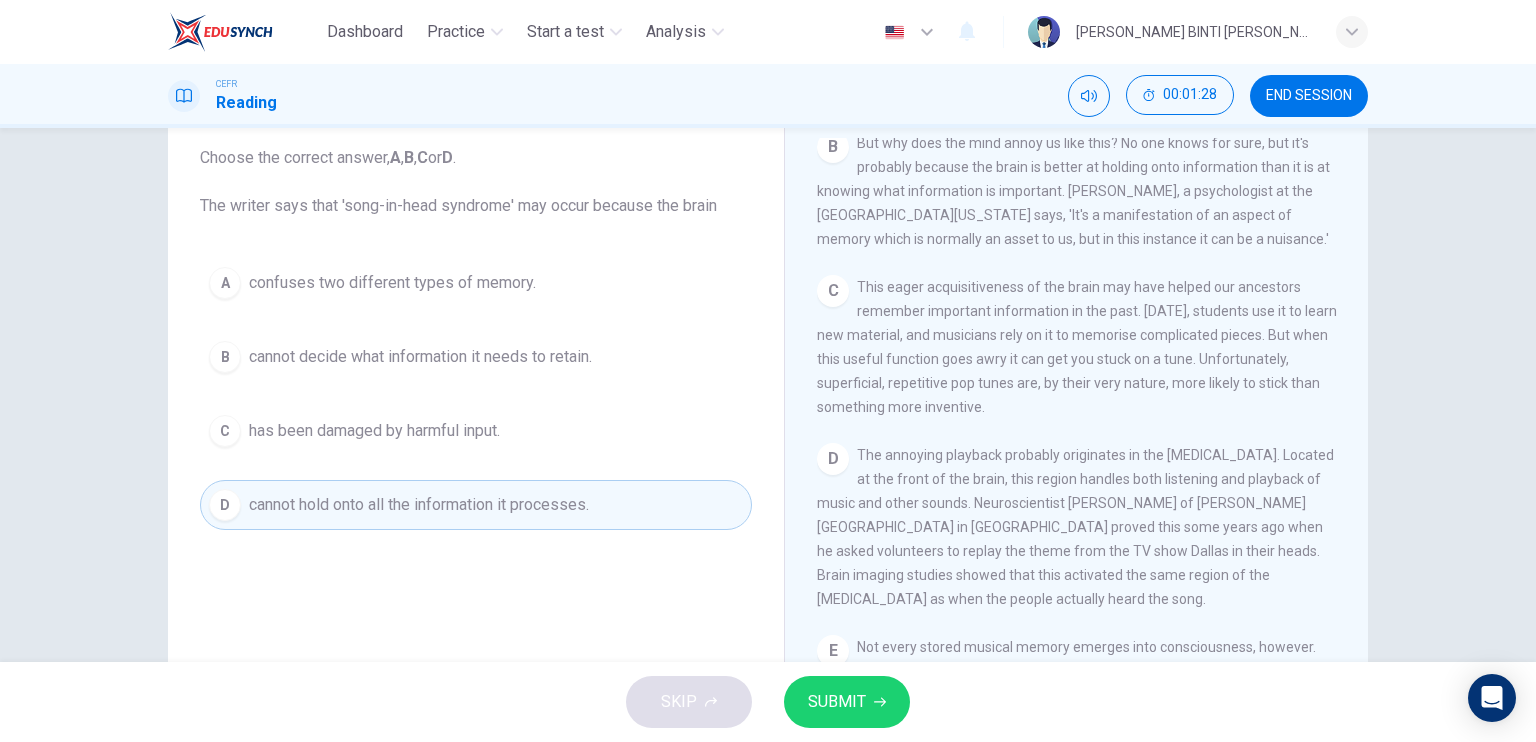 scroll, scrollTop: 560, scrollLeft: 0, axis: vertical 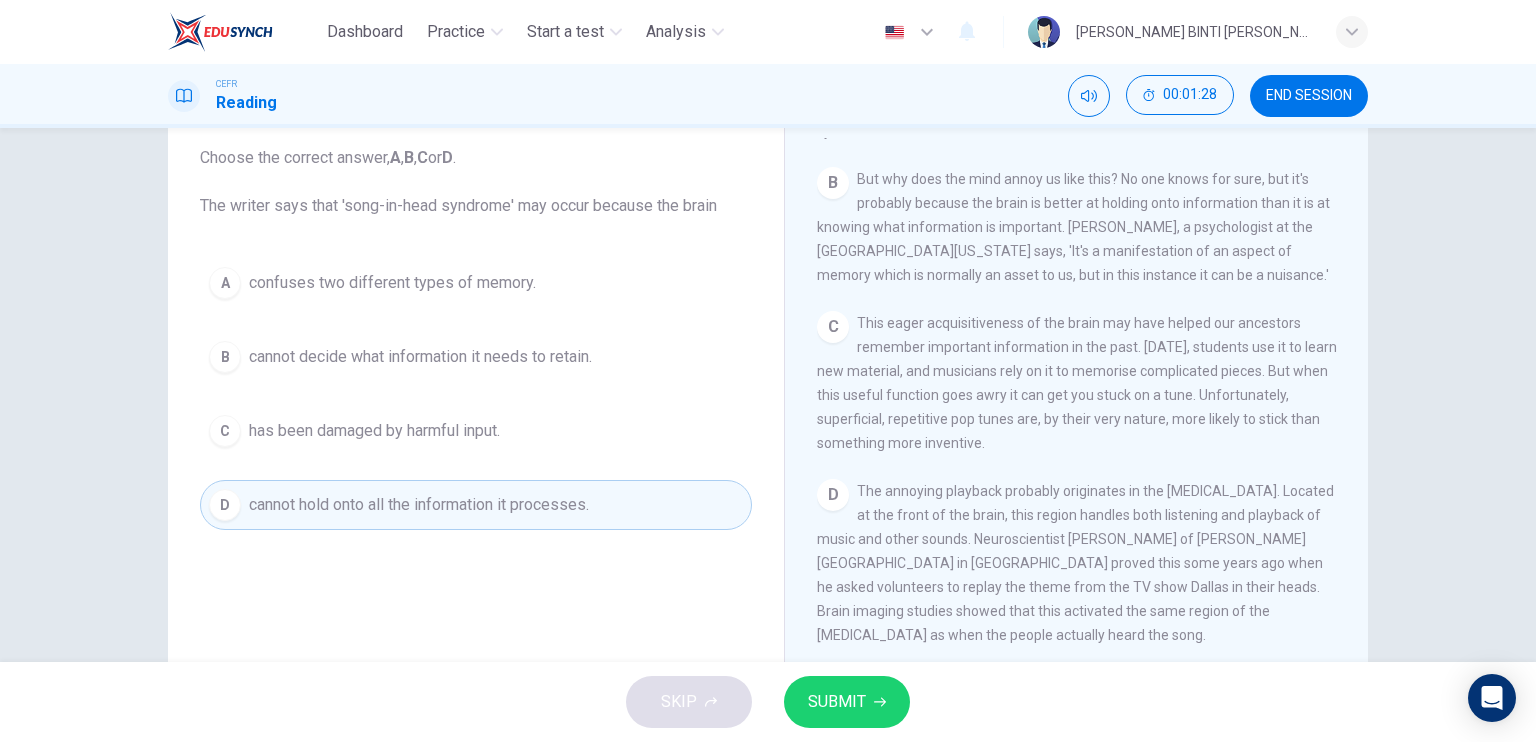 click on "CLICK TO ZOOM Click to Zoom A Some songs just won't leave you alone. But this may give us clues about how our brain works. Everyone knows the situation where you can't get a song out of your head. You hear a pop song on the radio - or even just read the song's title and it haunts you for hours, playing over and over in your mind until you're heartily sick of it. The condition now even has a medical name 'song-in-head syndrome'. B But why does the mind annoy us like this? No one knows for sure, but it's probably because the brain is better at holding onto information than it is at knowing what information is important. [PERSON_NAME], a psychologist at the [GEOGRAPHIC_DATA][US_STATE] says, 'It's a manifestation of an aspect of memory which is normally an asset to us, but in this instance it can be a nuisance.' C D E F G H I" at bounding box center (1090, 441) 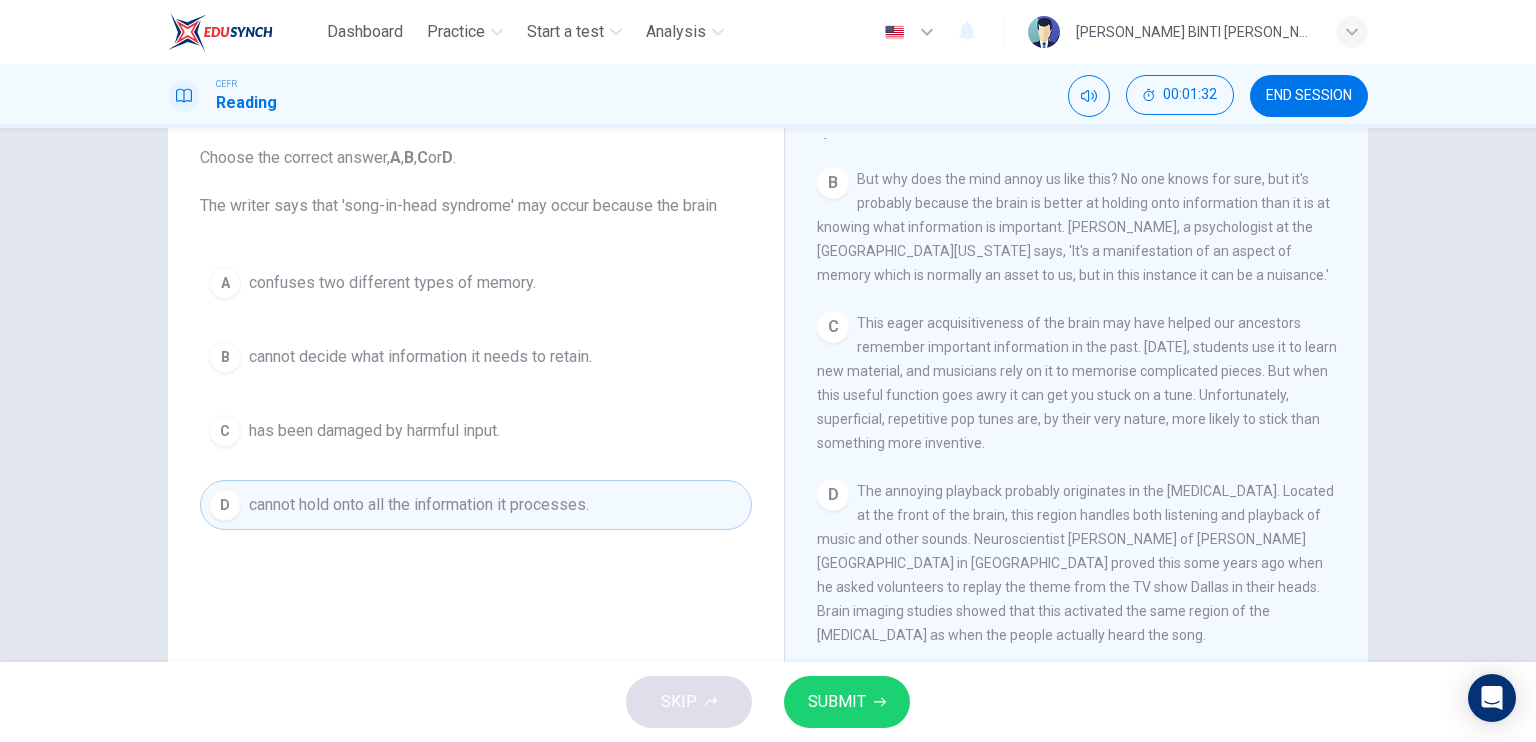 click on "B" at bounding box center [225, 357] 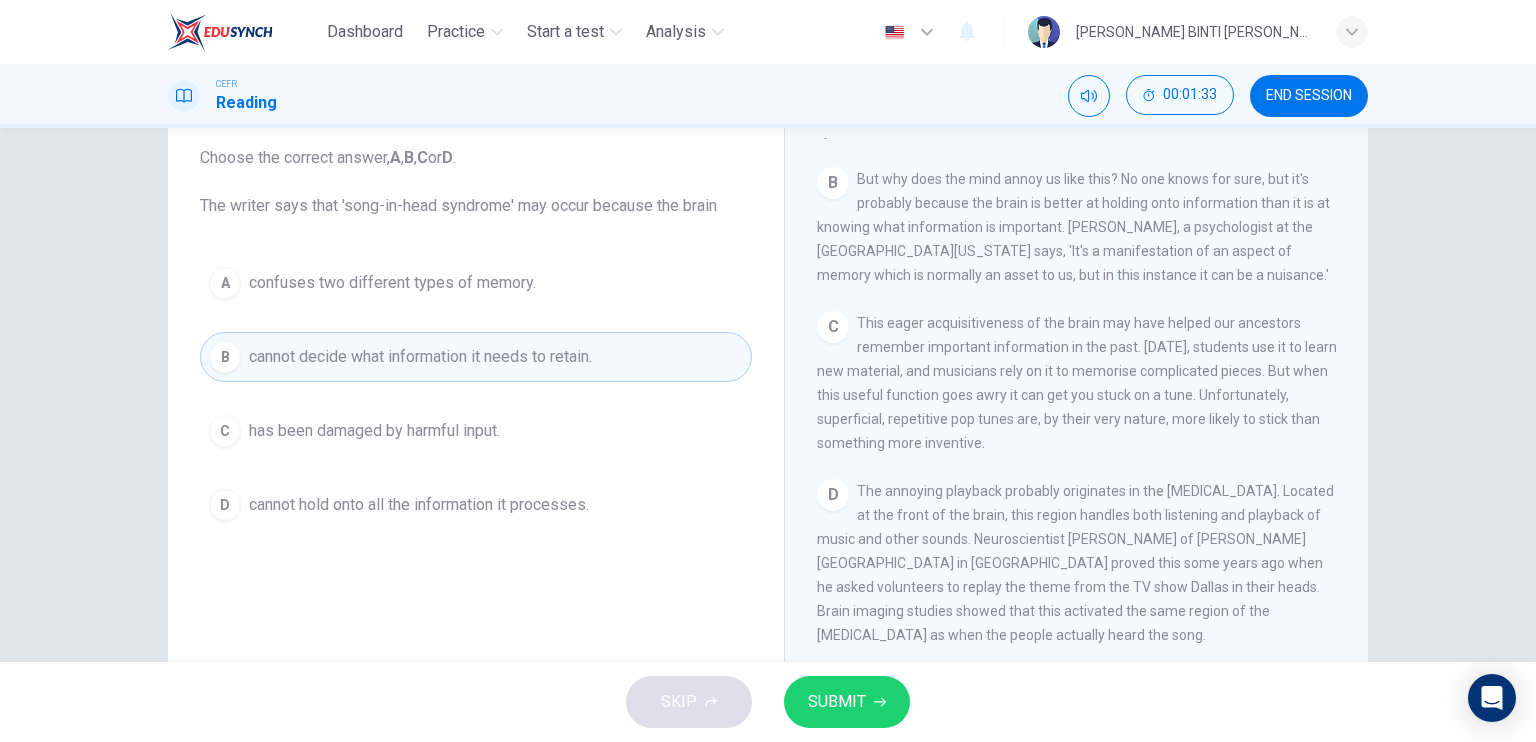click on "SUBMIT" at bounding box center (837, 702) 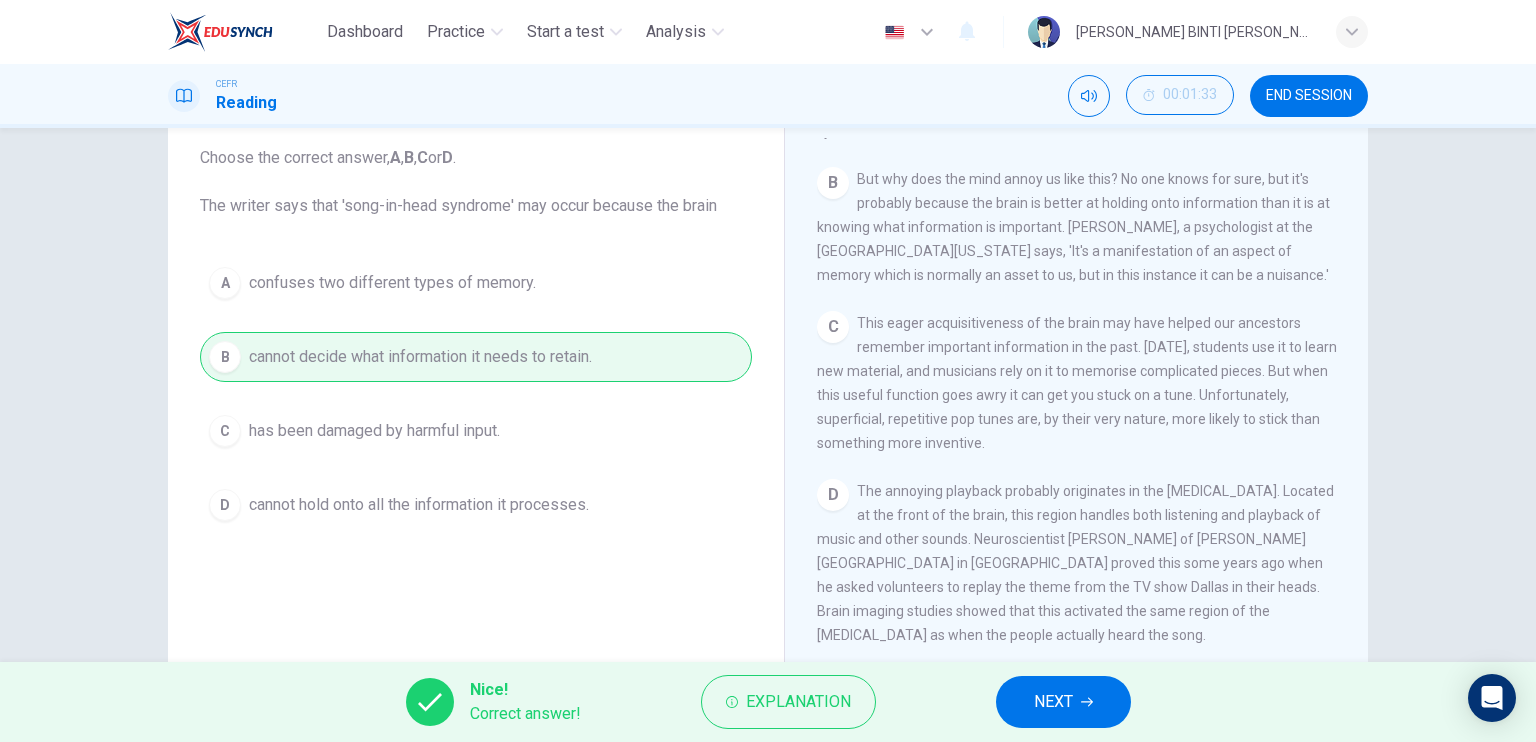 click on "NEXT" at bounding box center [1063, 702] 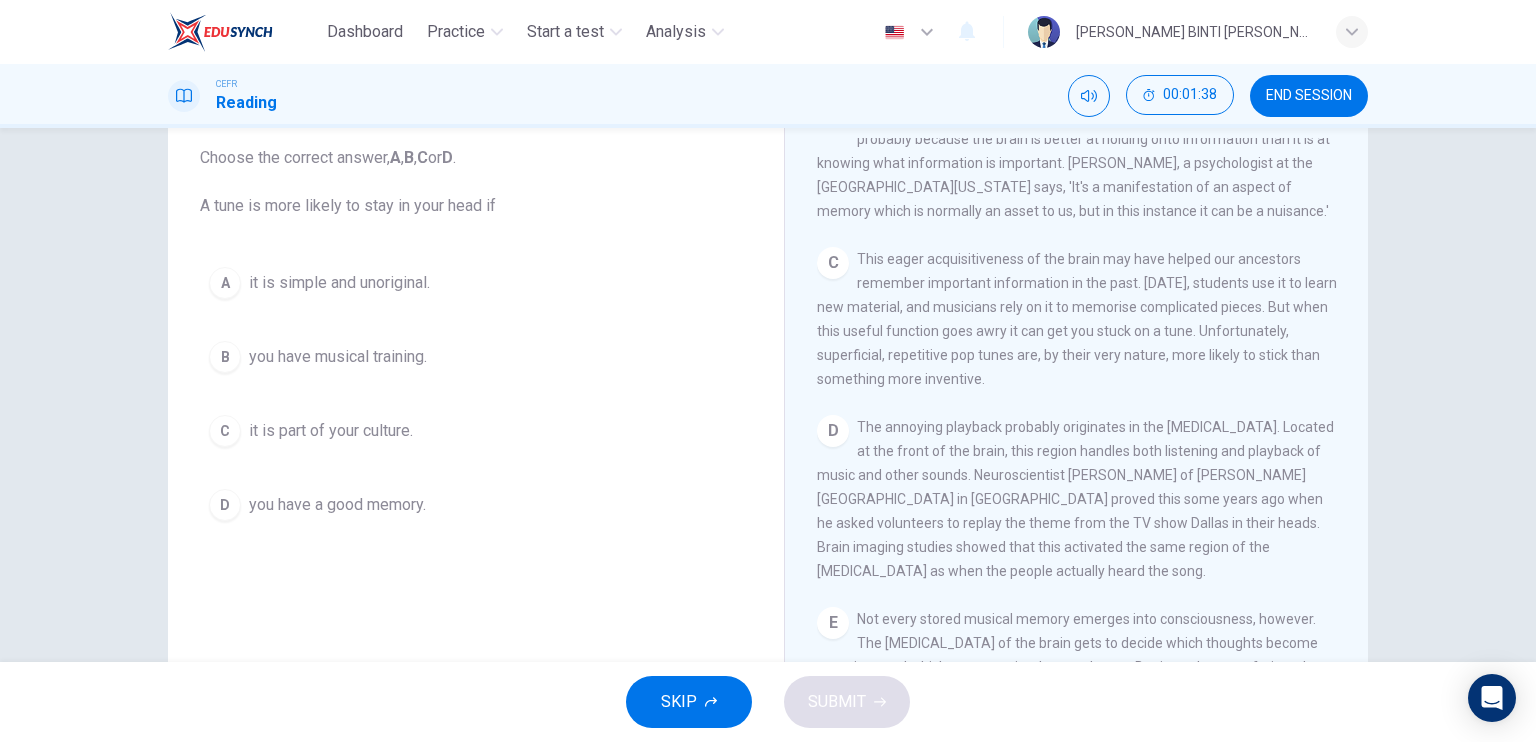 scroll, scrollTop: 633, scrollLeft: 0, axis: vertical 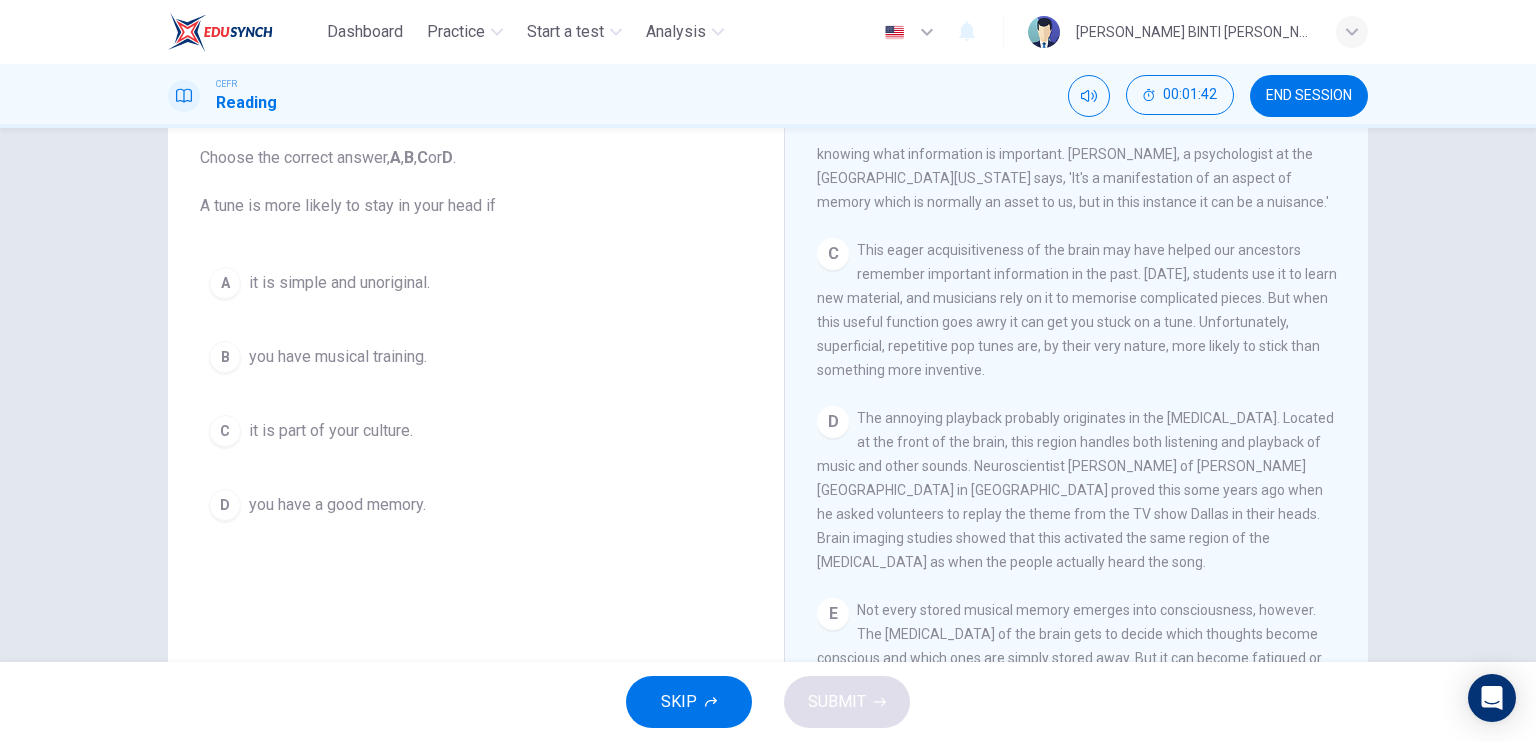 drag, startPoint x: 1357, startPoint y: 439, endPoint x: 1356, endPoint y: 420, distance: 19.026299 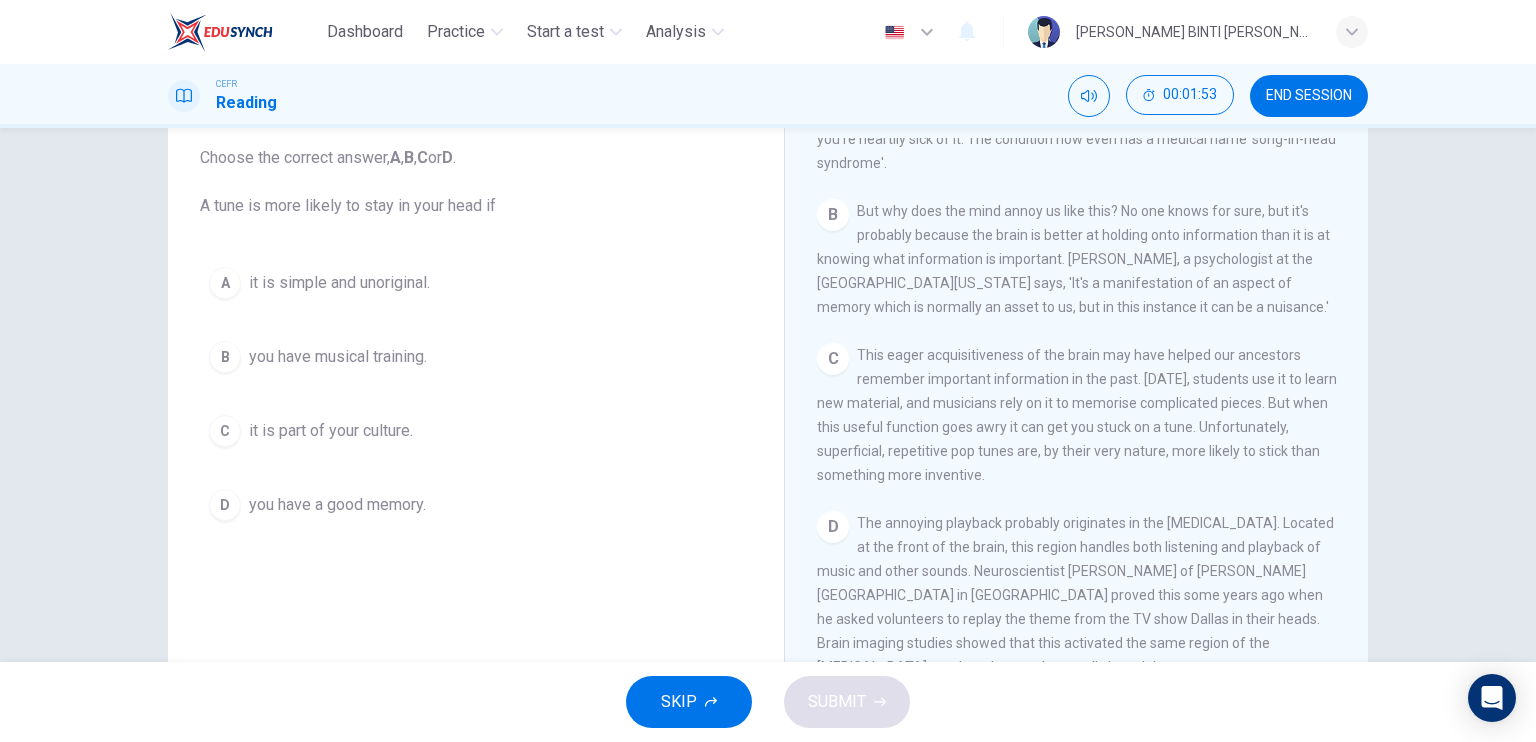 scroll, scrollTop: 532, scrollLeft: 0, axis: vertical 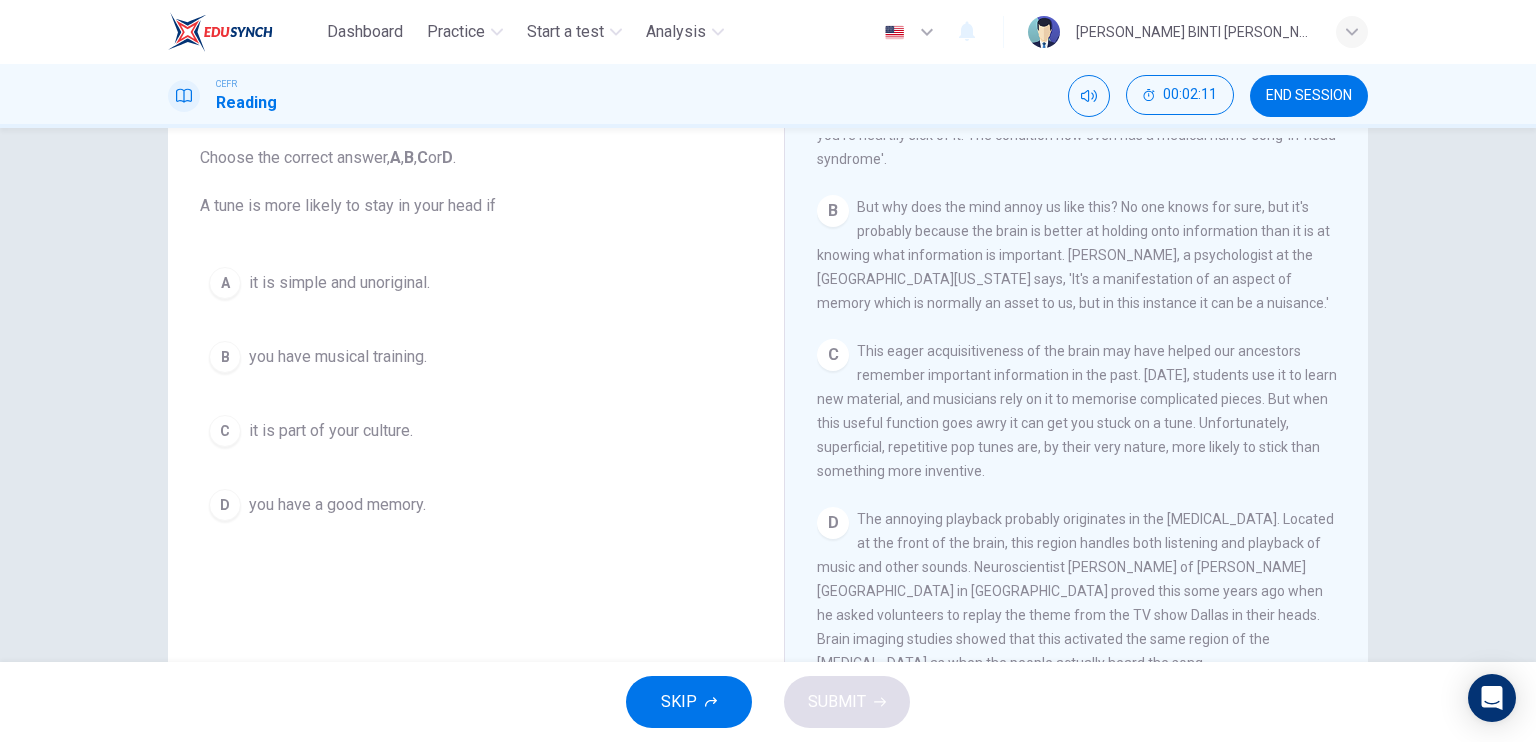 click on "CLICK TO ZOOM Click to Zoom A Some songs just won't leave you alone. But this may give us clues about how our brain works. Everyone knows the situation where you can't get a song out of your head. You hear a pop song on the radio - or even just read the song's title and it haunts you for hours, playing over and over in your mind until you're heartily sick of it. The condition now even has a medical name 'song-in-head syndrome'. B But why does the mind annoy us like this? No one knows for sure, but it's probably because the brain is better at holding onto information than it is at knowing what information is important. [PERSON_NAME], a psychologist at the [GEOGRAPHIC_DATA][US_STATE] says, 'It's a manifestation of an aspect of memory which is normally an asset to us, but in this instance it can be a nuisance.' C D E F G H I" at bounding box center (1090, 441) 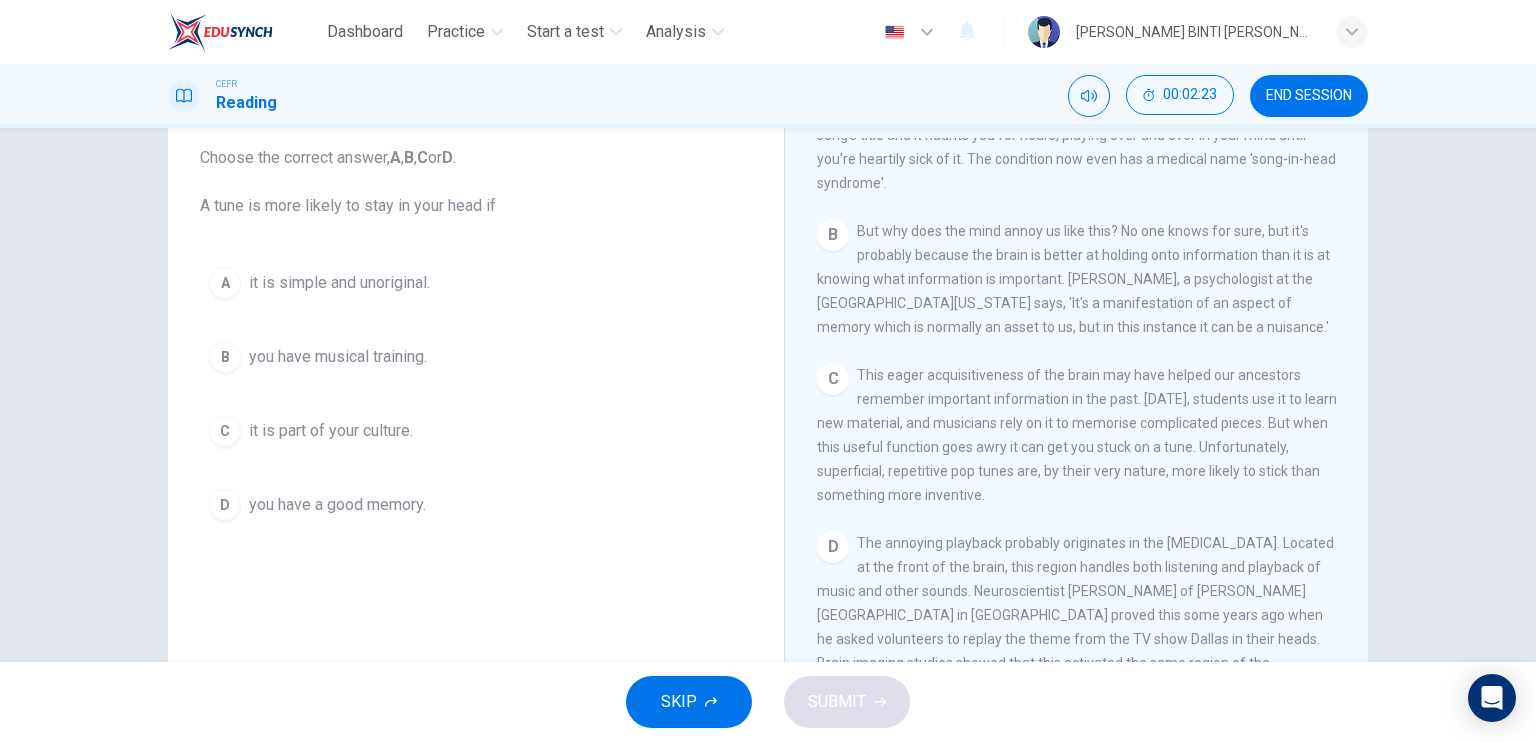 scroll, scrollTop: 496, scrollLeft: 0, axis: vertical 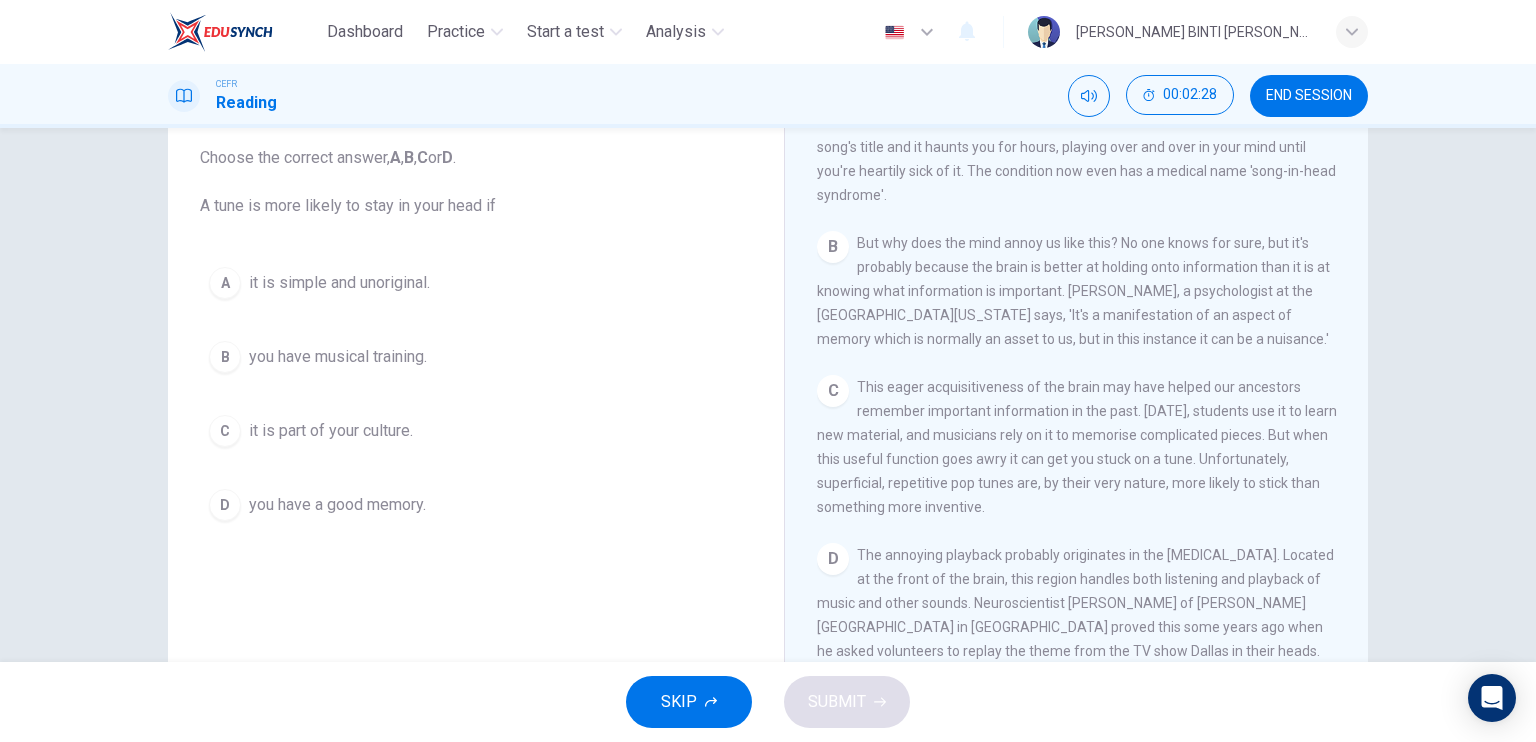 click on "C" at bounding box center (225, 431) 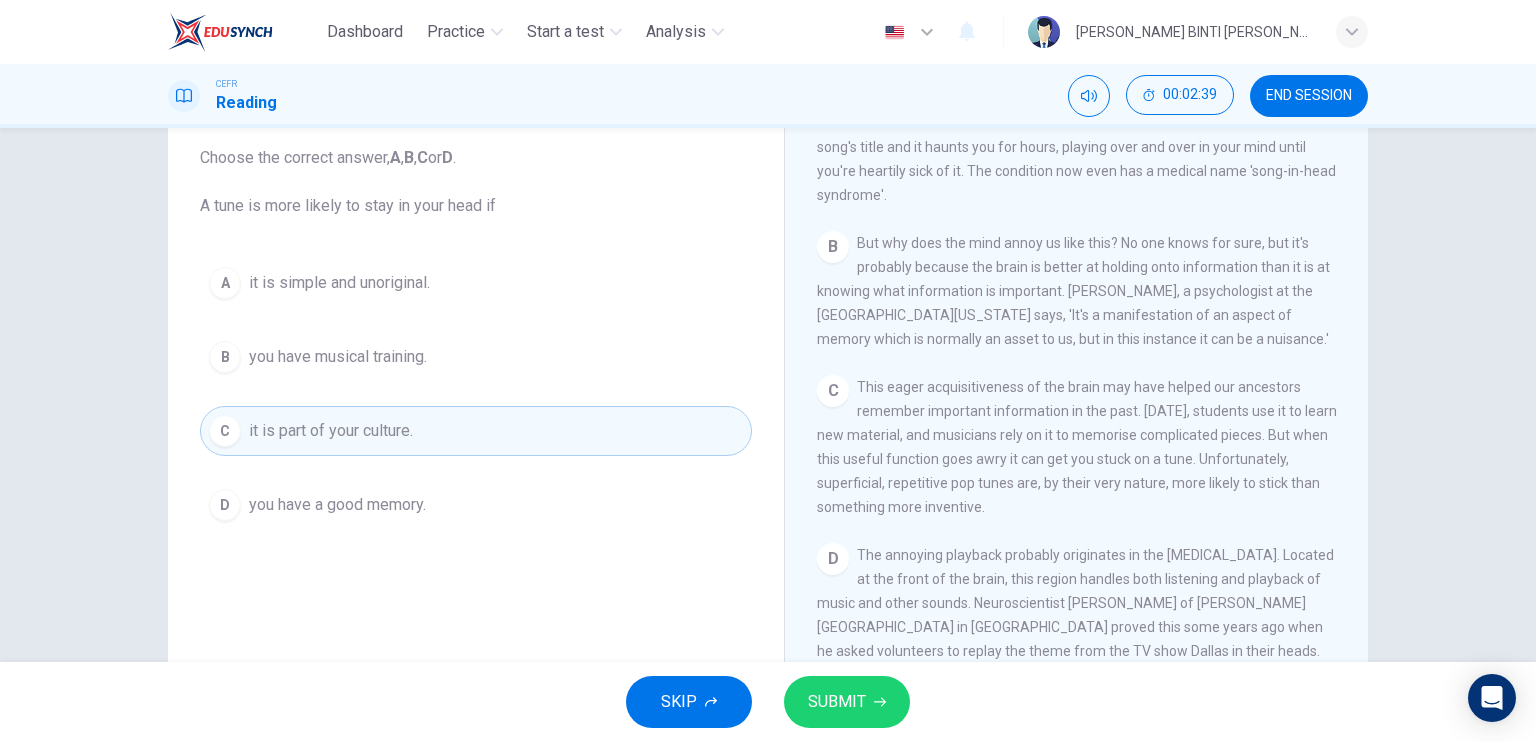 drag, startPoint x: 1342, startPoint y: 390, endPoint x: 1344, endPoint y: 400, distance: 10.198039 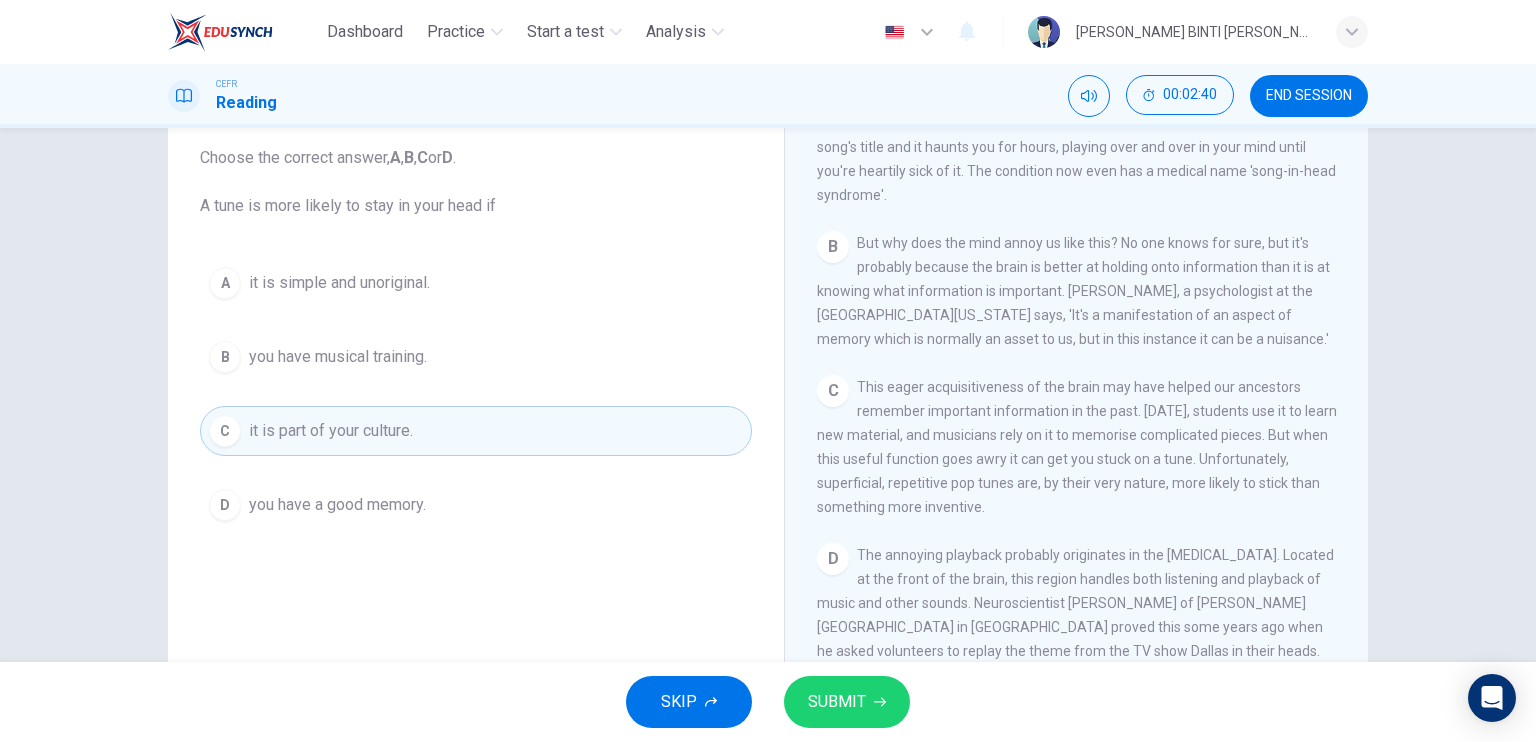 drag, startPoint x: 1344, startPoint y: 401, endPoint x: 1342, endPoint y: 415, distance: 14.142136 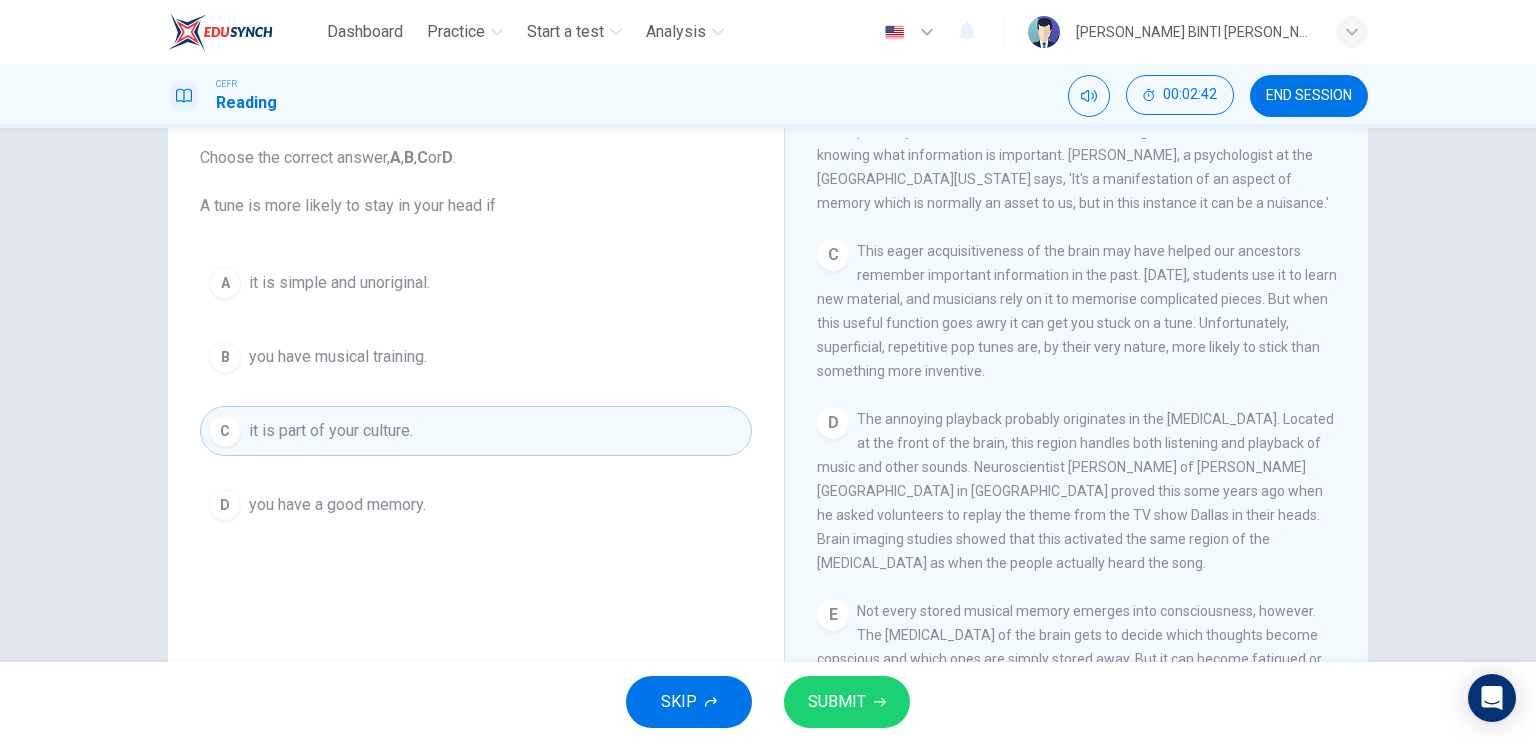 scroll, scrollTop: 642, scrollLeft: 0, axis: vertical 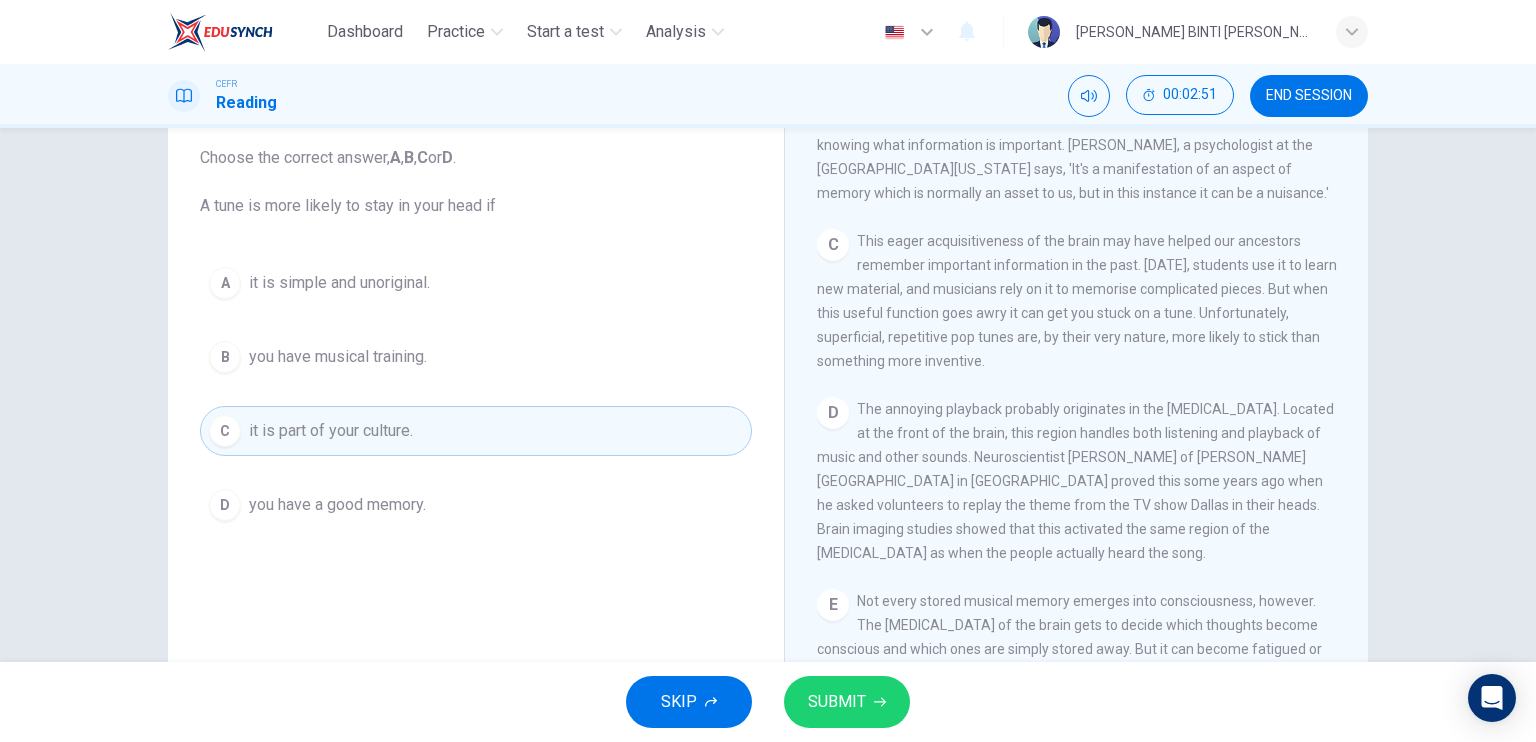 click on "SUBMIT" at bounding box center [837, 702] 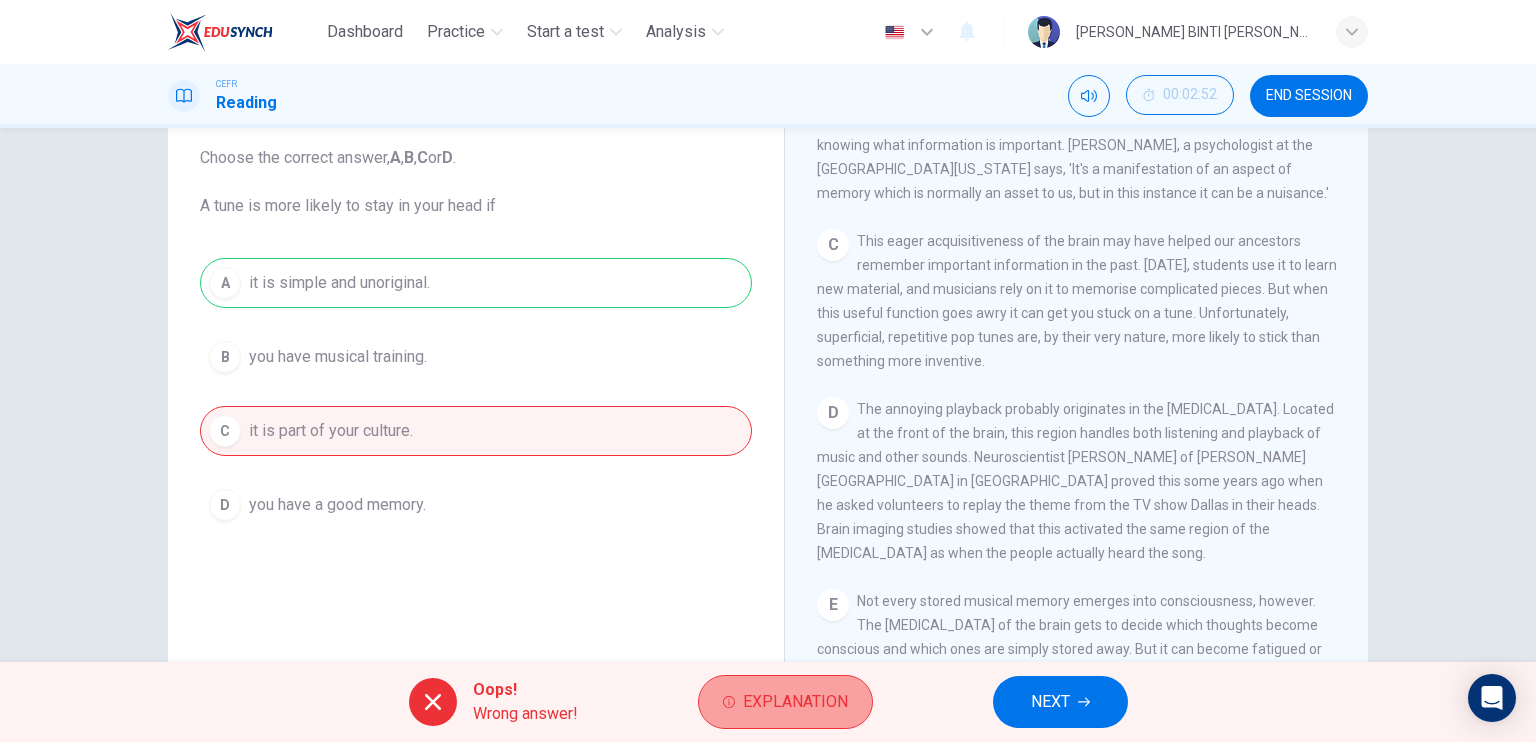 click on "Explanation" at bounding box center (795, 702) 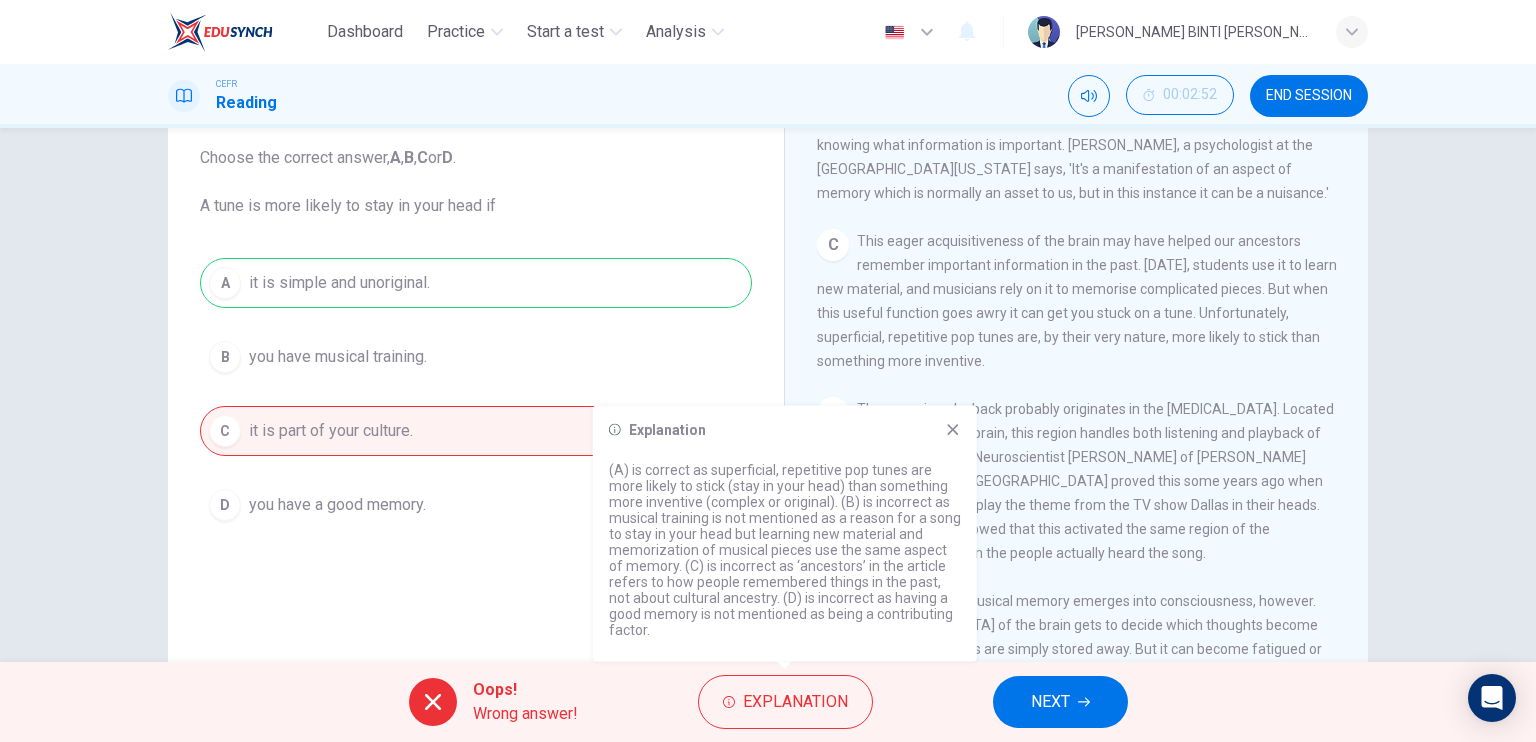 click 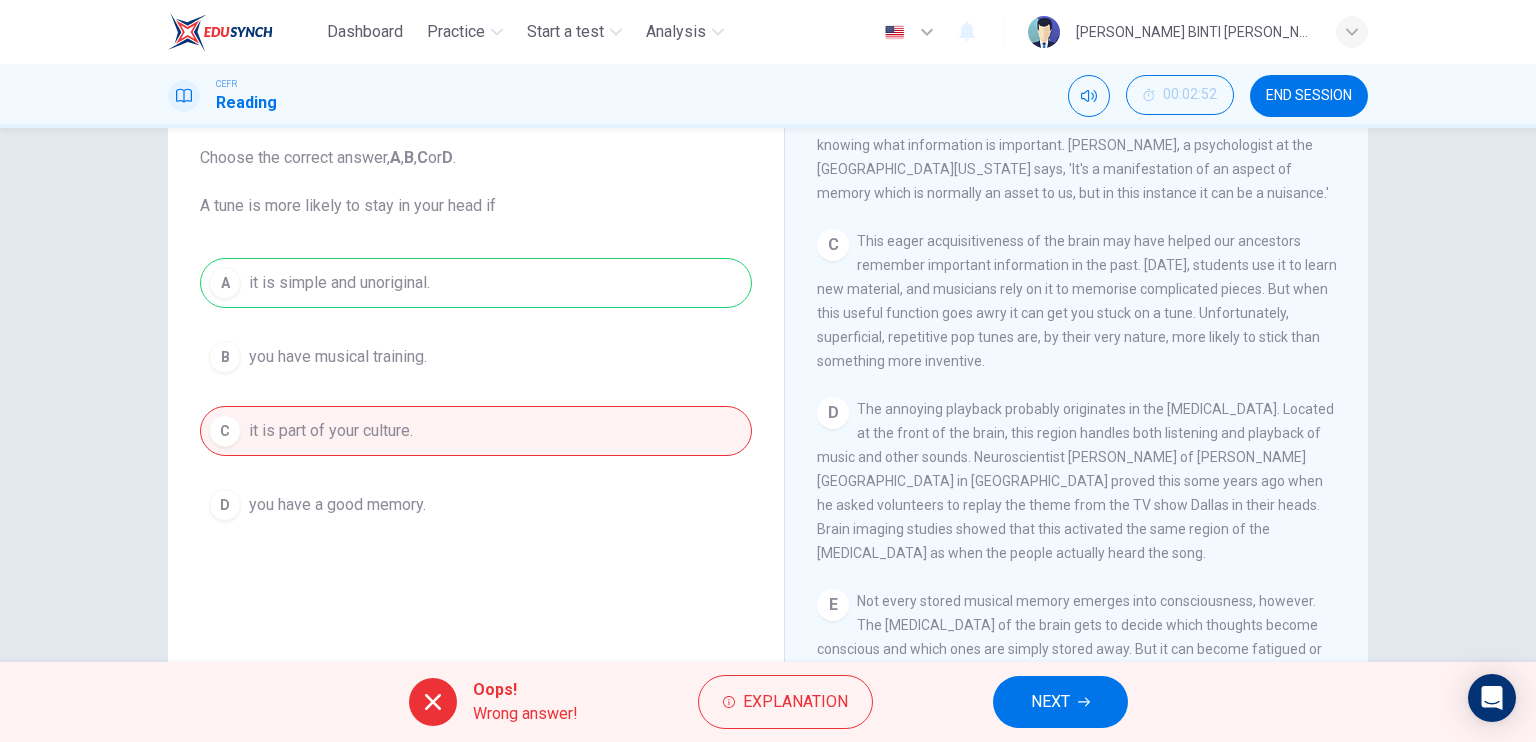 click on "NEXT" at bounding box center (1050, 702) 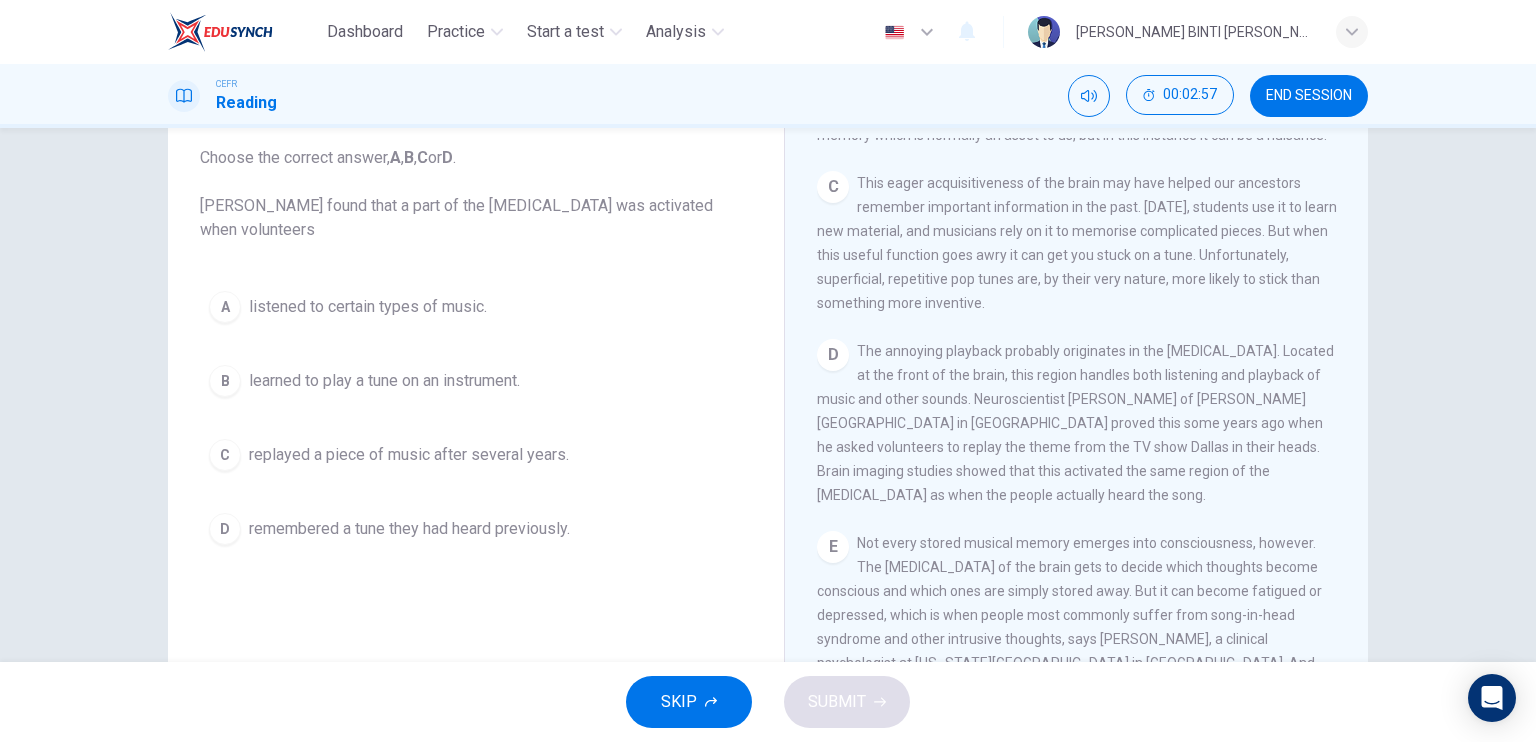 scroll, scrollTop: 706, scrollLeft: 0, axis: vertical 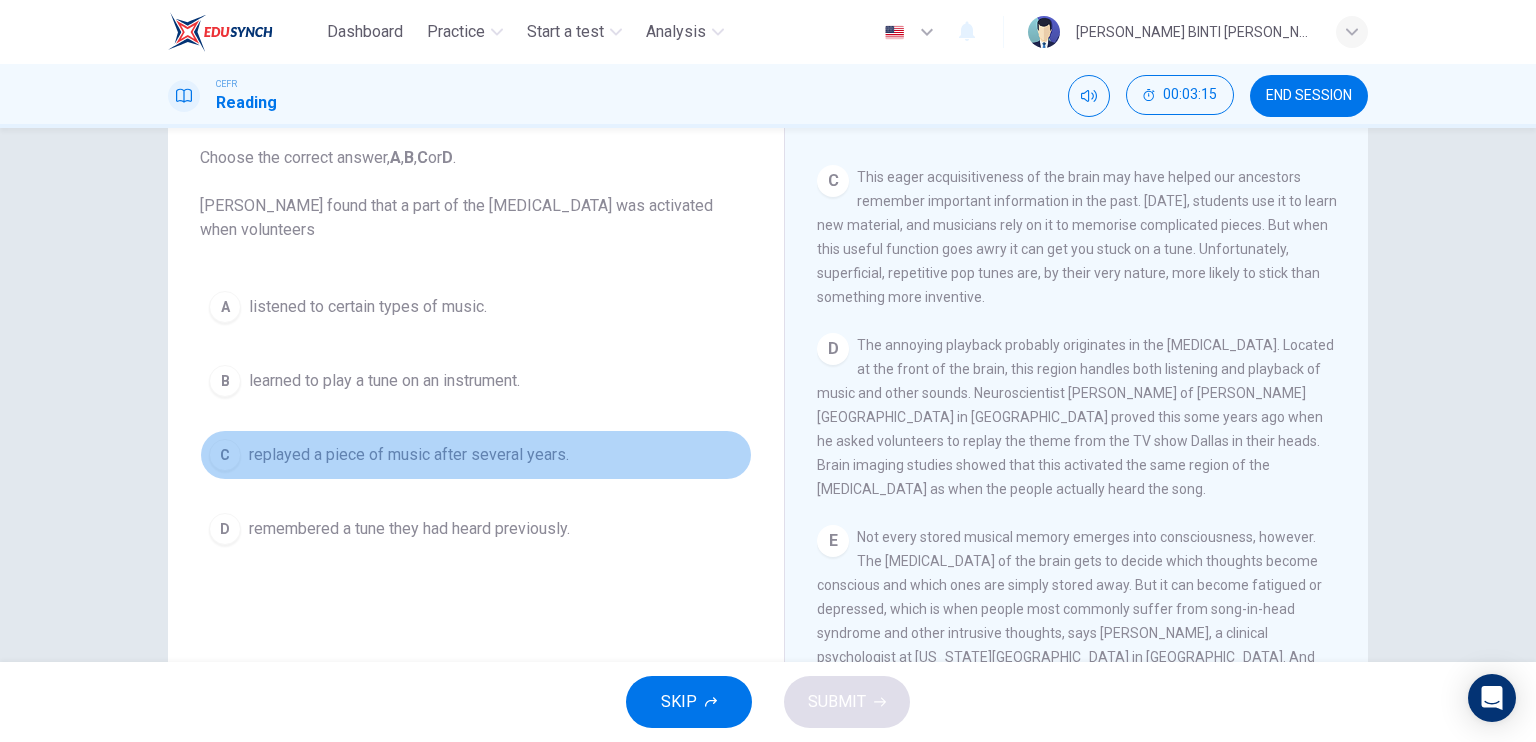 click on "C" at bounding box center [225, 455] 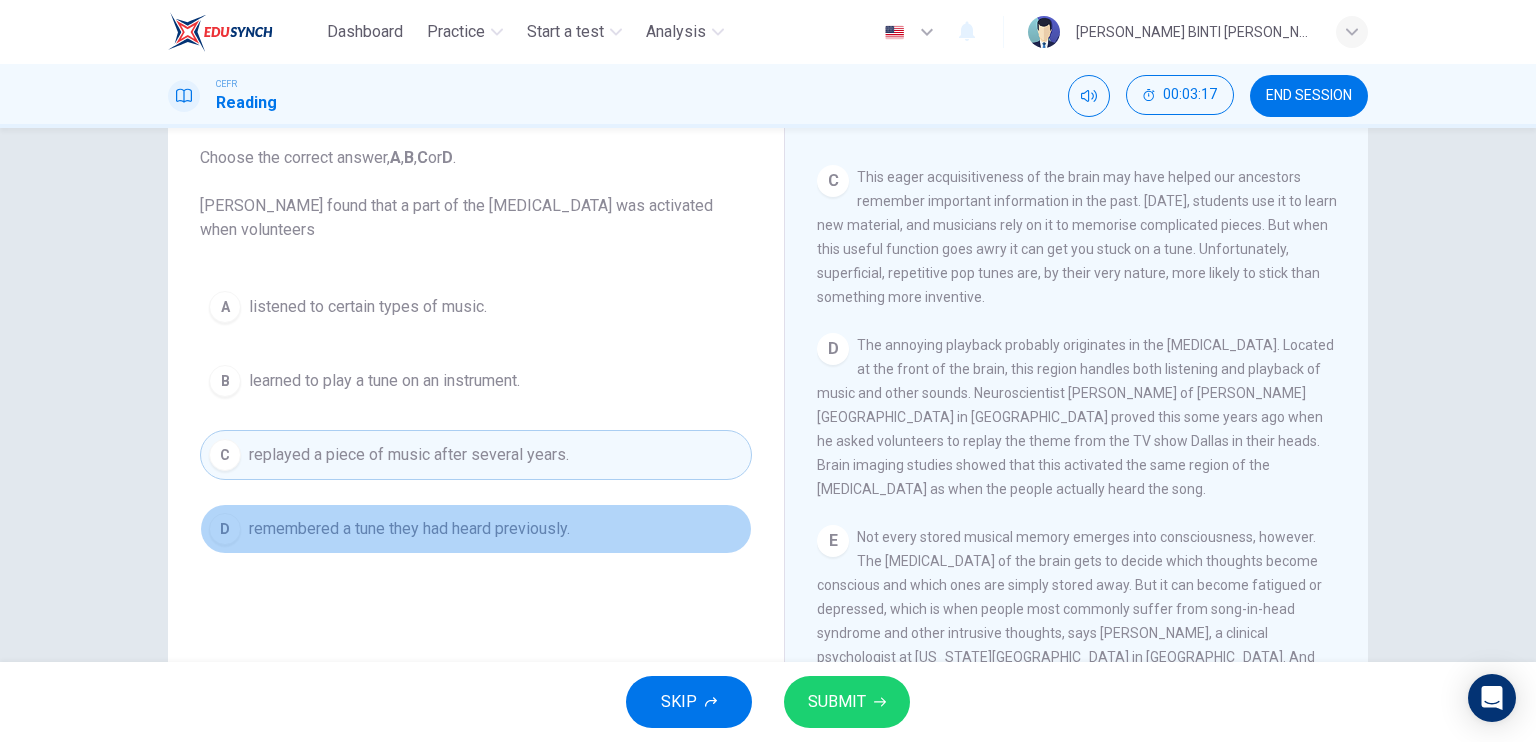 click on "D" at bounding box center (225, 529) 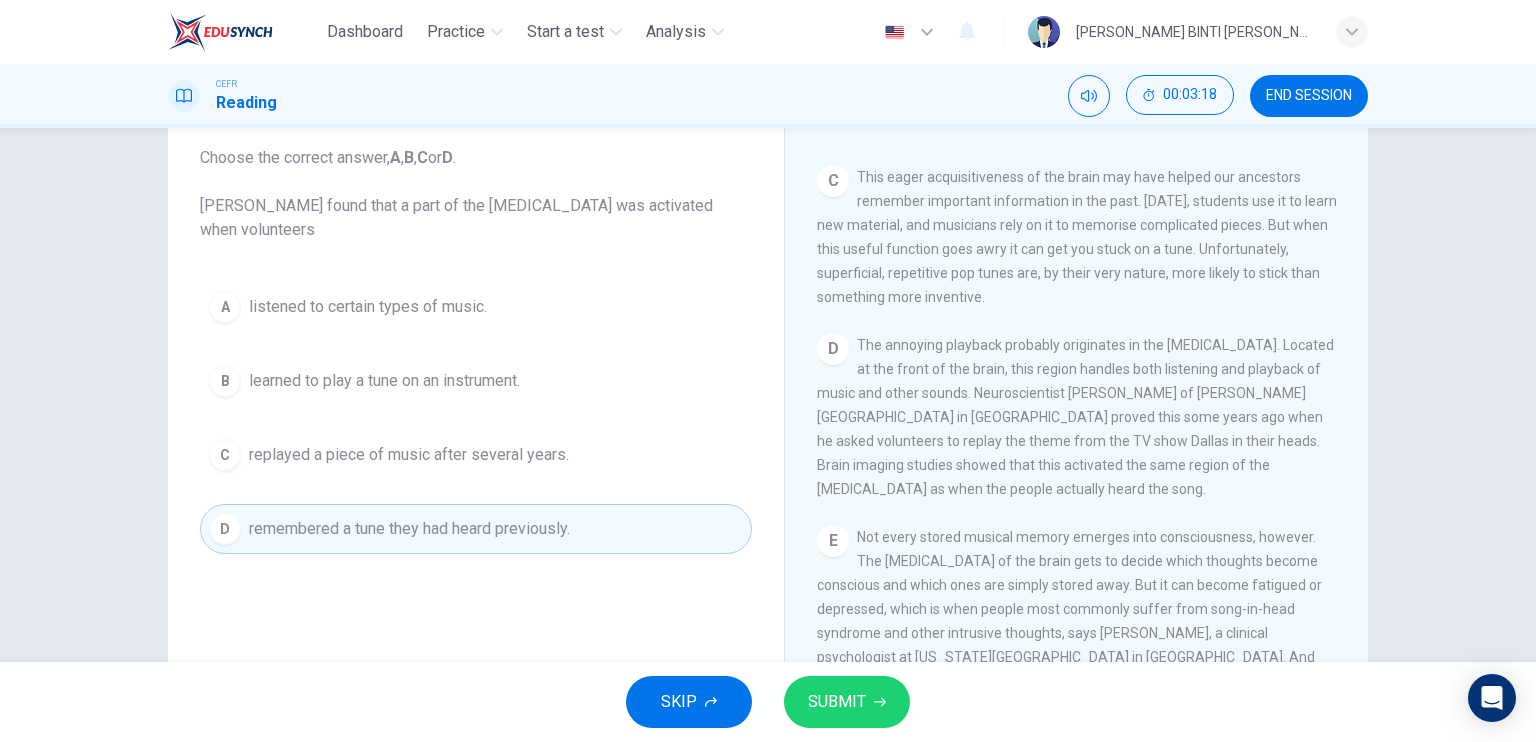 click on "B learned to play a tune on an instrument." at bounding box center (476, 381) 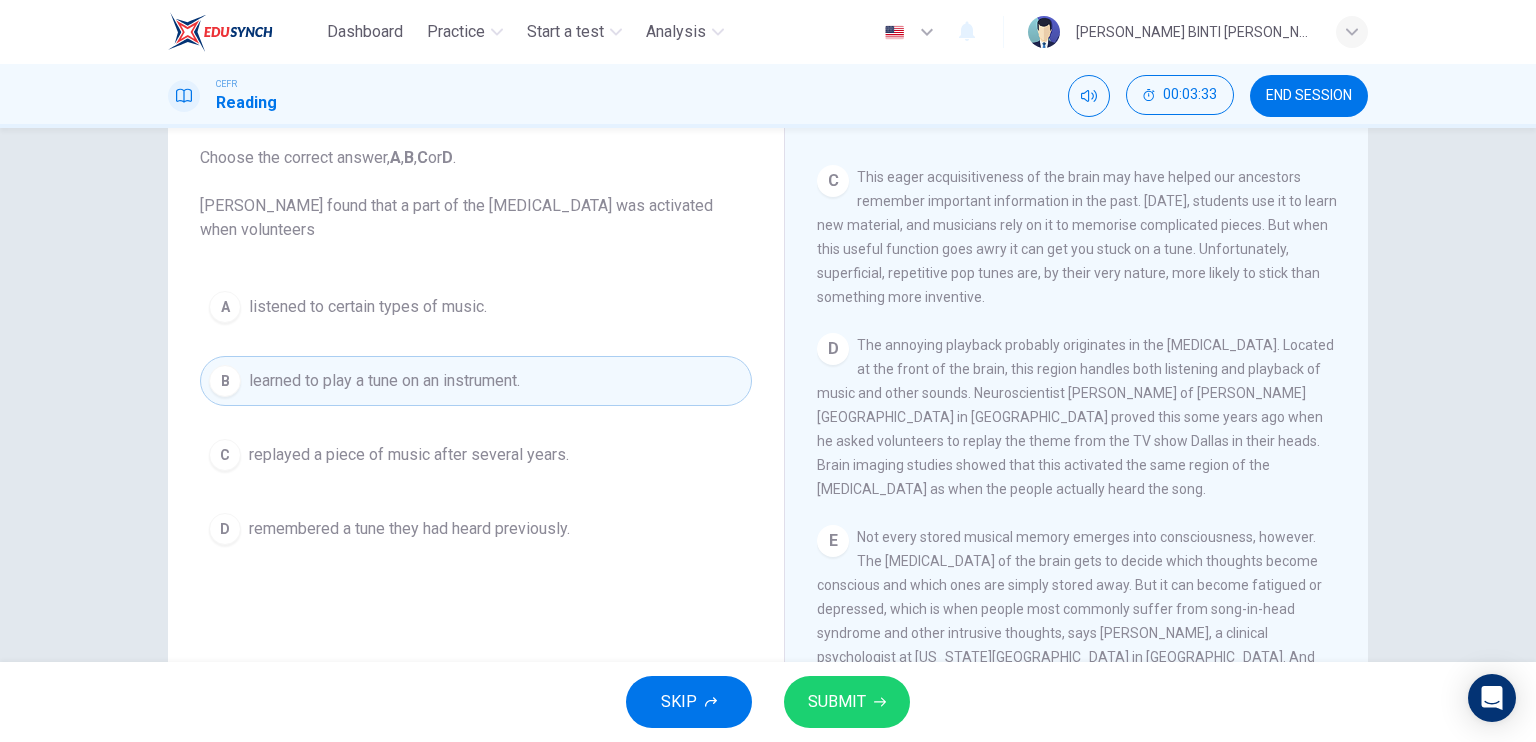 click on "D" at bounding box center [225, 529] 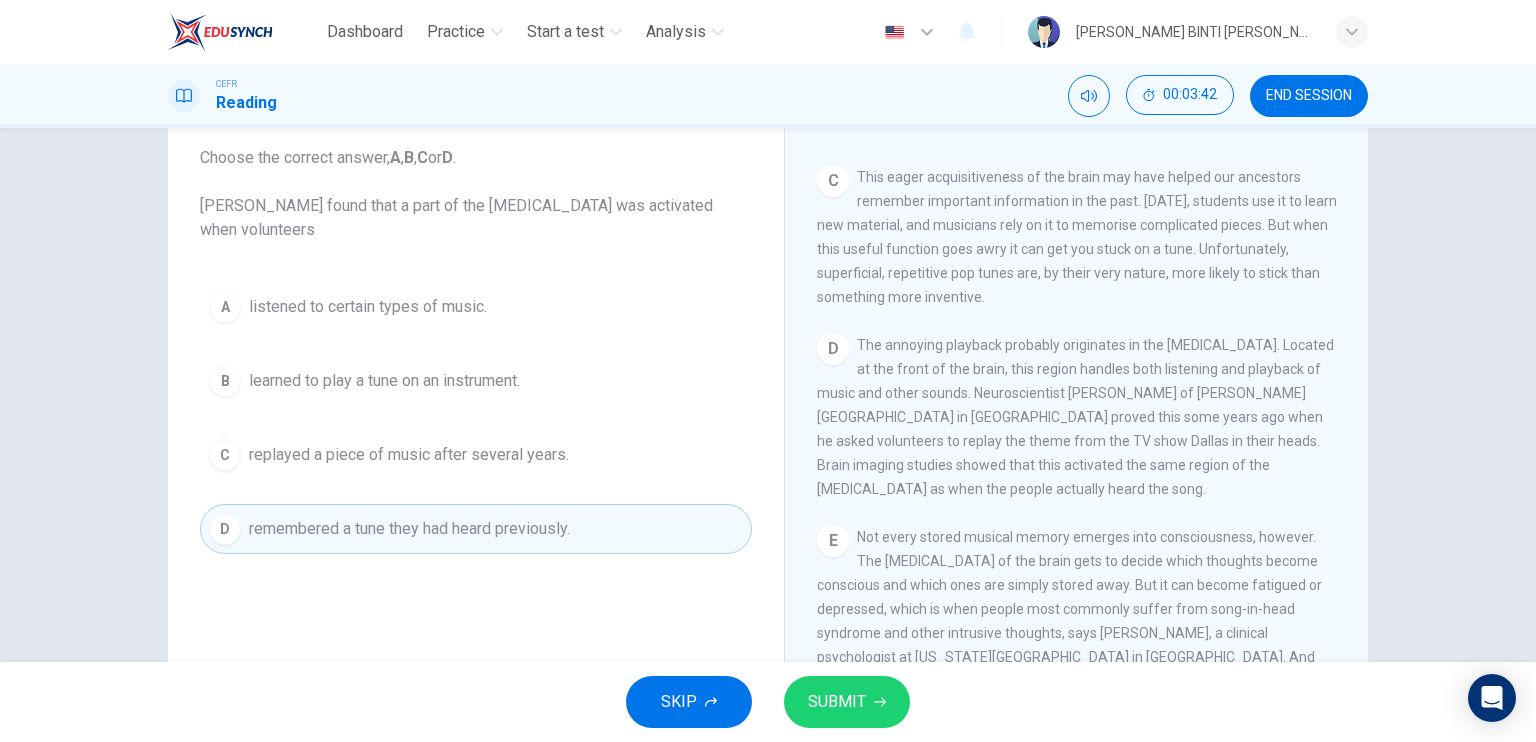 click on "B learned to play a tune on an instrument." at bounding box center (476, 381) 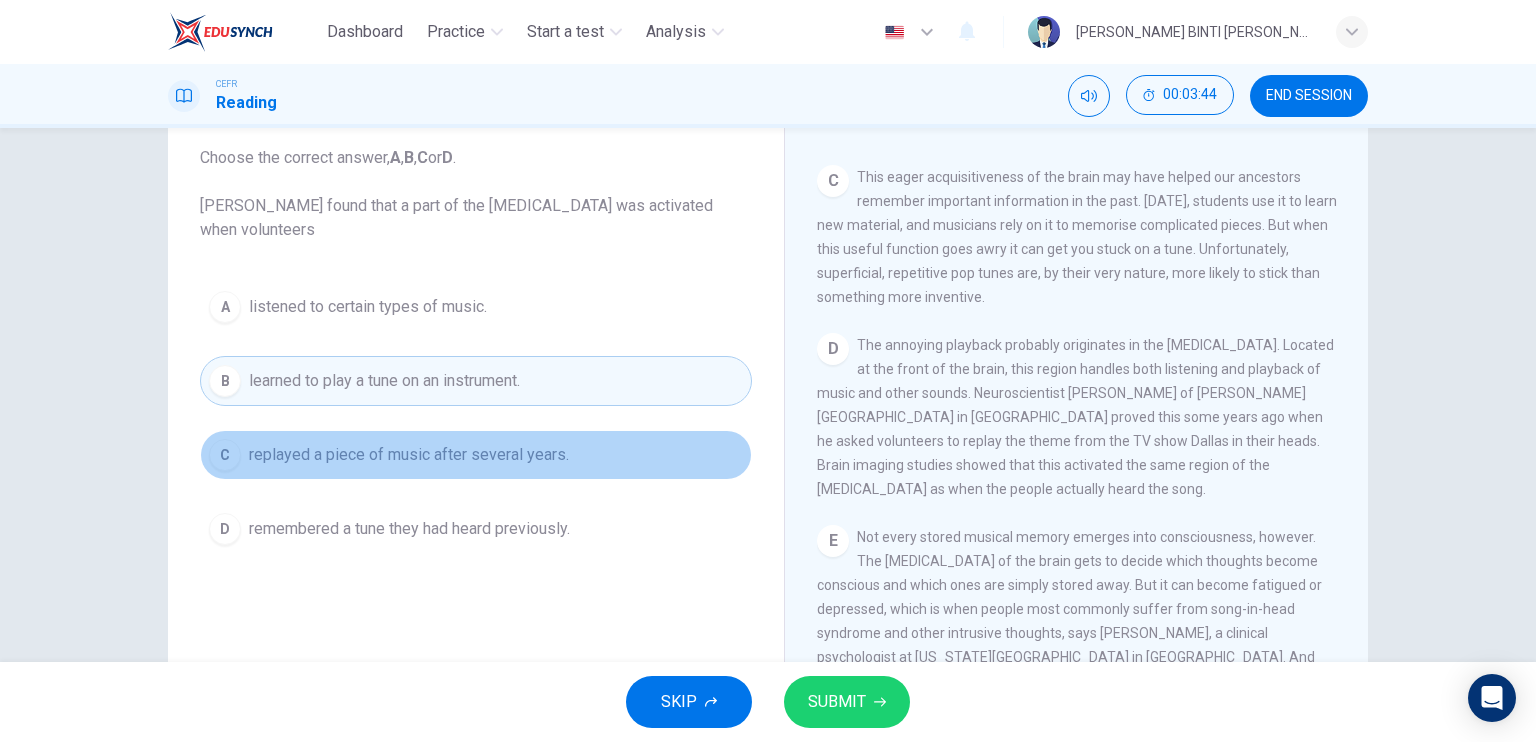 click on "C" at bounding box center (225, 455) 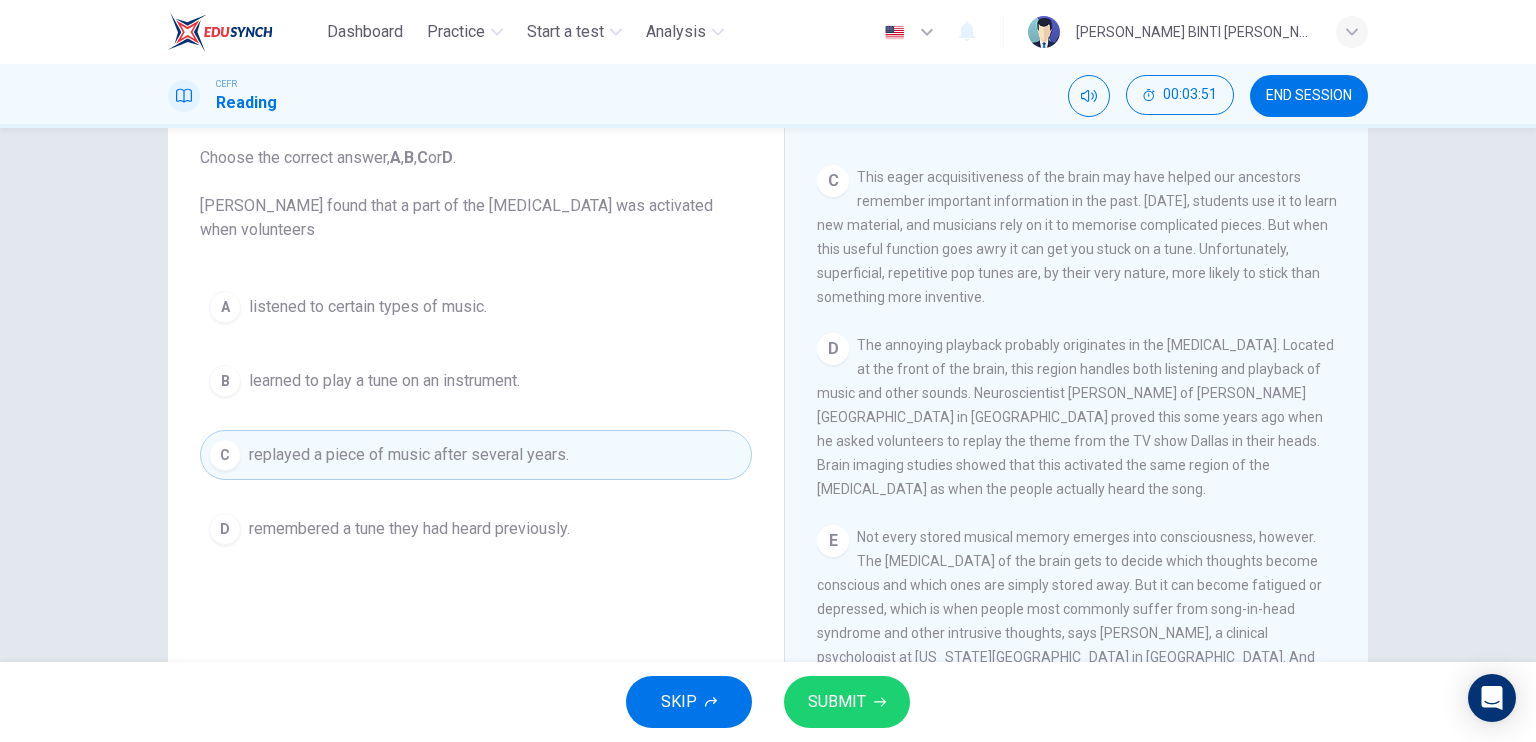 click on "SUBMIT" at bounding box center (837, 702) 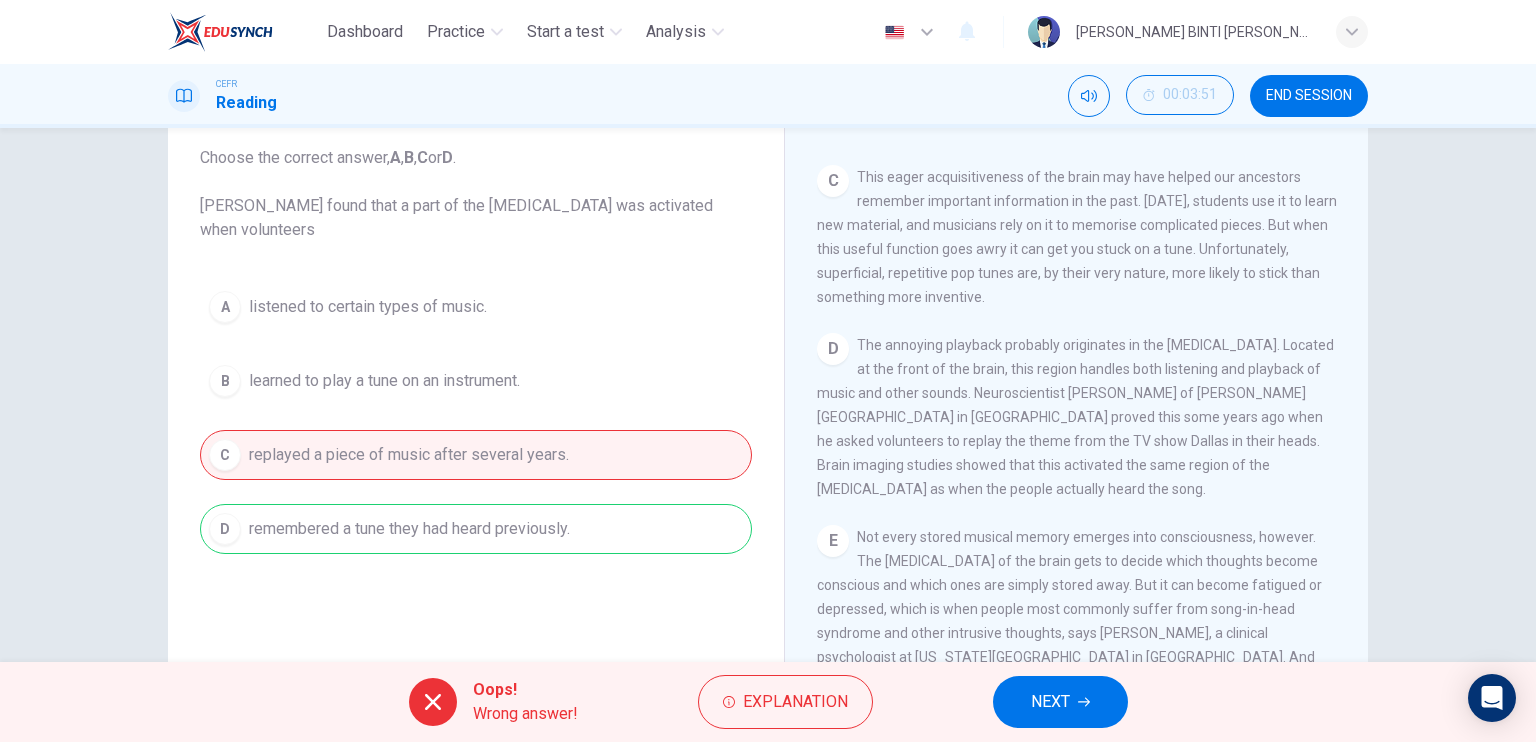 click on "NEXT" at bounding box center (1050, 702) 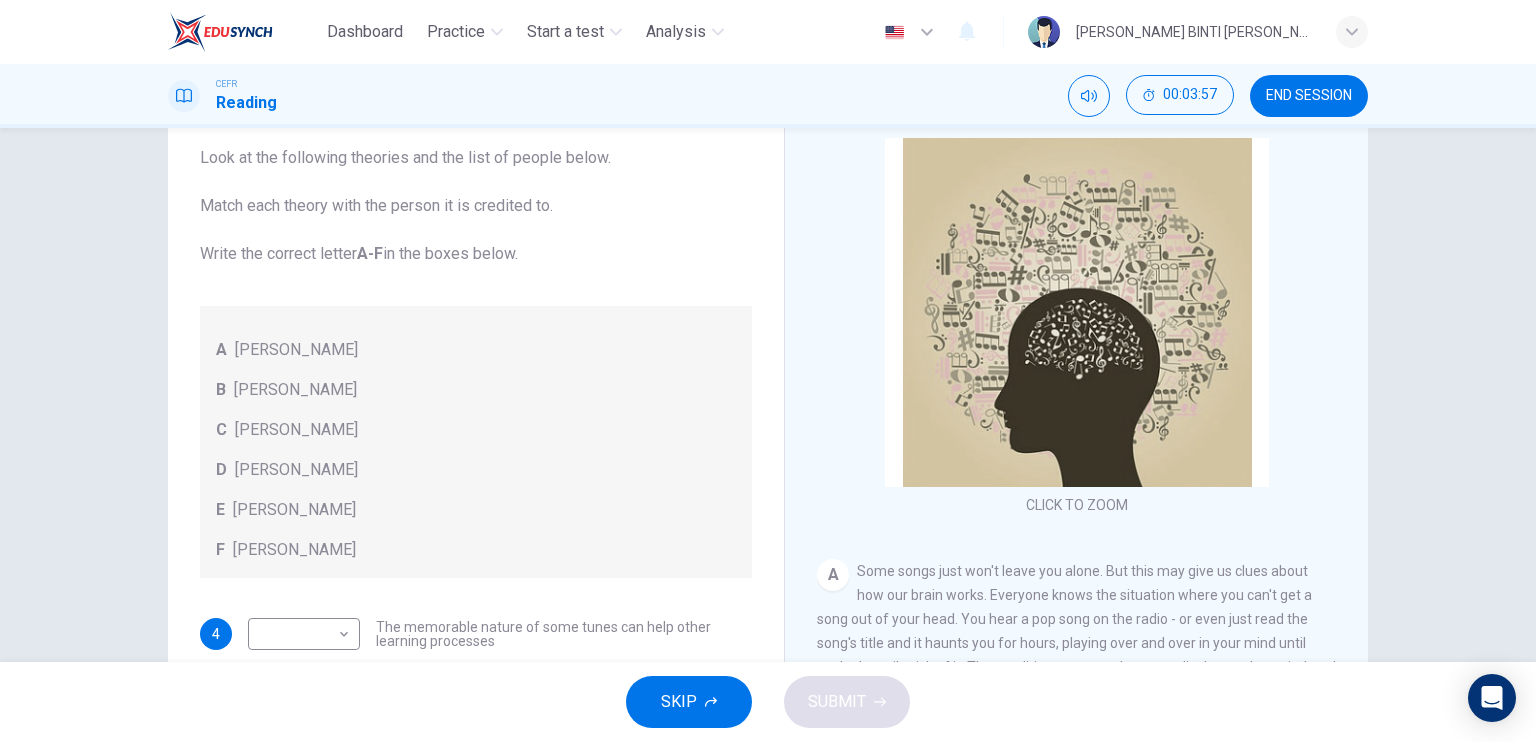click on "CLICK TO ZOOM Click to Zoom A Some songs just won't leave you alone. But this may give us clues about how our brain works. Everyone knows the situation where you can't get a song out of your head. You hear a pop song on the radio - or even just read the song's title and it haunts you for hours, playing over and over in your mind until you're heartily sick of it. The condition now even has a medical name 'song-in-head syndrome'. B But why does the mind annoy us like this? No one knows for sure, but it's probably because the brain is better at holding onto information than it is at knowing what information is important. [PERSON_NAME], a psychologist at the [GEOGRAPHIC_DATA][US_STATE] says, 'It's a manifestation of an aspect of memory which is normally an asset to us, but in this instance it can be a nuisance.' C D E F G H I" at bounding box center [1090, 441] 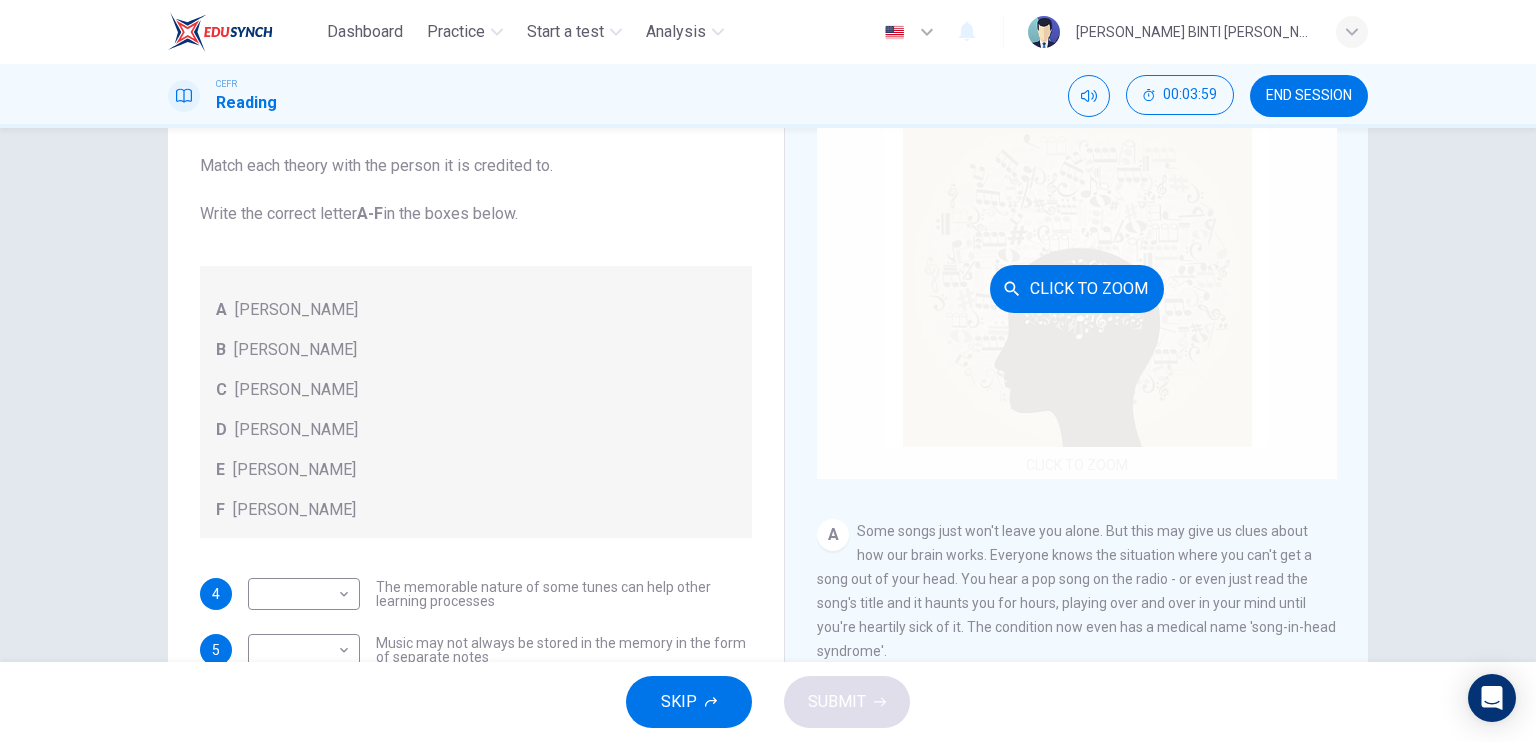 scroll, scrollTop: 160, scrollLeft: 0, axis: vertical 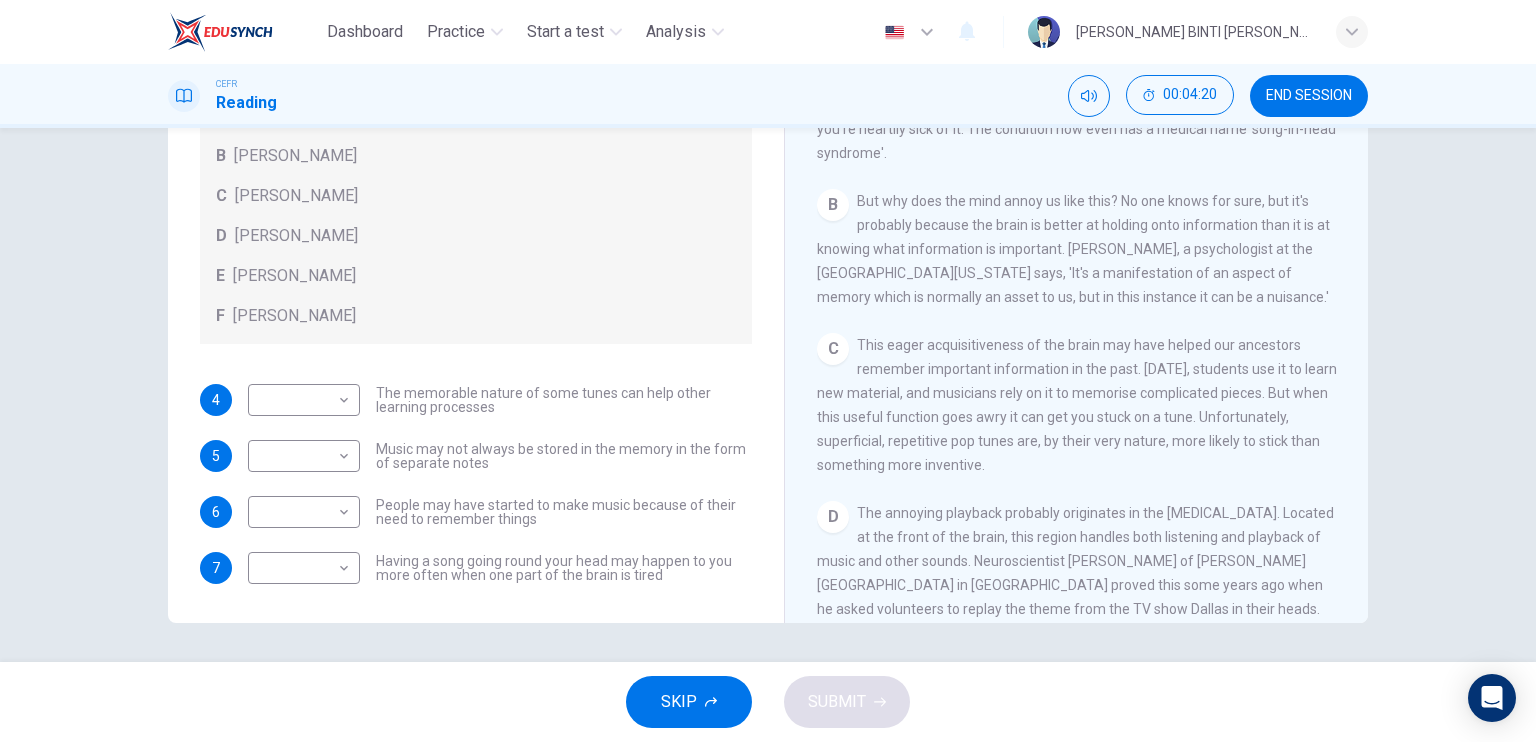 drag, startPoint x: 1365, startPoint y: 244, endPoint x: 1359, endPoint y: 215, distance: 29.614185 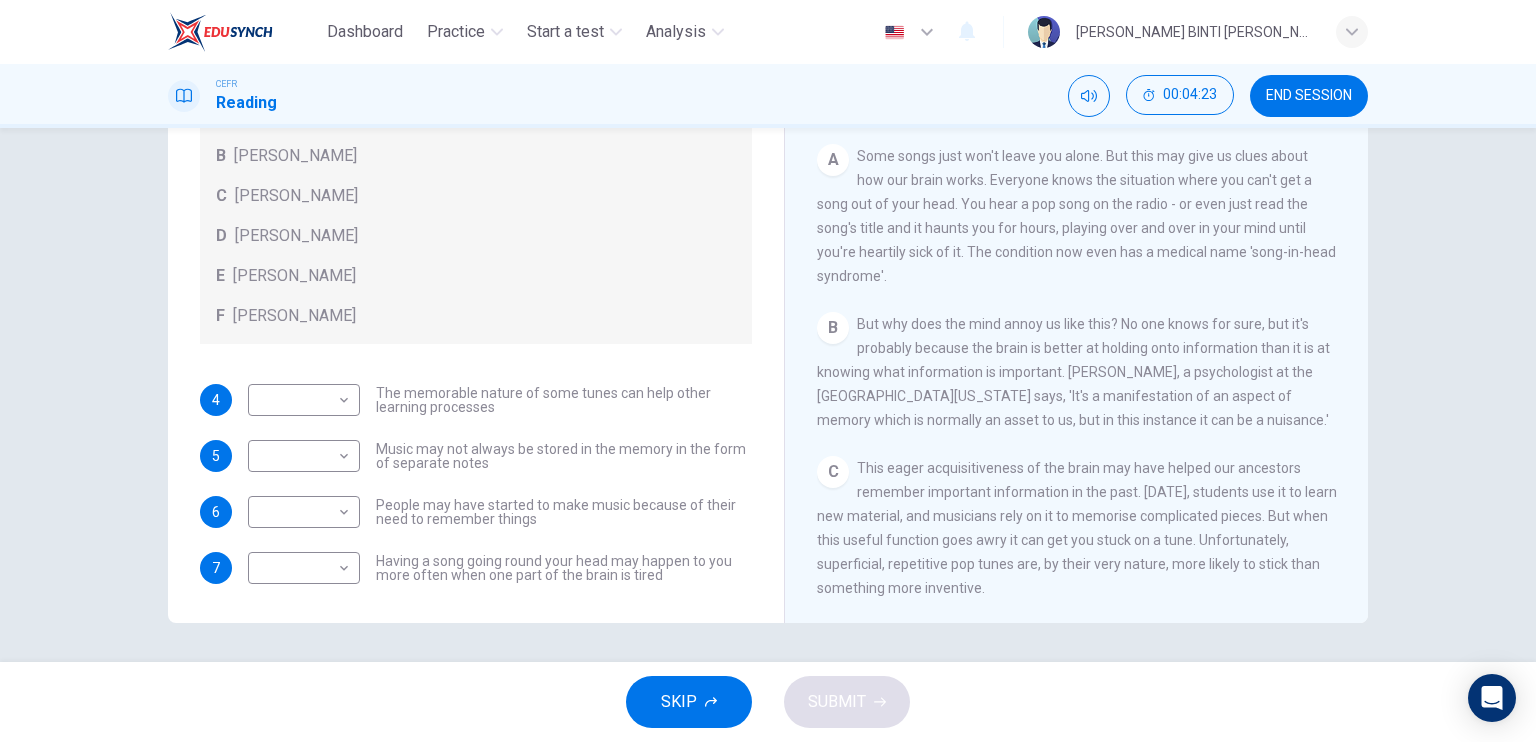 scroll, scrollTop: 296, scrollLeft: 0, axis: vertical 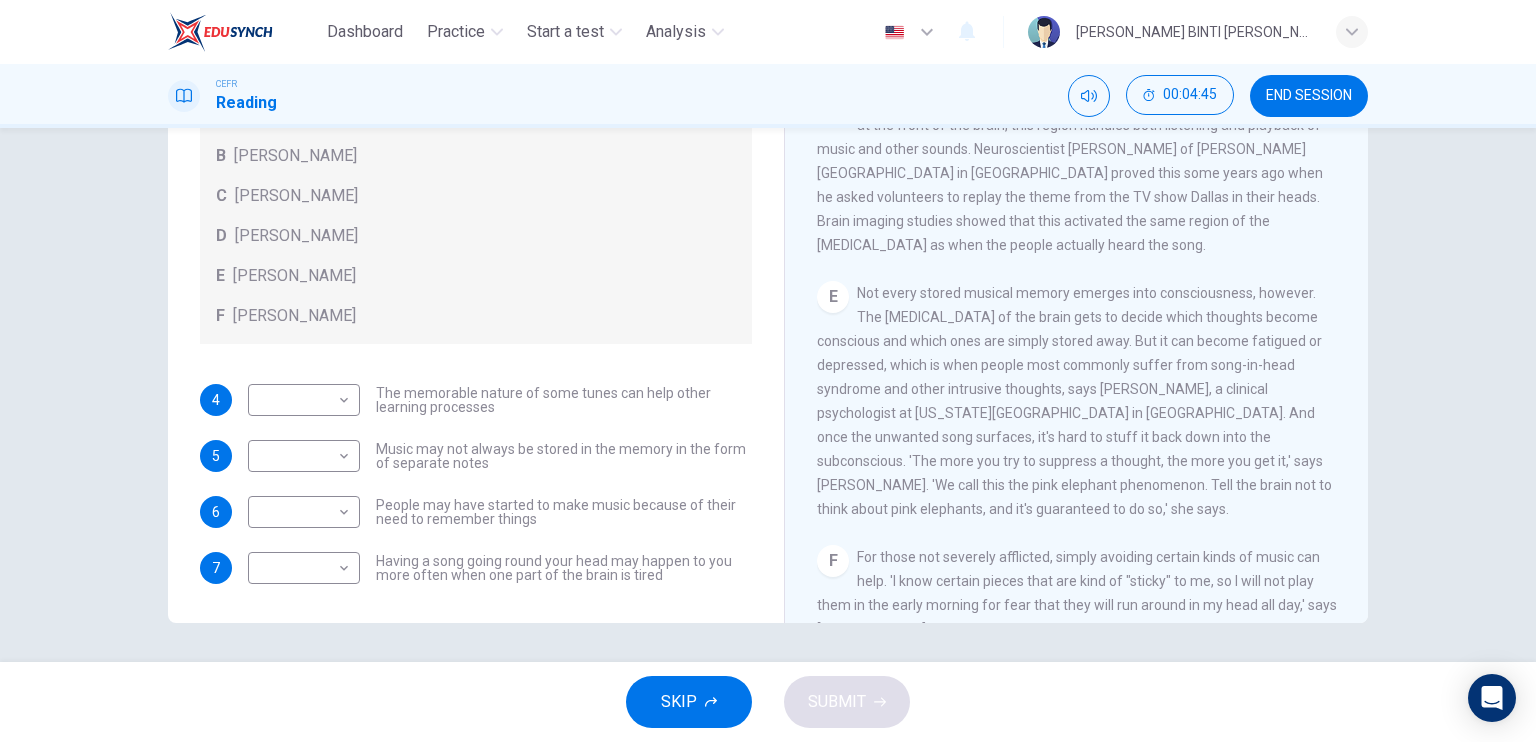 click on "CLICK TO ZOOM Click to Zoom A Some songs just won't leave you alone. But this may give us clues about how our brain works. Everyone knows the situation where you can't get a song out of your head. You hear a pop song on the radio - or even just read the song's title and it haunts you for hours, playing over and over in your mind until you're heartily sick of it. The condition now even has a medical name 'song-in-head syndrome'. B But why does the mind annoy us like this? No one knows for sure, but it's probably because the brain is better at holding onto information than it is at knowing what information is important. [PERSON_NAME], a psychologist at the [GEOGRAPHIC_DATA][US_STATE] says, 'It's a manifestation of an aspect of memory which is normally an asset to us, but in this instance it can be a nuisance.' C D E F G H I" at bounding box center [1090, 319] 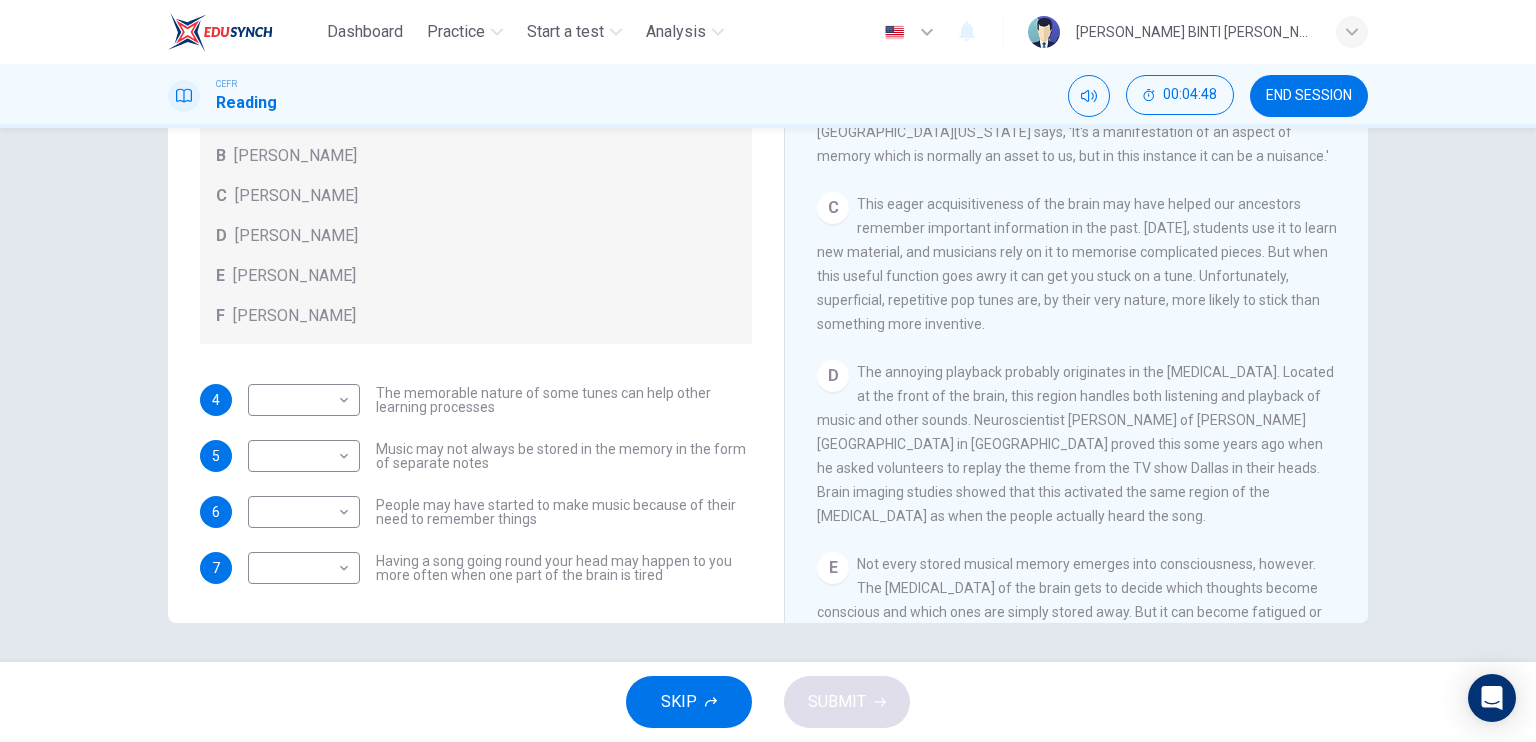 scroll, scrollTop: 551, scrollLeft: 0, axis: vertical 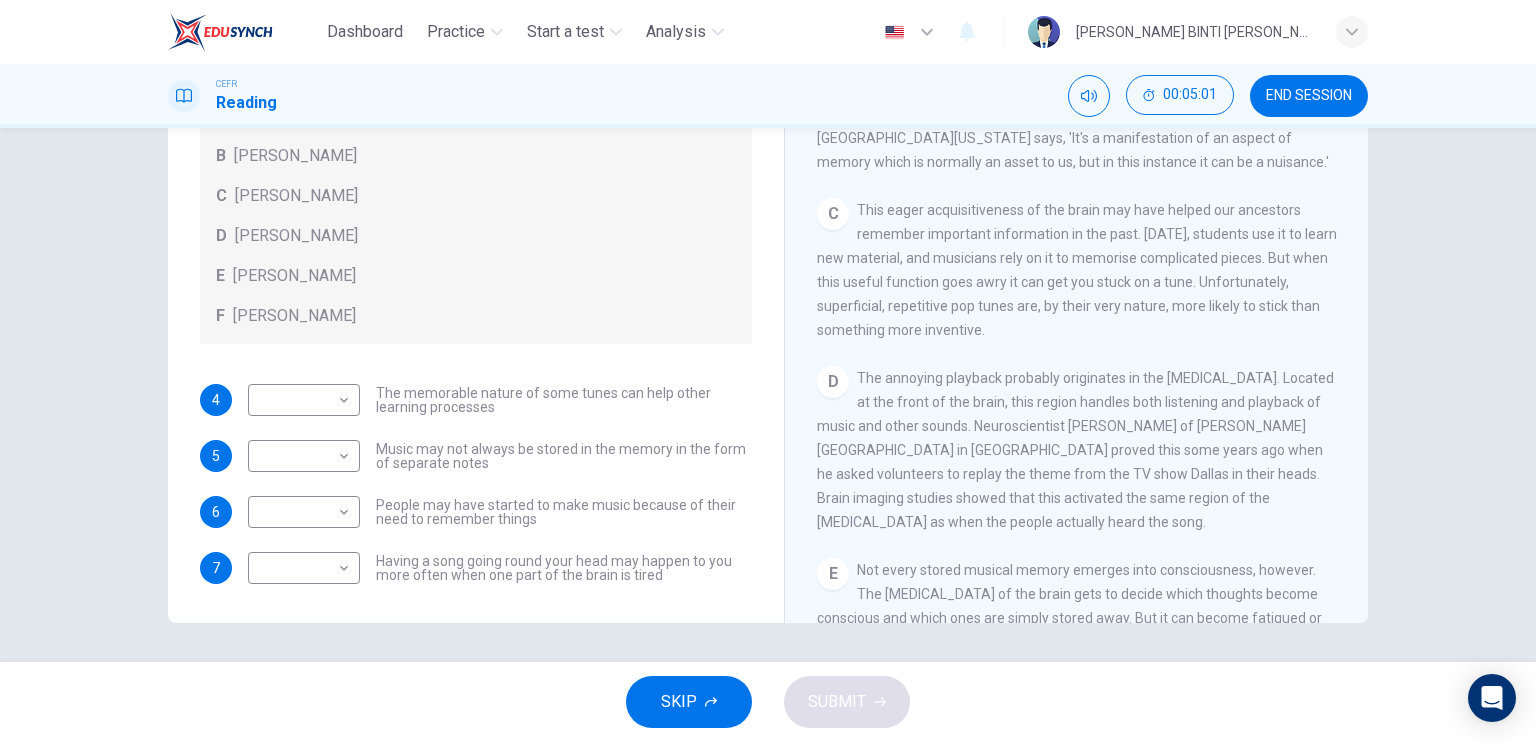 drag, startPoint x: 1336, startPoint y: 293, endPoint x: 1344, endPoint y: 347, distance: 54.589375 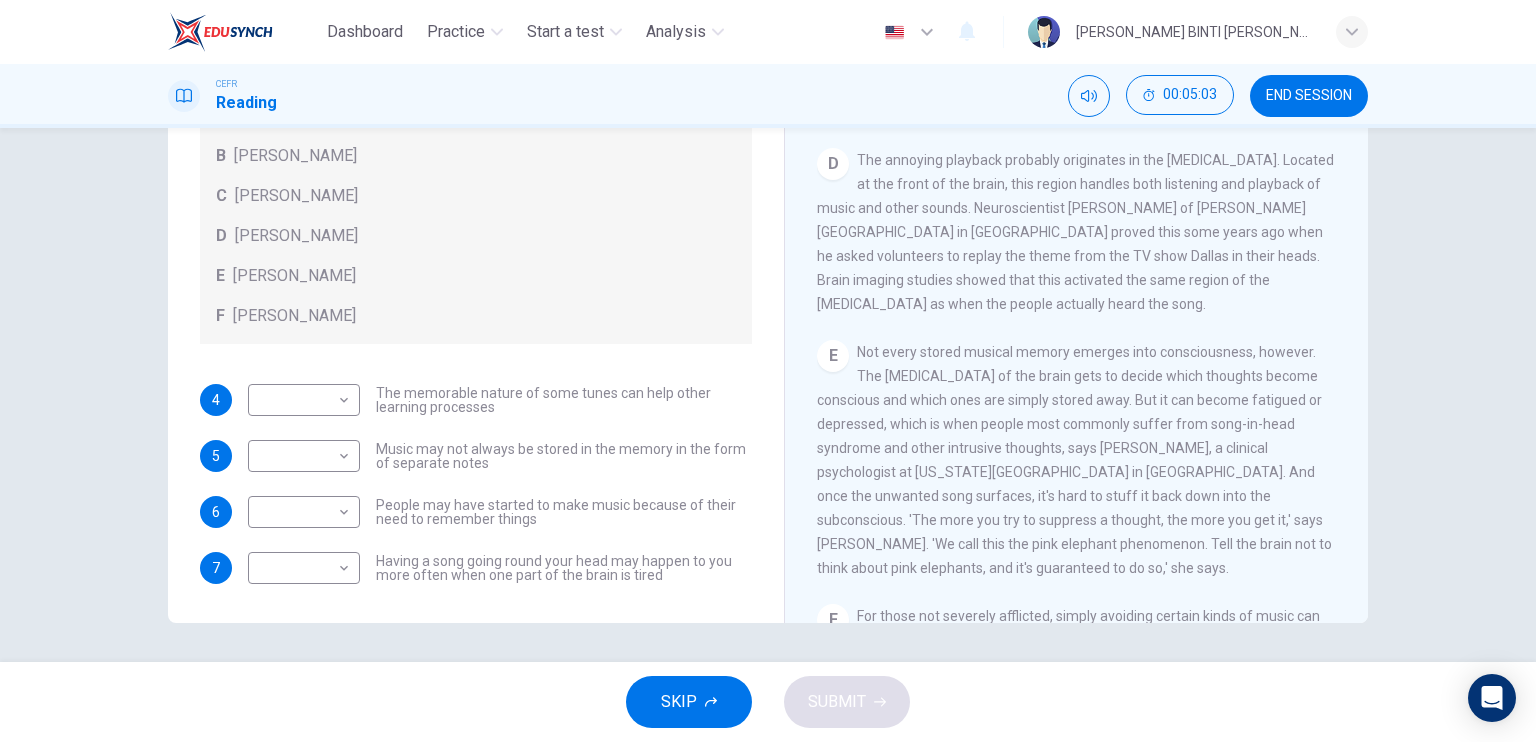 scroll, scrollTop: 772, scrollLeft: 0, axis: vertical 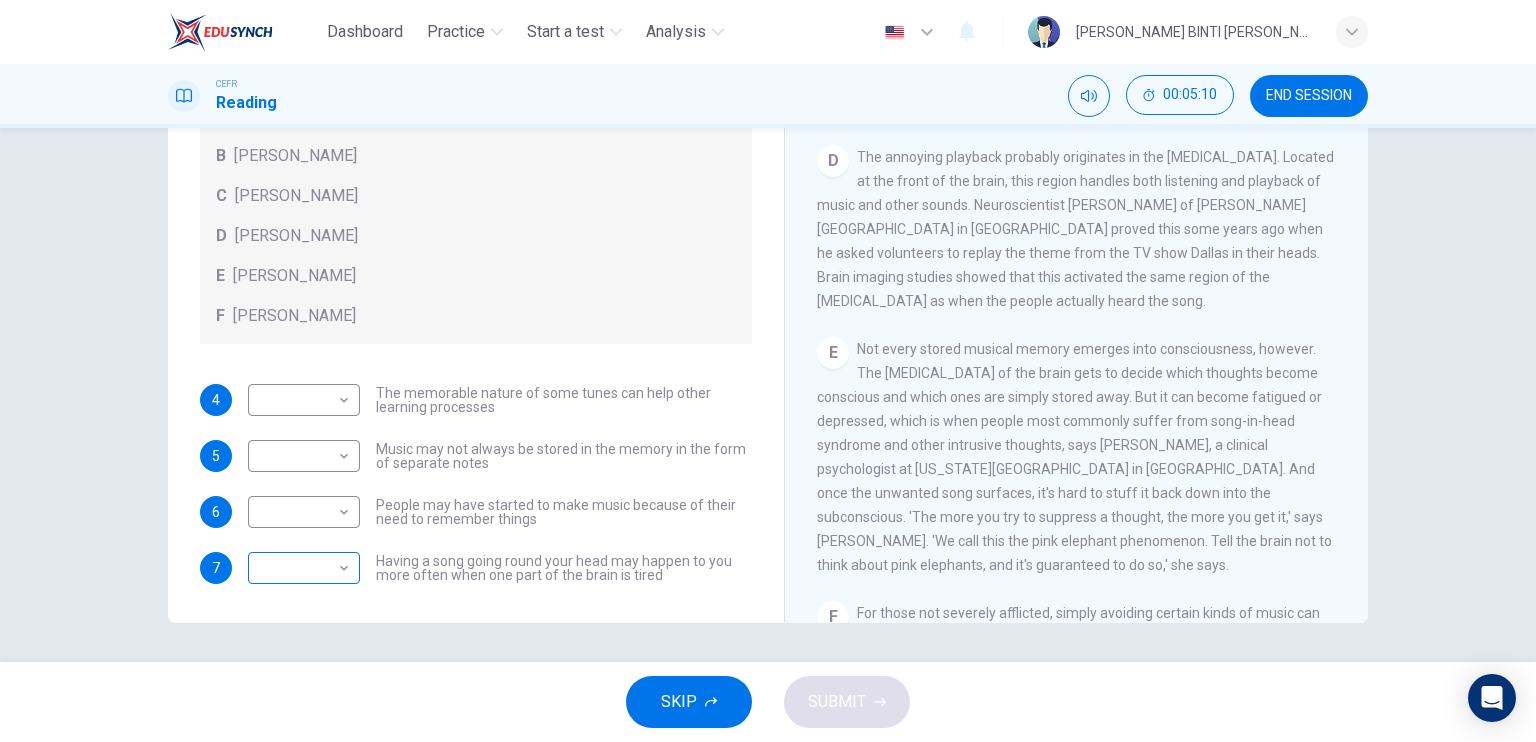 click on "Dashboard Practice Start a test Analysis English en ​ [PERSON_NAME] BINTI [PERSON_NAME] CEFR Reading 00:05:10 END SESSION Questions 4 - 7 Look at the following theories and the list of people below.
Match each theory with the person it is credited to.
Write the correct letter  A-F  in the boxes below. A [PERSON_NAME] B [PERSON_NAME] C [PERSON_NAME] D [PERSON_NAME] E [PERSON_NAME] F [PERSON_NAME] 4 ​ ​ The memorable nature of some tunes can help other learning processes 5 ​ ​ Music may not always be stored in the memory in the form of separate notes 6 ​ ​ People may have started to make music because of their need to remember things 7 ​ ​ Having a song going round your head may happen to you more often when one part of the brain is tired A Song on the Brain CLICK TO ZOOM Click to Zoom A B C D E F G H I SKIP SUBMIT EduSynch - Online Language Proficiency Testing
Dashboard Practice Start a test Analysis Notifications © Copyright  2025" at bounding box center (768, 371) 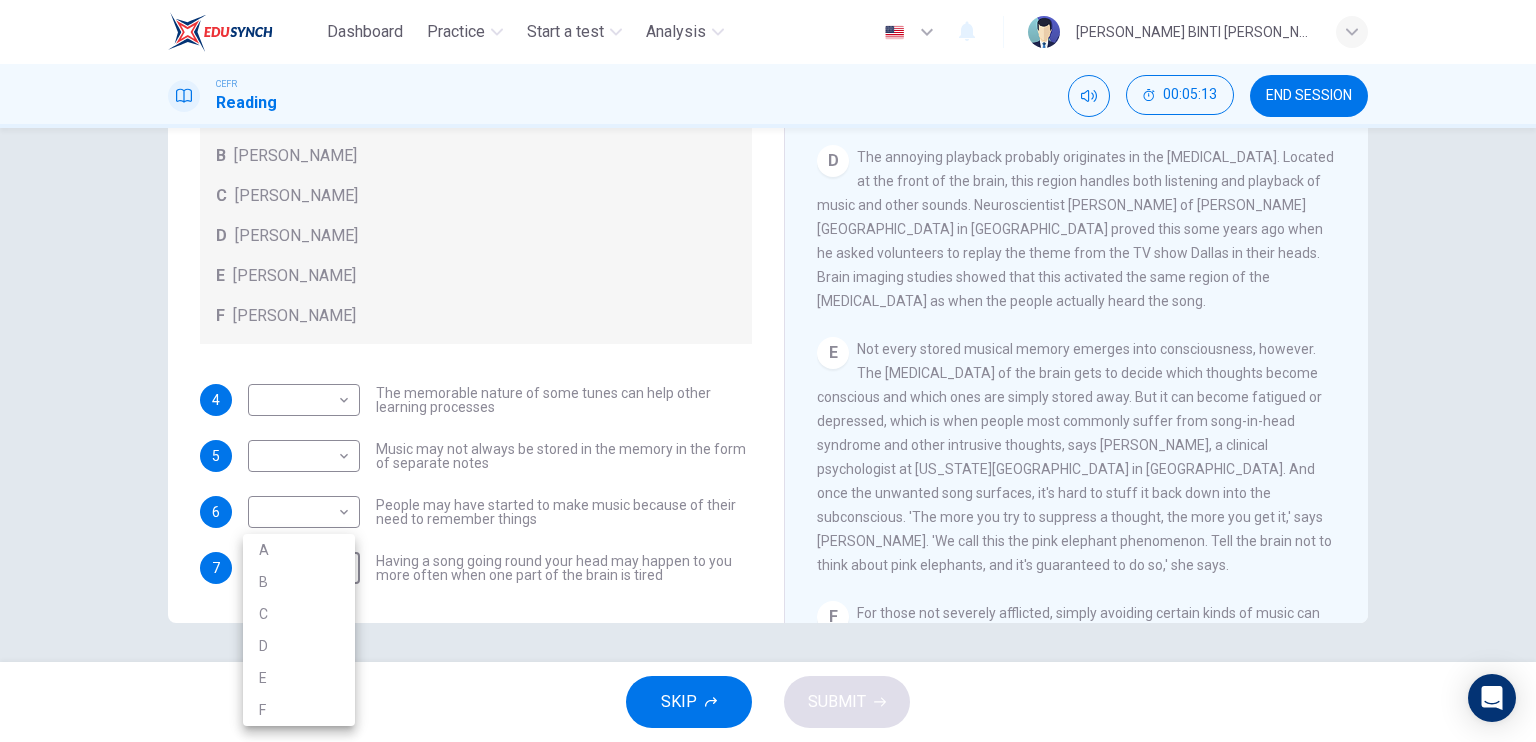 click on "B" at bounding box center (299, 582) 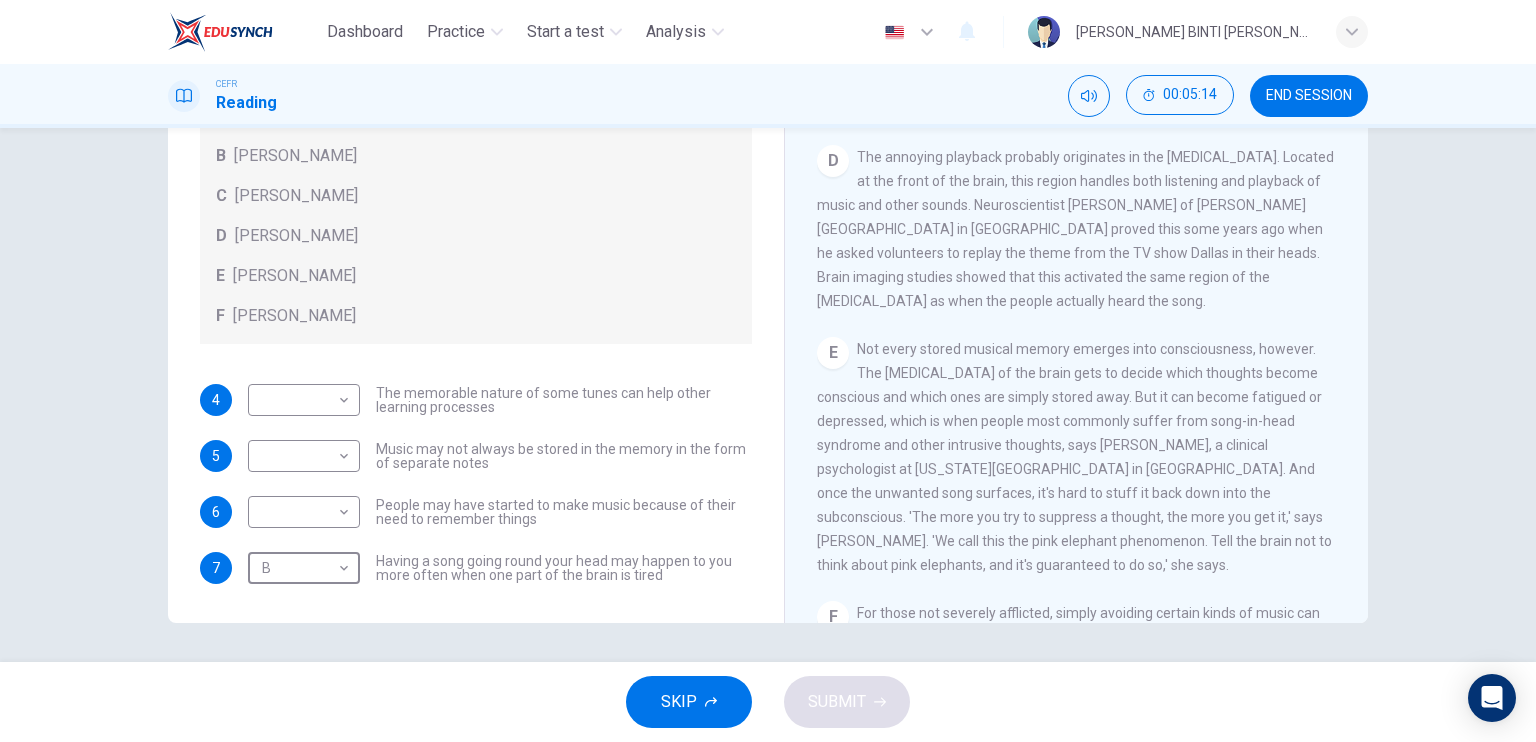 click on "Dashboard Practice Start a test Analysis English en ​ [PERSON_NAME] BINTI [PERSON_NAME] CEFR Reading 00:05:14 END SESSION Questions 4 - 7 Look at the following theories and the list of people below.
Match each theory with the person it is credited to.
Write the correct letter  A-F  in the boxes below. A [PERSON_NAME] B [PERSON_NAME] C [PERSON_NAME] D [PERSON_NAME] E [PERSON_NAME] F [PERSON_NAME] 4 ​ ​ The memorable nature of some tunes can help other learning processes 5 ​ ​ Music may not always be stored in the memory in the form of separate notes 6 ​ ​ People may have started to make music because of their need to remember things 7 B B ​ Having a song going round your head may happen to you more often when one part of the brain is tired A Song on the Brain CLICK TO ZOOM Click to Zoom A B C D E F G H I SKIP SUBMIT EduSynch - Online Language Proficiency Testing
Dashboard Practice Start a test Analysis Notifications © Copyright  2025 A B C D E F" at bounding box center [768, 371] 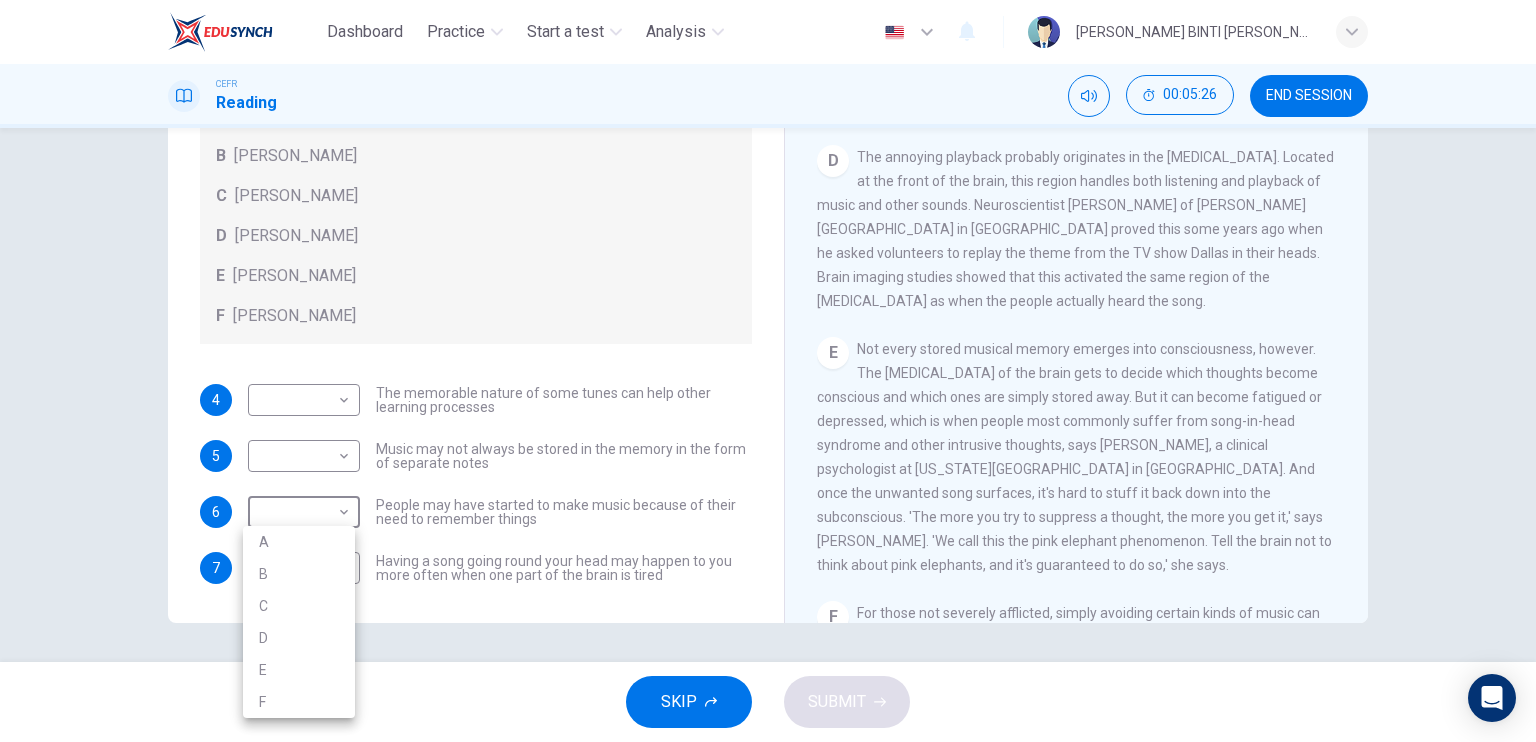 drag, startPoint x: 1363, startPoint y: 328, endPoint x: 1360, endPoint y: 367, distance: 39.115215 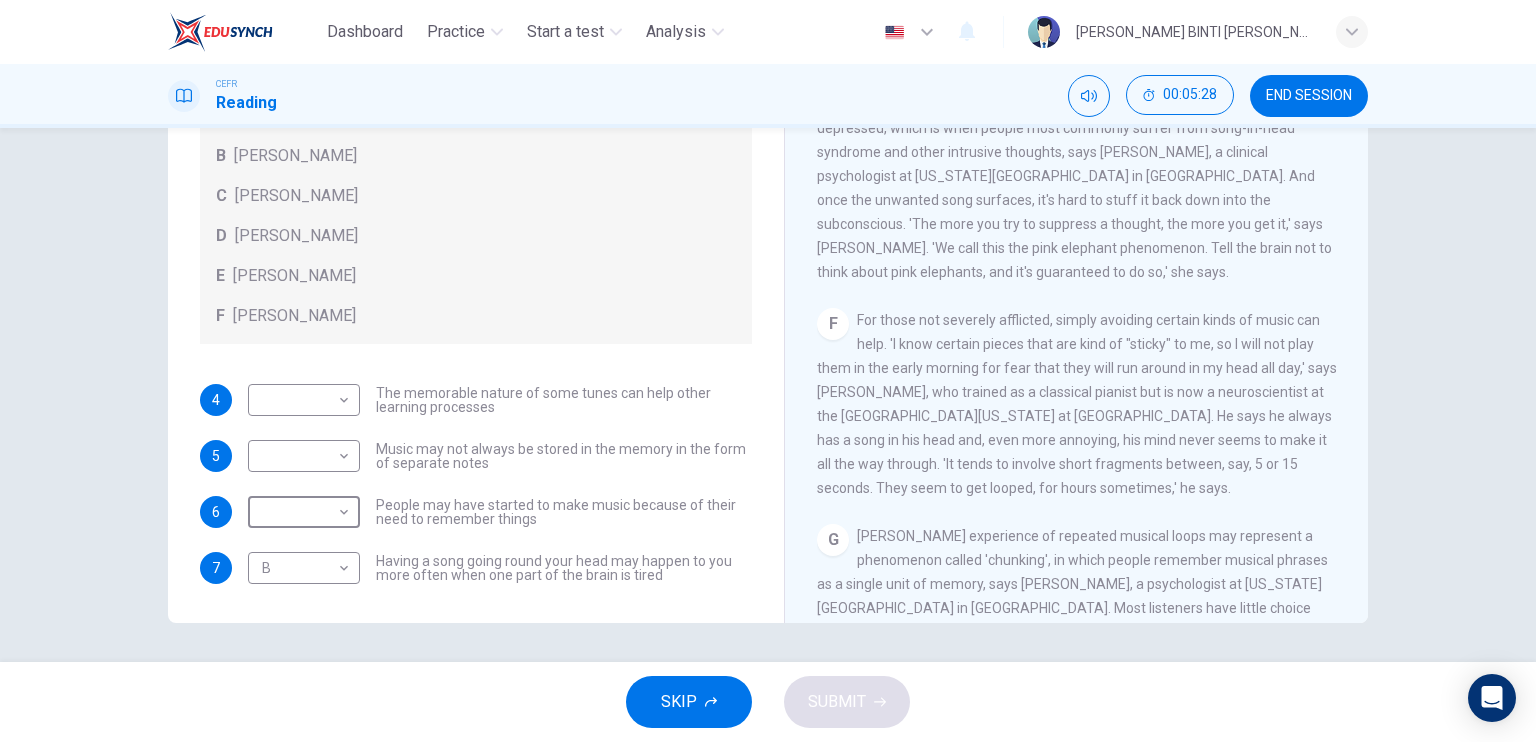 scroll, scrollTop: 1072, scrollLeft: 0, axis: vertical 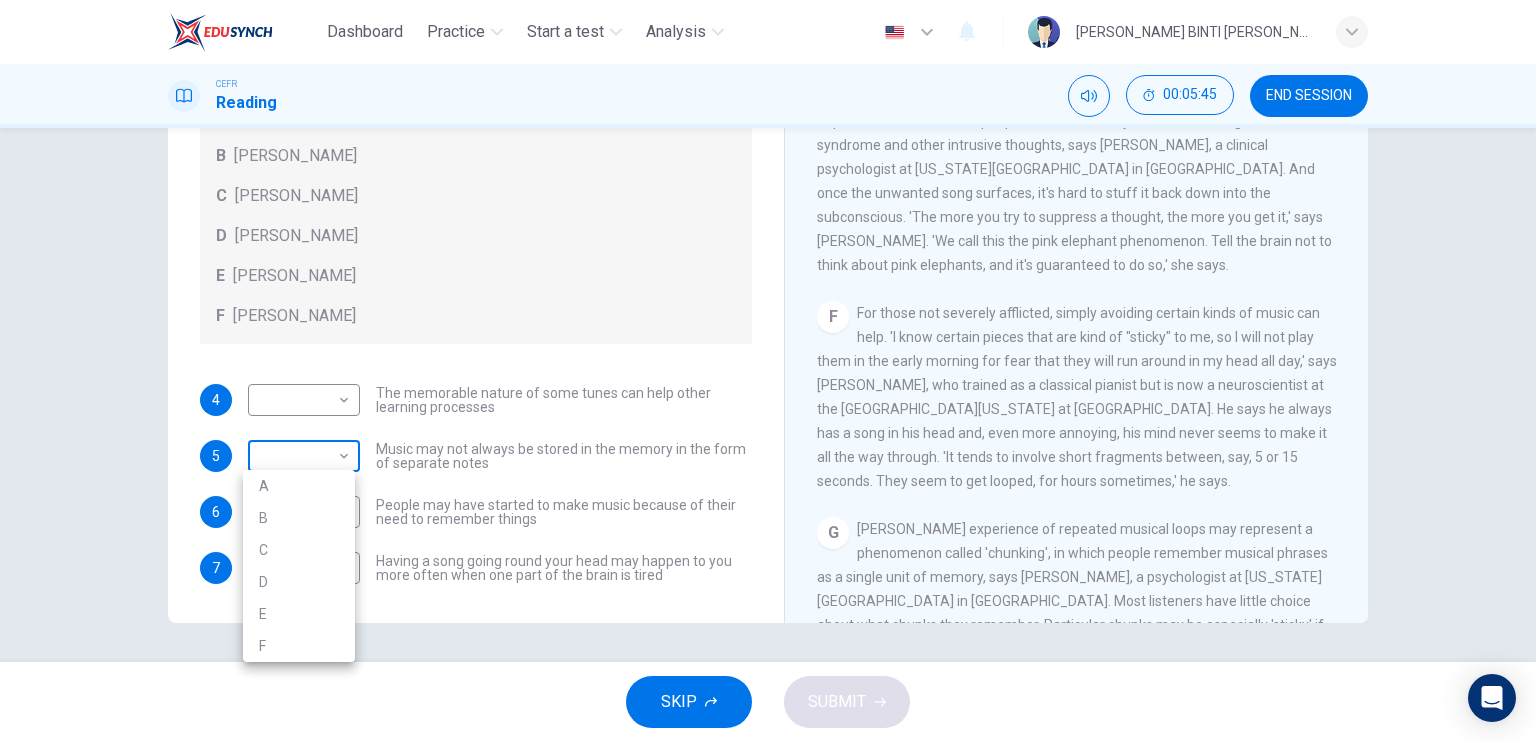 click on "Dashboard Practice Start a test Analysis English en ​ [PERSON_NAME] BINTI [PERSON_NAME] CEFR Reading 00:05:45 END SESSION Questions 4 - 7 Look at the following theories and the list of people below.
Match each theory with the person it is credited to.
Write the correct letter  A-F  in the boxes below. A [PERSON_NAME] B [PERSON_NAME] C [PERSON_NAME] D [PERSON_NAME] E [PERSON_NAME] F [PERSON_NAME] 4 ​ ​ The memorable nature of some tunes can help other learning processes 5 ​ ​ Music may not always be stored in the memory in the form of separate notes 6 ​ ​ People may have started to make music because of their need to remember things 7 B B ​ Having a song going round your head may happen to you more often when one part of the brain is tired A Song on the Brain CLICK TO ZOOM Click to Zoom A B C D E F G H I SKIP SUBMIT EduSynch - Online Language Proficiency Testing
Dashboard Practice Start a test Analysis Notifications © Copyright  2025 A B C D E F" at bounding box center [768, 371] 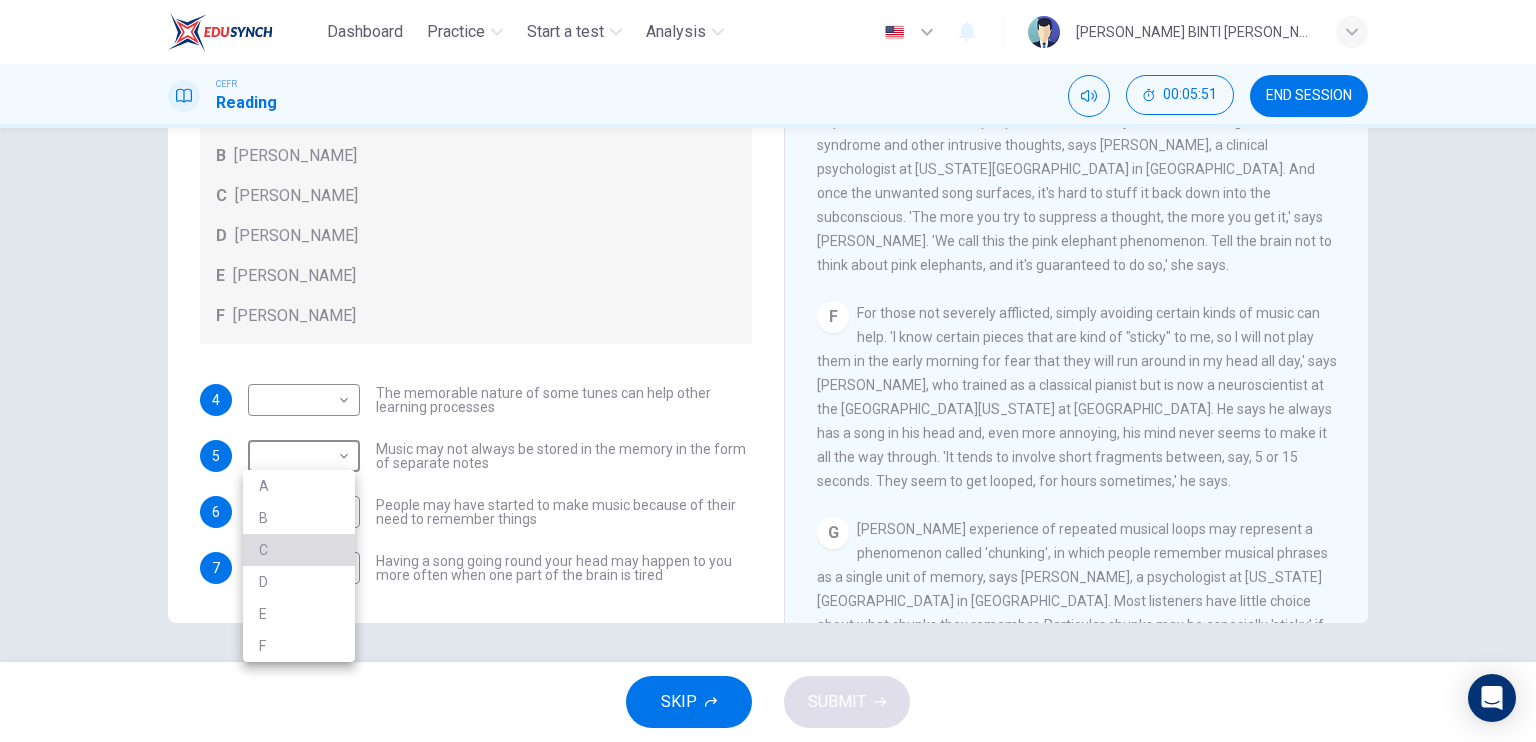 click on "C" at bounding box center (299, 550) 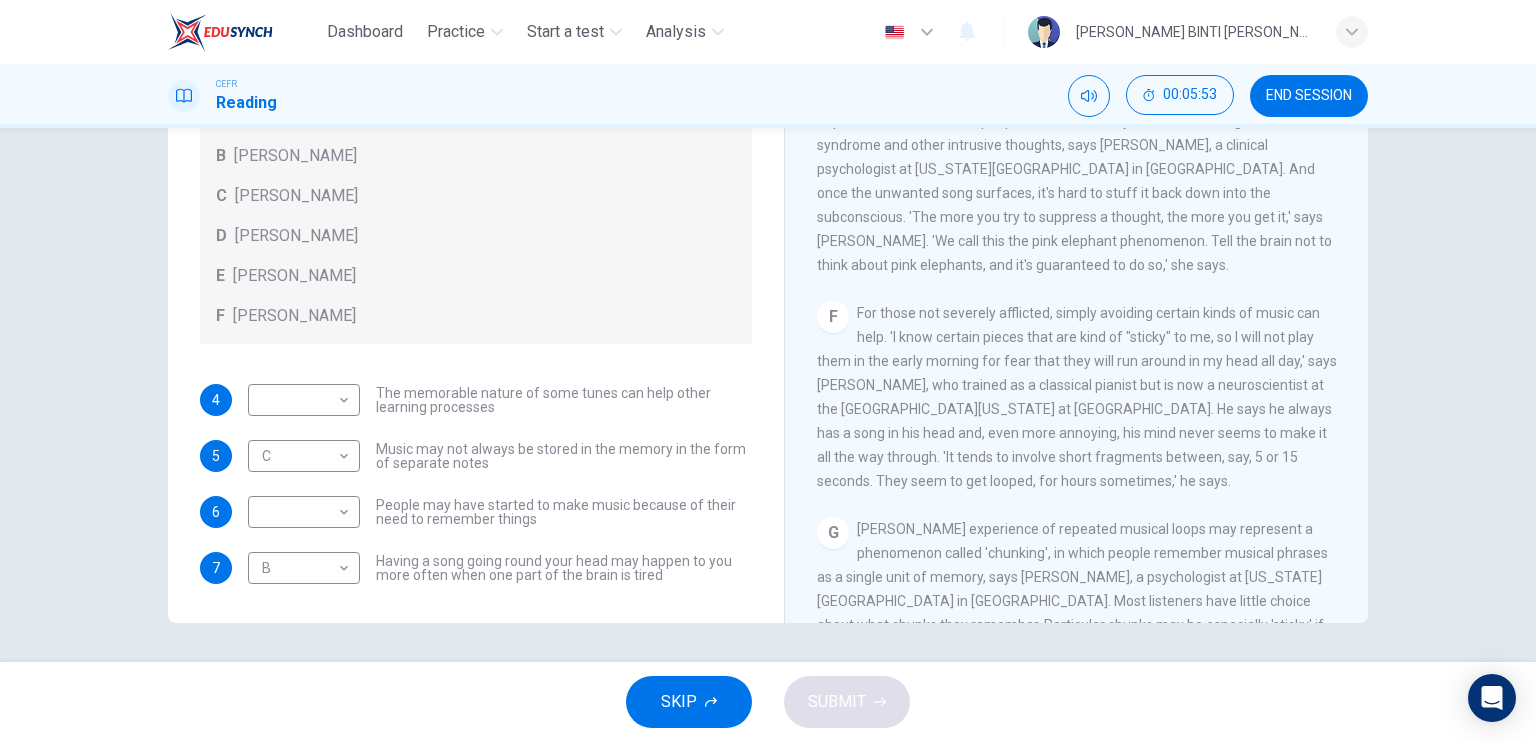 drag, startPoint x: 1357, startPoint y: 405, endPoint x: 1357, endPoint y: 443, distance: 38 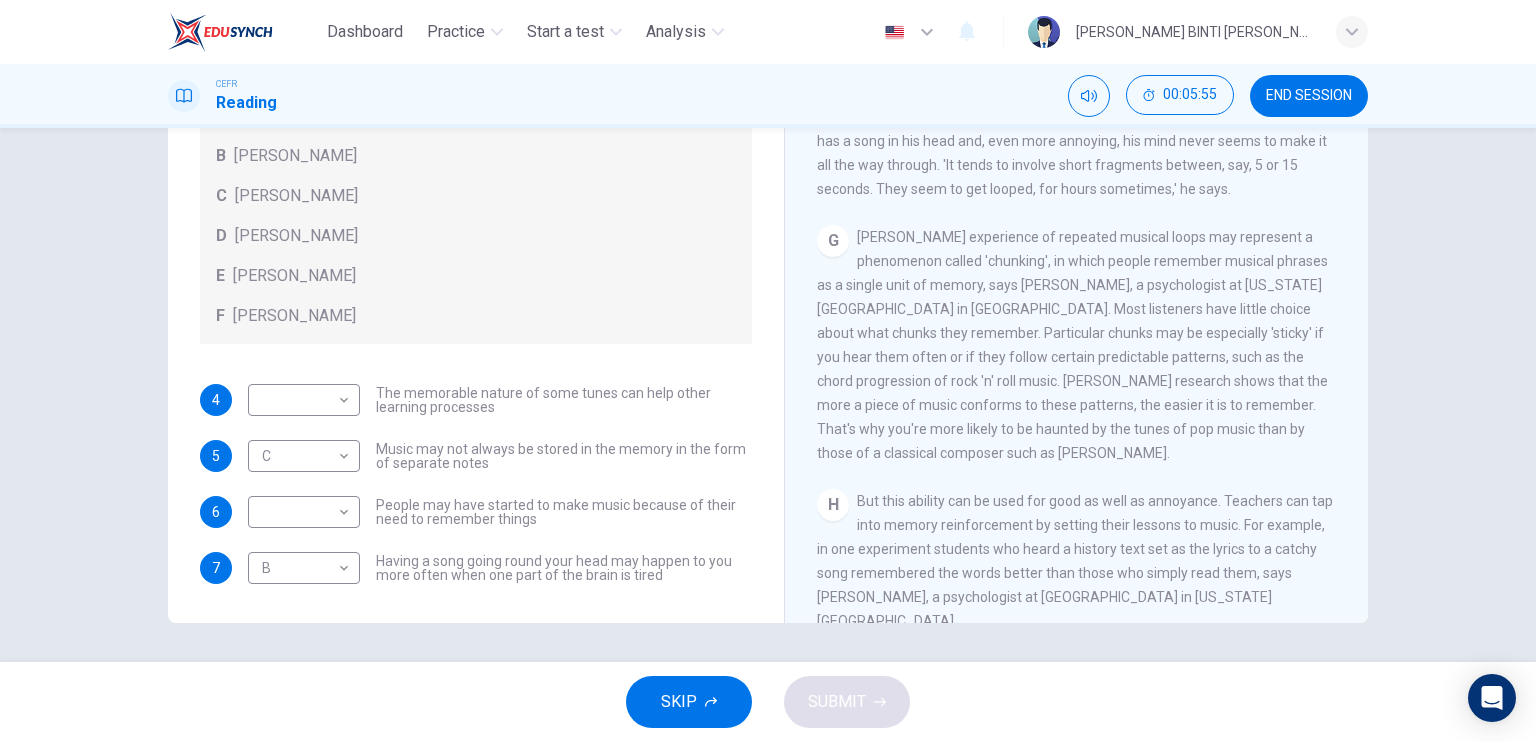 scroll, scrollTop: 1371, scrollLeft: 0, axis: vertical 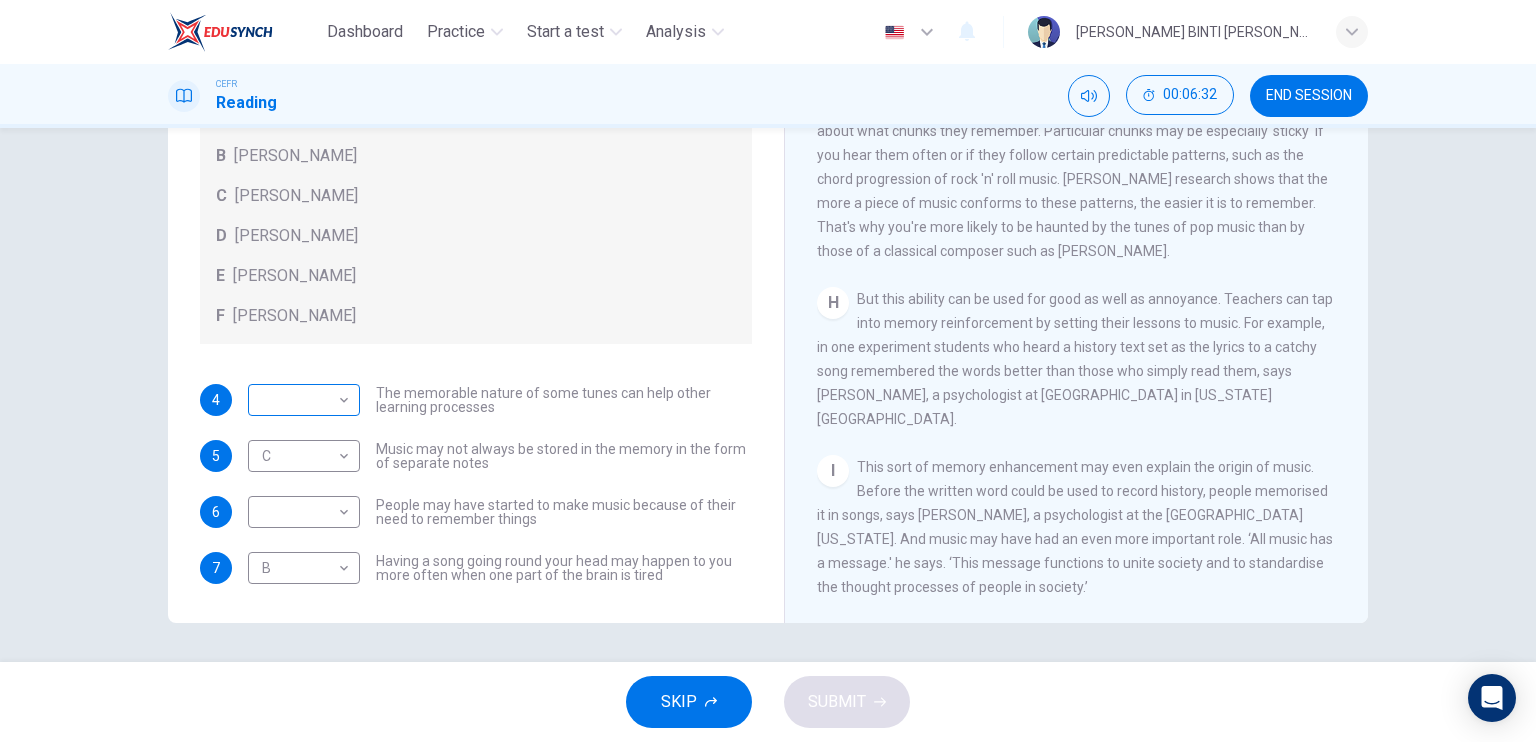 click on "Dashboard Practice Start a test Analysis English en ​ [PERSON_NAME] BINTI [PERSON_NAME] CEFR Reading 00:06:32 END SESSION Questions 4 - 7 Look at the following theories and the list of people below.
Match each theory with the person it is credited to.
Write the correct letter  A-F  in the boxes below. A [PERSON_NAME] B [PERSON_NAME] C [PERSON_NAME] D [PERSON_NAME] E [PERSON_NAME] F [PERSON_NAME] 4 ​ ​ The memorable nature of some tunes can help other learning processes 5 C C ​ Music may not always be stored in the memory in the form of separate notes 6 ​ ​ People may have started to make music because of their need to remember things 7 B B ​ Having a song going round your head may happen to you more often when one part of the brain is tired A Song on the Brain CLICK TO ZOOM Click to Zoom A B C D E F G H I SKIP SUBMIT EduSynch - Online Language Proficiency Testing
Dashboard Practice Start a test Analysis Notifications © Copyright  2025" at bounding box center (768, 371) 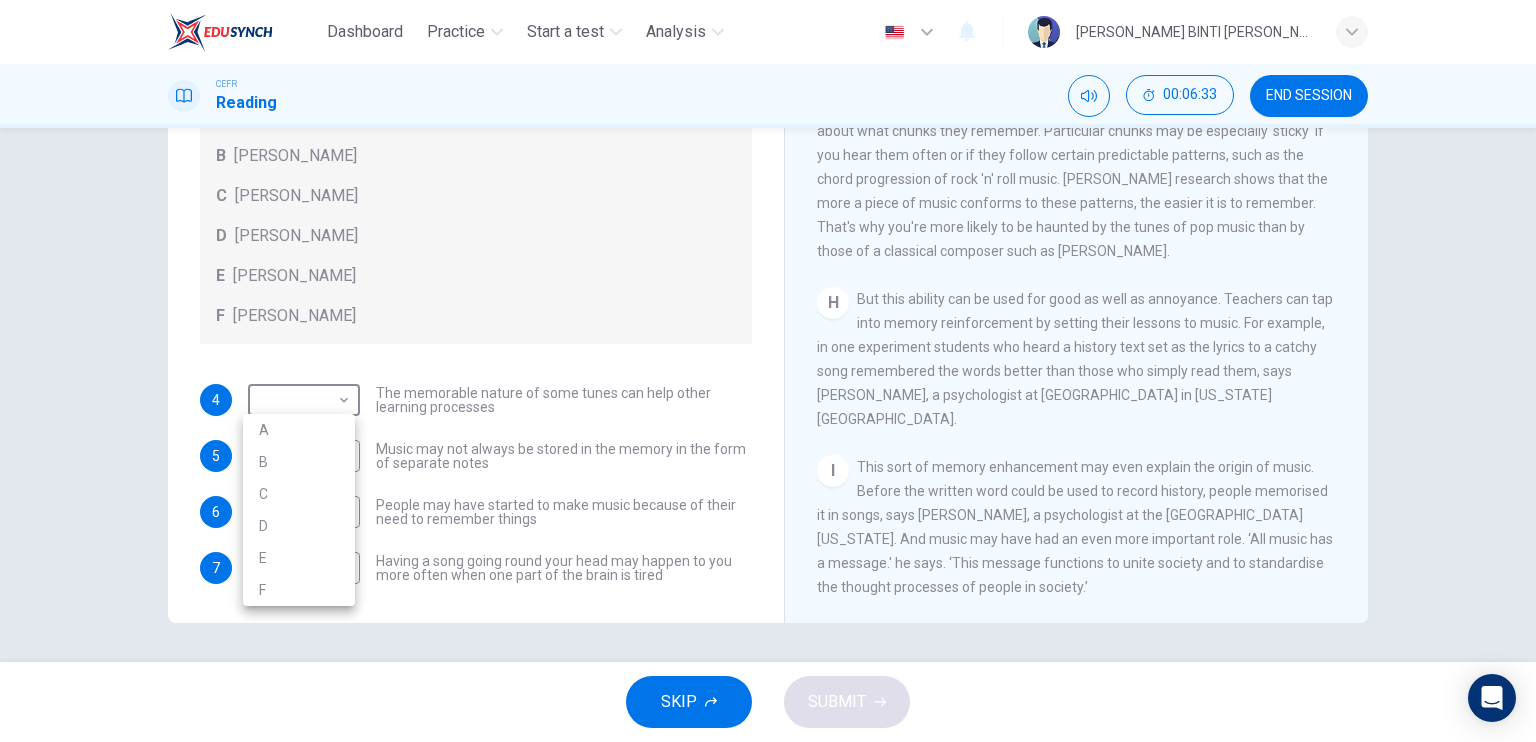 click on "E" at bounding box center (299, 558) 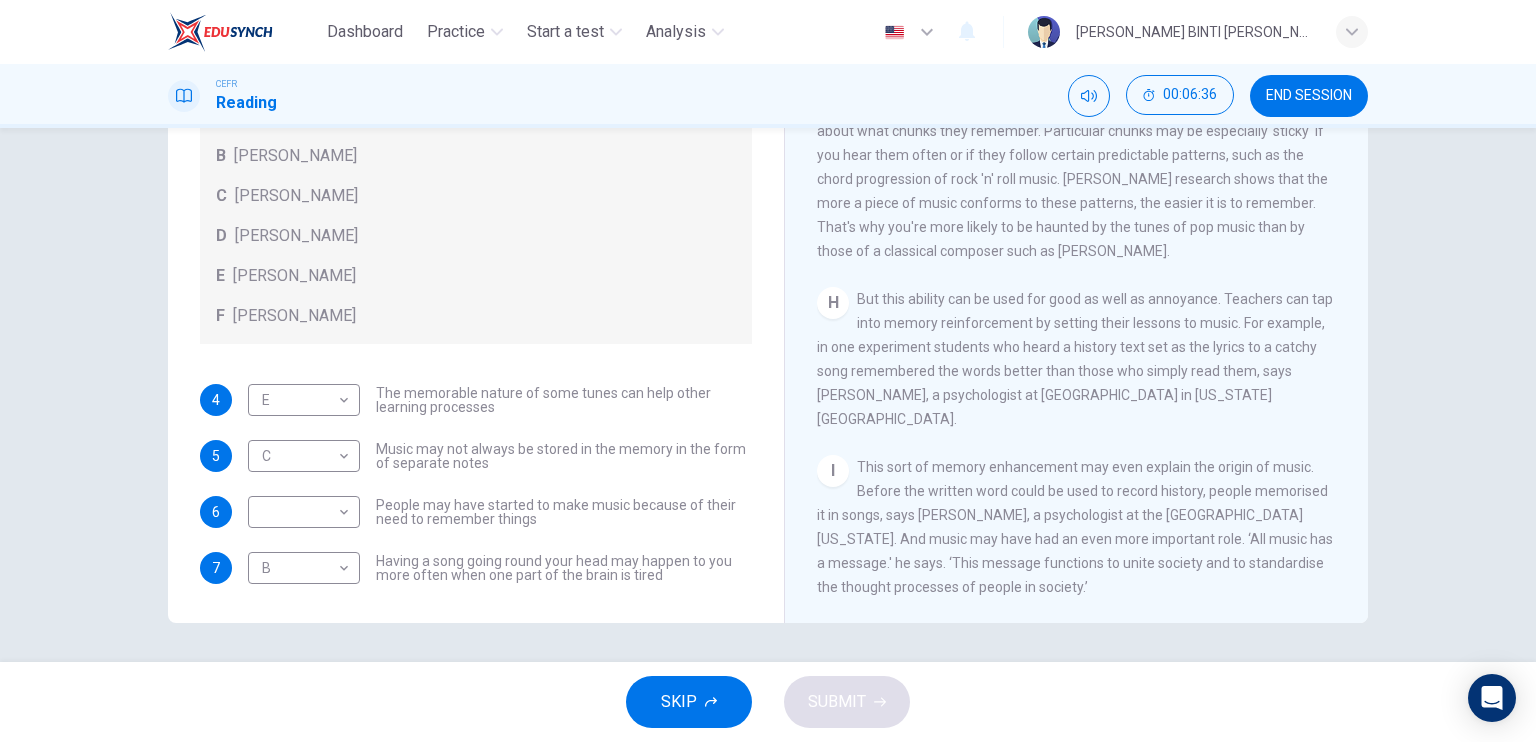 drag, startPoint x: 1342, startPoint y: 527, endPoint x: 1347, endPoint y: 550, distance: 23.537205 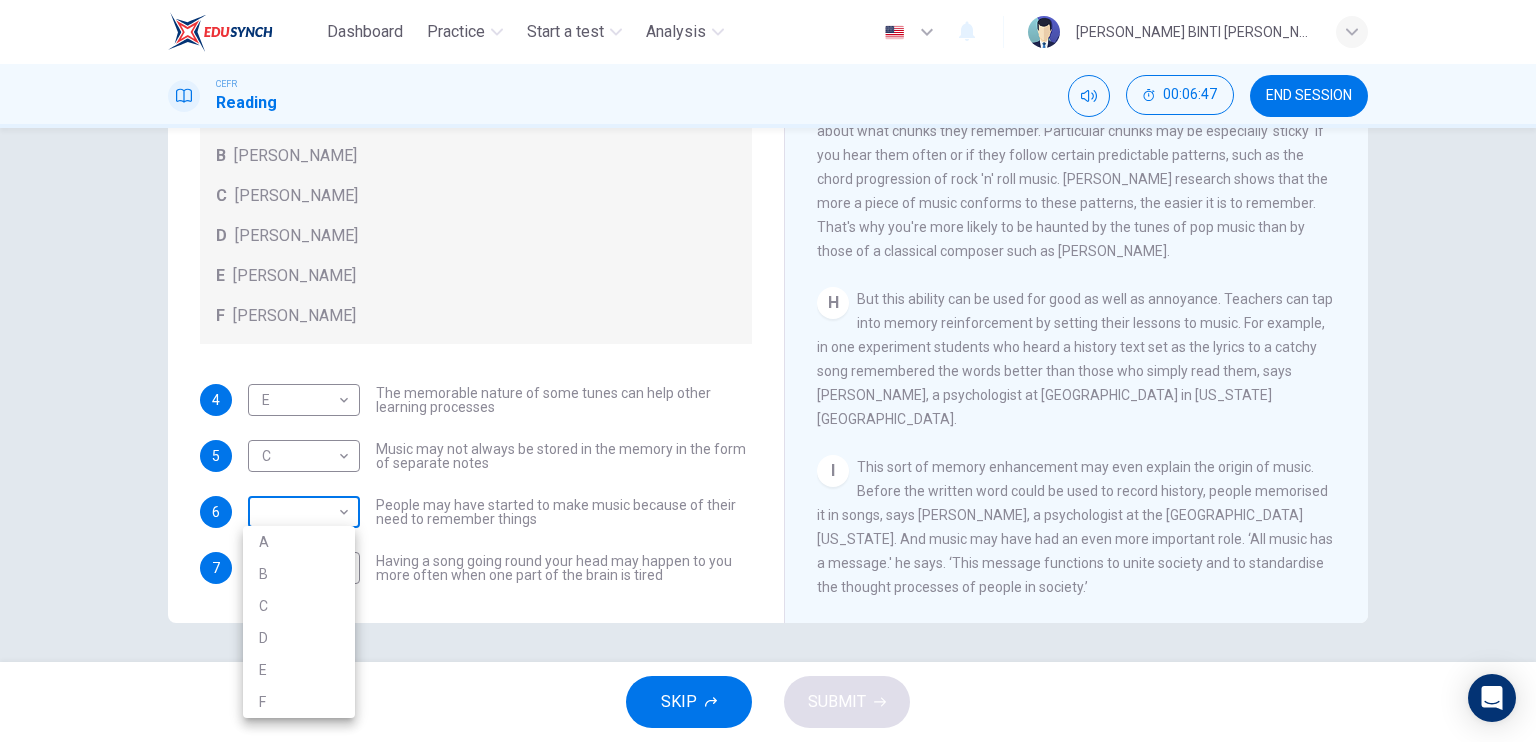 click on "Dashboard Practice Start a test Analysis English en ​ [PERSON_NAME] BINTI [PERSON_NAME] CEFR Reading 00:06:47 END SESSION Questions 4 - 7 Look at the following theories and the list of people below.
Match each theory with the person it is credited to.
Write the correct letter  A-F  in the boxes below. A [PERSON_NAME] B [PERSON_NAME] C [PERSON_NAME] D [PERSON_NAME] E [PERSON_NAME] F [PERSON_NAME] 4 E E ​ The memorable nature of some tunes can help other learning processes 5 C C ​ Music may not always be stored in the memory in the form of separate notes 6 ​ ​ People may have started to make music because of their need to remember things 7 B B ​ Having a song going round your head may happen to you more often when one part of the brain is tired A Song on the Brain CLICK TO ZOOM Click to Zoom A B C D E F G H I SKIP SUBMIT EduSynch - Online Language Proficiency Testing
Dashboard Practice Start a test Analysis Notifications © Copyright  2025 A B C D E F" at bounding box center [768, 371] 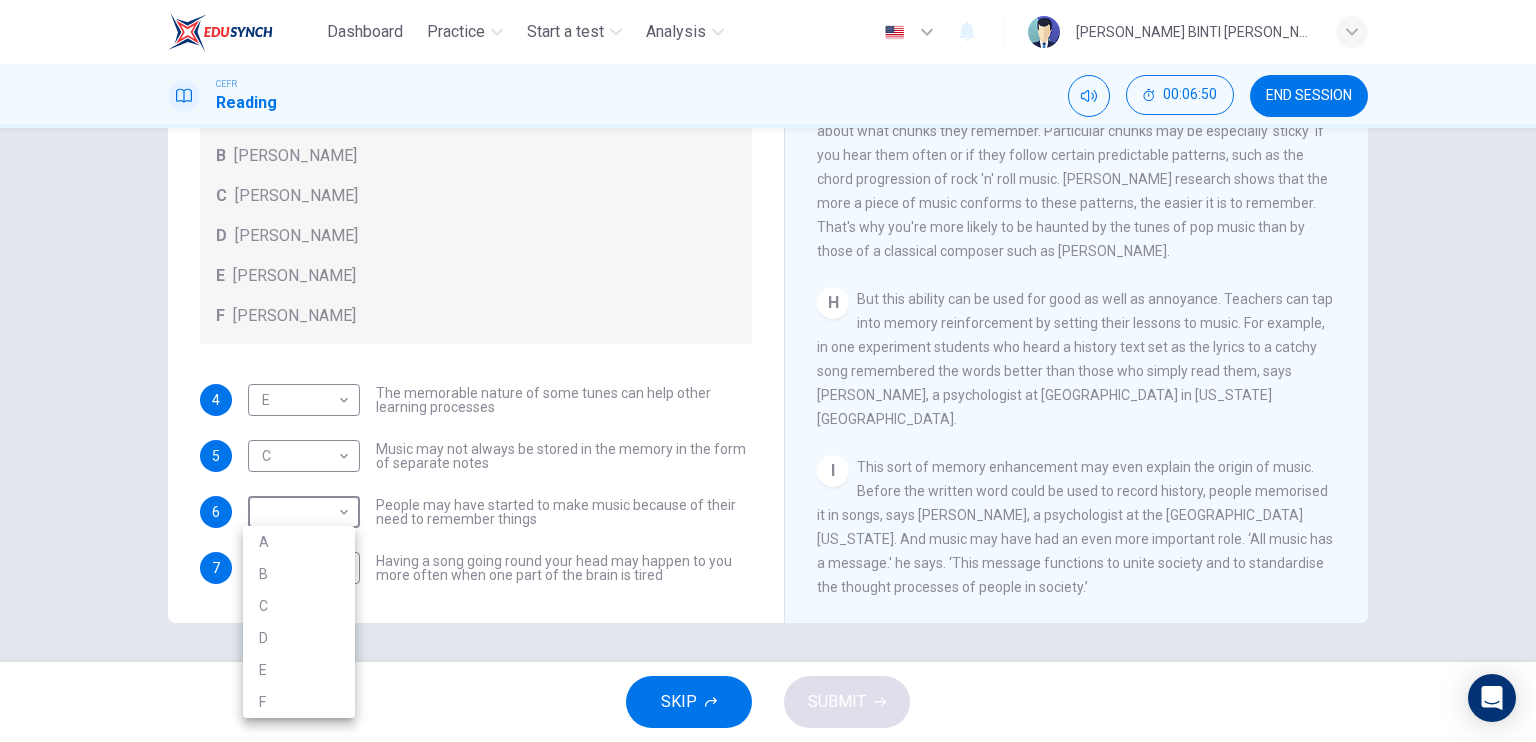 click on "F" at bounding box center [299, 702] 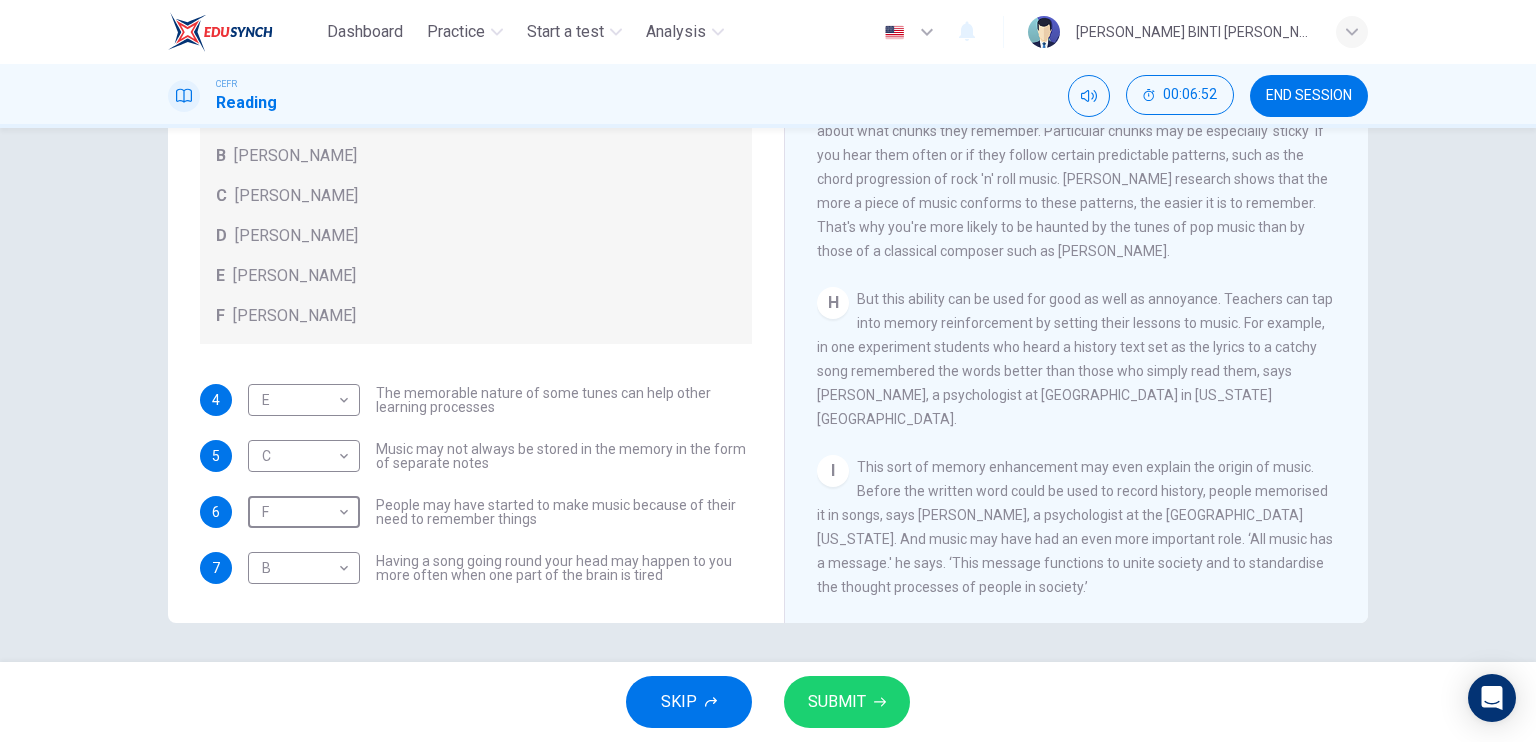click on "SUBMIT" at bounding box center (837, 702) 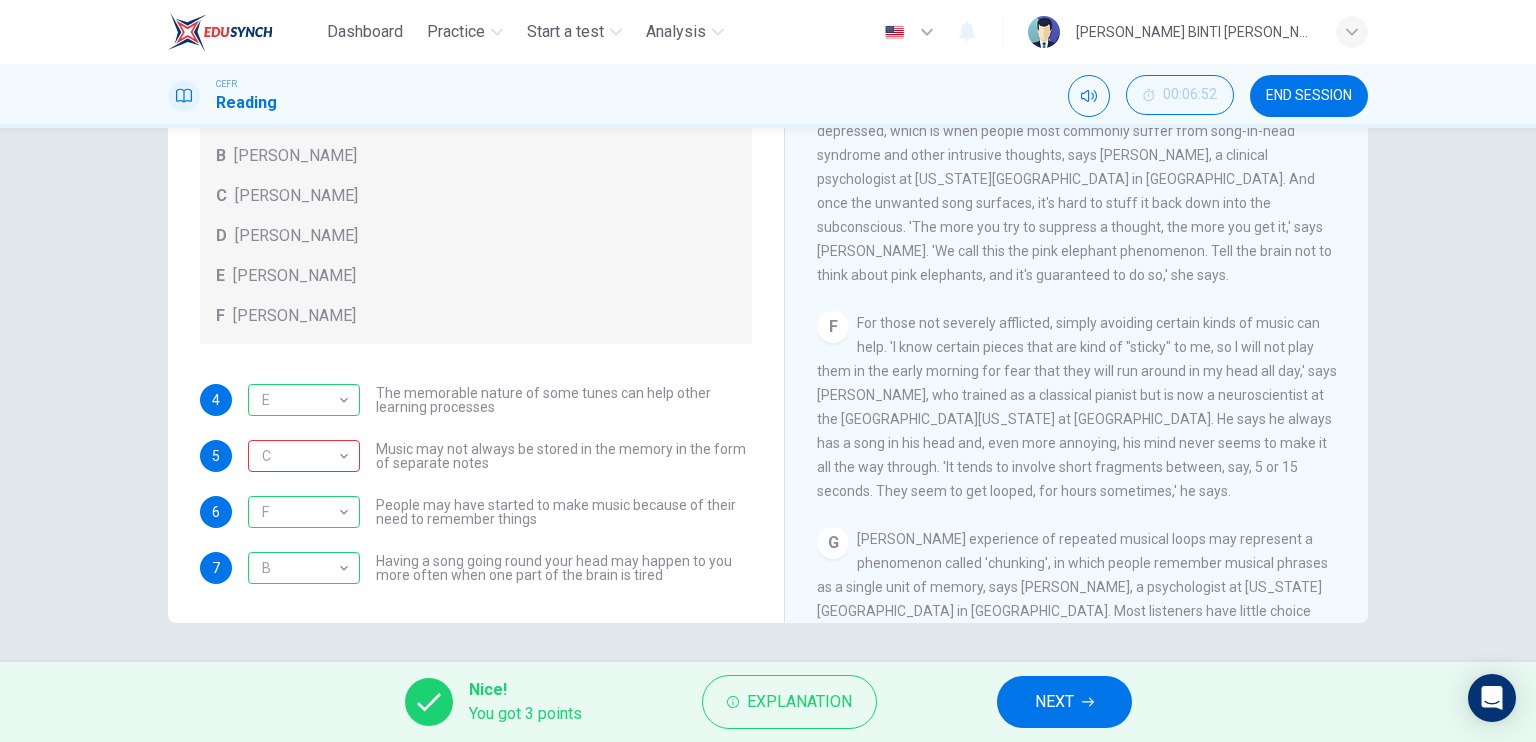 scroll, scrollTop: 1592, scrollLeft: 0, axis: vertical 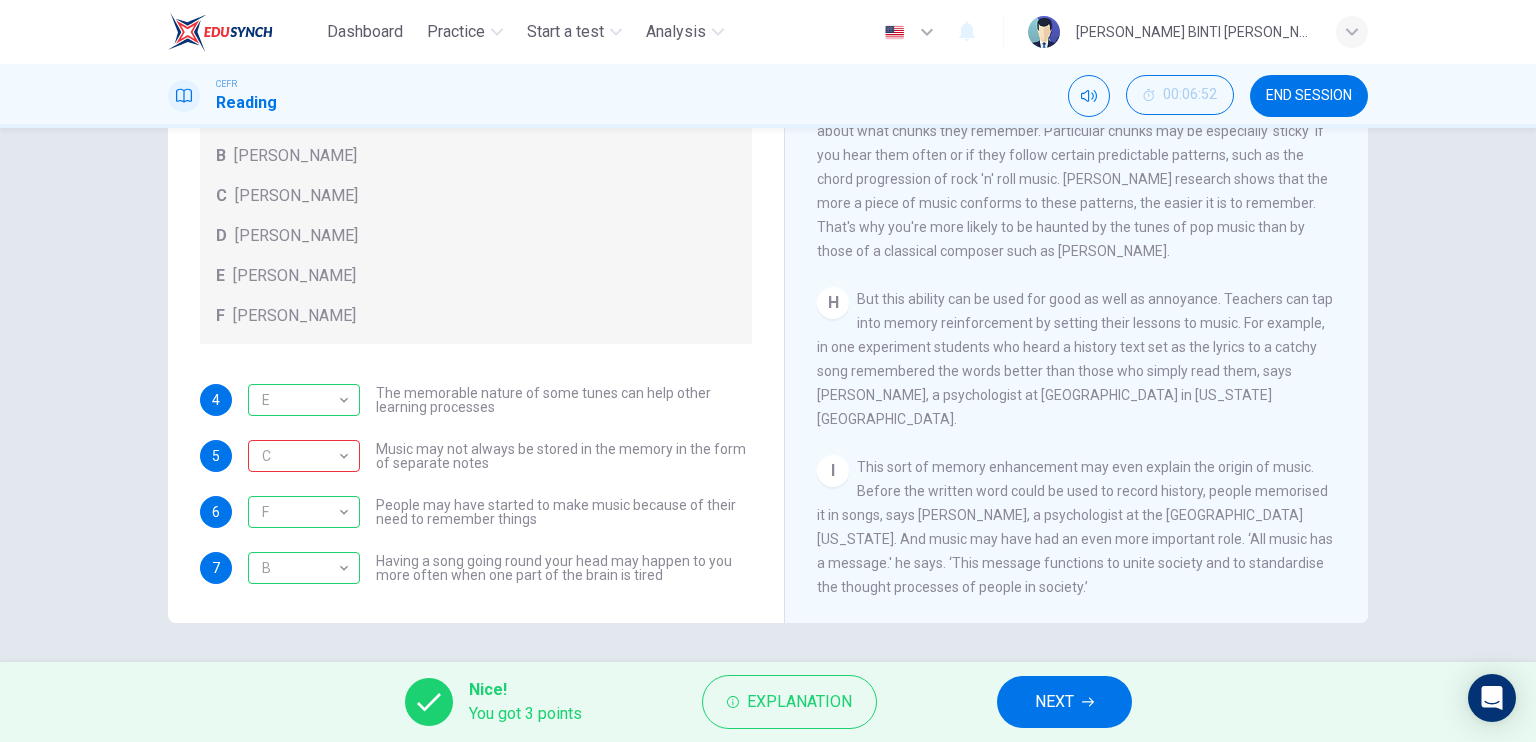 click on "I This sort of memory enhancement may even explain the origin of music. Before the written word could be used to record history, people memorised it in songs, says [PERSON_NAME], a psychologist at the [GEOGRAPHIC_DATA][US_STATE]. And music may have had an even more important role. ‘All music has a message.' he says. ‘This message functions to unite society and to standardise the thought processes of people in society.’" at bounding box center (1077, 527) 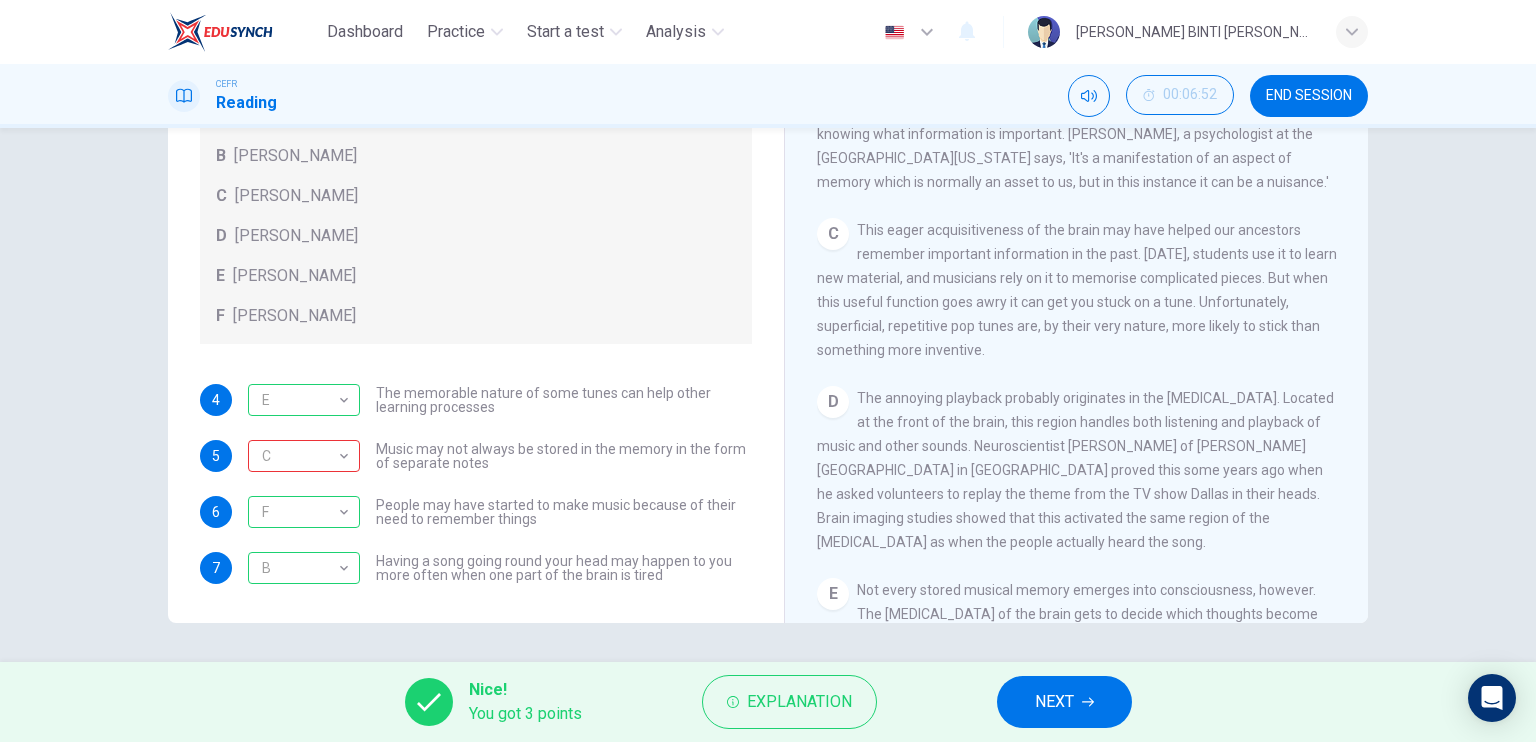 scroll, scrollTop: 1062, scrollLeft: 0, axis: vertical 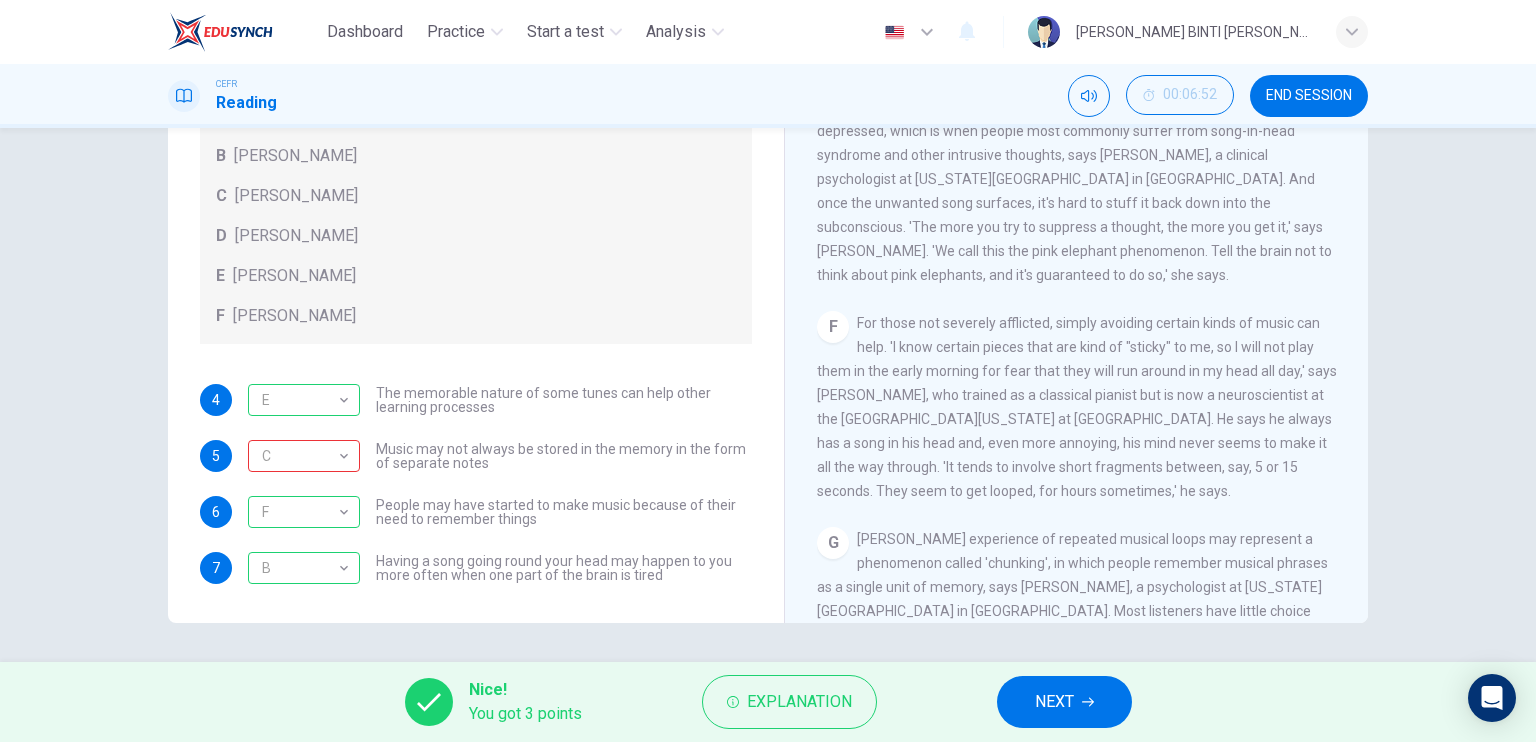 drag, startPoint x: 1357, startPoint y: 439, endPoint x: 1356, endPoint y: 460, distance: 21.023796 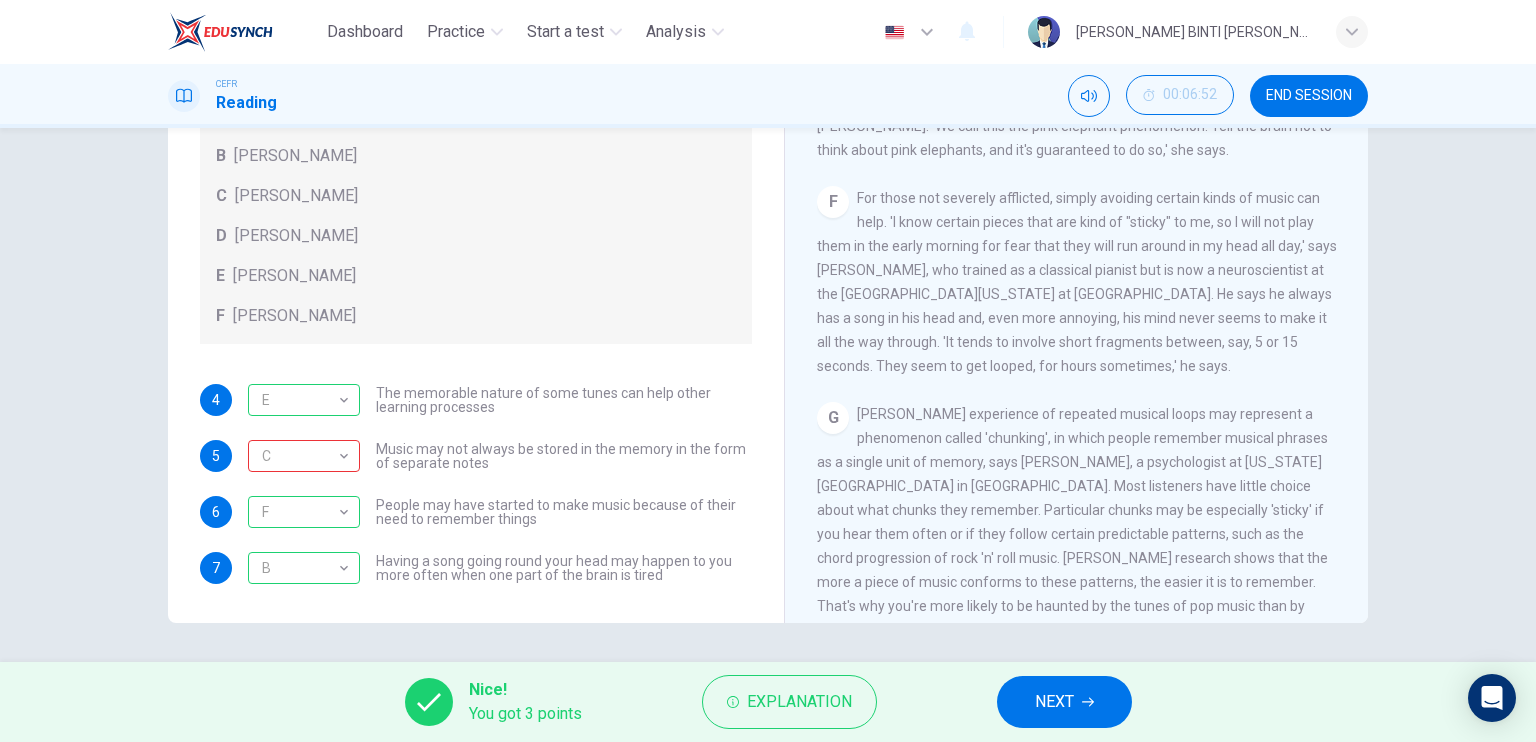 scroll, scrollTop: 1189, scrollLeft: 0, axis: vertical 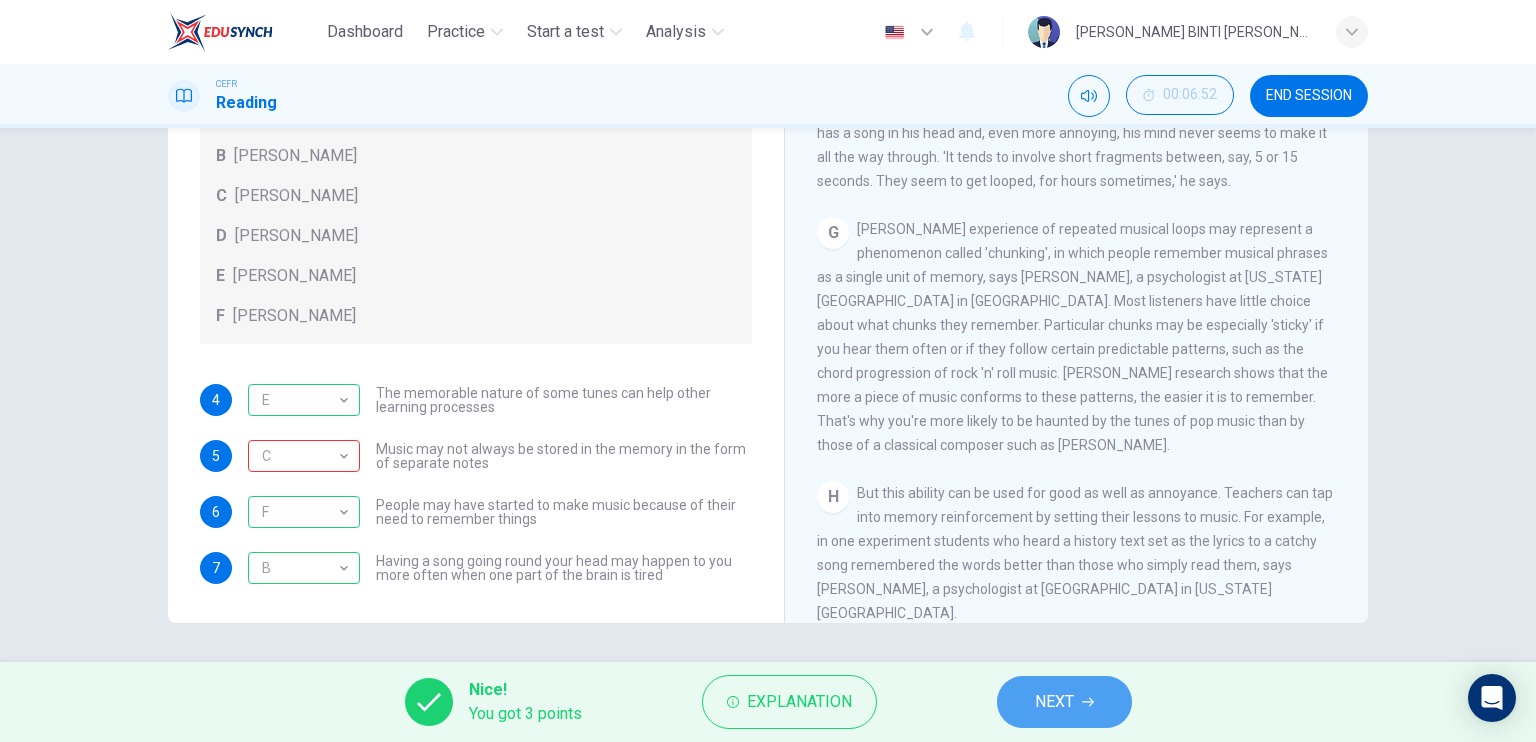 click on "NEXT" at bounding box center (1064, 702) 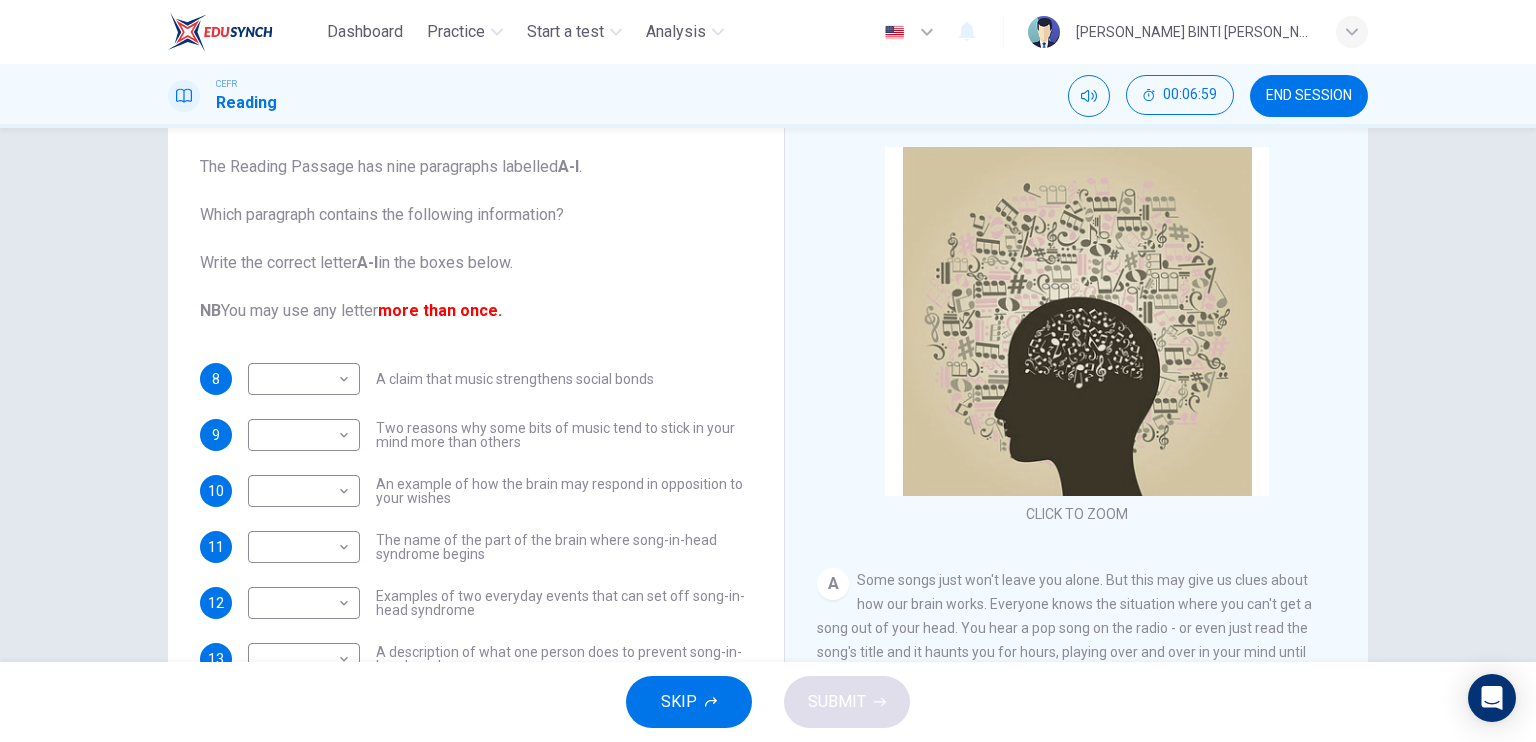 scroll, scrollTop: 108, scrollLeft: 0, axis: vertical 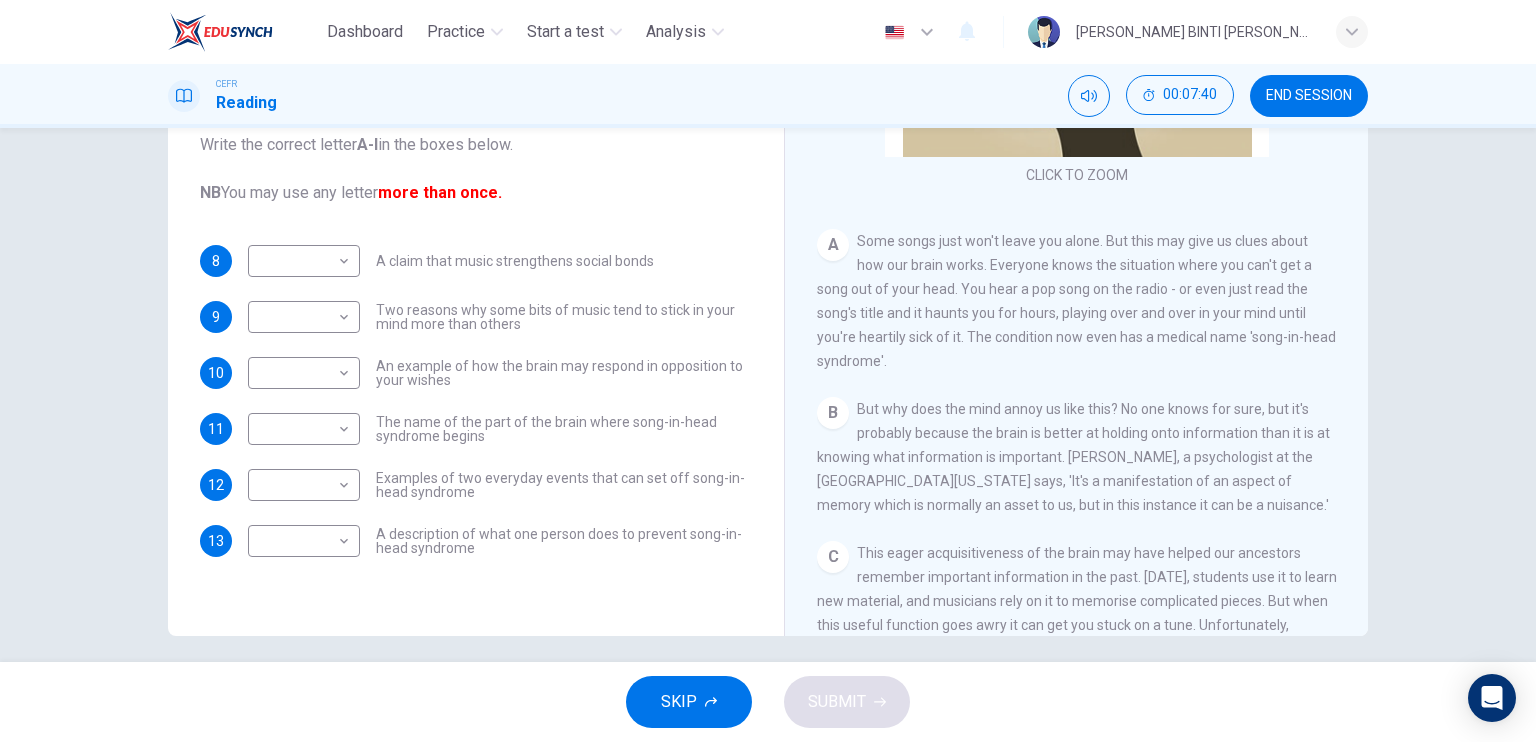 drag, startPoint x: 1357, startPoint y: 224, endPoint x: 1353, endPoint y: 255, distance: 31.257 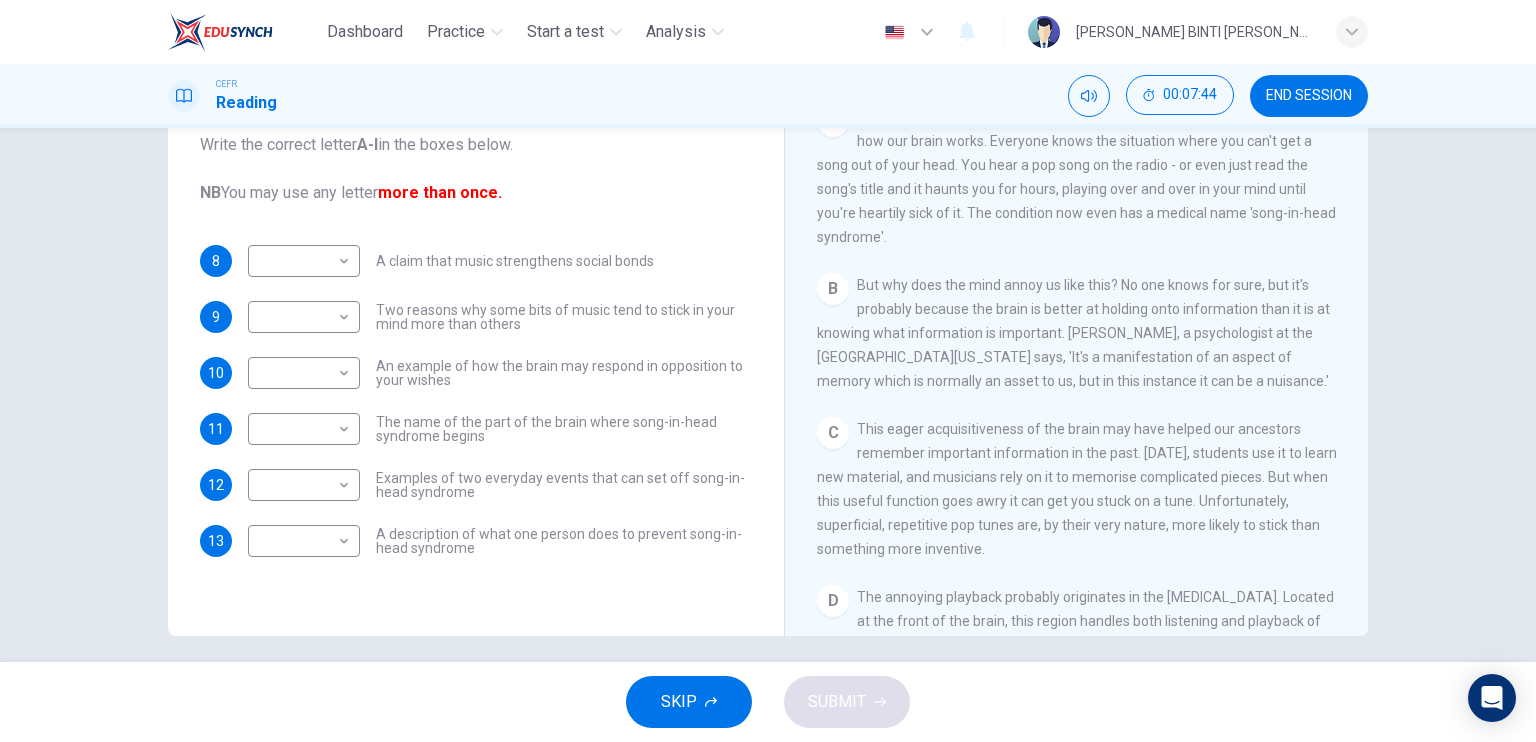 scroll, scrollTop: 384, scrollLeft: 0, axis: vertical 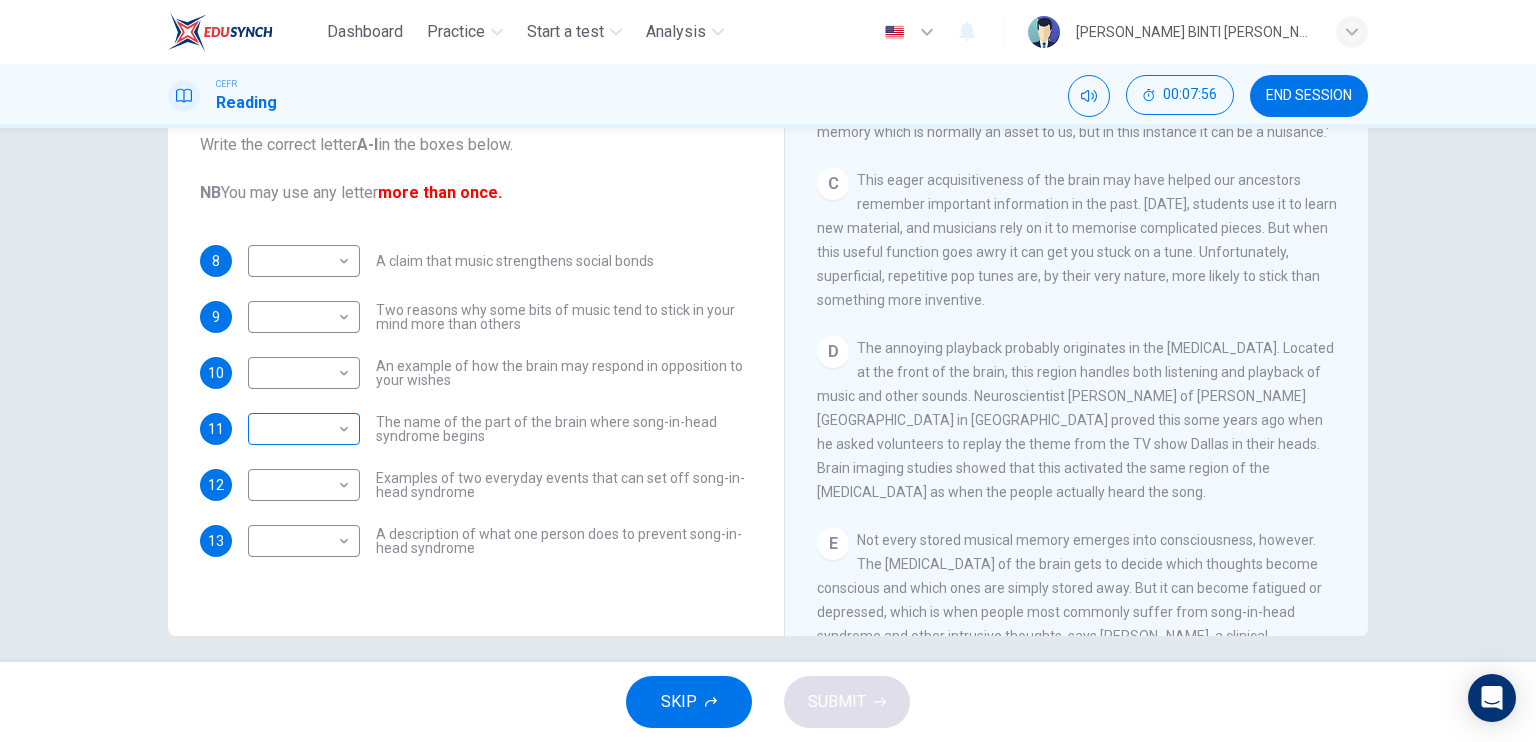 click on "Dashboard Practice Start a test Analysis English en ​ [PERSON_NAME] BINTI [PERSON_NAME] CEFR Reading 00:07:56 END SESSION Questions 8 - 13 The Reading Passage has nine paragraphs labelled  A-l .
Which paragraph contains the following information?
Write the correct letter  A-l  in the boxes below.
NB  You may use any letter  more than once. 8 ​ ​ A claim that music strengthens social bonds 9 ​ ​ Two reasons why some bits of music tend to stick in your mind more than others 10 ​ ​ An example of how the brain may respond in opposition to your wishes 11 ​ ​ The name of the part of the brain where song-in-head syndrome begins 12 ​ ​ Examples of two everyday events that can set off song-in-head syndrome 13 ​ ​ A description of what one person does to prevent song-in-head syndrome A Song on the Brain CLICK TO ZOOM Click to Zoom A B C D E F G H I SKIP SUBMIT EduSynch - Online Language Proficiency Testing
Dashboard Practice Start a test Analysis Notifications © Copyright  2025" at bounding box center (768, 371) 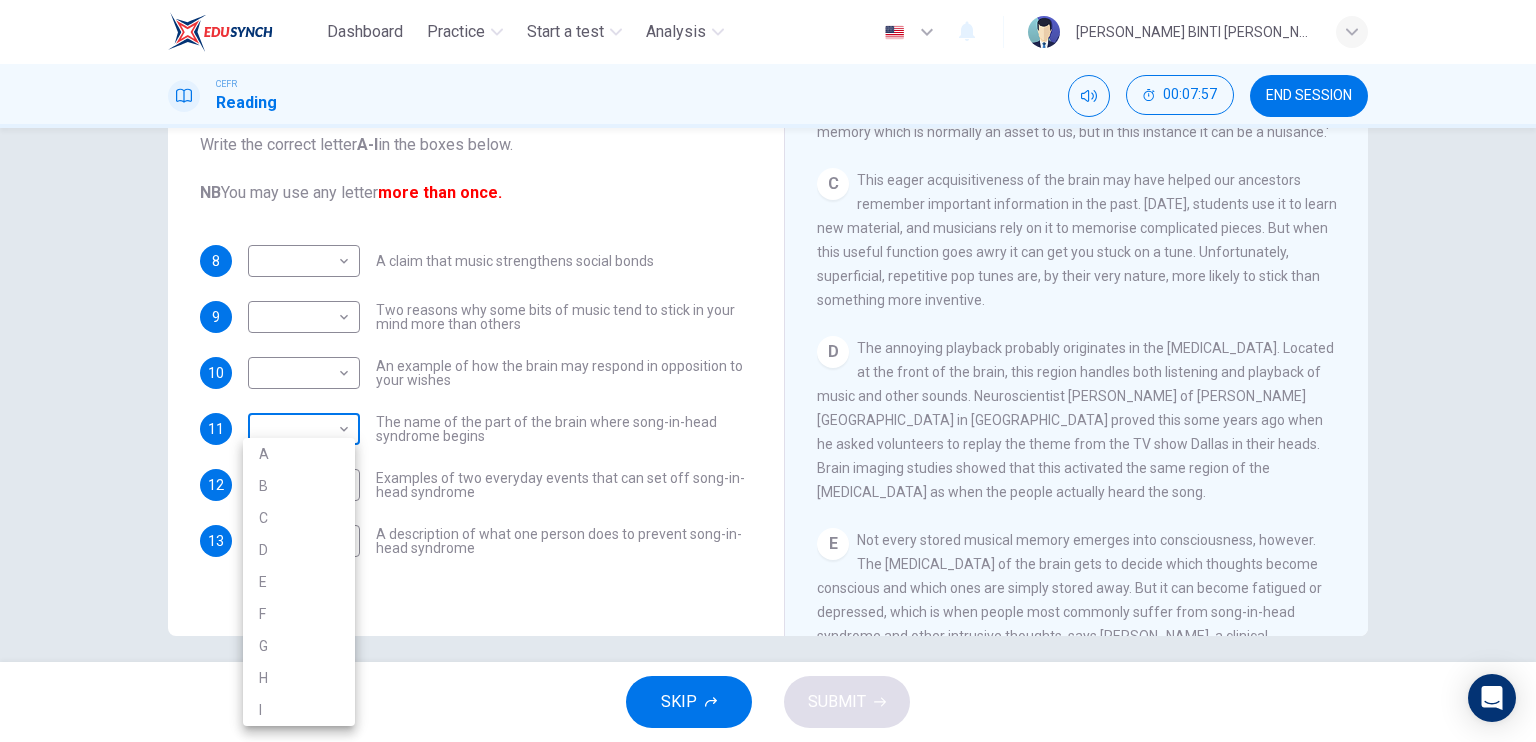 click on "A B C D E F G H I" at bounding box center (299, 582) 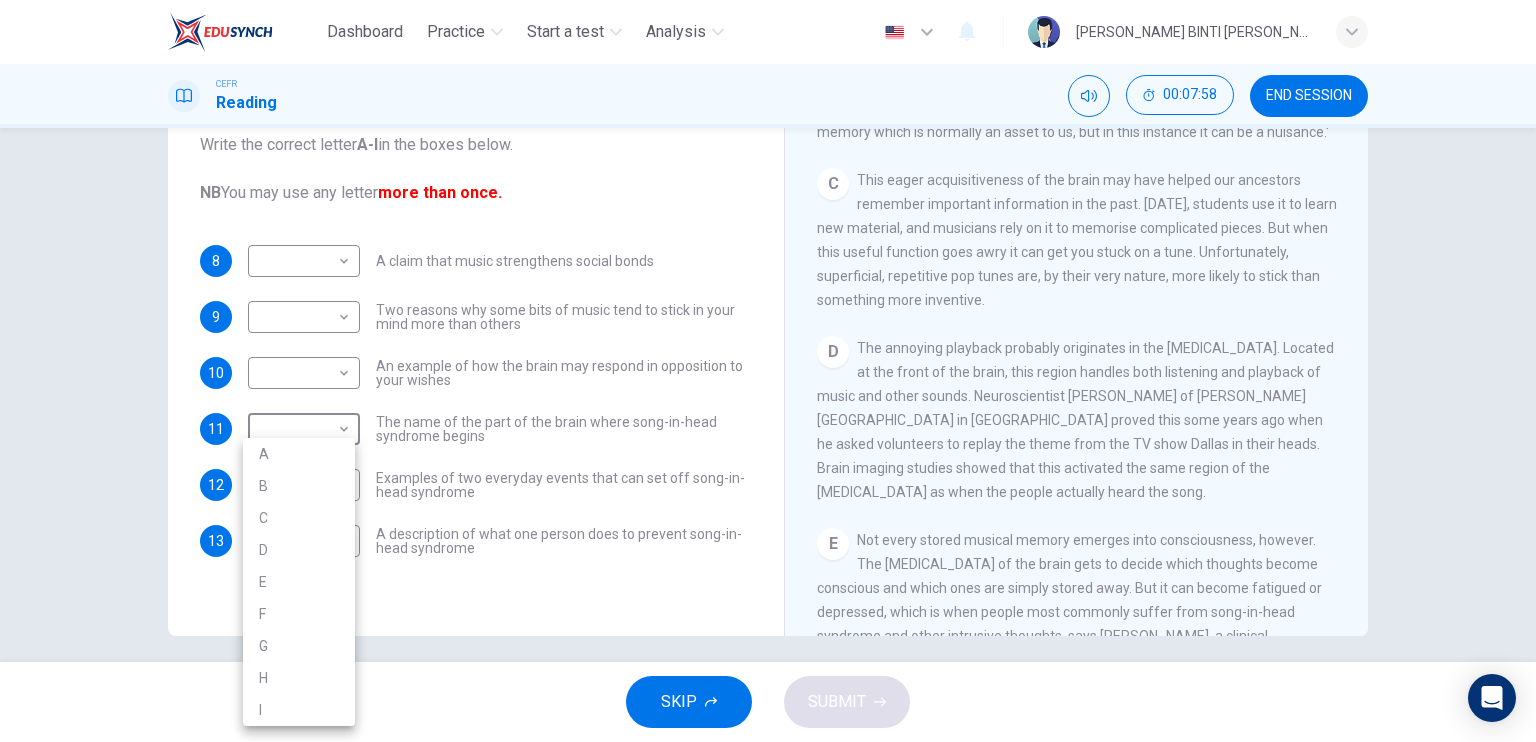 click on "D" at bounding box center [299, 550] 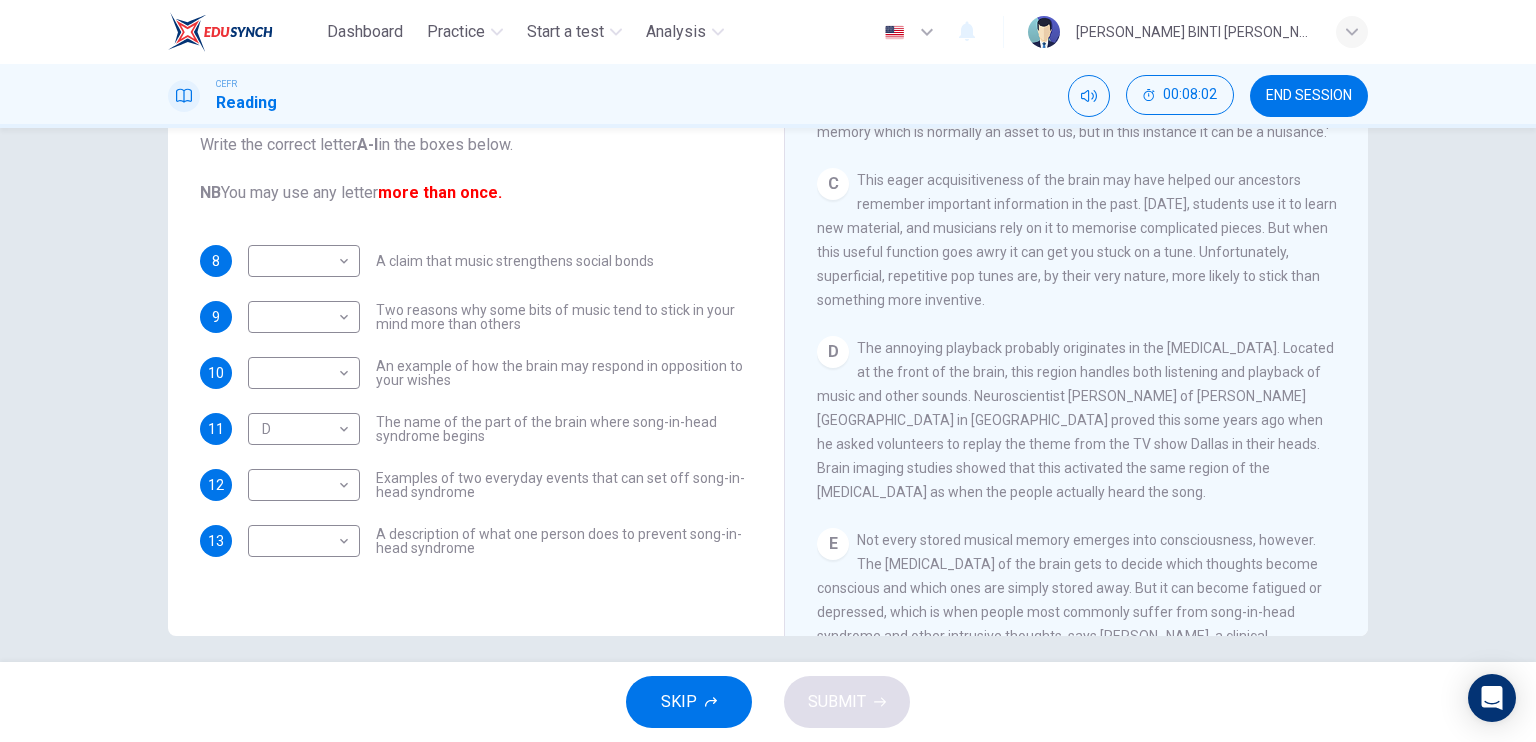 drag, startPoint x: 1344, startPoint y: 313, endPoint x: 1348, endPoint y: 330, distance: 17.464249 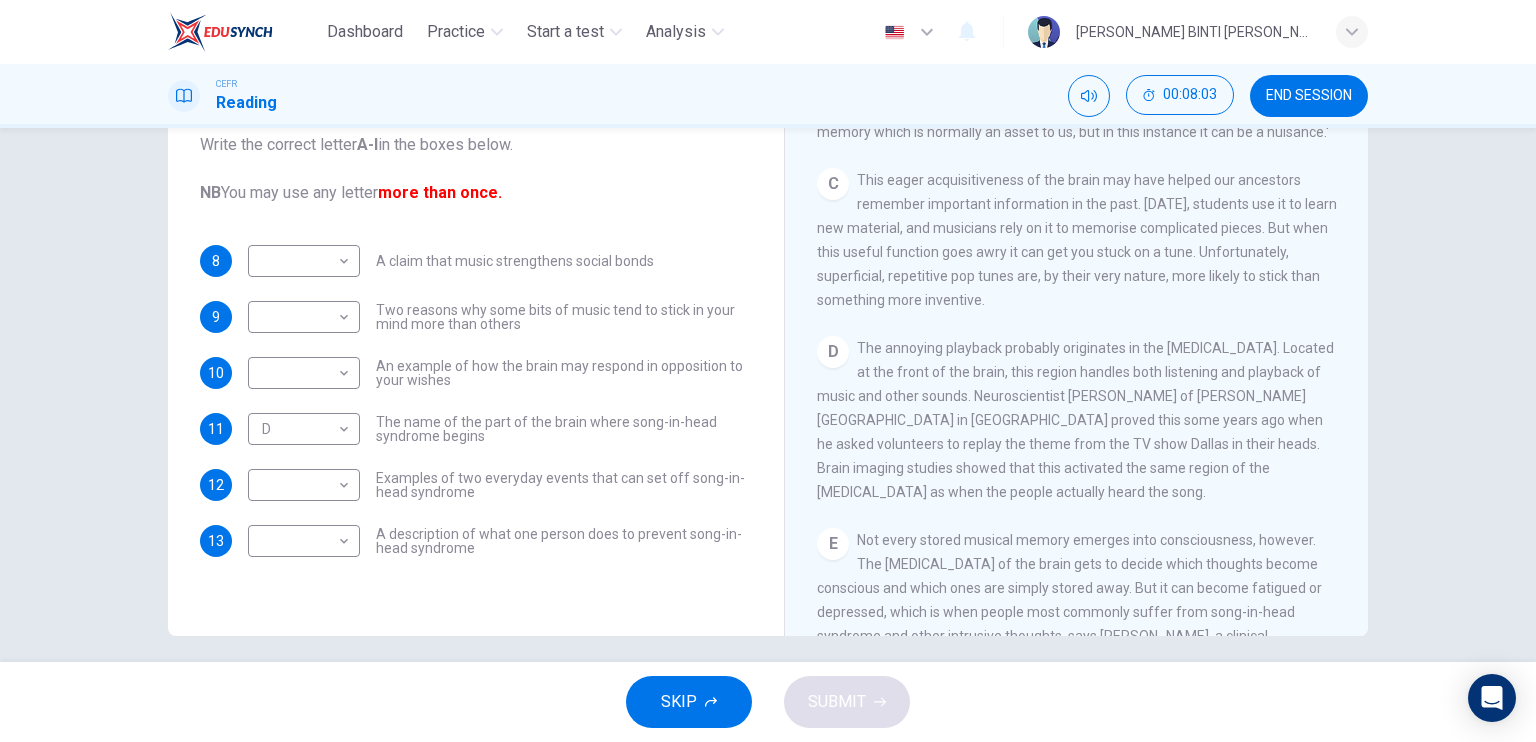 drag, startPoint x: 1359, startPoint y: 321, endPoint x: 1356, endPoint y: 339, distance: 18.248287 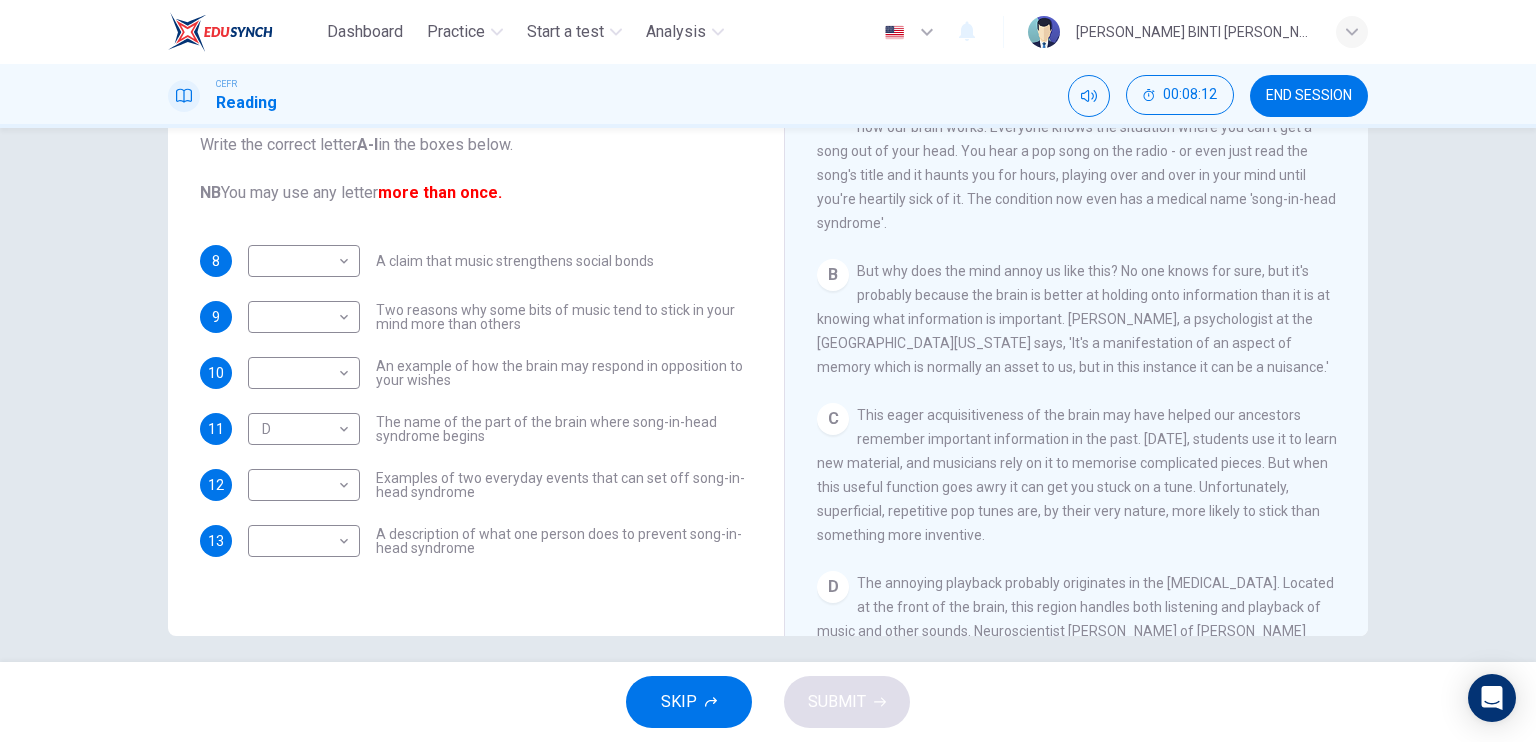 scroll, scrollTop: 347, scrollLeft: 0, axis: vertical 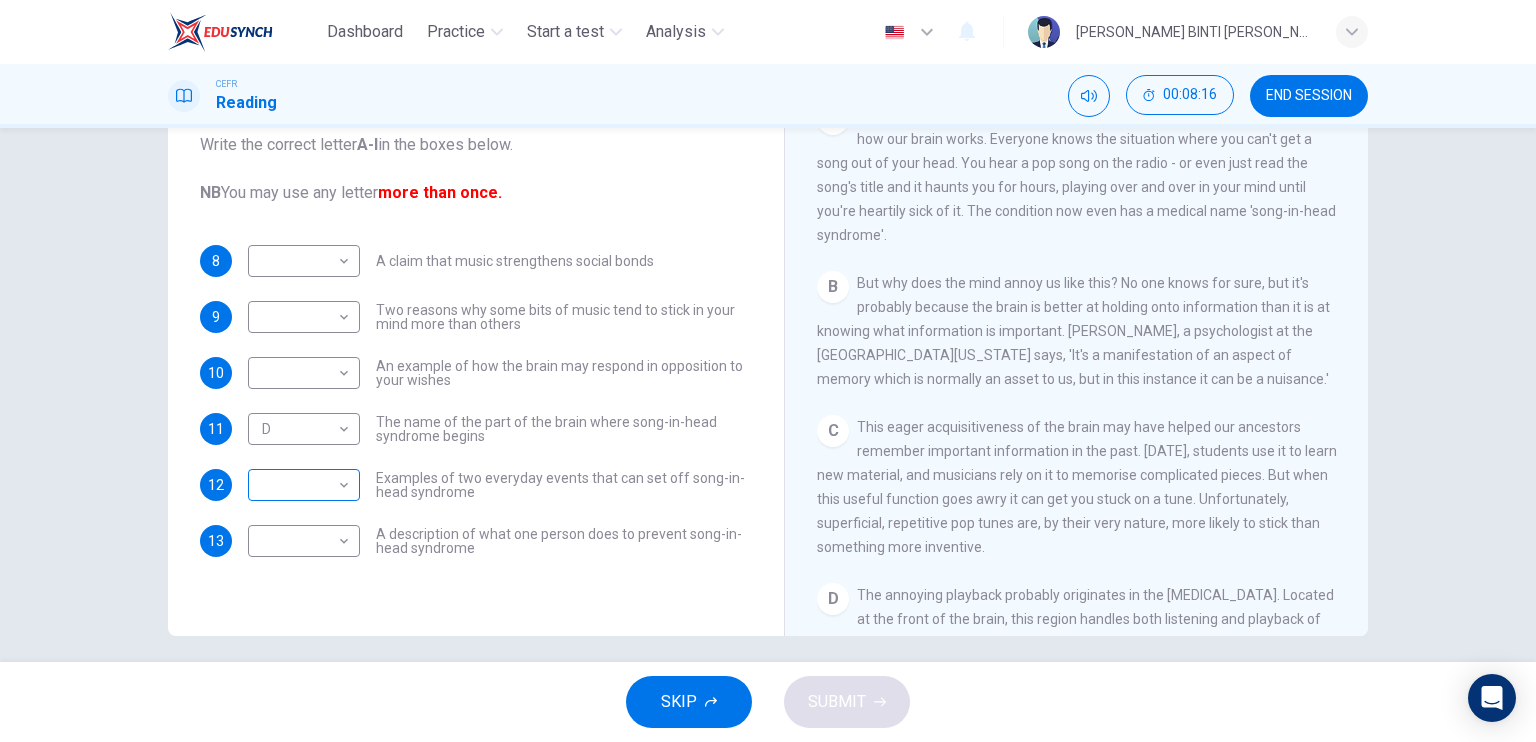 click on "Dashboard Practice Start a test Analysis English en ​ [PERSON_NAME] BINTI [PERSON_NAME] CEFR Reading 00:08:16 END SESSION Questions 8 - 13 The Reading Passage has nine paragraphs labelled  A-l .
Which paragraph contains the following information?
Write the correct letter  A-l  in the boxes below.
NB  You may use any letter  more than once. 8 ​ ​ A claim that music strengthens social bonds 9 ​ ​ Two reasons why some bits of music tend to stick in your mind more than others 10 ​ ​ An example of how the brain may respond in opposition to your wishes 11 D D ​ The name of the part of the brain where song-in-head syndrome begins 12 ​ ​ Examples of two everyday events that can set off song-in-head syndrome 13 ​ ​ A description of what one person does to prevent song-in-head syndrome A Song on the Brain CLICK TO ZOOM Click to Zoom A B C D E F G H I SKIP SUBMIT EduSynch - Online Language Proficiency Testing
Dashboard Practice Start a test Analysis Notifications © Copyright  2025" at bounding box center (768, 371) 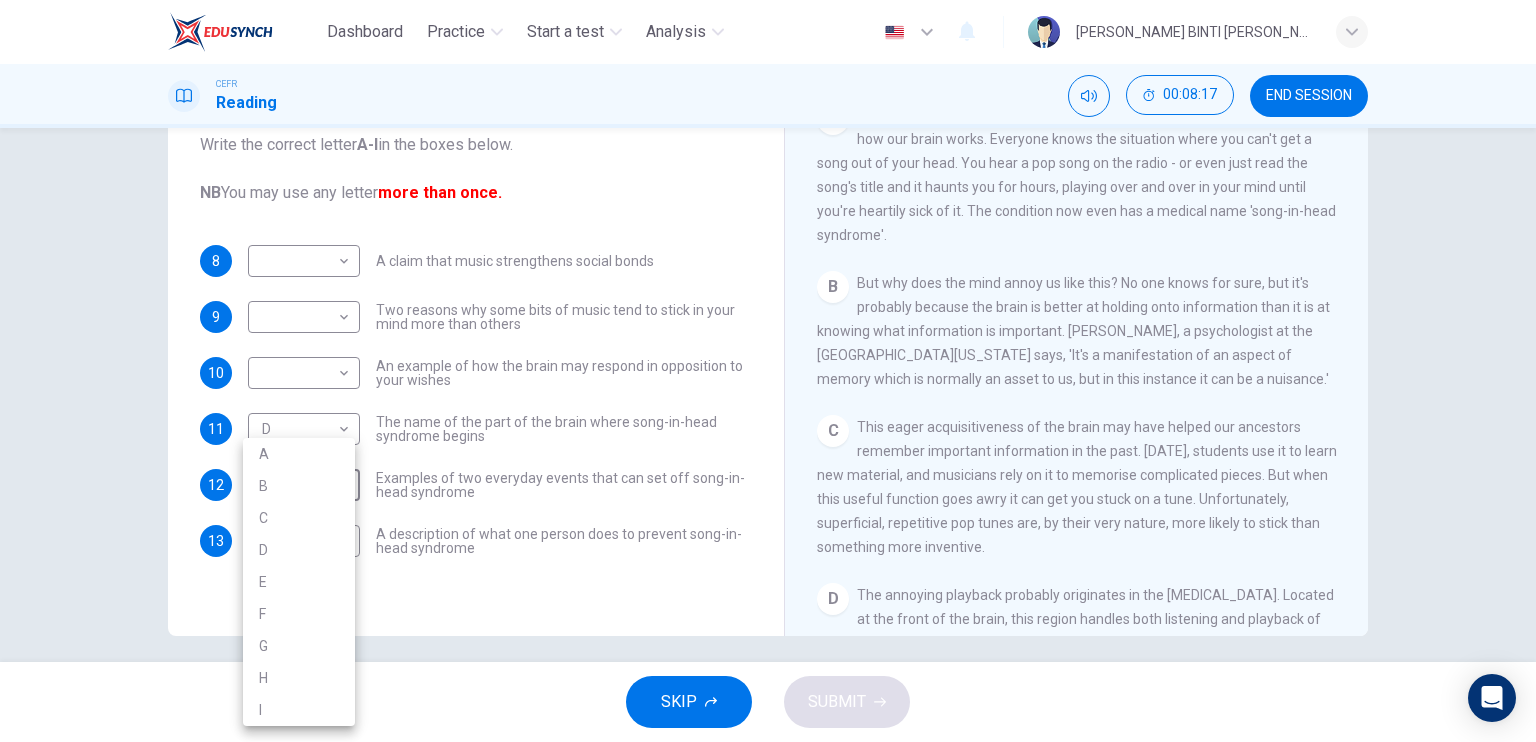 click on "A" at bounding box center (299, 454) 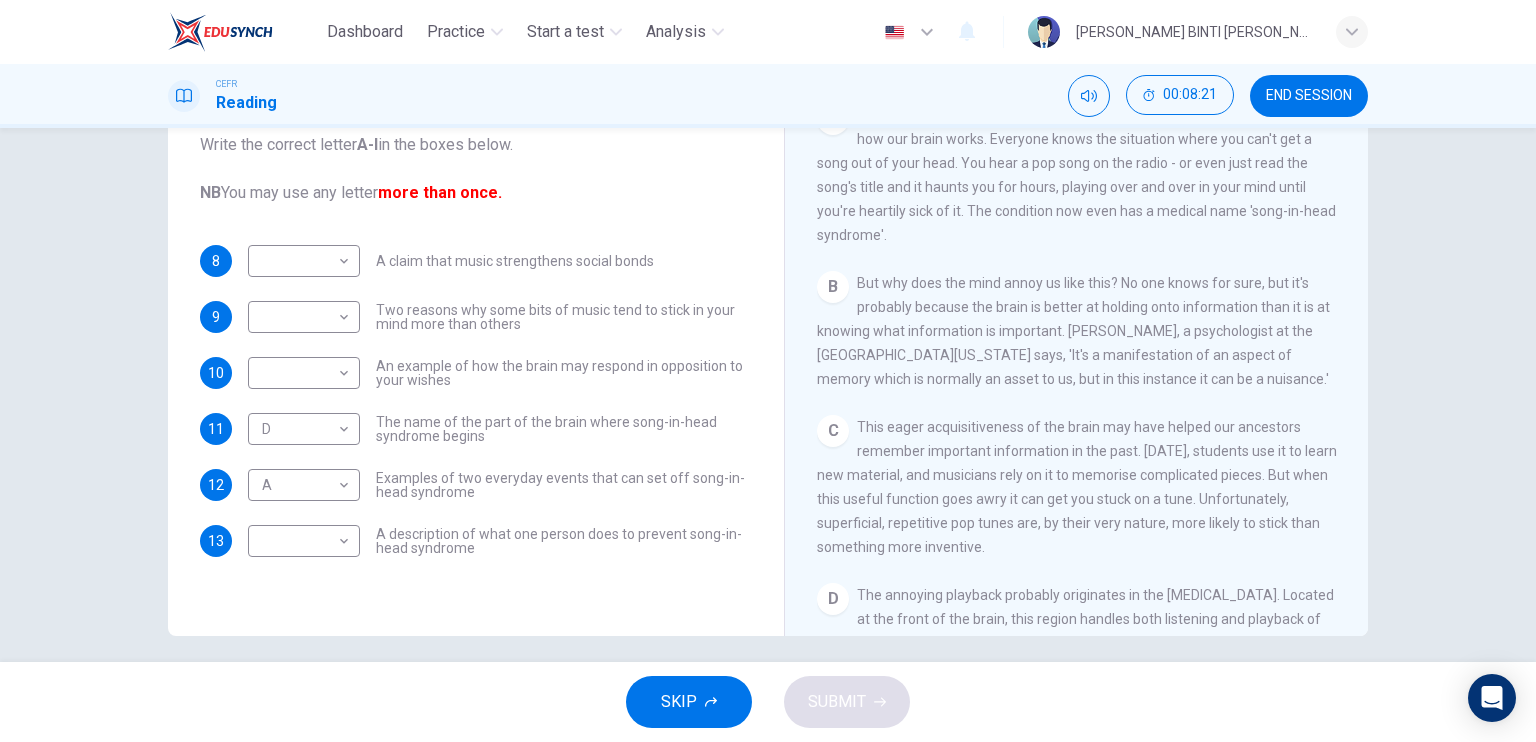 drag, startPoint x: 1359, startPoint y: 243, endPoint x: 1358, endPoint y: 260, distance: 17.029387 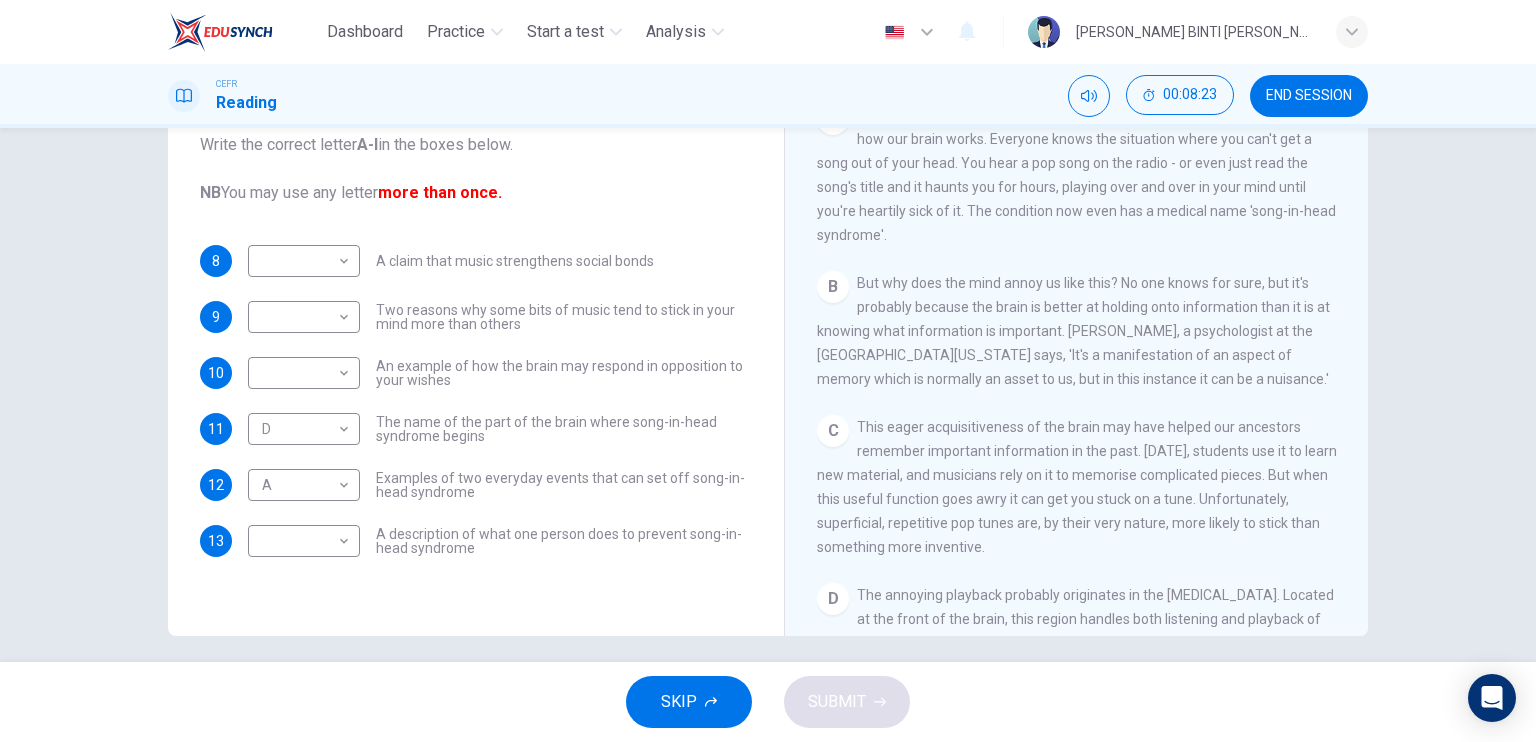 click on "A Song on the Brain CLICK TO ZOOM Click to Zoom A Some songs just won't leave you alone. But this may give us clues about how our brain works. Everyone knows the situation where you can't get a song out of your head. You hear a pop song on the radio - or even just read the song's title and it haunts you for hours, playing over and over in your mind until you're heartily sick of it. The condition now even has a medical name 'song-in-head syndrome'. B But why does the mind annoy us like this? No one knows for sure, but it's probably because the brain is better at holding onto information than it is at knowing what information is important. [PERSON_NAME], a psychologist at the [GEOGRAPHIC_DATA][US_STATE] says, 'It's a manifestation of an aspect of memory which is normally an asset to us, but in this instance it can be a nuisance.' C D E F G H I" at bounding box center (1076, 304) 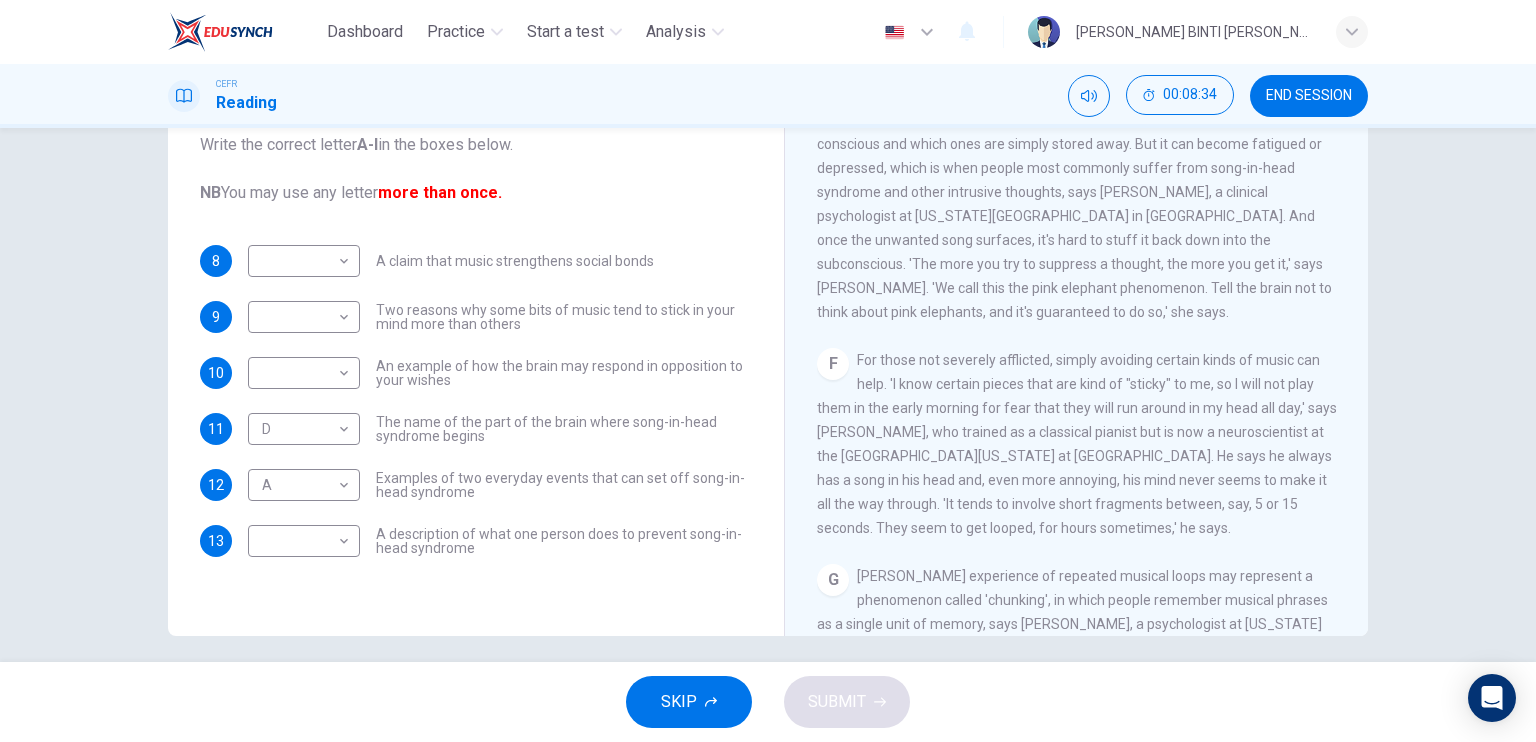 scroll, scrollTop: 1041, scrollLeft: 0, axis: vertical 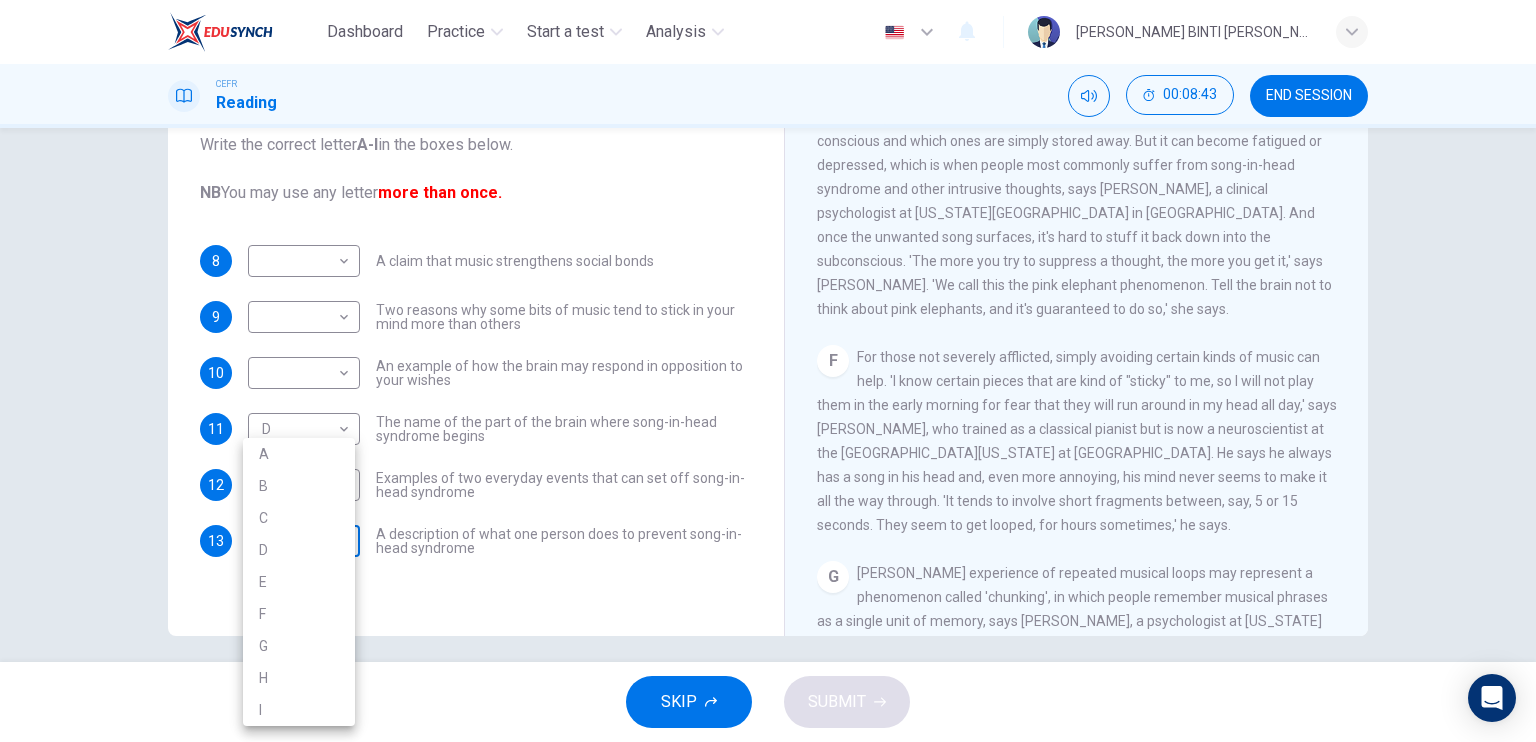 click on "Dashboard Practice Start a test Analysis English en ​ [PERSON_NAME] BINTI [PERSON_NAME] CEFR Reading 00:08:43 END SESSION Questions 8 - 13 The Reading Passage has nine paragraphs labelled  A-l .
Which paragraph contains the following information?
Write the correct letter  A-l  in the boxes below.
NB  You may use any letter  more than once. 8 ​ ​ A claim that music strengthens social bonds 9 ​ ​ Two reasons why some bits of music tend to stick in your mind more than others 10 ​ ​ An example of how the brain may respond in opposition to your wishes 11 D D ​ The name of the part of the brain where song-in-head syndrome begins 12 A A ​ Examples of two everyday events that can set off song-in-head syndrome 13 ​ ​ A description of what one person does to prevent song-in-head syndrome A Song on the Brain CLICK TO ZOOM Click to Zoom A B C D E F G H I SKIP SUBMIT EduSynch - Online Language Proficiency Testing
Dashboard Practice Start a test Analysis Notifications © Copyright  2025 A B" at bounding box center [768, 371] 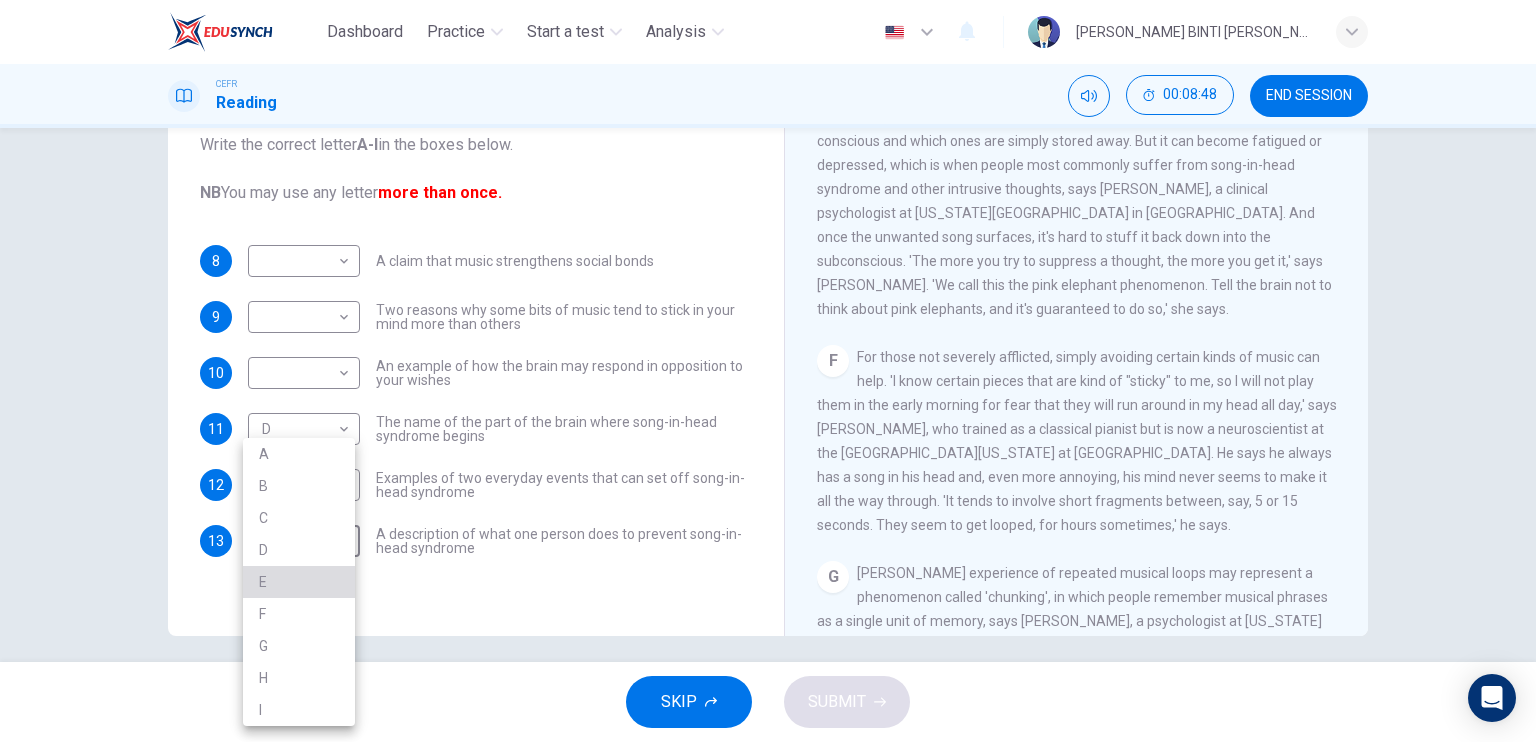 click on "E" at bounding box center [299, 582] 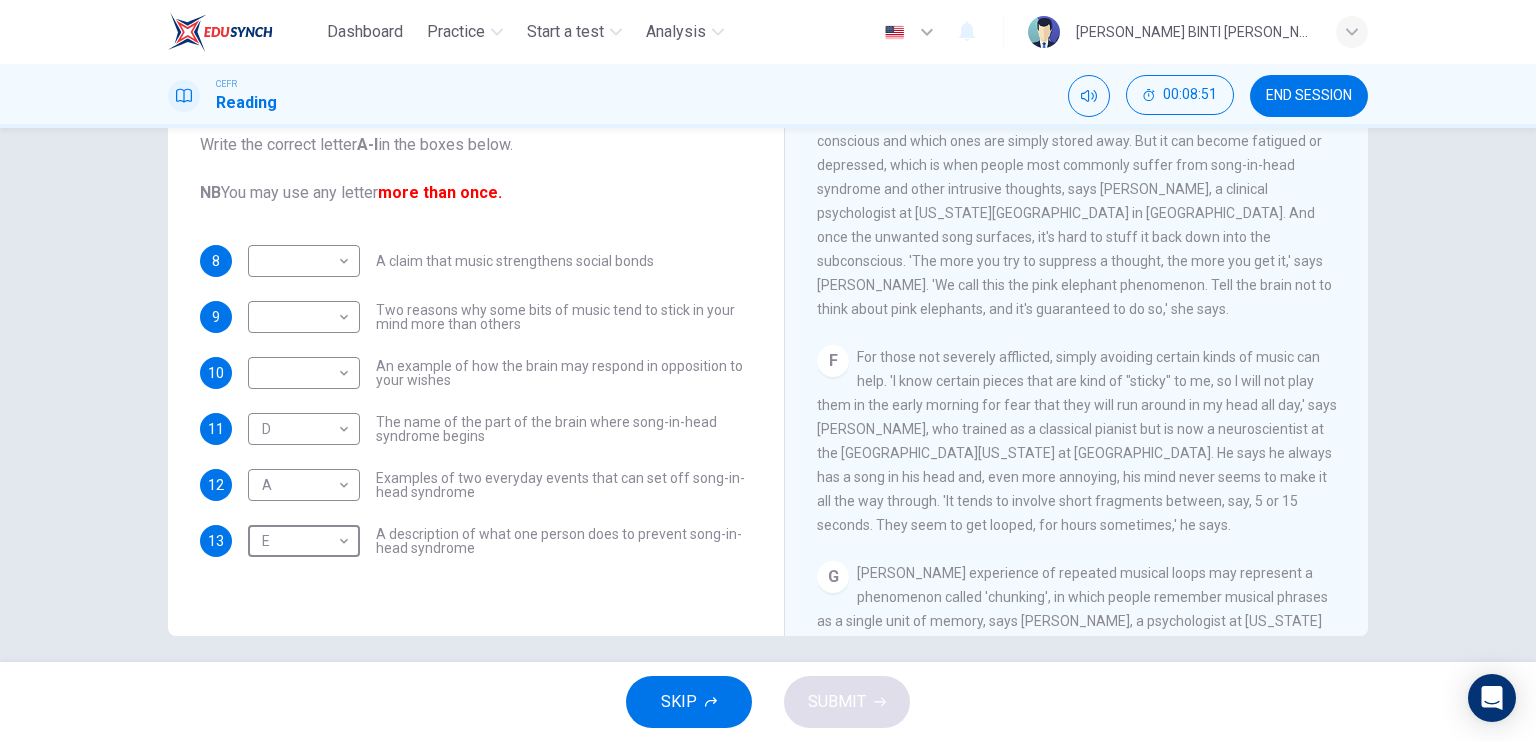 scroll, scrollTop: 972, scrollLeft: 0, axis: vertical 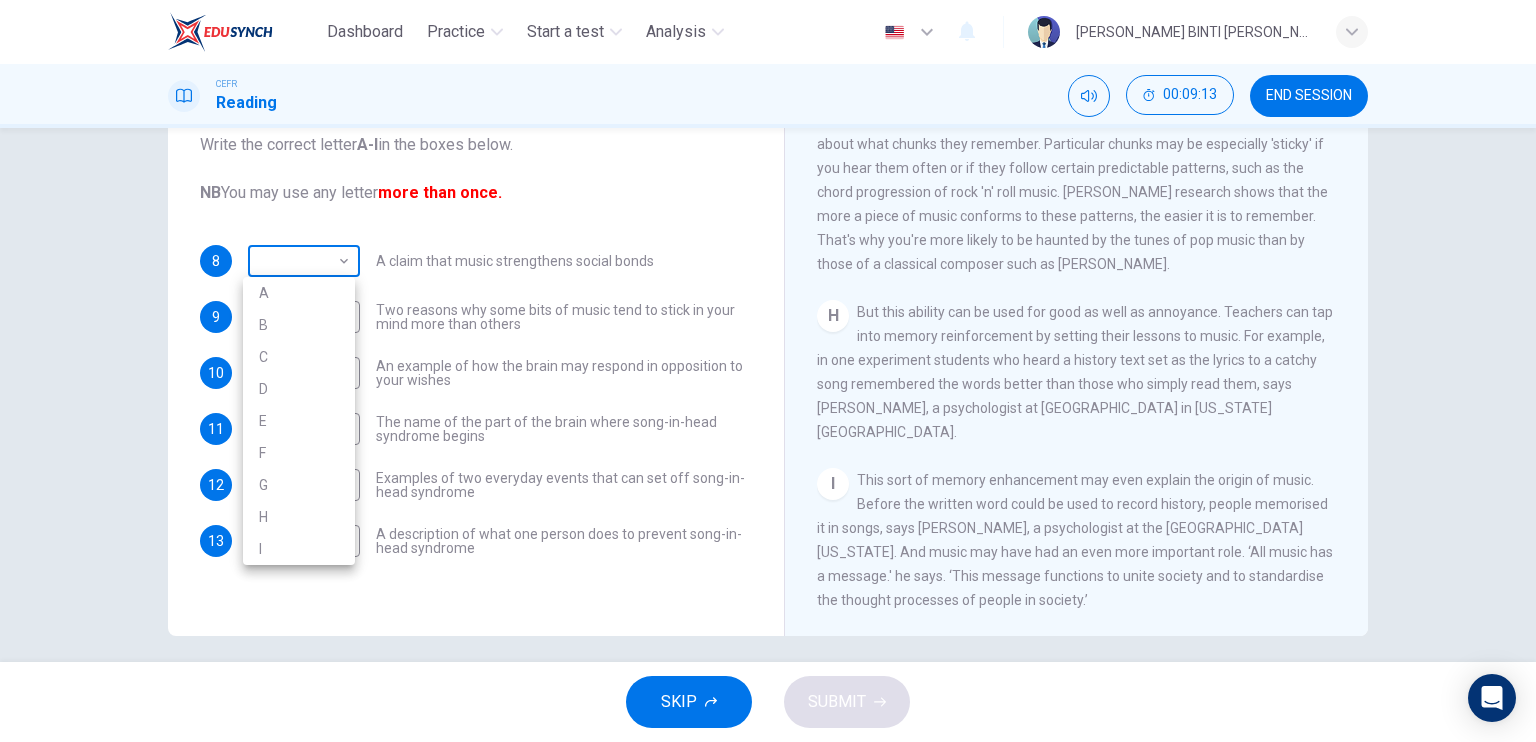 click on "Dashboard Practice Start a test Analysis English en ​ [PERSON_NAME] BINTI [PERSON_NAME] CEFR Reading 00:09:13 END SESSION Questions 8 - 13 The Reading Passage has nine paragraphs labelled  A-l .
Which paragraph contains the following information?
Write the correct letter  A-l  in the boxes below.
NB  You may use any letter  more than once. 8 ​ ​ A claim that music strengthens social bonds 9 ​ ​ Two reasons why some bits of music tend to stick in your mind more than others 10 ​ ​ An example of how the brain may respond in opposition to your wishes 11 D D ​ The name of the part of the brain where song-in-head syndrome begins 12 A A ​ Examples of two everyday events that can set off song-in-head syndrome 13 E E ​ A description of what one person does to prevent song-in-head syndrome A Song on the Brain CLICK TO ZOOM Click to Zoom A B C D E F G H I SKIP SUBMIT EduSynch - Online Language Proficiency Testing
Dashboard Practice Start a test Analysis Notifications © Copyright  2025 A B" at bounding box center [768, 371] 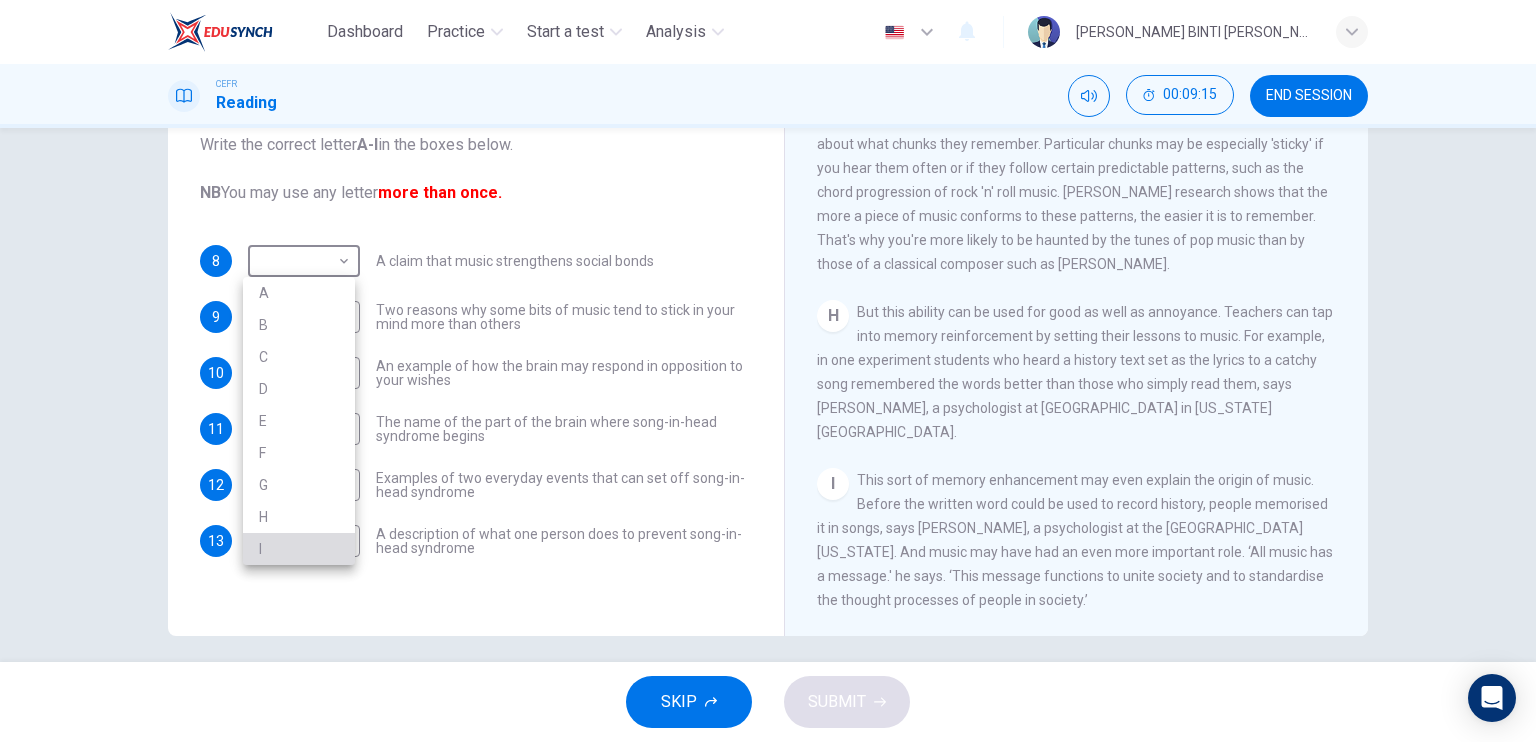 click on "I" at bounding box center [299, 549] 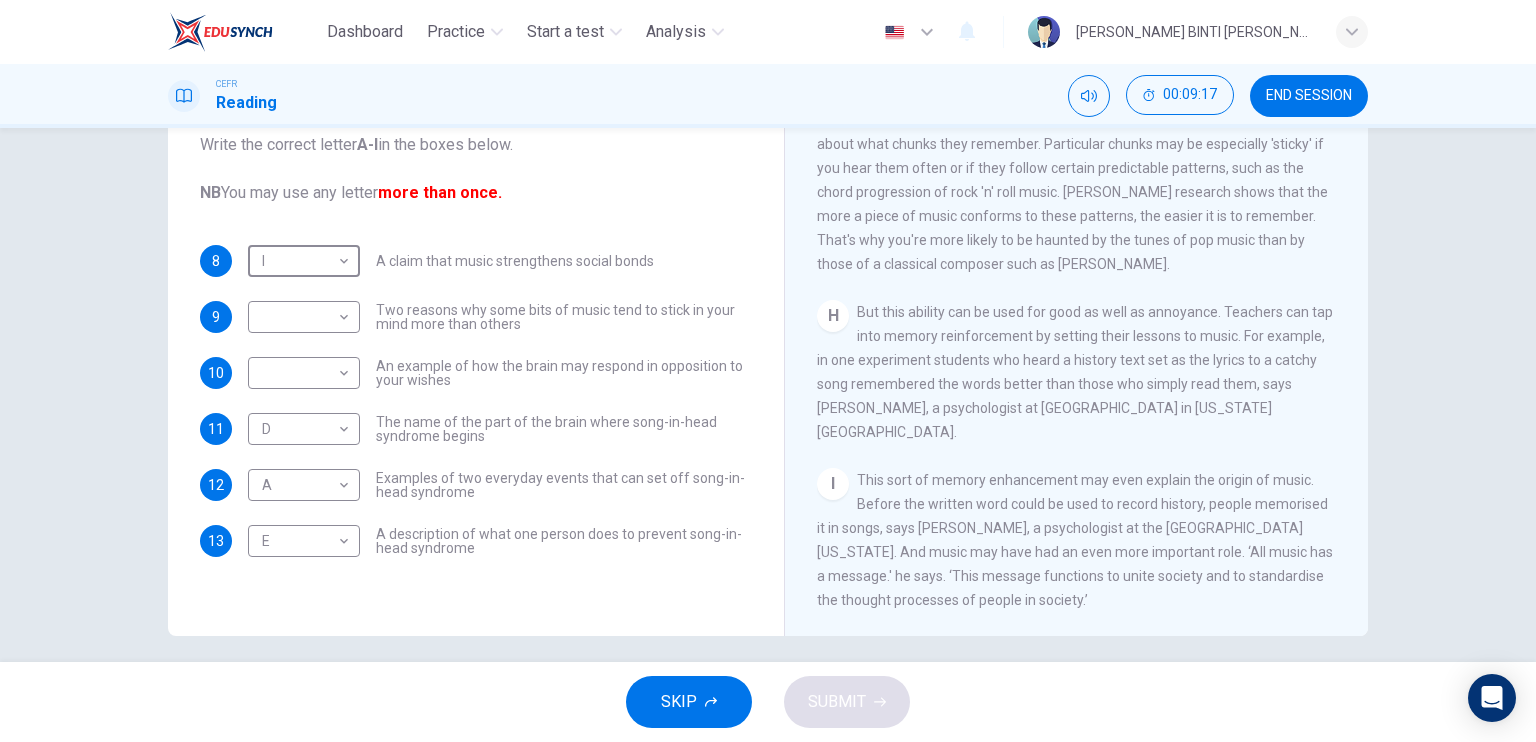scroll, scrollTop: 1055, scrollLeft: 0, axis: vertical 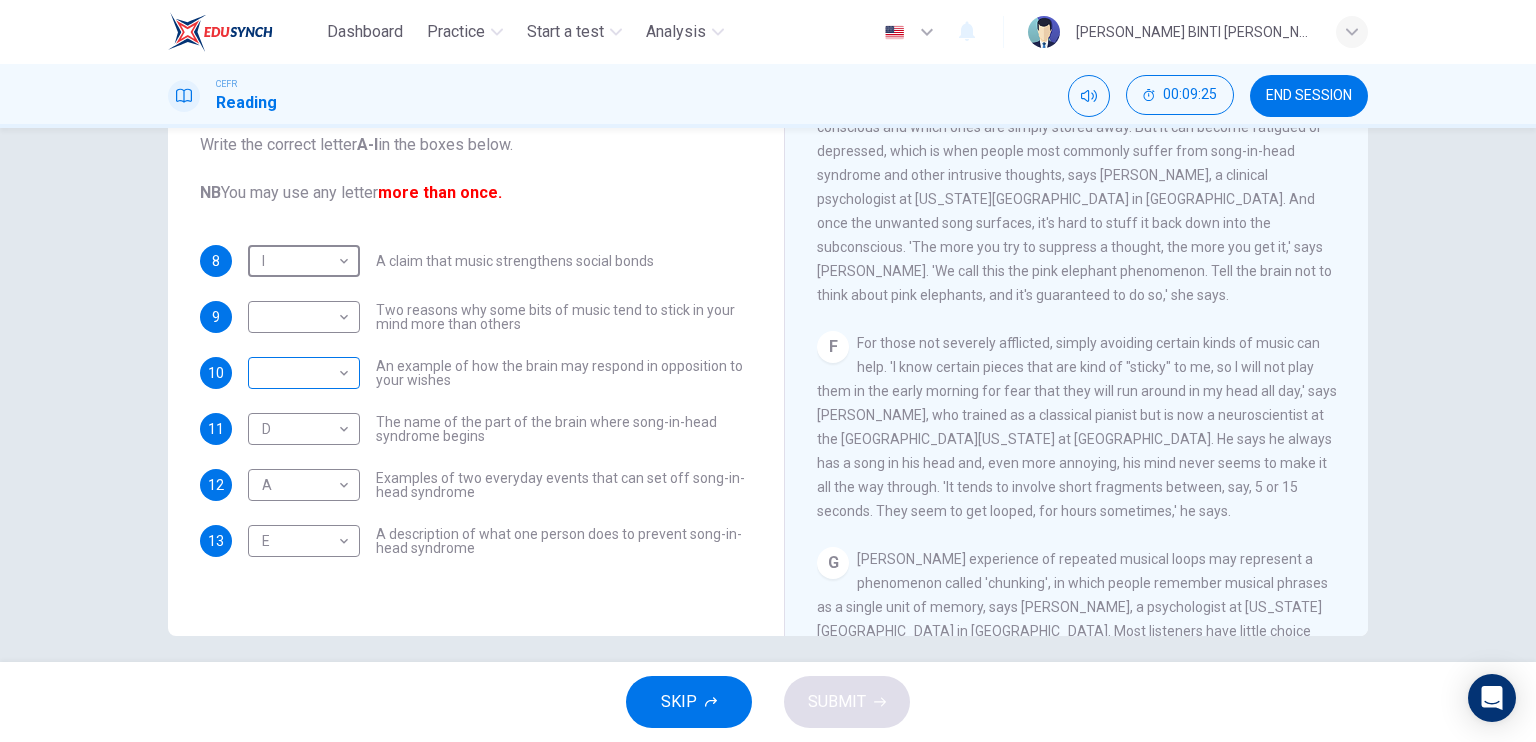 click on "Dashboard Practice Start a test Analysis English en ​ [PERSON_NAME] BINTI [PERSON_NAME] CEFR Reading 00:09:25 END SESSION Questions 8 - 13 The Reading Passage has nine paragraphs labelled  A-l .
Which paragraph contains the following information?
Write the correct letter  A-l  in the boxes below.
NB  You may use any letter  more than once. 8 I I ​ A claim that music strengthens social bonds 9 ​ ​ Two reasons why some bits of music tend to stick in your mind more than others 10 ​ ​ An example of how the brain may respond in opposition to your wishes 11 D D ​ The name of the part of the brain where song-in-head syndrome begins 12 A A ​ Examples of two everyday events that can set off song-in-head syndrome 13 E E ​ A description of what one person does to prevent song-in-head syndrome A Song on the Brain CLICK TO ZOOM Click to Zoom A B C D E F G H I SKIP SUBMIT EduSynch - Online Language Proficiency Testing
Dashboard Practice Start a test Analysis Notifications © Copyright  2025" at bounding box center [768, 371] 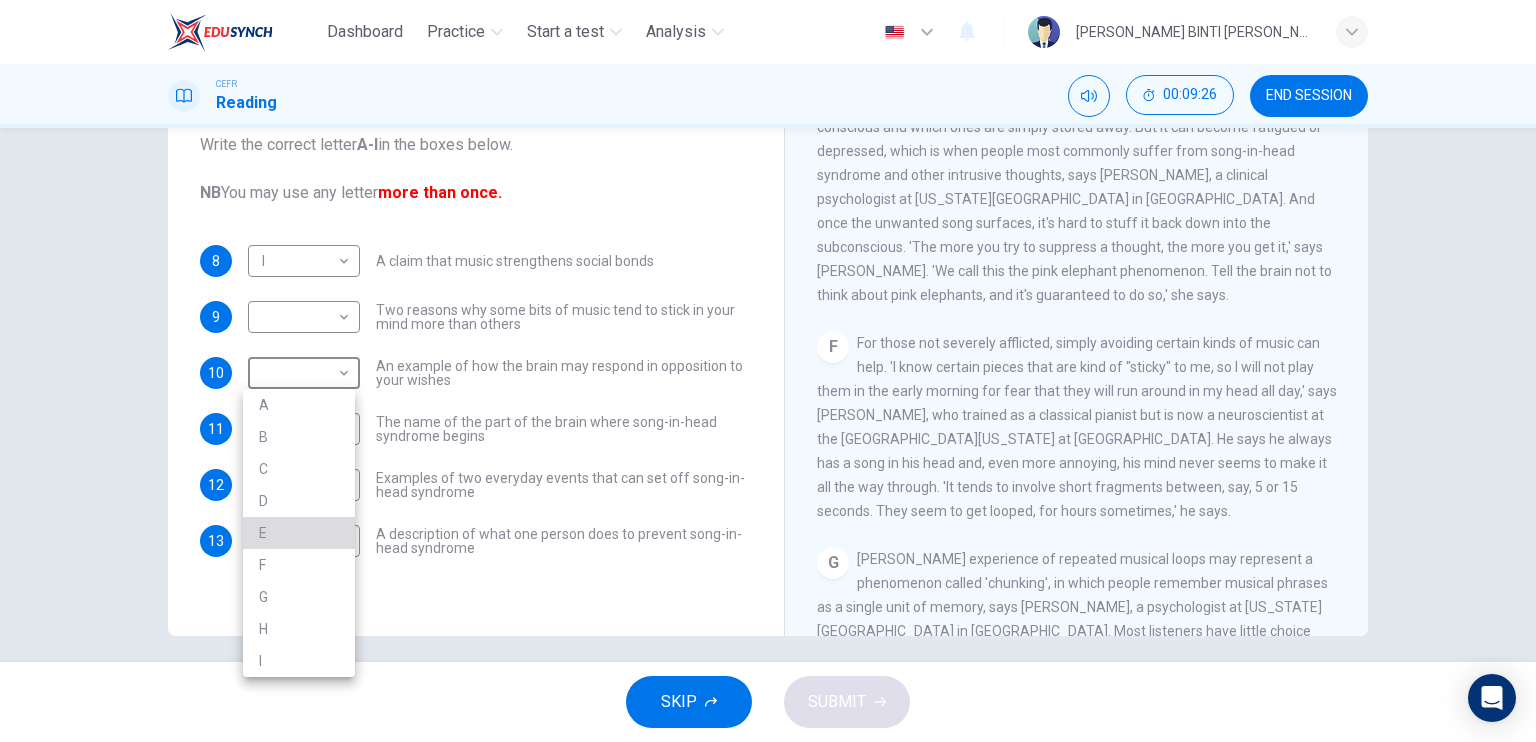 click on "E" at bounding box center [299, 533] 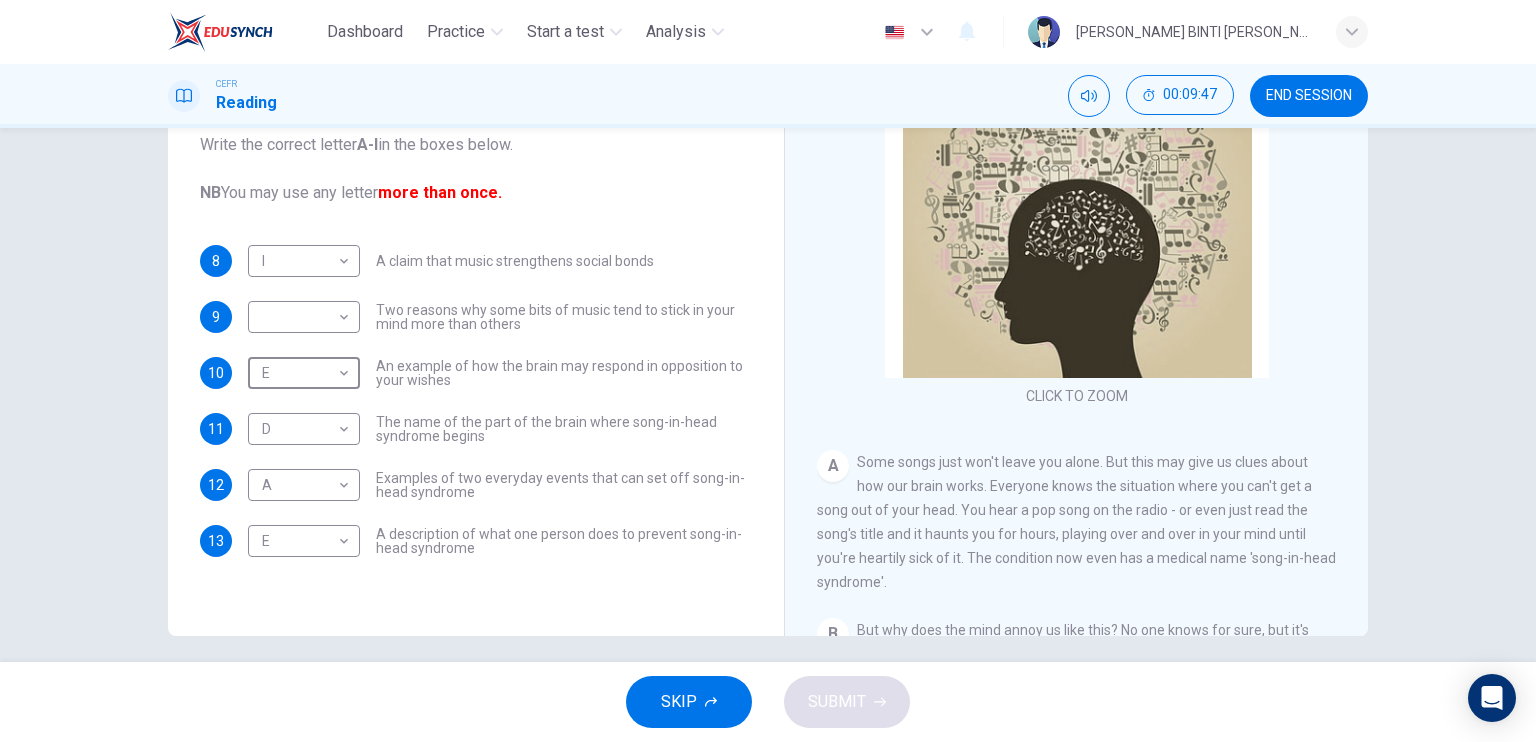 scroll, scrollTop: 531, scrollLeft: 0, axis: vertical 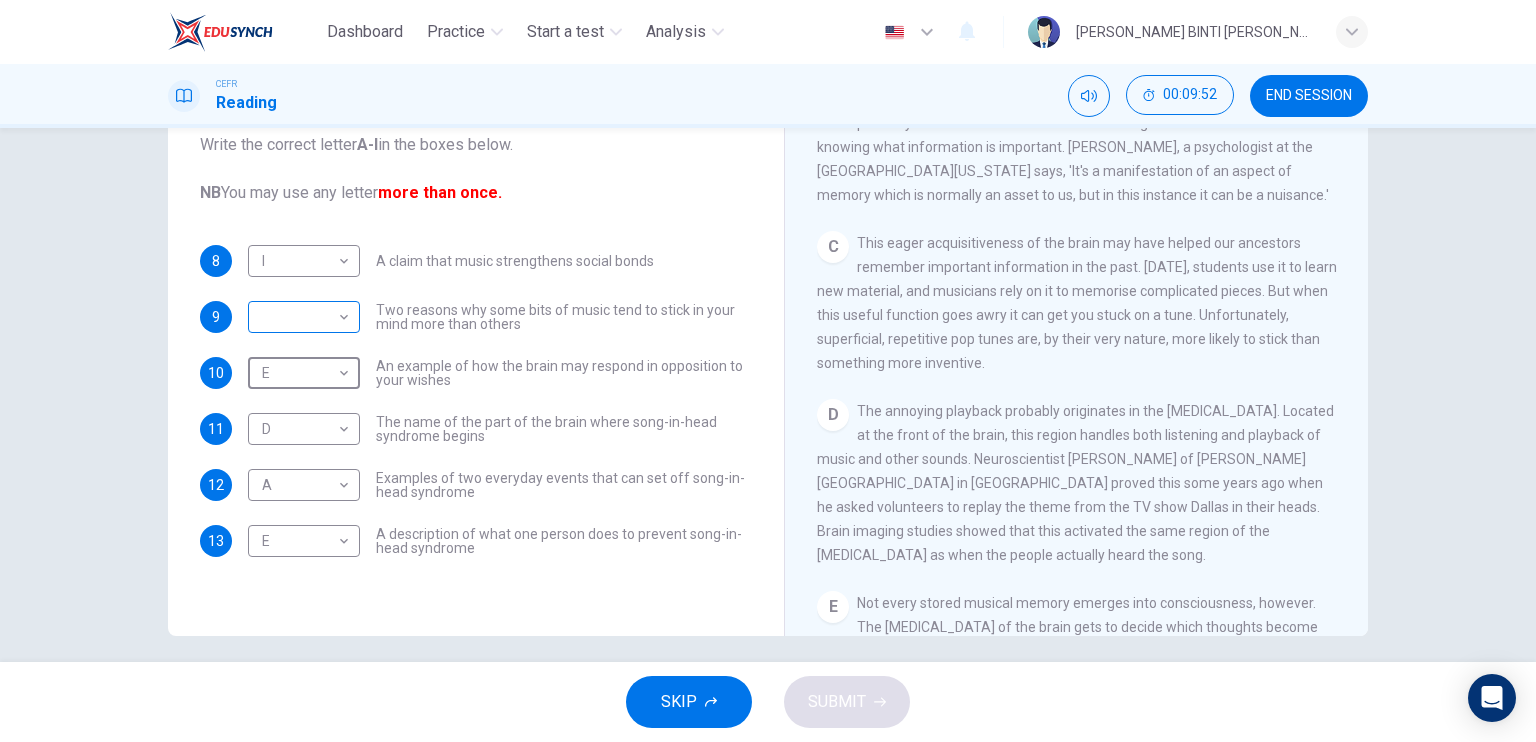 click on "Dashboard Practice Start a test Analysis English en ​ [PERSON_NAME] BINTI [PERSON_NAME] CEFR Reading 00:09:52 END SESSION Questions 8 - 13 The Reading Passage has nine paragraphs labelled  A-l .
Which paragraph contains the following information?
Write the correct letter  A-l  in the boxes below.
NB  You may use any letter  more than once. 8 I I ​ A claim that music strengthens social bonds 9 ​ ​ Two reasons why some bits of music tend to stick in your mind more than others 10 E E ​ An example of how the brain may respond in opposition to your wishes 11 D D ​ The name of the part of the brain where song-in-head syndrome begins 12 A A ​ Examples of two everyday events that can set off song-in-head syndrome 13 E E ​ A description of what one person does to prevent song-in-head syndrome A Song on the Brain CLICK TO ZOOM Click to Zoom A B C D E F G H I SKIP SUBMIT EduSynch - Online Language Proficiency Testing
Dashboard Practice Start a test Analysis Notifications © Copyright  2025" at bounding box center [768, 371] 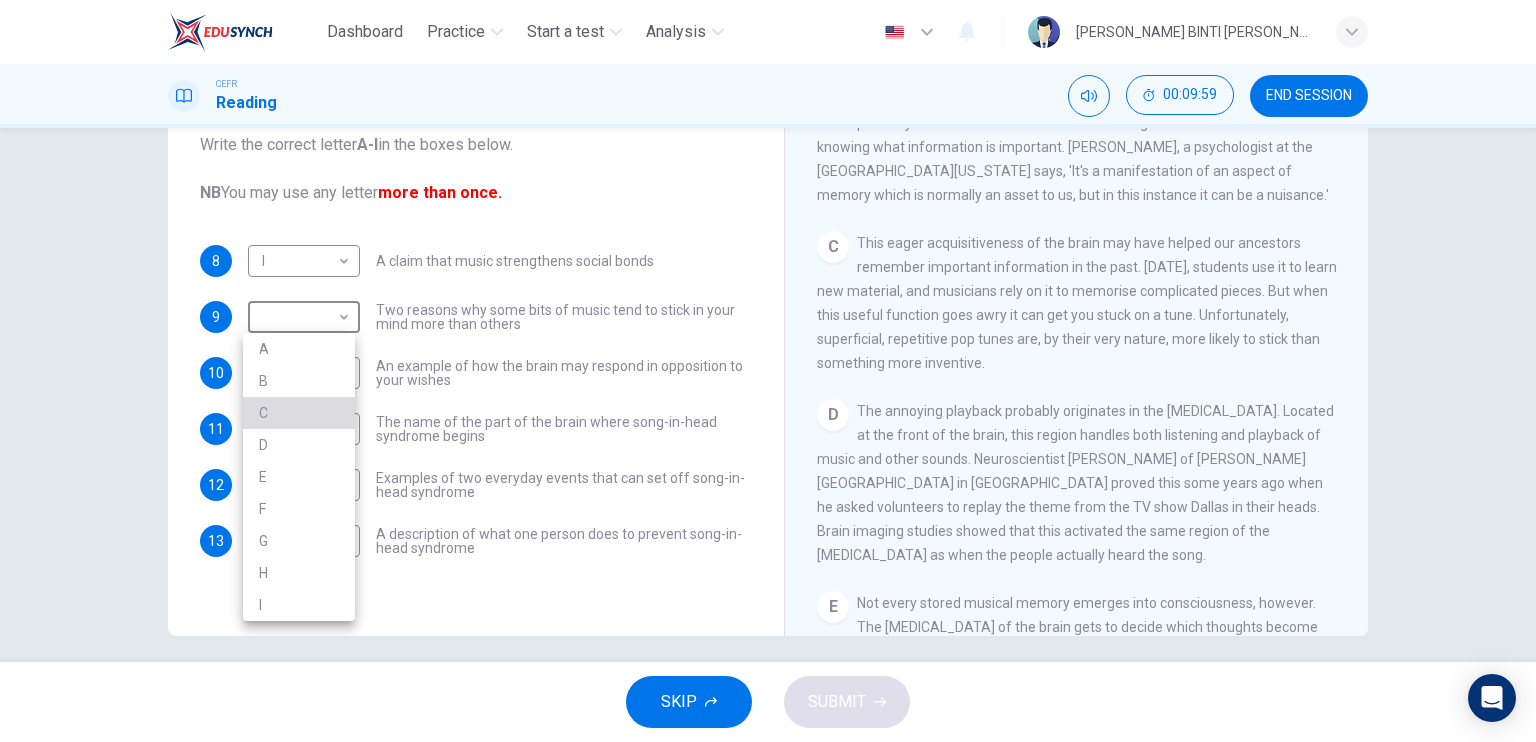 click on "C" at bounding box center [299, 413] 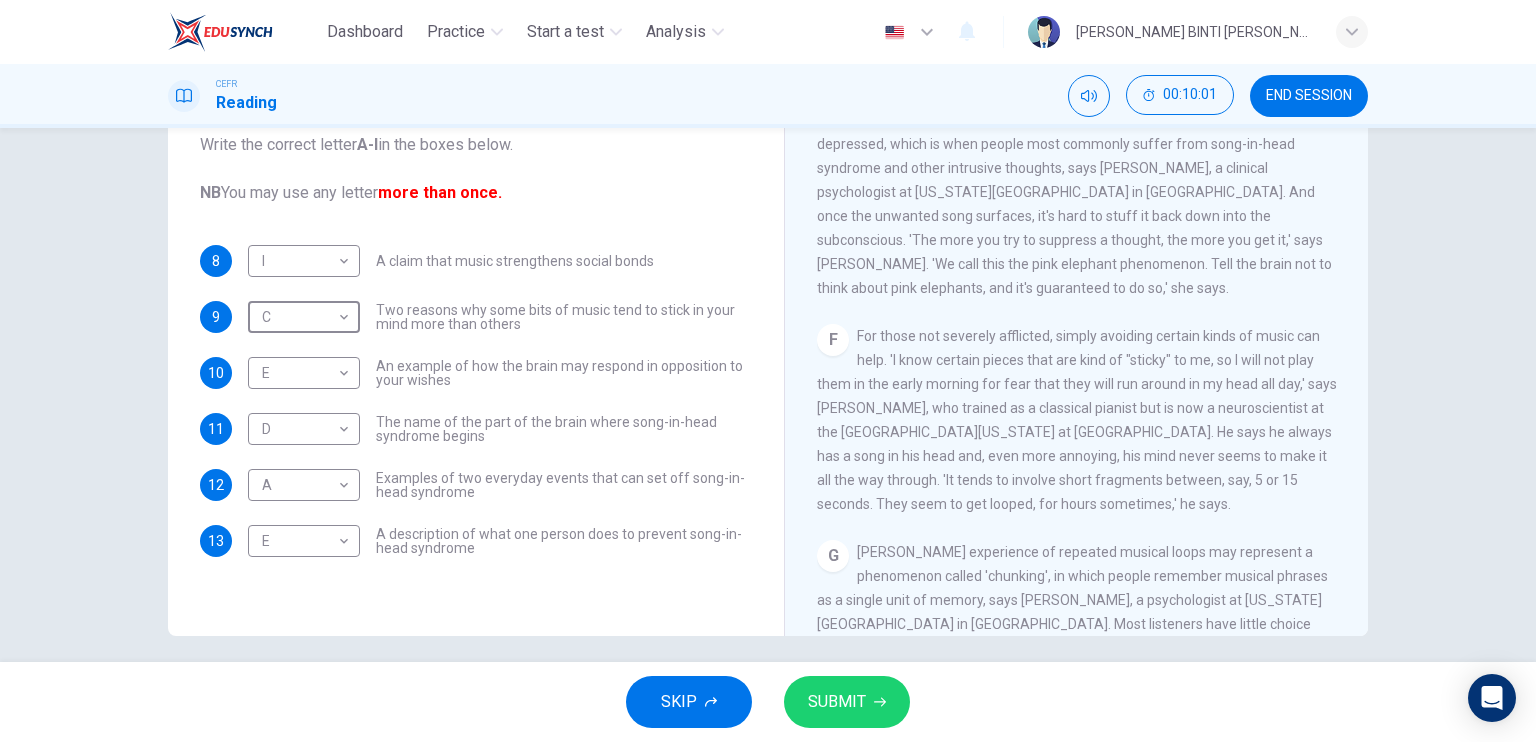 scroll, scrollTop: 531, scrollLeft: 0, axis: vertical 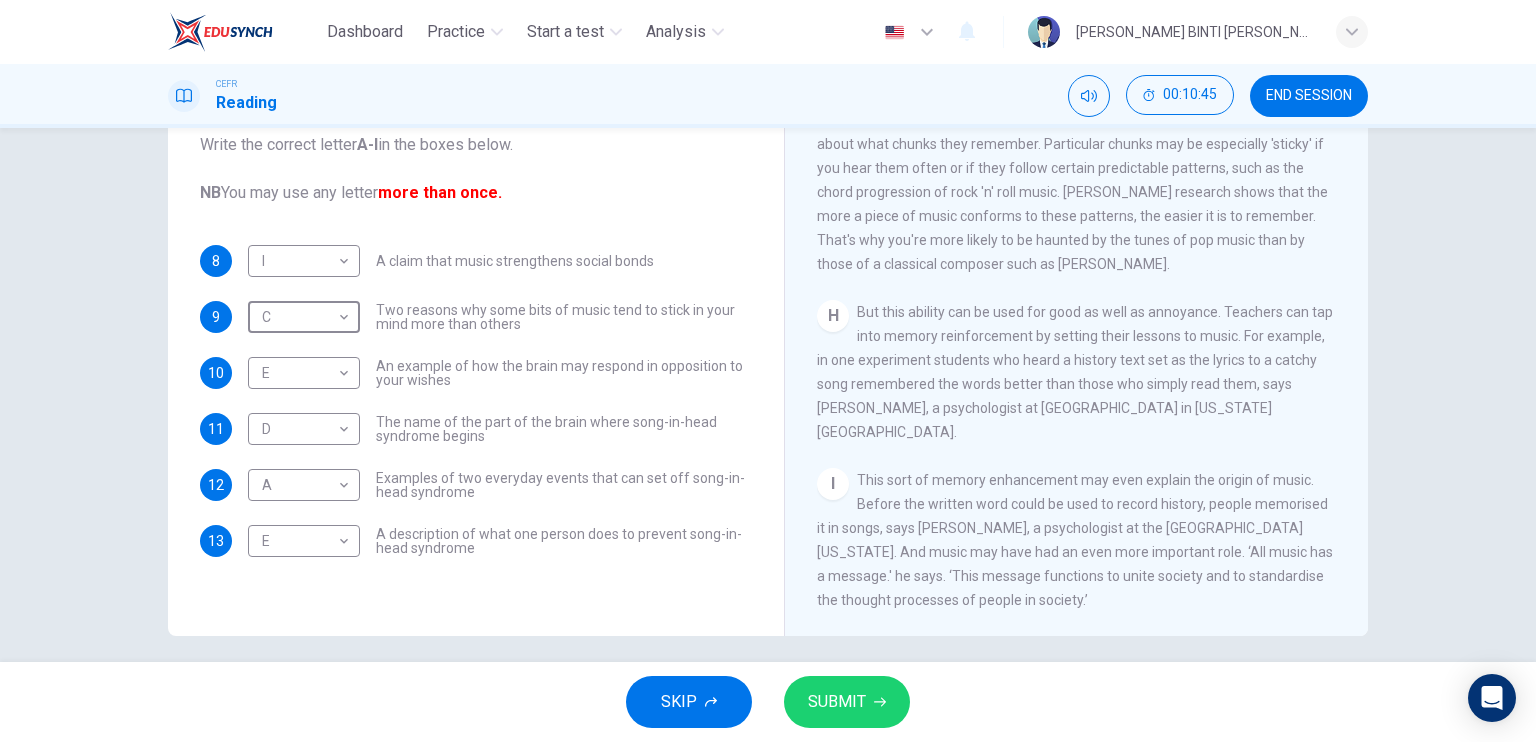 click on "SUBMIT" at bounding box center (847, 702) 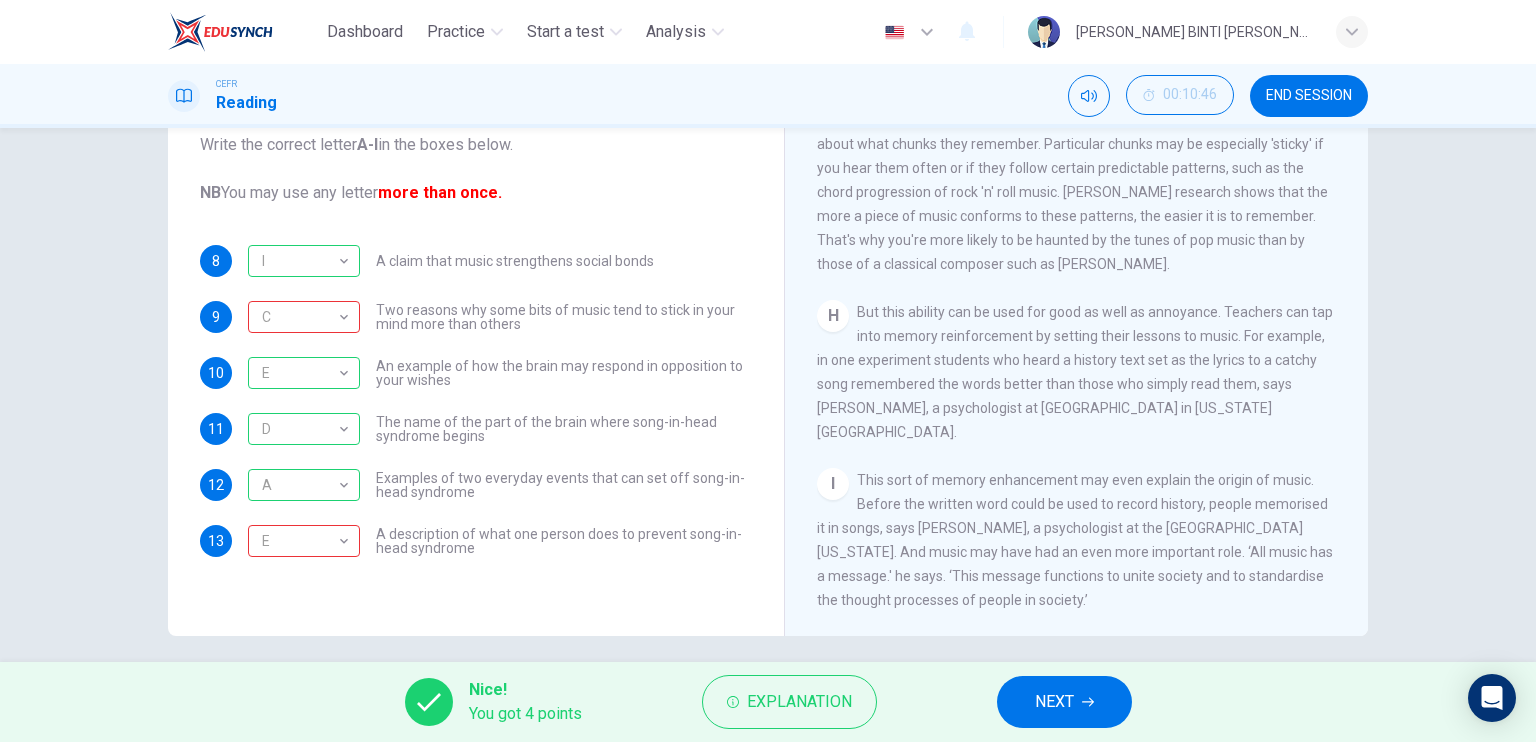 scroll, scrollTop: 1060, scrollLeft: 0, axis: vertical 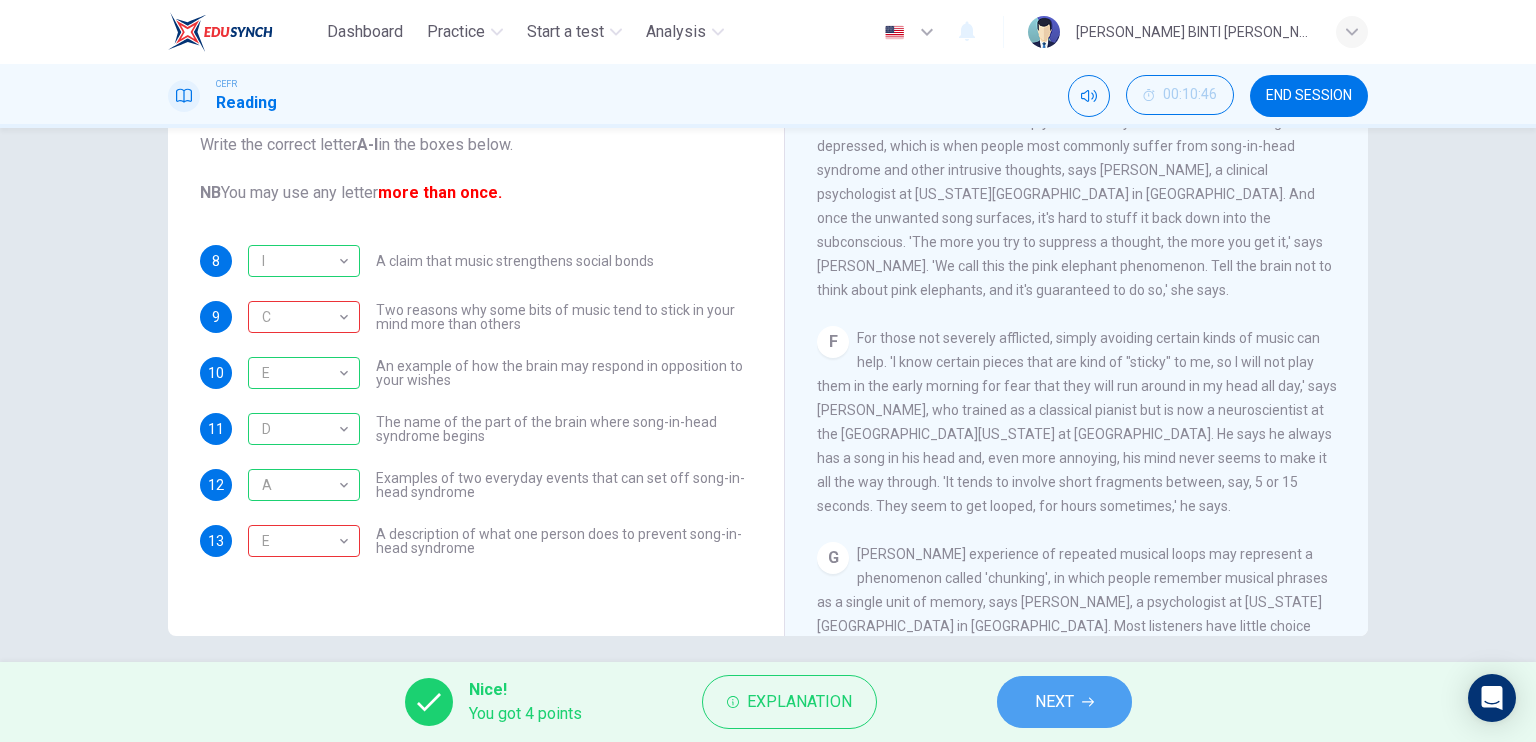 click on "NEXT" at bounding box center [1054, 702] 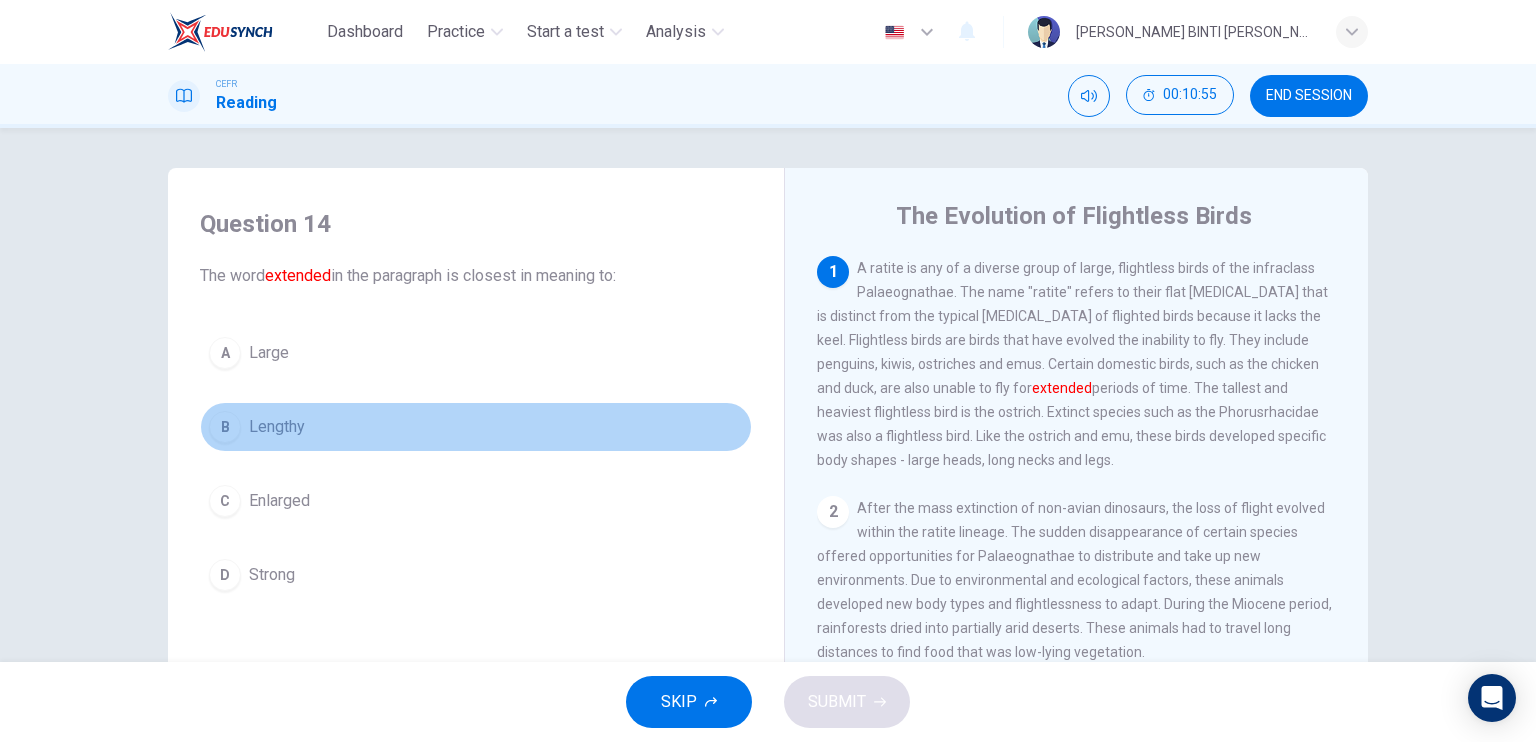 click on "B" at bounding box center (225, 427) 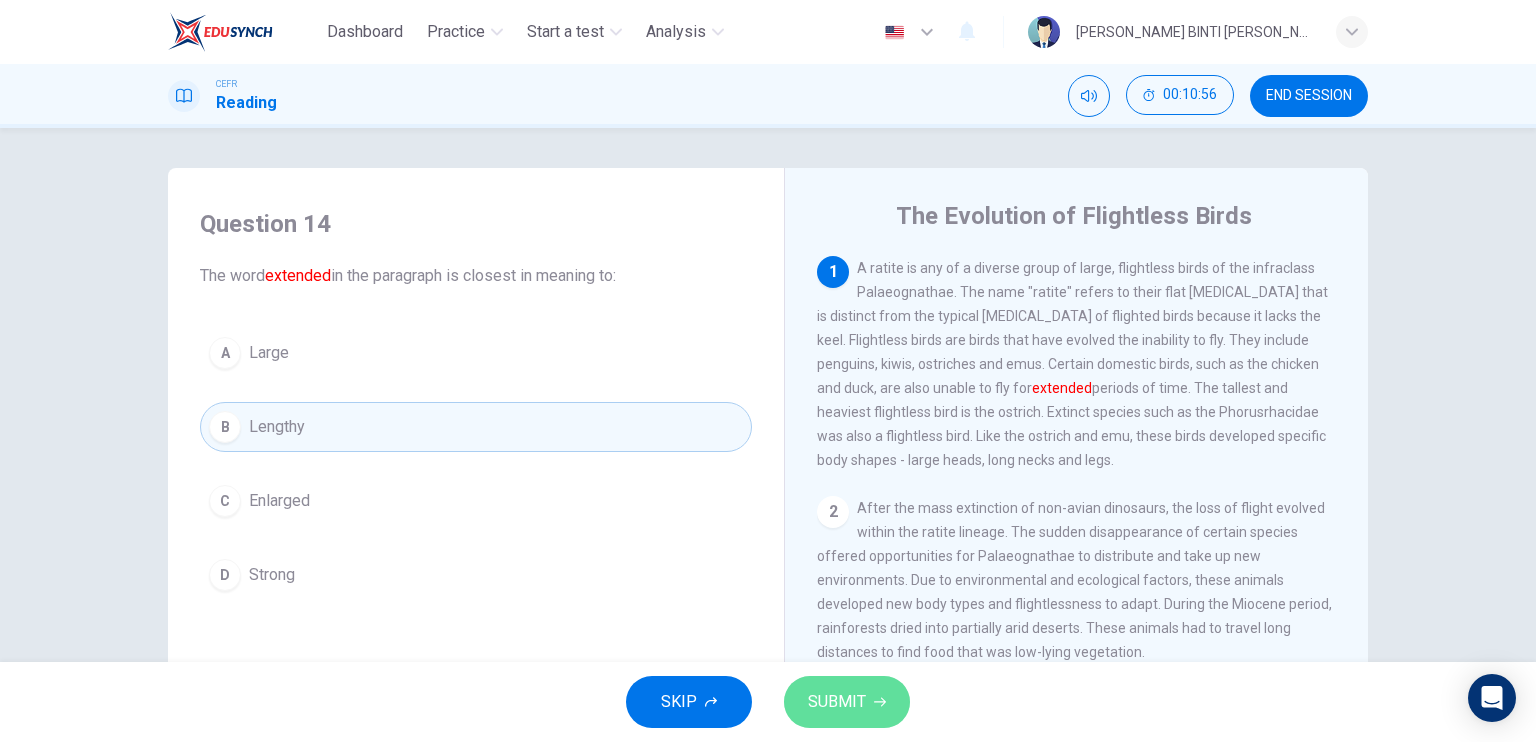 click on "SUBMIT" at bounding box center [847, 702] 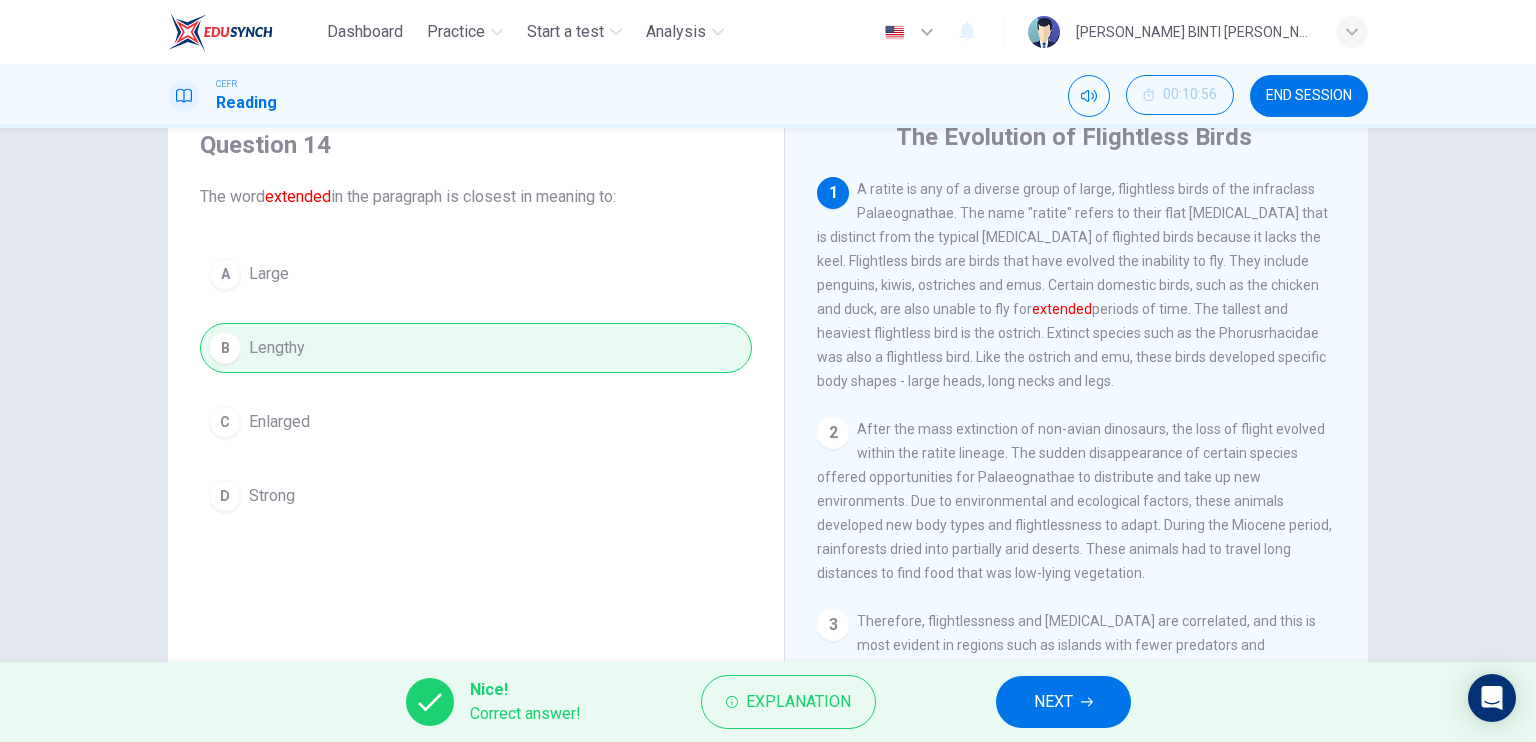 scroll, scrollTop: 78, scrollLeft: 0, axis: vertical 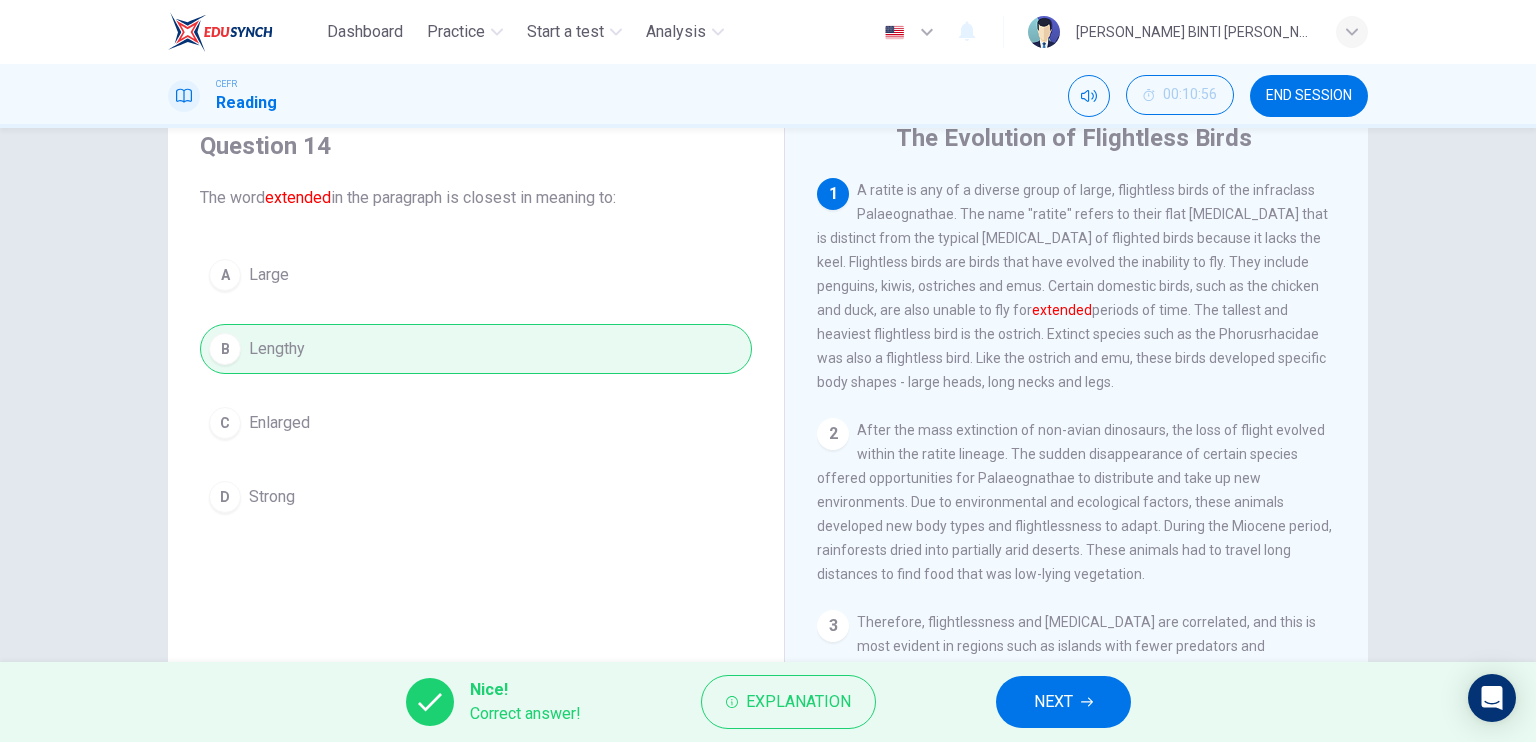 click on "1 A ratite is any of a diverse group of large, flightless birds of the infraclass Palaeognathae. The name "ratite" refers to their flat [MEDICAL_DATA] that is distinct from the typical [MEDICAL_DATA] of flighted birds because it lacks the keel. Flightless birds are birds that have evolved the inability to fly. They include penguins, kiwis, ostriches and emus. Certain domestic birds, such as the chicken and duck, are also unable to fly for  extended  periods of time. The tallest and heaviest flightless bird is the ostrich. Extinct species such as the Phorusrhacidae was also a flightless bird. Like the ostrich and emu, these birds developed specific body shapes - large heads, long necks and legs. 2 3 4 5 6 7" at bounding box center [1090, 481] 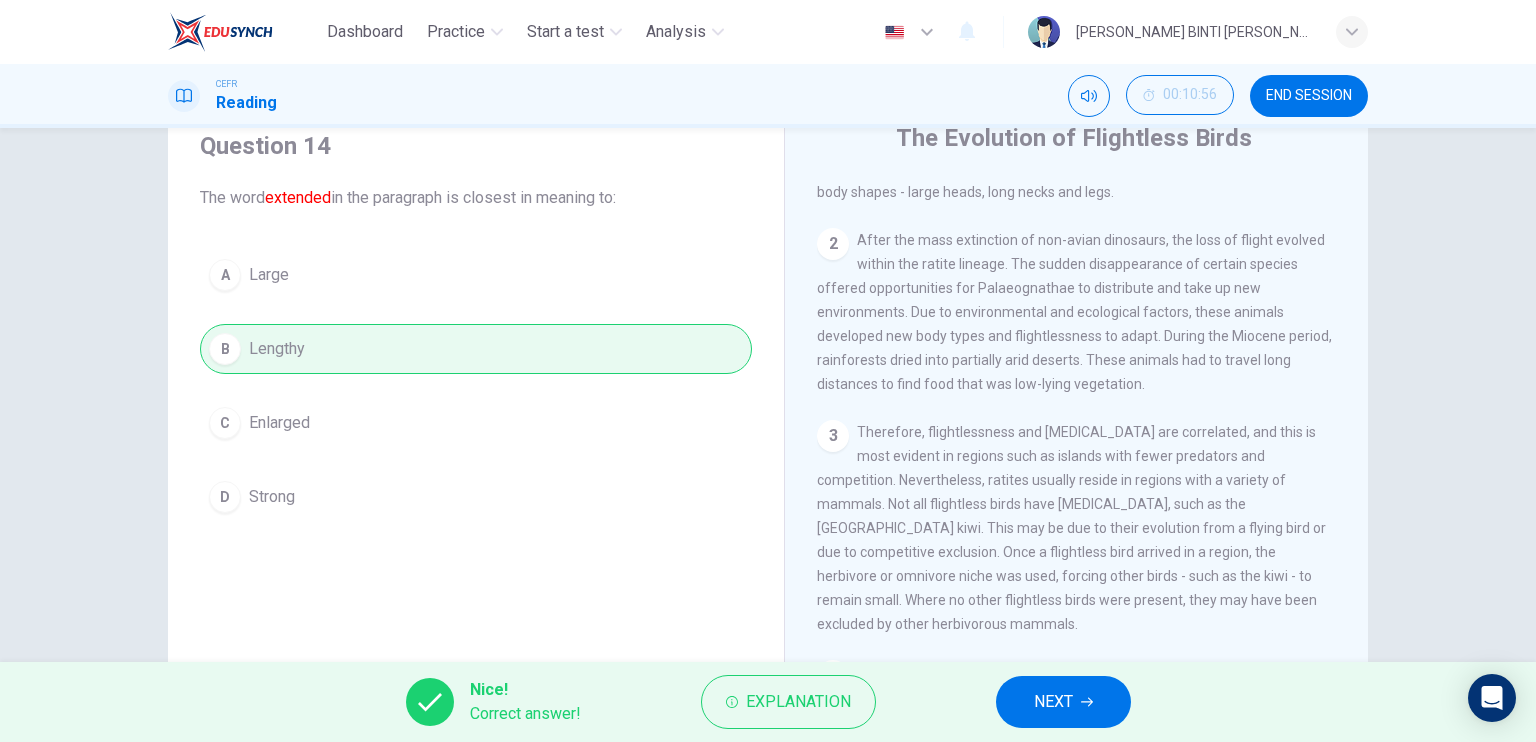 scroll, scrollTop: 192, scrollLeft: 0, axis: vertical 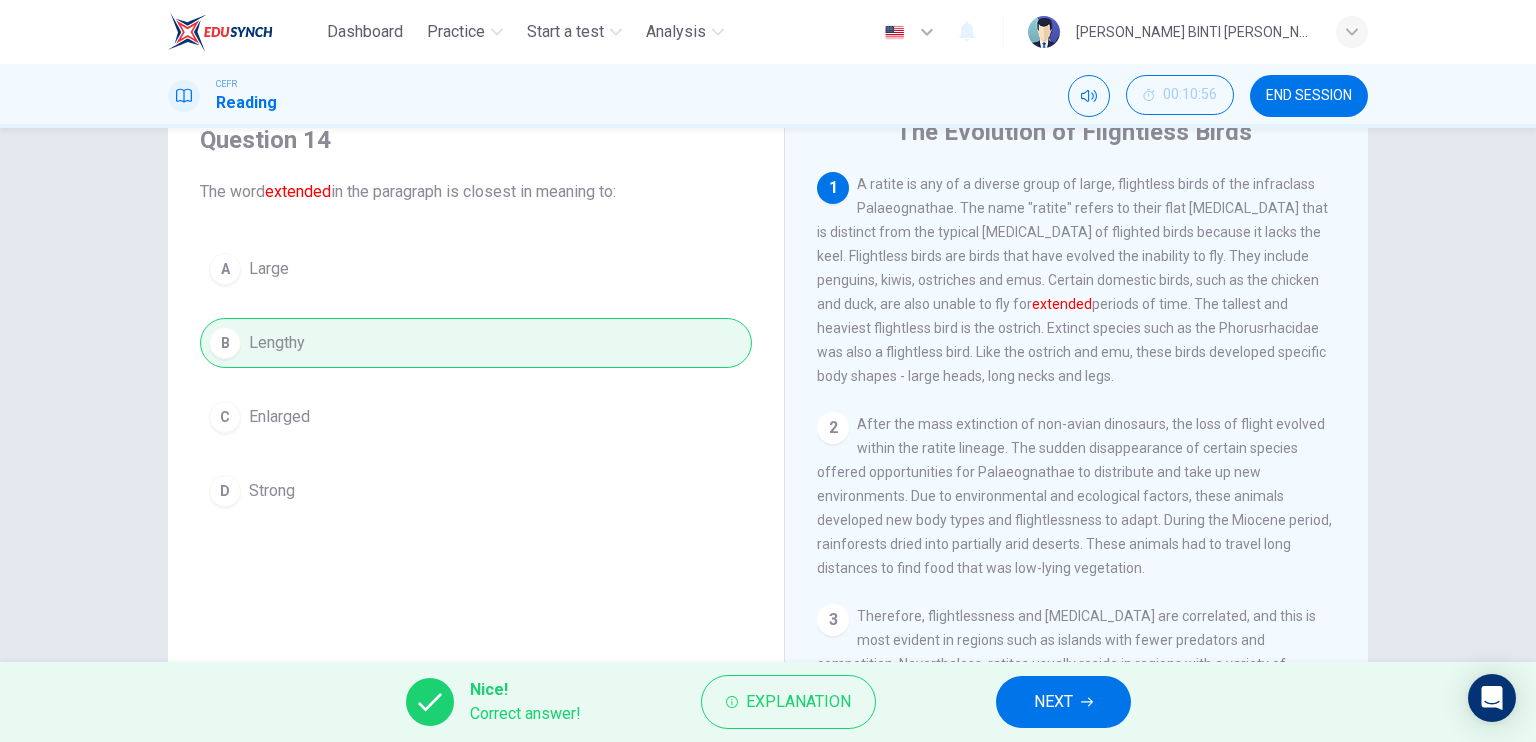 click on "1 A ratite is any of a diverse group of large, flightless birds of the infraclass Palaeognathae. The name "ratite" refers to their flat [MEDICAL_DATA] that is distinct from the typical [MEDICAL_DATA] of flighted birds because it lacks the keel. Flightless birds are birds that have evolved the inability to fly. They include penguins, kiwis, ostriches and emus. Certain domestic birds, such as the chicken and duck, are also unable to fly for  extended  periods of time. The tallest and heaviest flightless bird is the ostrich. Extinct species such as the Phorusrhacidae was also a flightless bird. Like the ostrich and emu, these birds developed specific body shapes - large heads, long necks and legs. 2 3 4 5 6 7" at bounding box center (1090, 475) 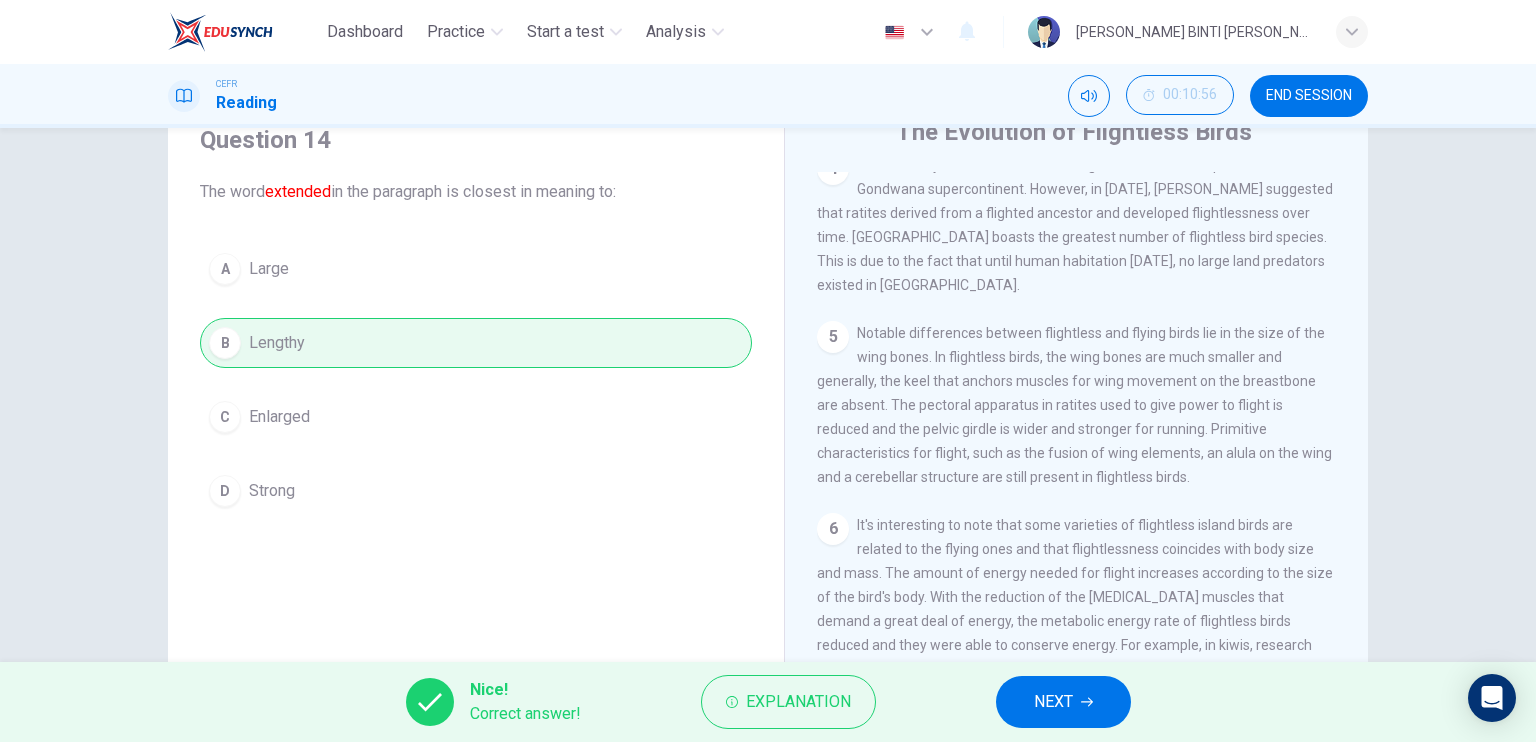 scroll, scrollTop: 700, scrollLeft: 0, axis: vertical 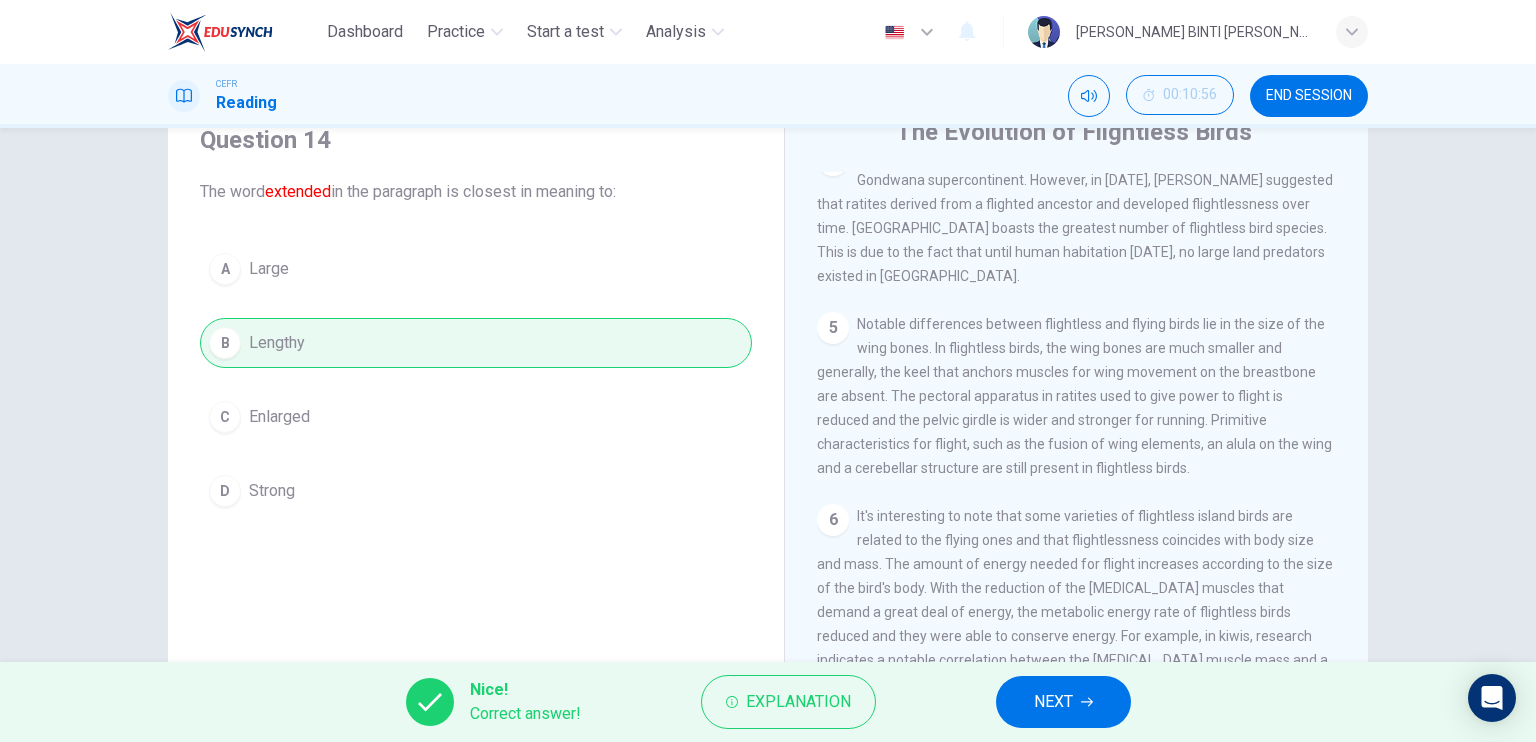 drag, startPoint x: 1317, startPoint y: 593, endPoint x: 1318, endPoint y: 569, distance: 24.020824 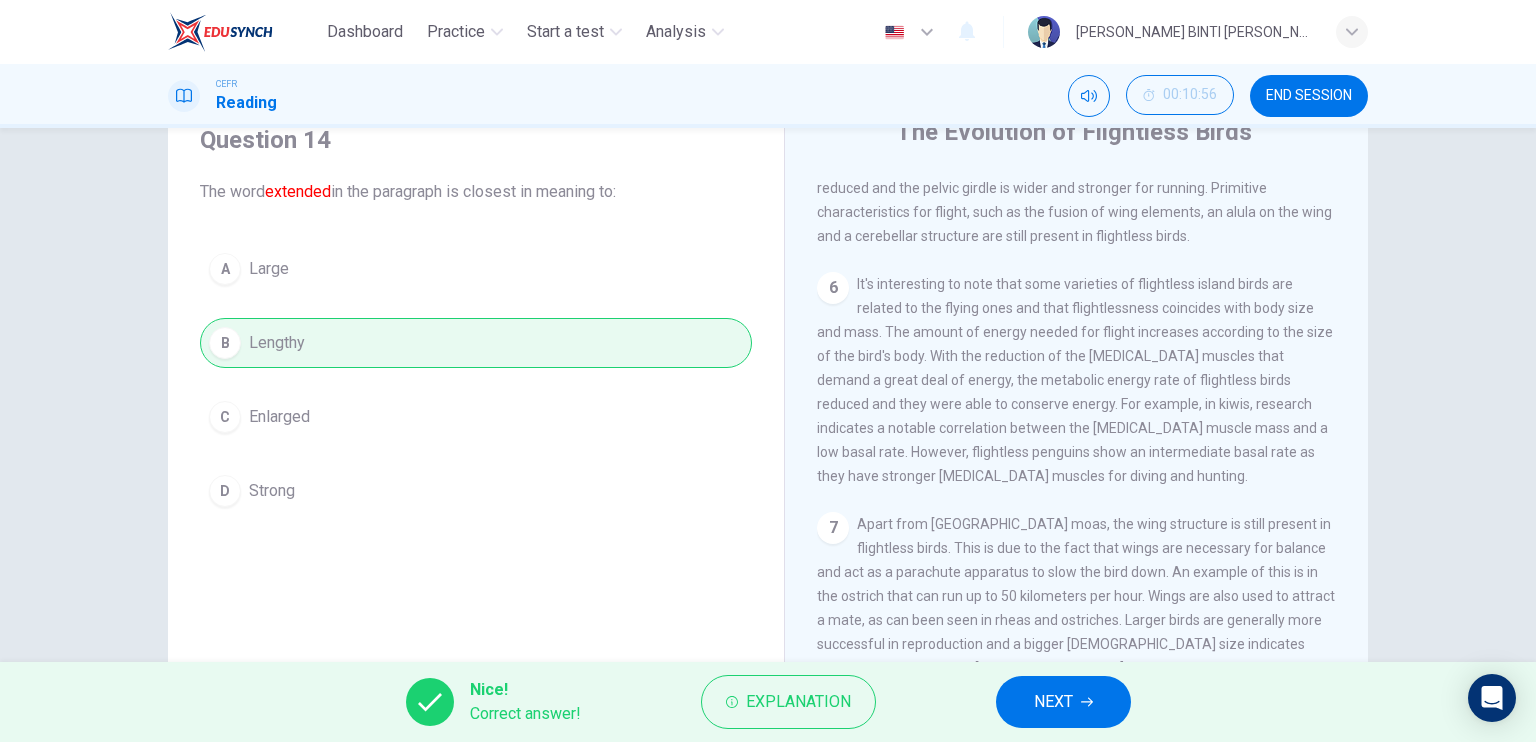 scroll, scrollTop: 999, scrollLeft: 0, axis: vertical 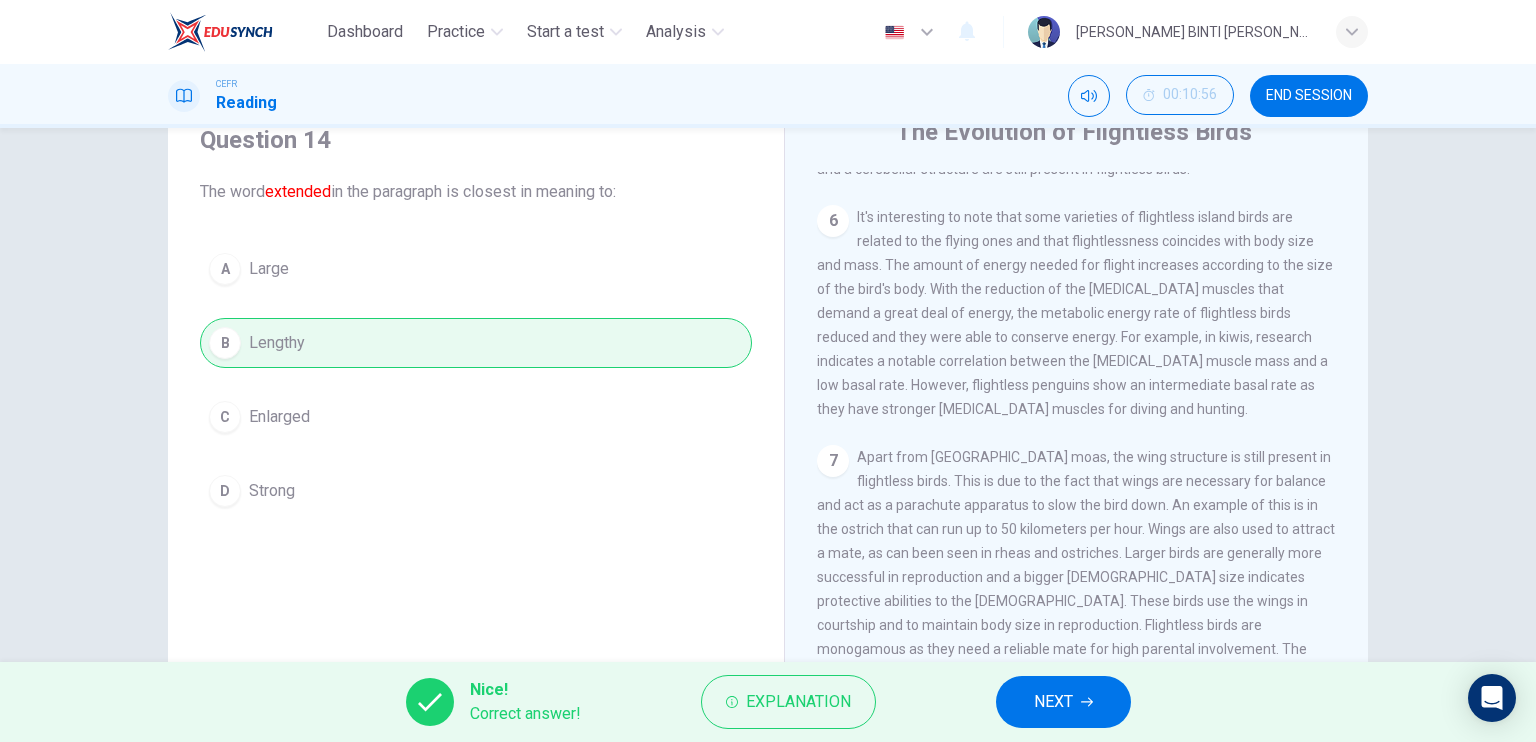 drag, startPoint x: 1356, startPoint y: 531, endPoint x: 1343, endPoint y: 668, distance: 137.6154 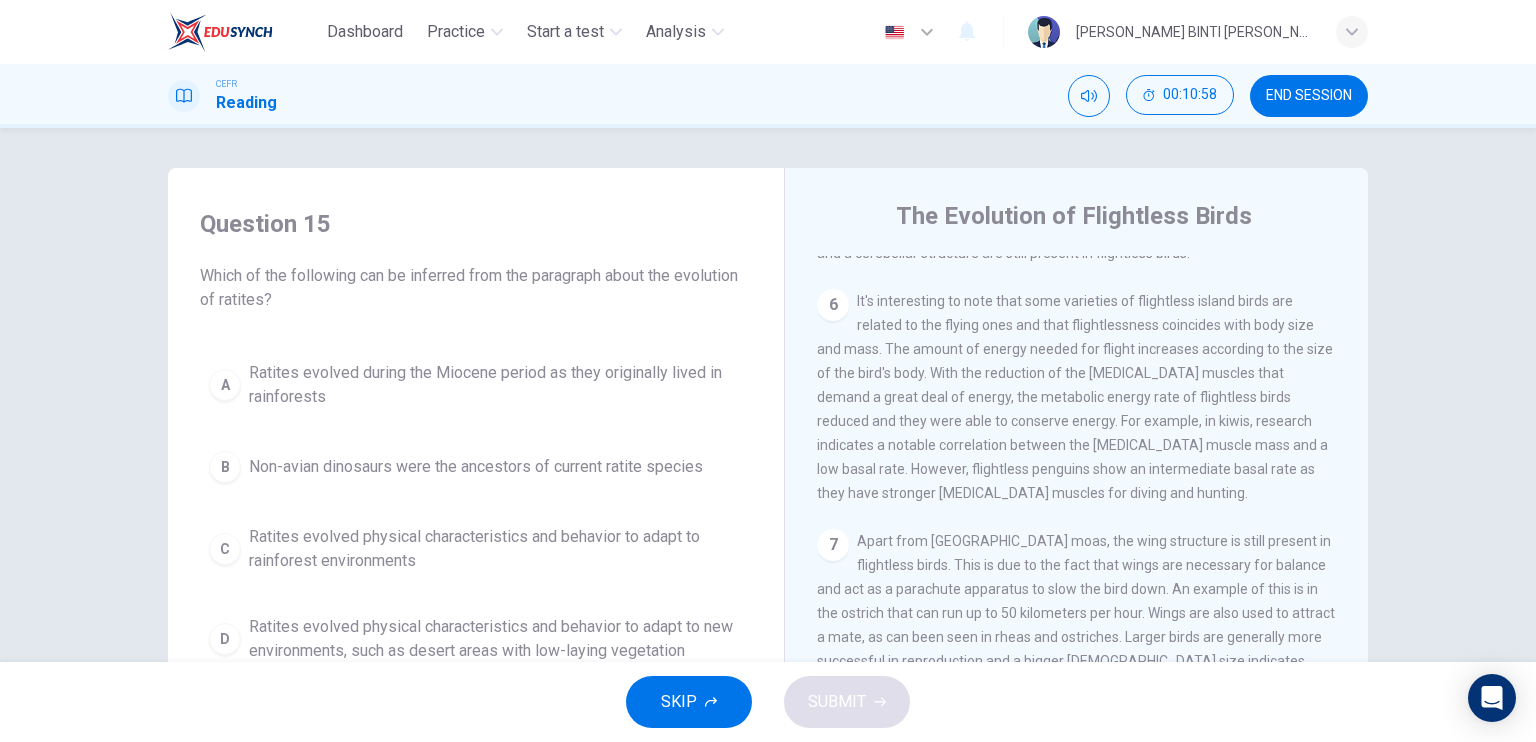 scroll, scrollTop: 240, scrollLeft: 0, axis: vertical 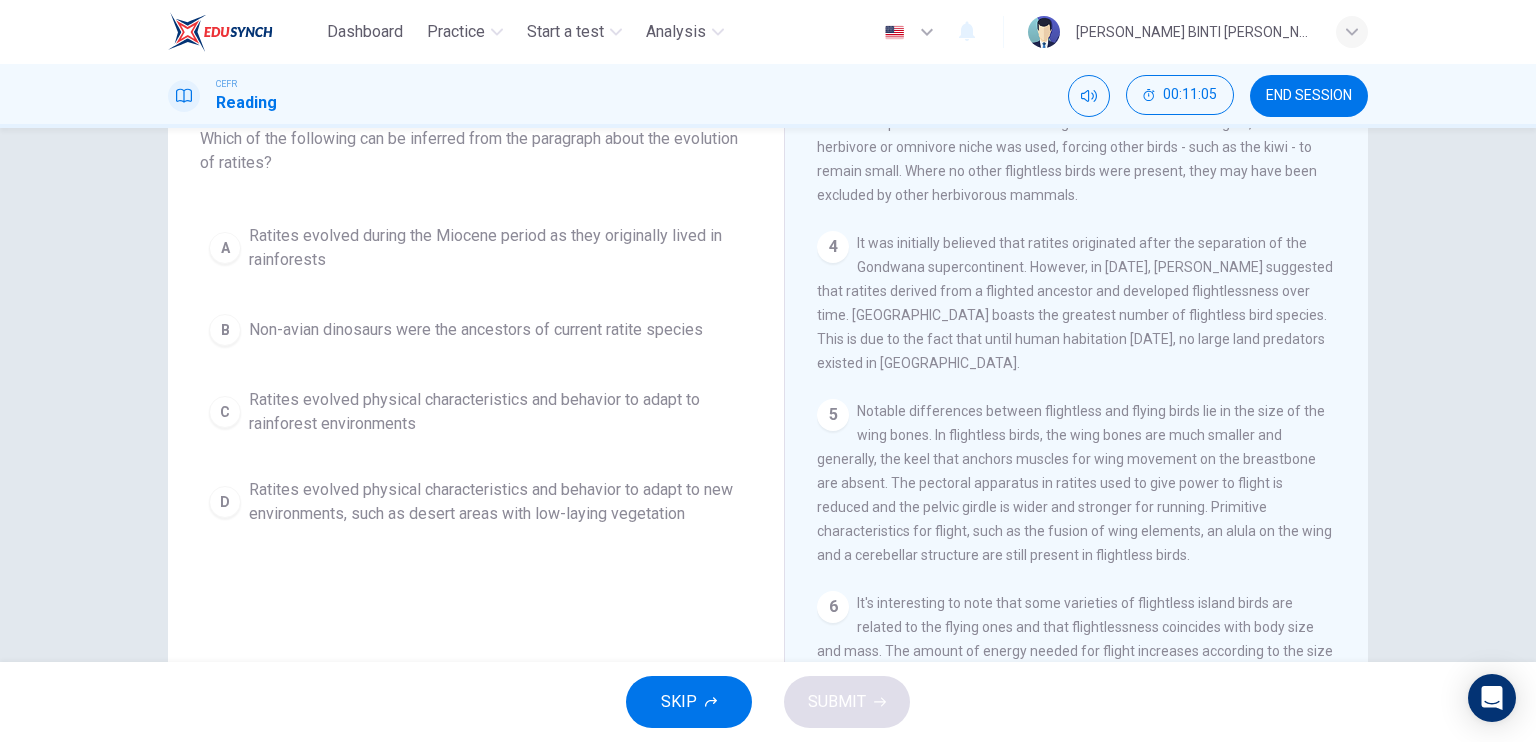 drag, startPoint x: 1360, startPoint y: 423, endPoint x: 1358, endPoint y: 409, distance: 14.142136 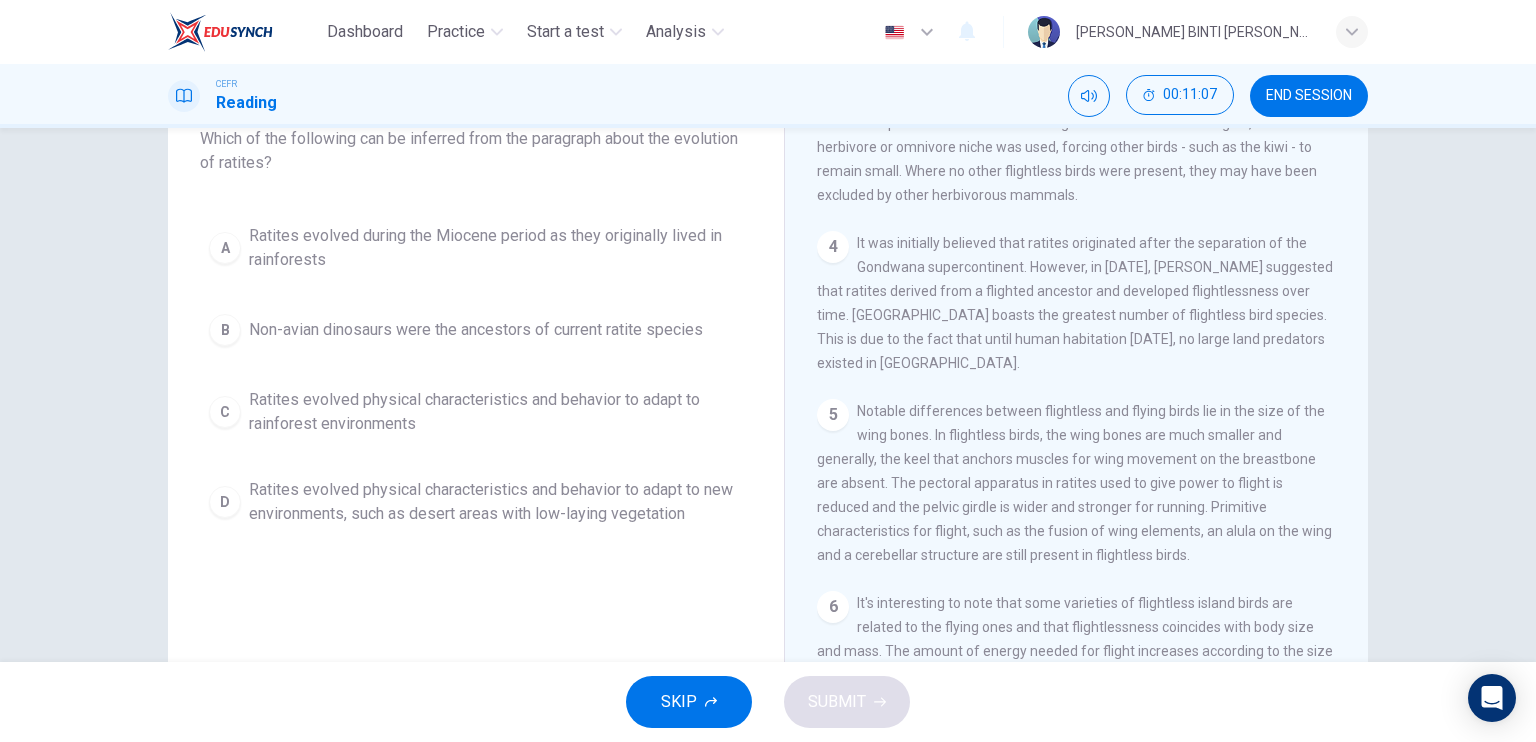 click on "1 A ratite is any of a diverse group of large, flightless birds of the infraclass Palaeognathae. The name "ratite" refers to their flat [MEDICAL_DATA] that is distinct from the typical [MEDICAL_DATA] of flighted birds because it lacks the keel. Flightless birds are birds that have evolved the inability to fly. They include penguins, kiwis, ostriches and emus. Certain domestic birds, such as the chicken and duck, are also unable to fly for extended periods of time. The tallest and heaviest flightless bird is the ostrich. Extinct species such as the Phorusrhacidae was also a flightless bird. Like the ostrich and emu, these birds developed specific body shapes, large heads, long necks and legs. 2 3 4 5 6 7" at bounding box center (1090, 422) 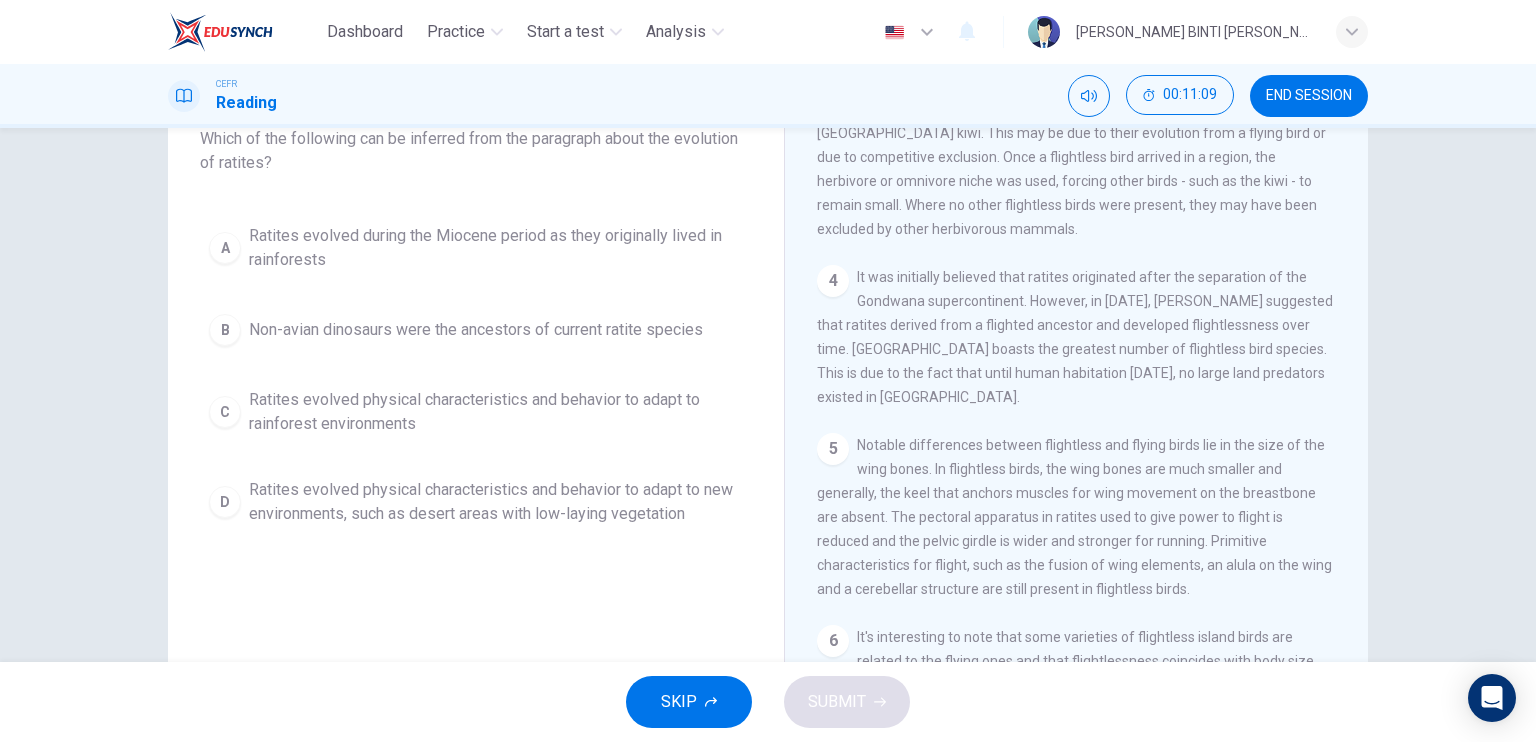 scroll, scrollTop: 524, scrollLeft: 0, axis: vertical 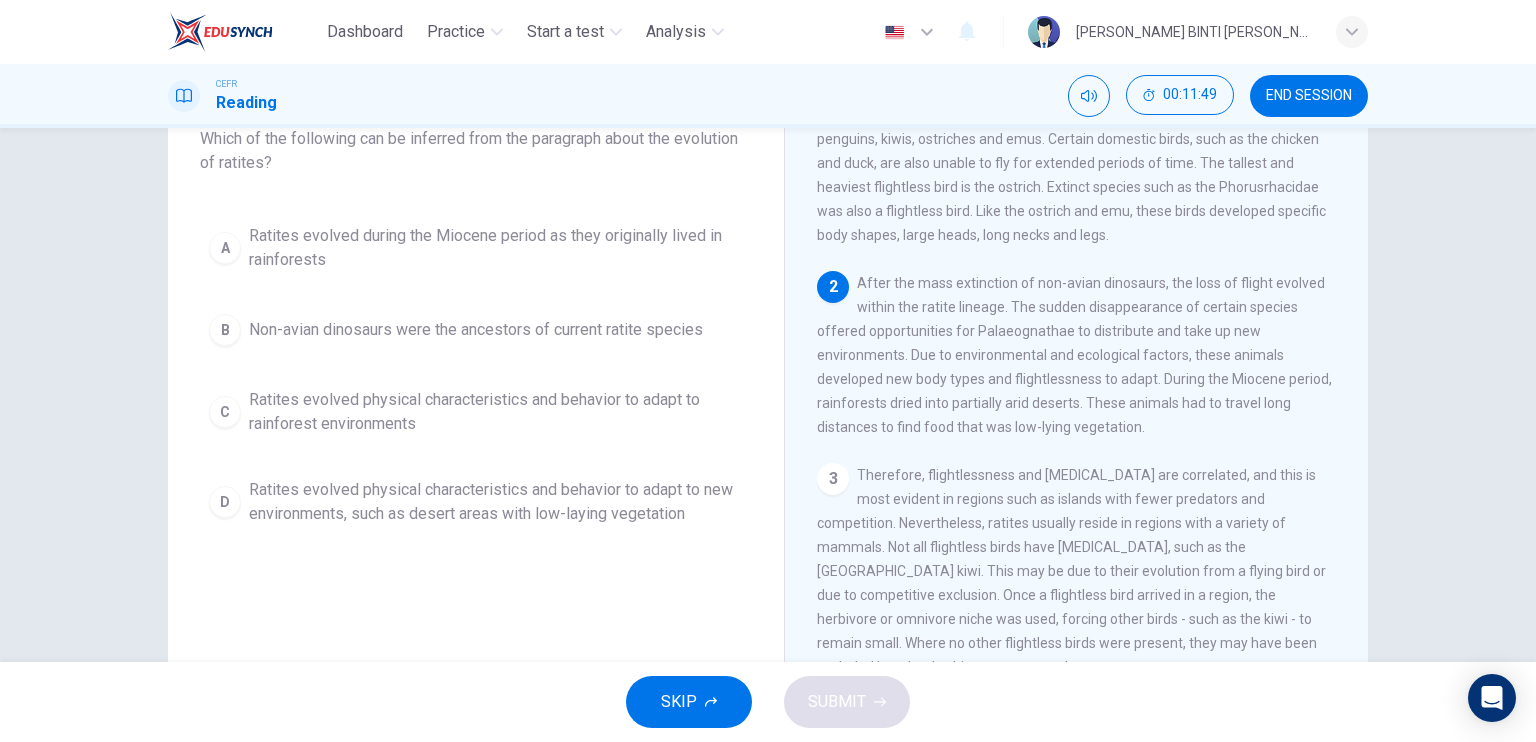 click on "D" at bounding box center [225, 502] 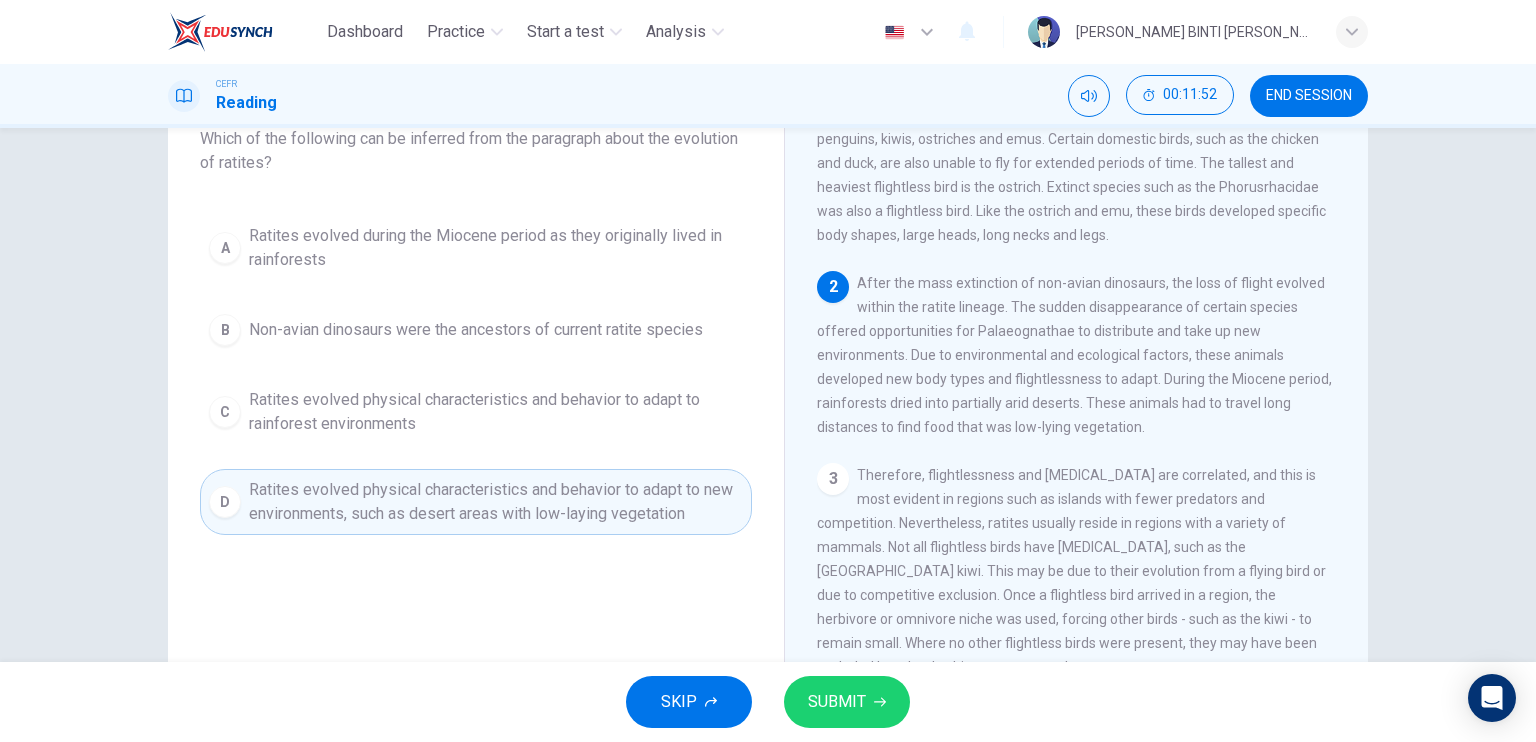 click on "SKIP SUBMIT" at bounding box center [768, 702] 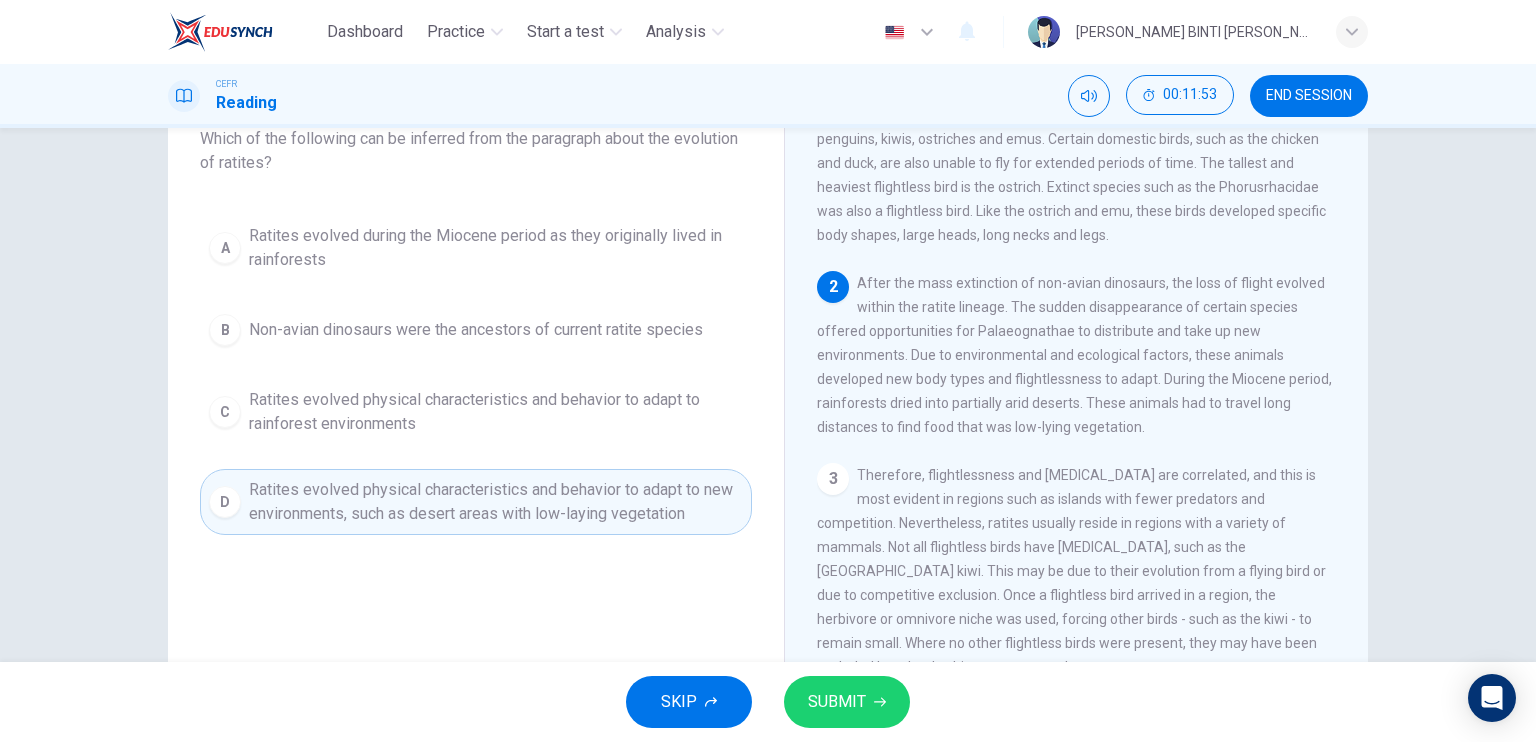 click on "SUBMIT" at bounding box center (837, 702) 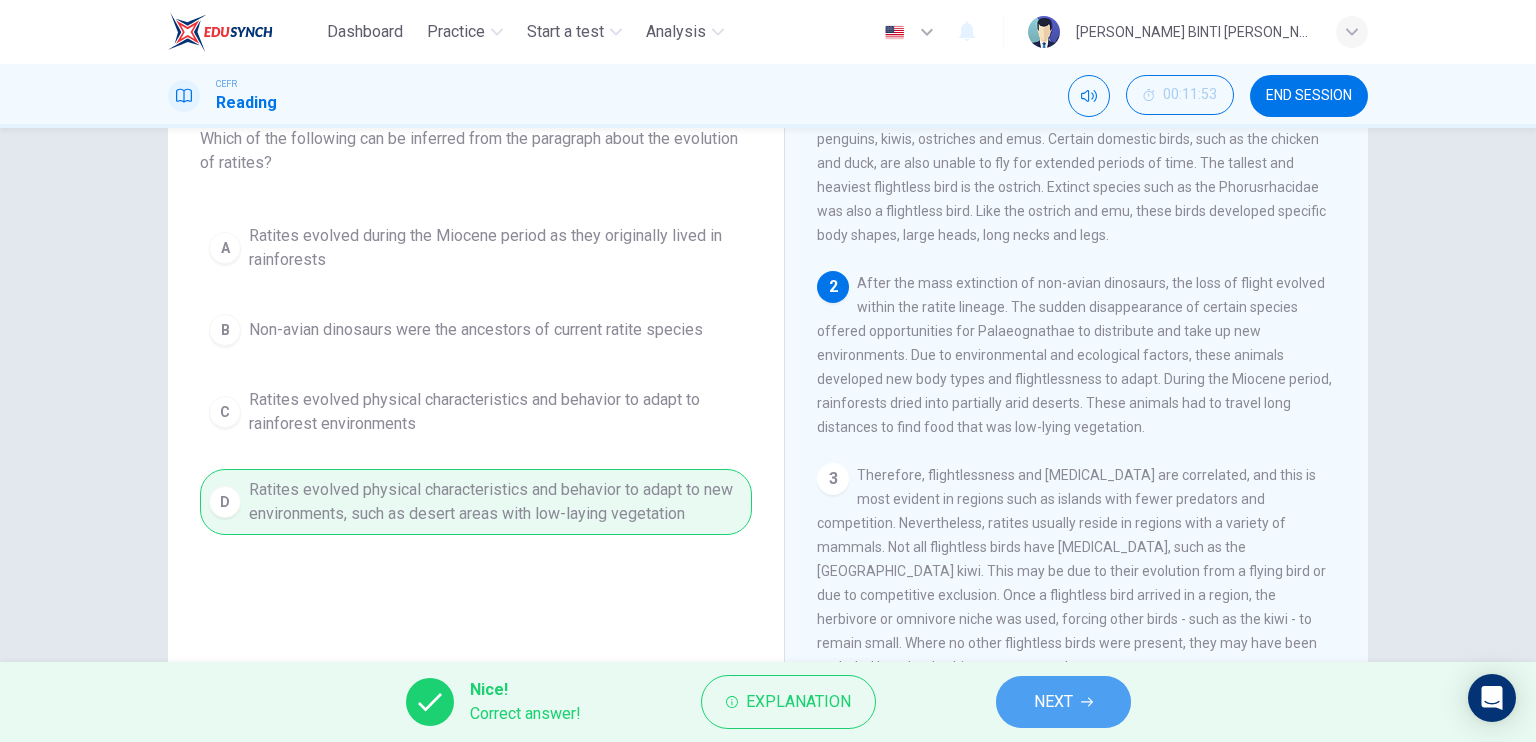 click on "NEXT" at bounding box center [1063, 702] 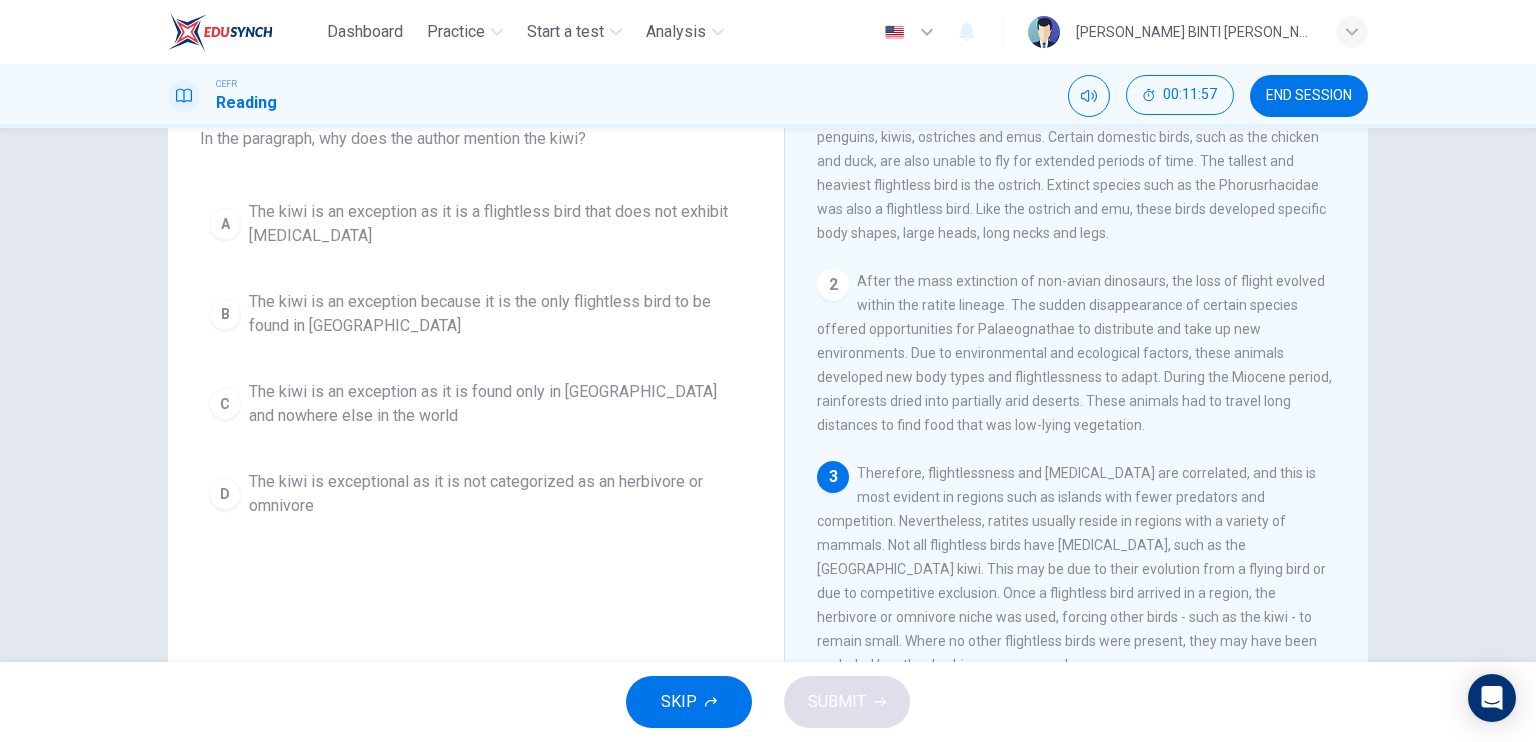 scroll, scrollTop: 224, scrollLeft: 0, axis: vertical 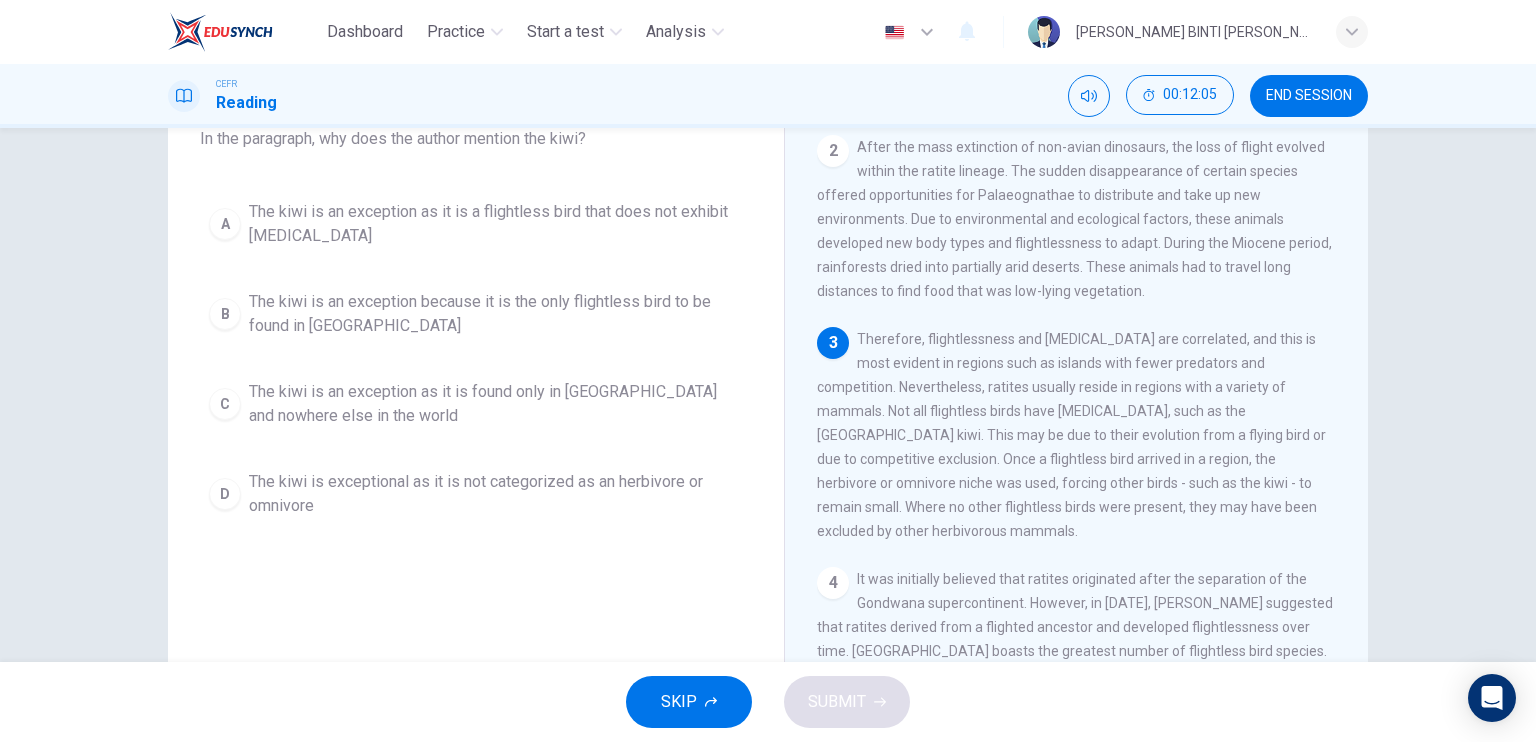 click on "The kiwi is an exception as it is a flightless bird that does not exhibit [MEDICAL_DATA]" at bounding box center (496, 224) 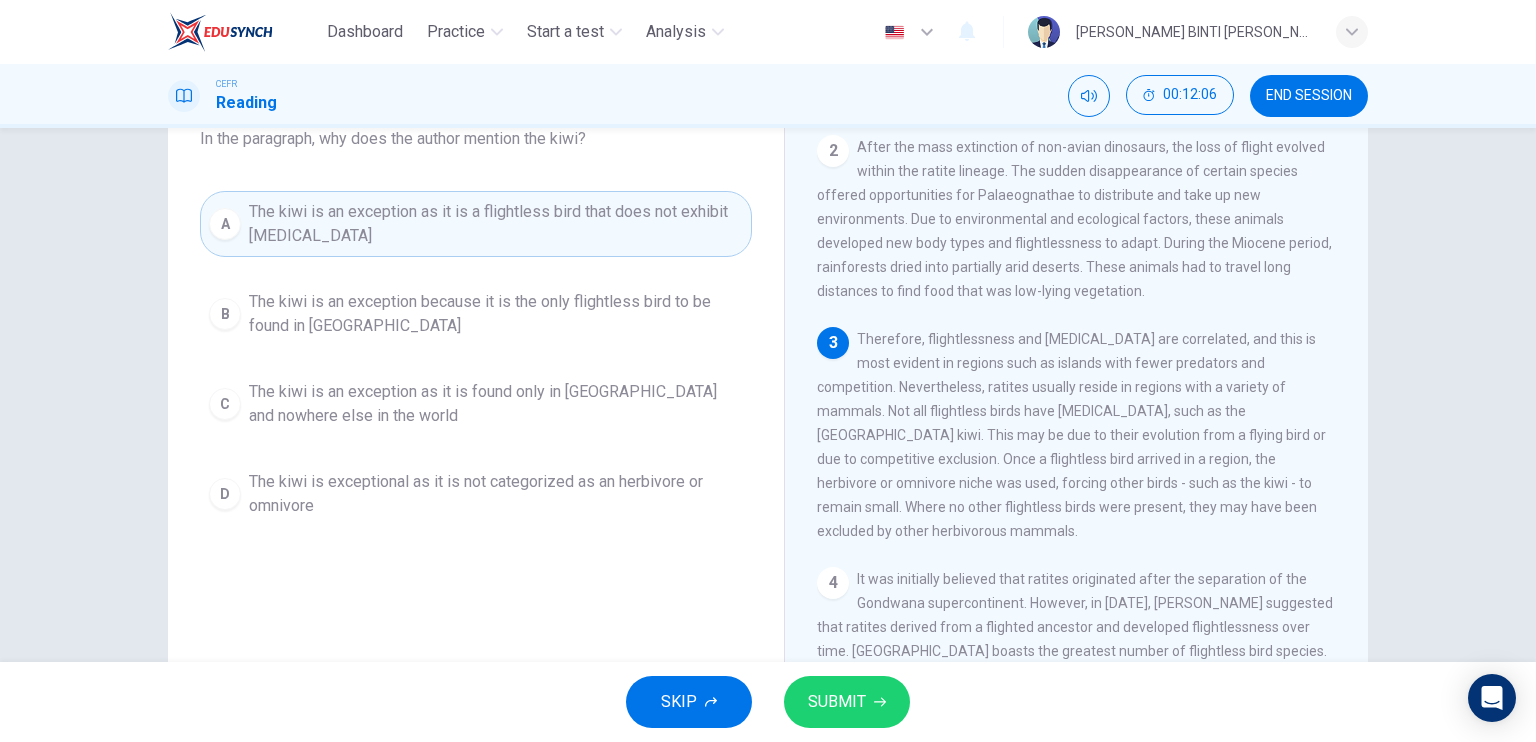 click on "SUBMIT" at bounding box center (847, 702) 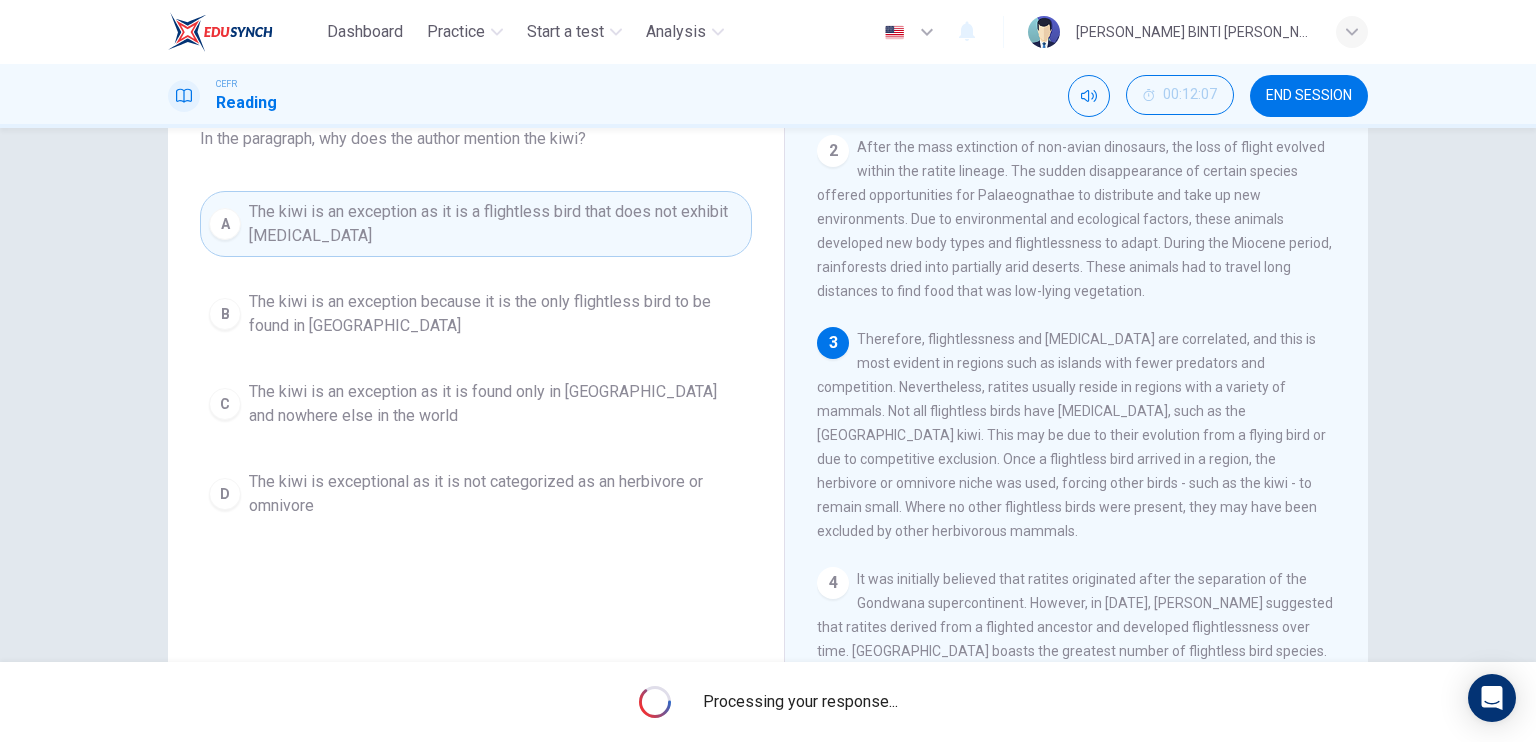 drag, startPoint x: 888, startPoint y: 680, endPoint x: 884, endPoint y: 691, distance: 11.7046995 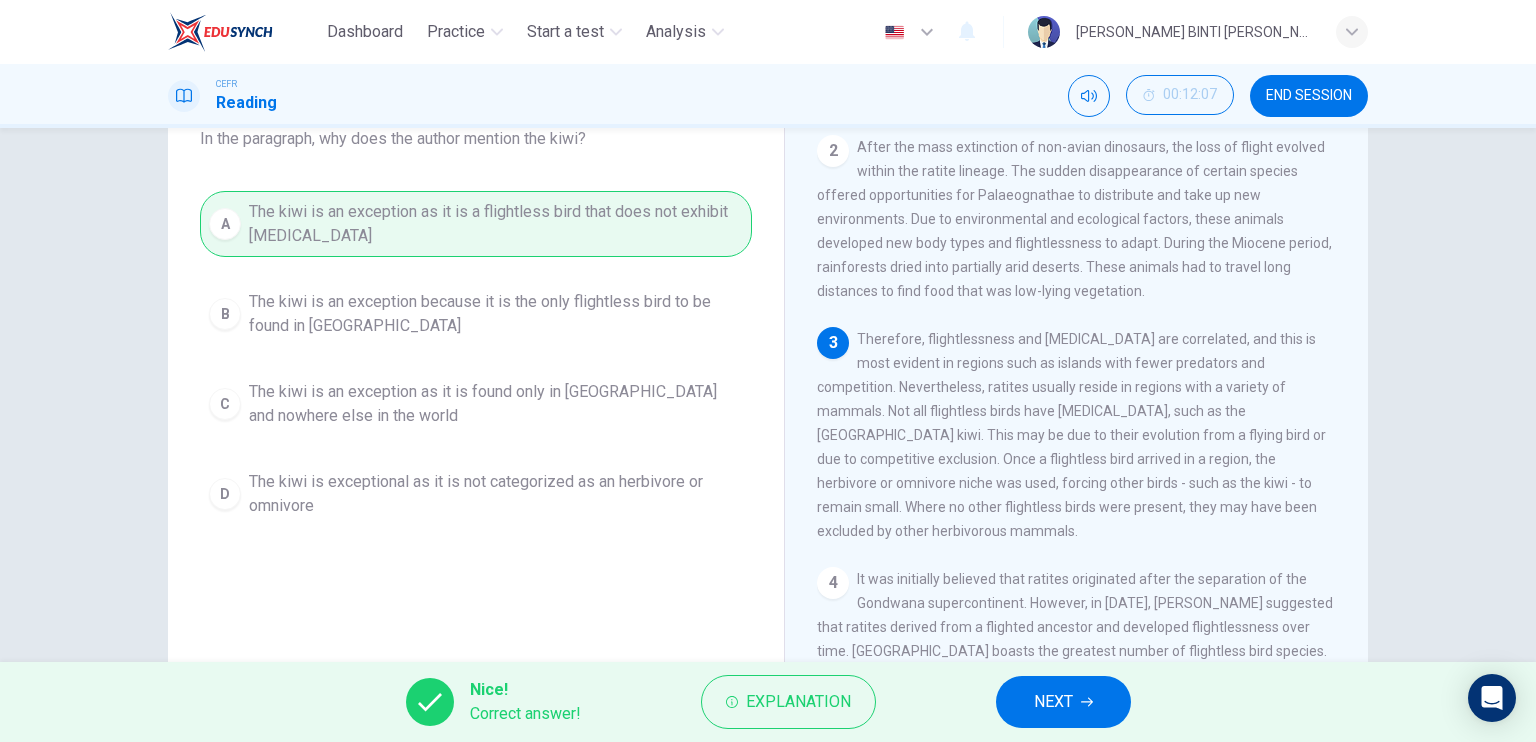 click on "NEXT" at bounding box center (1063, 702) 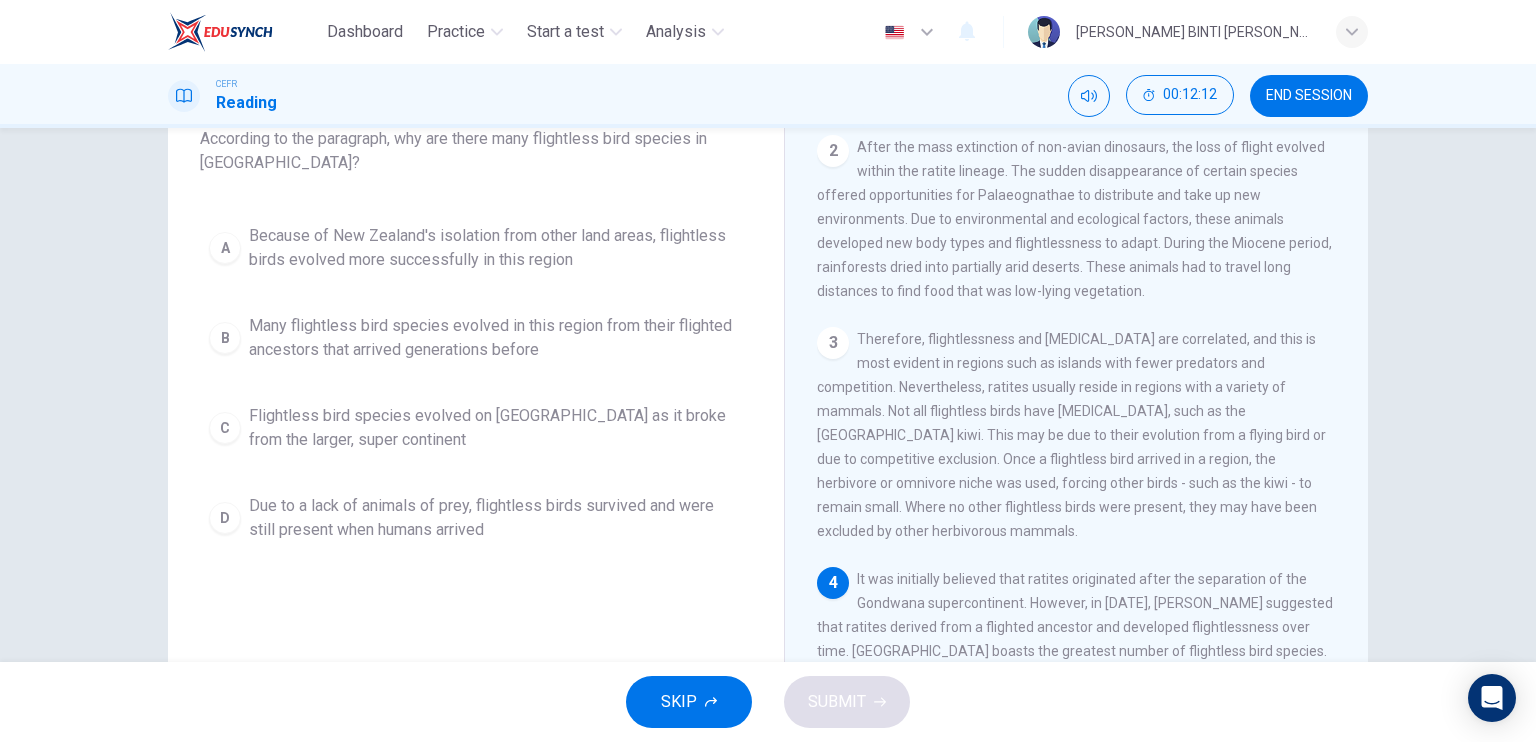 drag, startPoint x: 1364, startPoint y: 347, endPoint x: 1368, endPoint y: 411, distance: 64.12488 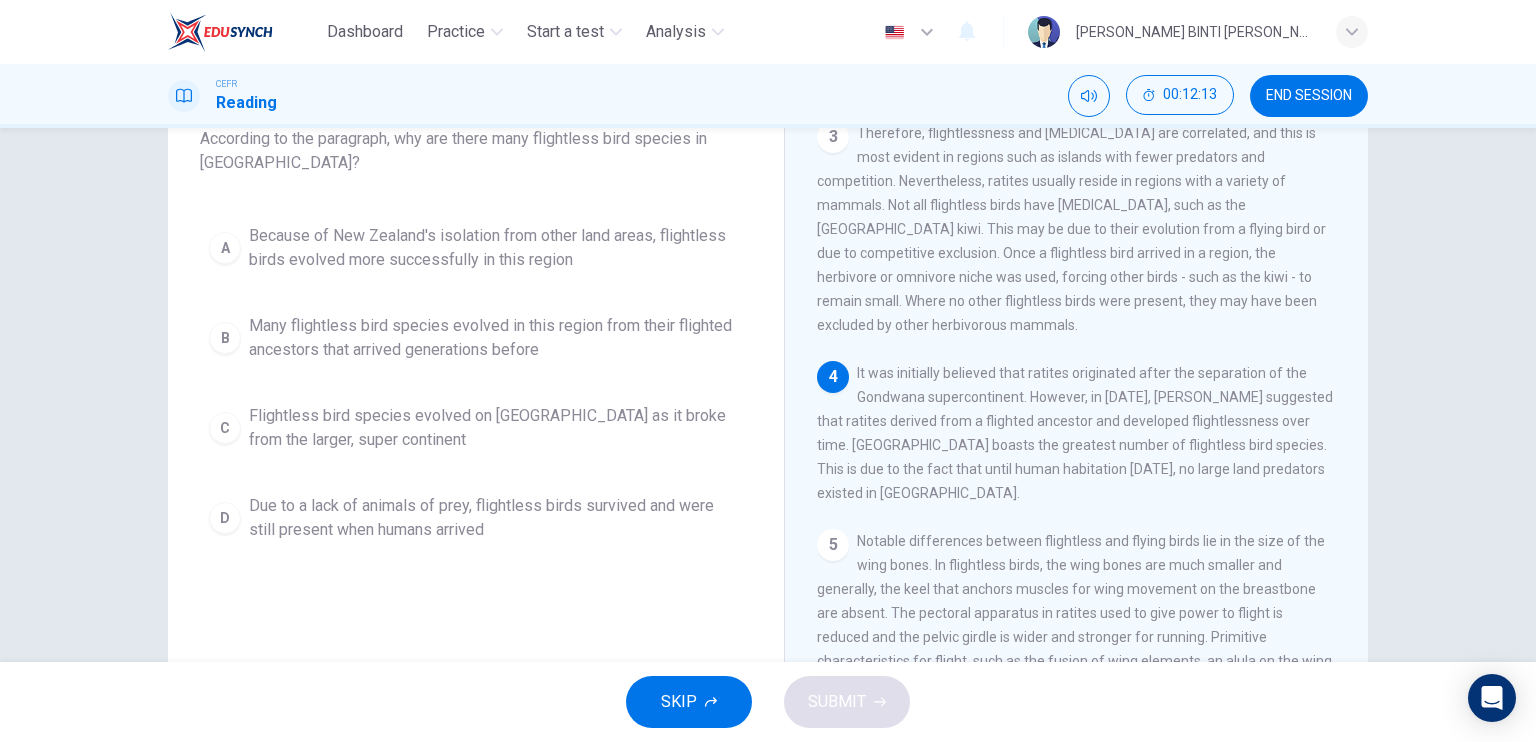 scroll, scrollTop: 452, scrollLeft: 0, axis: vertical 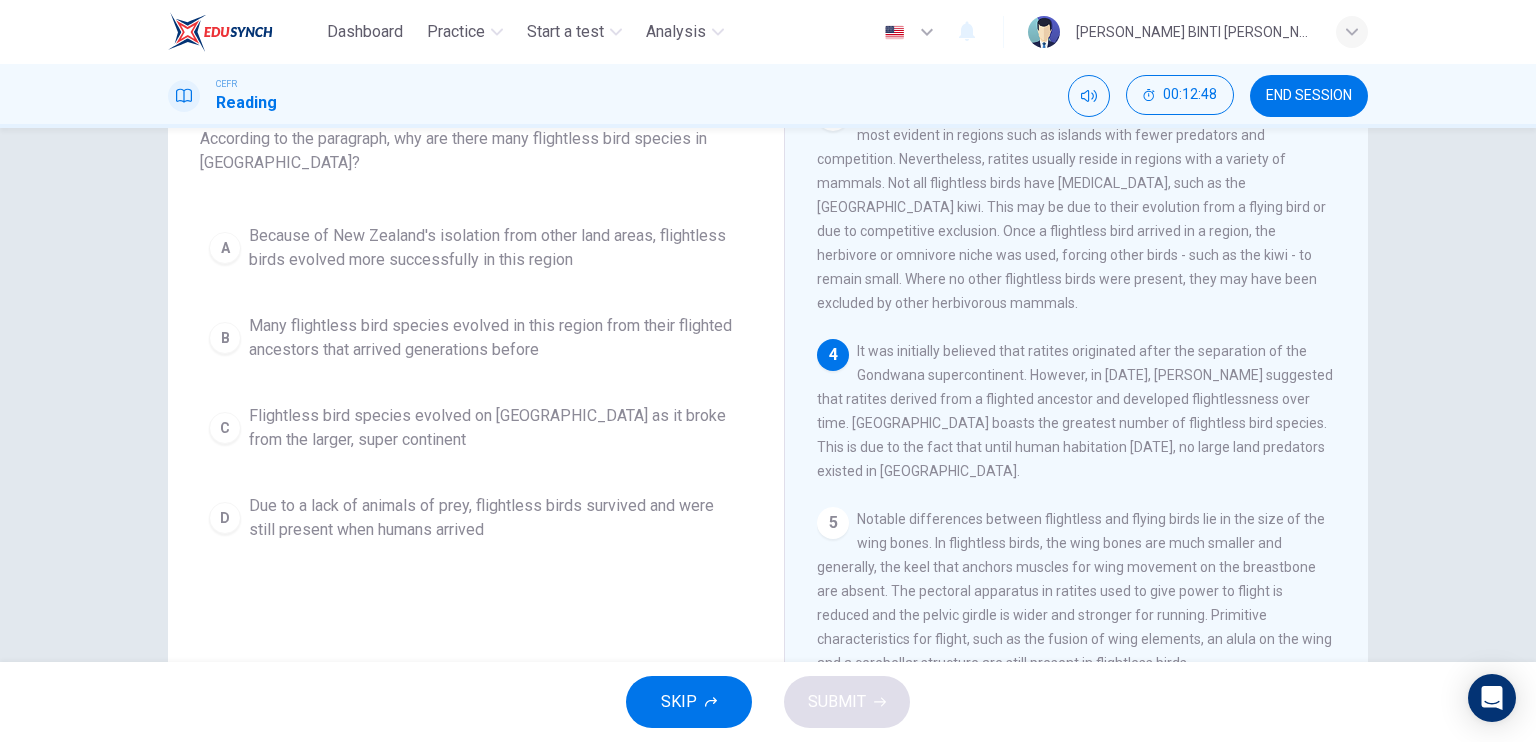 click on "B Many flightless bird species evolved in this region from their flighted ancestors that arrived generations before" at bounding box center (476, 338) 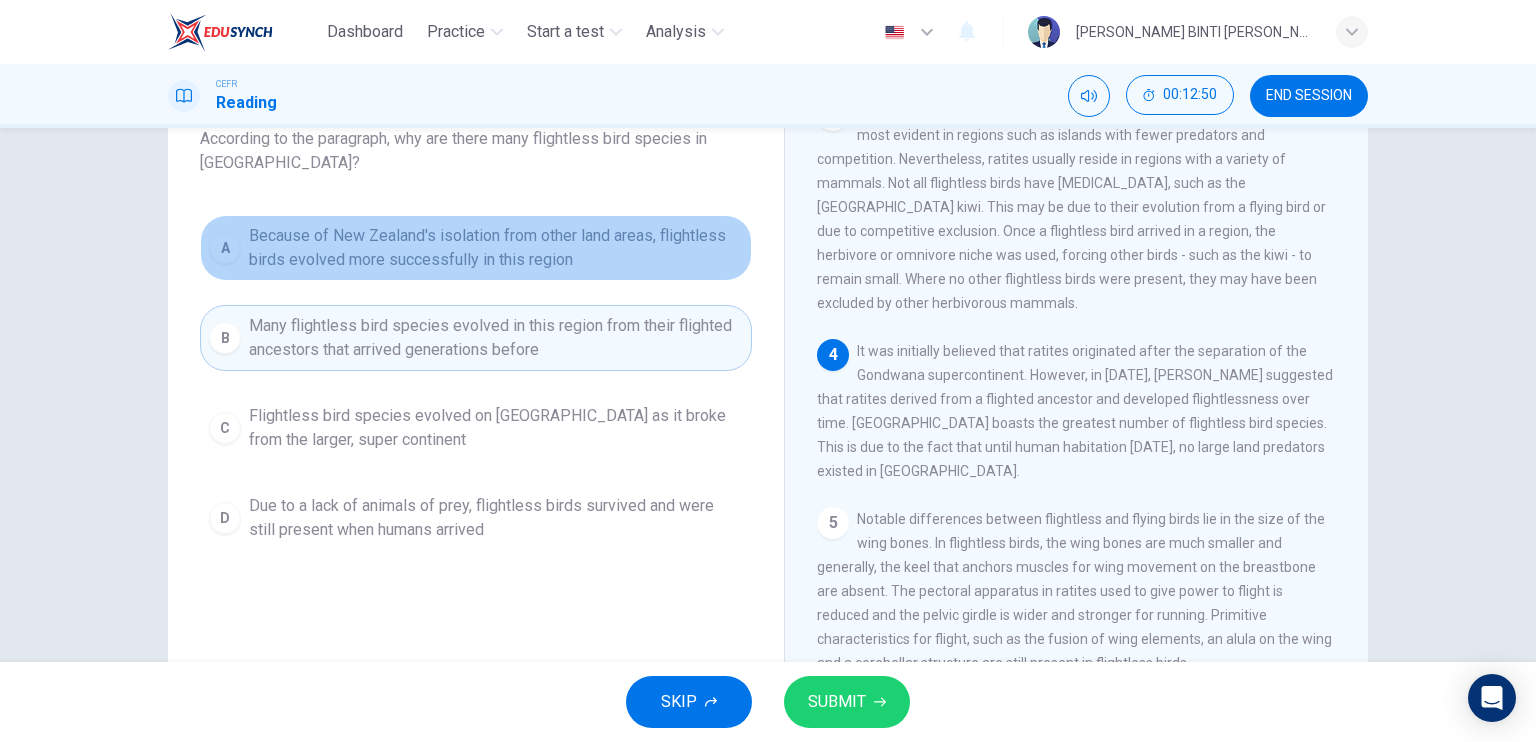 click on "A" at bounding box center (225, 248) 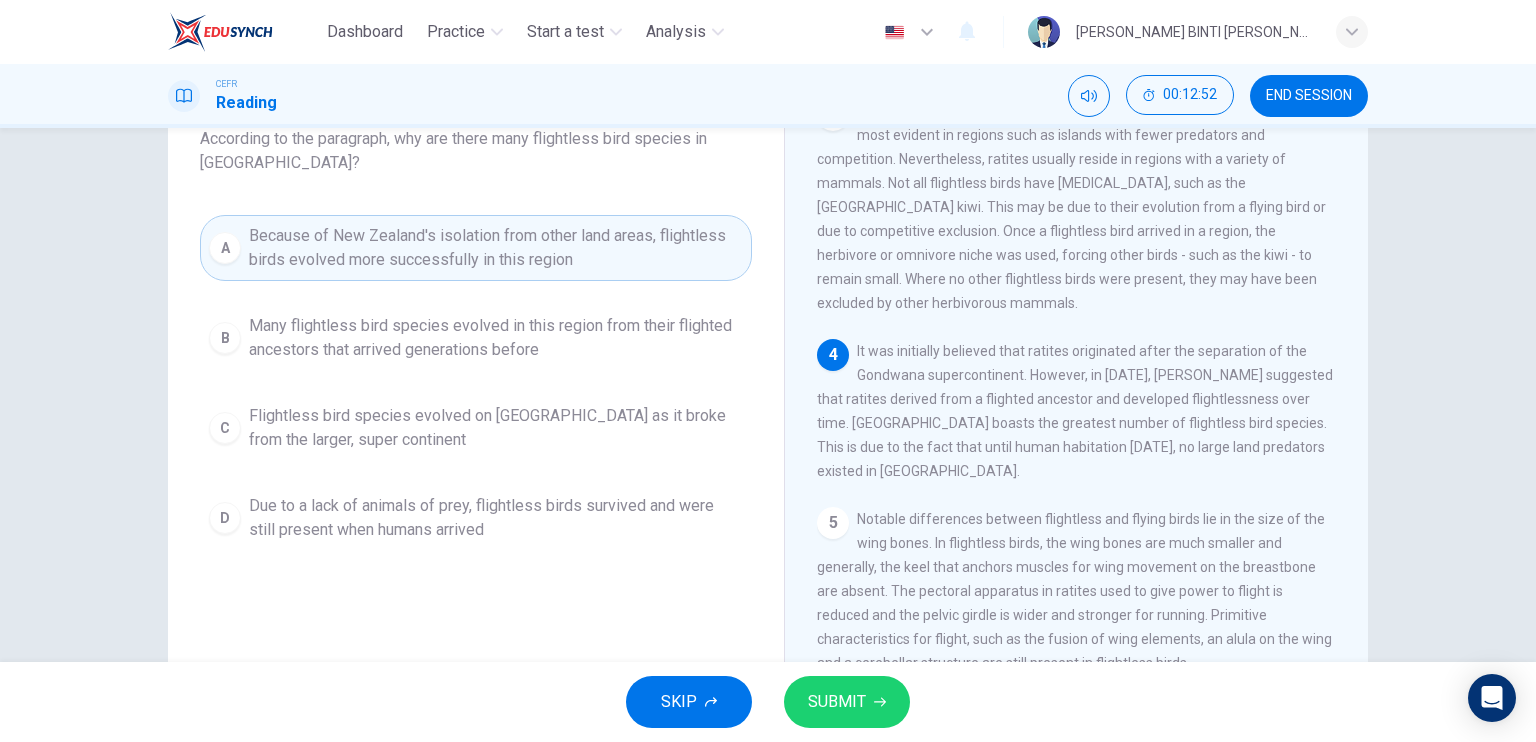 click on "D" at bounding box center (225, 518) 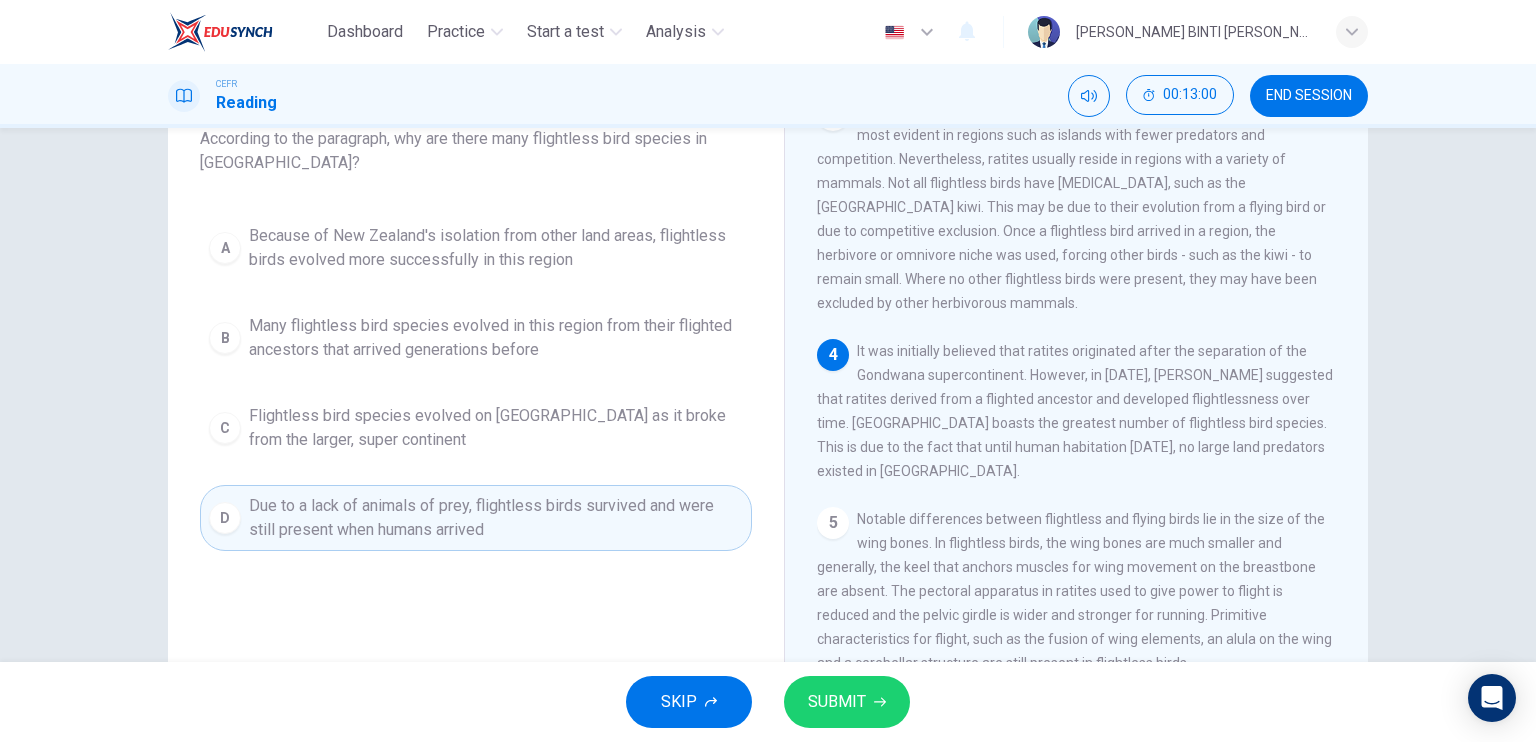 click on "SUBMIT" at bounding box center [847, 702] 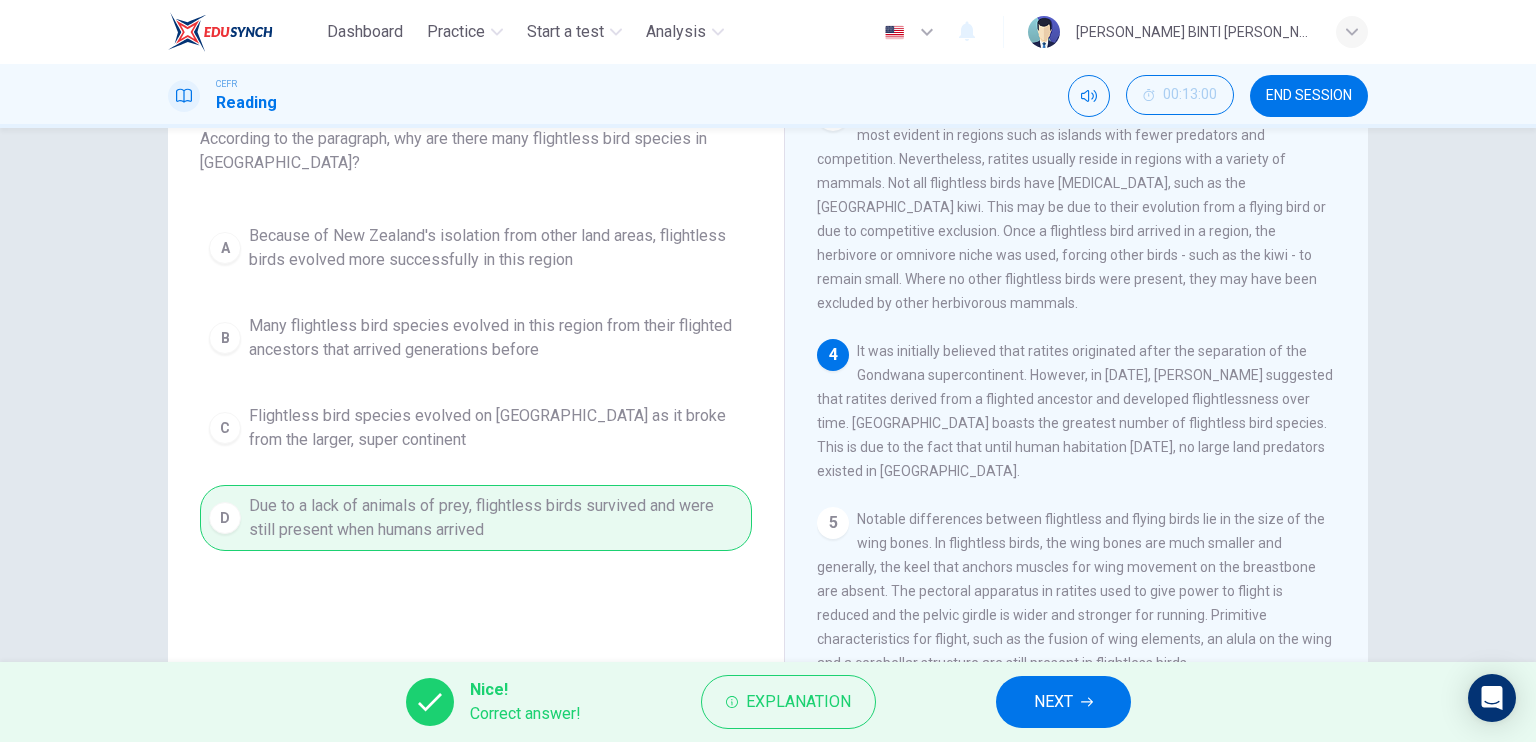 drag, startPoint x: 1524, startPoint y: 477, endPoint x: 1530, endPoint y: 459, distance: 18.973665 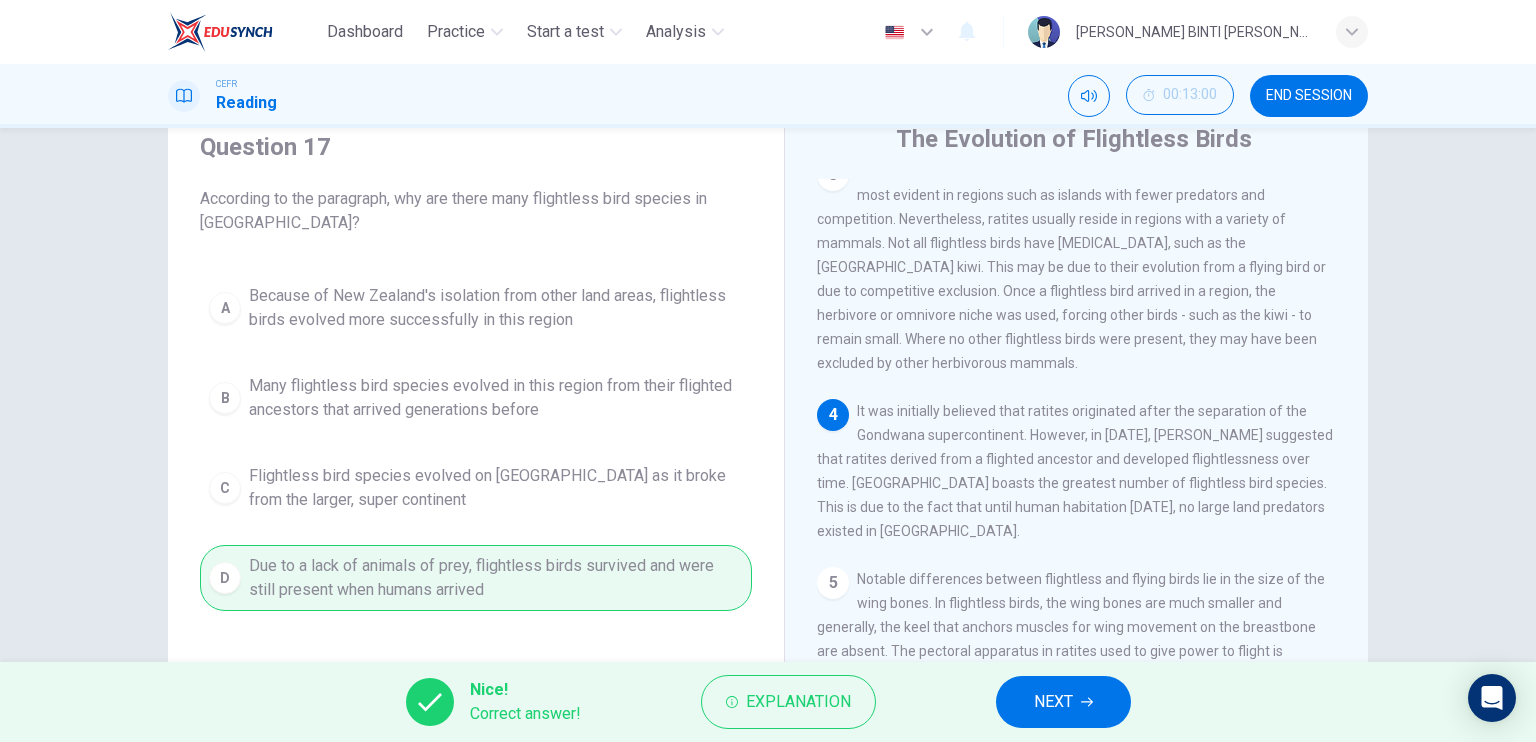 scroll, scrollTop: 75, scrollLeft: 0, axis: vertical 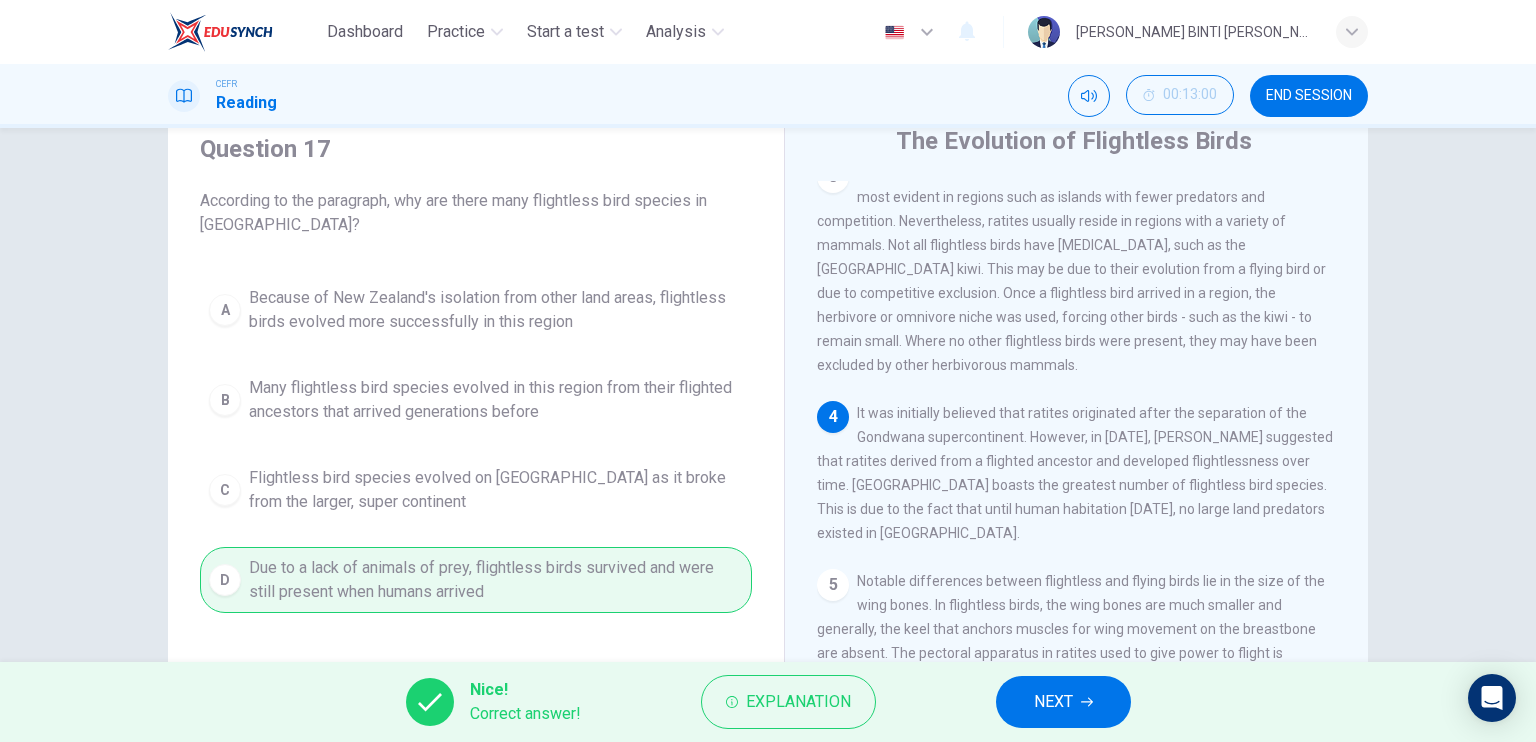 click on "4 It was initially believed that ratites originated after the separation of the Gondwana supercontinent. However, in [DATE], [PERSON_NAME] suggested that ratites derived from a flighted ancestor and developed flightlessness over time. [GEOGRAPHIC_DATA] boasts the greatest number of flightless bird species. This is due to the fact that until human habitation [DATE], no large land predators existed in [GEOGRAPHIC_DATA]." at bounding box center [1077, 473] 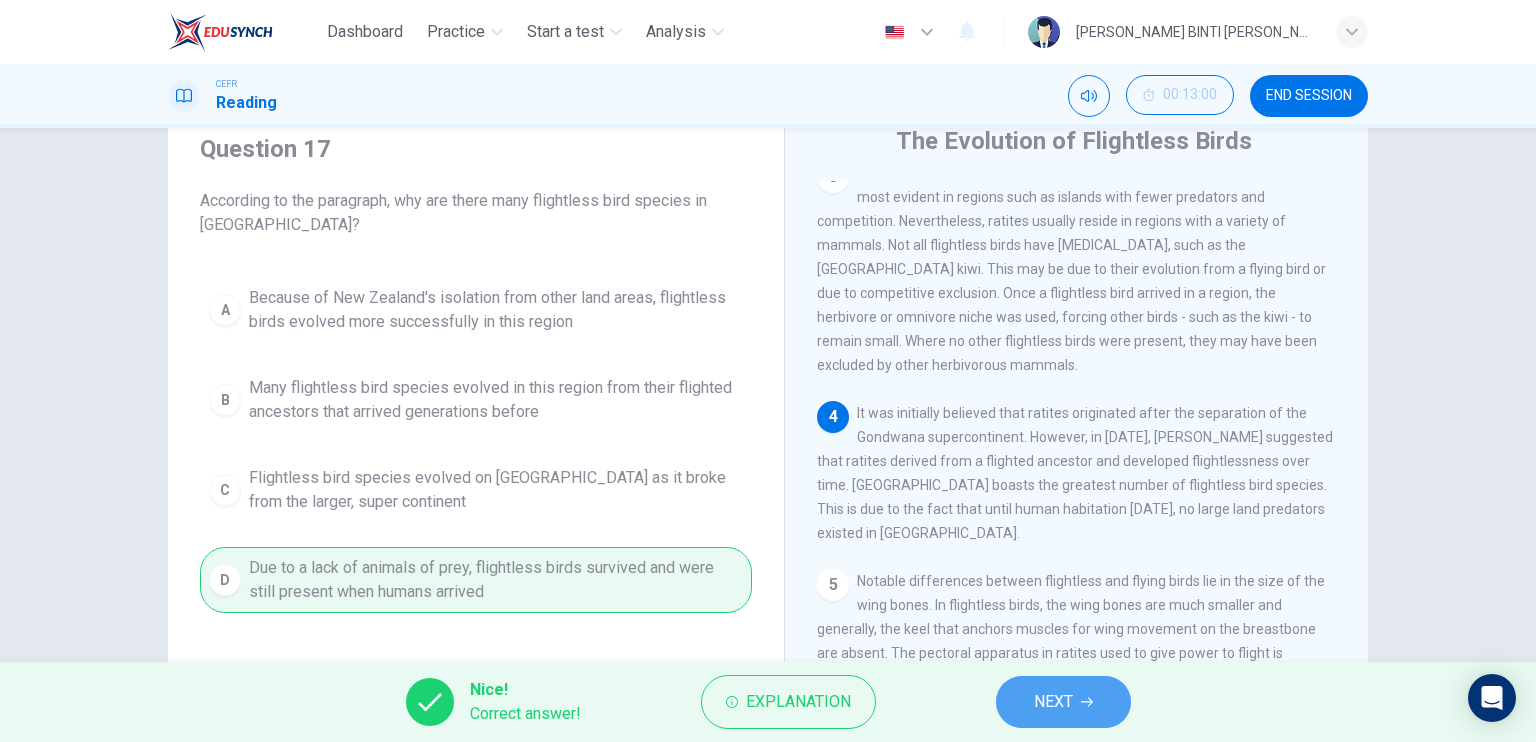 click on "NEXT" at bounding box center [1063, 702] 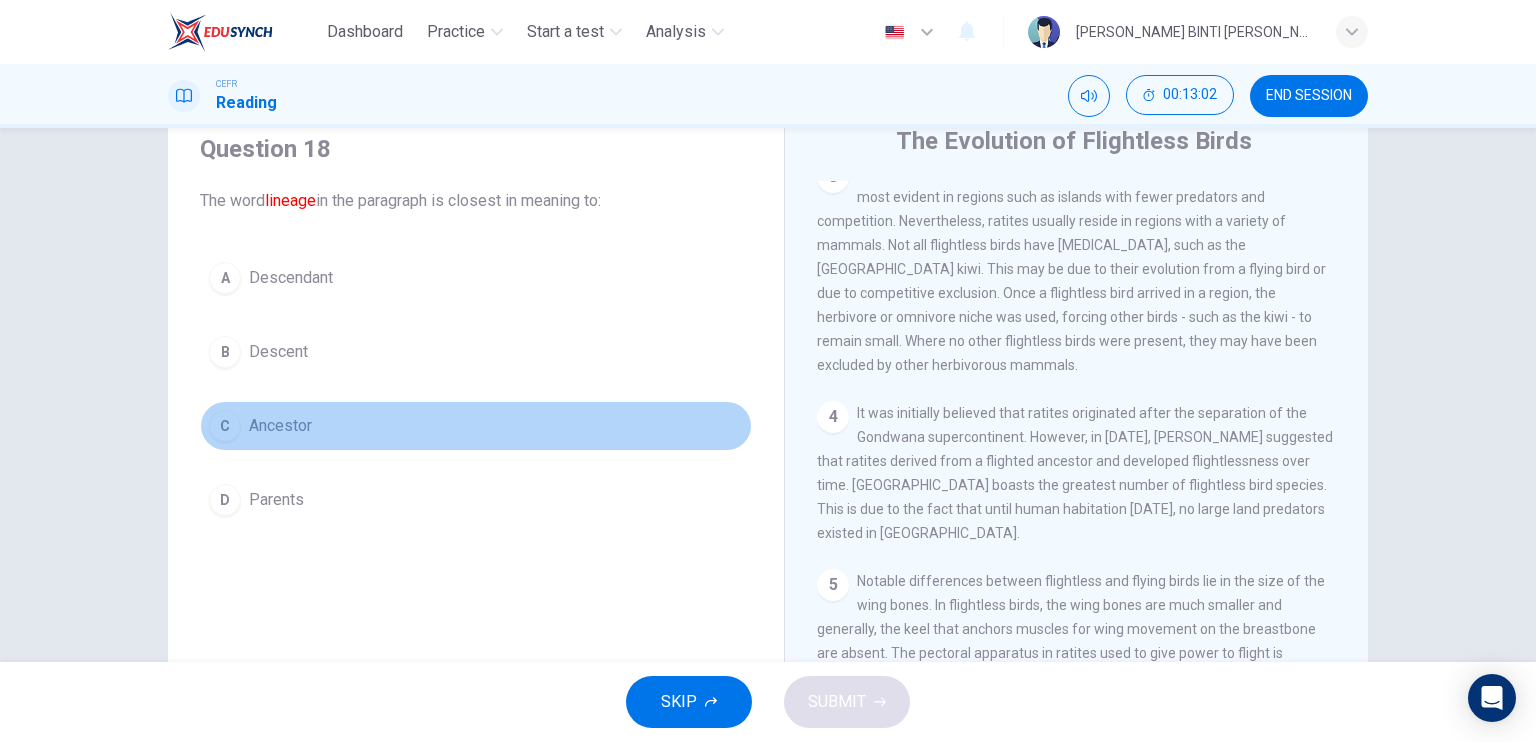 click on "C Ancestor" at bounding box center (476, 426) 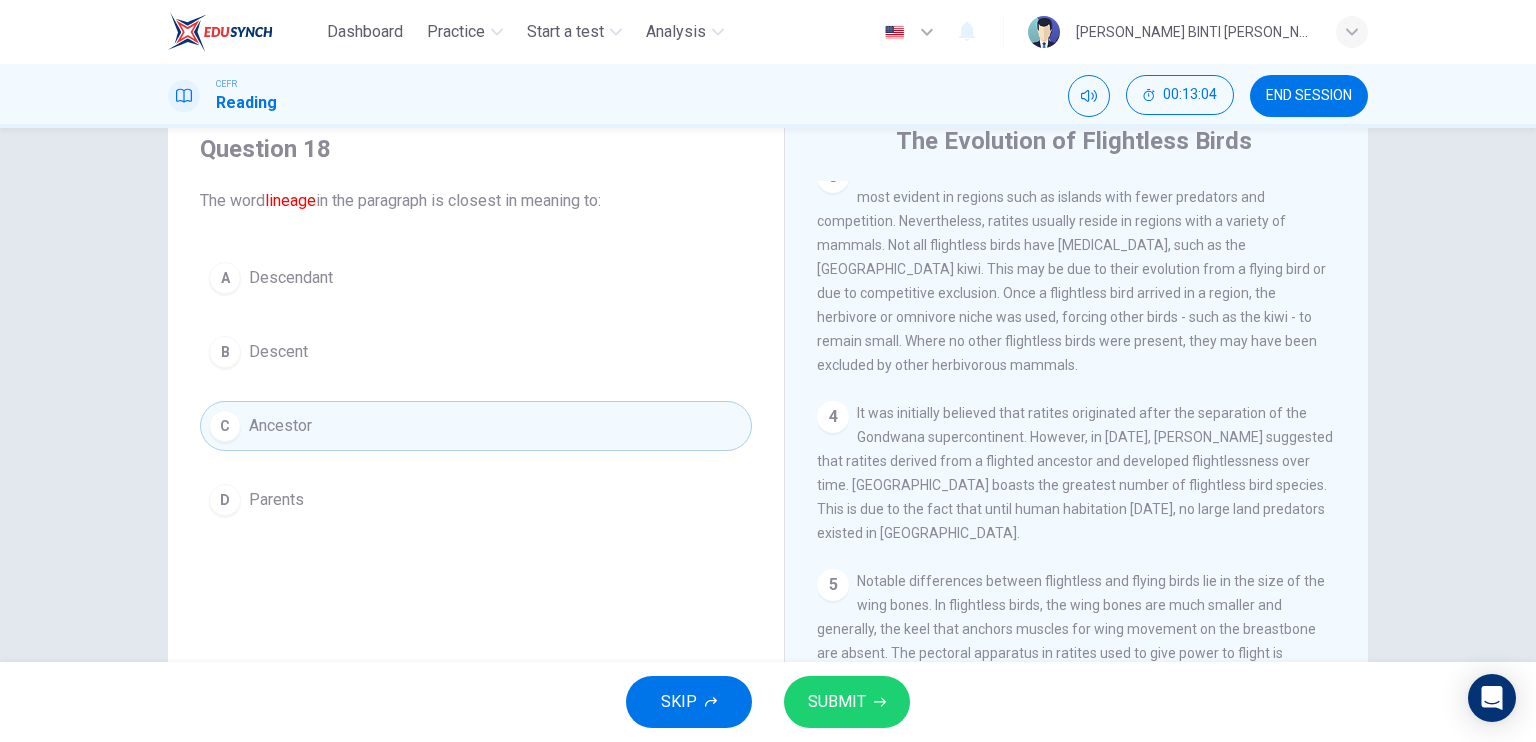 click on "A" at bounding box center (225, 278) 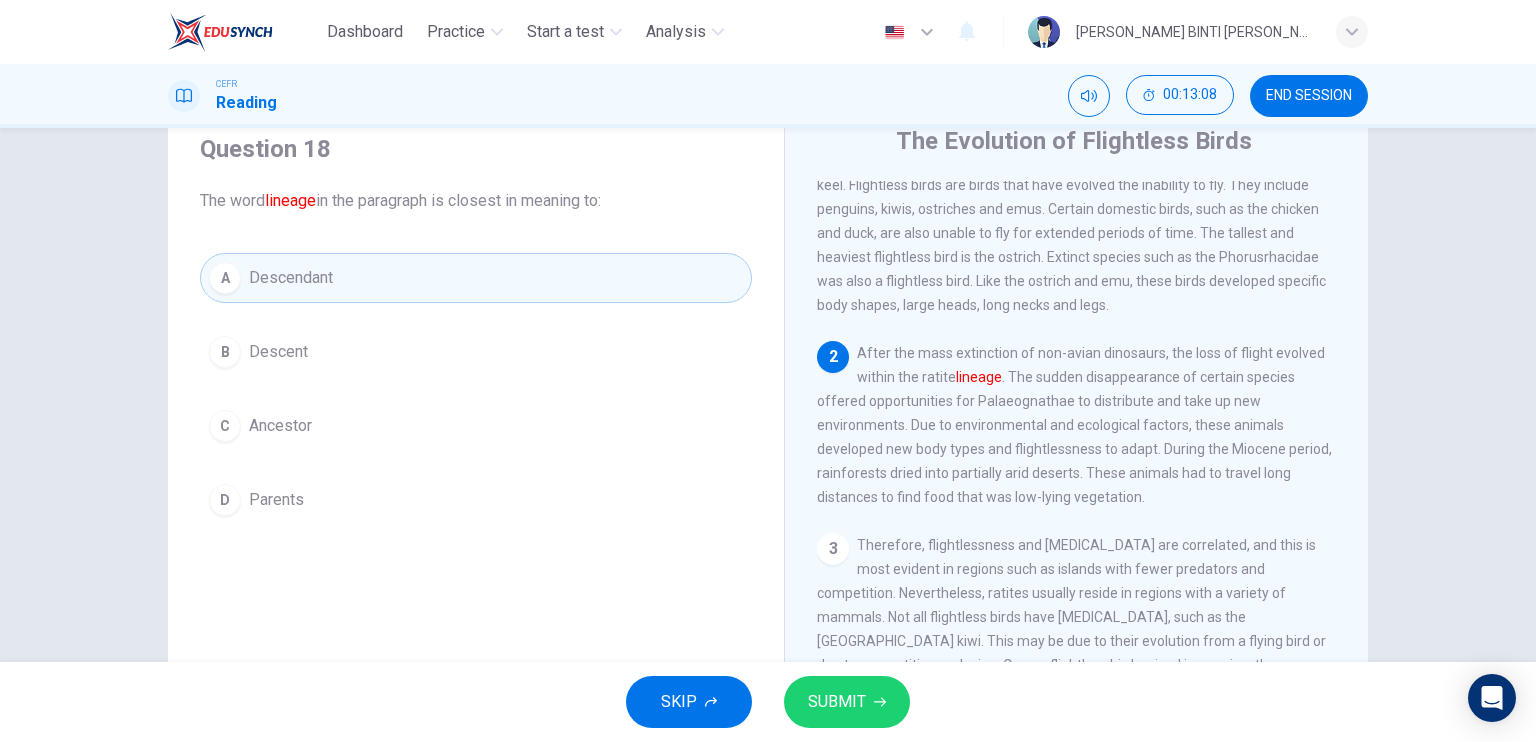 scroll, scrollTop: 38, scrollLeft: 0, axis: vertical 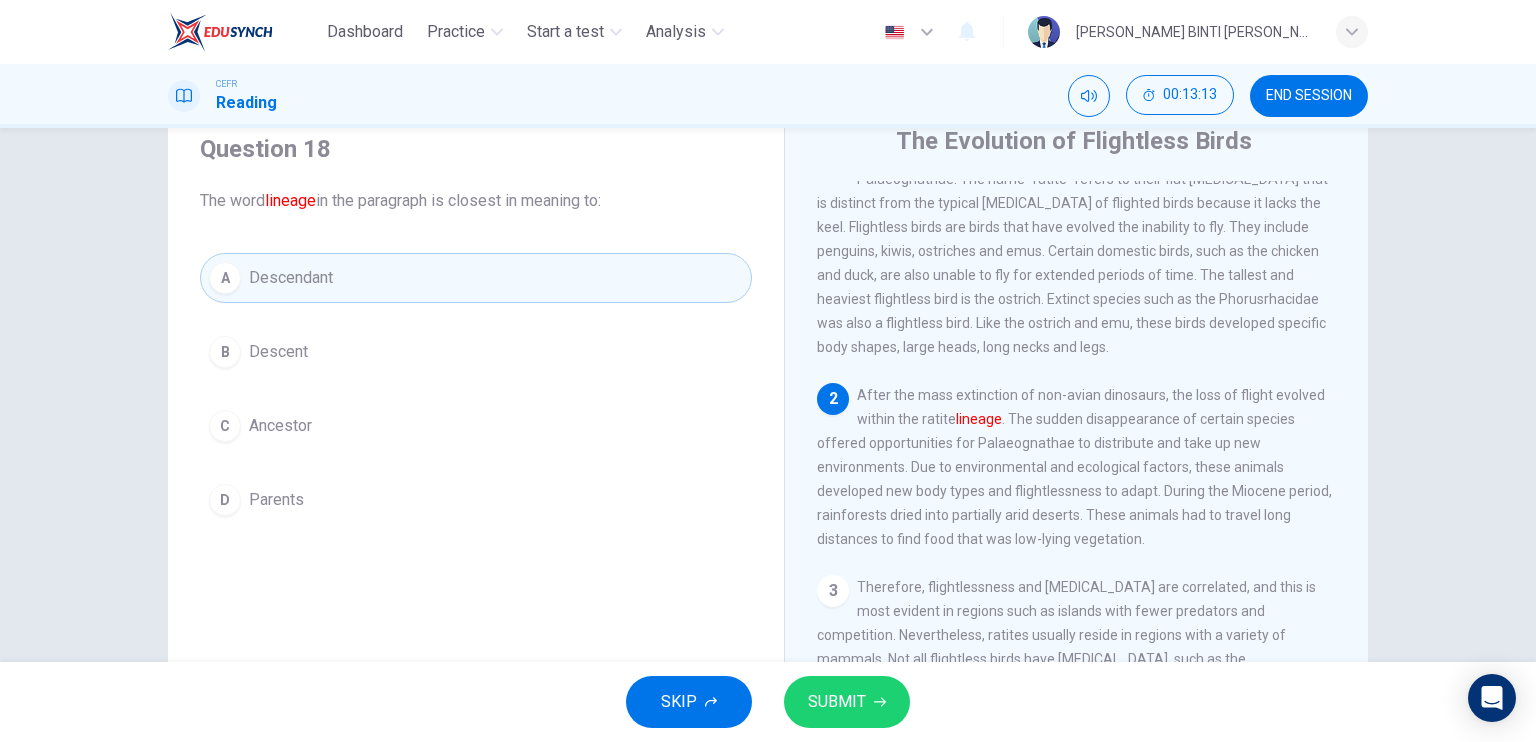 drag, startPoint x: 856, startPoint y: 689, endPoint x: 828, endPoint y: 688, distance: 28.01785 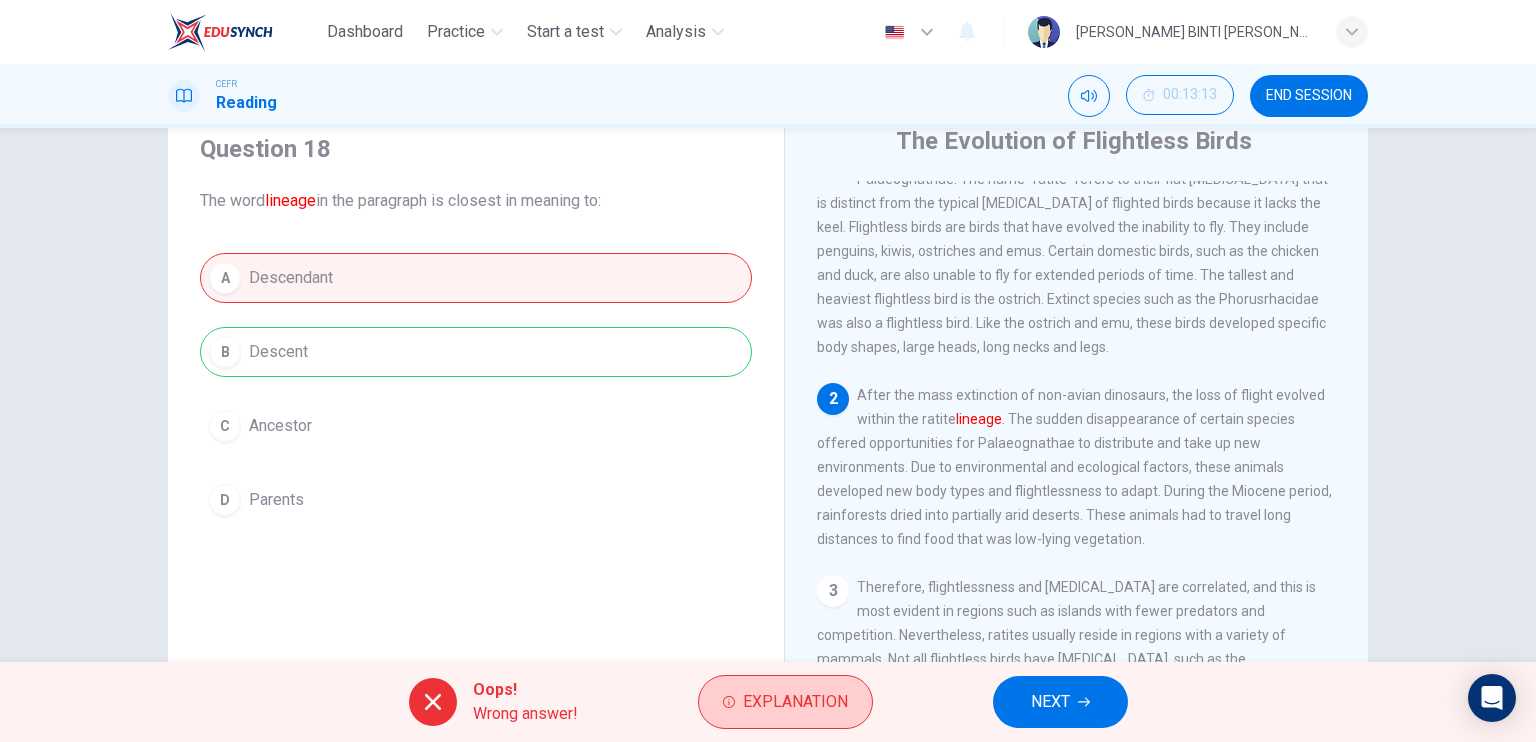 click on "Explanation" at bounding box center (795, 702) 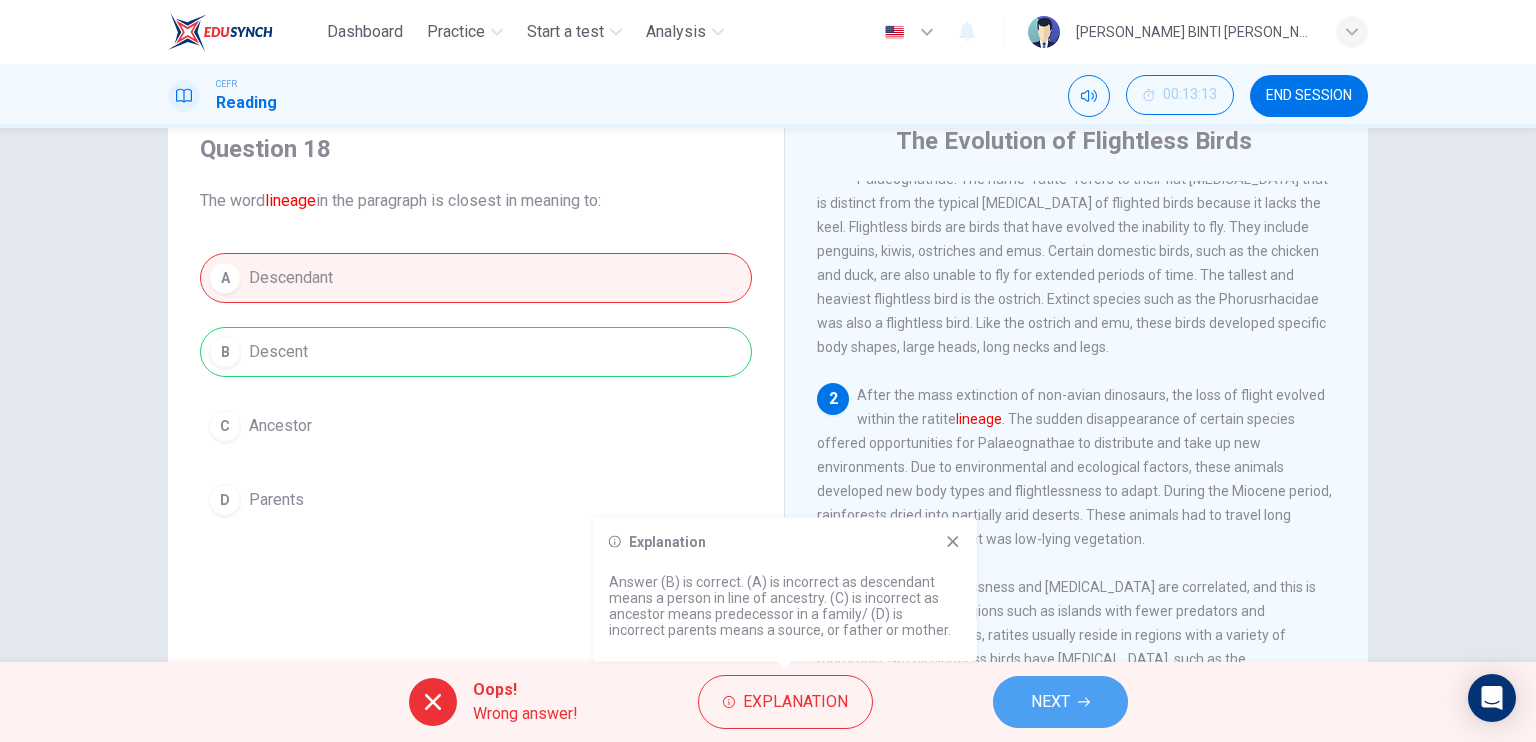 click on "NEXT" at bounding box center (1060, 702) 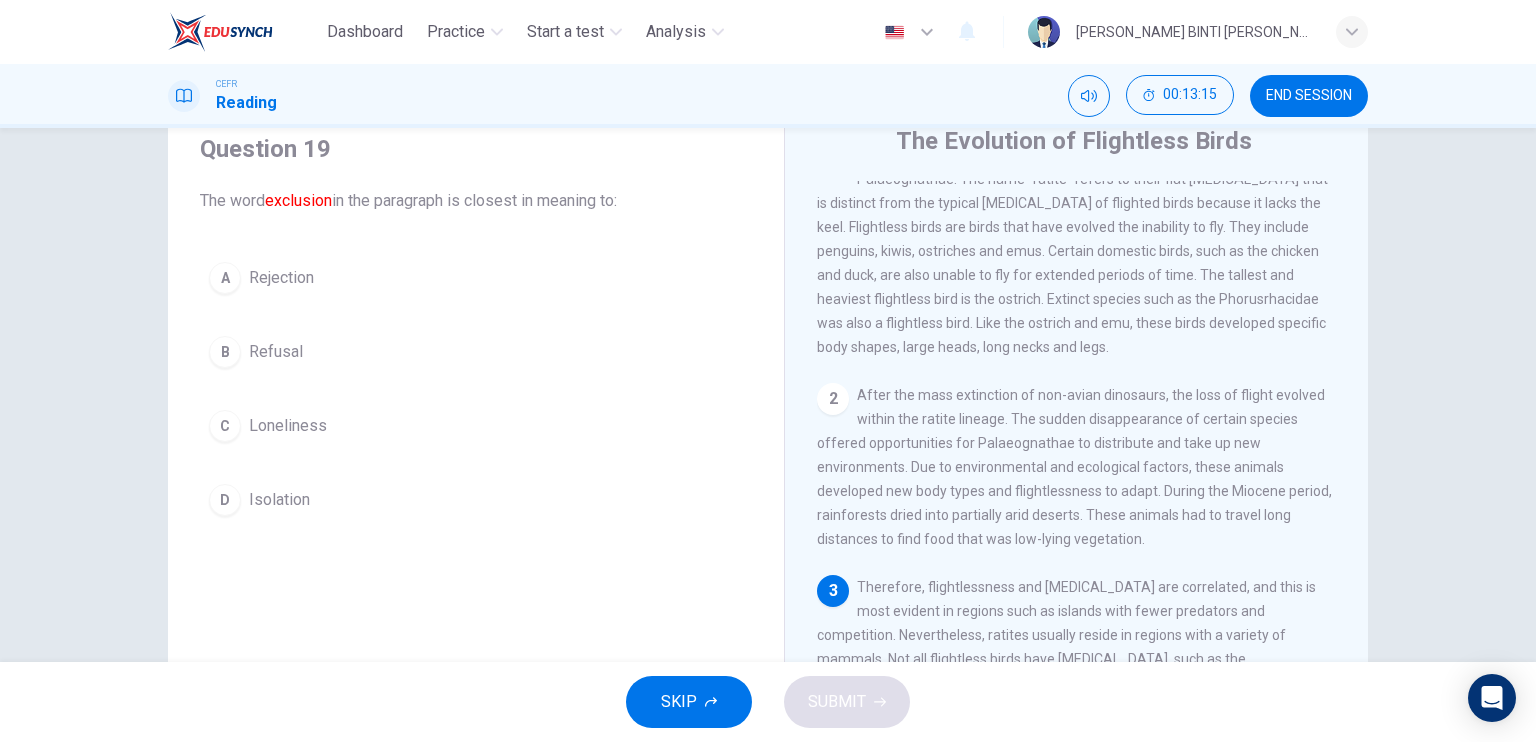 drag, startPoint x: 1344, startPoint y: 310, endPoint x: 1346, endPoint y: 342, distance: 32.06244 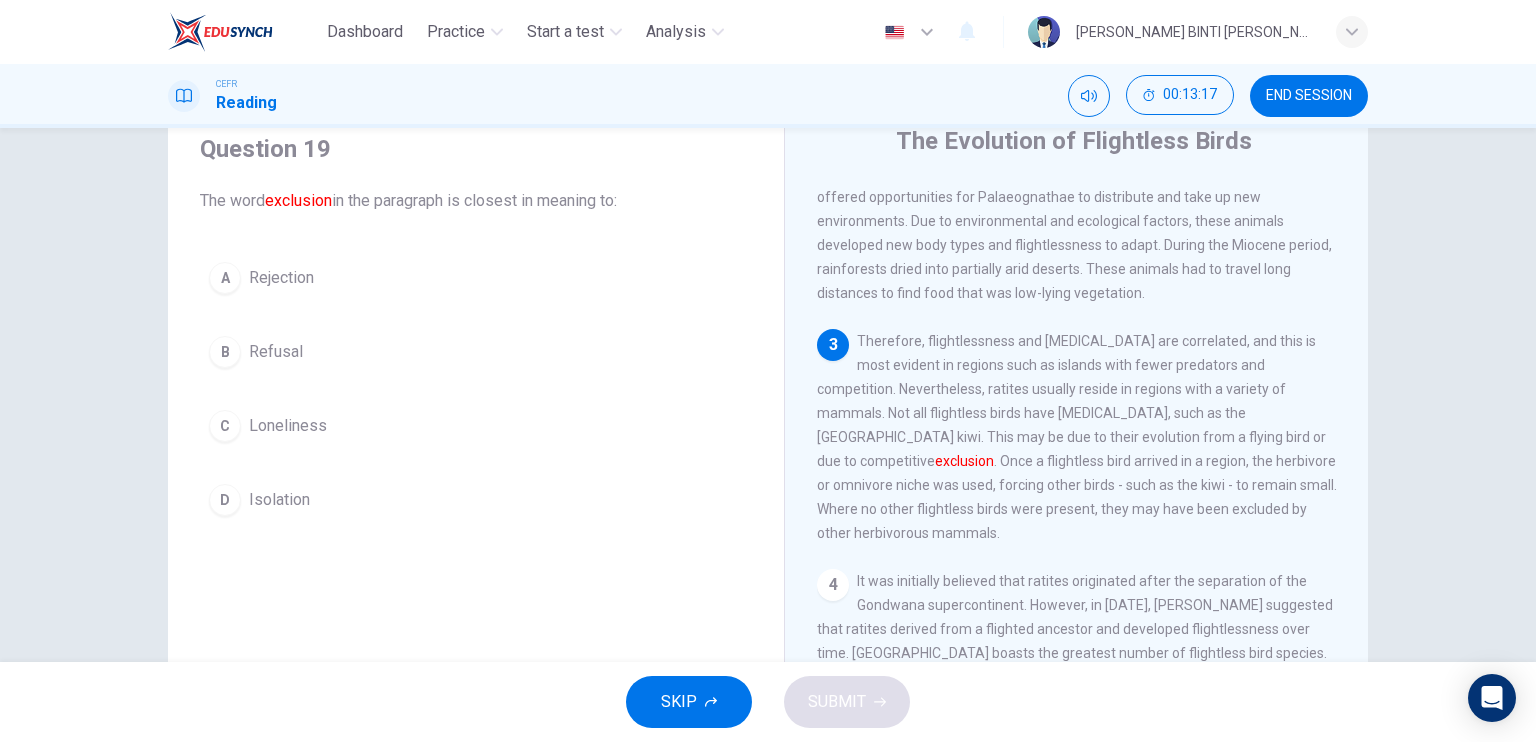 scroll, scrollTop: 310, scrollLeft: 0, axis: vertical 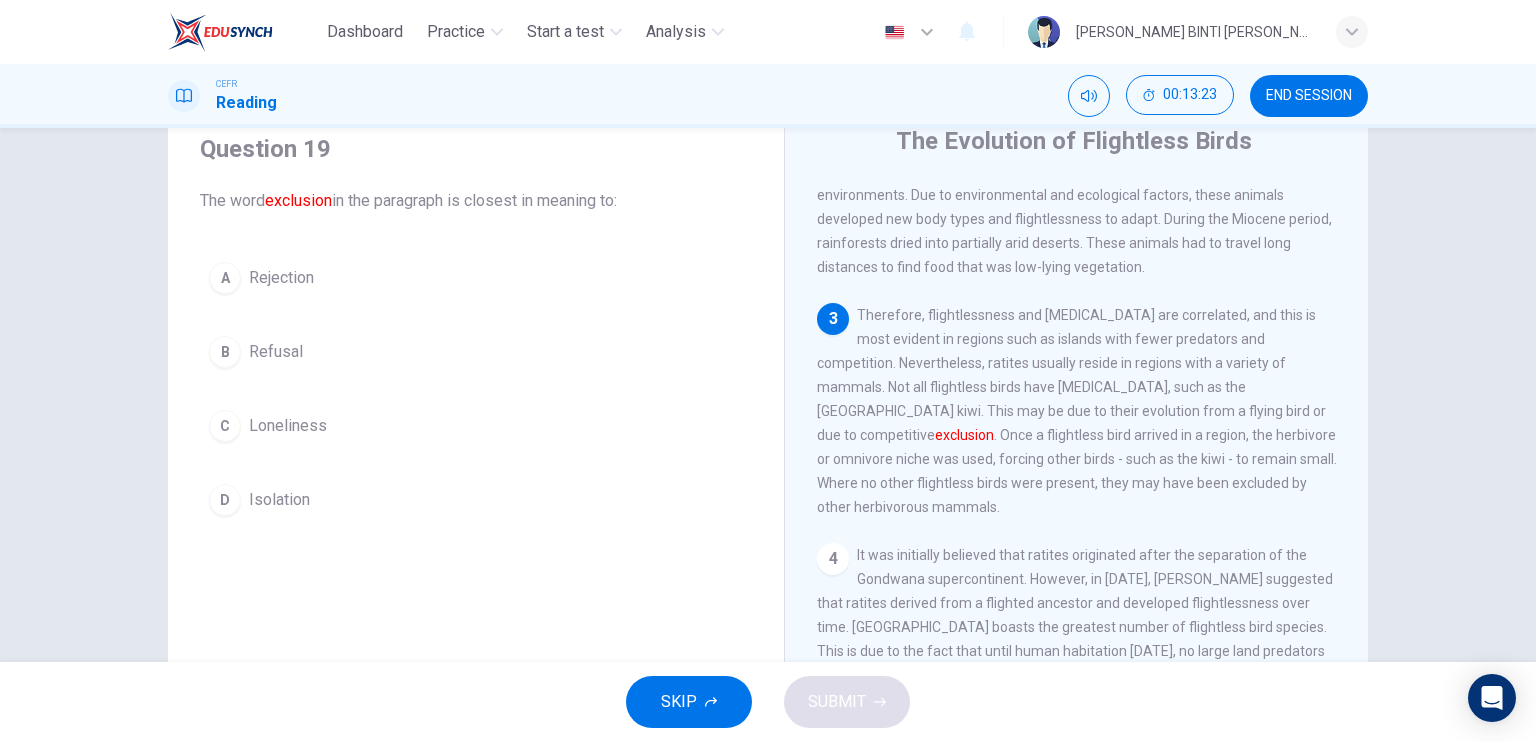 click on "A Rejection B Refusal C Loneliness D Isolation" at bounding box center [476, 389] 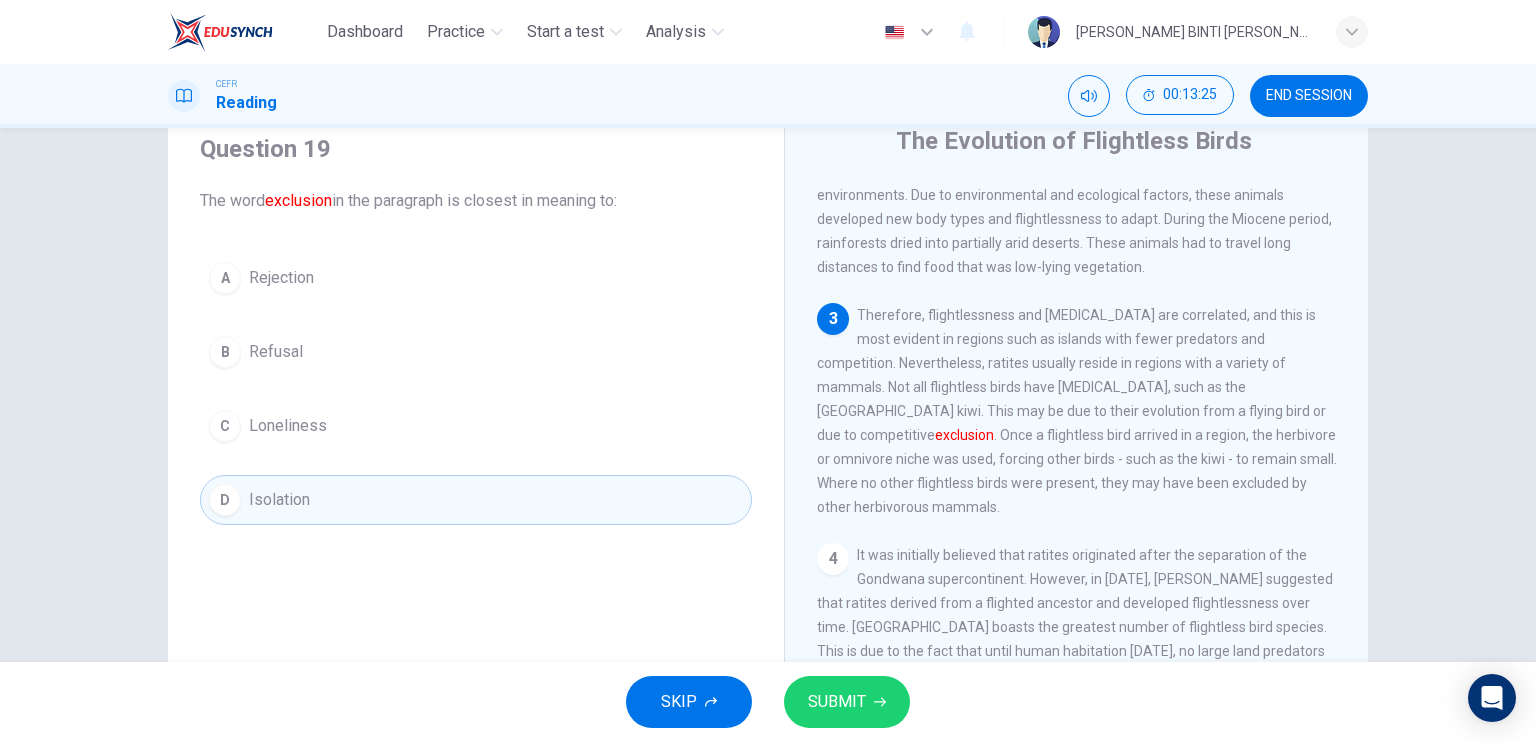 click on "SUBMIT" at bounding box center [837, 702] 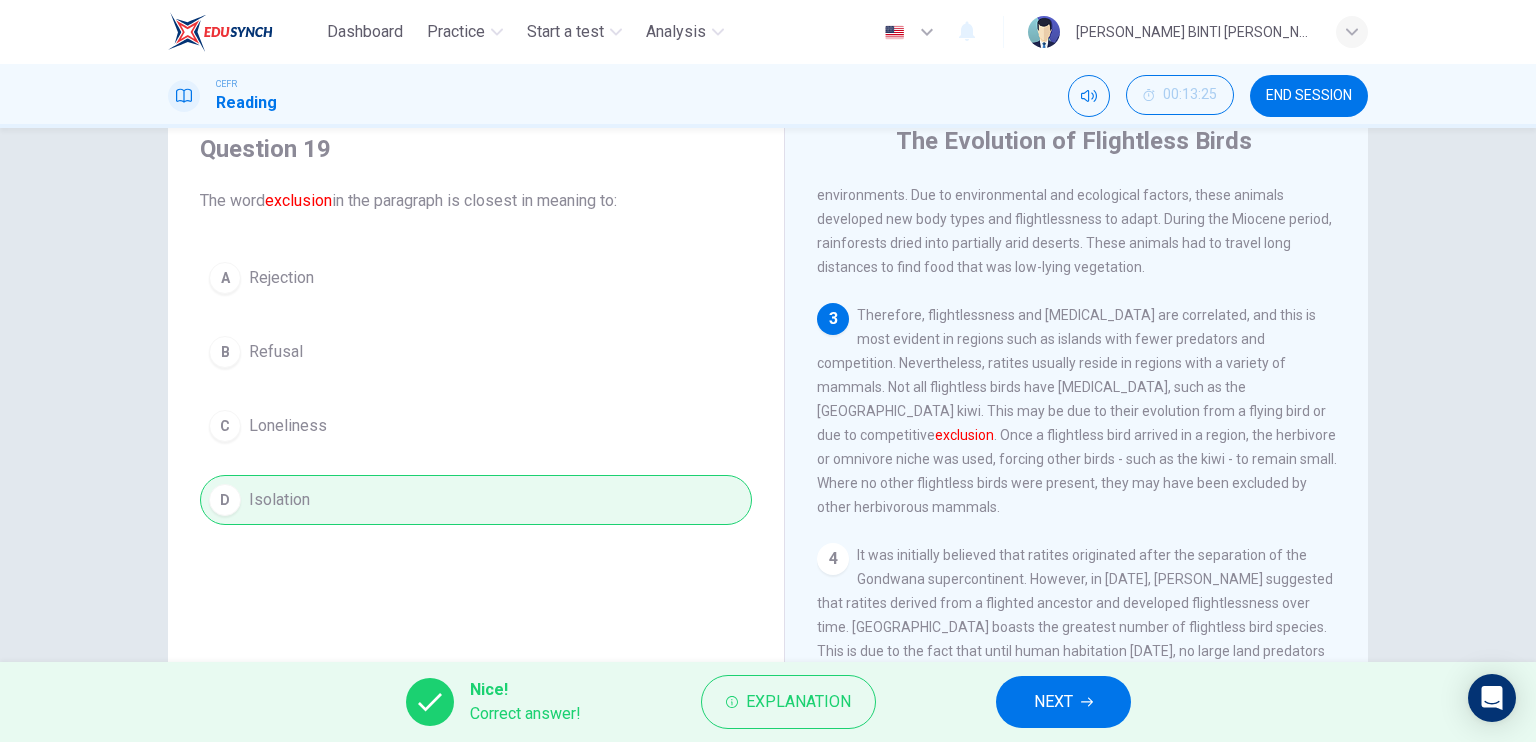 click on "CEFR Reading 00:13:25 END SESSION" at bounding box center (768, 96) 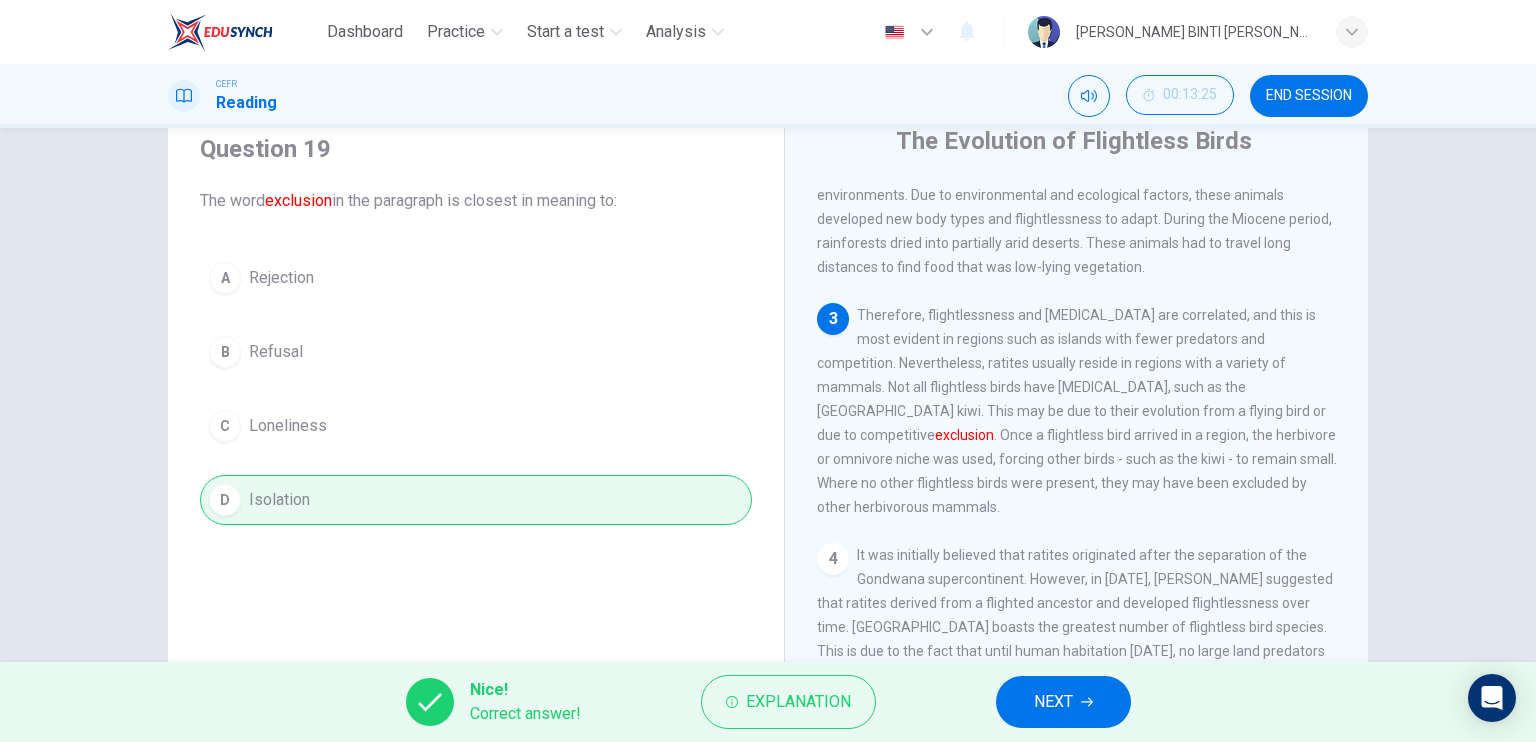 click on "NEXT" at bounding box center (1063, 702) 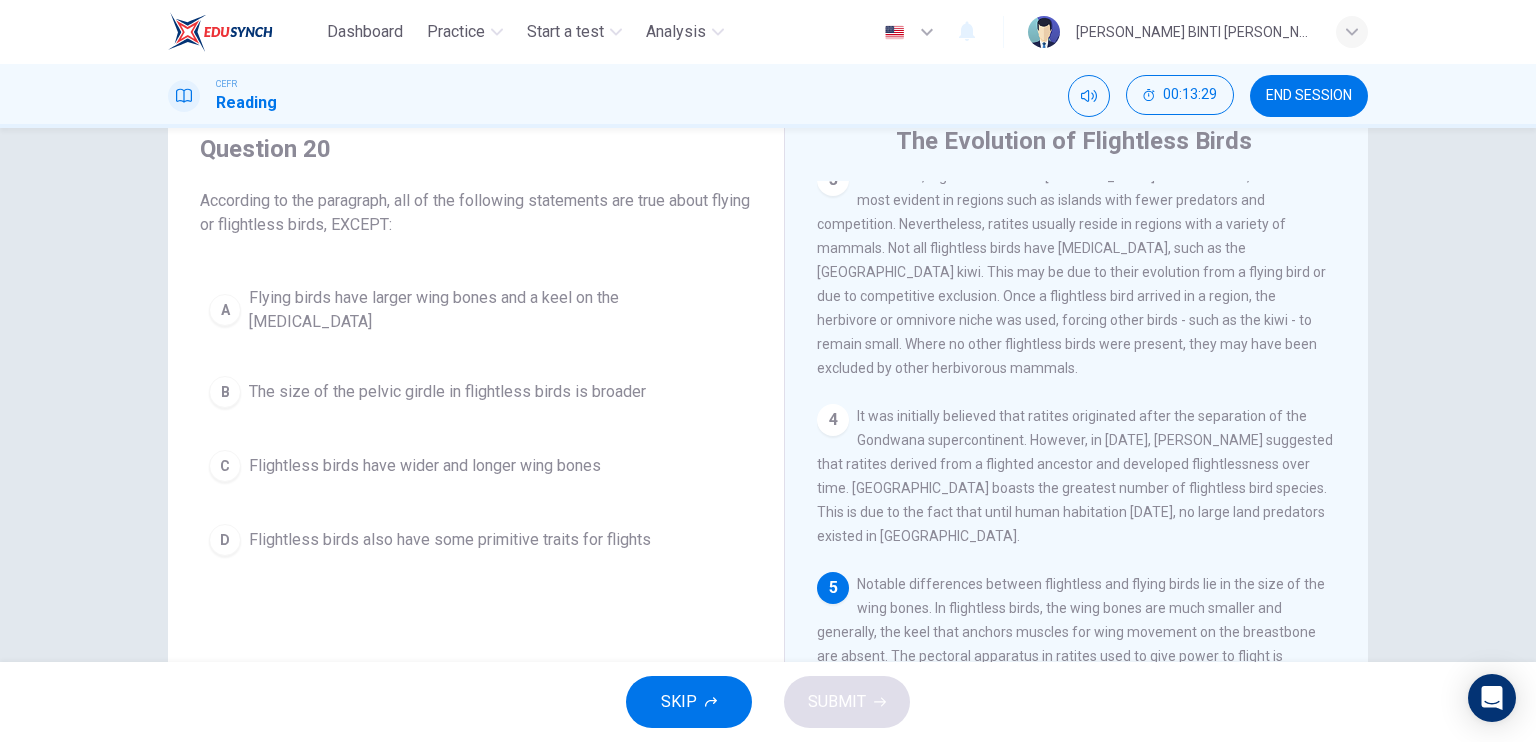 scroll, scrollTop: 710, scrollLeft: 0, axis: vertical 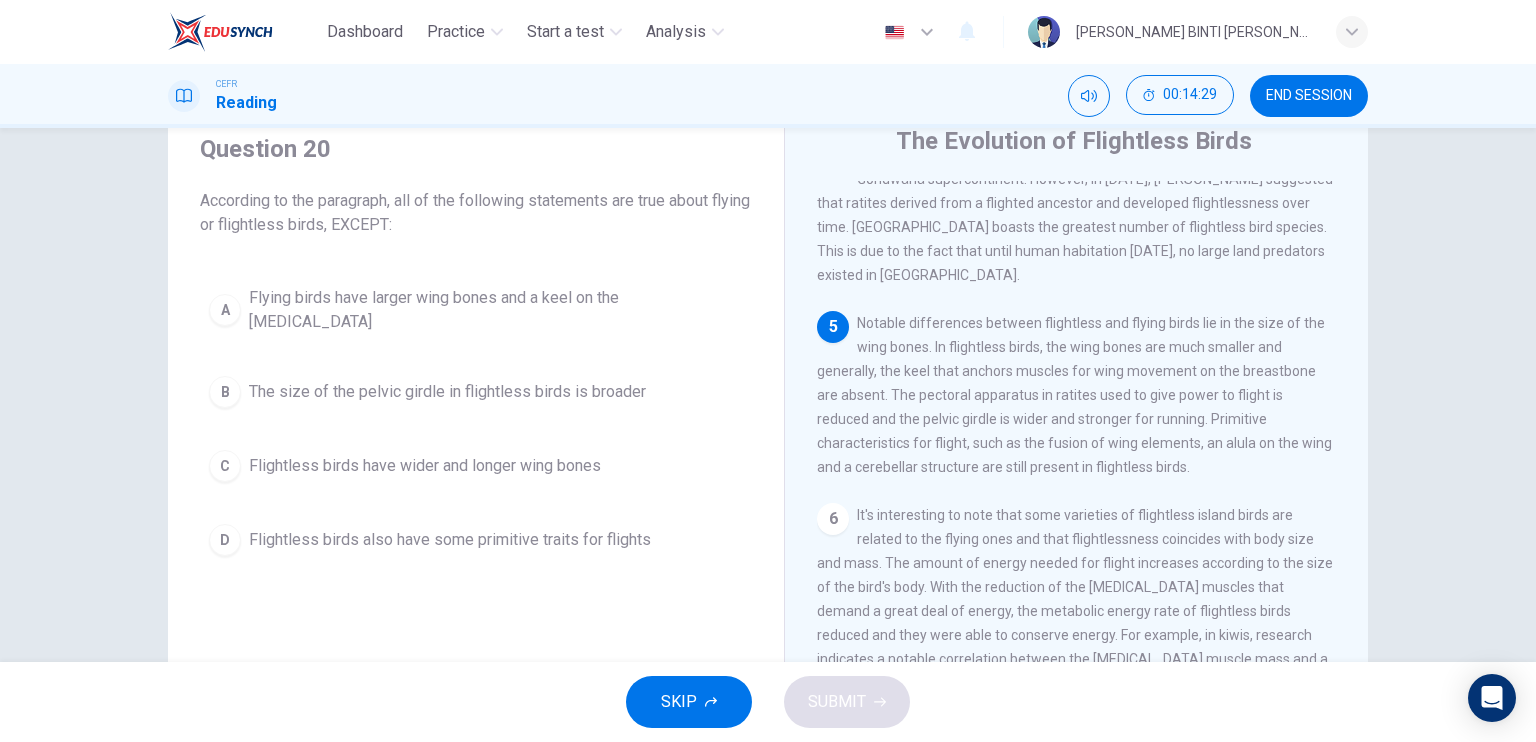 click on "C" at bounding box center (225, 466) 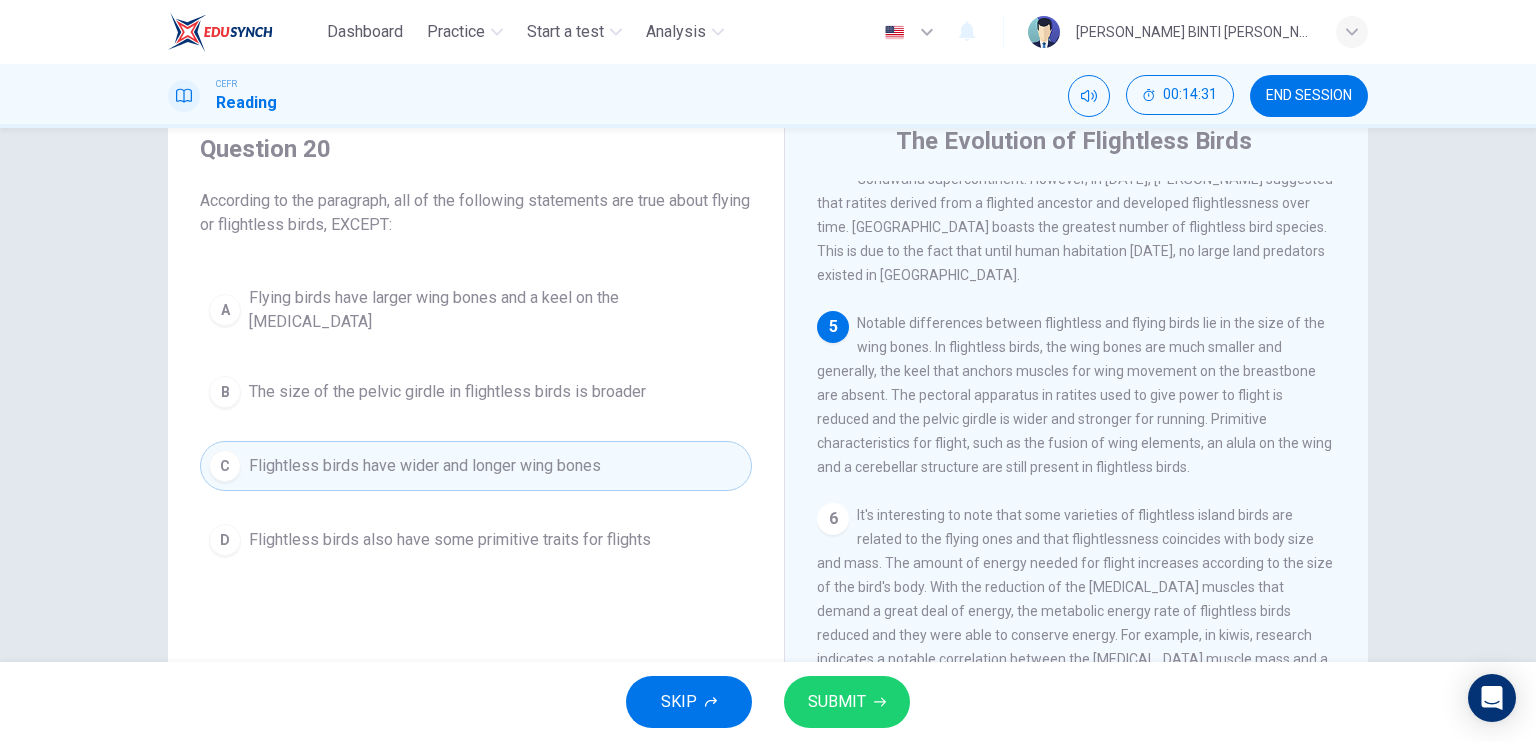 click on "SKIP SUBMIT" at bounding box center [768, 702] 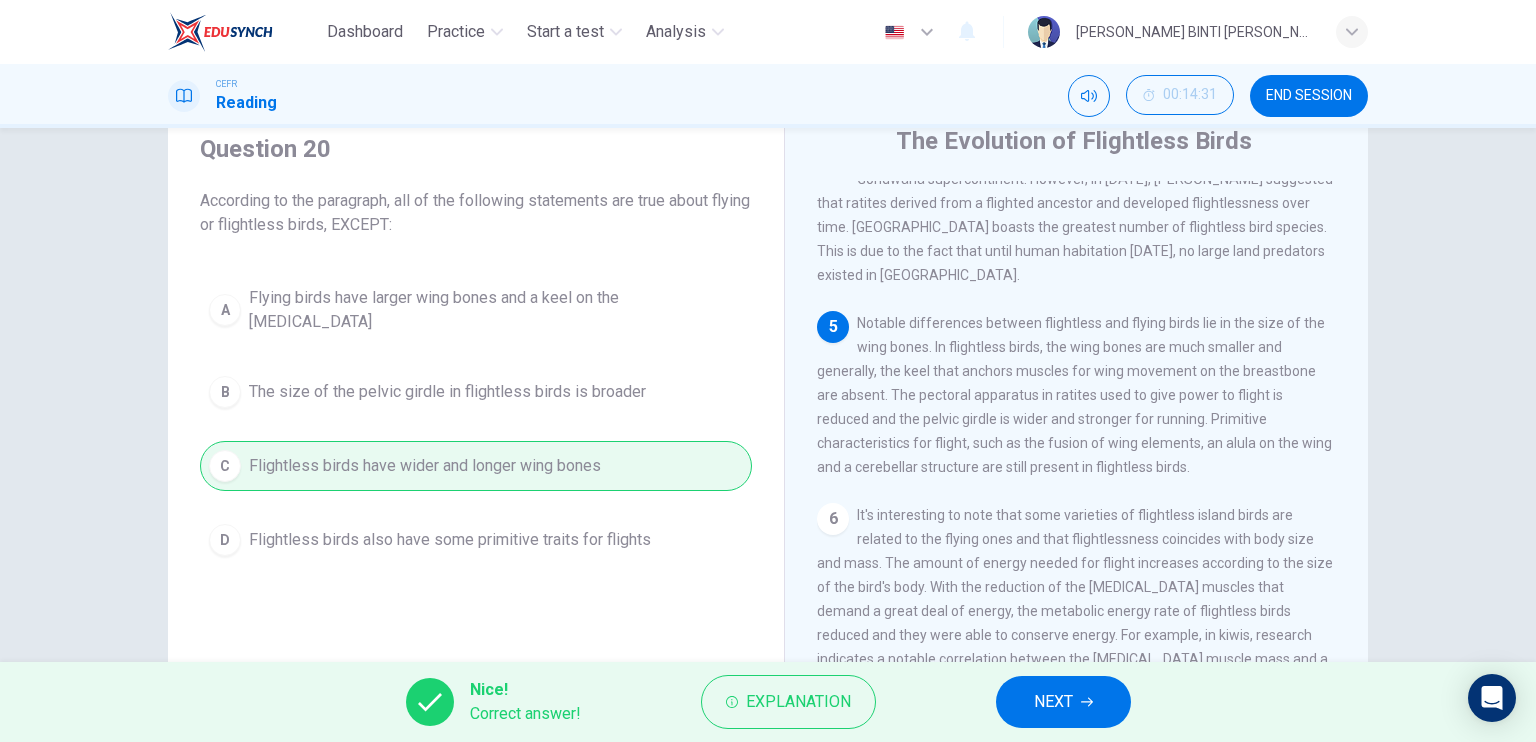 click on "NEXT" at bounding box center (1063, 702) 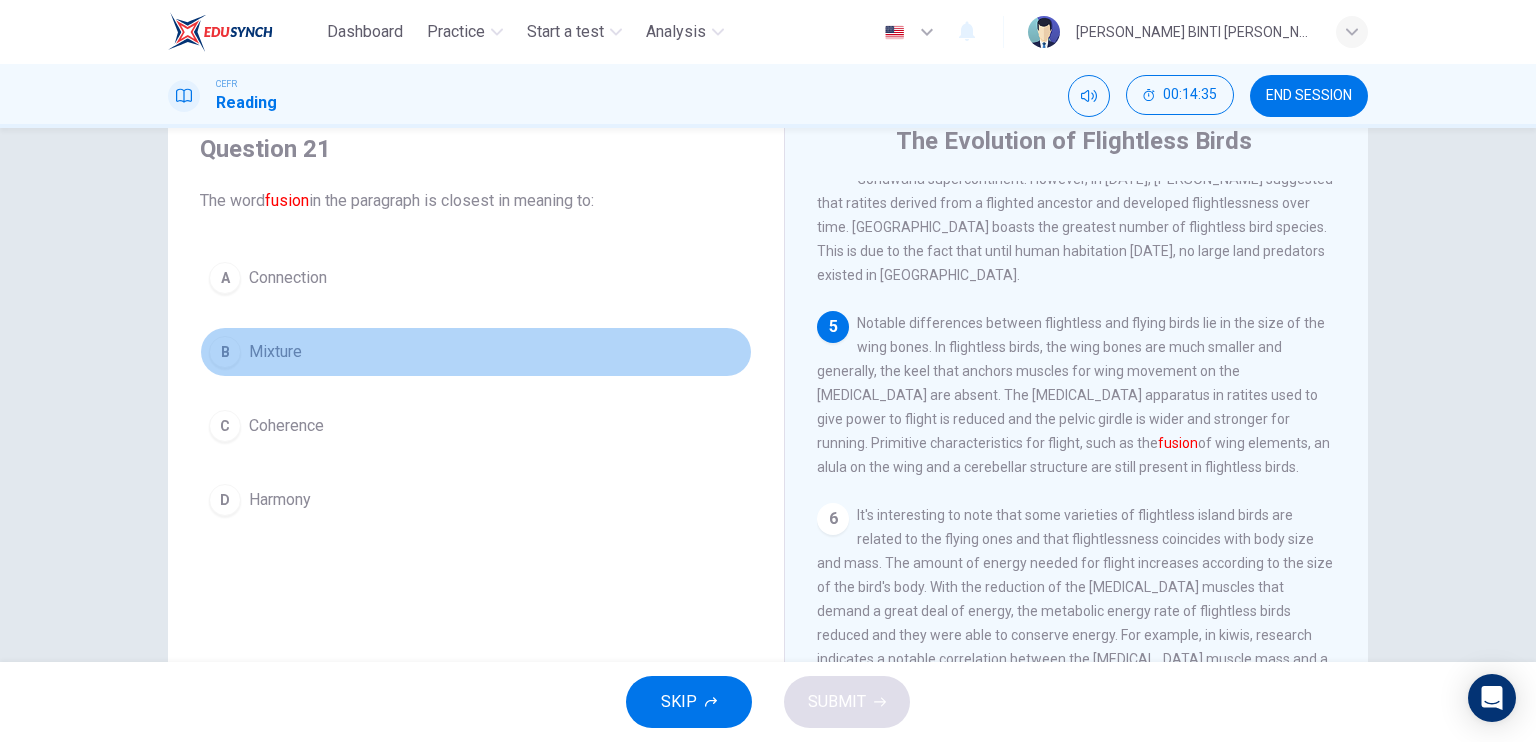 click on "B Mixture" at bounding box center (476, 352) 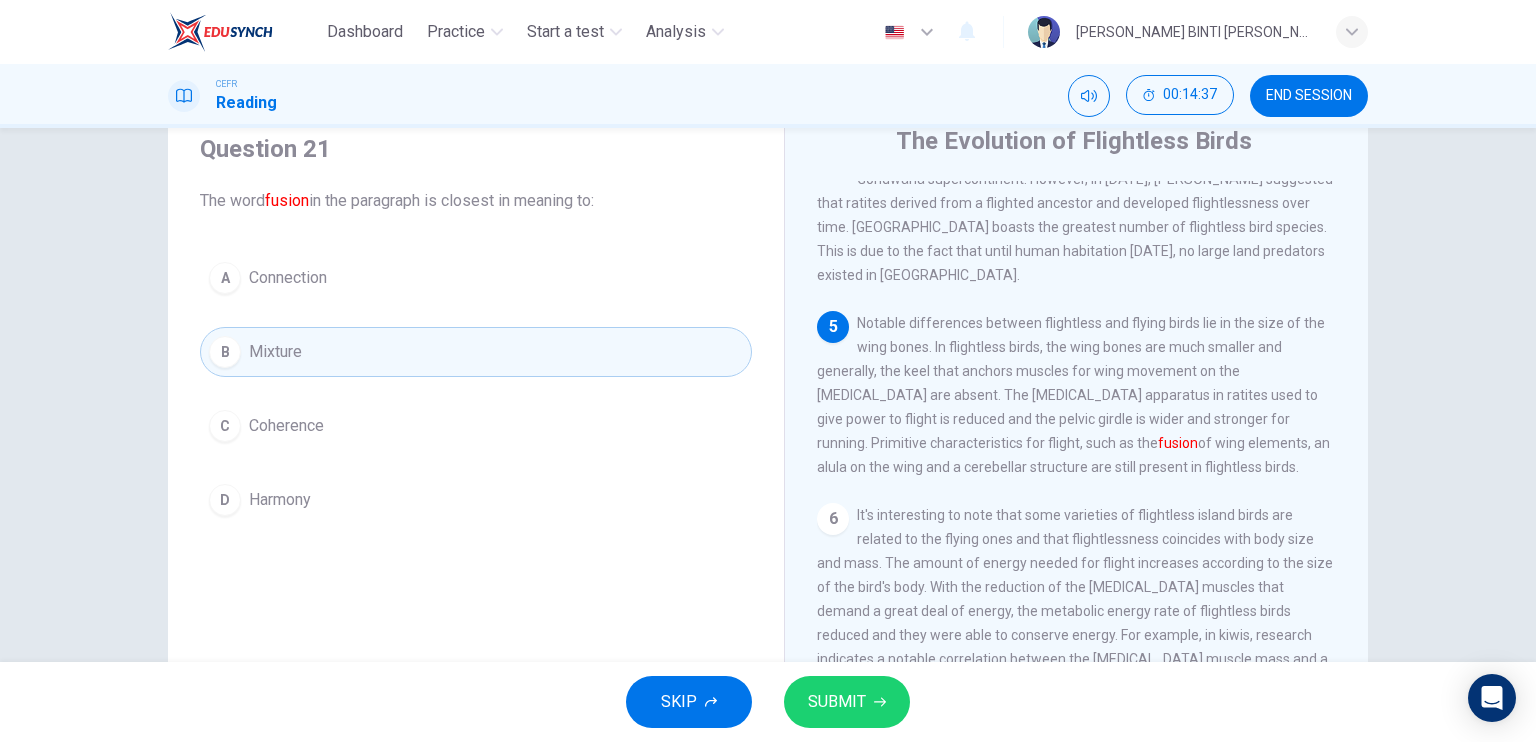 click on "SUBMIT" at bounding box center (847, 702) 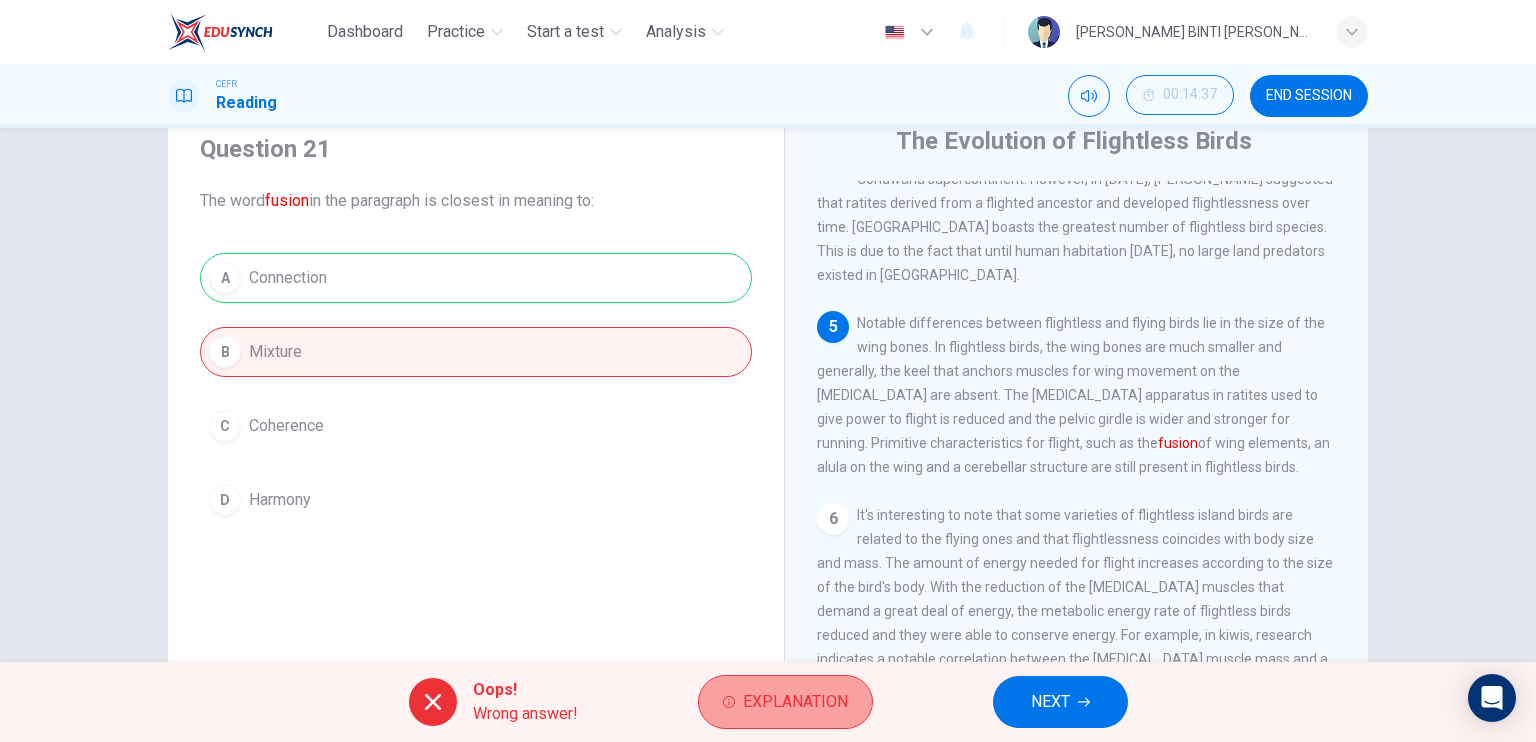click on "Explanation" at bounding box center [795, 702] 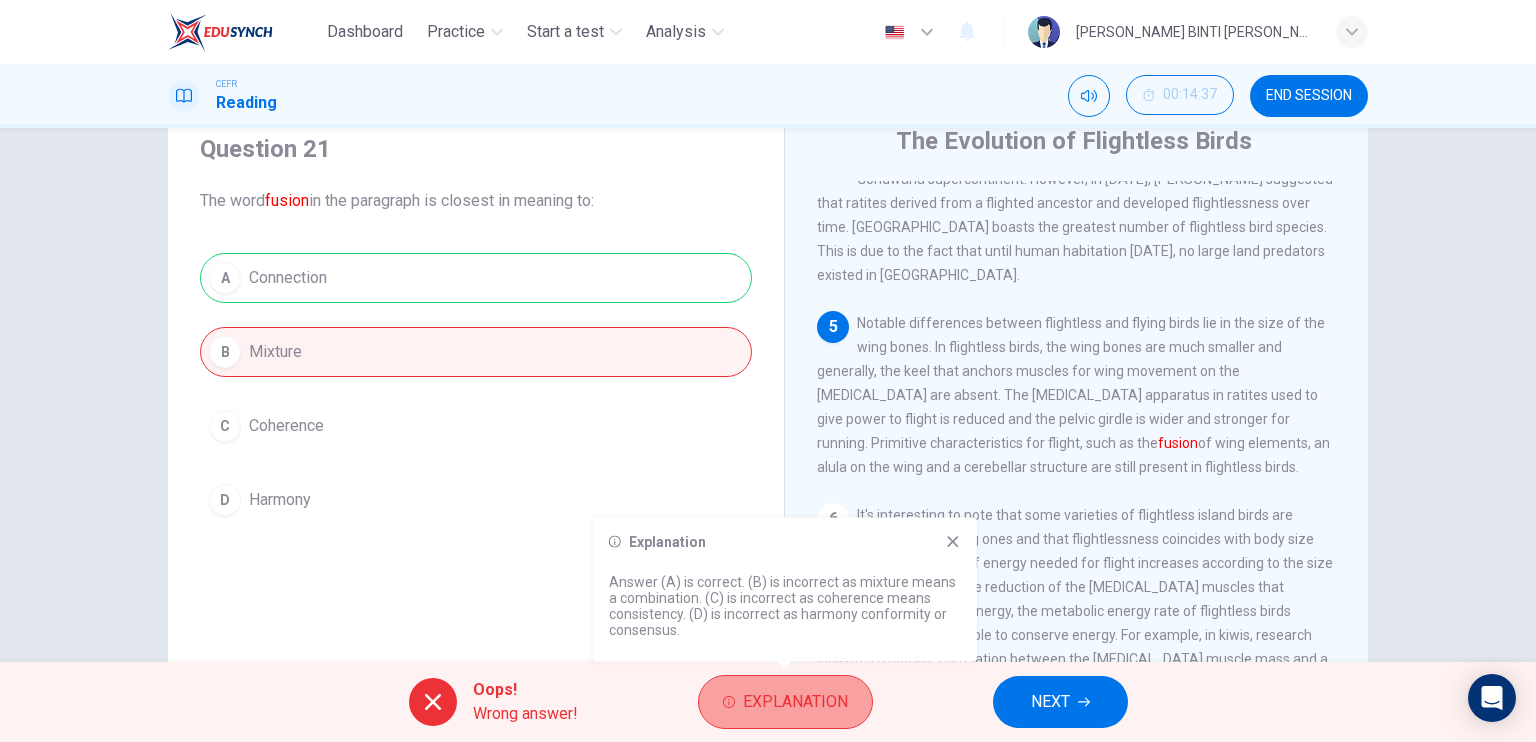 click on "Explanation" at bounding box center [795, 702] 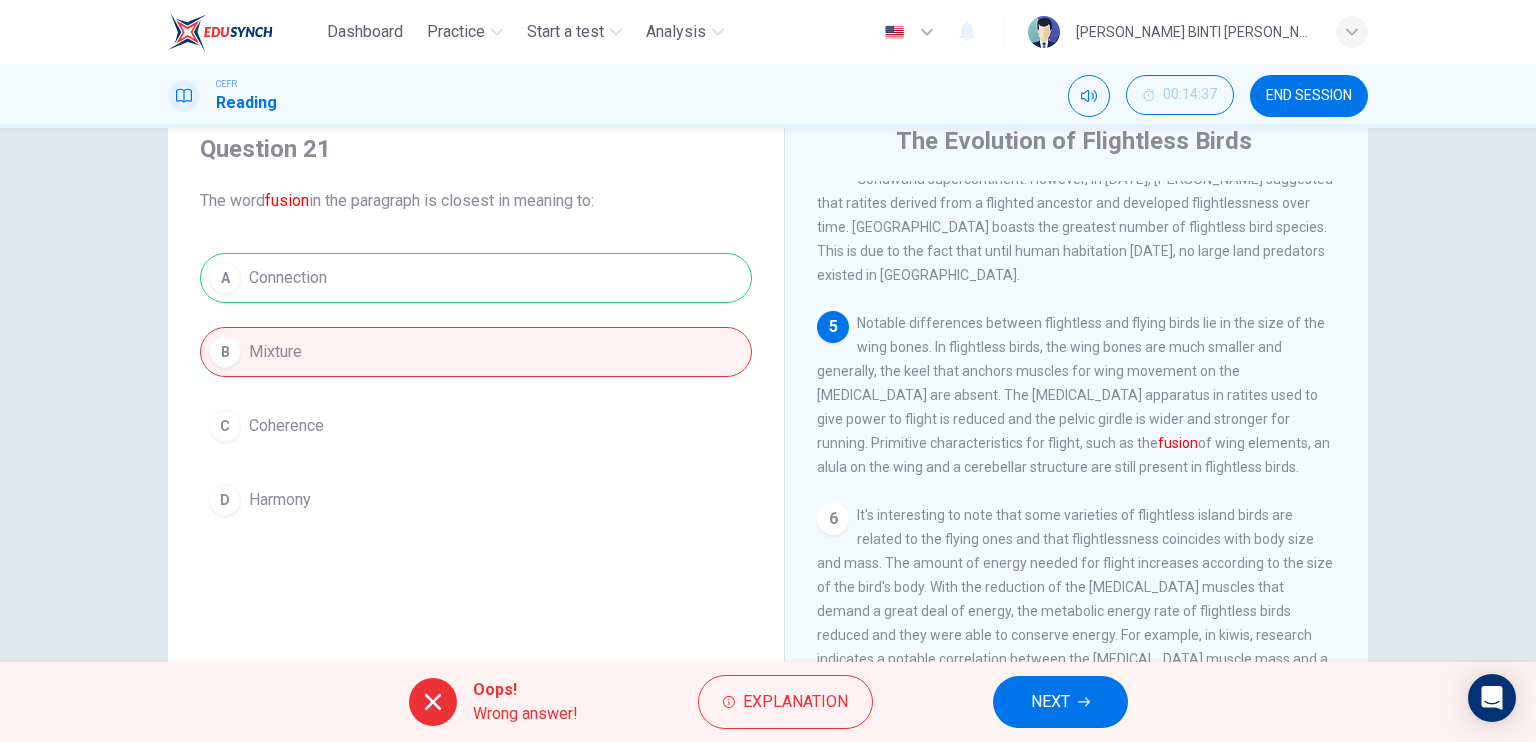 click 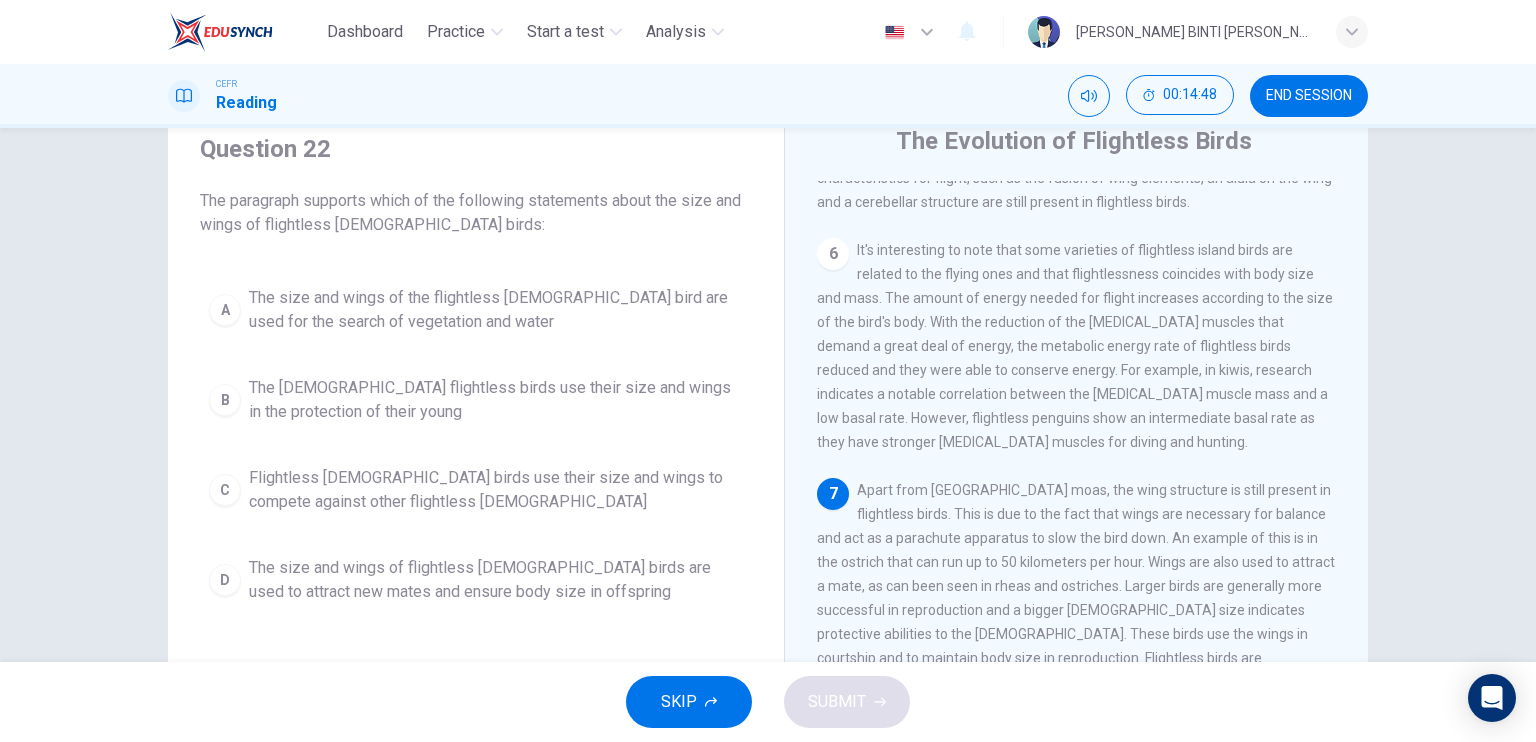 scroll, scrollTop: 999, scrollLeft: 0, axis: vertical 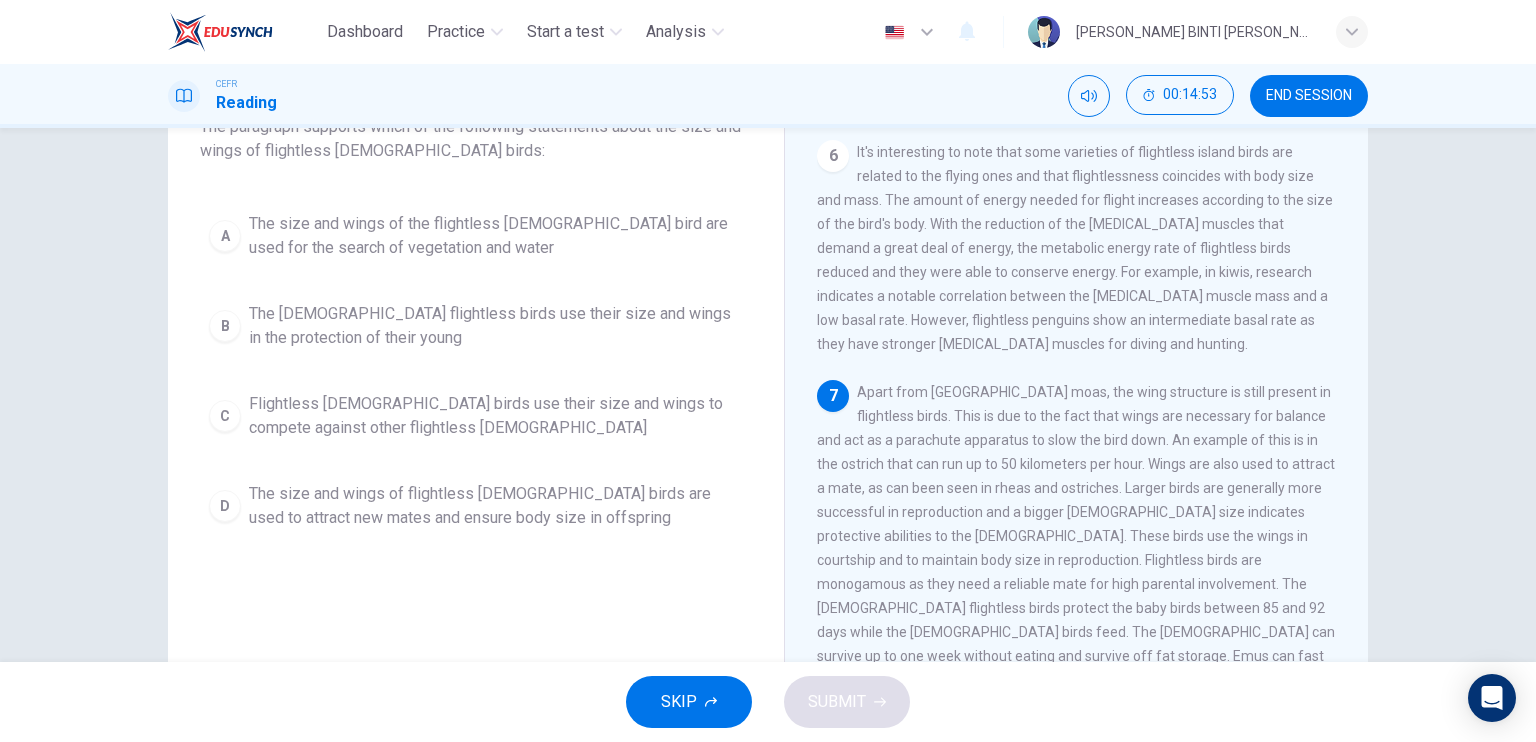 drag, startPoint x: 1343, startPoint y: 527, endPoint x: 1343, endPoint y: 551, distance: 24 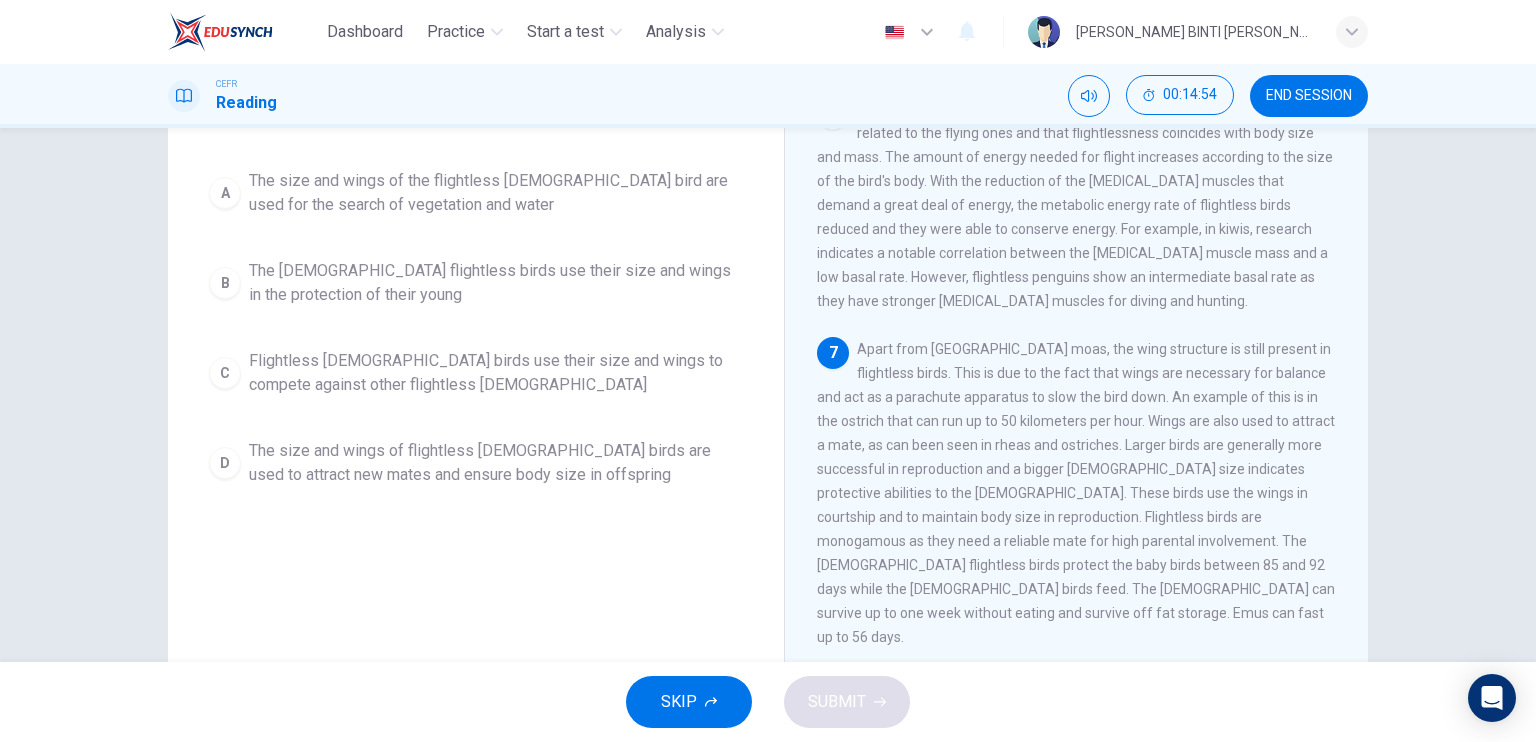 scroll, scrollTop: 200, scrollLeft: 0, axis: vertical 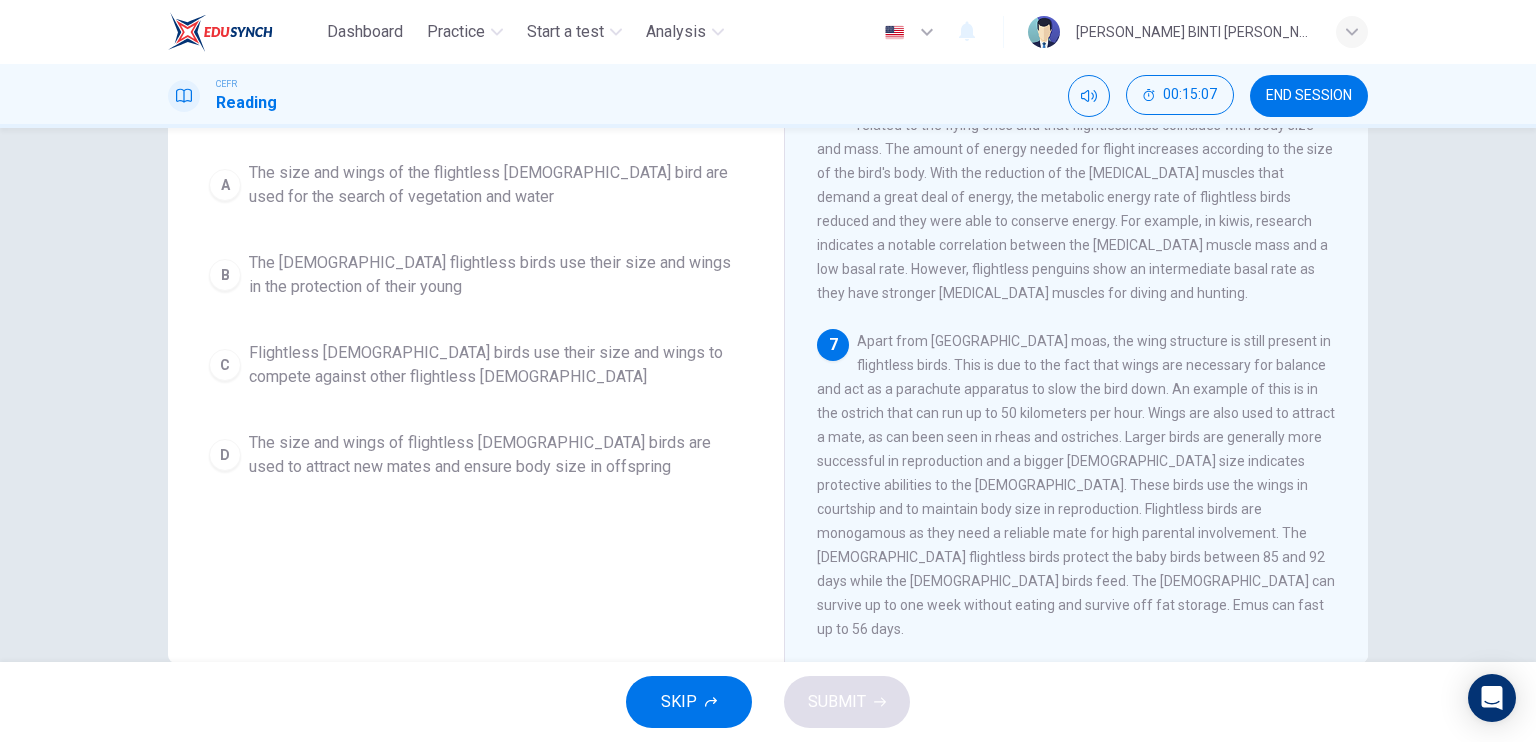 drag, startPoint x: 1339, startPoint y: 521, endPoint x: 1345, endPoint y: 507, distance: 15.231546 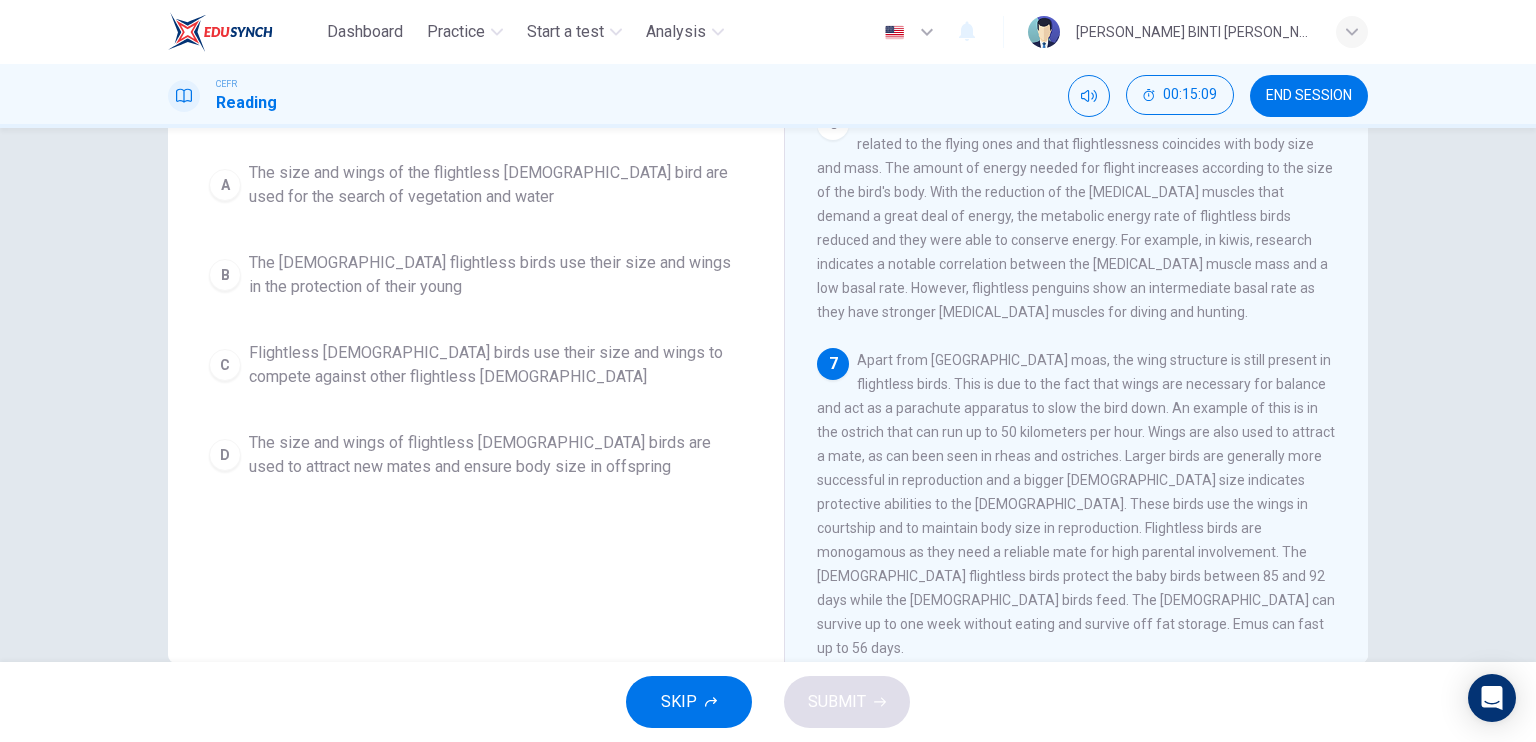 scroll, scrollTop: 999, scrollLeft: 0, axis: vertical 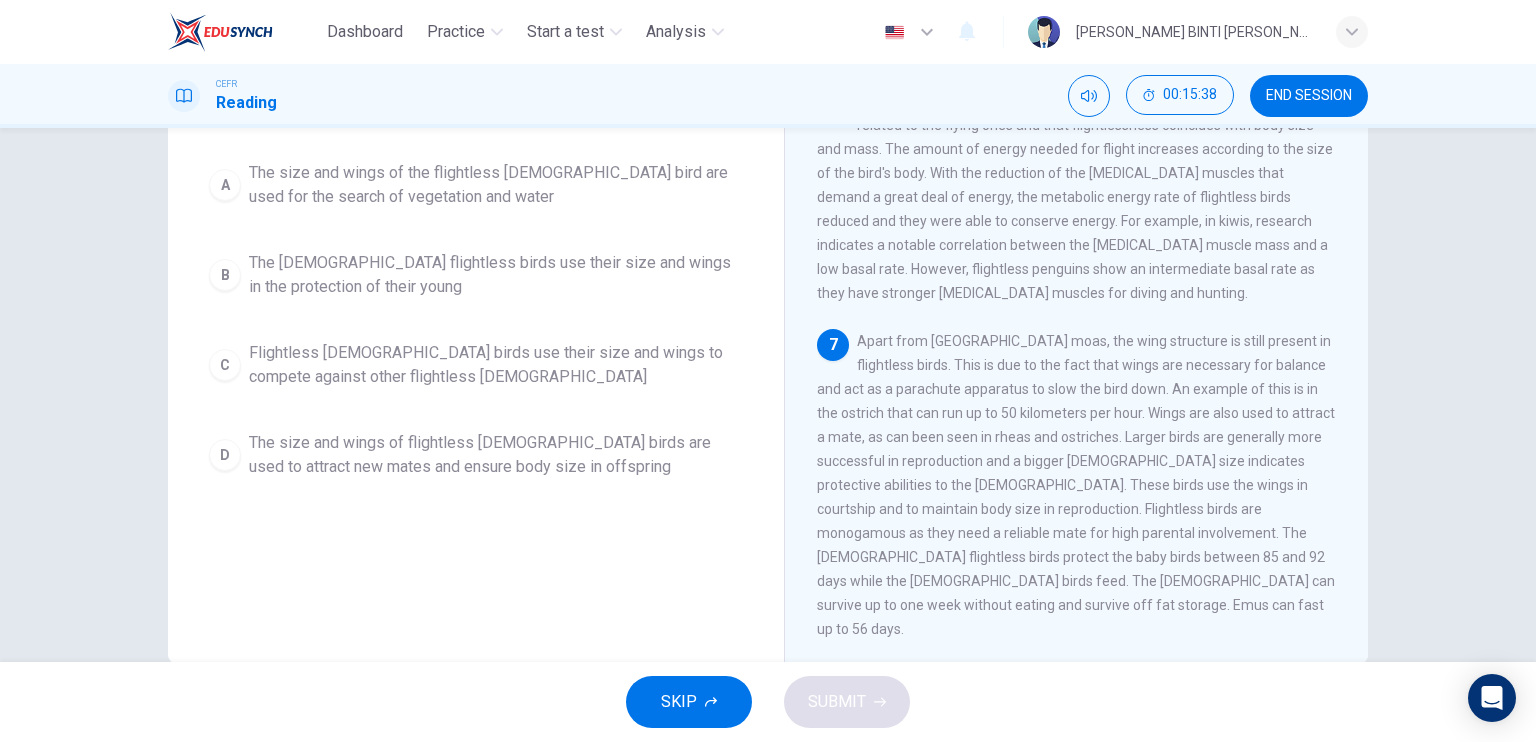 drag, startPoint x: 1344, startPoint y: 539, endPoint x: 1344, endPoint y: 571, distance: 32 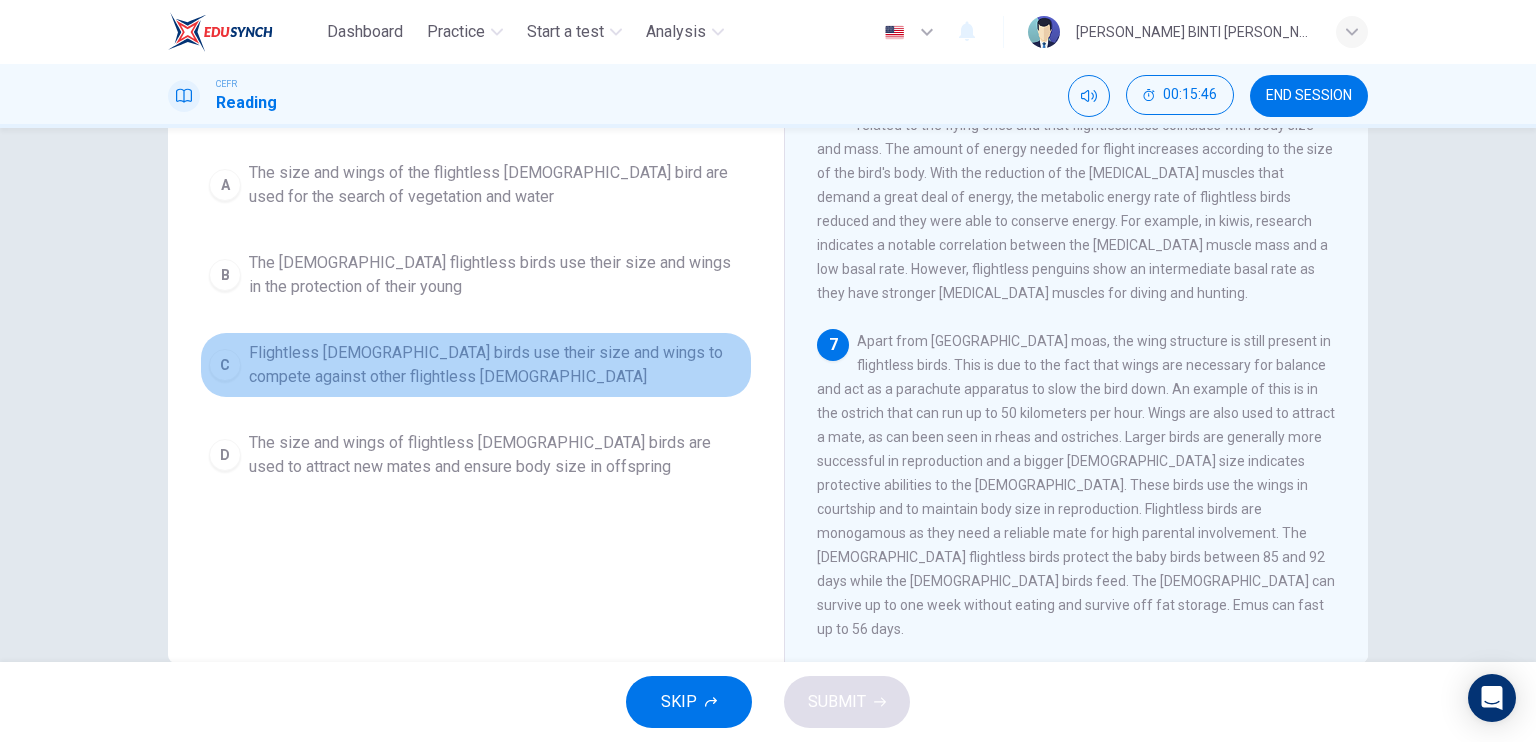 click on "C" at bounding box center (225, 365) 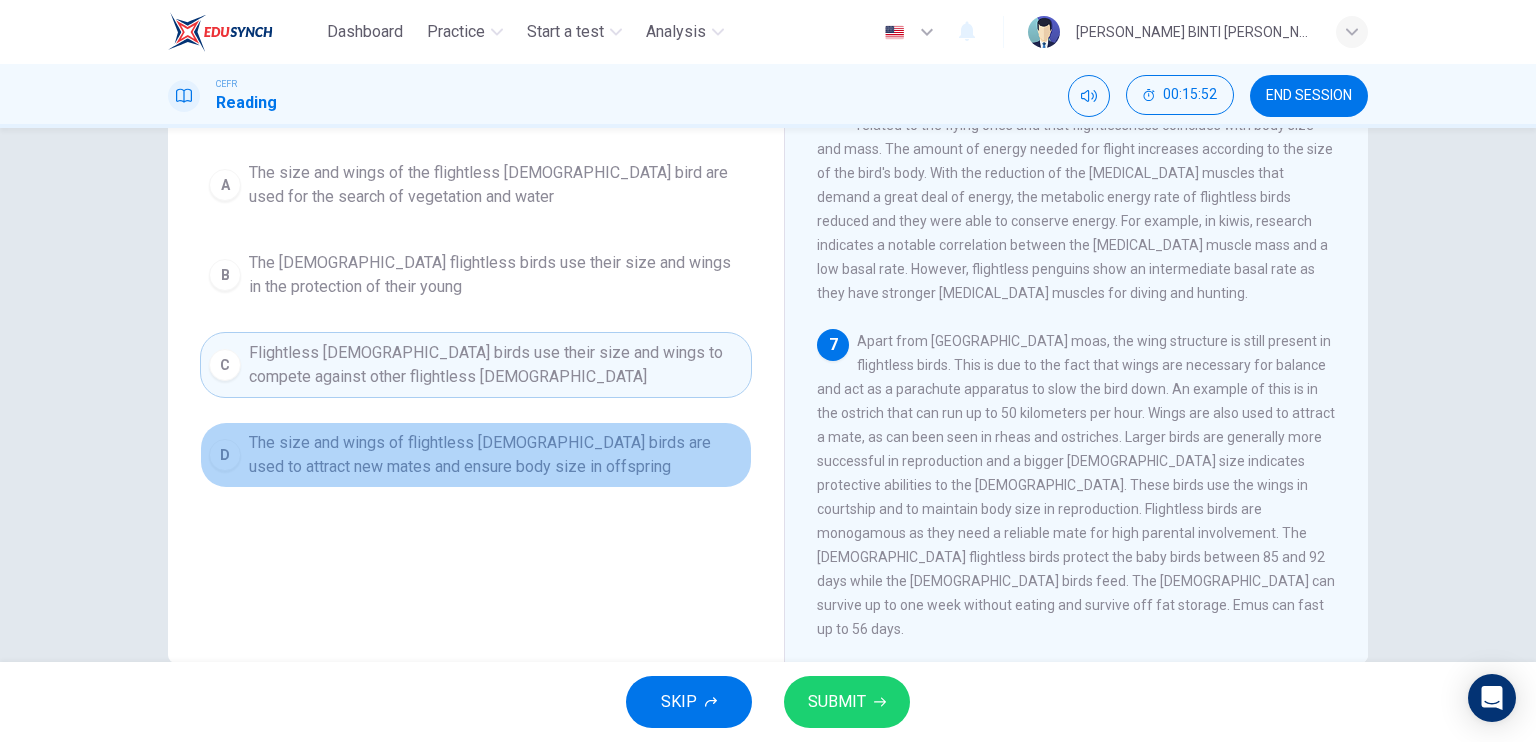 click on "D" at bounding box center [225, 455] 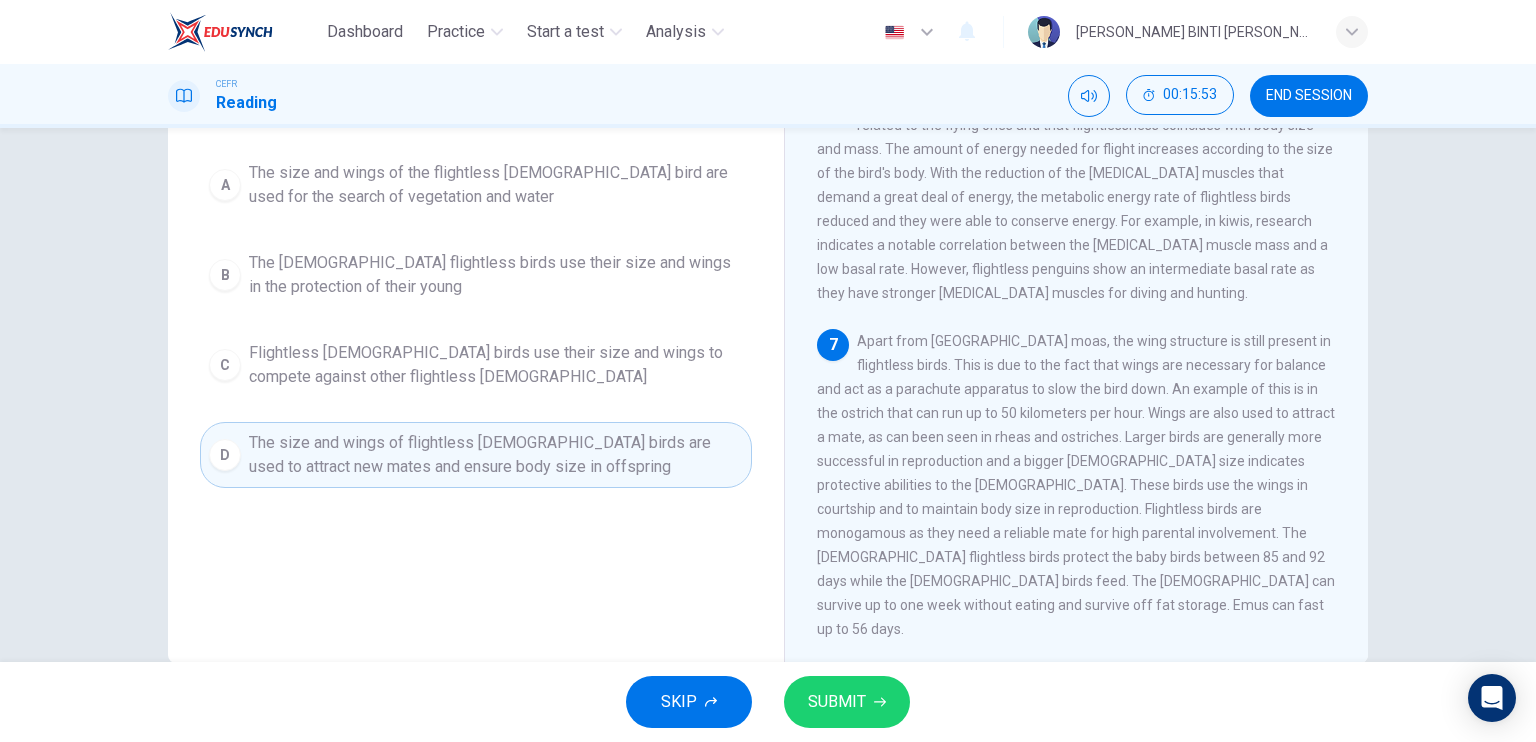 click on "A" at bounding box center [225, 185] 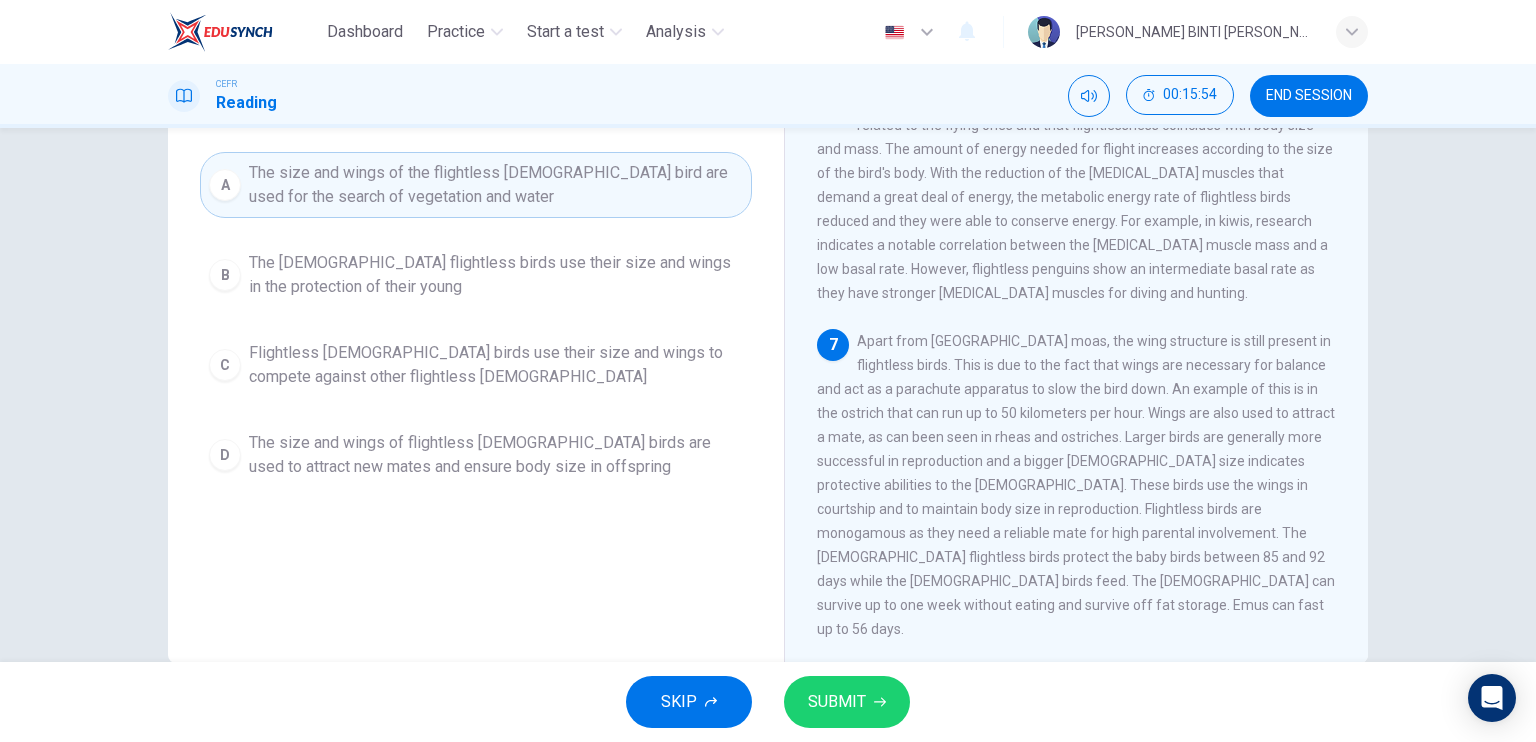 click on "B" at bounding box center (225, 275) 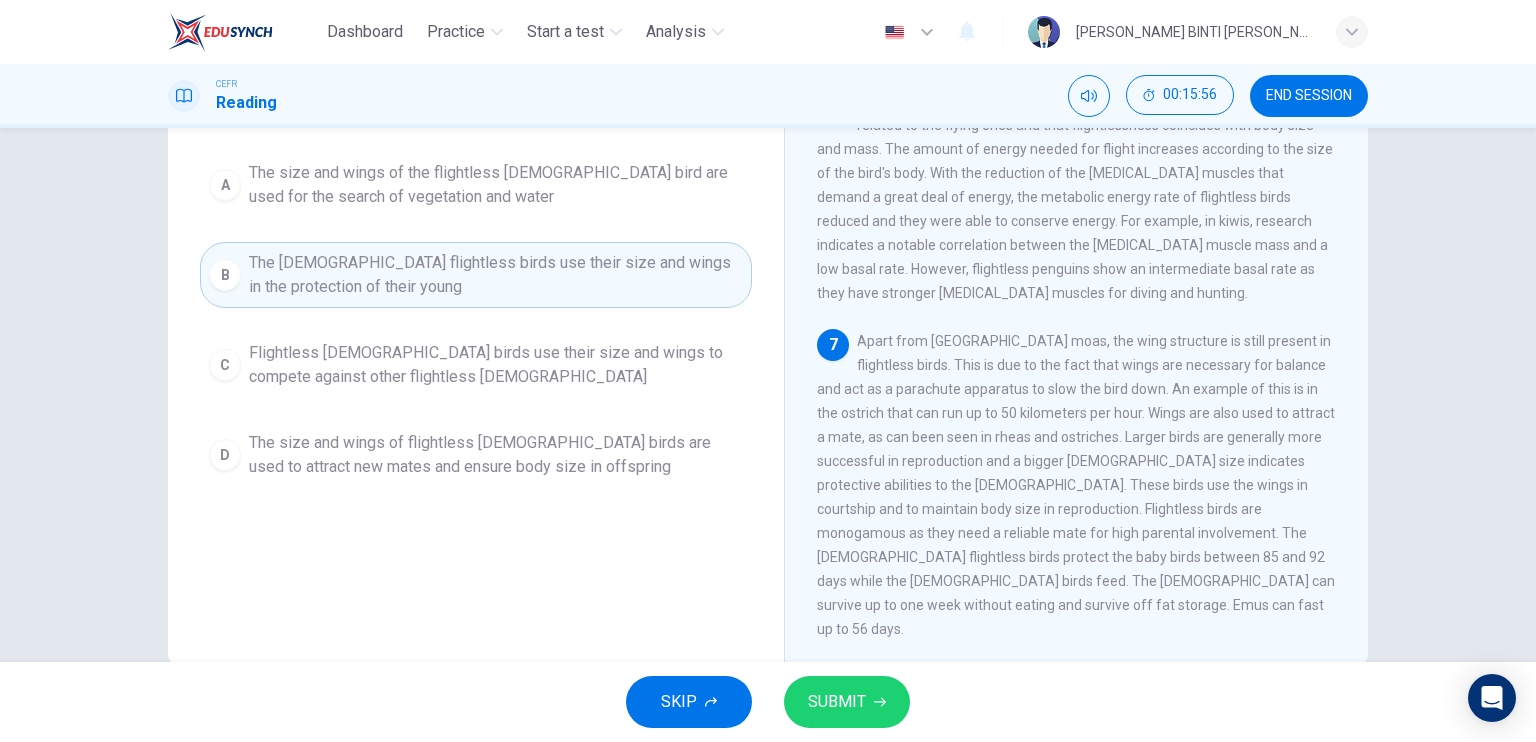 click on "C Flightless [DEMOGRAPHIC_DATA] birds use their size and wings to compete against other flightless [DEMOGRAPHIC_DATA]" at bounding box center [476, 365] 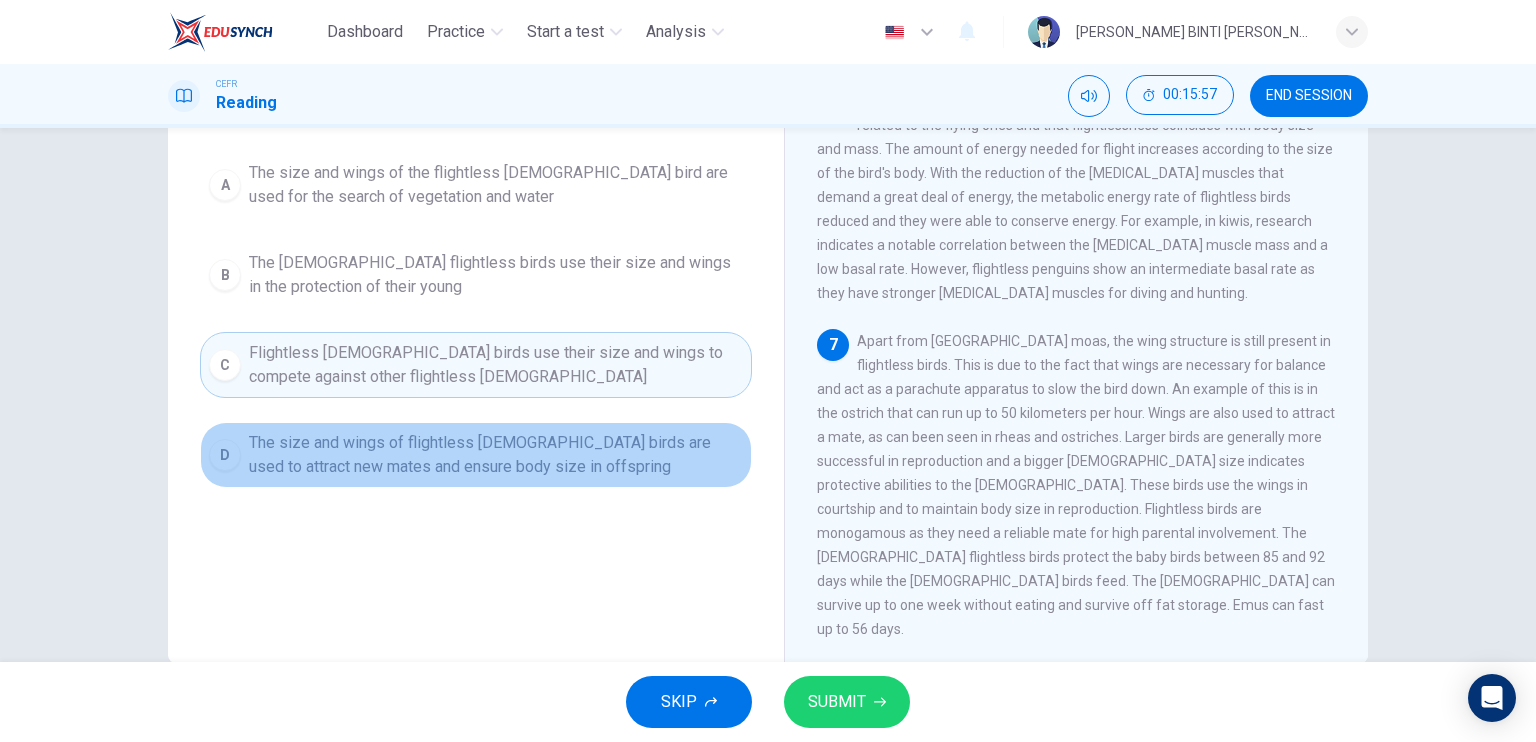click on "D The size and wings of flightless [DEMOGRAPHIC_DATA] birds are used to attract new mates and ensure body size in offspring" at bounding box center [476, 455] 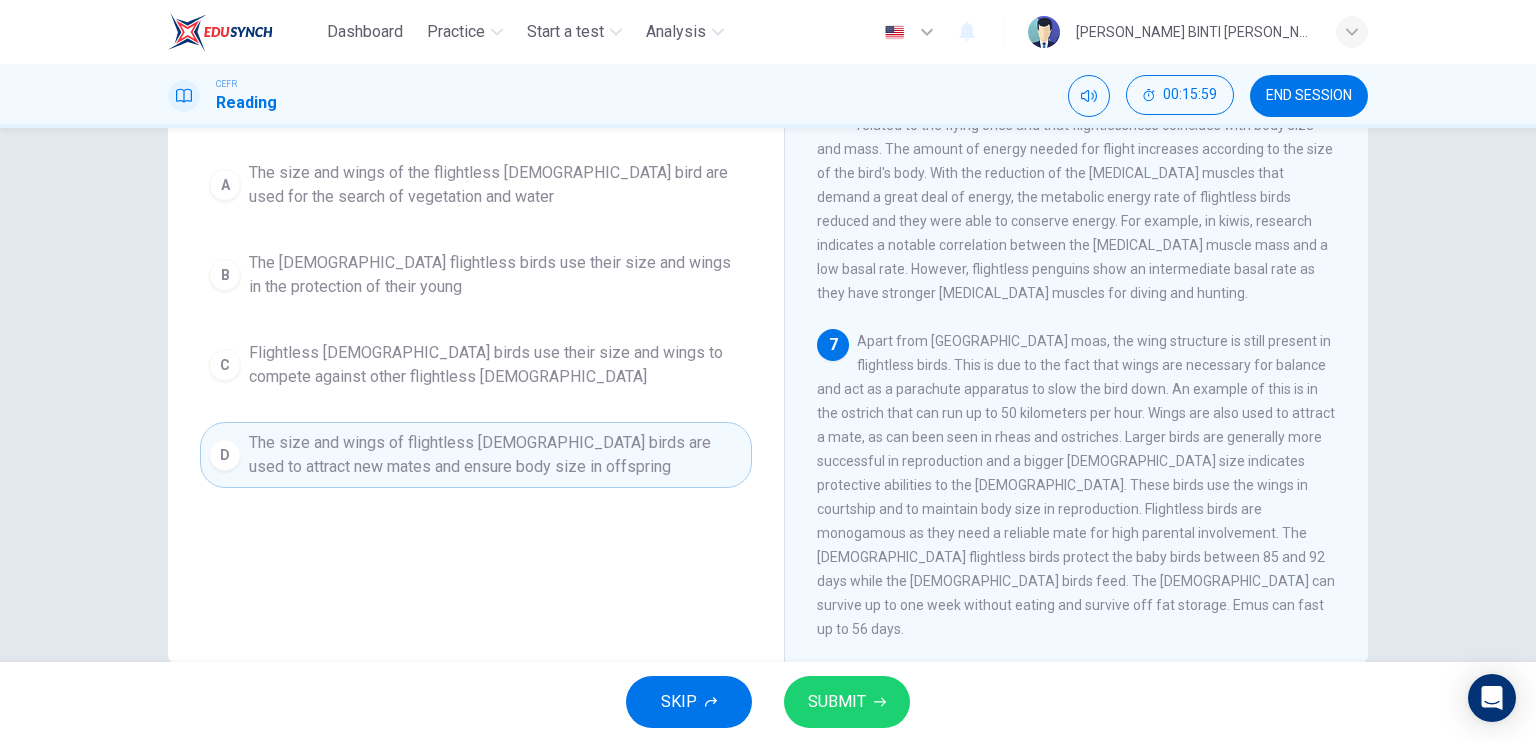 click 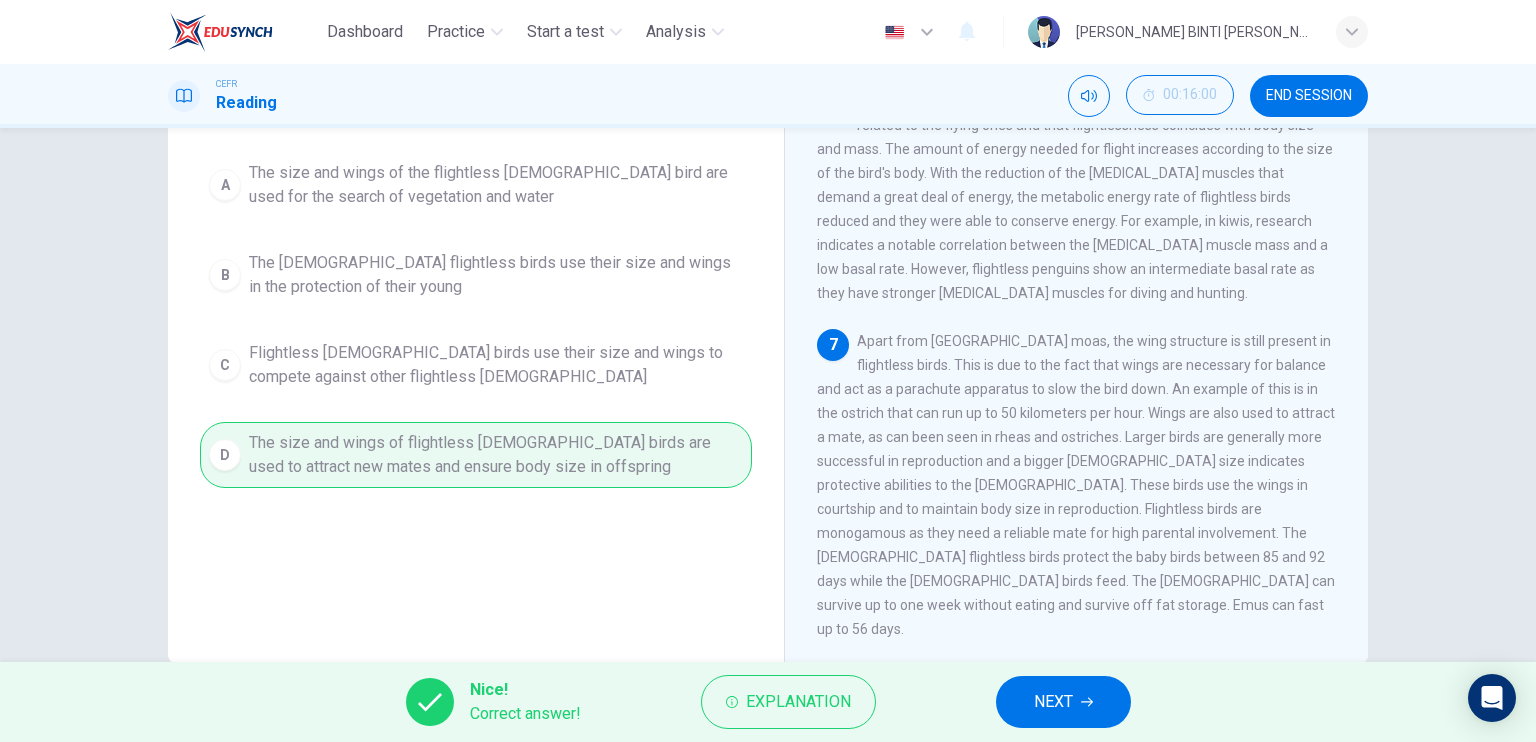 click on "NEXT" at bounding box center (1063, 702) 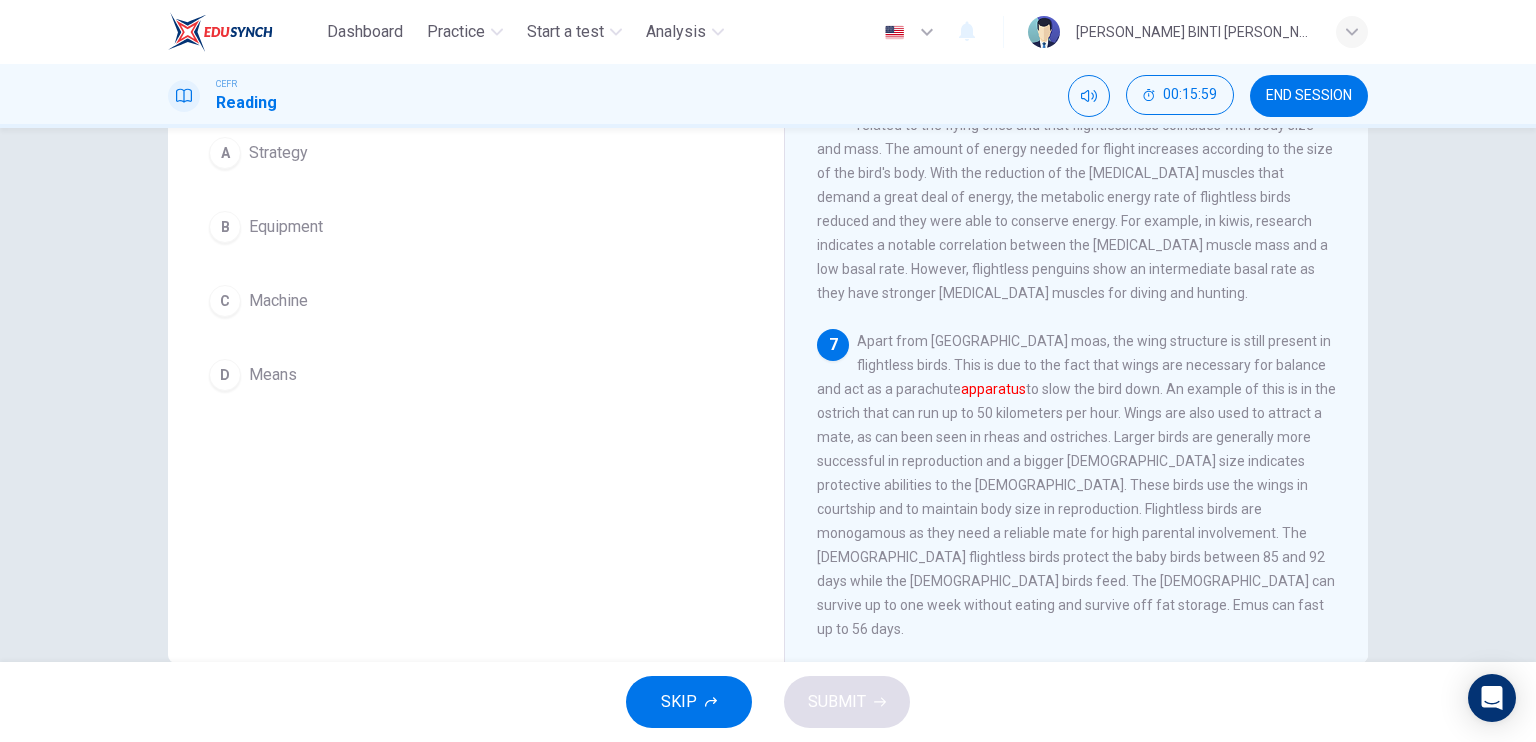scroll, scrollTop: 176, scrollLeft: 0, axis: vertical 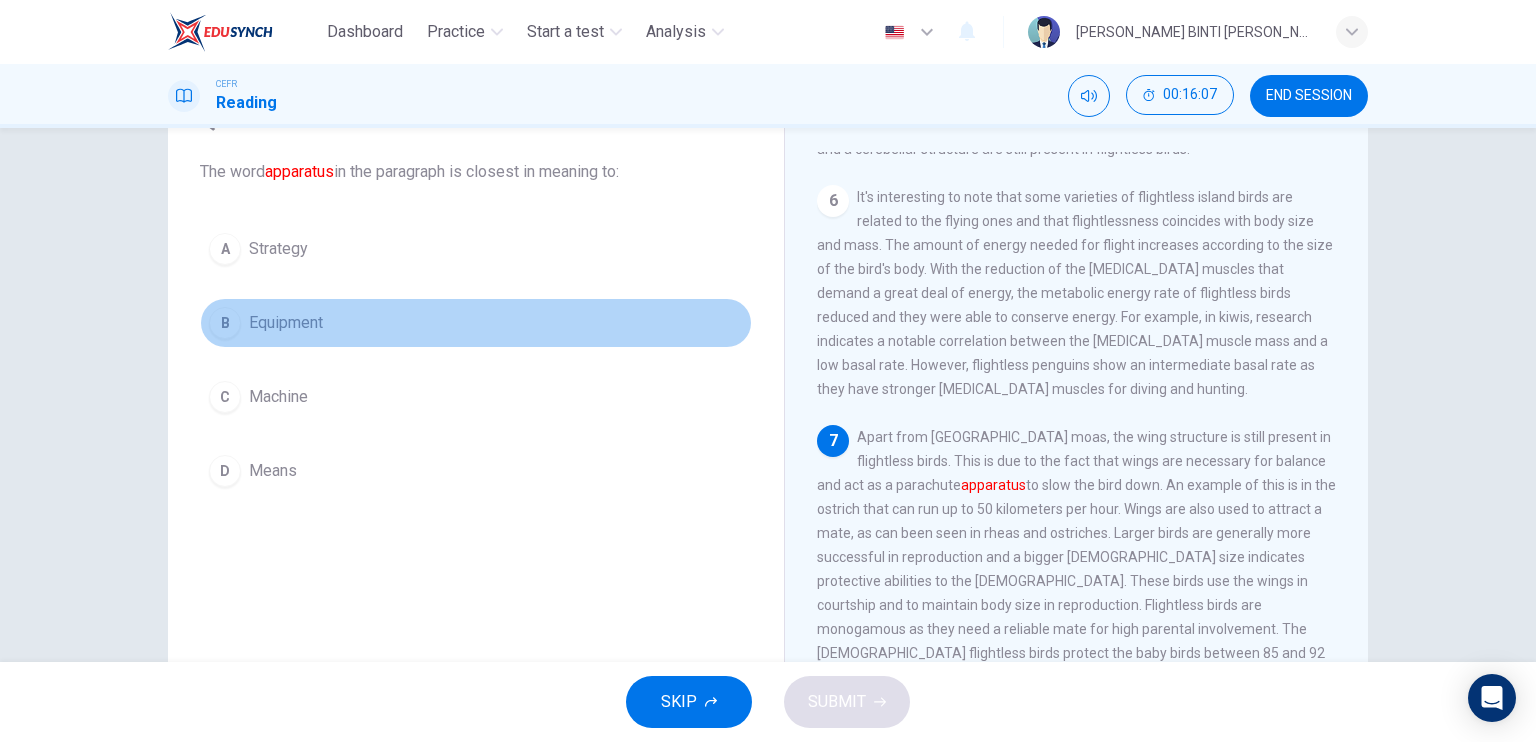 click on "B" at bounding box center [225, 323] 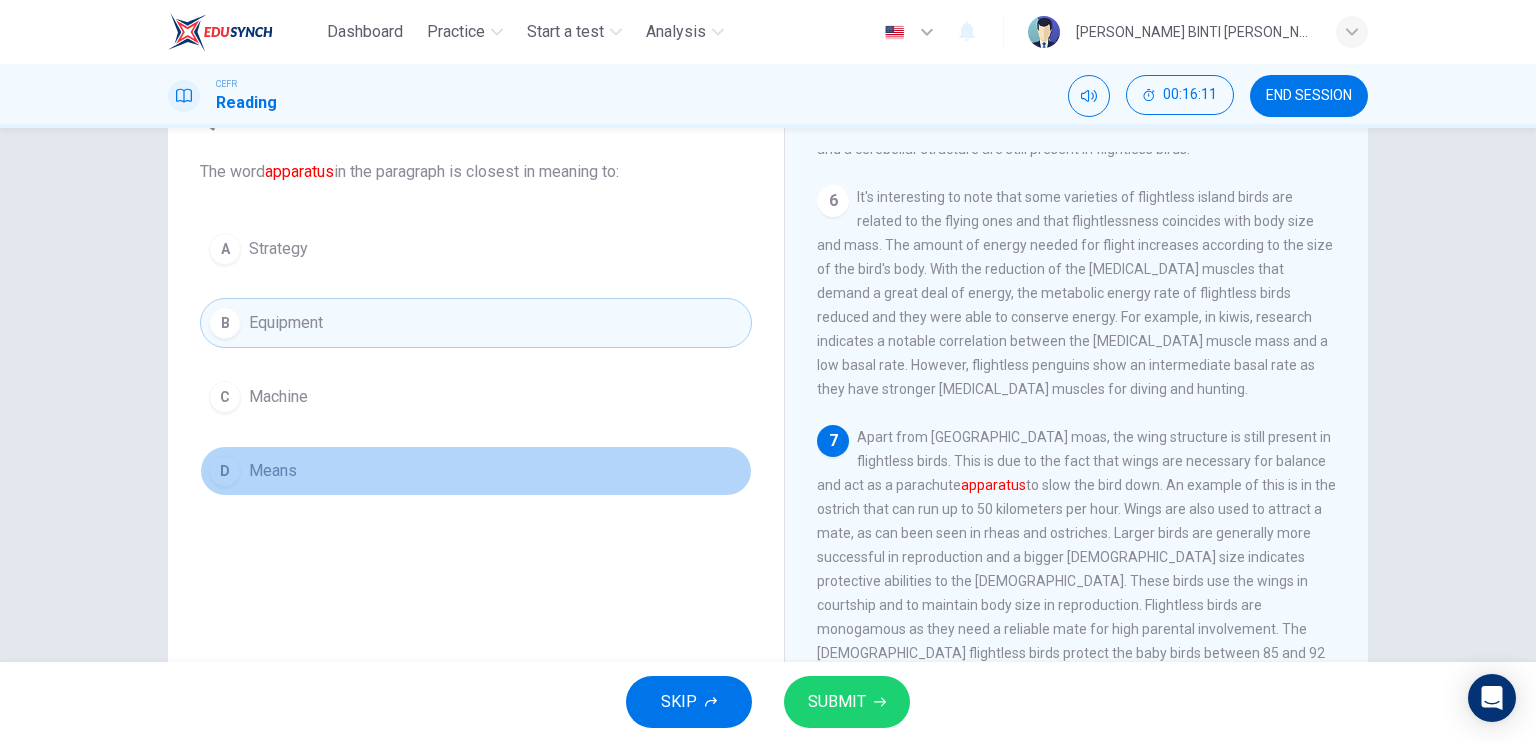 click on "D Means" at bounding box center [476, 471] 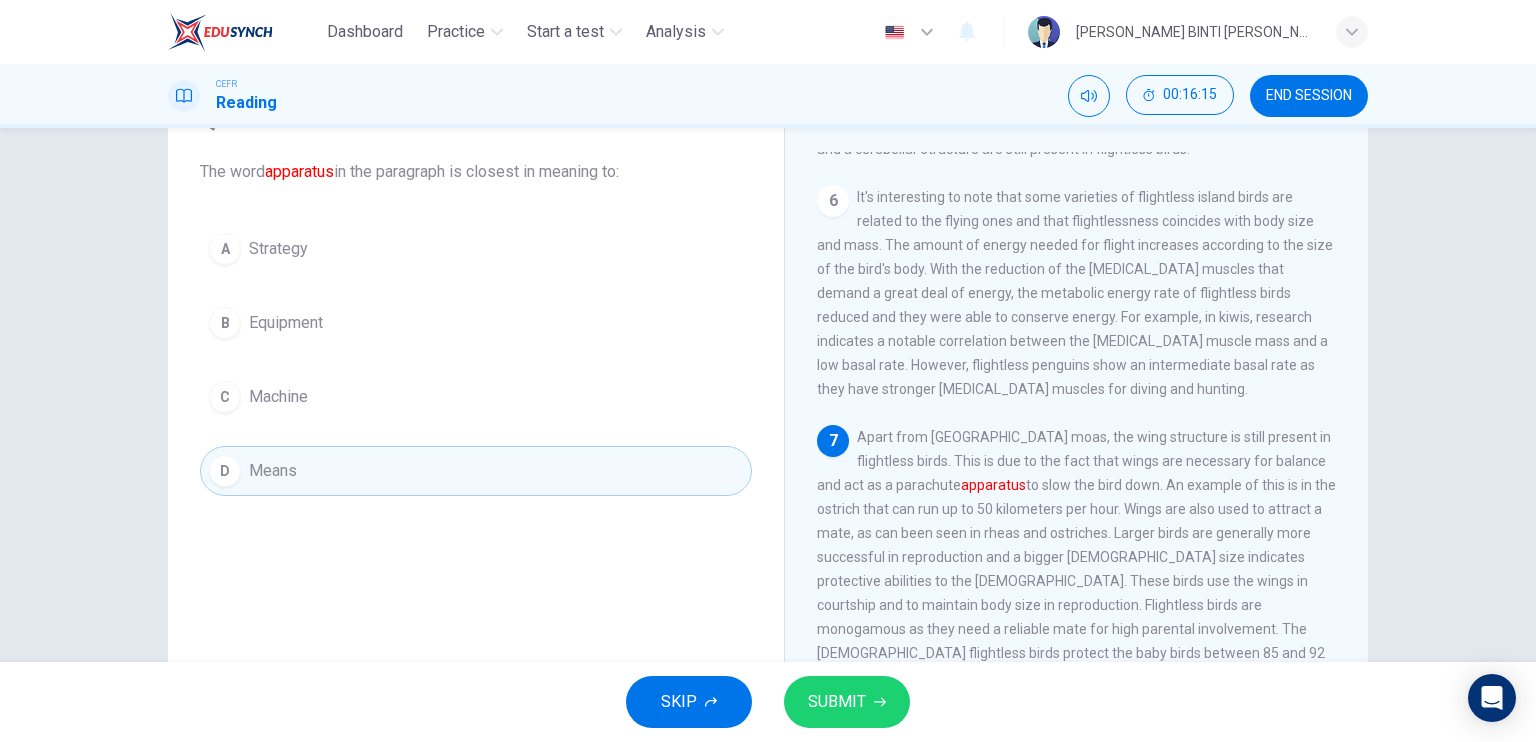click on "SUBMIT" at bounding box center (837, 702) 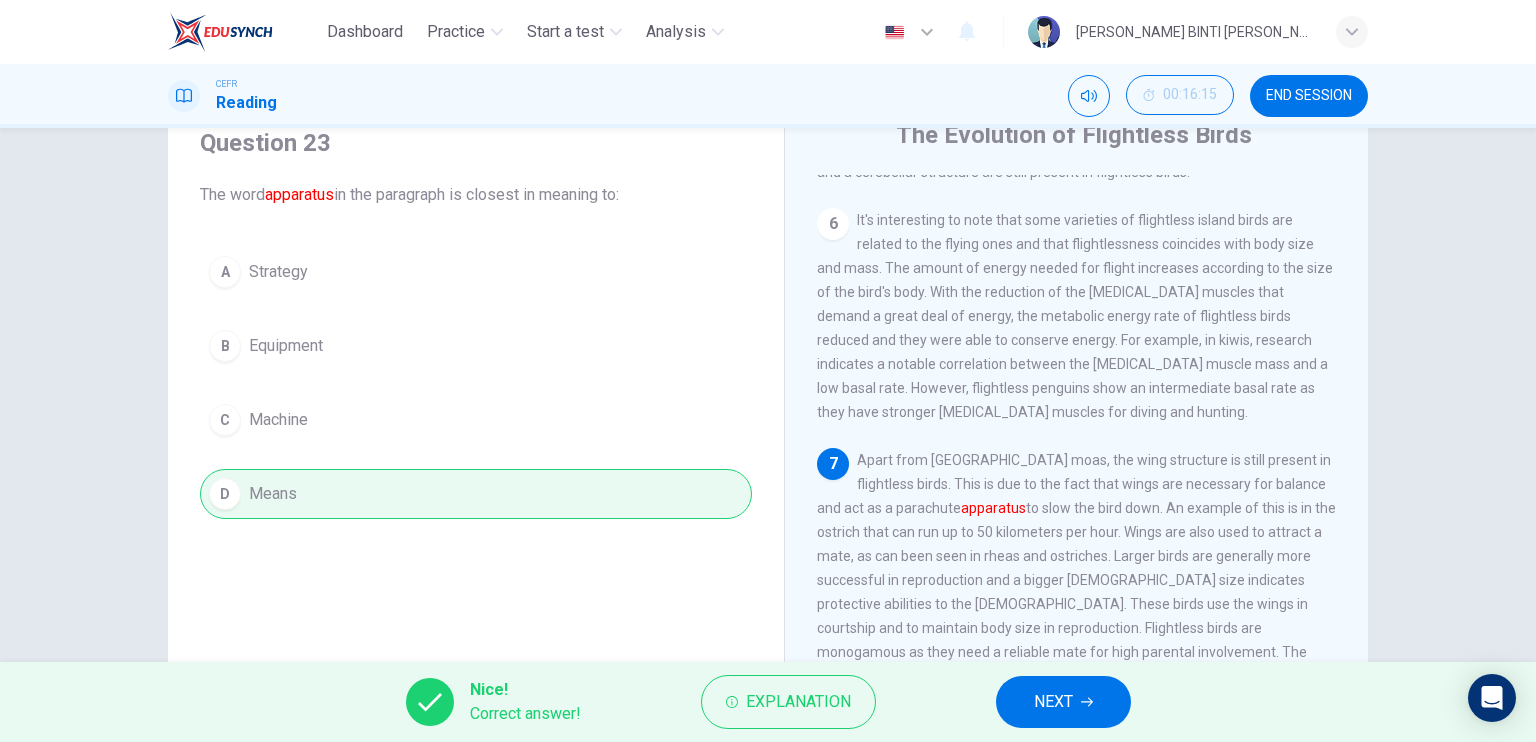 scroll, scrollTop: 83, scrollLeft: 0, axis: vertical 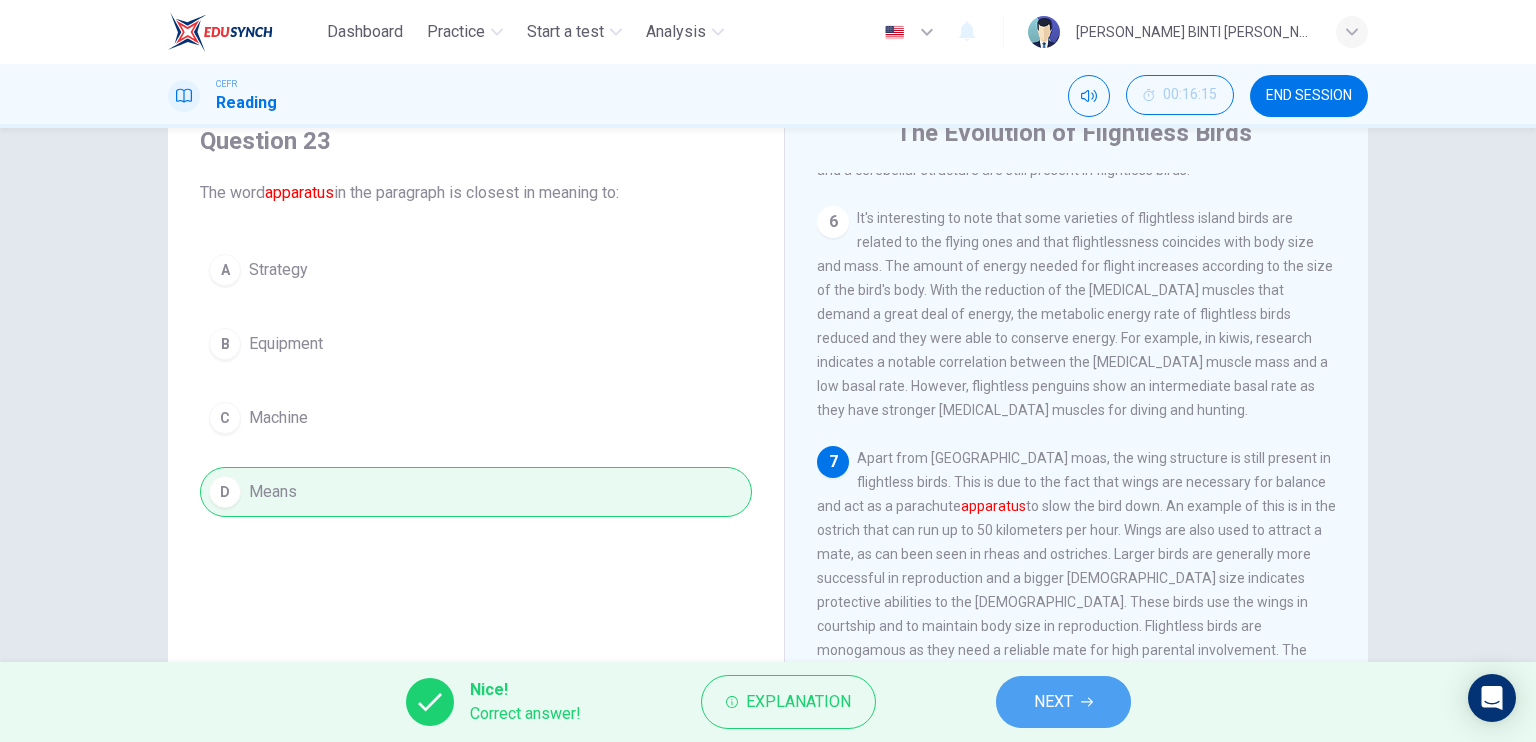 click on "NEXT" at bounding box center [1053, 702] 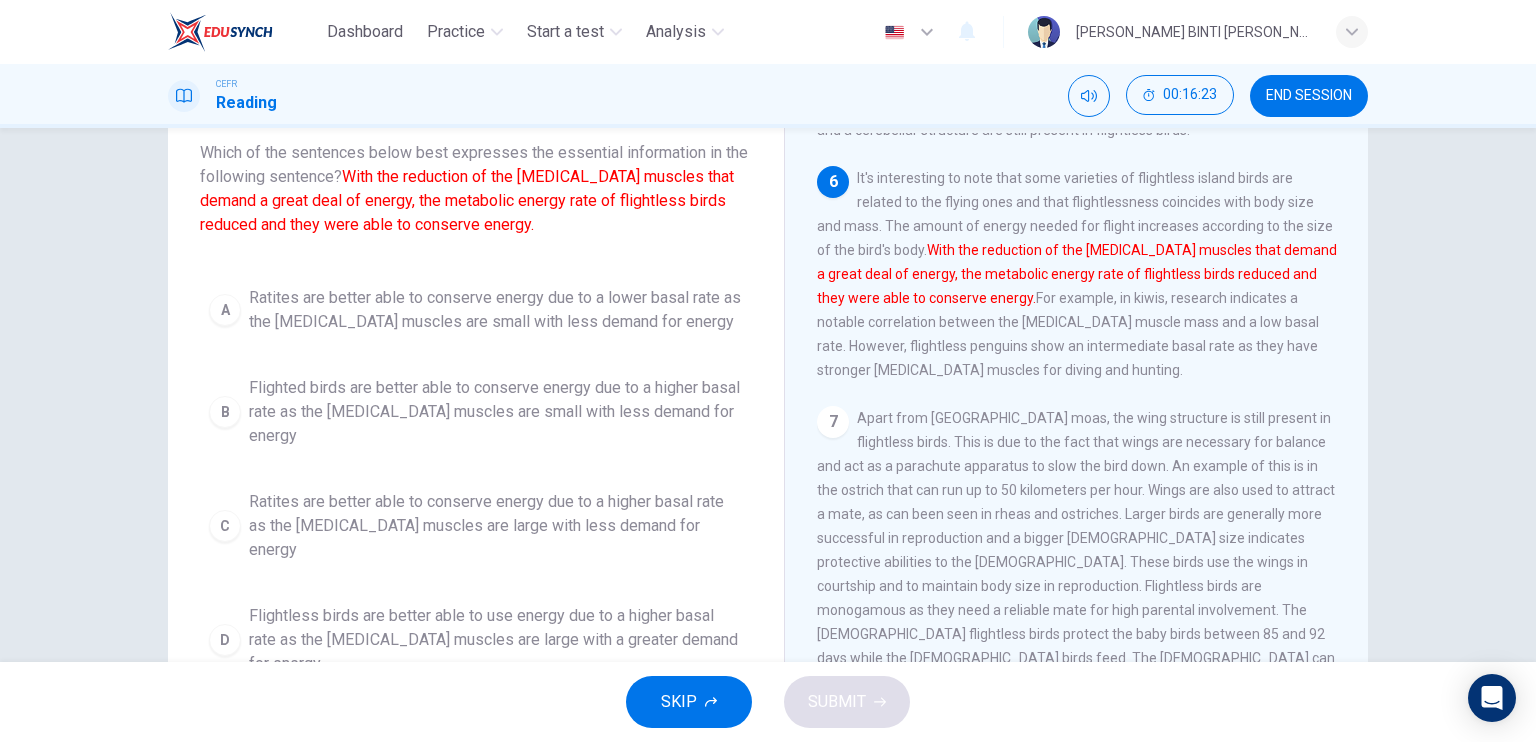 scroll, scrollTop: 144, scrollLeft: 0, axis: vertical 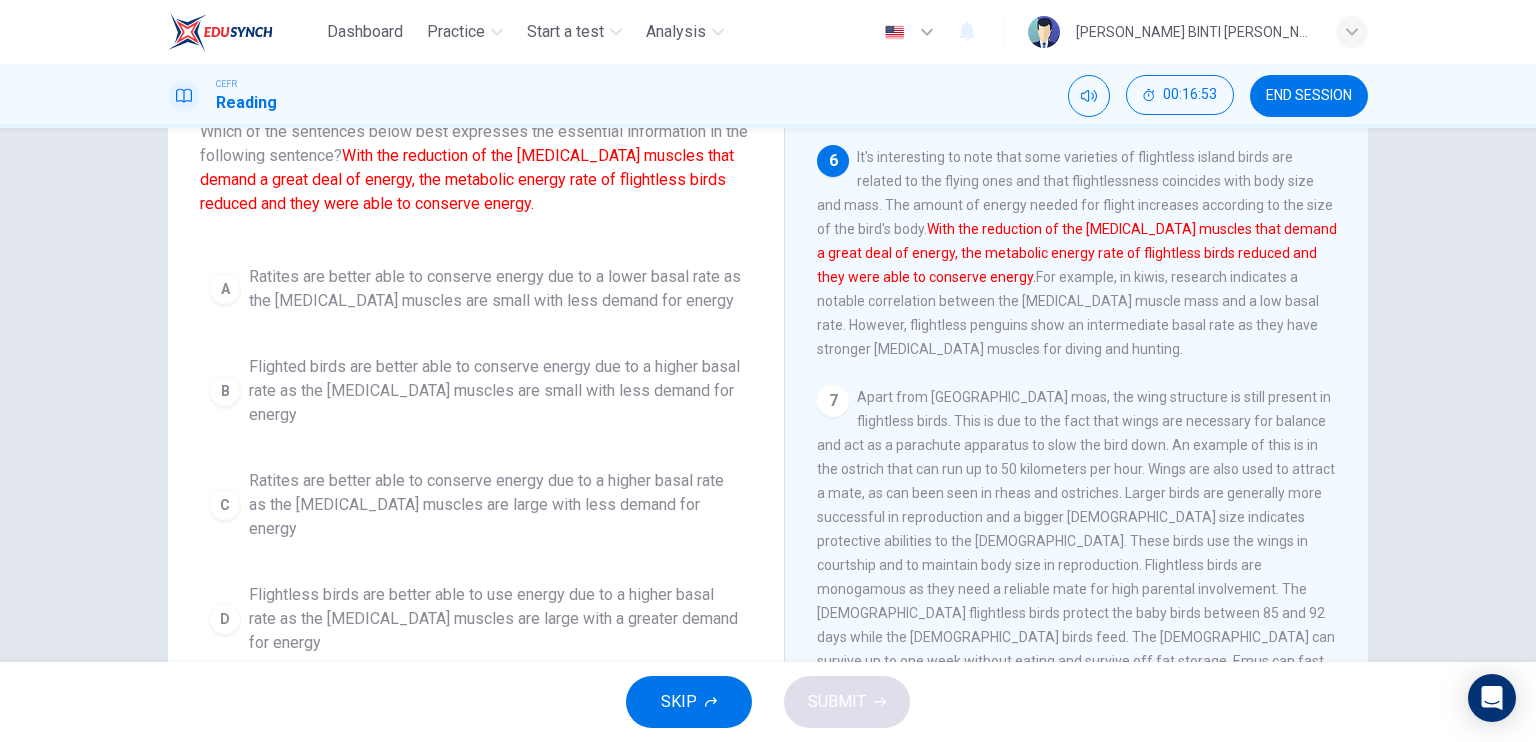 click on "D" at bounding box center [225, 619] 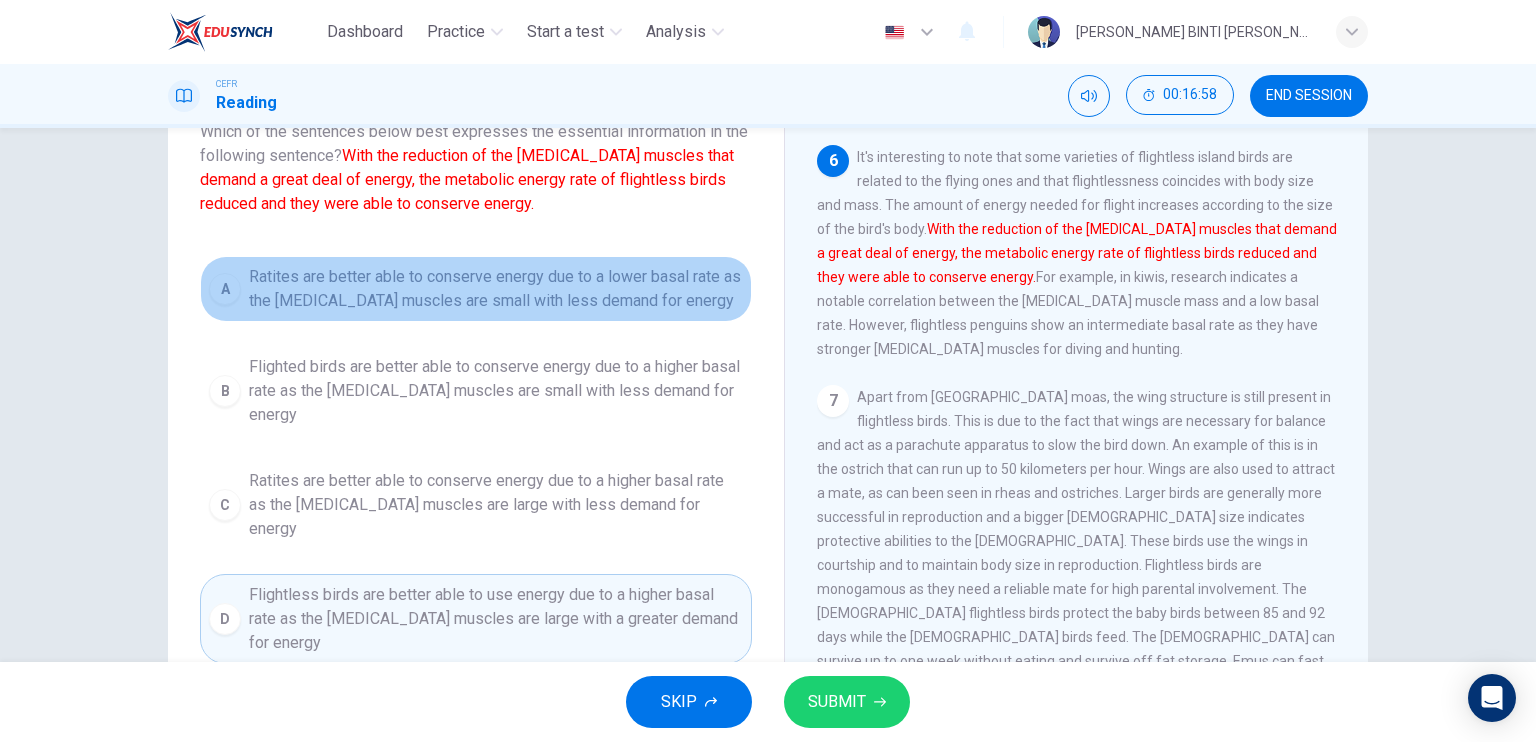 click on "A Ratites are better able to conserve energy due to a lower basal rate as the [MEDICAL_DATA] muscles are small with less demand for energy" at bounding box center (476, 289) 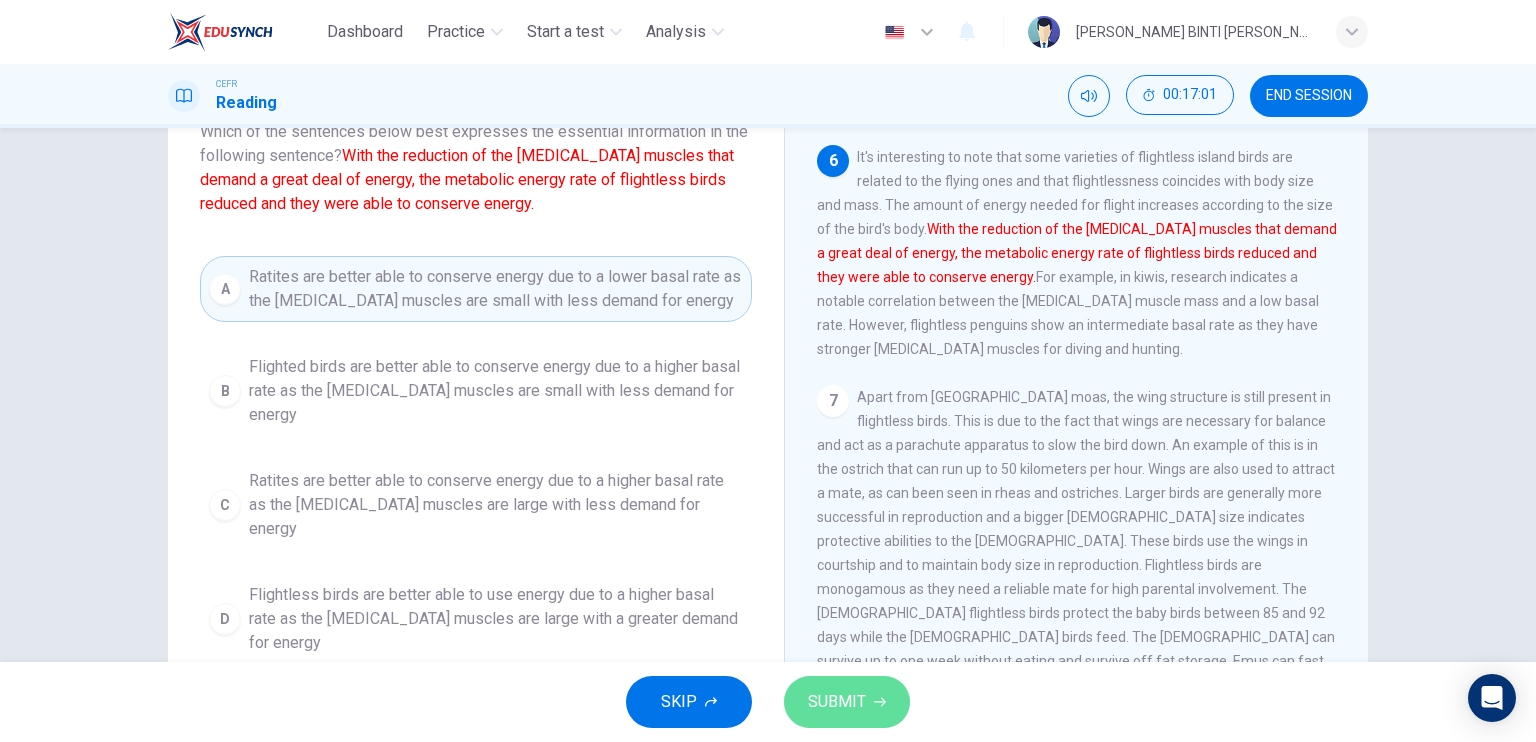 click on "SUBMIT" at bounding box center (837, 702) 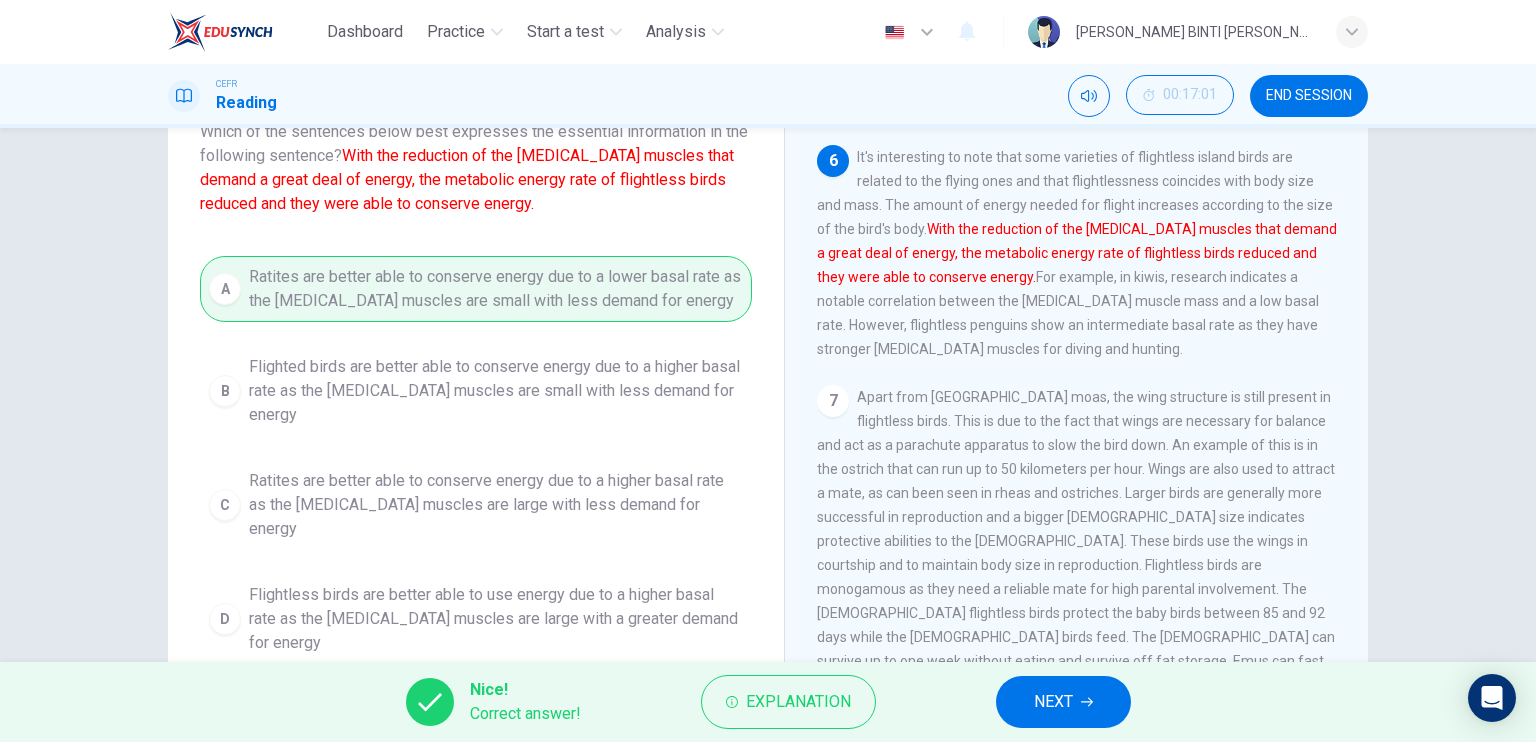 click on "Question 24 Which of the sentences below best expresses the essential information in the following sentence?
With the reduction of the [MEDICAL_DATA] muscles that demand a great deal of energy, the metabolic energy rate of flightless birds reduced and they were able to conserve energy. A Ratites are better able to conserve energy due to a lower basal rate as the [MEDICAL_DATA] muscles are small with less demand for energy B Flighted birds are better able to conserve energy due to a higher basal rate as the [MEDICAL_DATA] muscles are small with less demand for energy C Ratites are better able to conserve energy due to a higher basal rate as the [MEDICAL_DATA] muscles are large with less demand for energy D Flightless birds are better able to use energy due to a higher basal rate as the [MEDICAL_DATA] muscles are large with a greater demand for energy The Evolution of Flightless Birds 1 2 3 4 5 6 7" at bounding box center (768, 395) 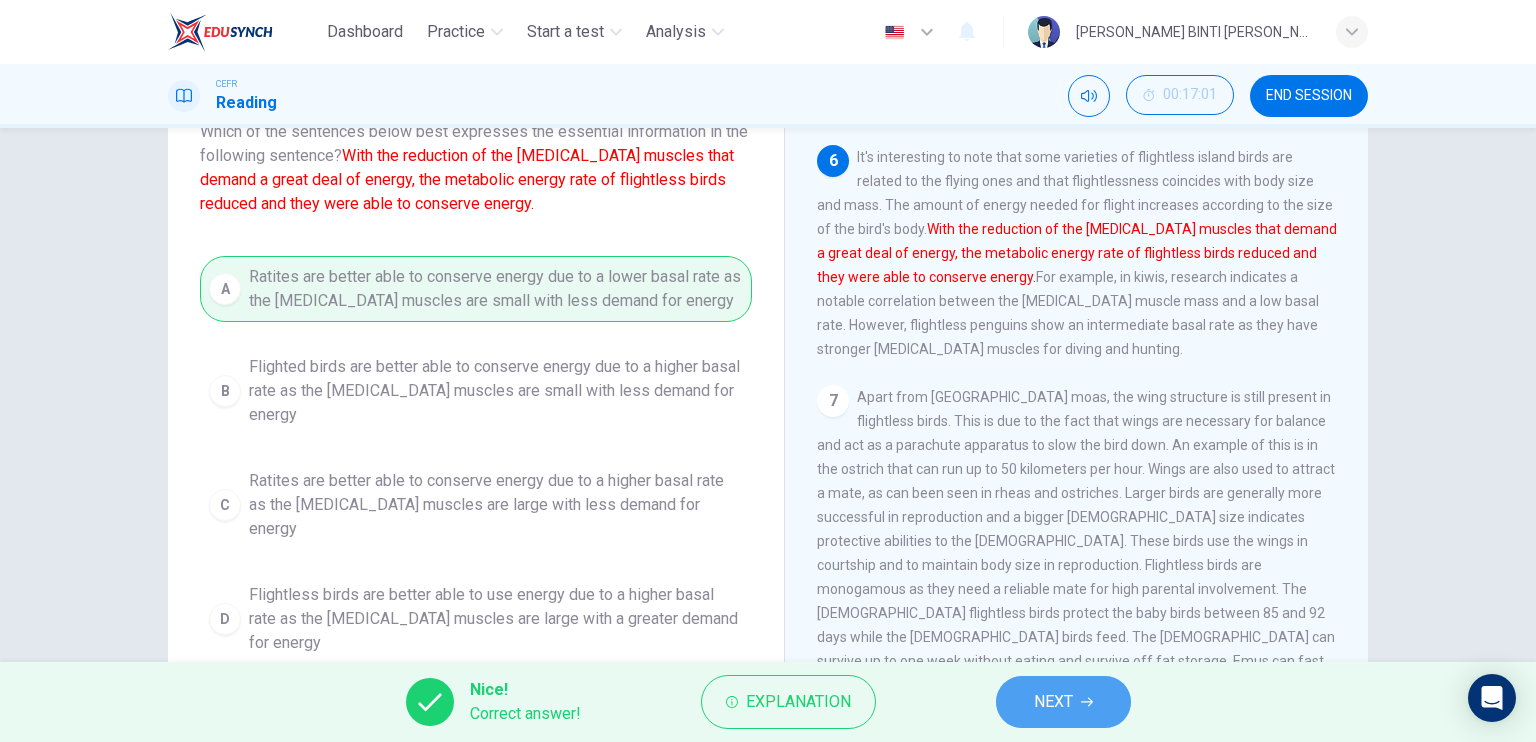 click on "NEXT" at bounding box center [1053, 702] 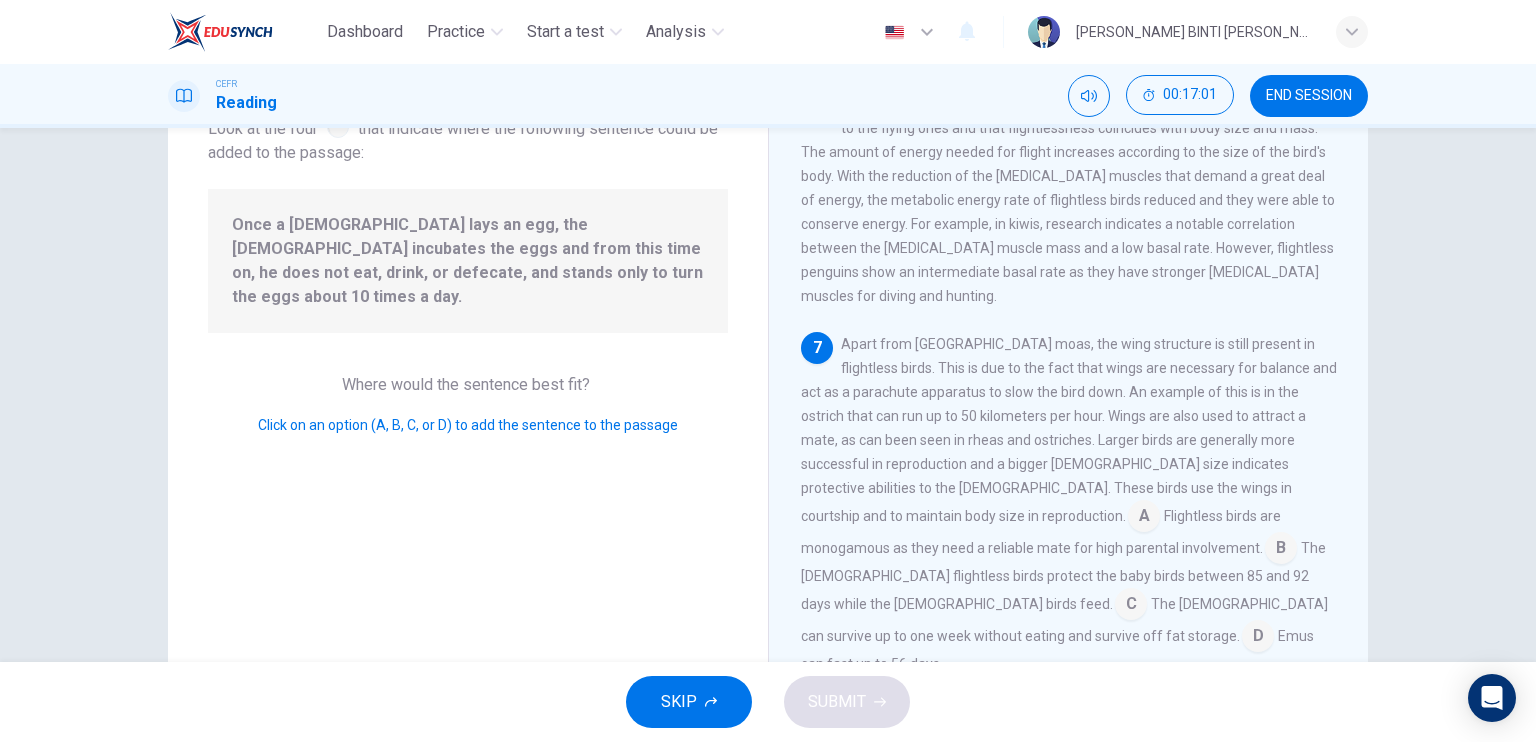 scroll, scrollTop: 1029, scrollLeft: 0, axis: vertical 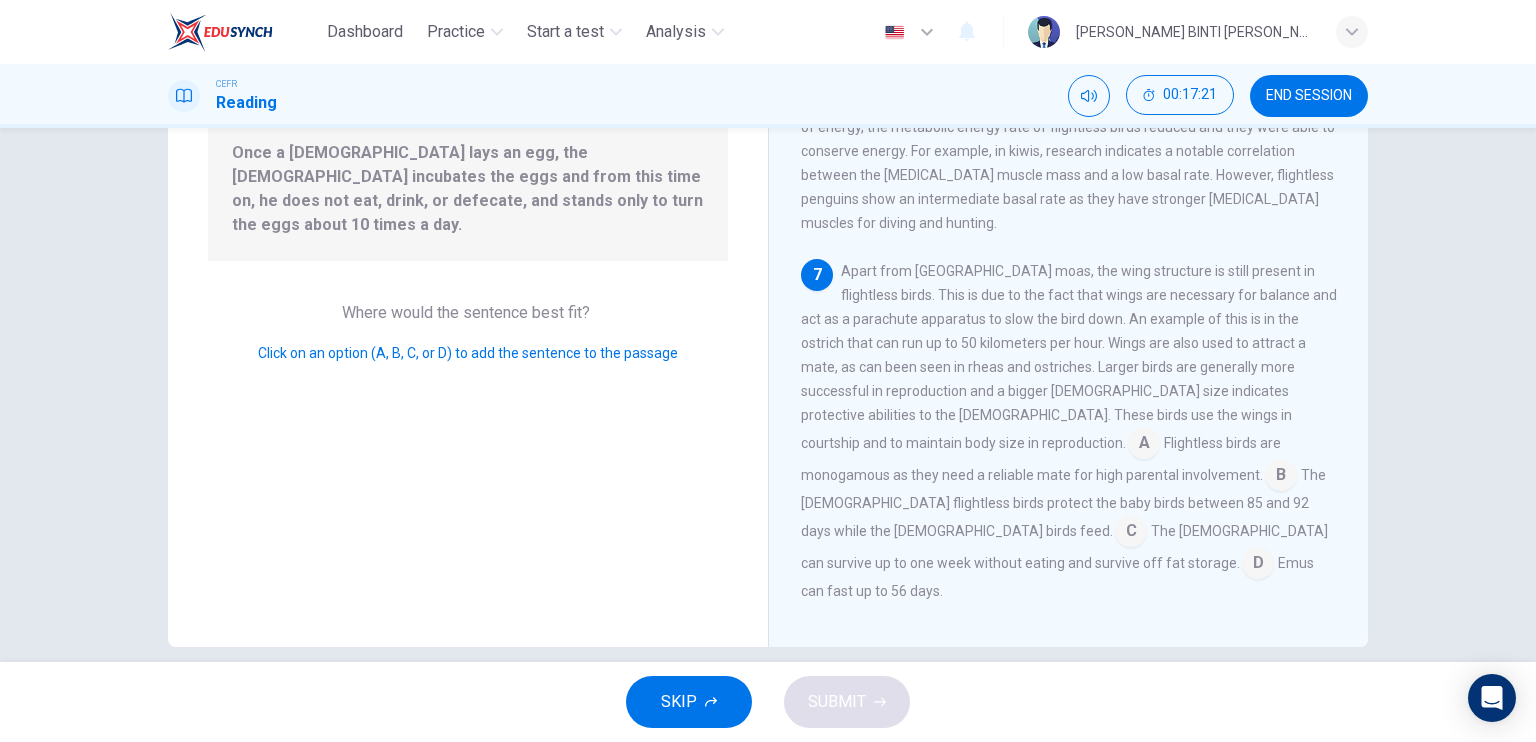 click at bounding box center [1281, 477] 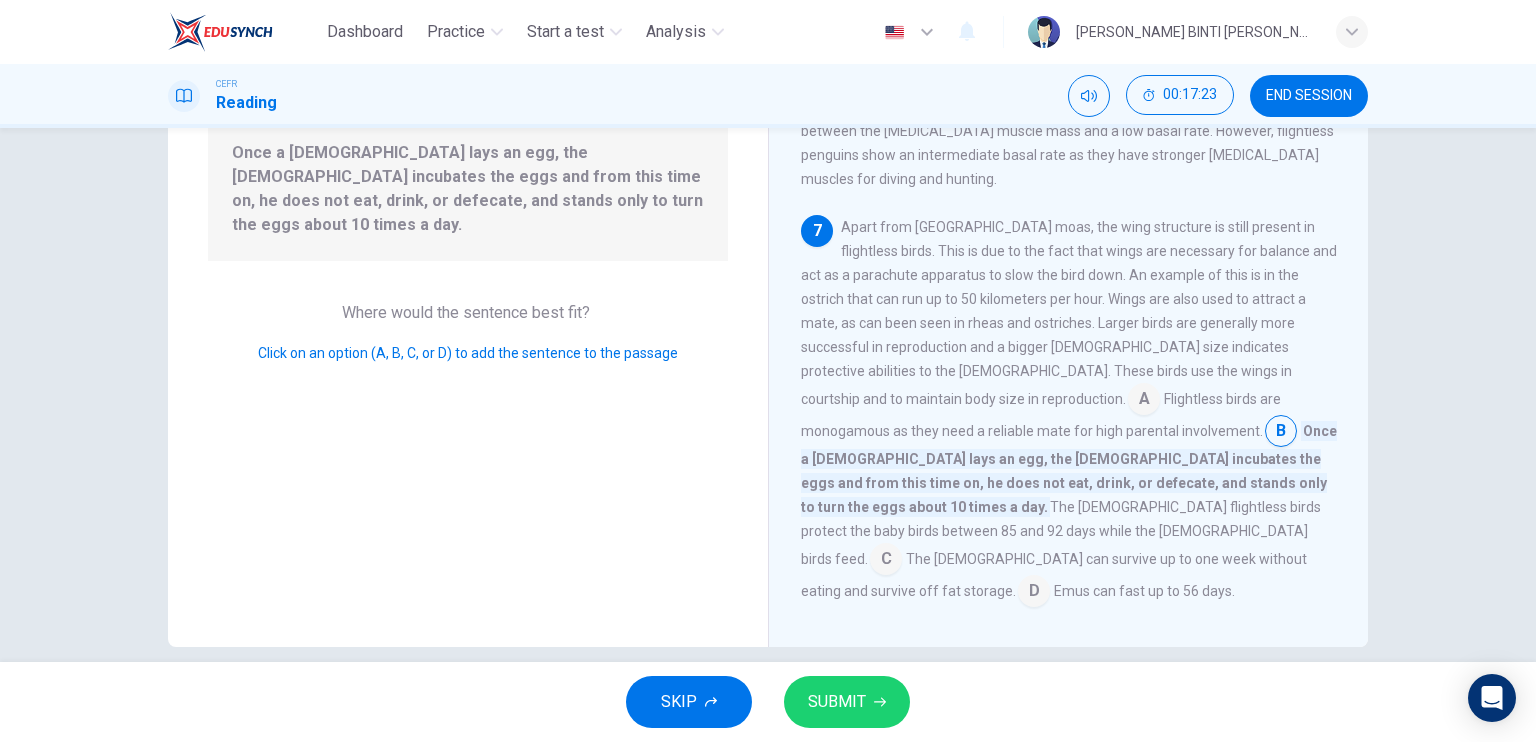 scroll, scrollTop: 1101, scrollLeft: 0, axis: vertical 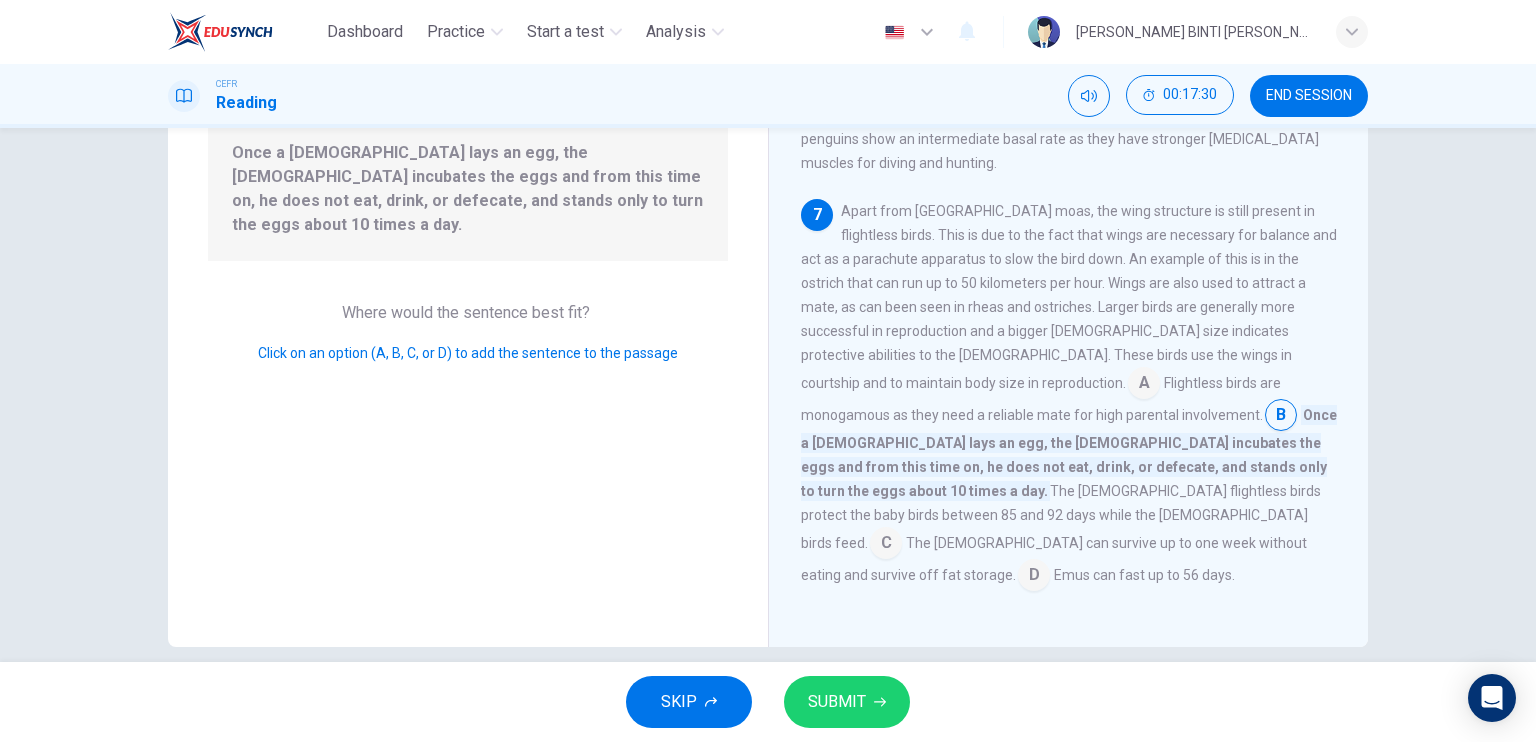 click at bounding box center (886, 545) 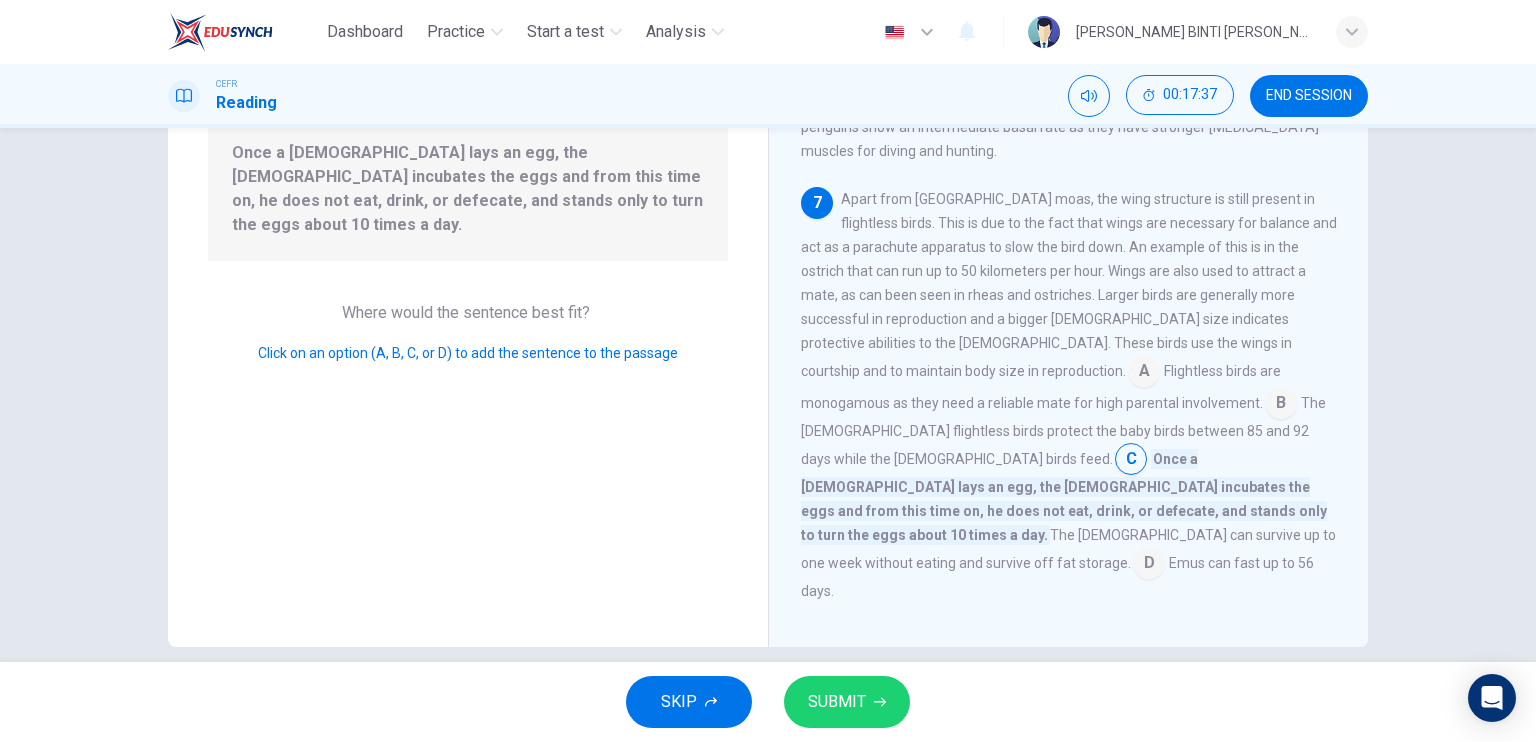 click at bounding box center [1281, 405] 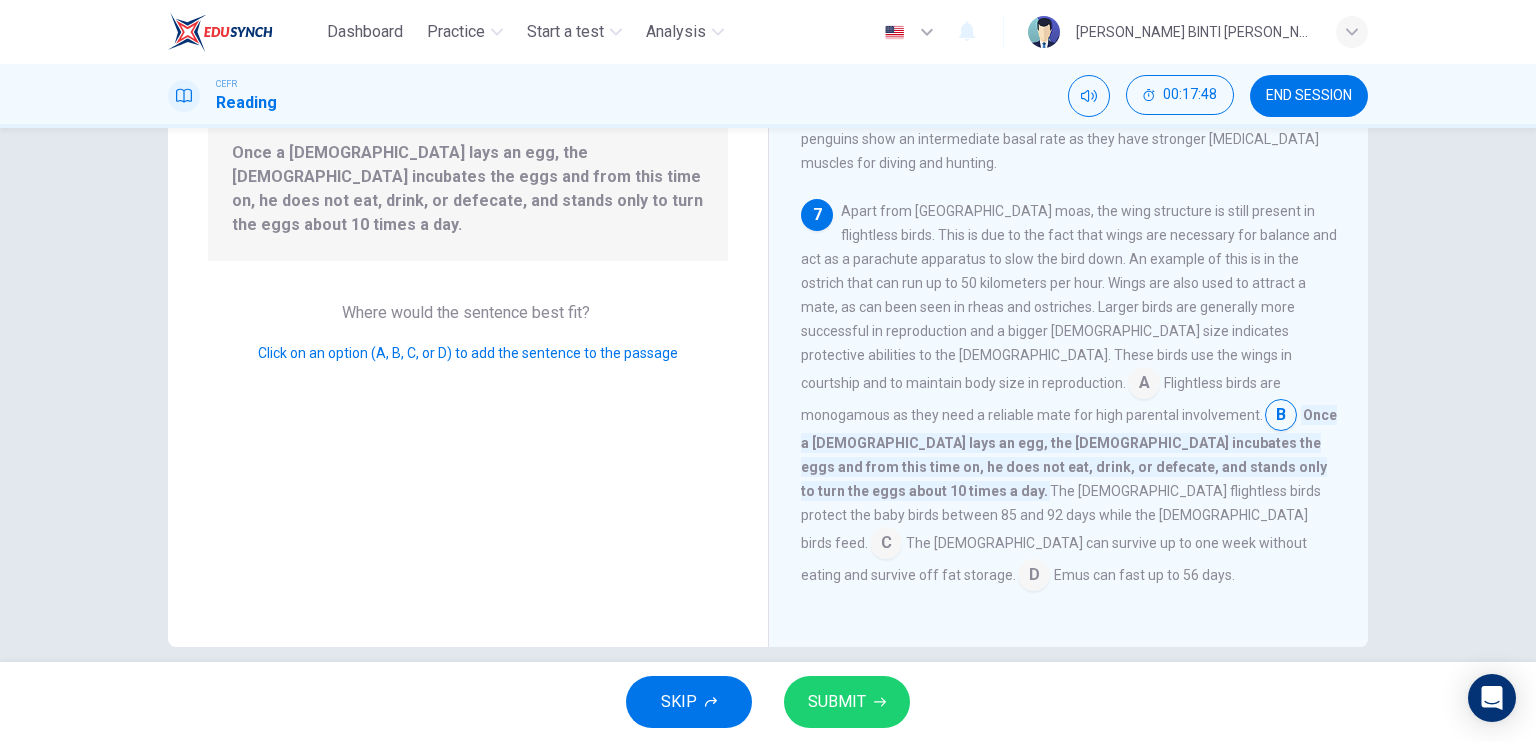click at bounding box center [886, 545] 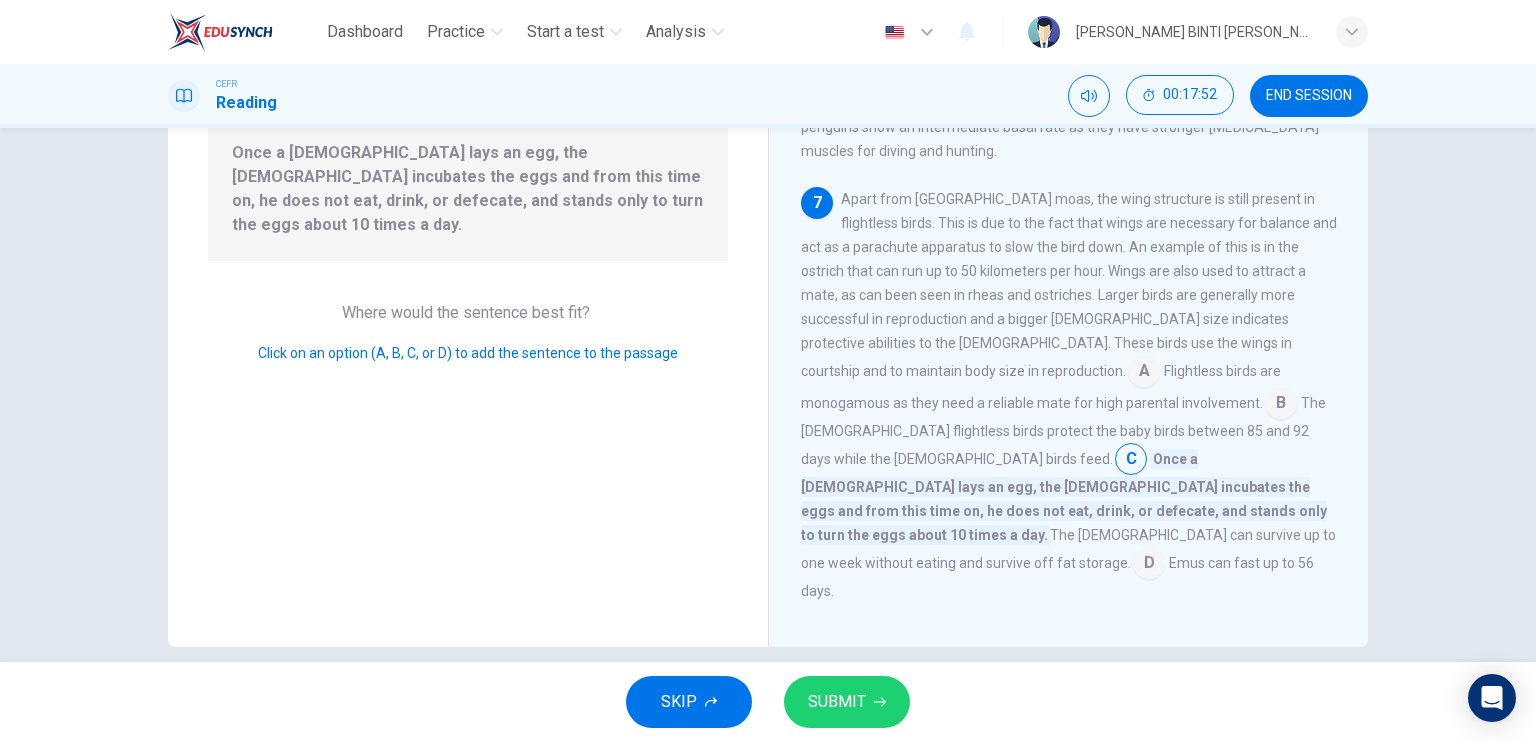 click on "SKIP SUBMIT" at bounding box center [768, 702] 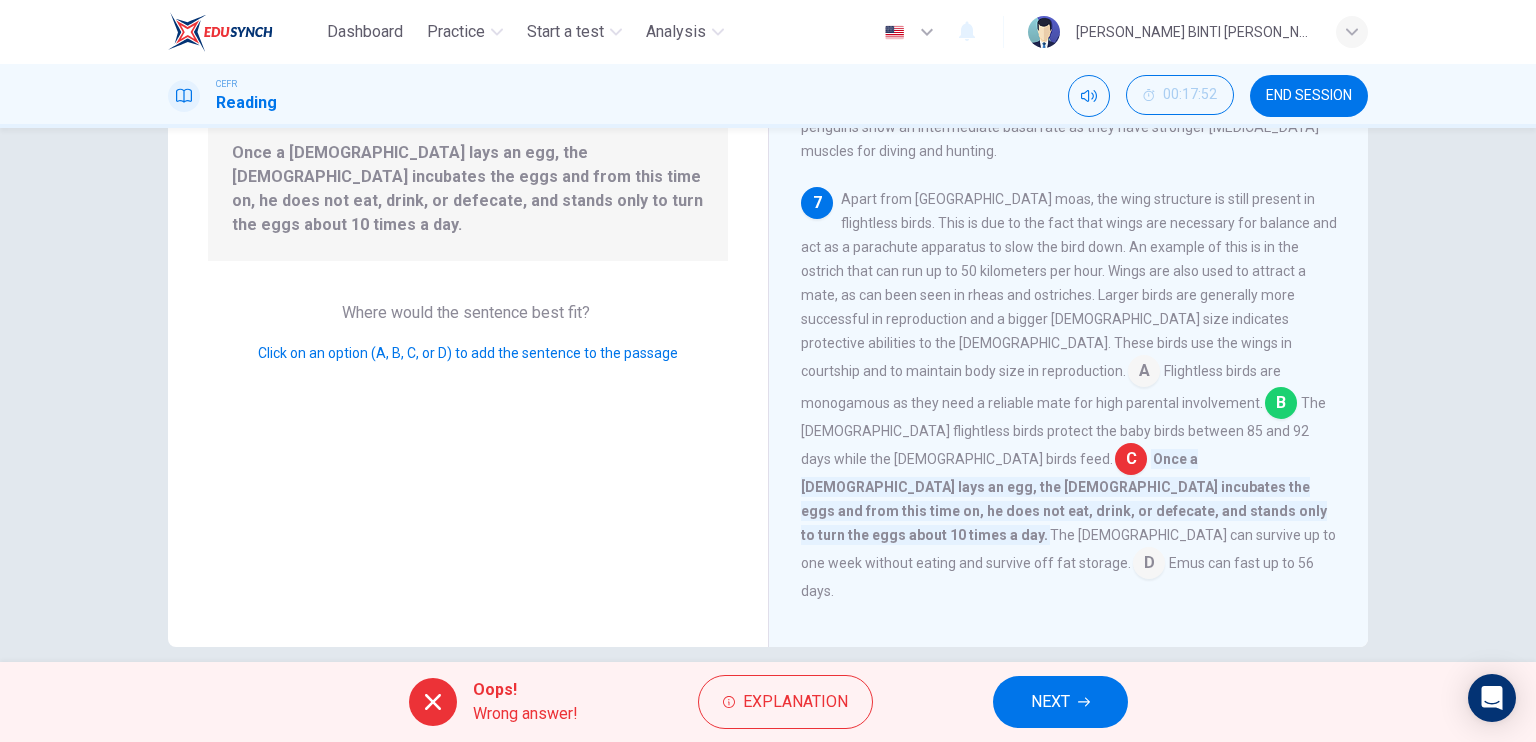 click 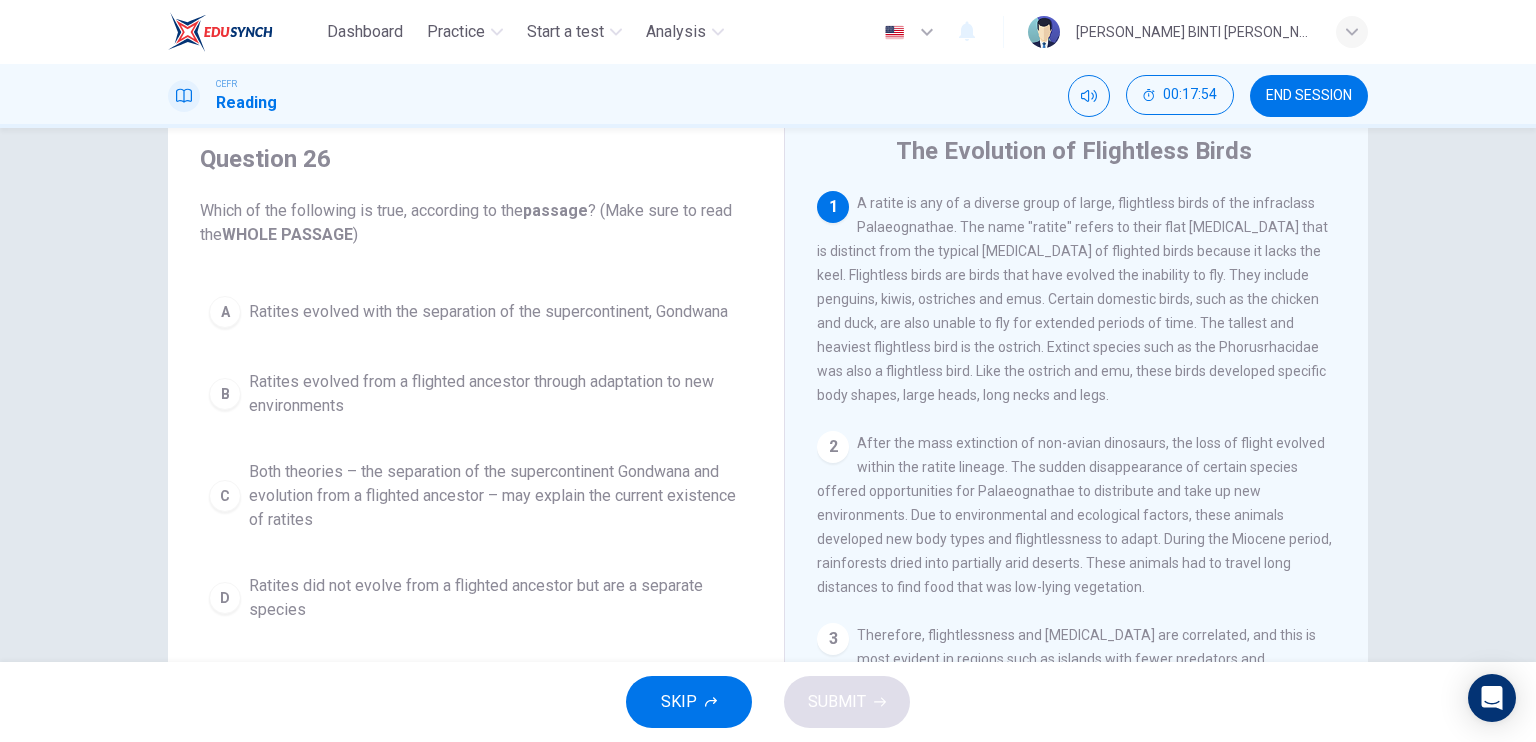 scroll, scrollTop: 70, scrollLeft: 0, axis: vertical 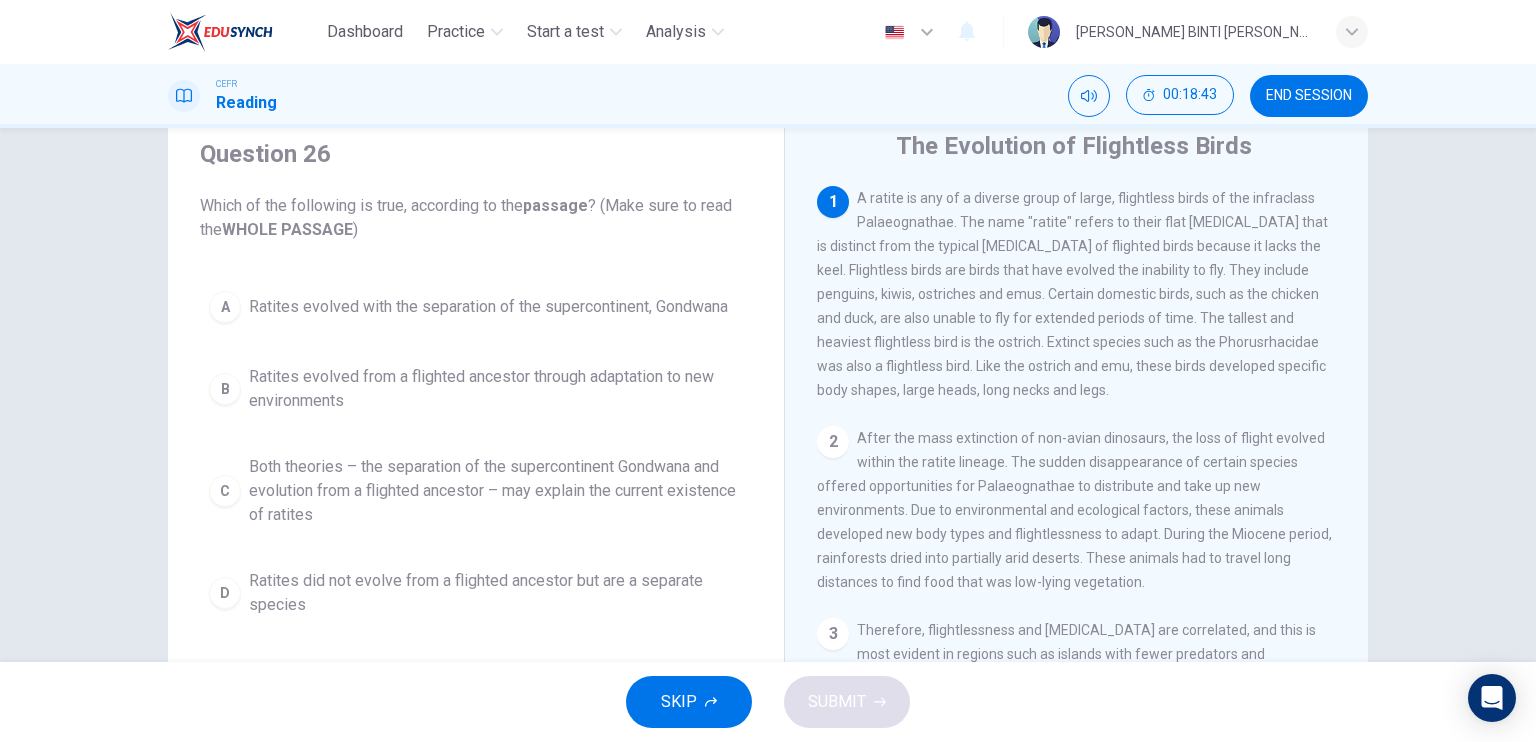 drag, startPoint x: 1360, startPoint y: 327, endPoint x: 1364, endPoint y: 338, distance: 11.7046995 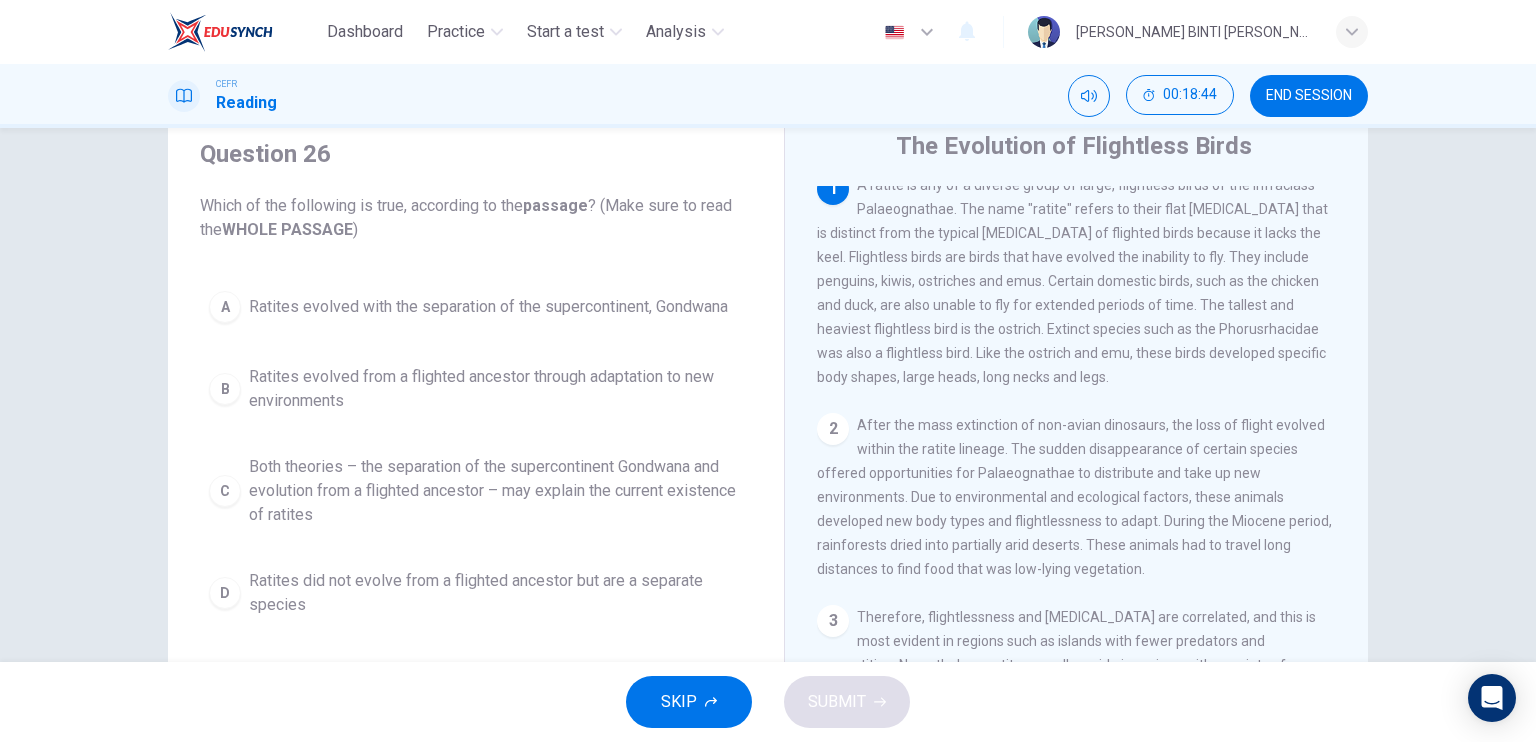 scroll, scrollTop: 0, scrollLeft: 0, axis: both 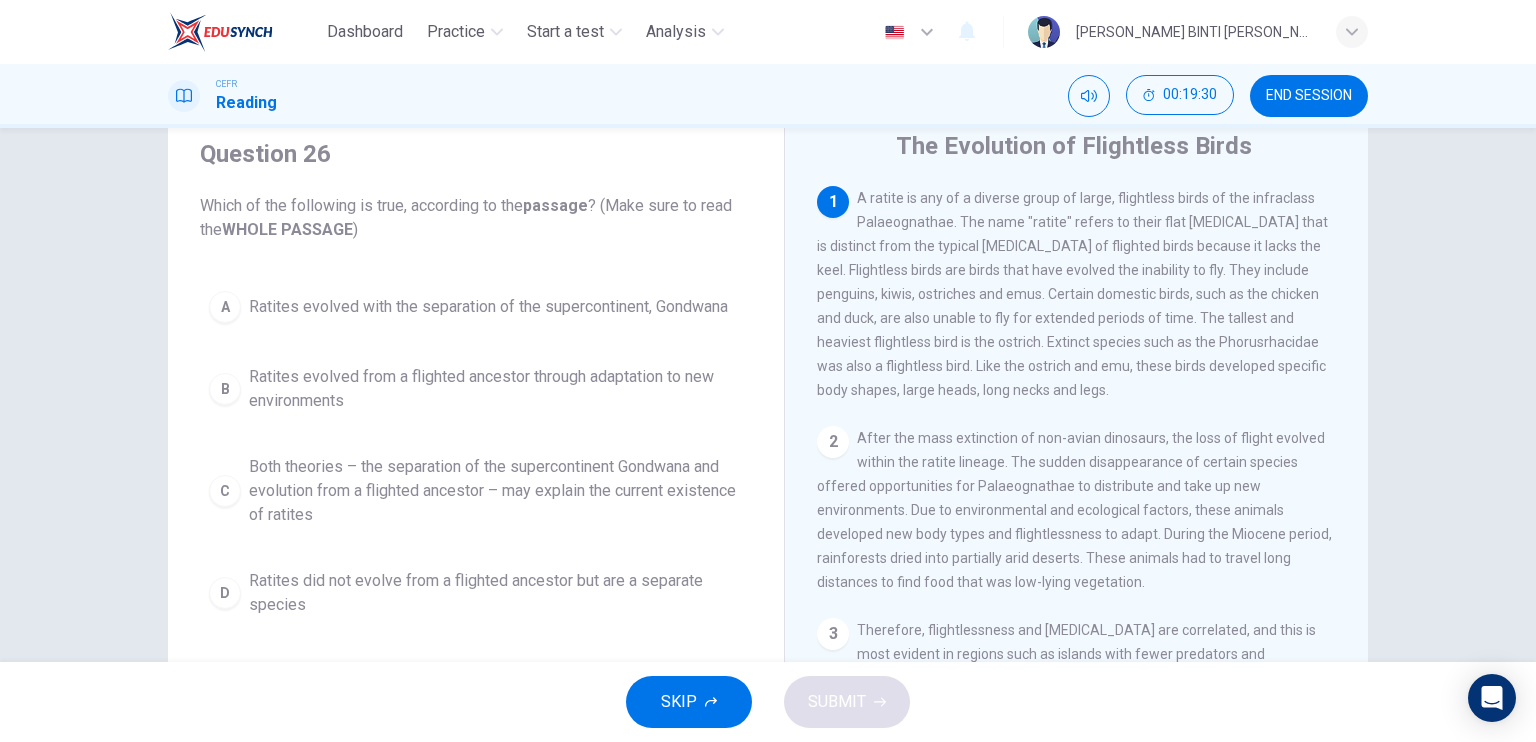 drag, startPoint x: 1361, startPoint y: 359, endPoint x: 1367, endPoint y: 390, distance: 31.575306 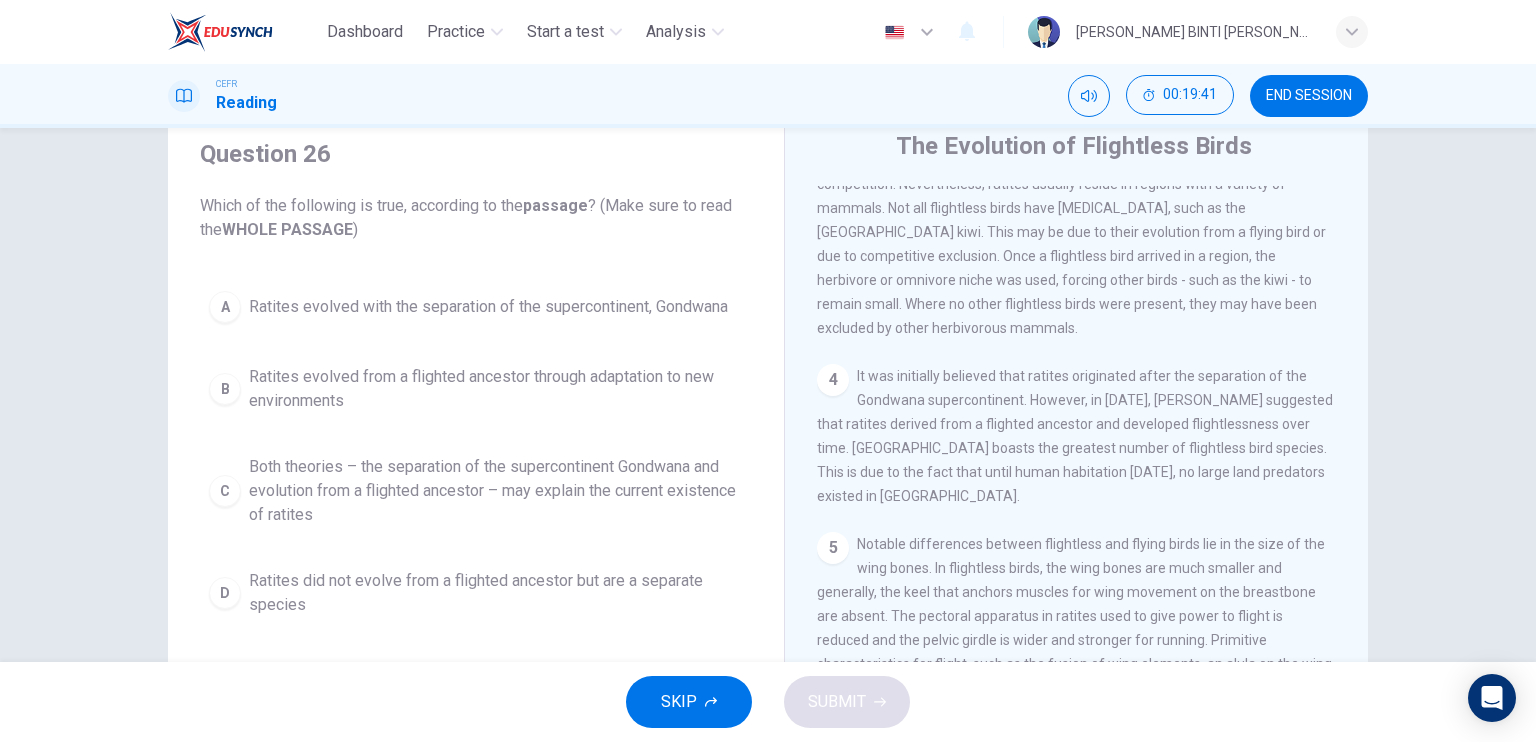 scroll, scrollTop: 494, scrollLeft: 0, axis: vertical 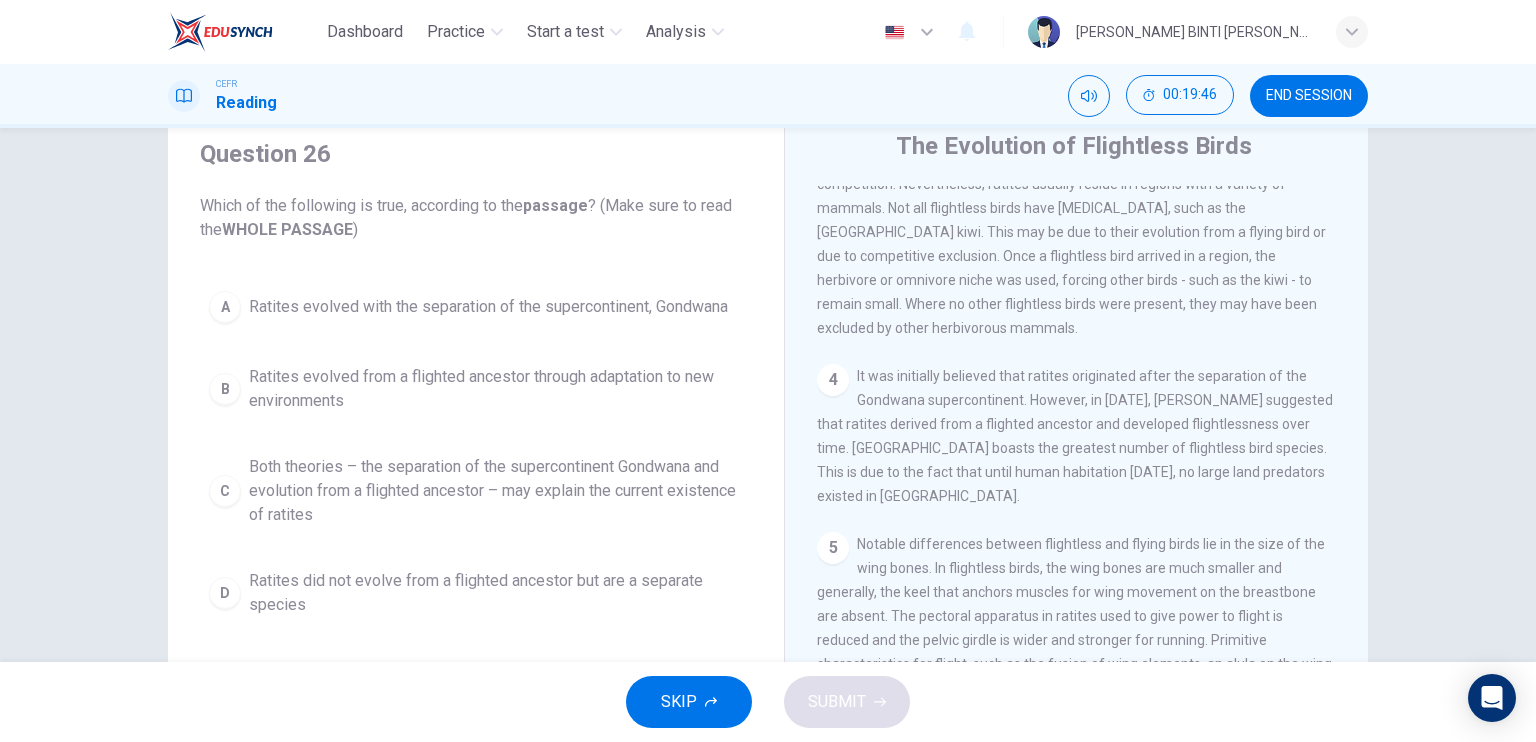 drag, startPoint x: 1359, startPoint y: 490, endPoint x: 1359, endPoint y: 507, distance: 17 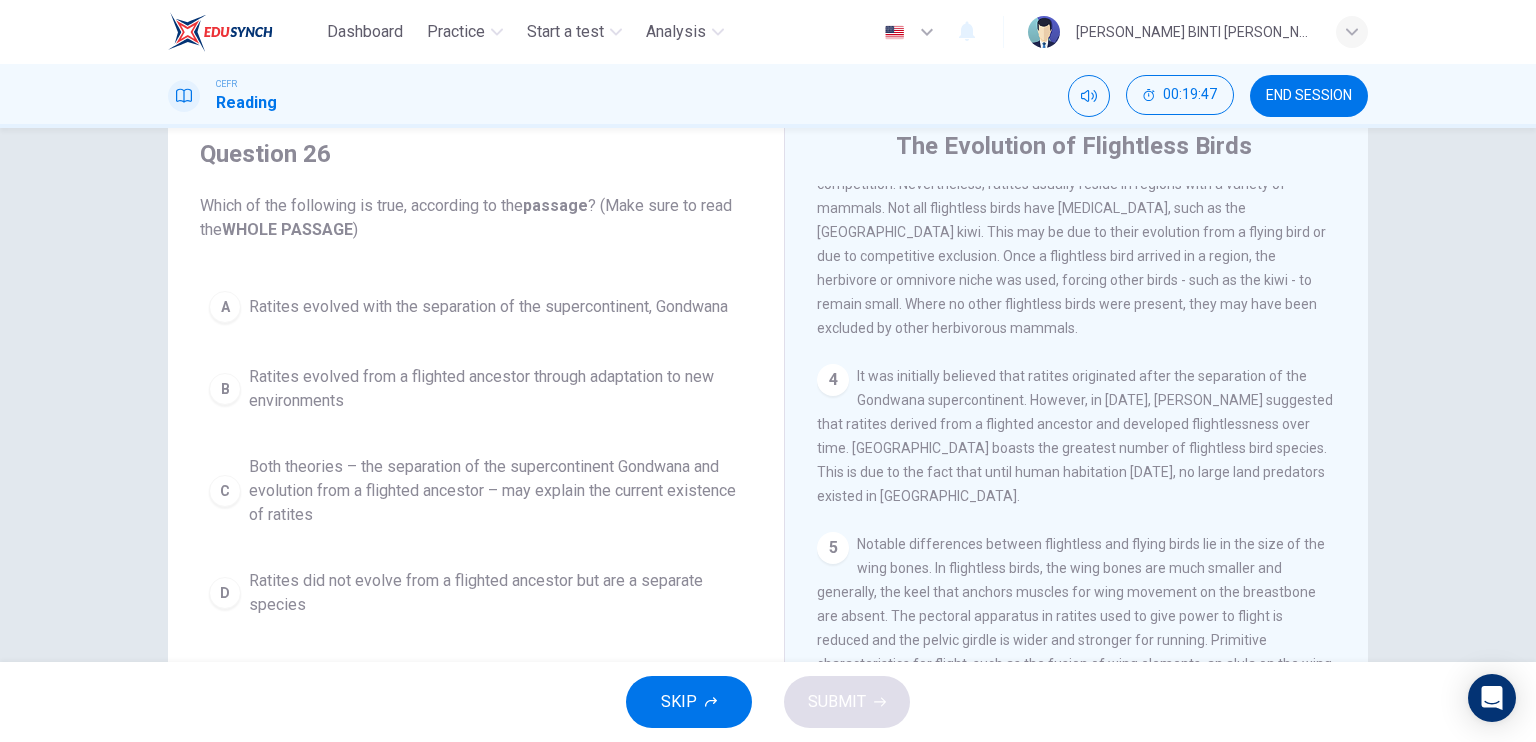 drag, startPoint x: 1343, startPoint y: 516, endPoint x: 1341, endPoint y: 529, distance: 13.152946 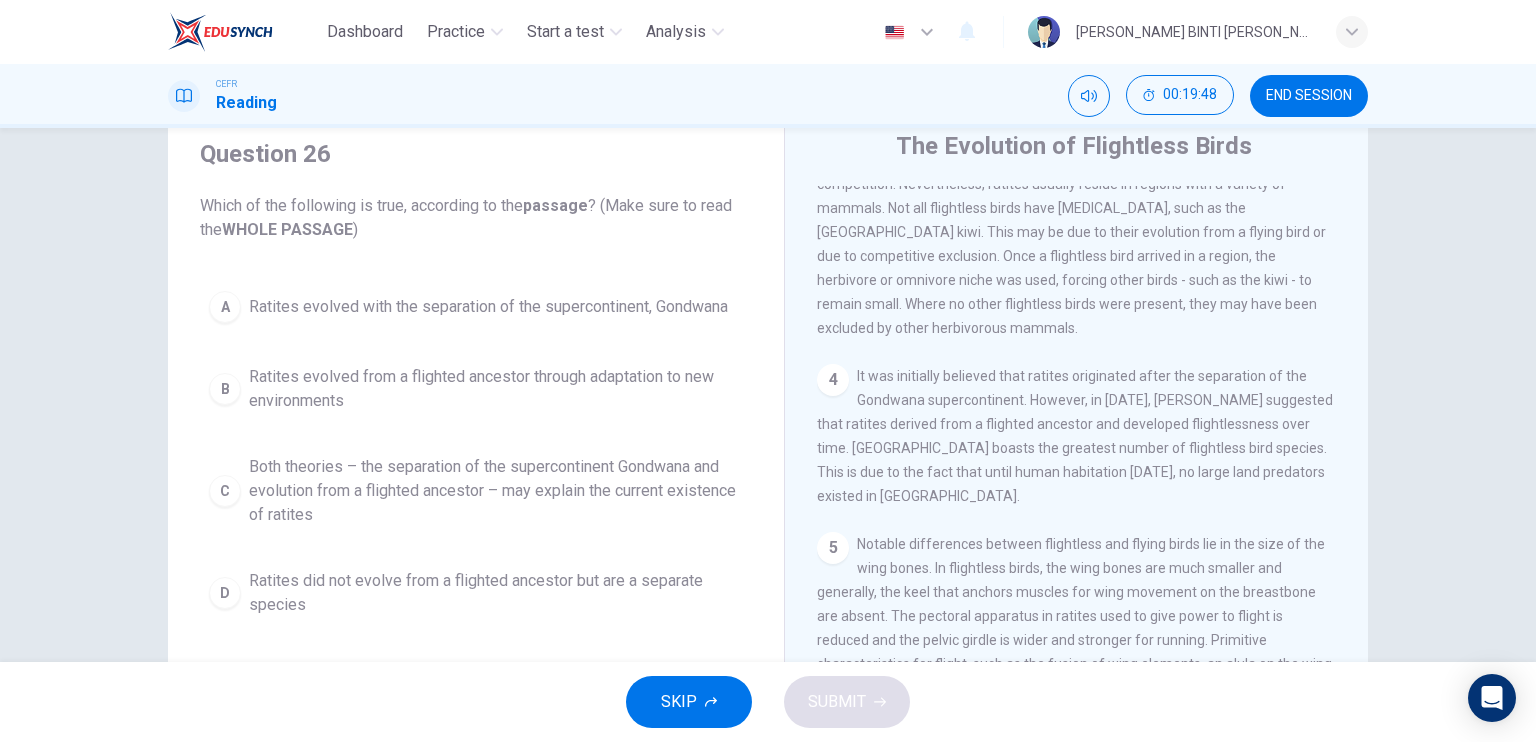 click on "1 A ratite is any of a diverse group of large, flightless birds of the infraclass Palaeognathae. The name "ratite" refers to their flat [MEDICAL_DATA] that is distinct from the typical [MEDICAL_DATA] of flighted birds because it lacks the keel. Flightless birds are birds that have evolved the inability to fly. They include penguins, kiwis, ostriches and emus. Certain domestic birds, such as the chicken and duck, are also unable to fly for extended periods of time. The tallest and heaviest flightless bird is the ostrich. Extinct species such as the Phorusrhacidae was also a flightless bird. Like the ostrich and emu, these birds developed specific body shapes, large heads, long necks and legs. 2 3 4 5 6 7" at bounding box center (1090, 489) 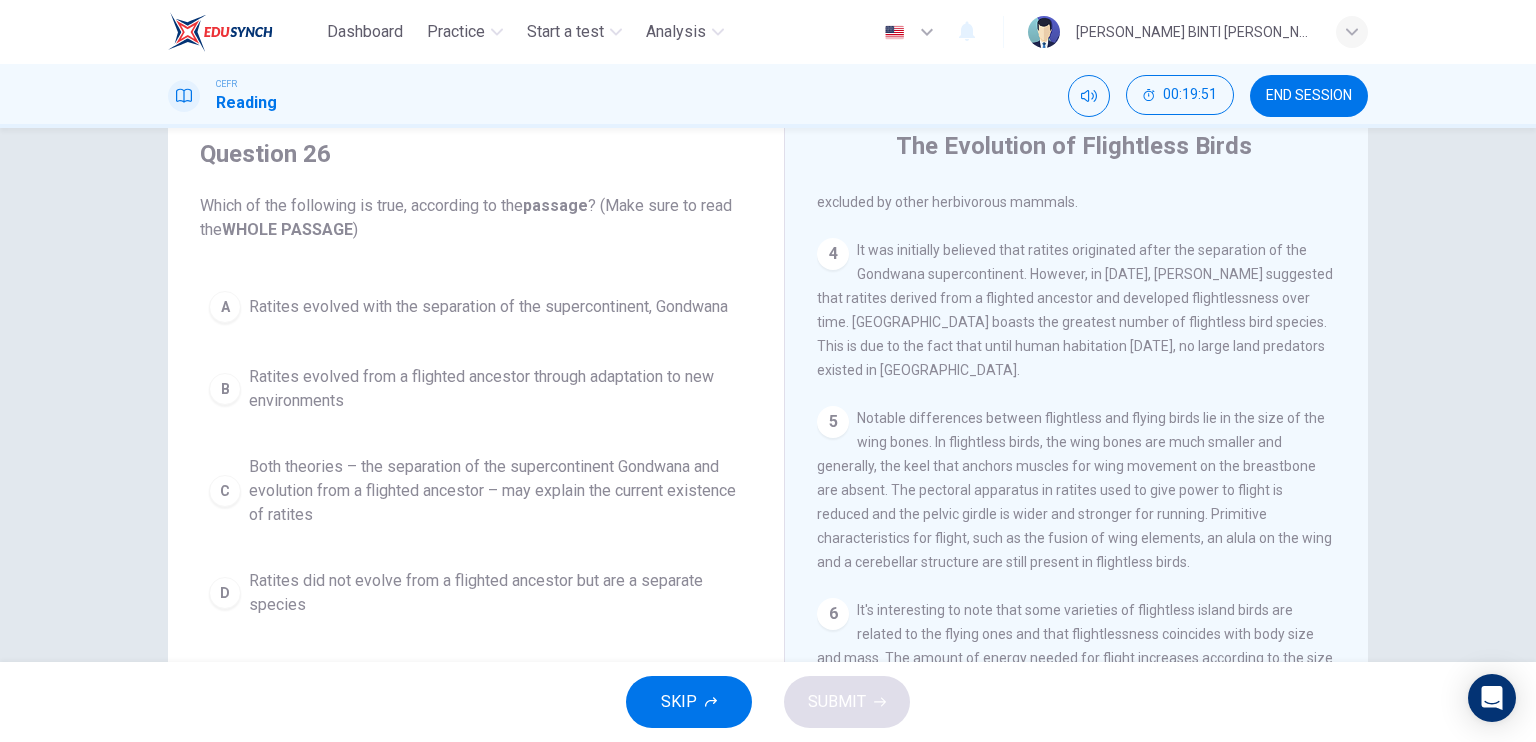 scroll, scrollTop: 623, scrollLeft: 0, axis: vertical 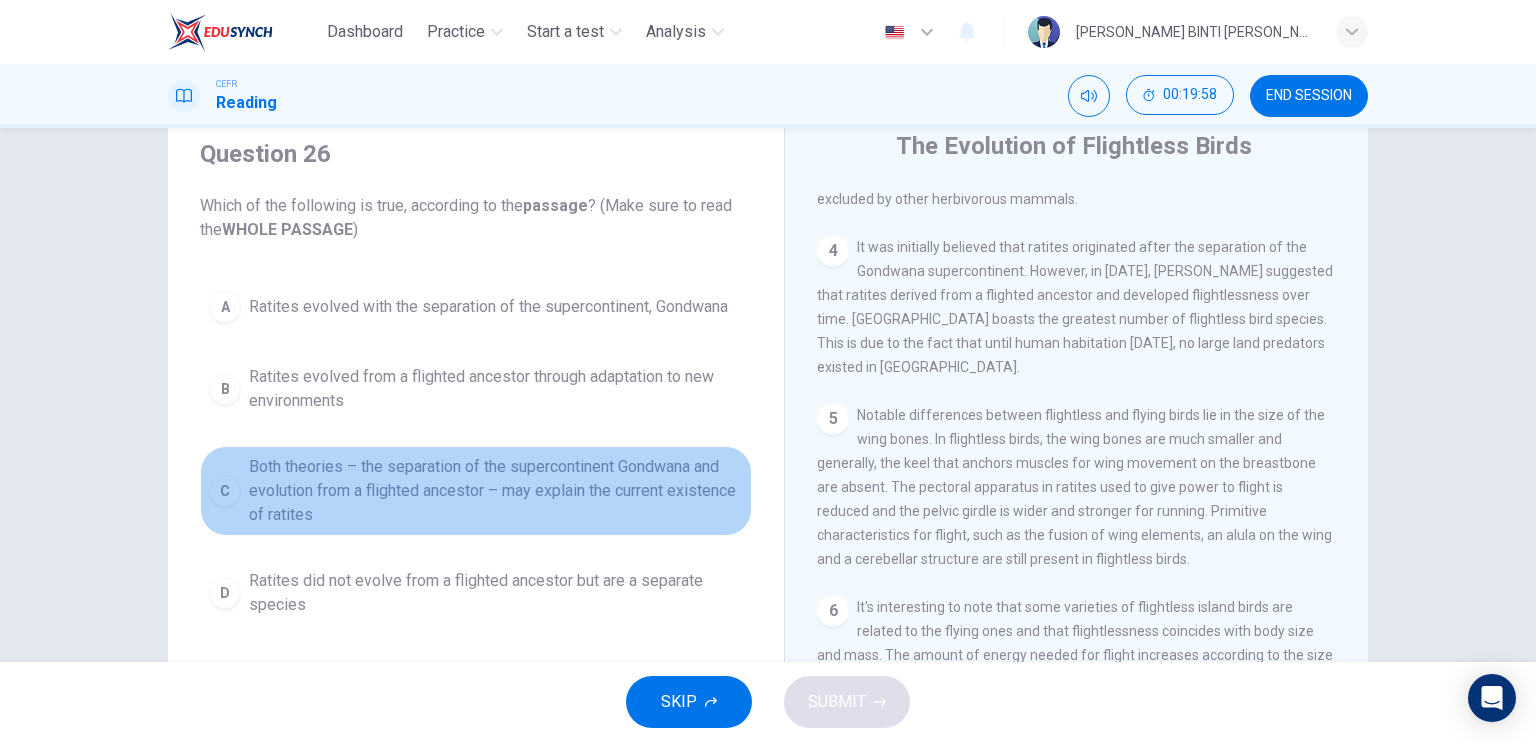 click on "C" at bounding box center (225, 491) 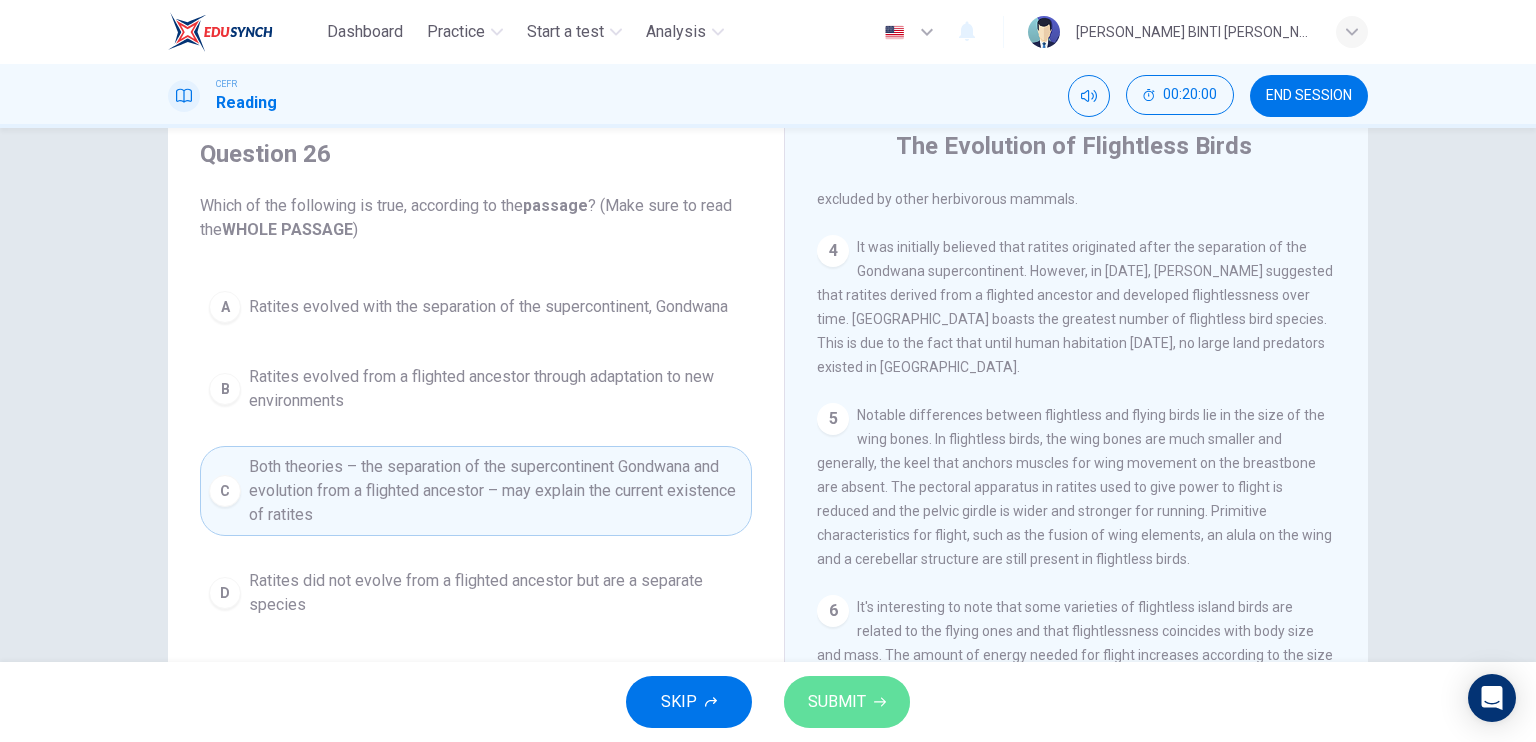 click on "SUBMIT" at bounding box center (847, 702) 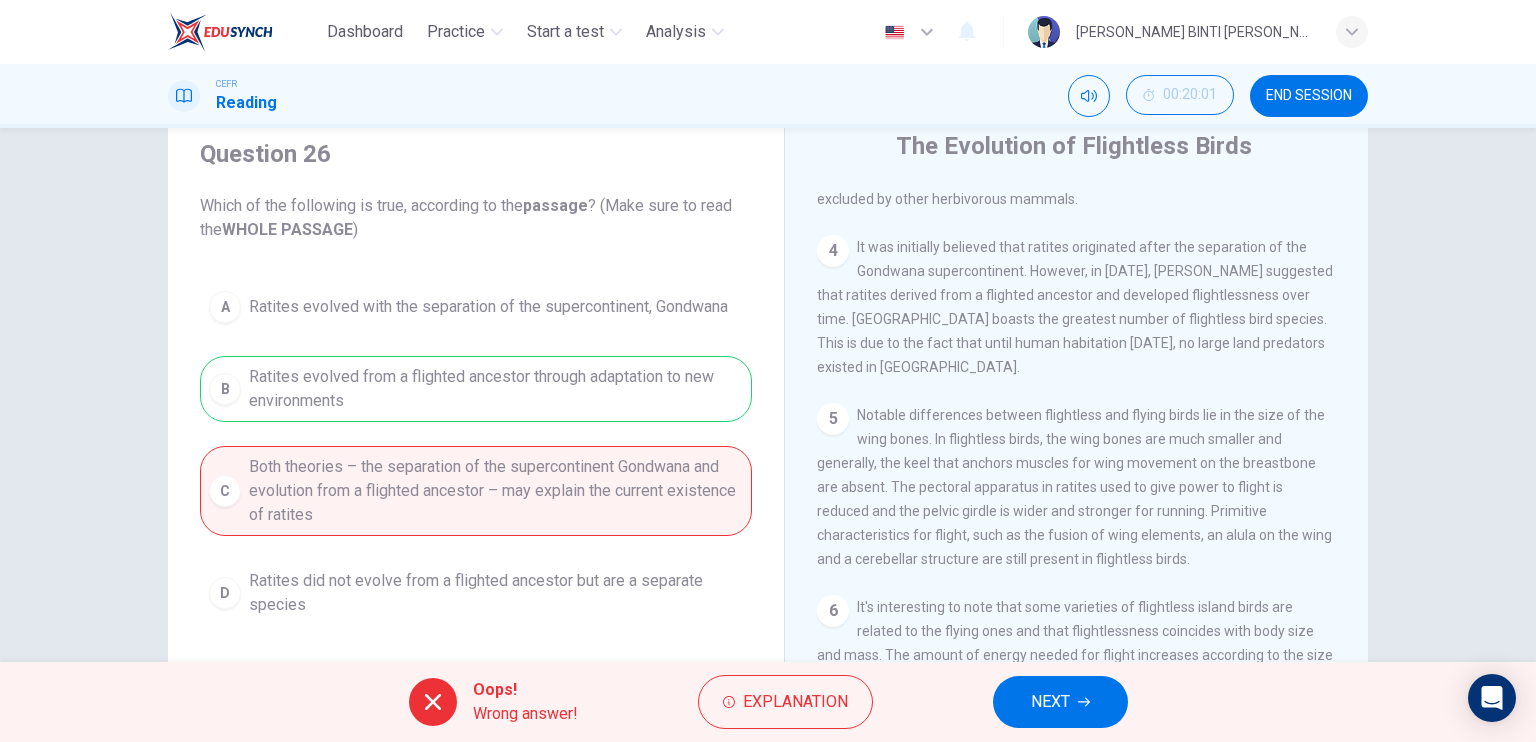 click on "NEXT" at bounding box center (1050, 702) 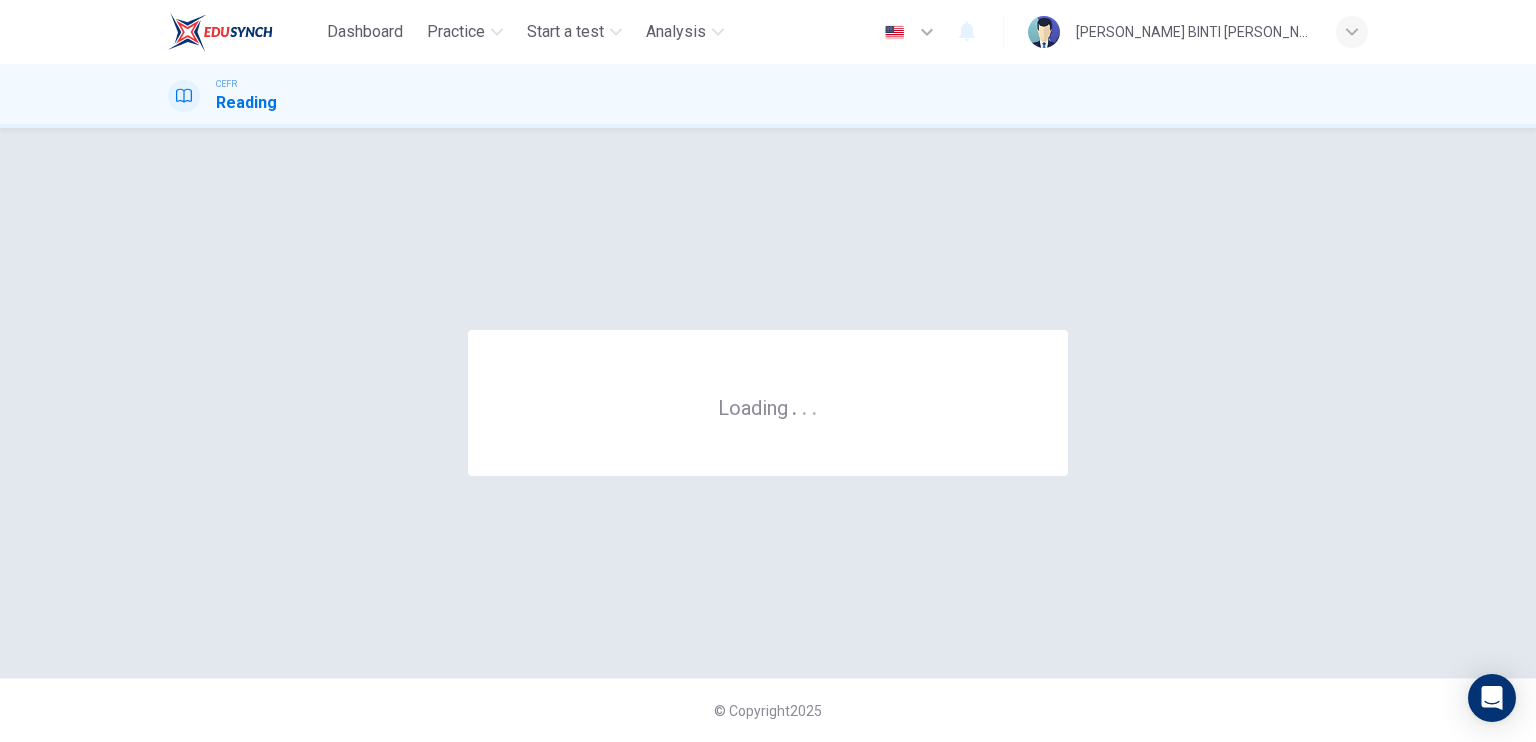 scroll, scrollTop: 0, scrollLeft: 0, axis: both 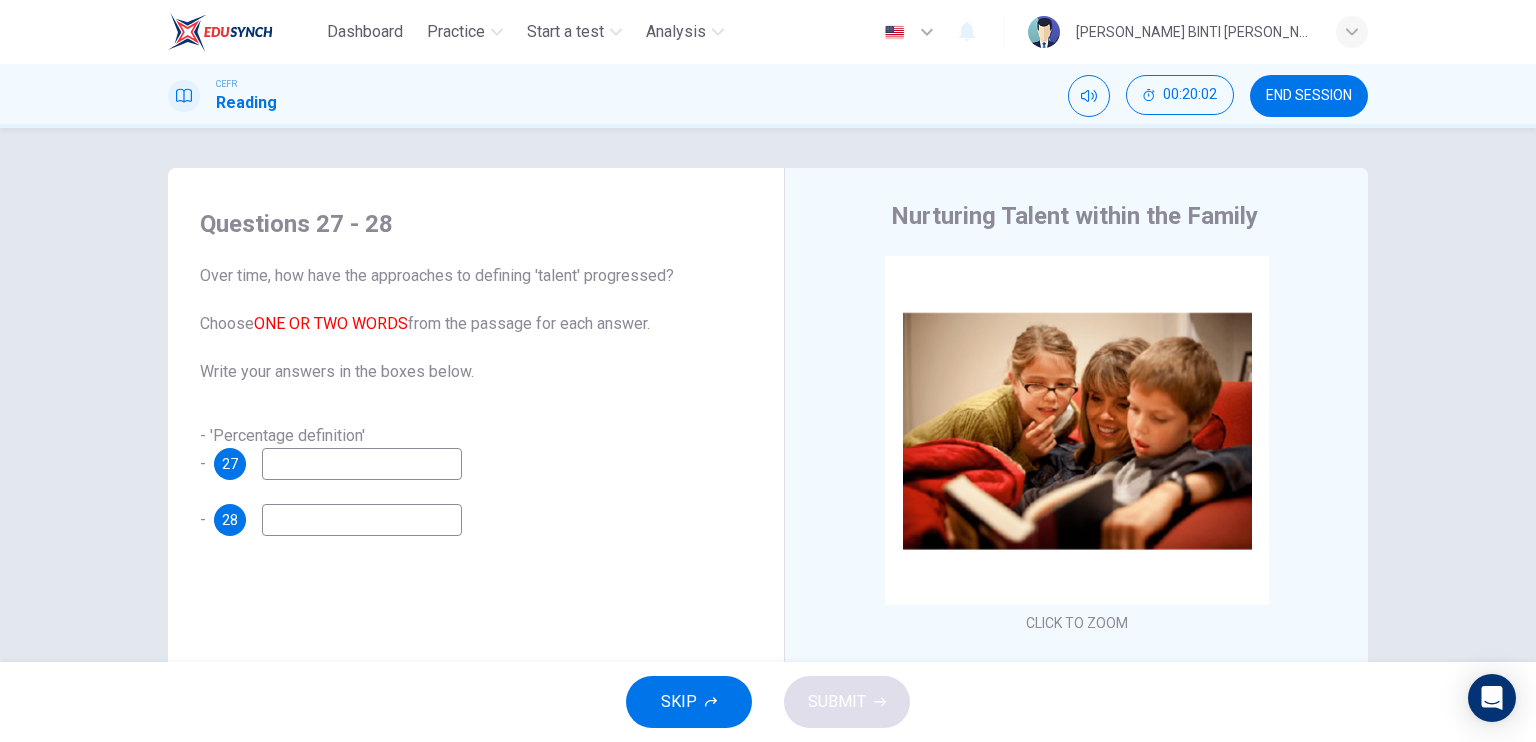drag, startPoint x: 1341, startPoint y: 353, endPoint x: 1340, endPoint y: 366, distance: 13.038404 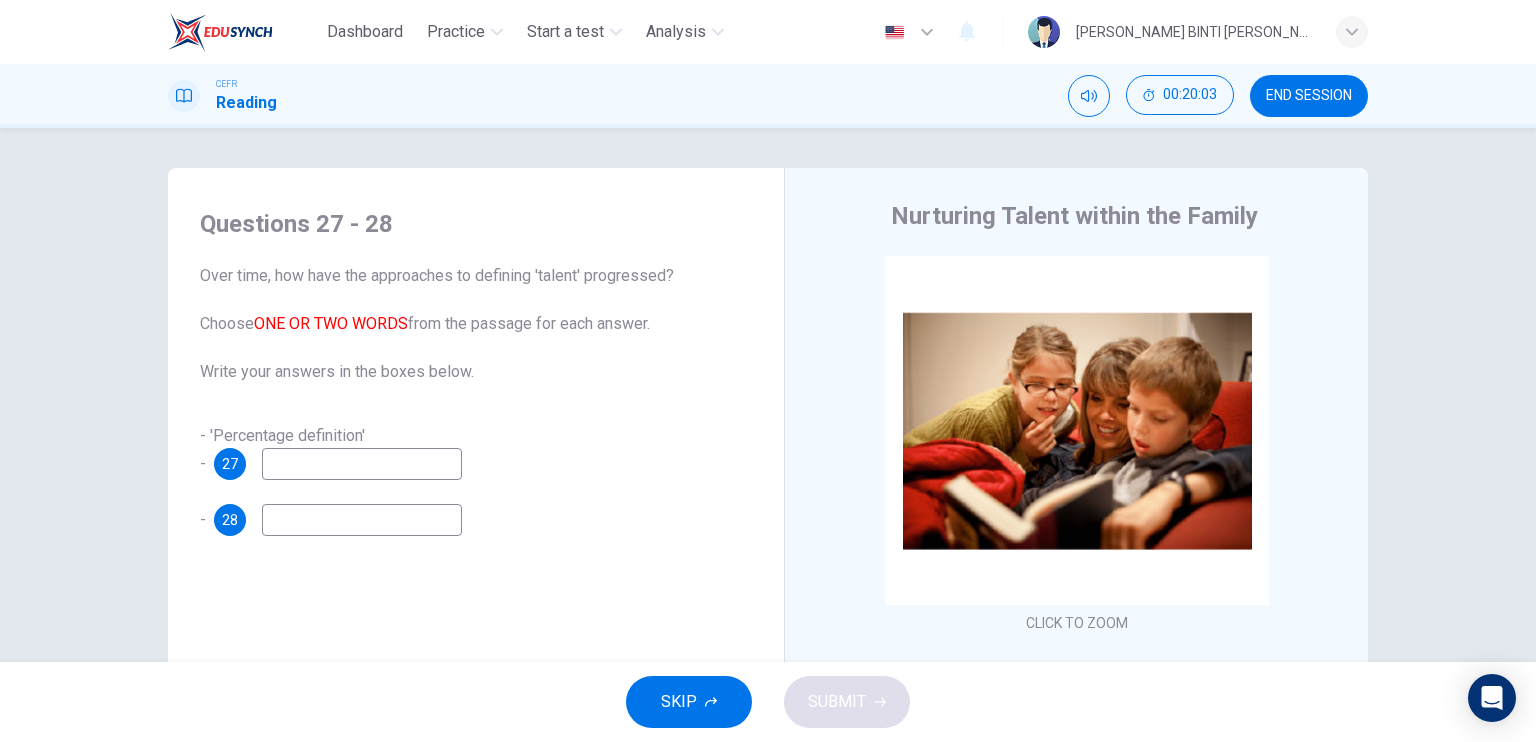 drag, startPoint x: 1344, startPoint y: 353, endPoint x: 1342, endPoint y: 371, distance: 18.110771 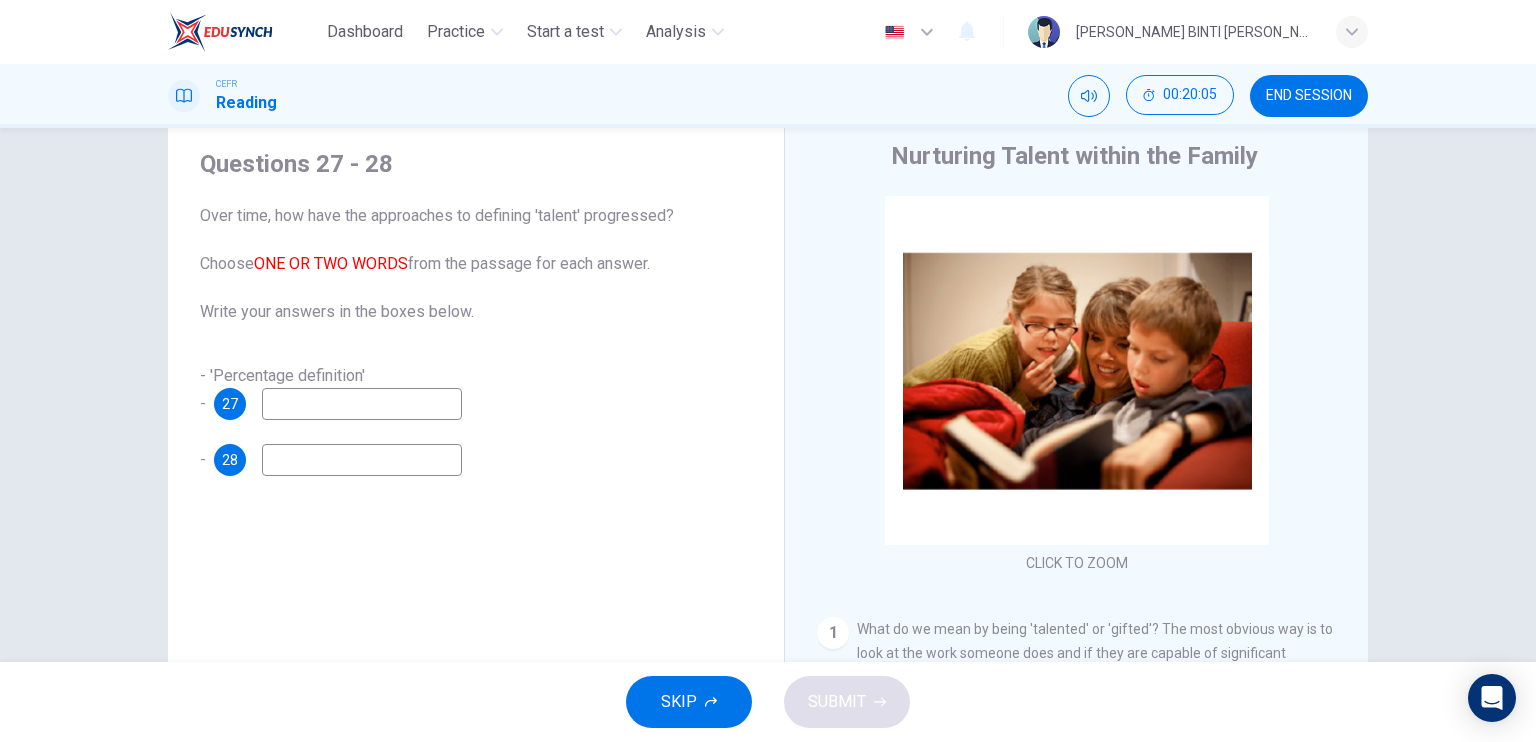 scroll, scrollTop: 67, scrollLeft: 0, axis: vertical 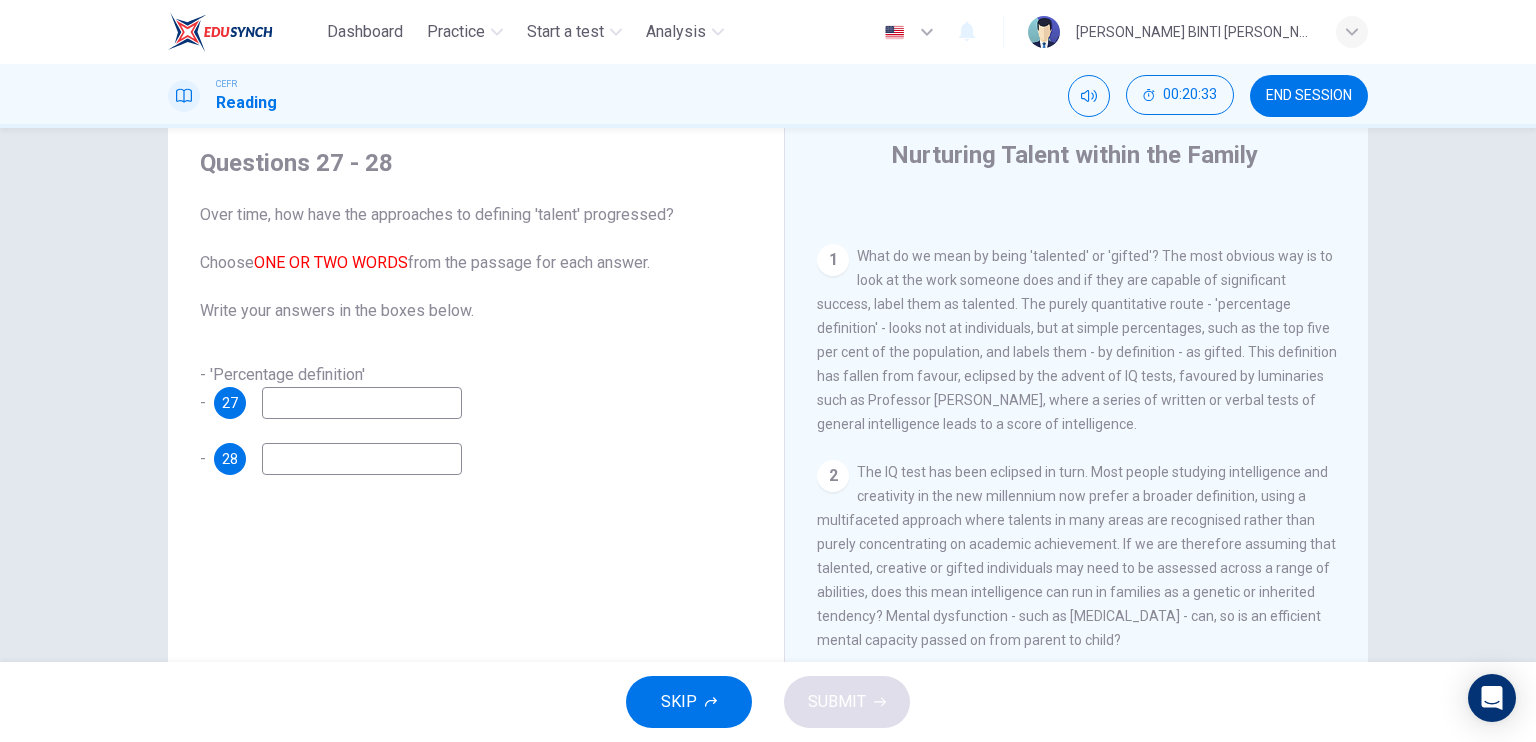 click on "- 'Percentage definition'
-  27" at bounding box center [476, 391] 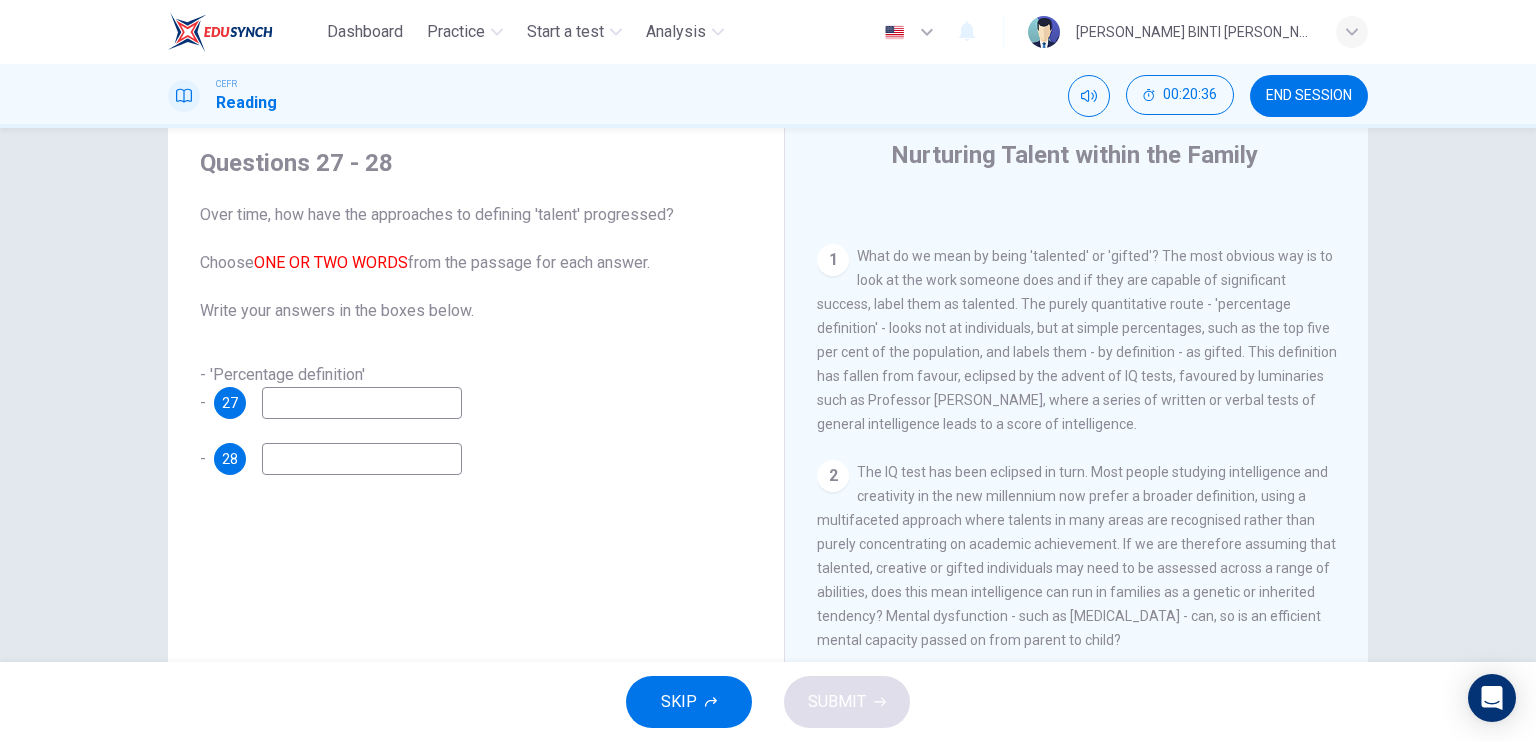 click at bounding box center (362, 403) 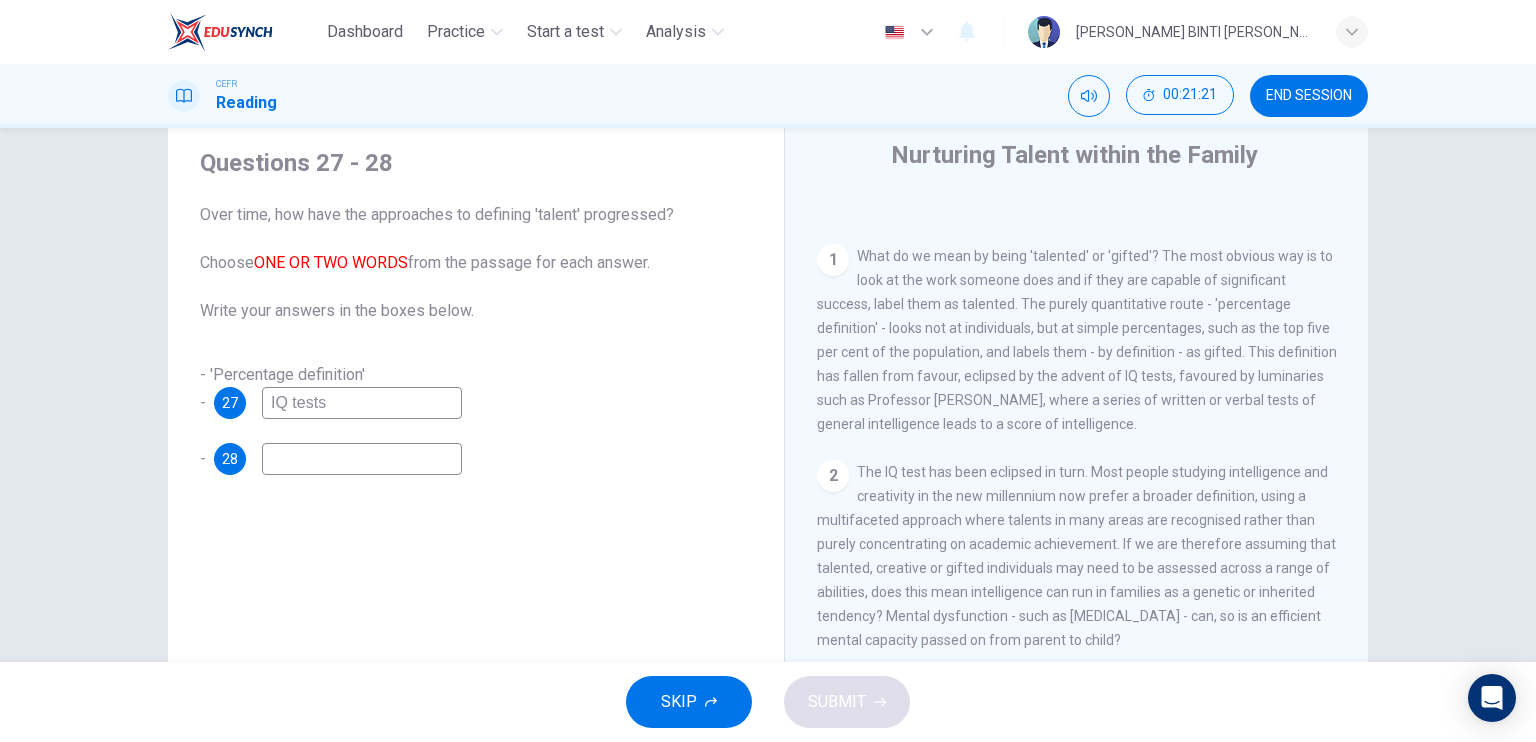 type on "IQ tests" 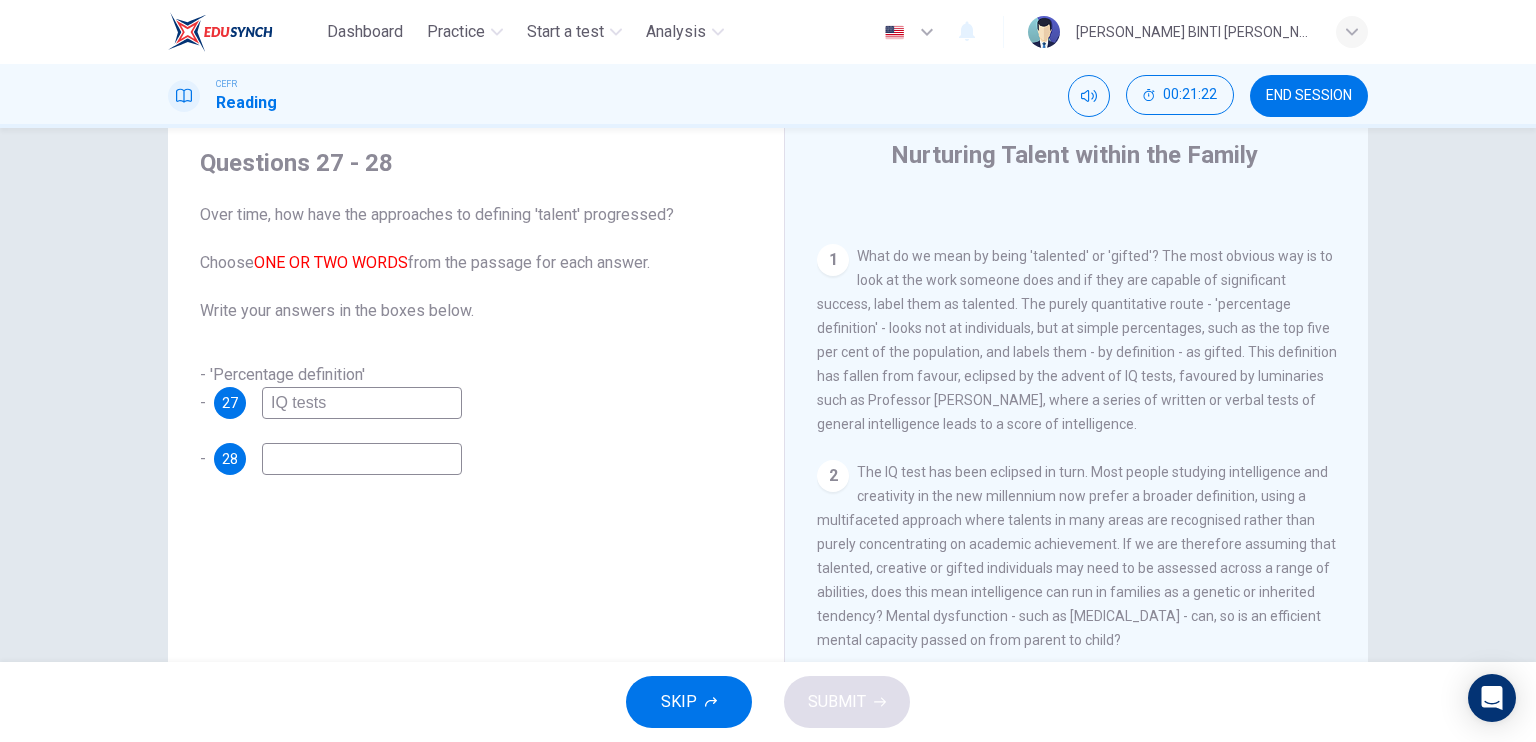 drag, startPoint x: 1359, startPoint y: 393, endPoint x: 1356, endPoint y: 405, distance: 12.369317 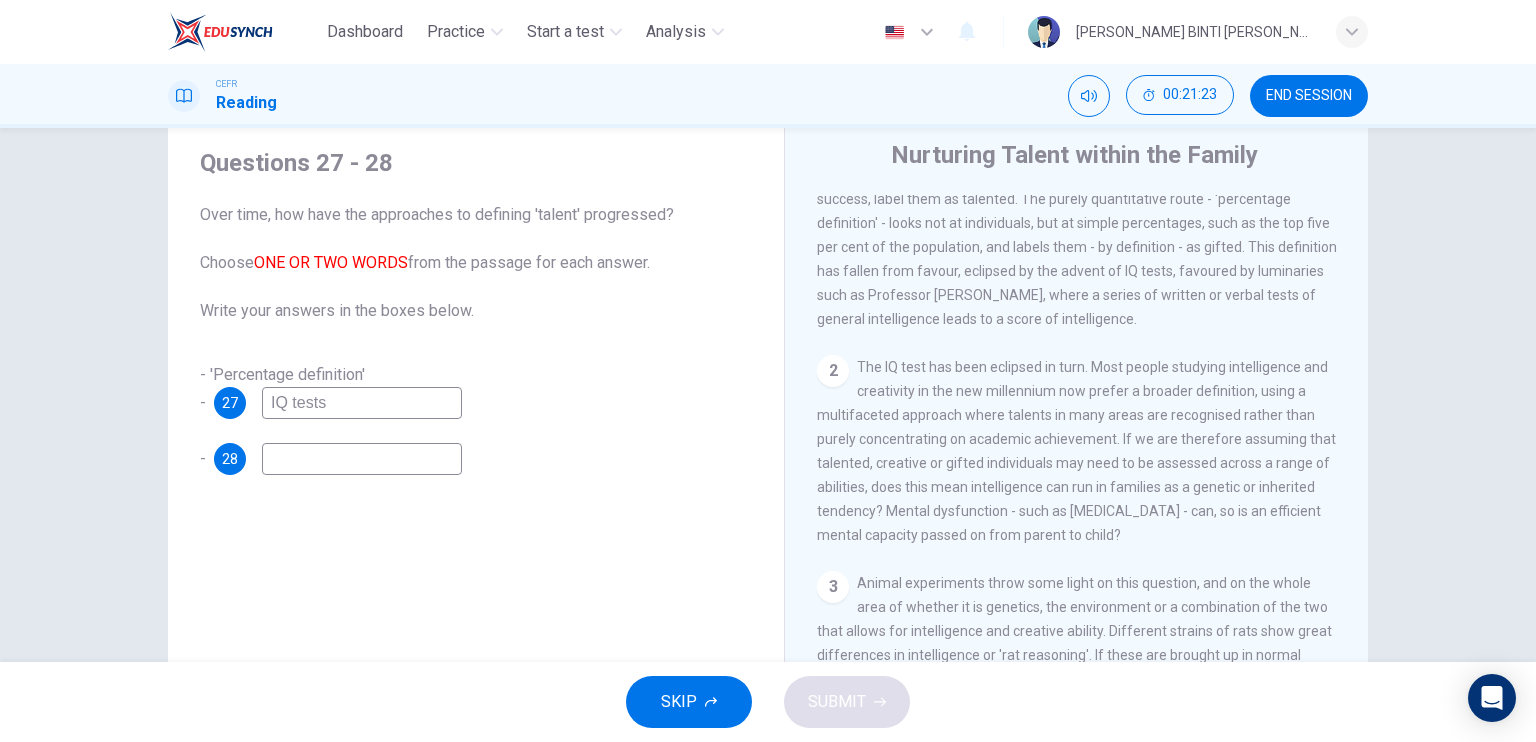scroll, scrollTop: 480, scrollLeft: 0, axis: vertical 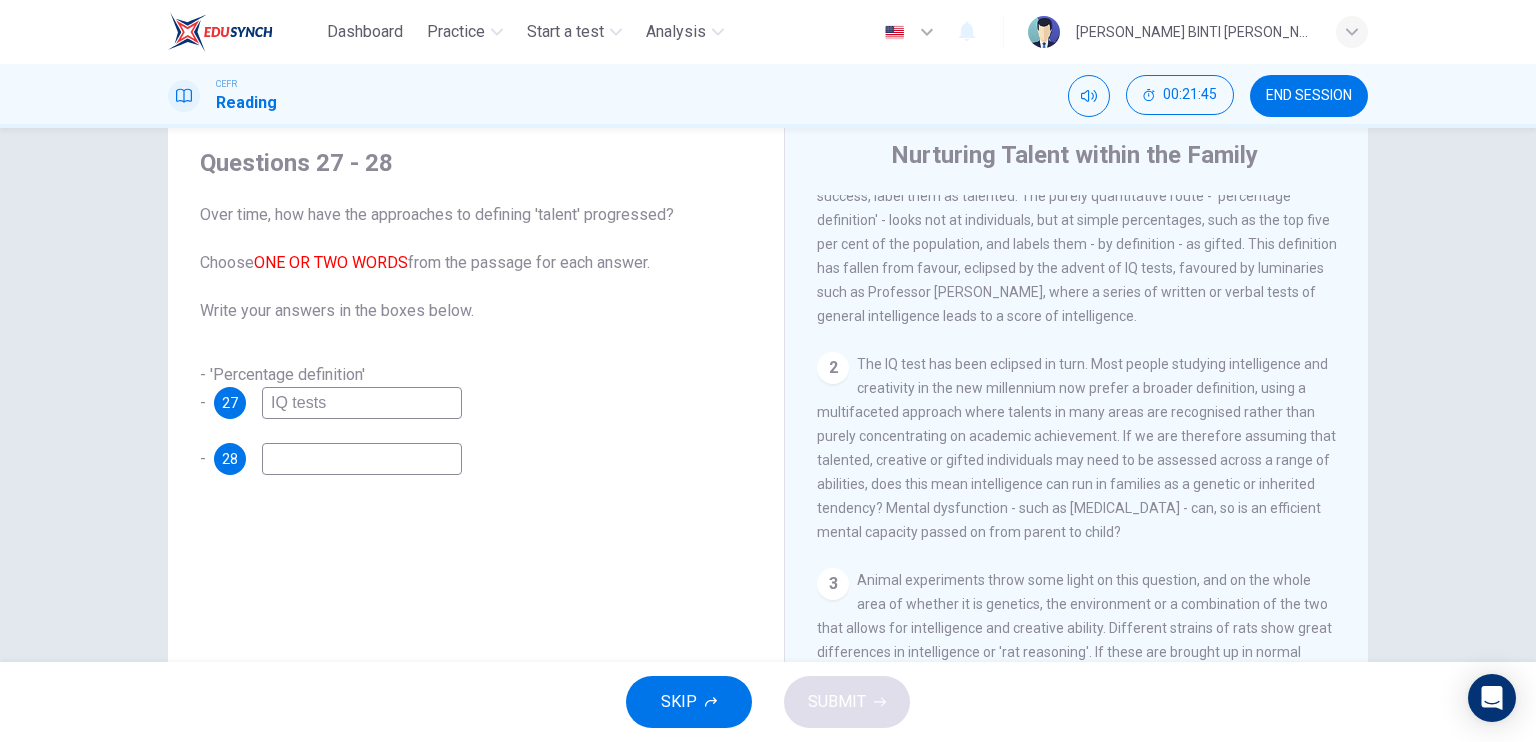 click on "Questions 27 - 28 Over time, how have the approaches to defining 'talent' progressed?
Choose  ONE OR TWO WORDS  from the passage for each answer.
Write your answers in the boxes below. - 'Percentage definition'
-  27 IQ tests -  28 Nurturing Talent within the Family CLICK TO ZOOM Click to Zoom 1 What do we mean by being 'talented' or 'gifted'? The most obvious way is to look at the work someone does and if they are capable of significant success, label them as talented. The purely quantitative route - 'percentage definition' - looks not at individuals, but at simple percentages, such as the top five per cent of the population, and labels them - by definition - as gifted. This definition has fallen from favour, eclipsed by the advent of IQ tests, favoured by luminaries such as Professor [PERSON_NAME], where a series of written or verbal tests of general intelligence leads to a score of intelligence. 2 3 4 5 6 7 8" at bounding box center [768, 454] 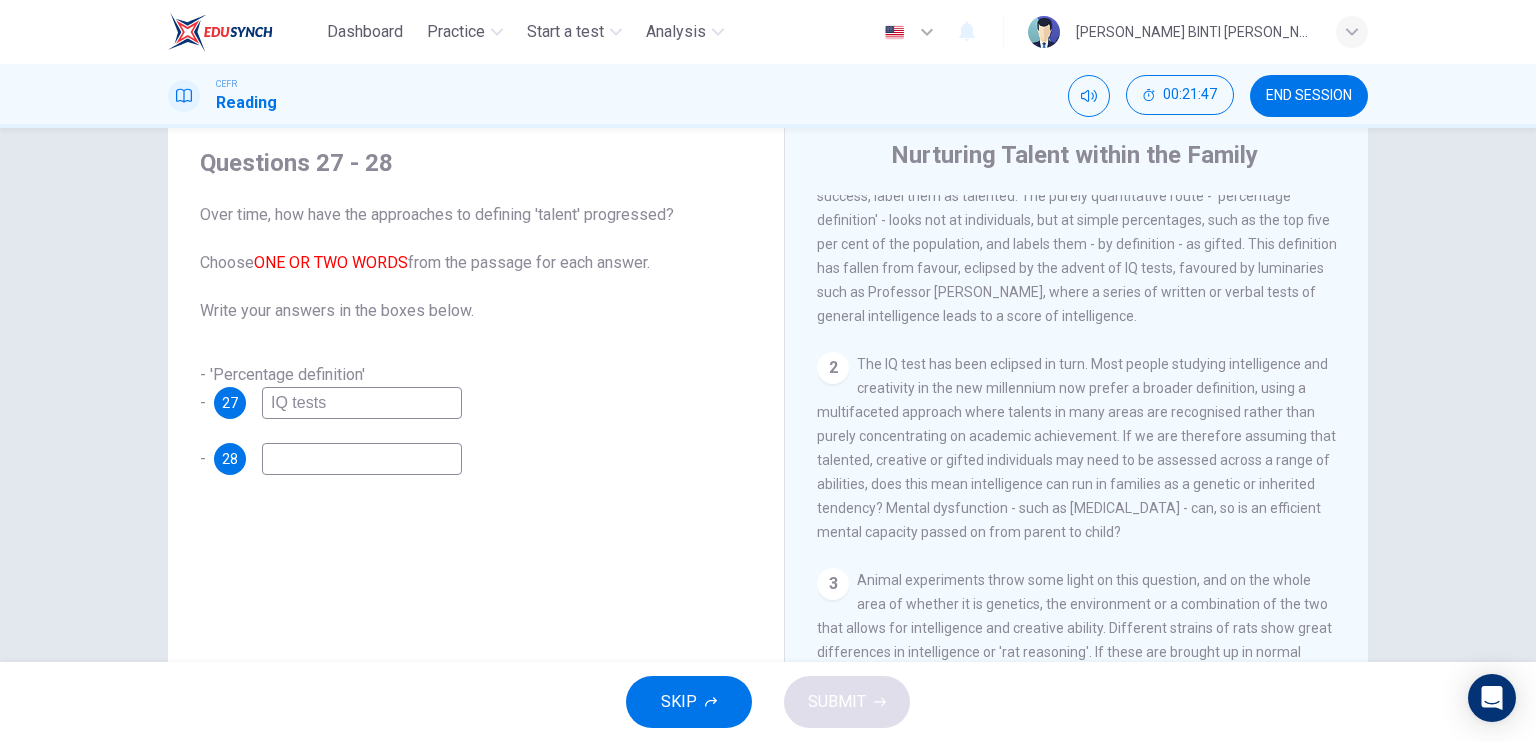 click on "Nurturing Talent within the Family CLICK TO ZOOM Click to Zoom 1 What do we mean by being 'talented' or 'gifted'? The most obvious way is to look at the work someone does and if they are capable of significant success, label them as talented. The purely quantitative route - 'percentage definition' - looks not at individuals, but at simple percentages, such as the top five per cent of the population, and labels them - by definition - as gifted. This definition has fallen from favour, eclipsed by the advent of IQ tests, favoured by luminaries such as Professor [PERSON_NAME], where a series of written or verbal tests of general intelligence leads to a score of intelligence. 2 3 4 5 6 7 8" at bounding box center [1076, 470] 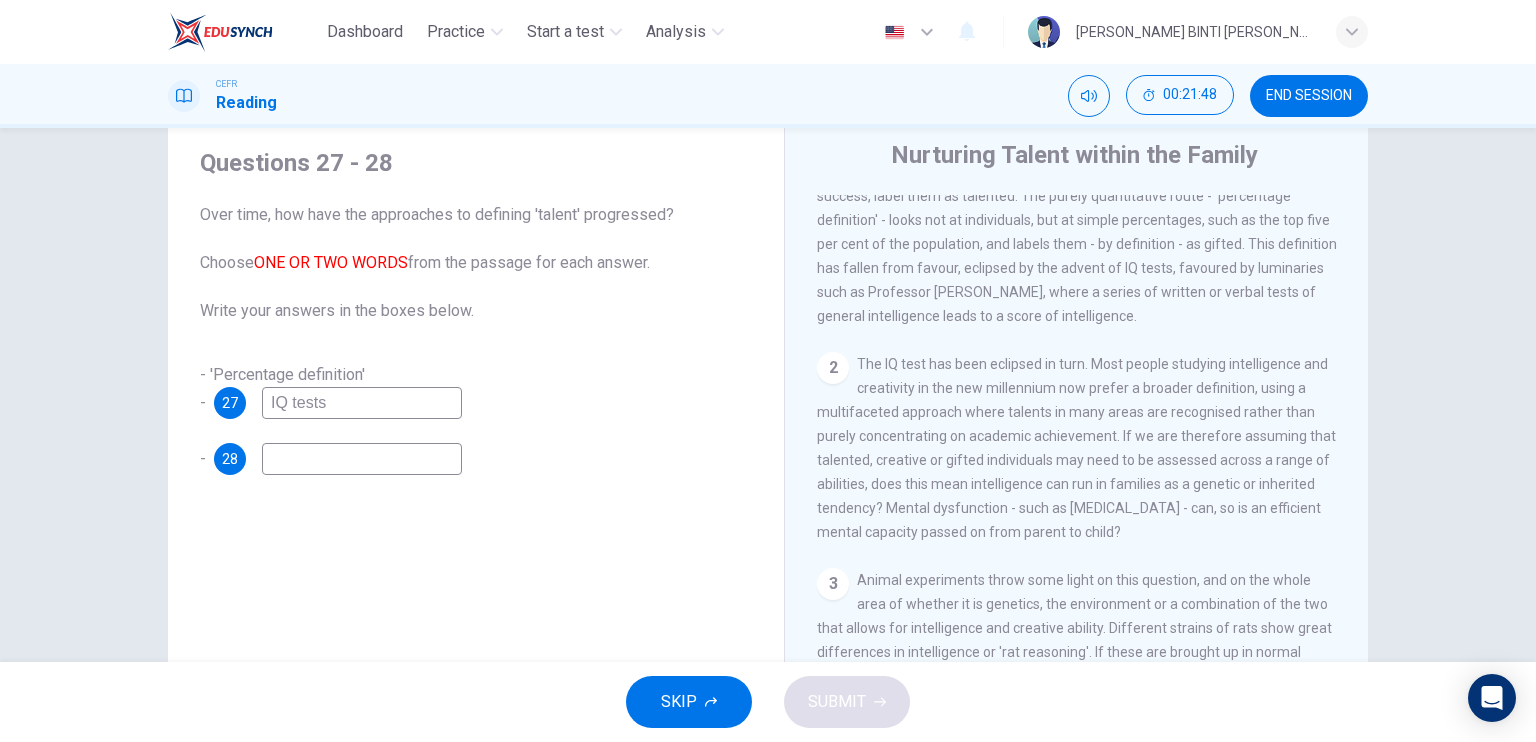 drag, startPoint x: 1358, startPoint y: 421, endPoint x: 1358, endPoint y: 443, distance: 22 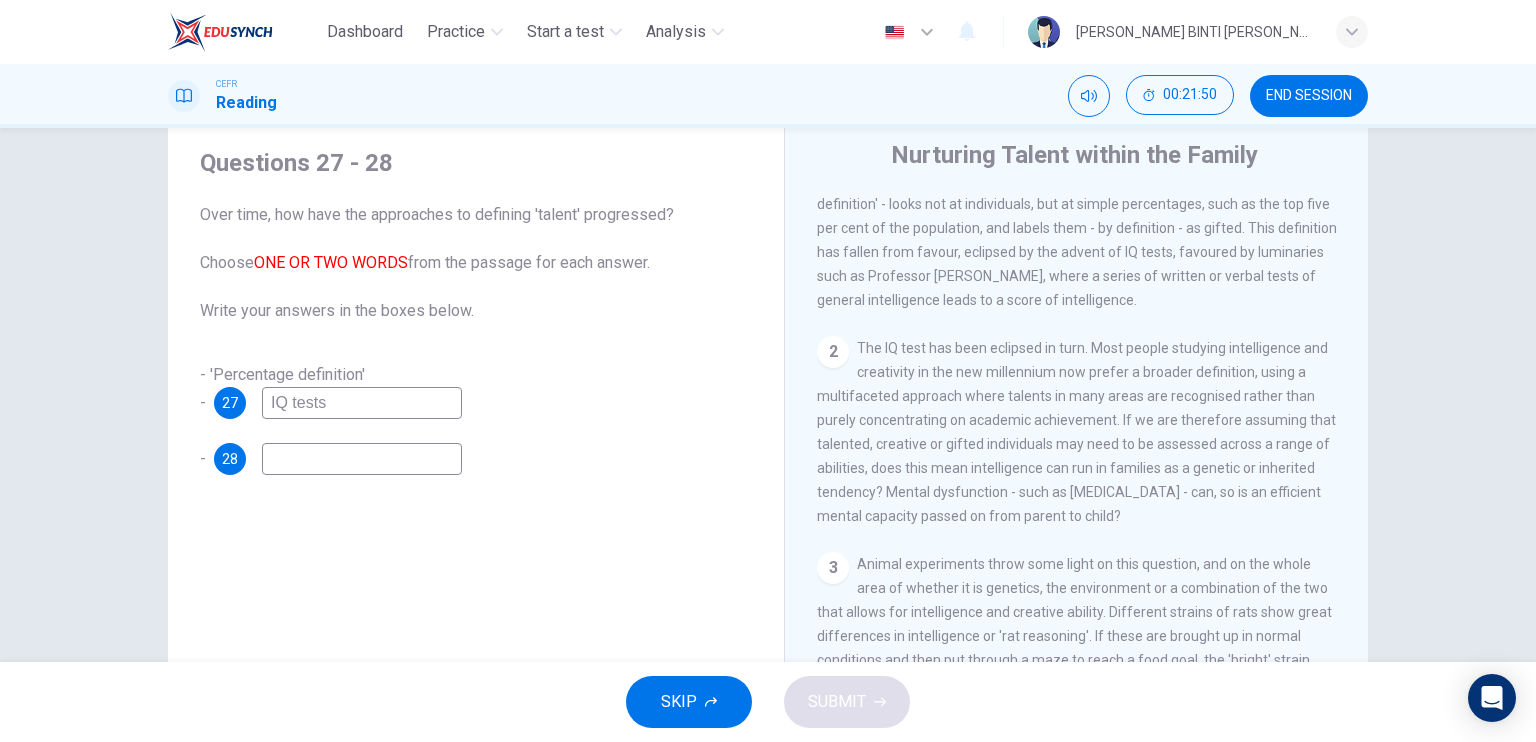 scroll, scrollTop: 503, scrollLeft: 0, axis: vertical 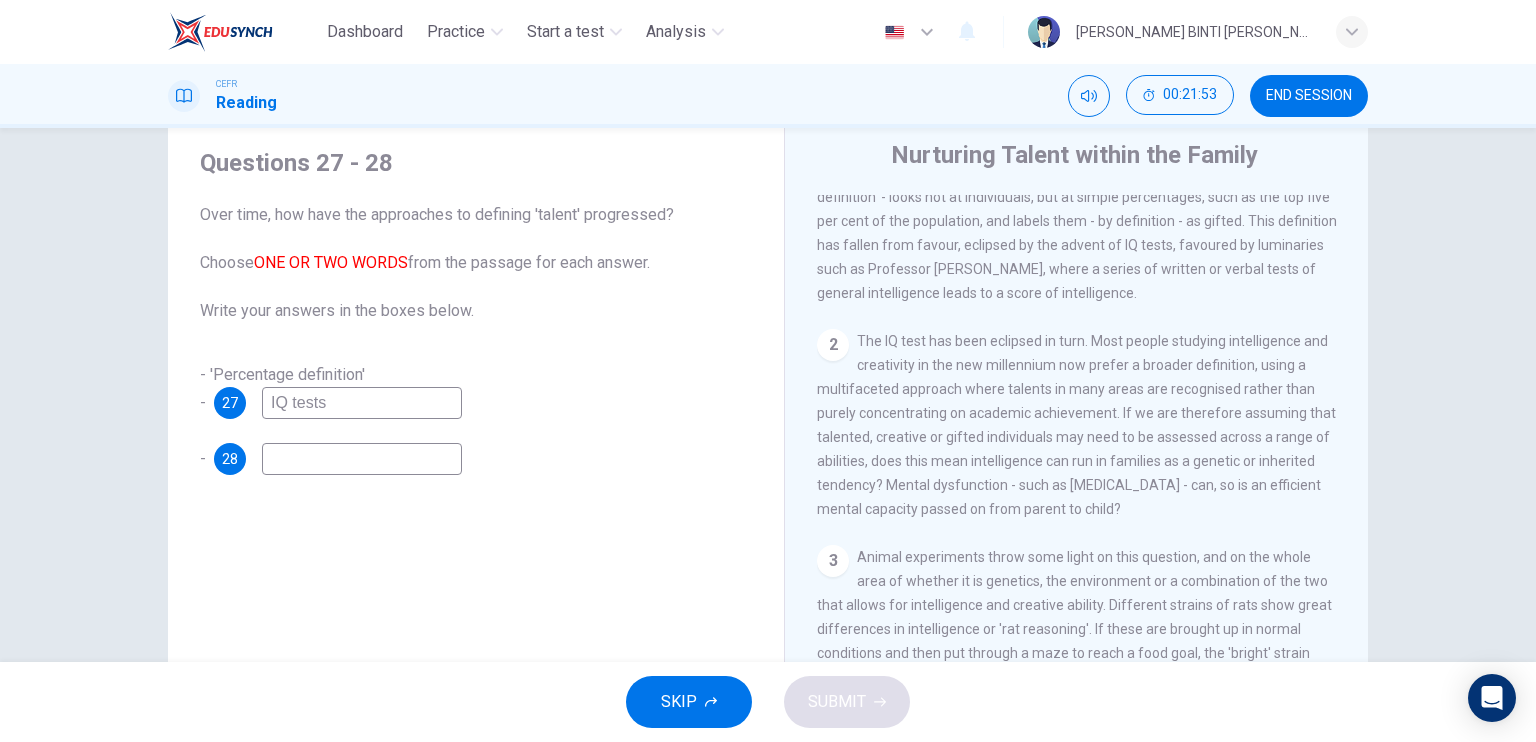 click on "Questions 27 - 28 Over time, how have the approaches to defining 'talent' progressed?
Choose  ONE OR TWO WORDS  from the passage for each answer.
Write your answers in the boxes below. - 'Percentage definition'
-  27 IQ tests -  28" at bounding box center (476, 311) 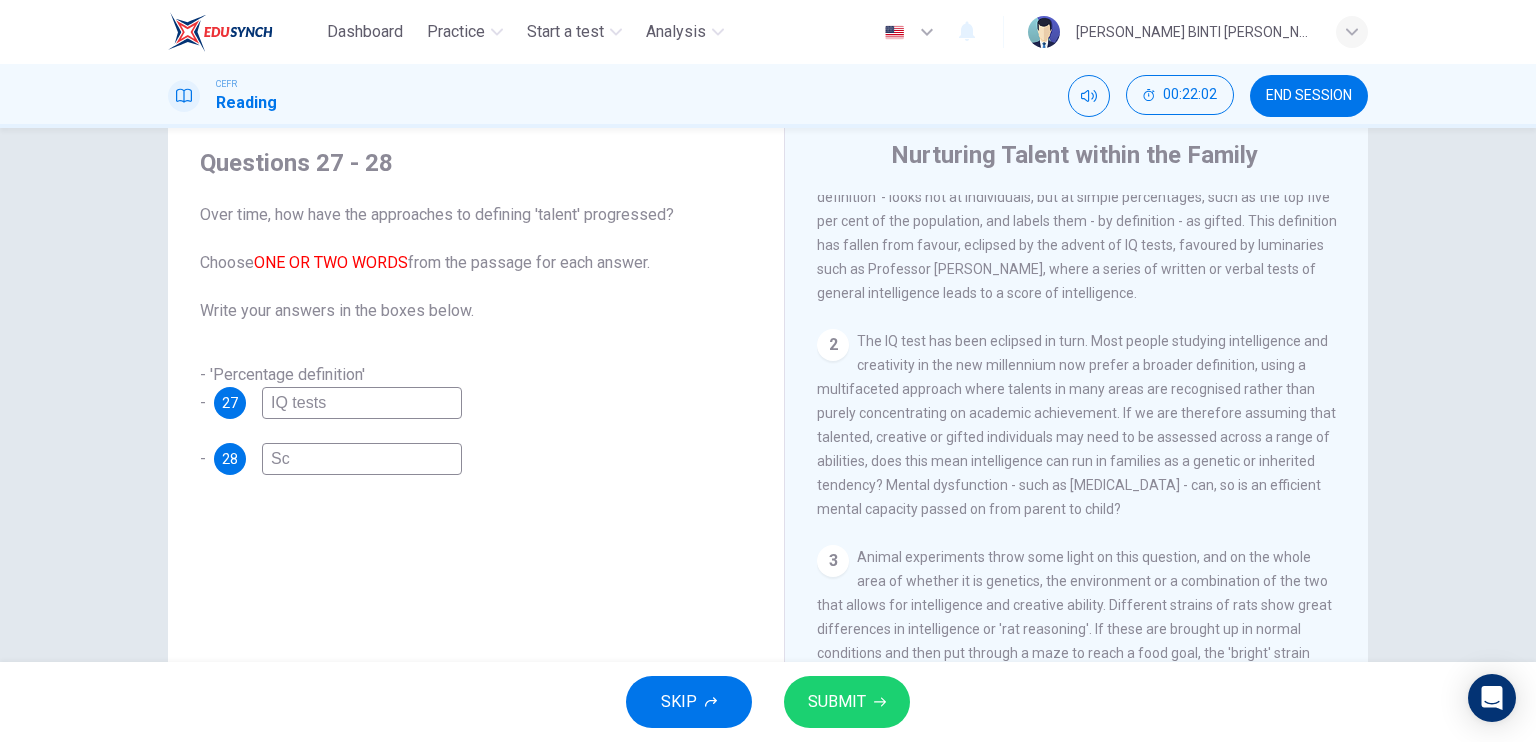 type on "S" 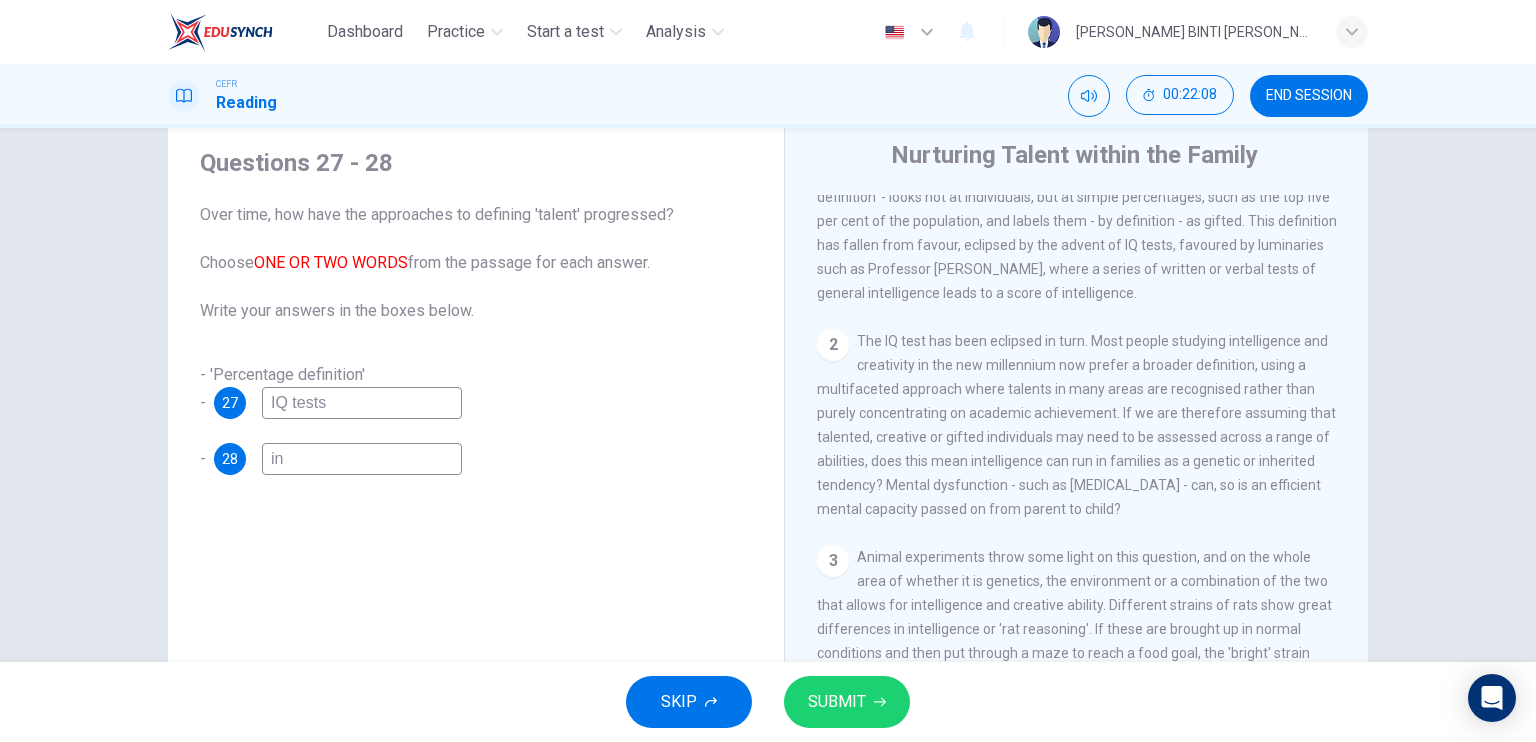 type on "i" 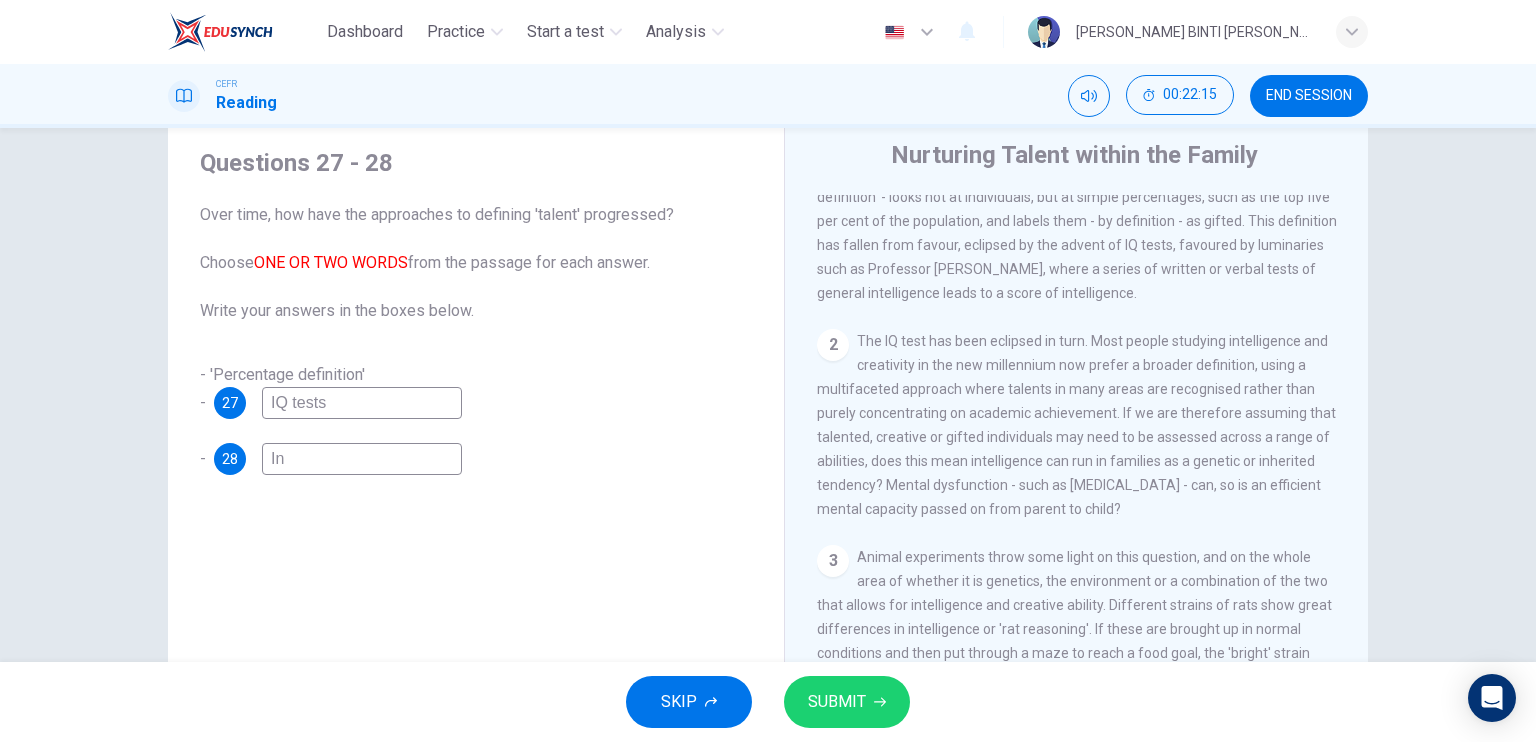 type on "I" 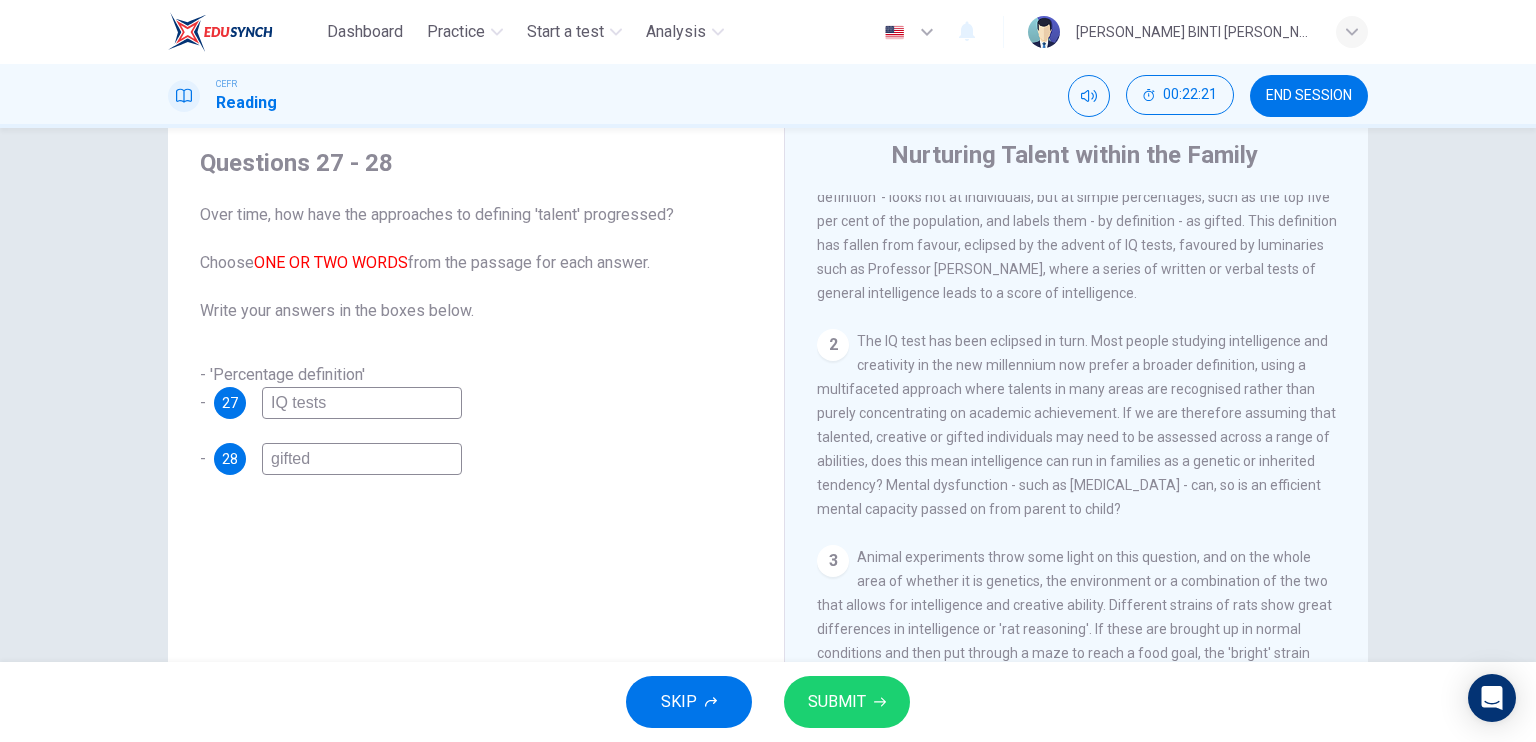 type on "gifted" 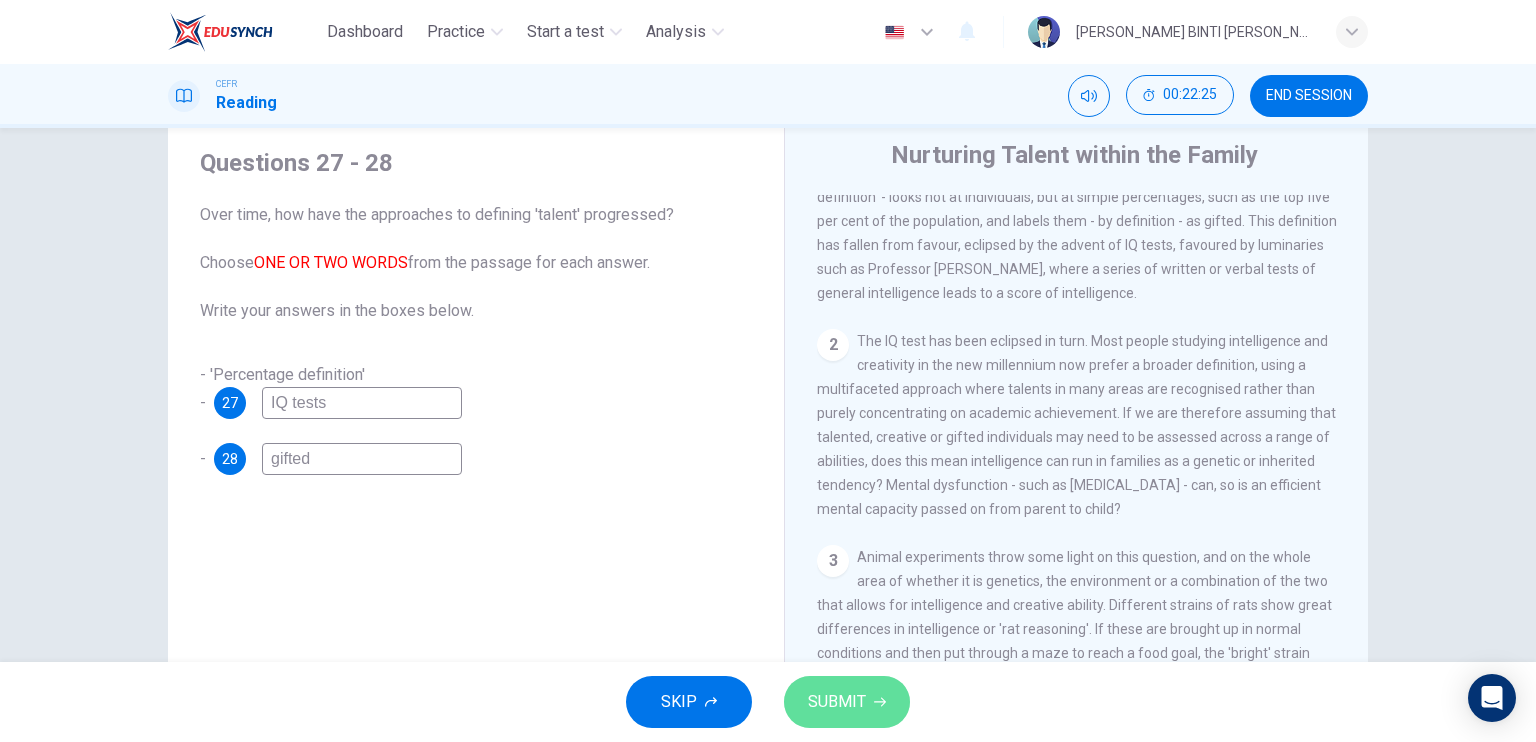 click on "SUBMIT" at bounding box center [847, 702] 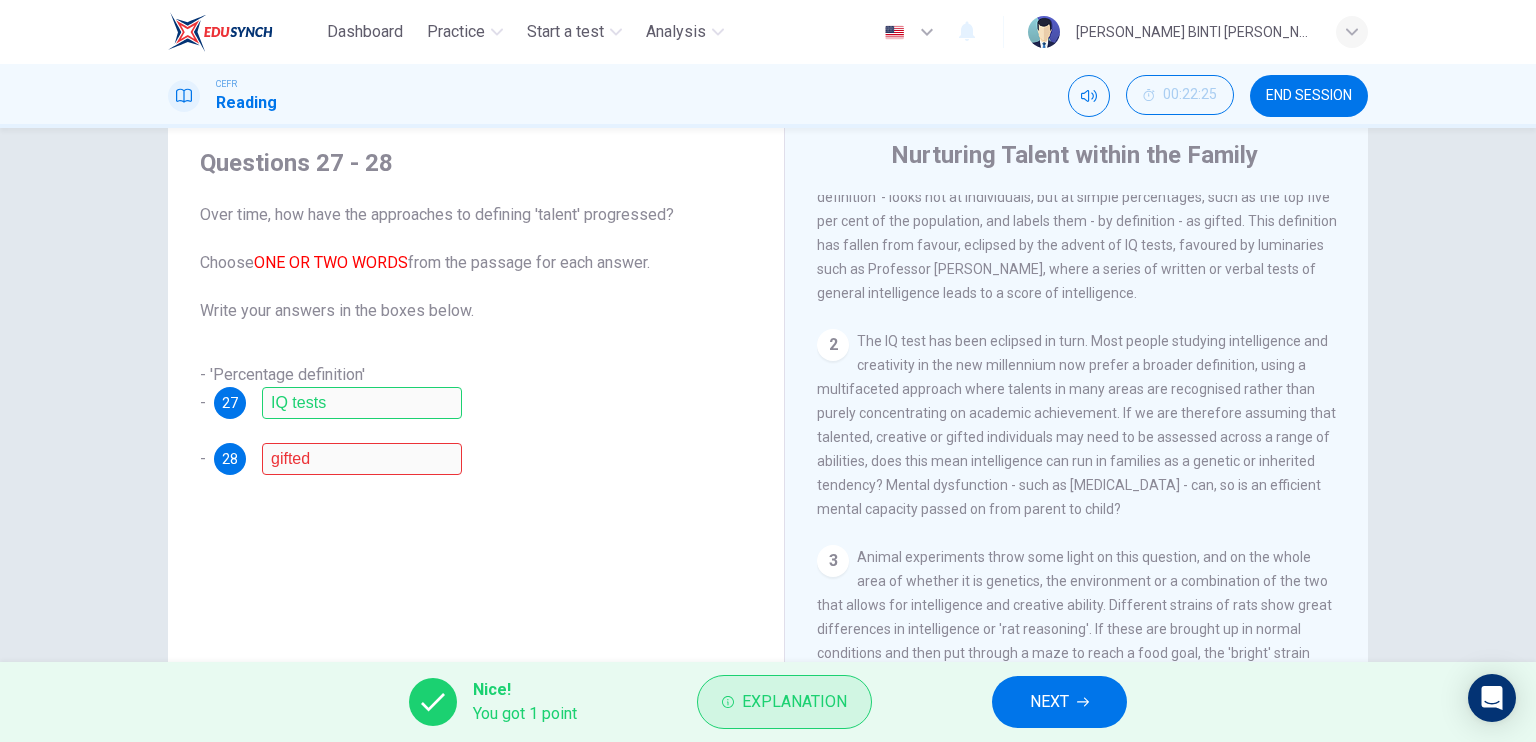 click on "Explanation" at bounding box center [794, 702] 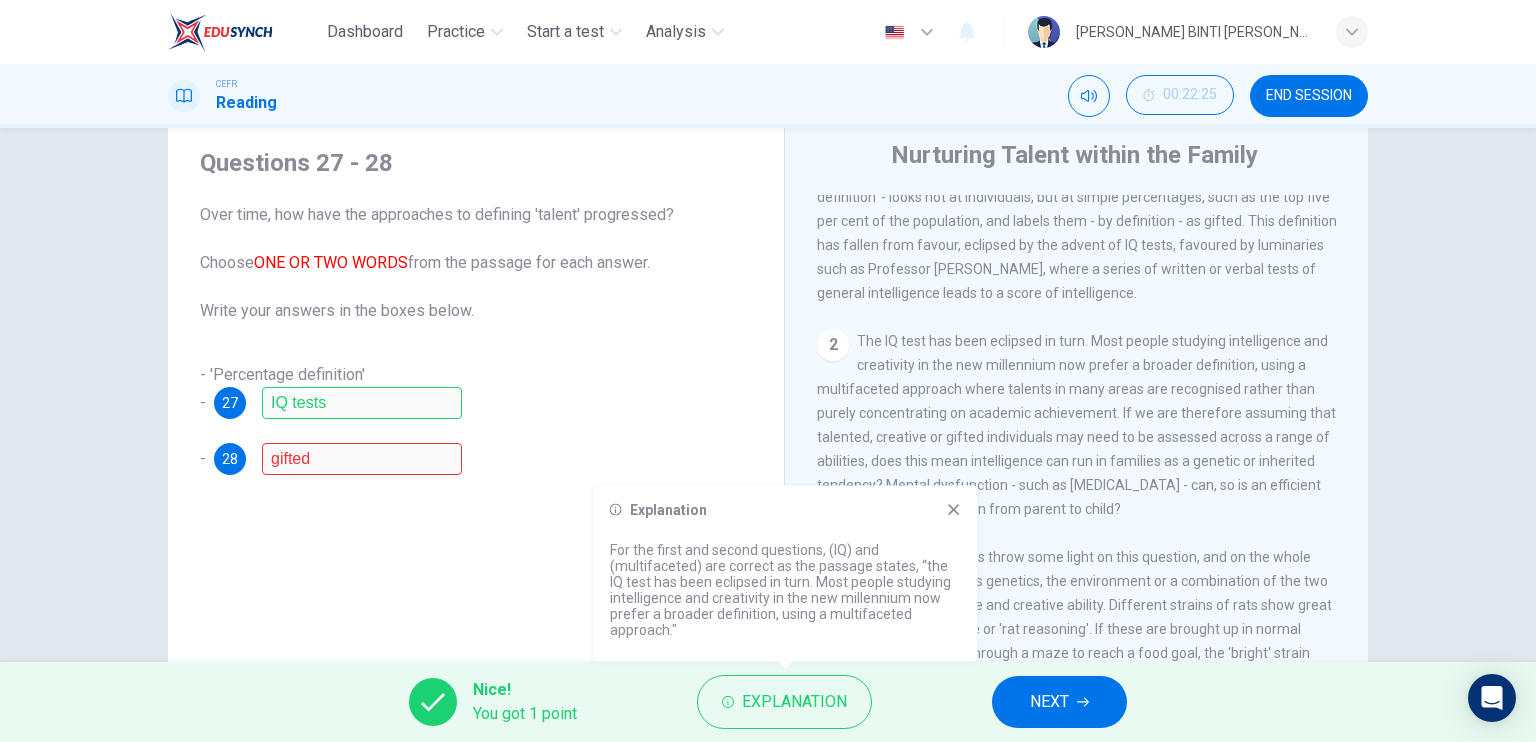 click 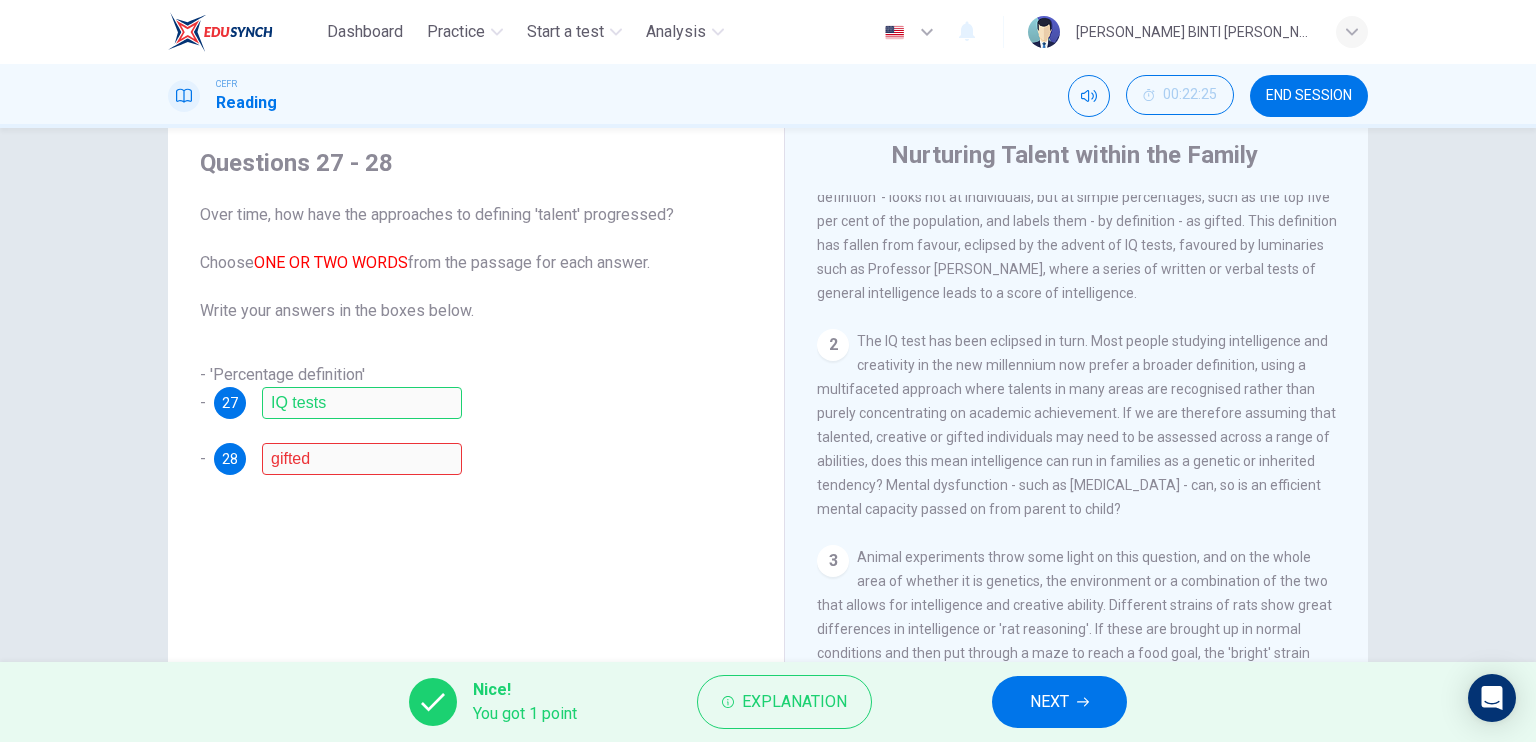 click on "NEXT" at bounding box center [1049, 702] 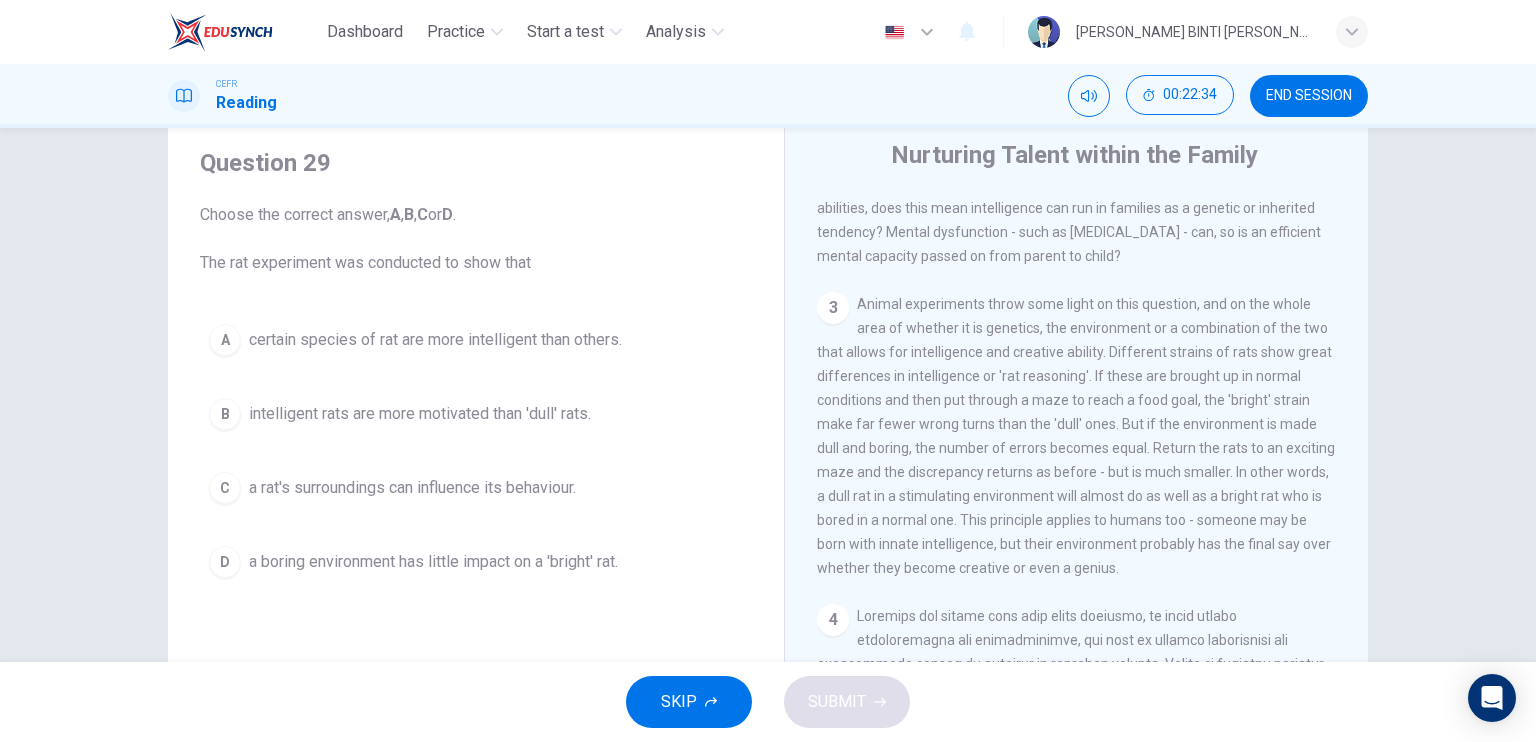 scroll, scrollTop: 781, scrollLeft: 0, axis: vertical 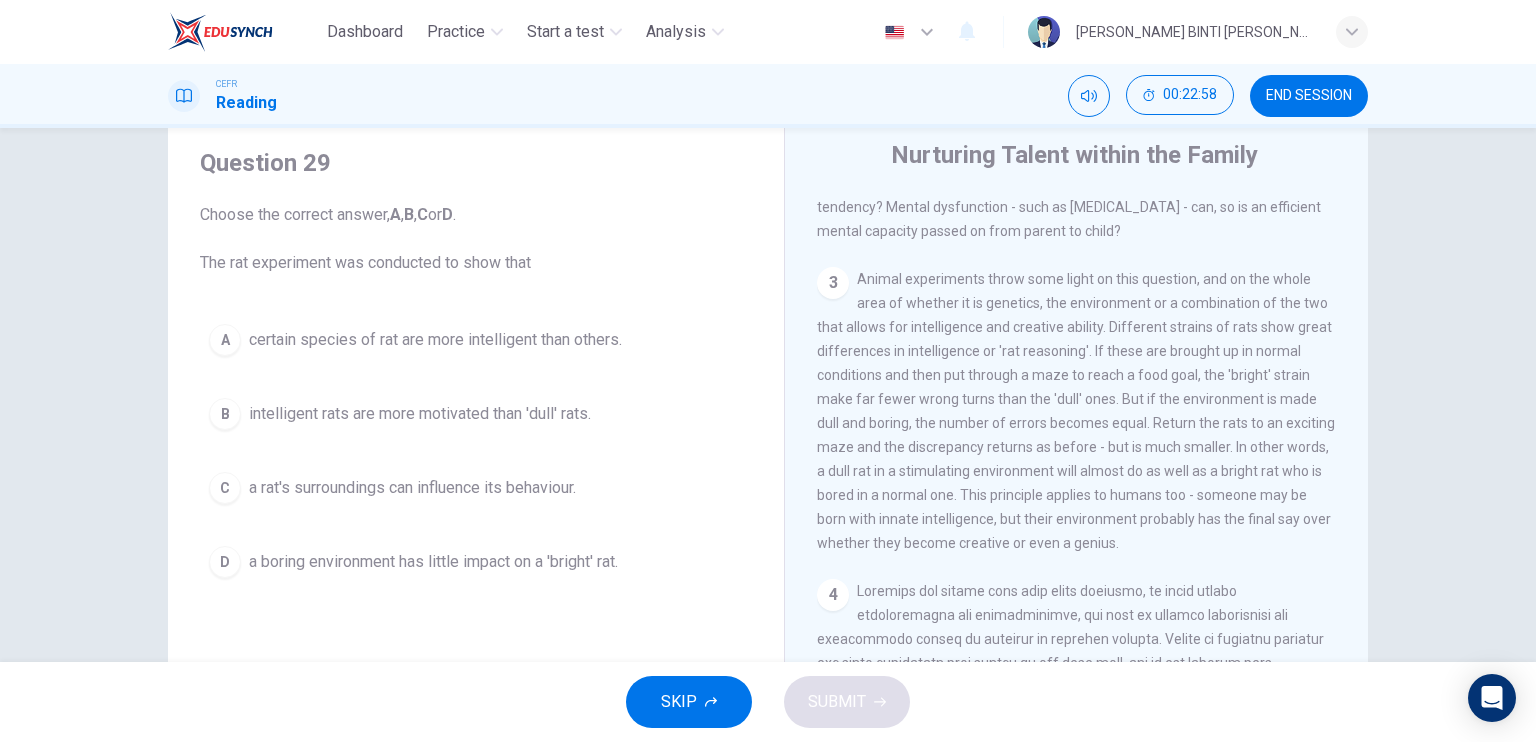 click on "Animal experiments throw some light on this question, and on the whole area of whether it is genetics, the environment or a combination of the two that allows for intelligence and creative ability. Different strains of rats show great differences in intelligence or 'rat reasoning'. If these are brought up in normal conditions and then put through a maze to reach a food goal, the 'bright' strain make far fewer wrong turns than the 'dull' ones. But if the environment is made dull and boring, the number of errors becomes equal. Return the rats to an exciting maze and the discrepancy returns as before - but is much smaller. In other words, a dull rat in a stimulating environment will almost do as well as a bright rat who is bored in a normal one. This principle applies to humans too - someone may be born with innate intelligence, but their environment probably has the final say over whether they become creative or even a genius." at bounding box center (1076, 411) 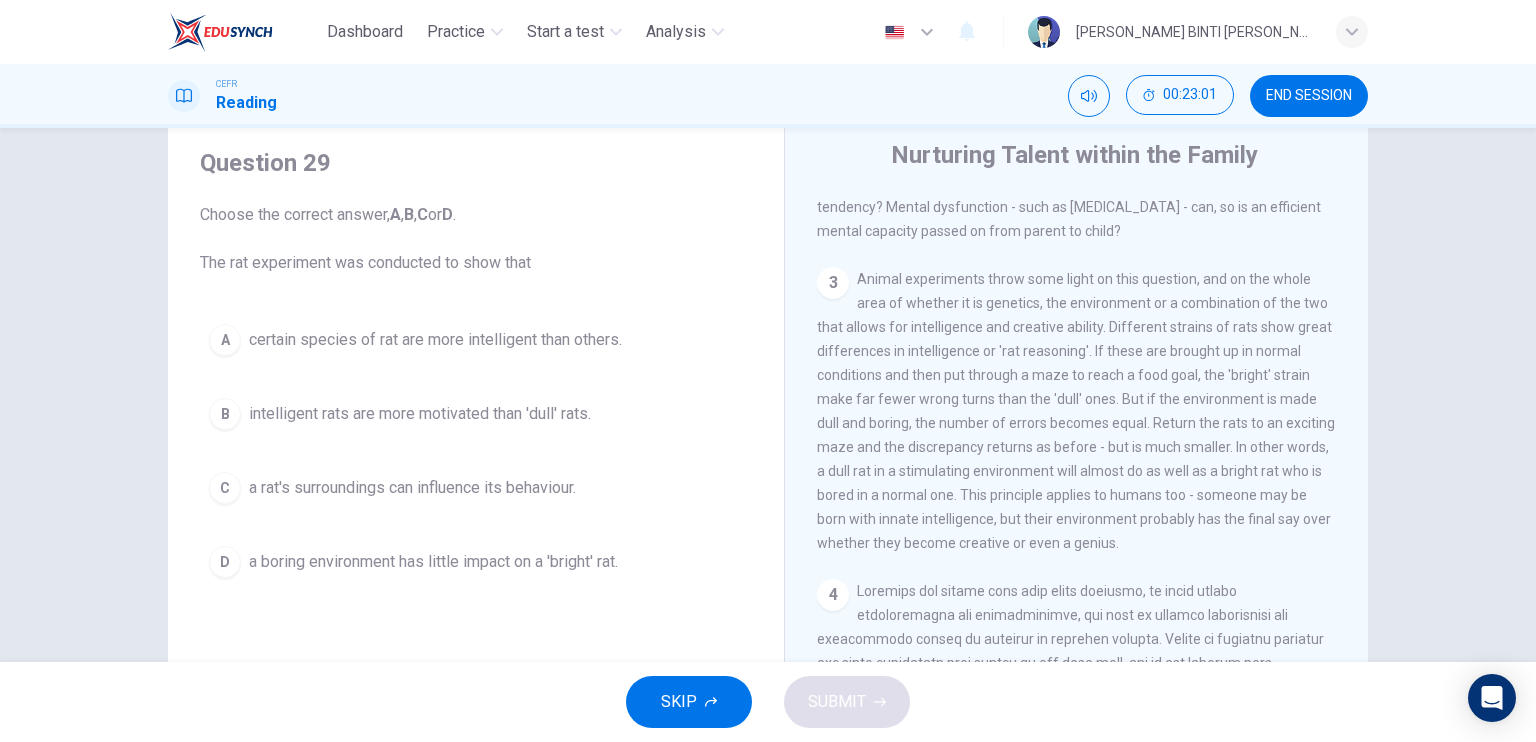 scroll, scrollTop: 785, scrollLeft: 0, axis: vertical 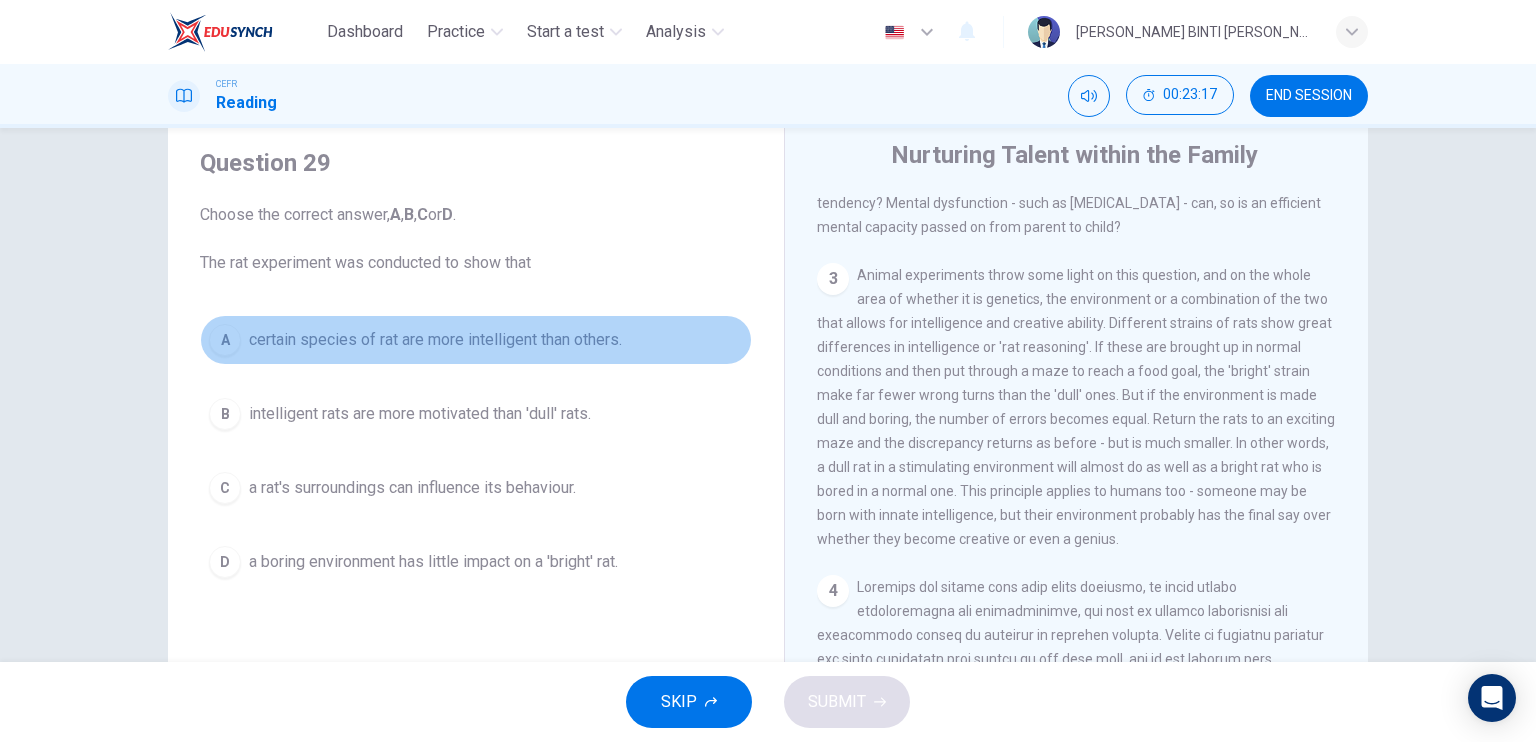 click on "A certain species of rat are more intelligent than others." at bounding box center [476, 340] 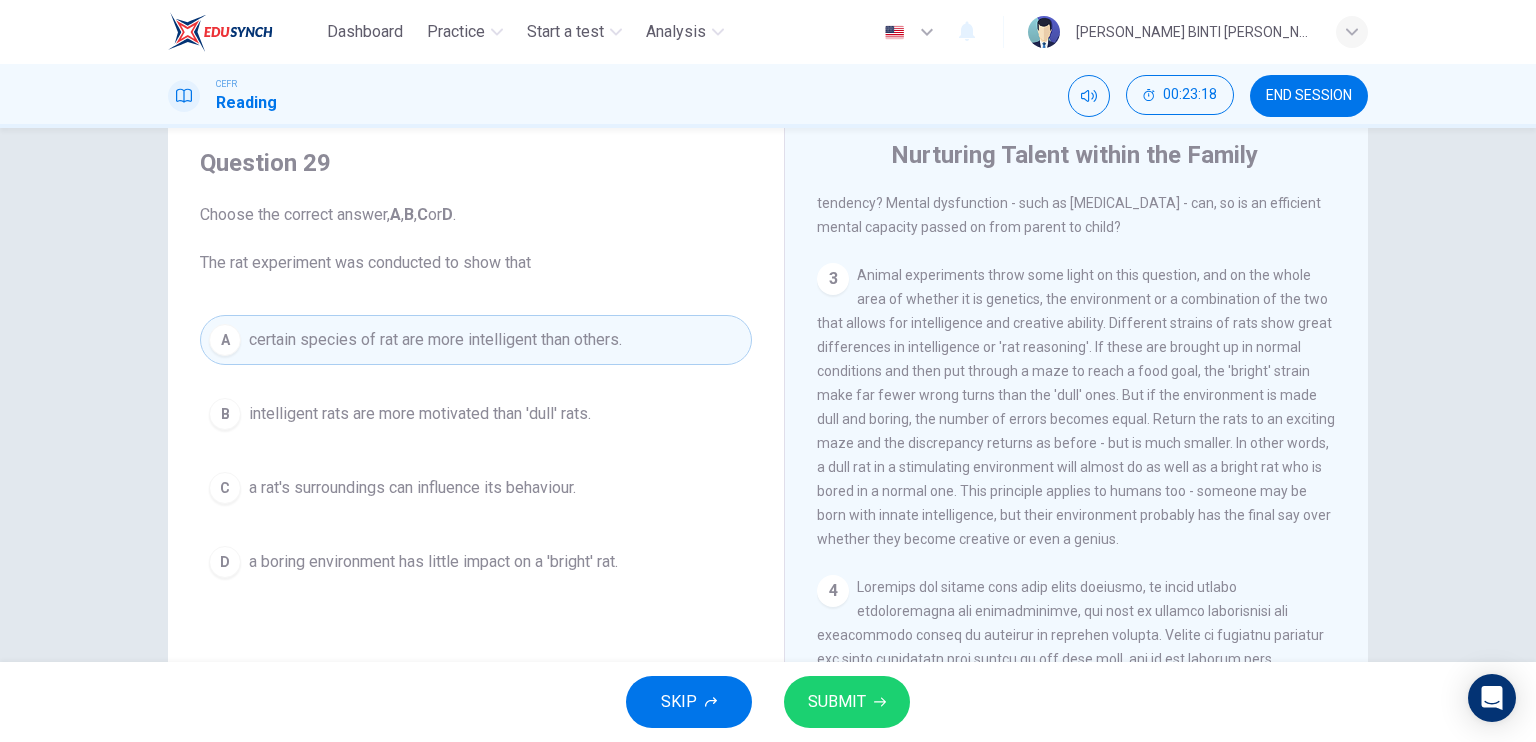 click on "A certain species of rat are more intelligent than others. B intelligent rats are more motivated than 'dull' rats. C a rat's surroundings can influence its behaviour. D a boring environment has little impact on a 'bright' rat." at bounding box center [476, 451] 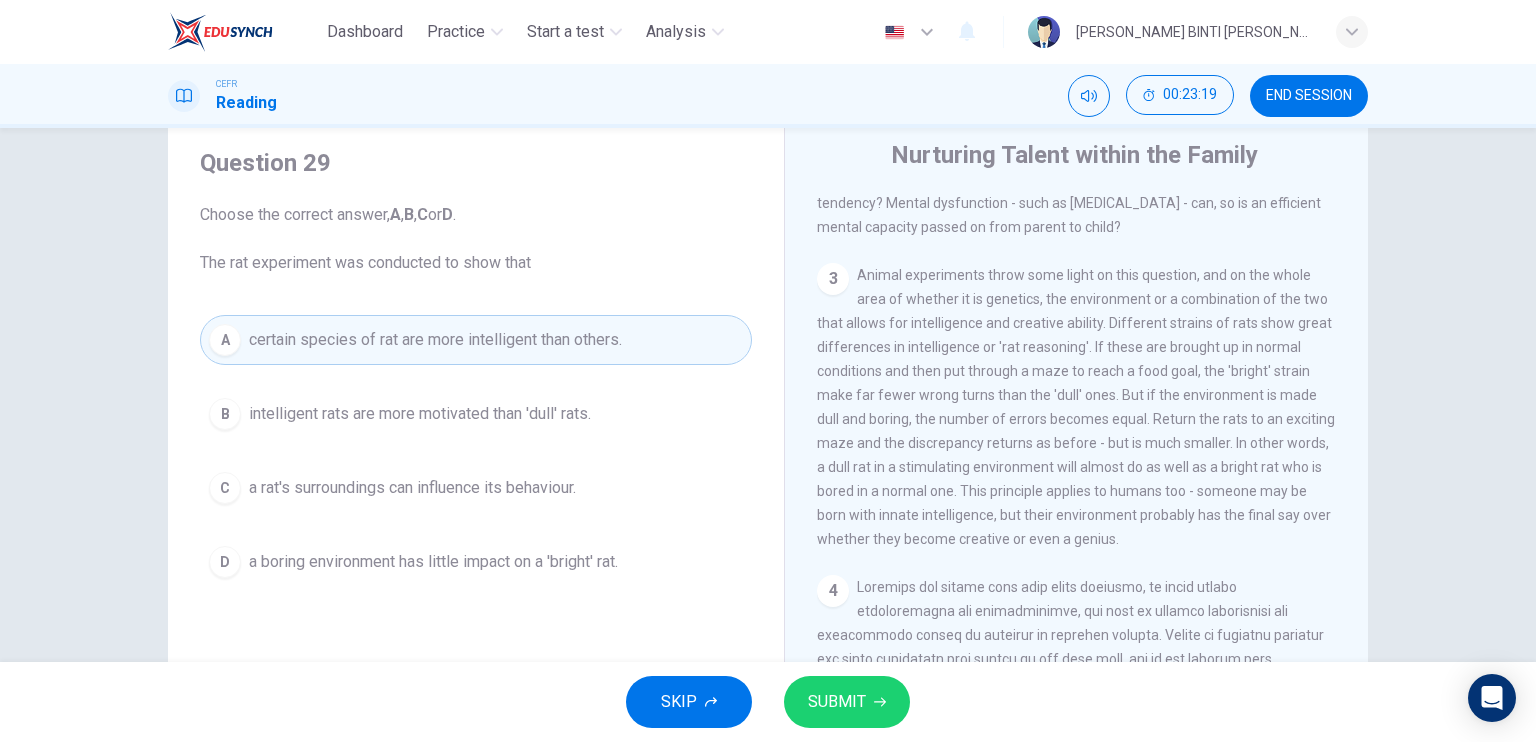 click on "B" at bounding box center [225, 414] 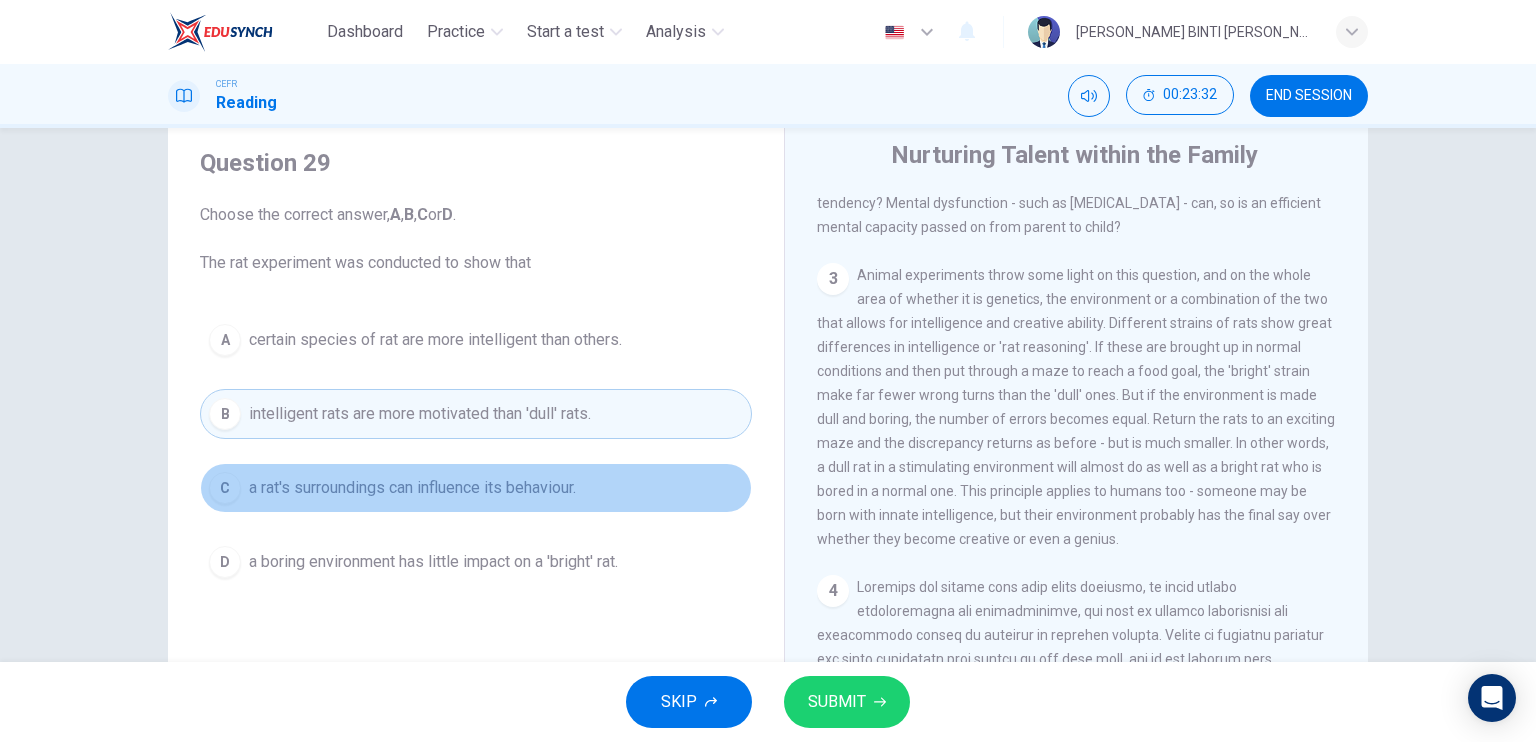 click on "C" at bounding box center [225, 488] 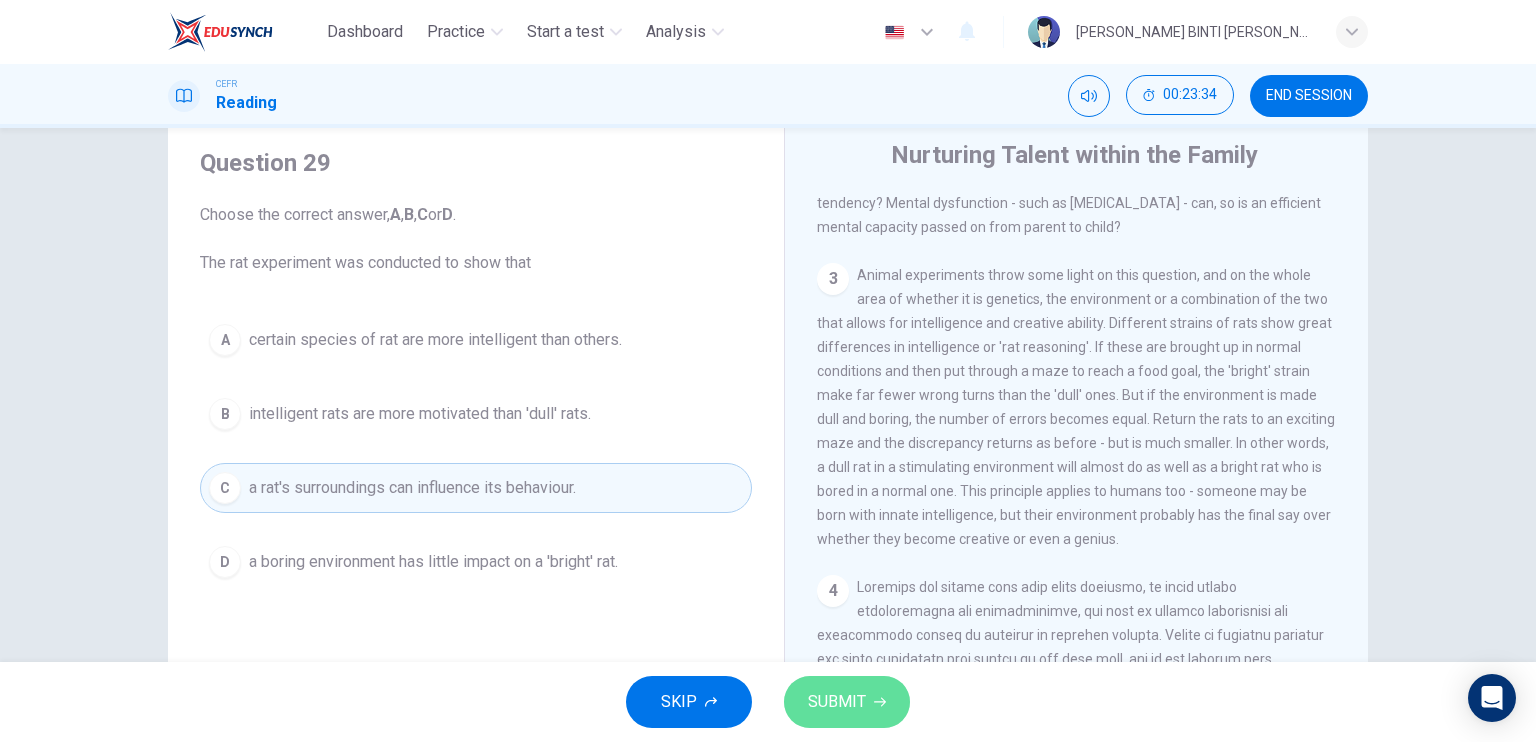 click on "SUBMIT" at bounding box center [847, 702] 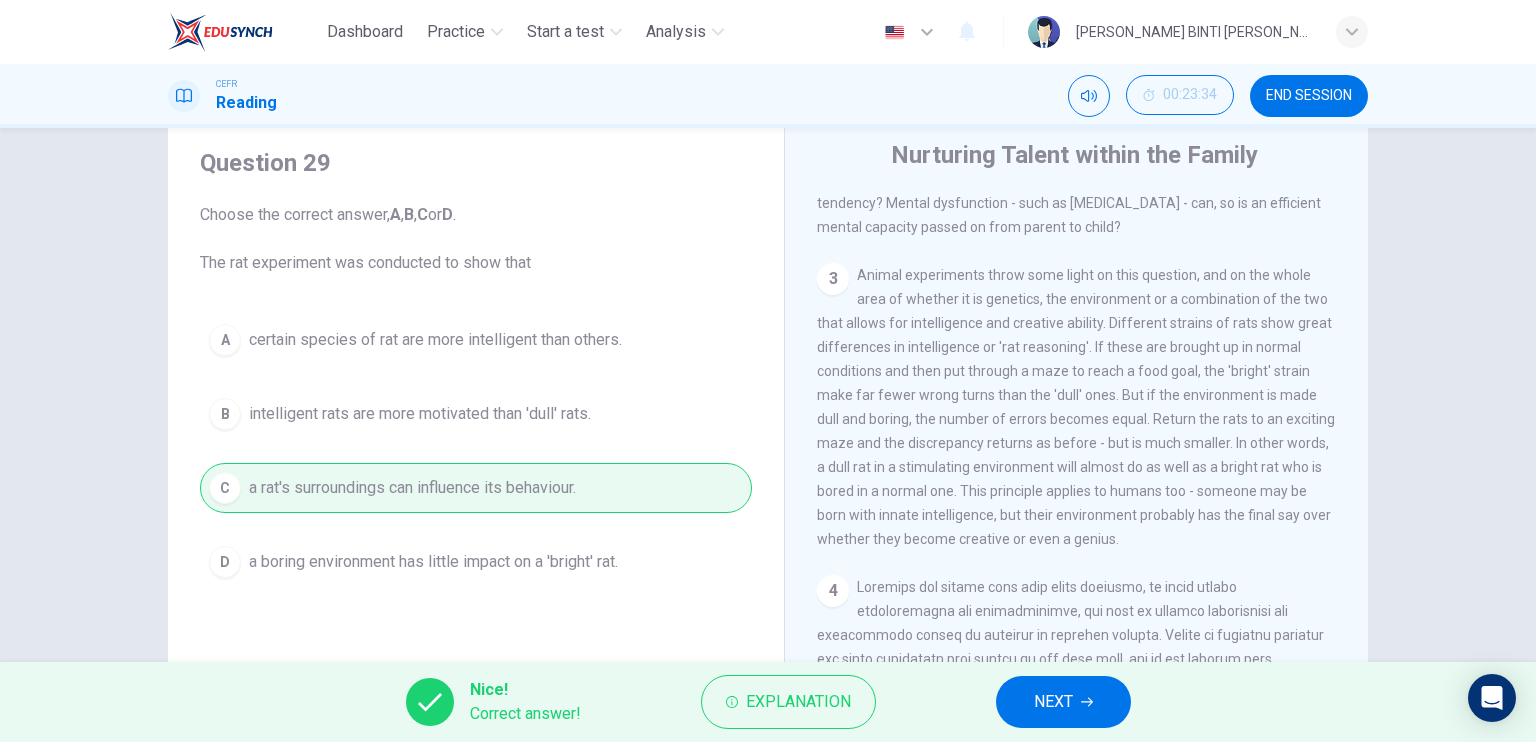 click on "NEXT" at bounding box center [1053, 702] 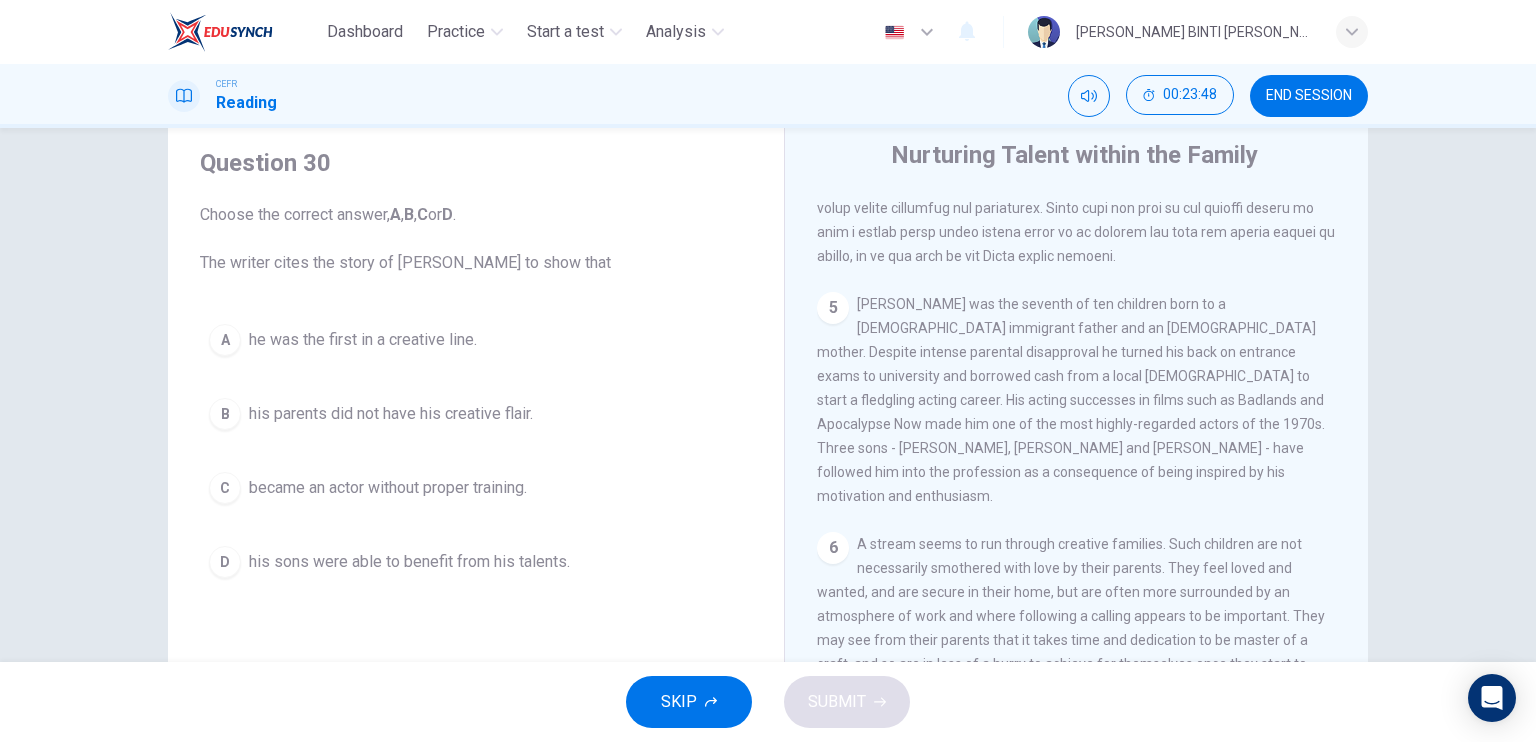 scroll, scrollTop: 1507, scrollLeft: 0, axis: vertical 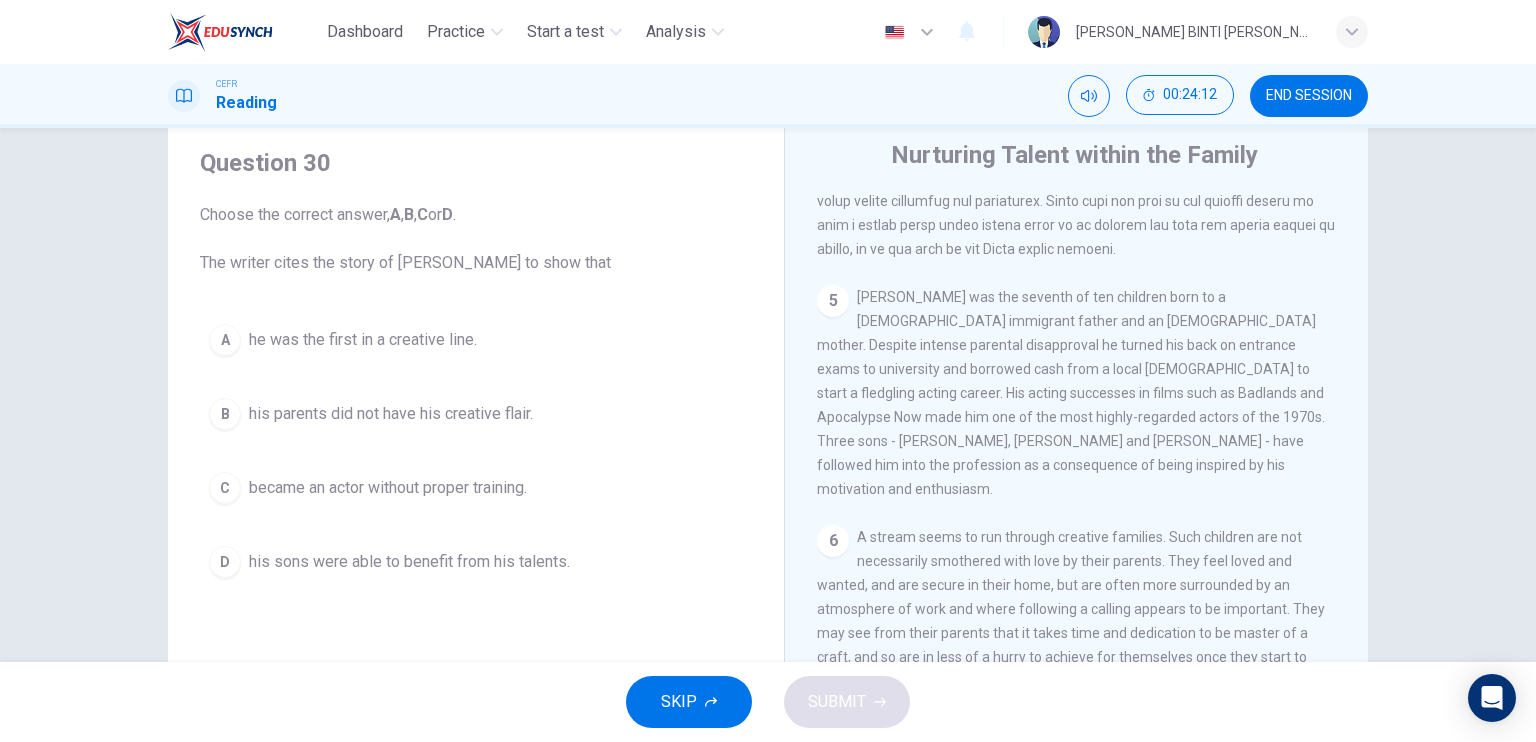 click on "A" at bounding box center (225, 340) 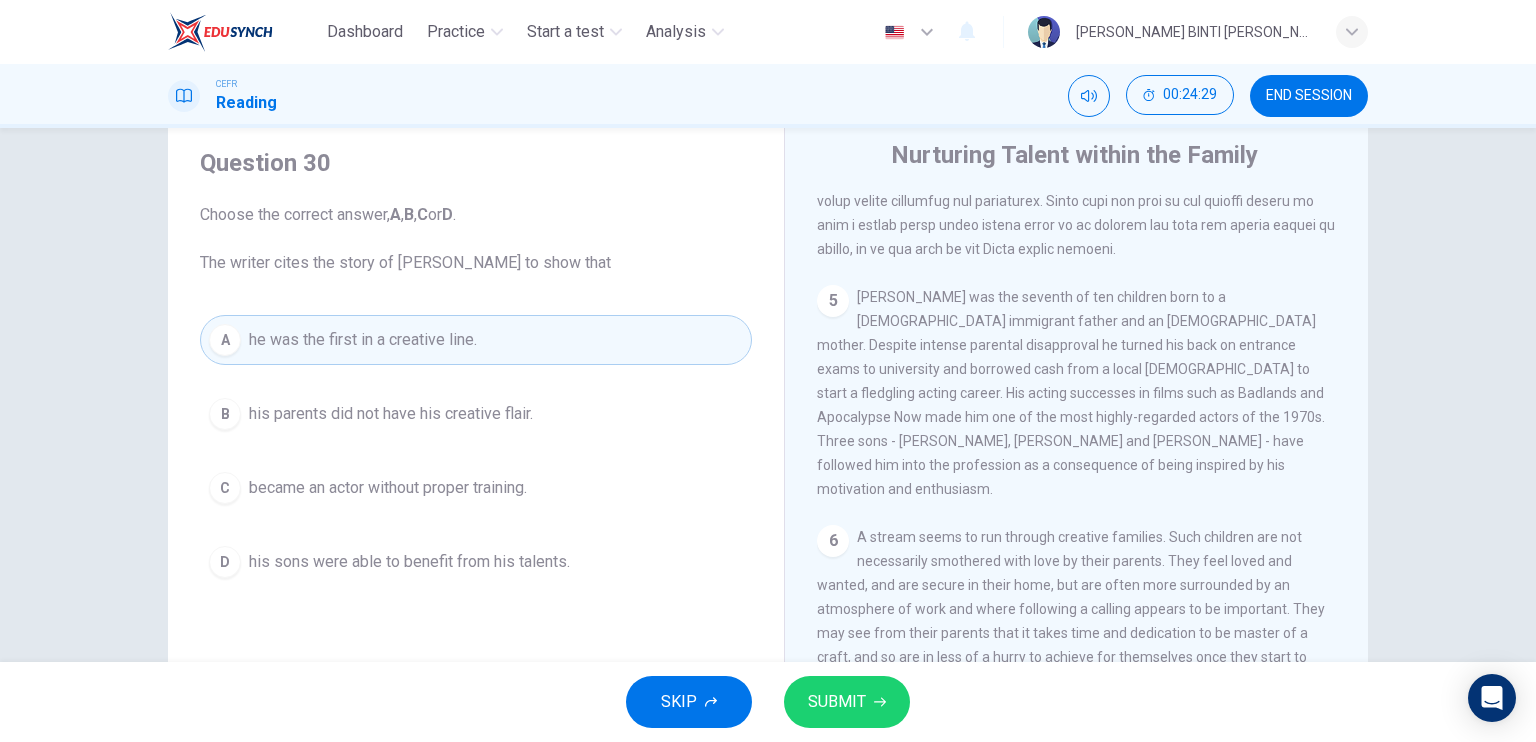 click on "B his parents did not have his creative flair." at bounding box center [476, 414] 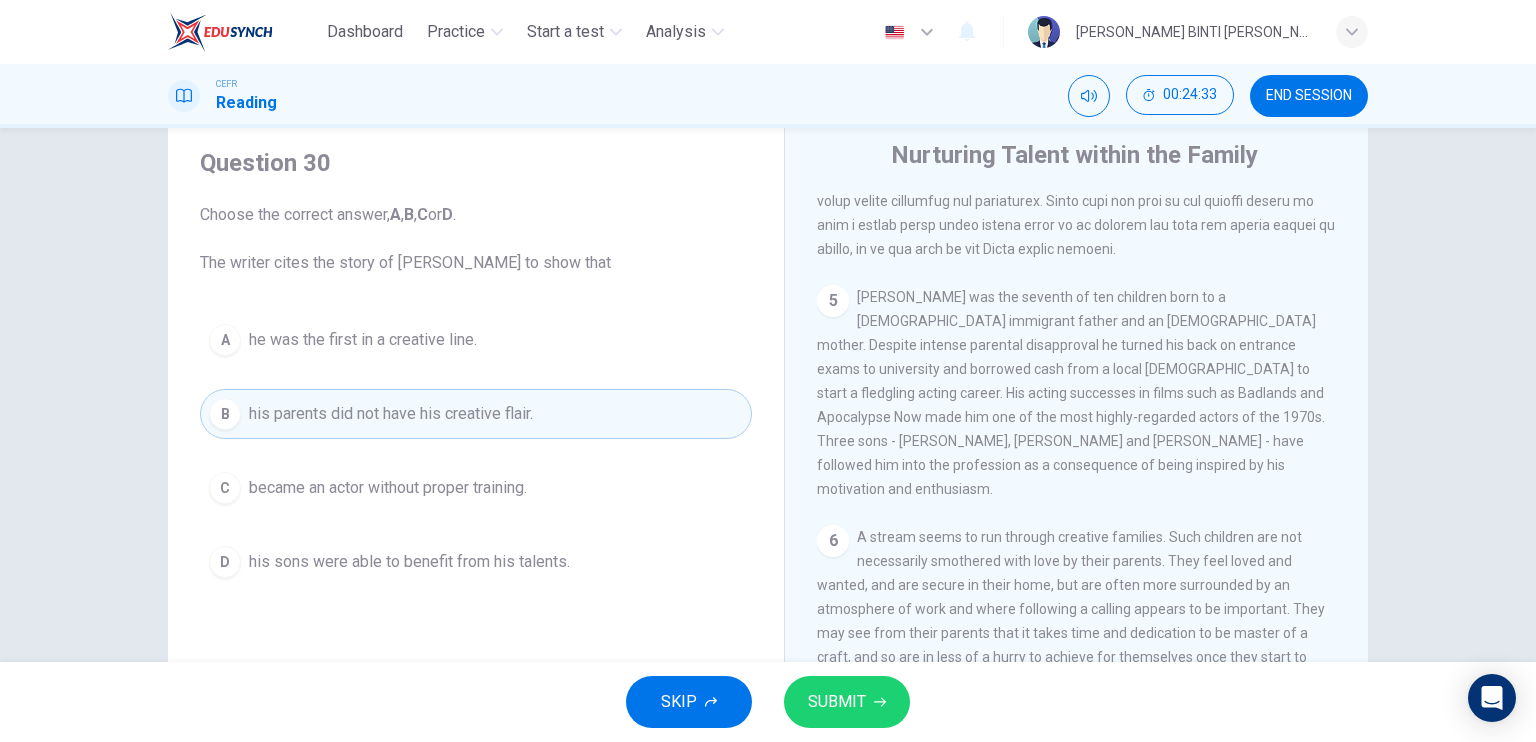 drag, startPoint x: 1336, startPoint y: 571, endPoint x: 1340, endPoint y: 597, distance: 26.305893 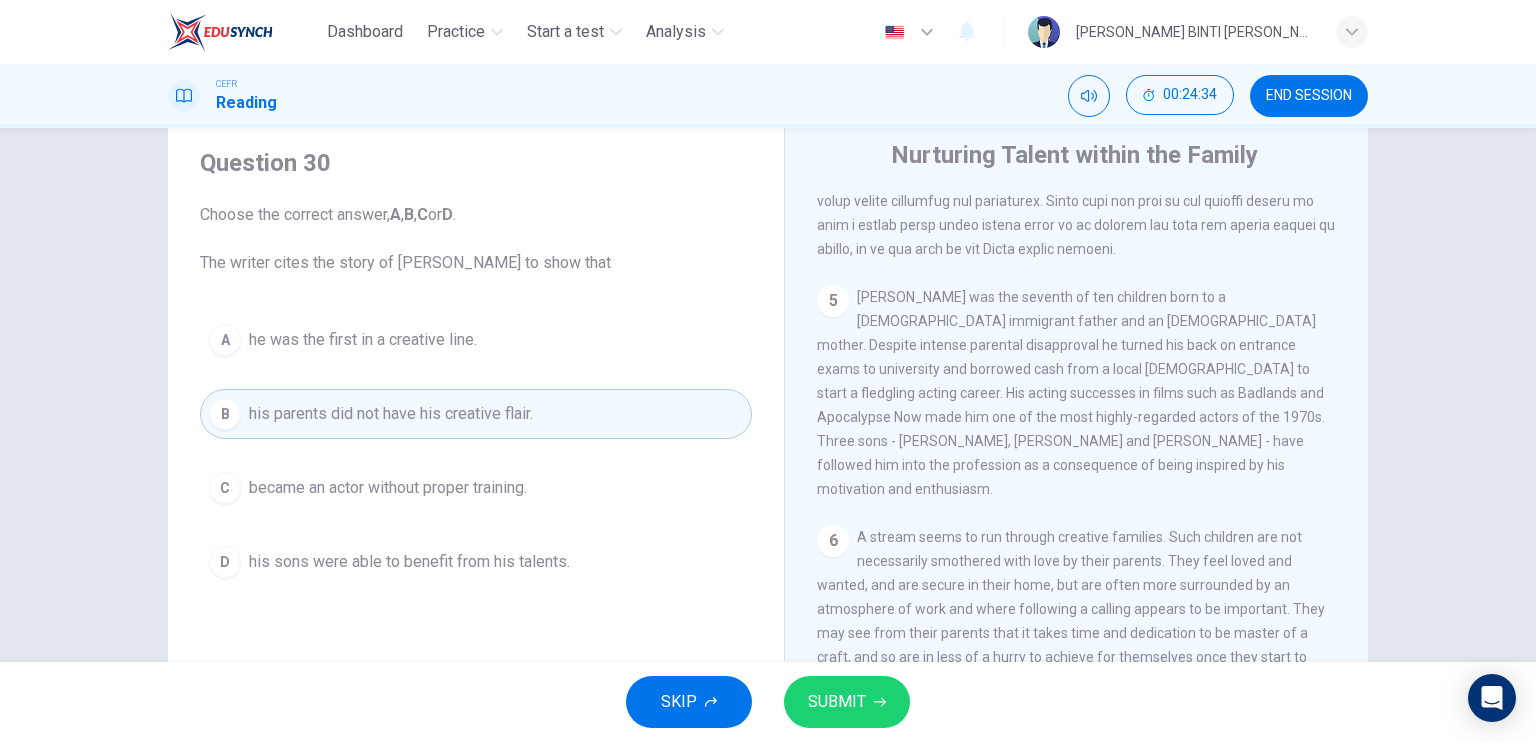 scroll, scrollTop: 1515, scrollLeft: 0, axis: vertical 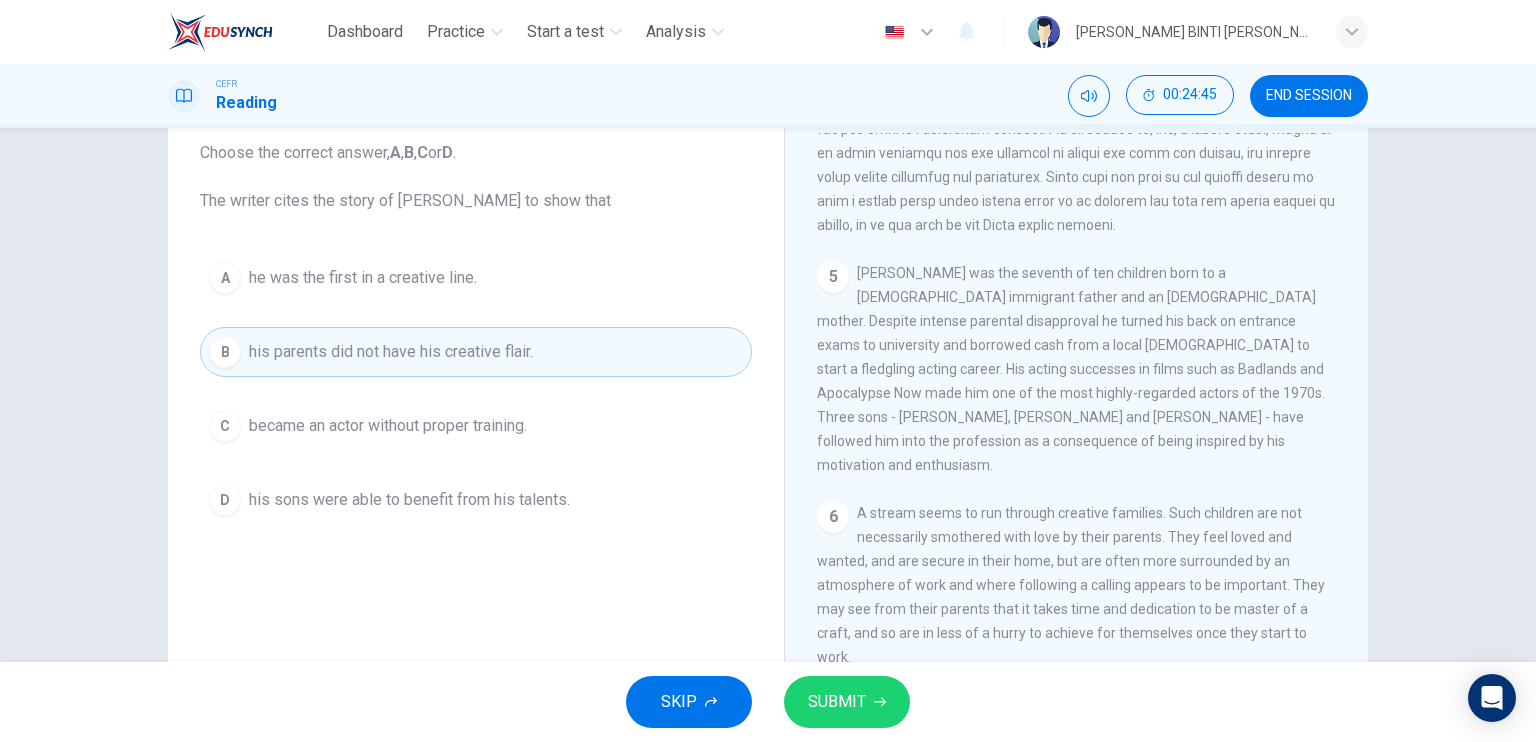 click on "SUBMIT" at bounding box center [847, 702] 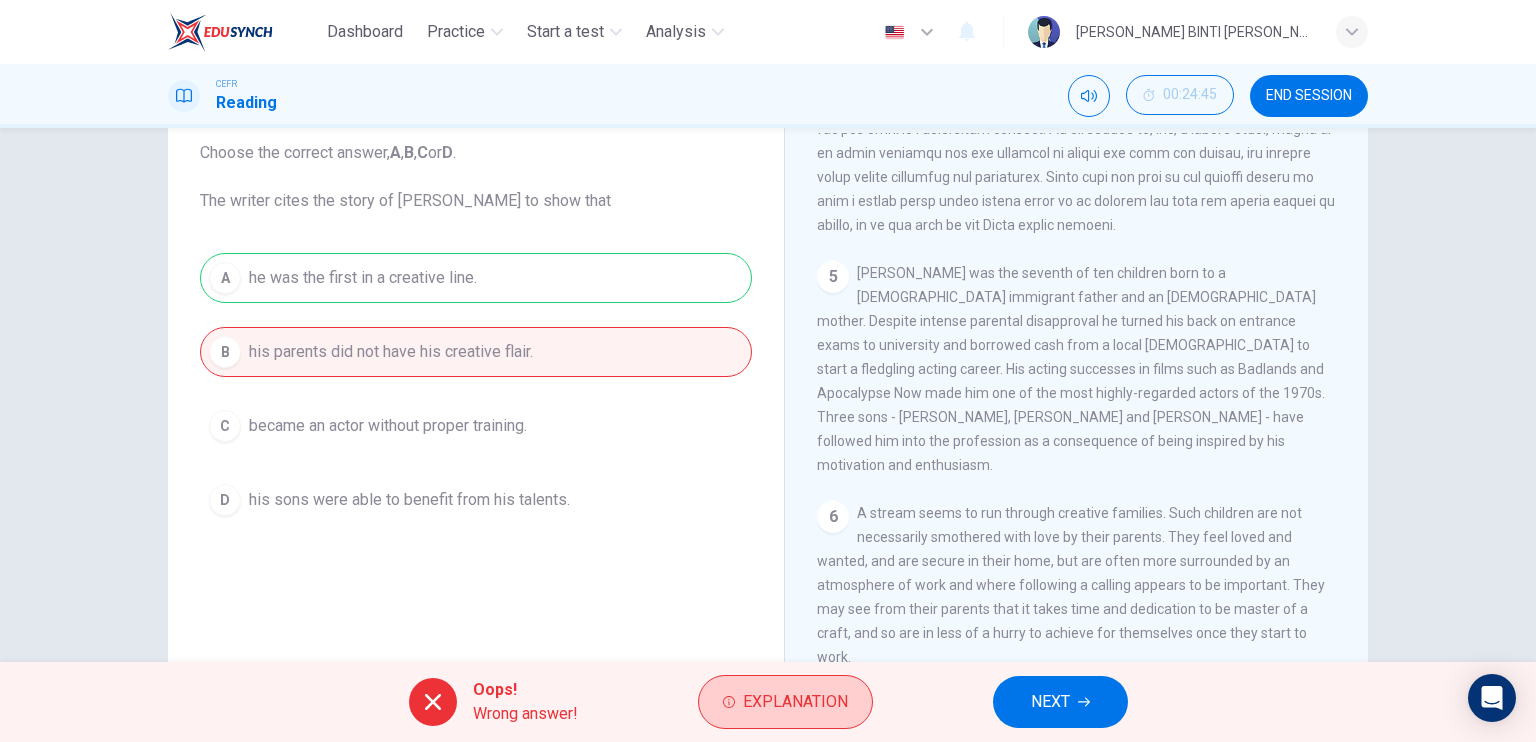 click on "Explanation" at bounding box center [795, 702] 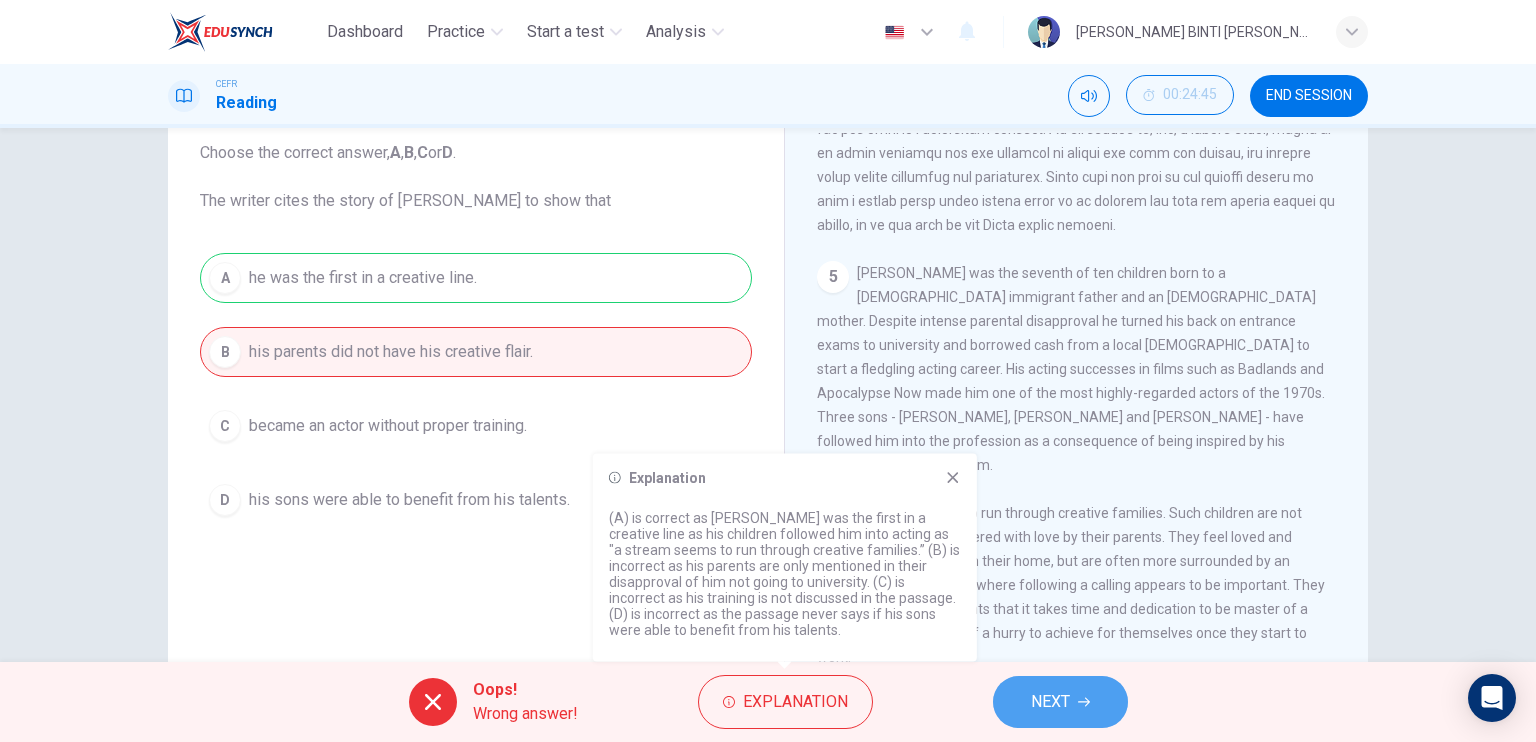 click on "NEXT" at bounding box center [1050, 702] 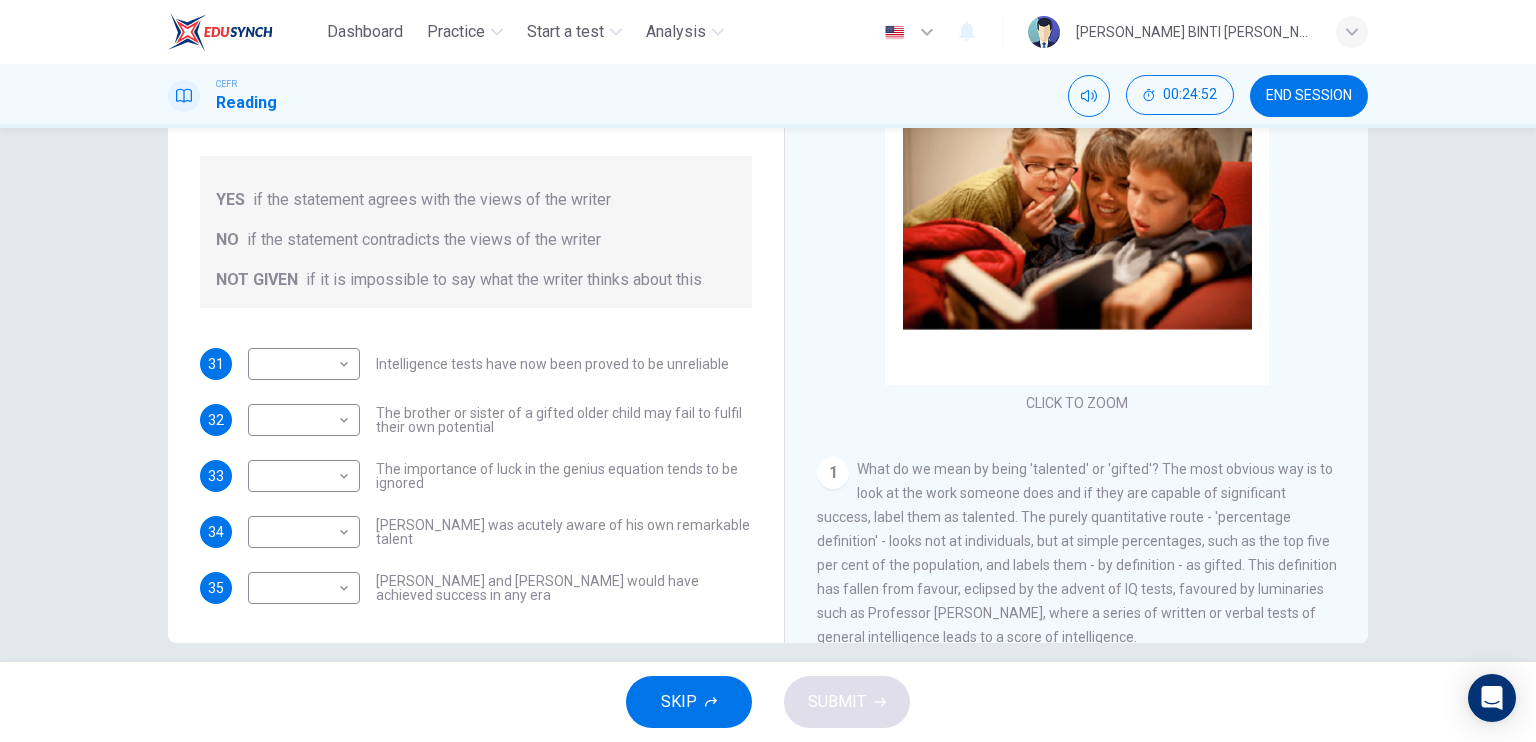 scroll, scrollTop: 203, scrollLeft: 0, axis: vertical 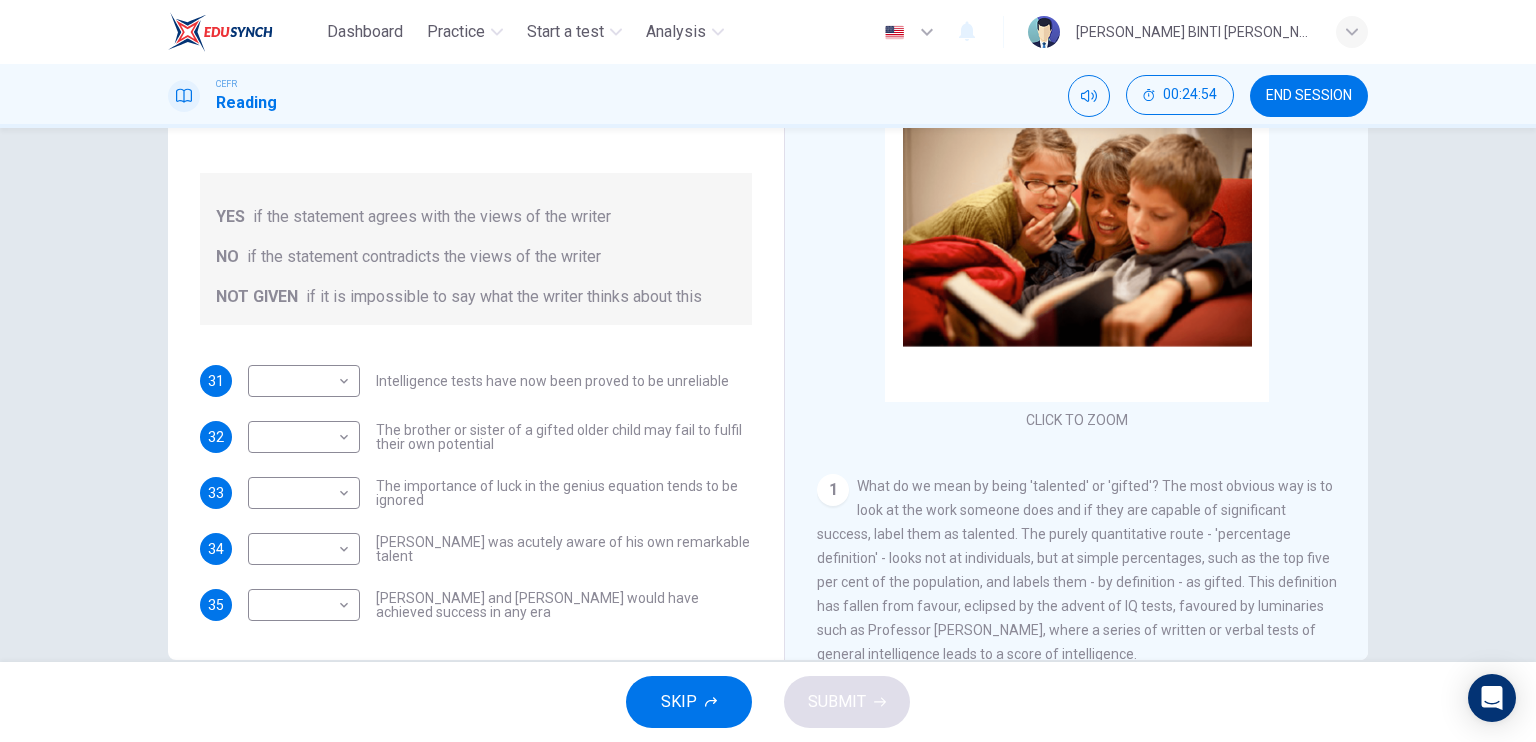 drag, startPoint x: 1360, startPoint y: 183, endPoint x: 1360, endPoint y: 231, distance: 48 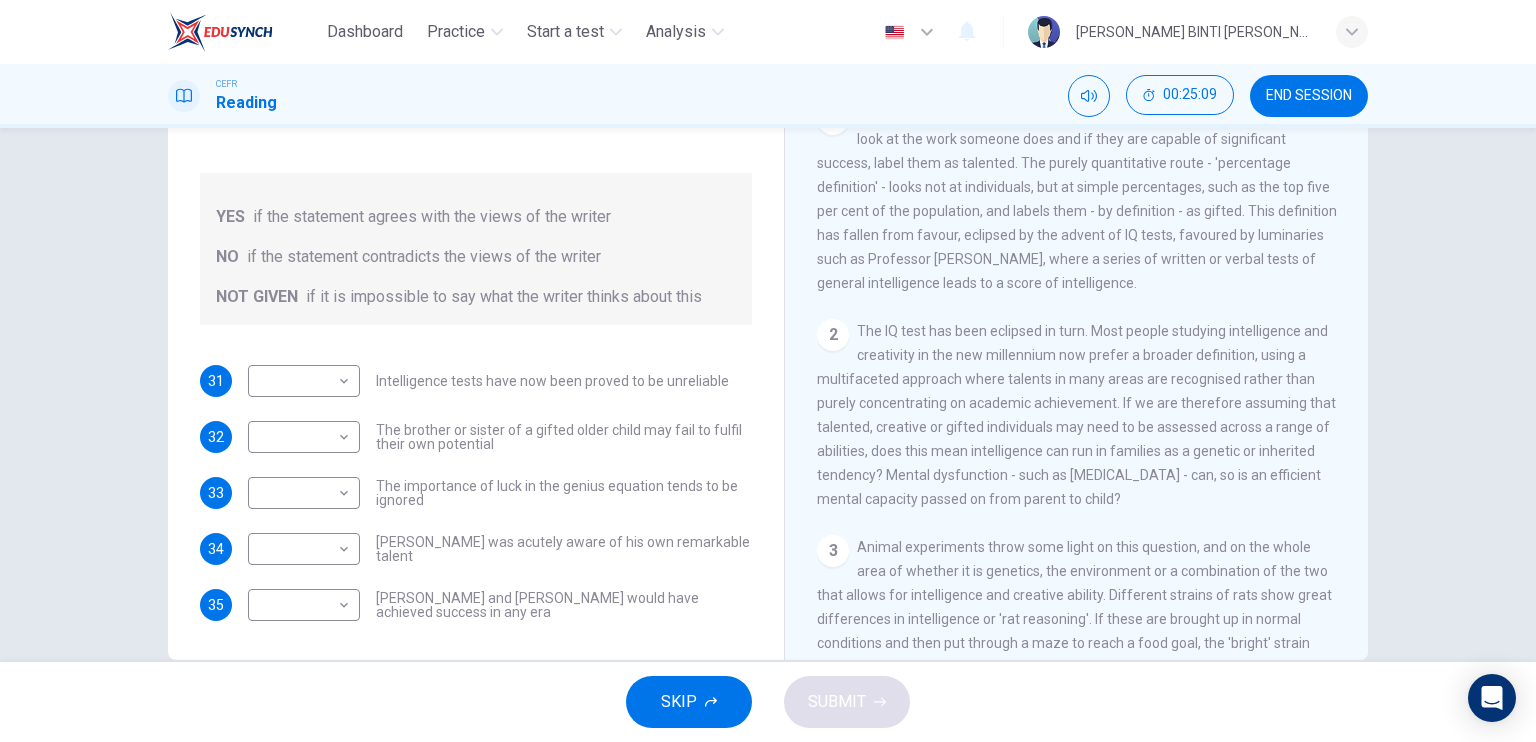 scroll, scrollTop: 368, scrollLeft: 0, axis: vertical 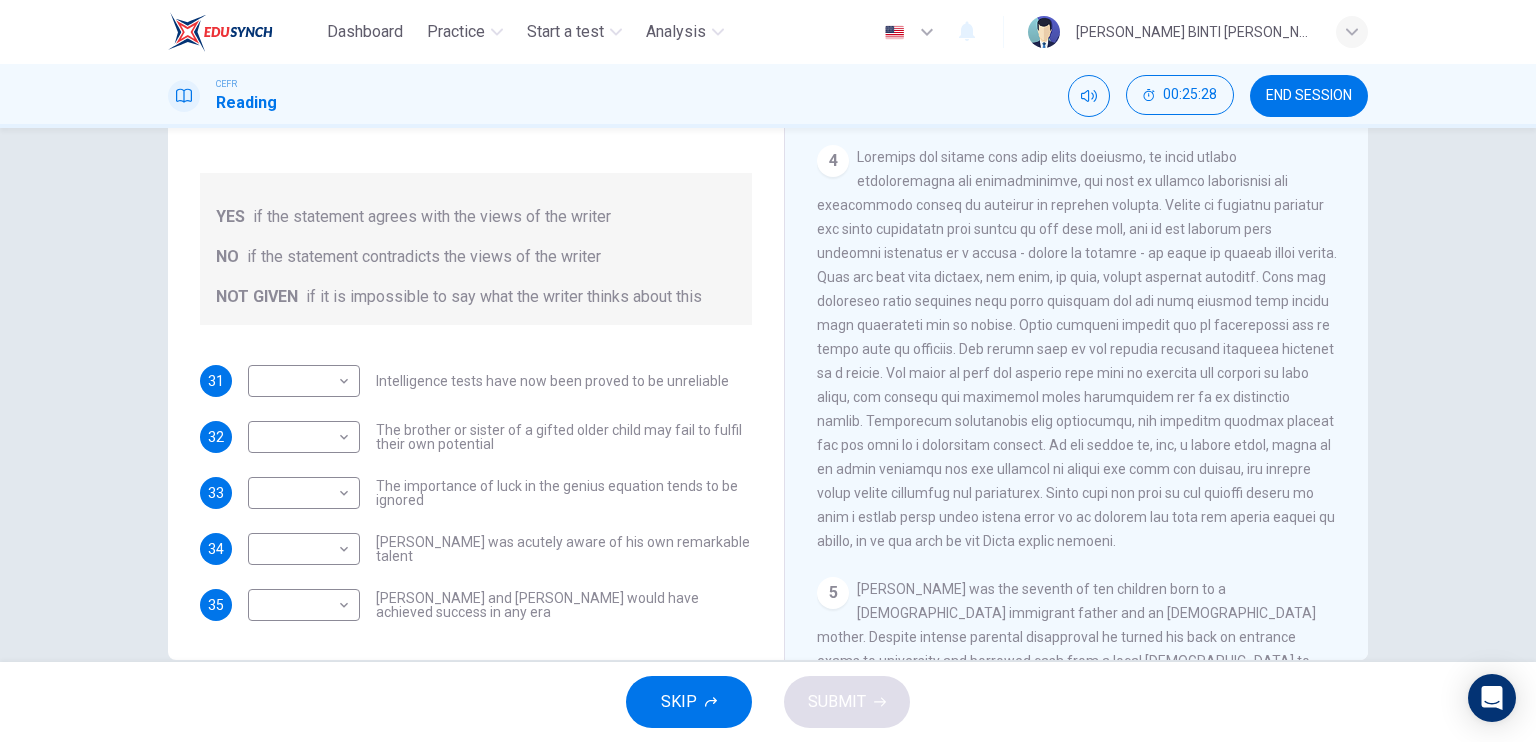 drag, startPoint x: 1356, startPoint y: 228, endPoint x: 1356, endPoint y: 385, distance: 157 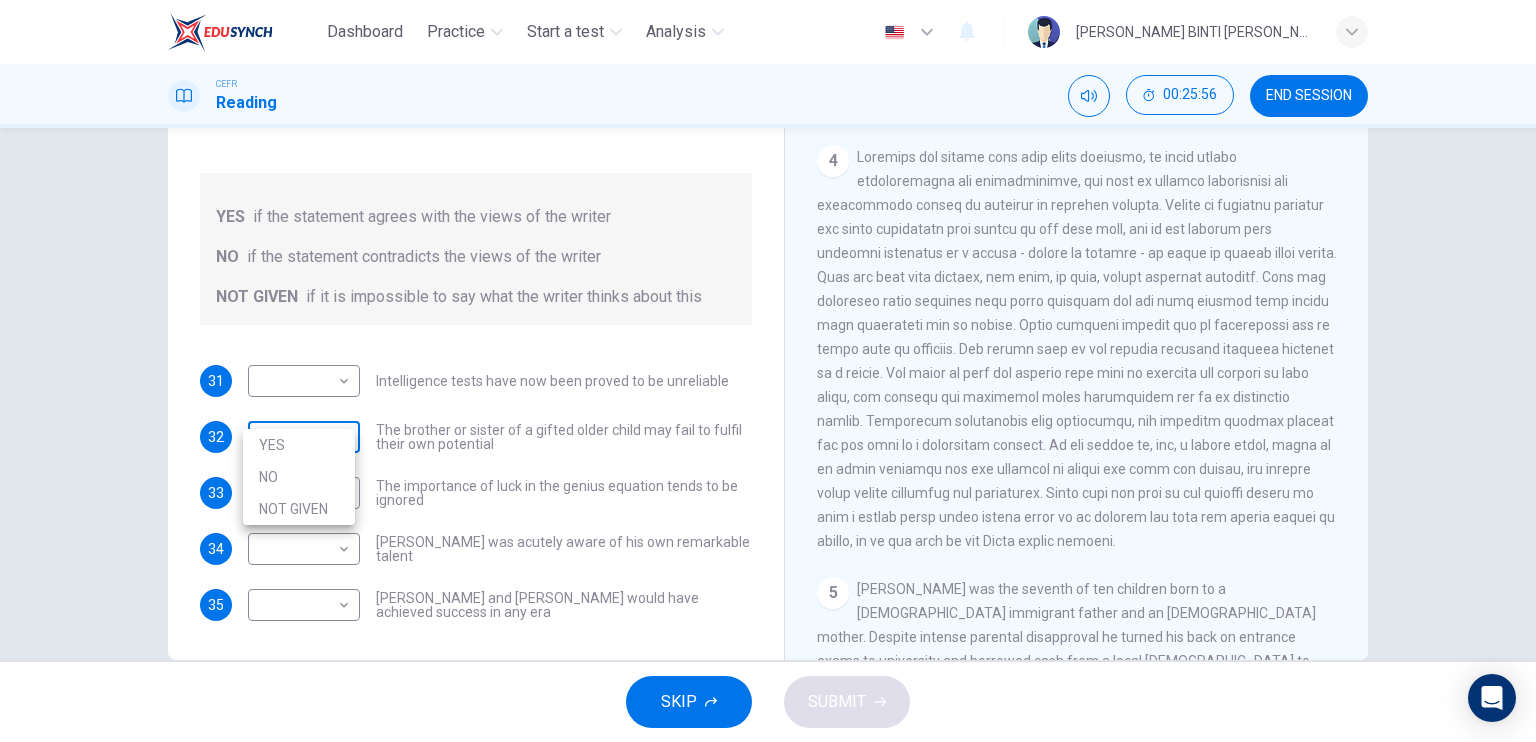 click on "Dashboard Practice Start a test Analysis English en ​ [PERSON_NAME] BINTI [PERSON_NAME] CEFR Reading 00:25:56 END SESSION Questions 31 - 35 Do the following statements agree with the claims of the writer in the Reading Passage?
In the boxes below write YES if the statement agrees with the views of the writer NO if the statement contradicts the views of the writer NOT GIVEN if it is impossible to say what the writer thinks about this 31 ​ ​ Intelligence tests have now been proved to be unreliable 32 ​ ​ The brother or sister of a gifted older child may fail to fulfil their own potential 33 ​ ​ The importance of luck in the genius equation tends to be ignored 34 ​ ​ [PERSON_NAME] was acutely aware of his own remarkable talent 35 ​ ​ [PERSON_NAME] and [PERSON_NAME] would have achieved success in any era Nurturing Talent within the Family CLICK TO ZOOM Click to Zoom 1 2 3 4 5 6 7 8 SKIP SUBMIT EduSynch - Online Language Proficiency Testing
Dashboard Practice Start a test Analysis Notifications 2025 YES" at bounding box center (768, 371) 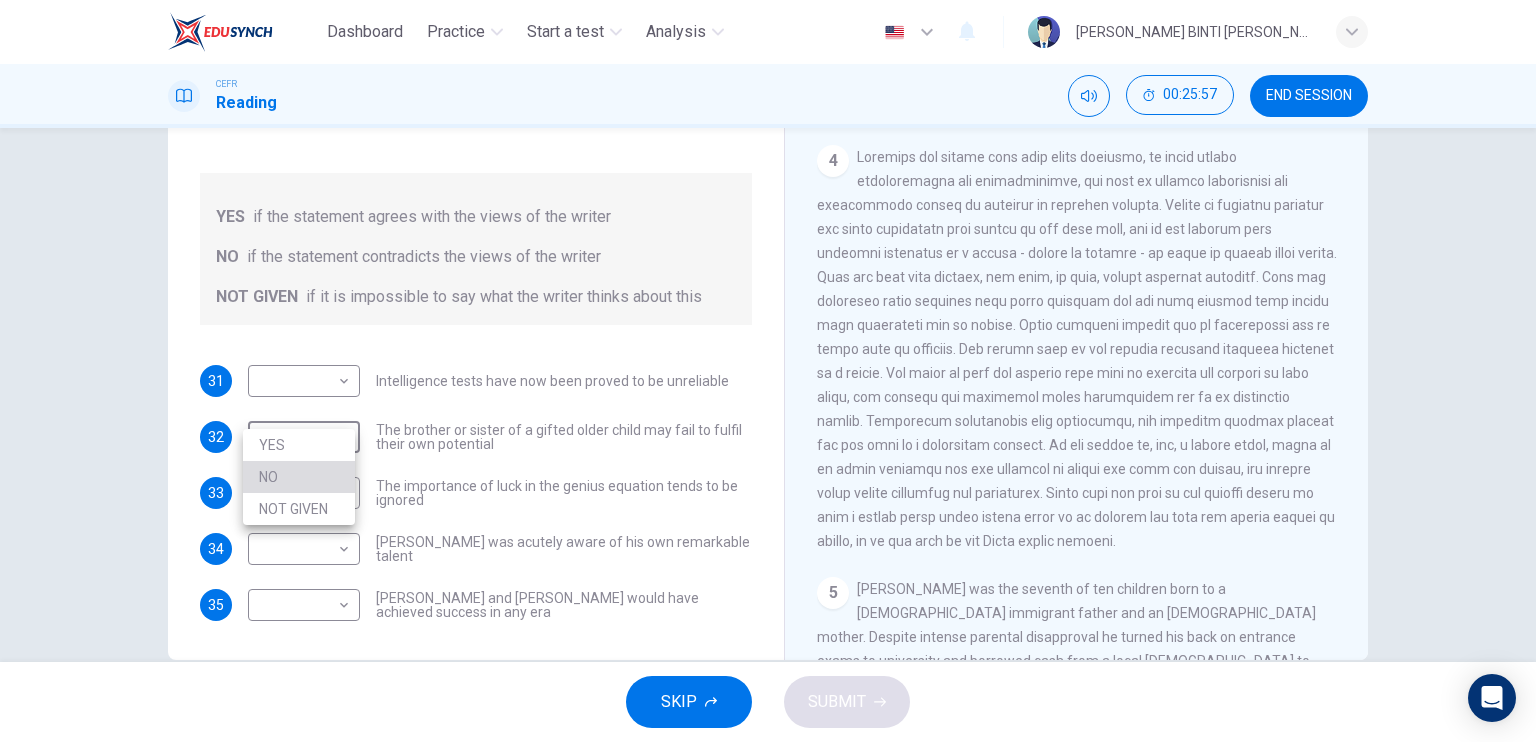 click on "NO" at bounding box center (299, 477) 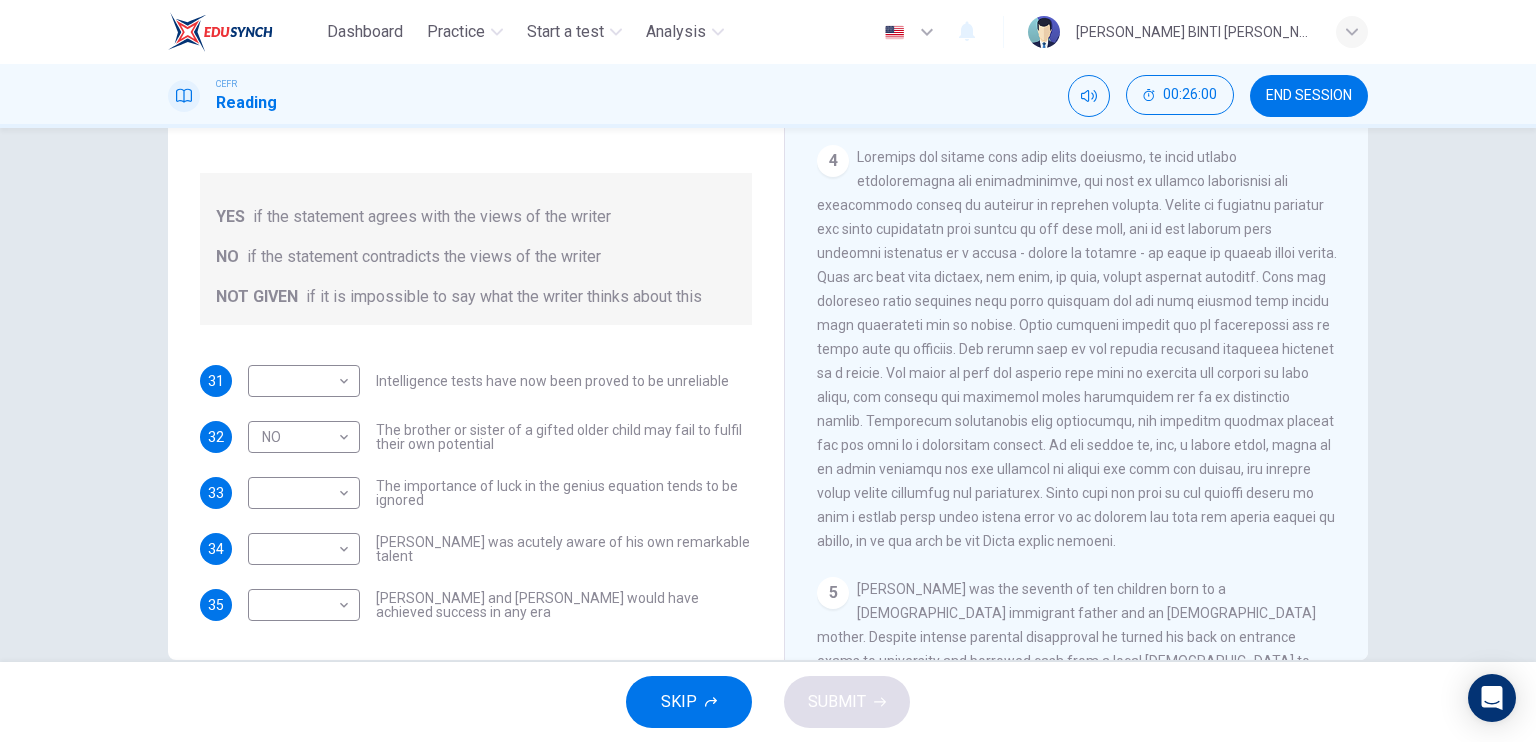 click on "CLICK TO ZOOM Click to Zoom 1 What do we mean by being 'talented' or 'gifted'? The most obvious way is to look at the work someone does and if they are capable of significant success, label them as talented. The purely quantitative route - 'percentage definition' - looks not at individuals, but at simple percentages, such as the top five per cent of the population, and labels them - by definition - as gifted. This definition has fallen from favour, eclipsed by the advent of IQ tests, favoured by luminaries such as Professor [PERSON_NAME], where a series of written or verbal tests of general intelligence leads to a score of intelligence. 2 3 4 5 6 7 8" at bounding box center [1090, 356] 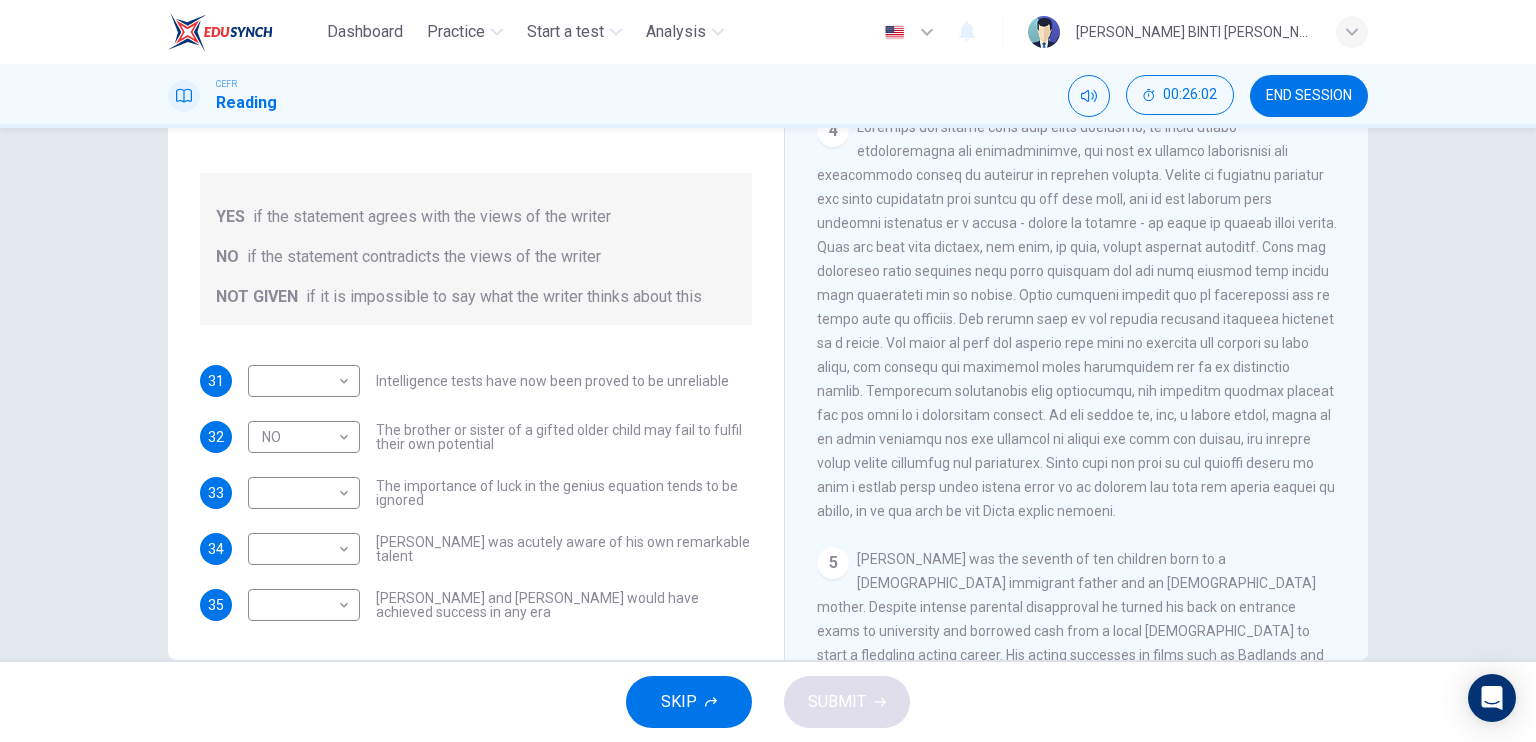 scroll, scrollTop: 1110, scrollLeft: 0, axis: vertical 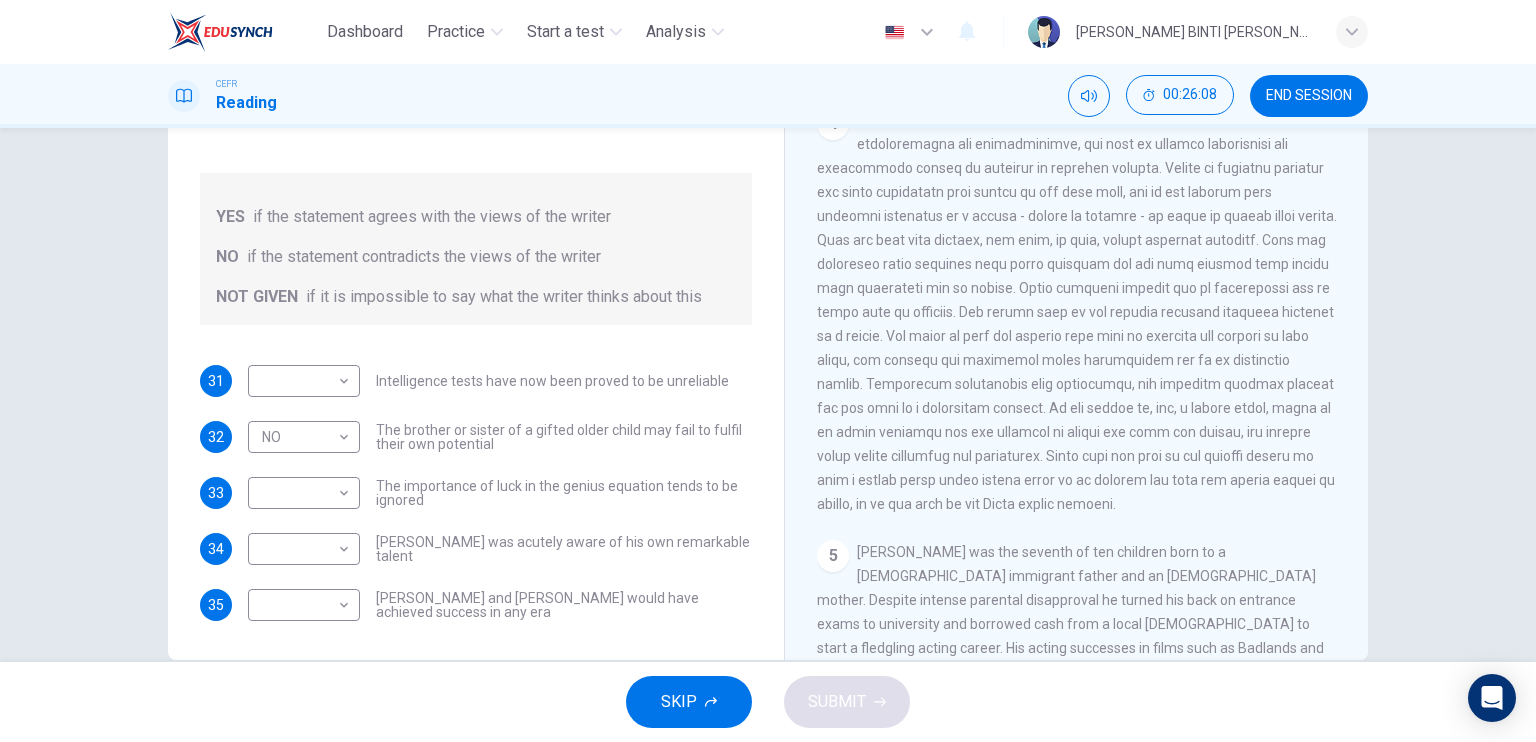 drag, startPoint x: 1344, startPoint y: 418, endPoint x: 1344, endPoint y: 440, distance: 22 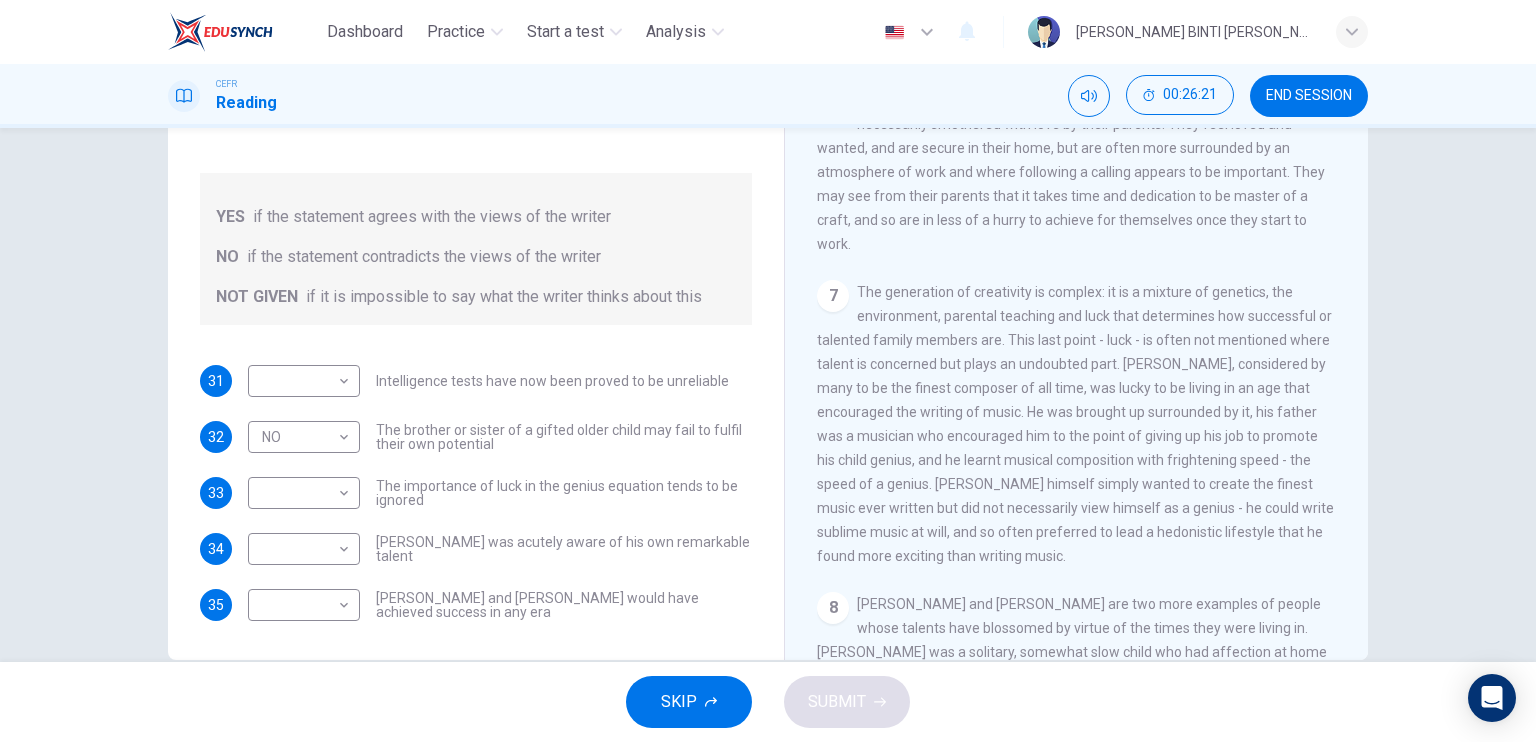 scroll, scrollTop: 1805, scrollLeft: 0, axis: vertical 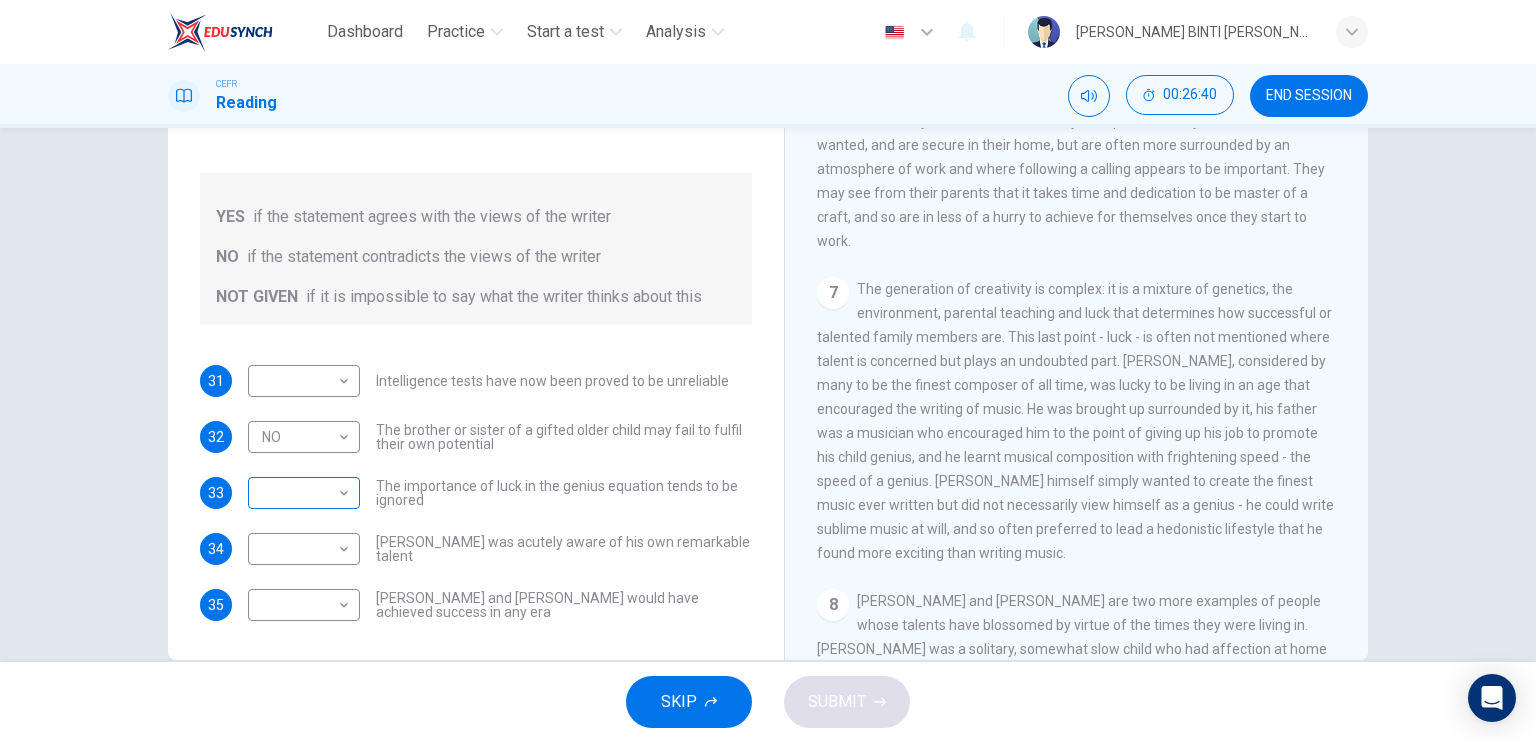 click on "Dashboard Practice Start a test Analysis English en ​ [PERSON_NAME] BINTI [PERSON_NAME] CEFR Reading 00:26:40 END SESSION Questions 31 - 35 Do the following statements agree with the claims of the writer in the Reading Passage?
In the boxes below write YES if the statement agrees with the views of the writer NO if the statement contradicts the views of the writer NOT GIVEN if it is impossible to say what the writer thinks about this 31 ​ ​ Intelligence tests have now been proved to be unreliable 32 NO NO ​ The brother or sister of a gifted older child may fail to fulfil their own potential 33 ​ ​ The importance of luck in the genius equation tends to be ignored 34 ​ ​ [PERSON_NAME] was acutely aware of his own remarkable talent 35 ​ ​ [PERSON_NAME] and [PERSON_NAME] would have achieved success in any era Nurturing Talent within the Family CLICK TO ZOOM Click to Zoom 1 2 3 4 5 6 7 8 SKIP SUBMIT EduSynch - Online Language Proficiency Testing
Dashboard Practice Start a test Analysis Notifications 2025" at bounding box center [768, 371] 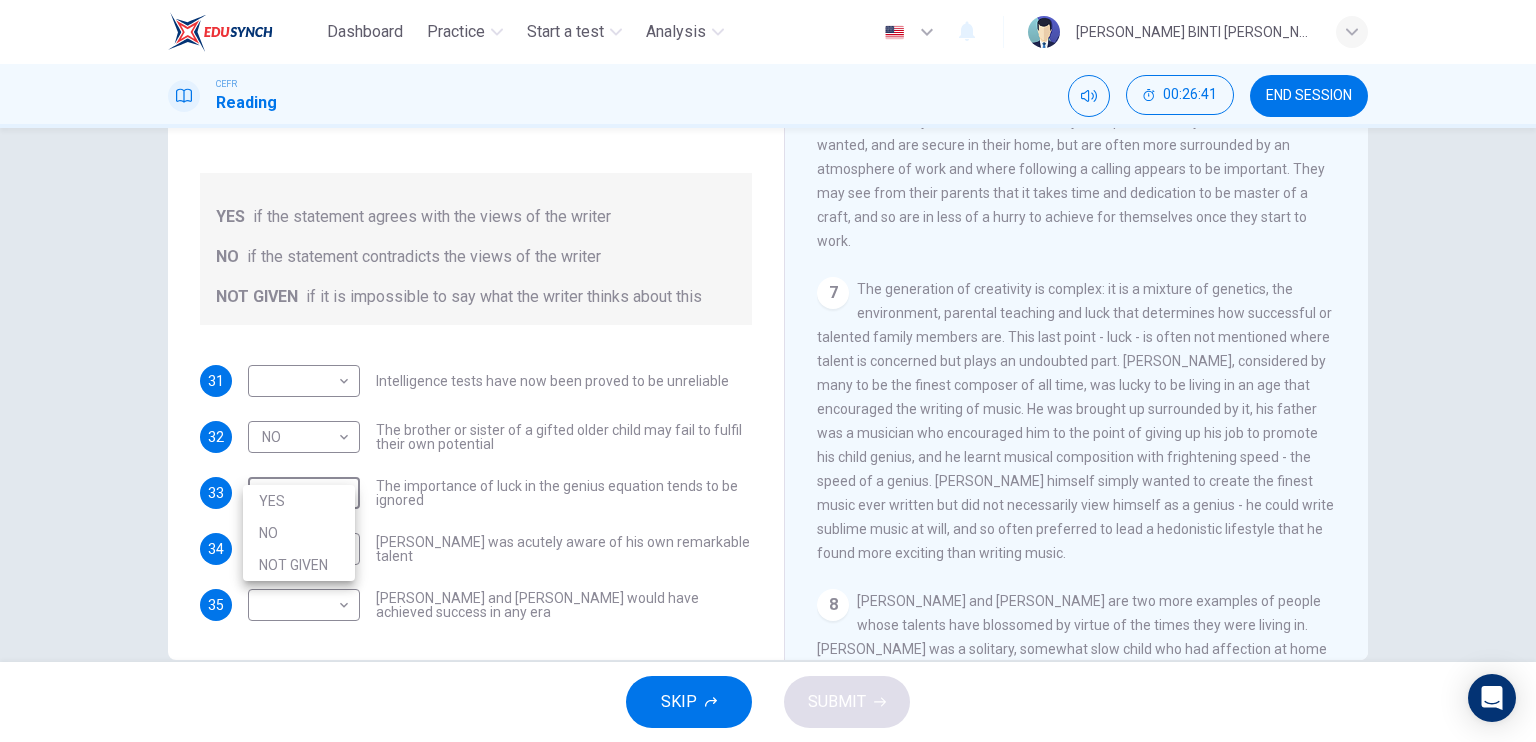 click on "YES" at bounding box center [299, 501] 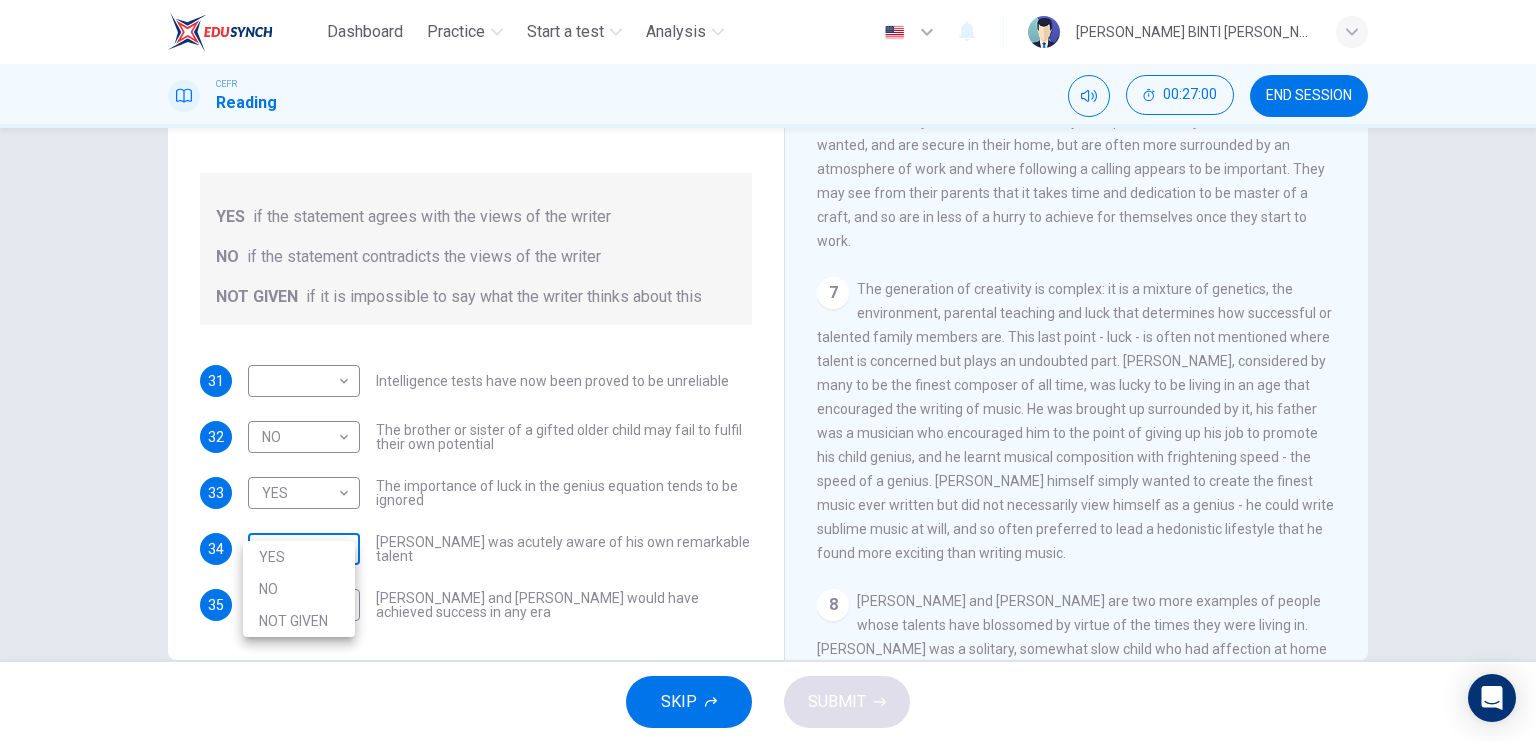 click on "Dashboard Practice Start a test Analysis English en ​ [PERSON_NAME] BINTI [PERSON_NAME] CEFR Reading 00:27:00 END SESSION Questions 31 - 35 Do the following statements agree with the claims of the writer in the Reading Passage?
In the boxes below write YES if the statement agrees with the views of the writer NO if the statement contradicts the views of the writer NOT GIVEN if it is impossible to say what the writer thinks about this 31 ​ ​ Intelligence tests have now been proved to be unreliable 32 NO NO ​ The brother or sister of a gifted older child may fail to fulfil their own potential 33 YES YES ​ The importance of luck in the genius equation tends to be ignored 34 ​ ​ [PERSON_NAME] was acutely aware of his own remarkable talent 35 ​ ​ [PERSON_NAME] and [PERSON_NAME] would have achieved success in any era Nurturing Talent within the Family CLICK TO ZOOM Click to Zoom 1 2 3 4 5 6 7 8 SKIP SUBMIT EduSynch - Online Language Proficiency Testing
Dashboard Practice Start a test Analysis Notifications 2025" at bounding box center (768, 371) 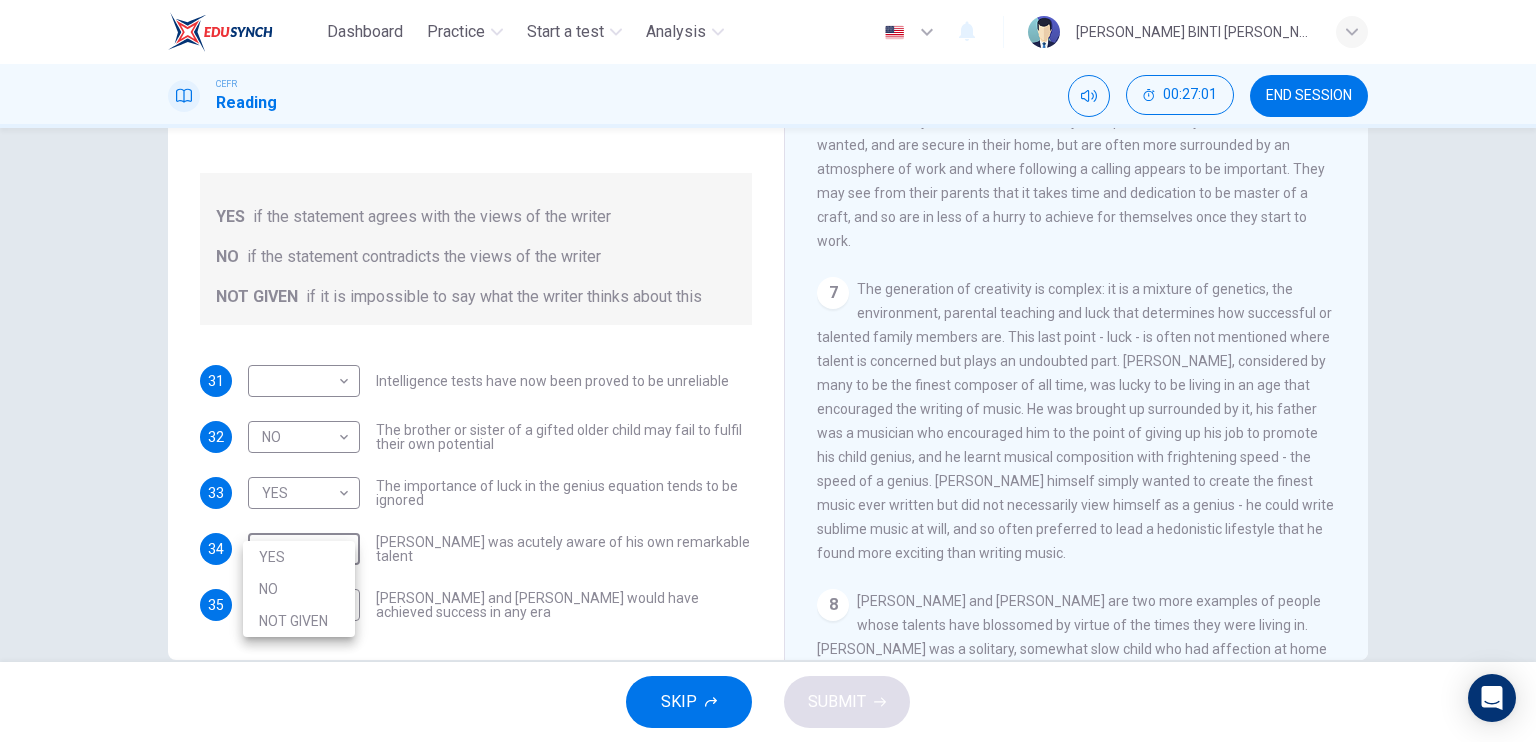 click on "NO" at bounding box center [299, 589] 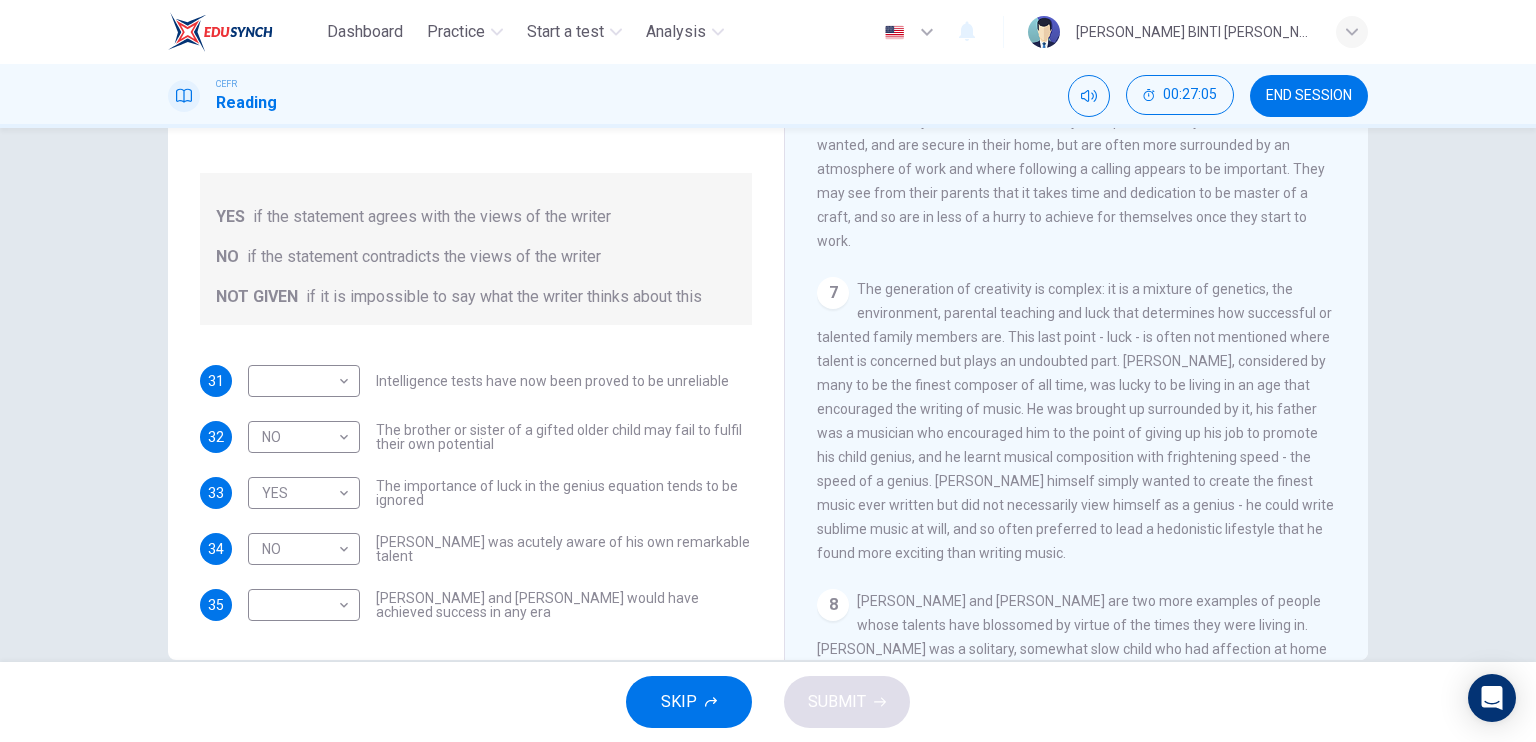 drag, startPoint x: 1343, startPoint y: 531, endPoint x: 1343, endPoint y: 555, distance: 24 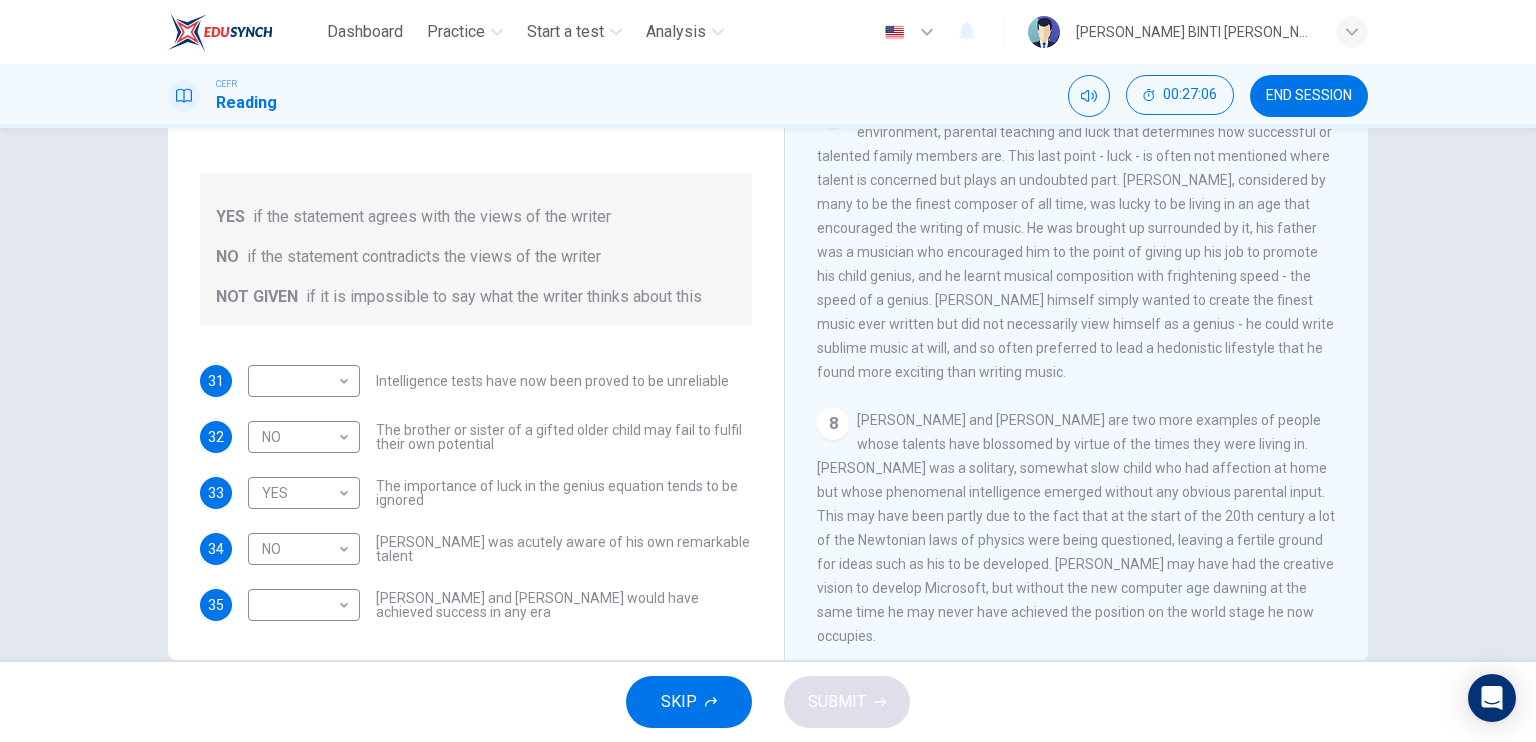 scroll, scrollTop: 2000, scrollLeft: 0, axis: vertical 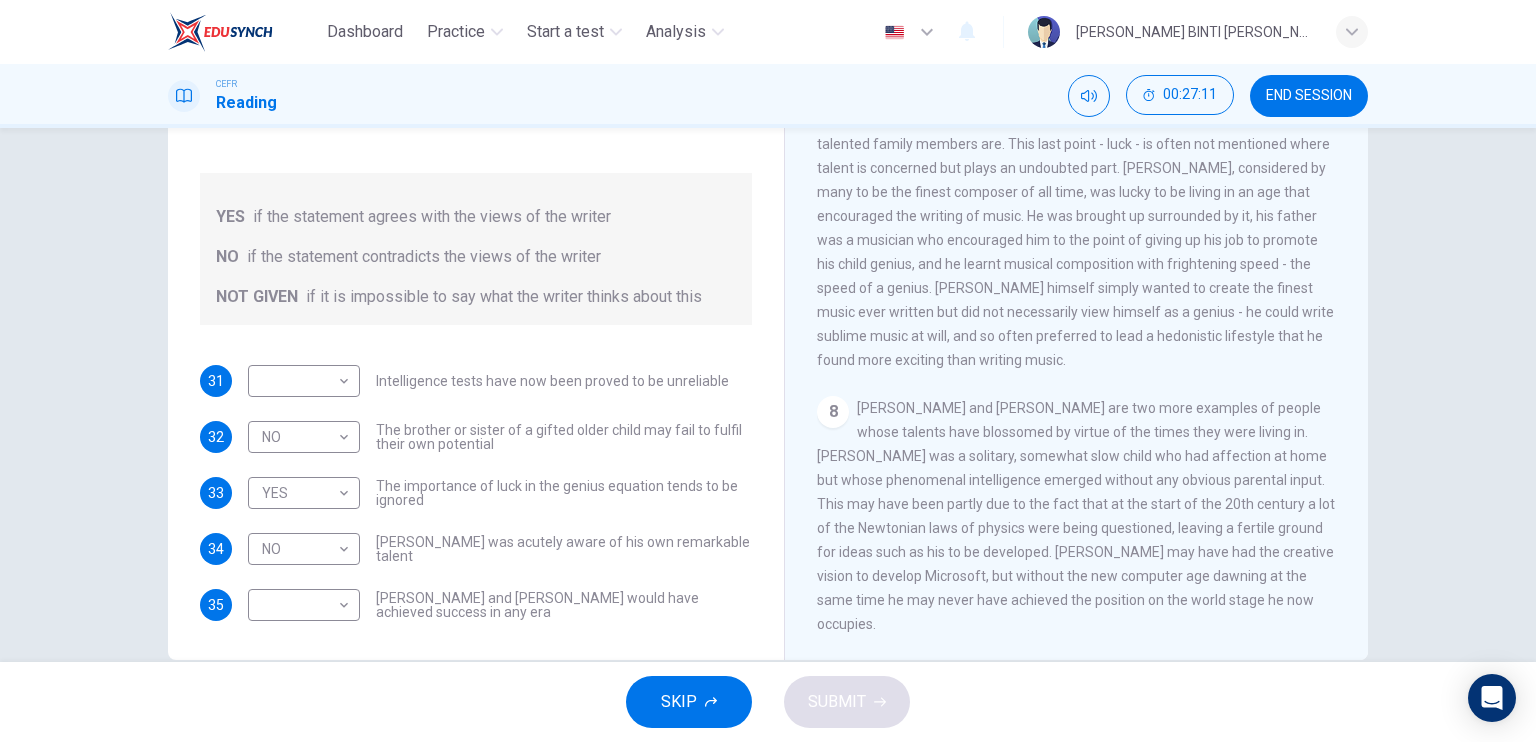 drag, startPoint x: 1344, startPoint y: 560, endPoint x: 1348, endPoint y: 571, distance: 11.7046995 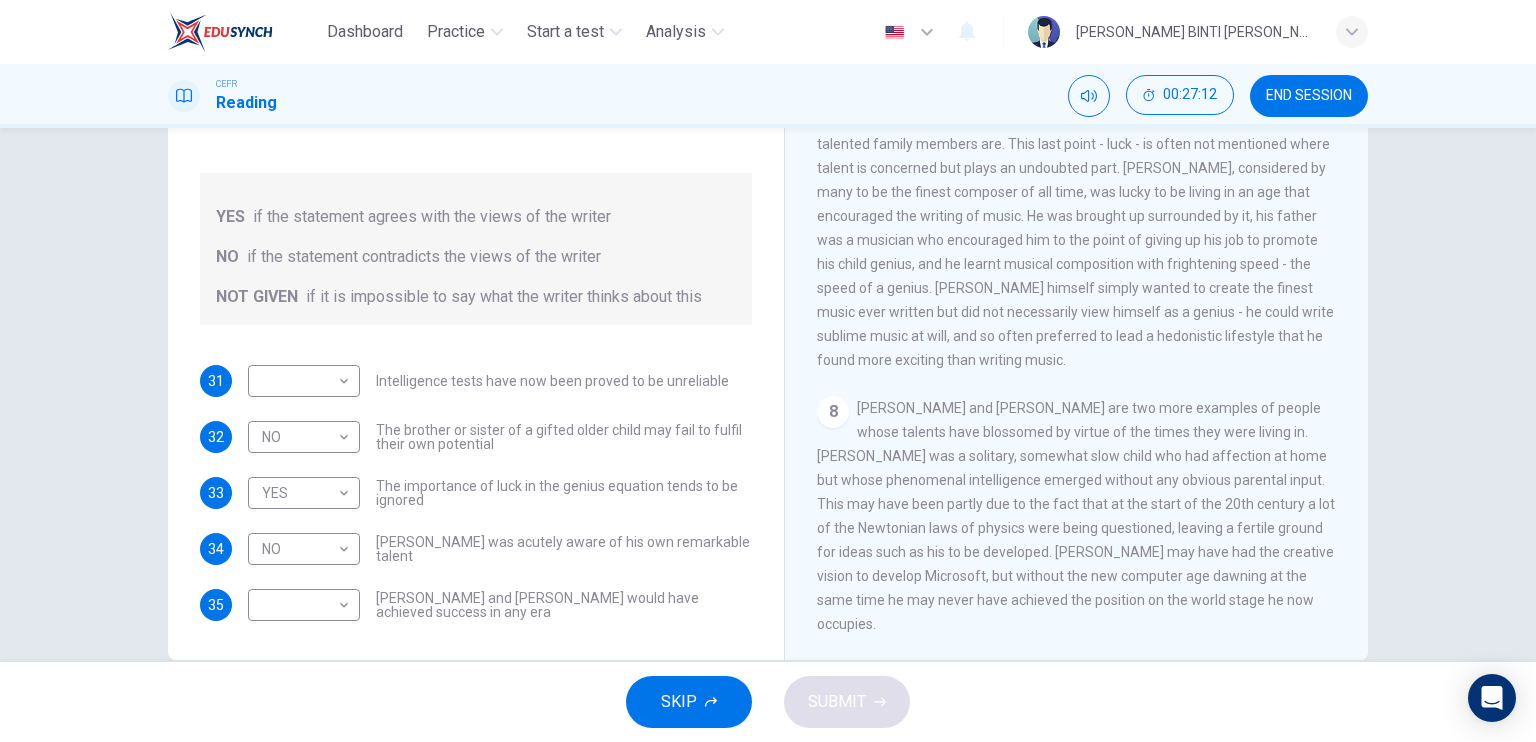 scroll, scrollTop: 2014, scrollLeft: 0, axis: vertical 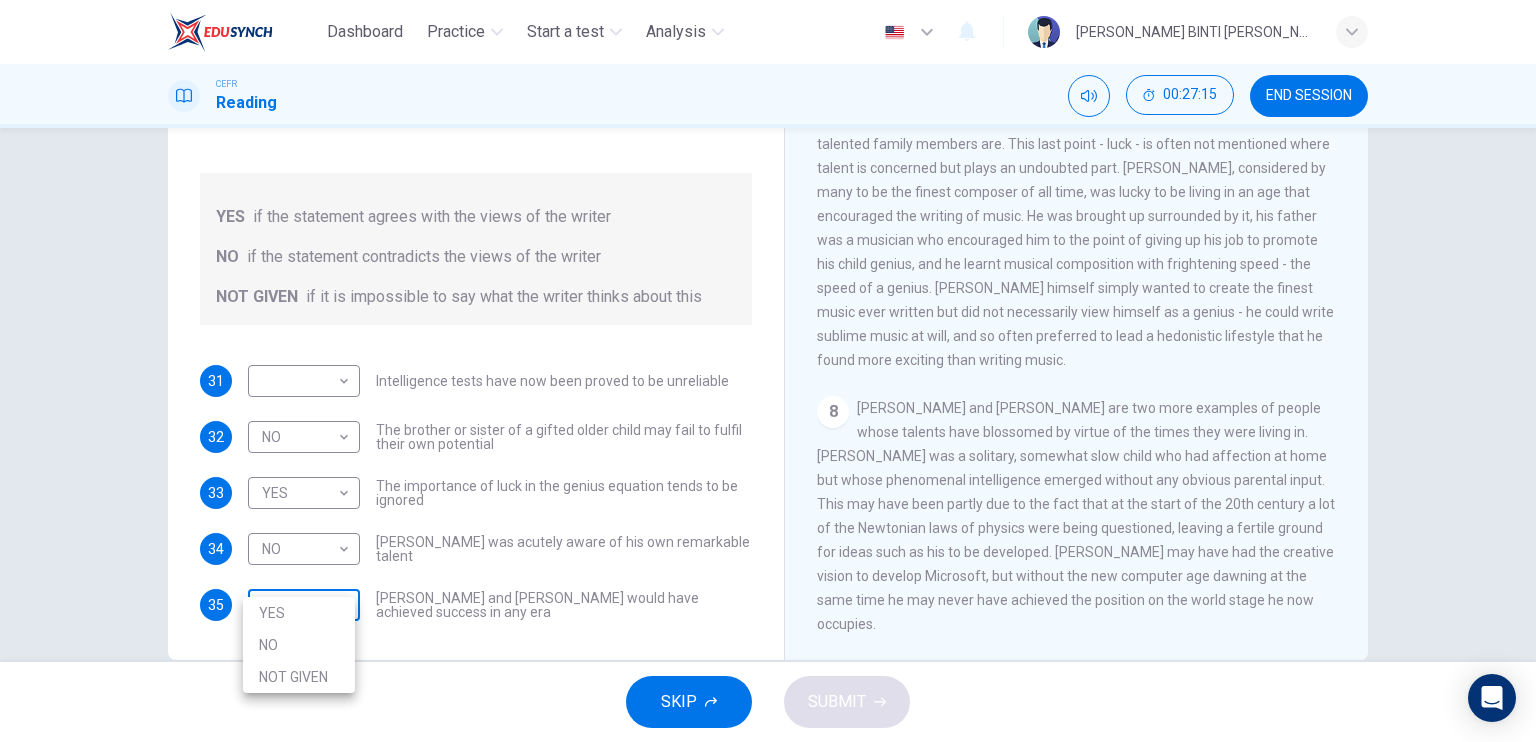 click on "Dashboard Practice Start a test Analysis English en ​ [PERSON_NAME] BINTI [PERSON_NAME] CEFR Reading 00:27:15 END SESSION Questions 31 - 35 Do the following statements agree with the claims of the writer in the Reading Passage?
In the boxes below write YES if the statement agrees with the views of the writer NO if the statement contradicts the views of the writer NOT GIVEN if it is impossible to say what the writer thinks about this 31 ​ ​ Intelligence tests have now been proved to be unreliable 32 NO NO ​ The brother or sister of a gifted older child may fail to fulfil their own potential 33 YES YES ​ The importance of luck in the genius equation tends to be ignored 34 NO NO ​ [PERSON_NAME] was acutely aware of his own remarkable talent 35 ​ ​ [PERSON_NAME] and [PERSON_NAME] would have achieved success in any era Nurturing Talent within the Family CLICK TO ZOOM Click to Zoom 1 2 3 4 5 6 7 8 SKIP SUBMIT EduSynch - Online Language Proficiency Testing
Dashboard Practice Start a test Analysis Notifications NO" at bounding box center [768, 371] 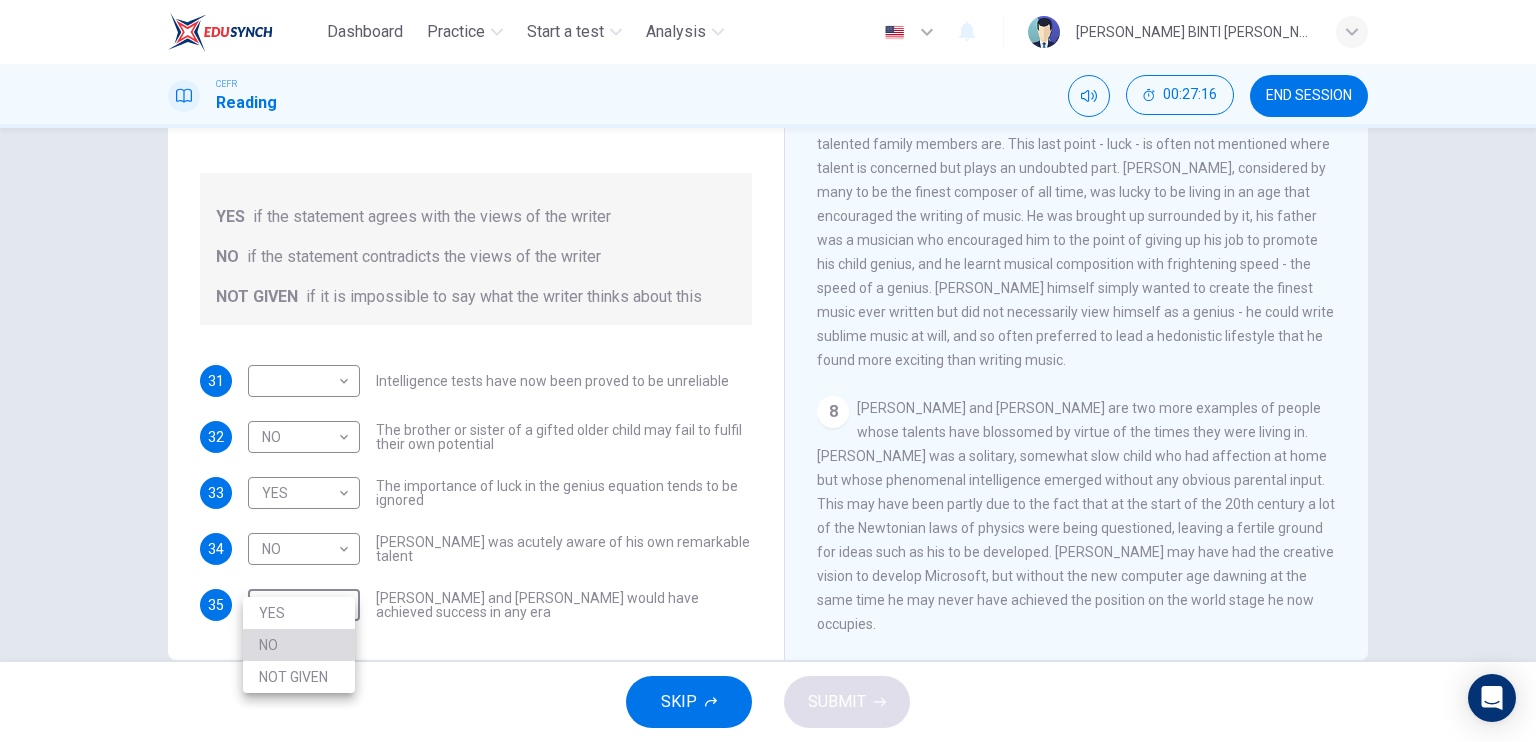 click on "NO" at bounding box center [299, 645] 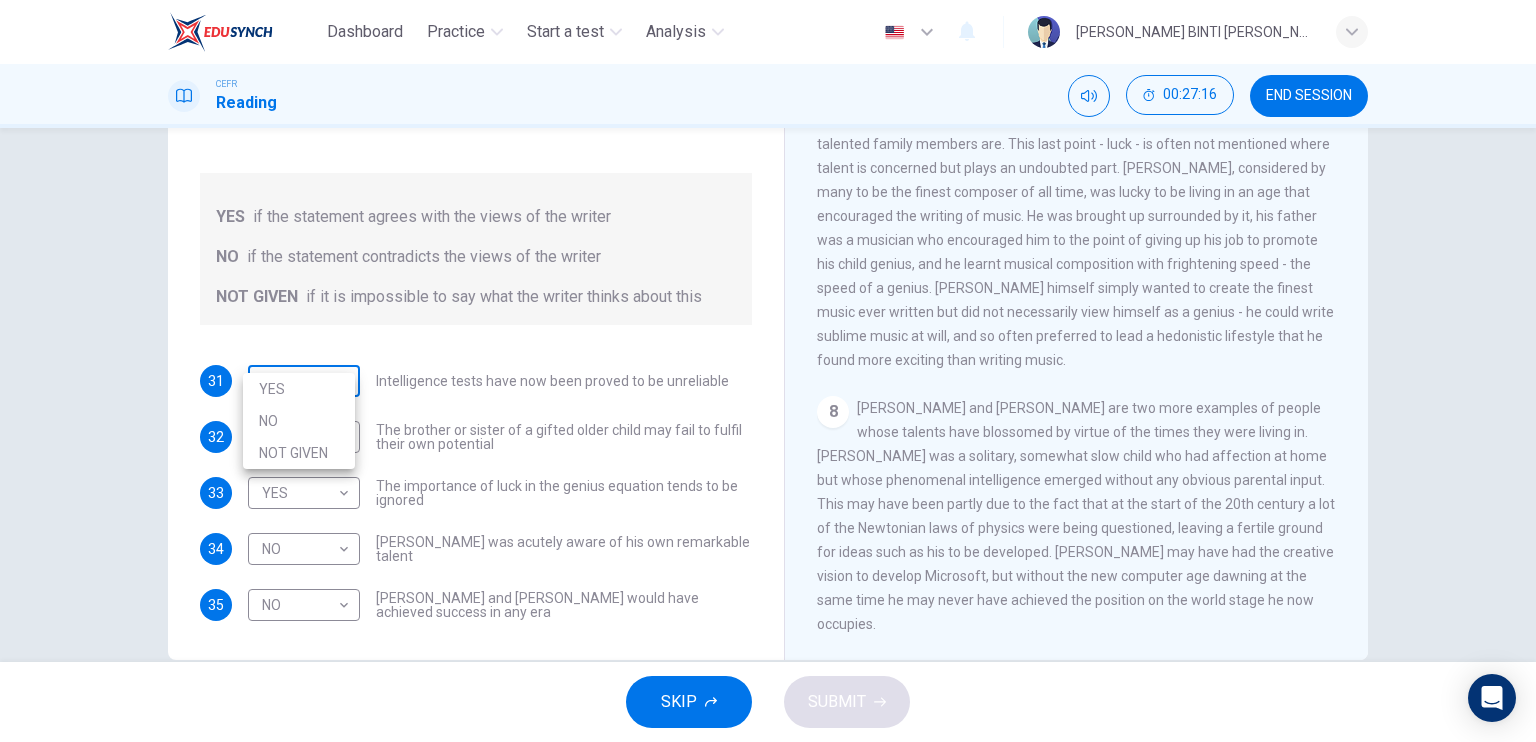 click on "Dashboard Practice Start a test Analysis English en ​ [PERSON_NAME] BINTI [PERSON_NAME] CEFR Reading 00:27:16 END SESSION Questions 31 - 35 Do the following statements agree with the claims of the writer in the Reading Passage?
In the boxes below write YES if the statement agrees with the views of the writer NO if the statement contradicts the views of the writer NOT GIVEN if it is impossible to say what the writer thinks about this 31 ​ ​ Intelligence tests have now been proved to be unreliable 32 NO NO ​ The brother or sister of a gifted older child may fail to fulfil their own potential 33 YES YES ​ The importance of luck in the genius equation tends to be ignored 34 NO NO ​ [PERSON_NAME] was acutely aware of his own remarkable talent 35 NO NO ​ [PERSON_NAME] and [PERSON_NAME] would have achieved success in any era Nurturing Talent within the Family CLICK TO ZOOM Click to Zoom 1 2 3 4 5 6 7 8 SKIP SUBMIT EduSynch - Online Language Proficiency Testing
Dashboard Practice Start a test Analysis Notifications" at bounding box center [768, 371] 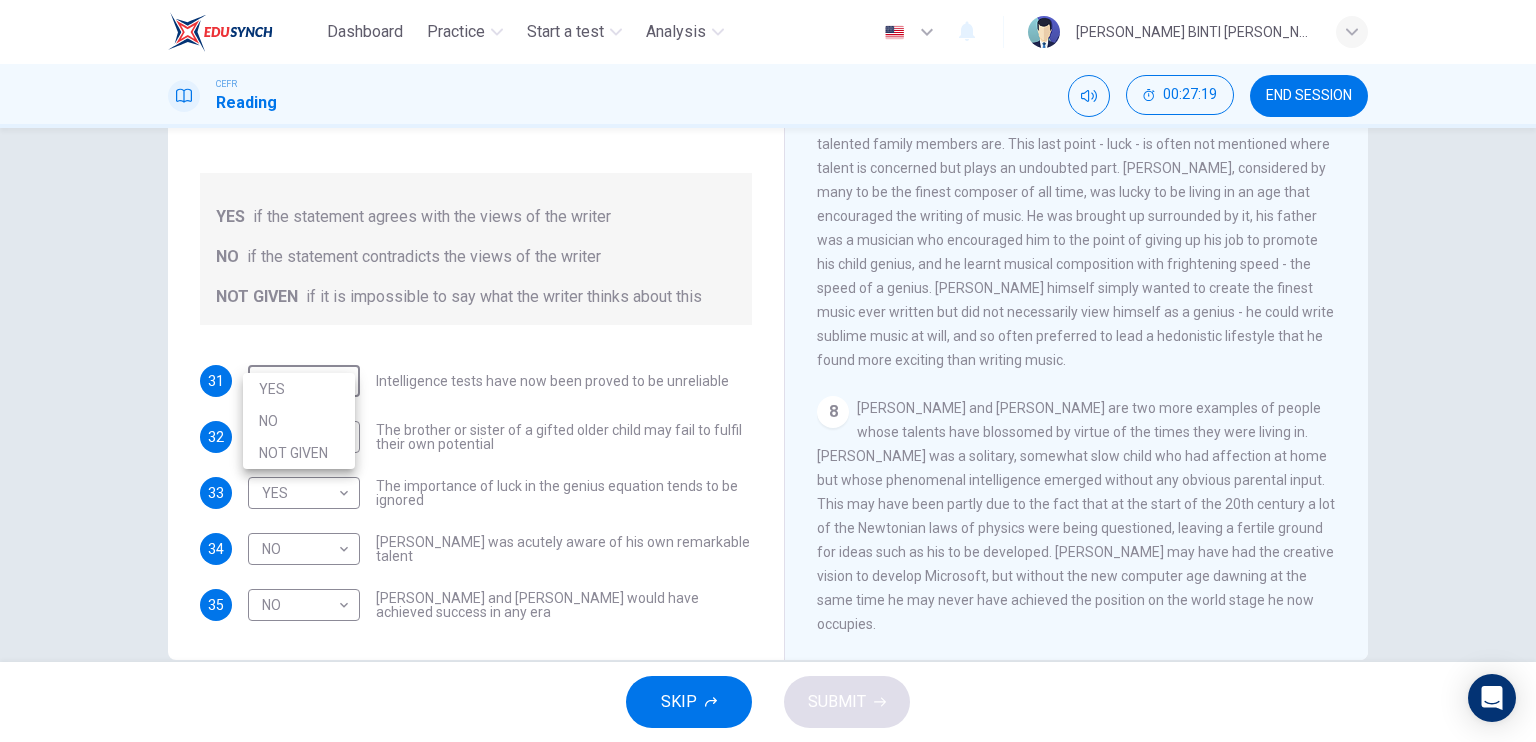 click on "NOT GIVEN" at bounding box center [299, 453] 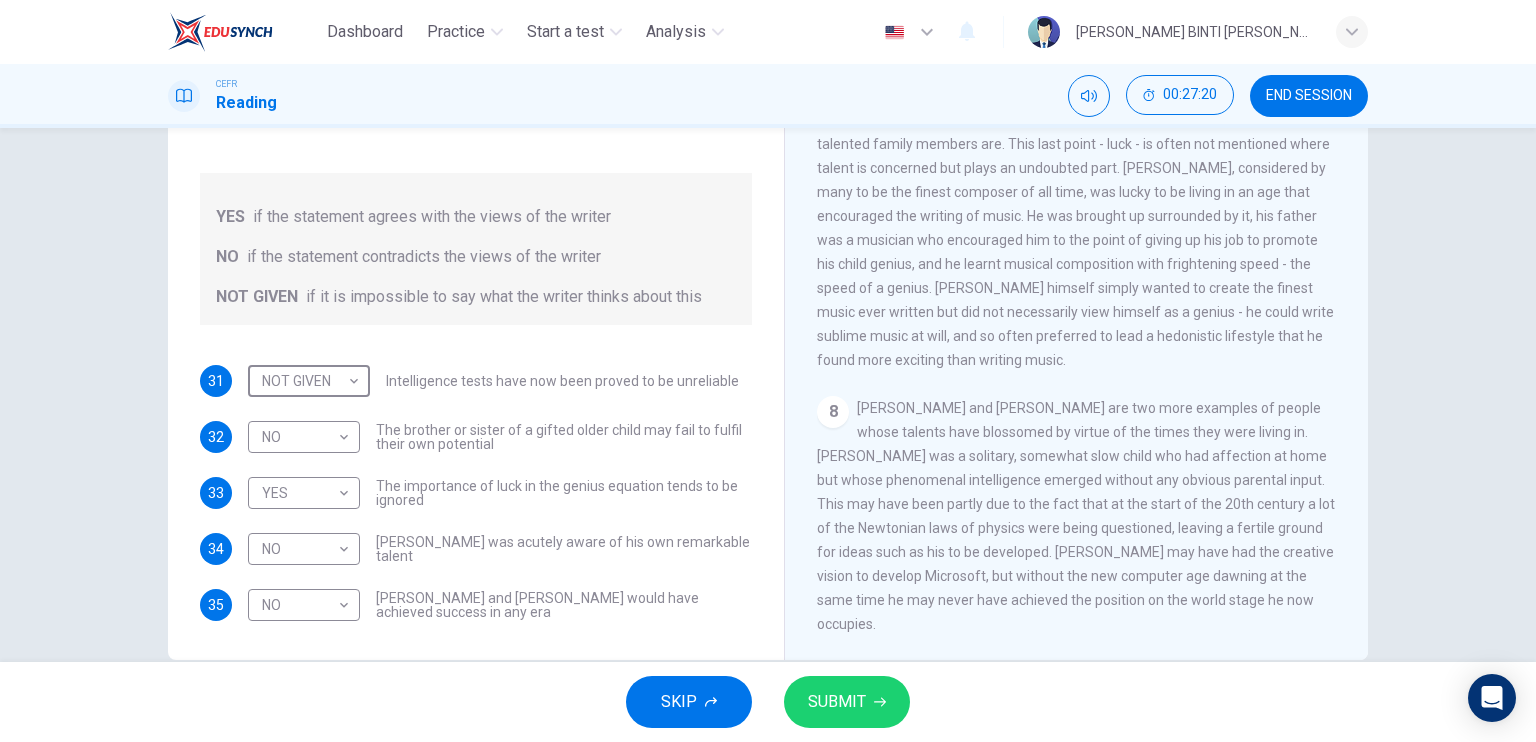 click on "SUBMIT" at bounding box center (837, 702) 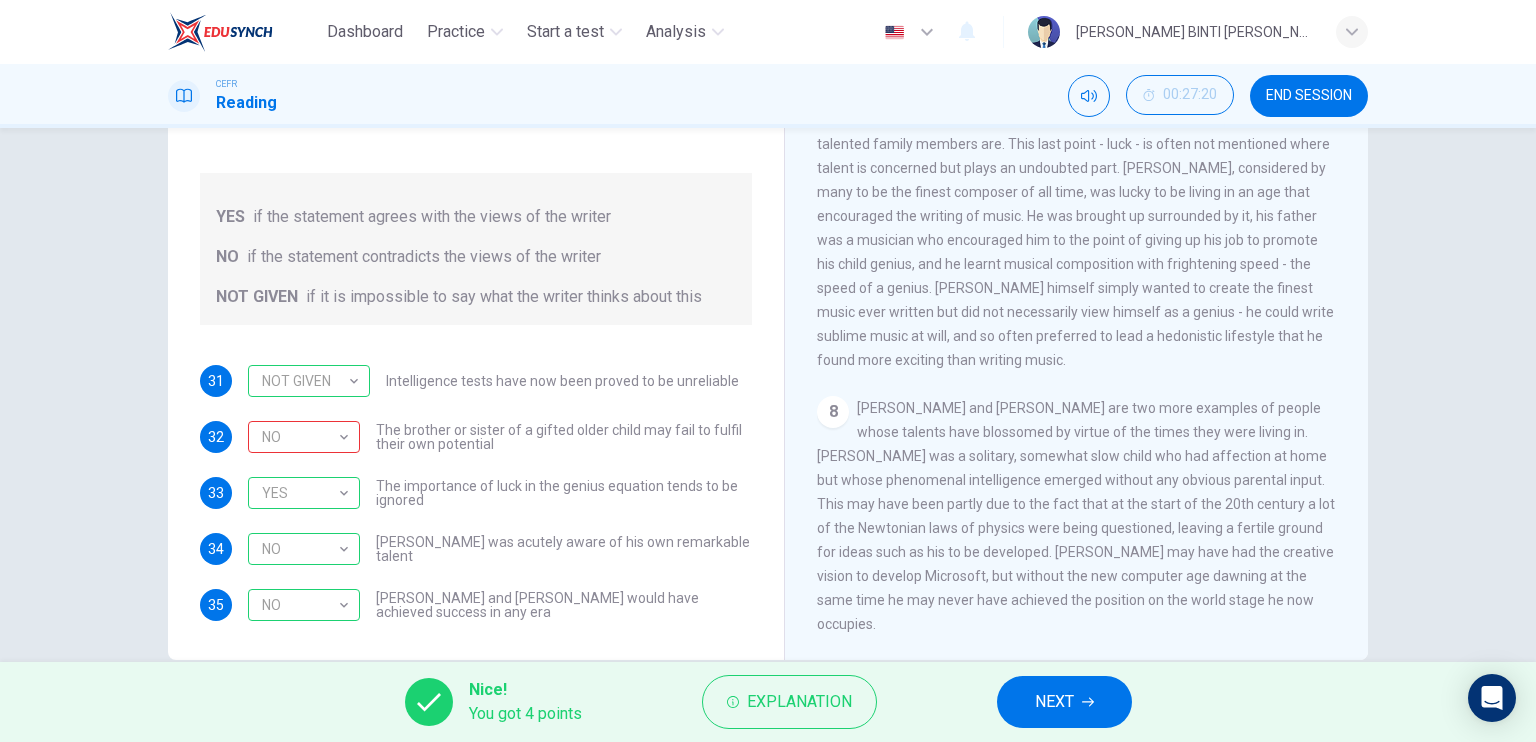 click on "The generation of creativity is complex: it is a mixture of genetics, the environment, parental teaching and luck that determines how successful or talented family members are. This last point - luck - is often not mentioned where talent is concerned but plays an undoubted part. [PERSON_NAME], considered by many to be the finest composer of all time, was lucky to be living in an age that encouraged the writing of music. He was brought up surrounded by it, his father was a musician who encouraged him to the point of giving up his job to promote his child genius, and he learnt musical composition with frightening speed - the speed of a genius. [PERSON_NAME] himself simply wanted to create the finest music ever written but did not necessarily view himself as a genius - he could write sublime music at will, and so often preferred to lead a hedonistic lifestyle that he found more exciting than writing music." at bounding box center (1075, 228) 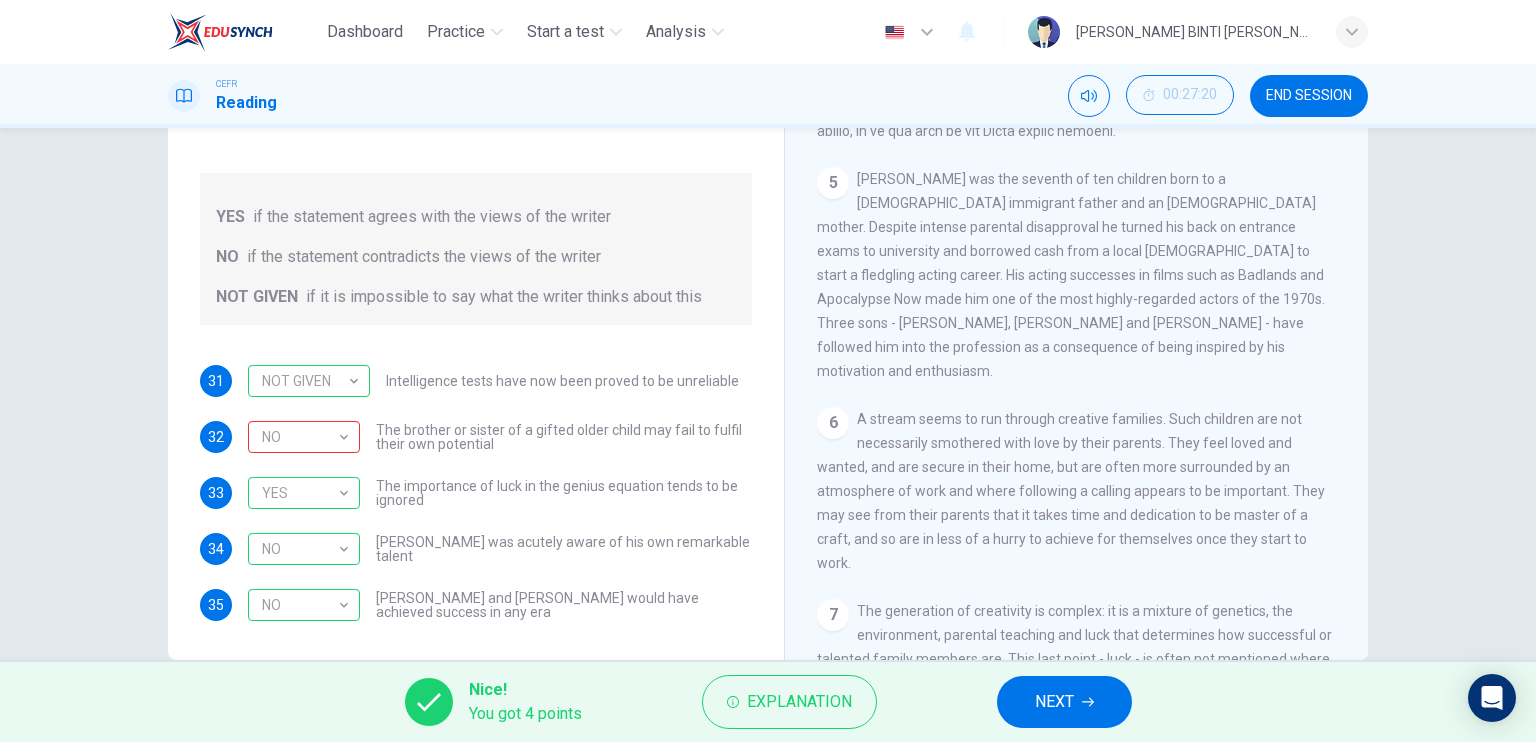 scroll, scrollTop: 2014, scrollLeft: 0, axis: vertical 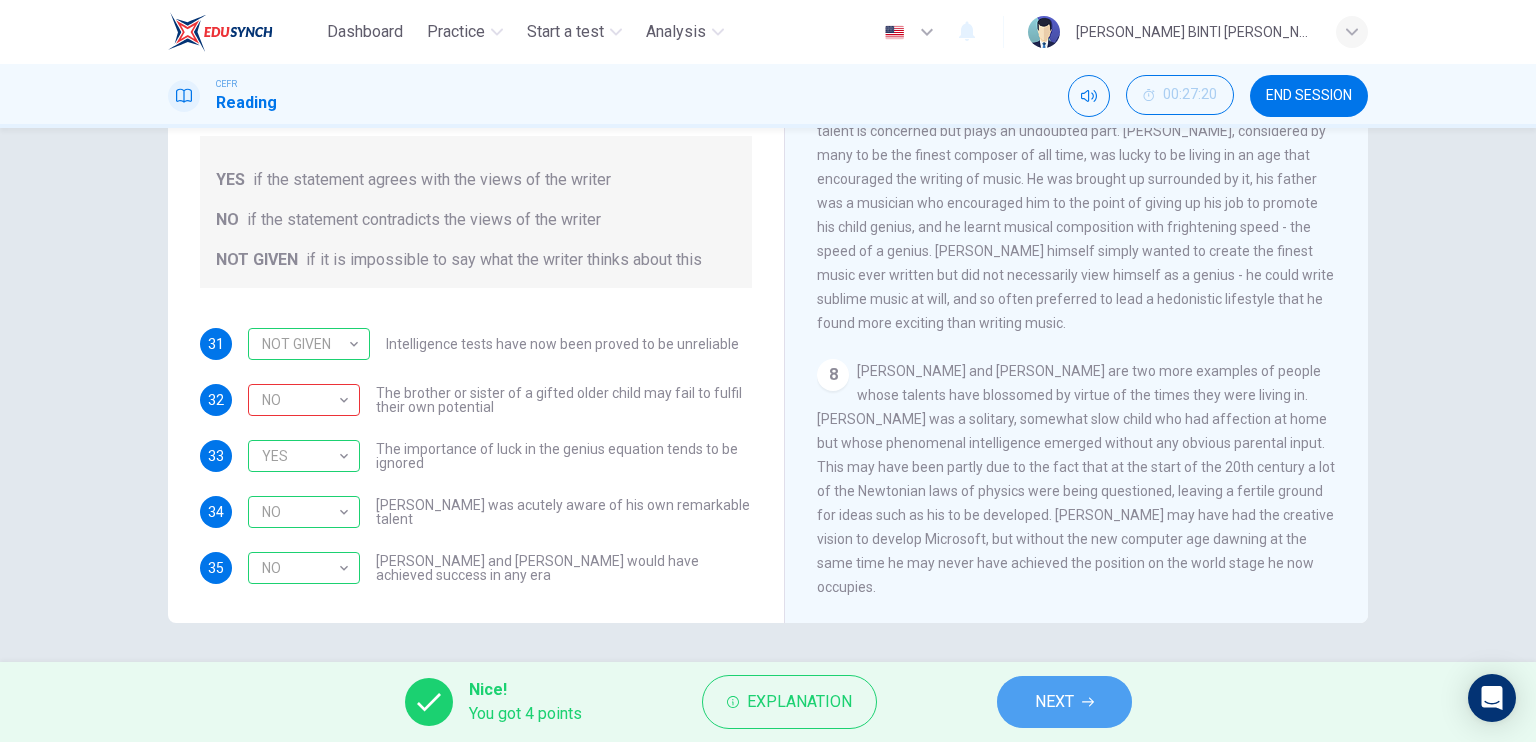 click on "NEXT" at bounding box center (1054, 702) 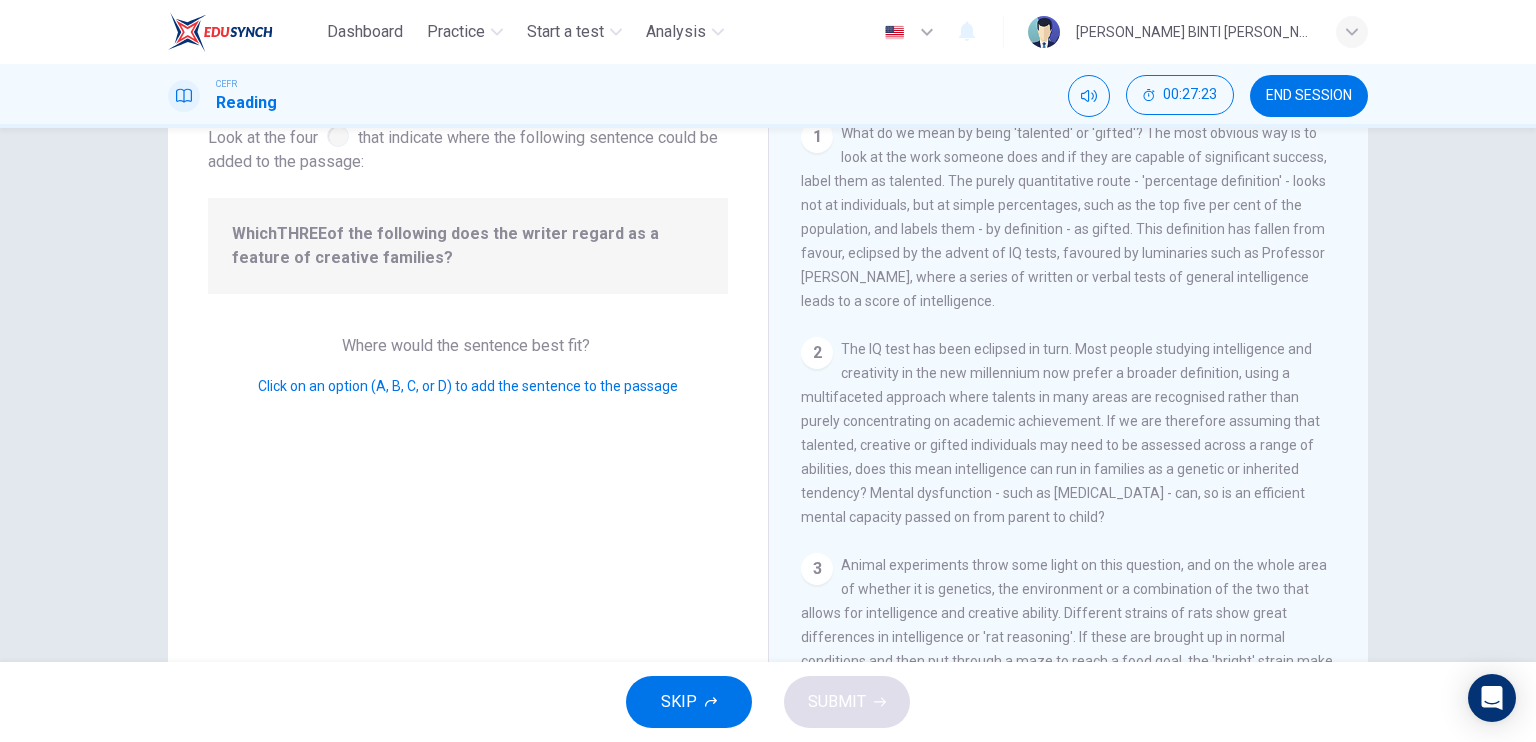 scroll, scrollTop: 148, scrollLeft: 0, axis: vertical 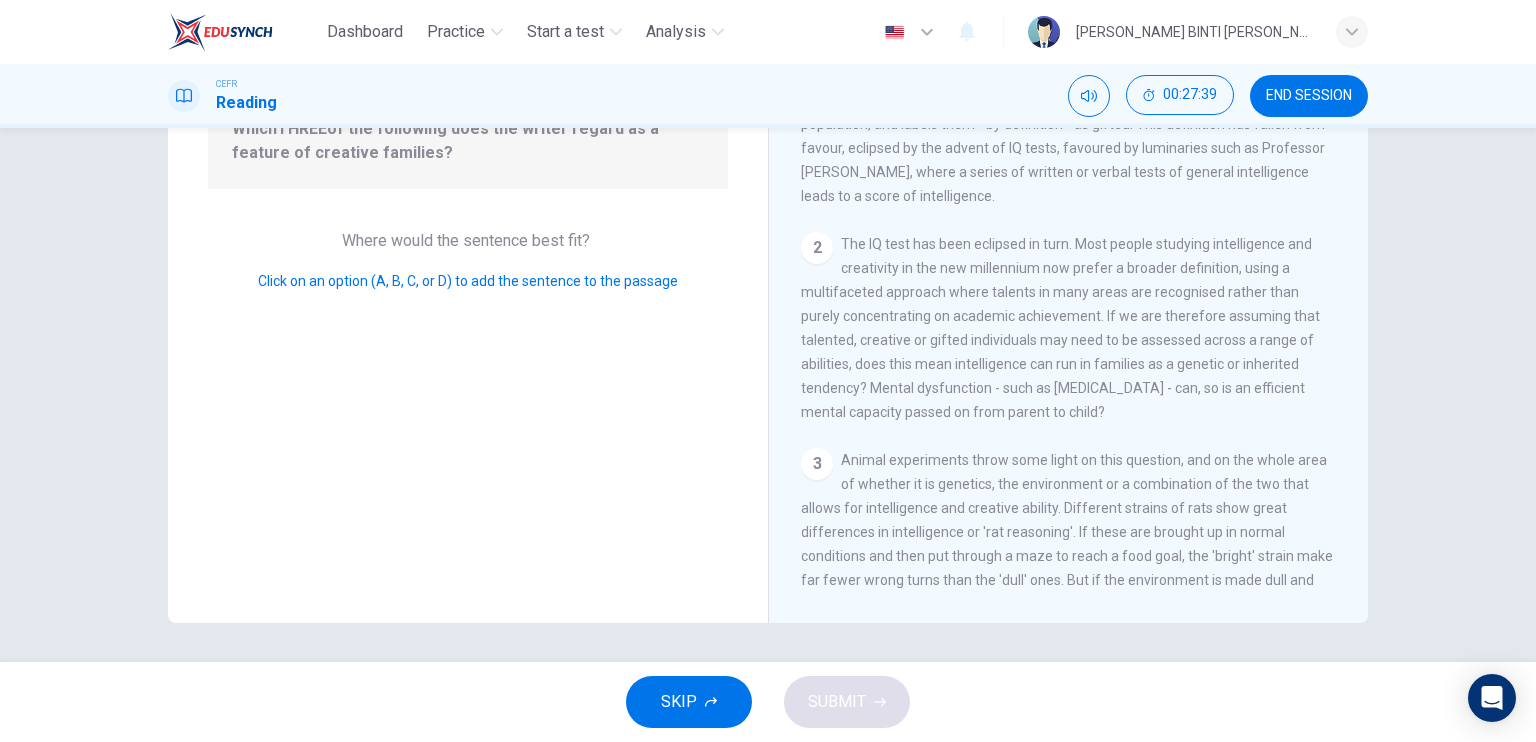click on "Click on an option (A, B, C, or D) to add the sentence to the passage" at bounding box center [468, 281] 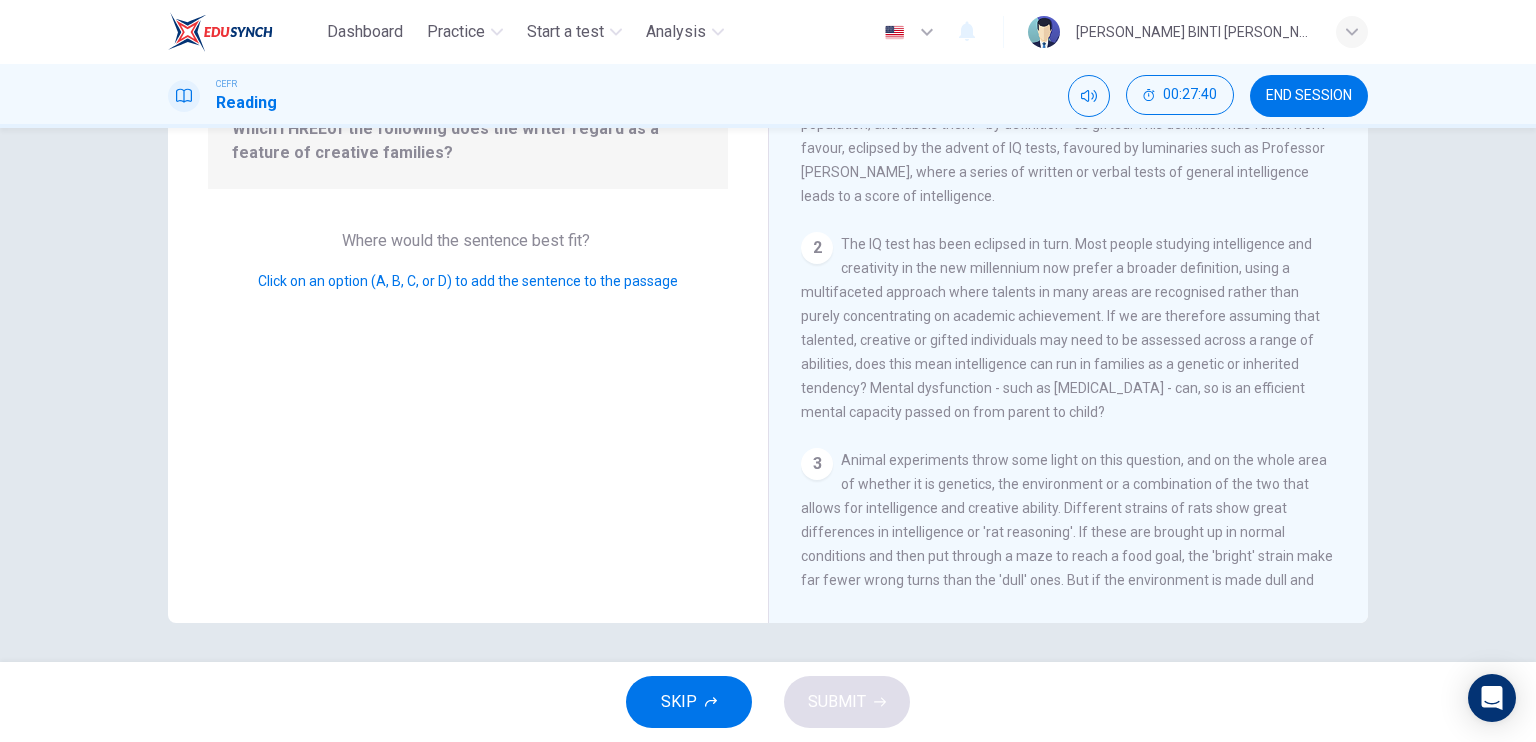 click on "Click on an option (A, B, C, or D) to add the sentence to the passage" at bounding box center (468, 281) 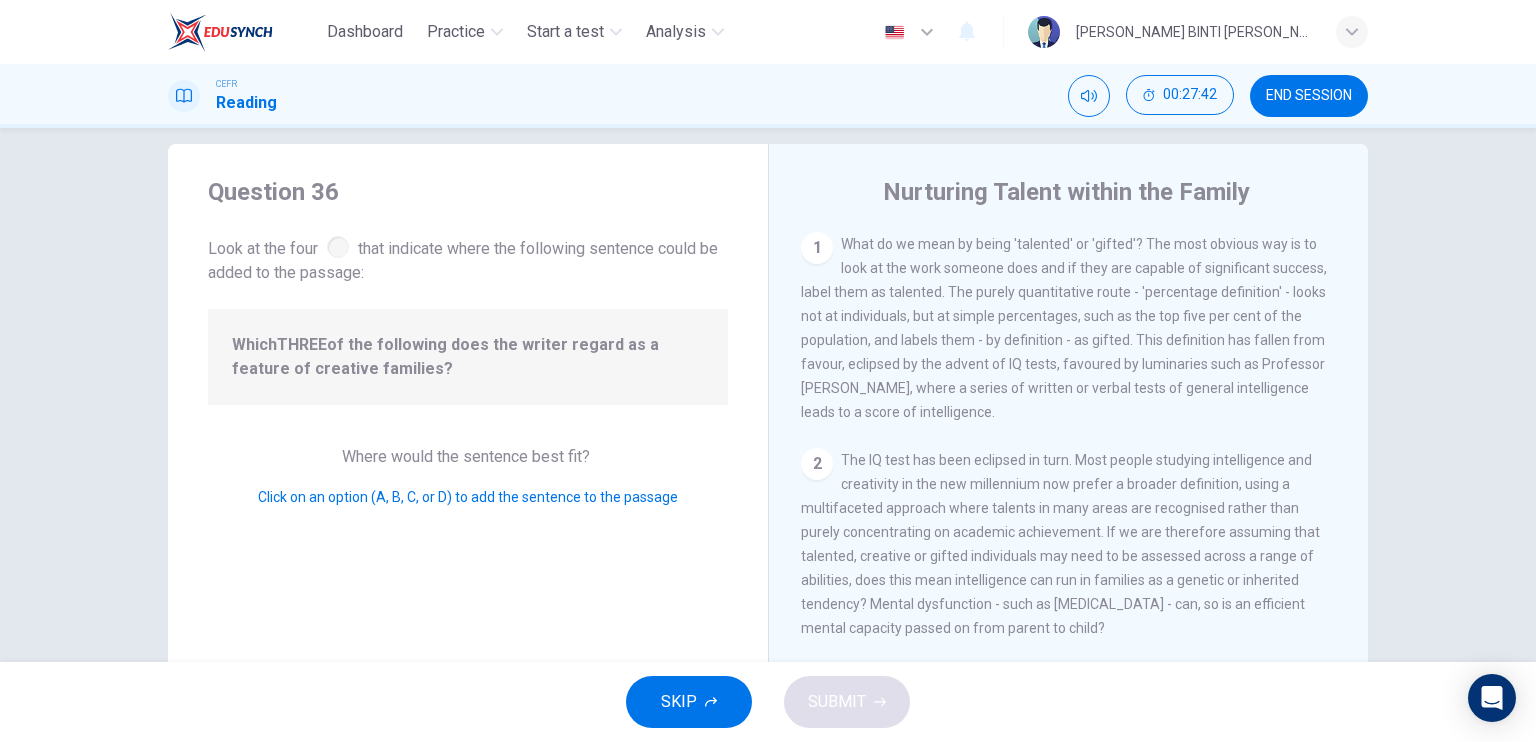 scroll, scrollTop: 0, scrollLeft: 0, axis: both 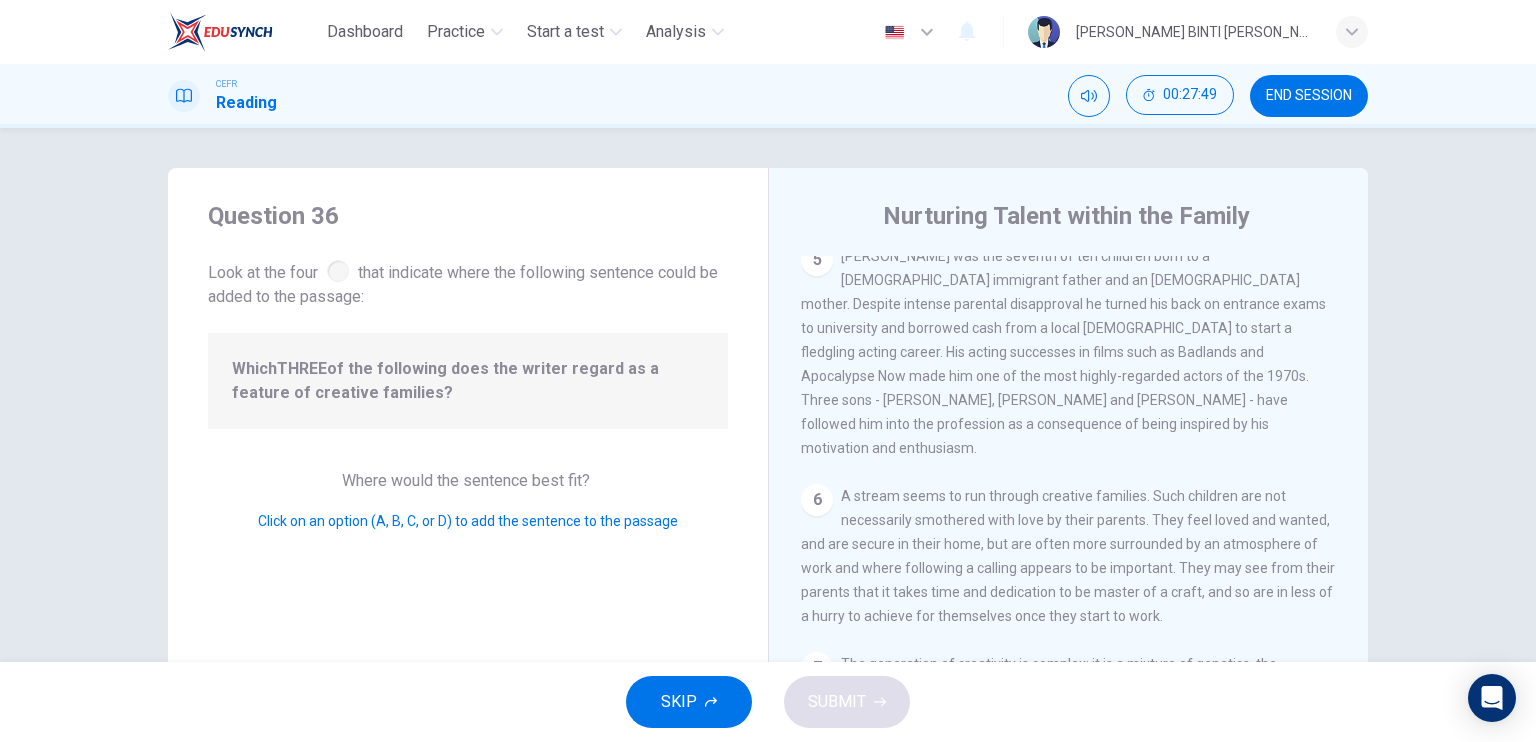 click on "5 [PERSON_NAME] was the seventh of ten children born to a [DEMOGRAPHIC_DATA] immigrant father and an [DEMOGRAPHIC_DATA] mother. Despite intense parental disapproval he turned his back on entrance exams to university and borrowed cash from a local [DEMOGRAPHIC_DATA] to start a fledgling acting career. His acting successes in films such as Badlands and Apocalypse Now made him one of the most highly-regarded actors of the 1970s. Three sons - [PERSON_NAME], [PERSON_NAME] and [PERSON_NAME] - have followed him into the profession as a consequence of being inspired by his motivation and enthusiasm." at bounding box center (1069, 352) 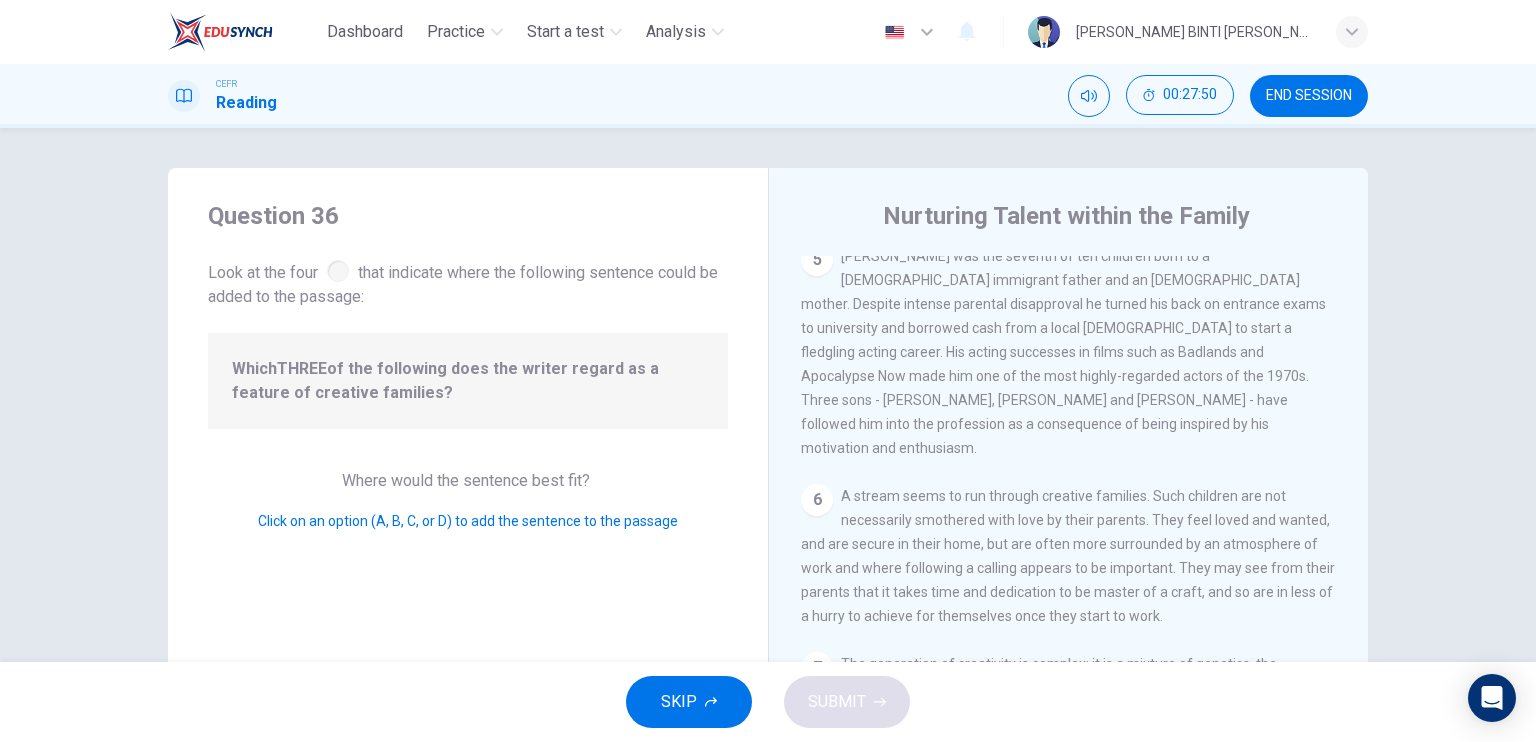 drag, startPoint x: 833, startPoint y: 314, endPoint x: 803, endPoint y: 300, distance: 33.105892 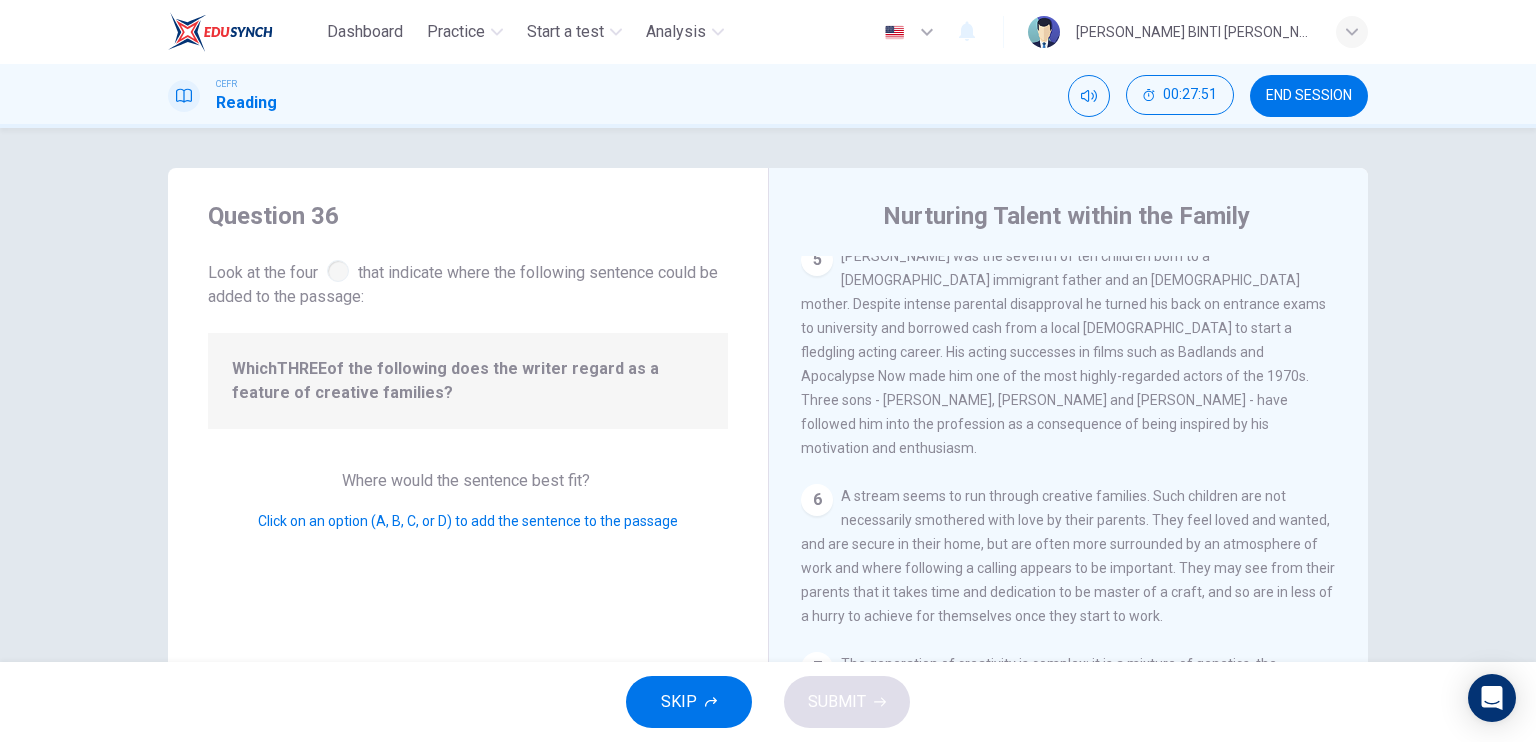 click on "1 What do we mean by being 'talented' or 'gifted'? The most obvious way is to look at the work someone does and if they are capable of significant success, label them as talented. The purely quantitative route - 'percentage definition' - looks not at individuals, but at simple percentages, such as the top five per cent of the population, and labels them - by definition - as gifted. This definition has fallen from favour, eclipsed by the advent of IQ tests, favoured by luminaries such as Professor [PERSON_NAME], where a series of written or verbal tests of general intelligence leads to a score of intelligence. 2 3 4 5 6 7 8" at bounding box center [1082, 543] 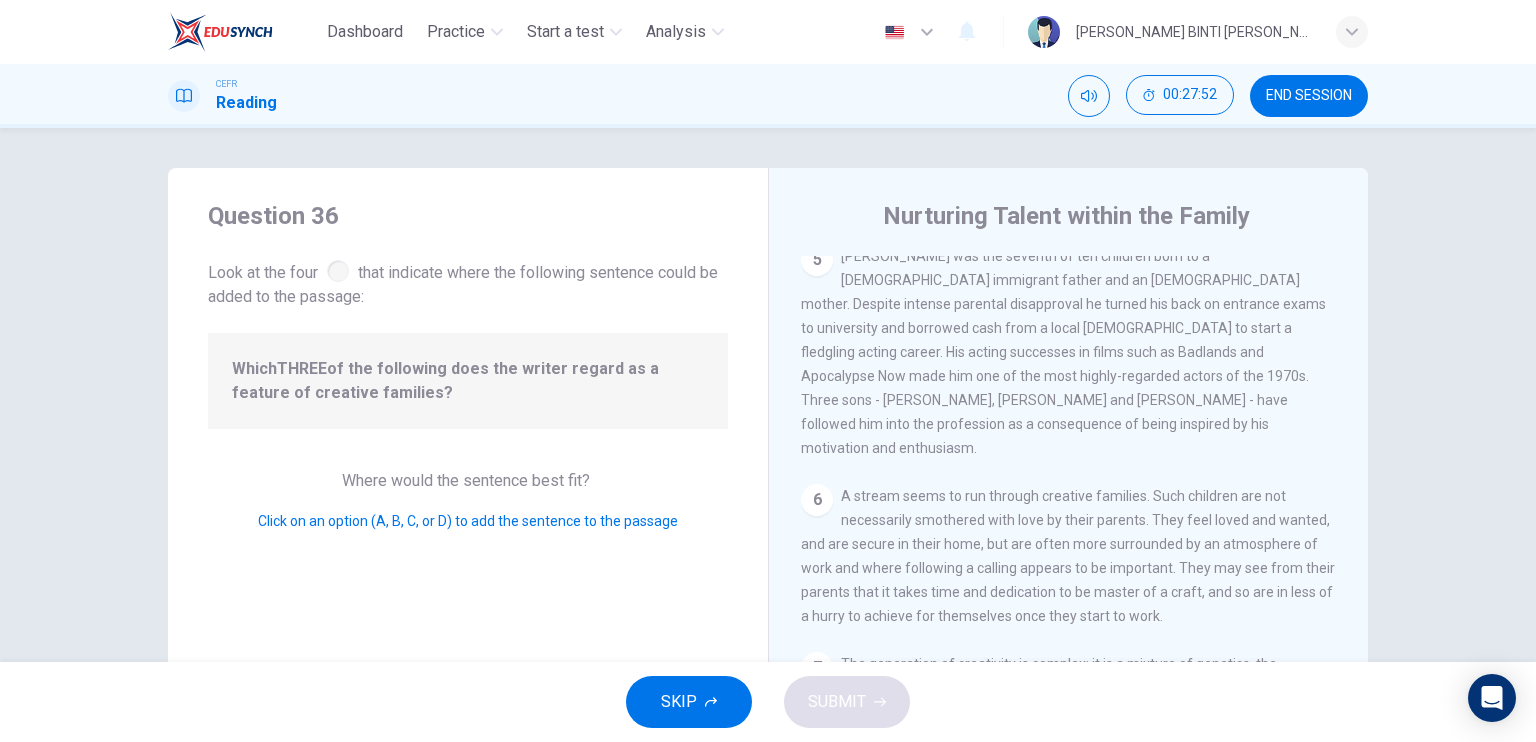 scroll, scrollTop: 1600, scrollLeft: 0, axis: vertical 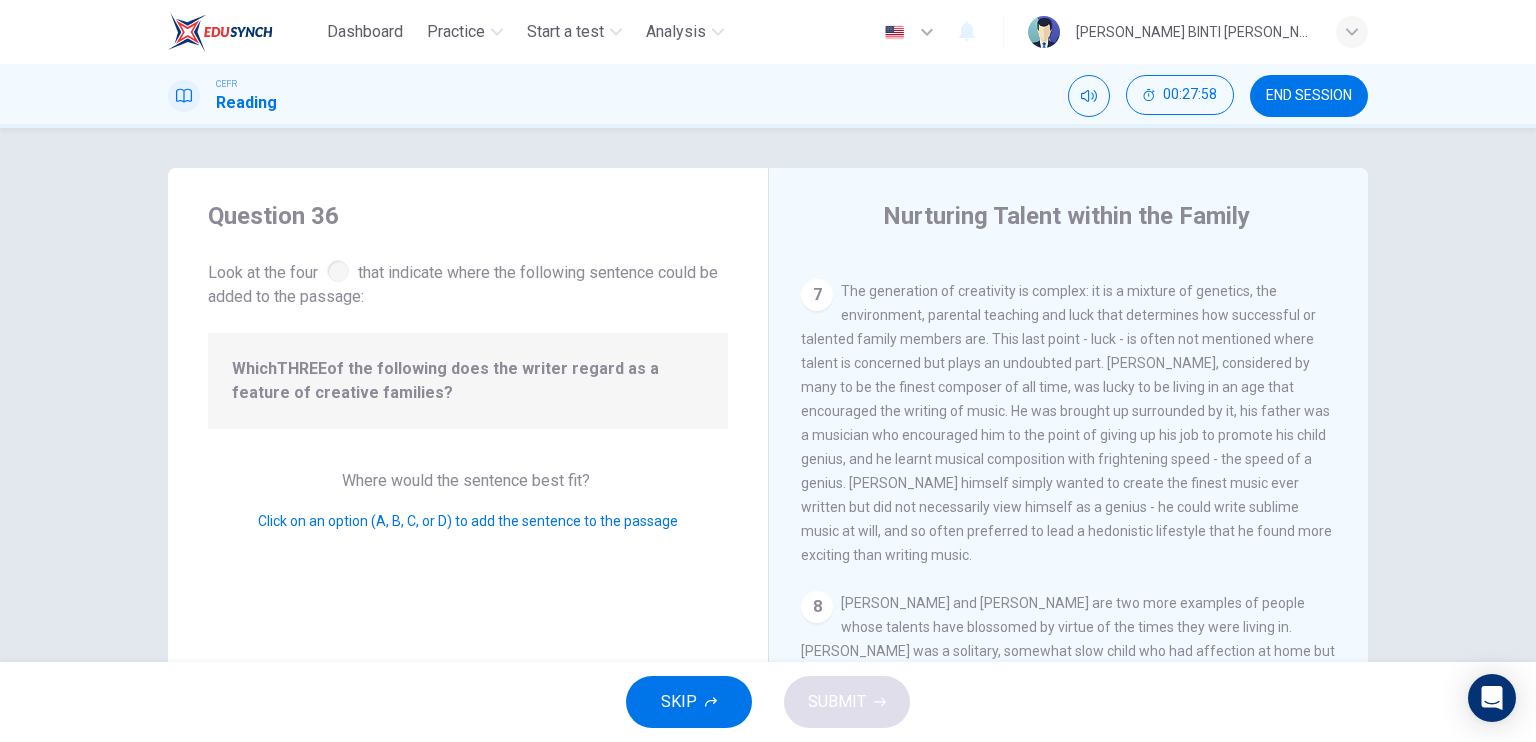 click on "SKIP" at bounding box center [689, 702] 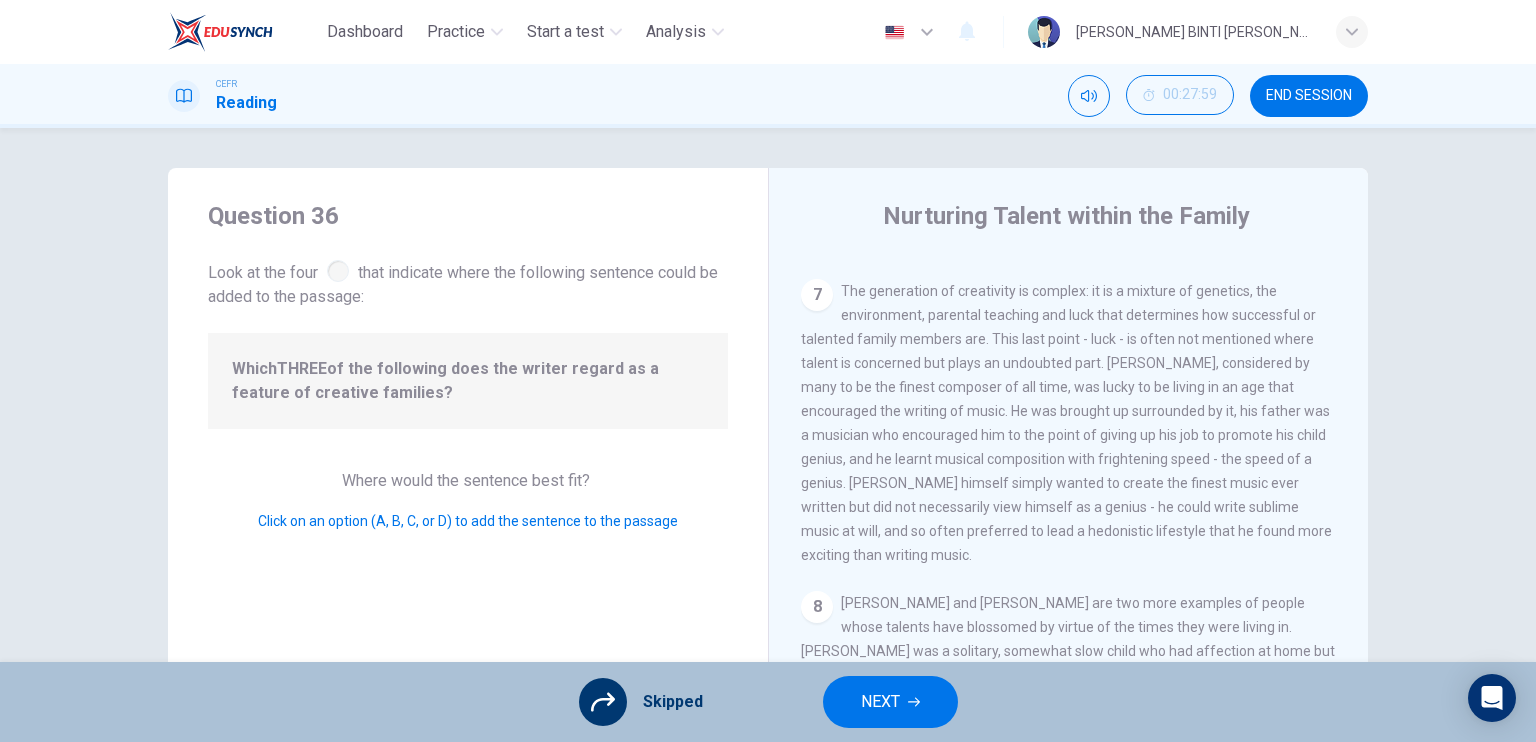 click on "NEXT" at bounding box center (880, 702) 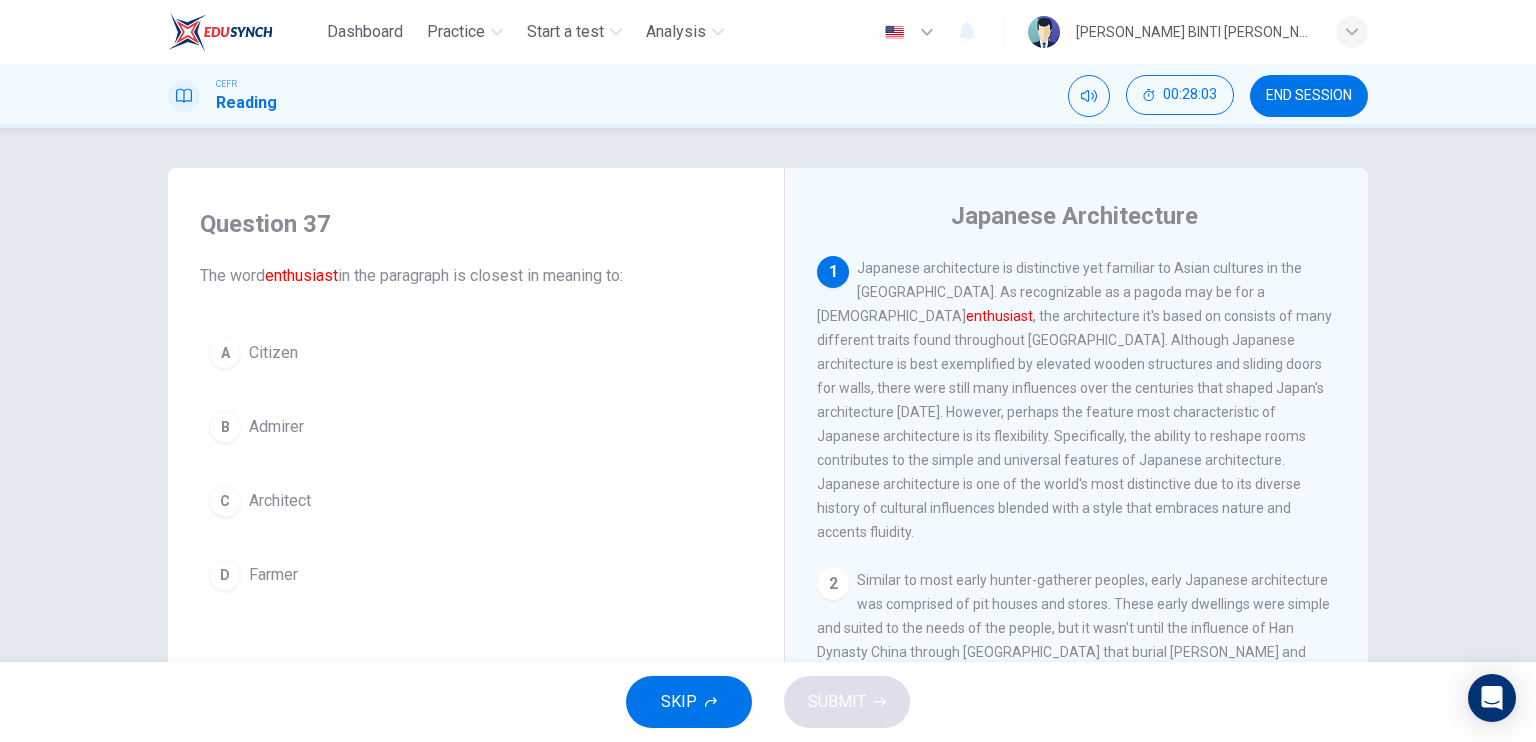 click on "B" at bounding box center (225, 427) 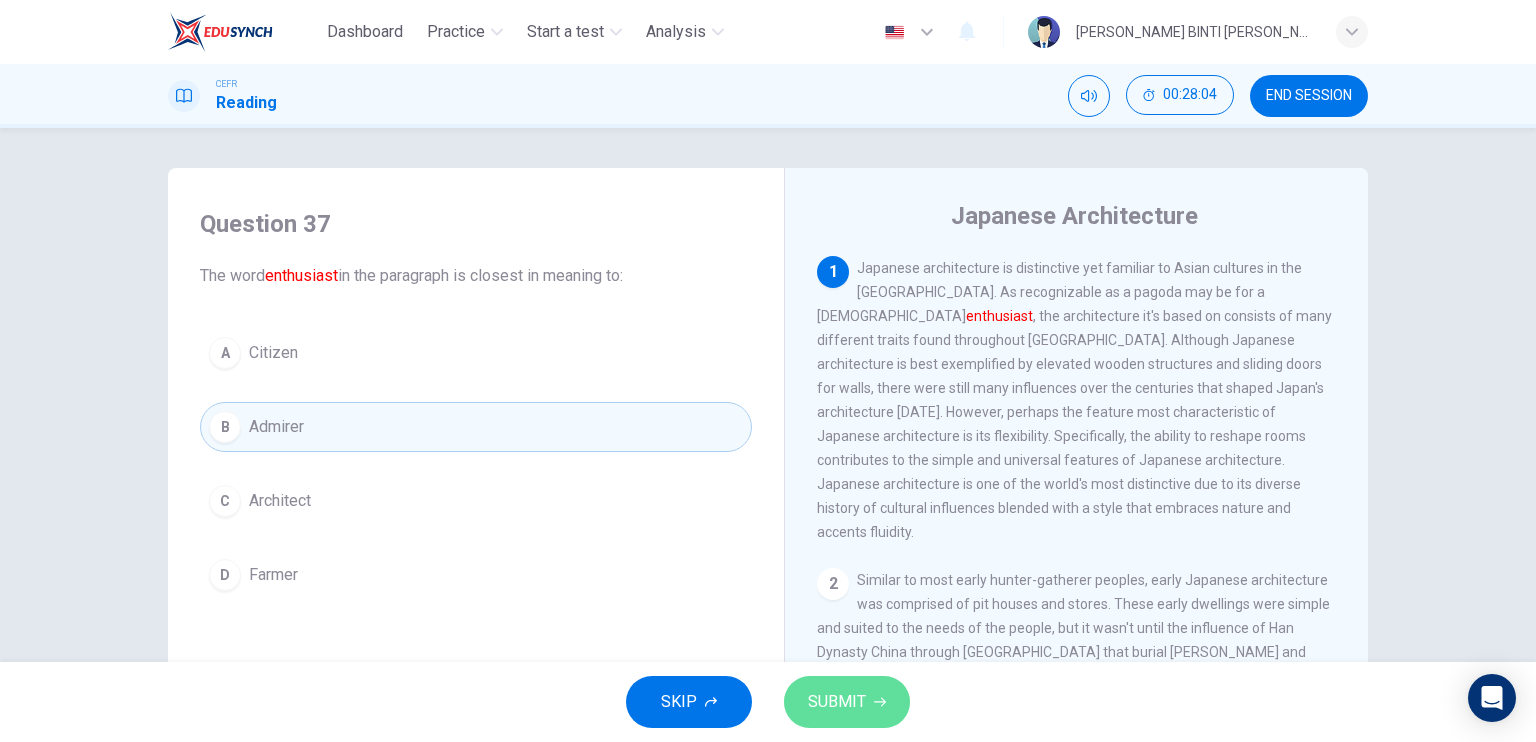 click on "SUBMIT" at bounding box center (847, 702) 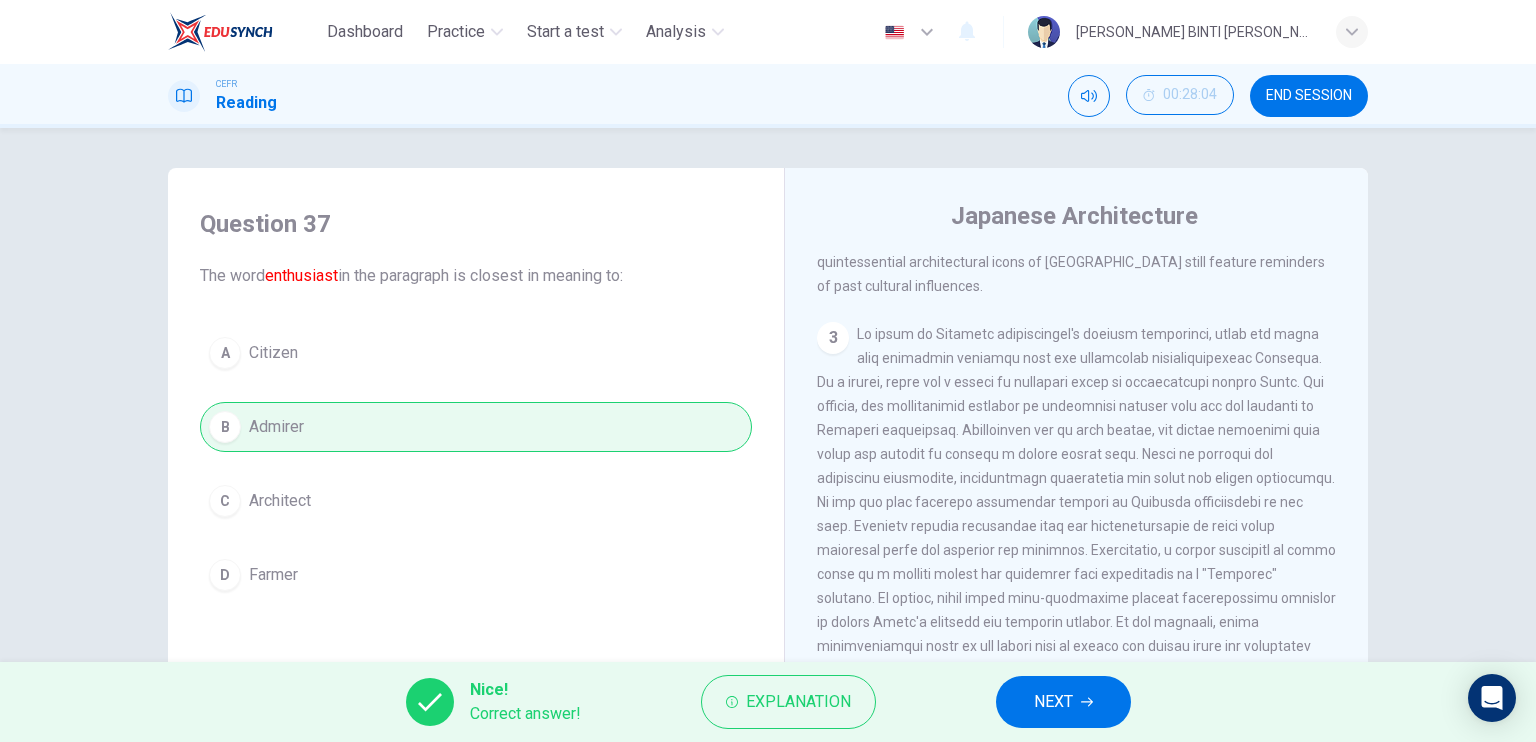 scroll, scrollTop: 632, scrollLeft: 0, axis: vertical 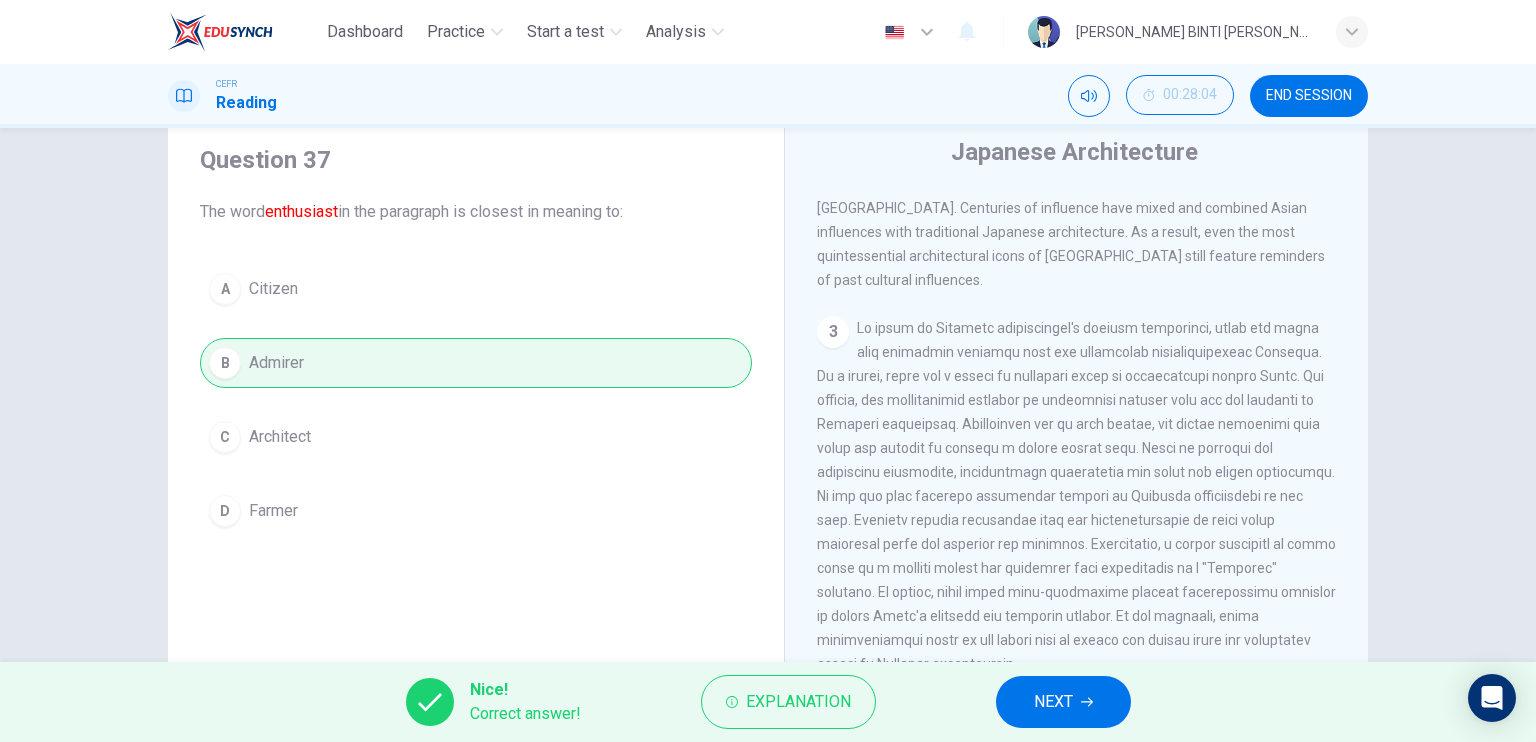 drag, startPoint x: 1356, startPoint y: 508, endPoint x: 1364, endPoint y: 487, distance: 22.472204 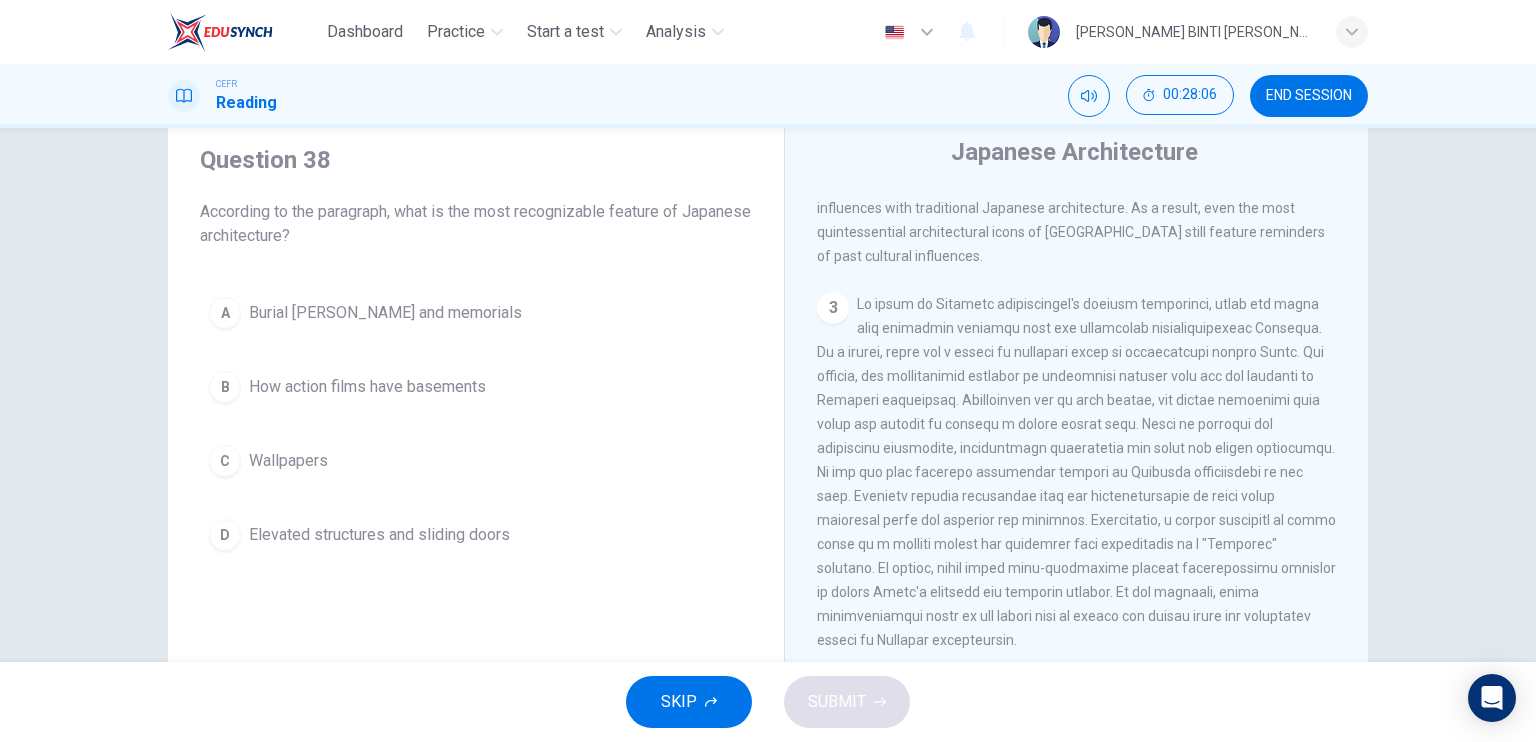 drag, startPoint x: 1357, startPoint y: 494, endPoint x: 1357, endPoint y: 476, distance: 18 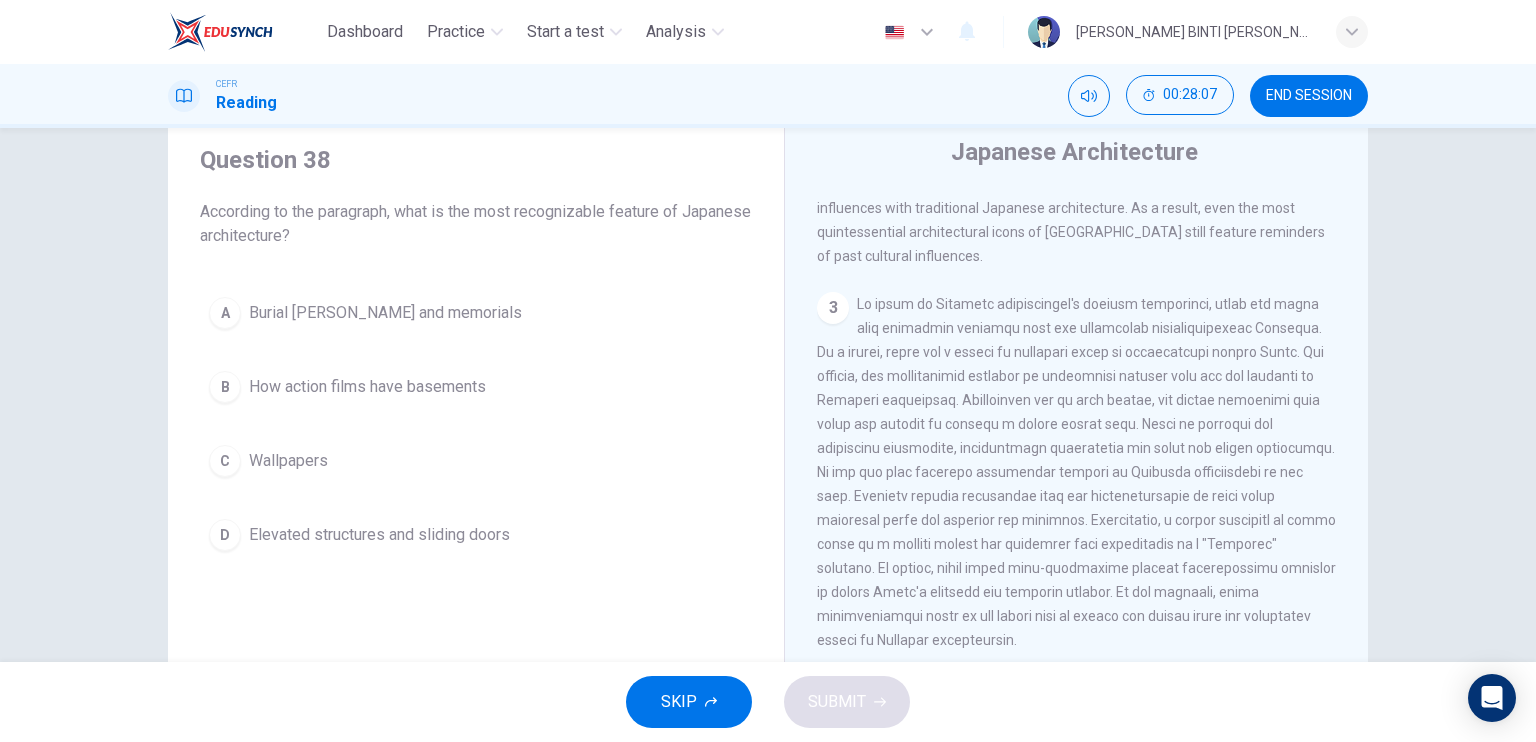 click on "1 Japanese architecture is distinctive yet familiar to Asian cultures in the [GEOGRAPHIC_DATA]. As recognizable as a pagoda may be for a Japanese enthusiast, the architecture it's based on consists of many different traits found throughout [GEOGRAPHIC_DATA]. Although Japanese architecture is best exemplified by elevated wooden structures and sliding doors for walls, there were still many influences over the centuries that shaped Japan's architecture [DATE]. However, perhaps the feature most characteristic of Japanese architecture is its flexibility. Specifically, the ability to reshape rooms contributes to the simple and universal features of Japanese architecture. Japanese architecture is one of the world's most distinctive due to its diverse history of cultural influences blended with a style that embraces nature and accents fluidity. 2 3 4 5" at bounding box center (1090, 495) 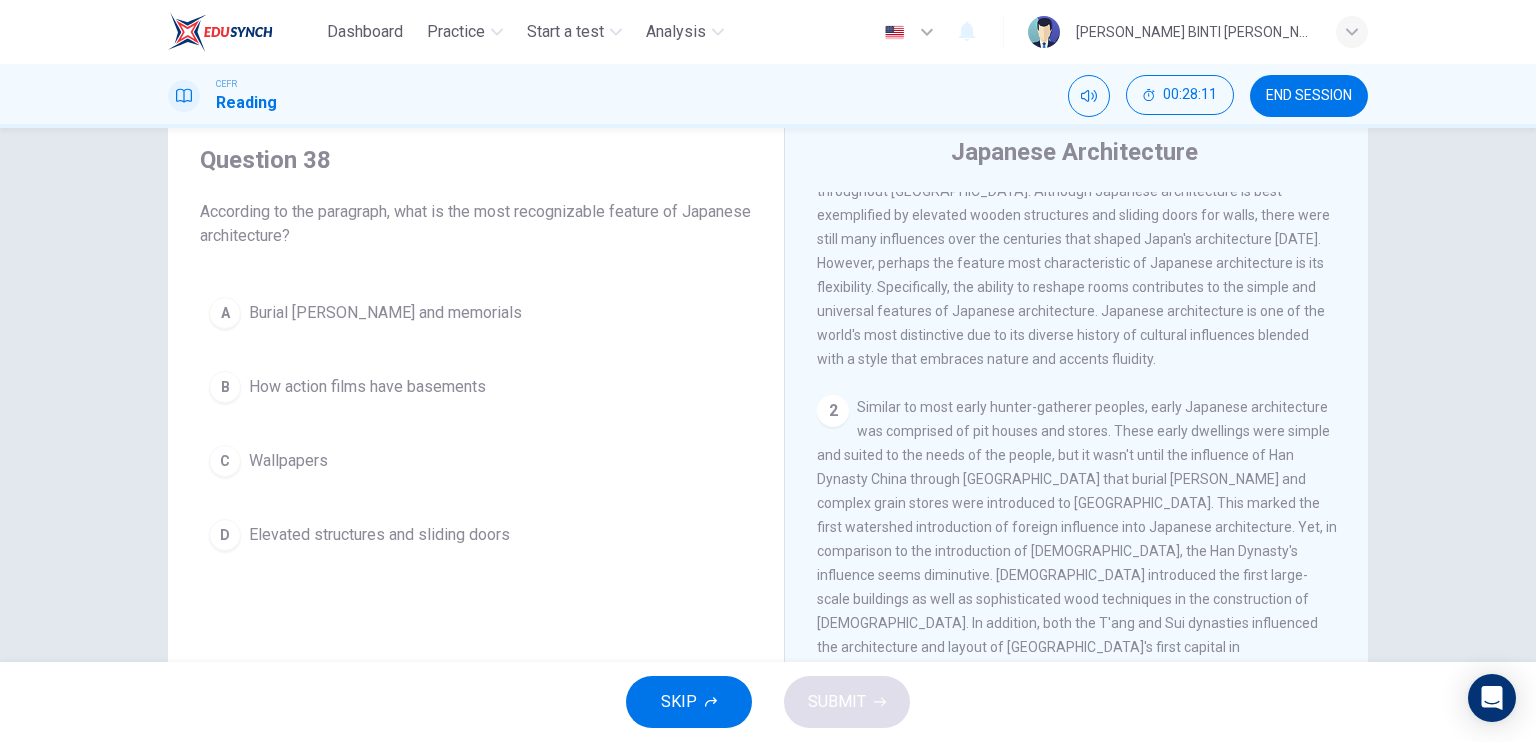 scroll, scrollTop: 74, scrollLeft: 0, axis: vertical 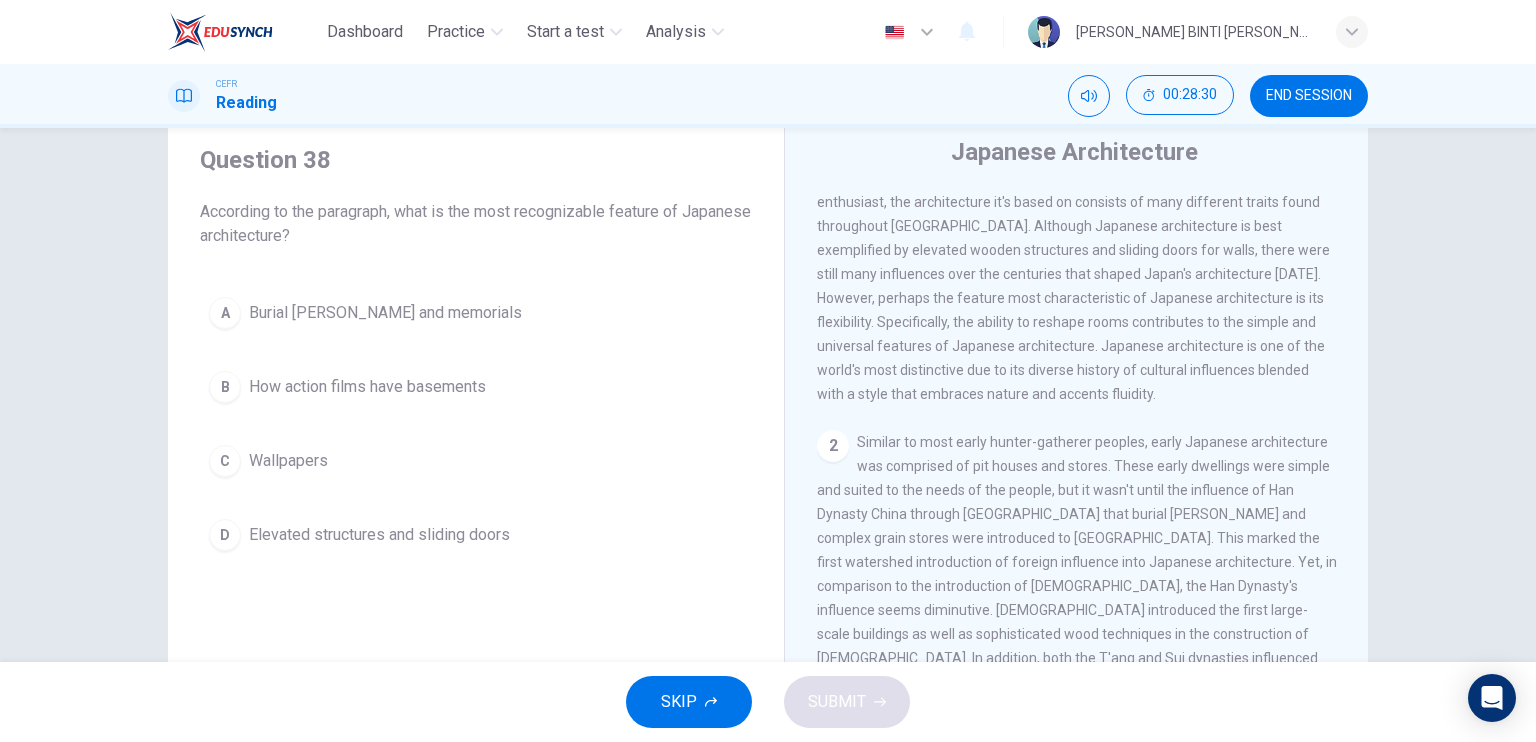 click on "D" at bounding box center [225, 535] 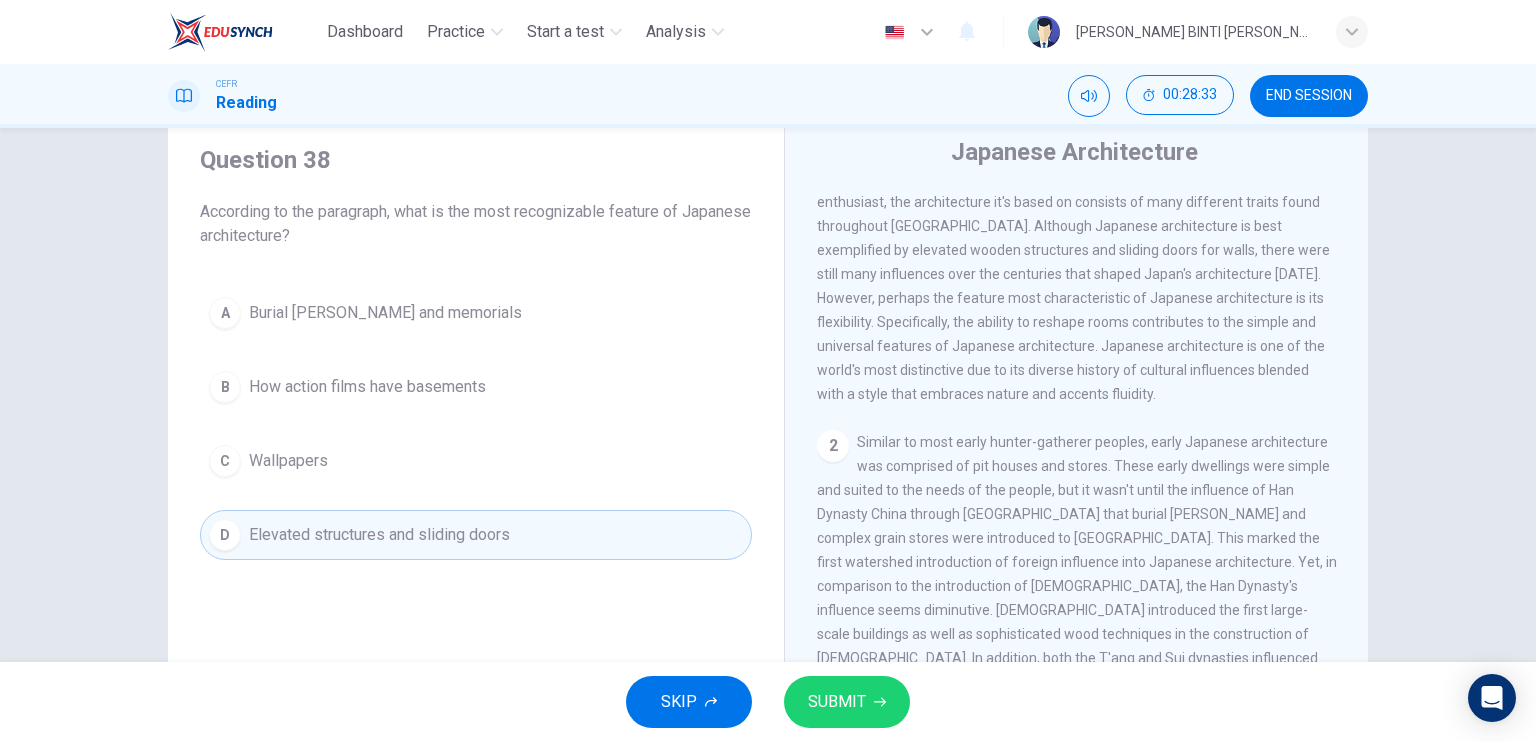 click on "SUBMIT" at bounding box center [837, 702] 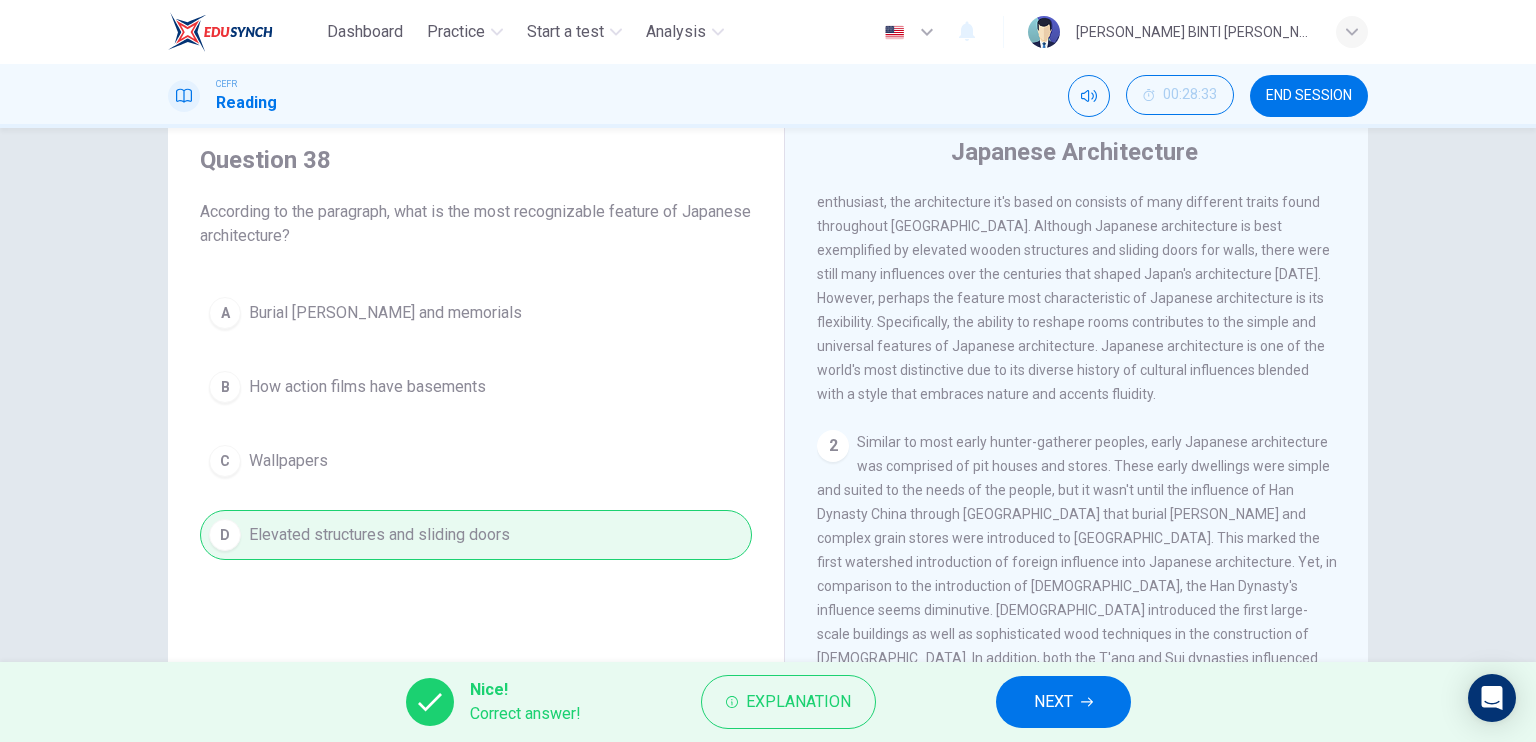 click on "NEXT" at bounding box center (1063, 702) 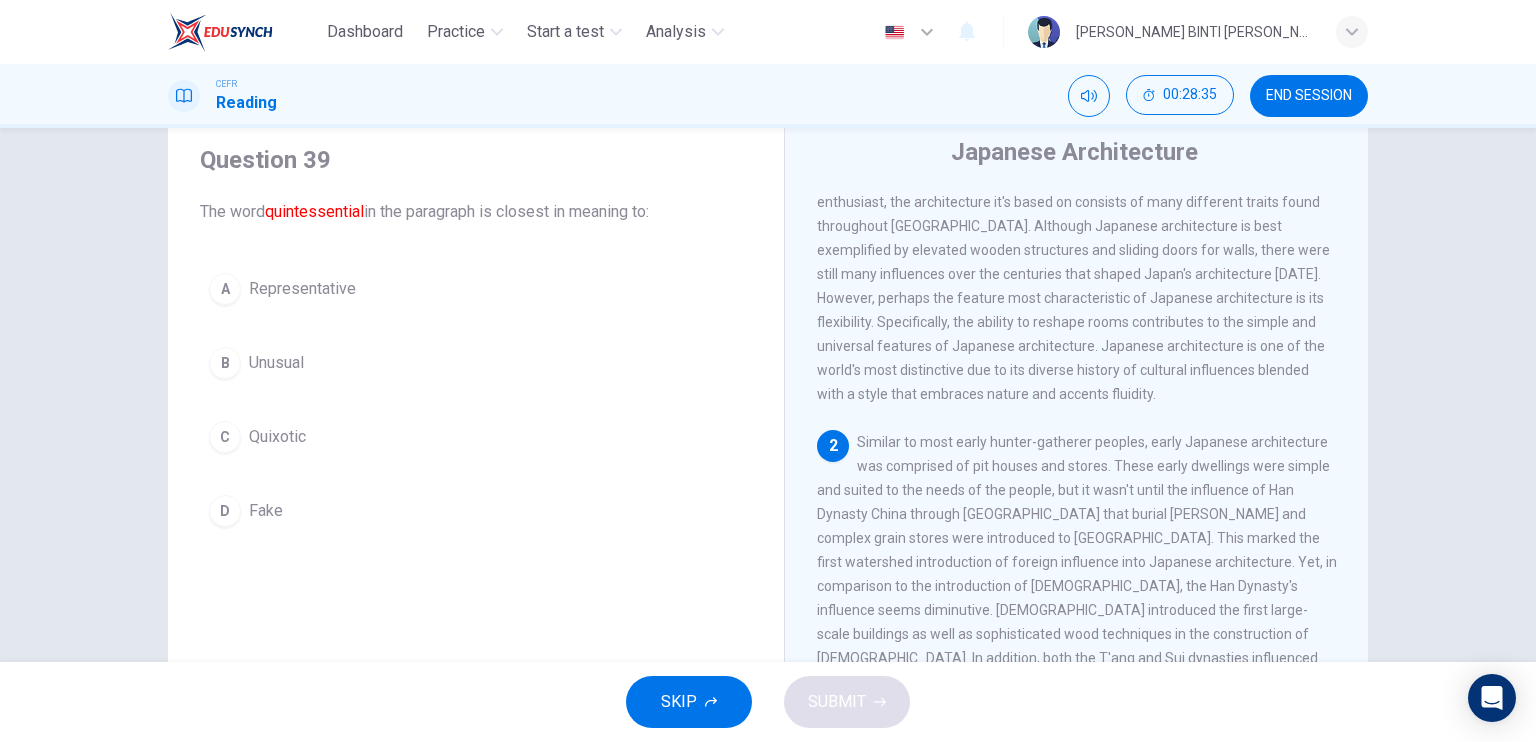 click on "Question 39 The word  quintessential  in the paragraph is closest in meaning to: A Representative B Unusual C Quixotic D Fake Japanese Architecture 1 Japanese architecture is distinctive yet familiar to Asian cultures in the [GEOGRAPHIC_DATA]. As recognizable as a pagoda may be for a Japanese enthusiast, the architecture it's based on consists of many different traits found throughout [GEOGRAPHIC_DATA]. Although Japanese architecture is best exemplified by elevated wooden structures and sliding doors for walls, there were still many influences over the centuries that shaped Japan's architecture [DATE]. However, perhaps the feature most characteristic of Japanese architecture is its flexibility. Specifically, the ability to reshape rooms contributes to the simple and universal features of Japanese architecture. Japanese architecture is one of the world's most distinctive due to its diverse history of cultural influences blended with a style that embraces nature and accents fluidity. 2 quintessential 3 4 5" at bounding box center [768, 451] 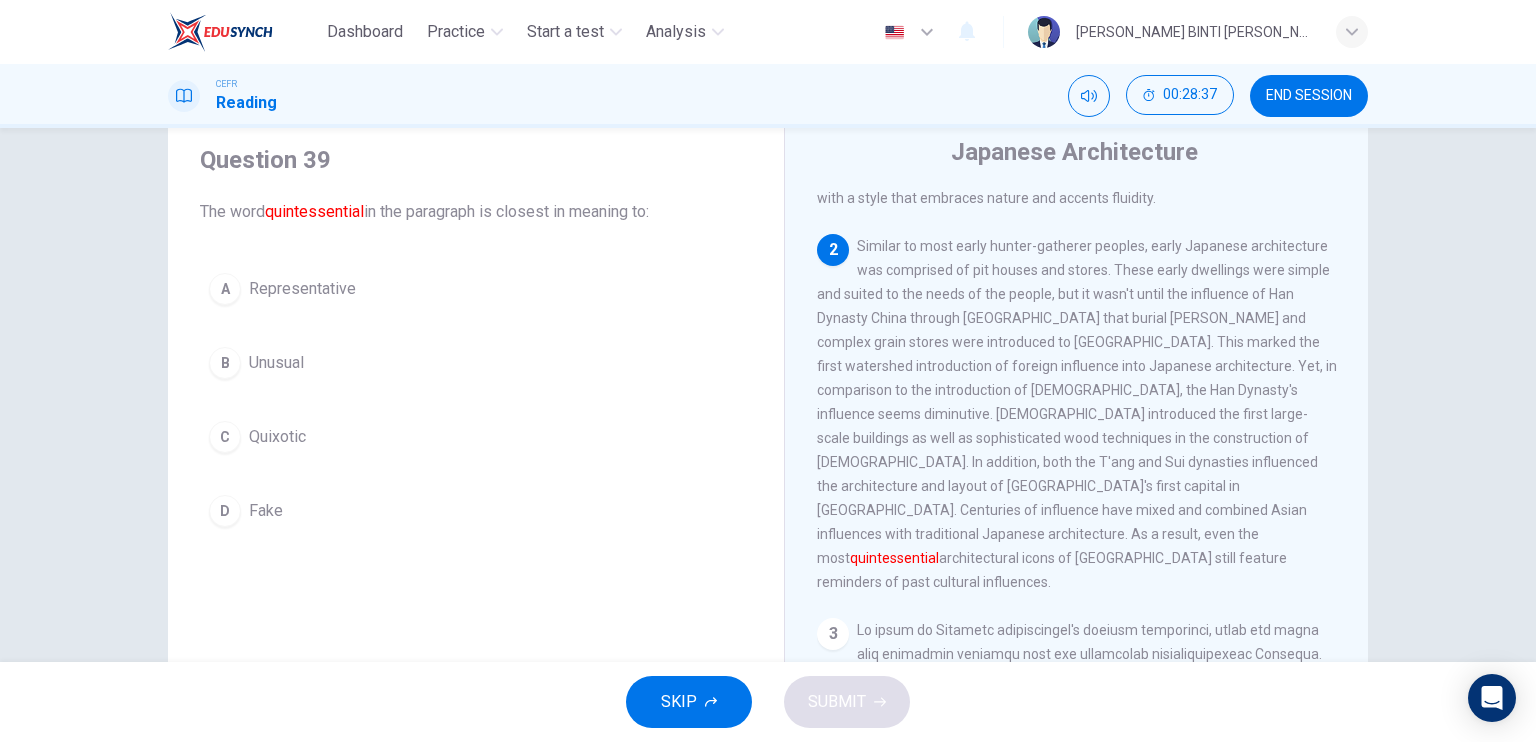 scroll, scrollTop: 260, scrollLeft: 0, axis: vertical 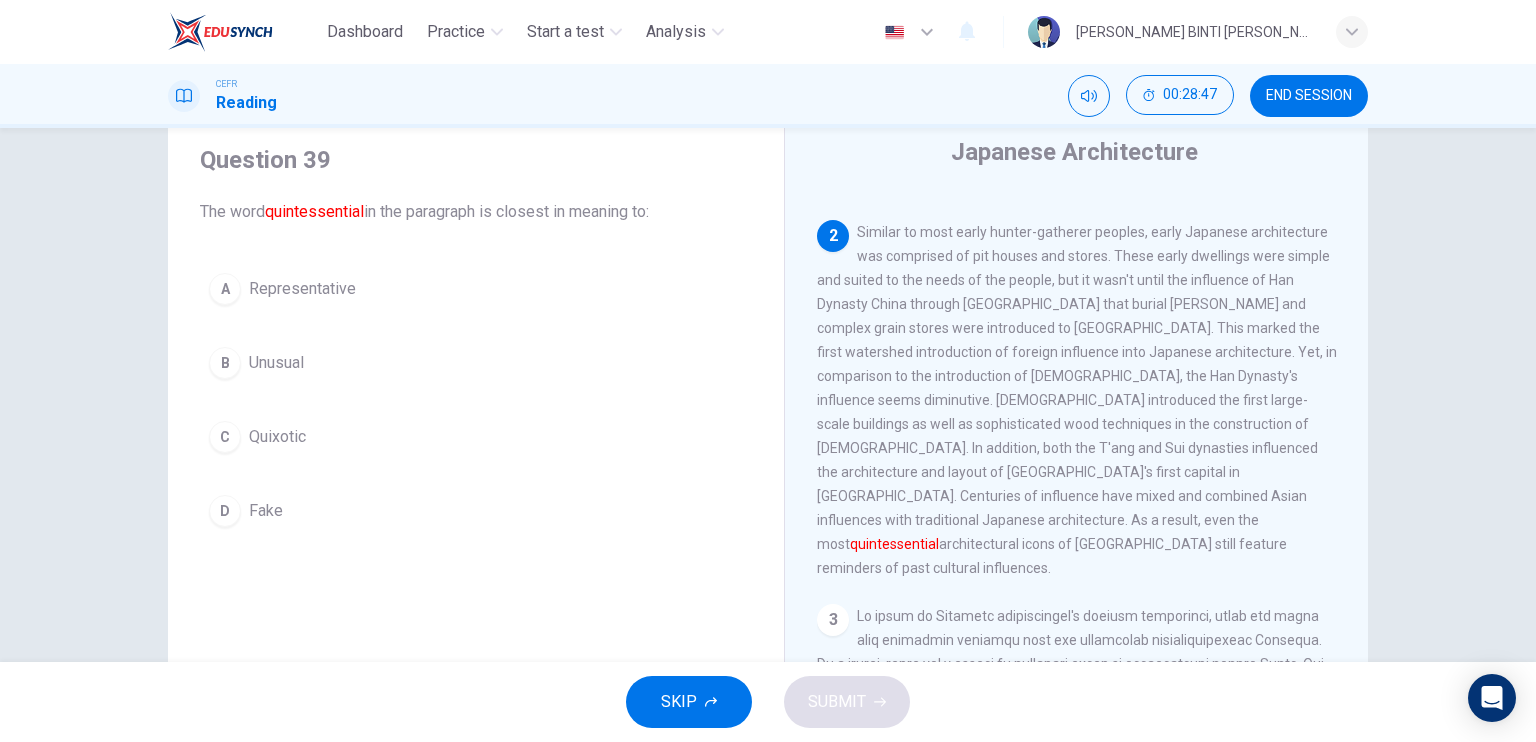 click on "B Unusual" at bounding box center [476, 363] 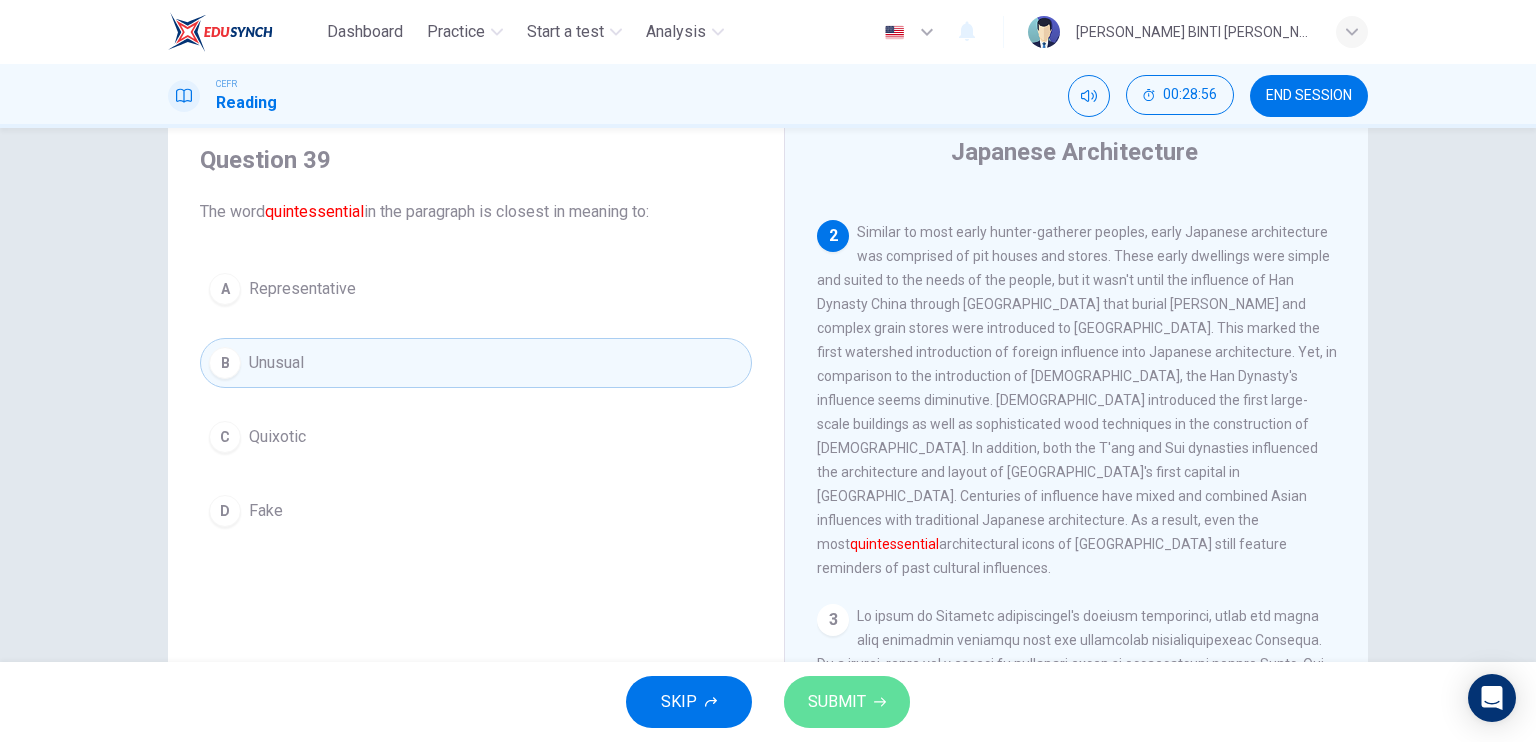 click on "SUBMIT" at bounding box center (847, 702) 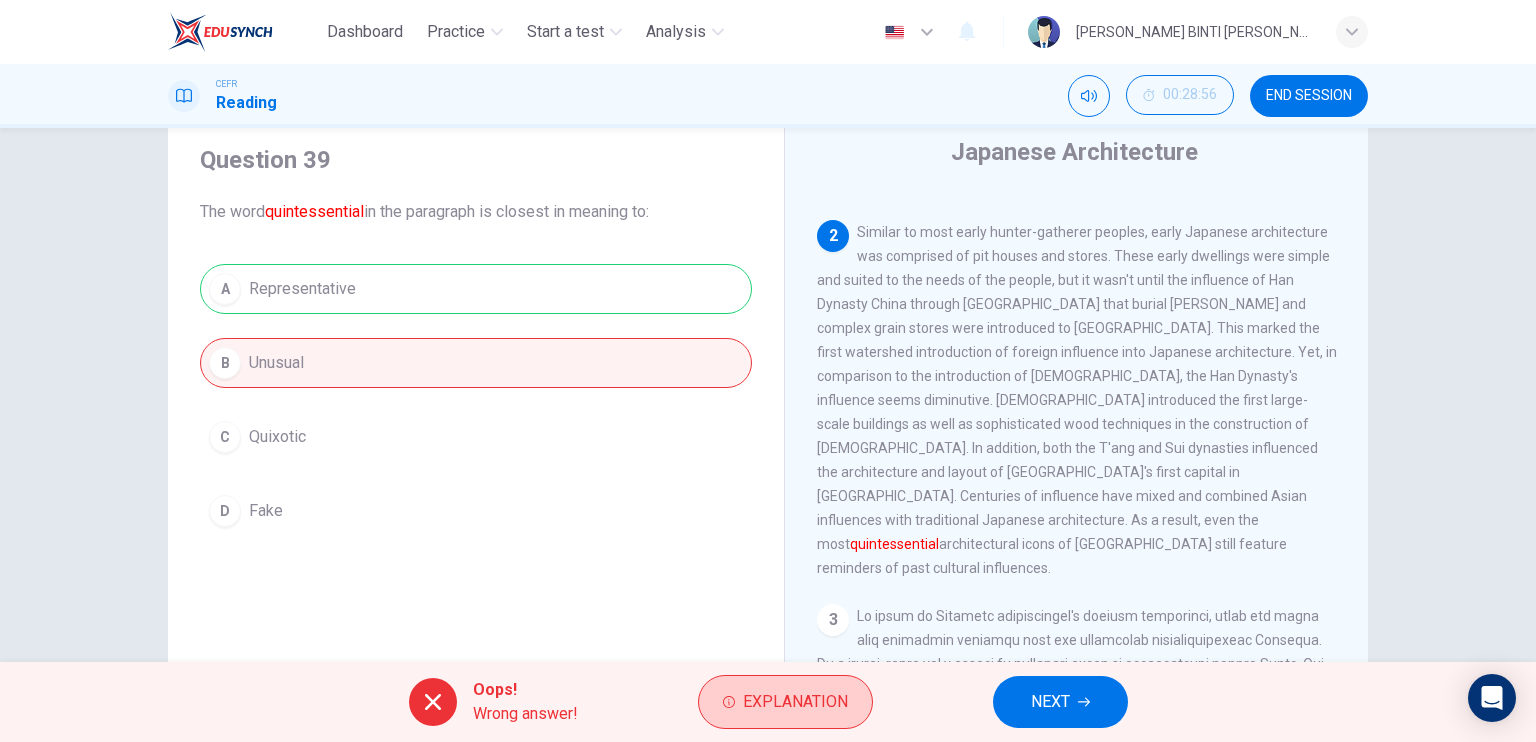click on "Explanation" at bounding box center [795, 702] 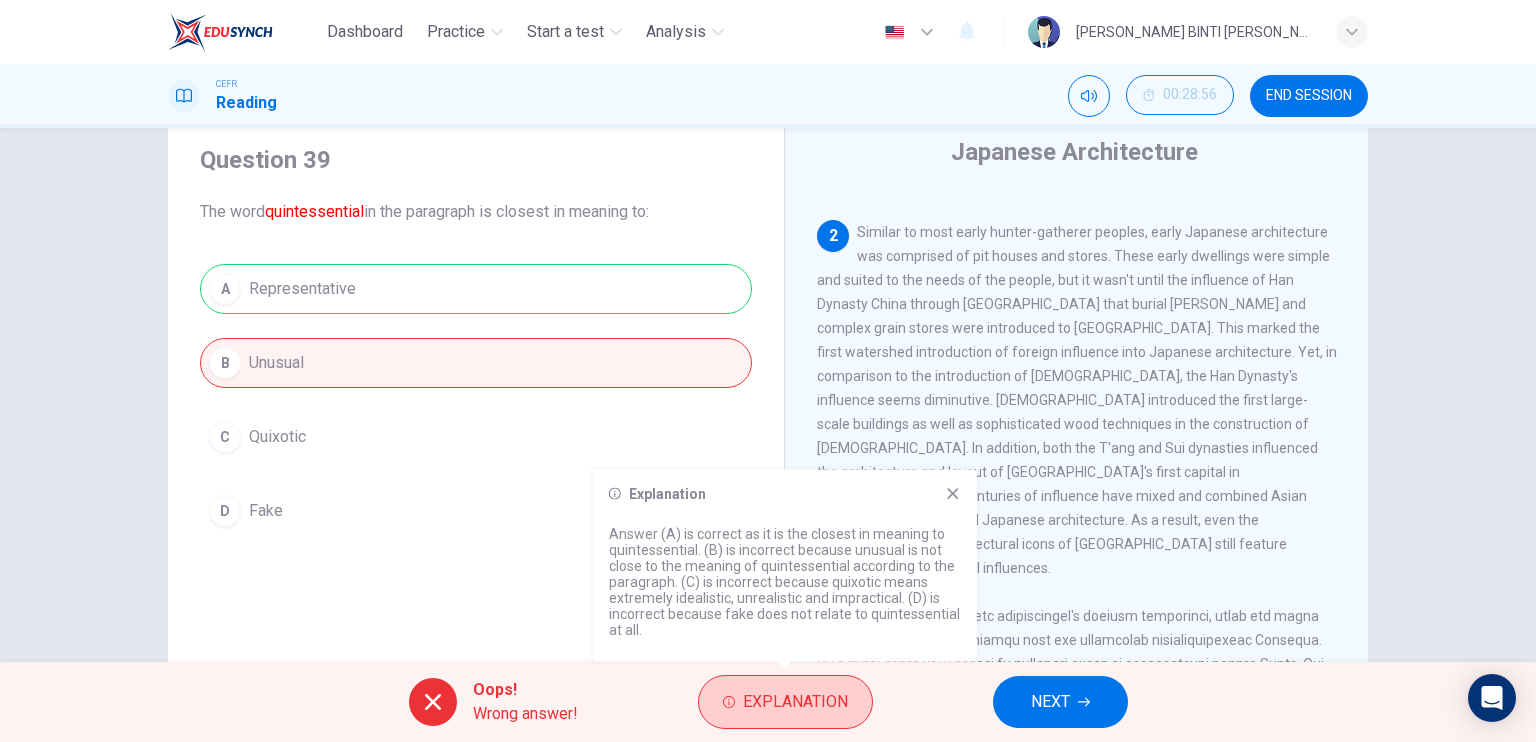 click on "Explanation" at bounding box center [795, 702] 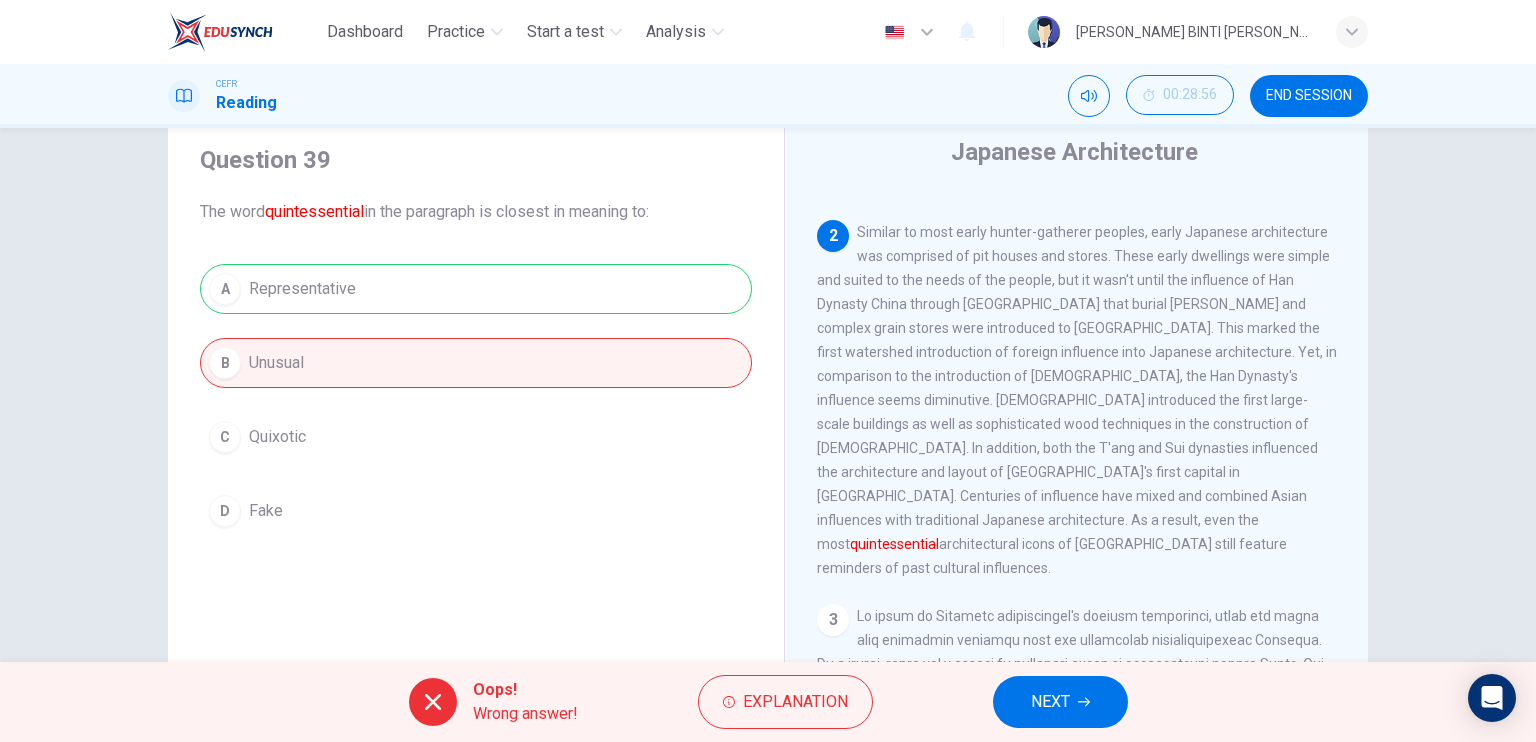 click on "Similar to most early hunter-gatherer peoples, early Japanese architecture was comprised of pit houses and stores. These early dwellings were simple and suited to the needs of the people, but it wasn't until the influence of Han Dynasty China through [GEOGRAPHIC_DATA] that burial [PERSON_NAME] and complex grain stores were introduced to [GEOGRAPHIC_DATA]. This marked the first watershed introduction of foreign influence into Japanese architecture. Yet, in comparison to the introduction of [DEMOGRAPHIC_DATA], the Han Dynasty's influence seems diminutive. [DEMOGRAPHIC_DATA] introduced the first large-scale buildings as well as sophisticated wood techniques in the construction of [DEMOGRAPHIC_DATA]. In addition, both the T'ang and Sui dynasties influenced the architecture and layout of [GEOGRAPHIC_DATA]'s first capital in [GEOGRAPHIC_DATA]. Centuries of influence have mixed and combined Asian influences with traditional Japanese architecture. As a result, even the most  quintessential  architectural icons of [GEOGRAPHIC_DATA] still feature reminders of past cultural influences." at bounding box center [1077, 400] 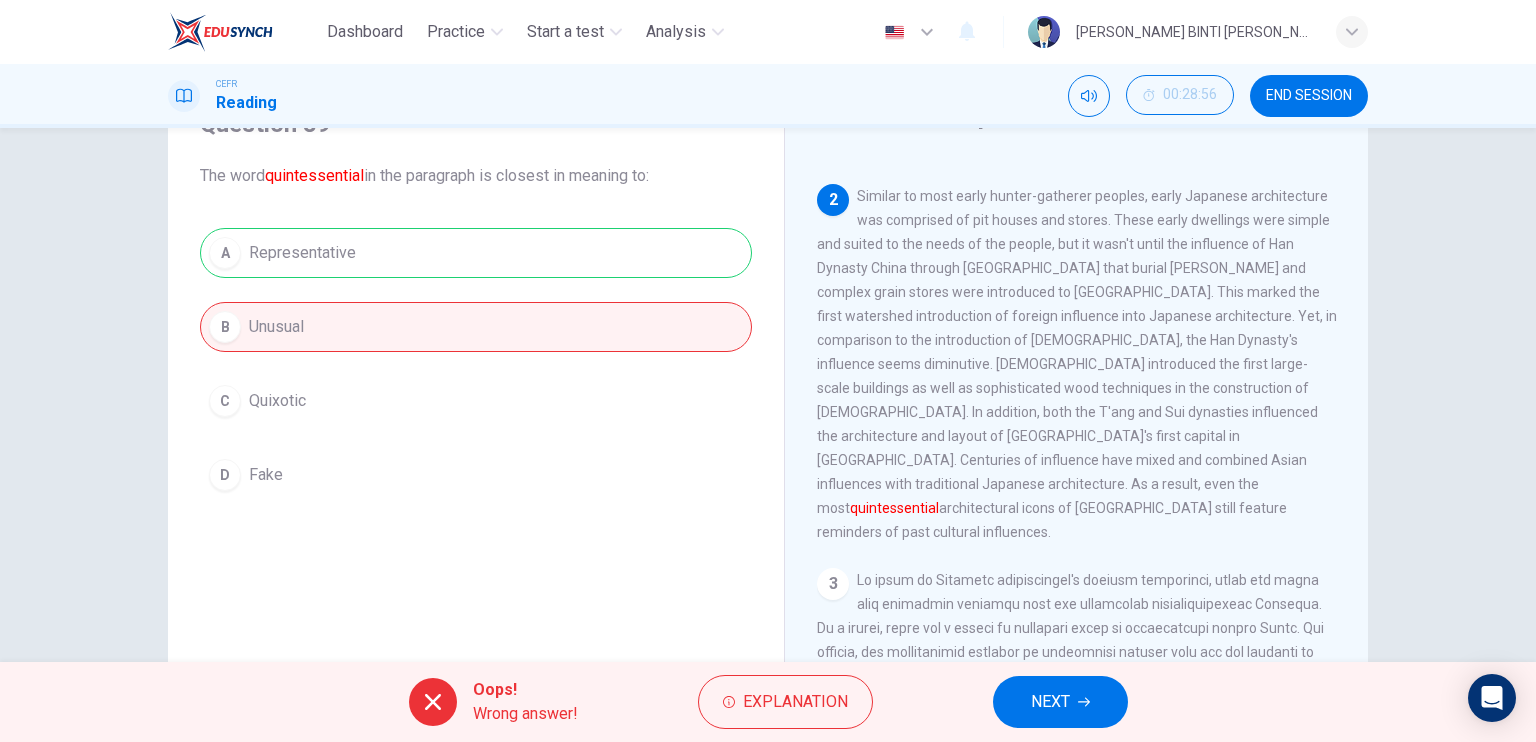 click on "Oops! Wrong answer! Explanation NEXT" at bounding box center (768, 702) 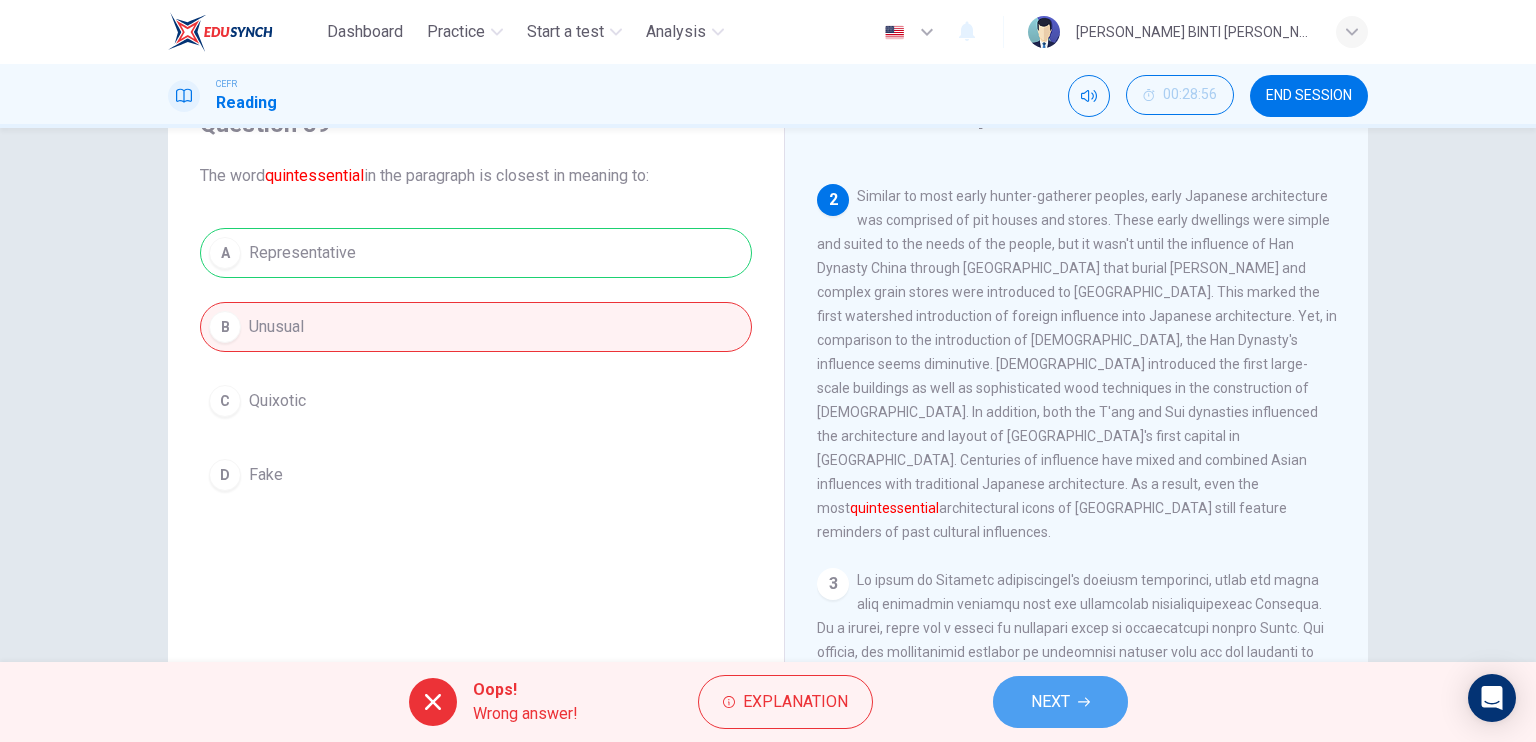click on "NEXT" at bounding box center [1050, 702] 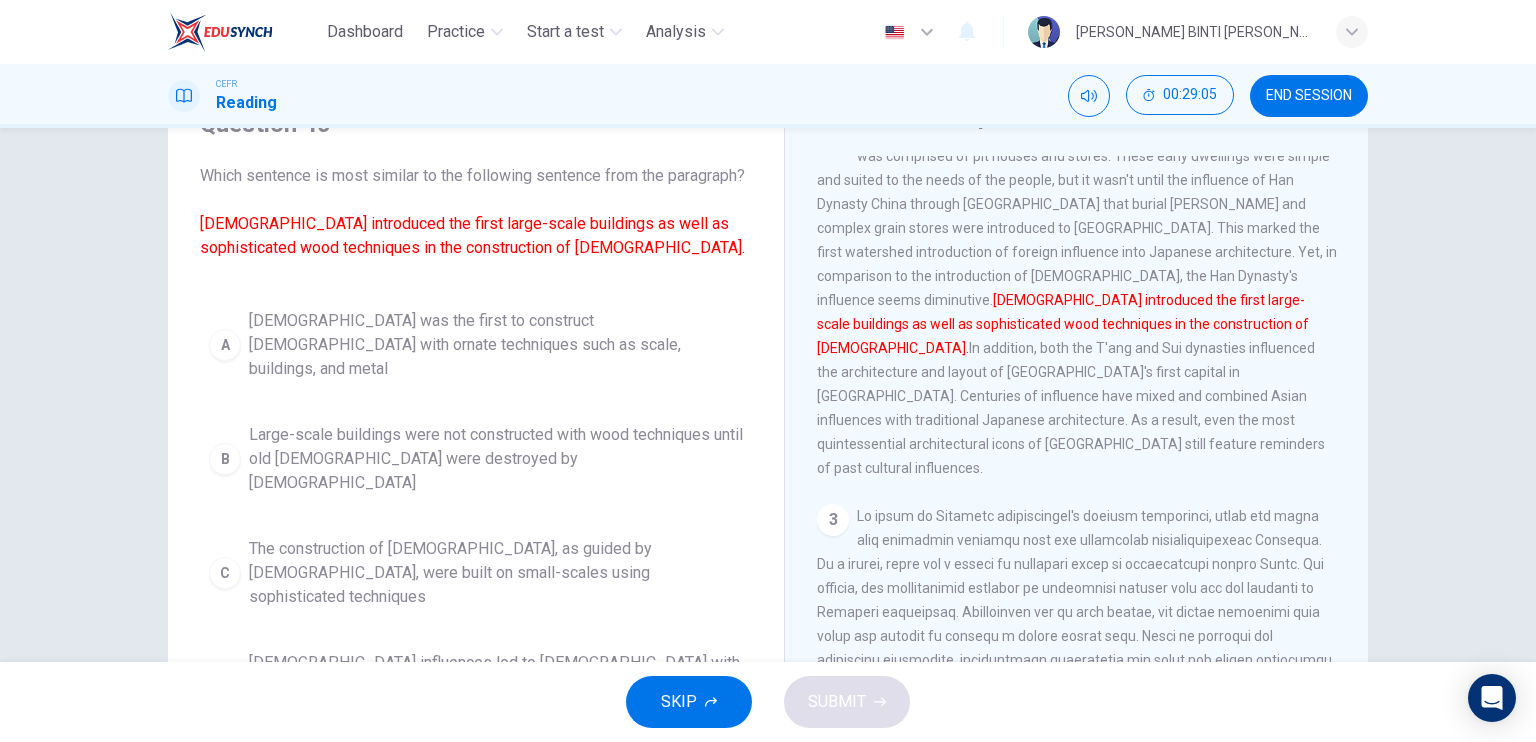 scroll, scrollTop: 328, scrollLeft: 0, axis: vertical 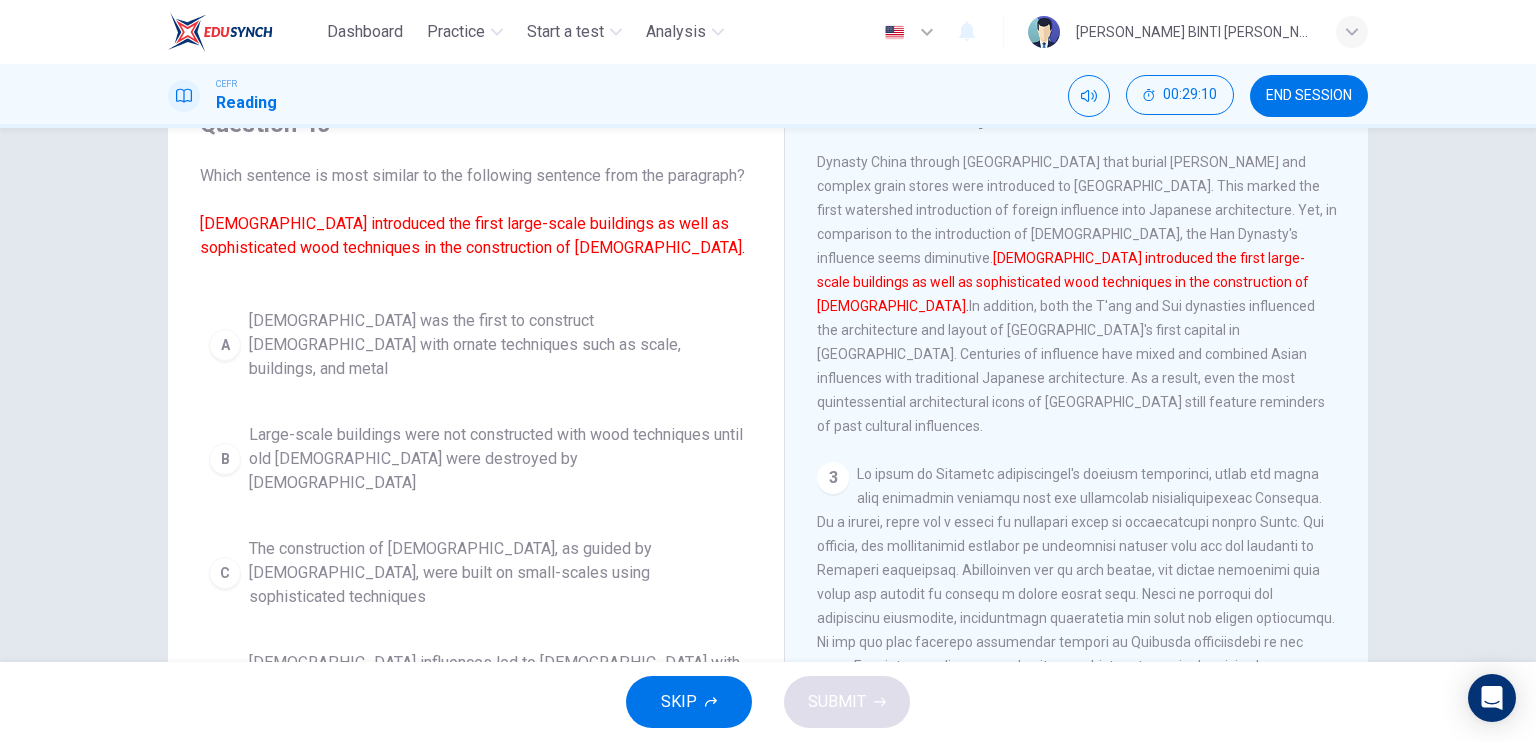 drag, startPoint x: 1356, startPoint y: 398, endPoint x: 1358, endPoint y: 411, distance: 13.152946 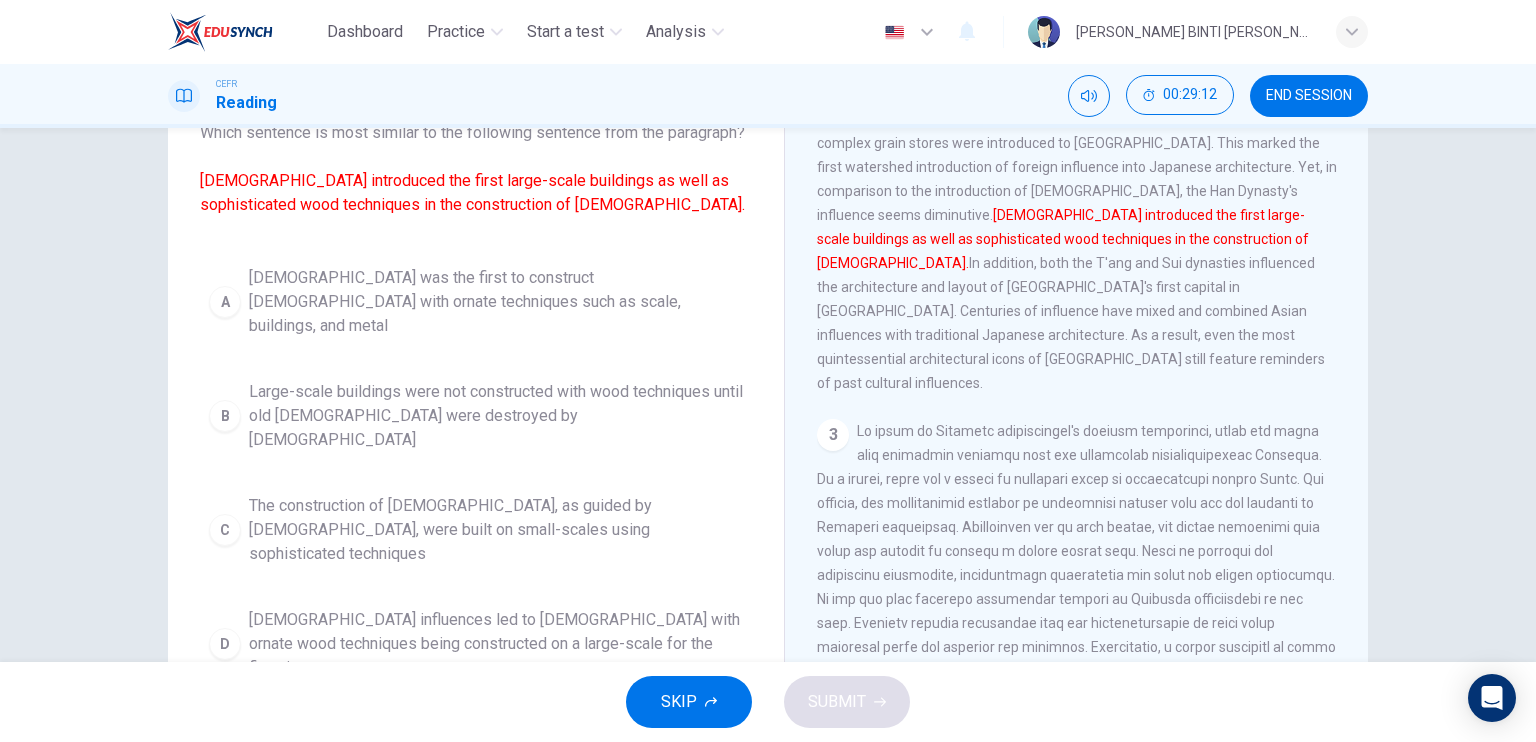 scroll, scrollTop: 147, scrollLeft: 0, axis: vertical 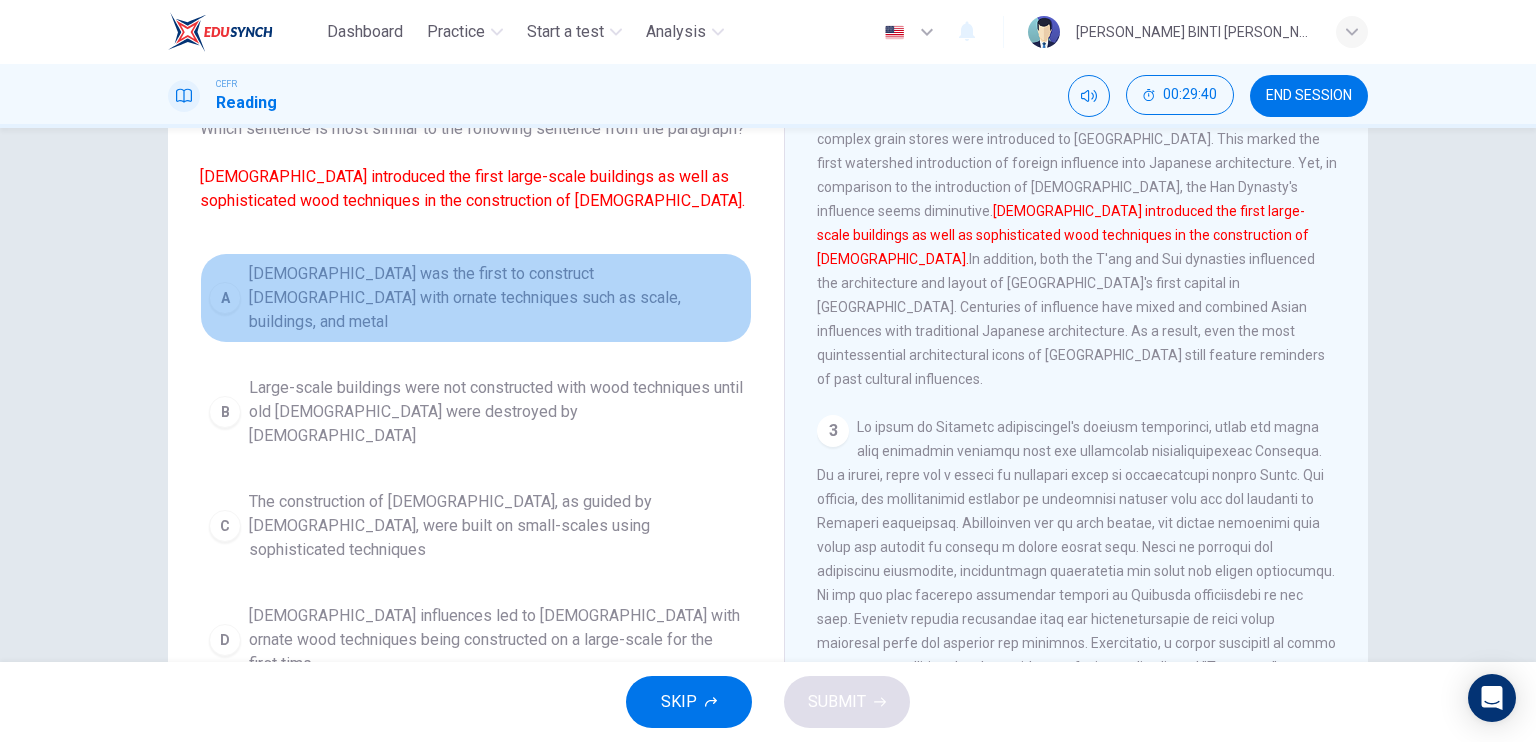 click on "A [DEMOGRAPHIC_DATA] was the first to construct [DEMOGRAPHIC_DATA] with ornate techniques such as scale, buildings, and metal" at bounding box center [476, 298] 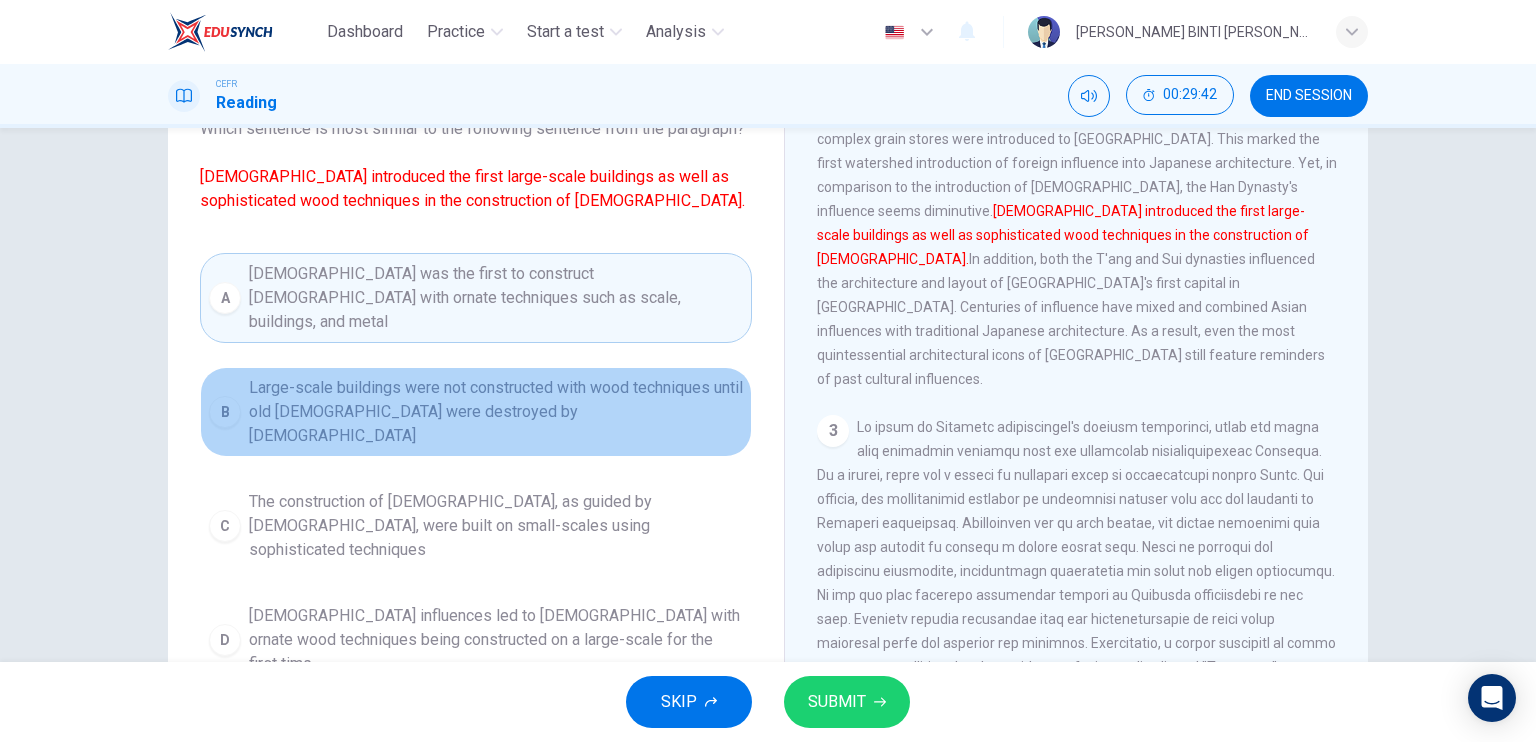 click on "B" at bounding box center [225, 412] 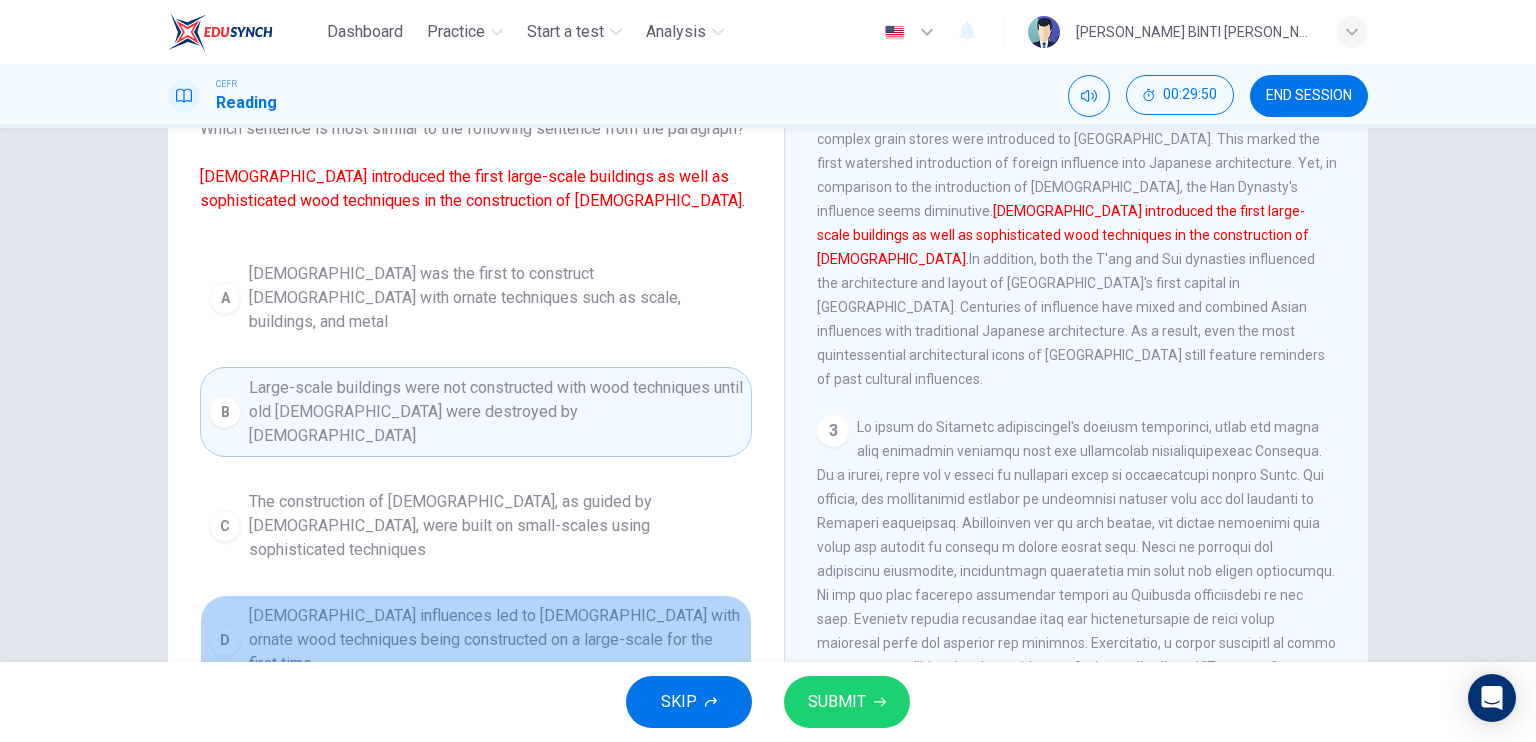 click on "D" at bounding box center (225, 640) 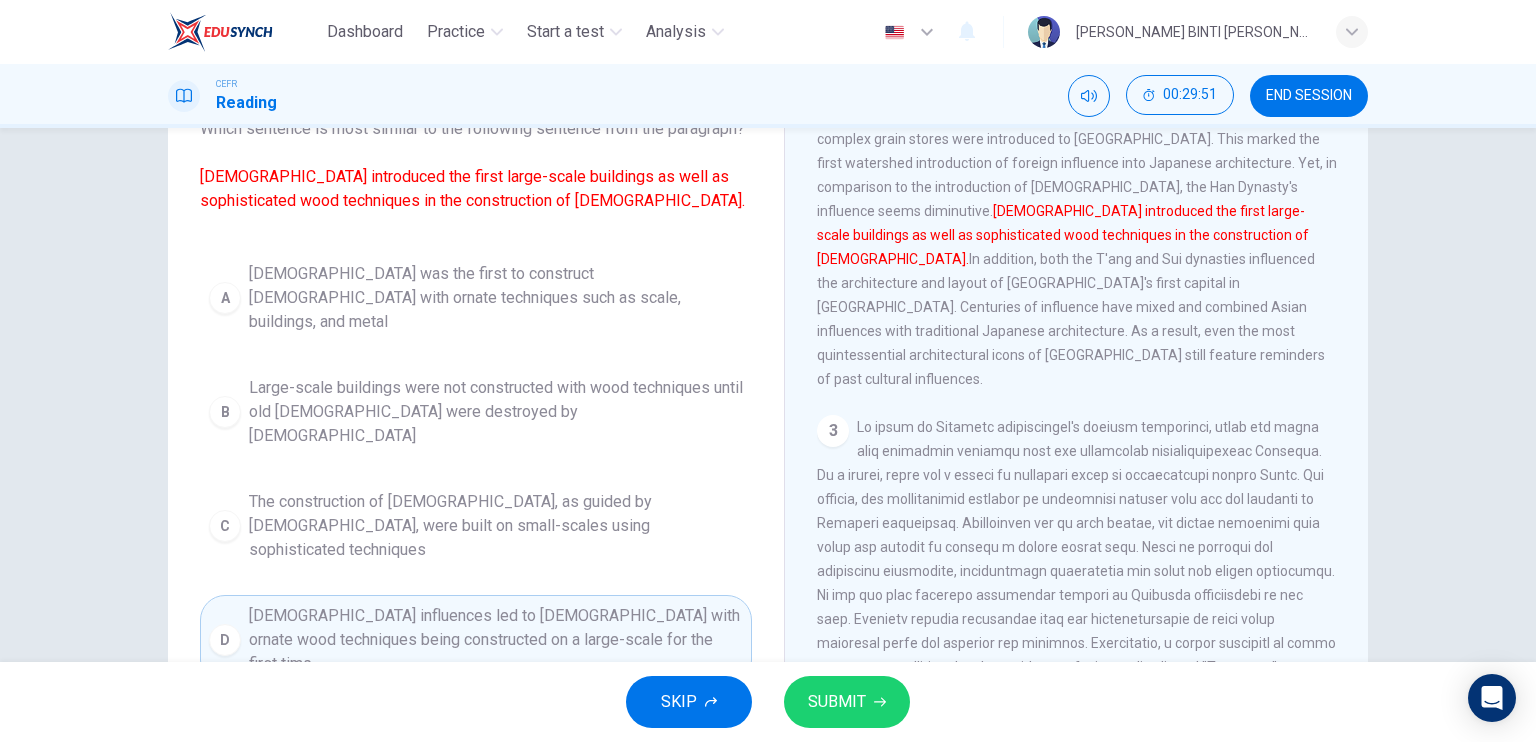 click on "D" at bounding box center [225, 640] 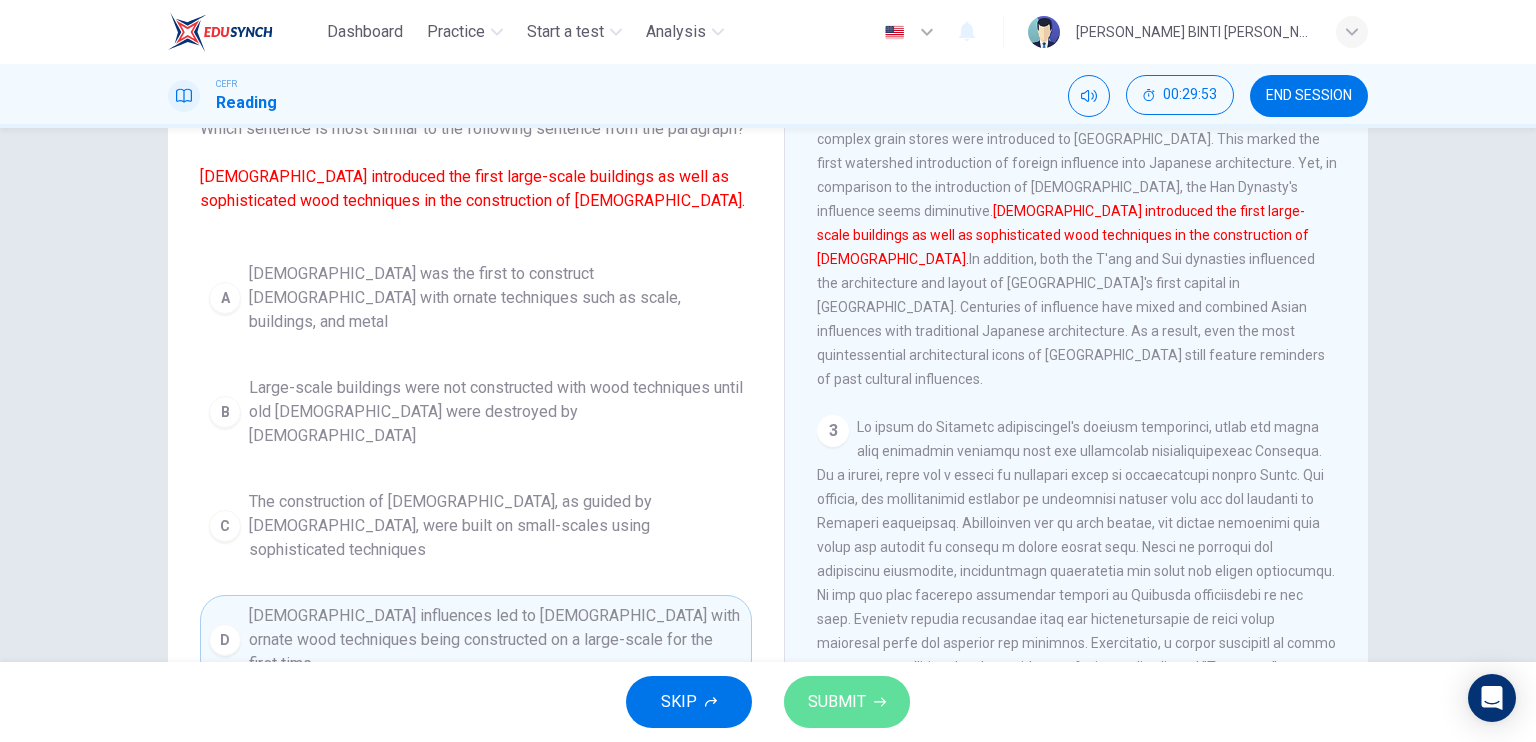 click on "SUBMIT" at bounding box center (837, 702) 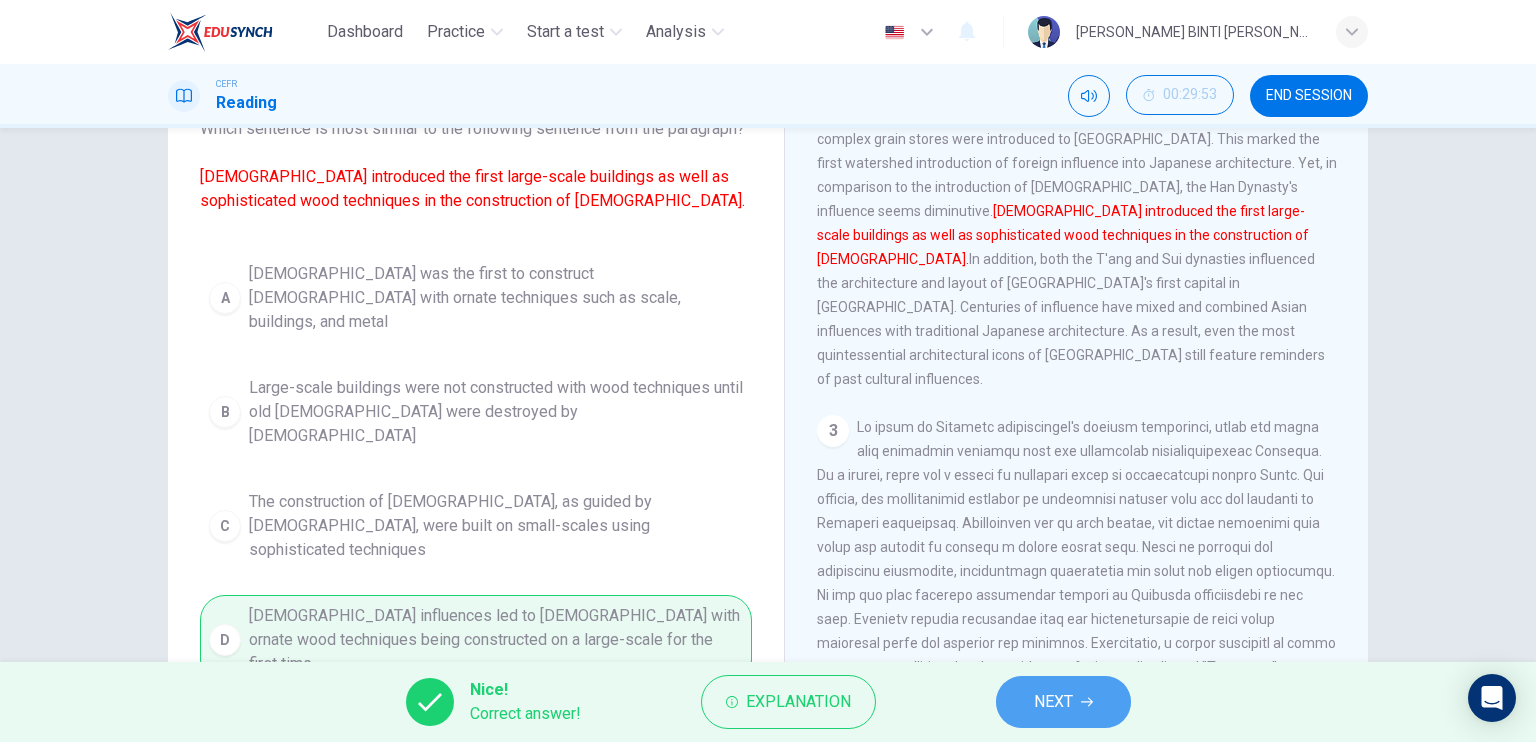 click on "NEXT" at bounding box center [1063, 702] 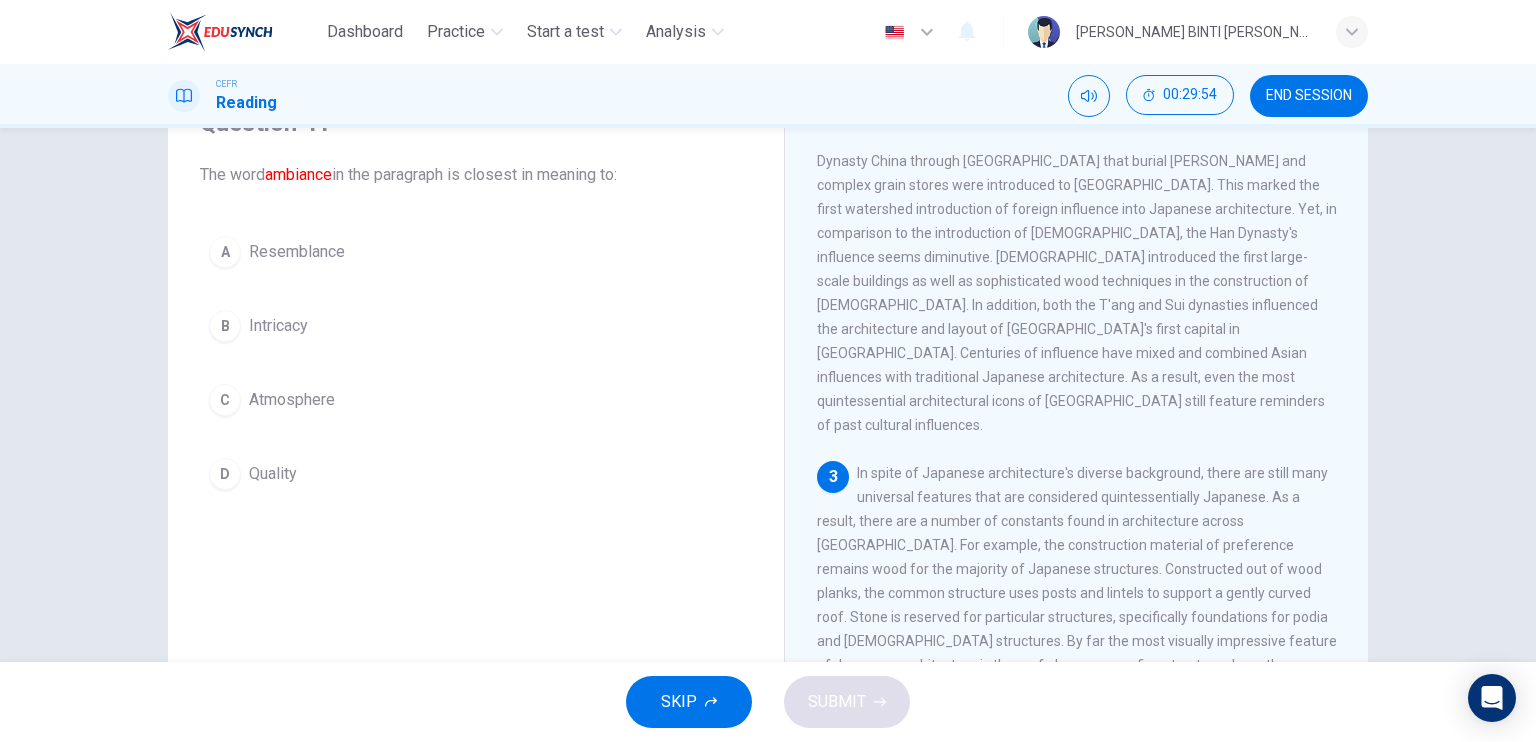 scroll, scrollTop: 91, scrollLeft: 0, axis: vertical 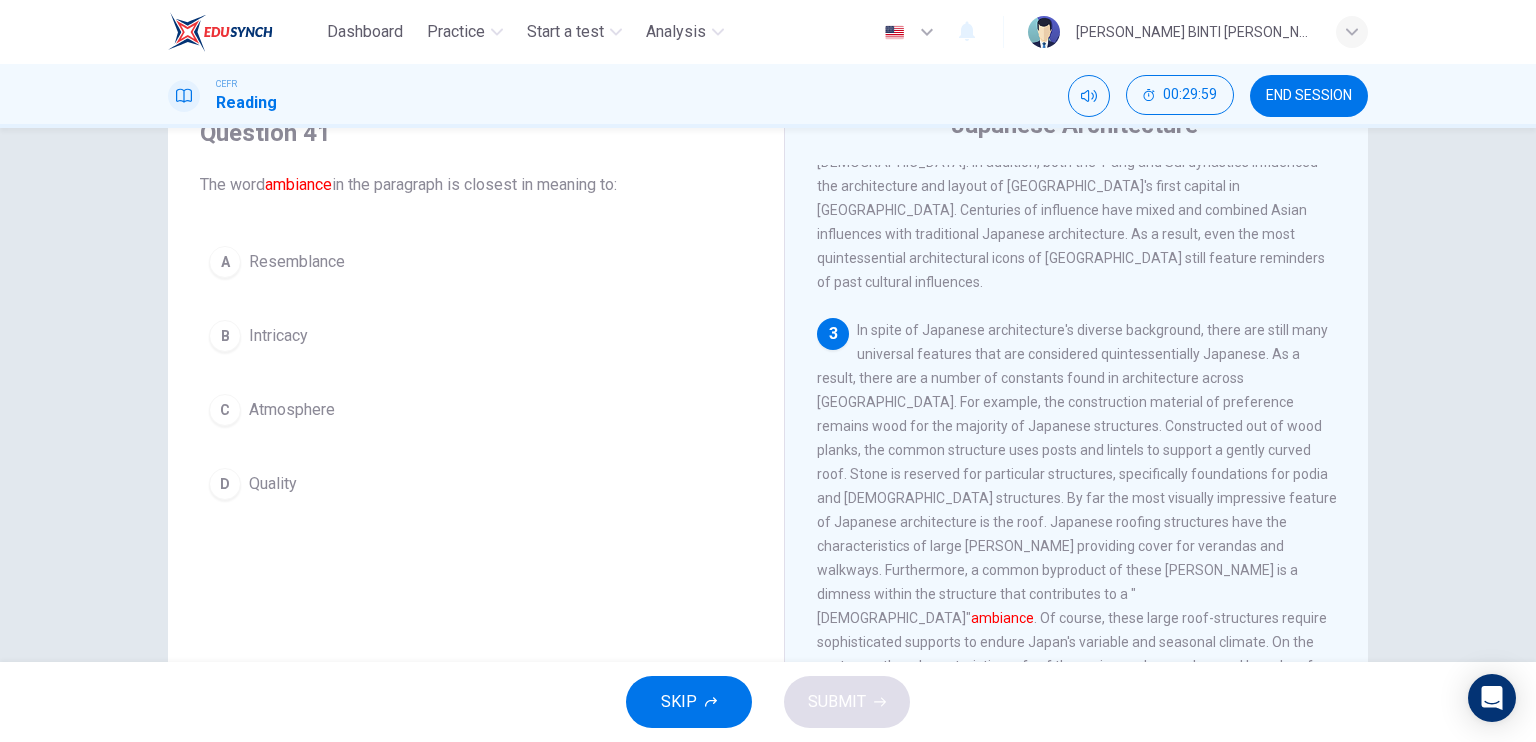 click on "C Atmosphere" at bounding box center [476, 410] 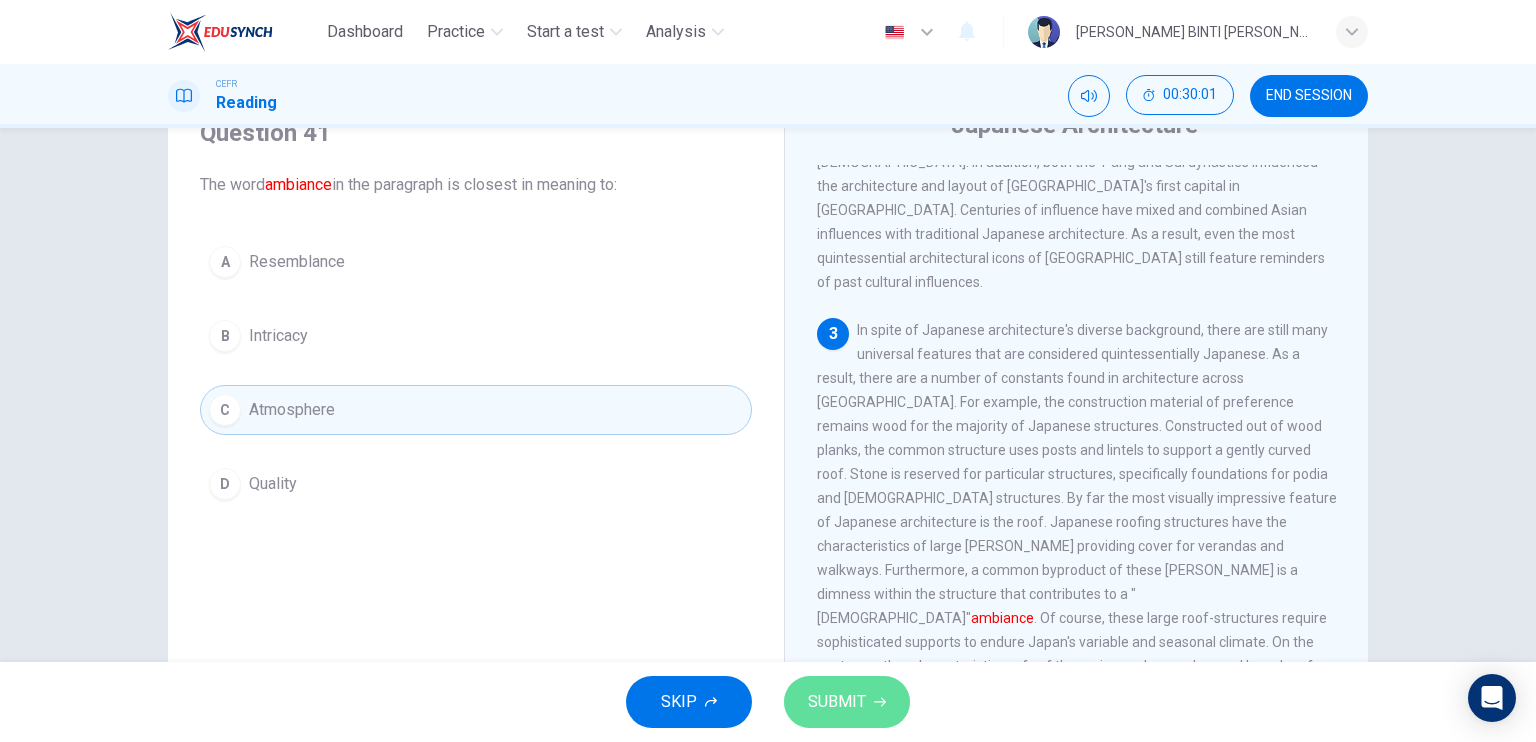 click on "SUBMIT" at bounding box center [837, 702] 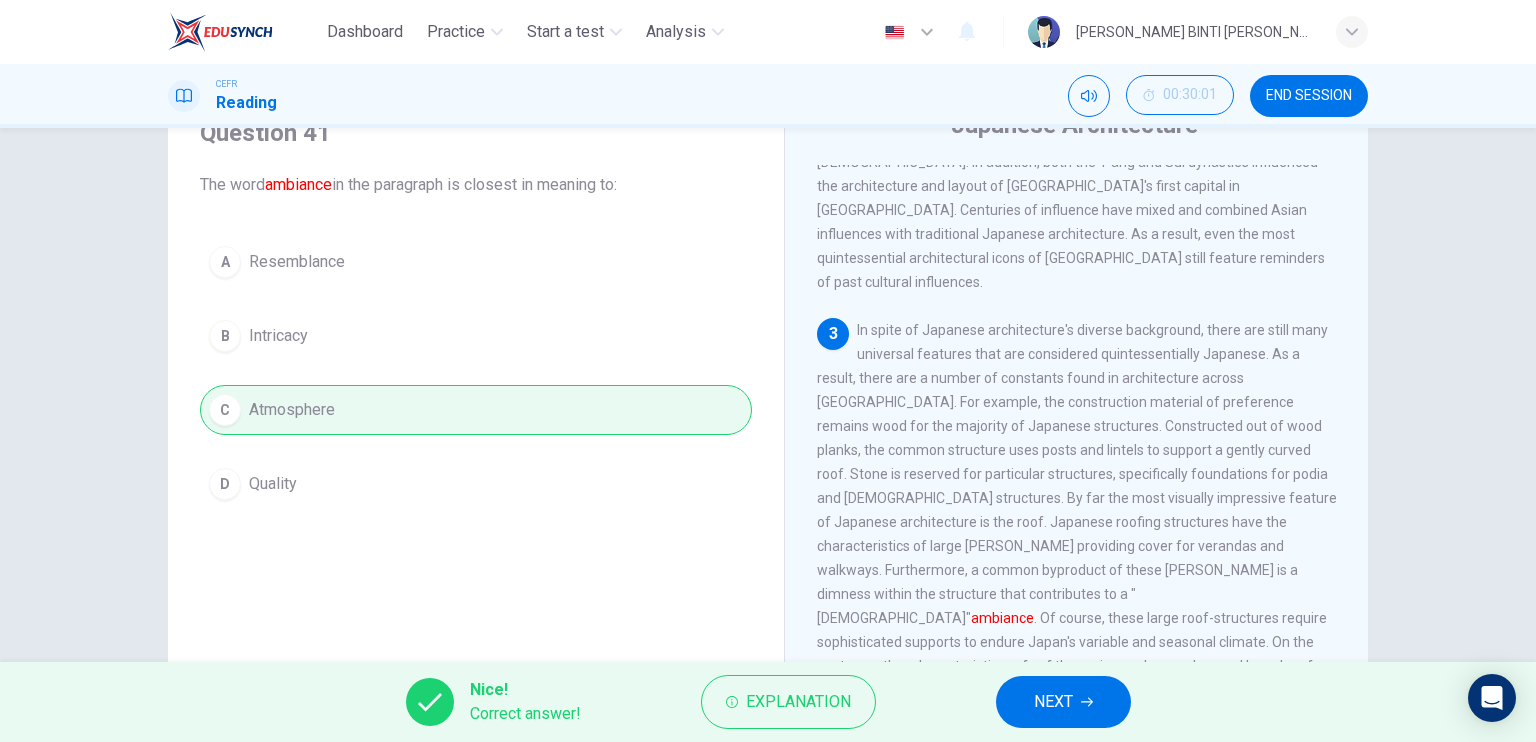 click on "NEXT" at bounding box center [1063, 702] 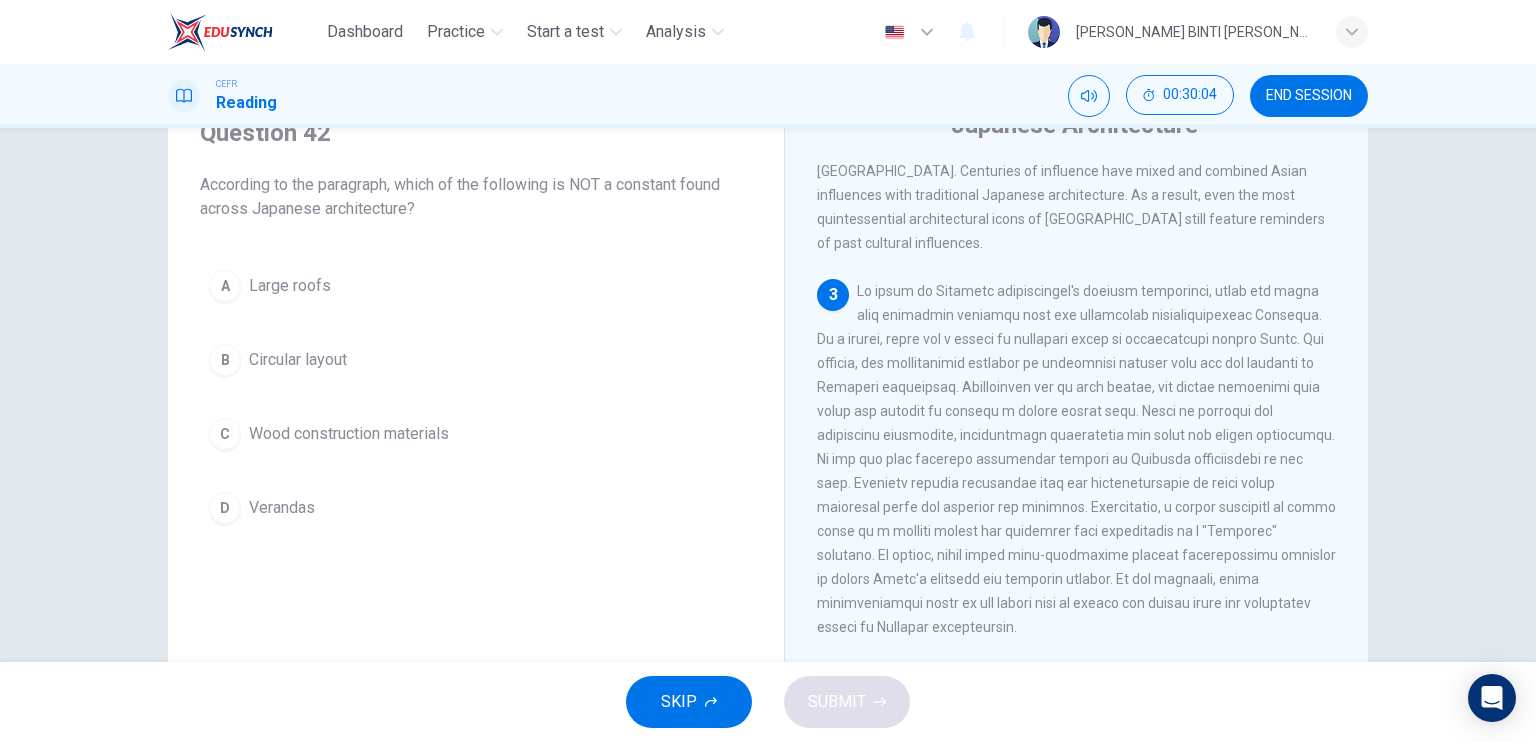 scroll, scrollTop: 563, scrollLeft: 0, axis: vertical 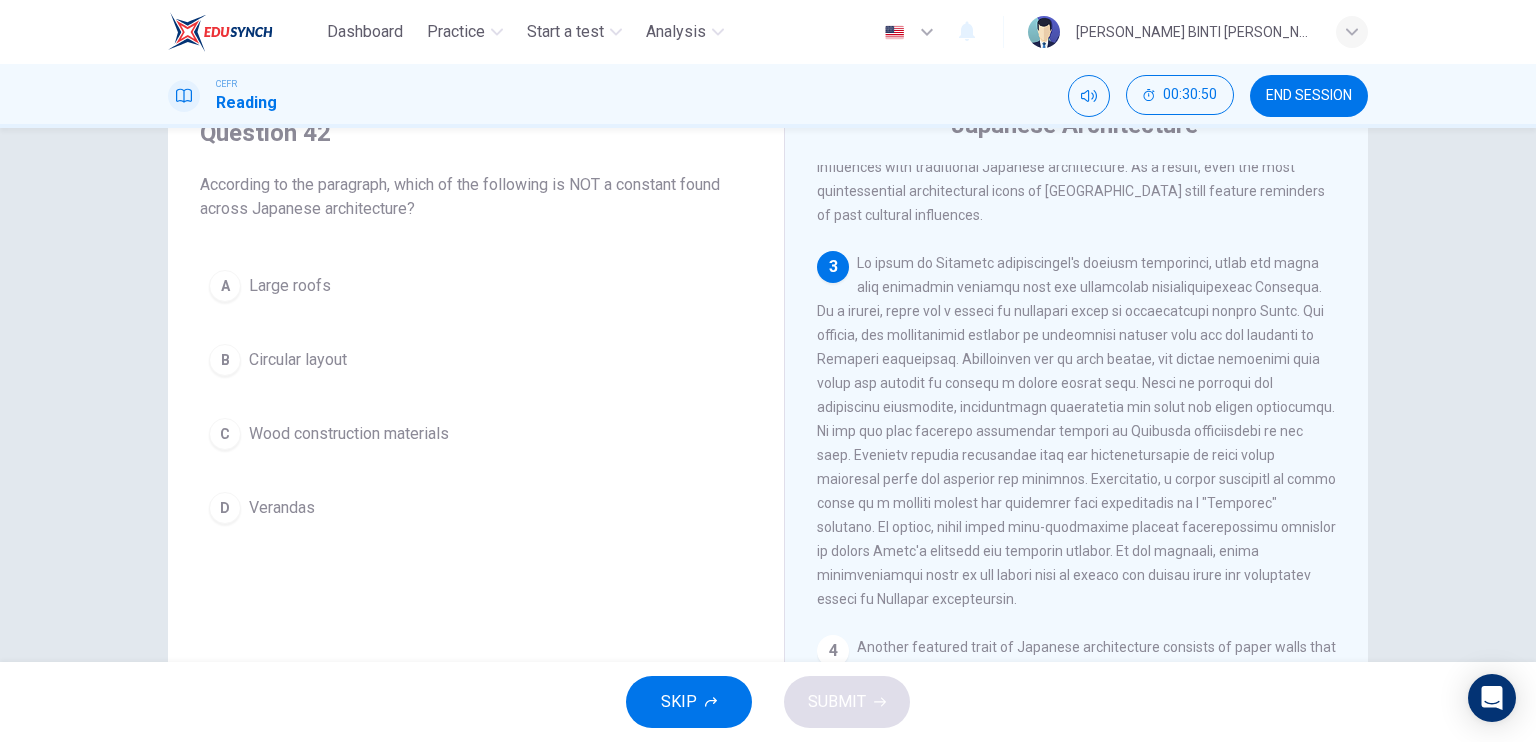 click on "A Large roofs B Circular layout C Wood construction materials D Verandas" at bounding box center (476, 397) 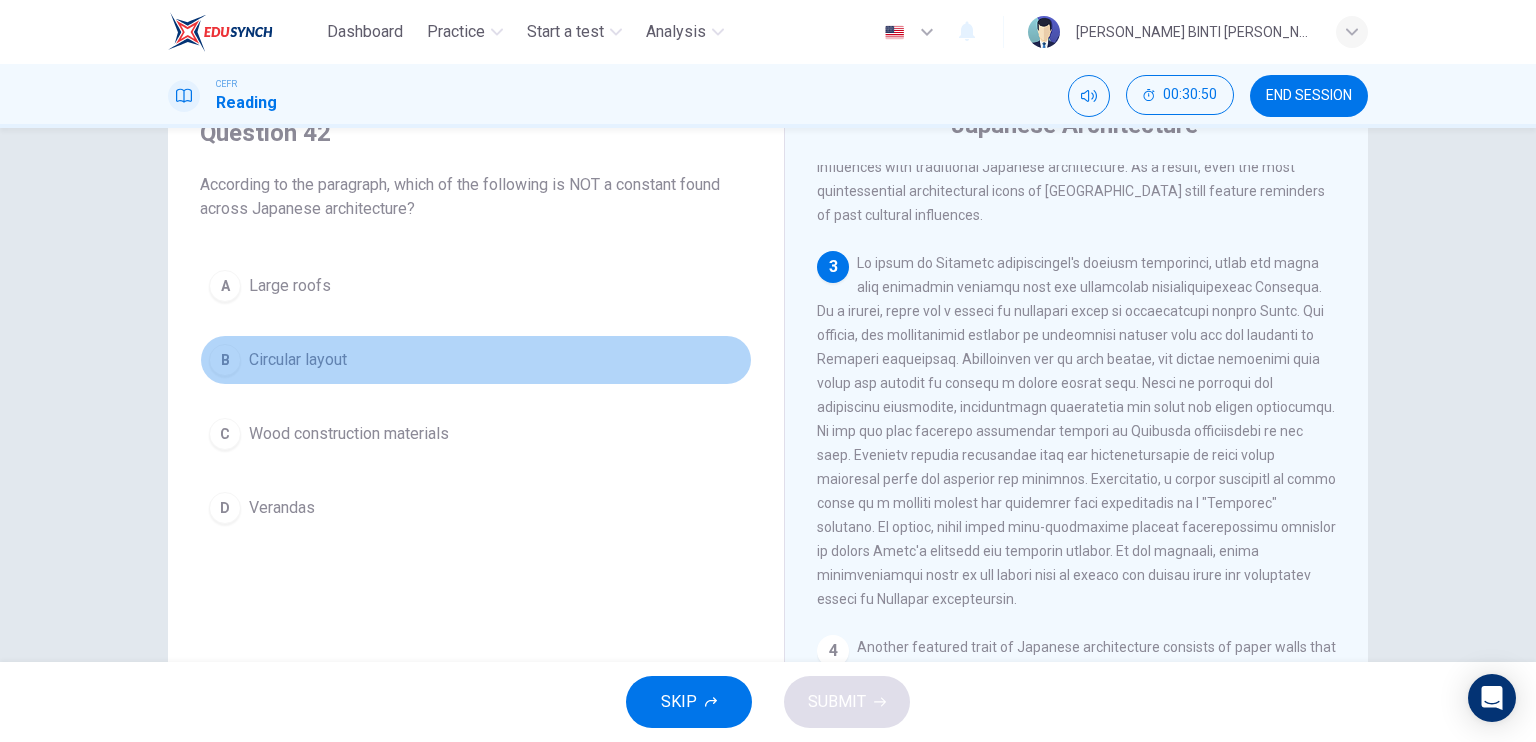 click on "B" at bounding box center [225, 360] 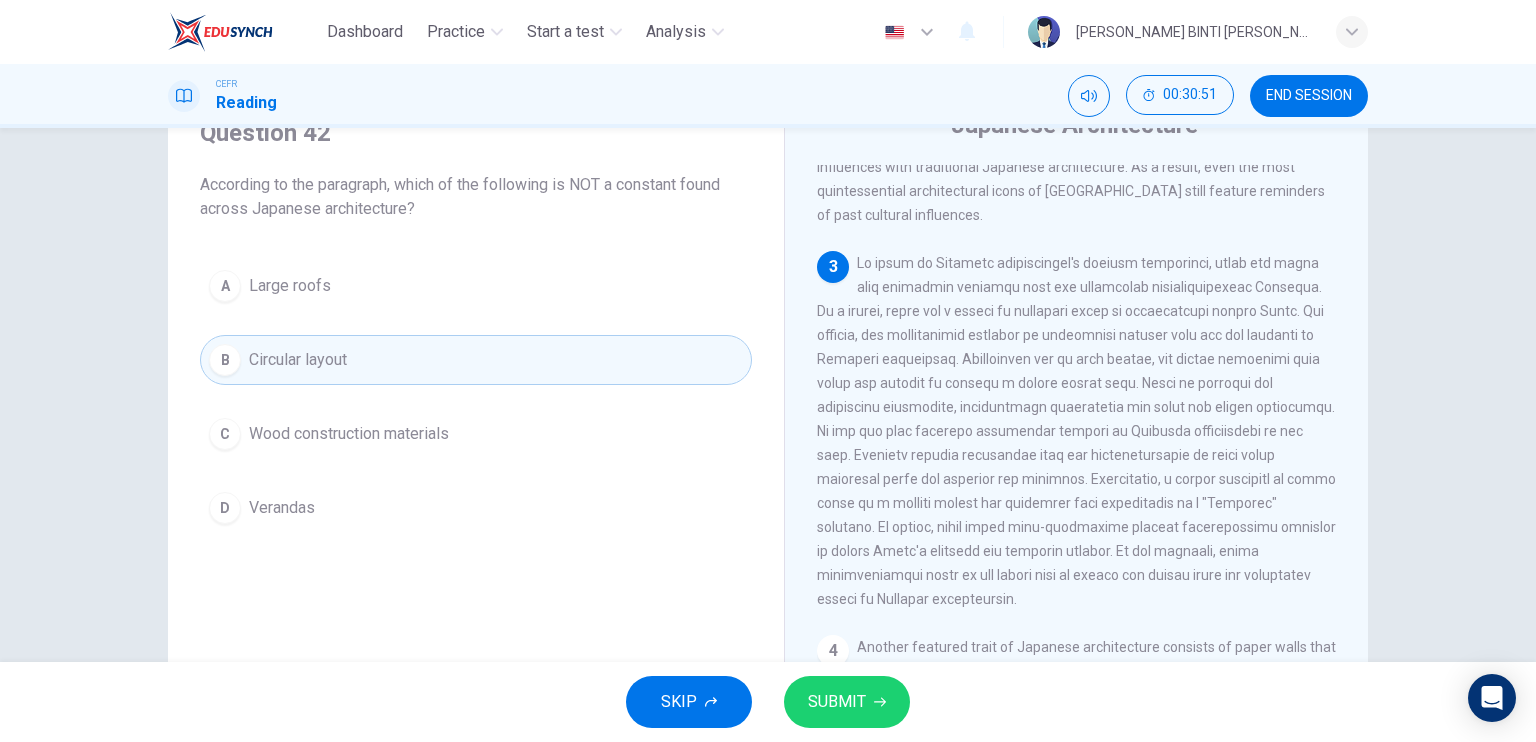 click on "SUBMIT" at bounding box center [837, 702] 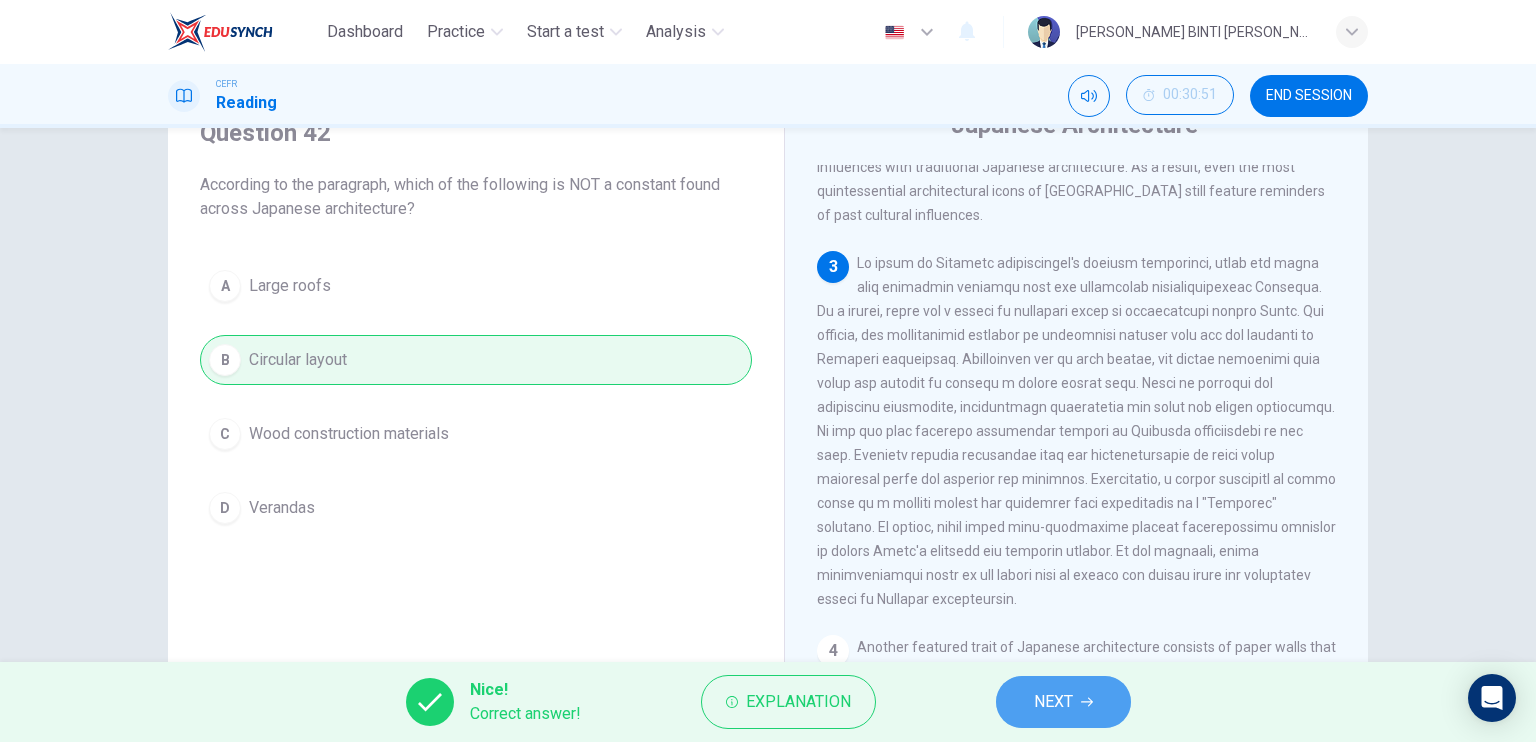 click on "NEXT" at bounding box center [1053, 702] 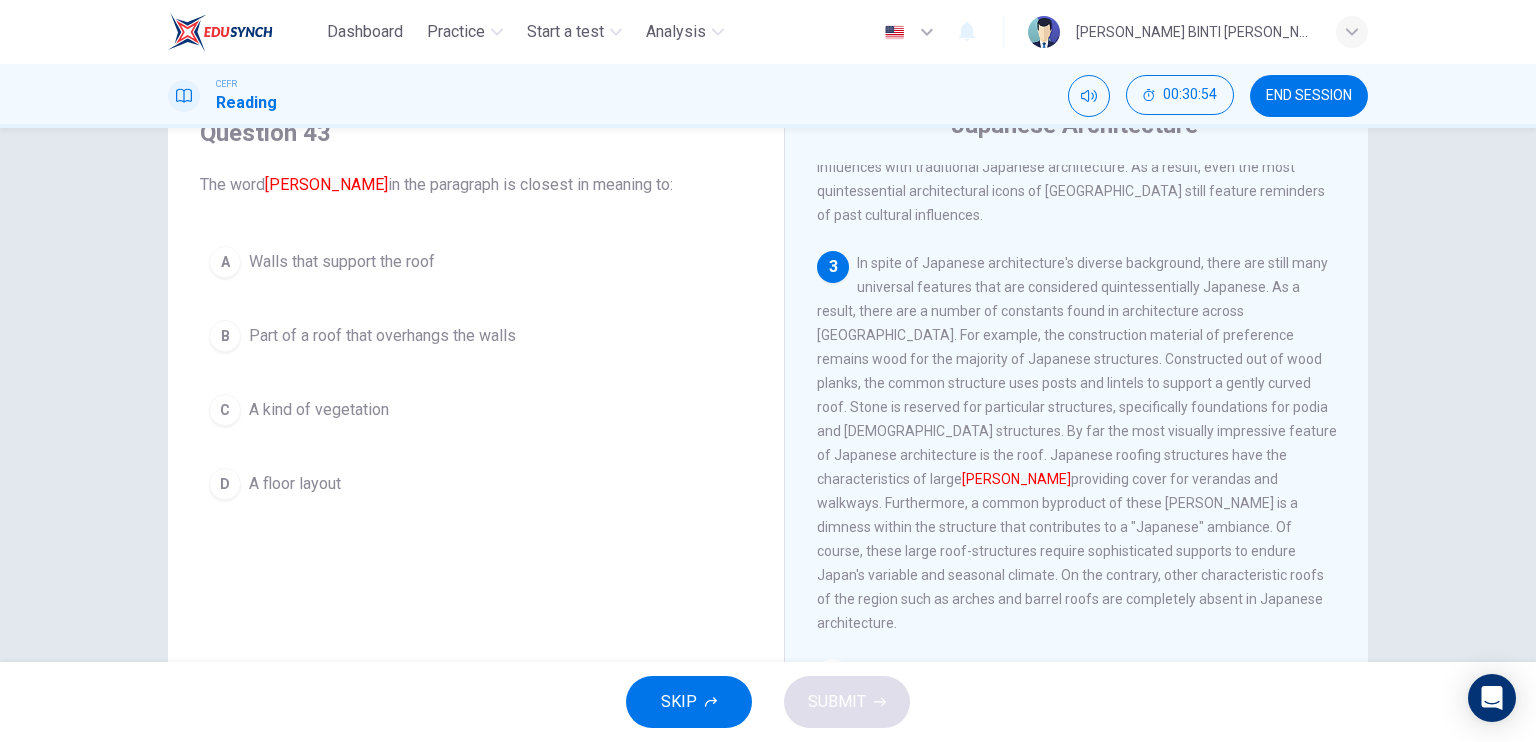 click on "B" at bounding box center [225, 336] 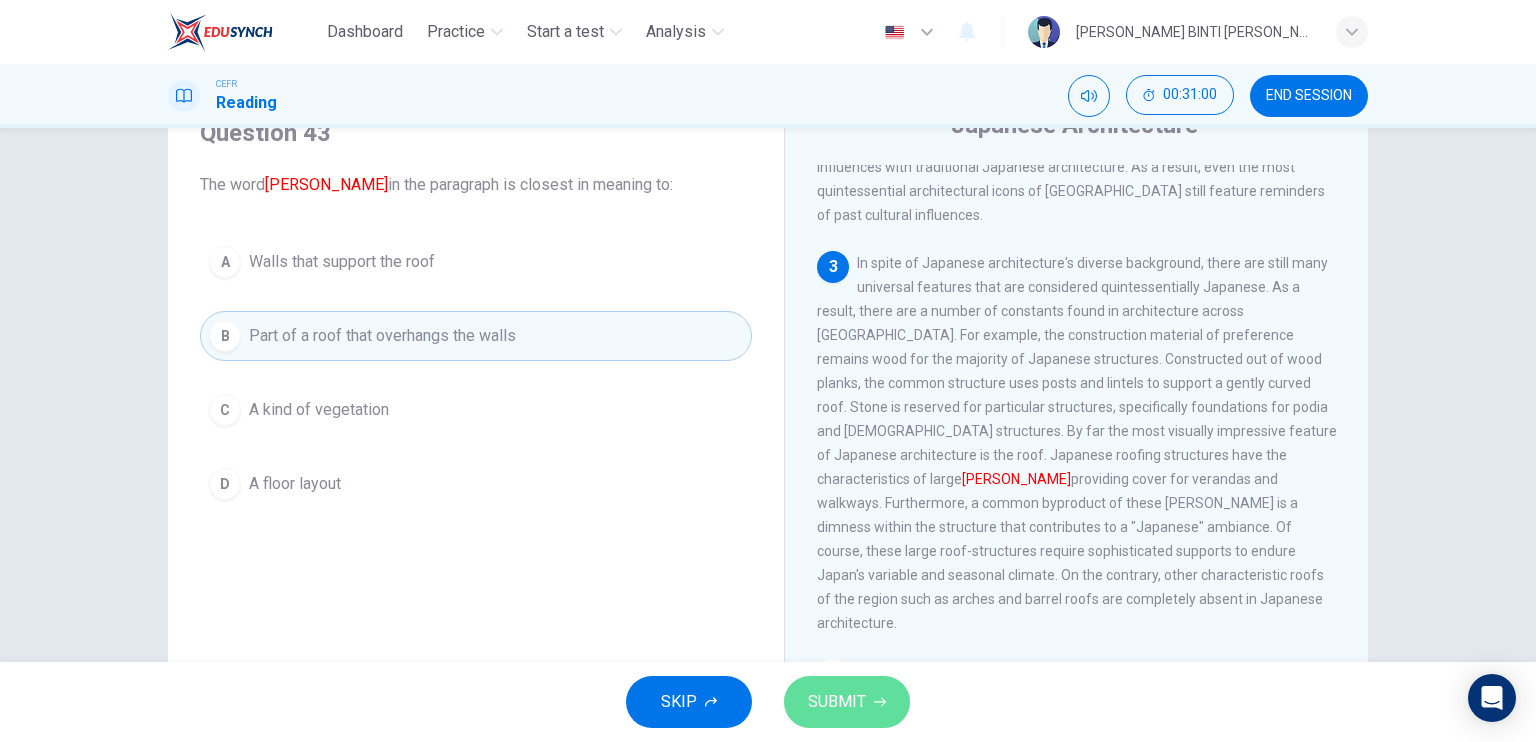 click on "SUBMIT" at bounding box center [847, 702] 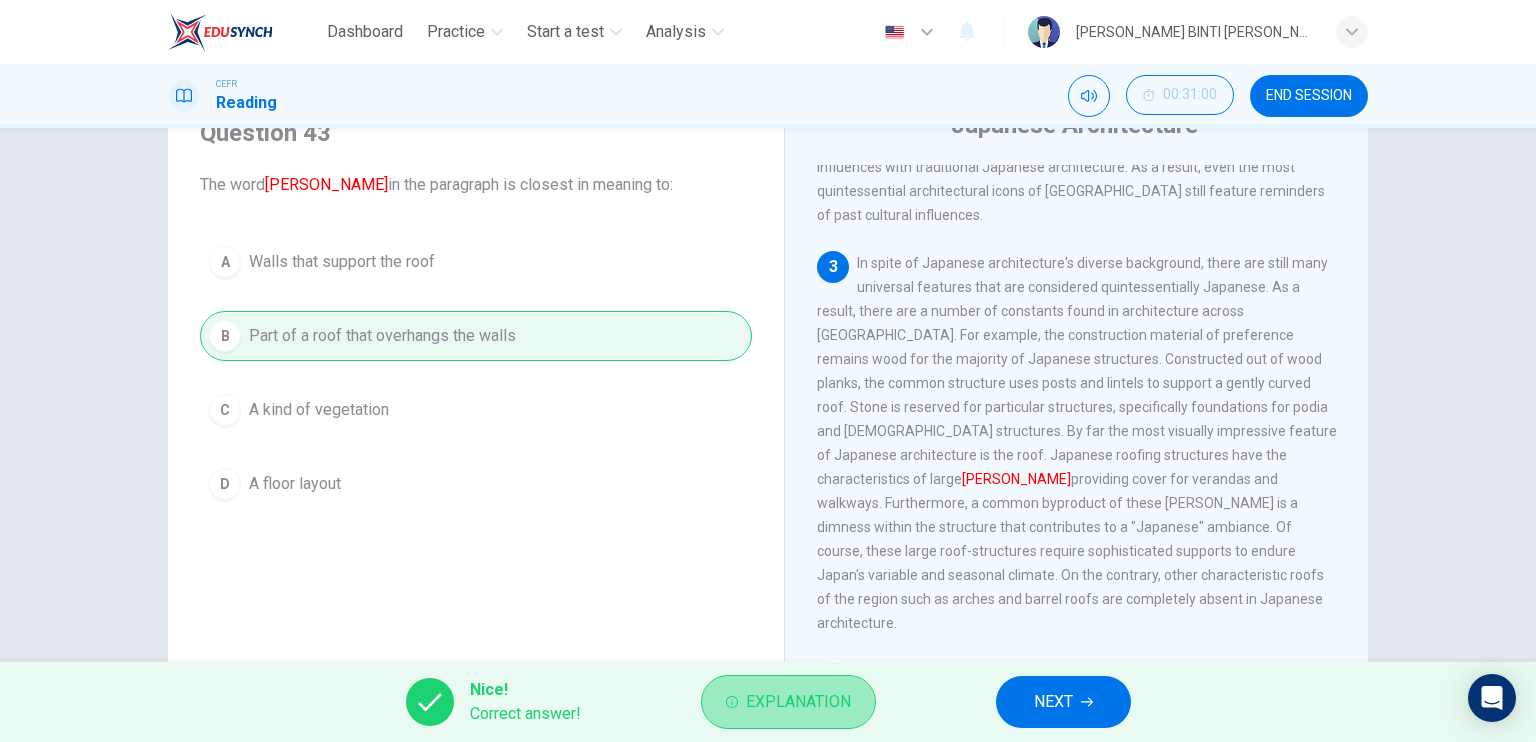 click on "Explanation" at bounding box center [798, 702] 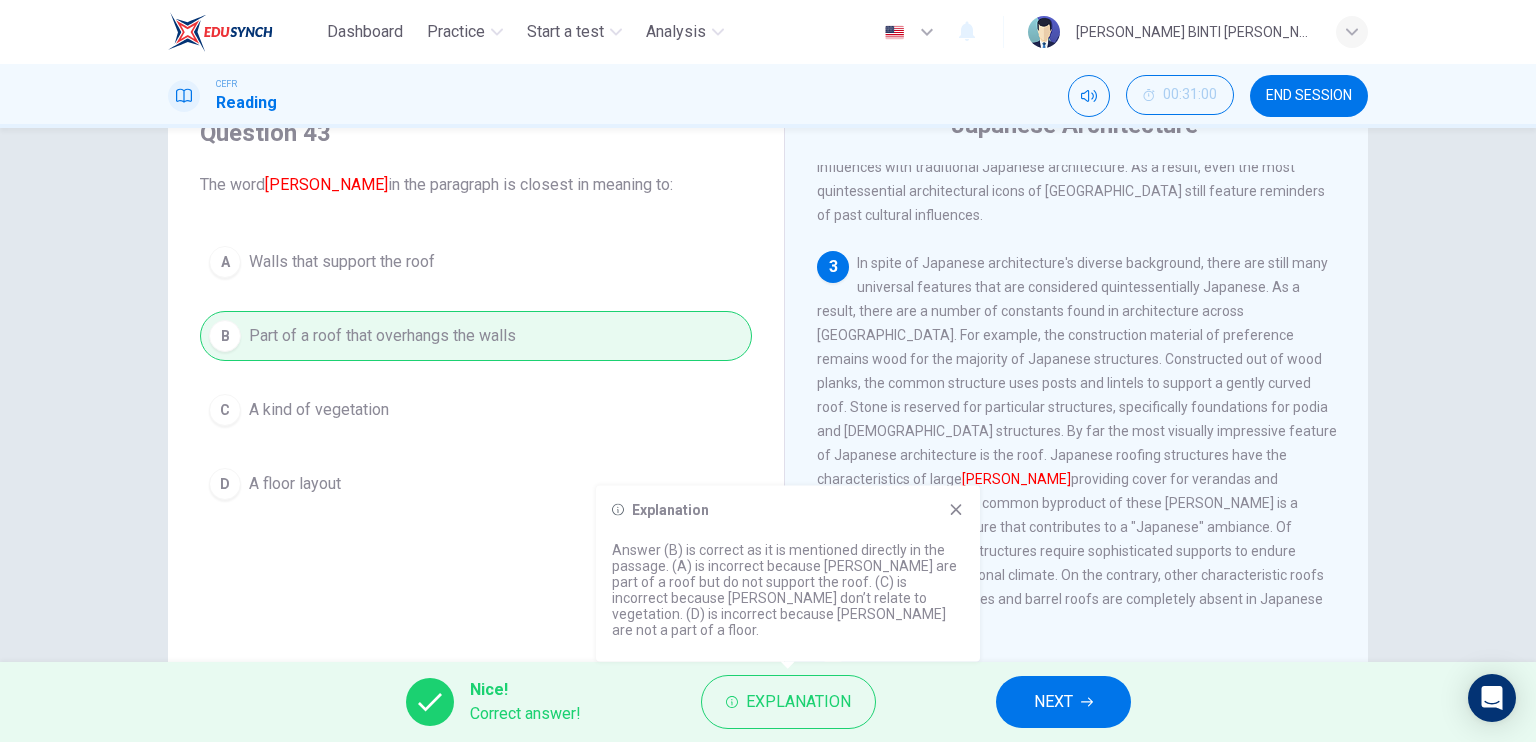 click 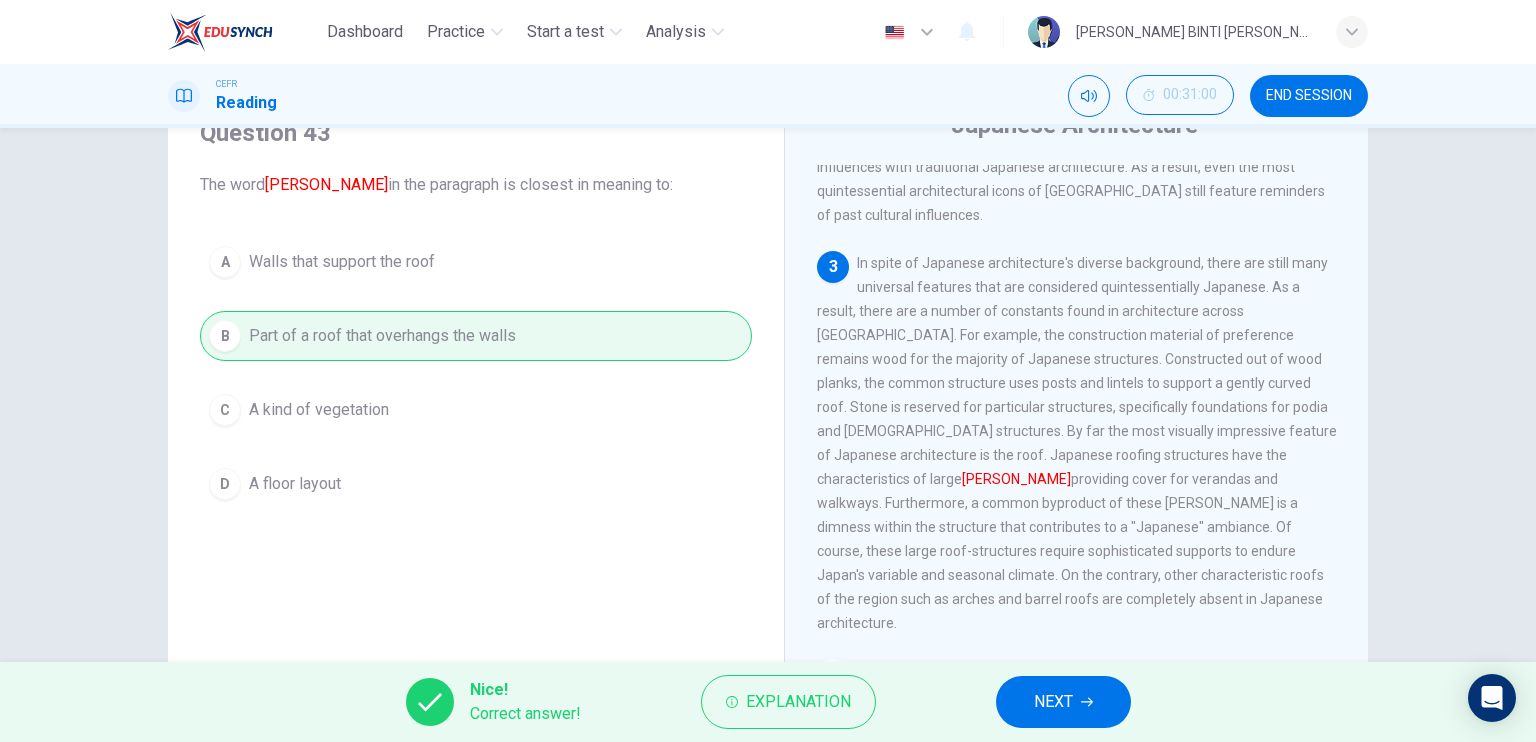 click on "NEXT" at bounding box center [1063, 702] 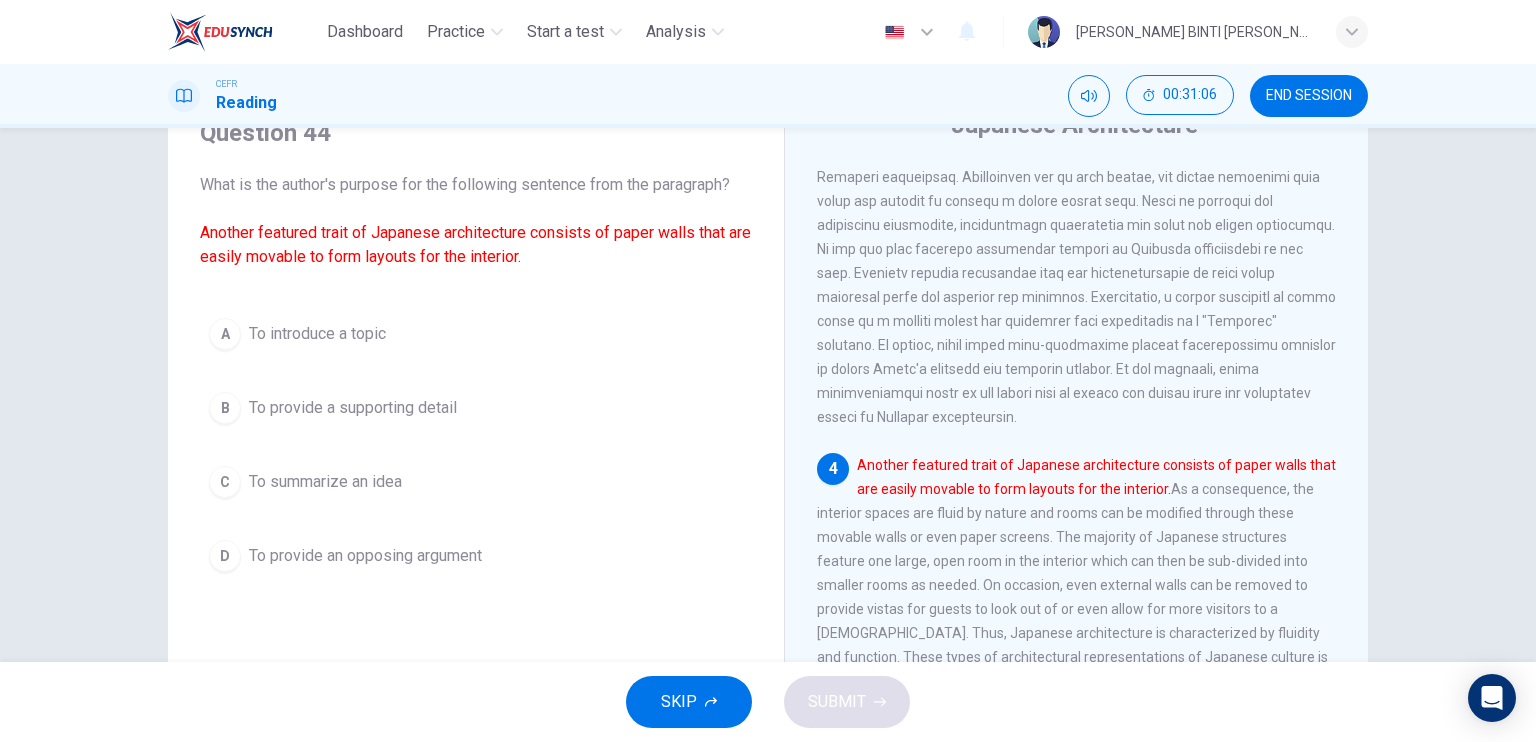 scroll, scrollTop: 771, scrollLeft: 0, axis: vertical 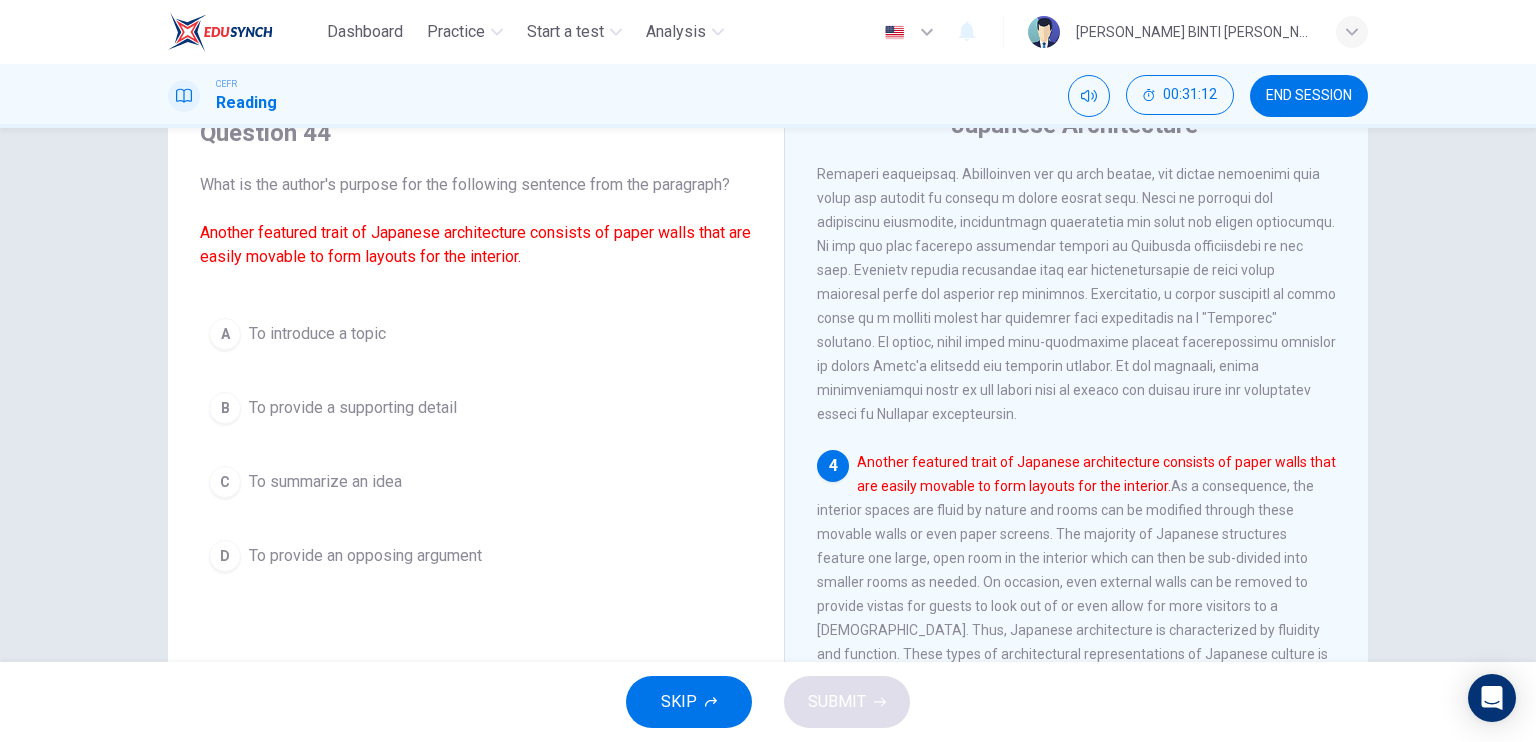 click on "To provide a supporting detail" at bounding box center (353, 408) 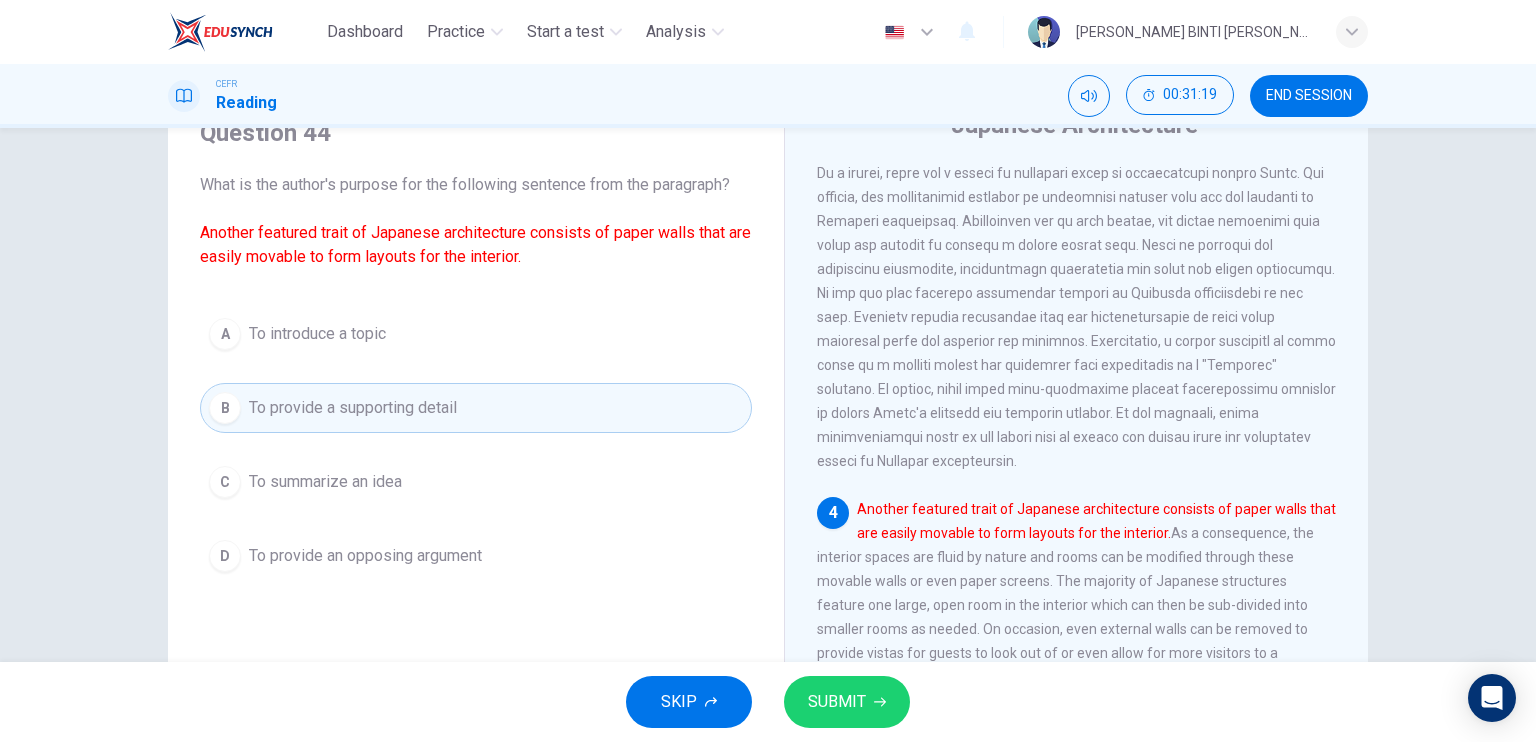 scroll, scrollTop: 721, scrollLeft: 0, axis: vertical 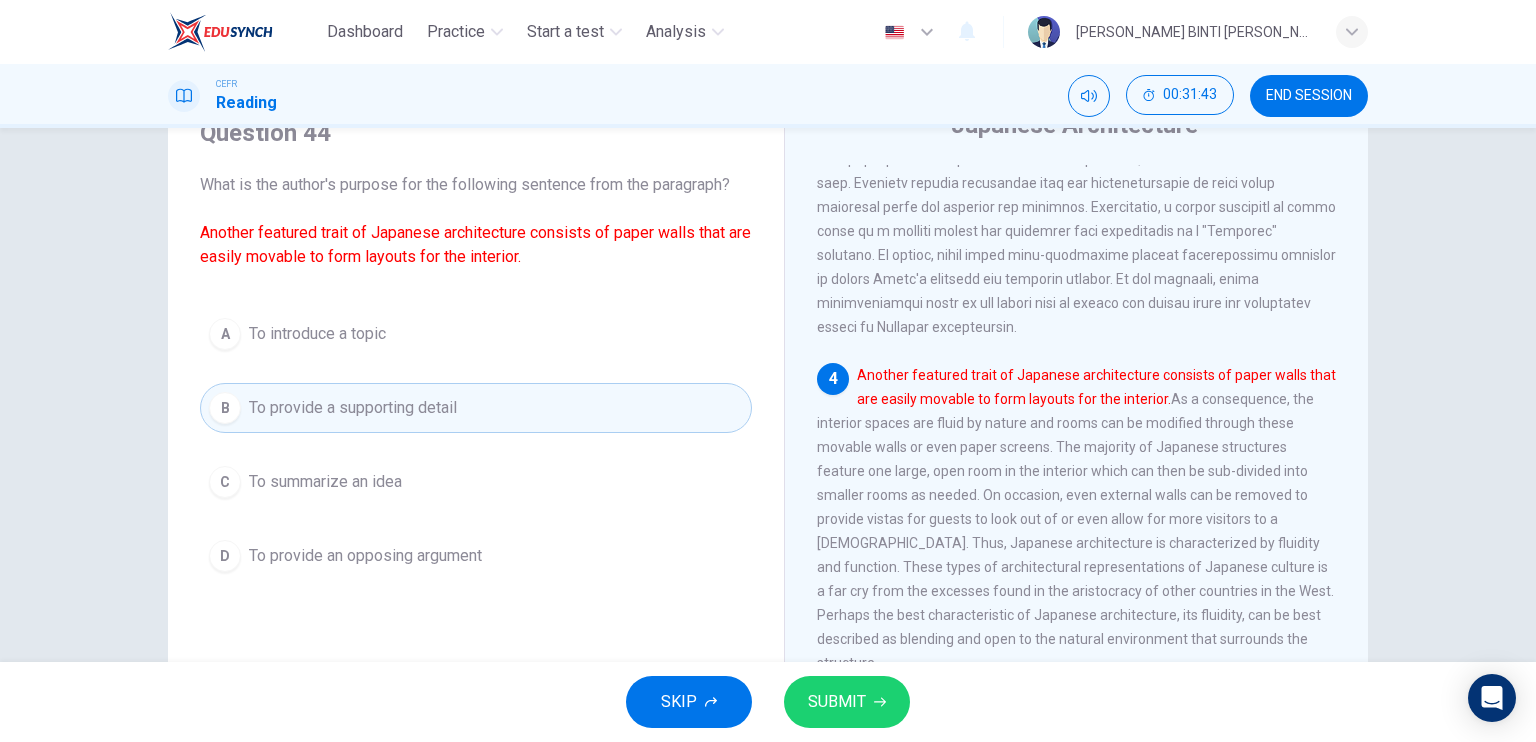 click 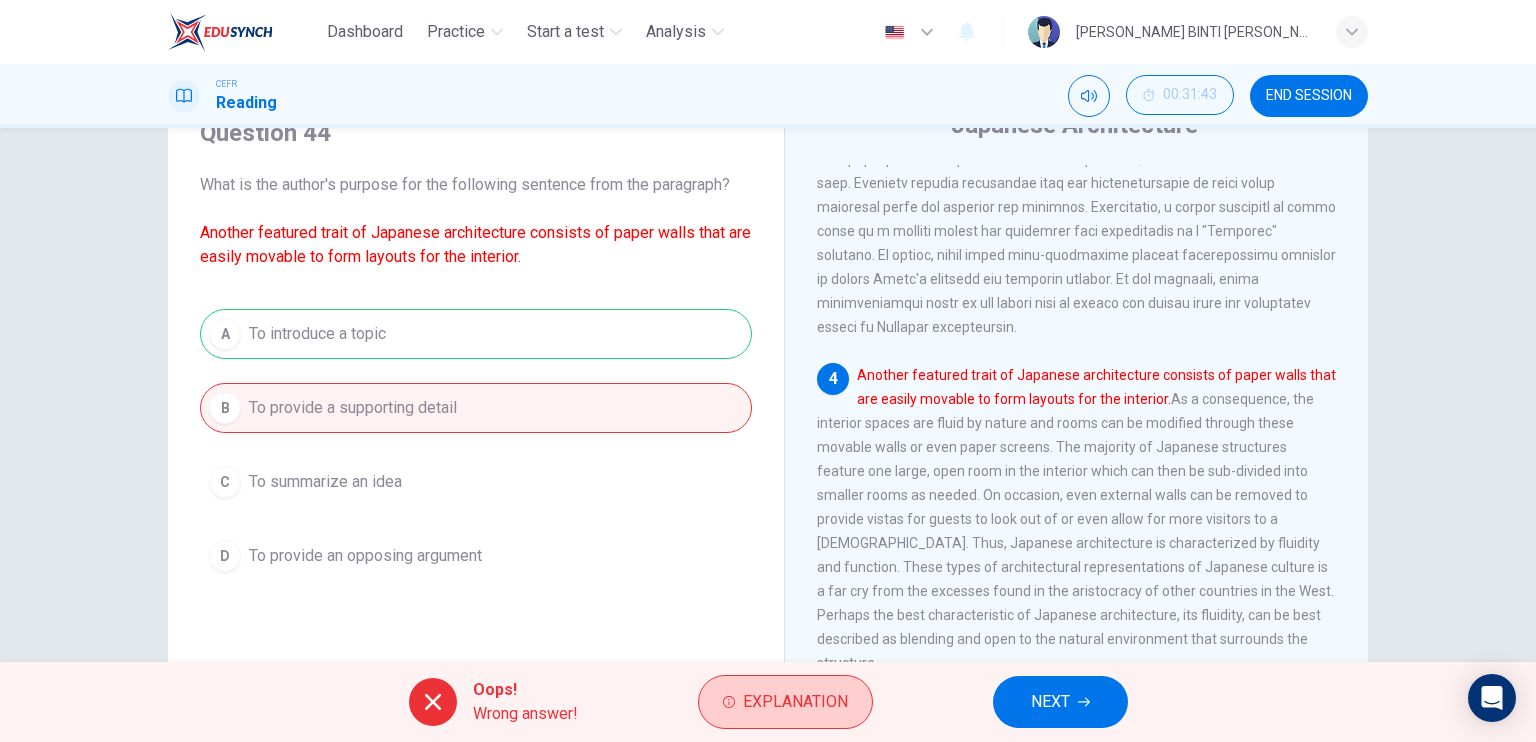 click on "Explanation" at bounding box center [795, 702] 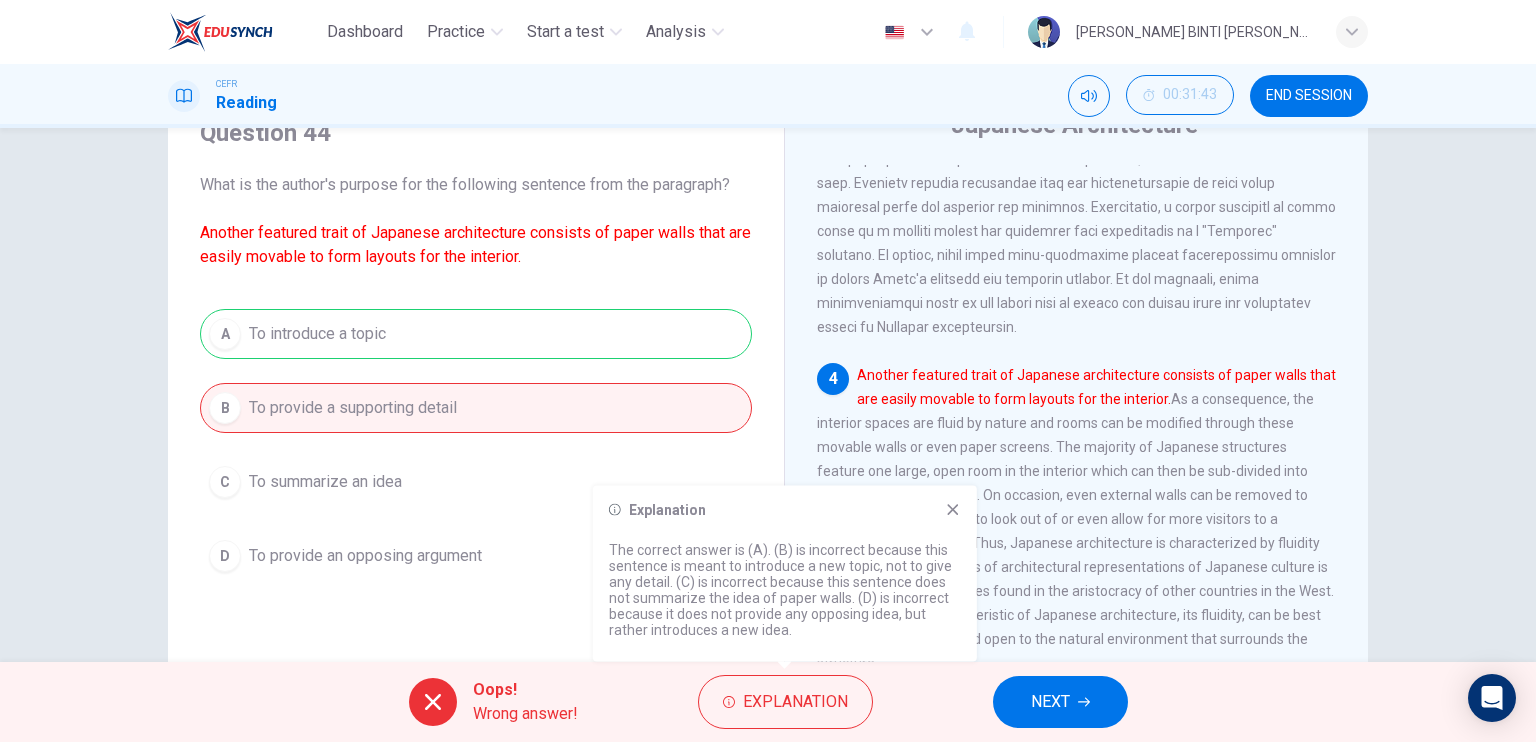 click on "Explanation The correct answer is (A). (B) is incorrect because this sentence is meant to introduce a new topic, not to give any detail. (C) is incorrect because this sentence does not summarize the idea of paper walls. (D) is incorrect because it does not provide any opposing idea, but rather introduces a new idea." at bounding box center [785, 574] 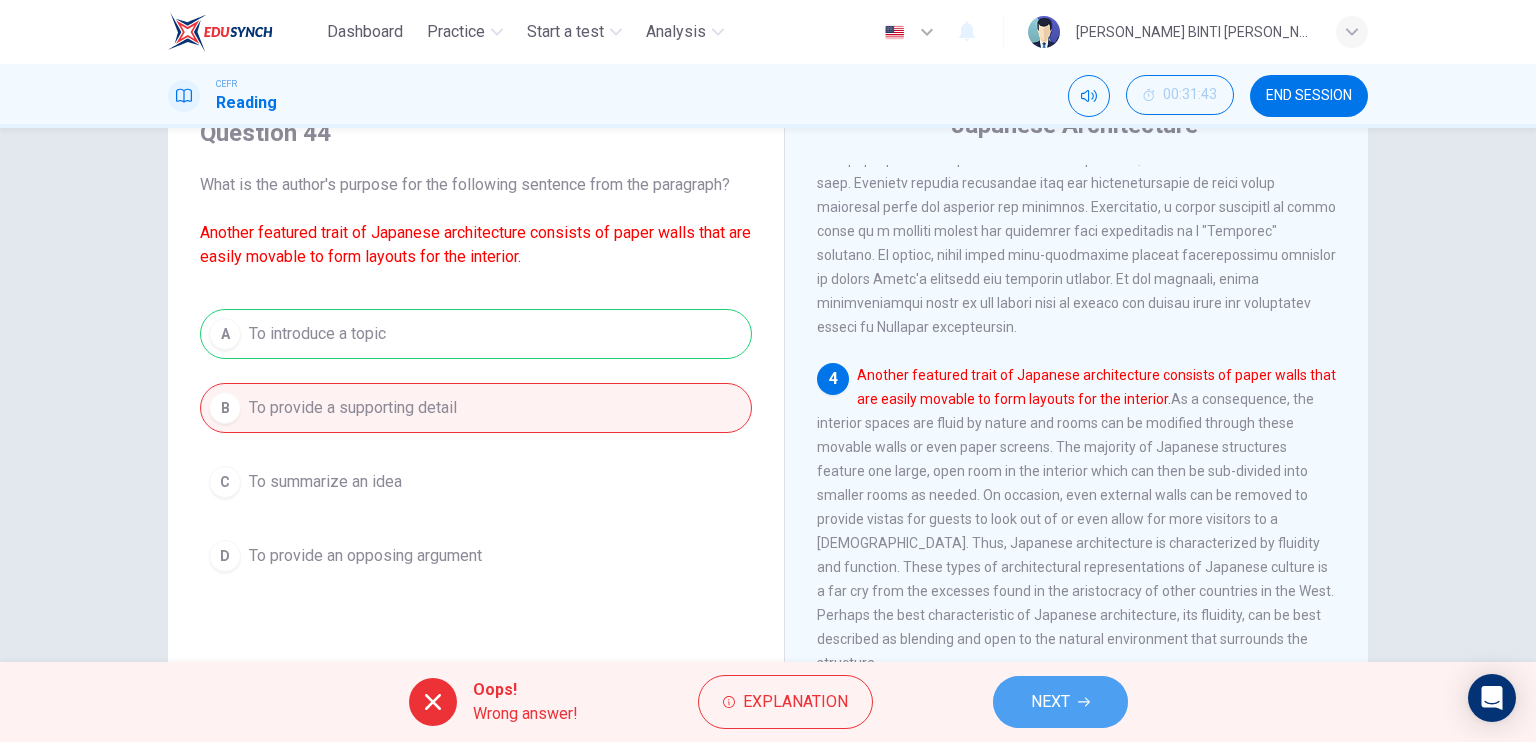 click on "NEXT" at bounding box center (1060, 702) 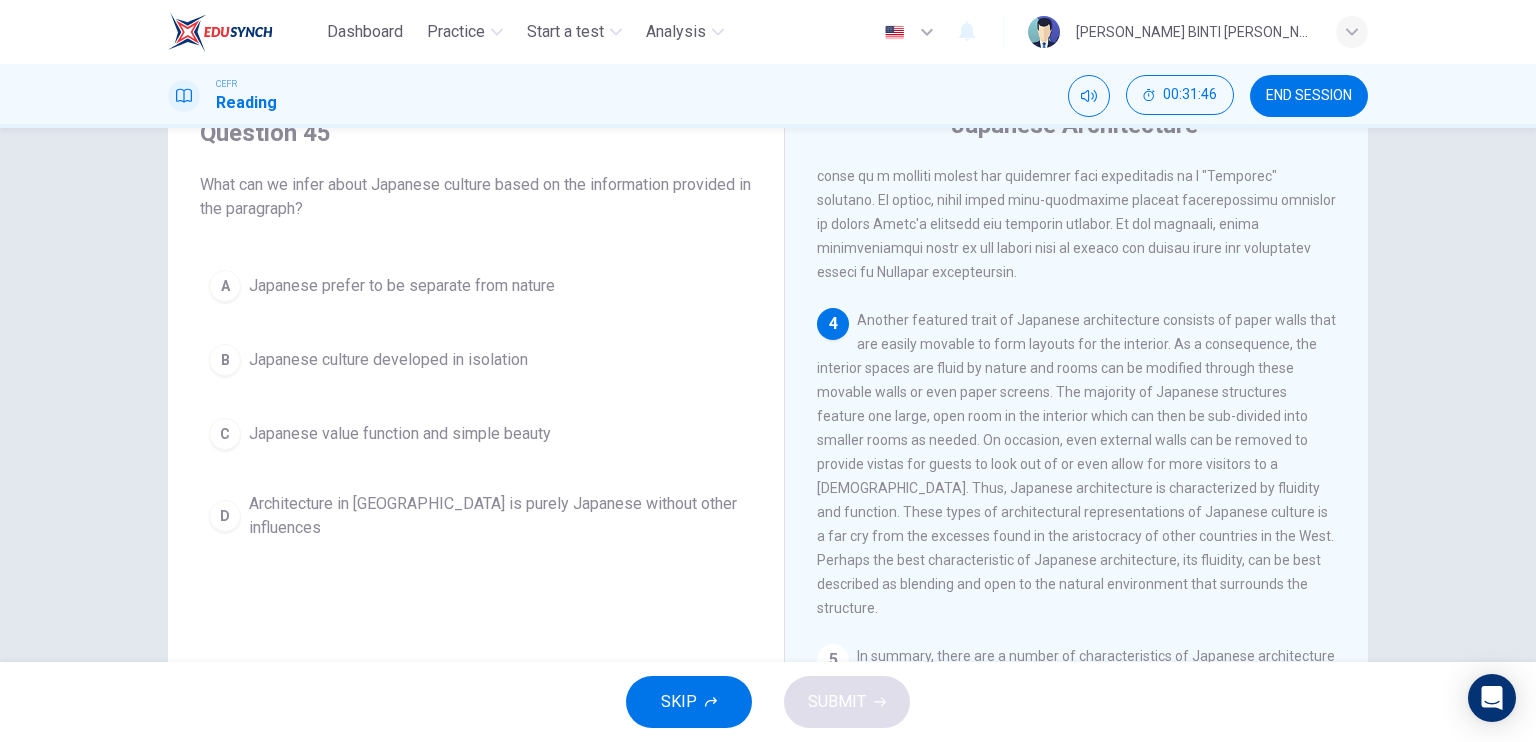 scroll, scrollTop: 918, scrollLeft: 0, axis: vertical 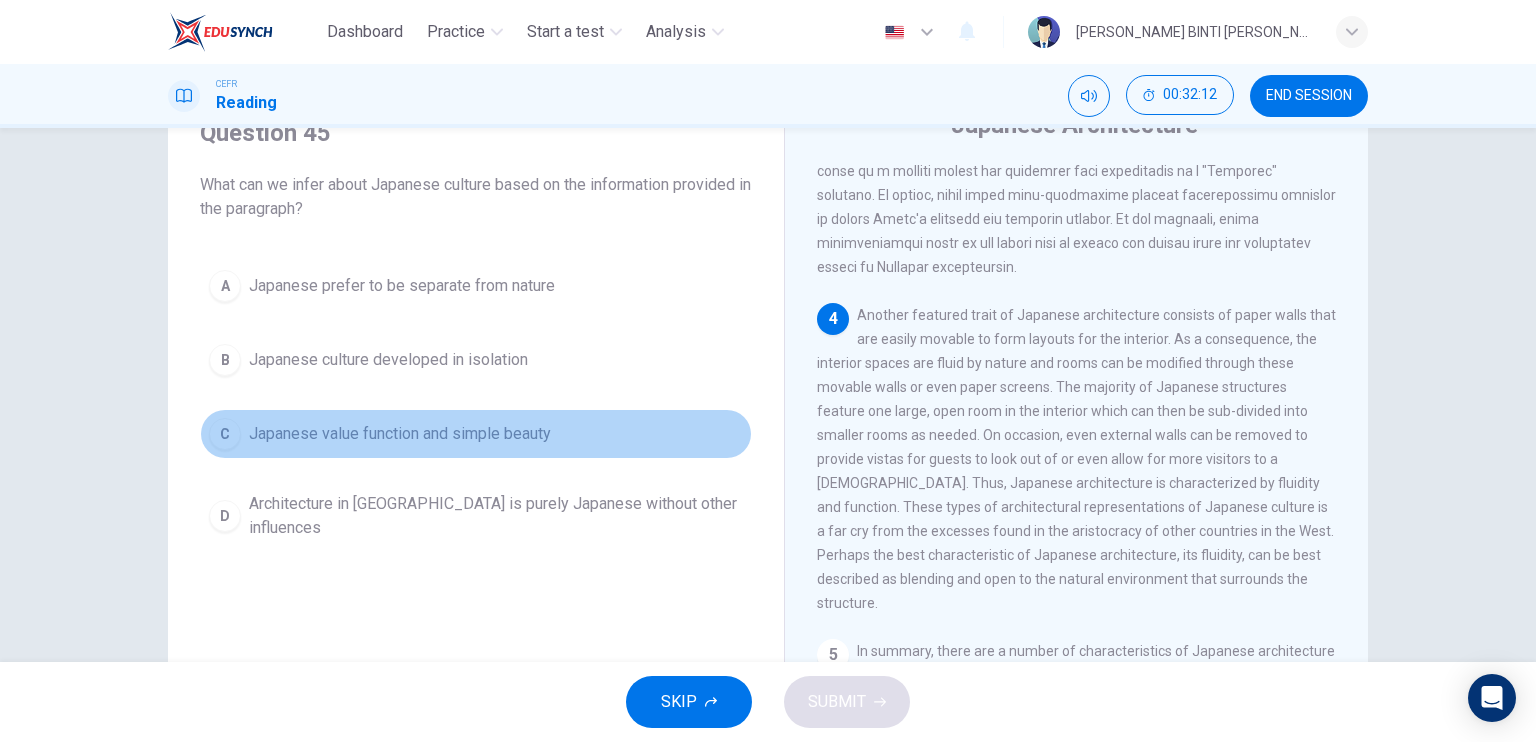 click on "C Japanese value function and simple beauty" at bounding box center (476, 434) 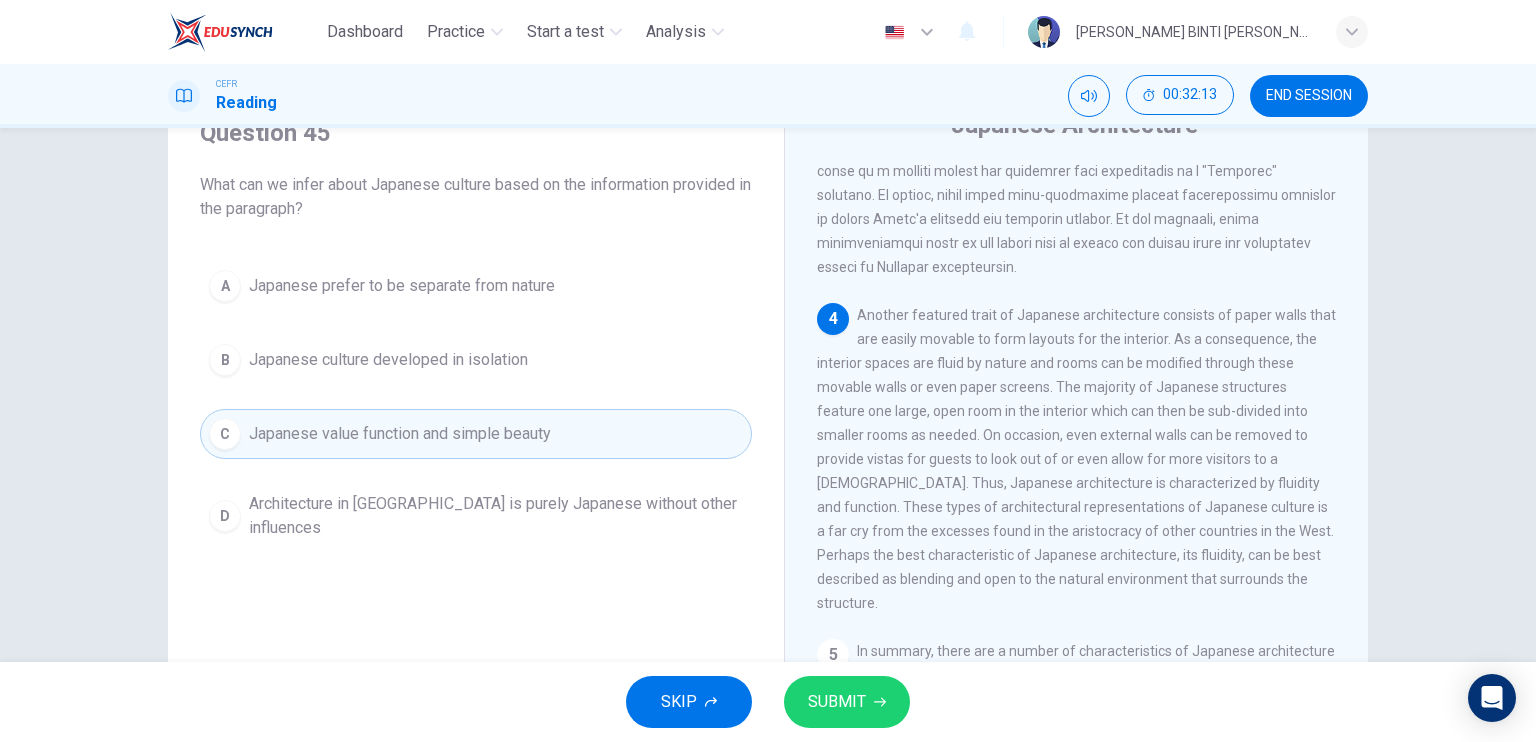click on "SUBMIT" at bounding box center (837, 702) 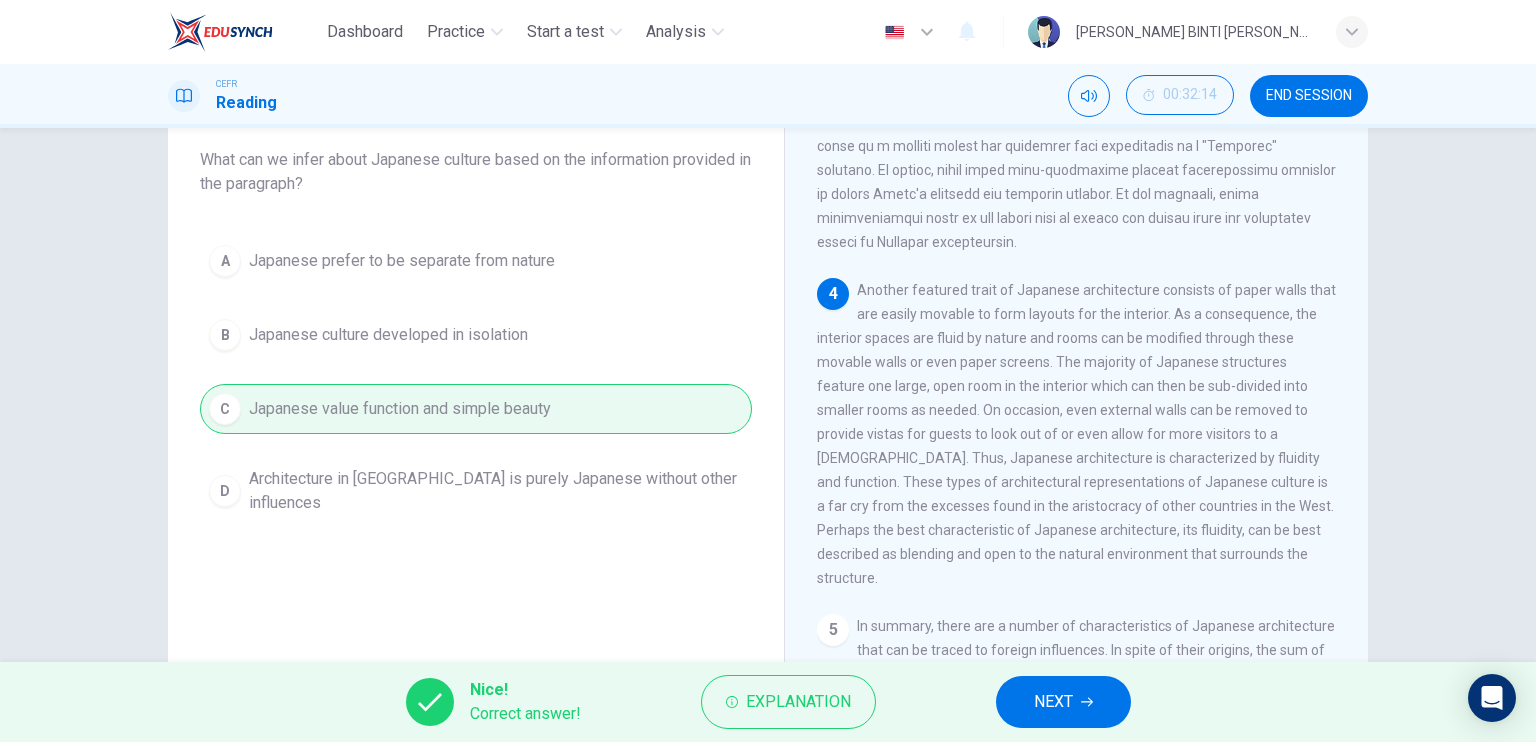 scroll, scrollTop: 115, scrollLeft: 0, axis: vertical 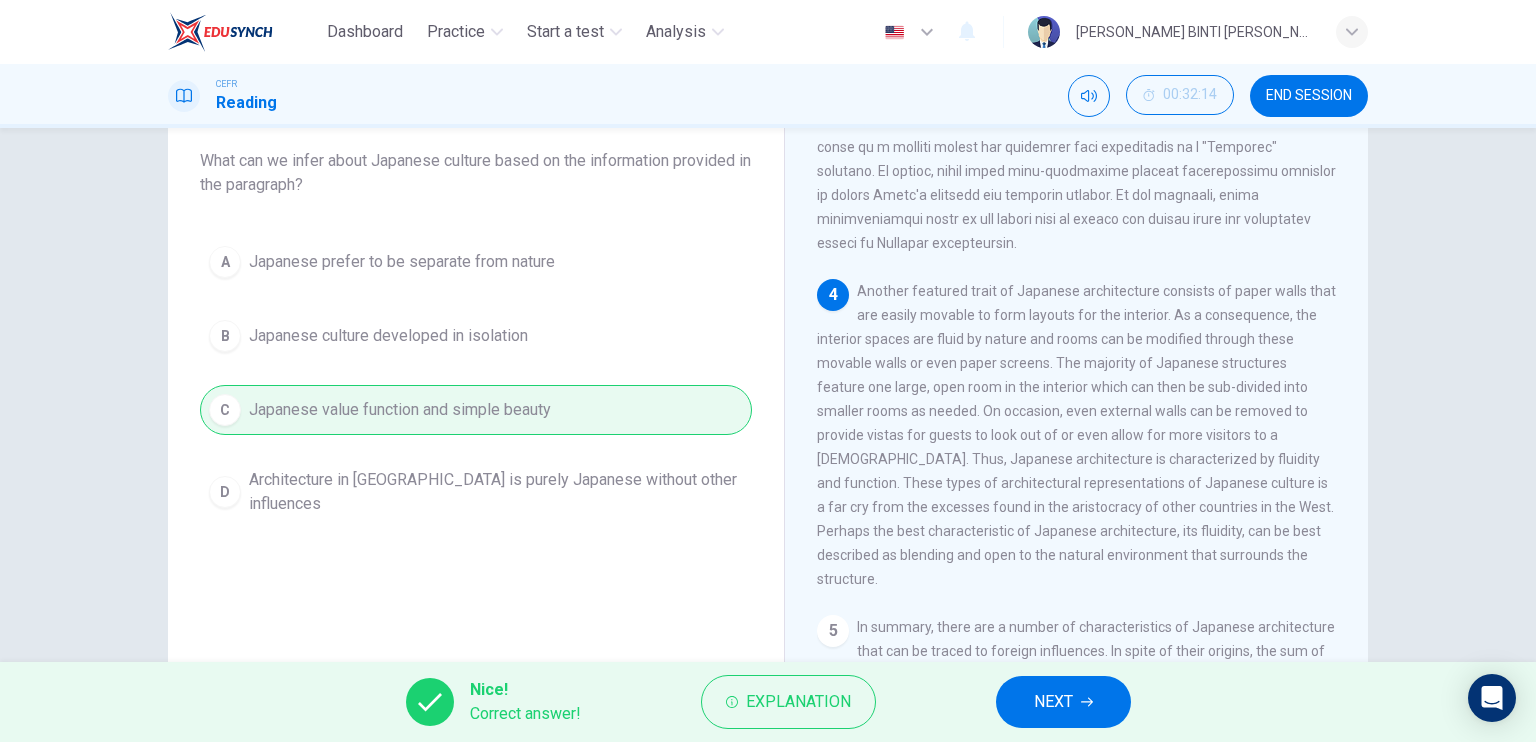 click on "NEXT" at bounding box center [1063, 702] 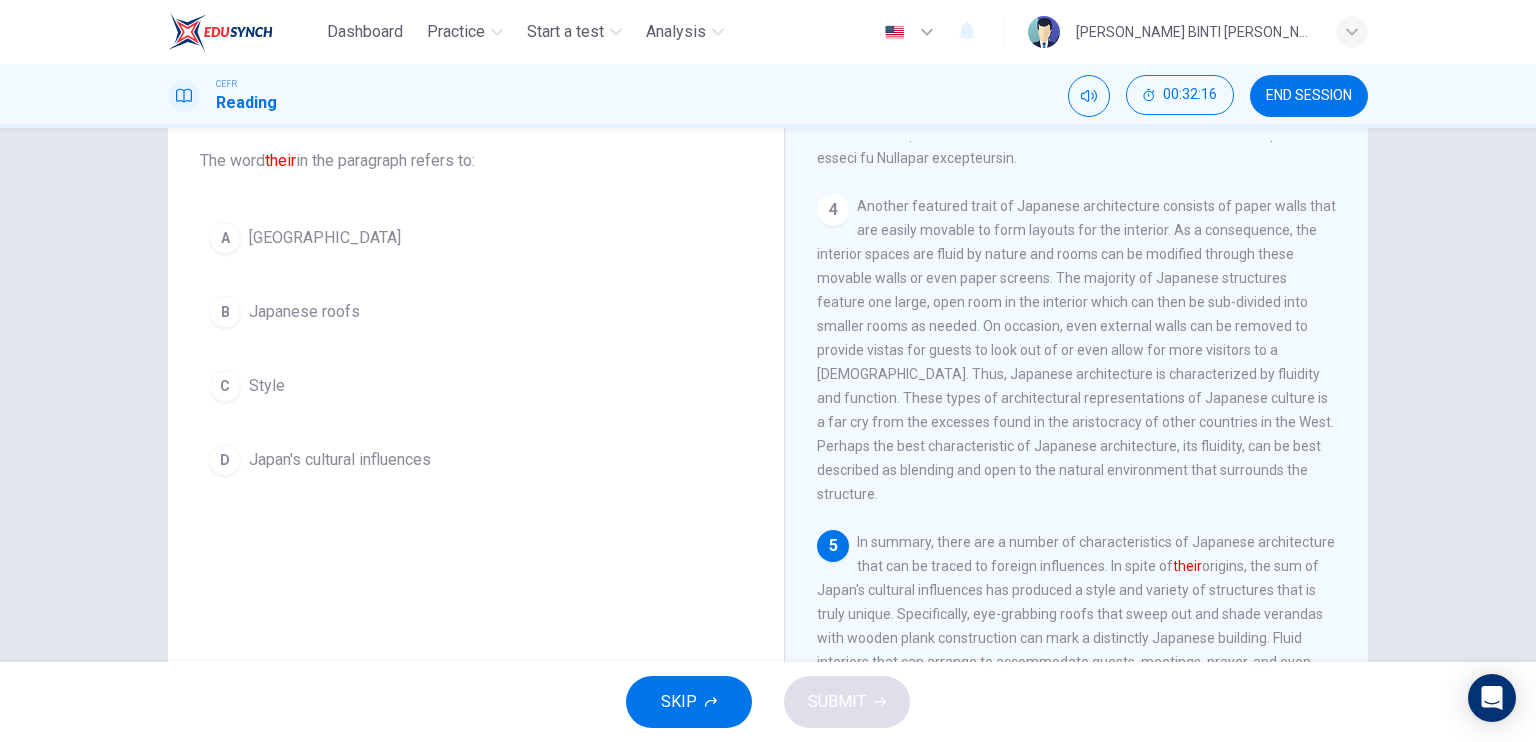 scroll, scrollTop: 1050, scrollLeft: 0, axis: vertical 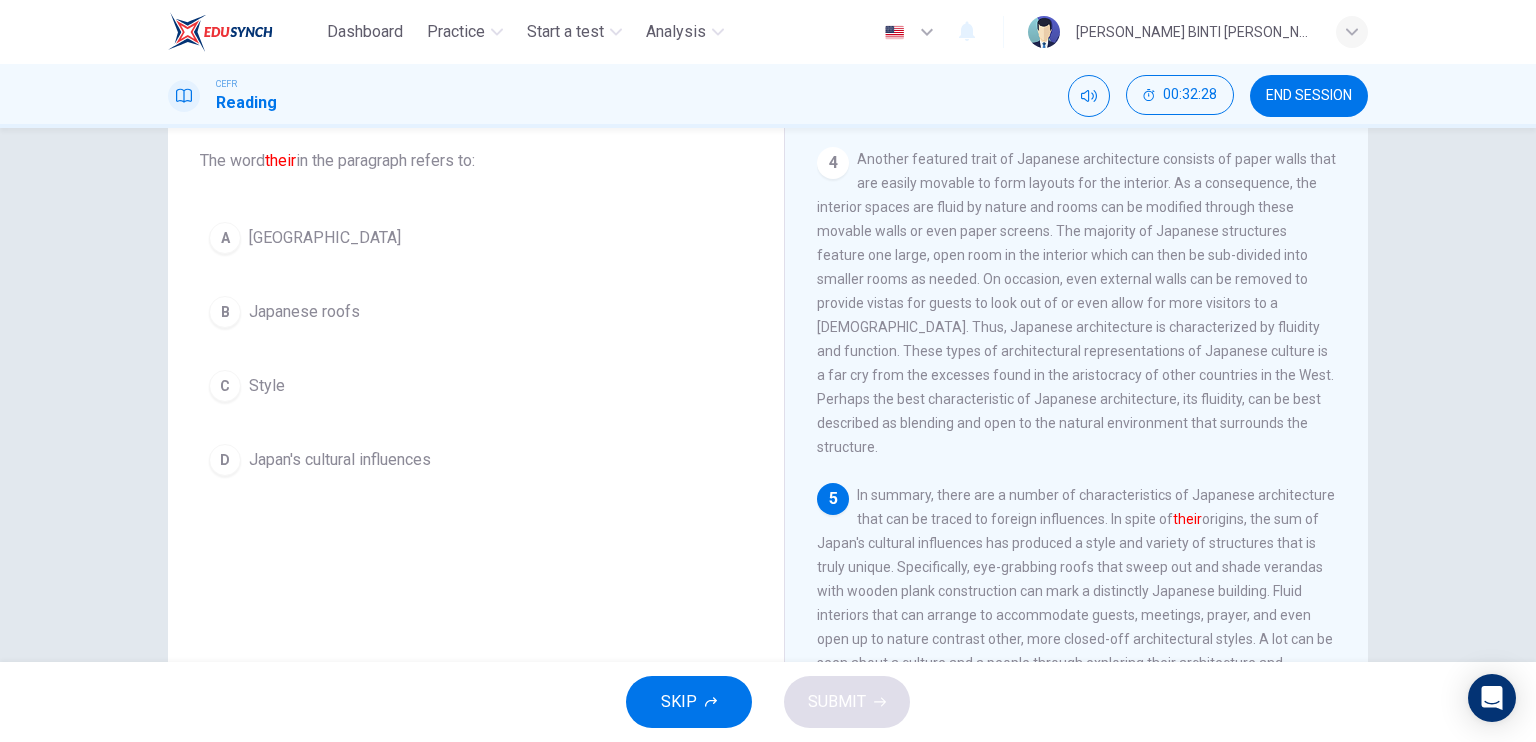 click on "D Japan's cultural influences" at bounding box center [476, 460] 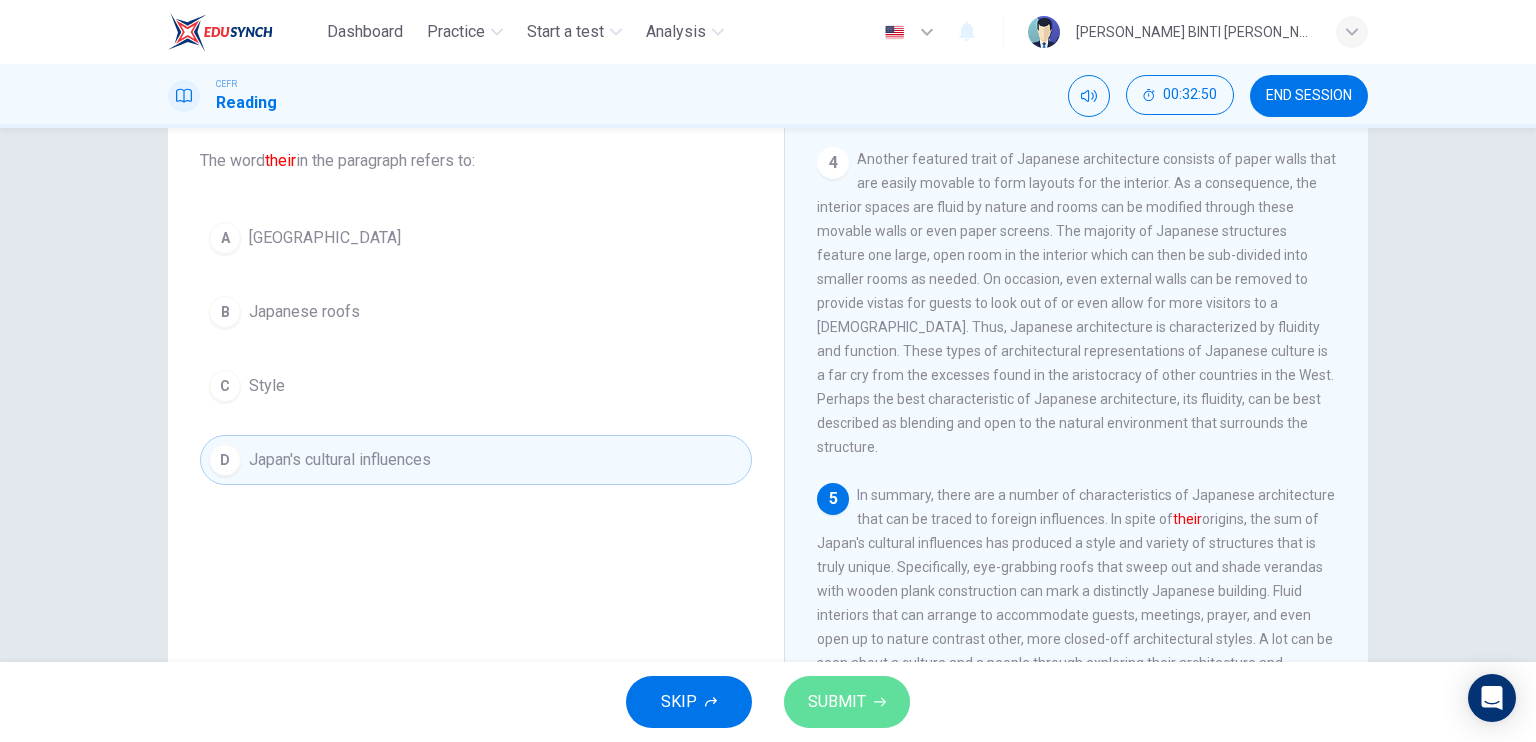 click on "SUBMIT" at bounding box center (847, 702) 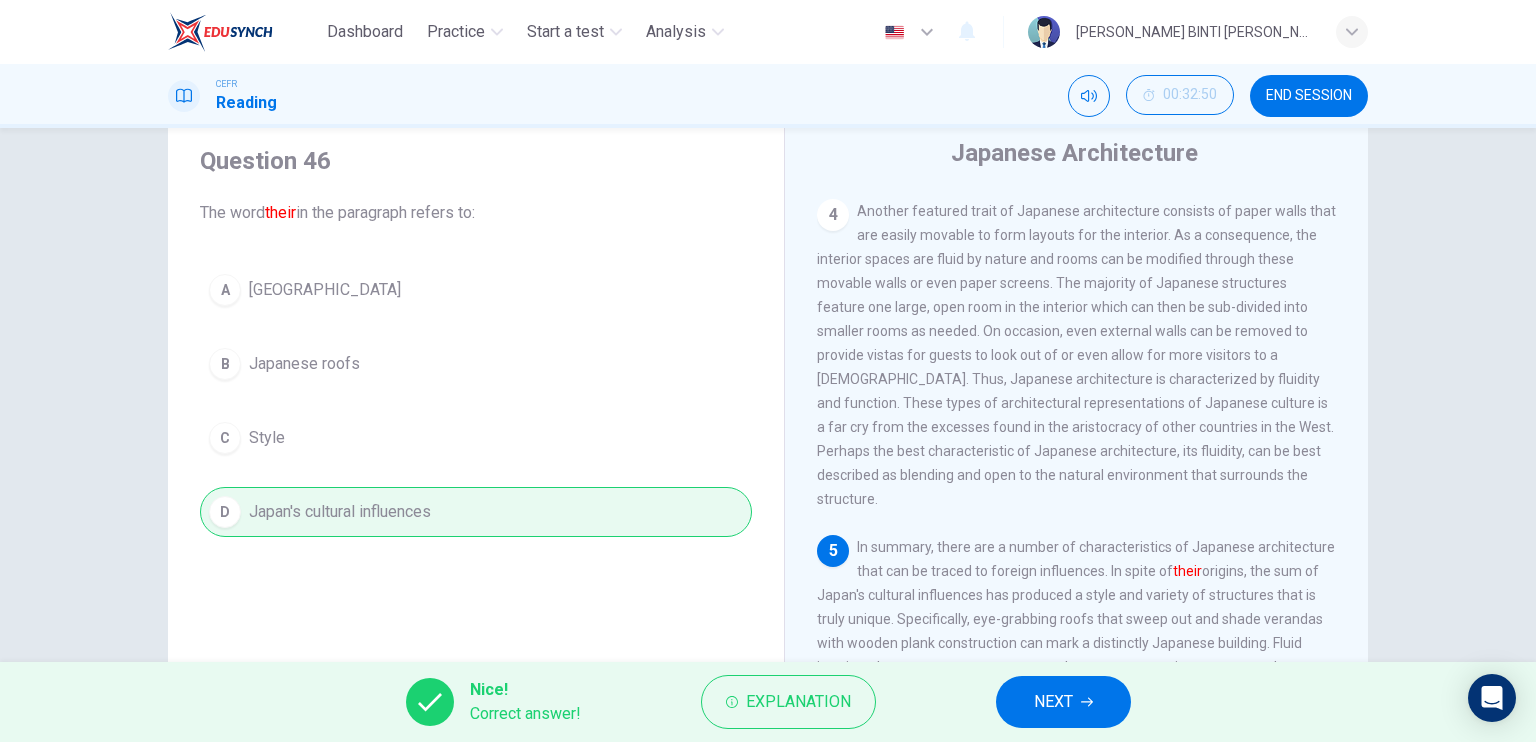 scroll, scrollTop: 72, scrollLeft: 0, axis: vertical 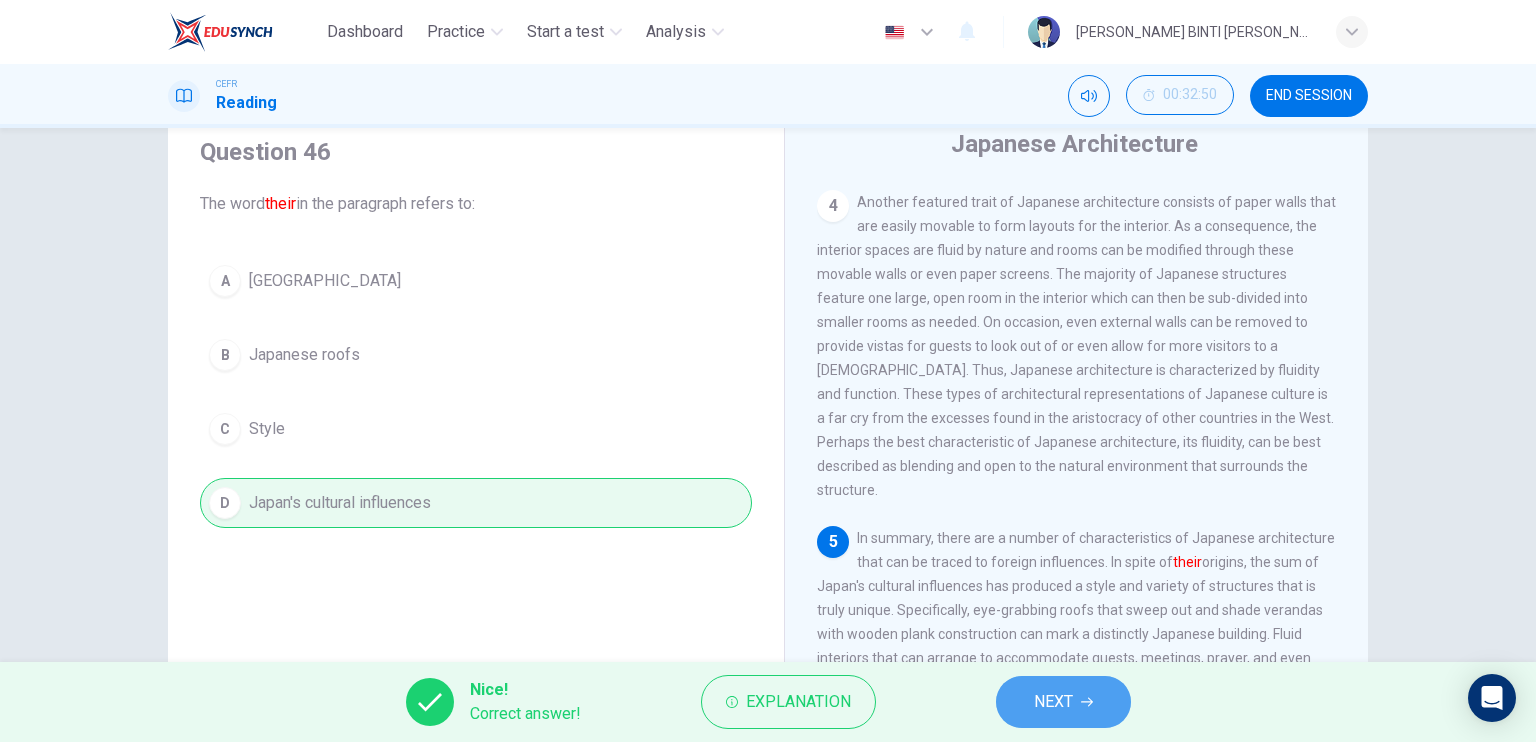 click on "NEXT" at bounding box center (1053, 702) 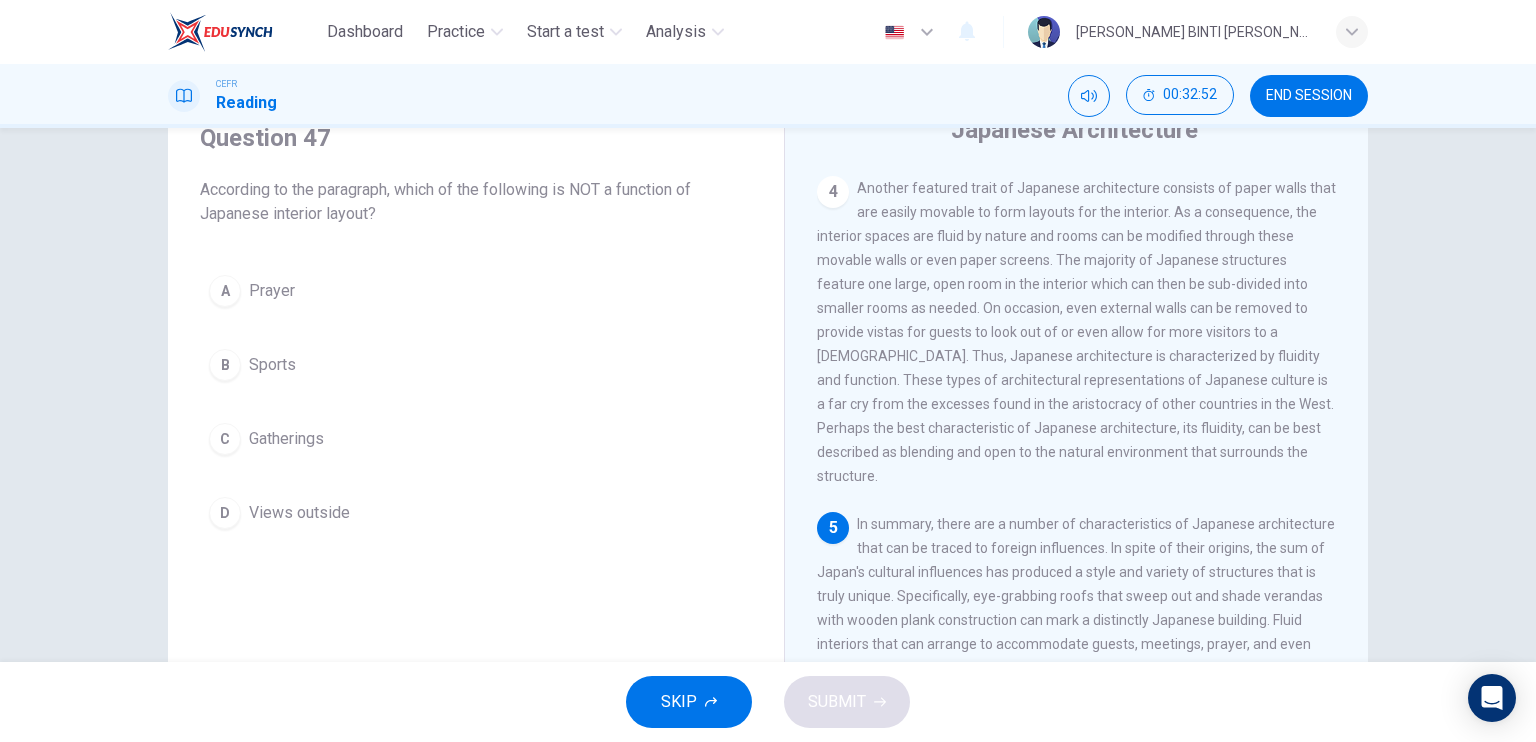 scroll, scrollTop: 90, scrollLeft: 0, axis: vertical 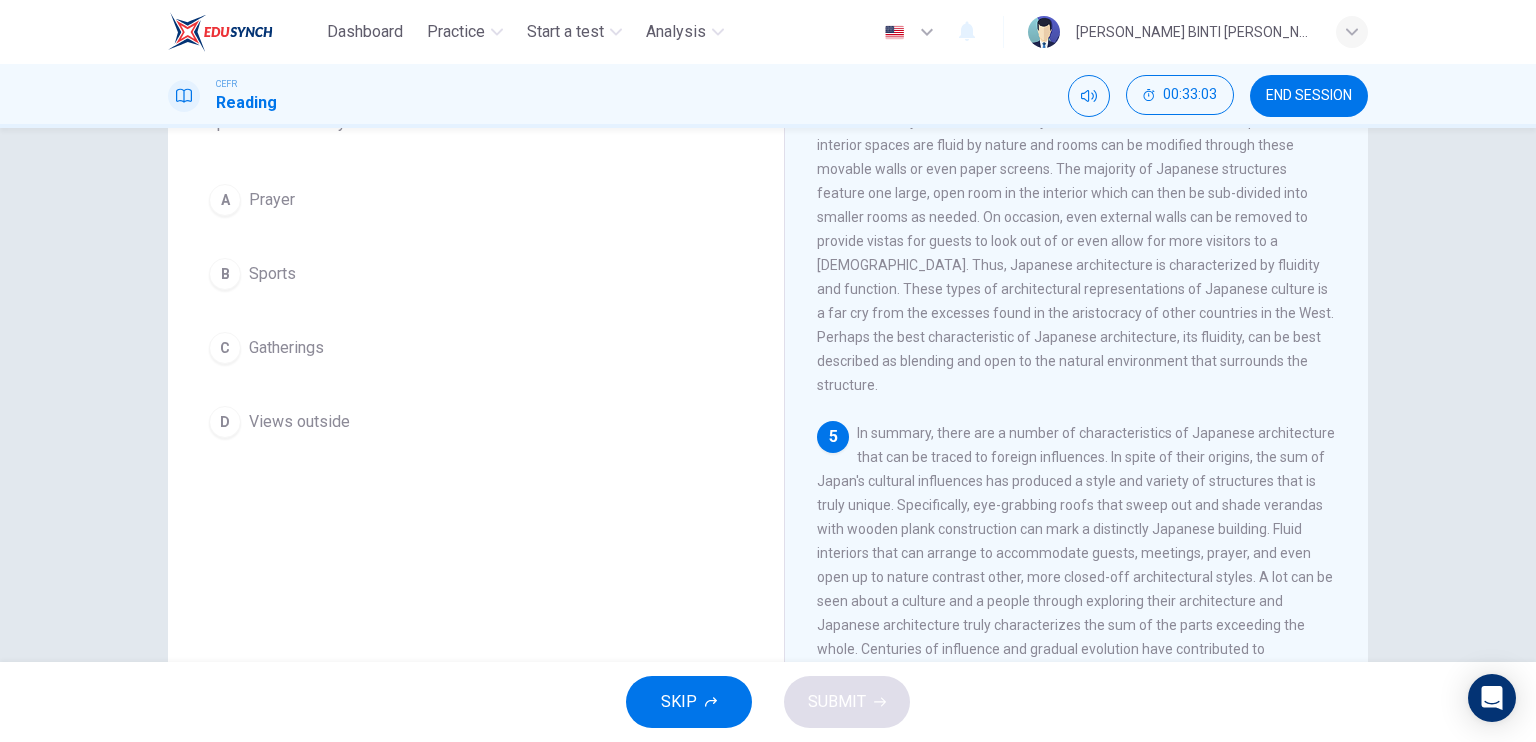 drag, startPoint x: 1337, startPoint y: 511, endPoint x: 1341, endPoint y: 559, distance: 48.166378 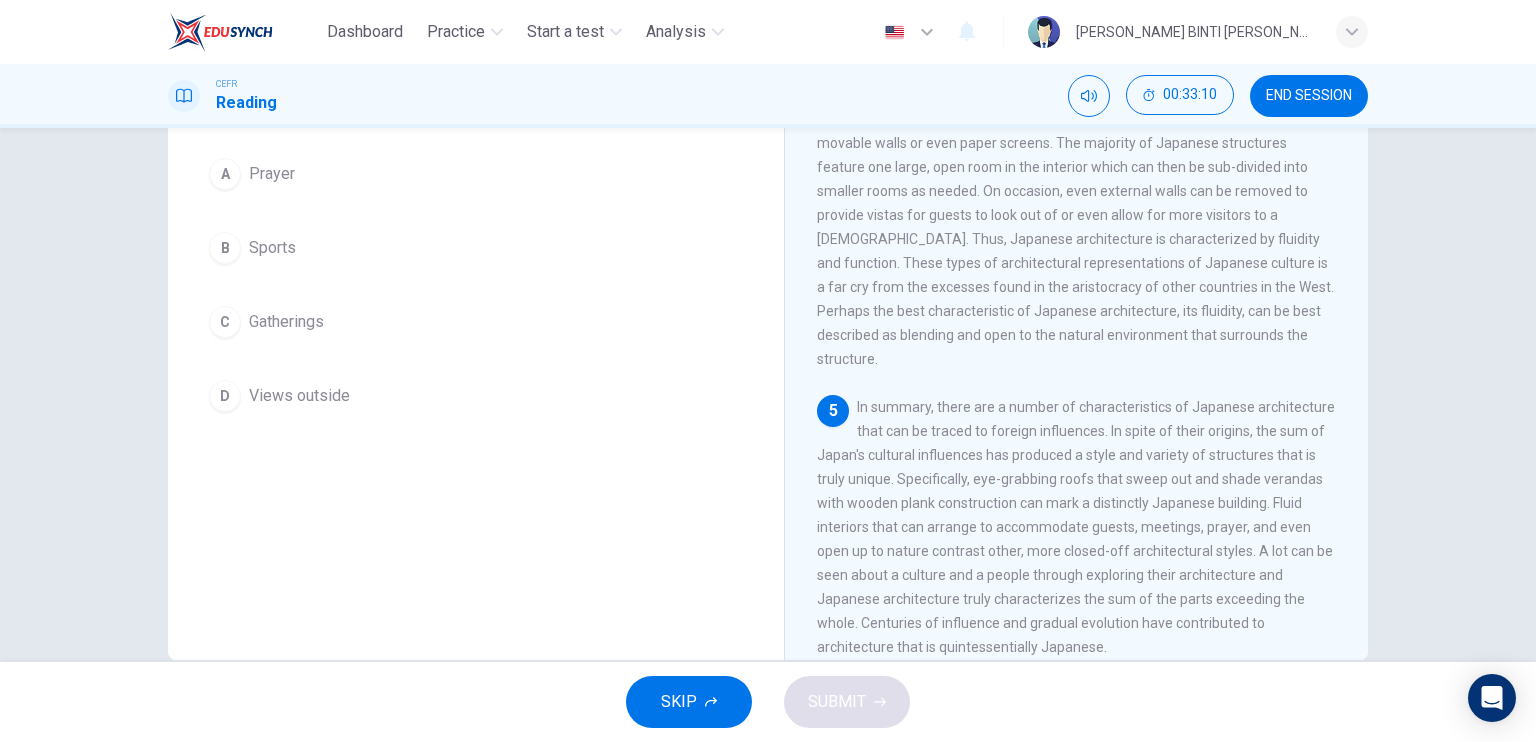 scroll, scrollTop: 201, scrollLeft: 0, axis: vertical 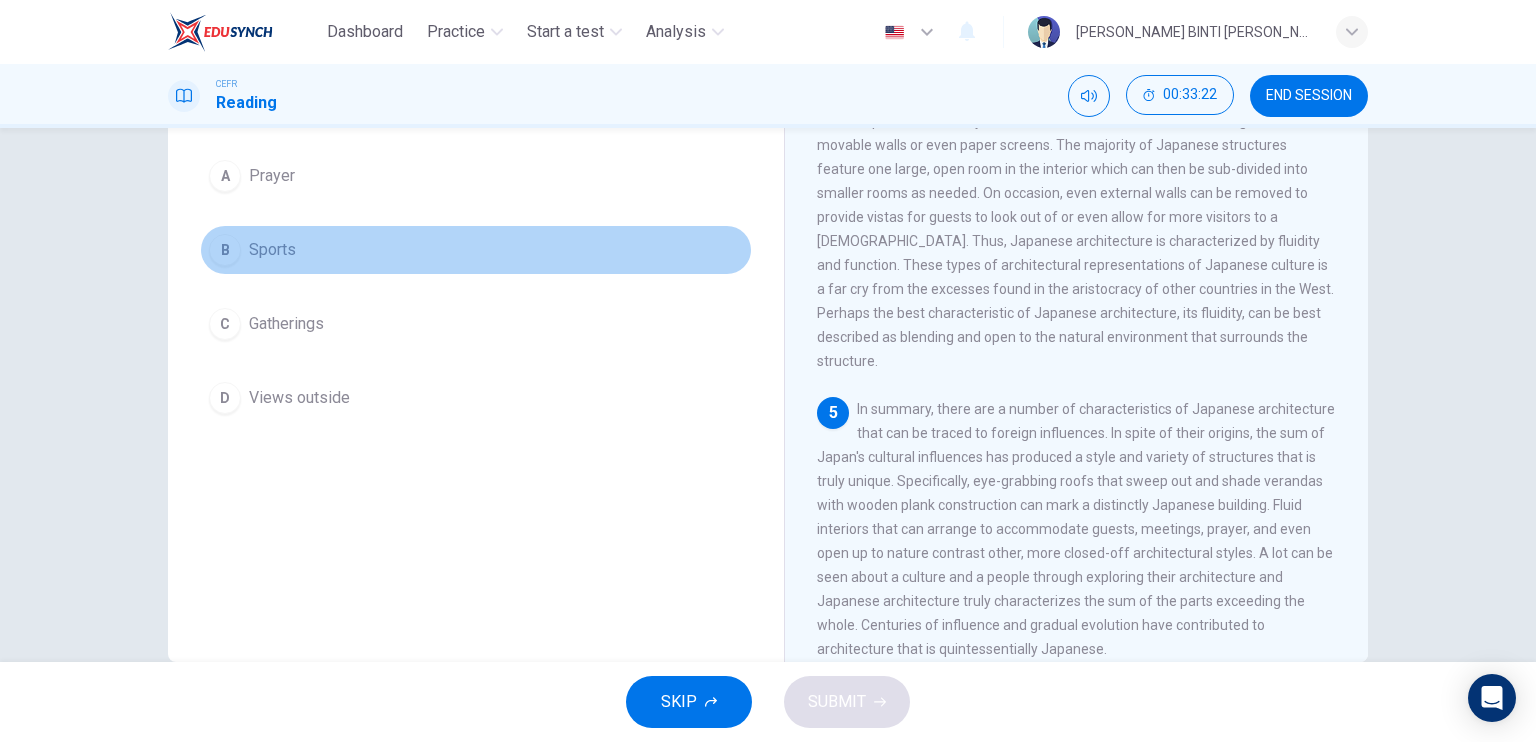 click on "B" at bounding box center (225, 250) 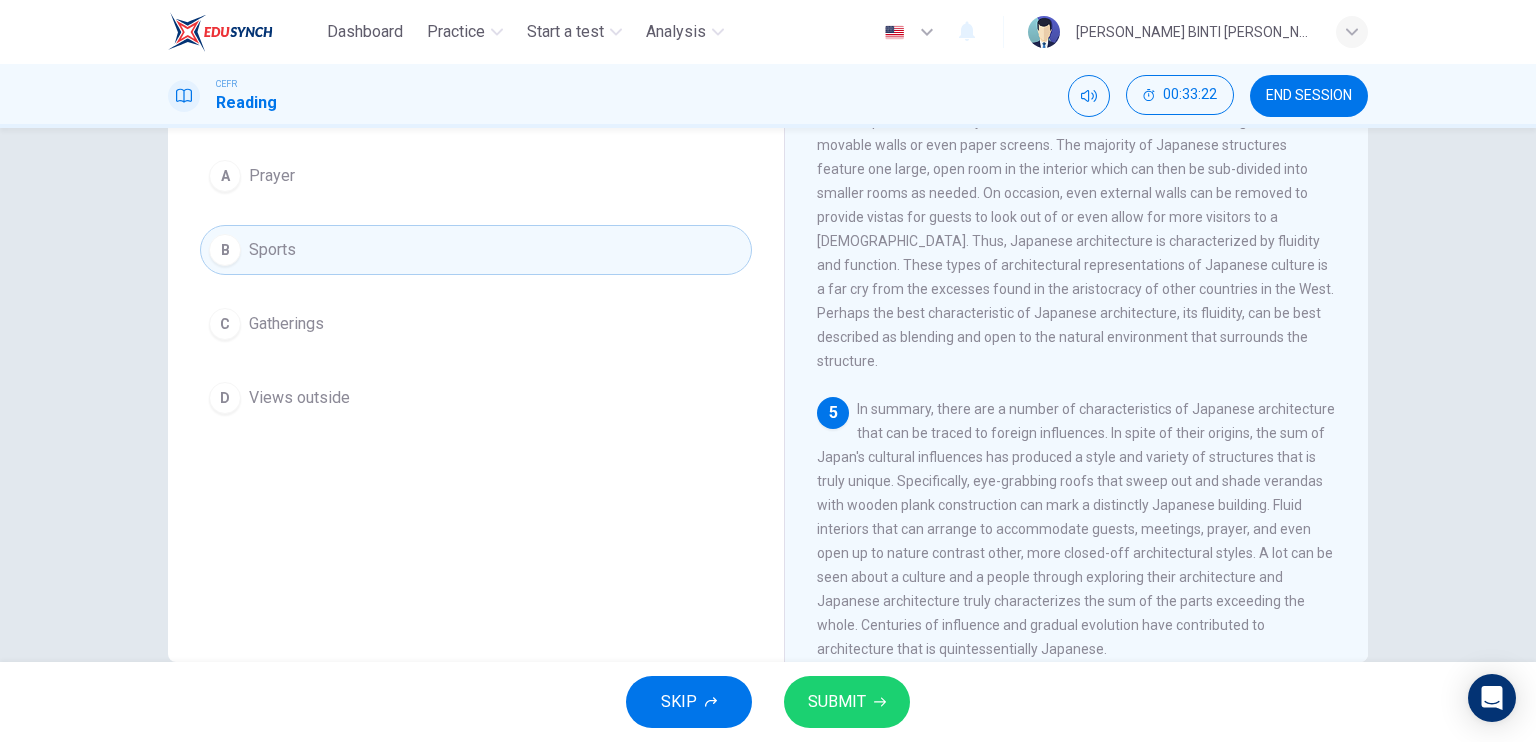 click on "SUBMIT" at bounding box center [837, 702] 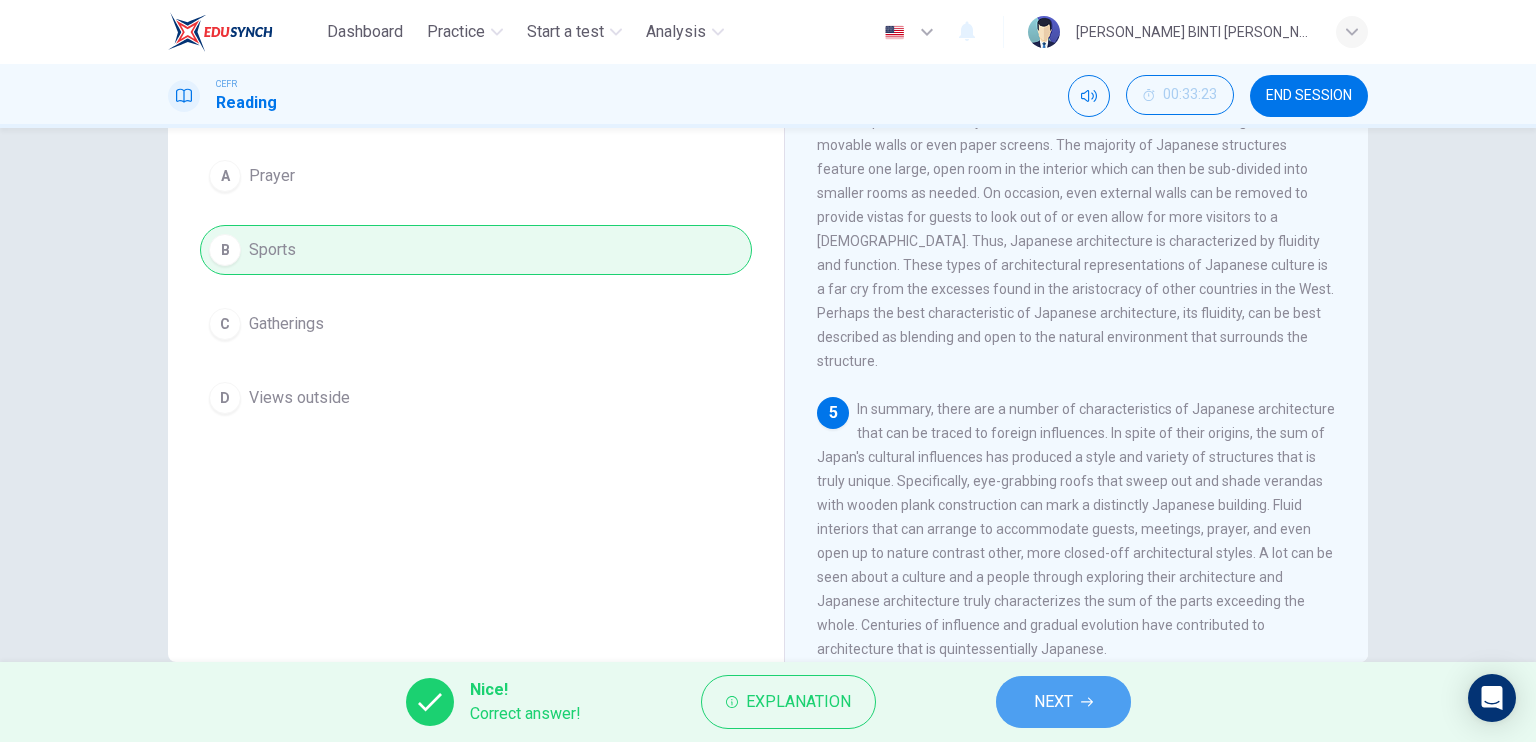 click on "NEXT" at bounding box center [1053, 702] 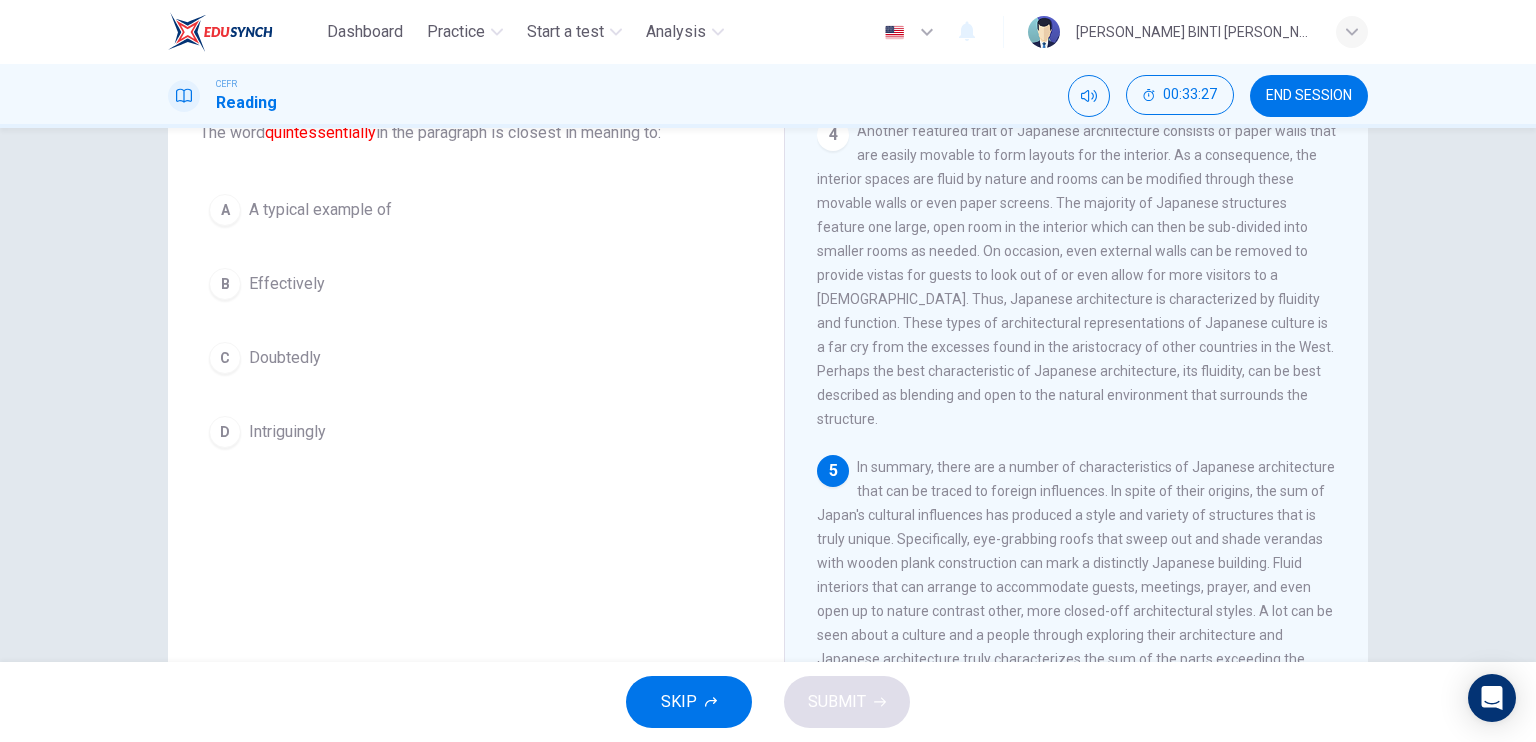 scroll, scrollTop: 132, scrollLeft: 0, axis: vertical 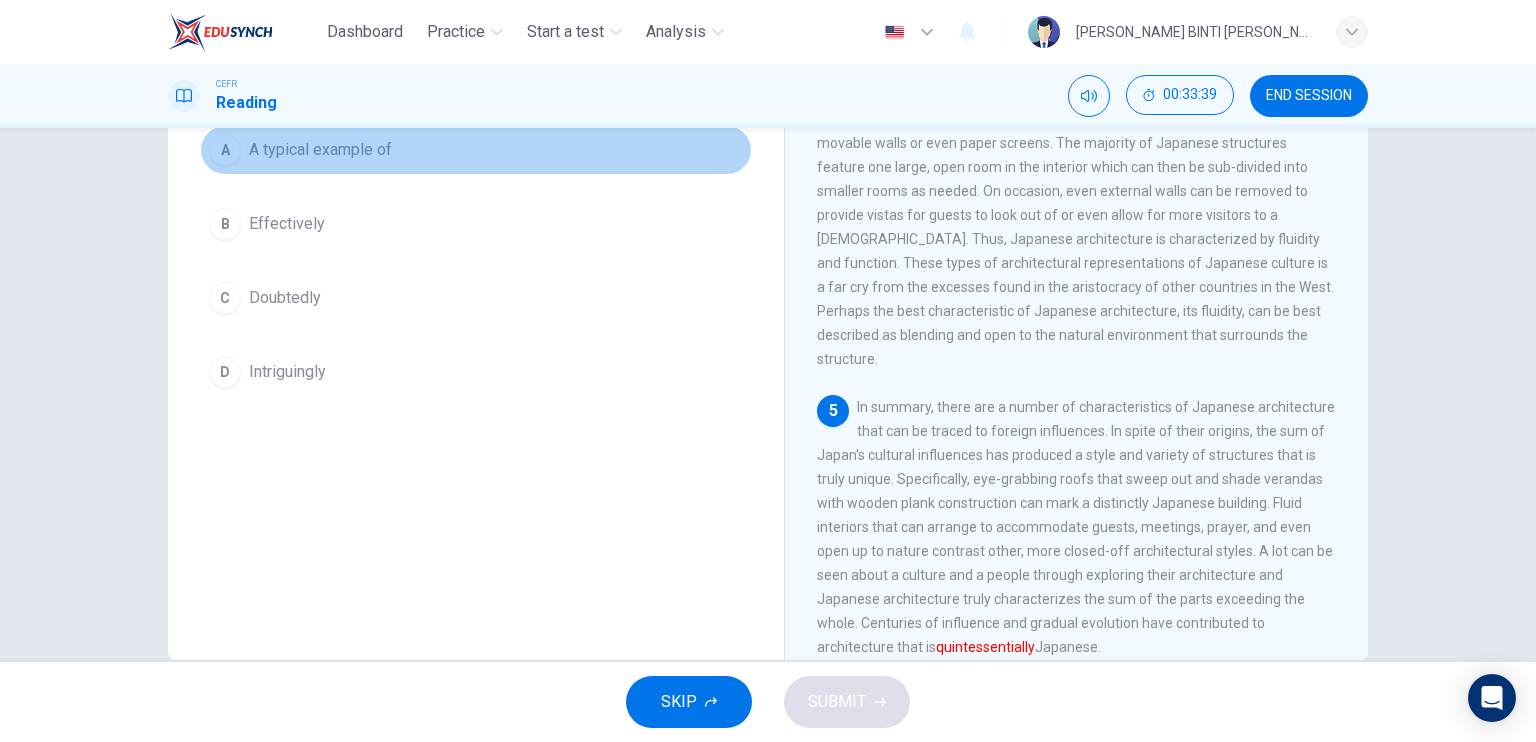 click on "A" at bounding box center (225, 150) 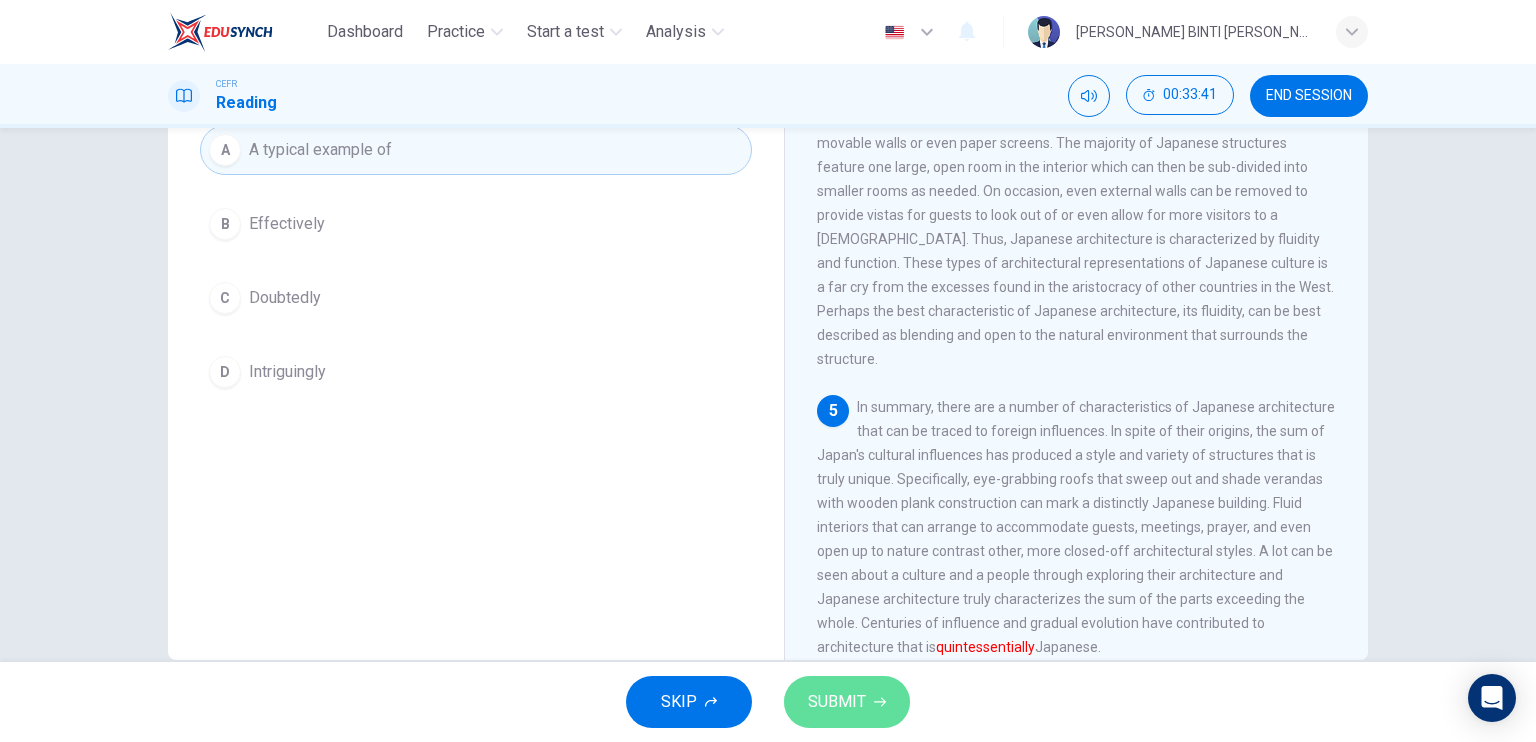 click on "SUBMIT" at bounding box center (837, 702) 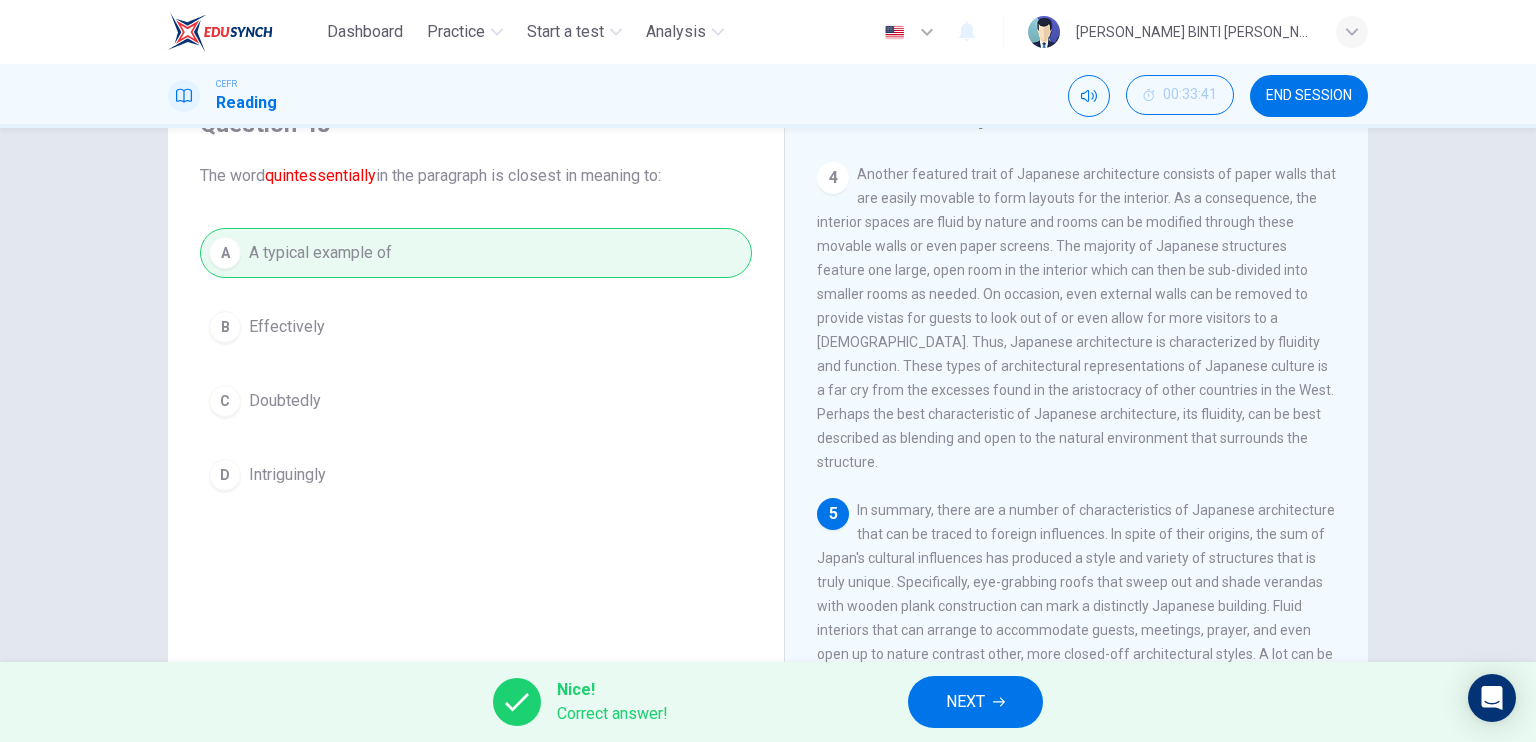 scroll, scrollTop: 36, scrollLeft: 0, axis: vertical 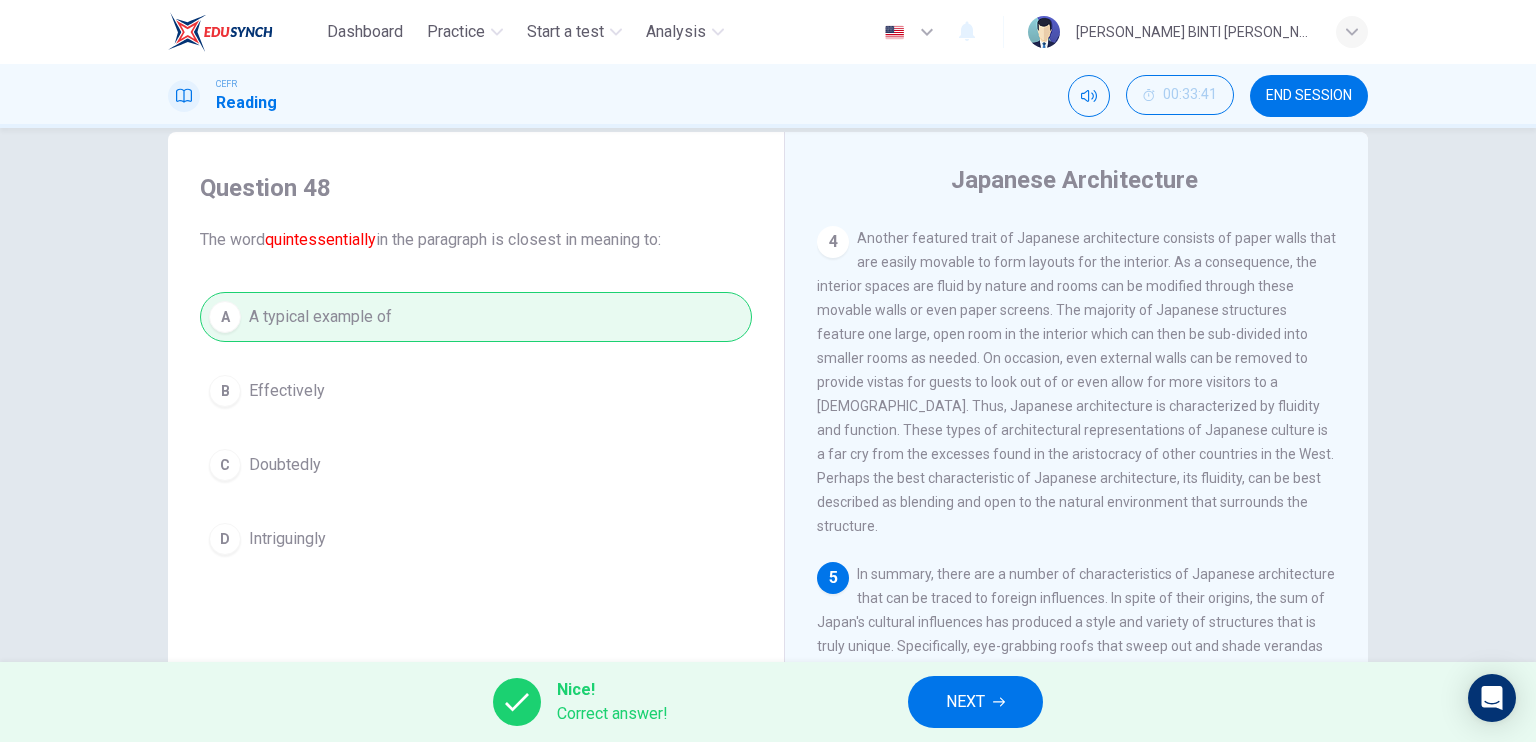 click on "NEXT" at bounding box center [975, 702] 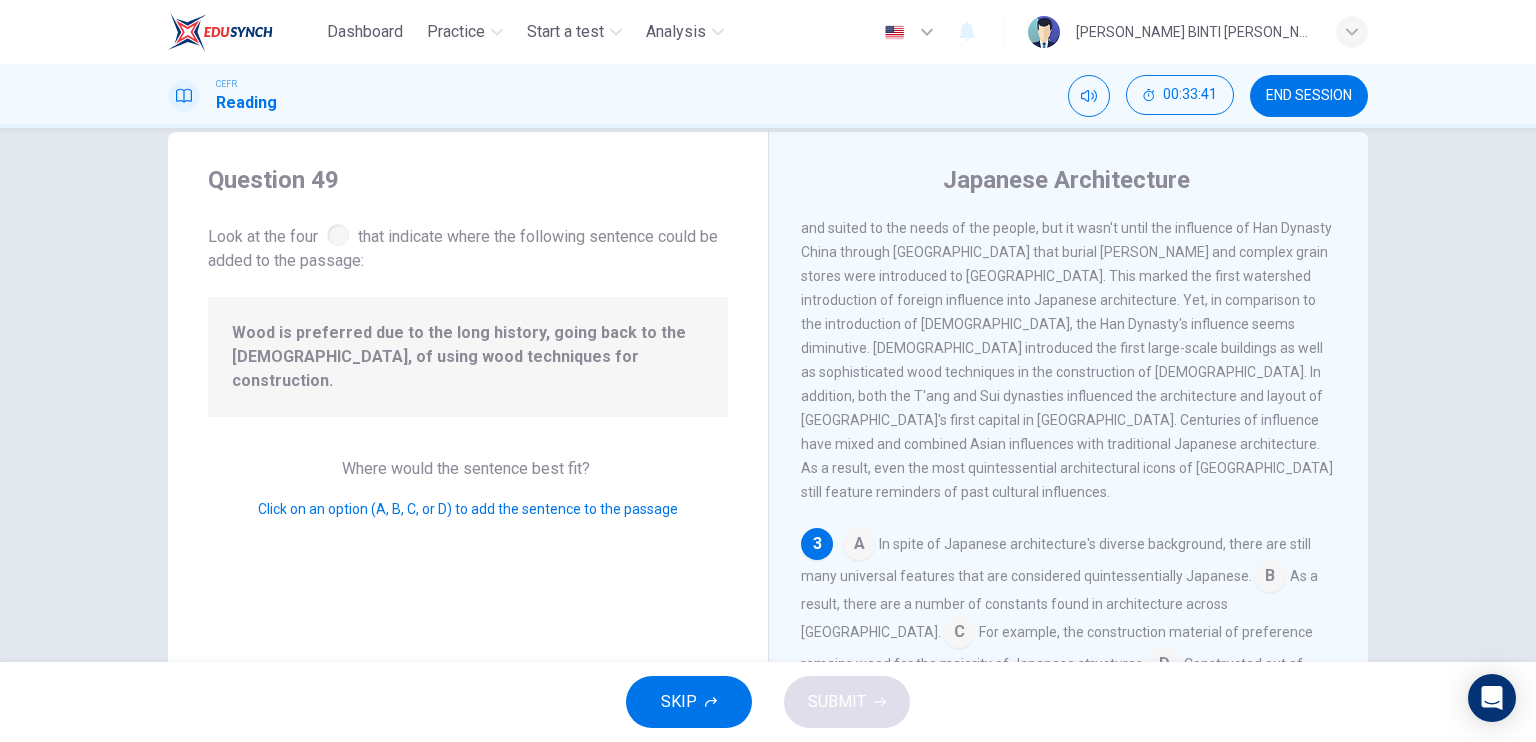 scroll, scrollTop: 419, scrollLeft: 0, axis: vertical 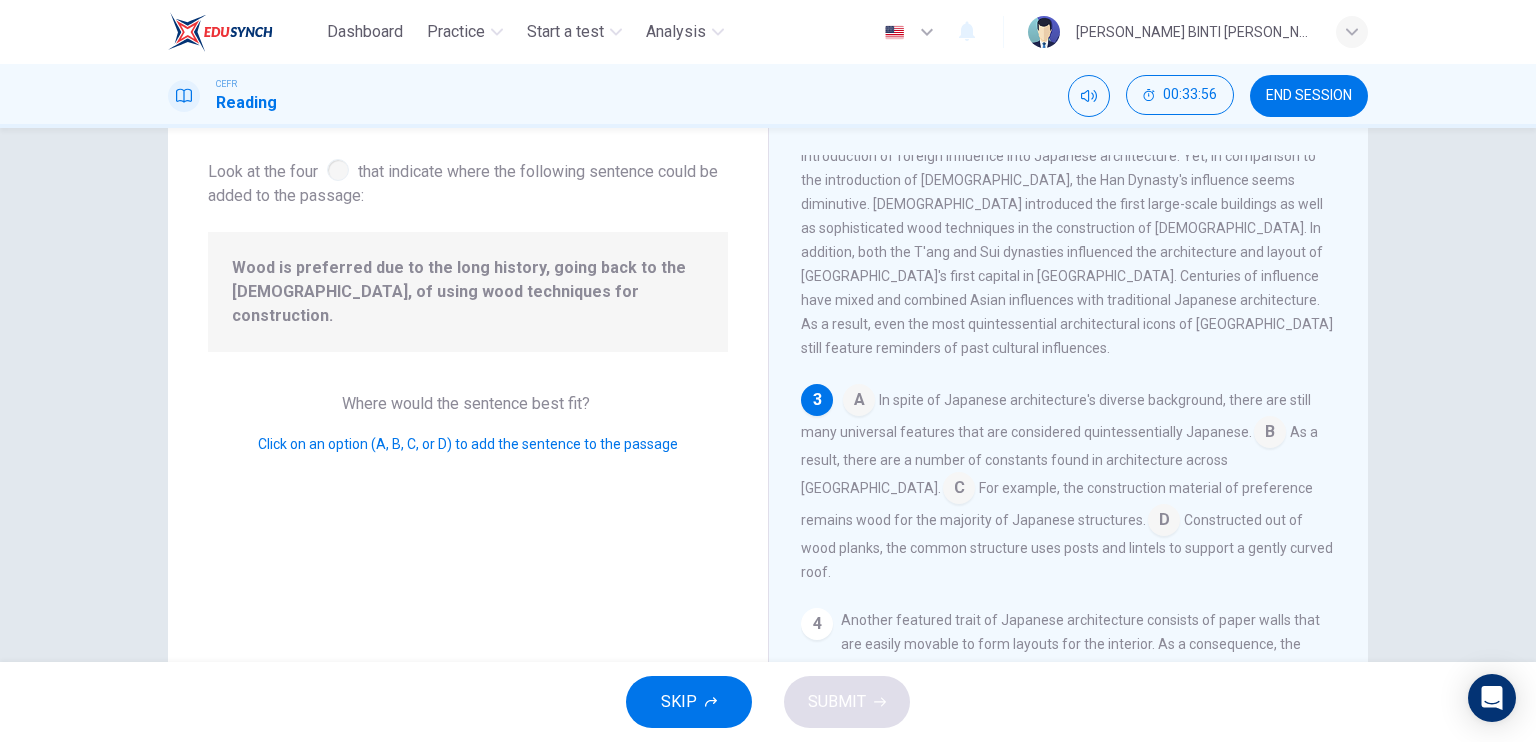 click at bounding box center [1164, 522] 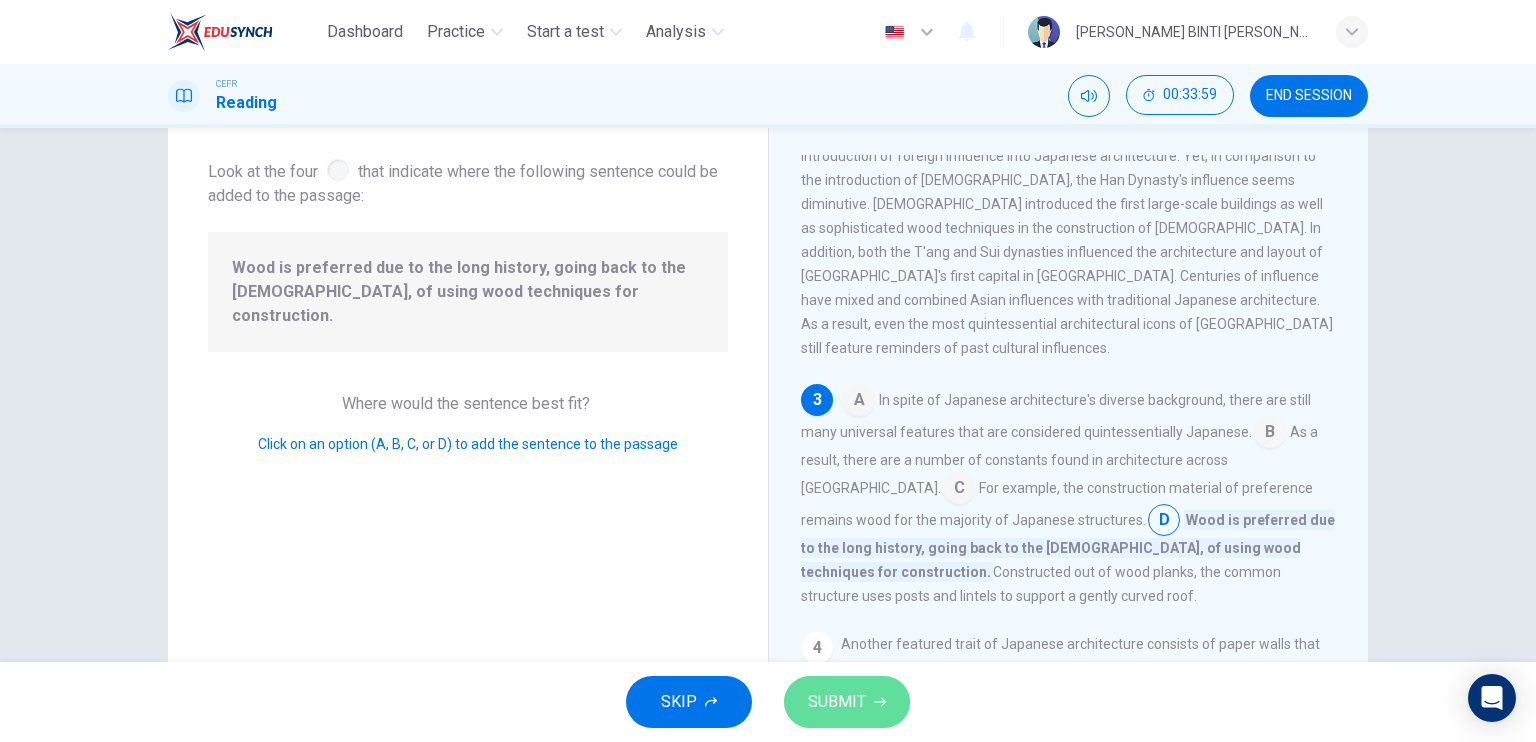 click on "SUBMIT" at bounding box center [847, 702] 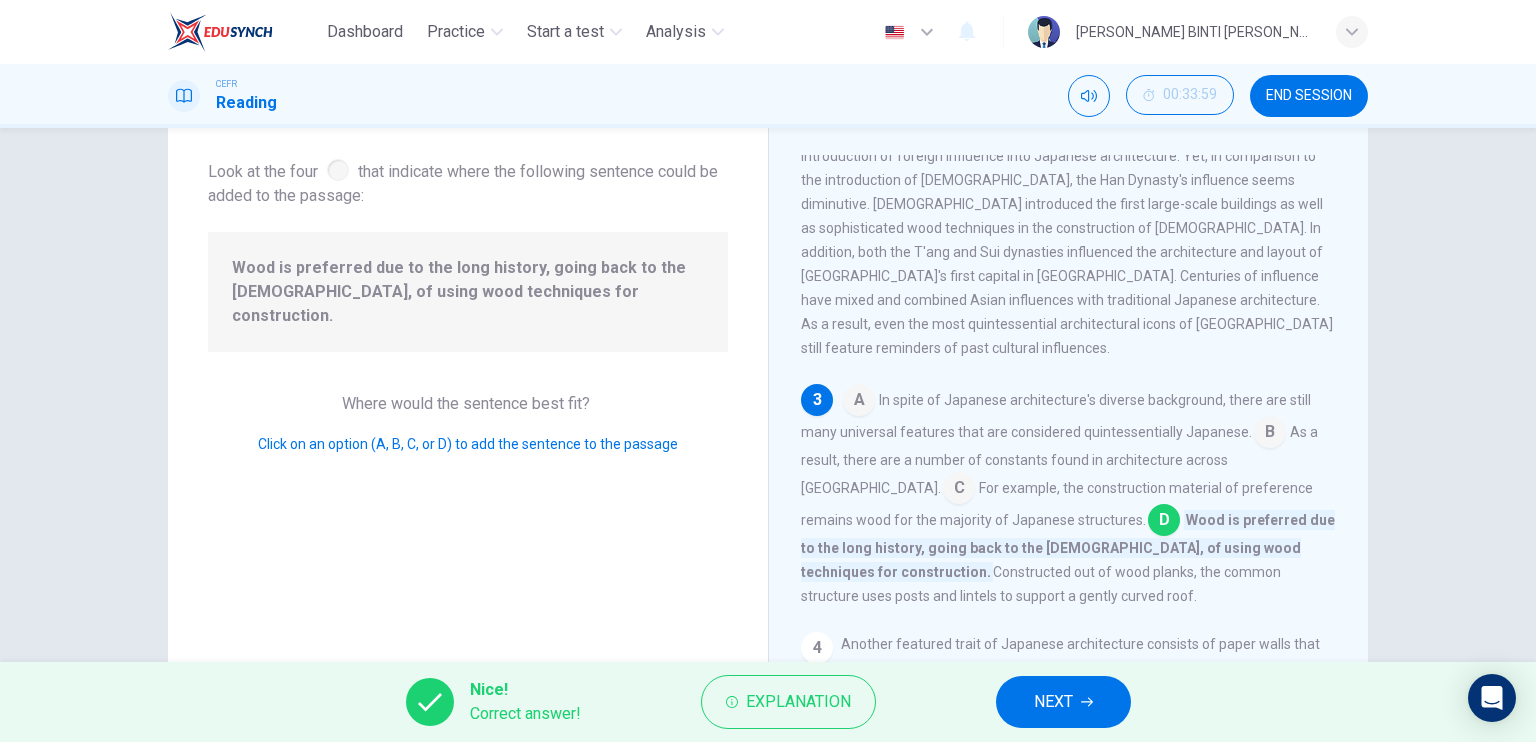 click on "Wood is preferred due to the long history, going back to the [DEMOGRAPHIC_DATA], of using wood techniques for construction." at bounding box center [468, 292] 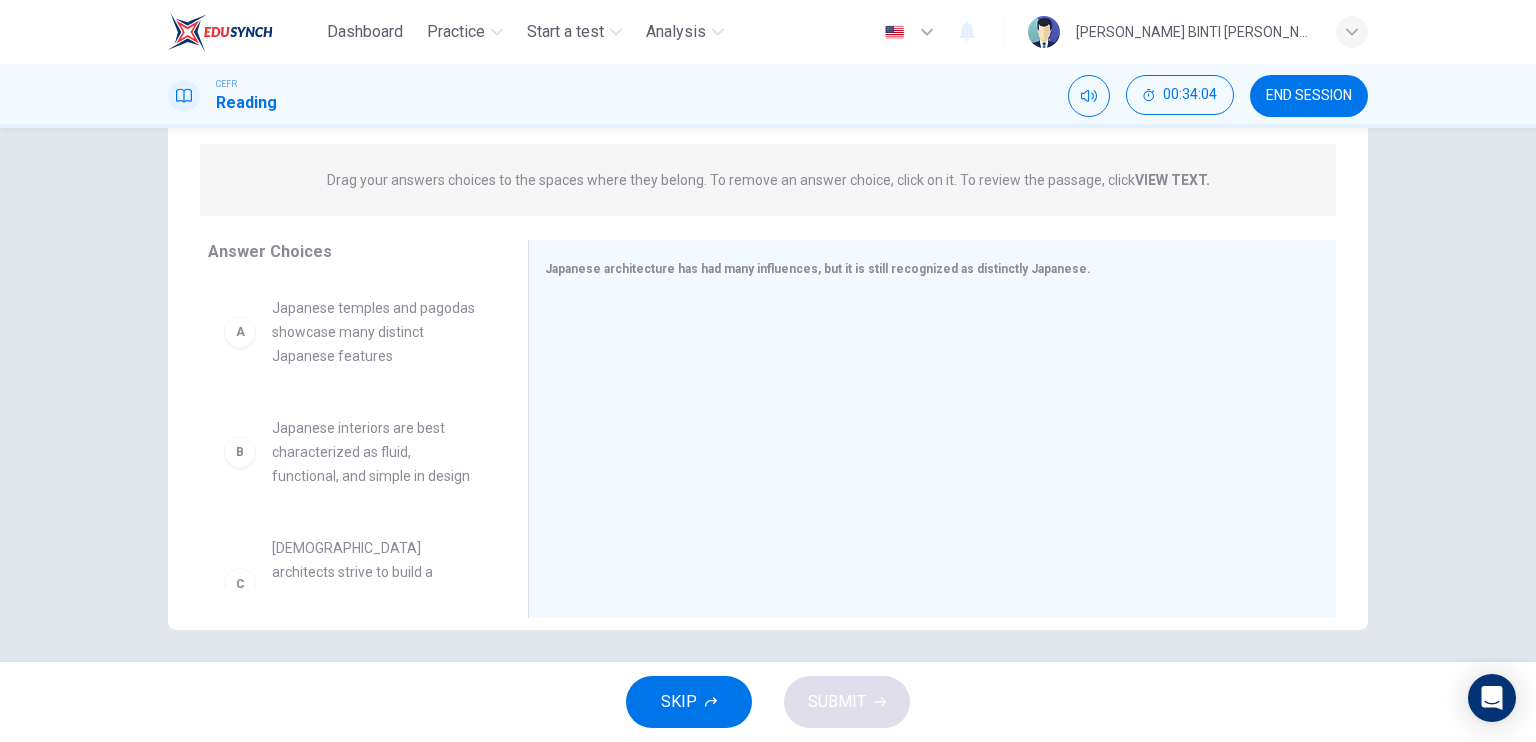 scroll, scrollTop: 236, scrollLeft: 0, axis: vertical 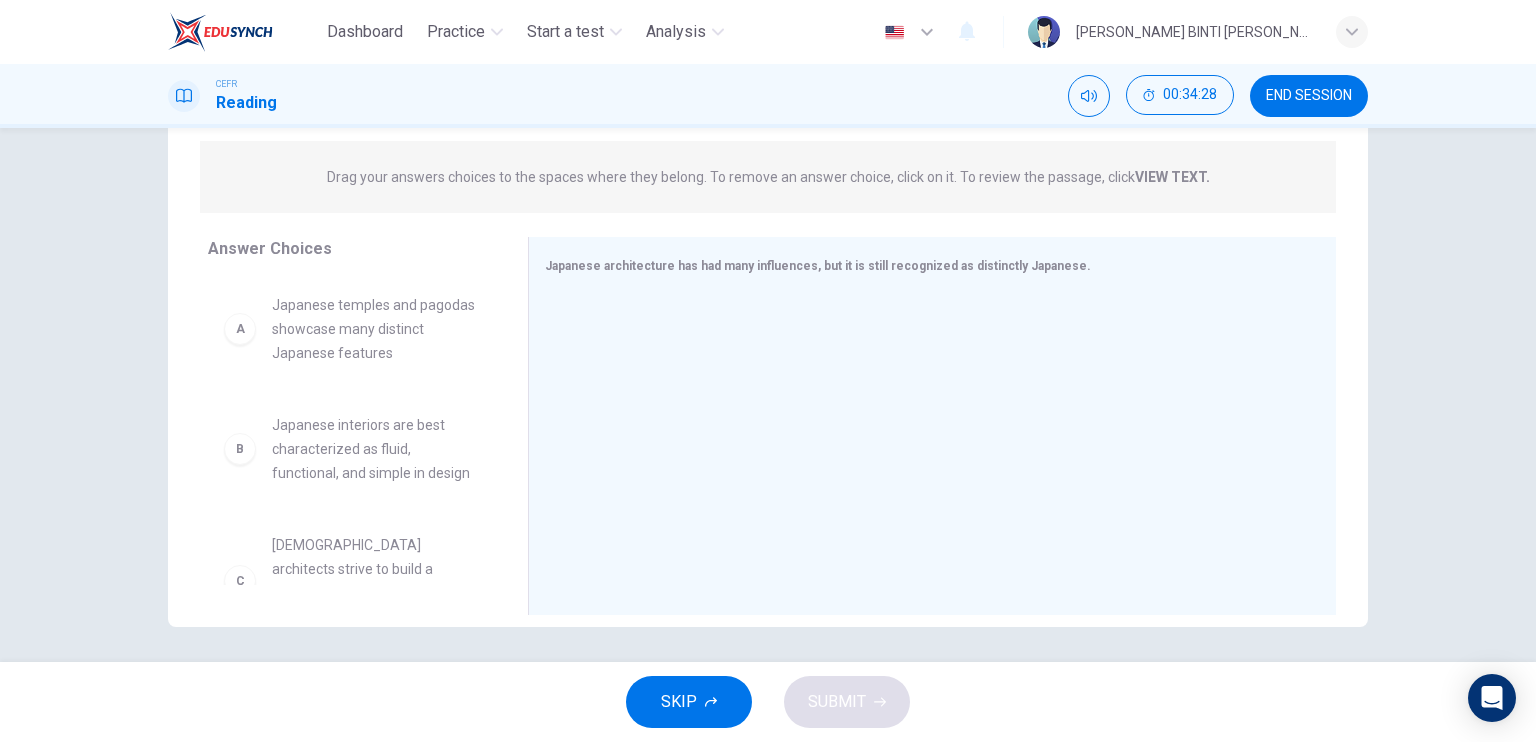 drag, startPoint x: 490, startPoint y: 379, endPoint x: 495, endPoint y: 392, distance: 13.928389 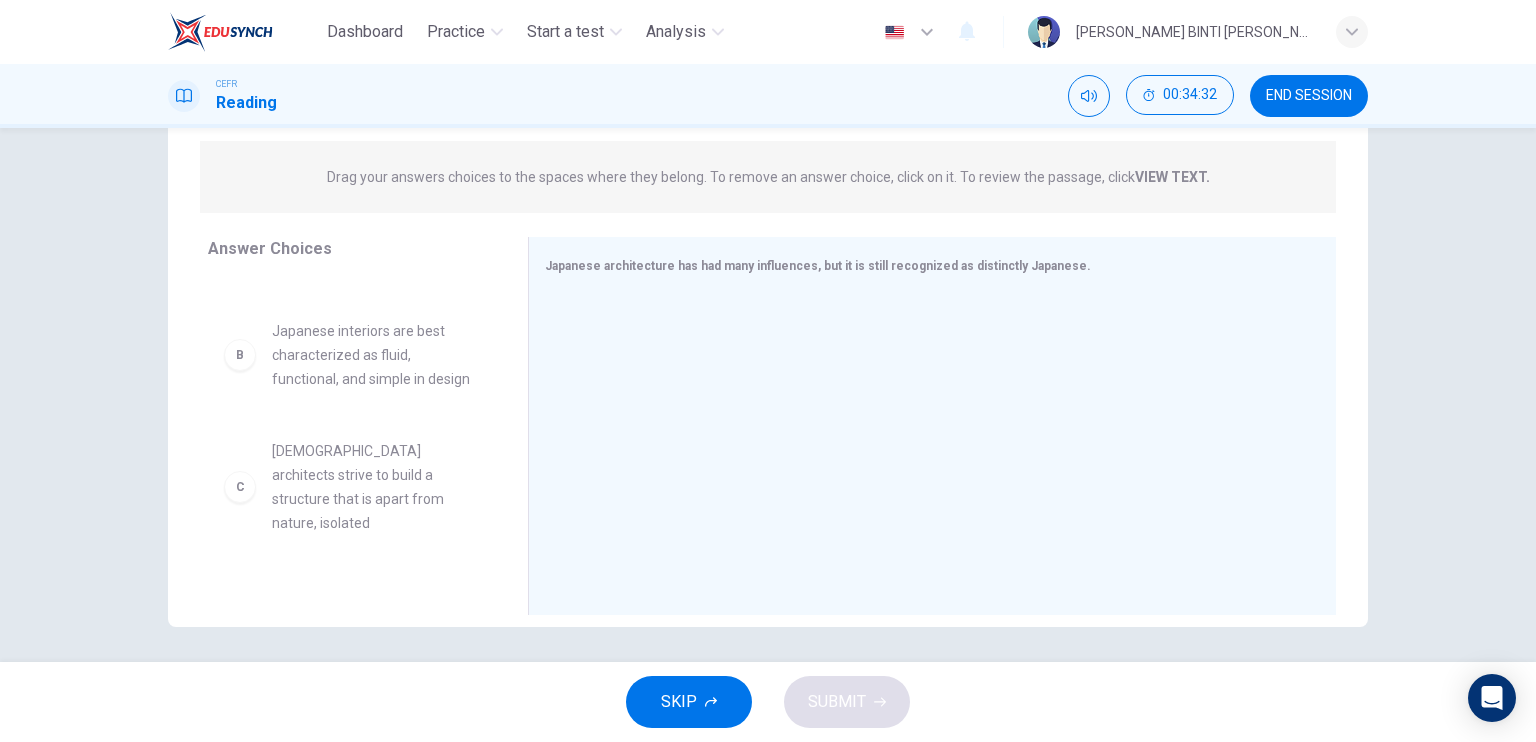 scroll, scrollTop: 100, scrollLeft: 0, axis: vertical 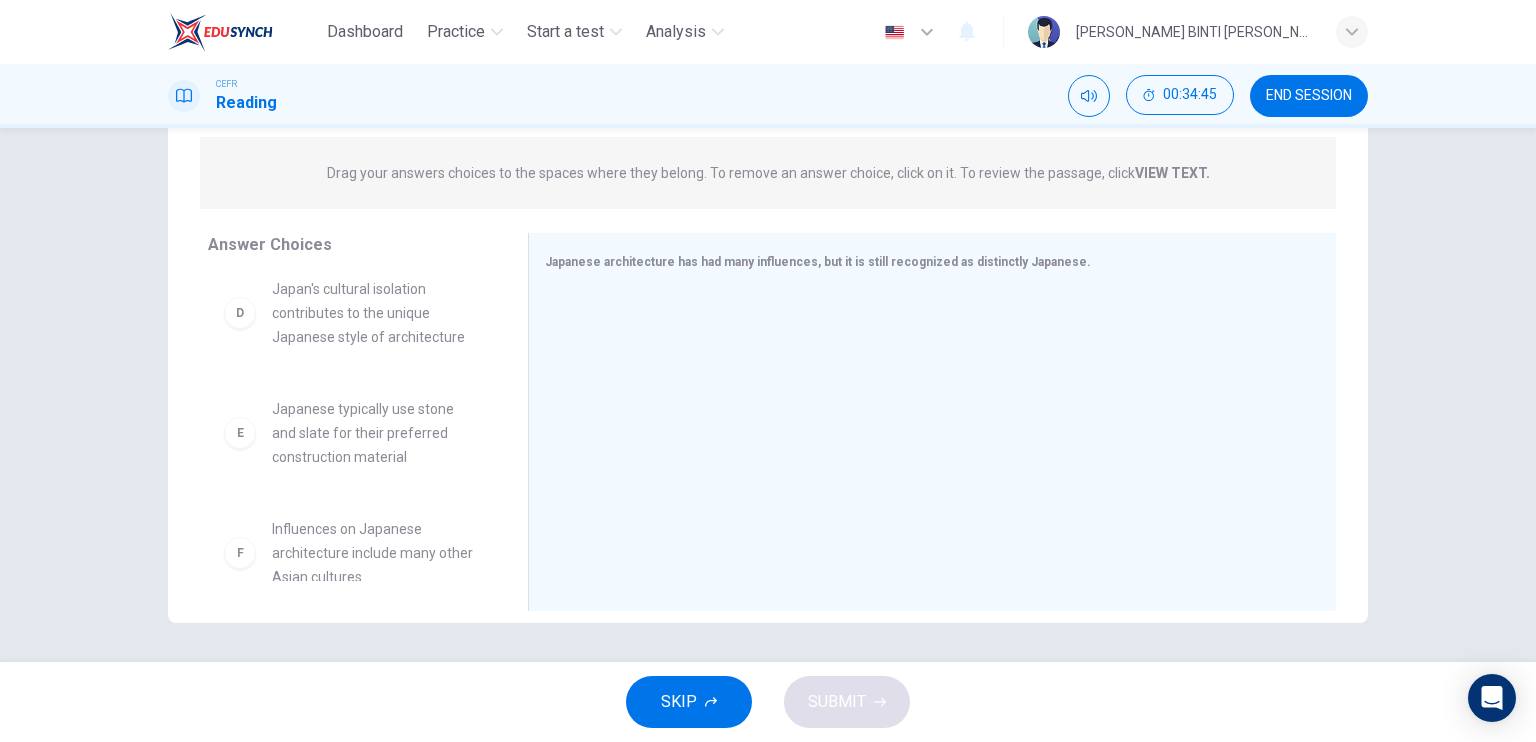 drag, startPoint x: 506, startPoint y: 513, endPoint x: 502, endPoint y: 552, distance: 39.20459 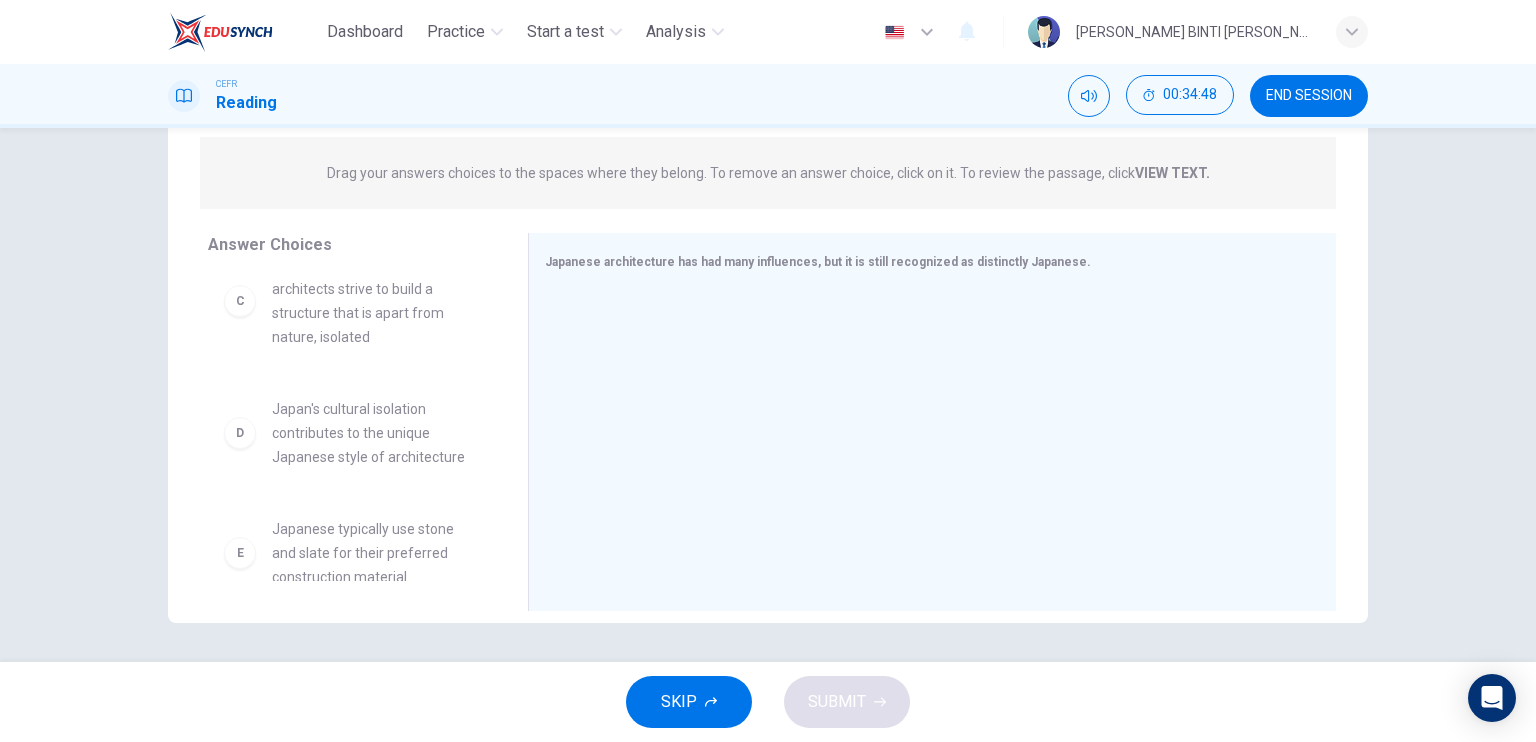 scroll, scrollTop: 265, scrollLeft: 0, axis: vertical 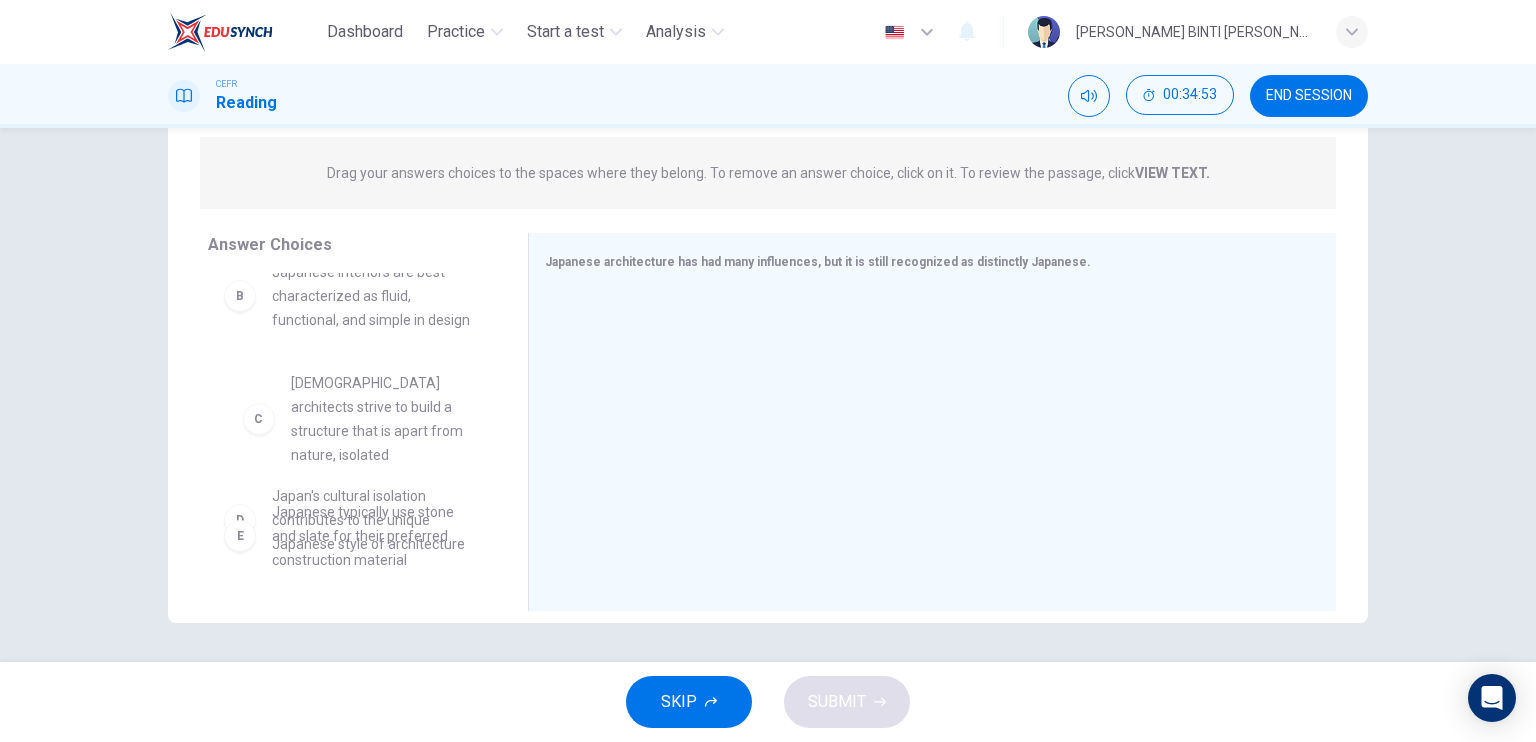 drag, startPoint x: 380, startPoint y: 428, endPoint x: 409, endPoint y: 420, distance: 30.083218 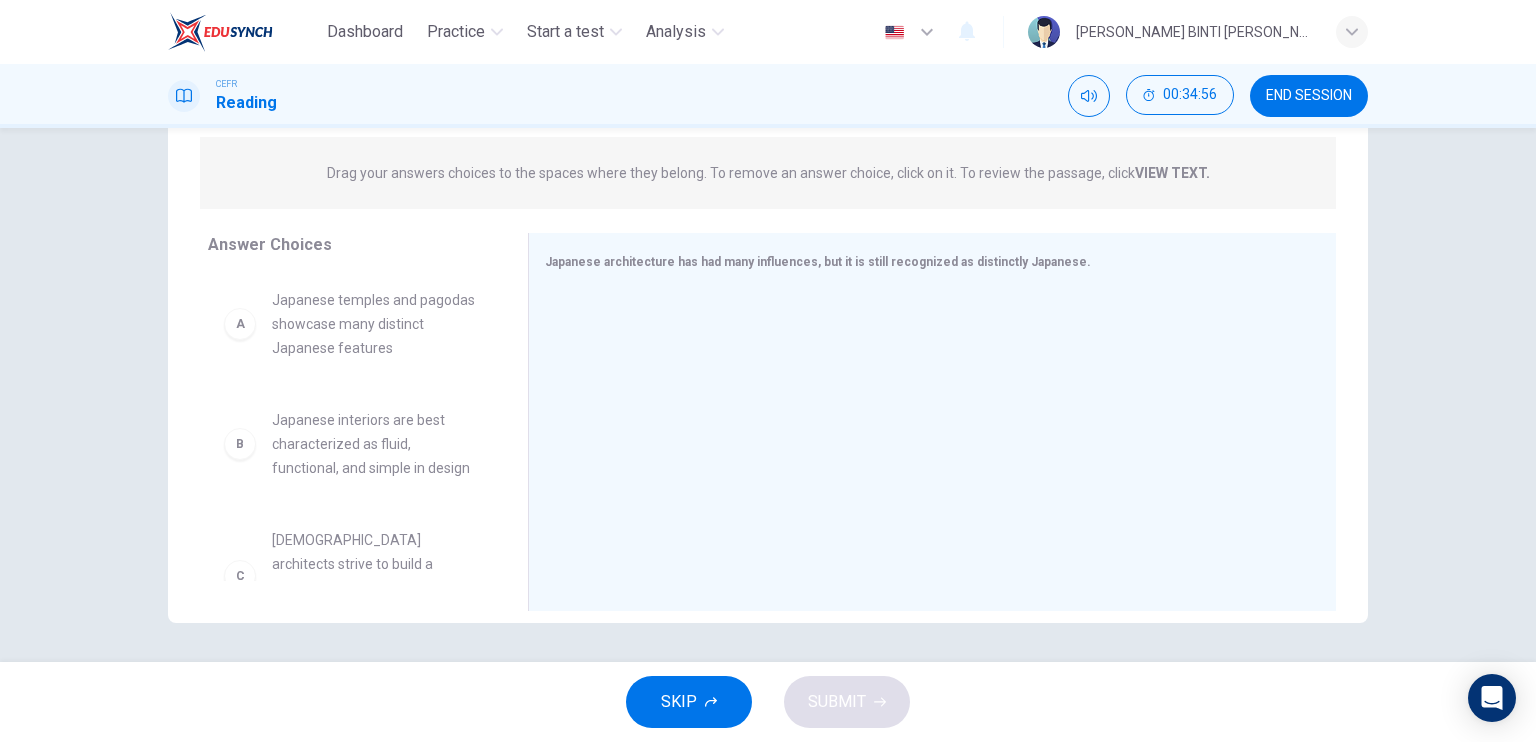 scroll, scrollTop: 0, scrollLeft: 0, axis: both 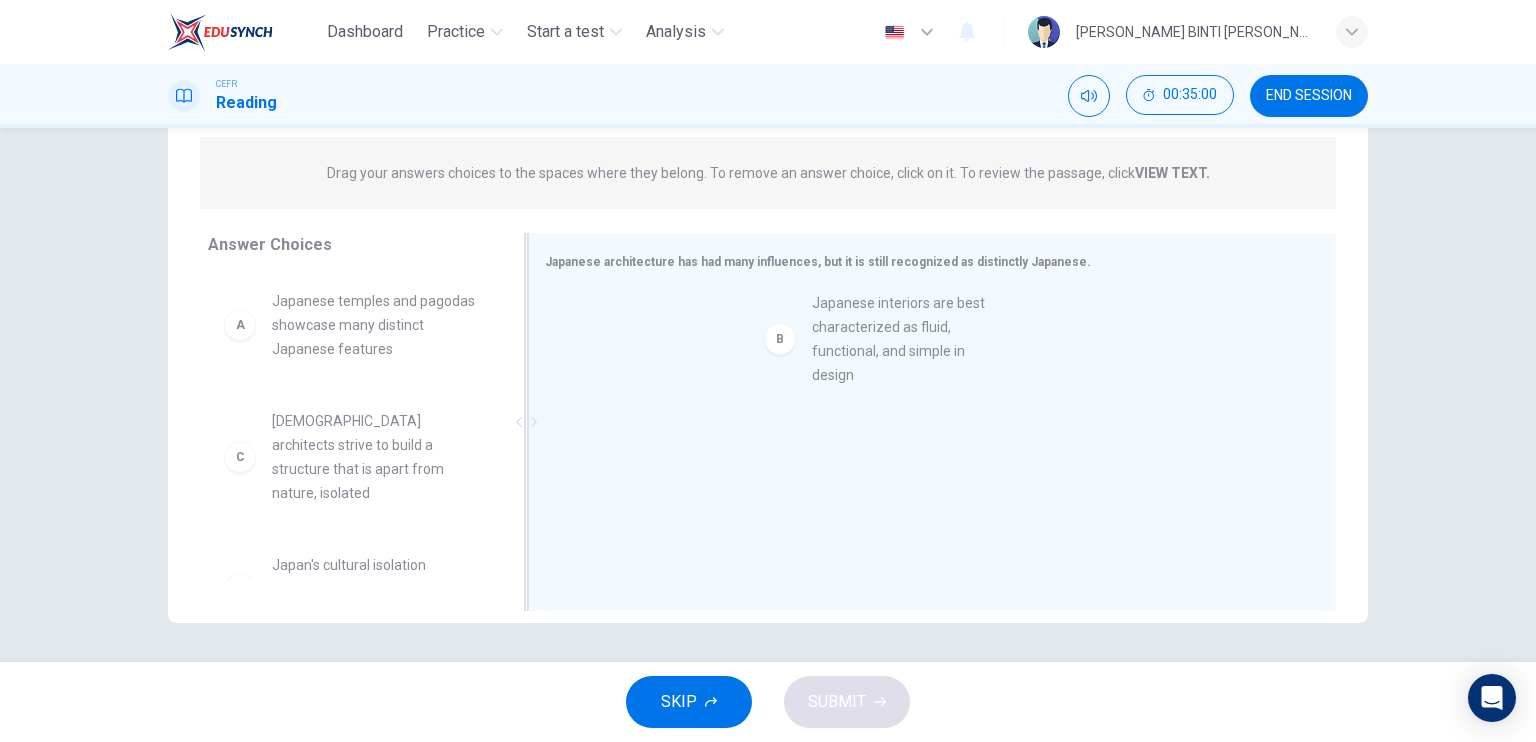 drag, startPoint x: 396, startPoint y: 428, endPoint x: 947, endPoint y: 308, distance: 563.9158 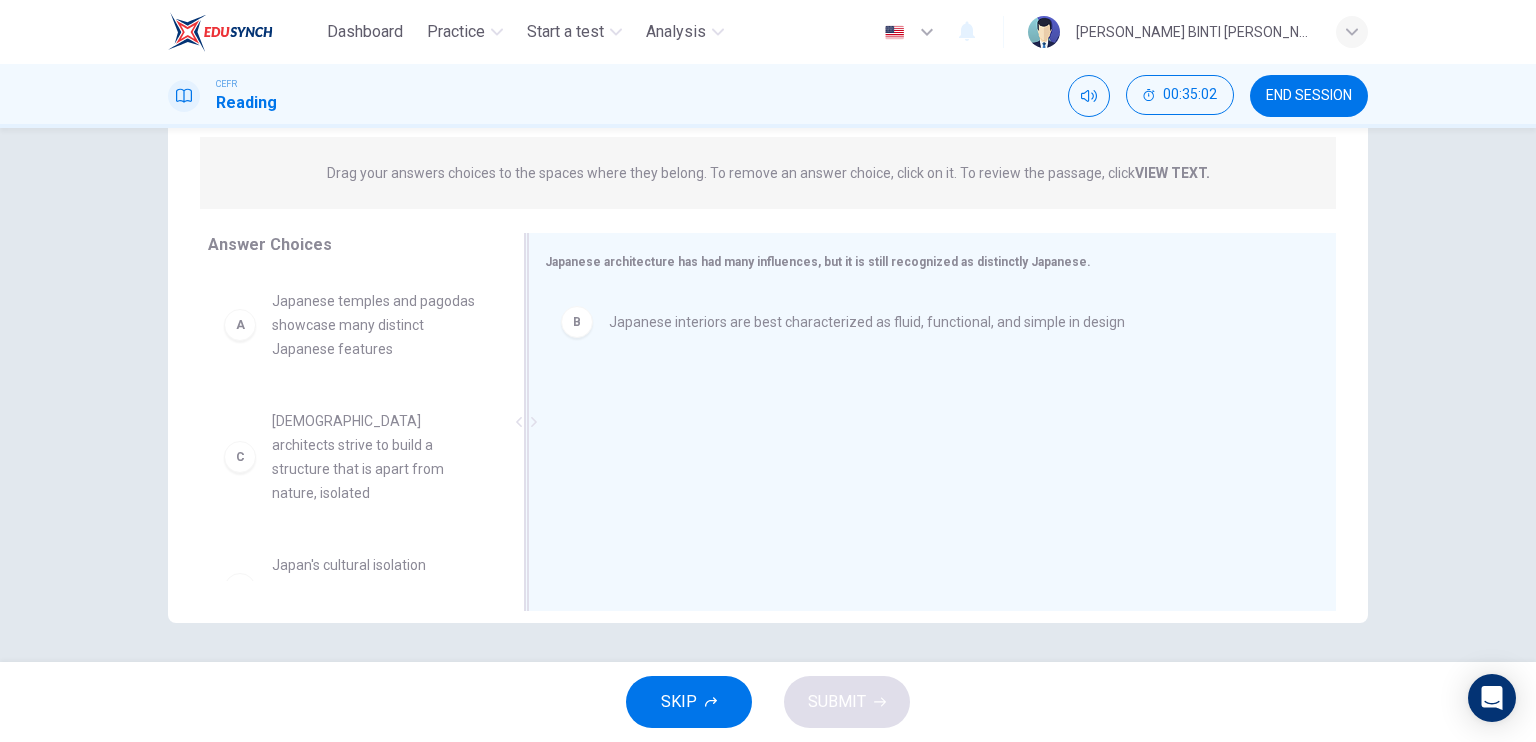 drag, startPoint x: 527, startPoint y: 384, endPoint x: 521, endPoint y: 393, distance: 10.816654 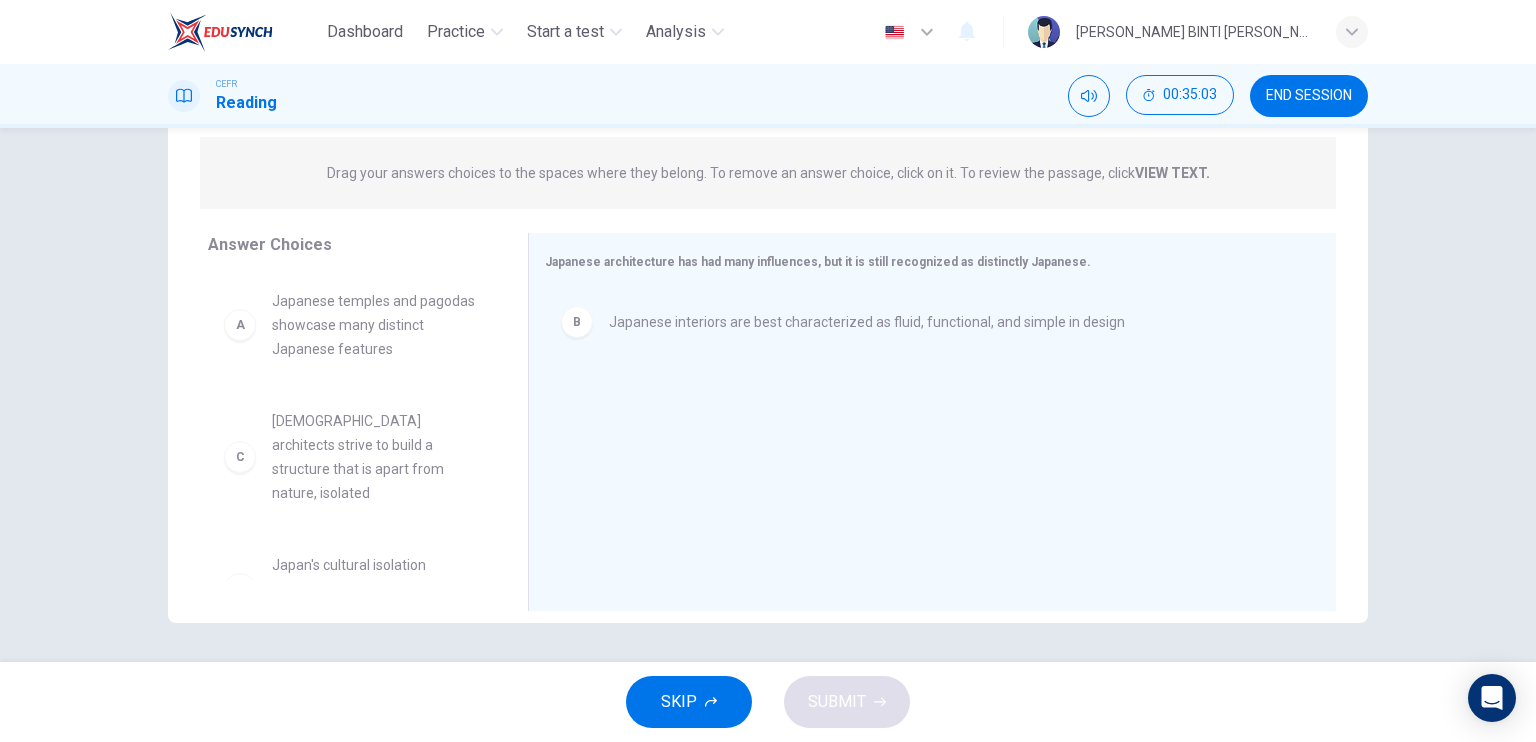 drag, startPoint x: 507, startPoint y: 411, endPoint x: 502, endPoint y: 430, distance: 19.646883 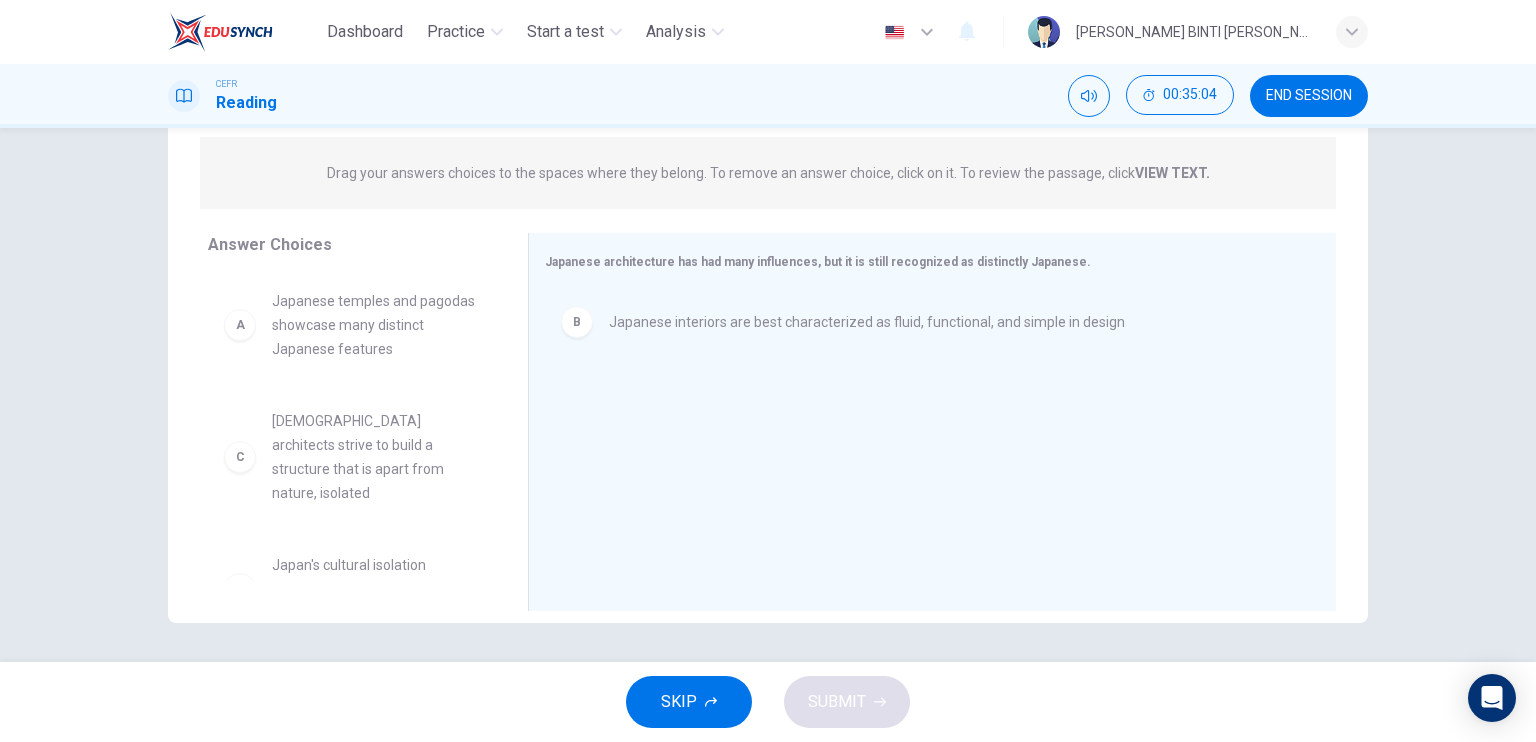 drag, startPoint x: 494, startPoint y: 409, endPoint x: 492, endPoint y: 436, distance: 27.073973 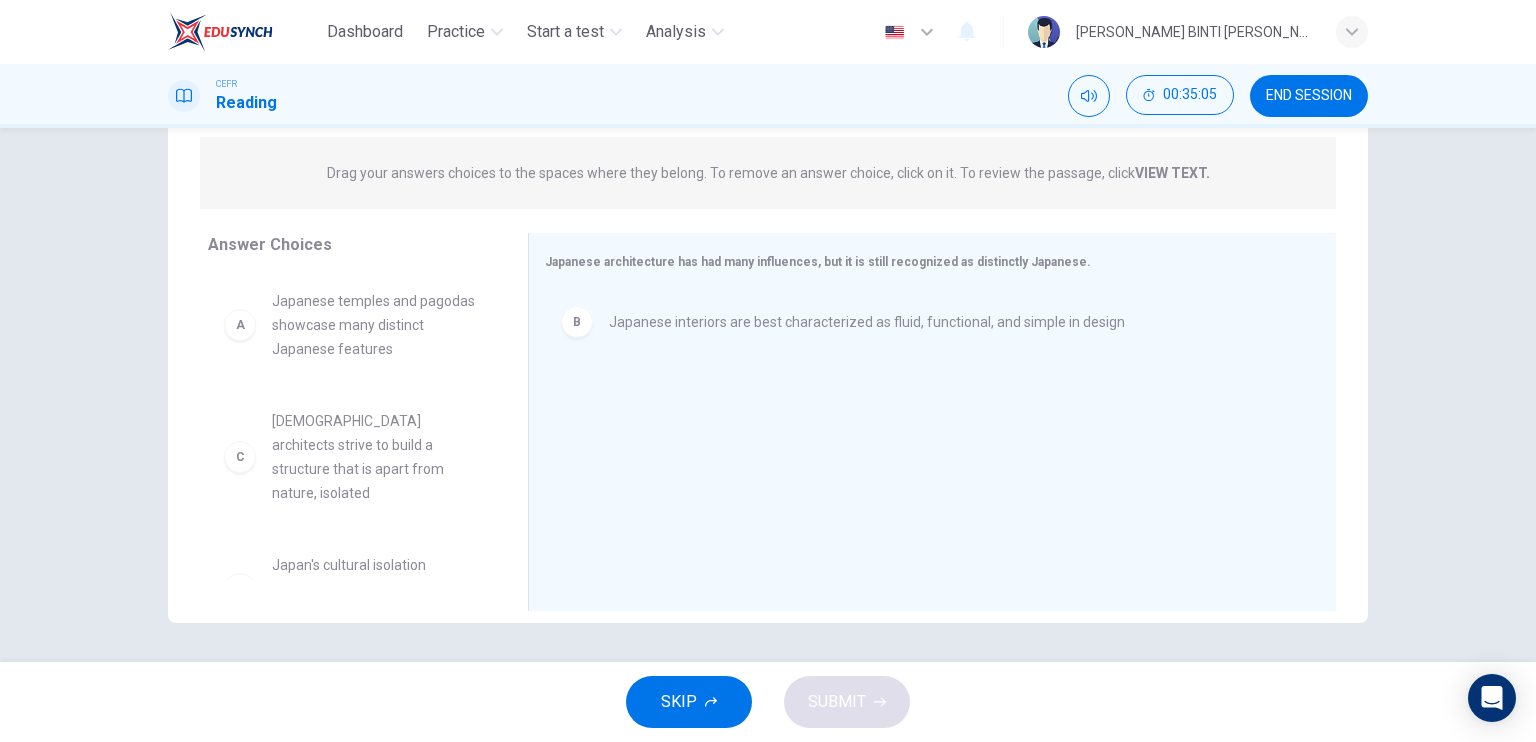 drag, startPoint x: 493, startPoint y: 414, endPoint x: 493, endPoint y: 427, distance: 13 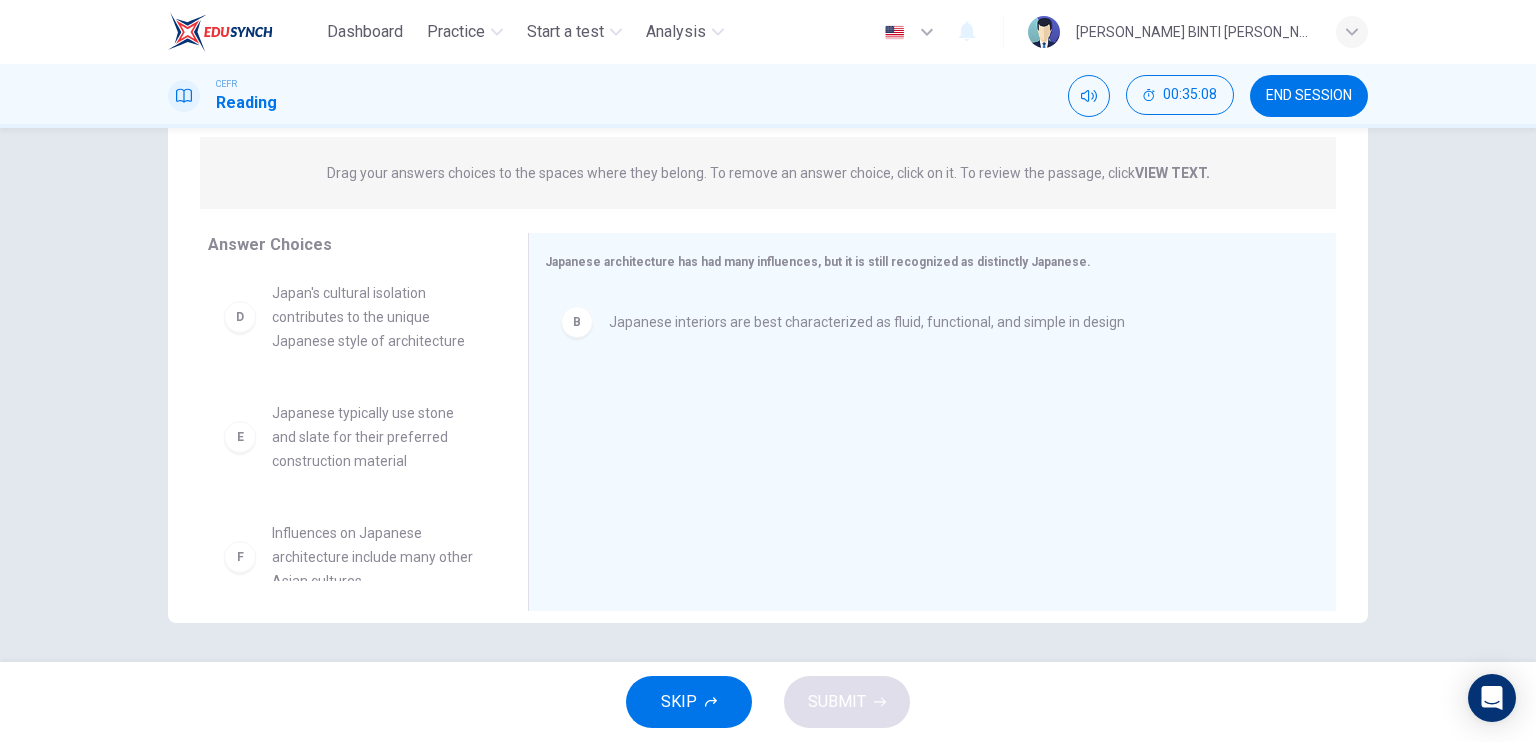 scroll, scrollTop: 266, scrollLeft: 0, axis: vertical 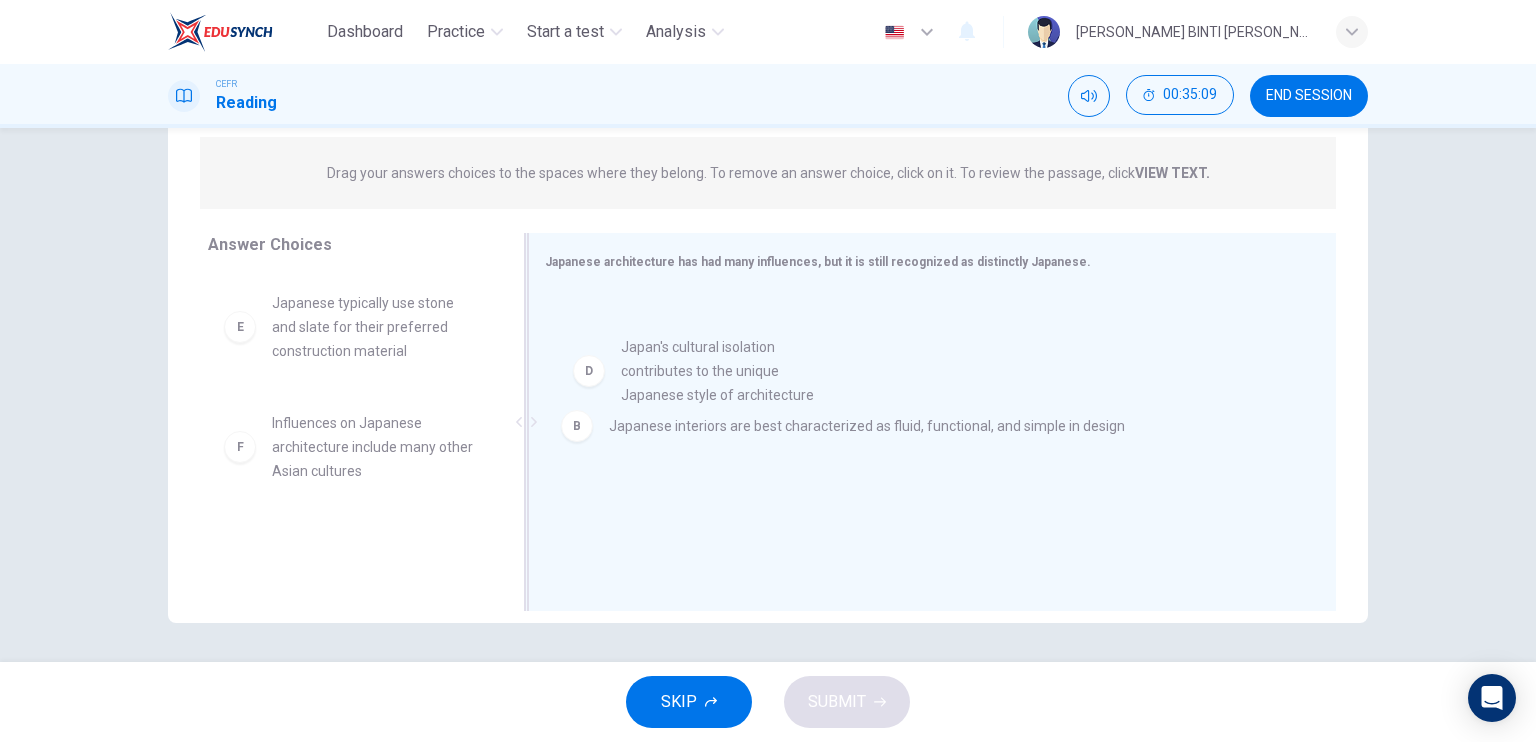 drag, startPoint x: 395, startPoint y: 319, endPoint x: 762, endPoint y: 393, distance: 374.38617 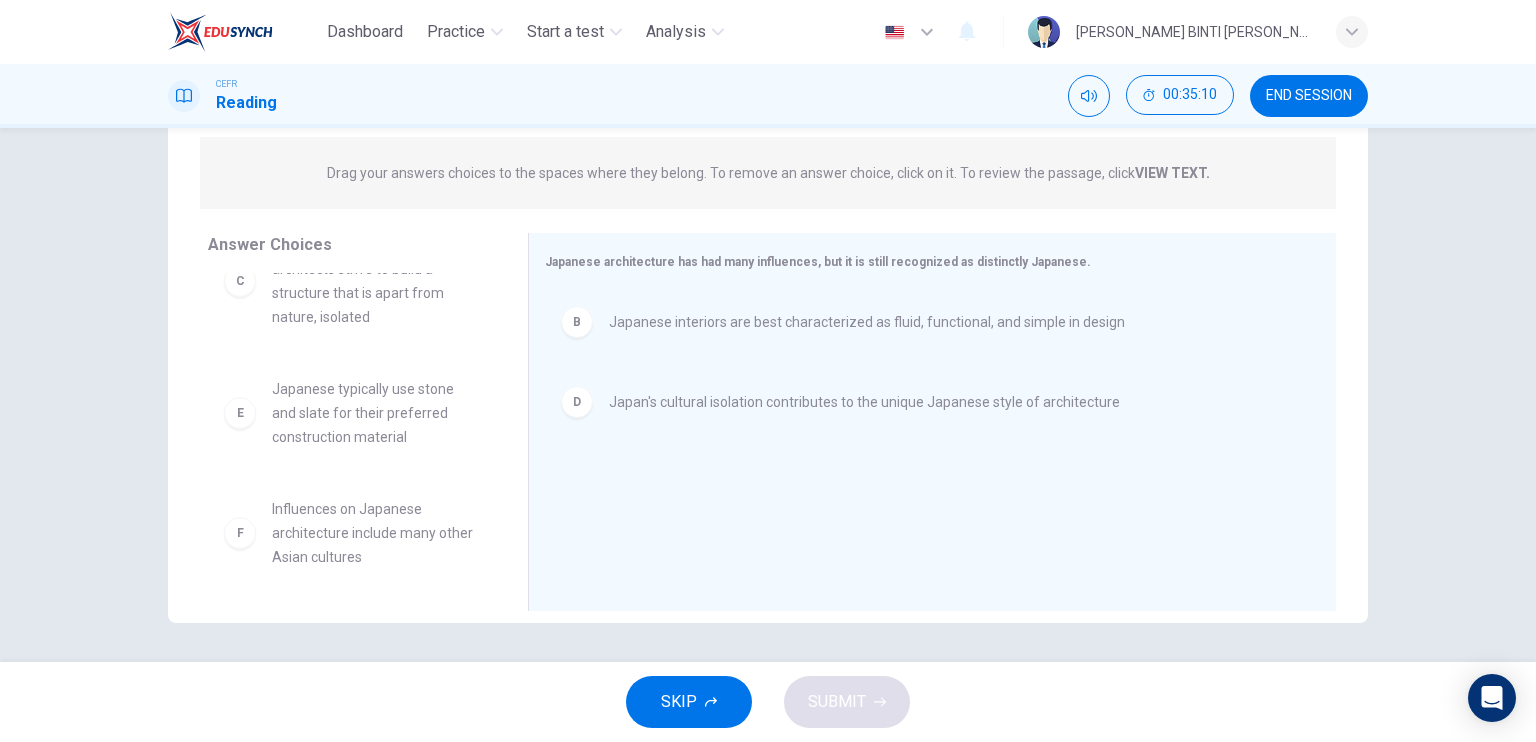 scroll, scrollTop: 156, scrollLeft: 0, axis: vertical 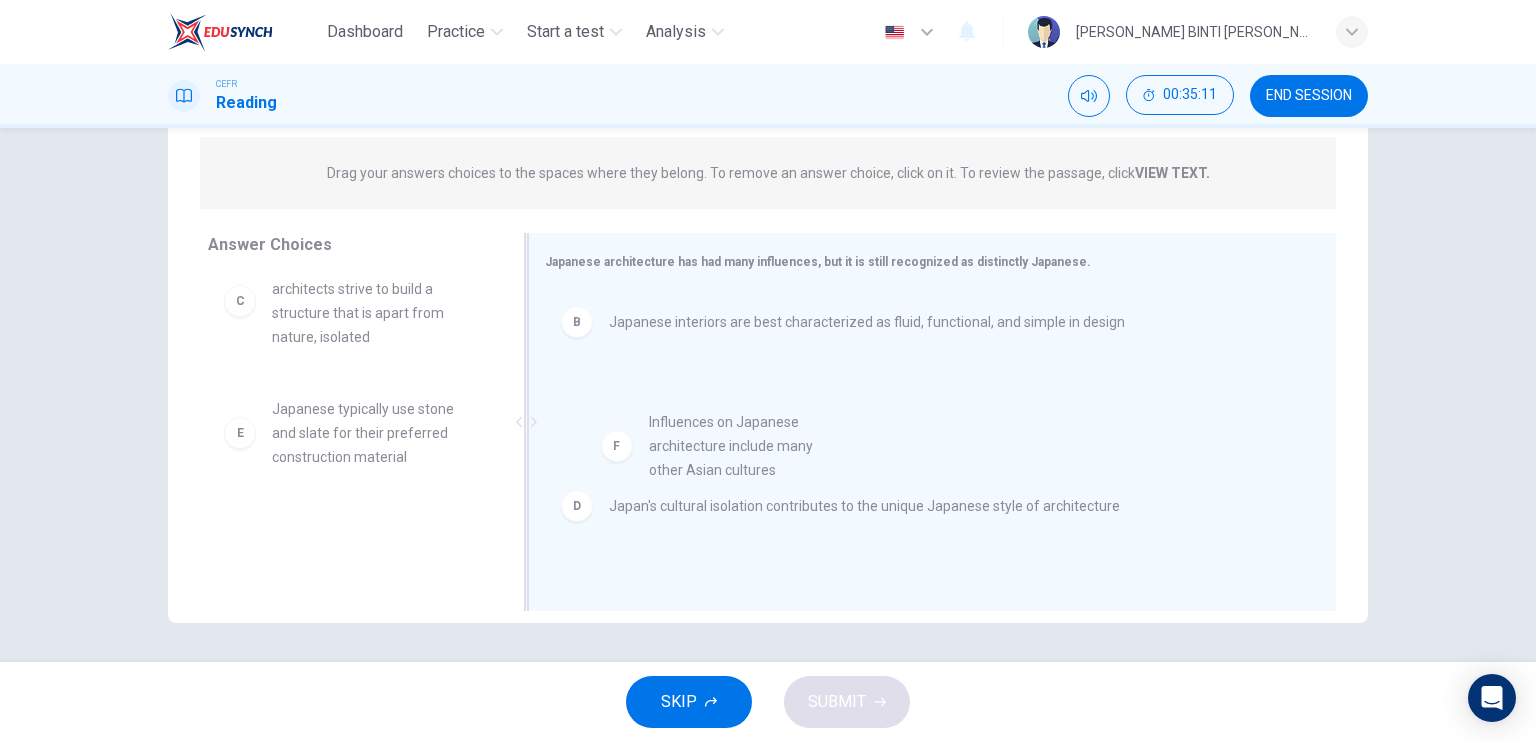 drag, startPoint x: 374, startPoint y: 531, endPoint x: 768, endPoint y: 445, distance: 403.27658 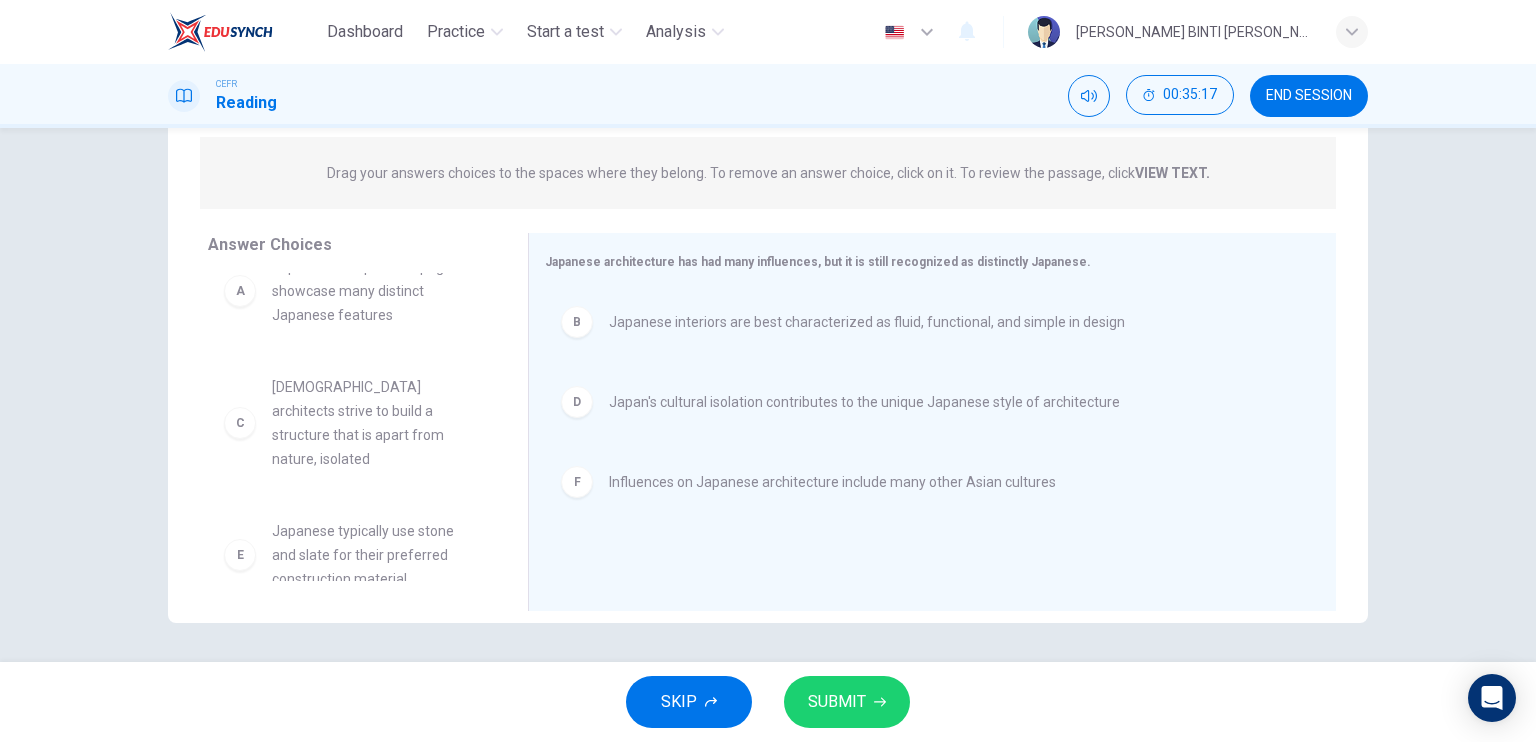 scroll, scrollTop: 36, scrollLeft: 0, axis: vertical 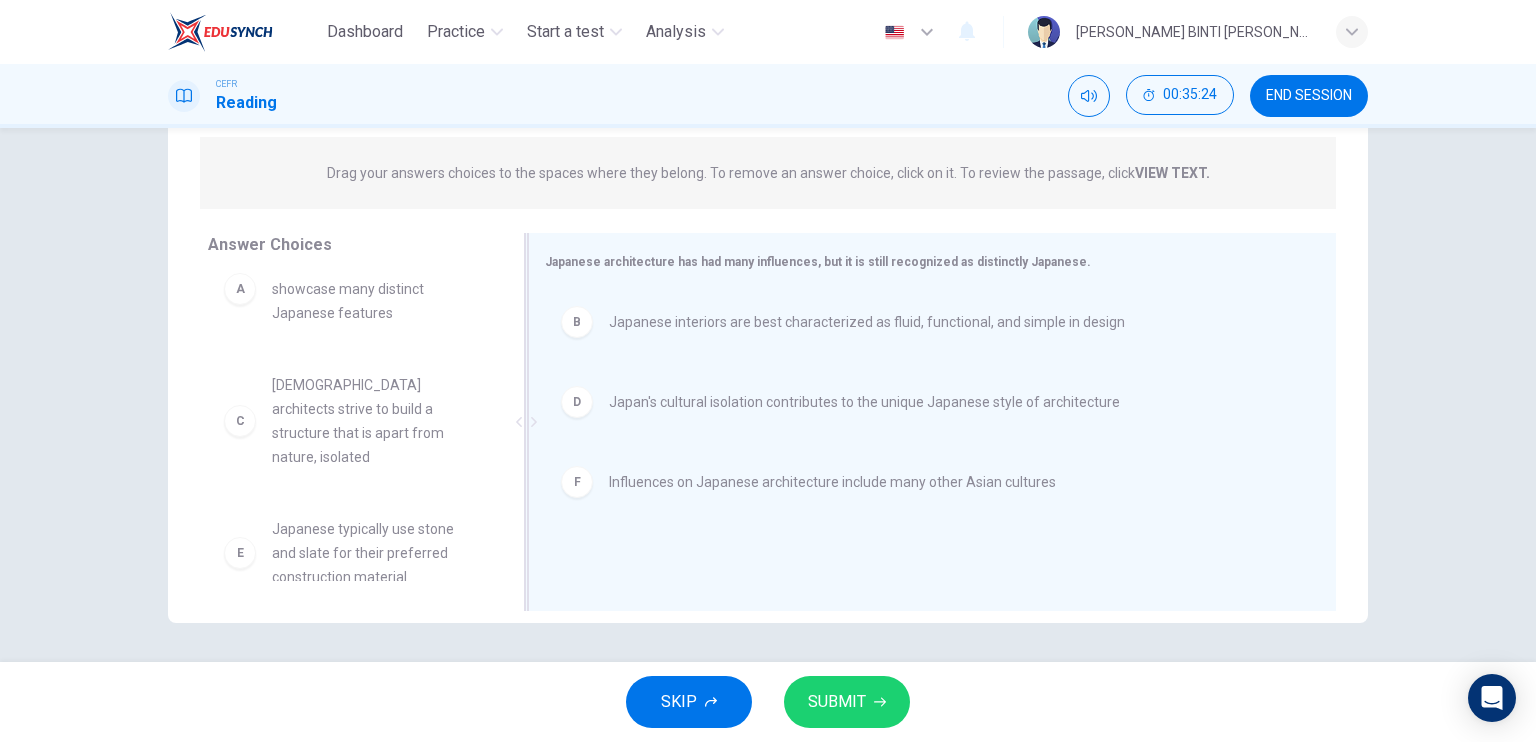 click on "Japanese interiors are best characterized as fluid, functional, and simple in design" at bounding box center [867, 322] 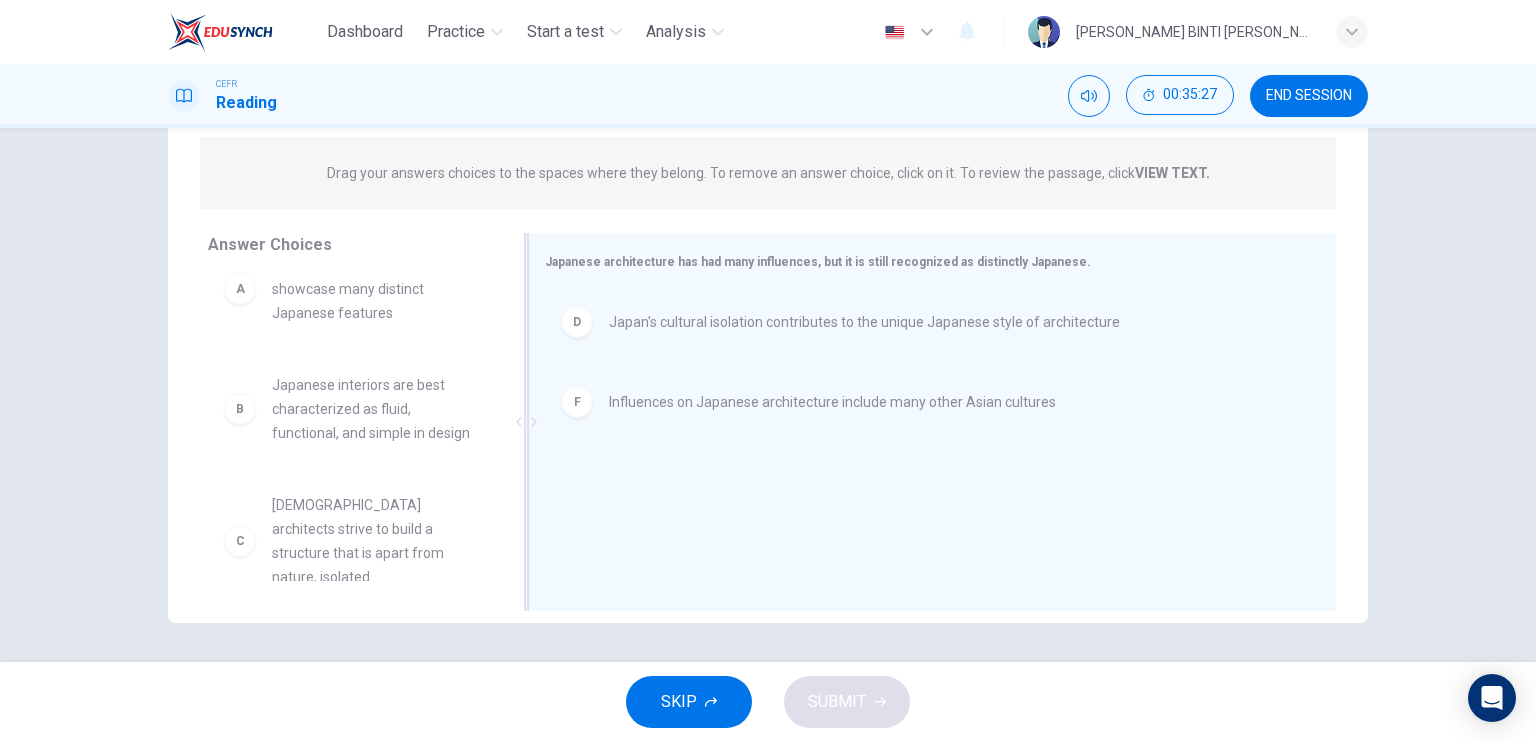 click on "[DEMOGRAPHIC_DATA] architects strive to build a structure that is apart from nature, isolated" at bounding box center (376, 541) 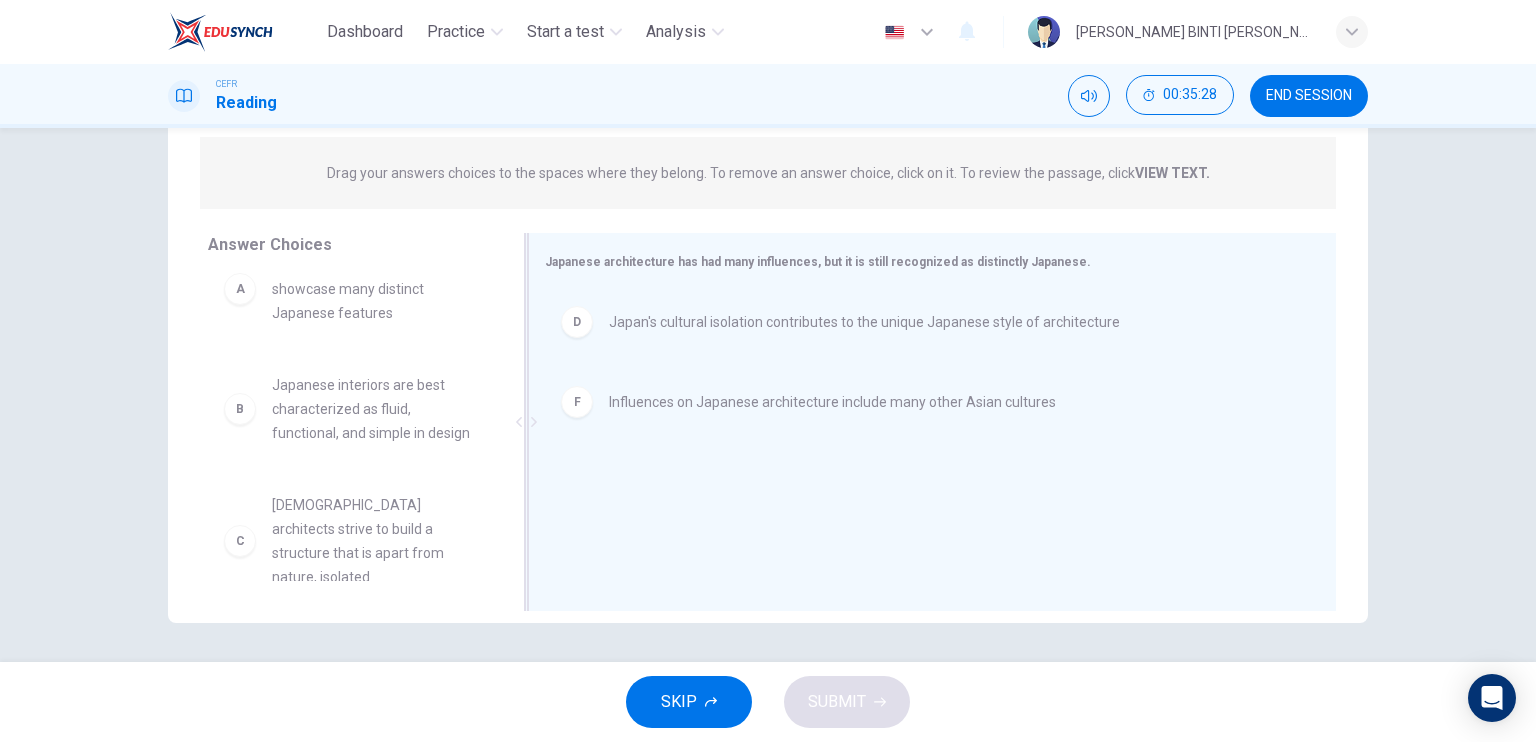 drag, startPoint x: 490, startPoint y: 454, endPoint x: 490, endPoint y: 509, distance: 55 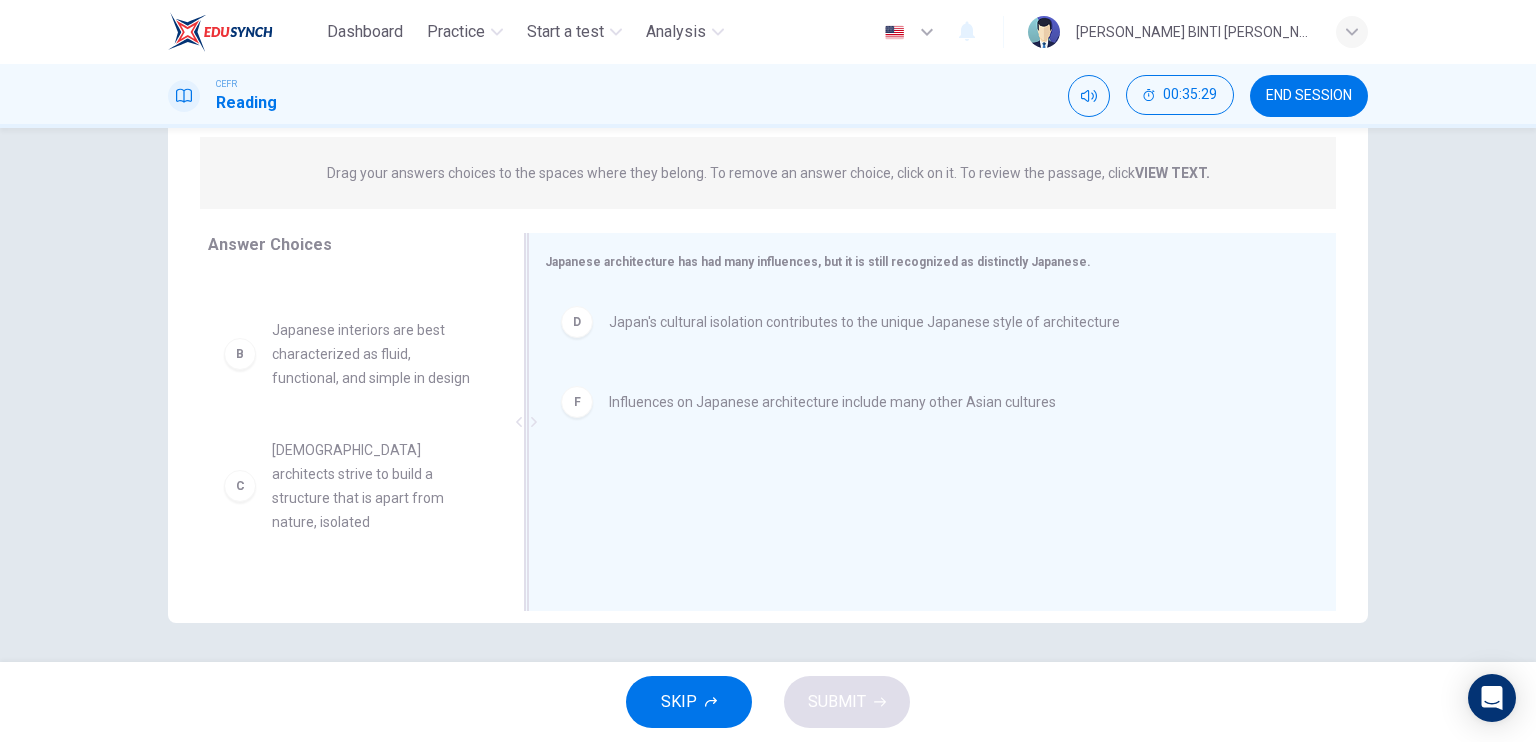 drag, startPoint x: 434, startPoint y: 415, endPoint x: 440, endPoint y: 379, distance: 36.496574 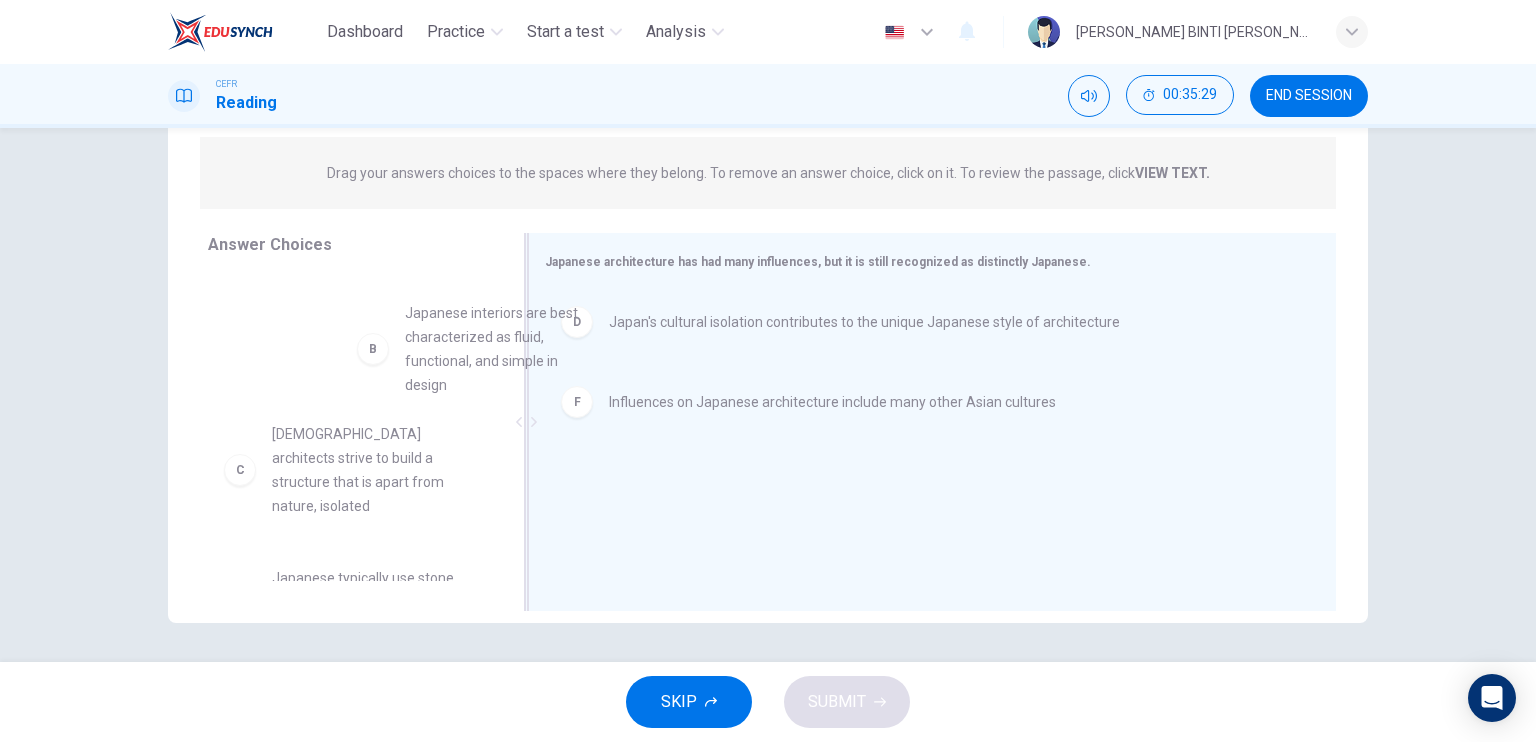 drag, startPoint x: 473, startPoint y: 367, endPoint x: 780, endPoint y: 333, distance: 308.87698 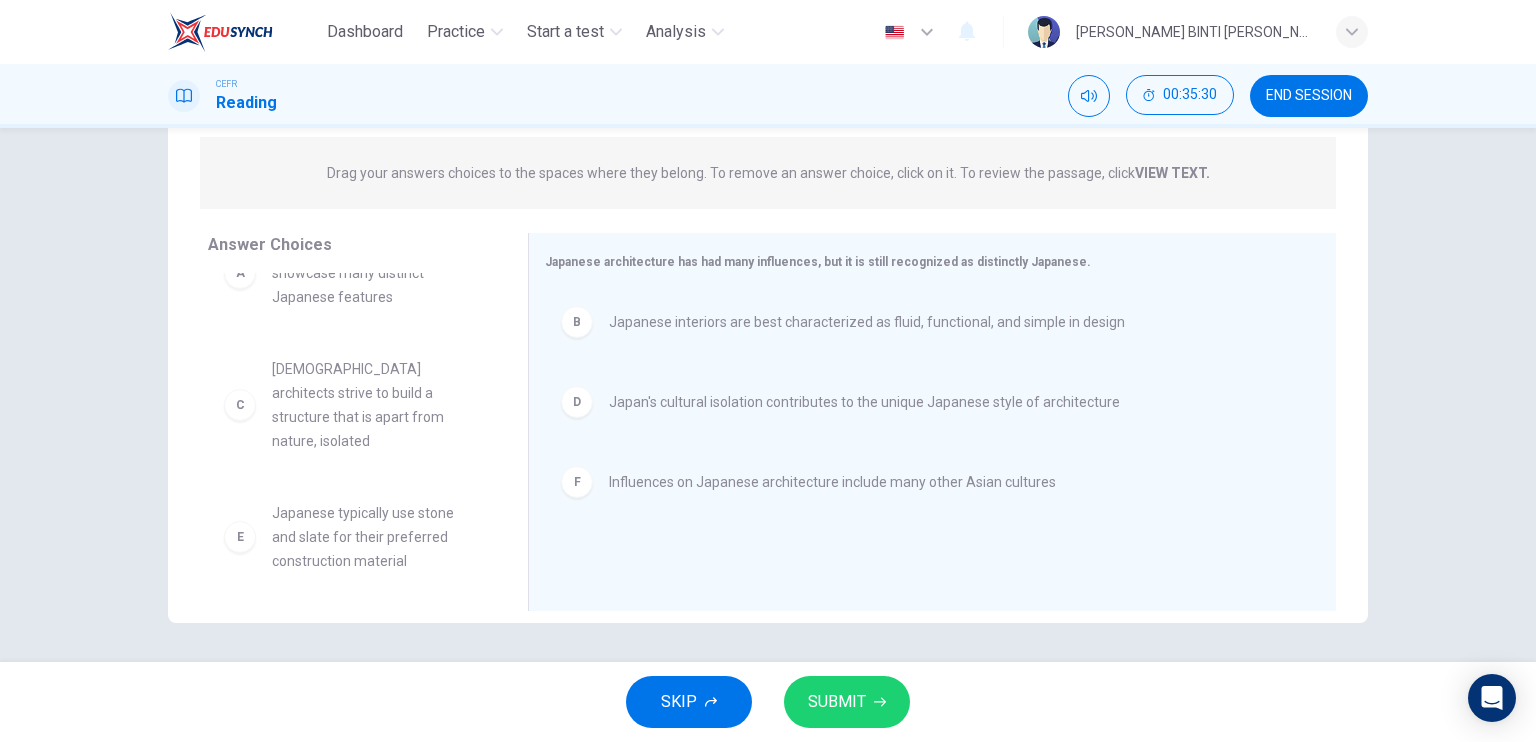 scroll, scrollTop: 36, scrollLeft: 0, axis: vertical 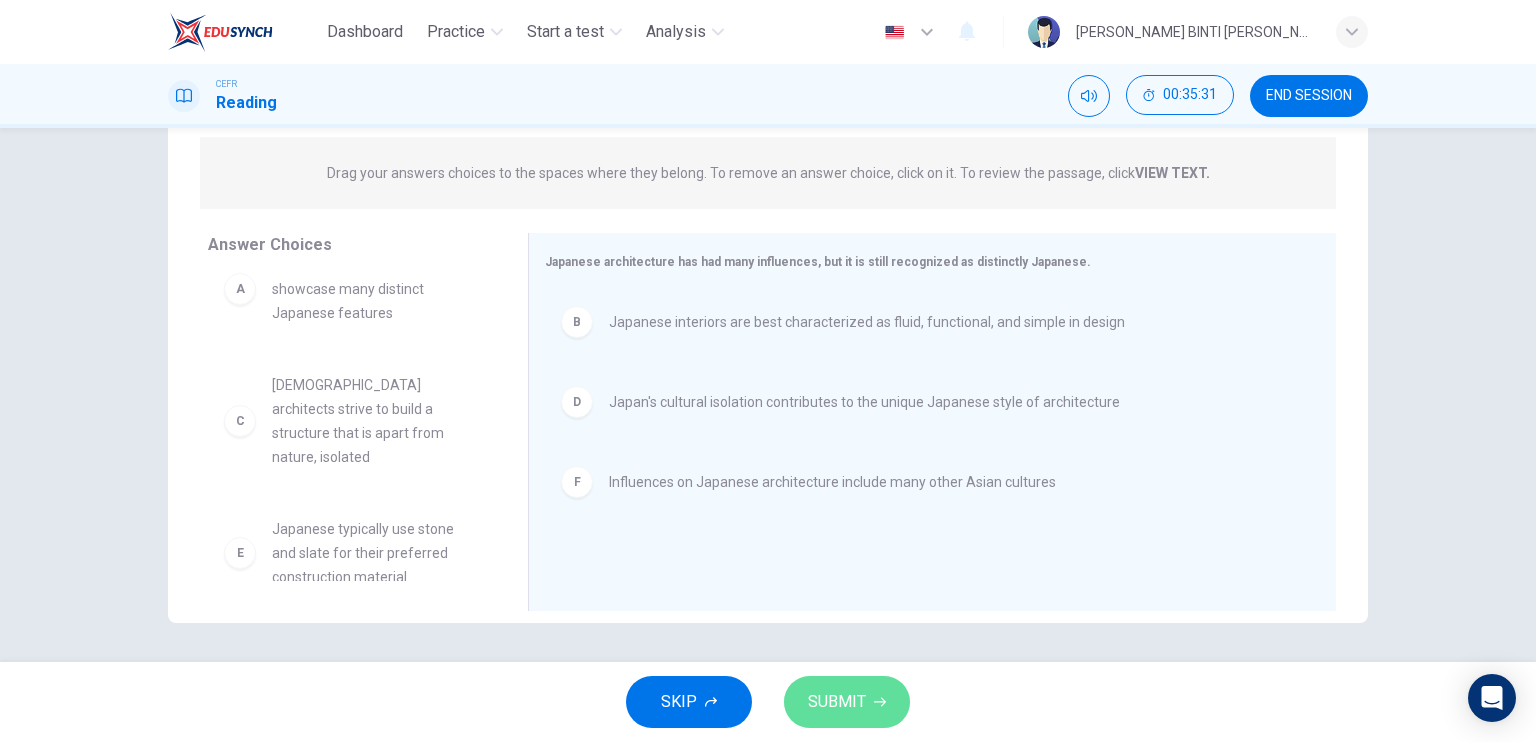 click on "SUBMIT" at bounding box center (847, 702) 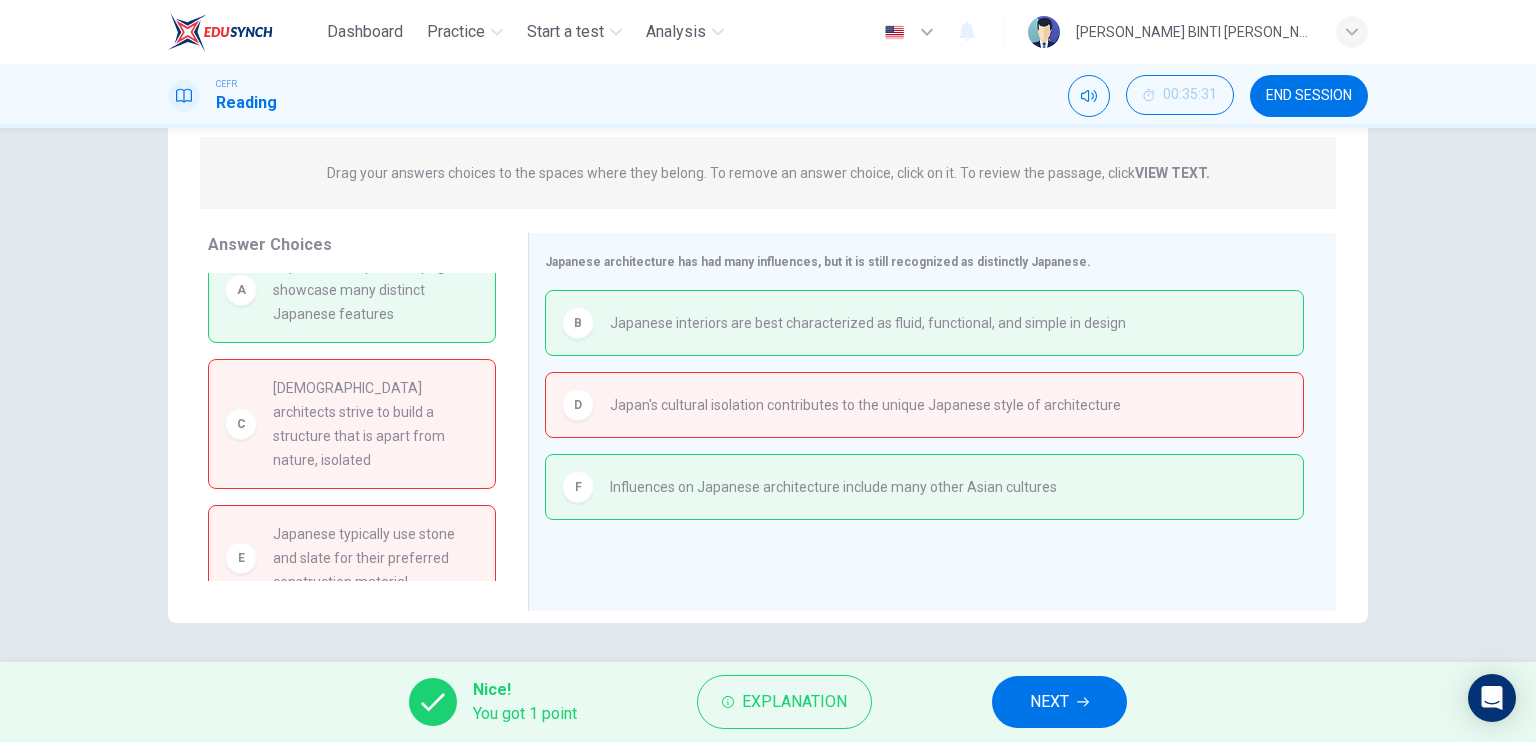 scroll, scrollTop: 0, scrollLeft: 0, axis: both 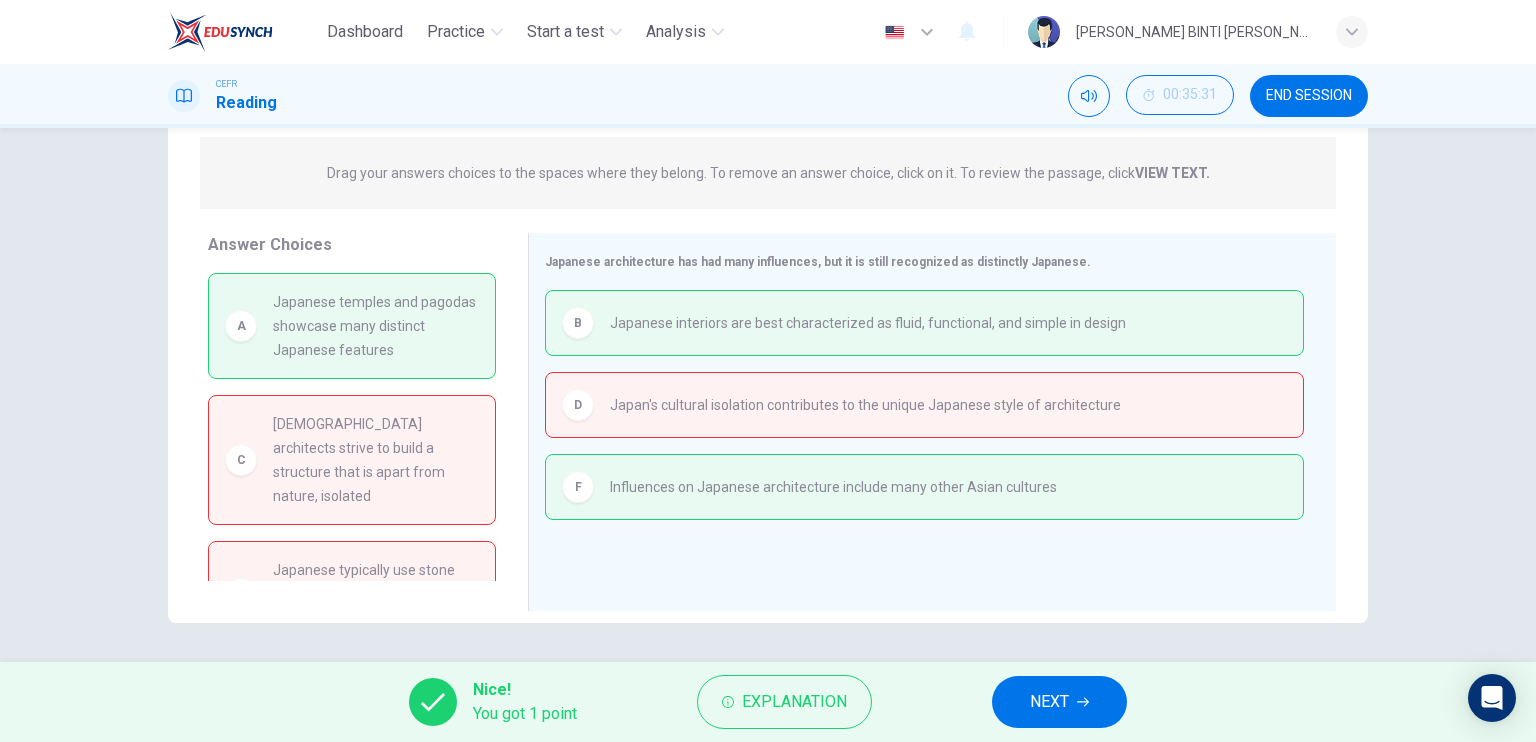 click on "NEXT" at bounding box center (1049, 702) 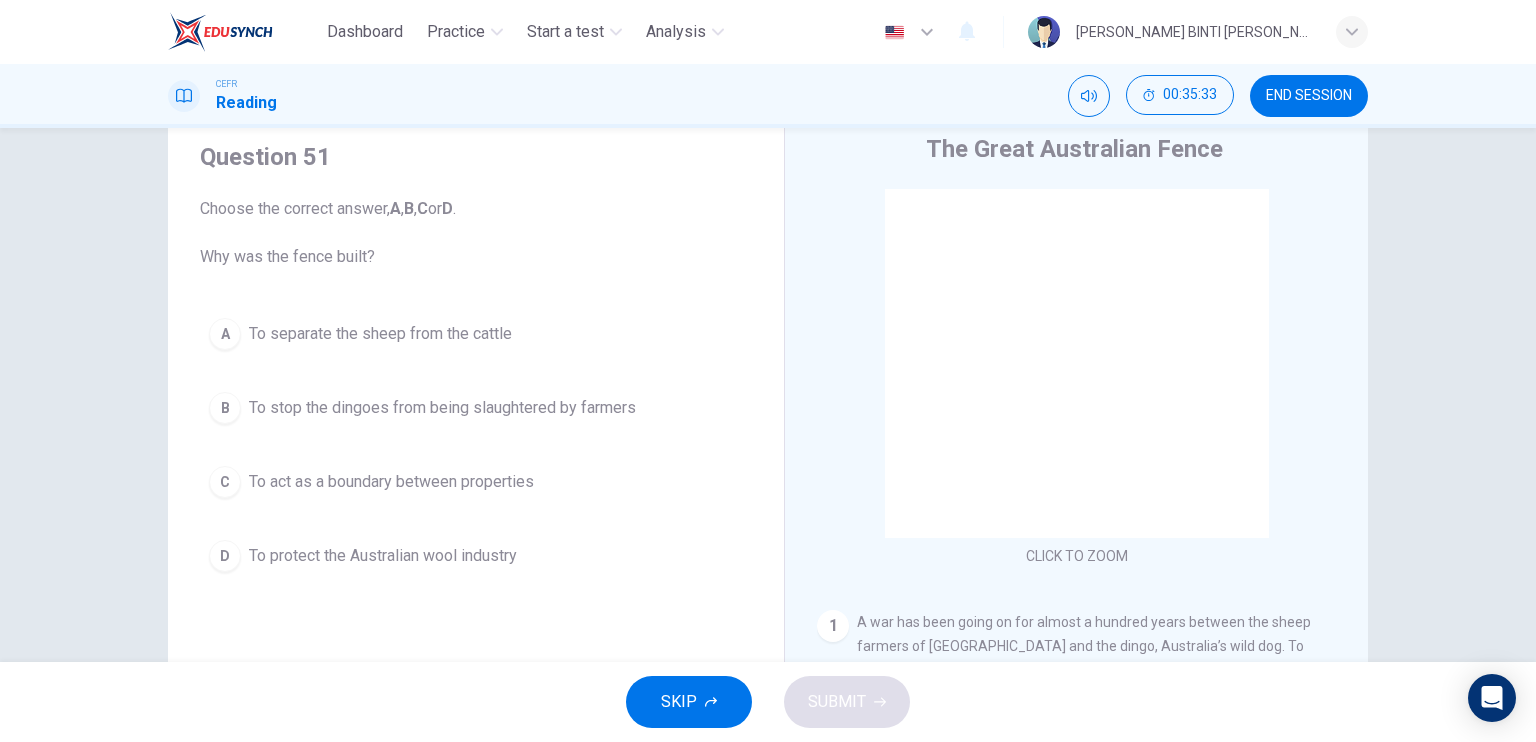 scroll, scrollTop: 104, scrollLeft: 0, axis: vertical 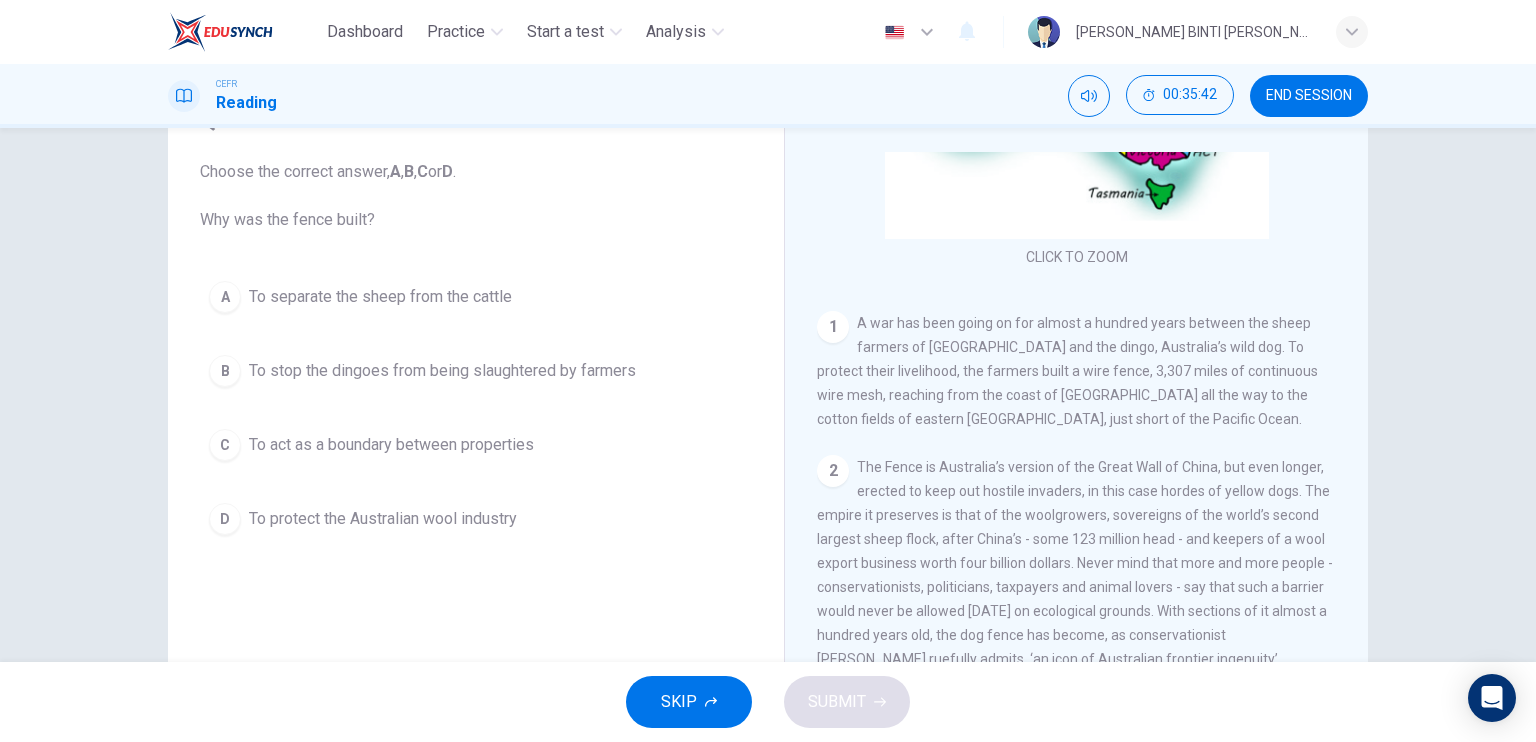 click on "A To separate the sheep from the cattle B To stop the dingoes from being slaughtered by farmers C To act as a boundary between properties D To protect the Australian wool industry" at bounding box center [476, 408] 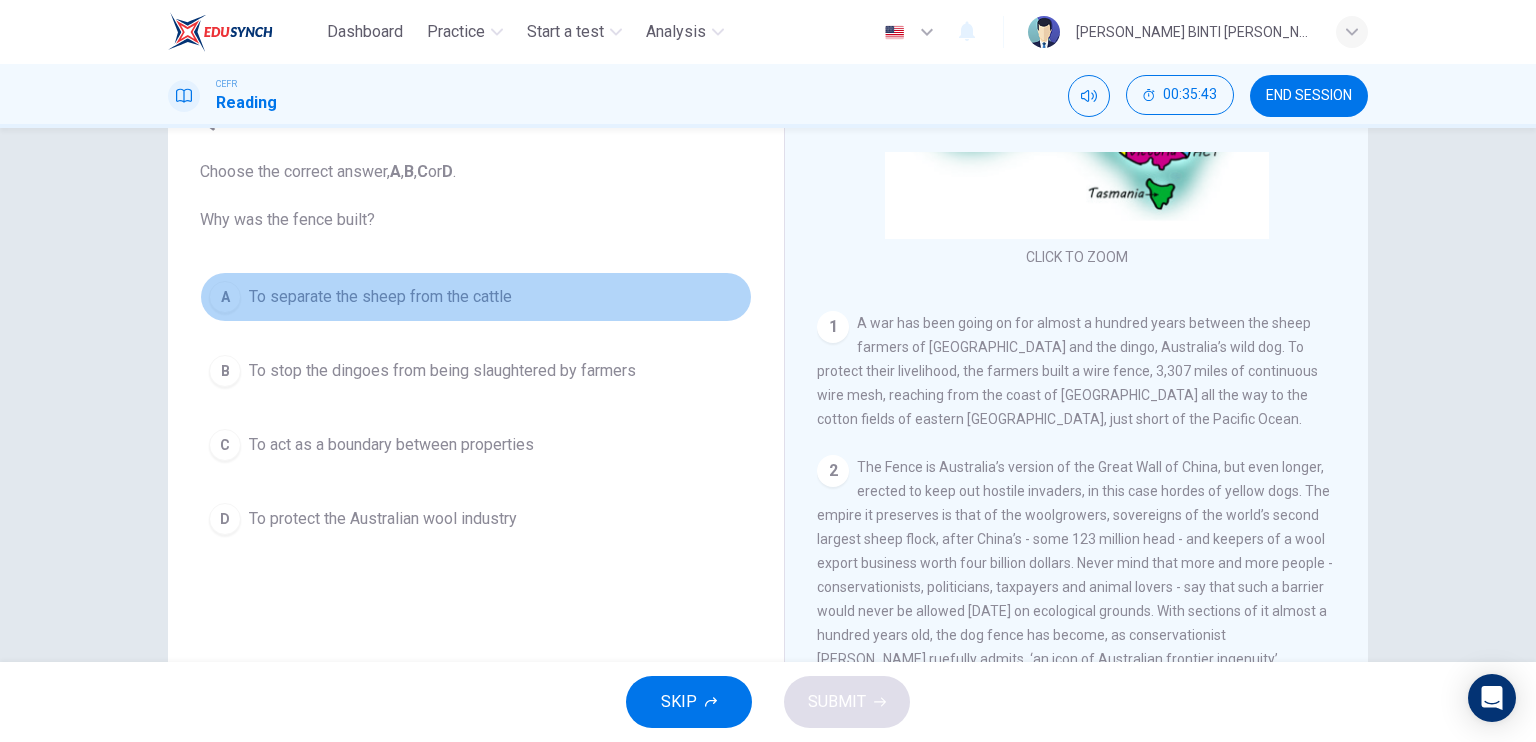 click on "A To separate the sheep from the cattle" at bounding box center [476, 297] 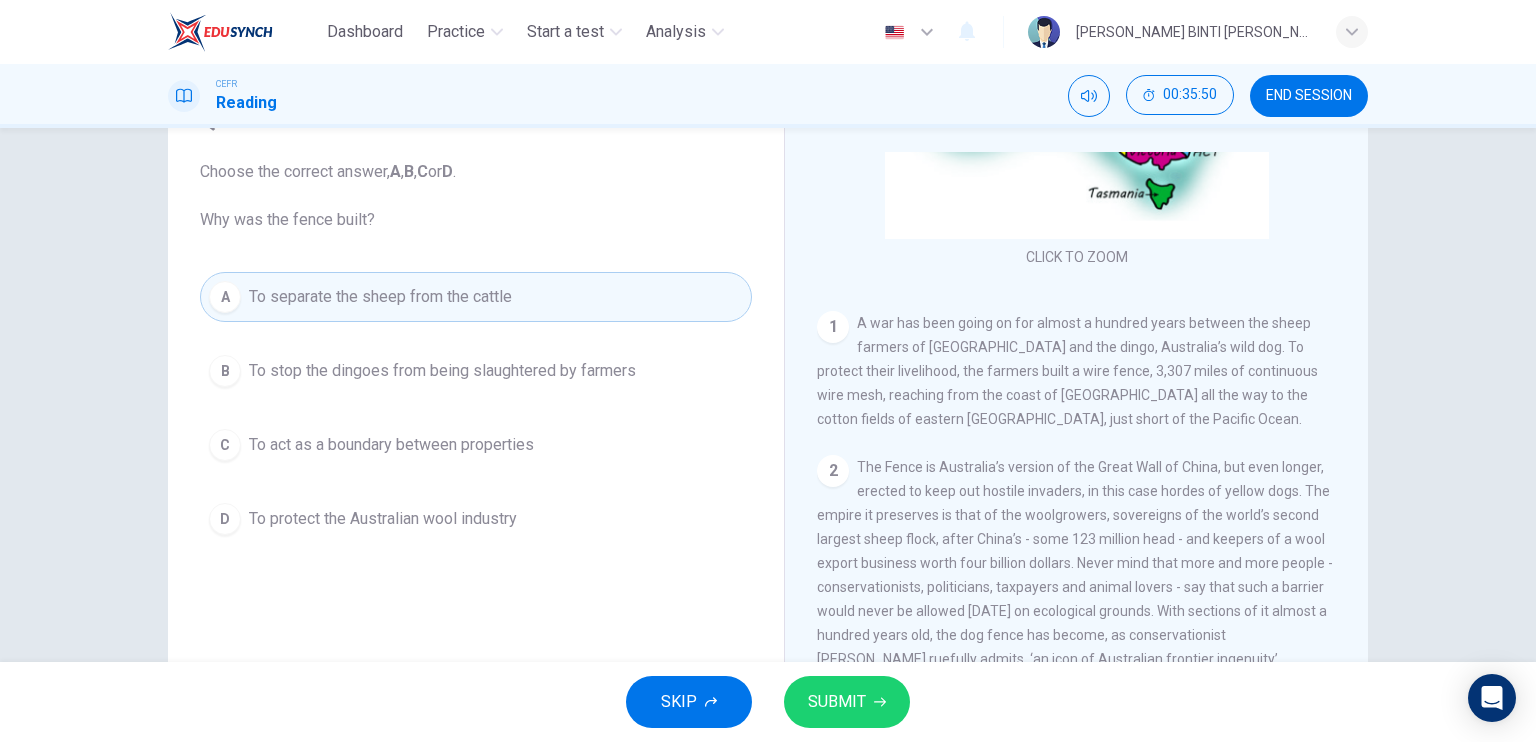click on "B To stop the dingoes from being slaughtered by farmers" at bounding box center [476, 371] 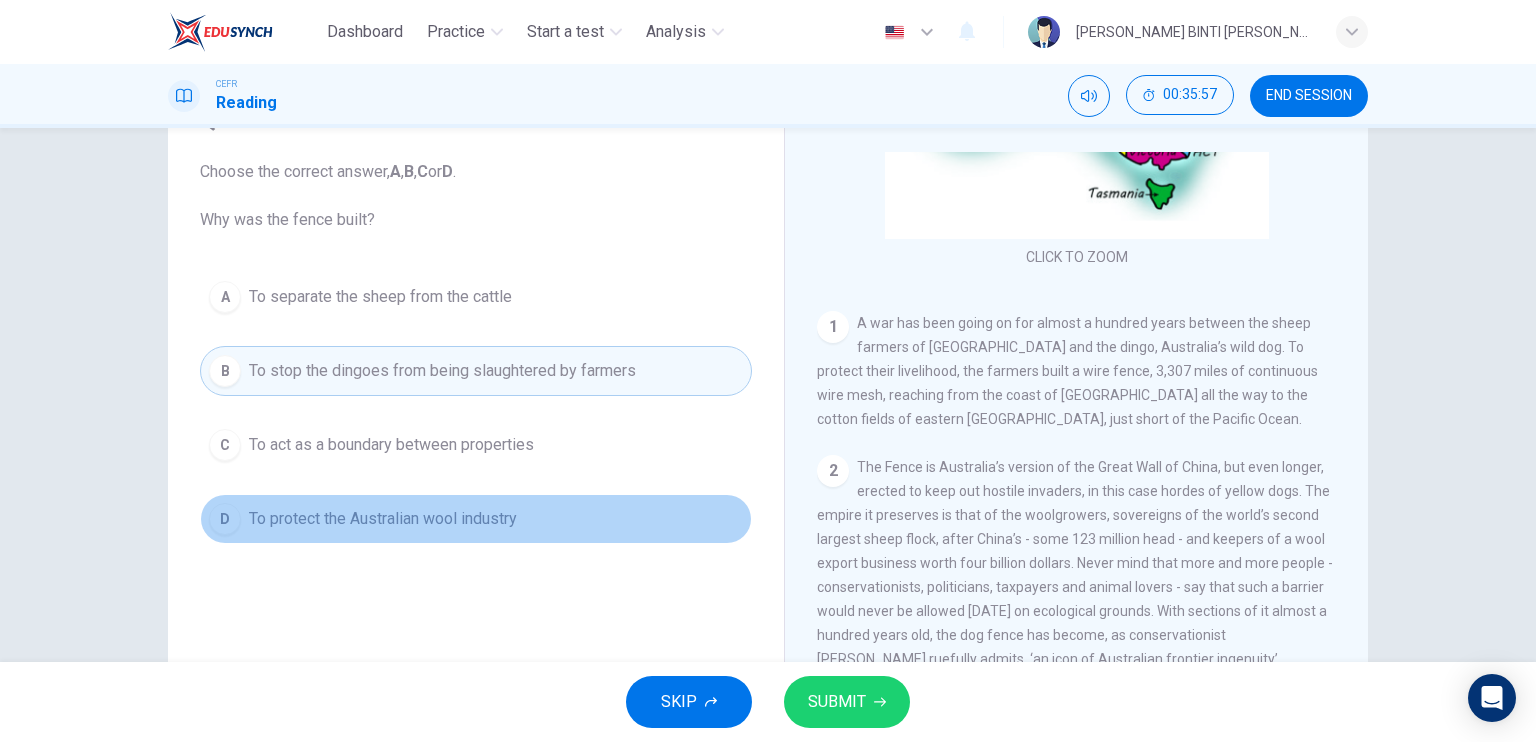 click on "To protect the Australian wool industry" at bounding box center (383, 519) 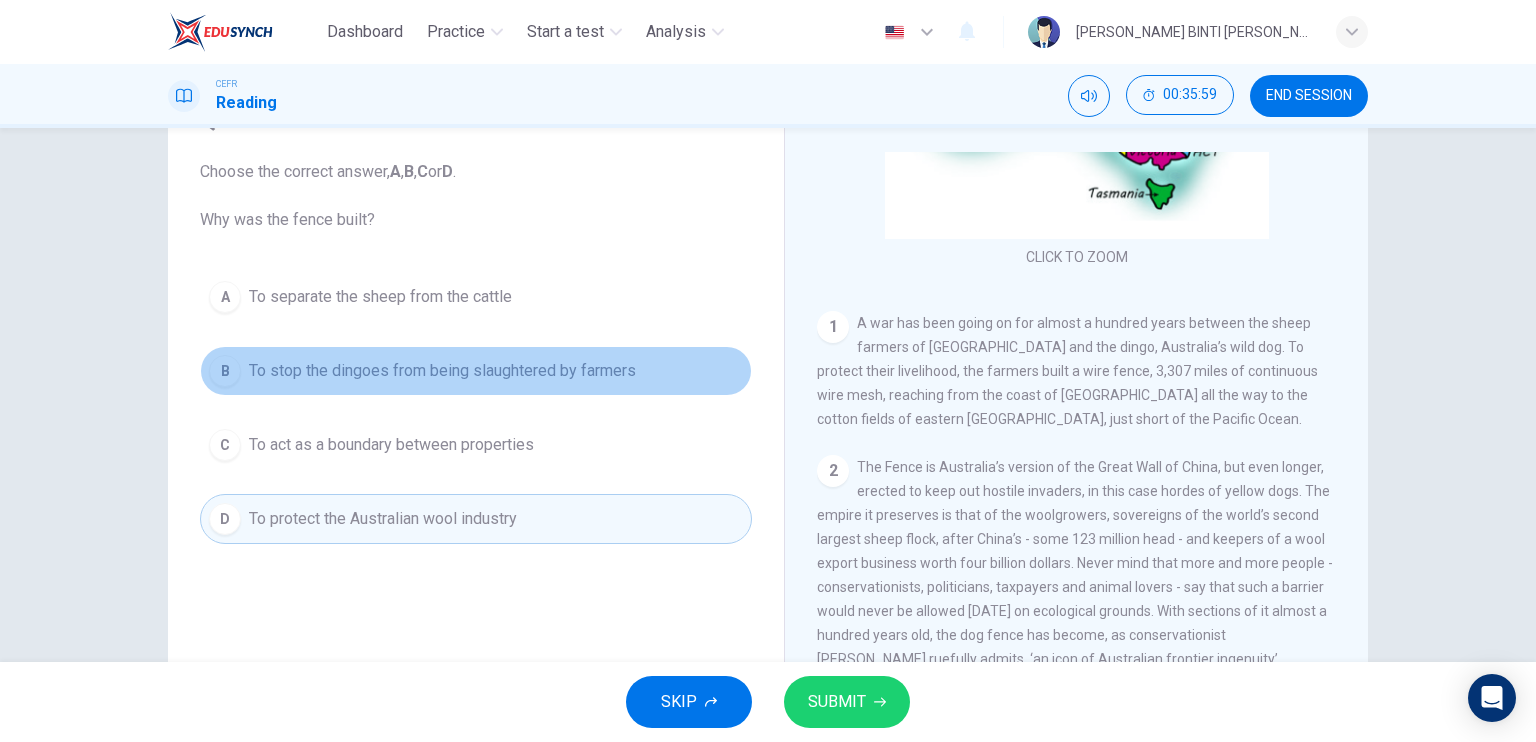 click on "To stop the dingoes from being slaughtered by farmers" at bounding box center (442, 371) 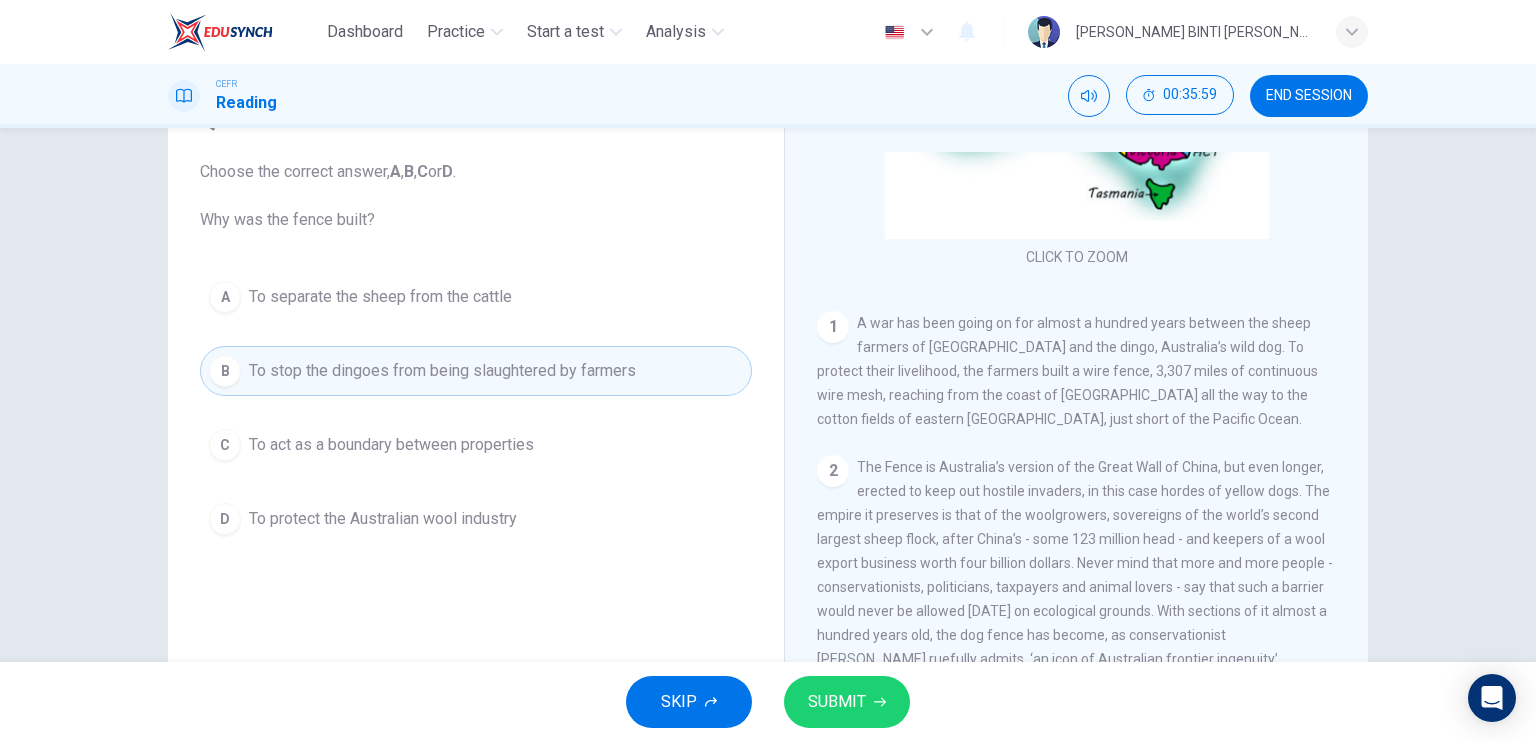 click on "A To separate the sheep from the cattle" at bounding box center [476, 297] 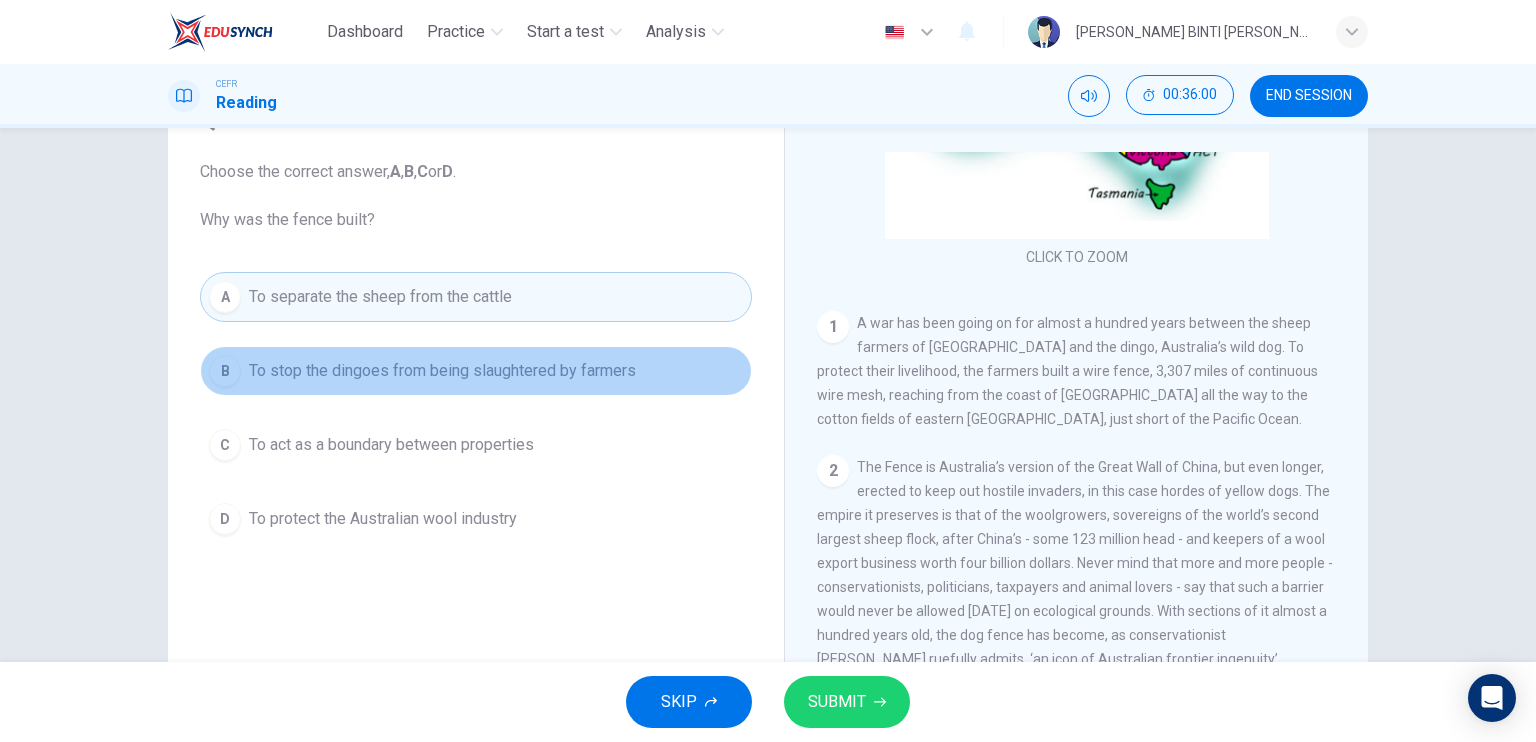 click on "To stop the dingoes from being slaughtered by farmers" at bounding box center (442, 371) 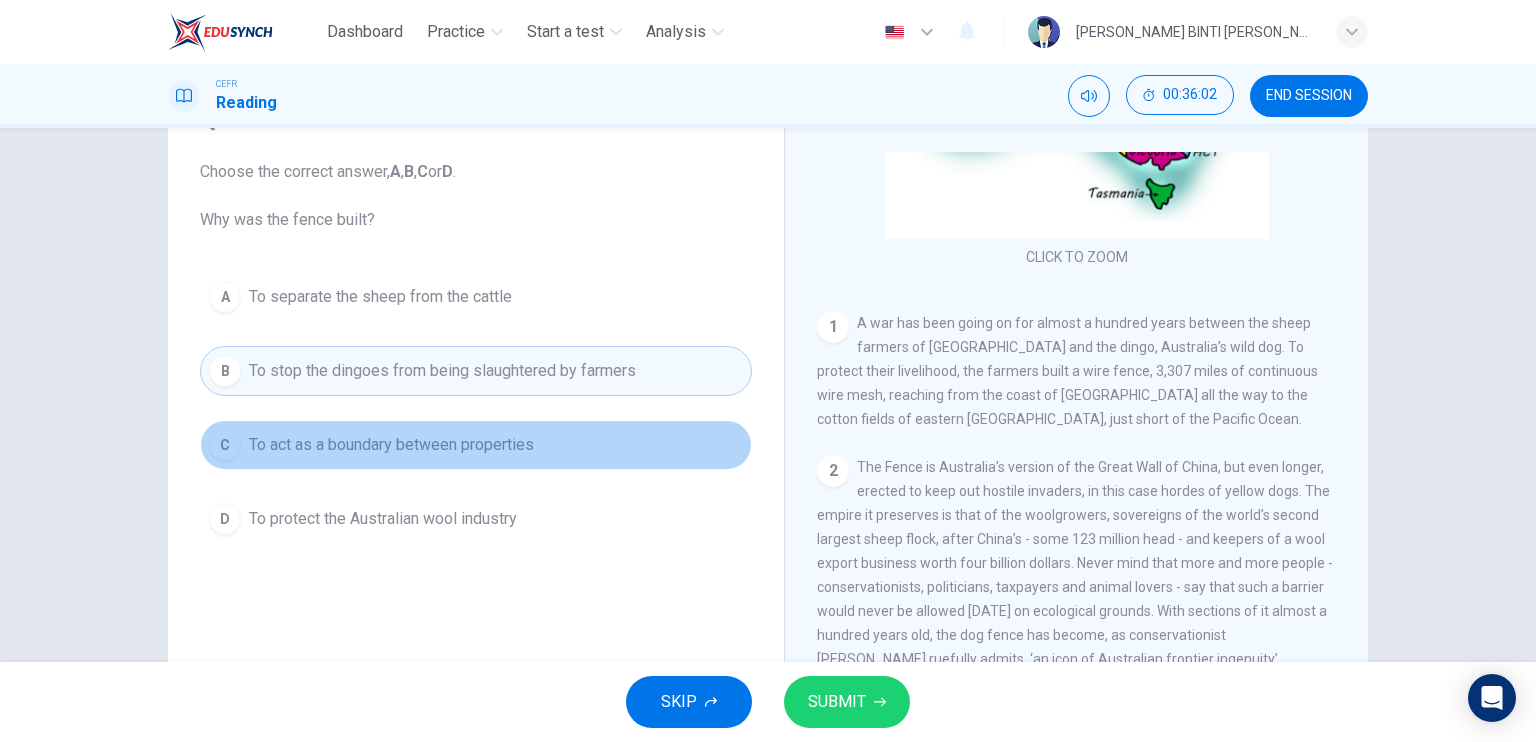 click on "To act as a boundary between properties" at bounding box center (391, 445) 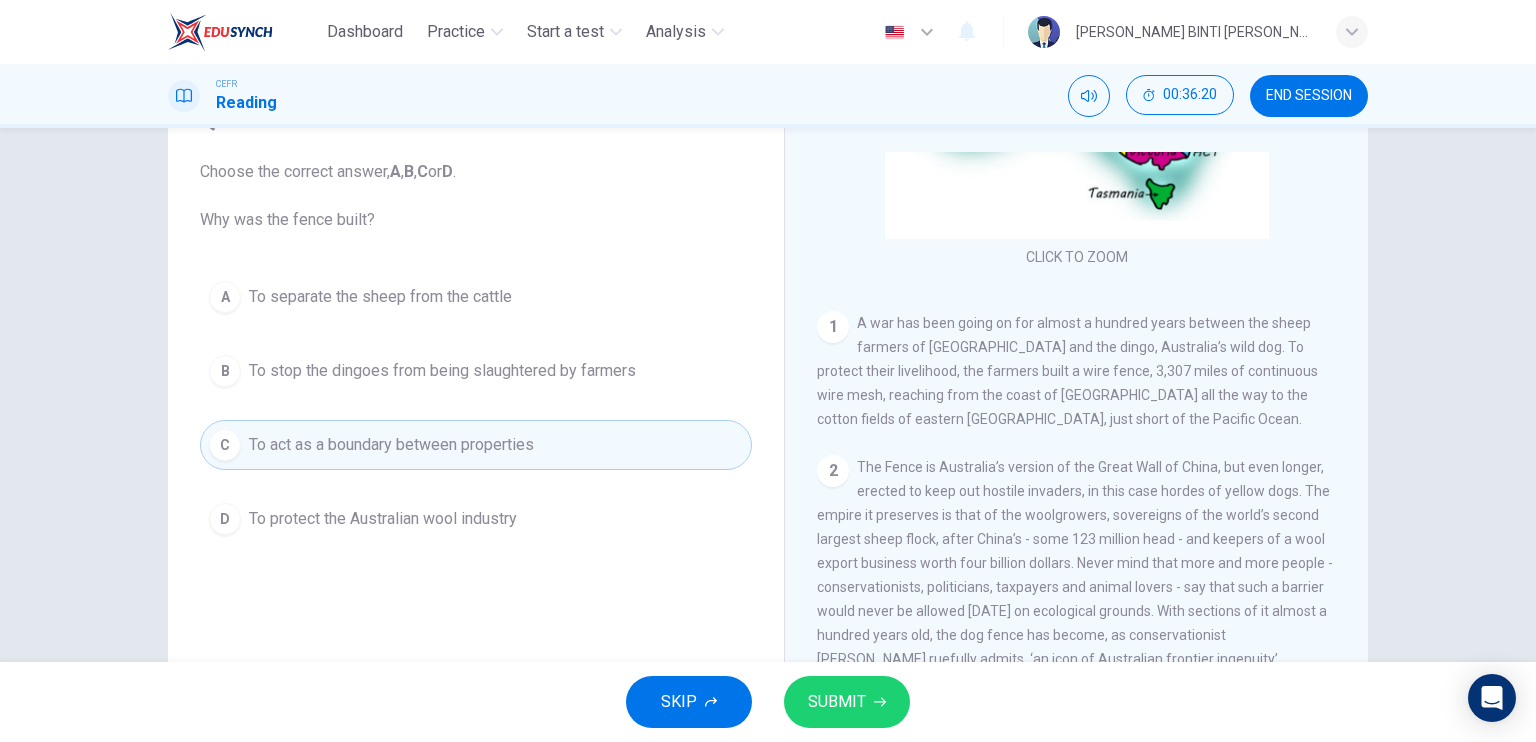 drag, startPoint x: 1364, startPoint y: 329, endPoint x: 1367, endPoint y: 315, distance: 14.3178215 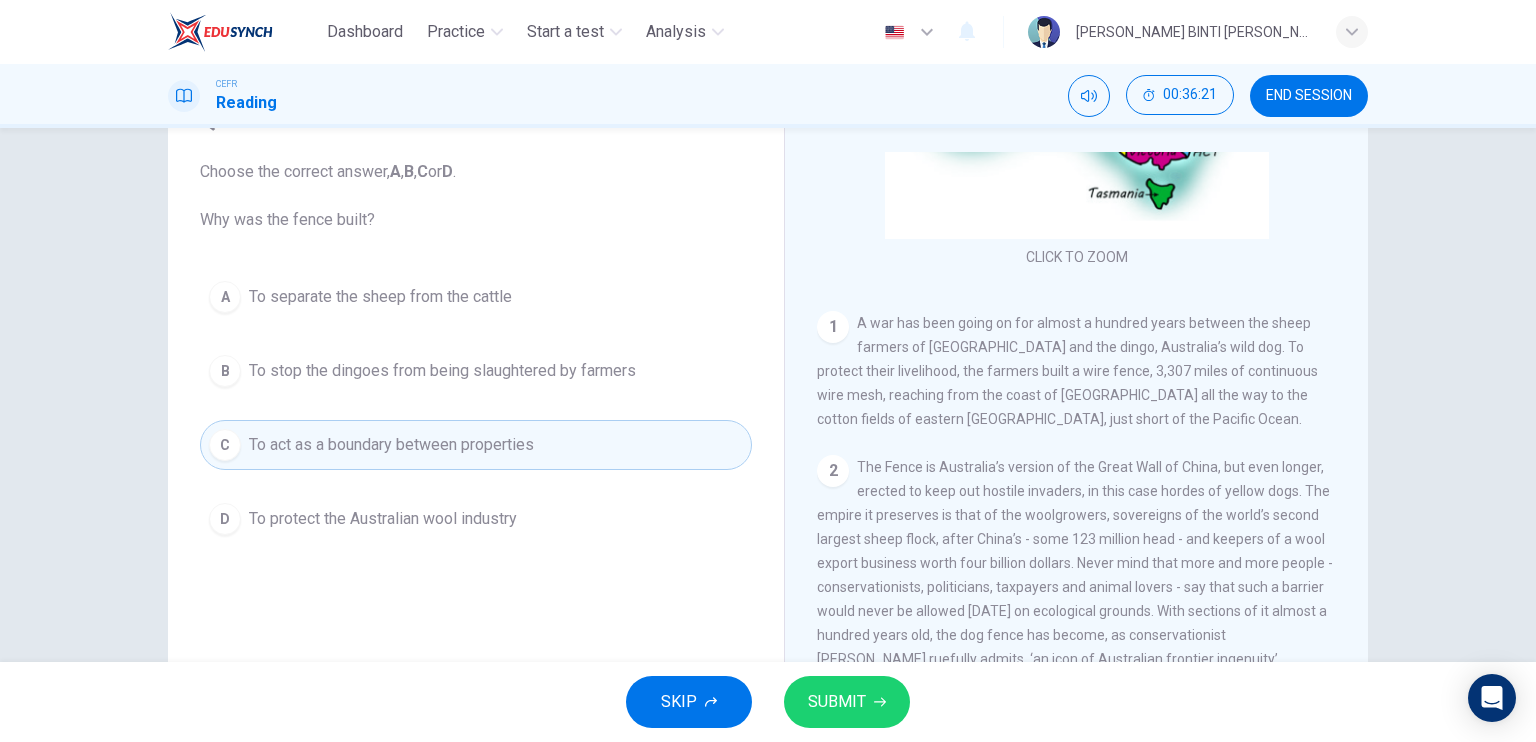 drag, startPoint x: 1362, startPoint y: 319, endPoint x: 1363, endPoint y: 290, distance: 29.017237 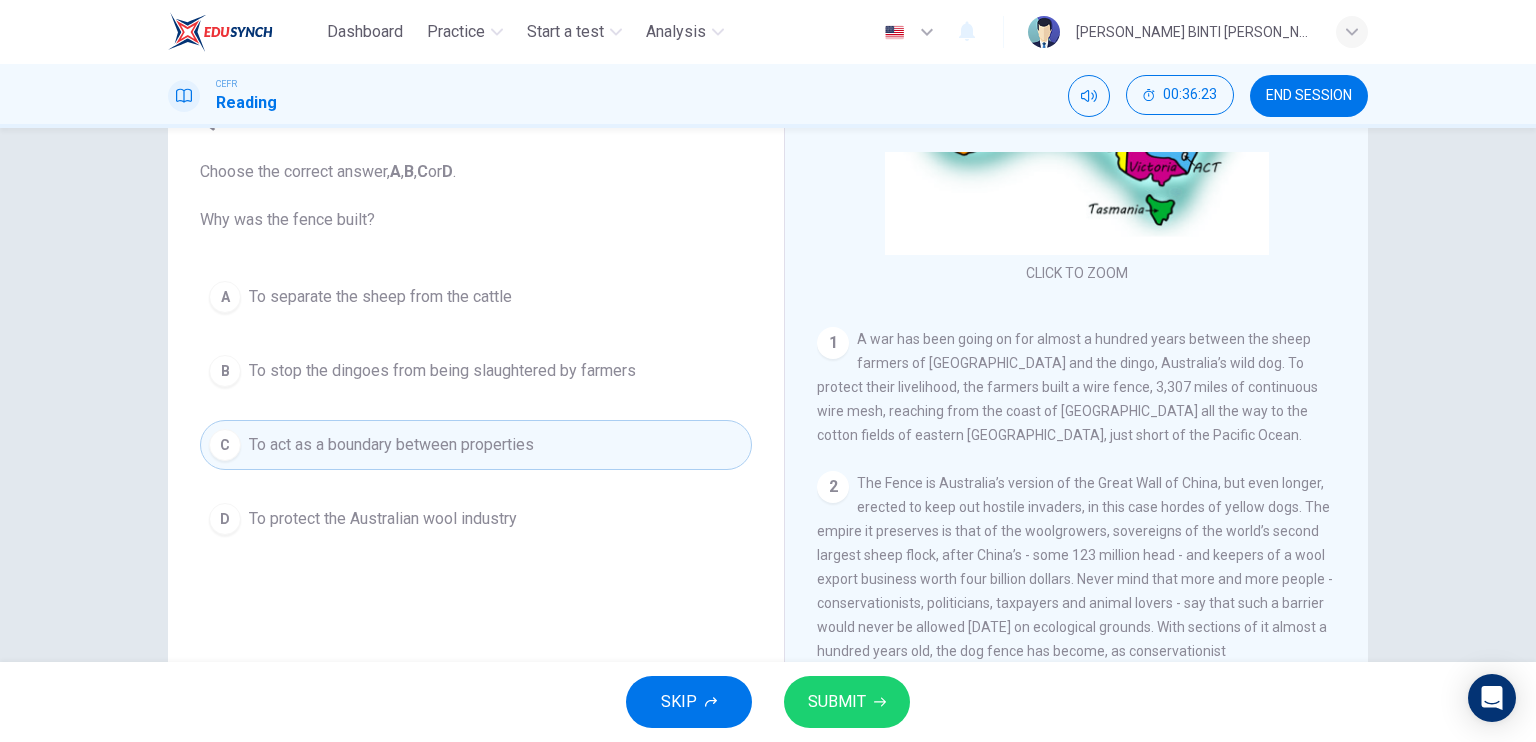 scroll, scrollTop: 250, scrollLeft: 0, axis: vertical 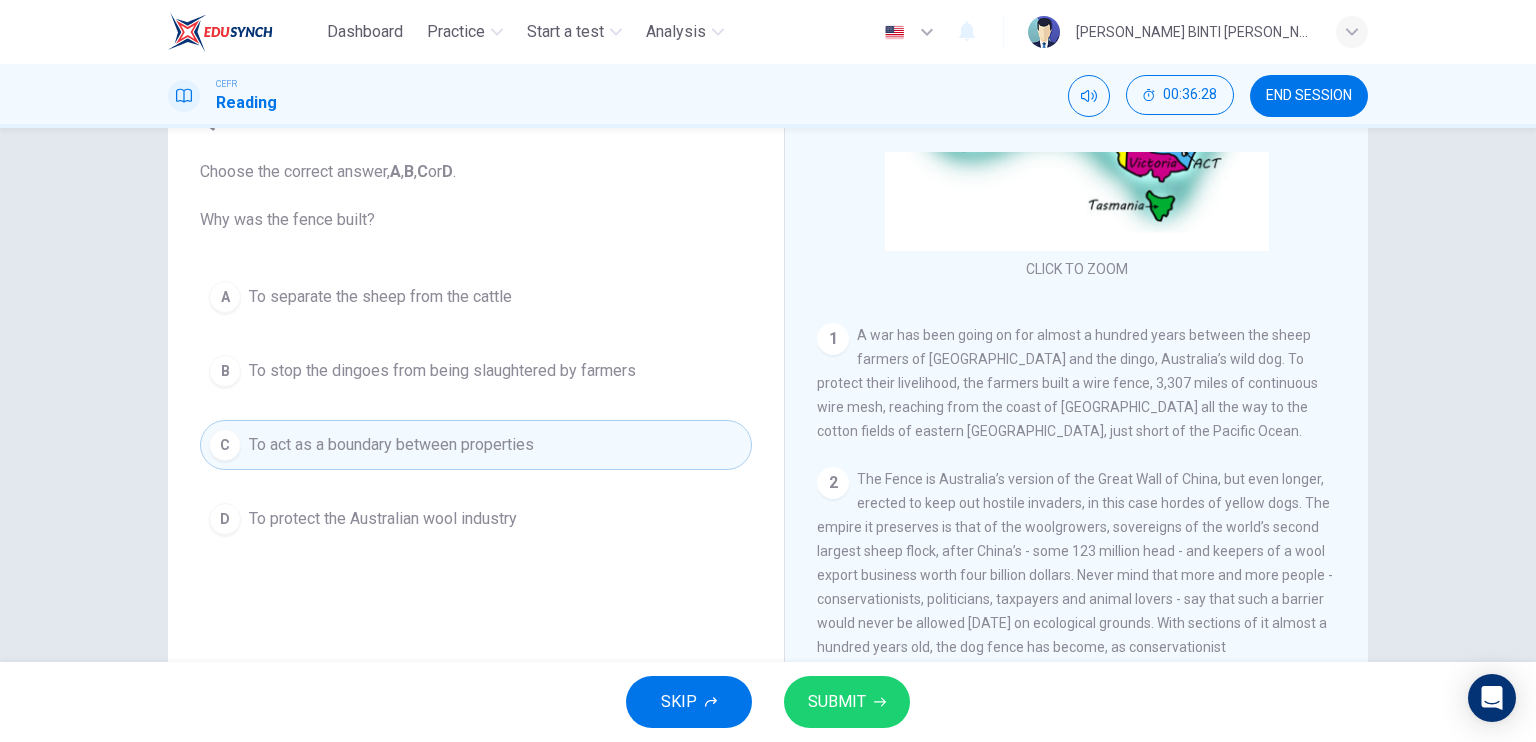 click on "SKIP SUBMIT" at bounding box center (768, 702) 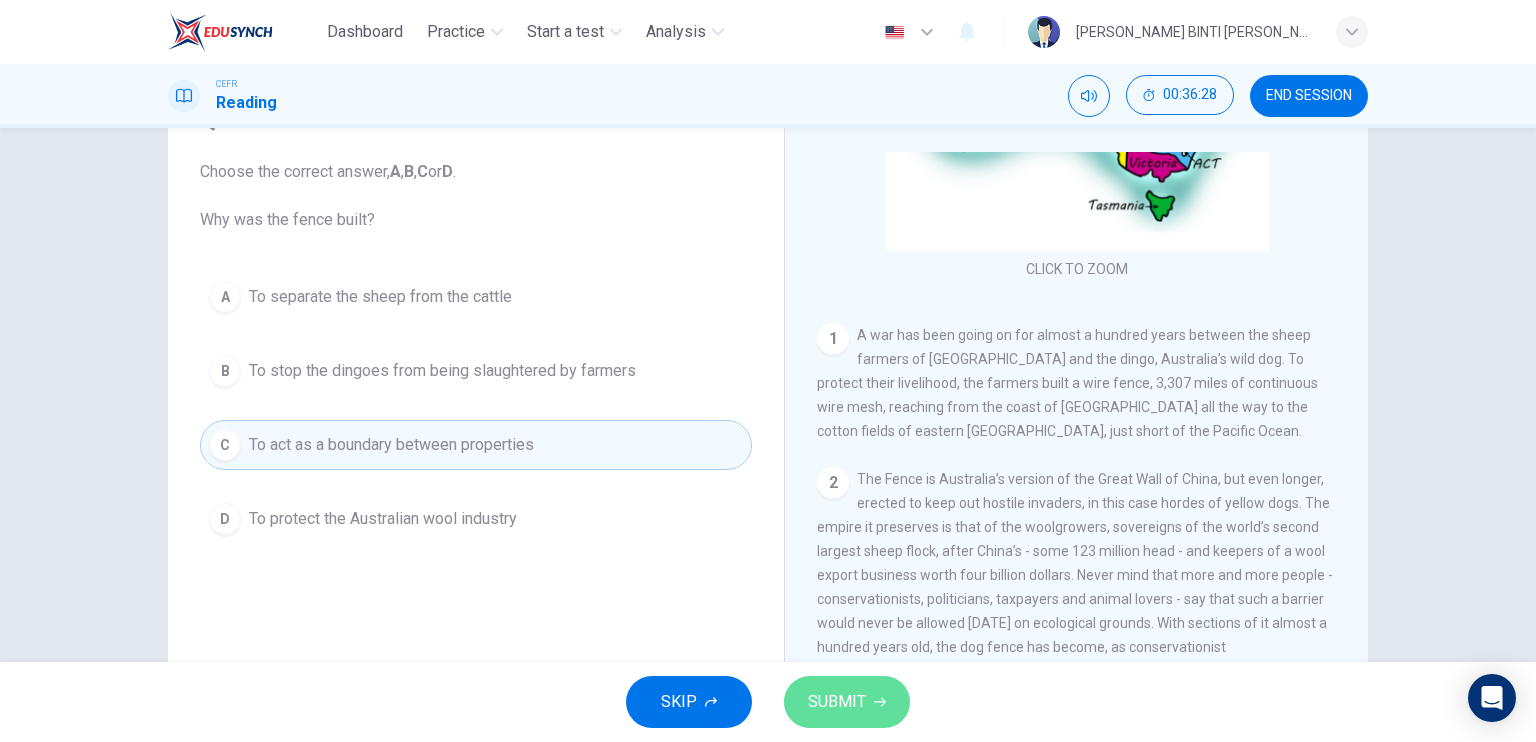click on "SUBMIT" at bounding box center [847, 702] 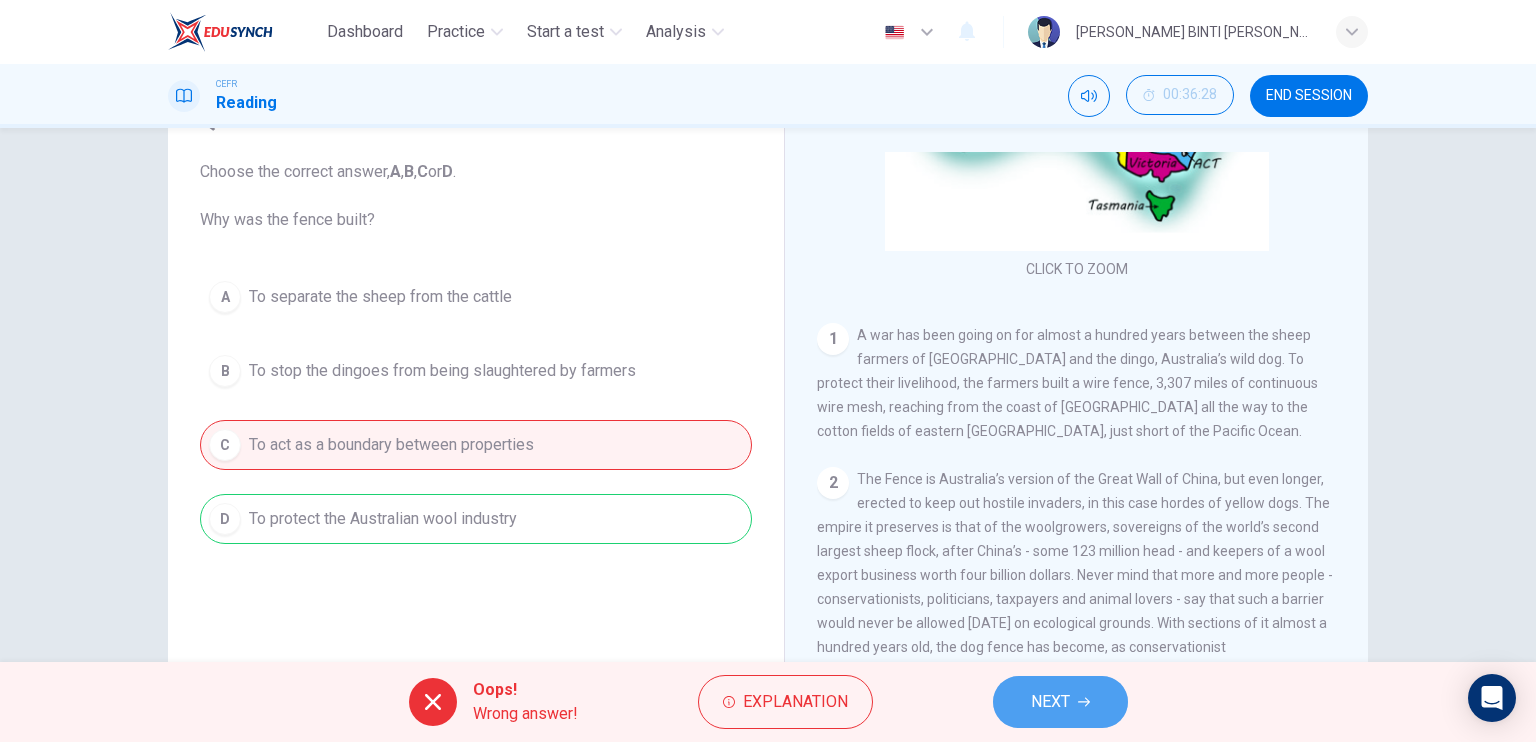 click on "NEXT" at bounding box center (1060, 702) 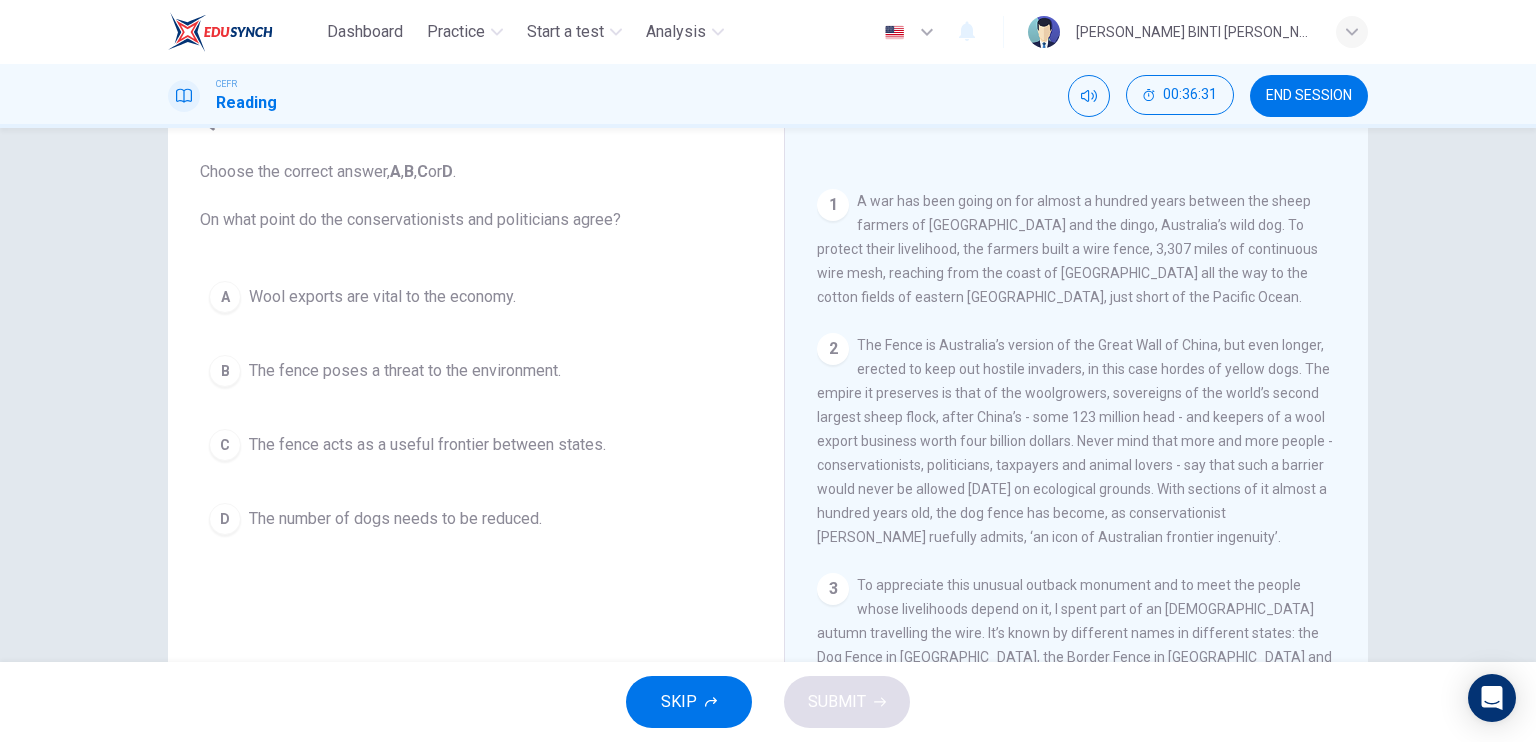 scroll, scrollTop: 422, scrollLeft: 0, axis: vertical 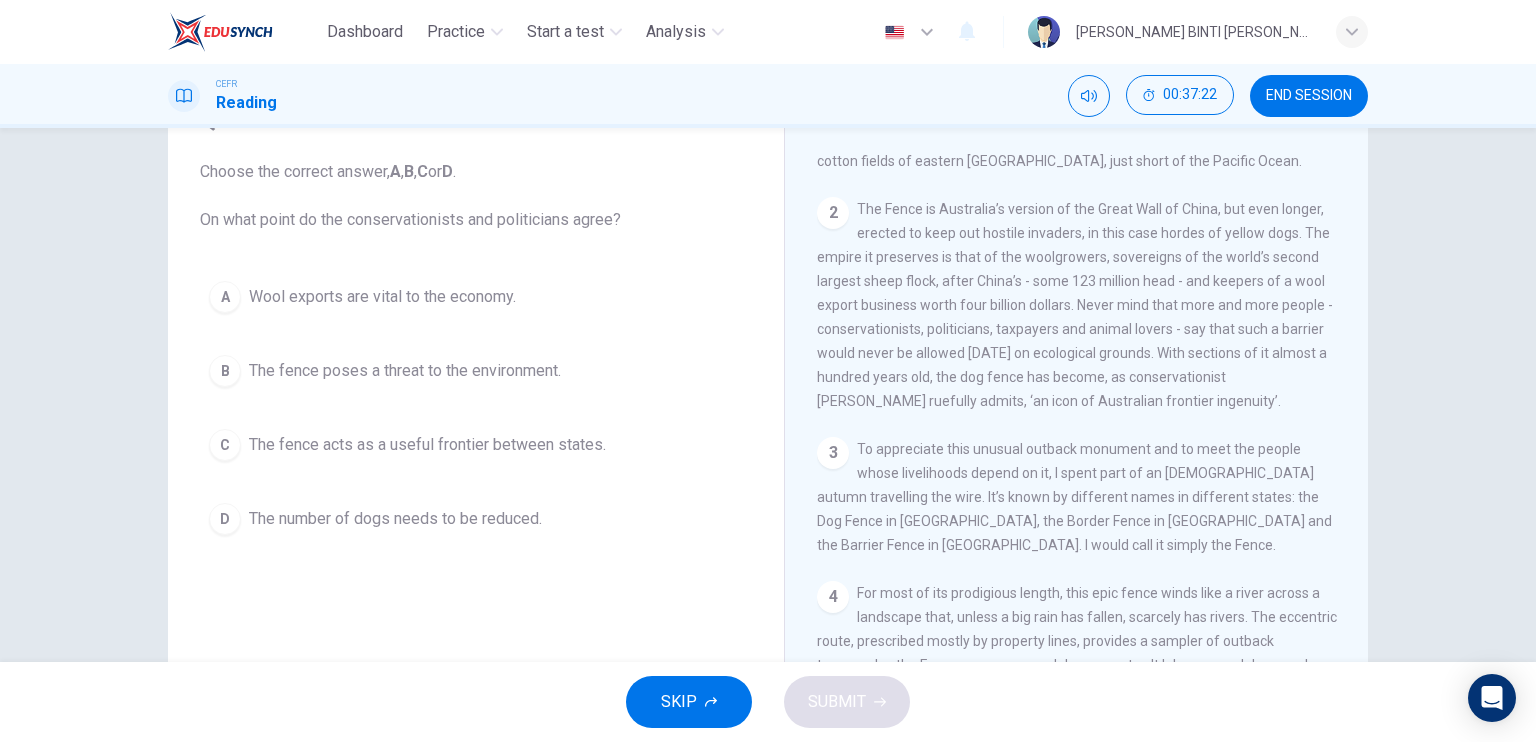 click on "D" at bounding box center [225, 519] 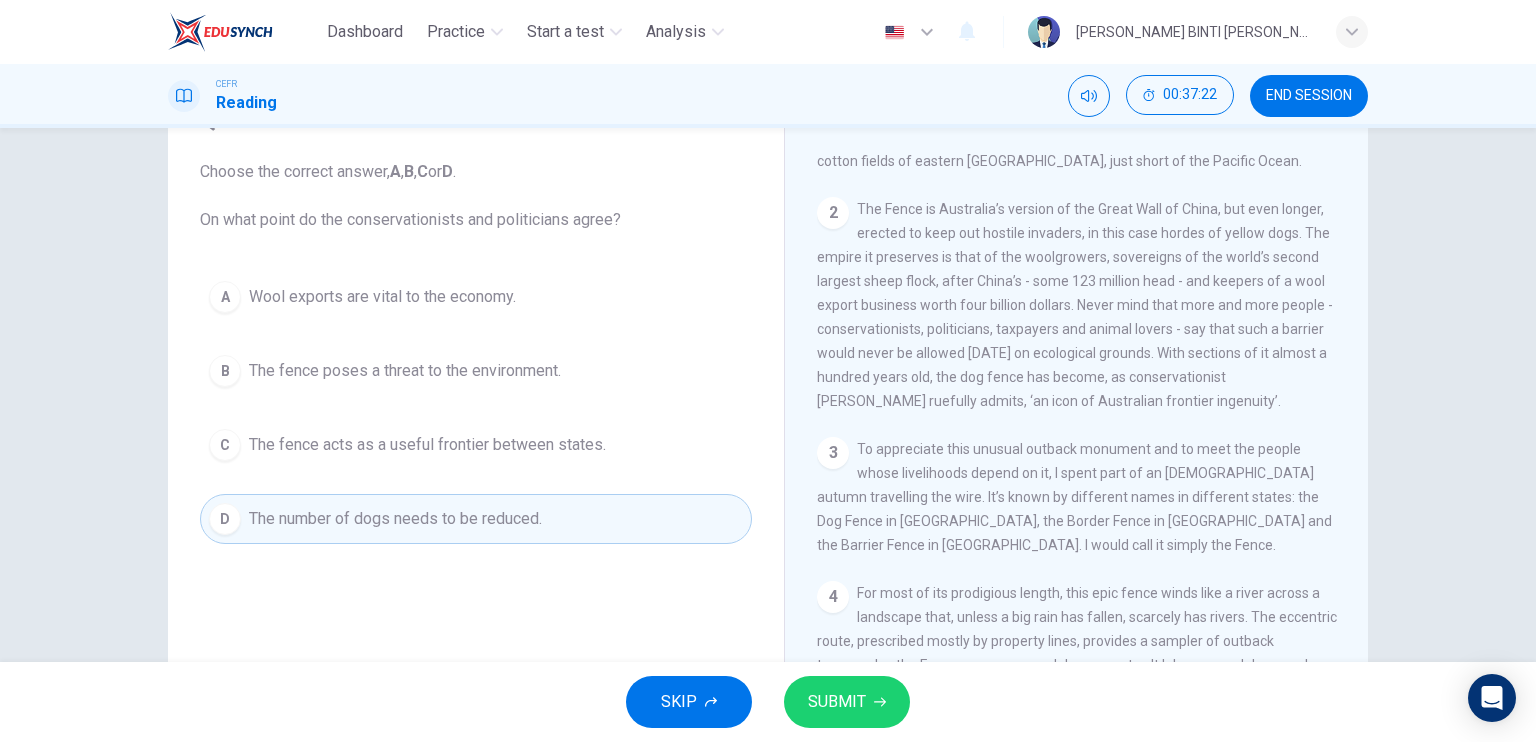 click on "C" at bounding box center [225, 445] 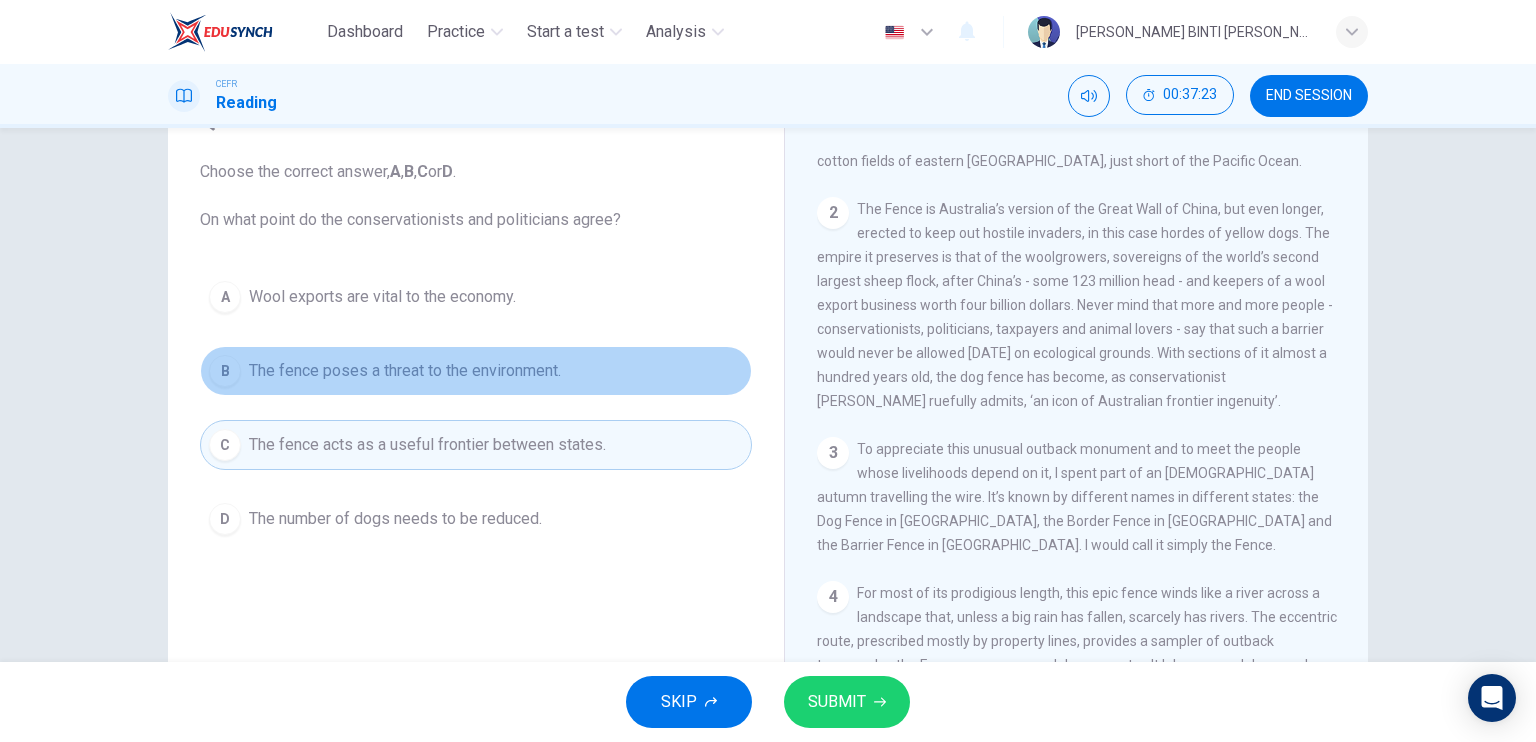 click on "B" at bounding box center (225, 371) 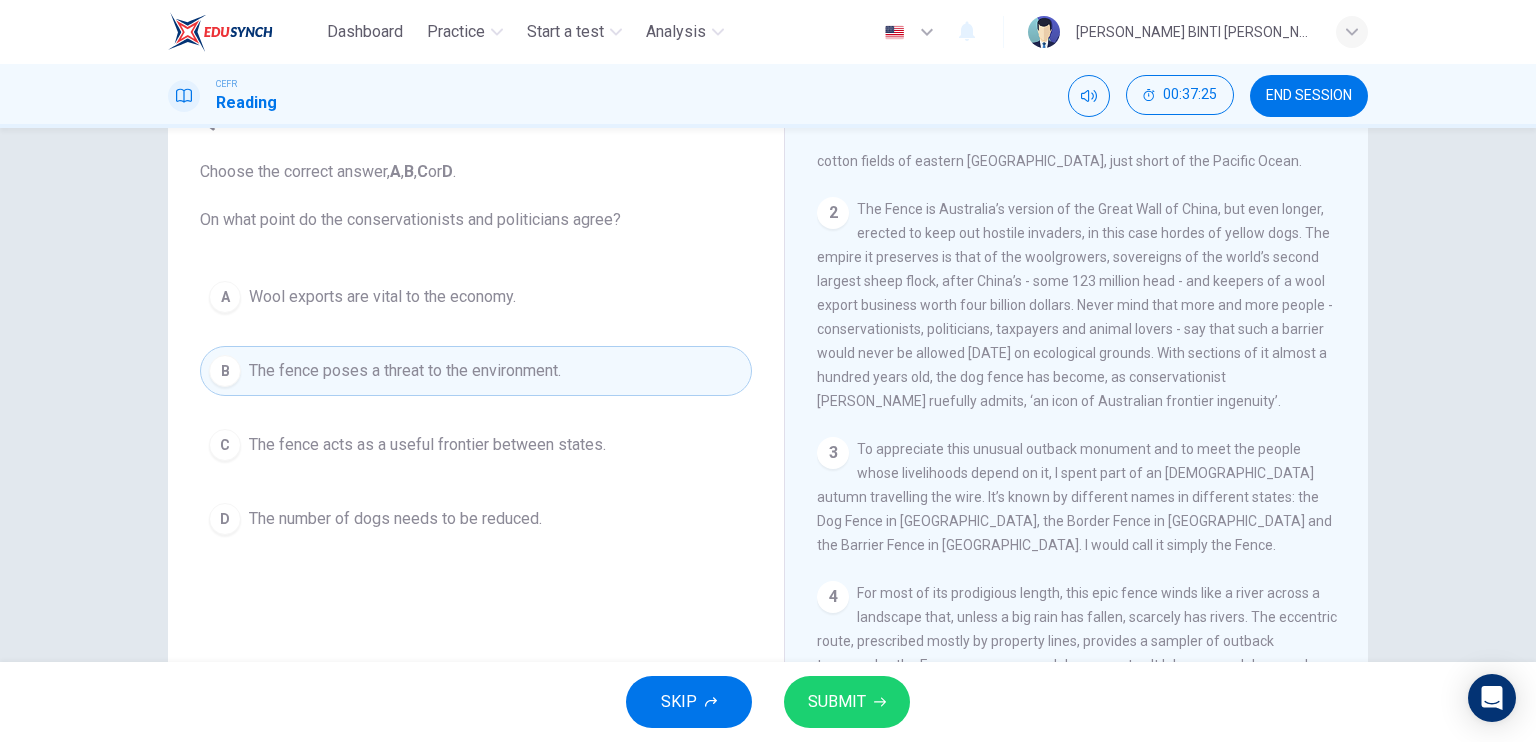 click on "A Wool exports are vital to the economy." at bounding box center (476, 297) 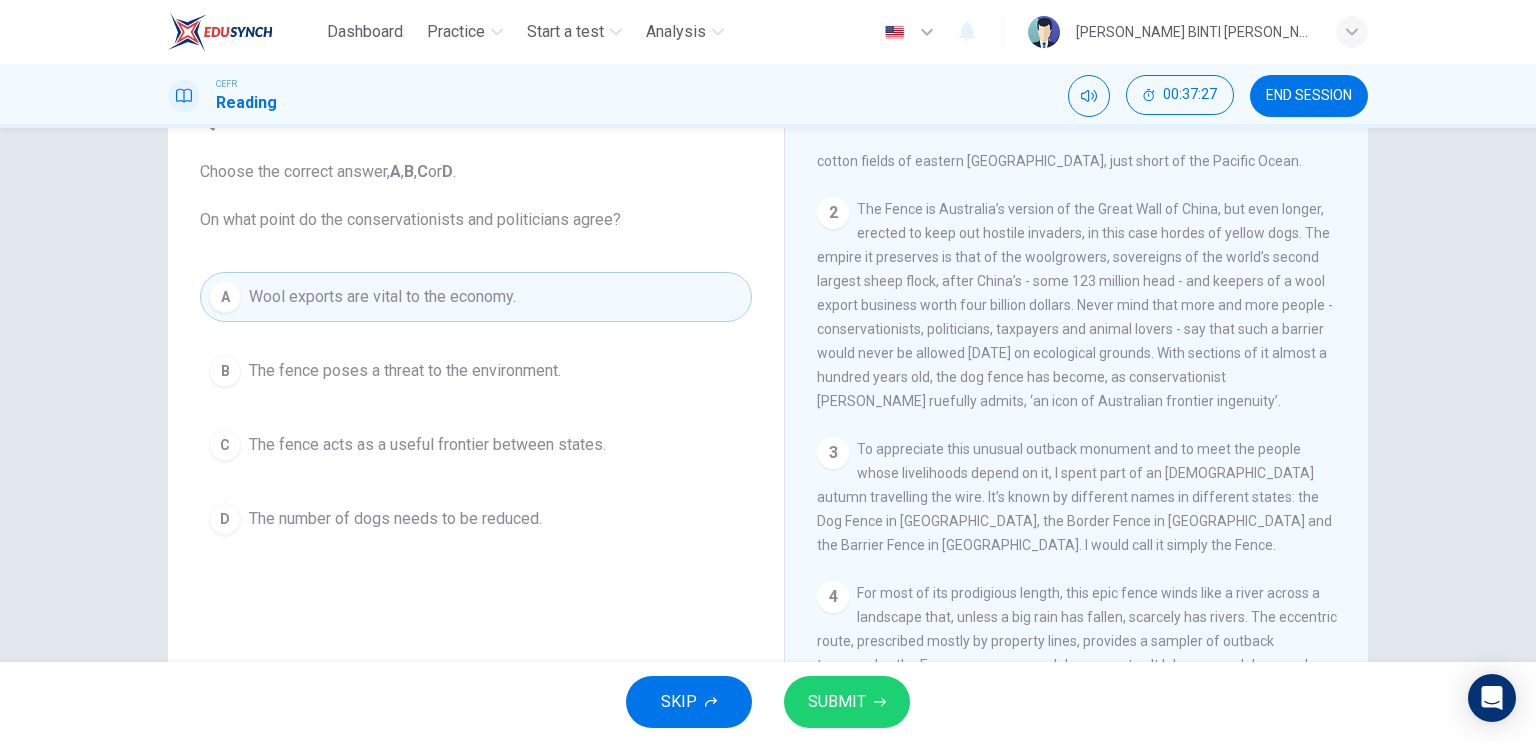 click on "SUBMIT" at bounding box center (847, 702) 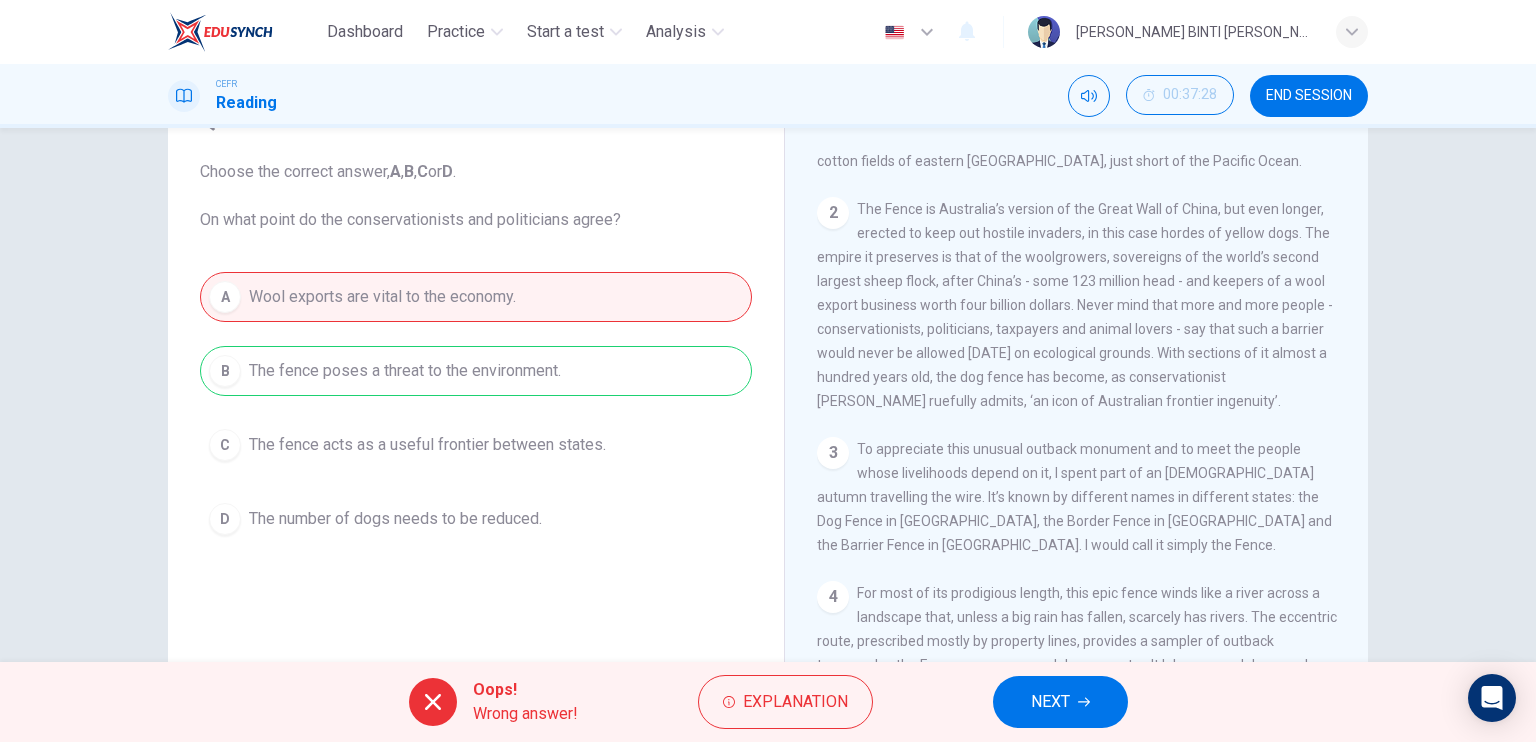 click on "NEXT" at bounding box center [1060, 702] 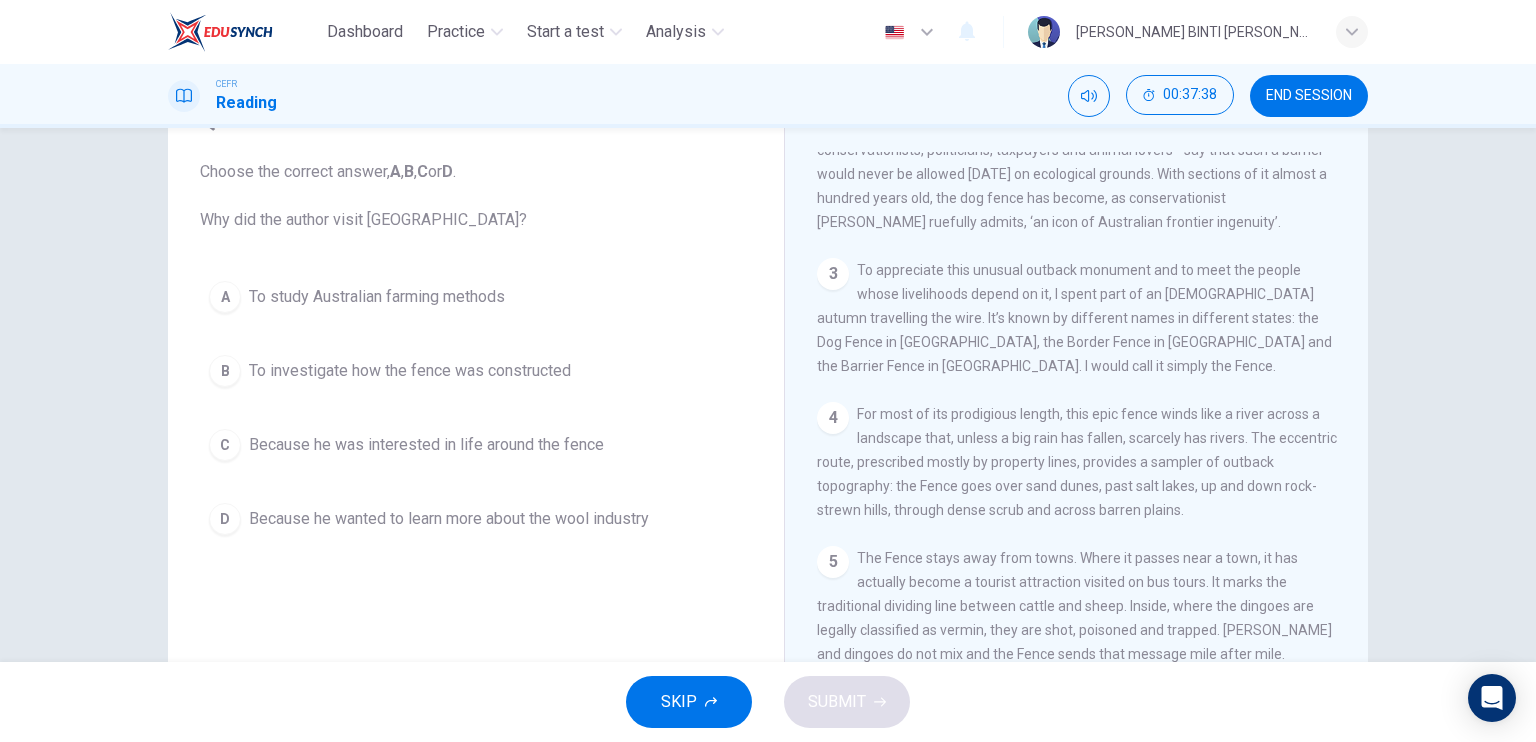 scroll, scrollTop: 705, scrollLeft: 0, axis: vertical 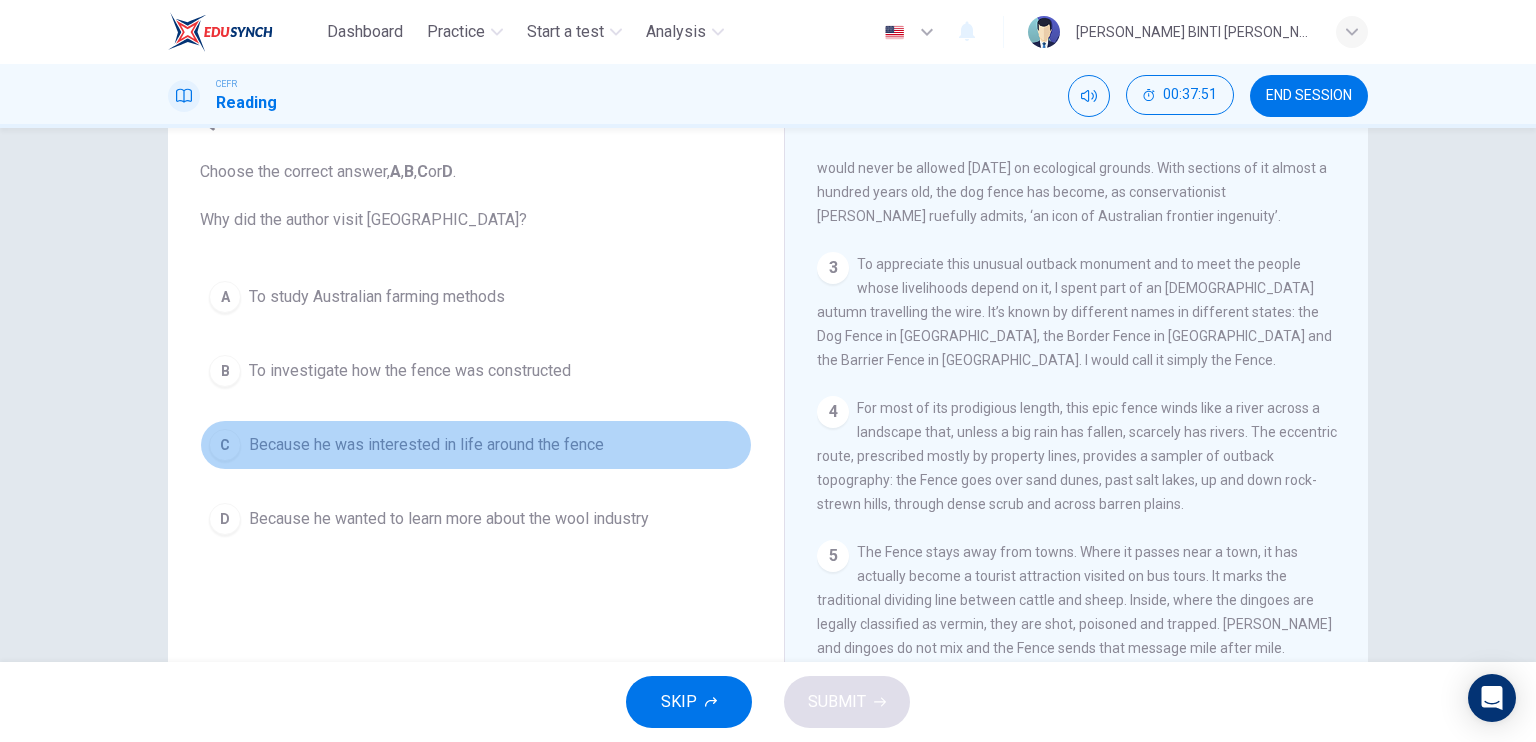 click on "C" at bounding box center [225, 445] 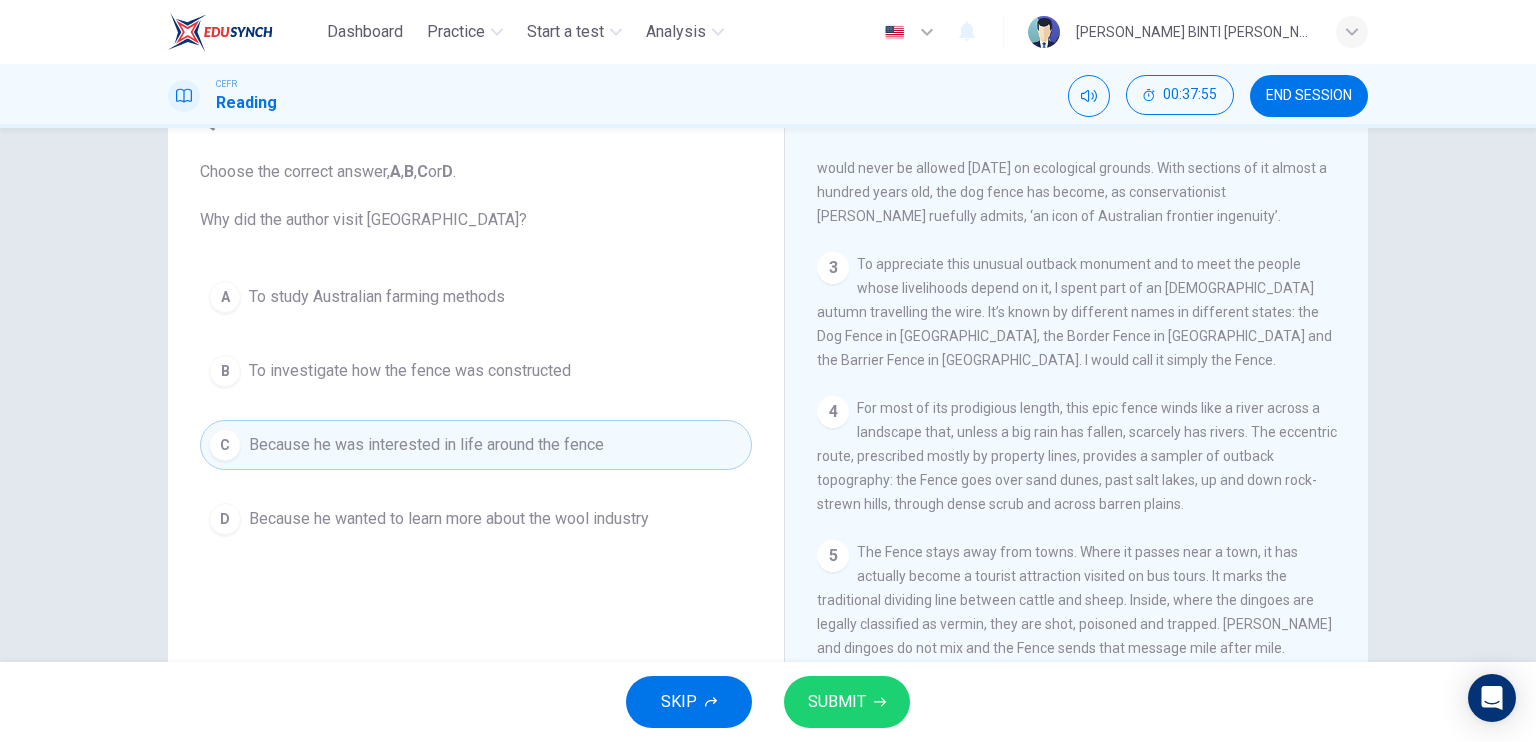 click on "SUBMIT" at bounding box center [847, 702] 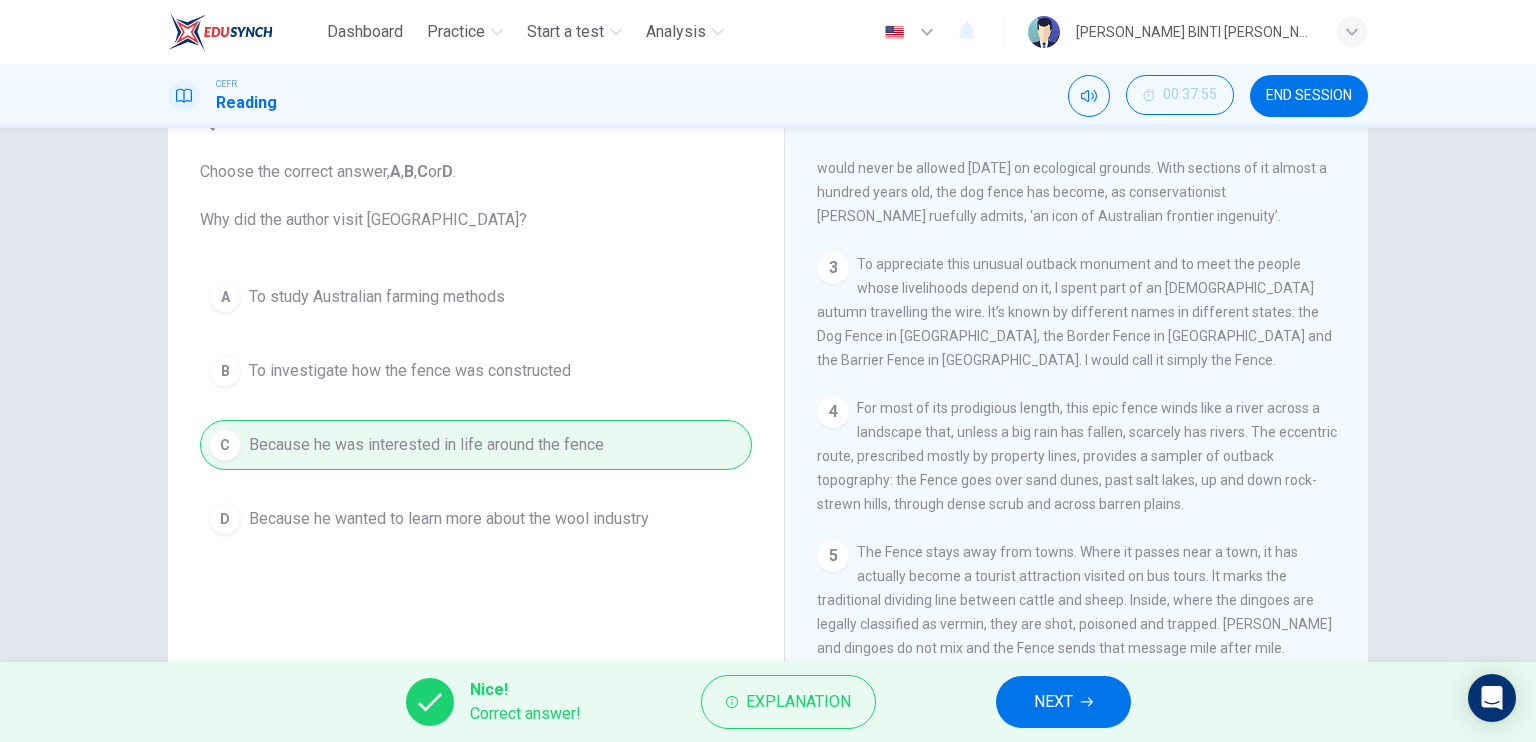 click on "NEXT" at bounding box center [1053, 702] 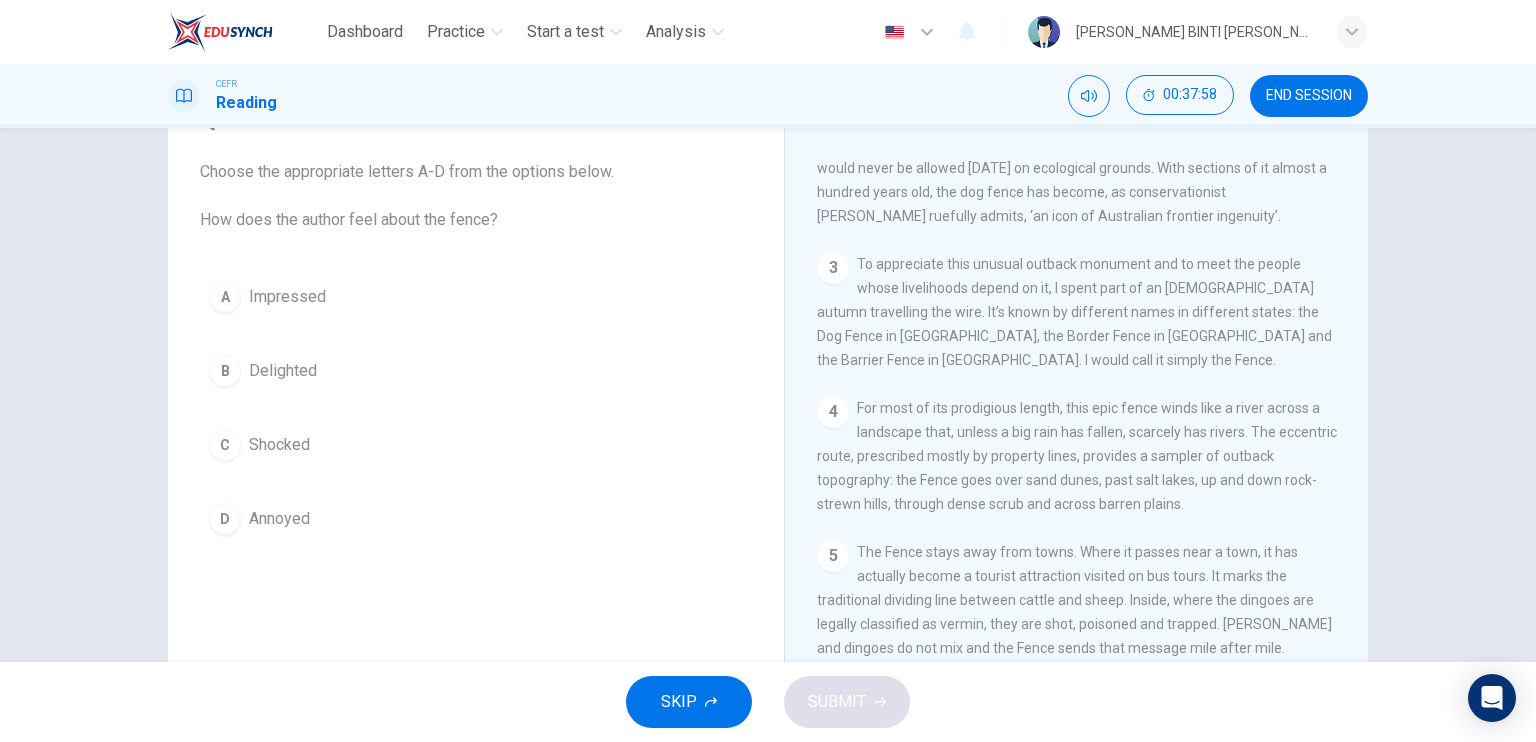 click on "CLICK TO ZOOM Click to Zoom 1 A war has been going on for almost a hundred years between the sheep farmers of [GEOGRAPHIC_DATA] and the dingo, Australia’s wild dog. To protect their livelihood, the farmers built a wire fence, 3,307 miles of continuous wire mesh, reaching from the coast of [GEOGRAPHIC_DATA] all the way to the cotton fields of eastern [GEOGRAPHIC_DATA], just short of the Pacific Ocean. 2 3 To appreciate this unusual outback monument and to meet the people whose livelihoods depend on it, I spent part of an [DEMOGRAPHIC_DATA] autumn travelling the wire. It’s known by different names in different states: the Dog Fence in [GEOGRAPHIC_DATA], the Border Fence in [GEOGRAPHIC_DATA] and the Barrier Fence in [GEOGRAPHIC_DATA]. I would call it simply the Fence. 4 5 6 7 8 9 10" at bounding box center [1090, 455] 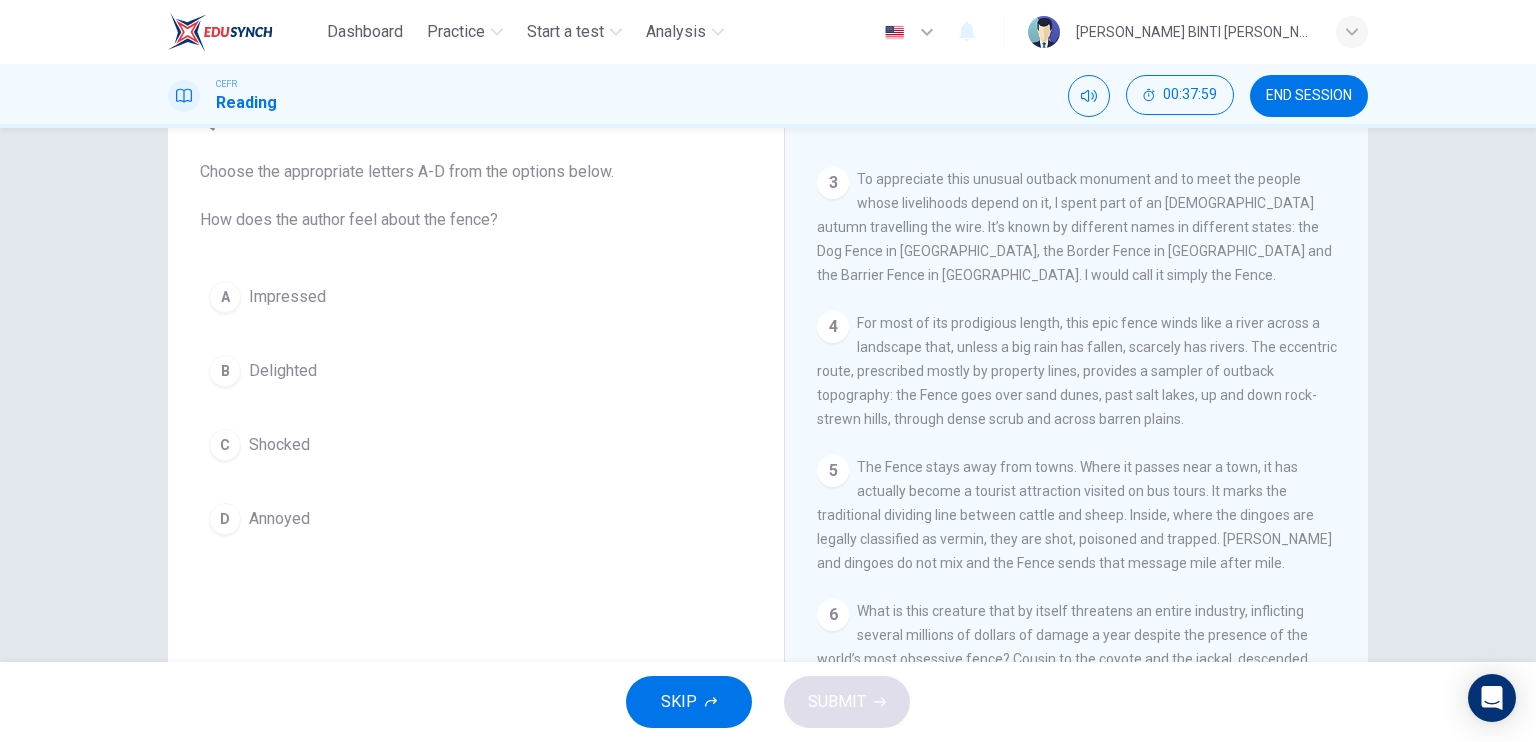 scroll, scrollTop: 793, scrollLeft: 0, axis: vertical 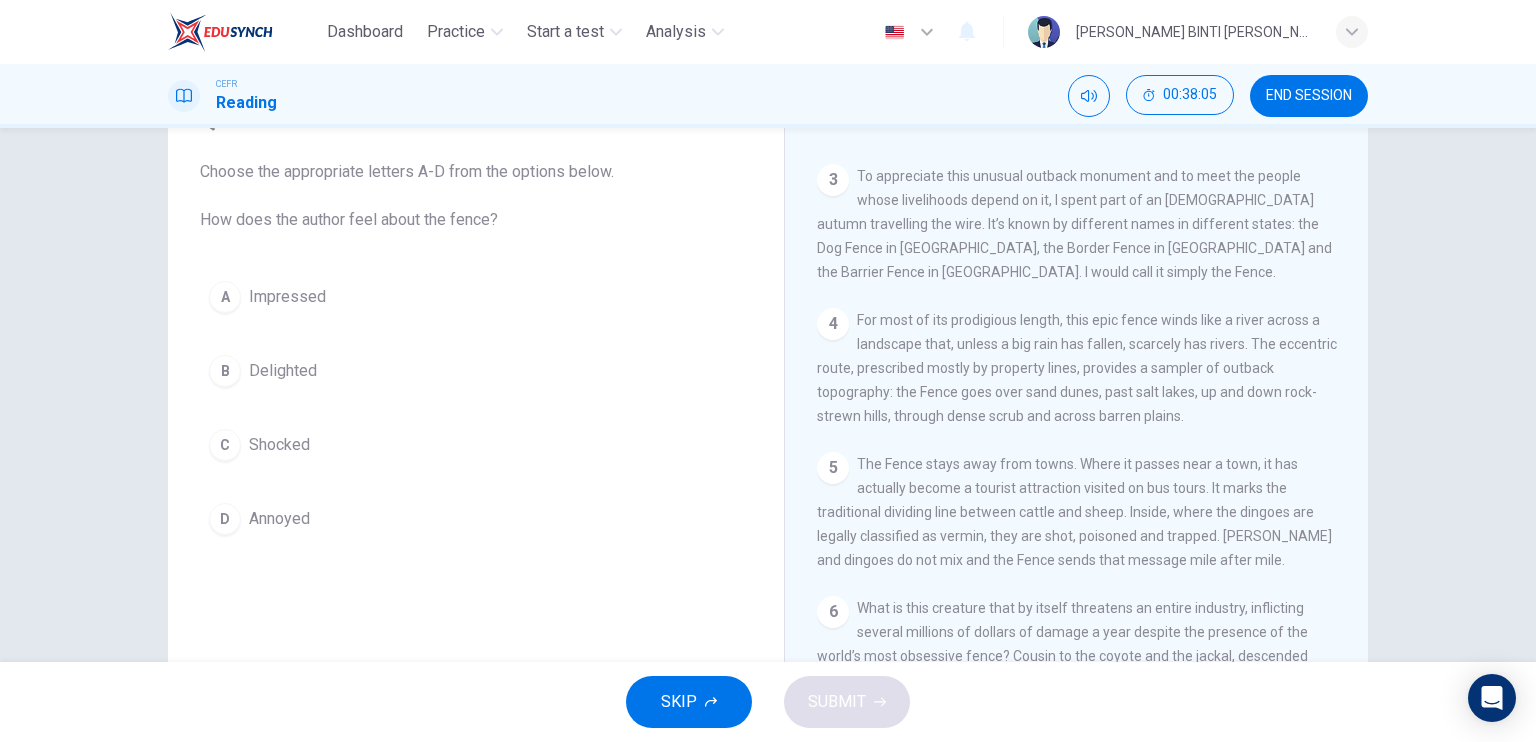 click on "Question 54 Choose the appropriate letters A-D from the options below. How does the author feel about the fence? A Impressed B Delighted C Shocked D Annoyed The Great Australian Fence CLICK TO ZOOM Click to Zoom 1 A war has been going on for almost a hundred years between the sheep farmers of [GEOGRAPHIC_DATA] and the dingo, Australia’s wild dog. To protect their livelihood, the farmers built a wire fence, 3,307 miles of continuous wire mesh, reaching from the coast of [GEOGRAPHIC_DATA] all the way to the cotton fields of eastern [GEOGRAPHIC_DATA], just short of the Pacific Ocean. 2 3 To appreciate this unusual outback monument and to meet the people whose livelihoods depend on it, I spent part of an [DEMOGRAPHIC_DATA] autumn travelling the wire. It’s known by different names in different states: the Dog Fence in [GEOGRAPHIC_DATA], the Border Fence in [GEOGRAPHIC_DATA] and the Barrier Fence in [GEOGRAPHIC_DATA]. I would call it simply the Fence. 4 5 6 7 8 9 10" at bounding box center (768, 411) 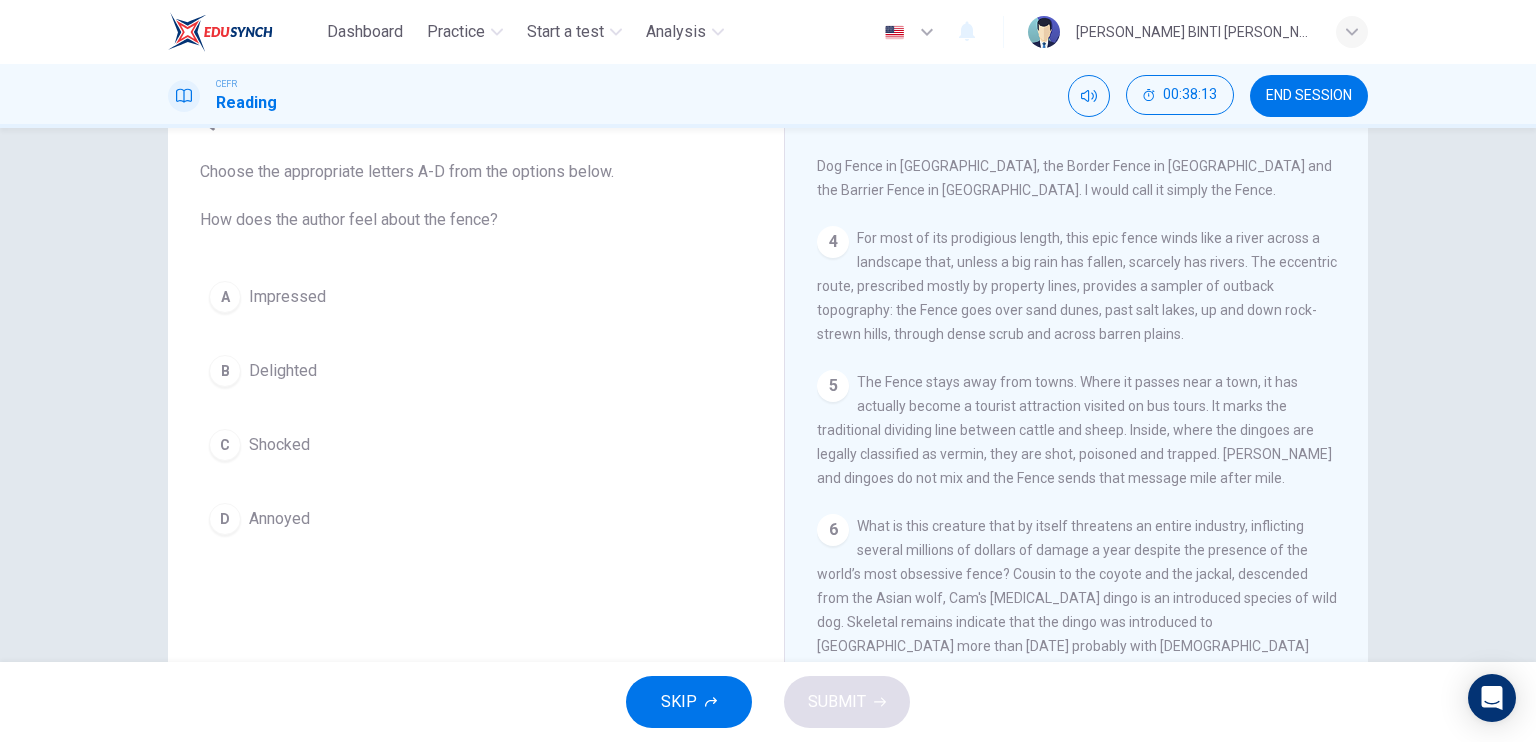 scroll, scrollTop: 872, scrollLeft: 0, axis: vertical 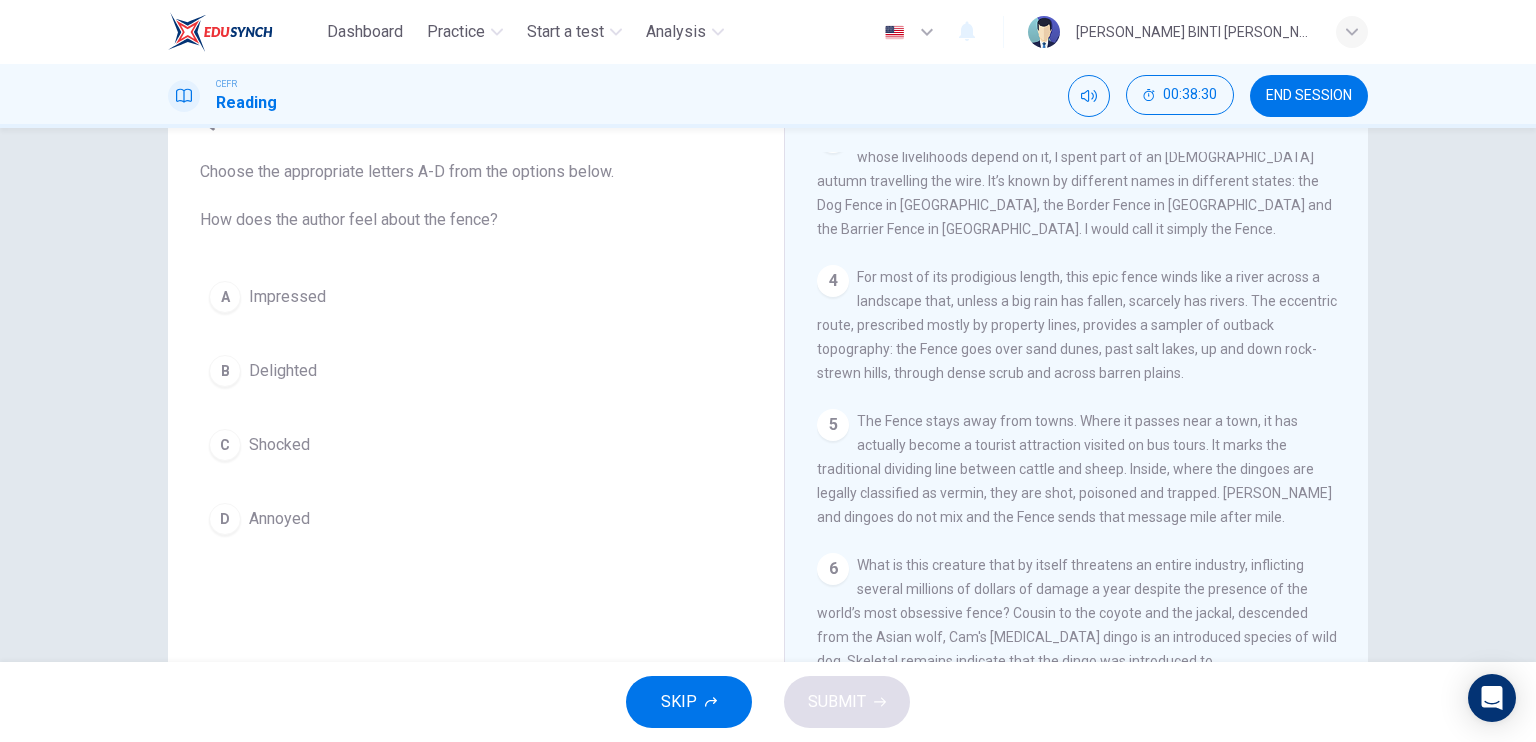 drag, startPoint x: 1362, startPoint y: 471, endPoint x: 1363, endPoint y: 483, distance: 12.0415945 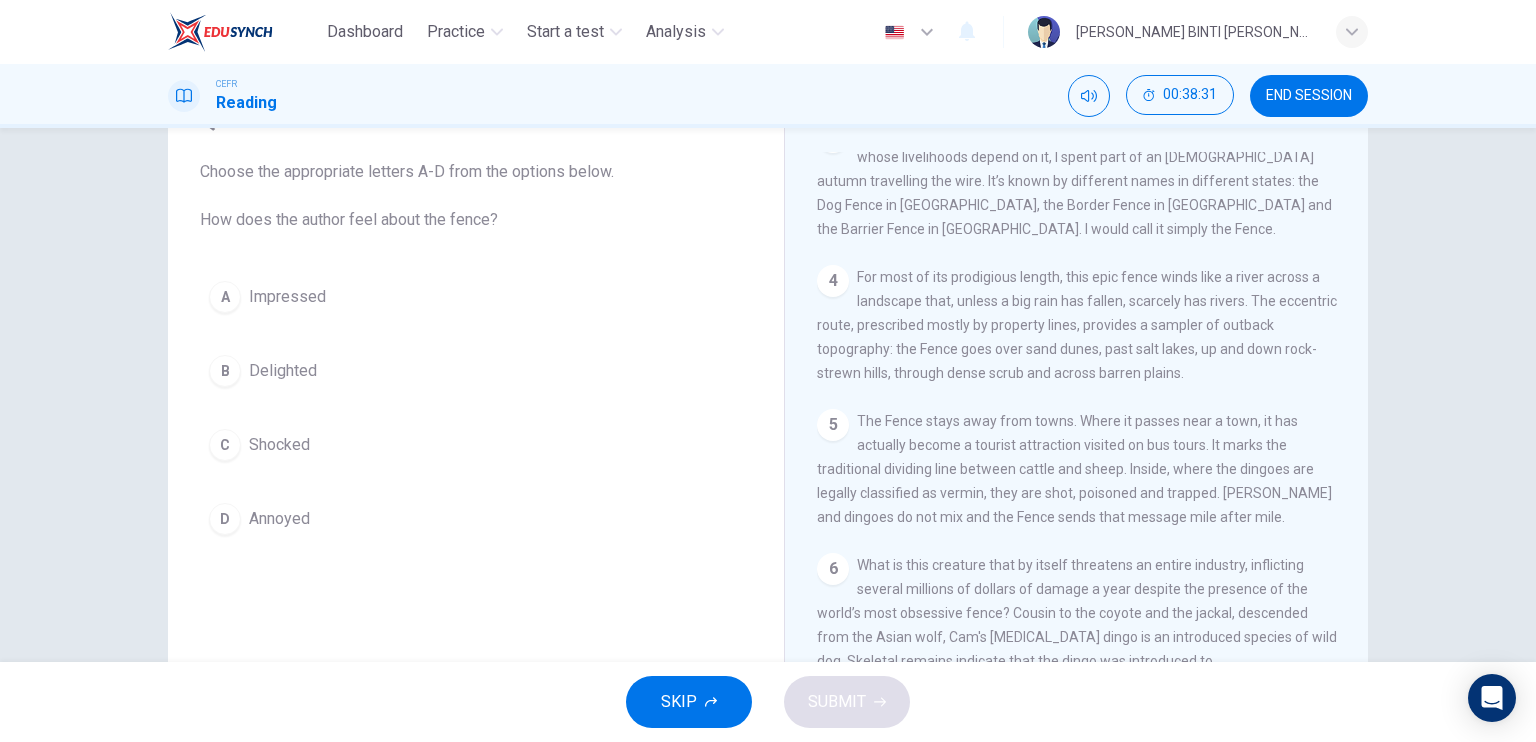 click on "The Great Australian Fence CLICK TO ZOOM Click to Zoom 1 A war has been going on for almost a hundred years between the sheep farmers of [GEOGRAPHIC_DATA] and the dingo, Australia’s wild dog. To protect their livelihood, the farmers built a wire fence, 3,307 miles of continuous wire mesh, reaching from the coast of [GEOGRAPHIC_DATA] all the way to the cotton fields of eastern [GEOGRAPHIC_DATA], just short of the Pacific Ocean. 2 3 To appreciate this unusual outback monument and to meet the people whose livelihoods depend on it, I spent part of an [DEMOGRAPHIC_DATA] autumn travelling the wire. It’s known by different names in different states: the Dog Fence in [GEOGRAPHIC_DATA], the Border Fence in [GEOGRAPHIC_DATA] and the Barrier Fence in [GEOGRAPHIC_DATA]. I would call it simply the Fence. 4 5 6 7 8 9 10" at bounding box center (1076, 427) 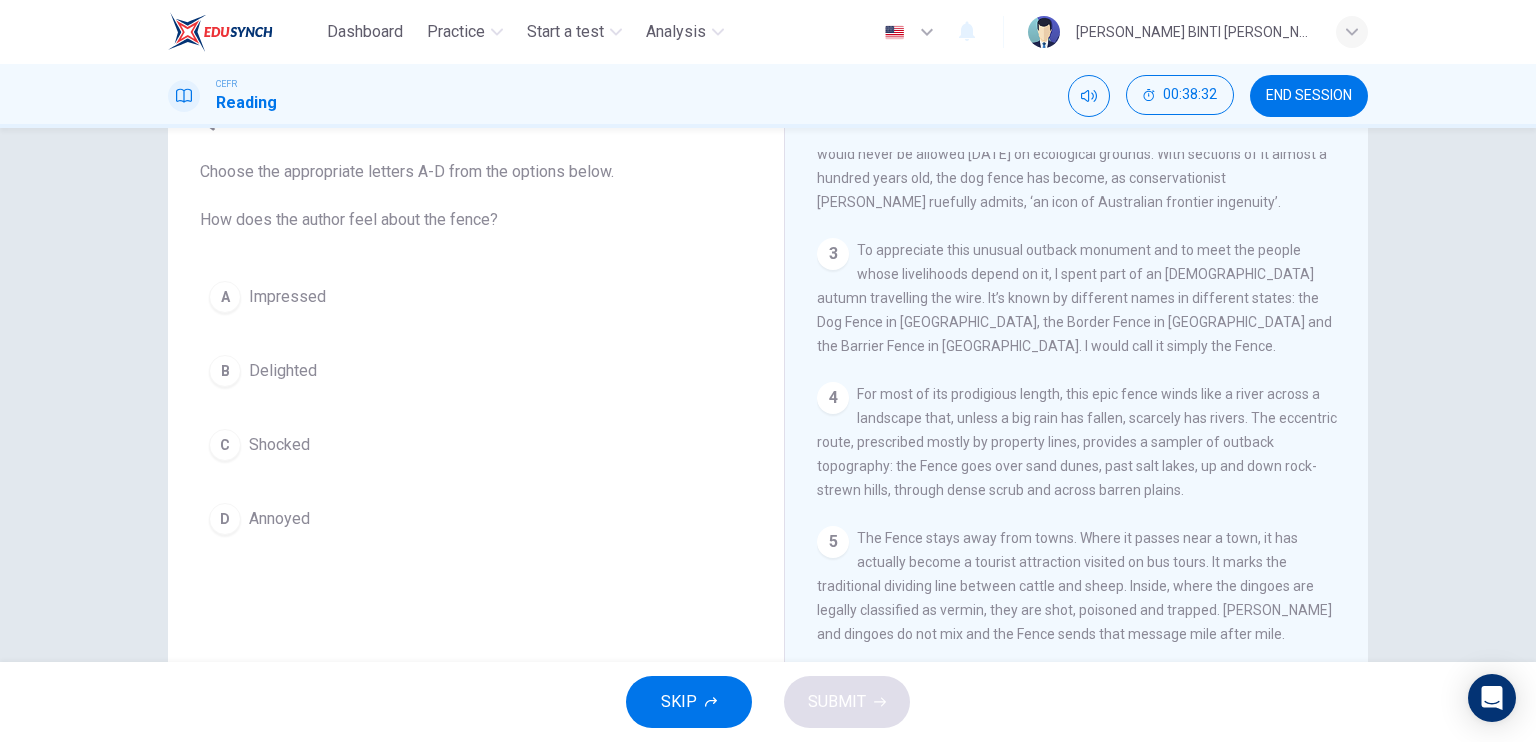 scroll, scrollTop: 695, scrollLeft: 0, axis: vertical 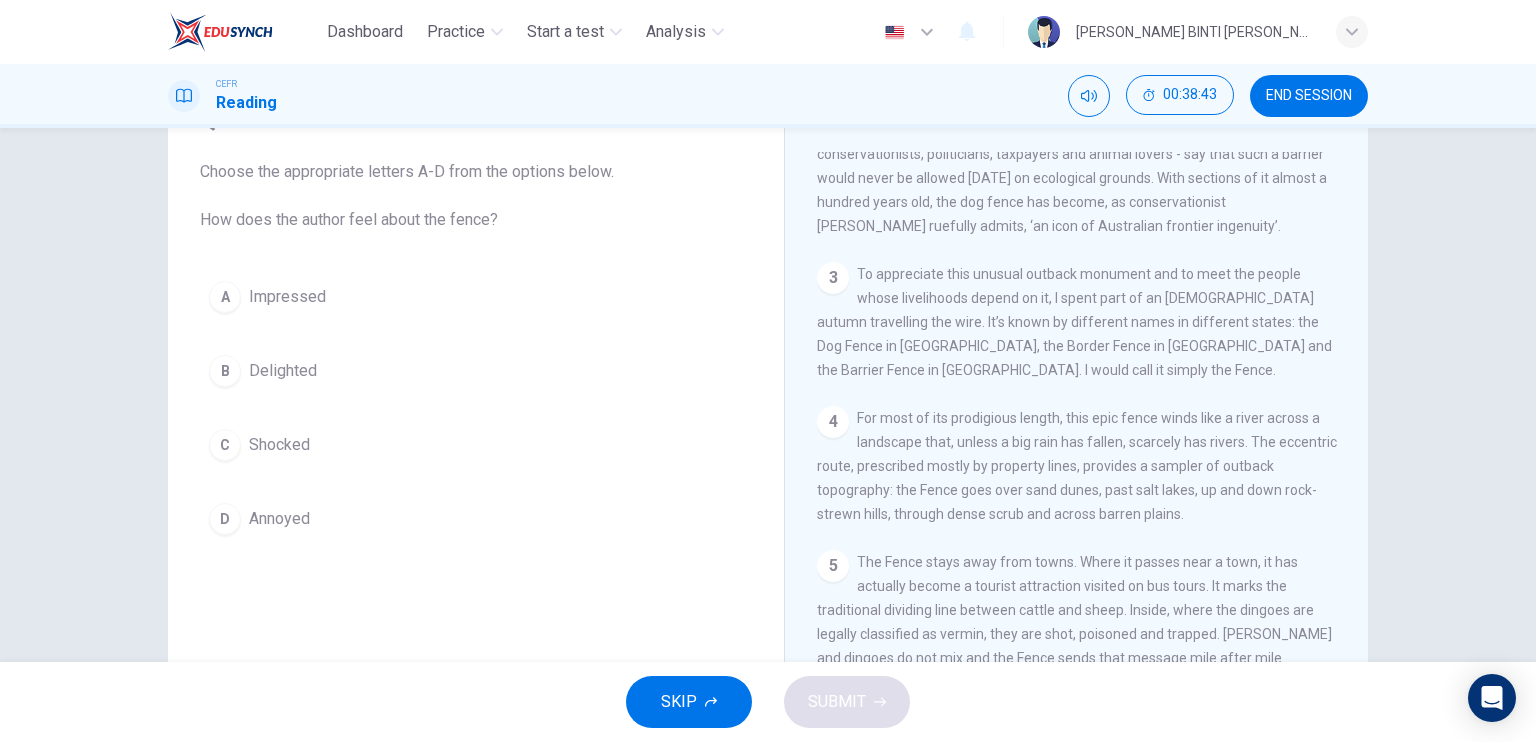 click on "A" at bounding box center [225, 297] 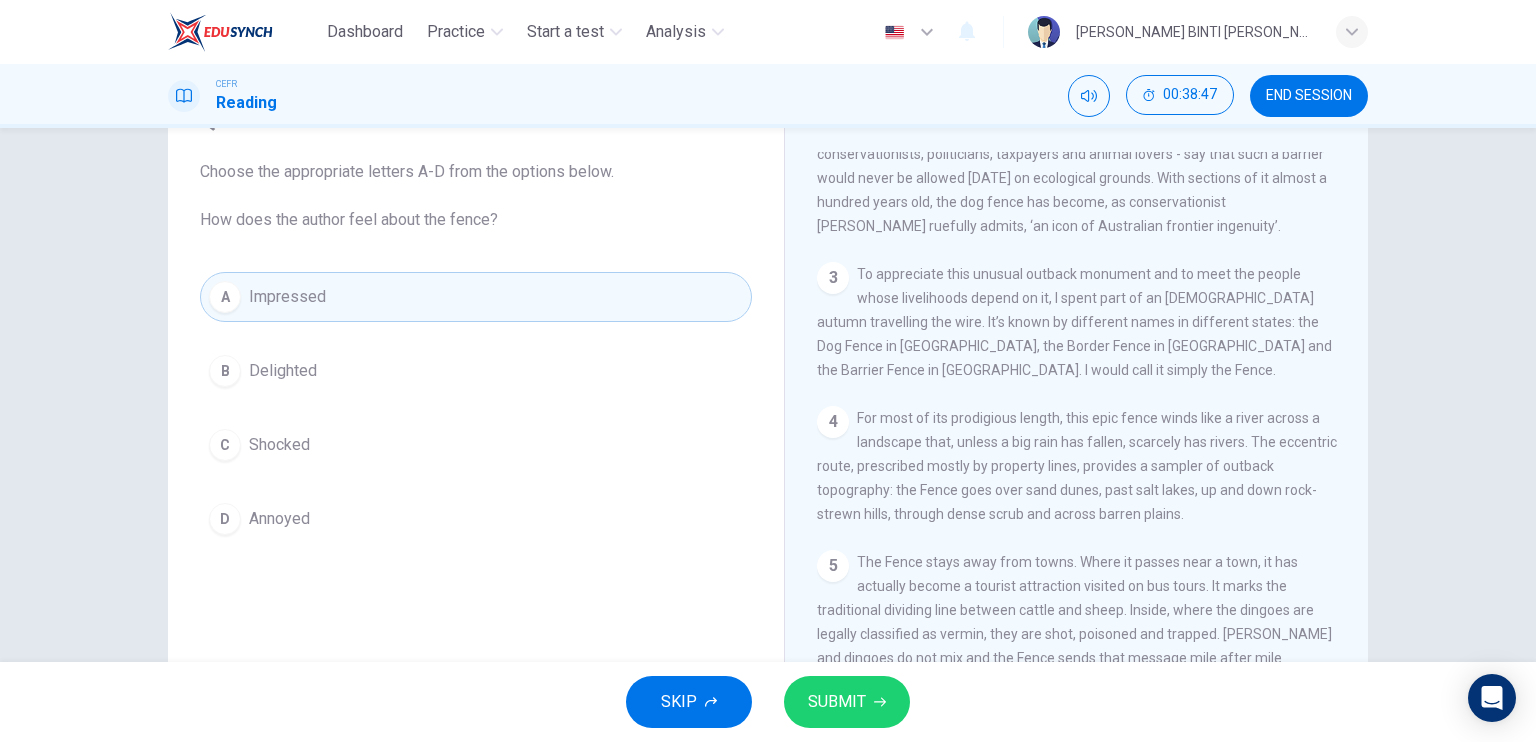 click on "SUBMIT" at bounding box center (837, 702) 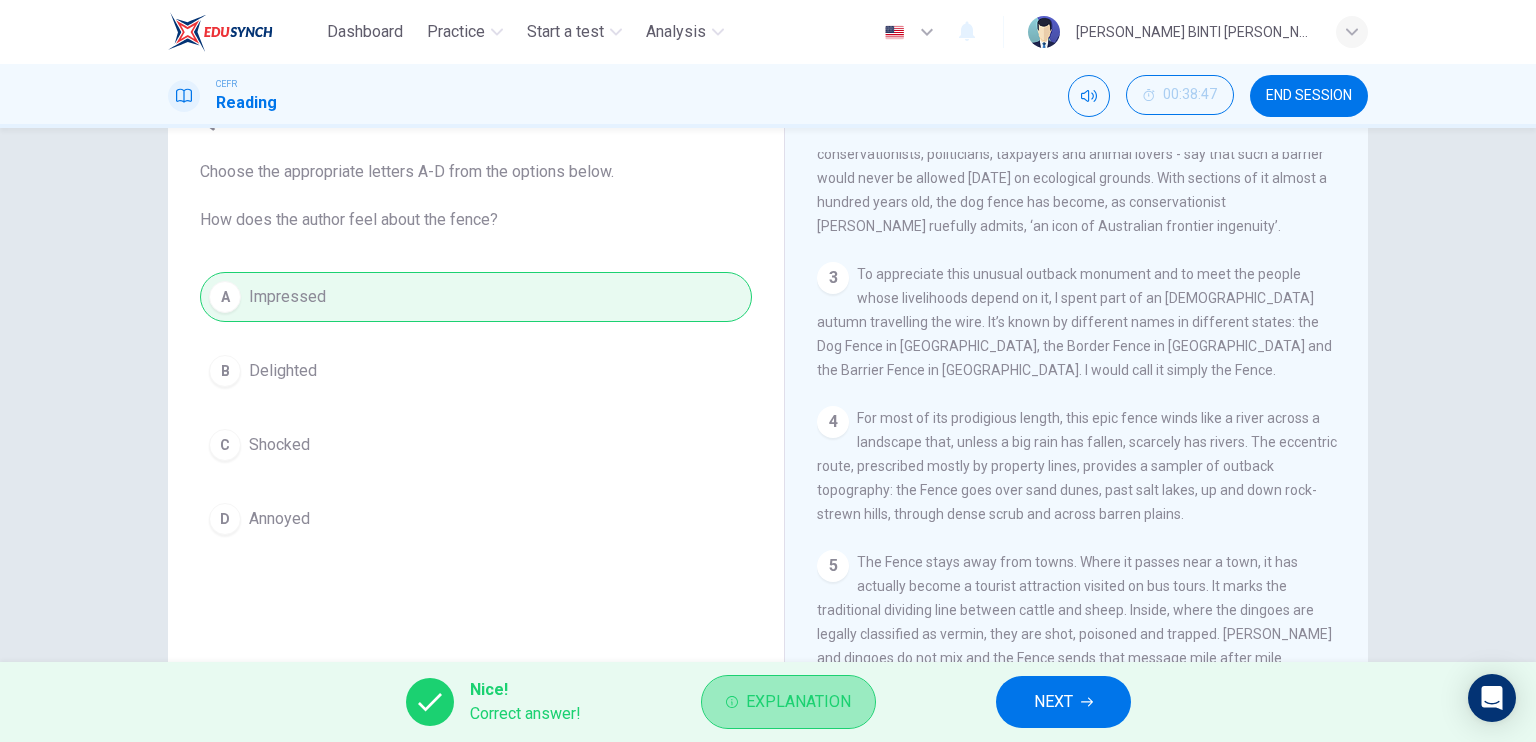click on "Explanation" at bounding box center [788, 702] 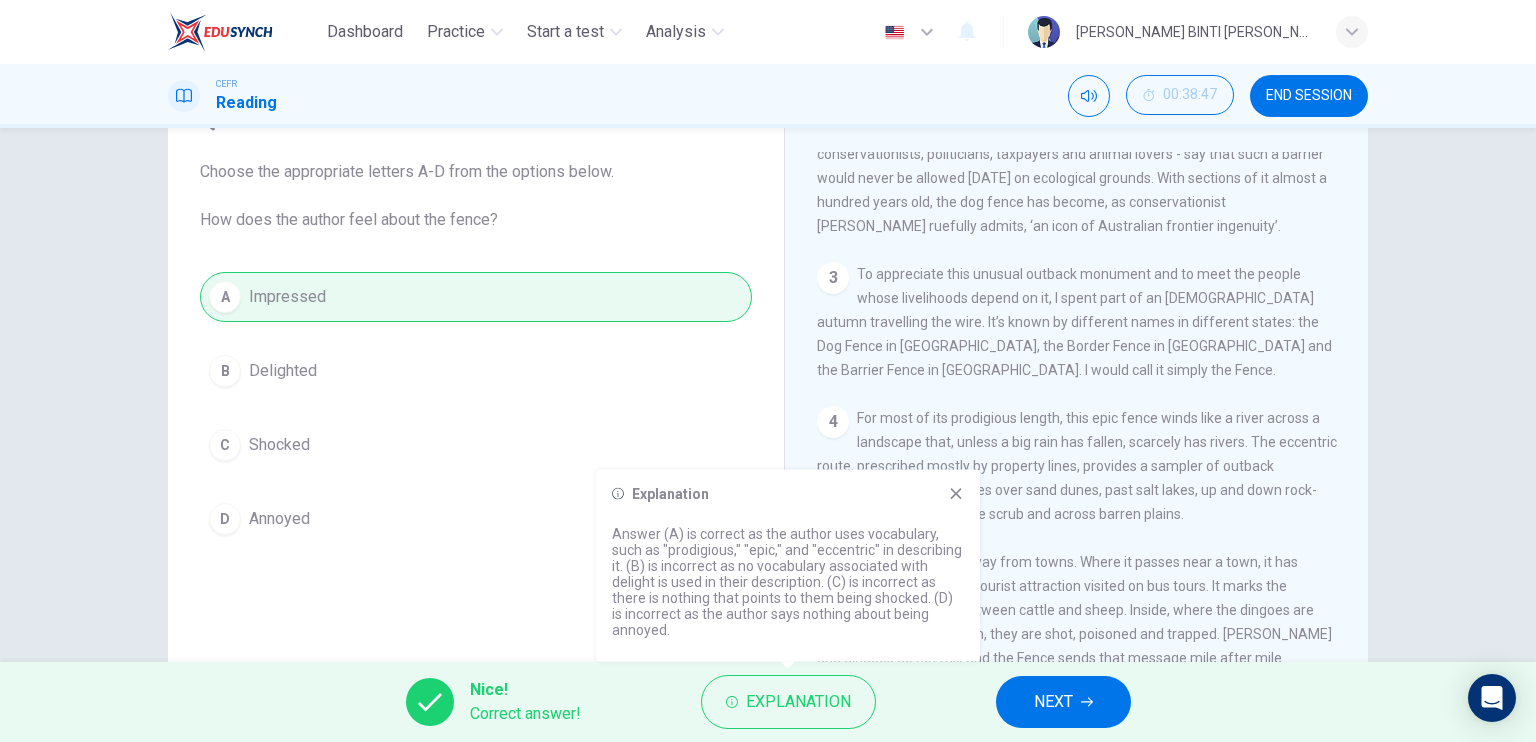 click 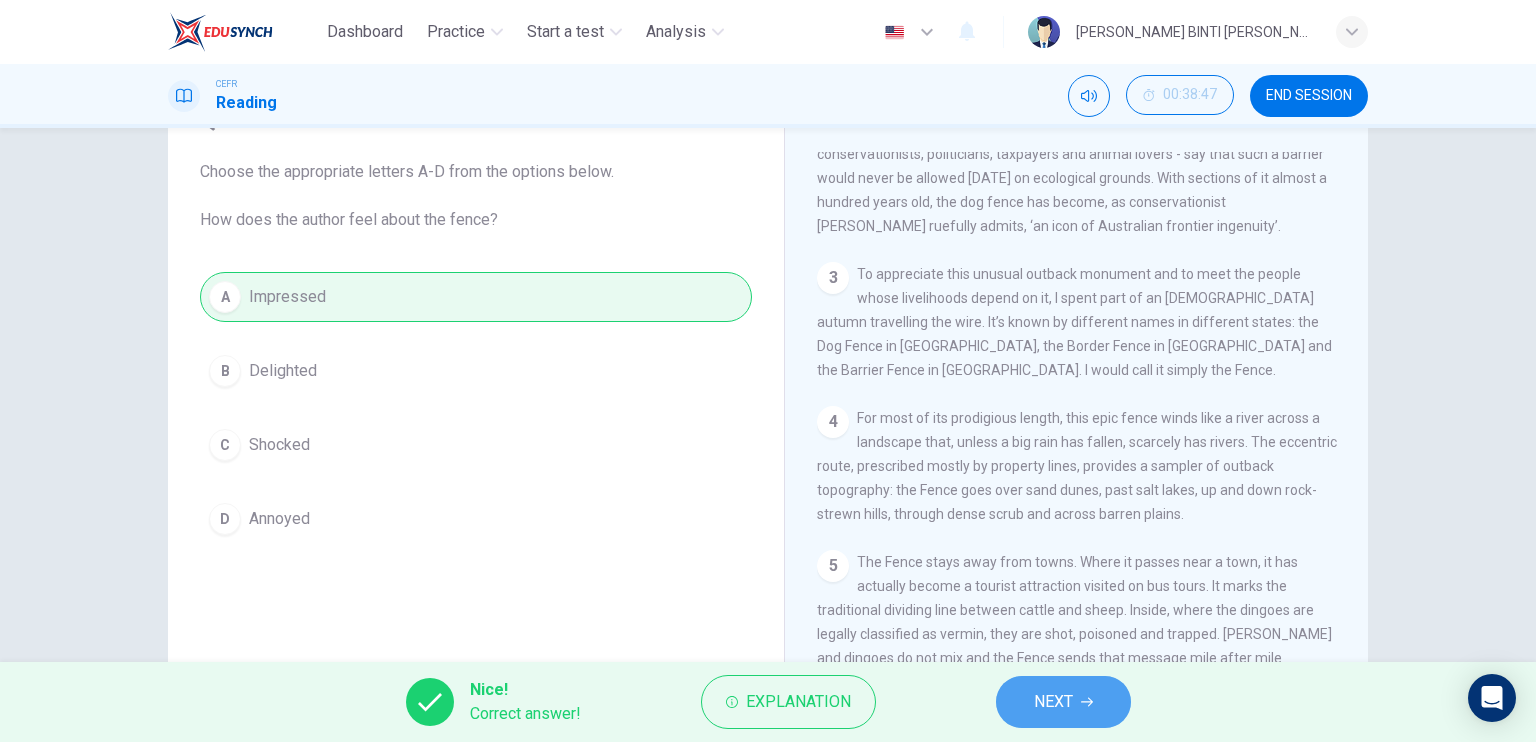 click on "NEXT" at bounding box center (1053, 702) 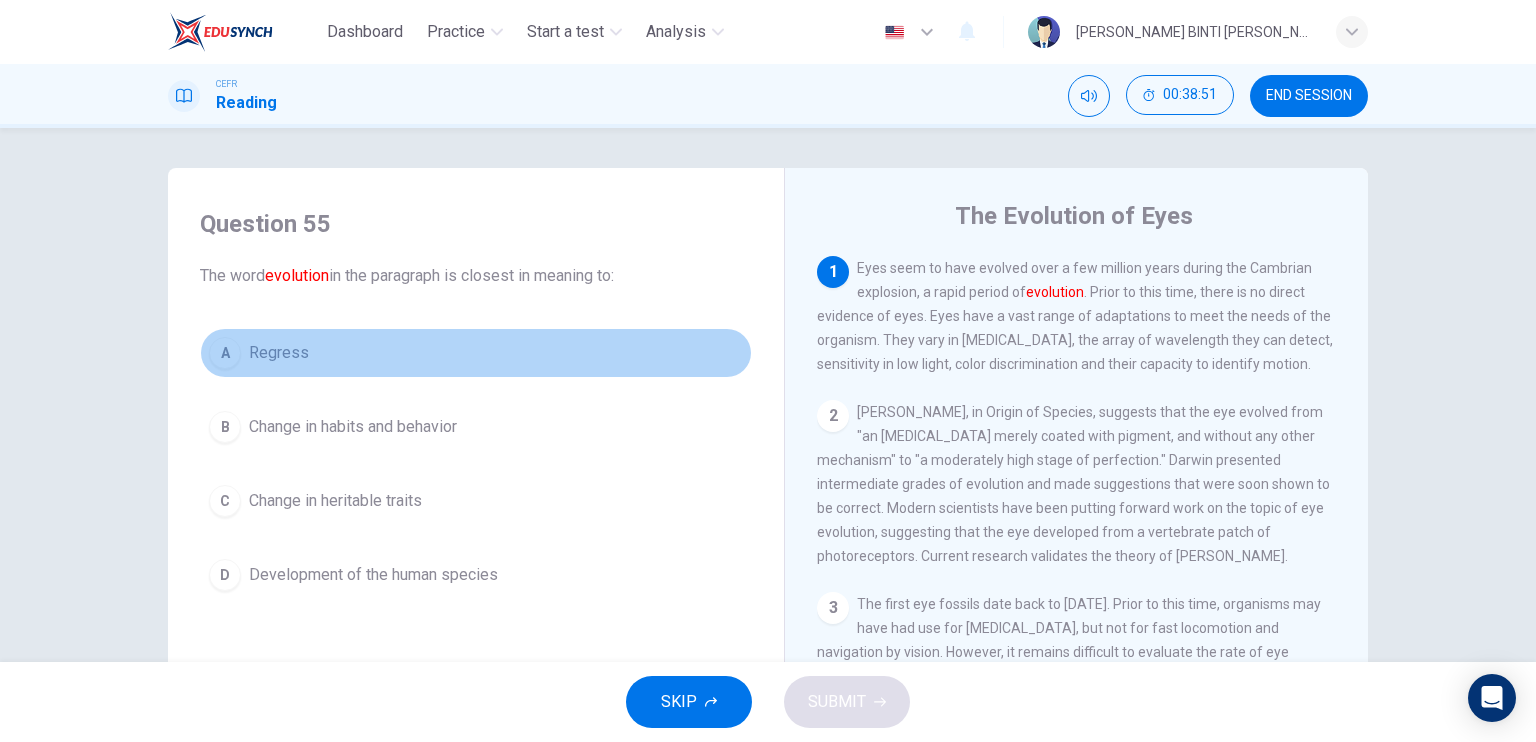 click on "A" at bounding box center (225, 353) 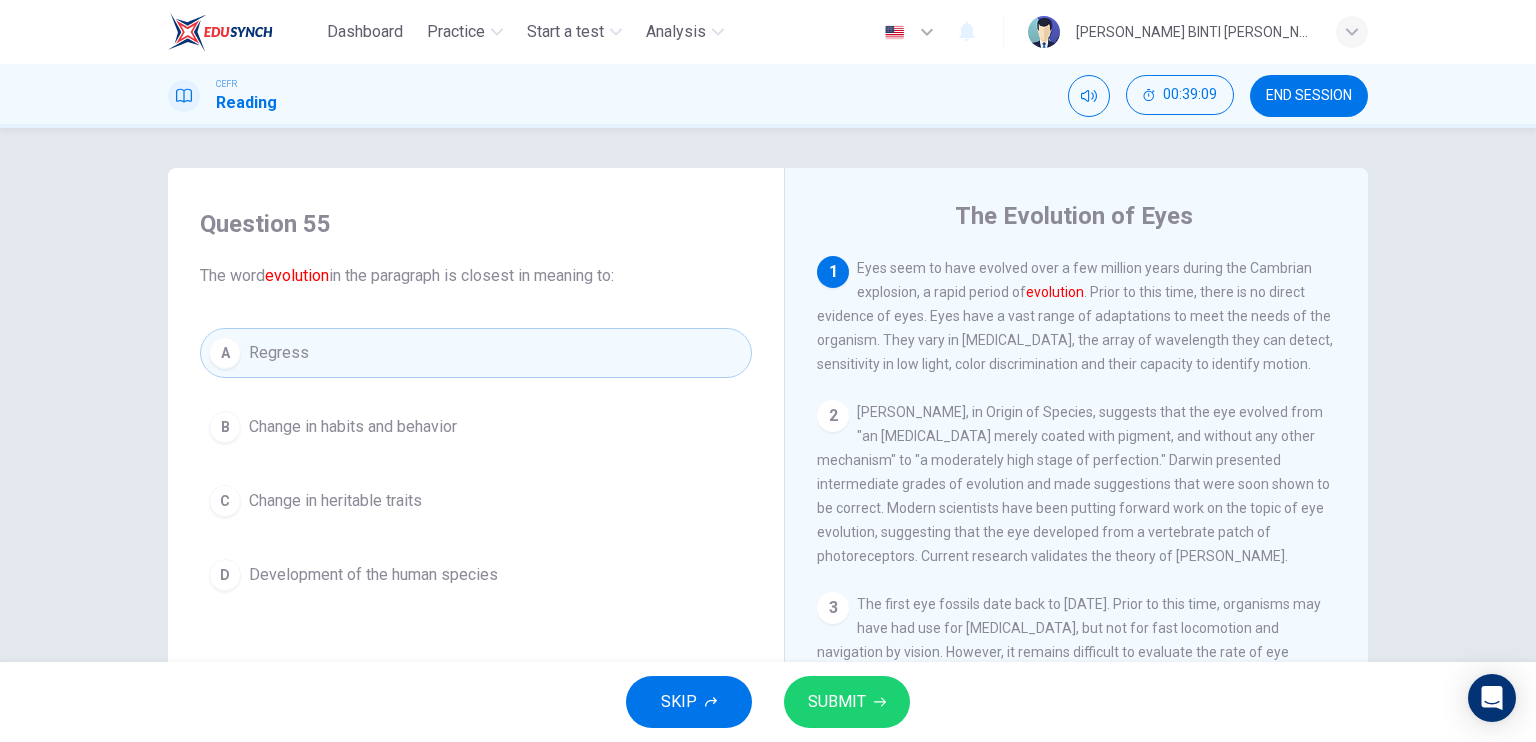 click on "SUBMIT" at bounding box center [847, 702] 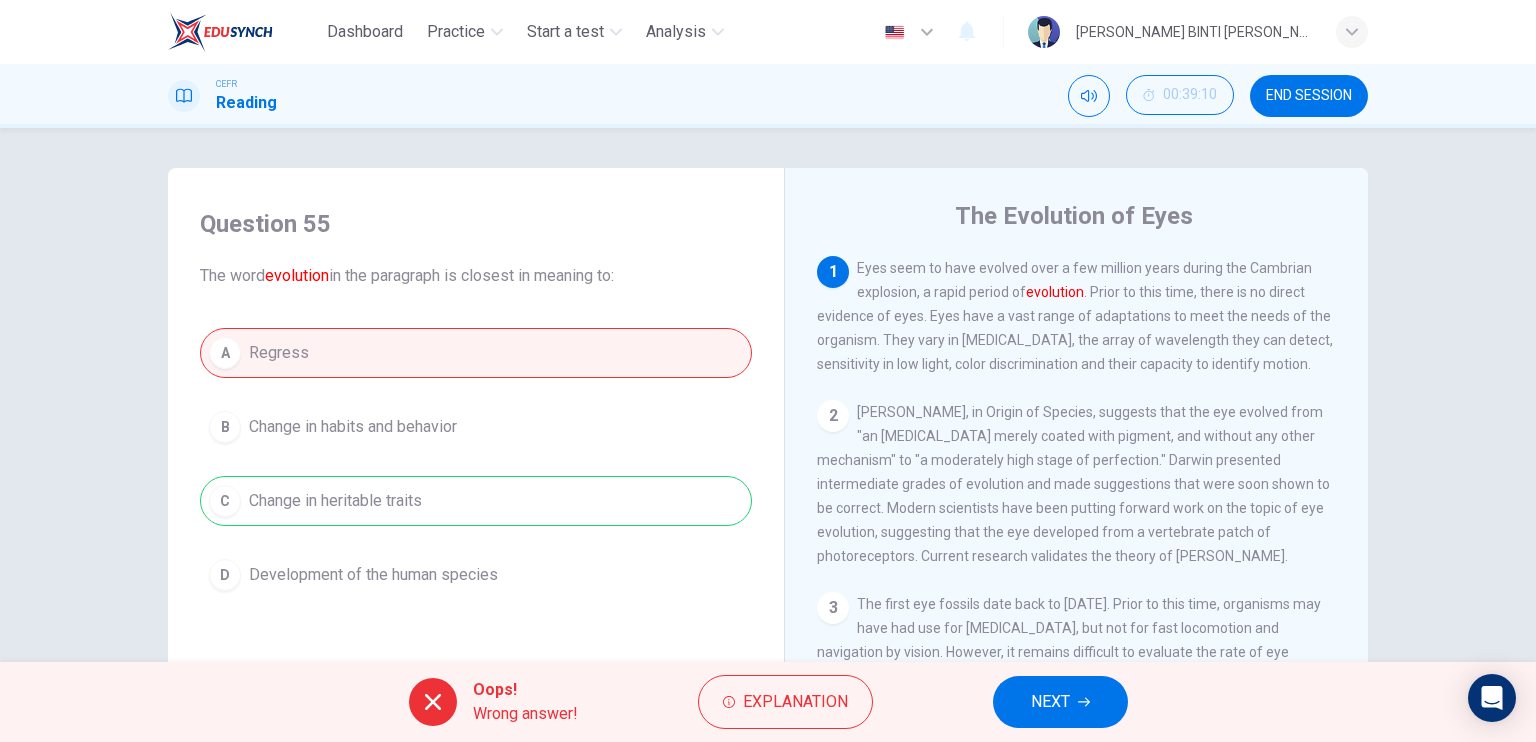click on "Oops! Wrong answer! Explanation NEXT" at bounding box center (768, 702) 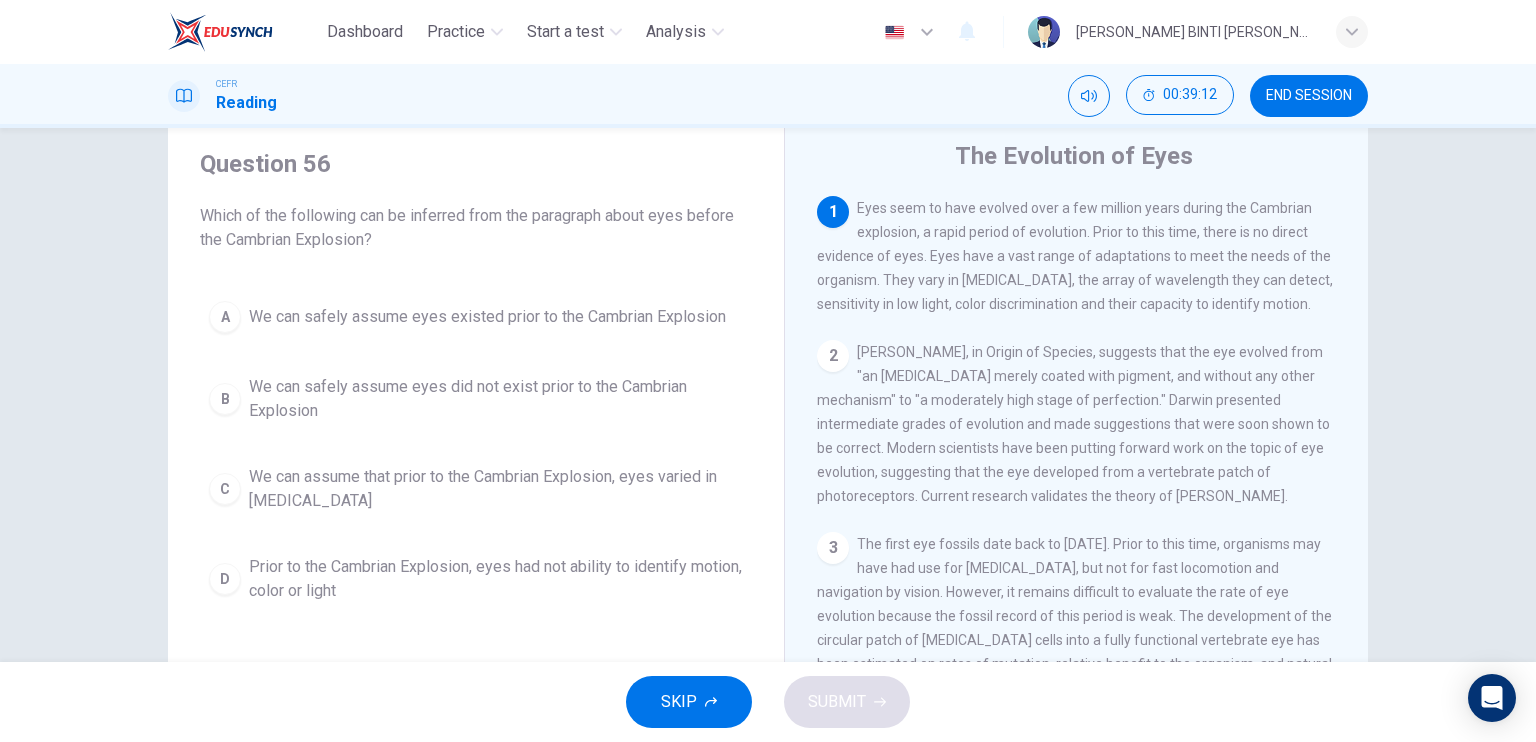 scroll, scrollTop: 88, scrollLeft: 0, axis: vertical 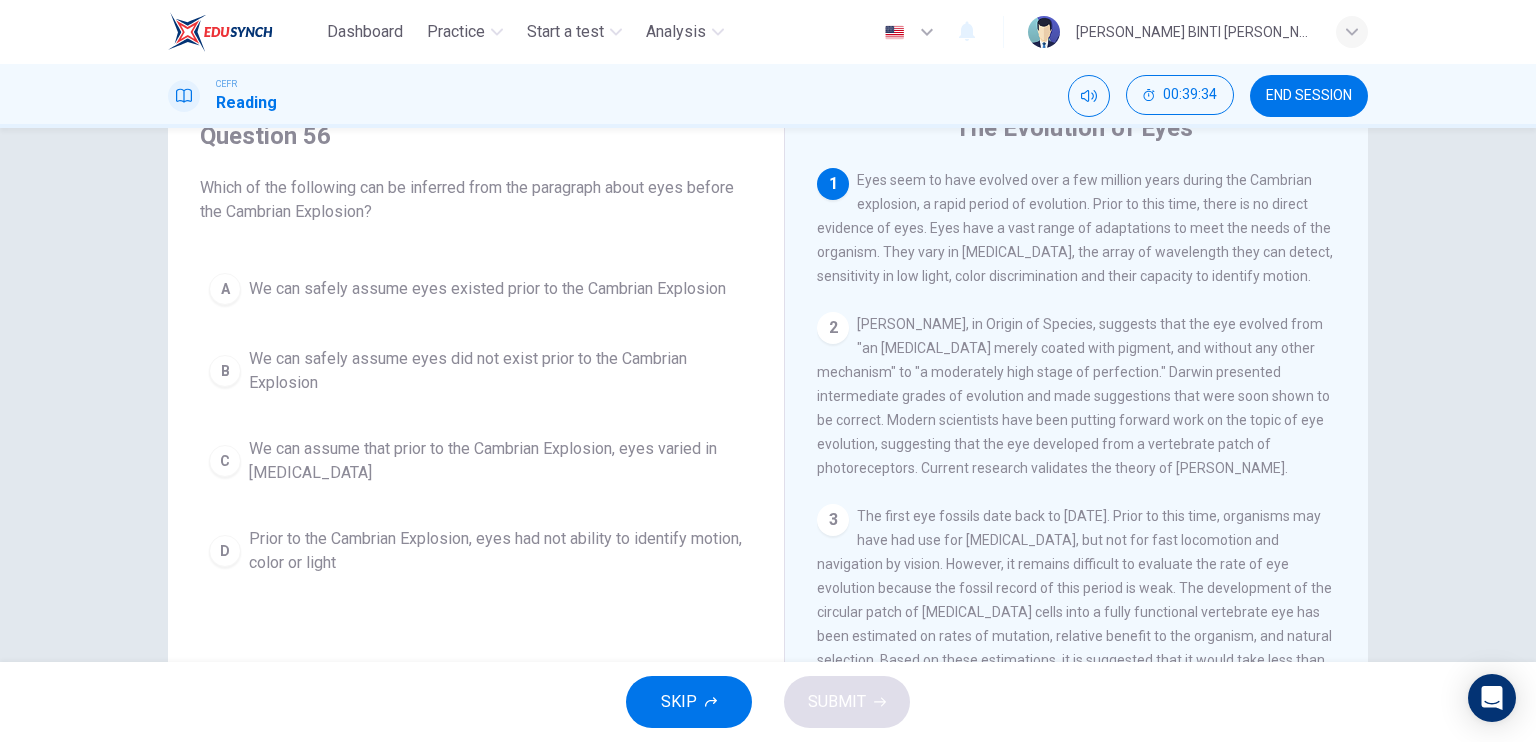 click on "B" at bounding box center (225, 371) 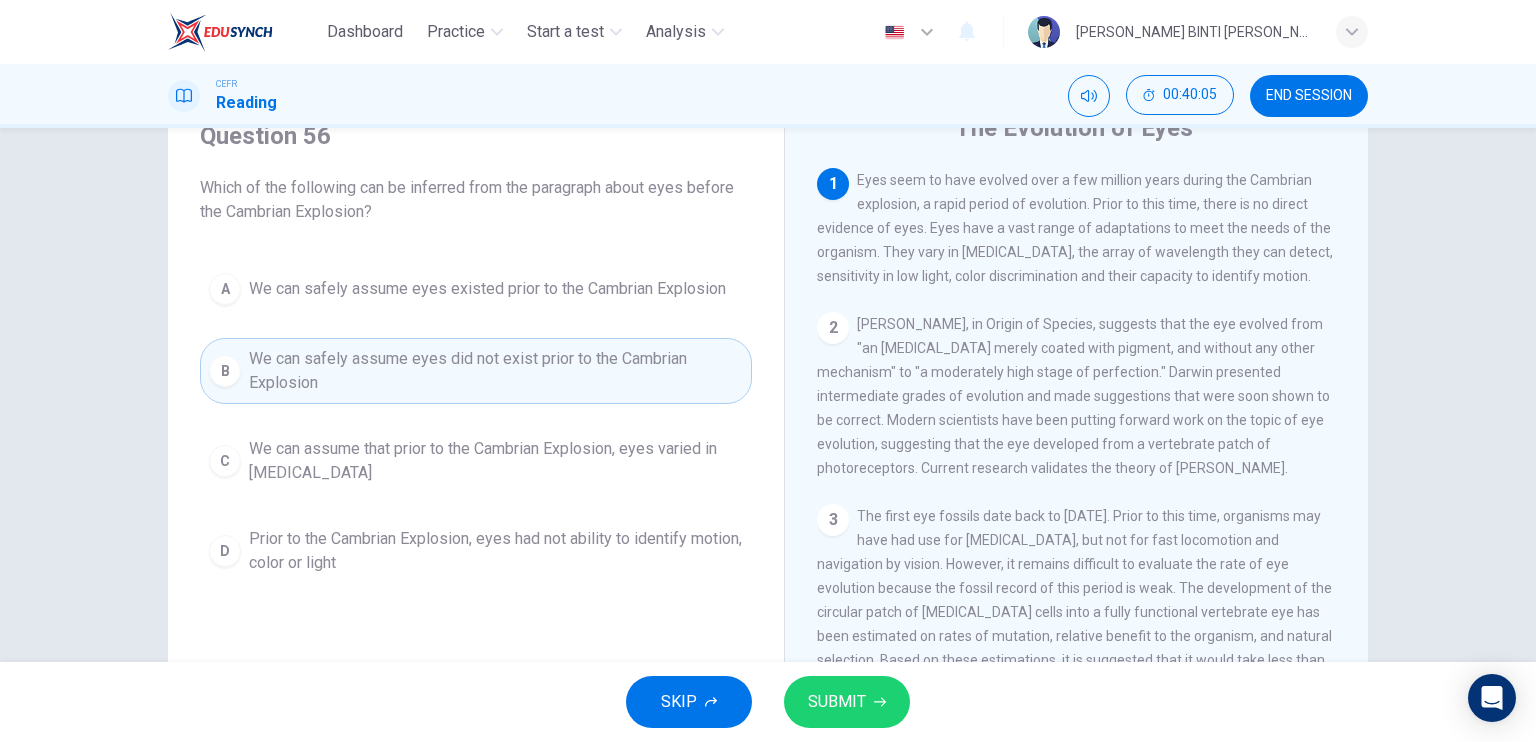 click 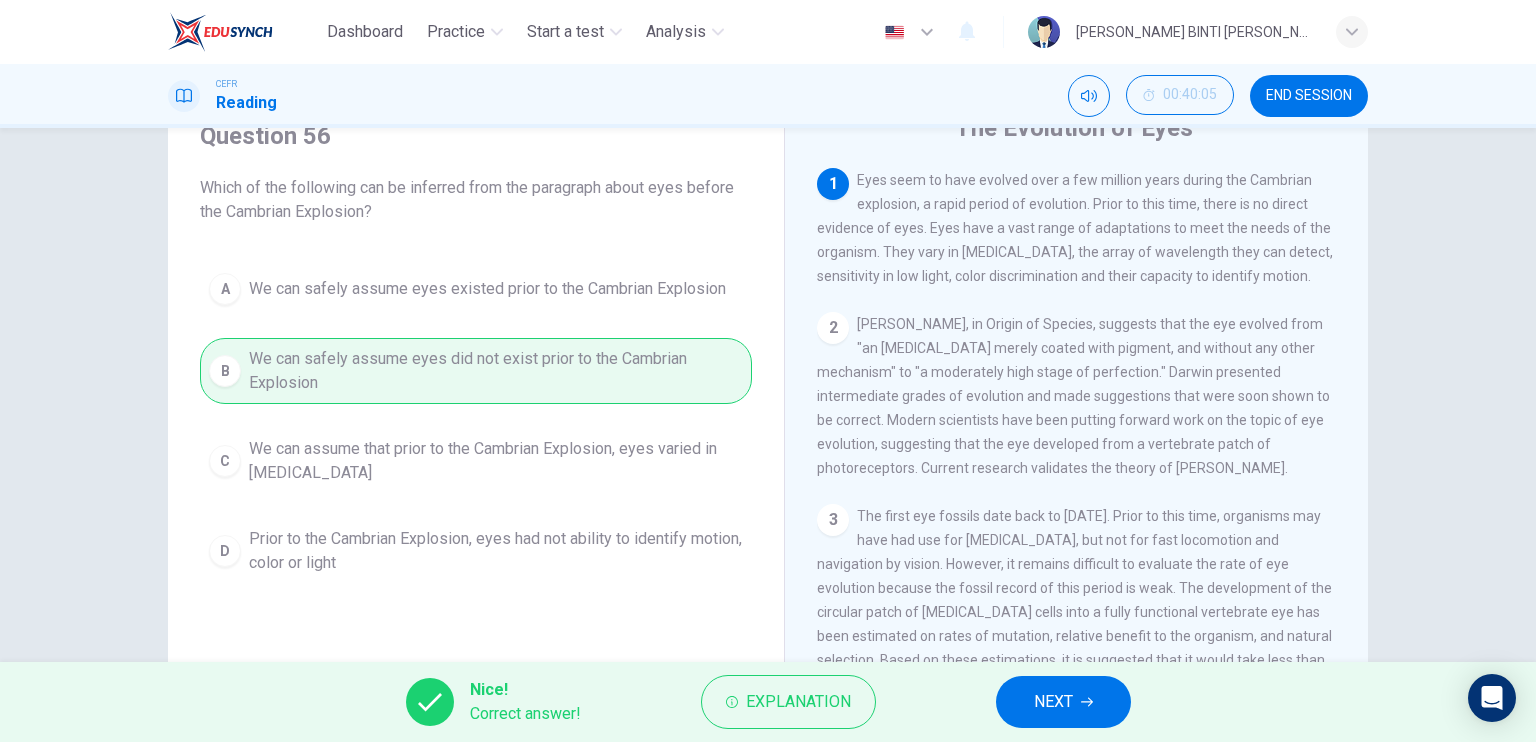click on "NEXT" at bounding box center [1063, 702] 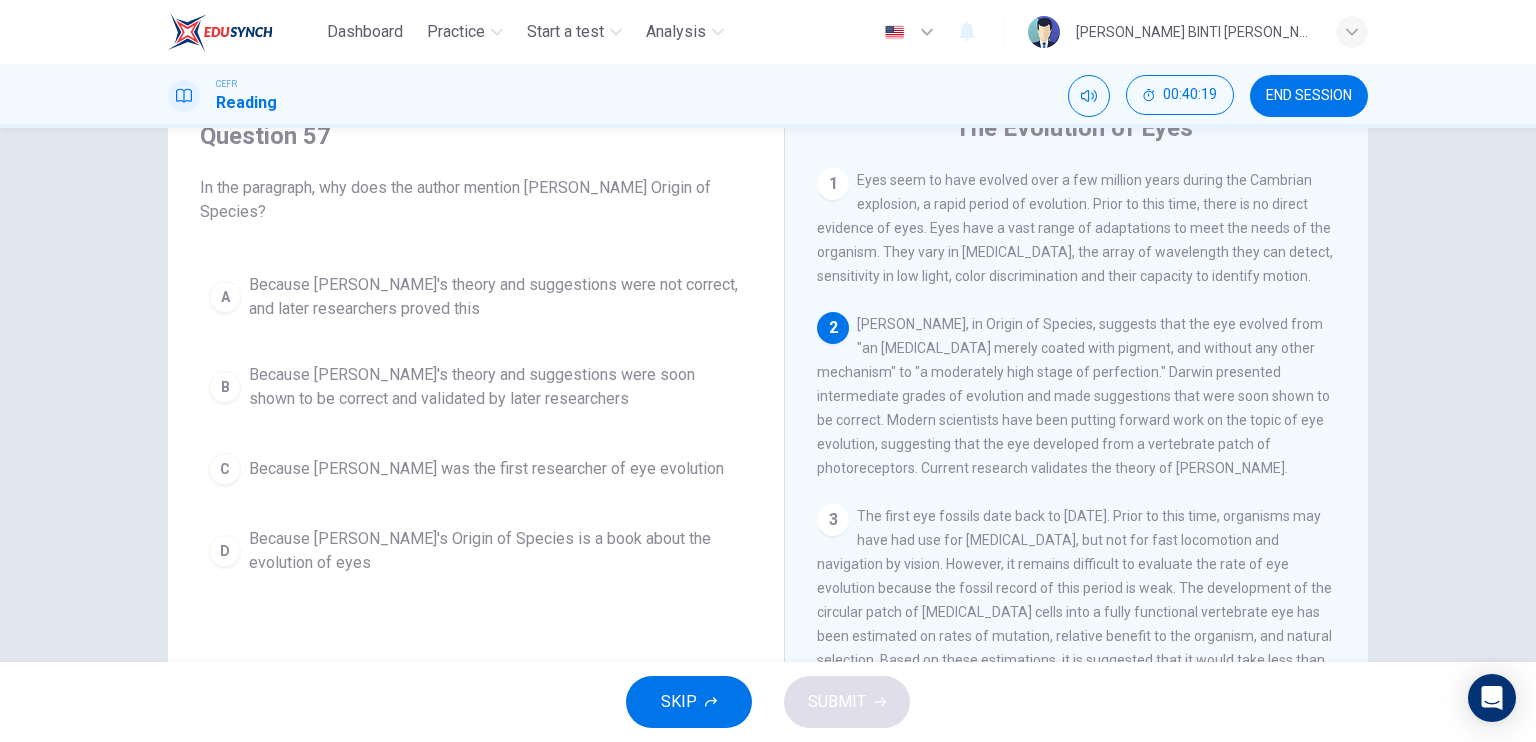 click on "B" at bounding box center [225, 387] 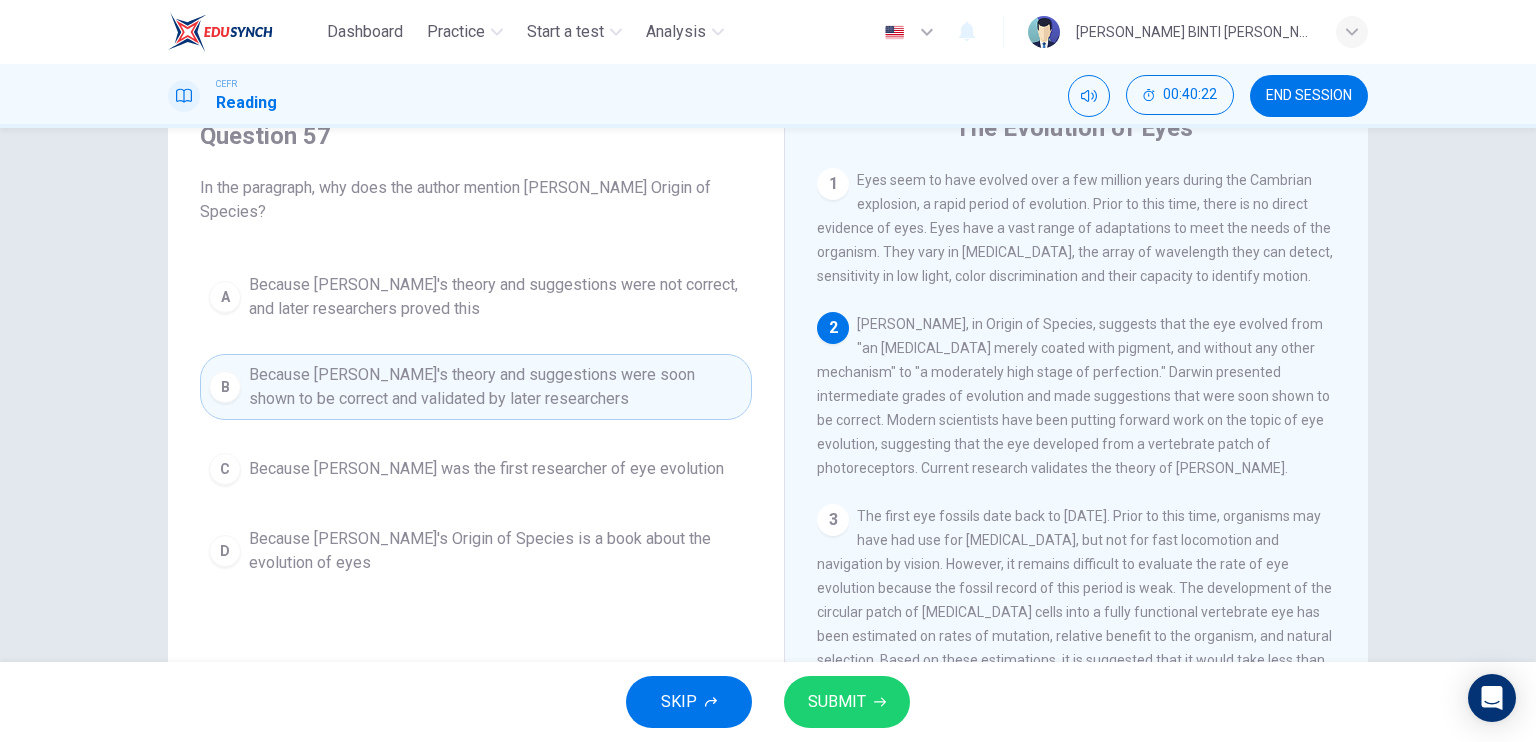 click on "SKIP SUBMIT" at bounding box center [768, 702] 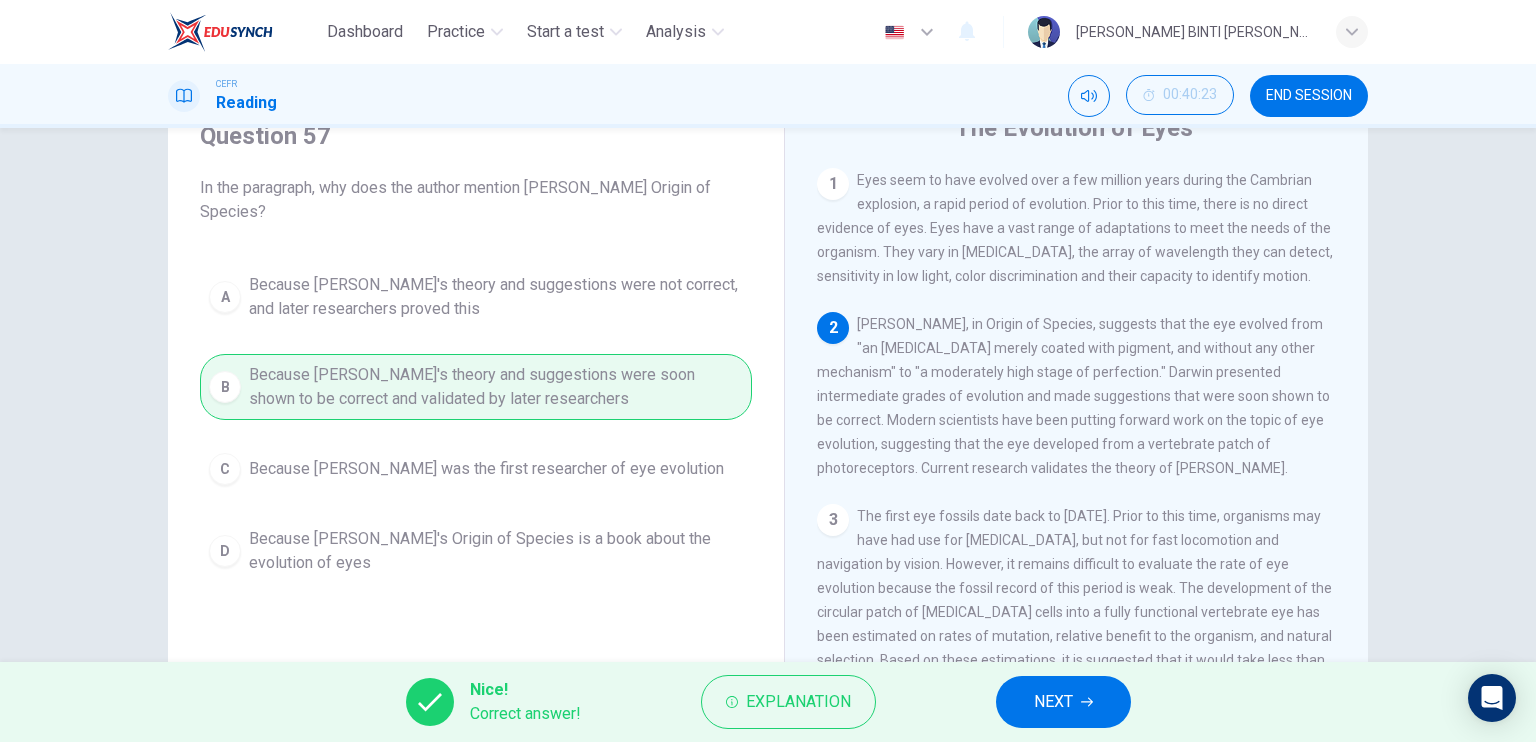 click on "NEXT" at bounding box center [1053, 702] 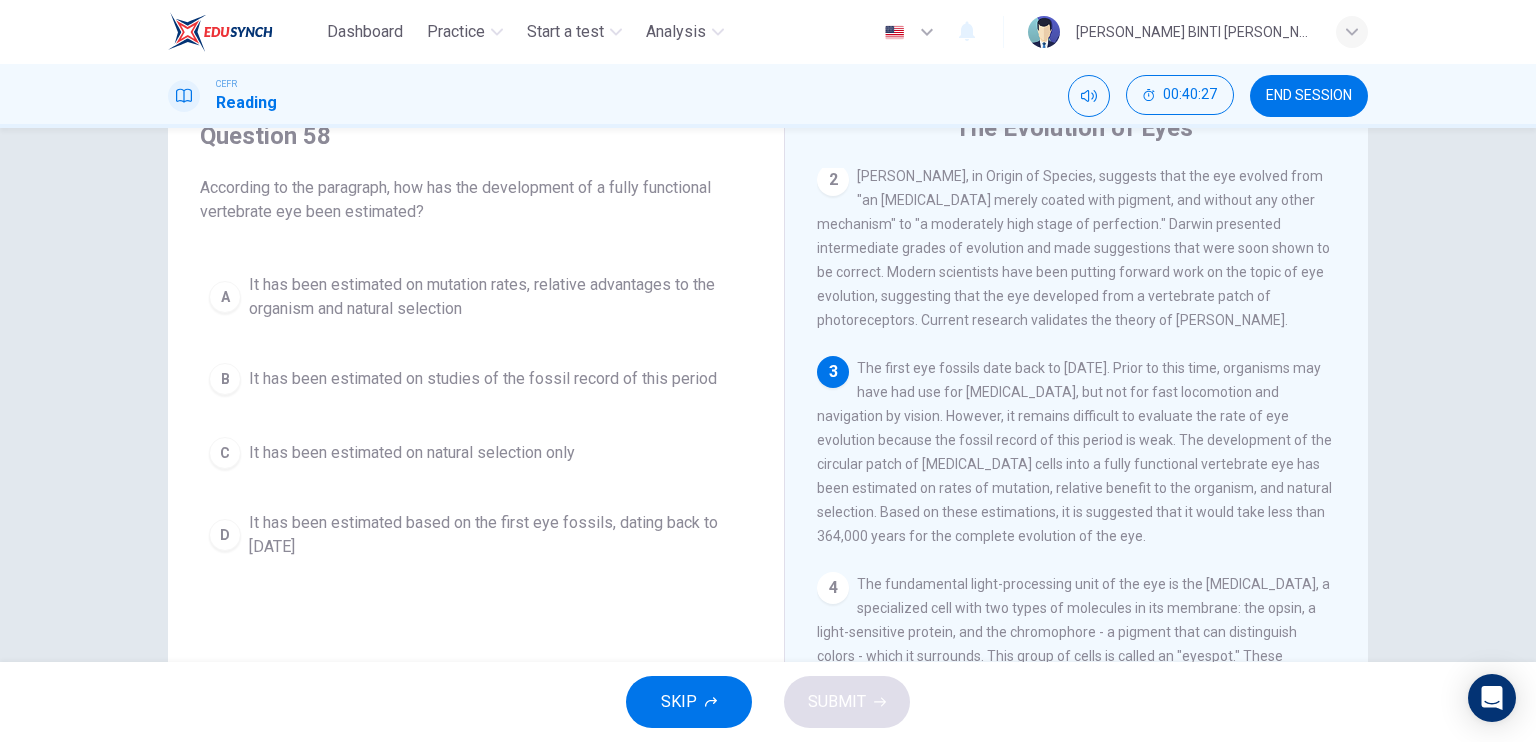 scroll, scrollTop: 149, scrollLeft: 0, axis: vertical 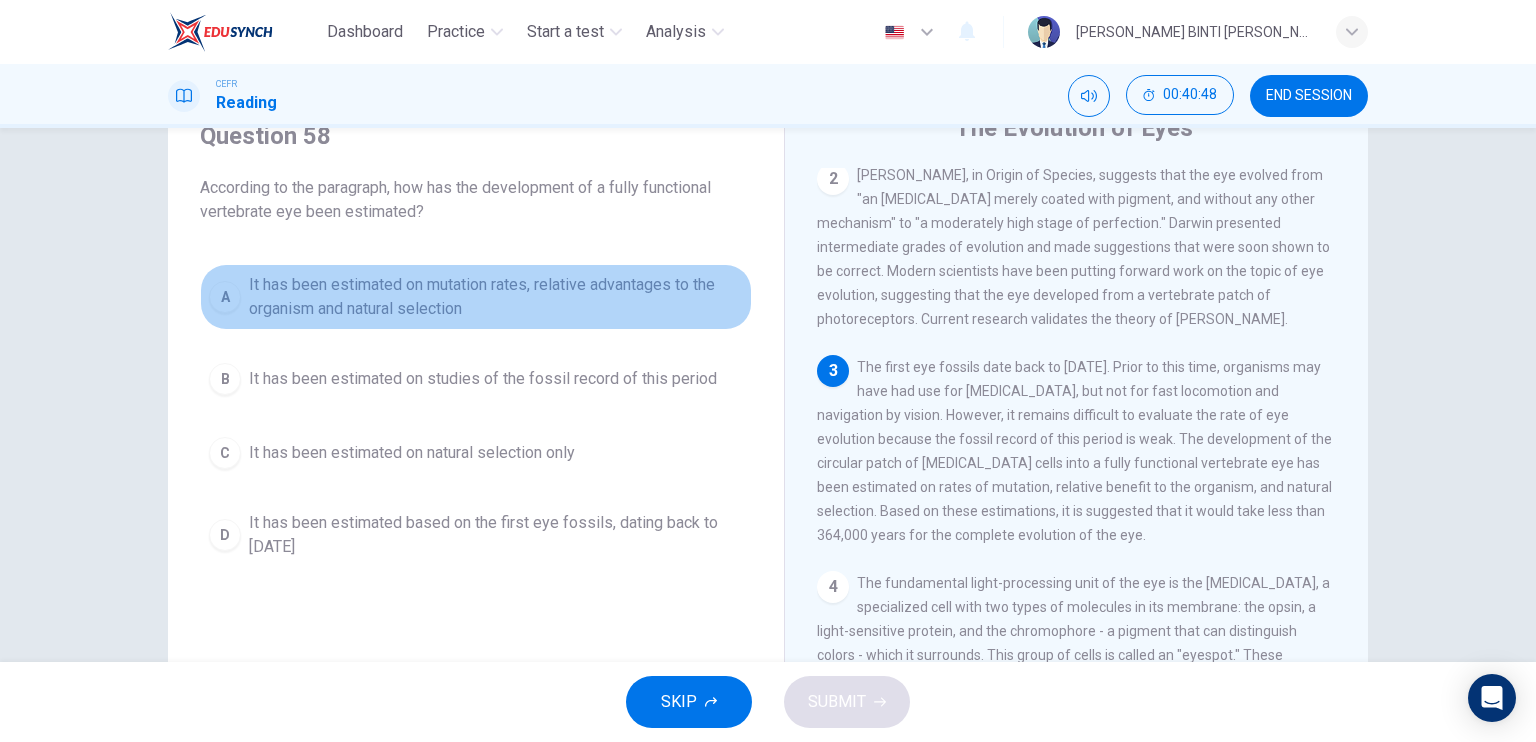 click on "A It has been estimated on mutation rates, relative advantages to the organism and natural selection" at bounding box center [476, 297] 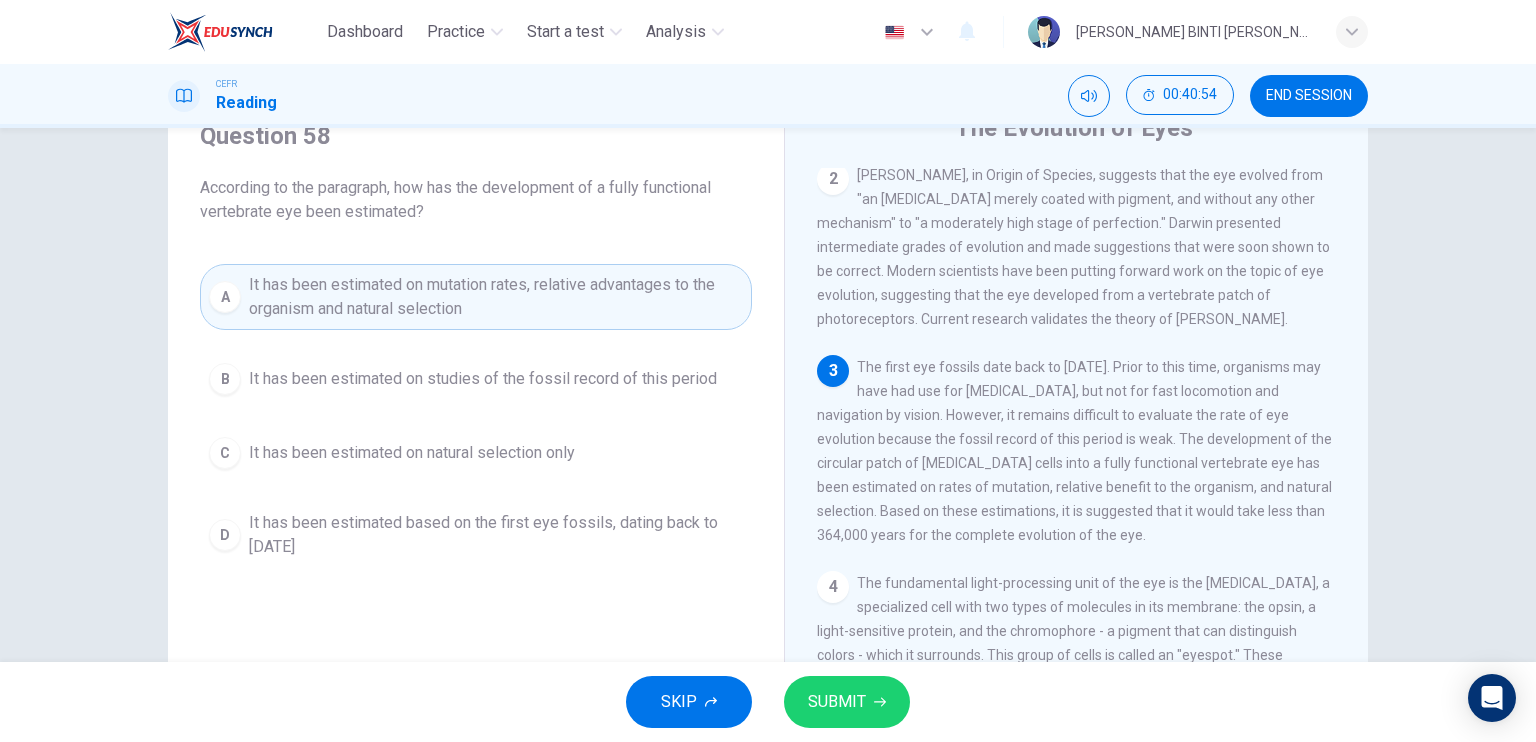 click on "SUBMIT" at bounding box center [847, 702] 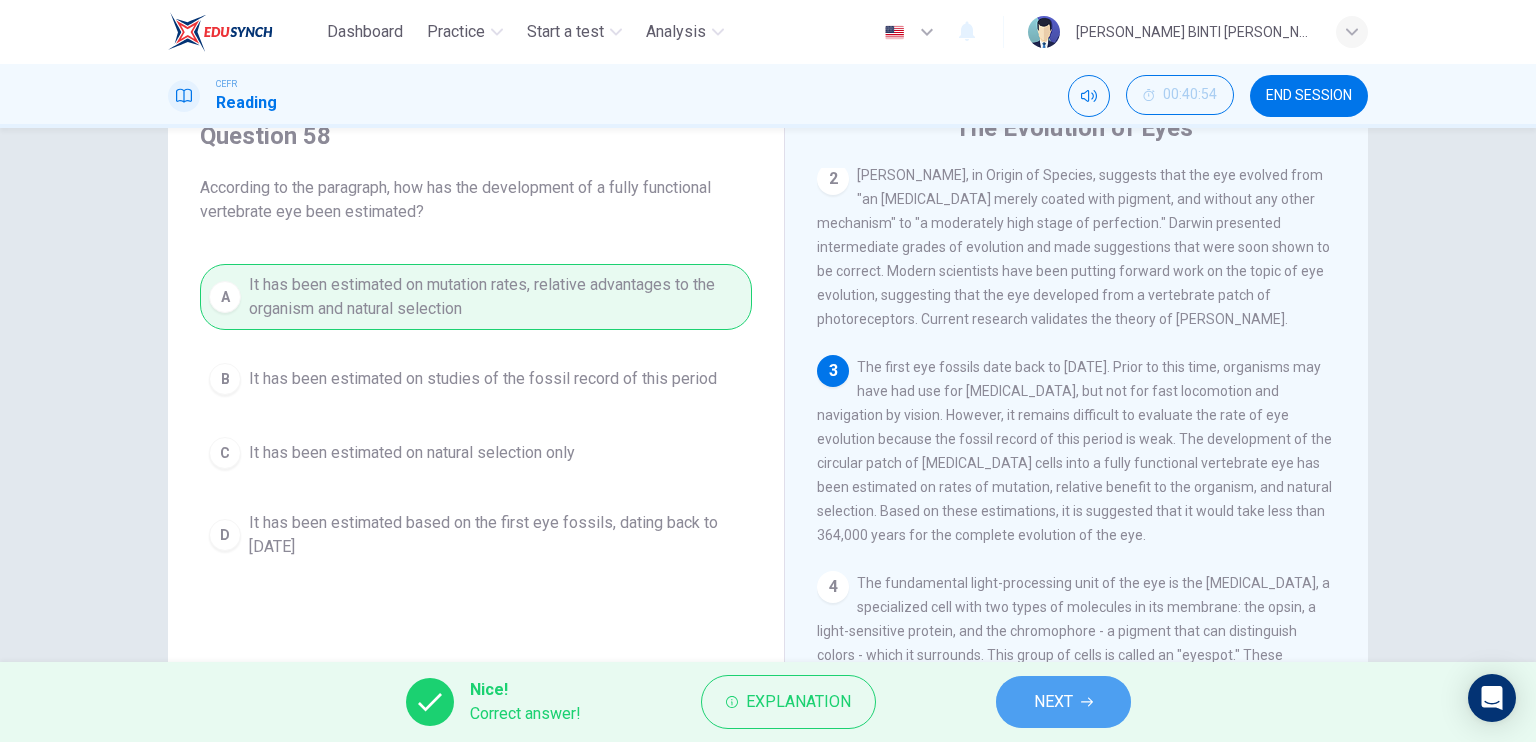 click on "NEXT" at bounding box center (1063, 702) 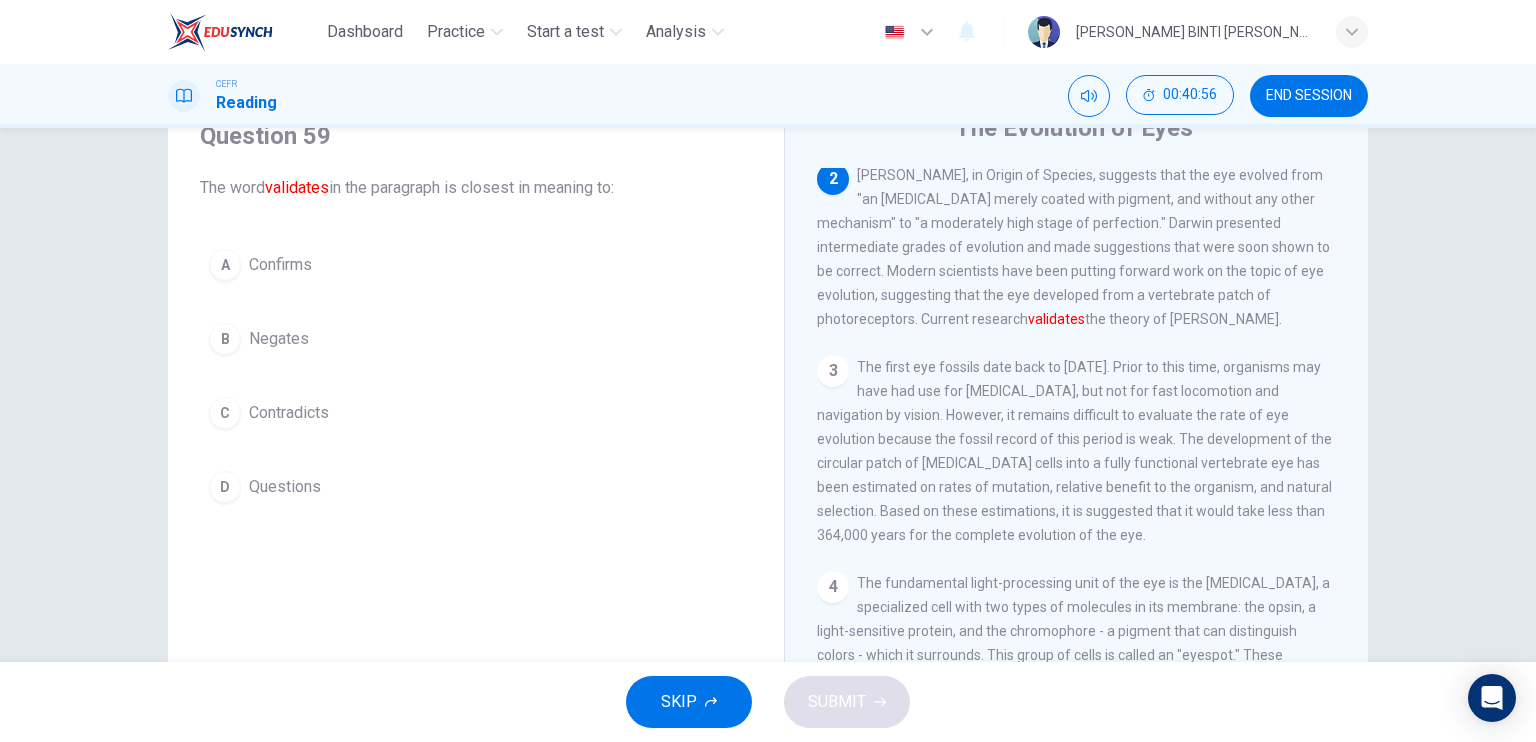 click on "A Confirms" at bounding box center (476, 265) 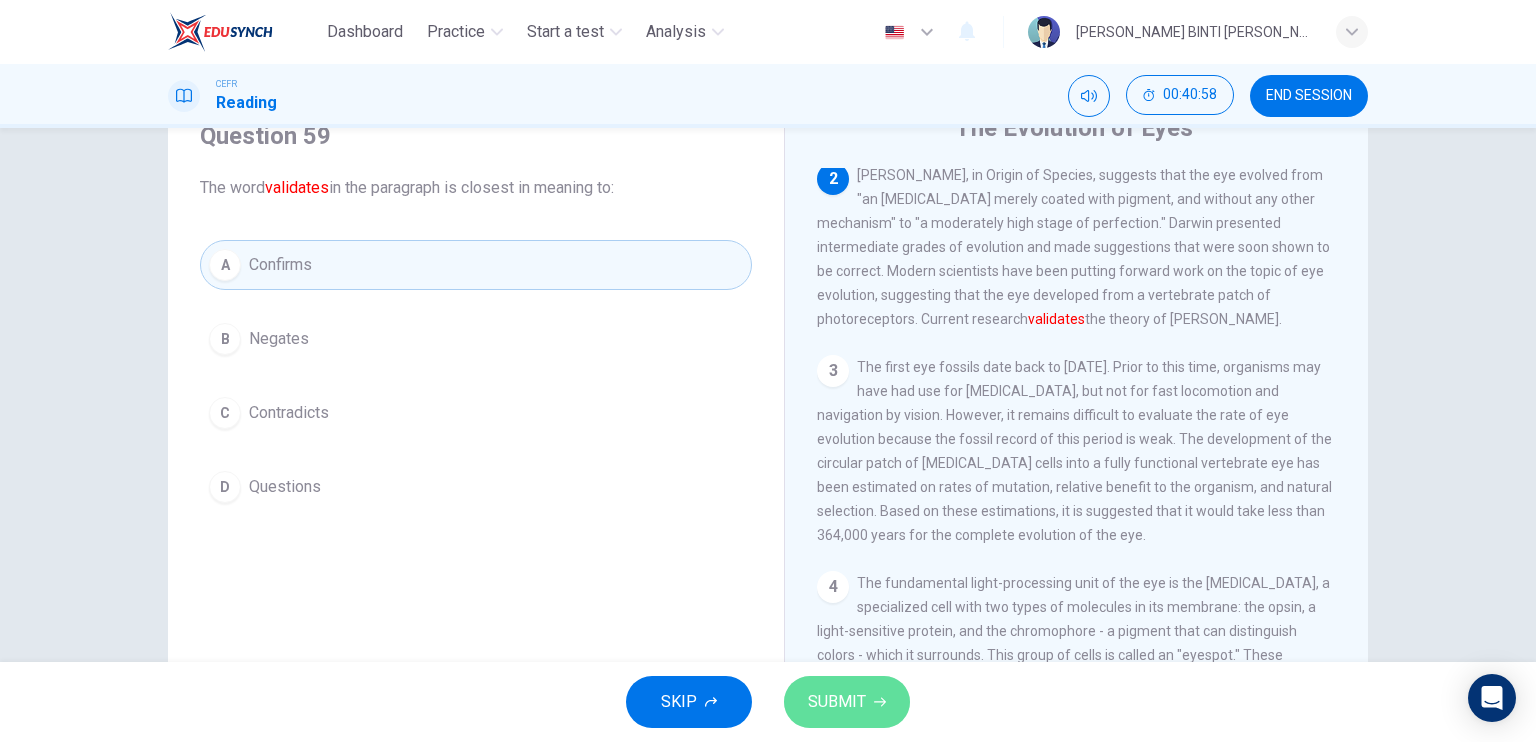 click on "SUBMIT" at bounding box center [847, 702] 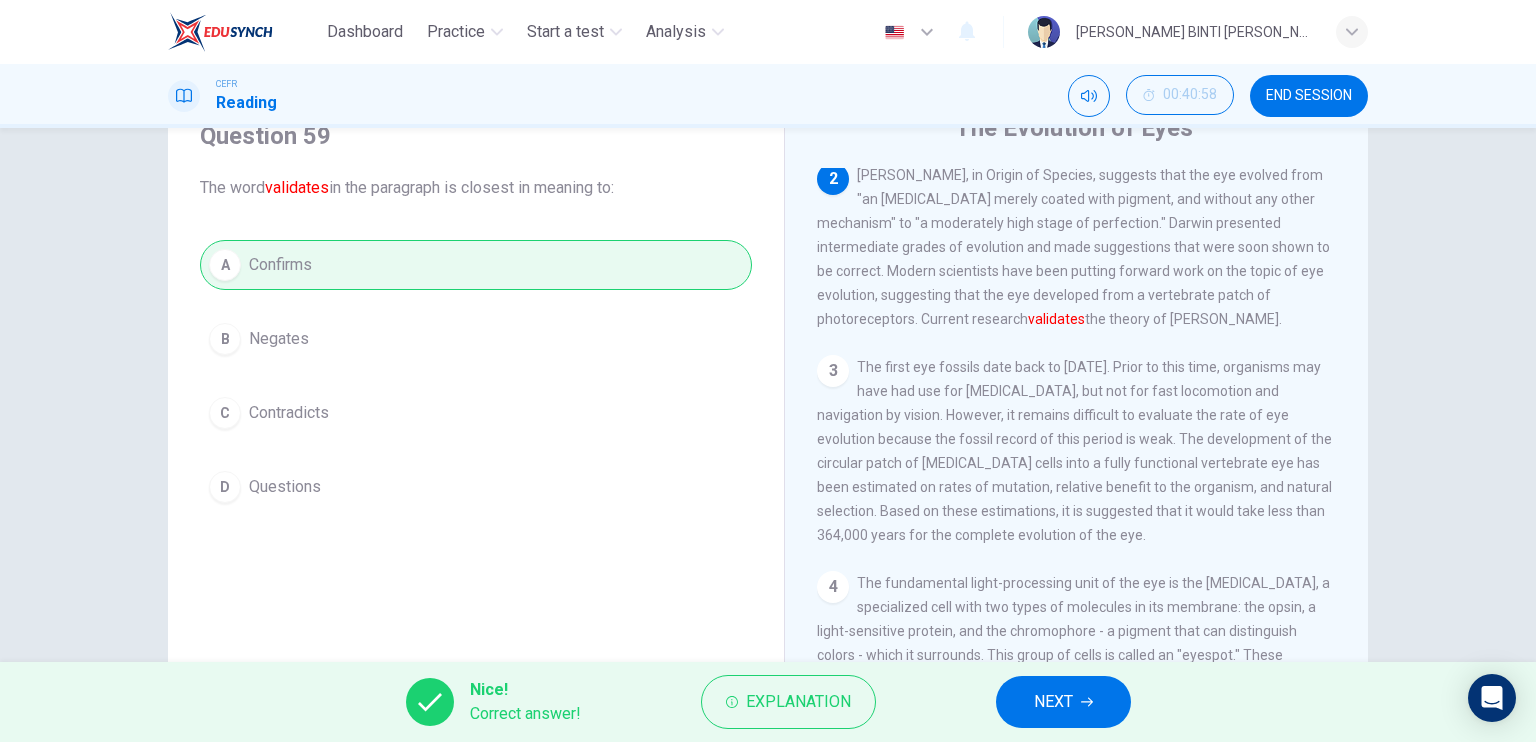 click on "Nice! Correct answer! Explanation NEXT" at bounding box center (768, 702) 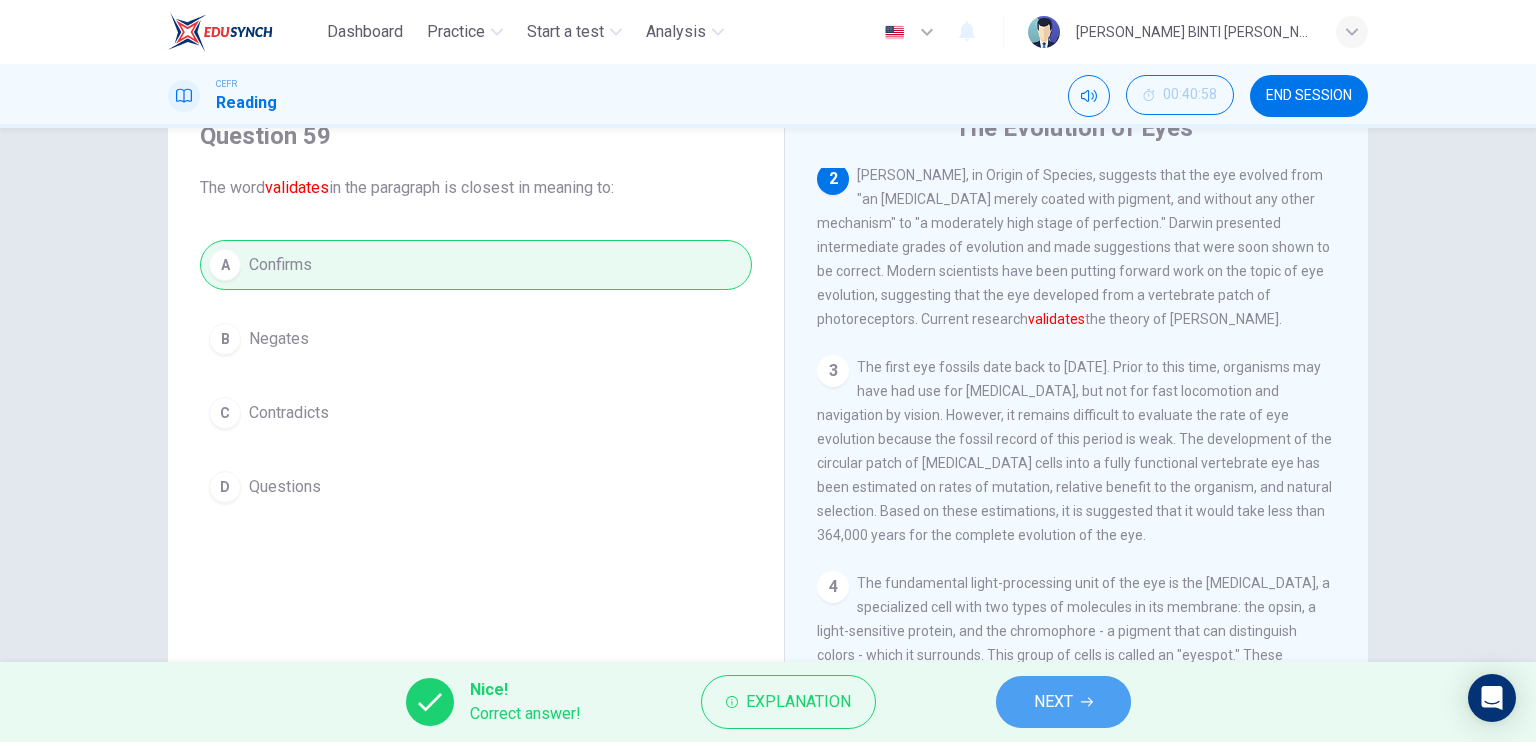 click on "NEXT" at bounding box center (1063, 702) 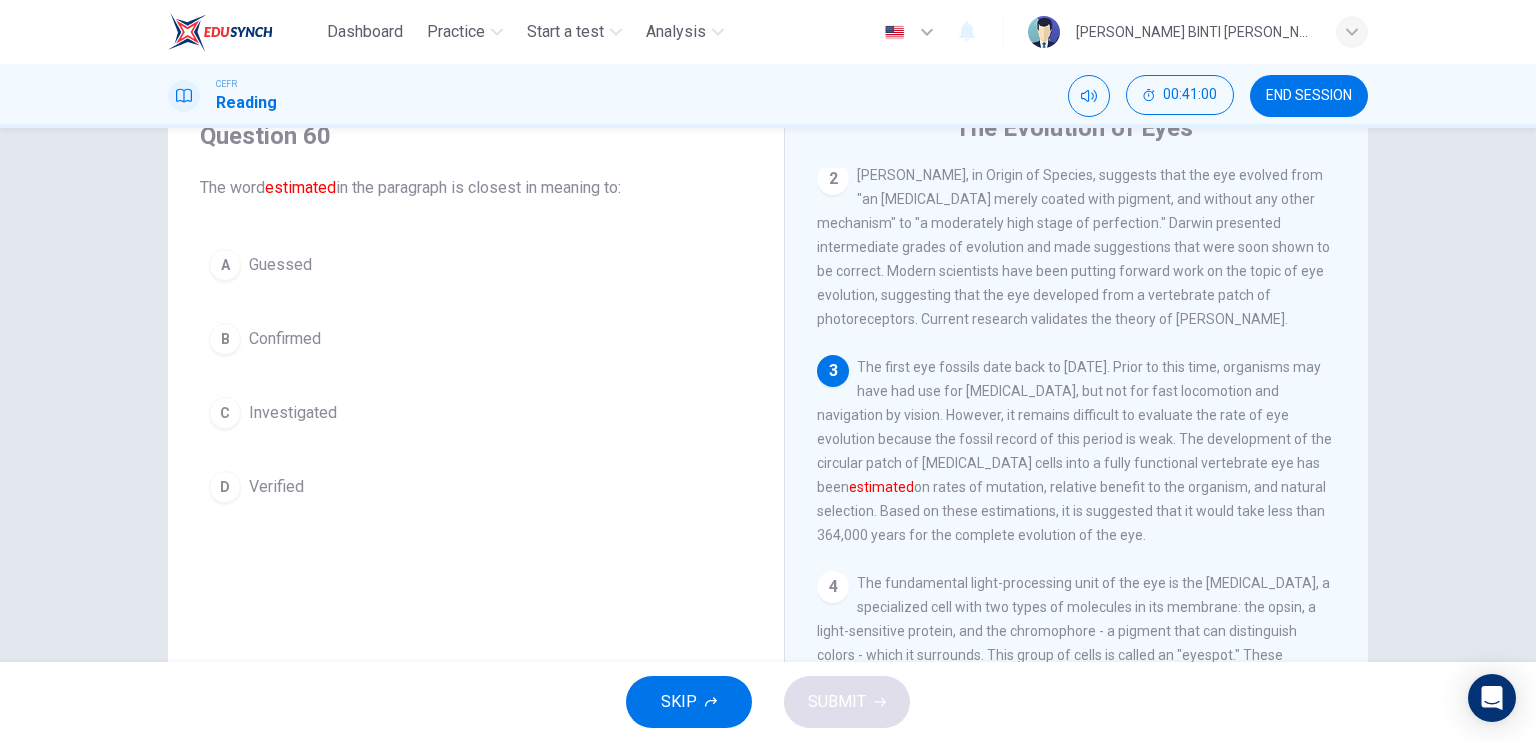 click on "A" at bounding box center [225, 265] 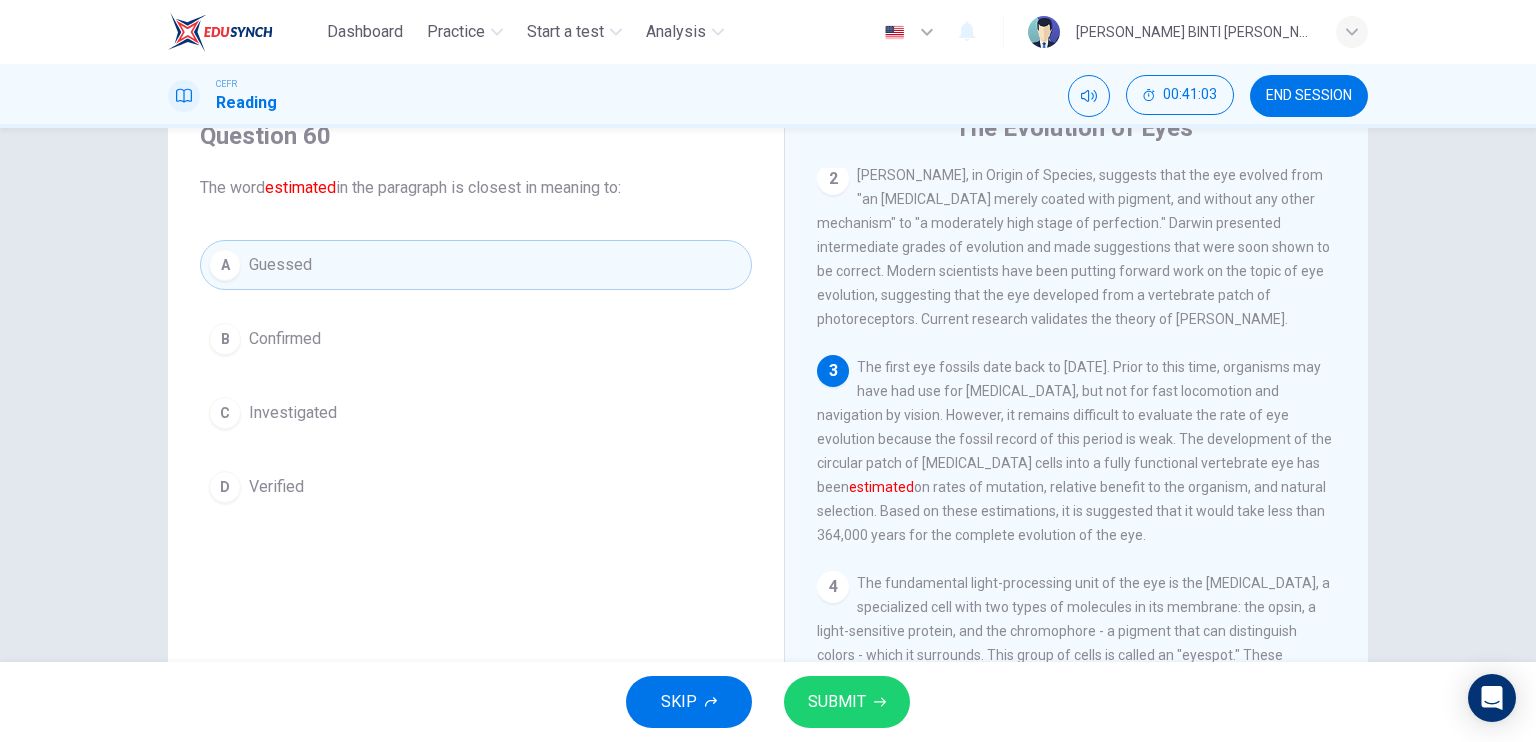 click on "SUBMIT" at bounding box center (837, 702) 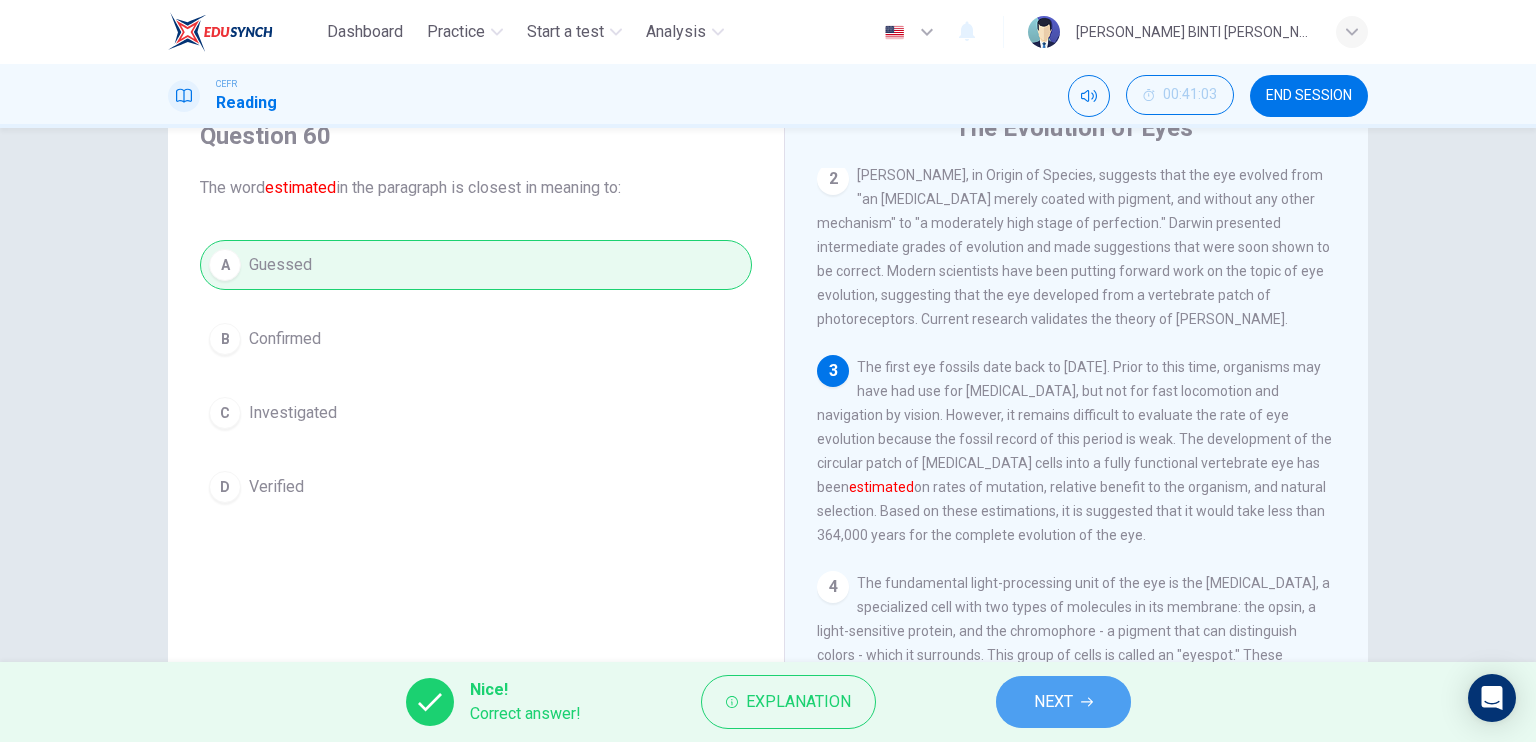 click on "NEXT" at bounding box center [1053, 702] 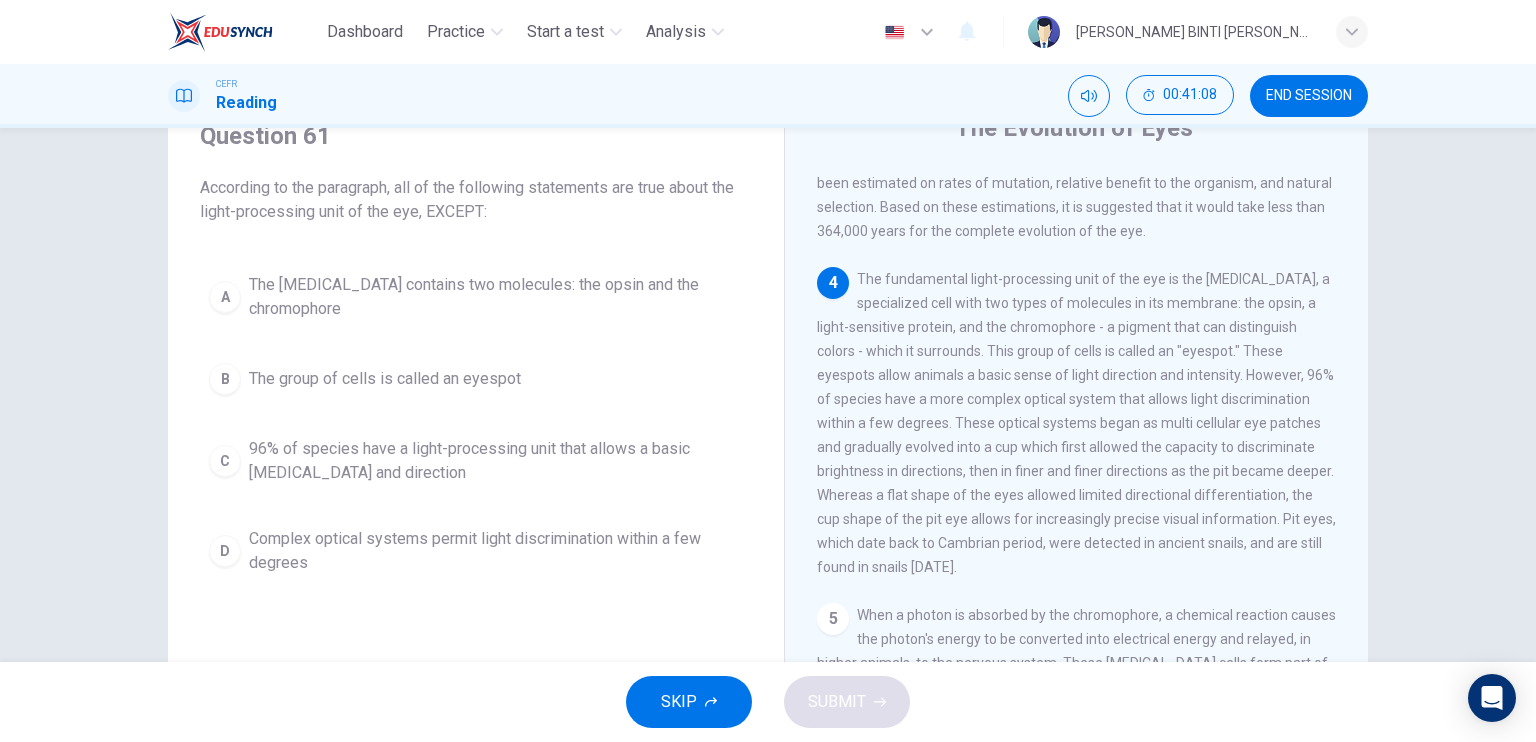 scroll, scrollTop: 466, scrollLeft: 0, axis: vertical 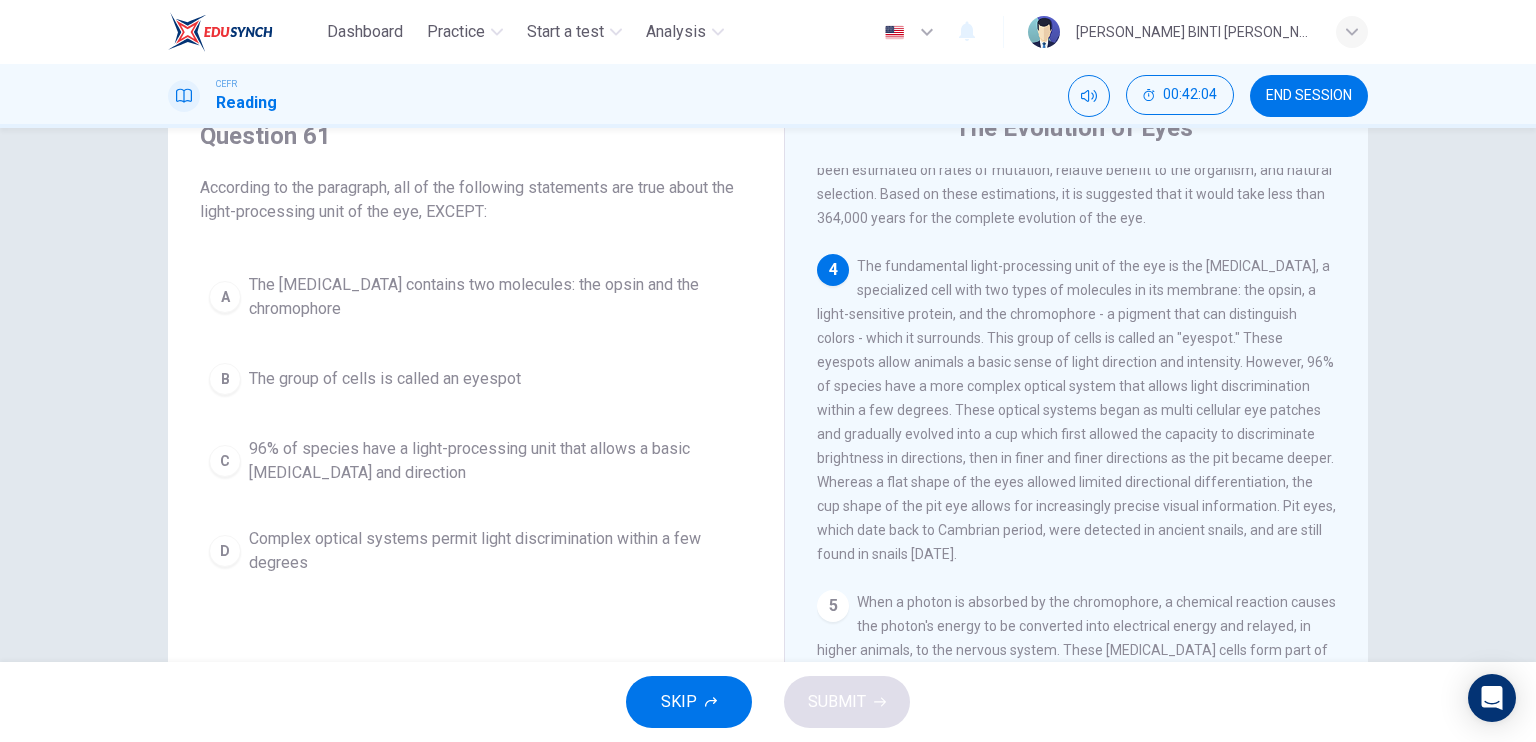 click on "C 96% of species have a light-processing unit that allows a basic [MEDICAL_DATA] and direction" at bounding box center [476, 461] 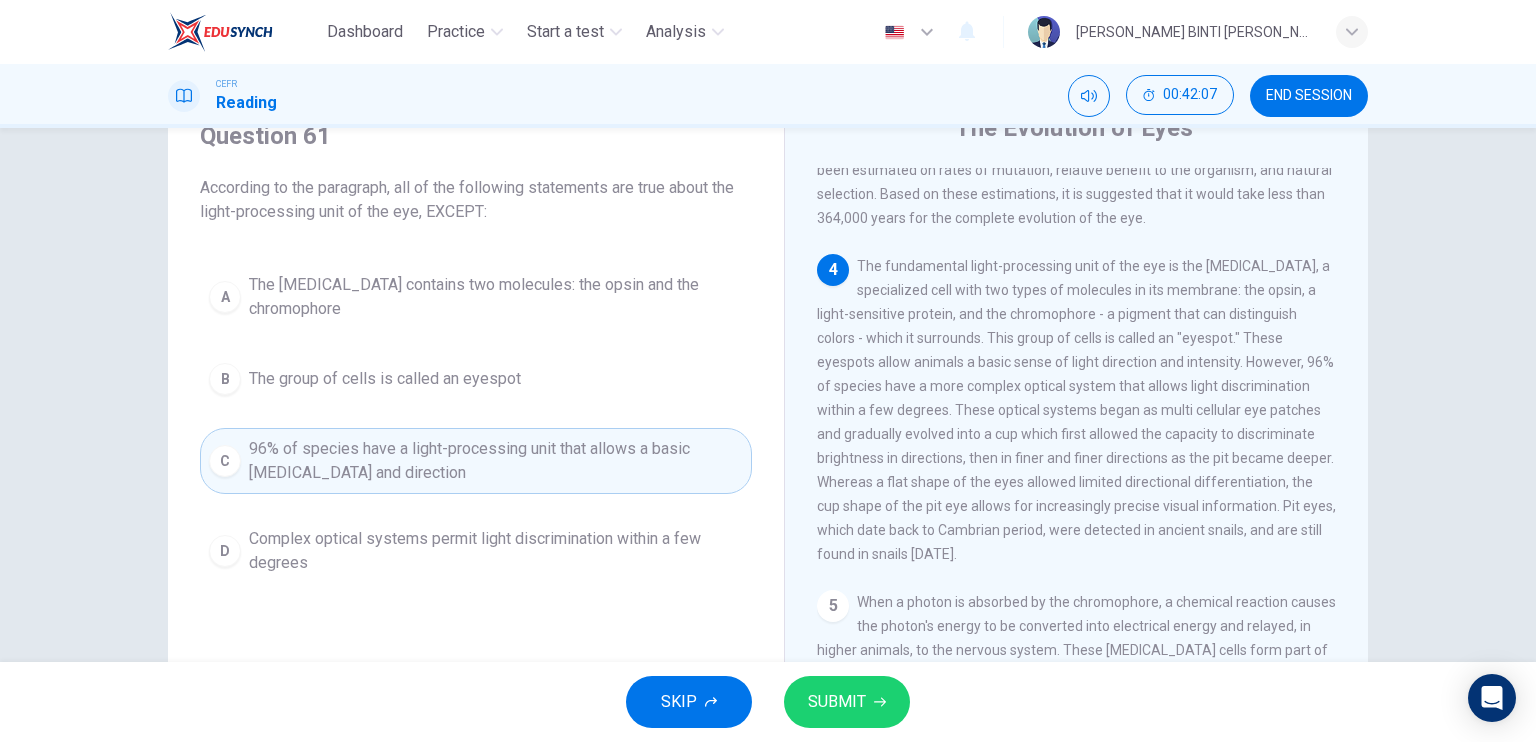 click on "SUBMIT" at bounding box center [837, 702] 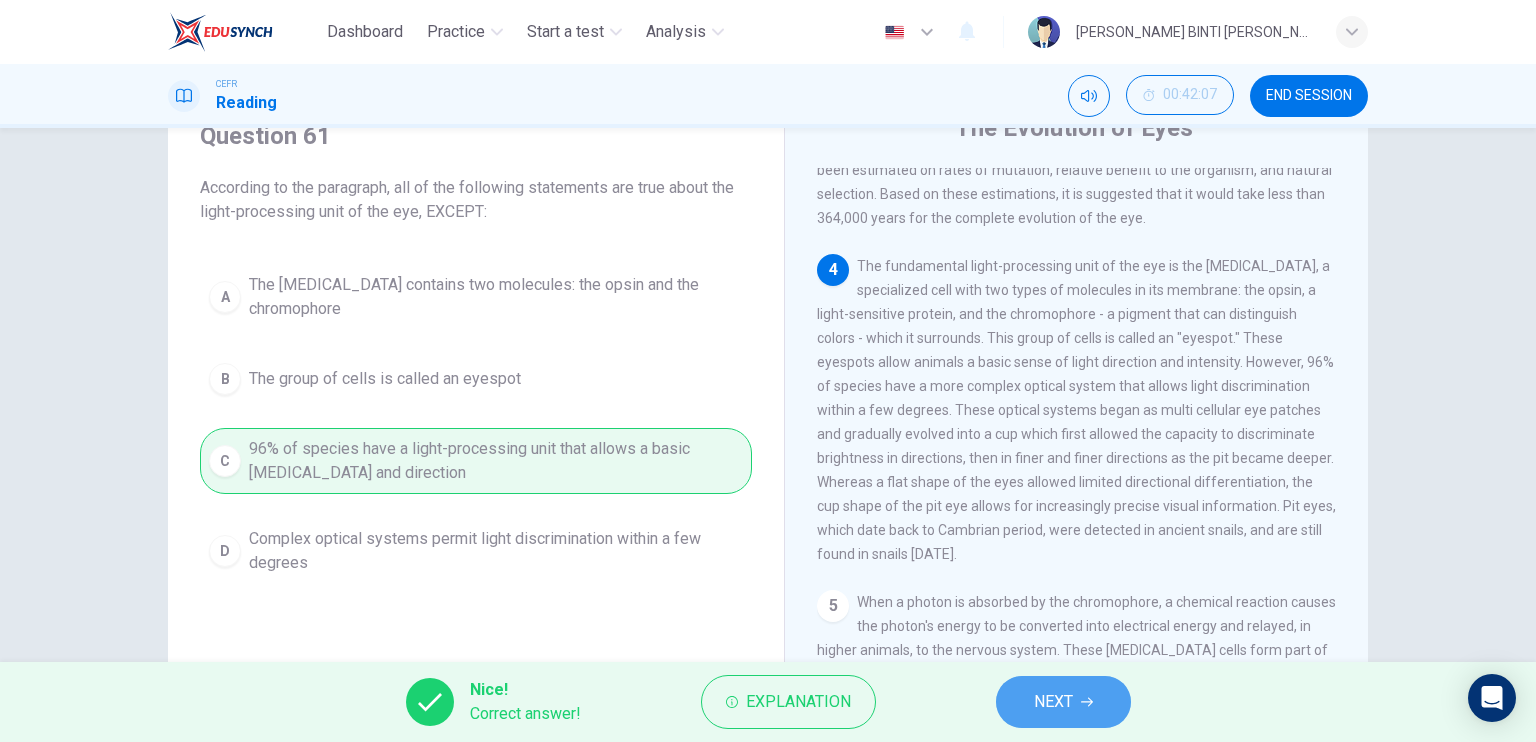 click on "NEXT" at bounding box center (1063, 702) 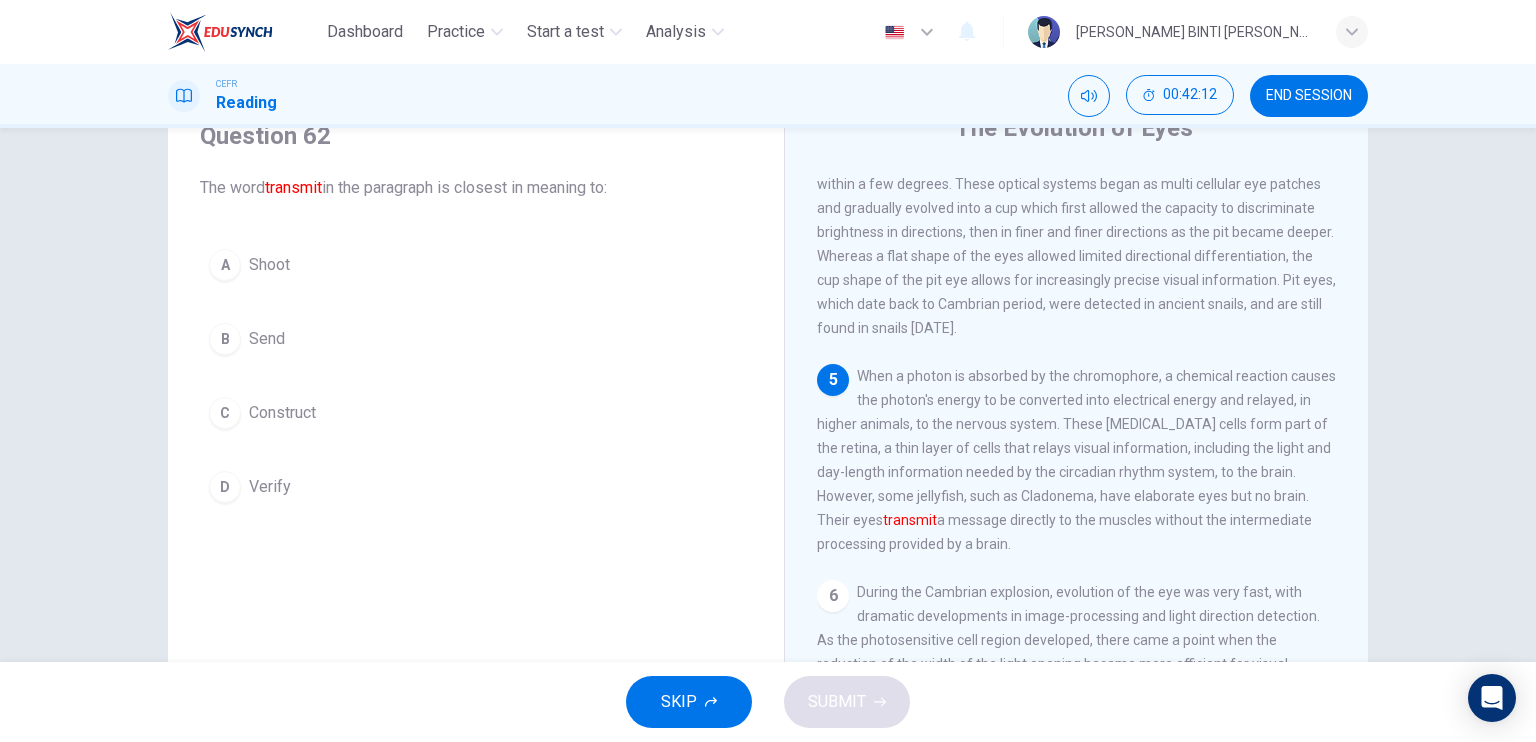 scroll, scrollTop: 695, scrollLeft: 0, axis: vertical 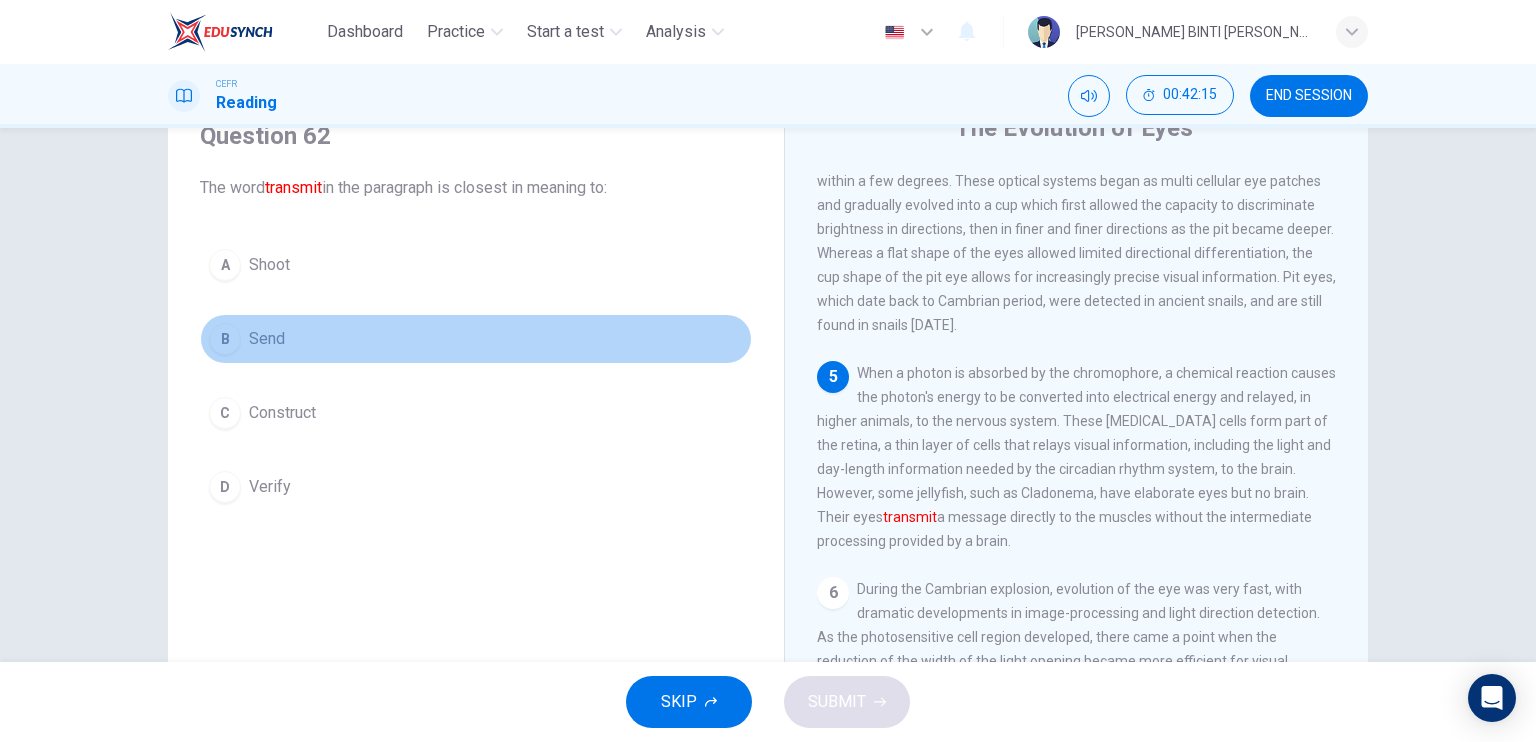 click on "B" at bounding box center [225, 339] 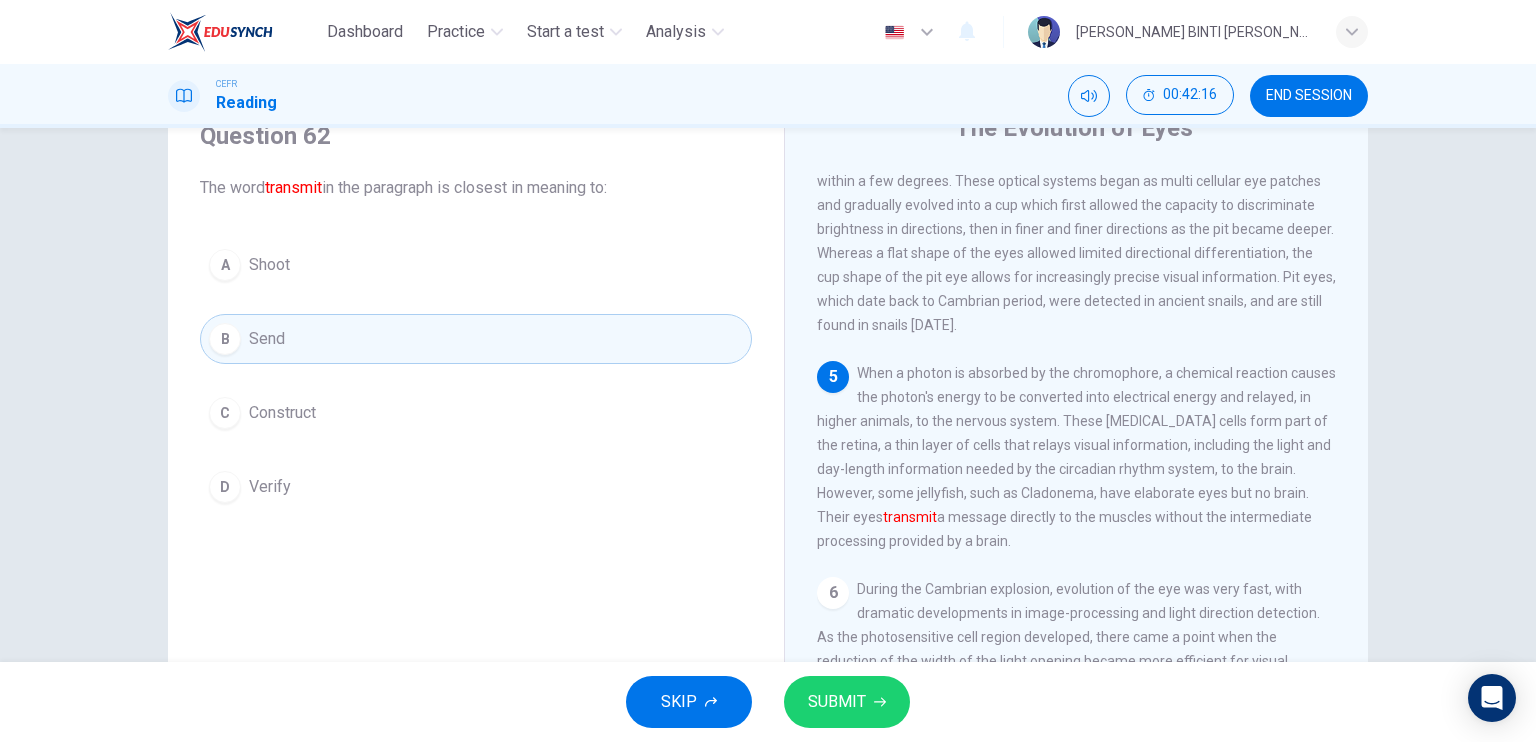 click on "SKIP SUBMIT" at bounding box center [768, 702] 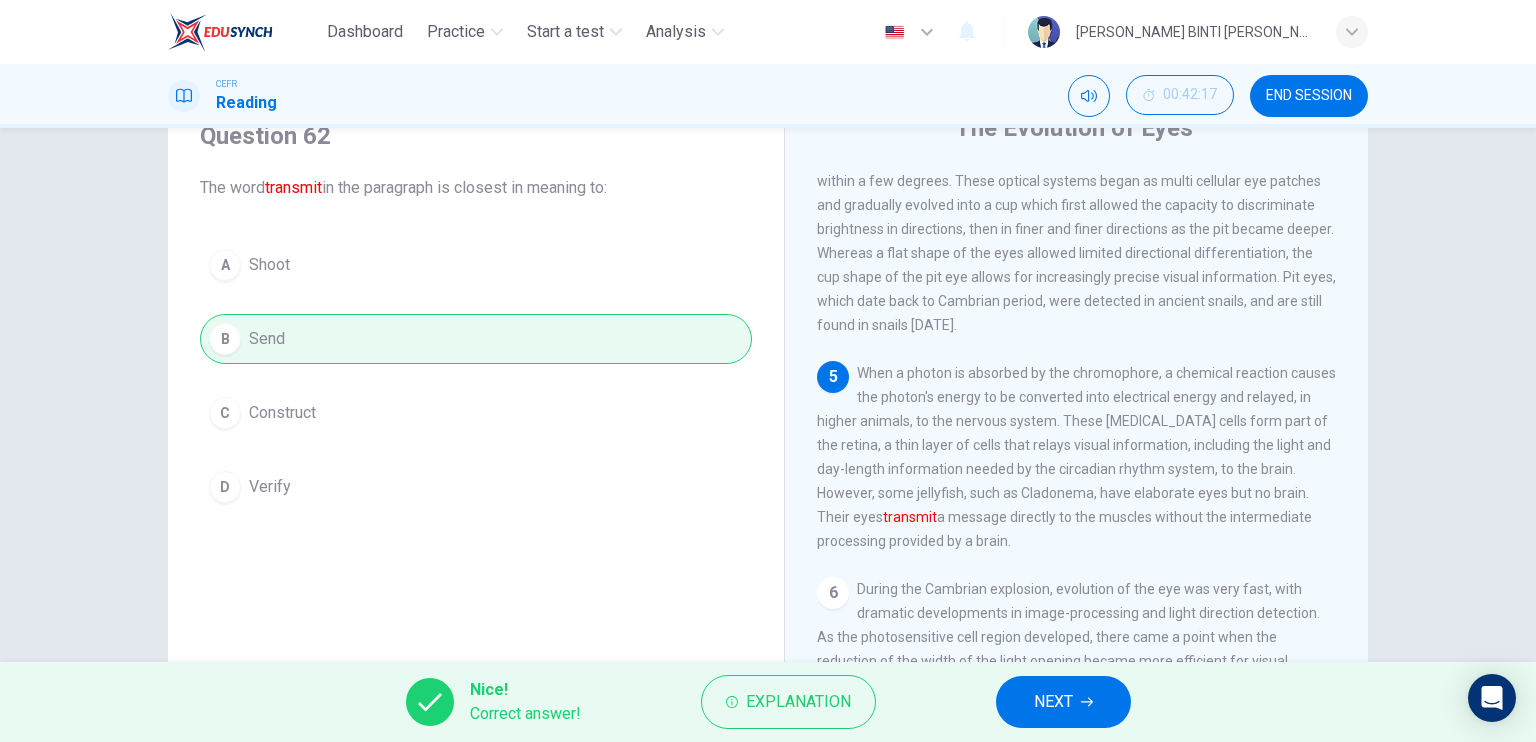 click on "NEXT" at bounding box center (1063, 702) 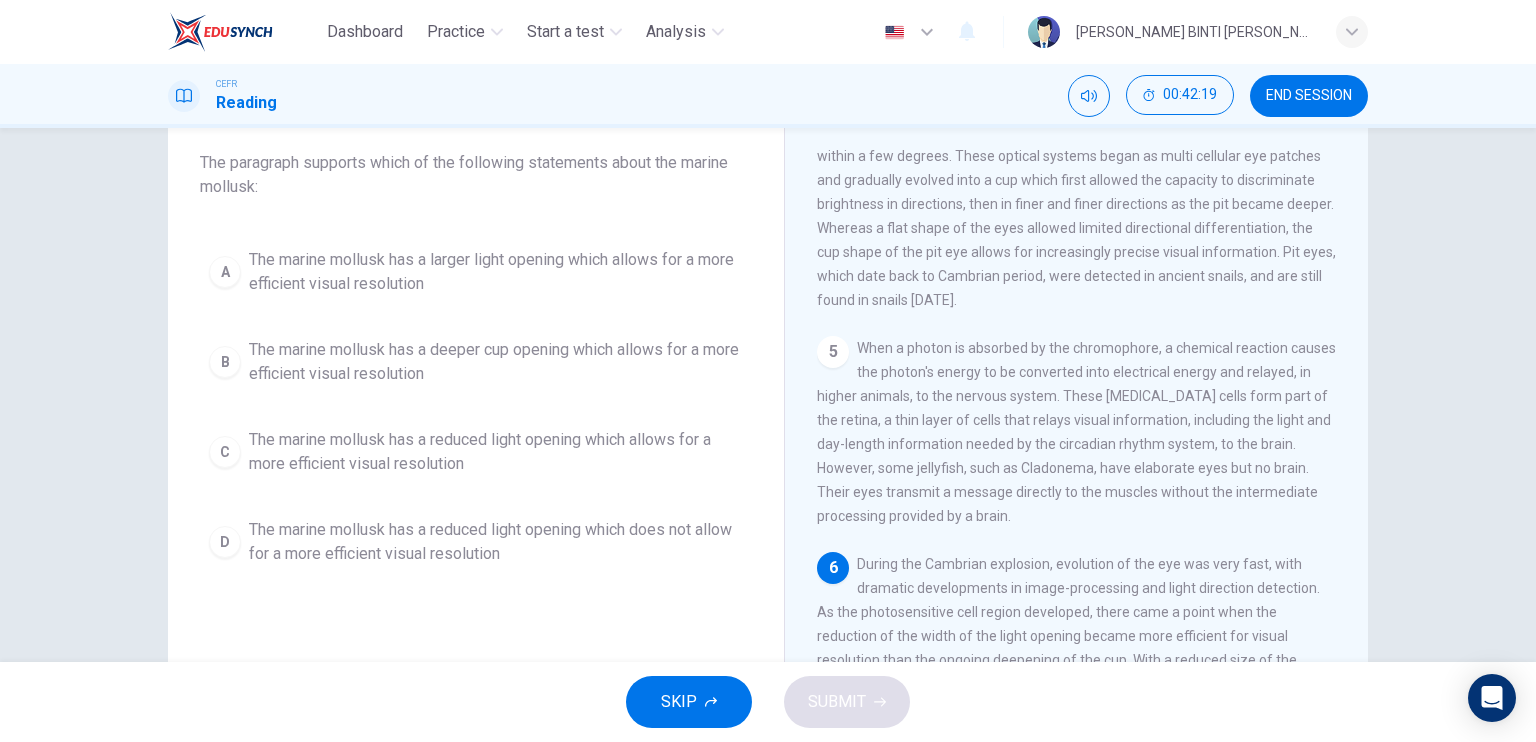 scroll, scrollTop: 111, scrollLeft: 0, axis: vertical 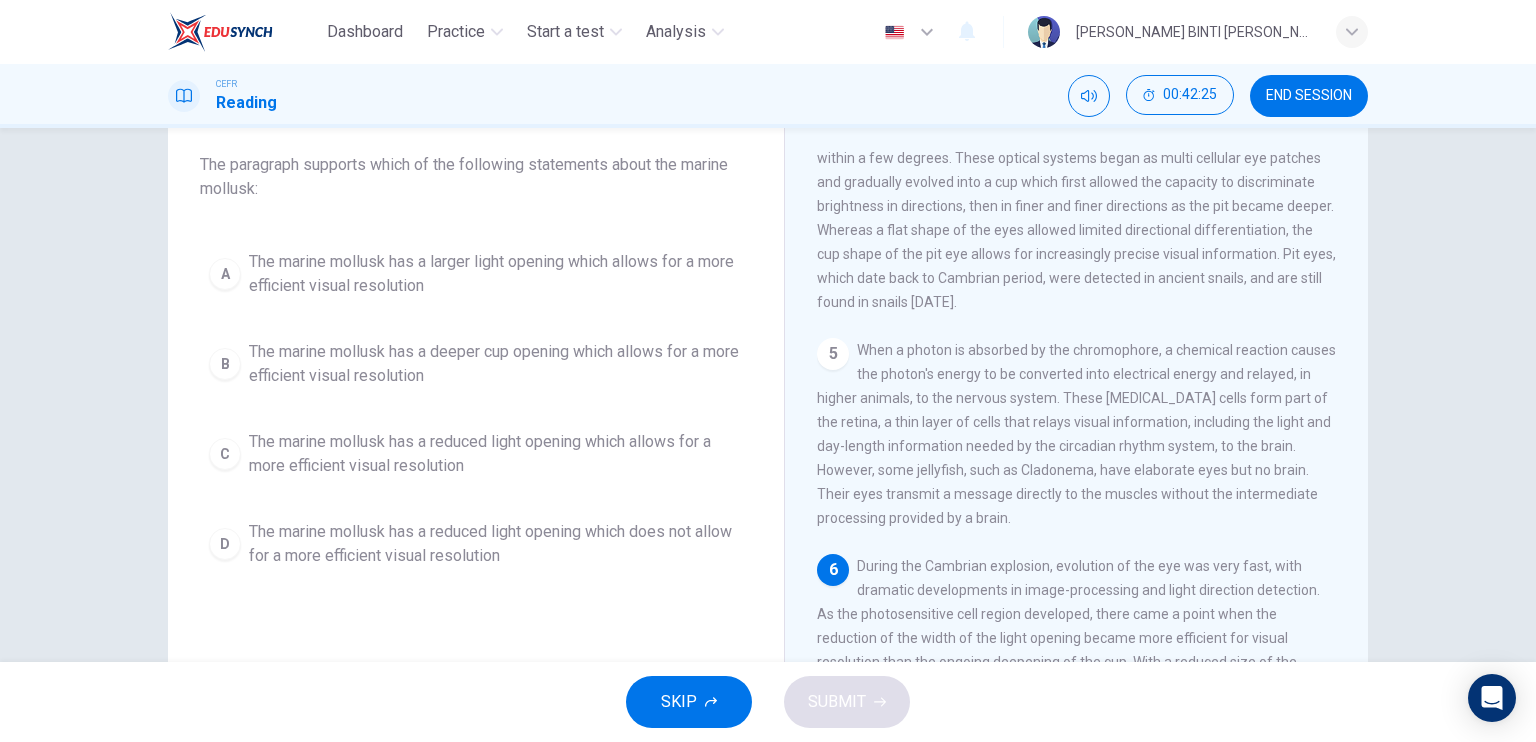 drag, startPoint x: 1361, startPoint y: 506, endPoint x: 1354, endPoint y: 531, distance: 25.96151 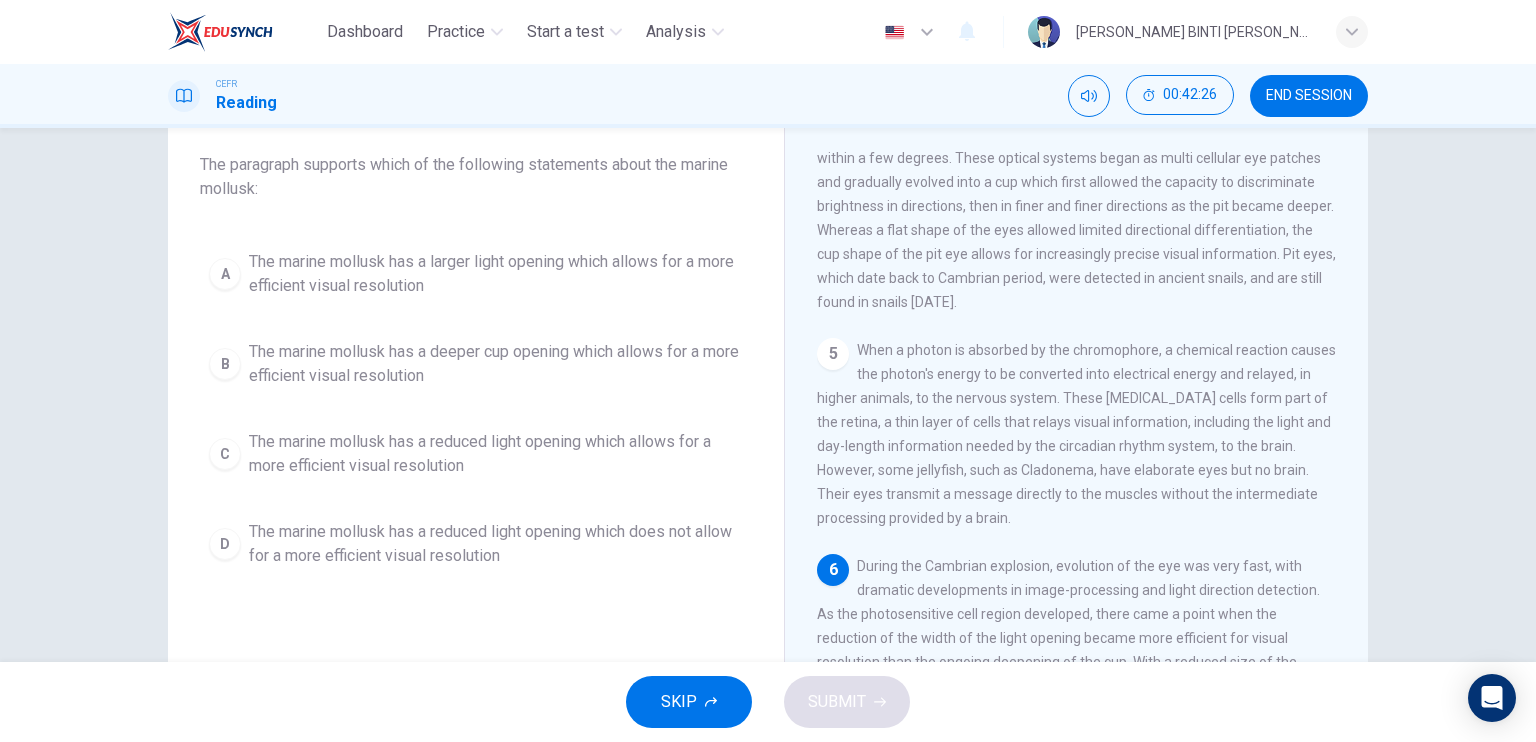 drag, startPoint x: 1345, startPoint y: 527, endPoint x: 1345, endPoint y: 562, distance: 35 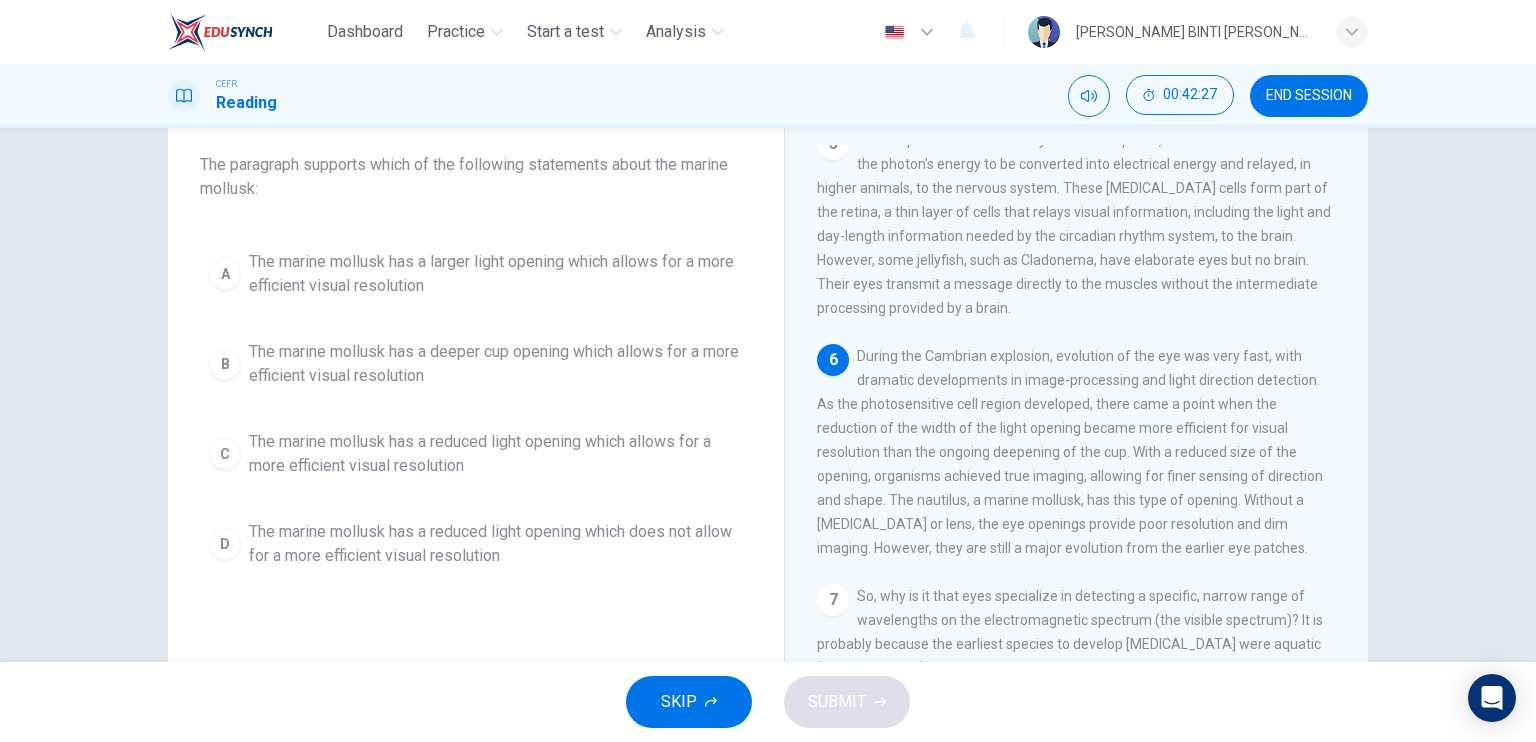 scroll, scrollTop: 949, scrollLeft: 0, axis: vertical 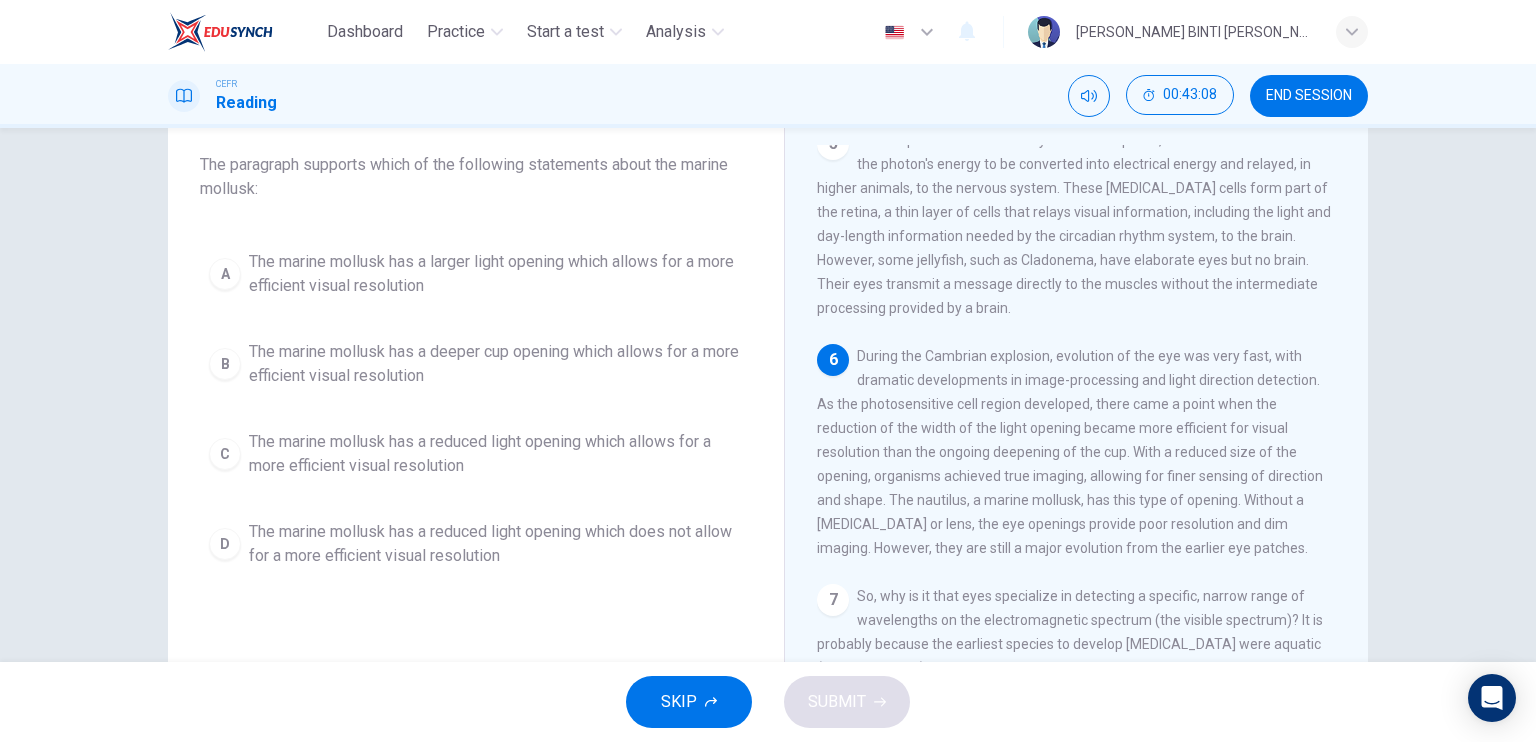 click on "C" at bounding box center [225, 454] 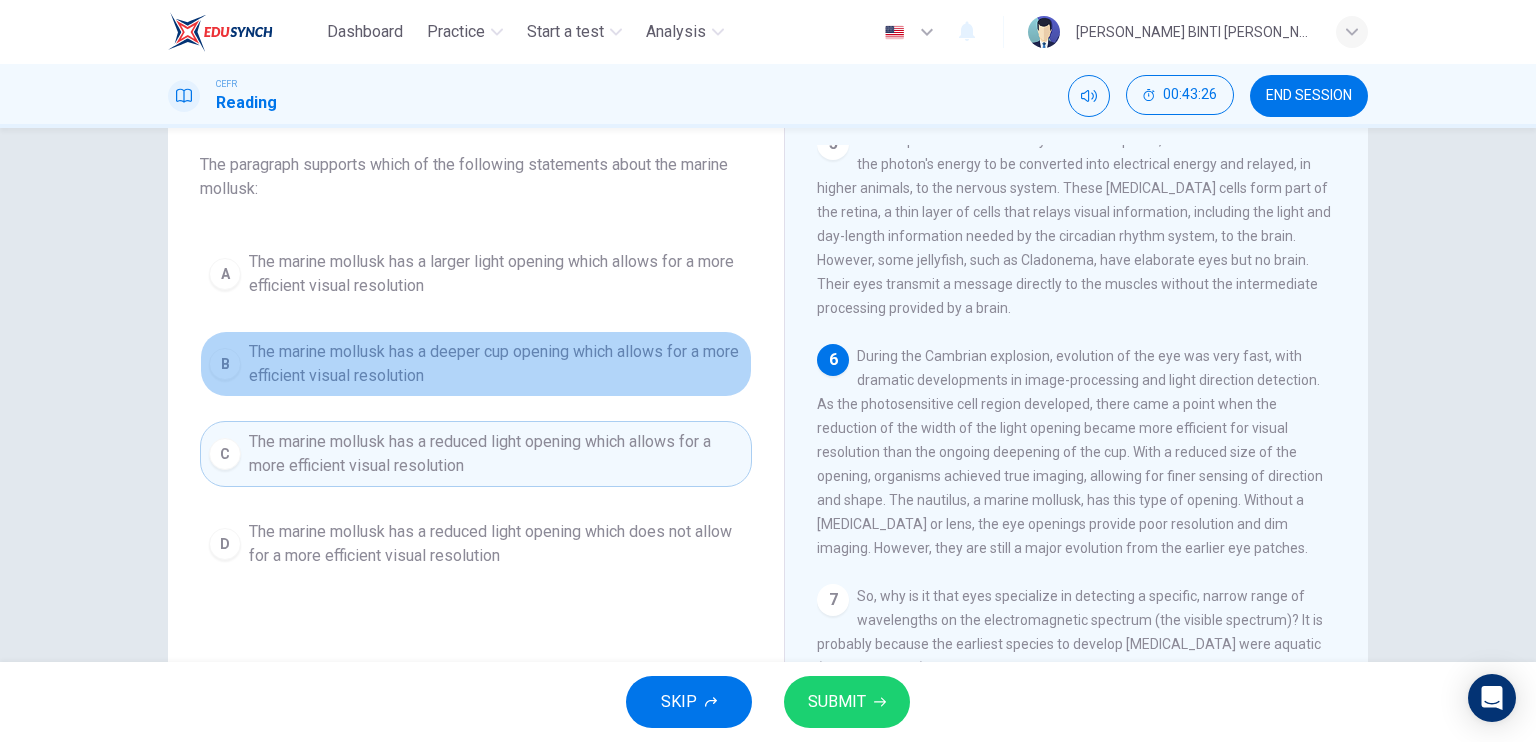 click on "B The marine mollusk has a deeper cup opening which allows for a more efficient visual resolution" at bounding box center (476, 364) 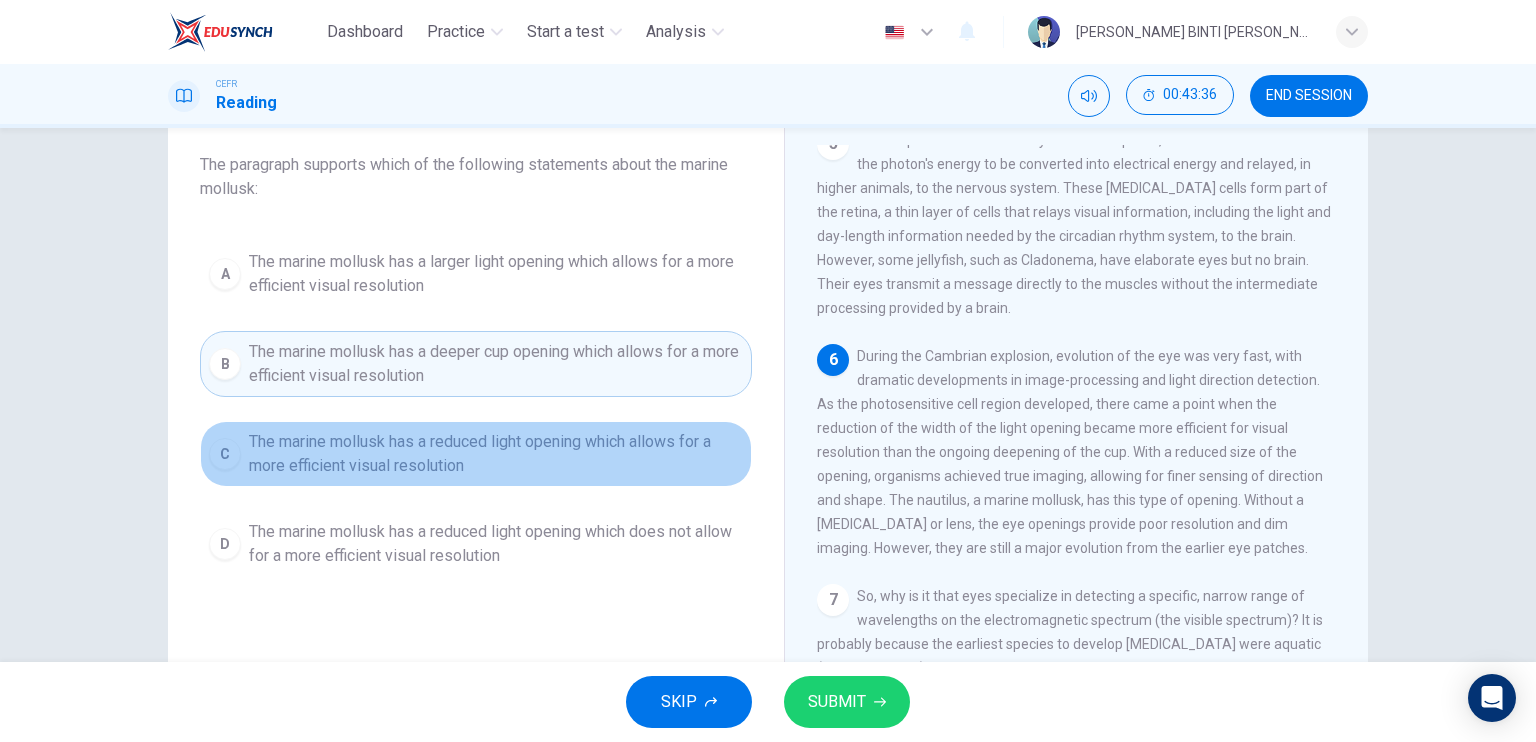 click on "C" at bounding box center (225, 454) 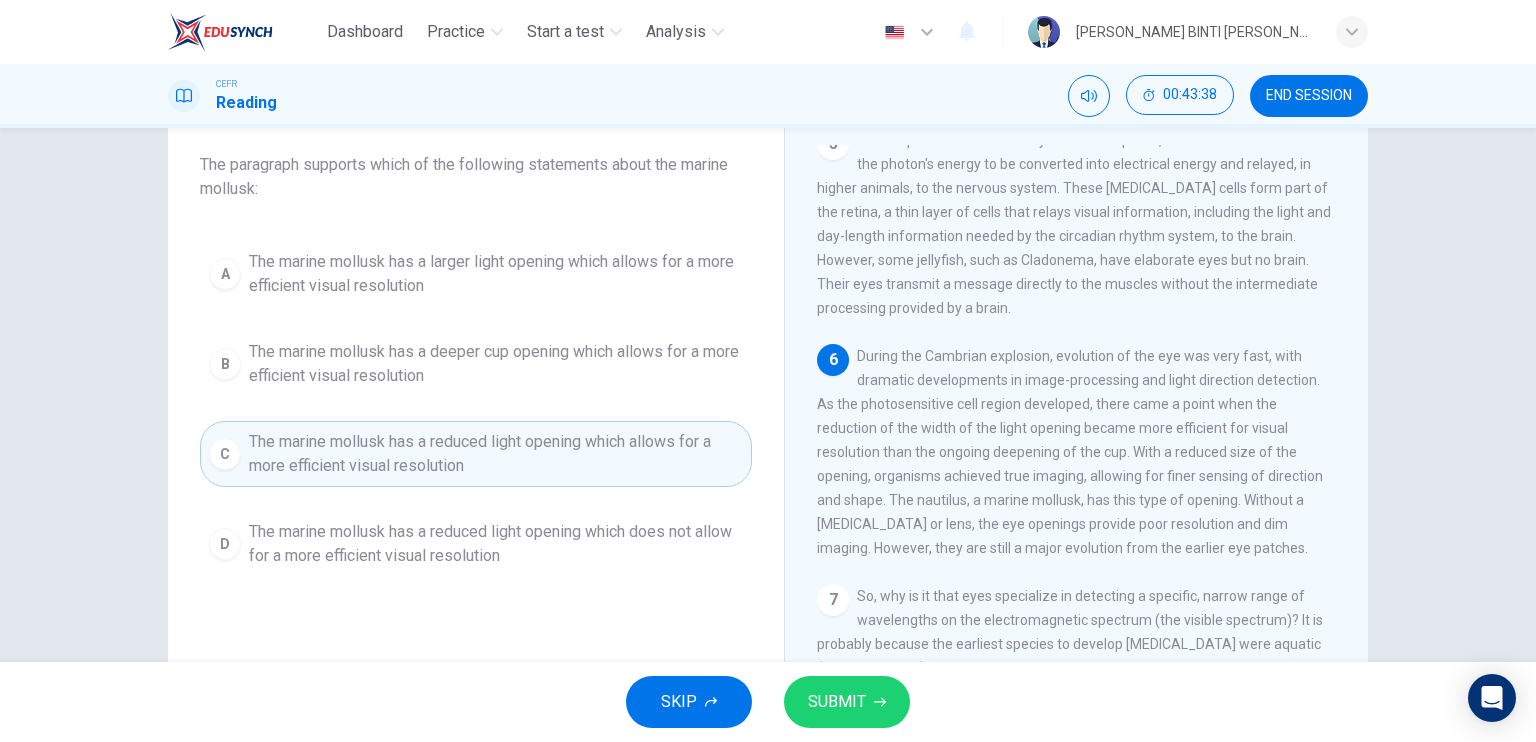 click on "SUBMIT" at bounding box center [847, 702] 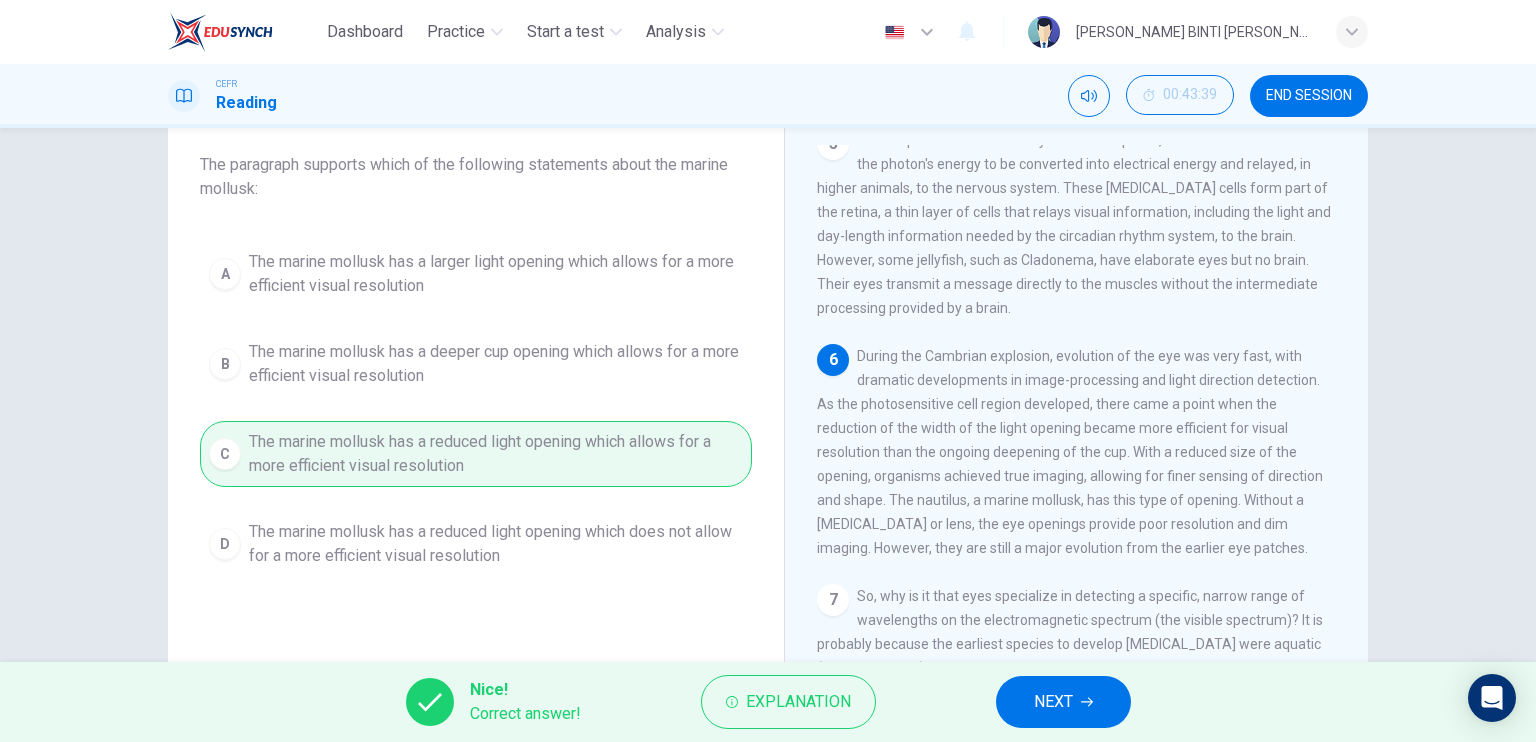 click on "NEXT" at bounding box center [1063, 702] 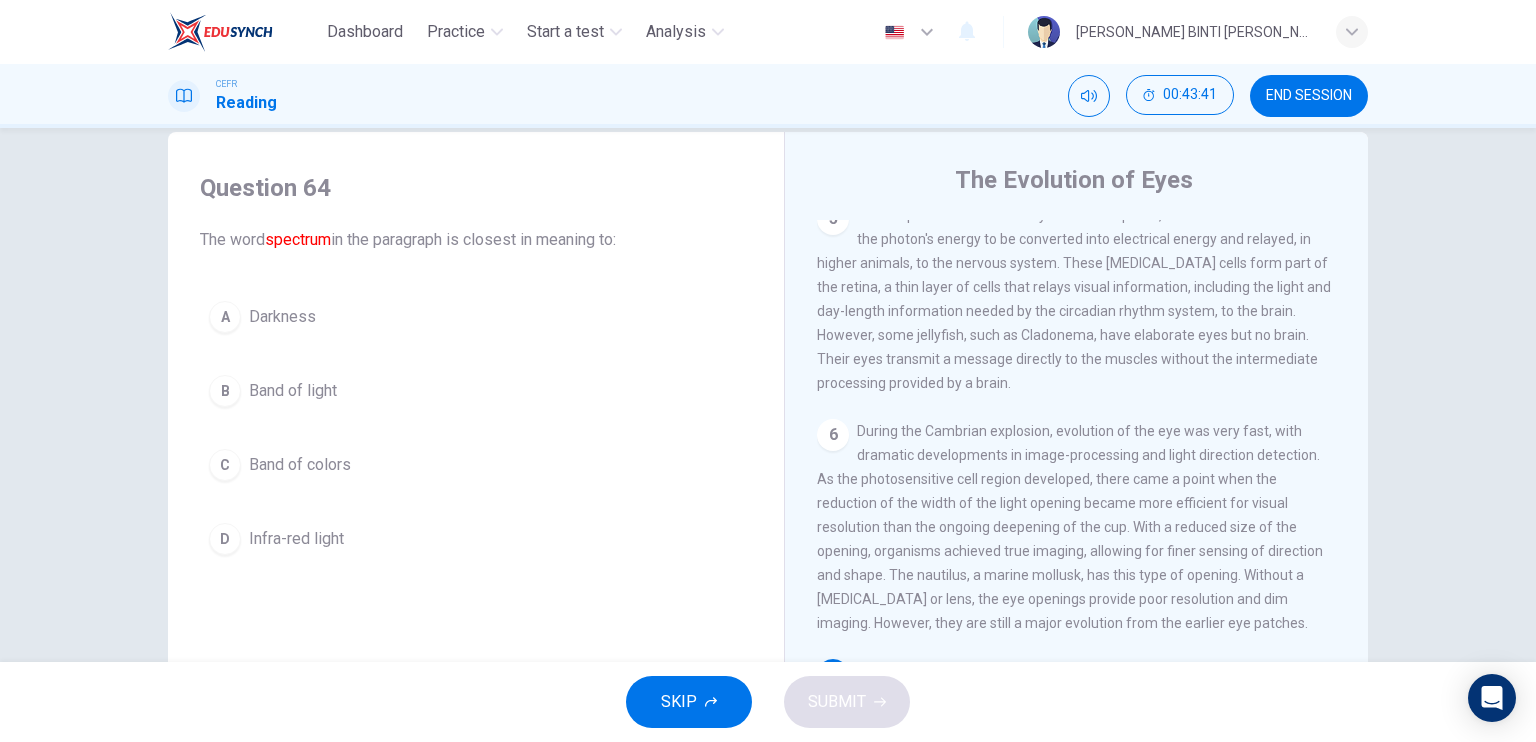 scroll, scrollTop: 0, scrollLeft: 0, axis: both 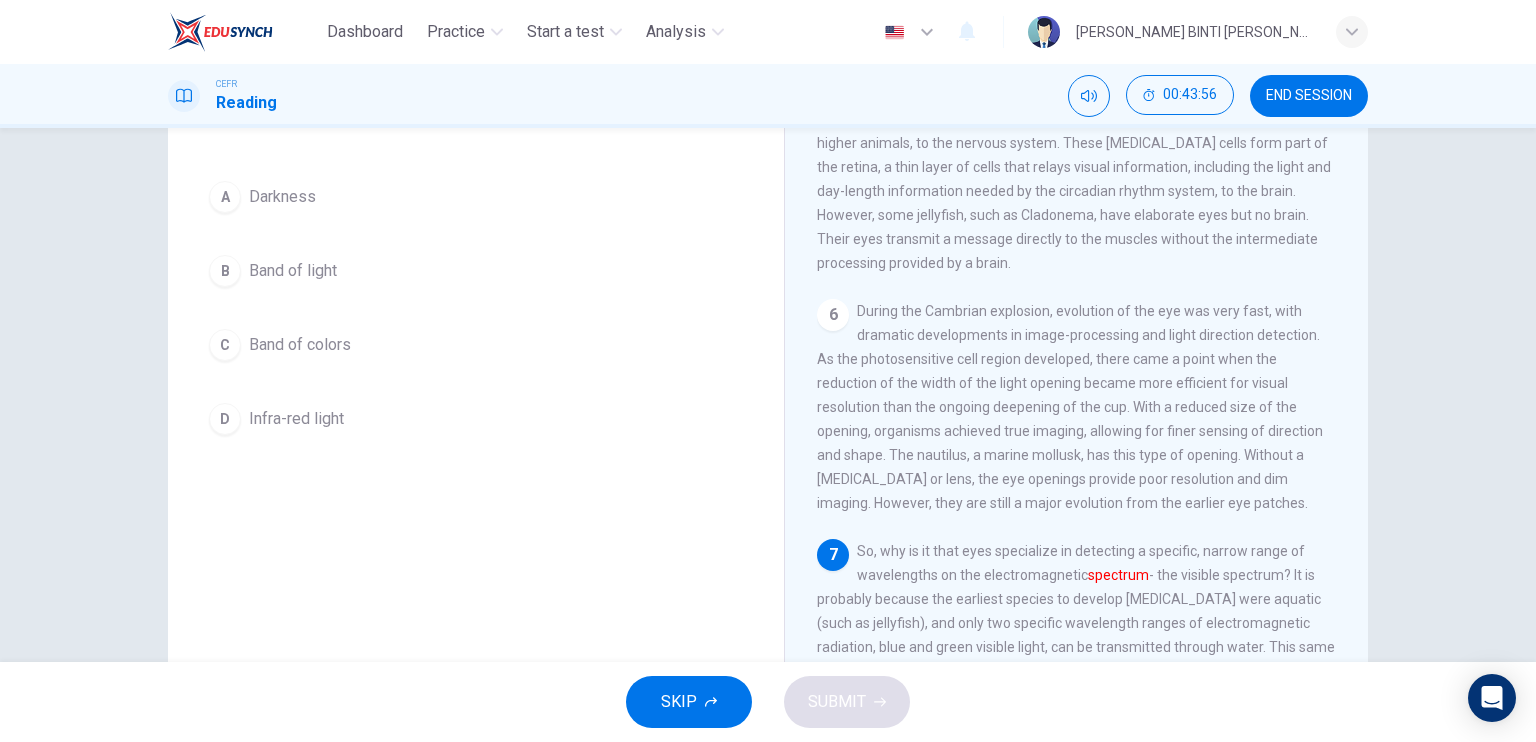 click on "C" at bounding box center (225, 345) 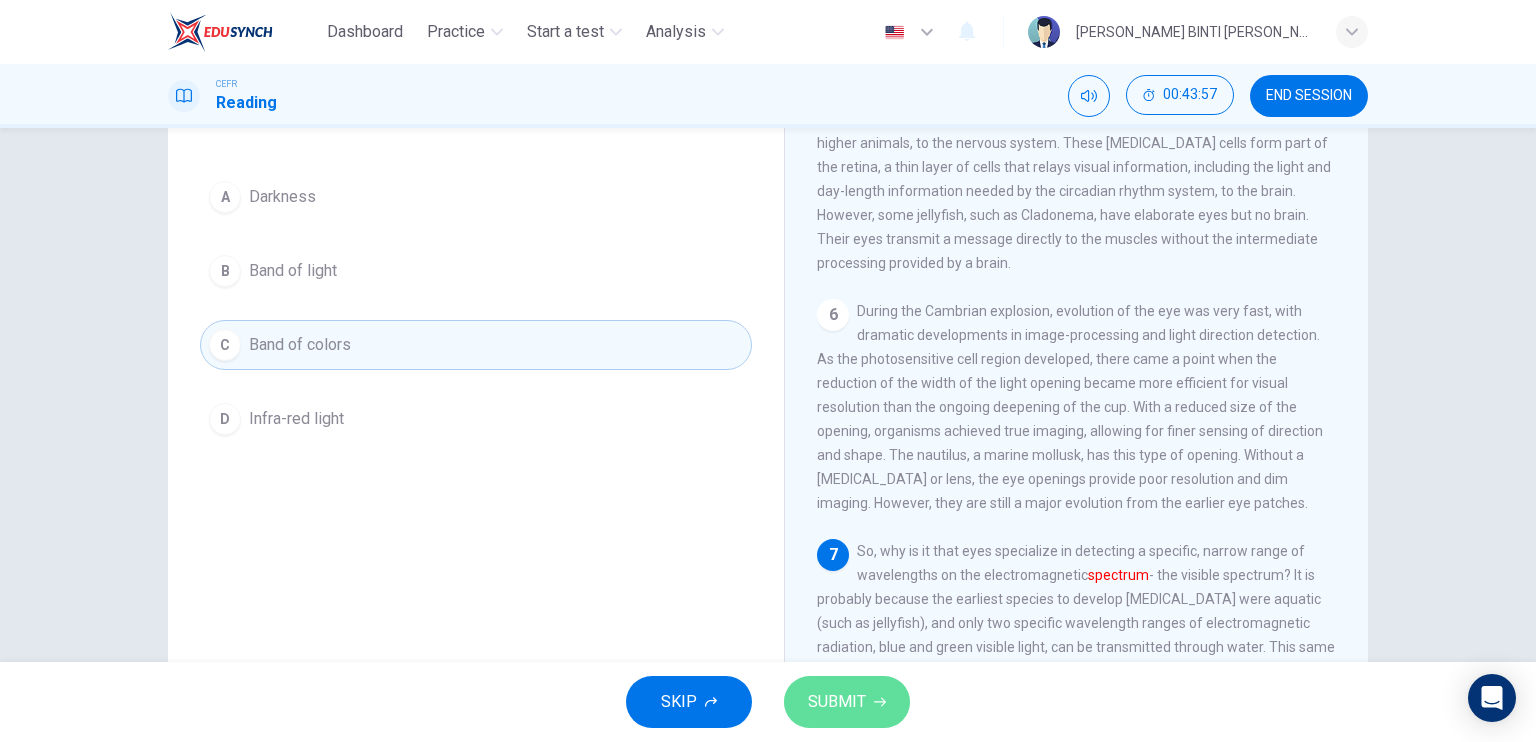 click on "SUBMIT" at bounding box center (837, 702) 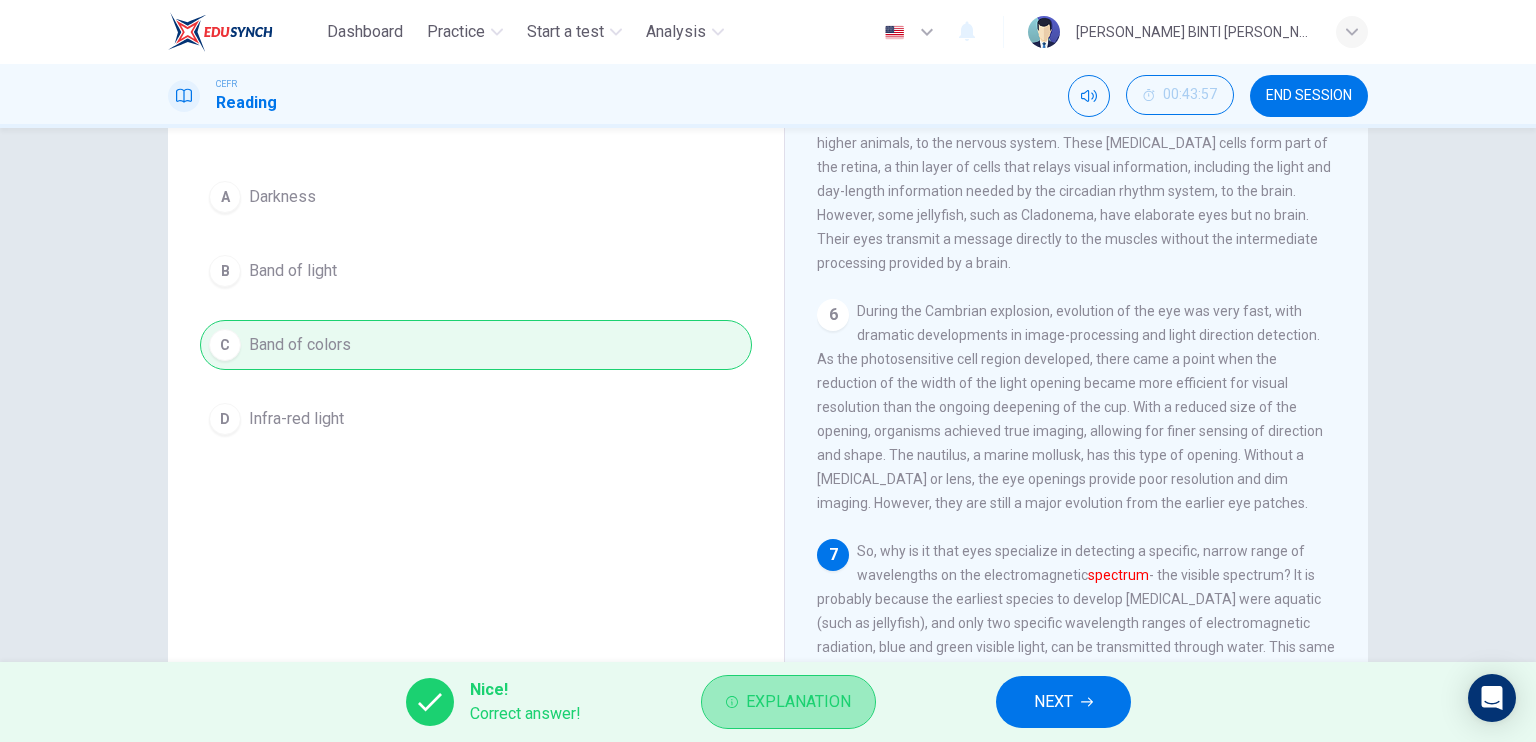 click on "Explanation" at bounding box center [788, 702] 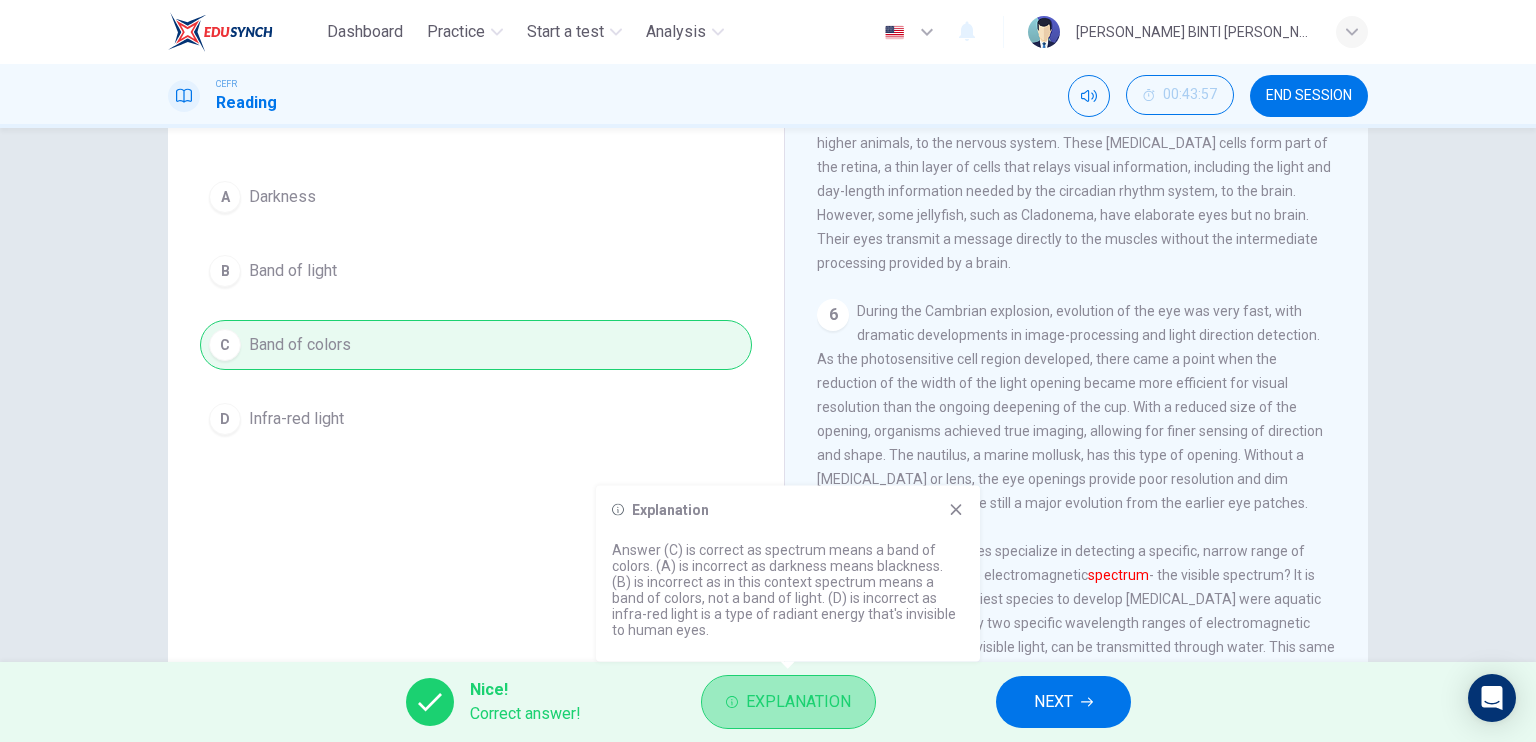 click on "Explanation" at bounding box center (788, 702) 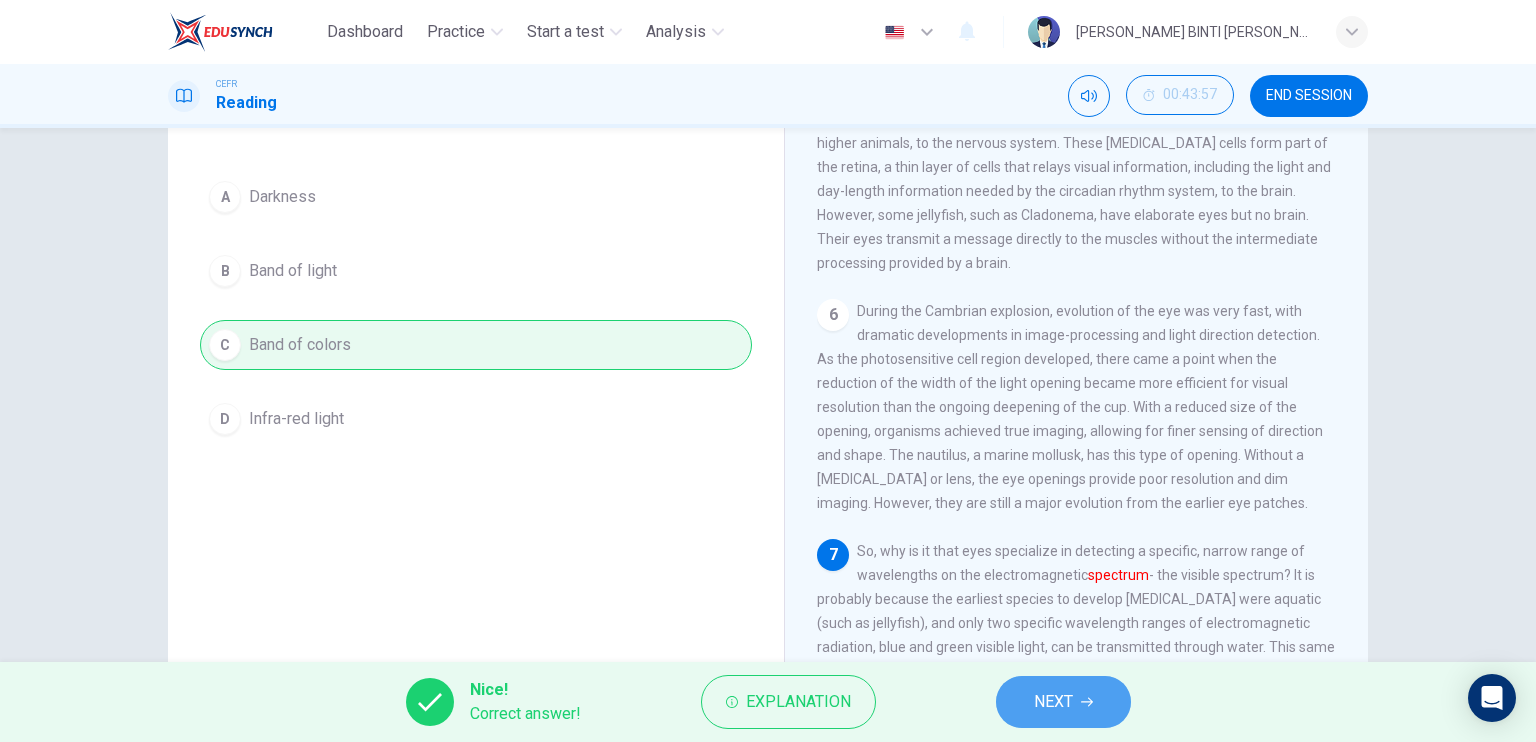 click on "NEXT" at bounding box center (1063, 702) 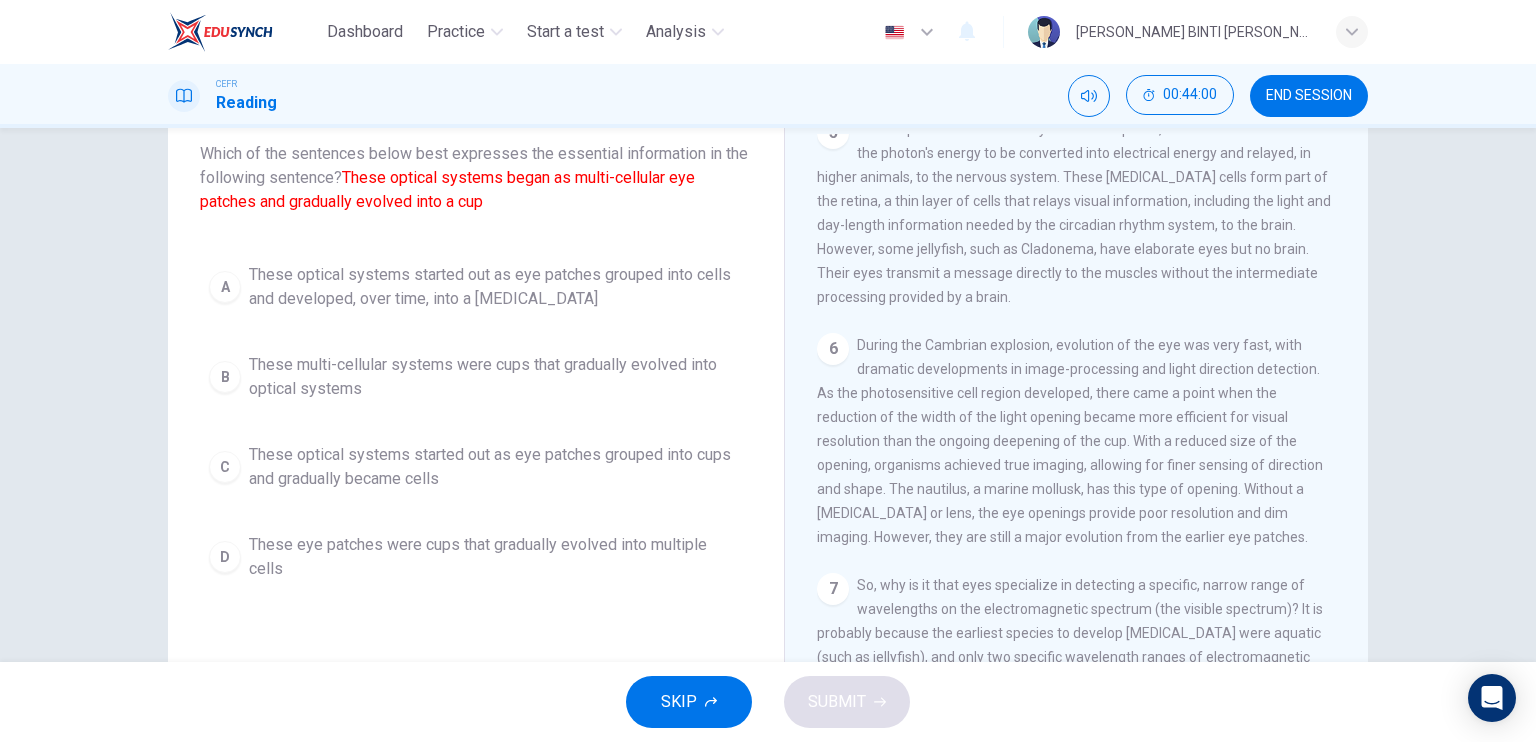 scroll, scrollTop: 121, scrollLeft: 0, axis: vertical 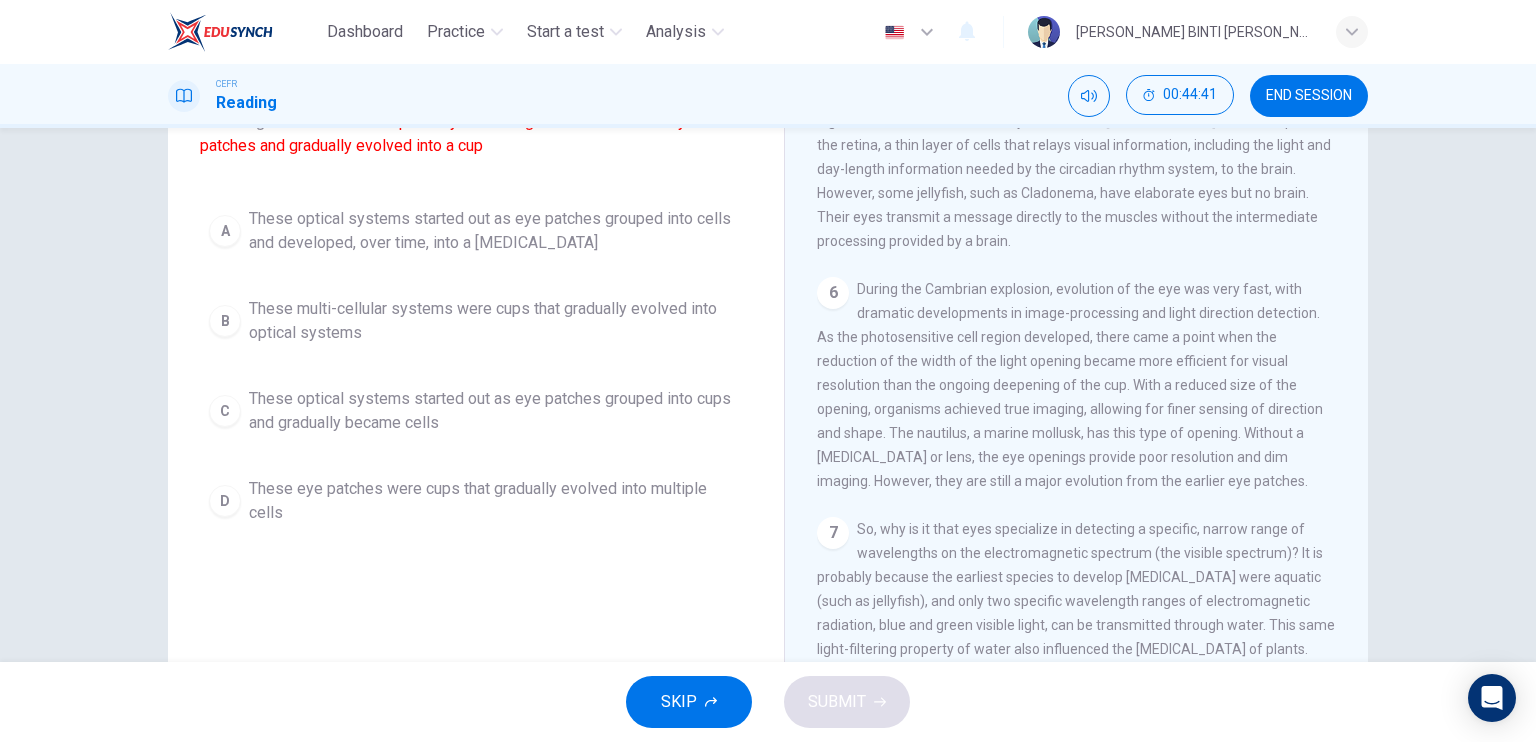 click on "The Evolution of Eyes 1 Eyes seem to have evolved over a few million years during the Cambrian explosion, a rapid period of evolution. Prior to this time, there is no direct evidence of eyes. Eyes have a vast range of adaptations to meet the needs of the organism. They vary in [MEDICAL_DATA], the array of wavelength they can detect, sensitivity in low light, color discrimination and their capacity to identify motion. 2 [PERSON_NAME], in Origin of Species, suggests that the eye evolved from "an [MEDICAL_DATA] merely coated with pigment, and without any other mechanism" to "a moderately high stage of perfection." Darwin presented intermediate grades of evolution and made suggestions that were soon shown to be correct. Modern scientists have been putting forward work on the topic of eye evolution, suggesting that the eye developed from a vertebrate patch of photoreceptors. Current research validates the theory of [PERSON_NAME]. 3 4 These optical systems began as multi-cellular eye patches and gradually evolved into a cup" at bounding box center (1076, 353) 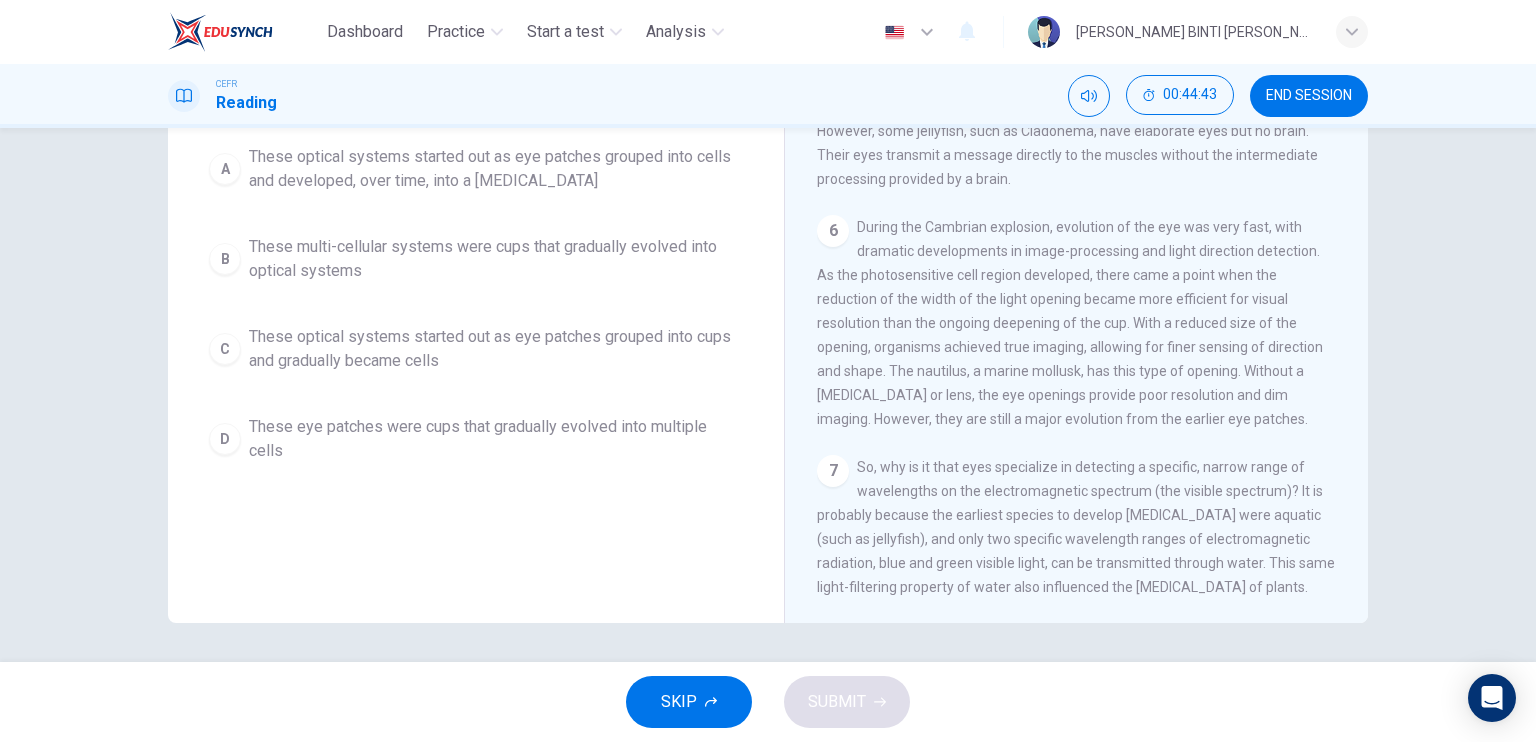 scroll, scrollTop: 226, scrollLeft: 0, axis: vertical 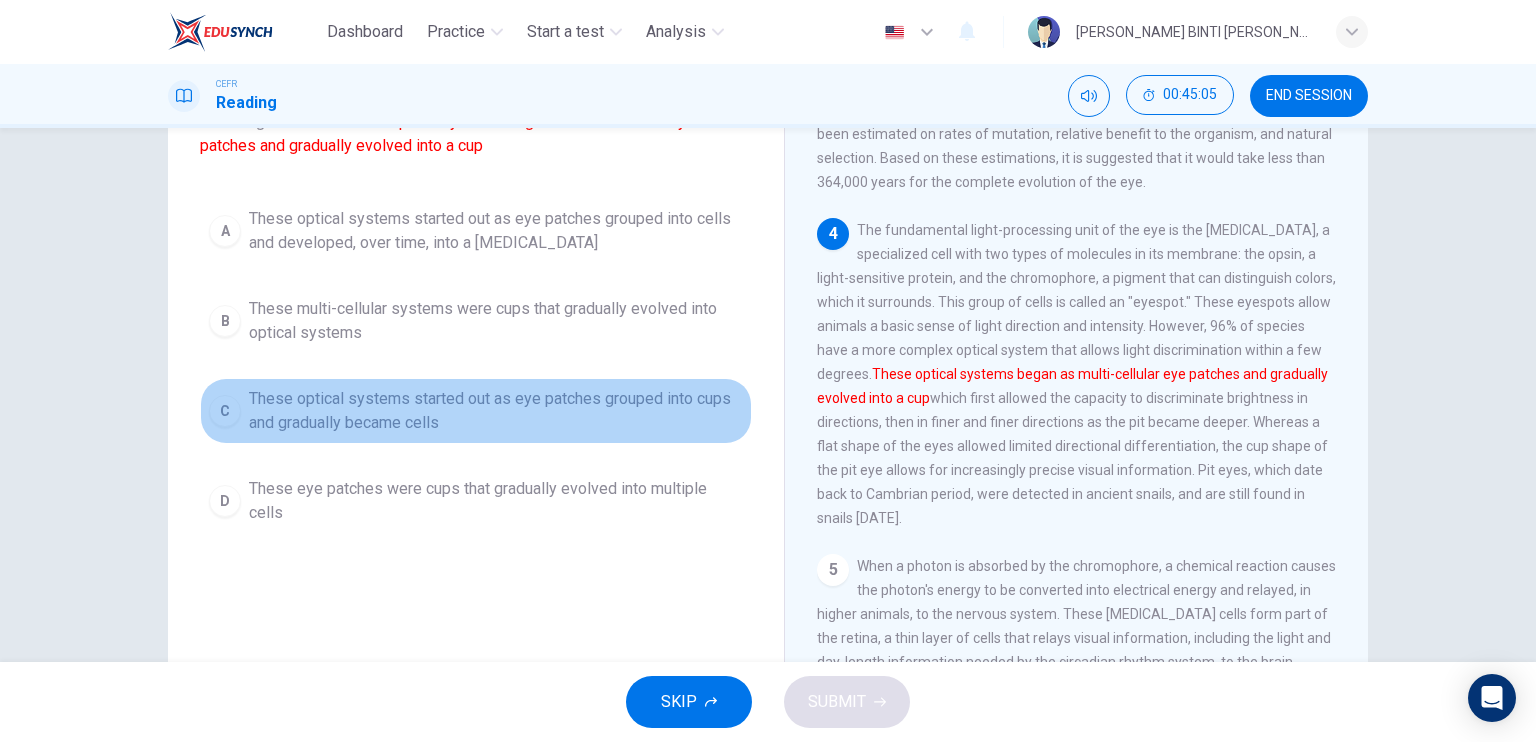 click on "C" at bounding box center [225, 411] 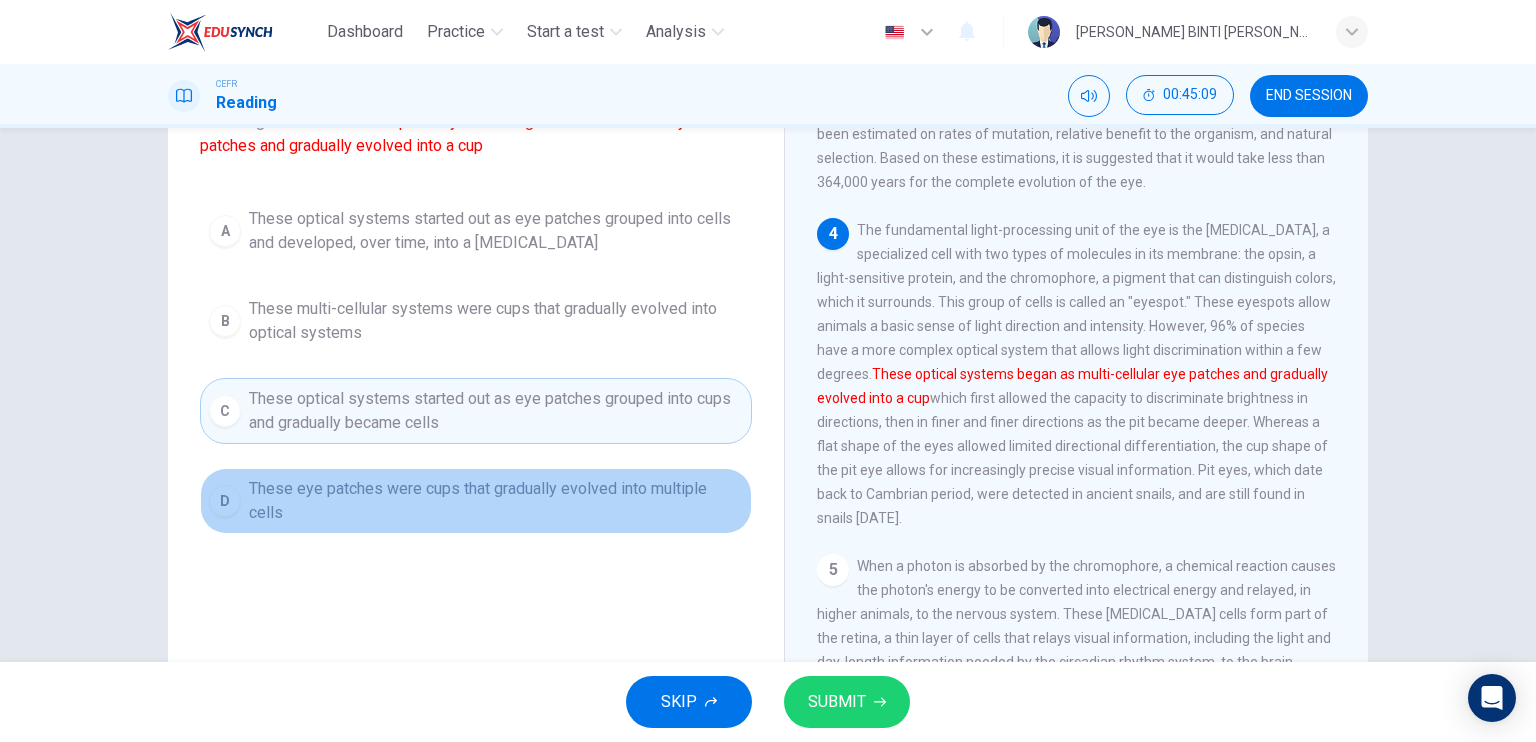 click on "D" at bounding box center (225, 501) 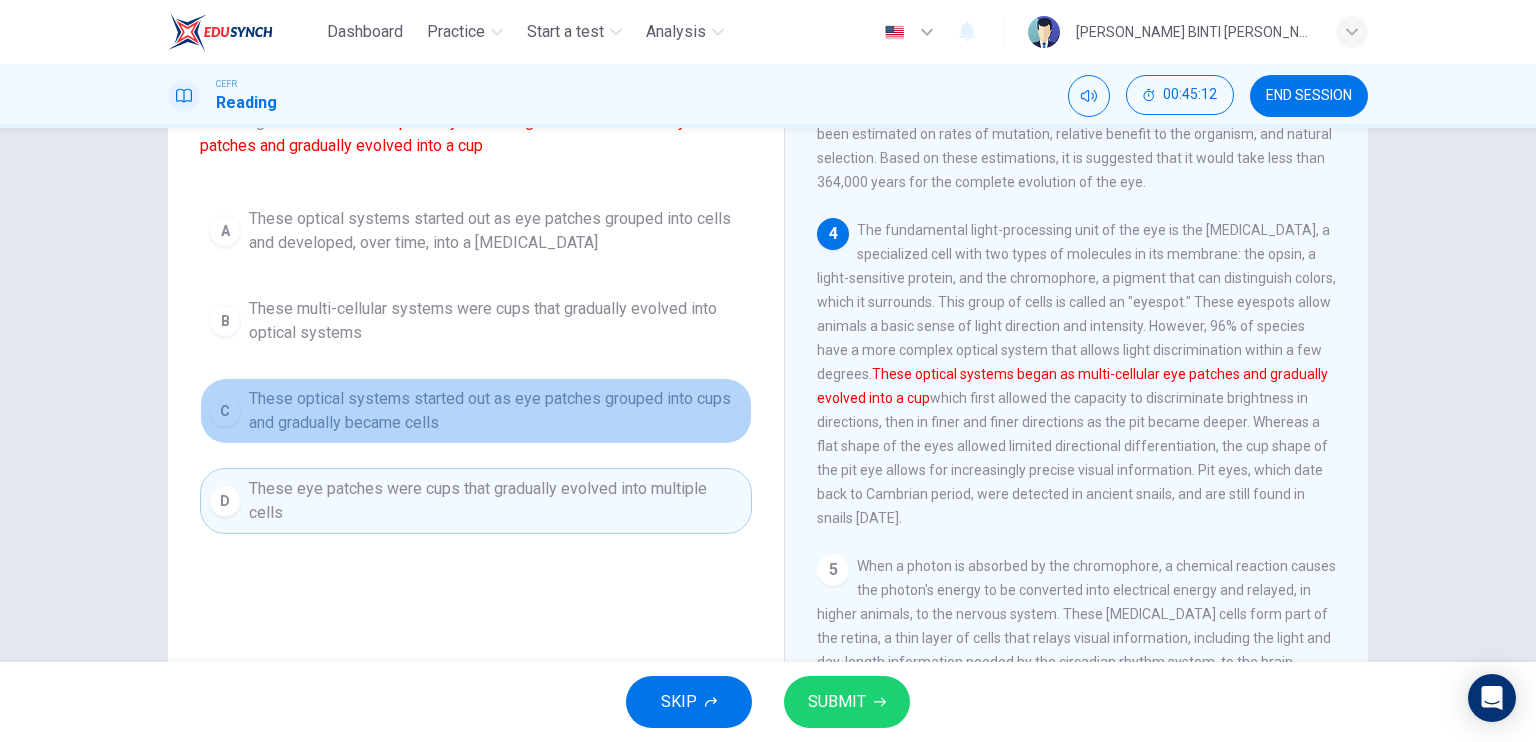 click on "C" at bounding box center (225, 411) 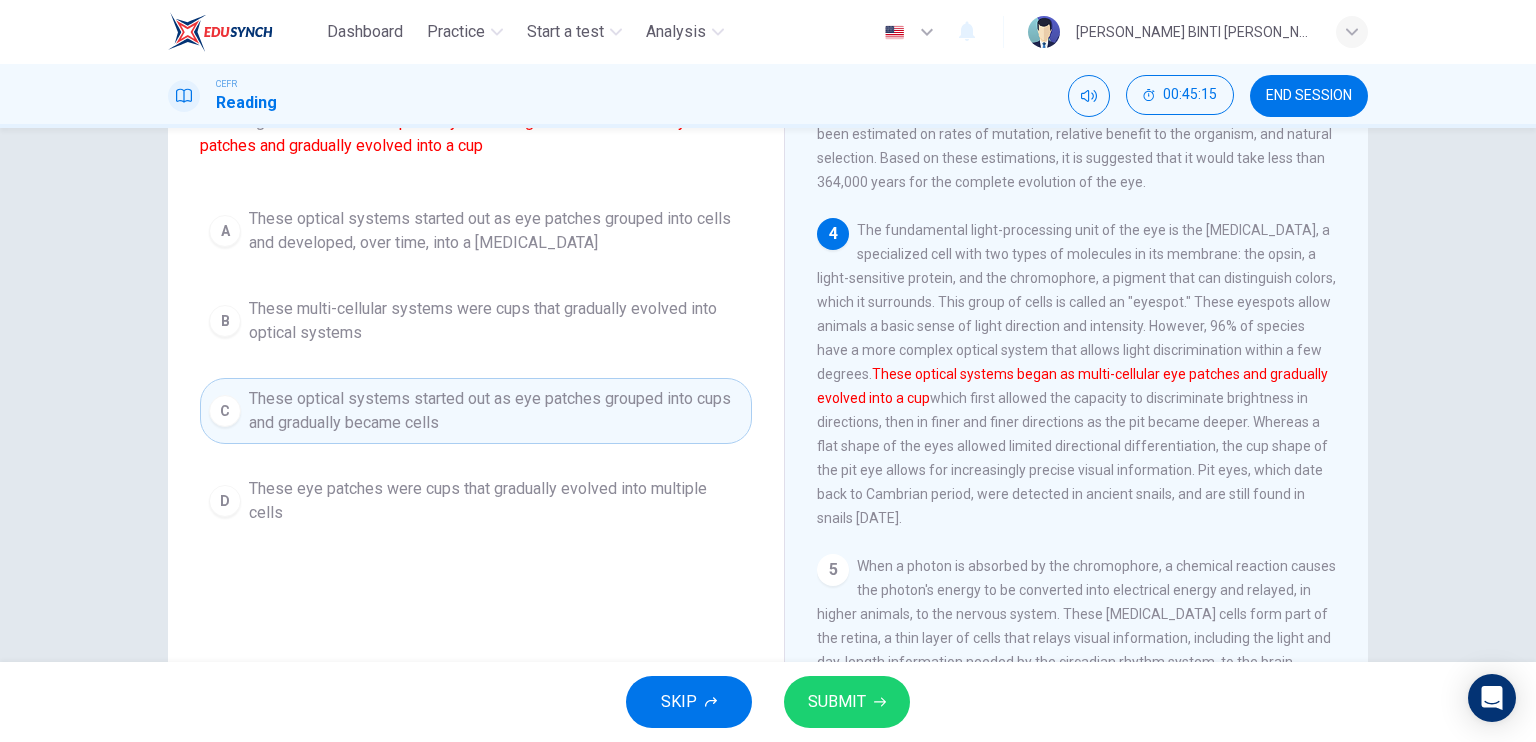 click on "SKIP SUBMIT" at bounding box center (768, 702) 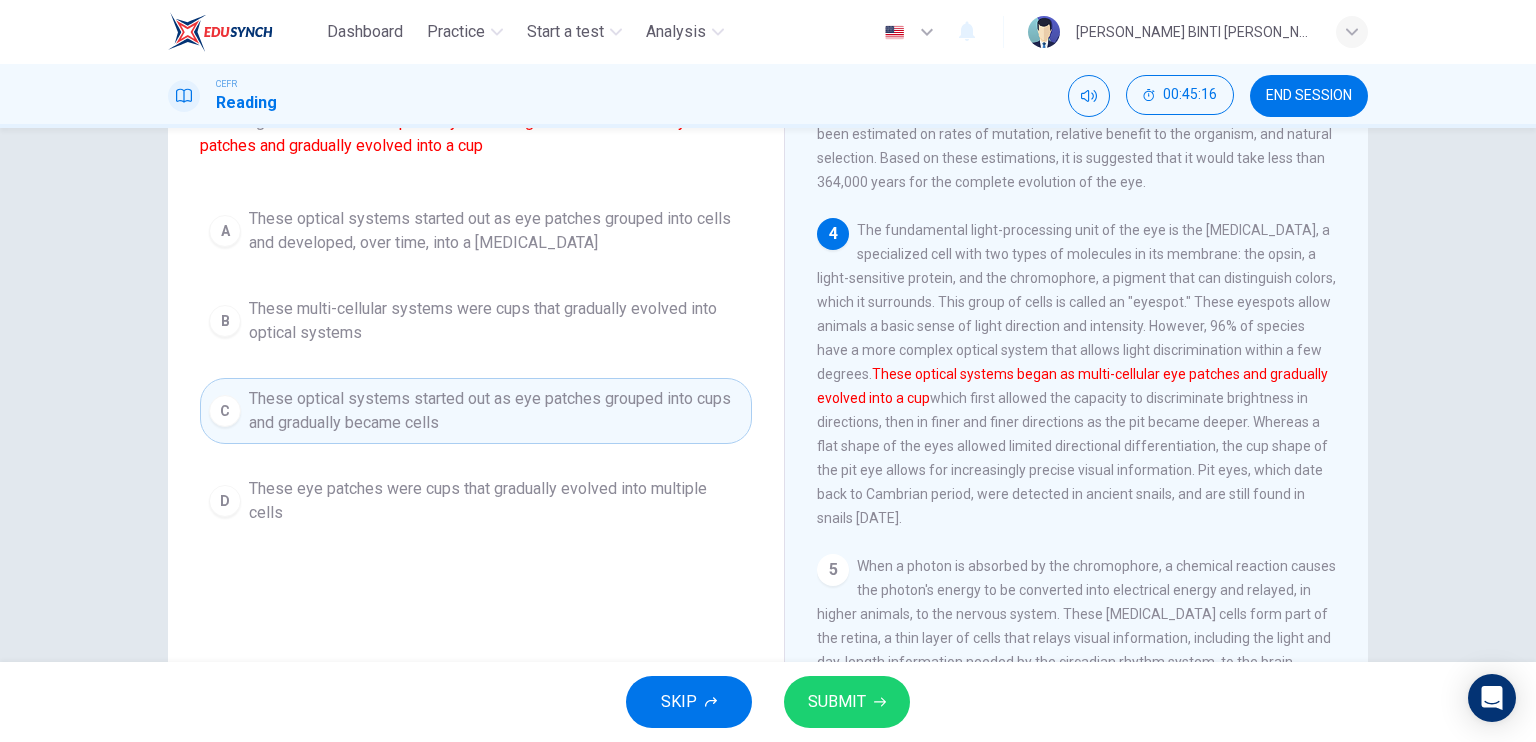 click on "SUBMIT" at bounding box center [847, 702] 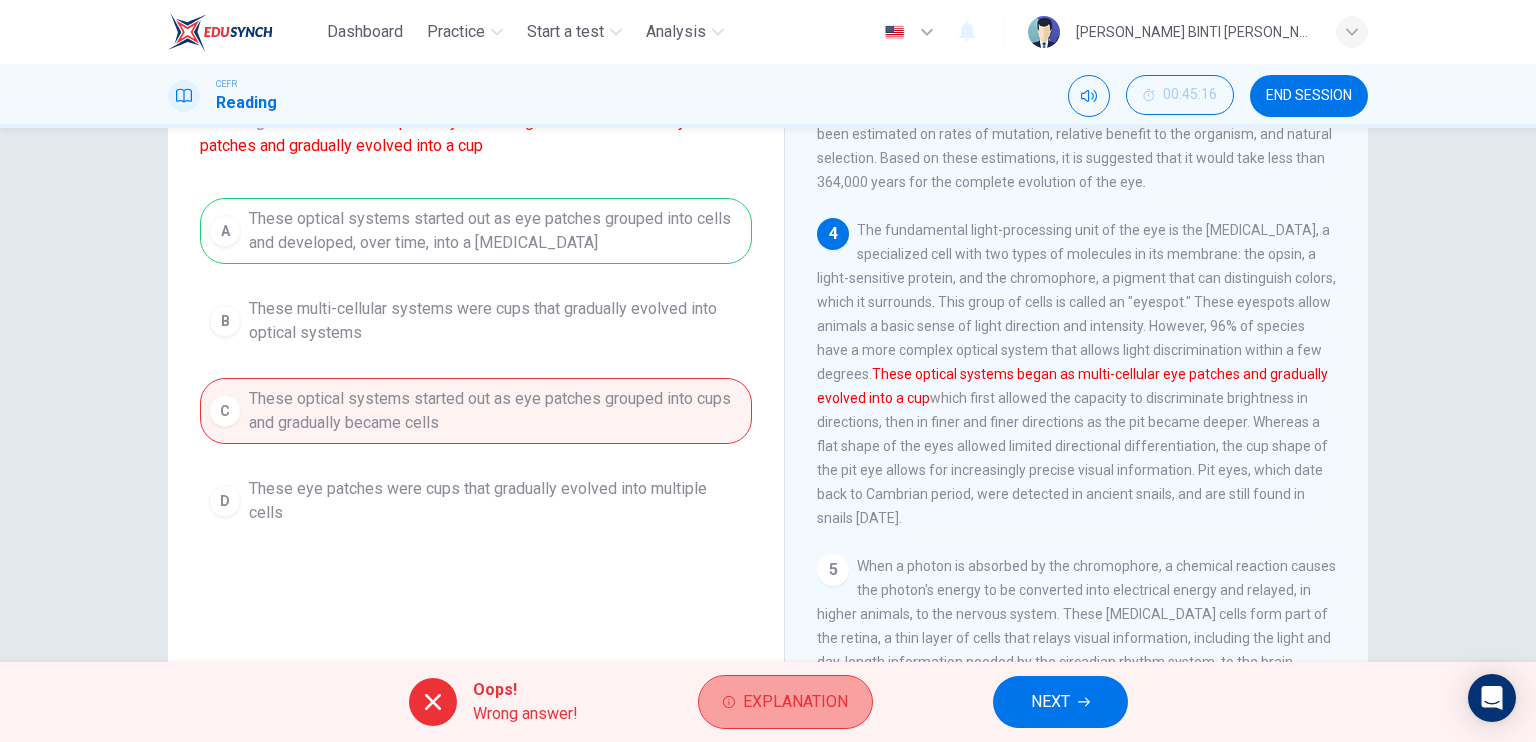 click on "Explanation" at bounding box center [795, 702] 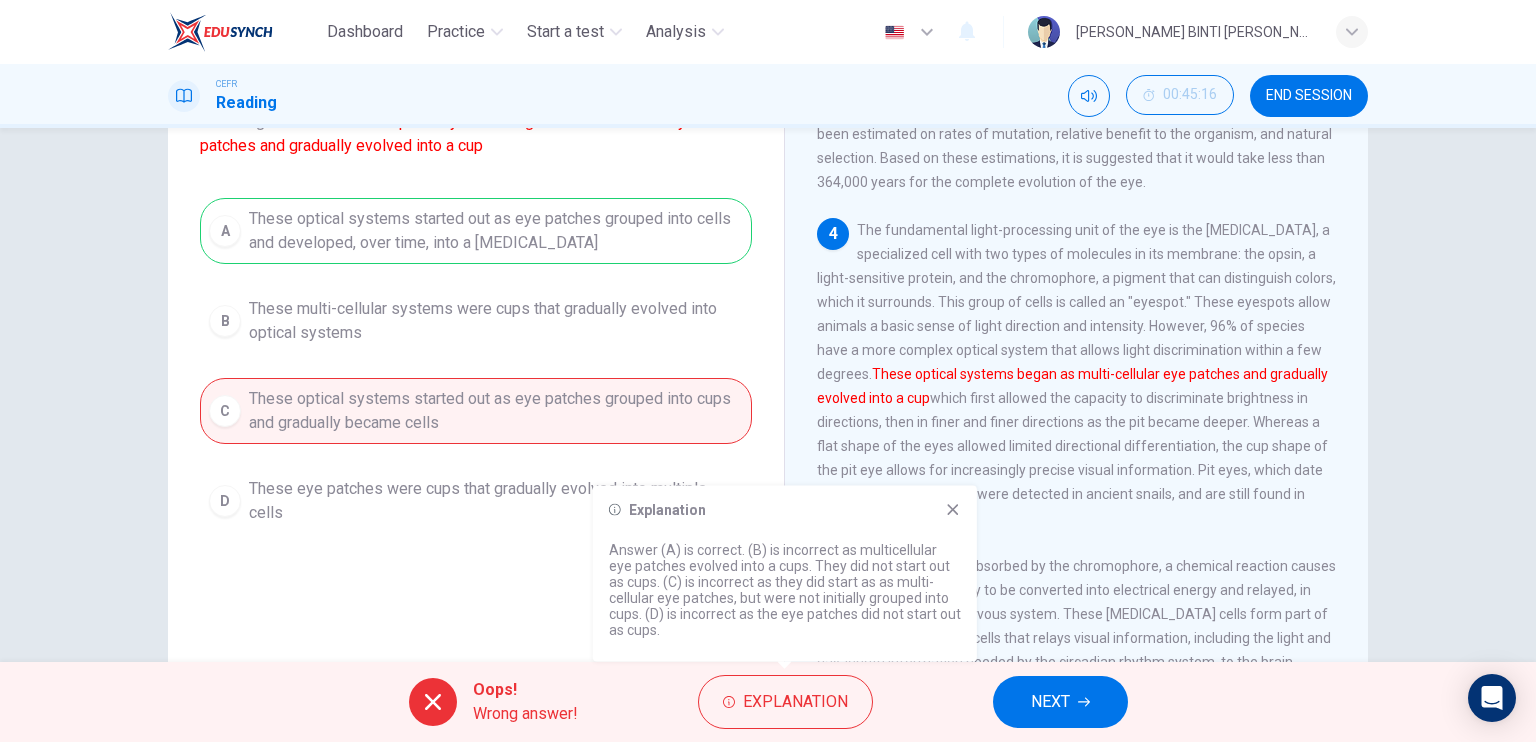 click 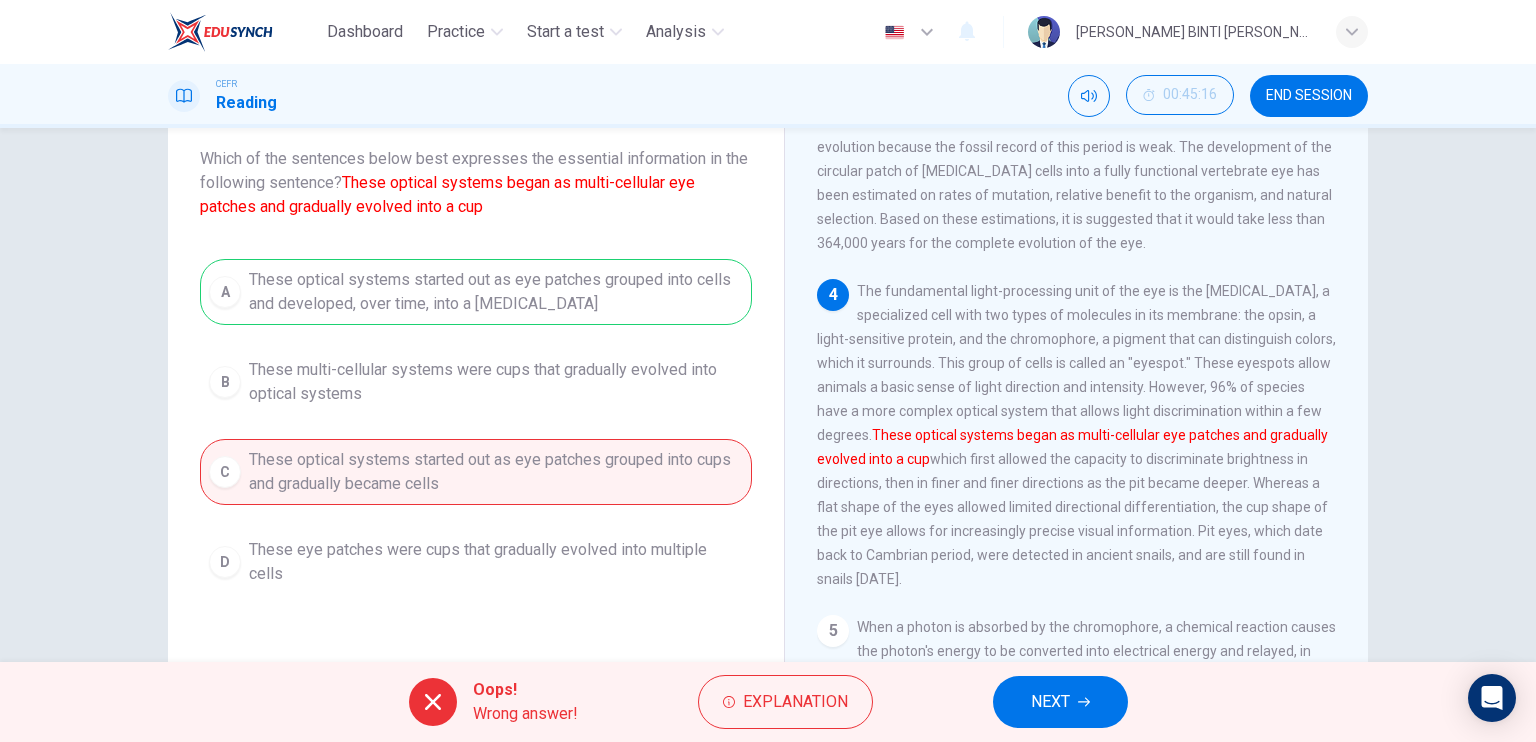 scroll, scrollTop: 106, scrollLeft: 0, axis: vertical 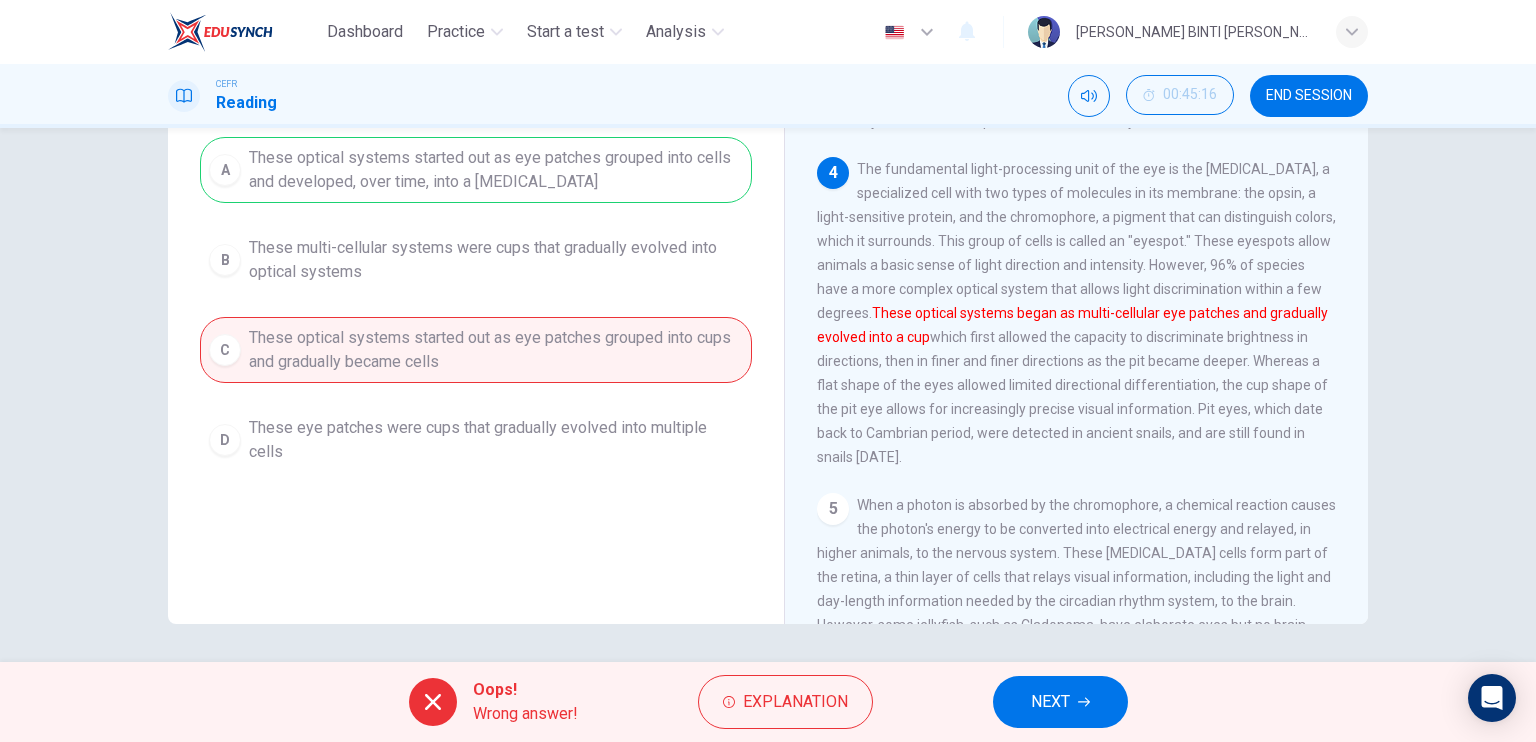 click on "NEXT" at bounding box center (1060, 702) 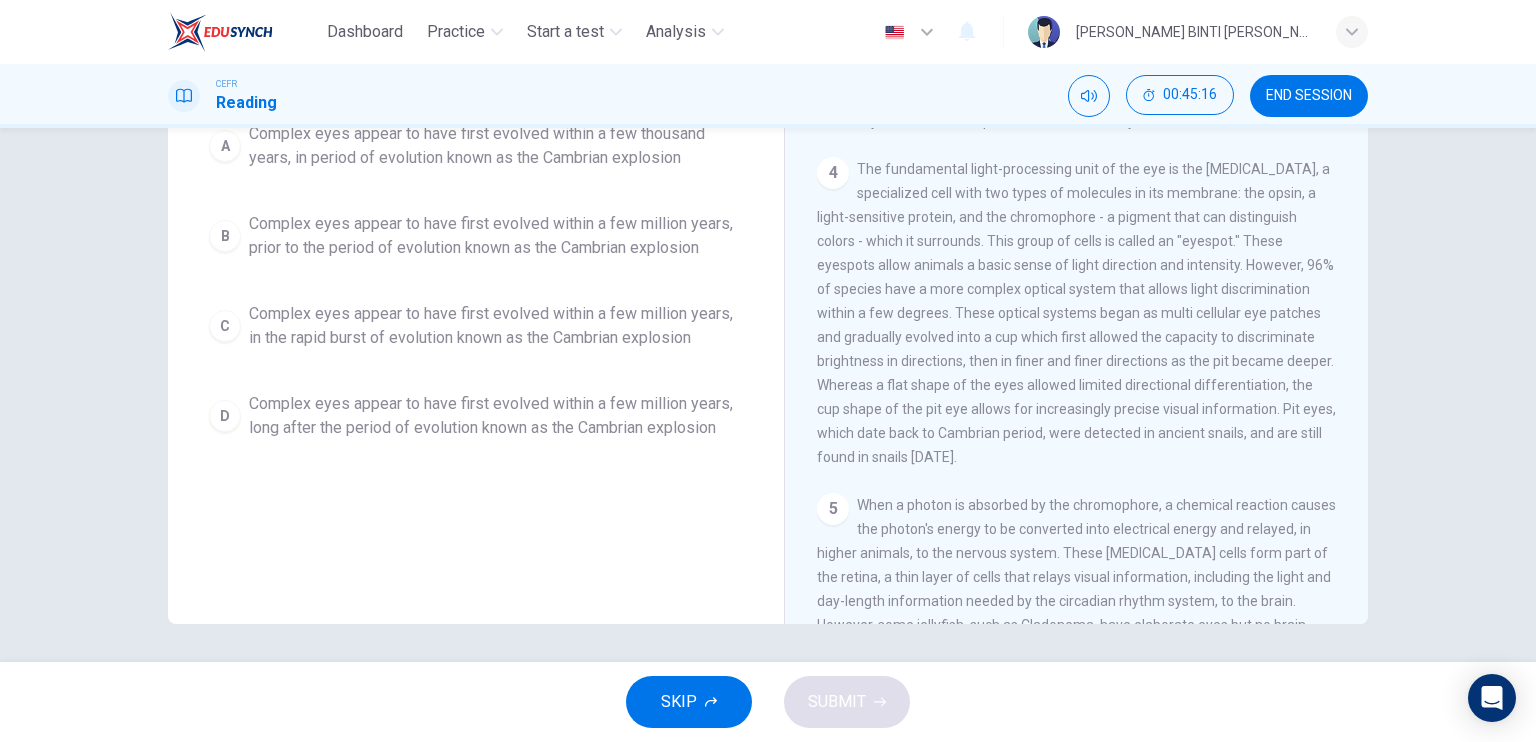scroll, scrollTop: 215, scrollLeft: 0, axis: vertical 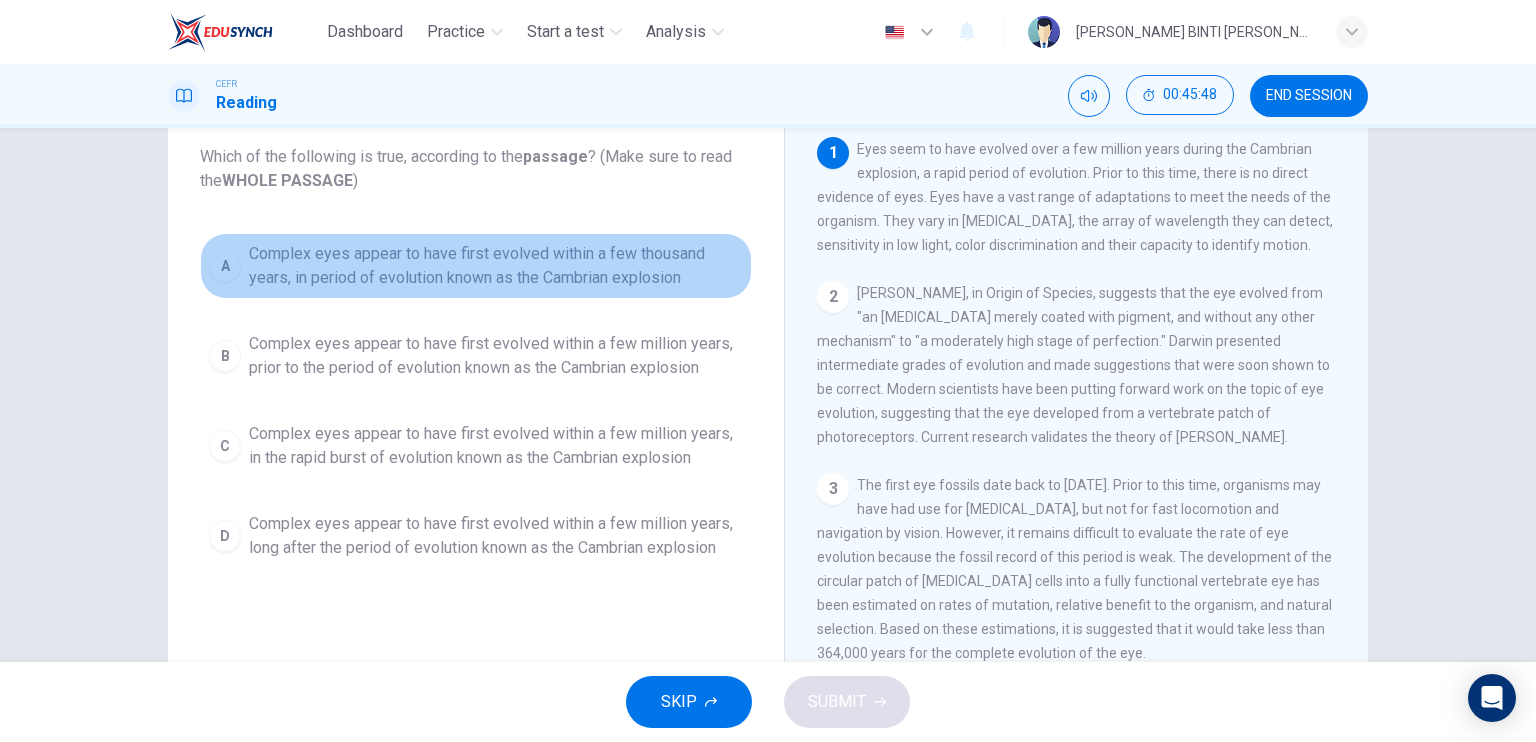 click on "A" at bounding box center [225, 266] 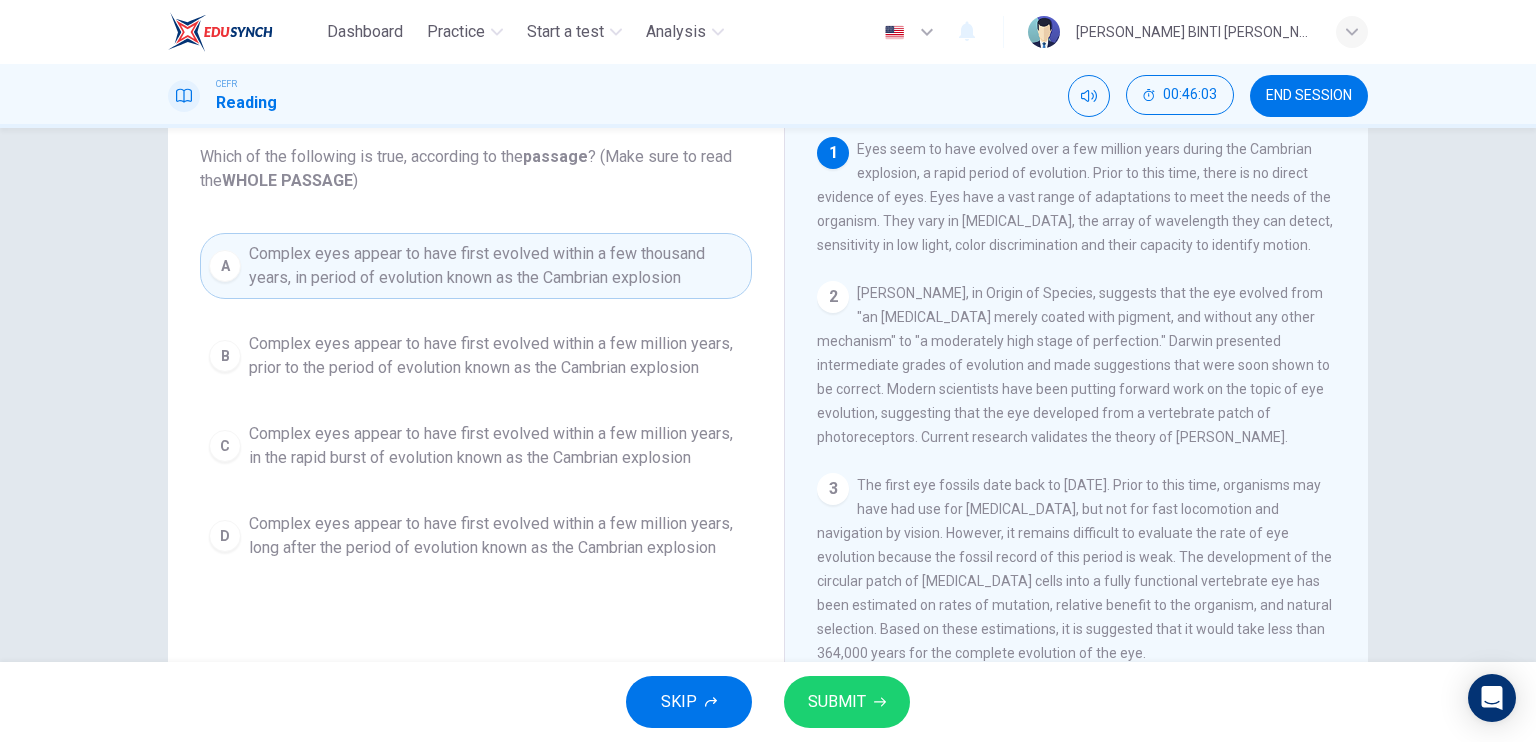 click on "SUBMIT" at bounding box center [837, 702] 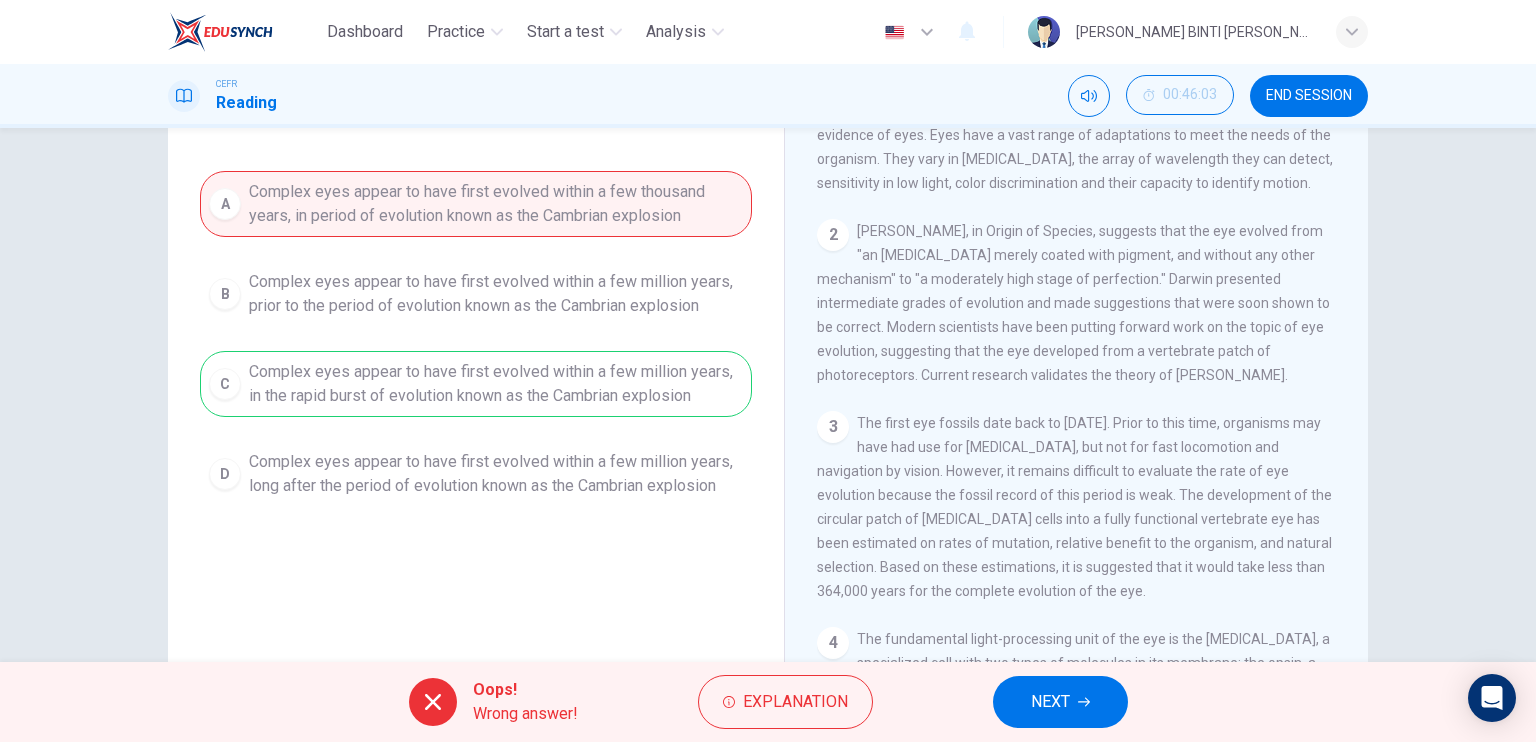 scroll, scrollTop: 198, scrollLeft: 0, axis: vertical 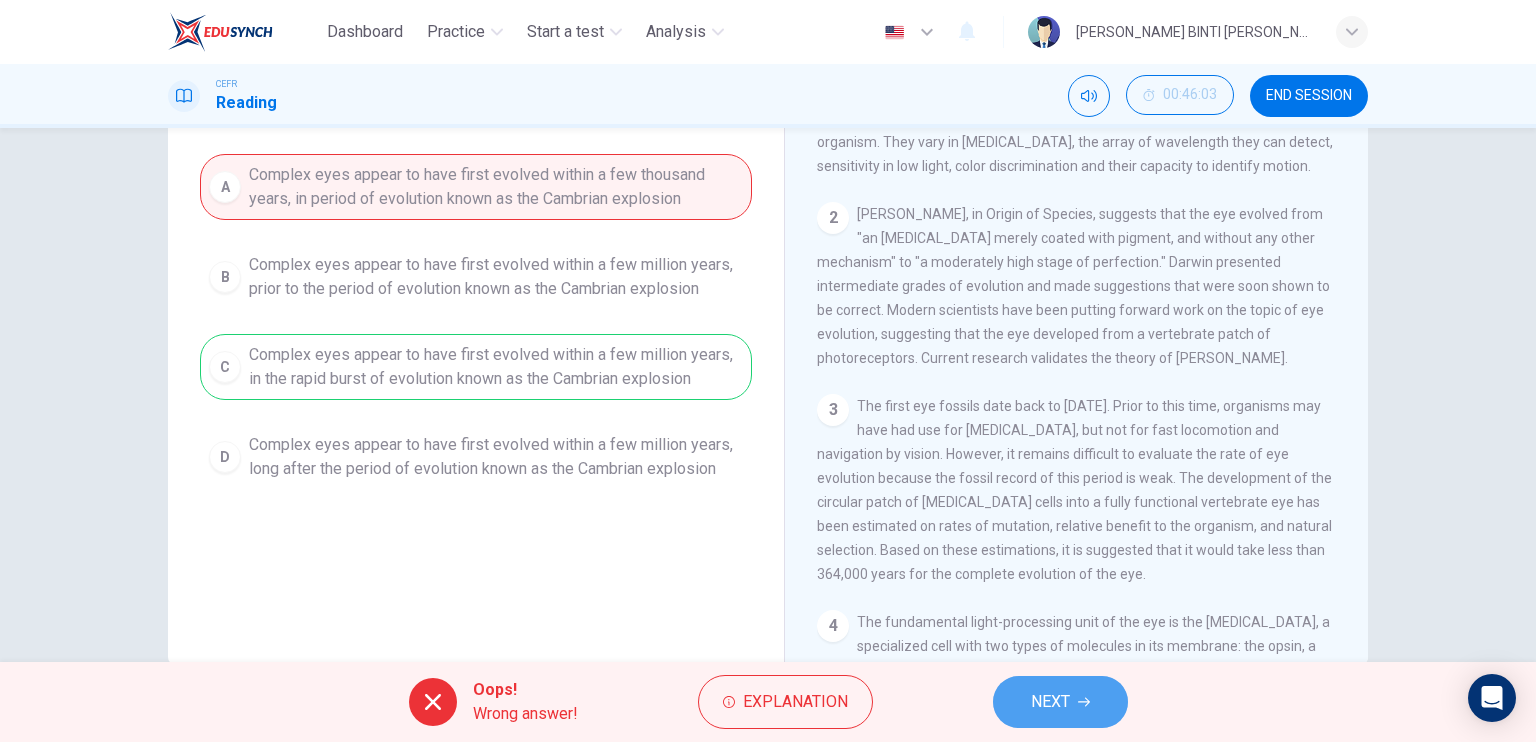 click on "NEXT" at bounding box center (1060, 702) 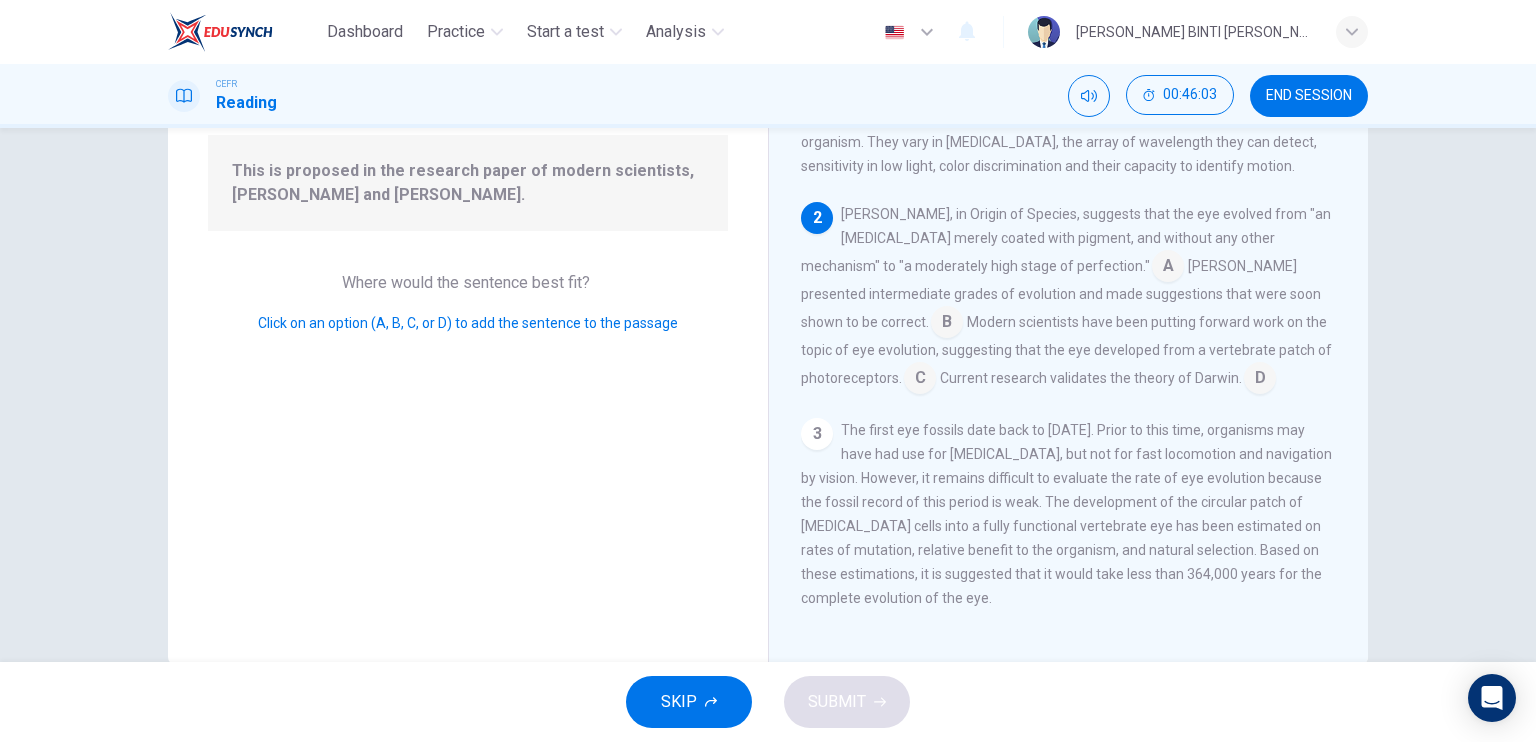 scroll, scrollTop: 148, scrollLeft: 0, axis: vertical 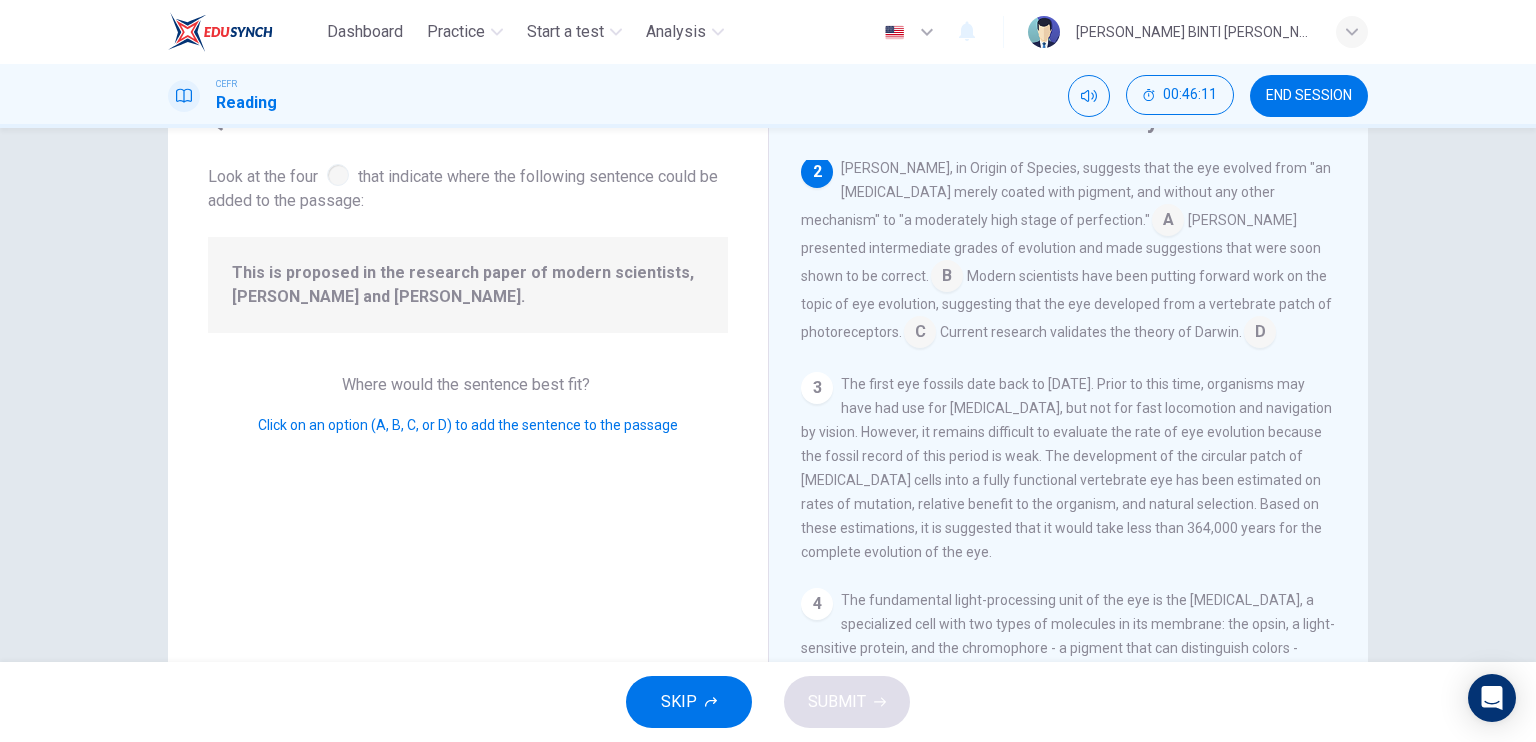 click on "Question 67 Look at the four     that indicate where the following sentence could be added to the passage: This is proposed in the research paper of modern scientists, [PERSON_NAME] and [PERSON_NAME]. Where would the sentence best fit?   Click on an option (A, B, C, or D) to add the sentence to the passage The Evolution of Eyes 1 Eyes seem to have evolved over a few million years during the Cambrian explosion, a rapid period of evolution. Prior to this time, there is no direct evidence of eyes. Eyes have a vast range of adaptations to meet the needs of the organism. They vary in [MEDICAL_DATA], the array of wavelength they can detect, sensitivity in low light, color discrimination and their capacity to identify motion. 2 [PERSON_NAME], in Origin of Species, suggests that the eye evolved from "an [MEDICAL_DATA] merely coated with pigment, and without any other mechanism" to "a moderately high stage of perfection."  A B C  Current research validates the theory of Darwin.  D   3 4 5 6 7" at bounding box center (768, 395) 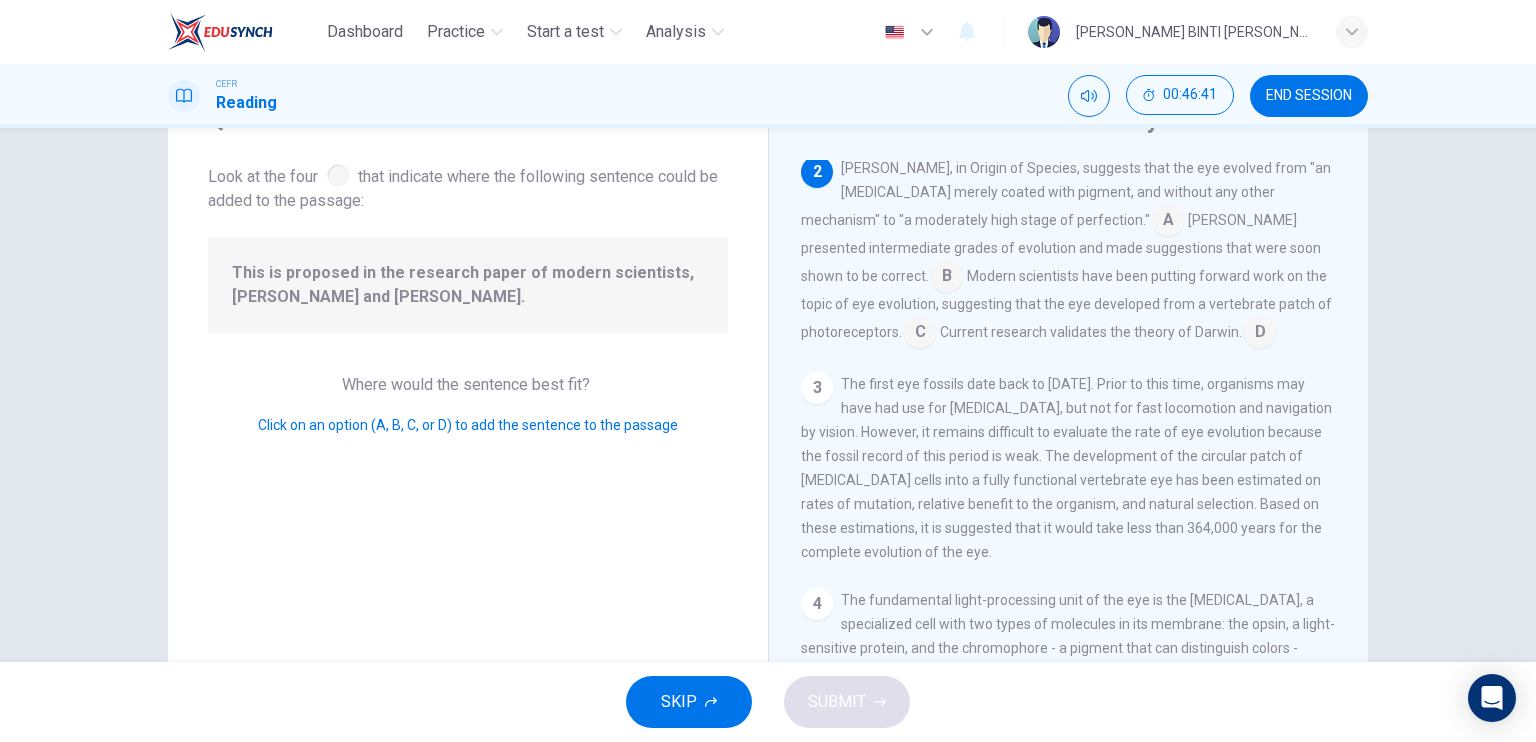 click at bounding box center (947, 278) 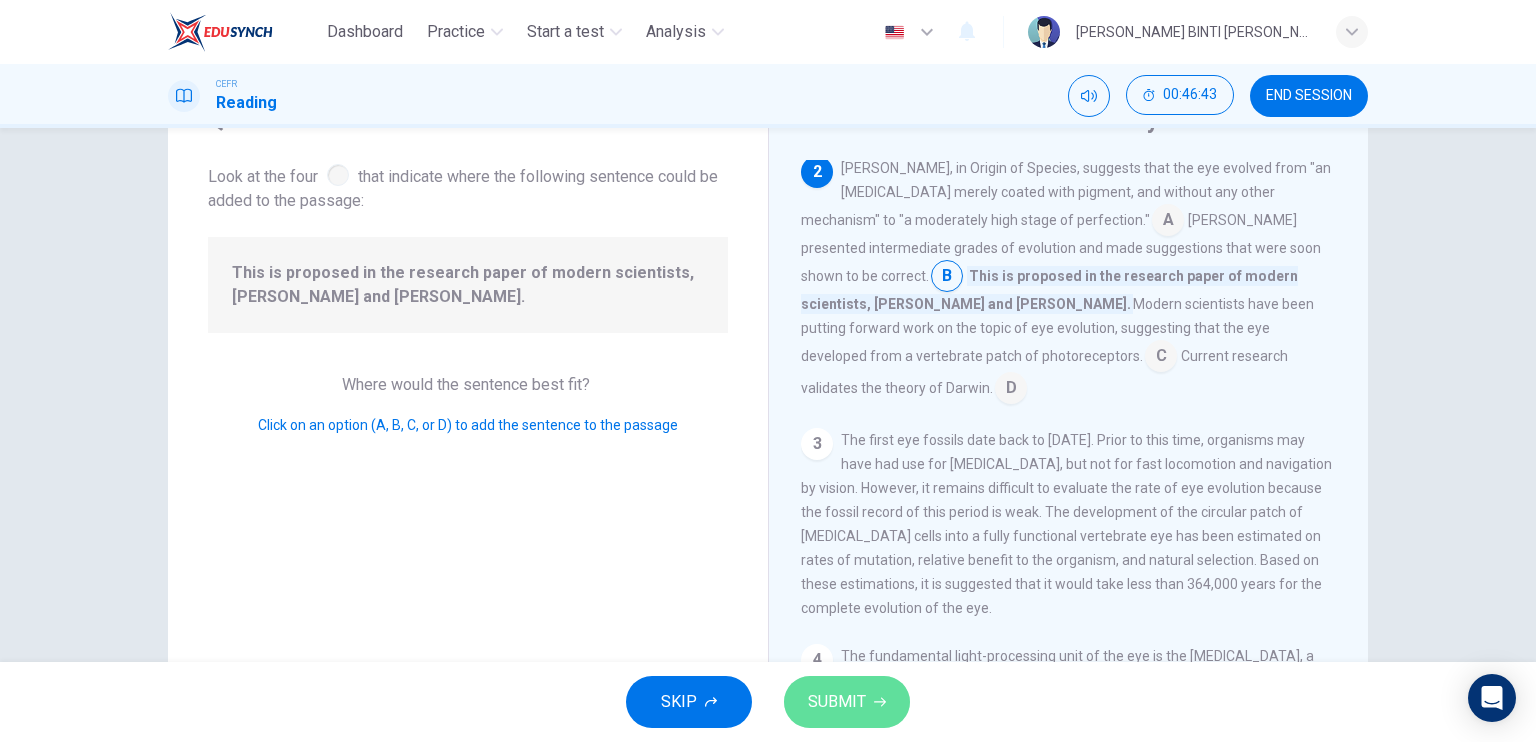 click 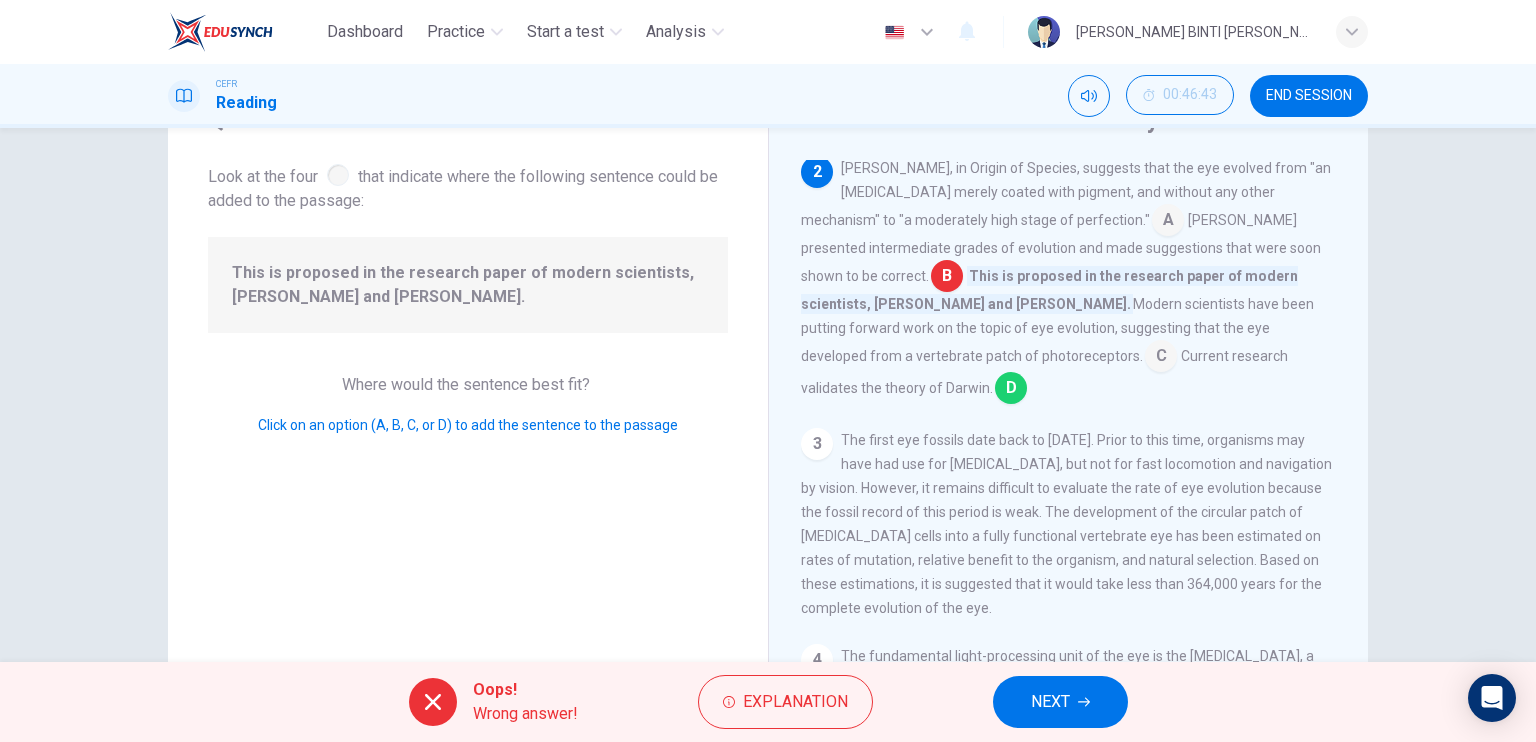 click 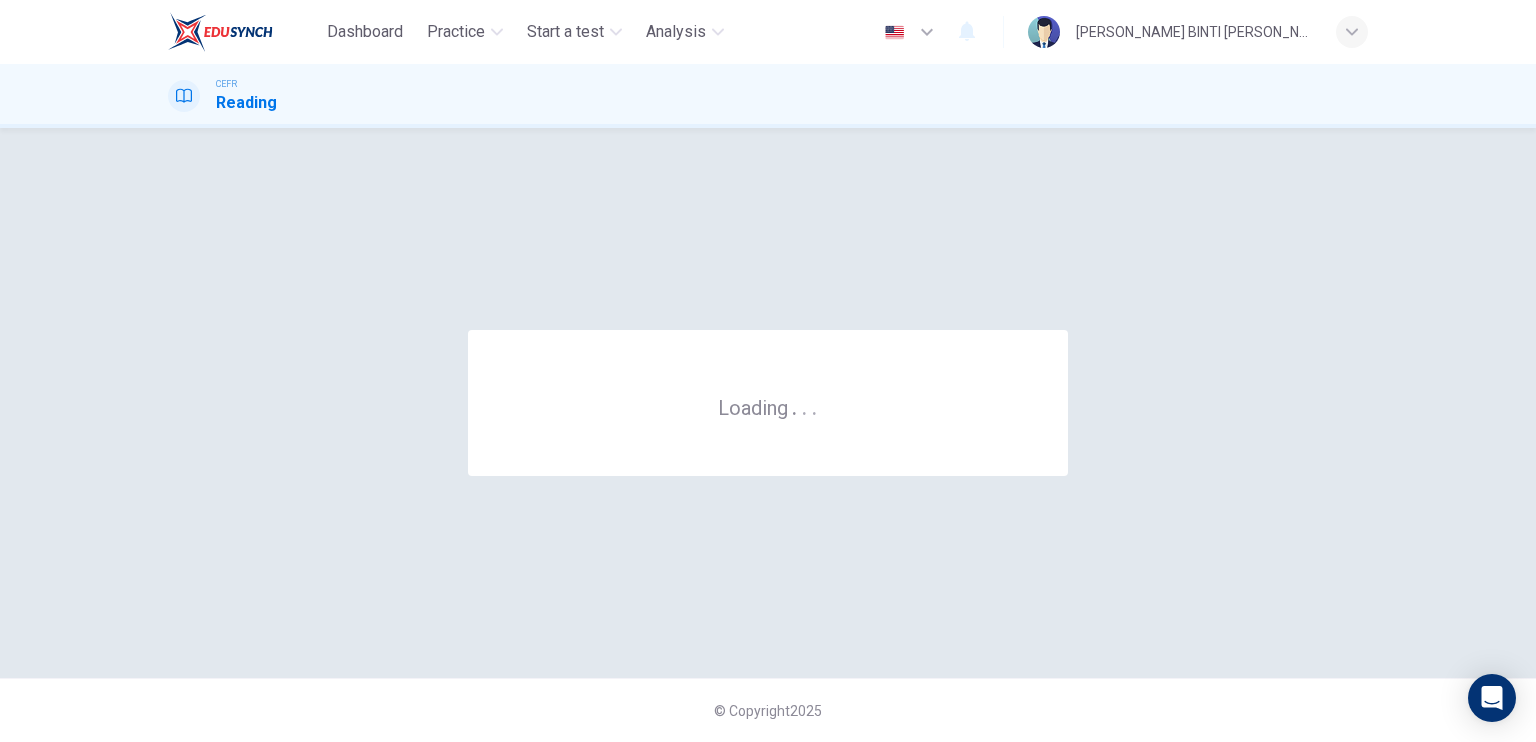 scroll, scrollTop: 0, scrollLeft: 0, axis: both 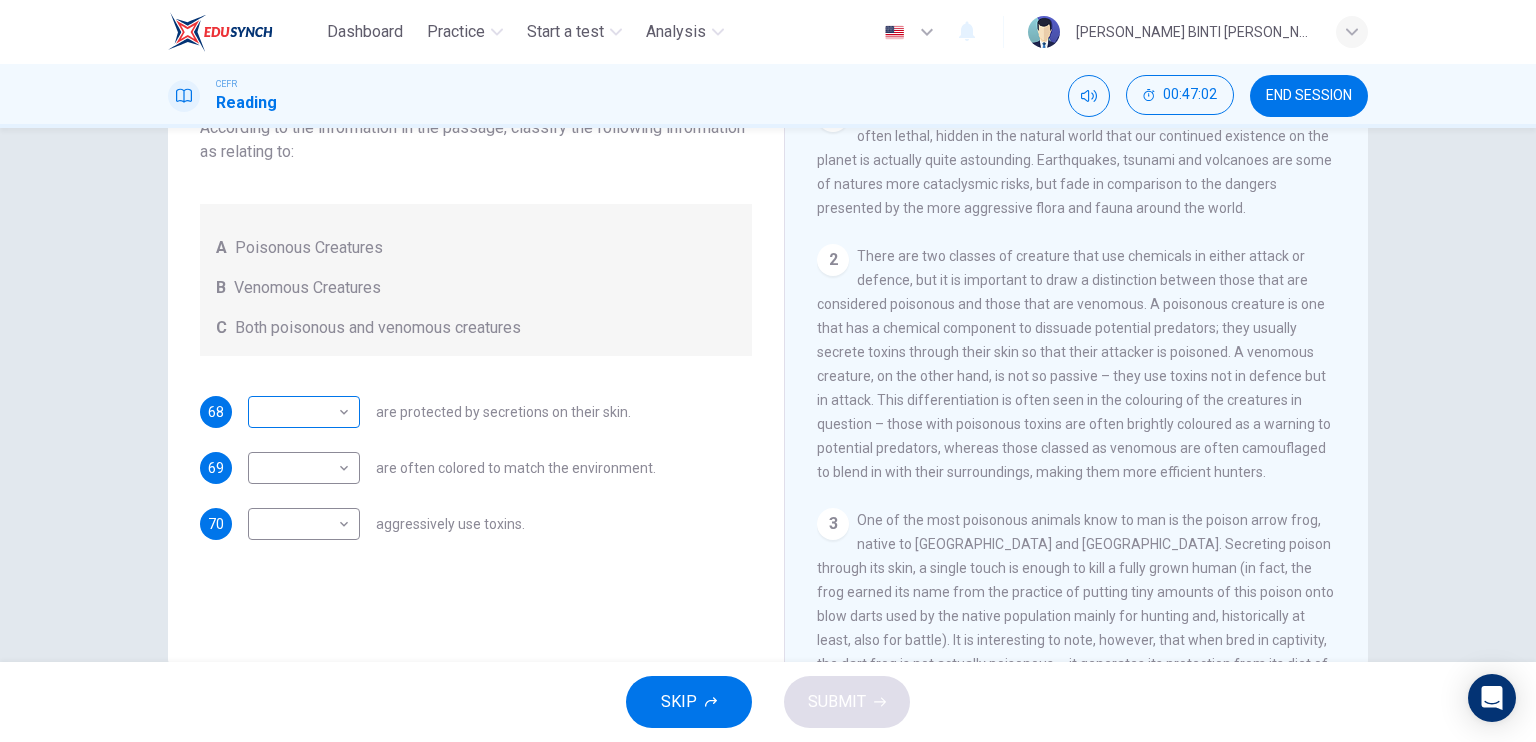 click on "Dashboard Practice Start a test Analysis English en ​ [PERSON_NAME] BINTI [PERSON_NAME] CEFR Reading 00:47:02 END SESSION Questions 68 - 70 Write the correct letter,  A ,  B  or  C  in the boxes below.
According to the information in the passage, classify the following information
as relating to: A Poisonous Creatures B Venomous Creatures C Both poisonous and venomous creatures 68 ​ ​ are protected by secretions on their skin. 69 ​ ​ are often colored to match the environment. 70 ​ ​ aggressively use toxins. Poisonous Animals CLICK TO ZOOM Click to Zoom 1 Often [MEDICAL_DATA] and beautiful, there are so many potential dangers, often lethal, hidden in the natural world that our continued existence on the planet is actually quite astounding. Earthquakes, tsunami and volcanoes are some of natures more cataclysmic risks, but fade in comparison to the dangers presented by the more aggressive flora and fauna around the world. 2 3 4 5 6 SKIP SUBMIT EduSynch - Online Language Proficiency Testing
Practice" at bounding box center [768, 371] 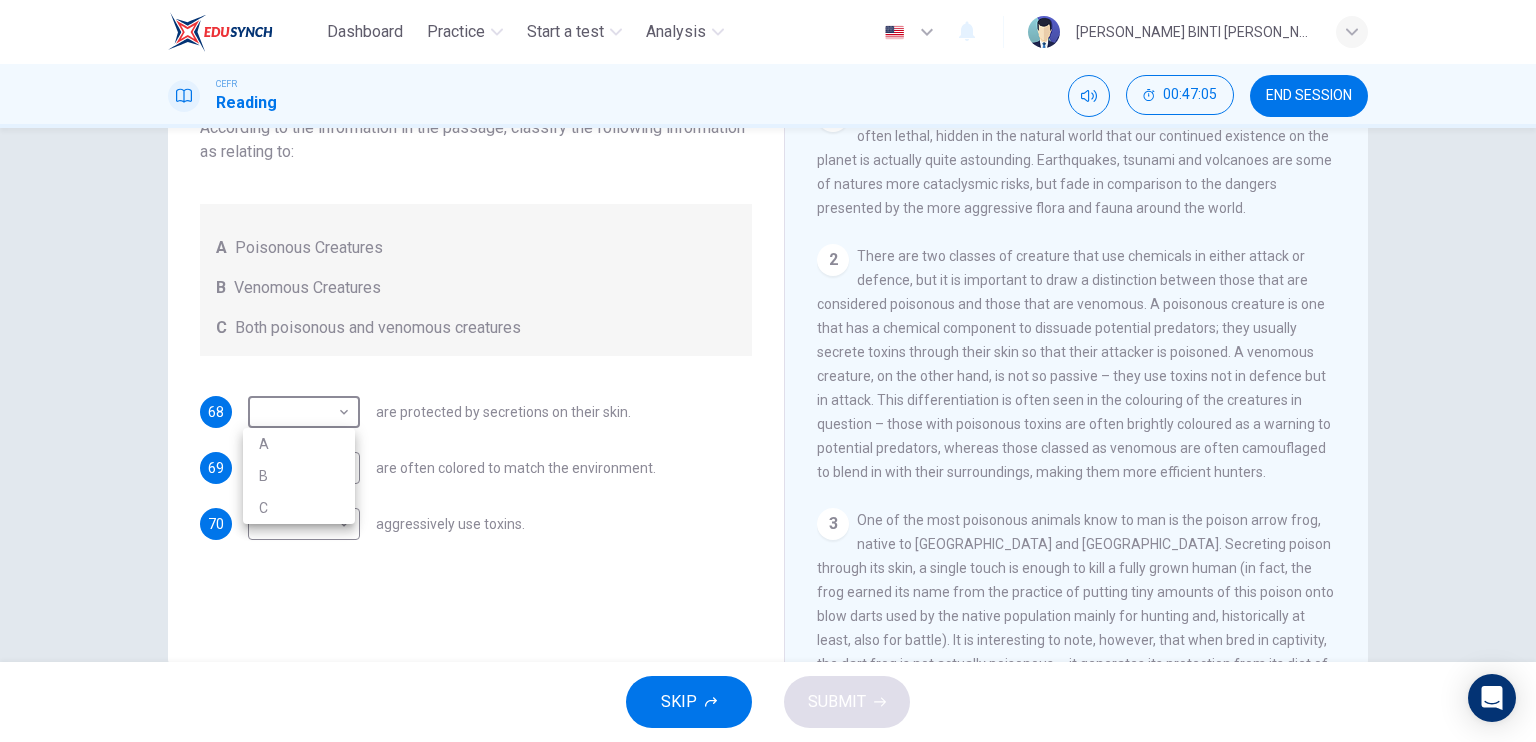 click on "A" at bounding box center (299, 444) 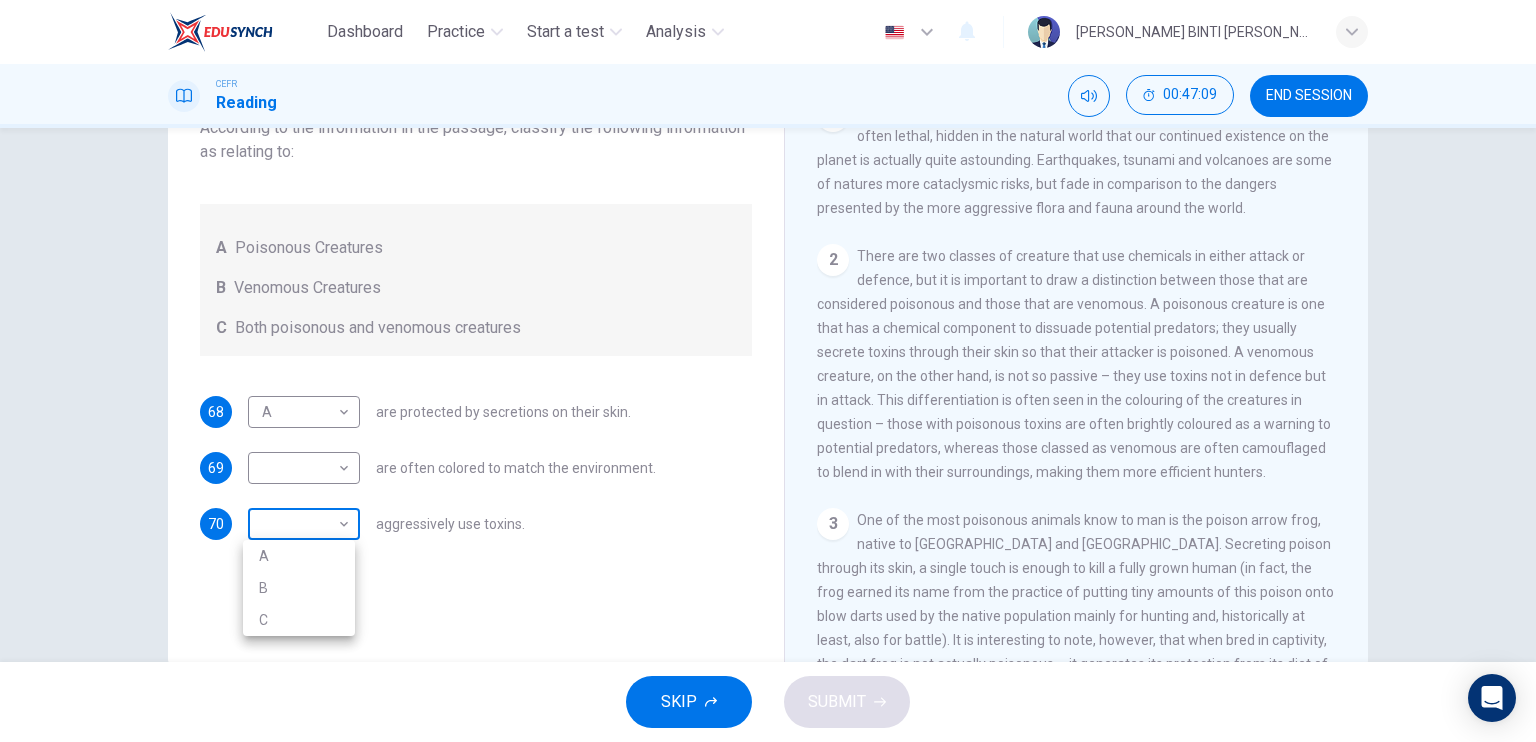 click on "Dashboard Practice Start a test Analysis English en ​ [PERSON_NAME] BINTI [PERSON_NAME] CEFR Reading 00:47:09 END SESSION Questions 68 - 70 Write the correct letter,  A ,  B  or  C  in the boxes below.
According to the information in the passage, classify the following information
as relating to: A Poisonous Creatures B Venomous Creatures C Both poisonous and venomous creatures 68 A A ​ are protected by secretions on their skin. 69 ​ ​ are often colored to match the environment. 70 ​ ​ aggressively use toxins. Poisonous Animals CLICK TO ZOOM Click to Zoom 1 Often [MEDICAL_DATA] and beautiful, there are so many potential dangers, often lethal, hidden in the natural world that our continued existence on the planet is actually quite astounding. Earthquakes, tsunami and volcanoes are some of natures more cataclysmic risks, but fade in comparison to the dangers presented by the more aggressive flora and fauna around the world. 2 3 4 5 6 SKIP SUBMIT EduSynch - Online Language Proficiency Testing
Practice" at bounding box center [768, 371] 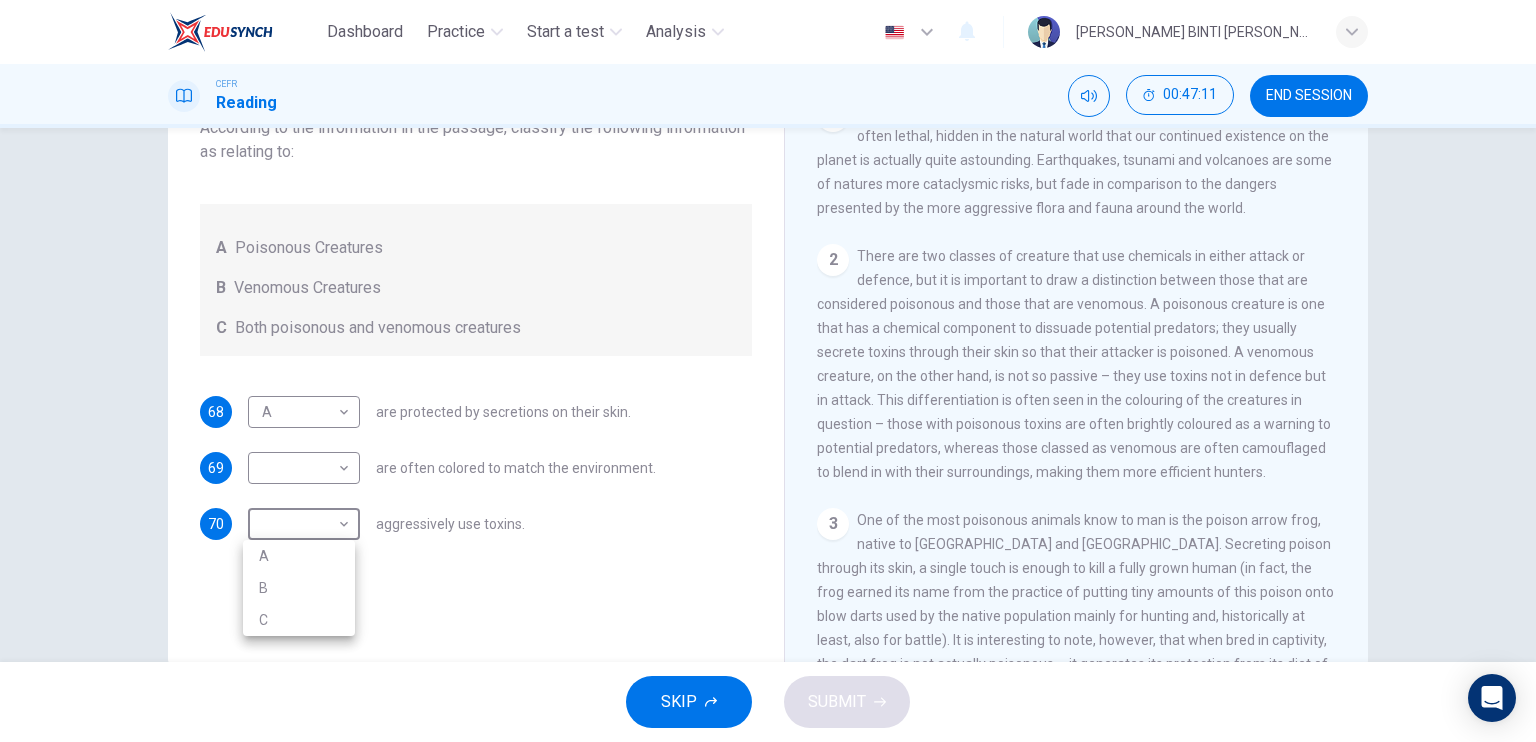 click on "B" at bounding box center (299, 588) 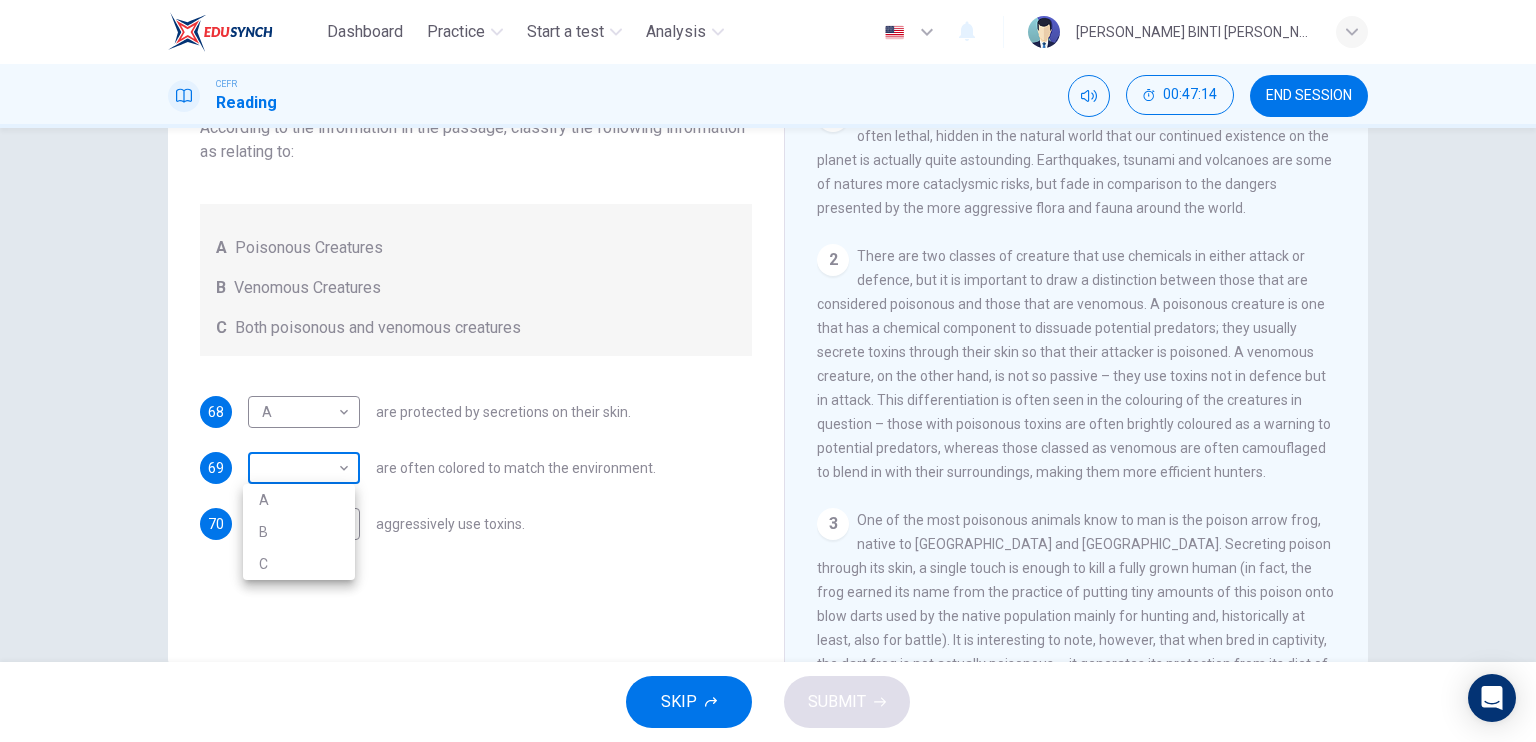 click on "Dashboard Practice Start a test Analysis English en ​ [PERSON_NAME] BINTI [PERSON_NAME] CEFR Reading 00:47:14 END SESSION Questions 68 - 70 Write the correct letter,  A ,  B  or  C  in the boxes below.
According to the information in the passage, classify the following information
as relating to: A Poisonous Creatures B Venomous Creatures C Both poisonous and venomous creatures 68 A A ​ are protected by secretions on their skin. 69 ​ ​ are often colored to match the environment. 70 B B ​ aggressively use toxins. Poisonous Animals CLICK TO ZOOM Click to Zoom 1 Often [MEDICAL_DATA] and beautiful, there are so many potential dangers, often lethal, hidden in the natural world that our continued existence on the planet is actually quite astounding. Earthquakes, tsunami and volcanoes are some of natures more cataclysmic risks, but fade in comparison to the dangers presented by the more aggressive flora and fauna around the world. 2 3 4 5 6 SKIP SUBMIT EduSynch - Online Language Proficiency Testing
Practice" at bounding box center [768, 371] 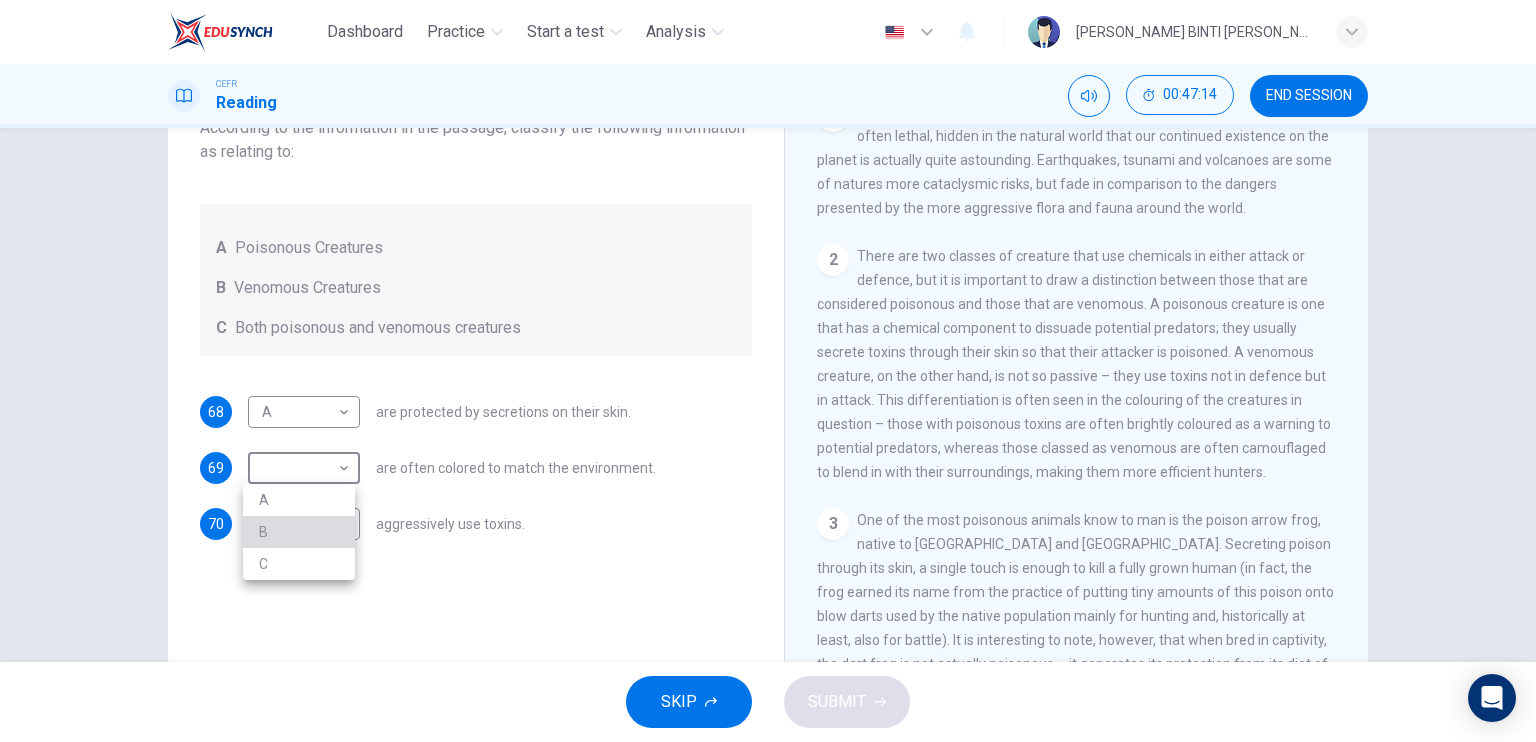 click on "B" at bounding box center (299, 532) 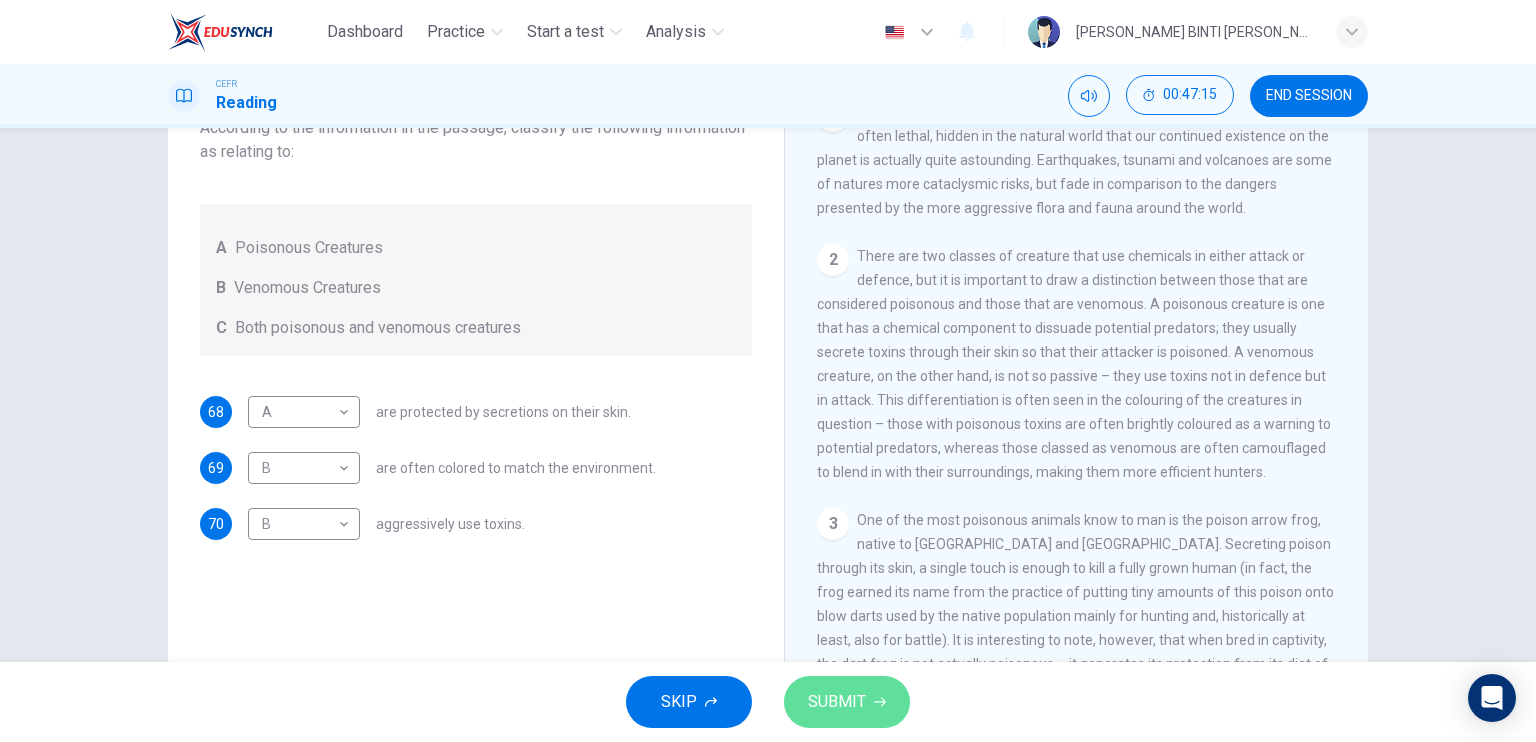 click on "SUBMIT" at bounding box center [837, 702] 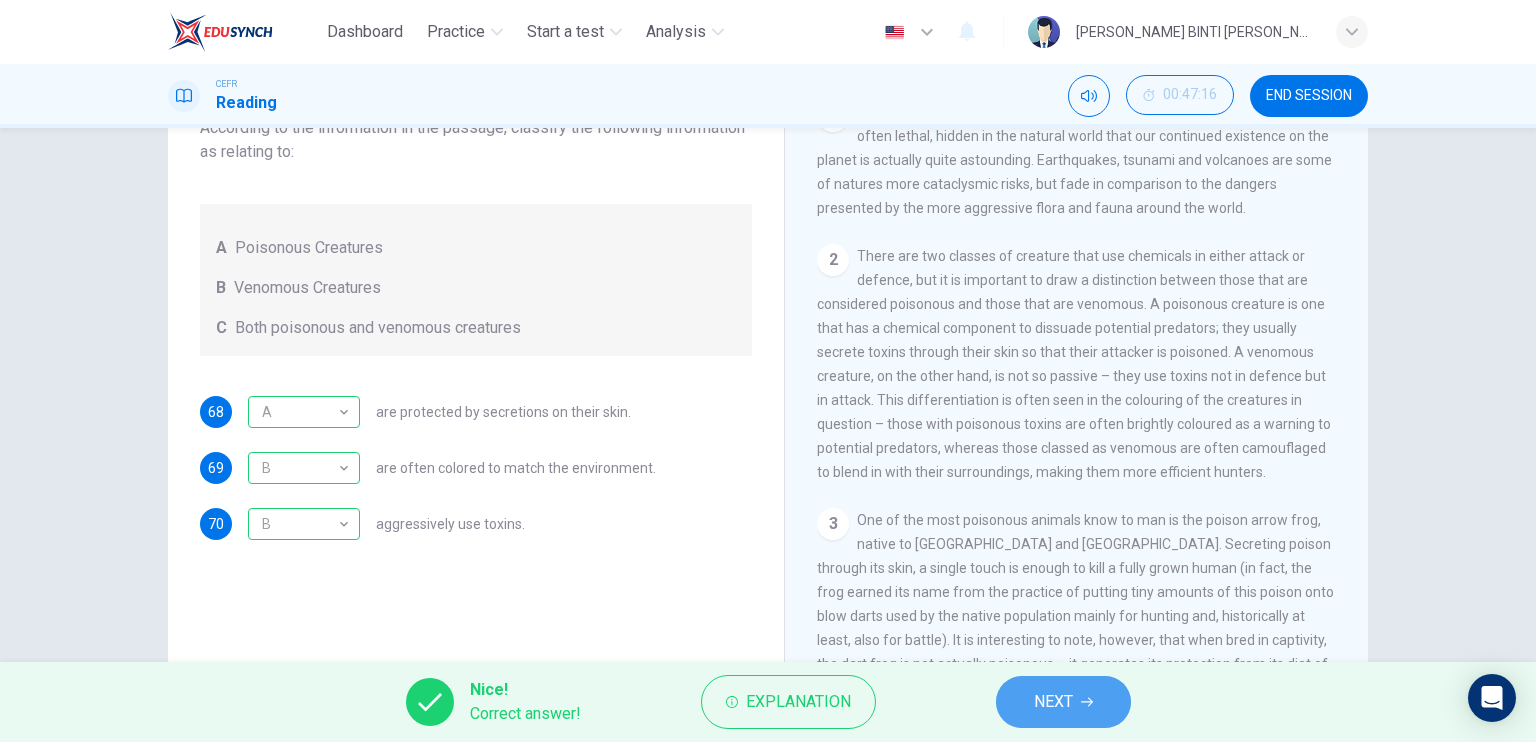 click on "NEXT" at bounding box center (1063, 702) 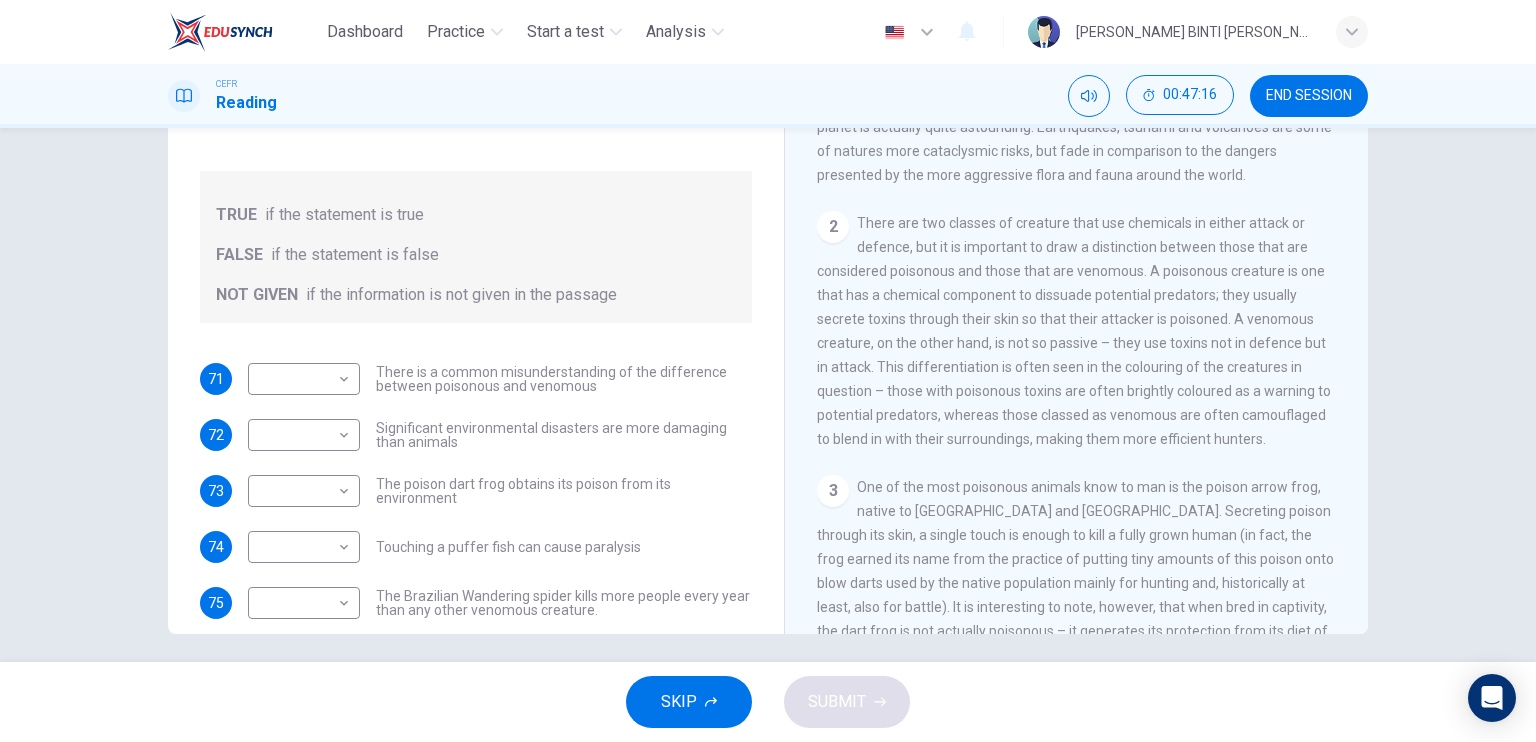 scroll, scrollTop: 240, scrollLeft: 0, axis: vertical 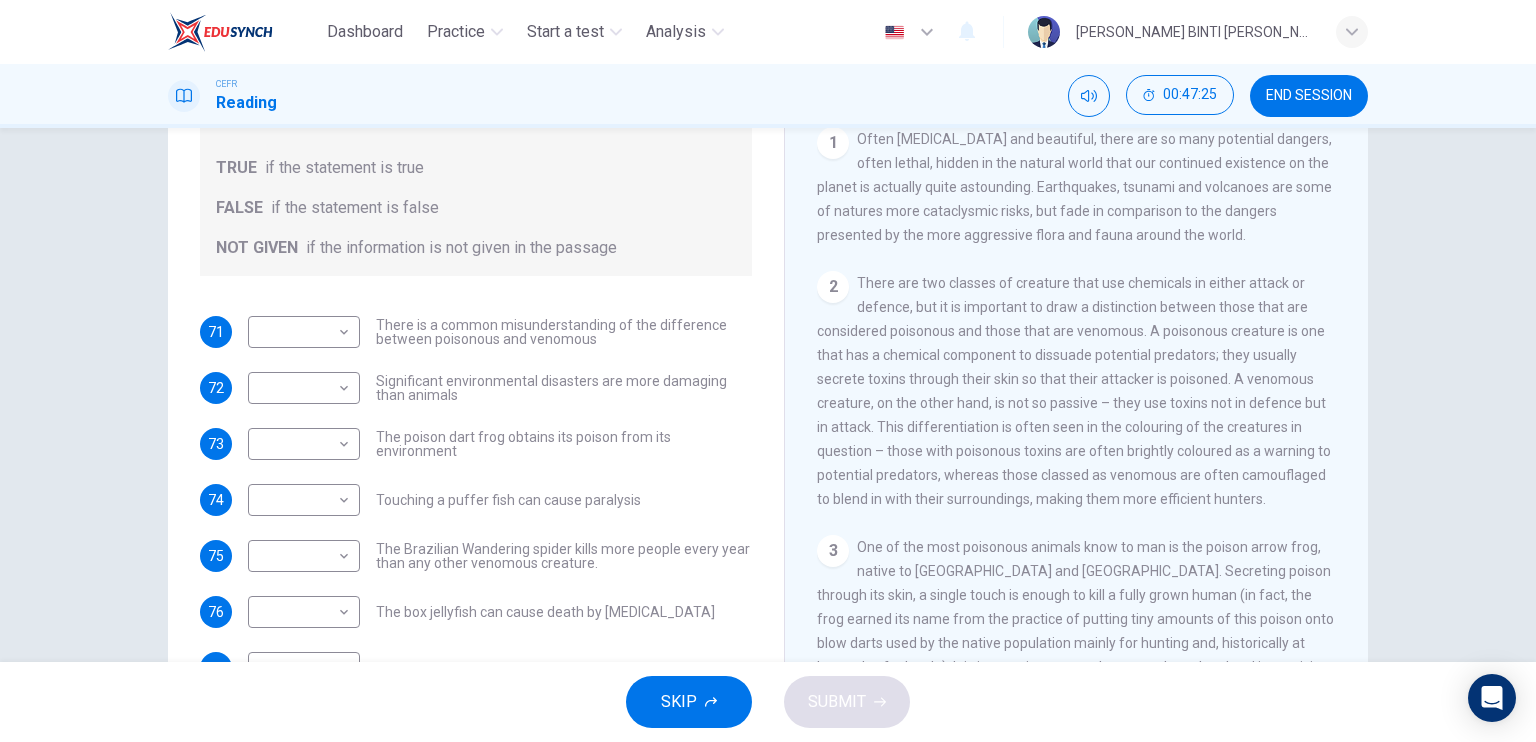 drag, startPoint x: 1345, startPoint y: 308, endPoint x: 1351, endPoint y: 272, distance: 36.496574 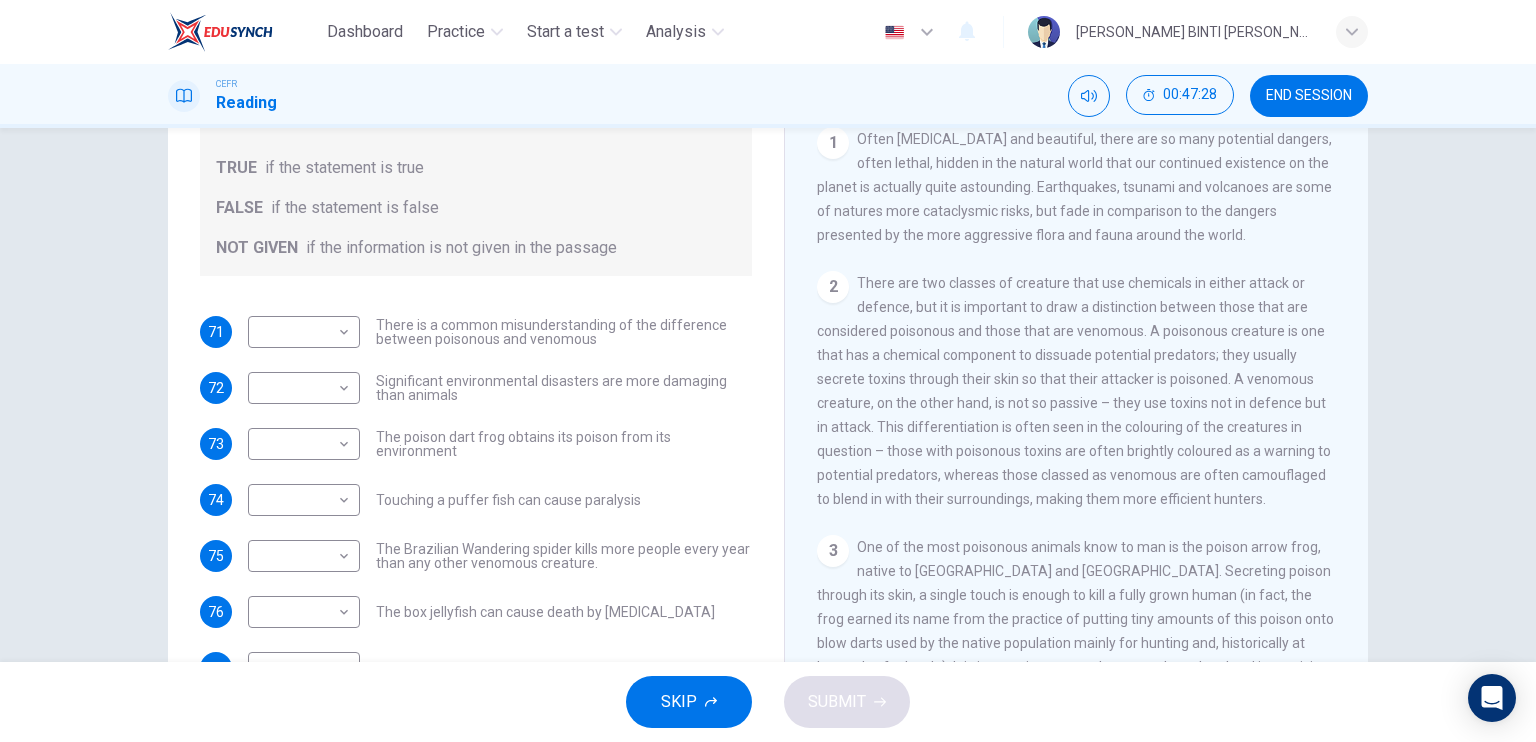 click on "​ ​ Significant environmental disasters are more damaging than animals" at bounding box center (500, 388) 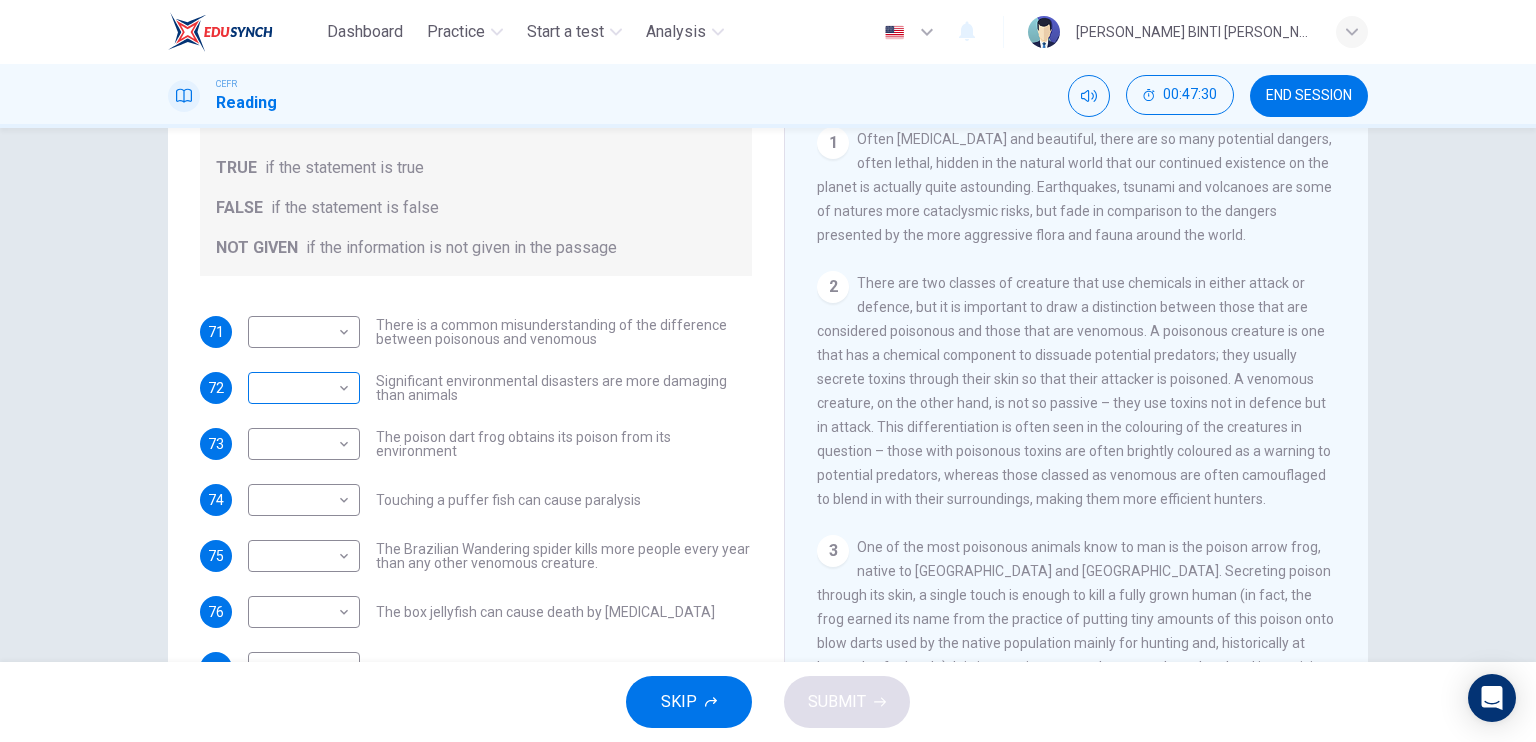 click on "Dashboard Practice Start a test Analysis English en ​ [PERSON_NAME] BINTI [PERSON_NAME] CEFR Reading 00:47:30 END SESSION Questions 71 - 77 Do the following statements agree with the information given in the Reading Passage?
In the boxes below, on your answer sheet write TRUE if the statement is true FALSE if the statement is false NOT GIVEN if the information is not given in the passage 71 ​ ​ There is a common misunderstanding of the difference between poisonous and venomous 72 ​ ​ Significant environmental disasters are more damaging than animals 73 ​ ​ The poison dart frog obtains its poison from its environment 74 ​ ​ Touching a puffer fish can cause [MEDICAL_DATA] 75 ​ ​ The Brazilian Wandering spider kills more people every year than any other venomous creature. 76 ​ ​ The box jellyfish can cause death by [MEDICAL_DATA] 77 ​ ​ The tentacles on a box jellyfish are used for movement Poisonous Animals CLICK TO ZOOM Click to Zoom 1 2 3 4 5 6 SKIP SUBMIT
Dashboard Practice Analysis" at bounding box center [768, 371] 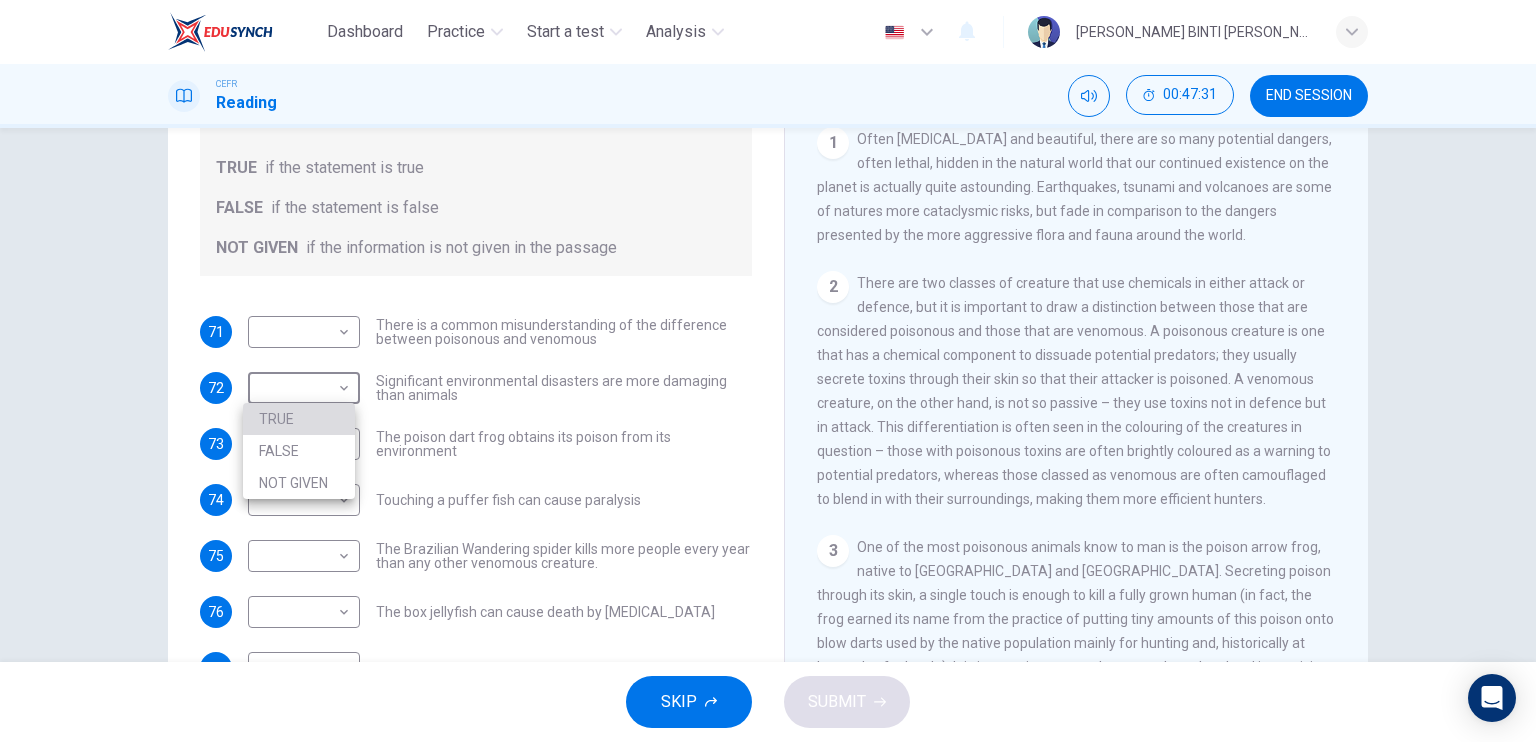 click on "TRUE" at bounding box center [299, 419] 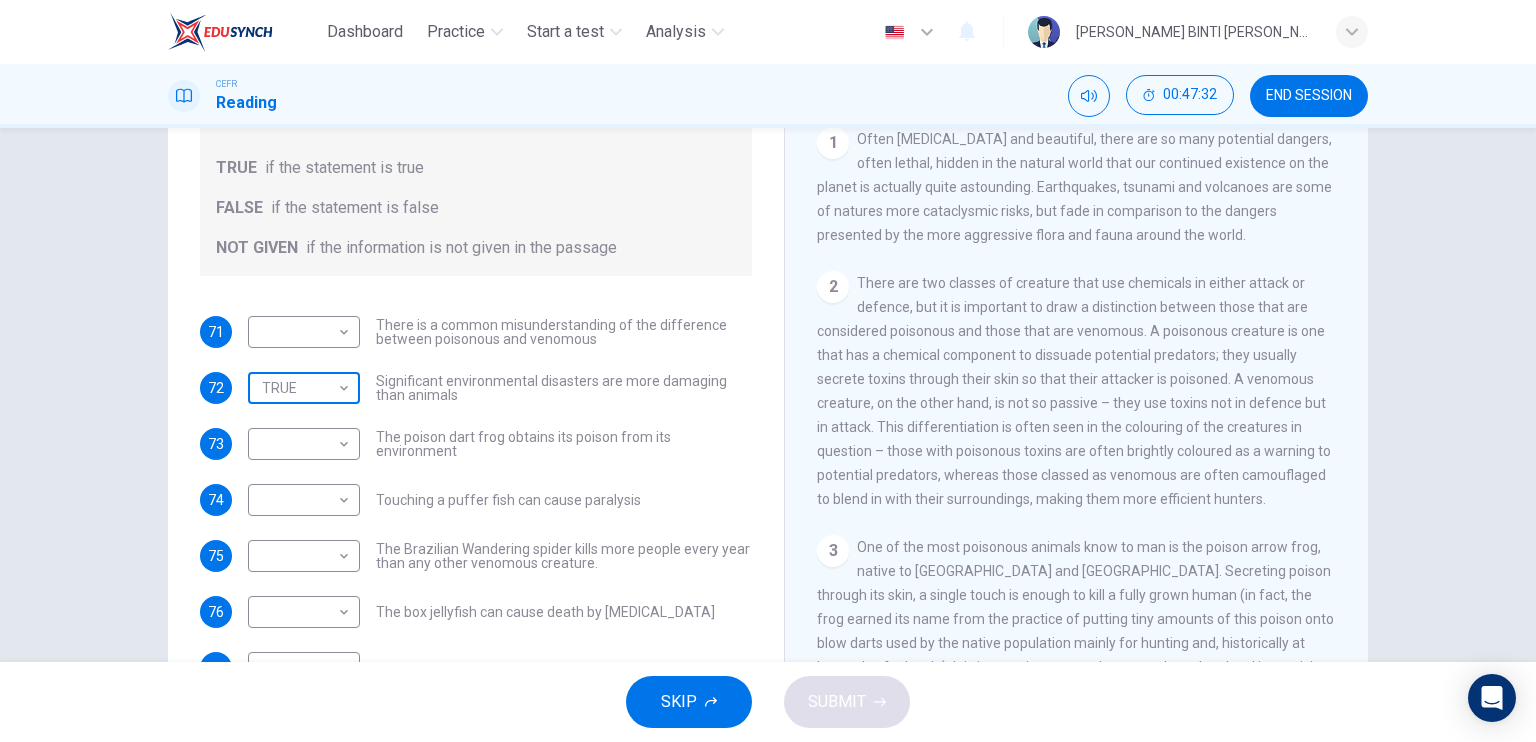 click on "Dashboard Practice Start a test Analysis English en ​ [PERSON_NAME] BINTI [PERSON_NAME] CEFR Reading 00:47:32 END SESSION Questions 71 - 77 Do the following statements agree with the information given in the Reading Passage?
In the boxes below, on your answer sheet write TRUE if the statement is true FALSE if the statement is false NOT GIVEN if the information is not given in the passage 71 ​ ​ There is a common misunderstanding of the difference between poisonous and venomous 72 TRUE TRUE ​ Significant environmental disasters are more damaging than animals 73 ​ ​ The poison dart frog obtains its poison from its environment 74 ​ ​ Touching a puffer fish can cause [MEDICAL_DATA] 75 ​ ​ The Brazilian Wandering spider kills more people every year than any other venomous creature. 76 ​ ​ The box jellyfish can cause death by [MEDICAL_DATA] 77 ​ ​ The tentacles on a box jellyfish are used for movement Poisonous Animals CLICK TO ZOOM Click to Zoom 1 2 3 4 5 6 SKIP SUBMIT
Dashboard Practice" at bounding box center (768, 371) 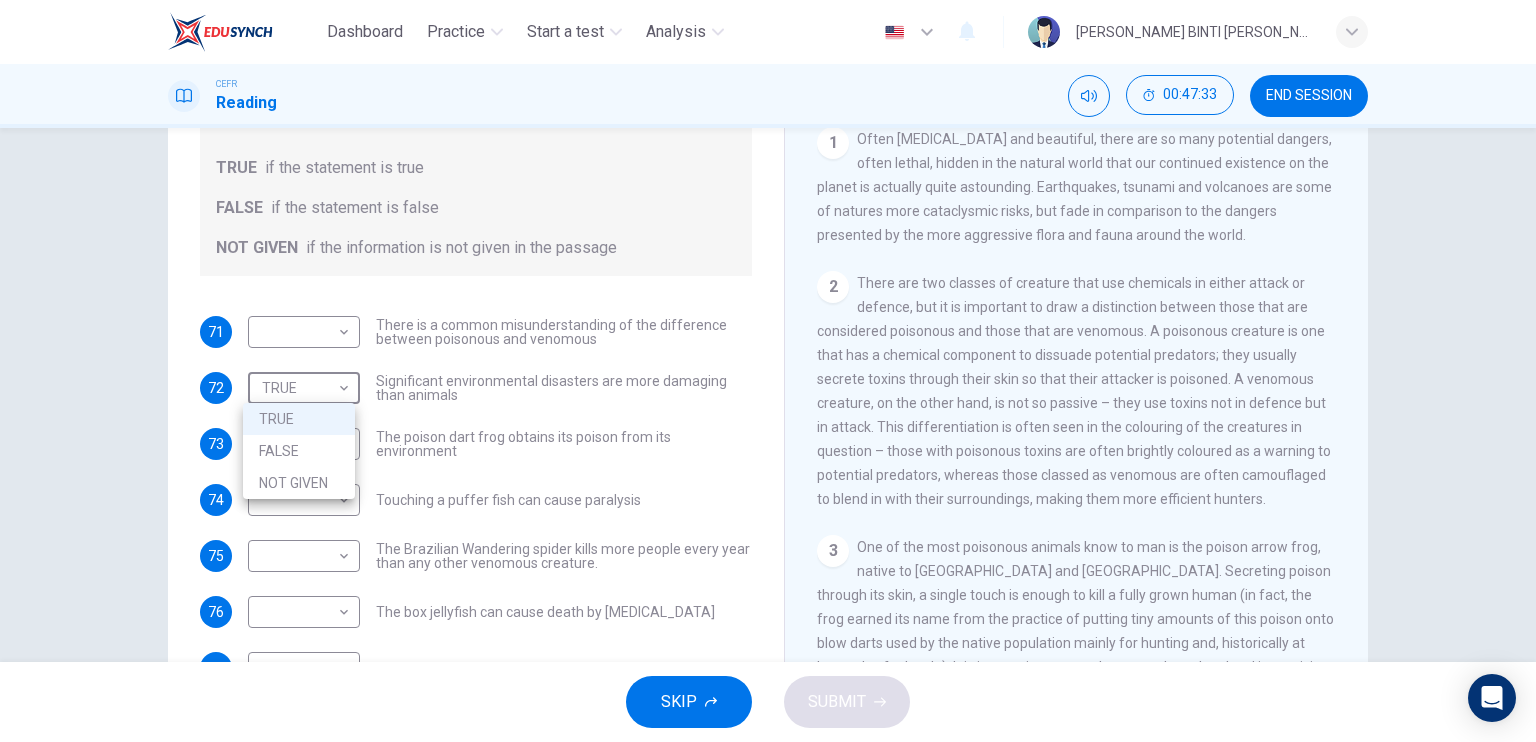 click on "FALSE" at bounding box center [299, 451] 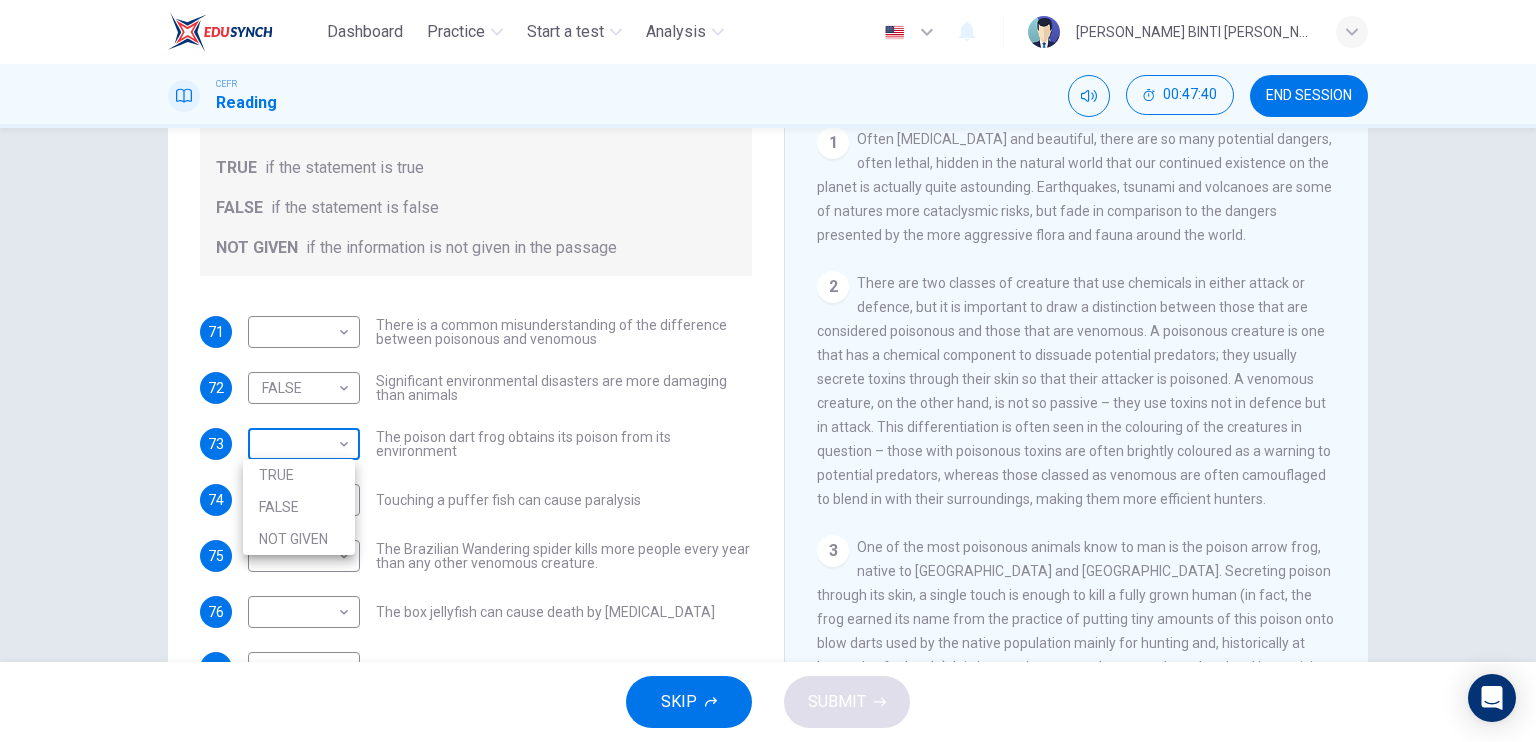 click on "Dashboard Practice Start a test Analysis English en ​ [PERSON_NAME] BINTI [PERSON_NAME] CEFR Reading 00:47:40 END SESSION Questions 71 - 77 Do the following statements agree with the information given in the Reading Passage?
In the boxes below, on your answer sheet write TRUE if the statement is true FALSE if the statement is false NOT GIVEN if the information is not given in the passage 71 ​ ​ There is a common misunderstanding of the difference between poisonous and venomous 72 FALSE FALSE ​ Significant environmental disasters are more damaging than animals 73 ​ ​ The poison dart frog obtains its poison from its environment 74 ​ ​ Touching a puffer fish can cause [MEDICAL_DATA] 75 ​ ​ The Brazilian Wandering spider kills more people every year than any other venomous creature. 76 ​ ​ The box jellyfish can cause death by [MEDICAL_DATA] 77 ​ ​ The tentacles on a box jellyfish are used for movement Poisonous Animals CLICK TO ZOOM Click to Zoom 1 2 3 4 5 6 SKIP SUBMIT
Dashboard Practice" at bounding box center (768, 371) 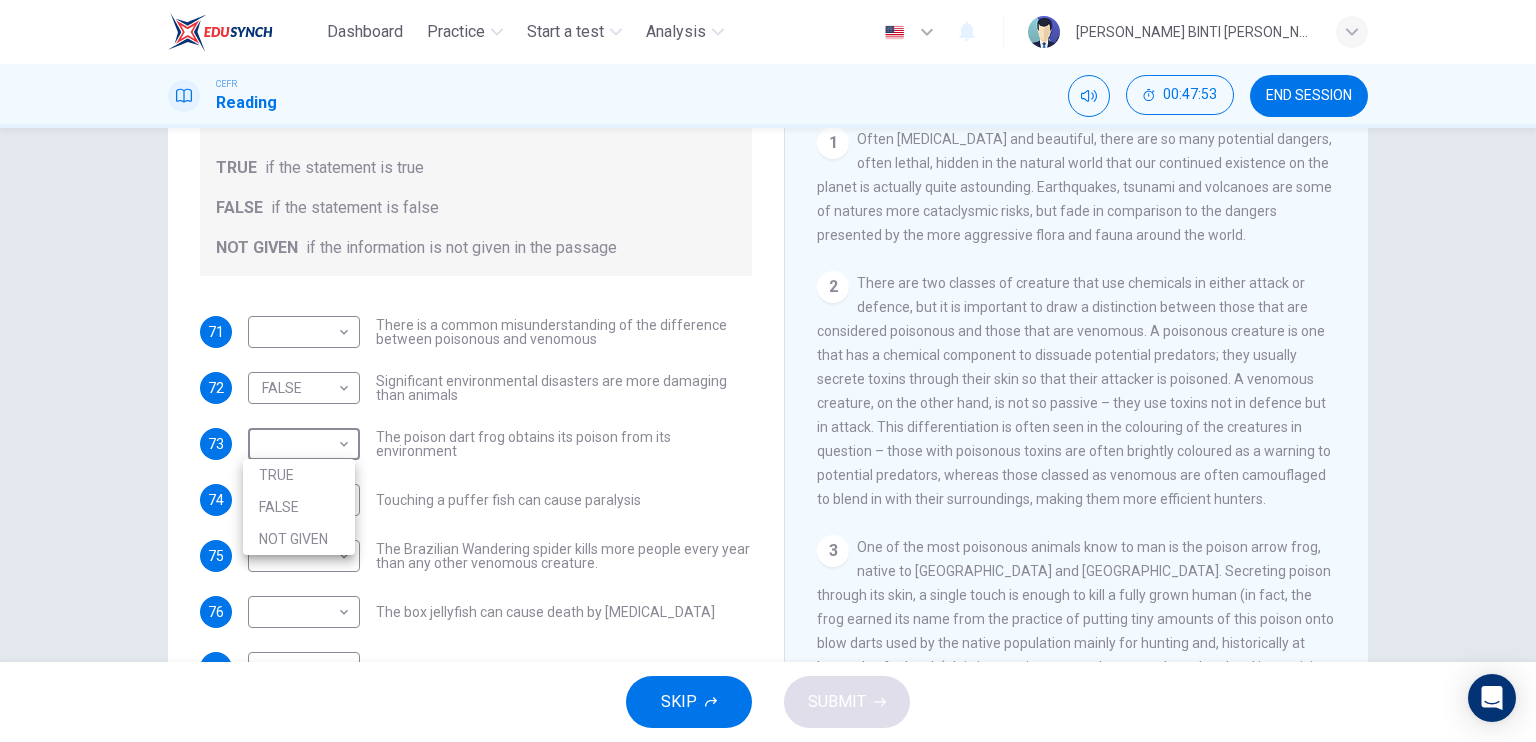 drag, startPoint x: 1352, startPoint y: 346, endPoint x: 1355, endPoint y: 366, distance: 20.22375 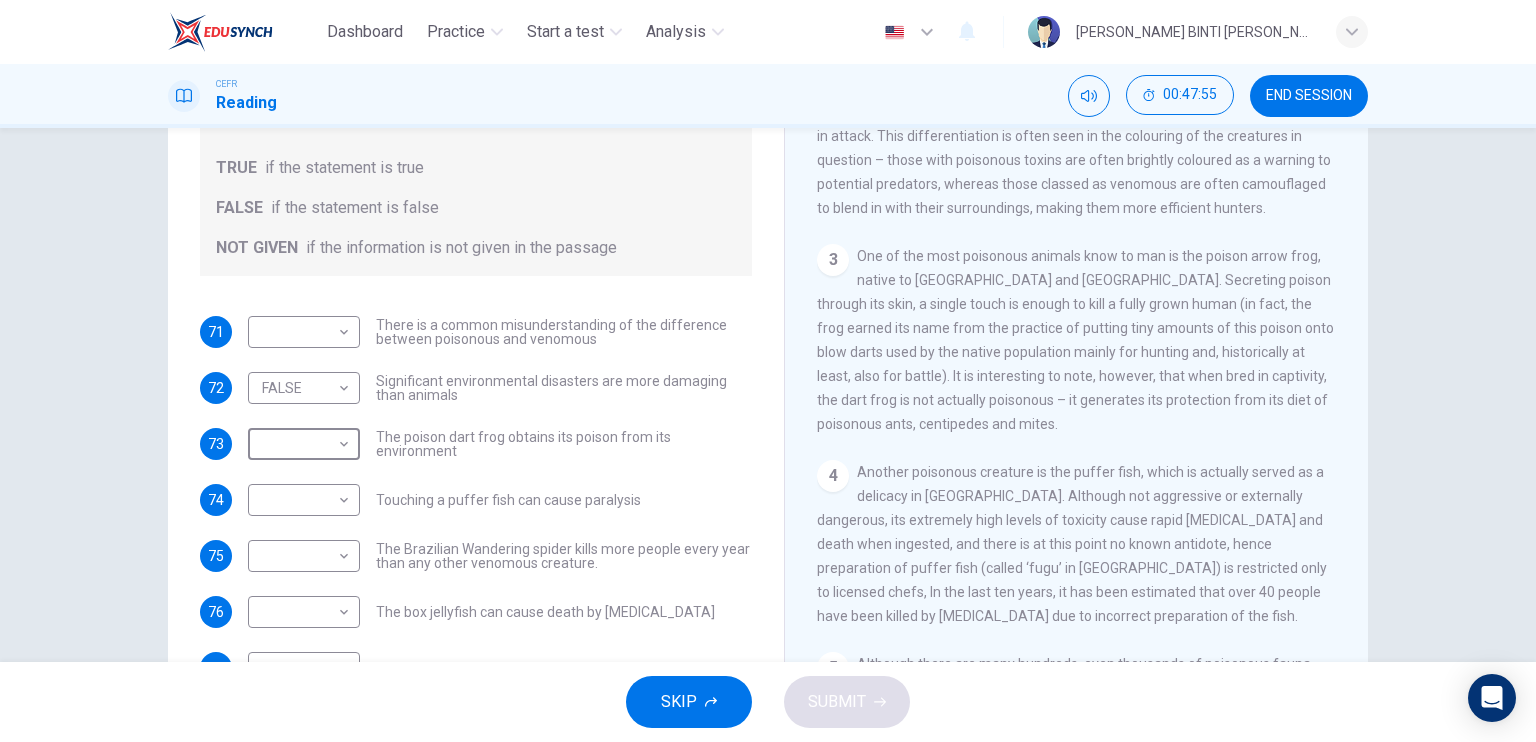 scroll, scrollTop: 685, scrollLeft: 0, axis: vertical 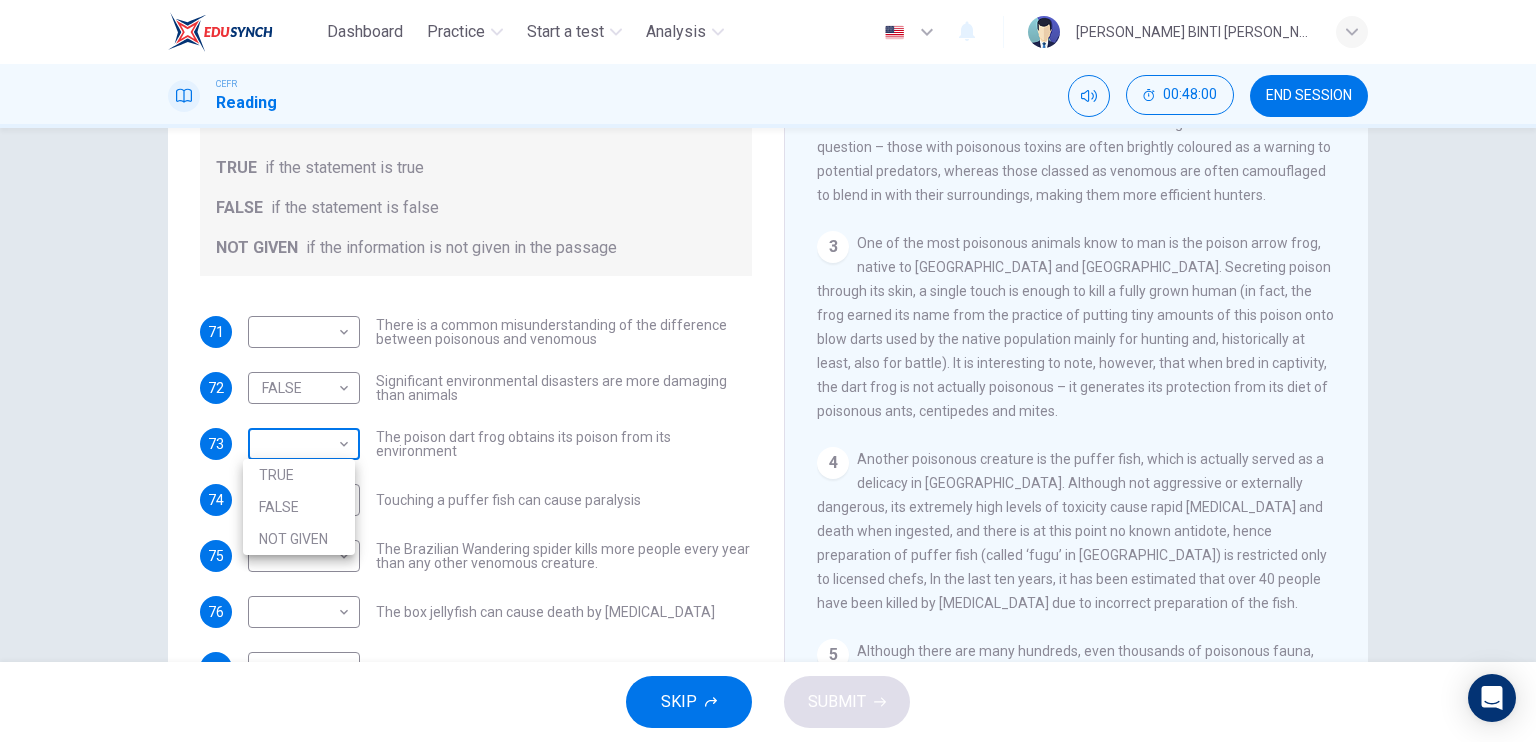 click on "Dashboard Practice Start a test Analysis English en ​ [PERSON_NAME] BINTI [PERSON_NAME] CEFR Reading 00:48:00 END SESSION Questions 71 - 77 Do the following statements agree with the information given in the Reading Passage?
In the boxes below, on your answer sheet write TRUE if the statement is true FALSE if the statement is false NOT GIVEN if the information is not given in the passage 71 ​ ​ There is a common misunderstanding of the difference between poisonous and venomous 72 FALSE FALSE ​ Significant environmental disasters are more damaging than animals 73 ​ ​ The poison dart frog obtains its poison from its environment 74 ​ ​ Touching a puffer fish can cause [MEDICAL_DATA] 75 ​ ​ The Brazilian Wandering spider kills more people every year than any other venomous creature. 76 ​ ​ The box jellyfish can cause death by [MEDICAL_DATA] 77 ​ ​ The tentacles on a box jellyfish are used for movement Poisonous Animals CLICK TO ZOOM Click to Zoom 1 2 3 4 5 6 SKIP SUBMIT
Dashboard Practice" at bounding box center [768, 371] 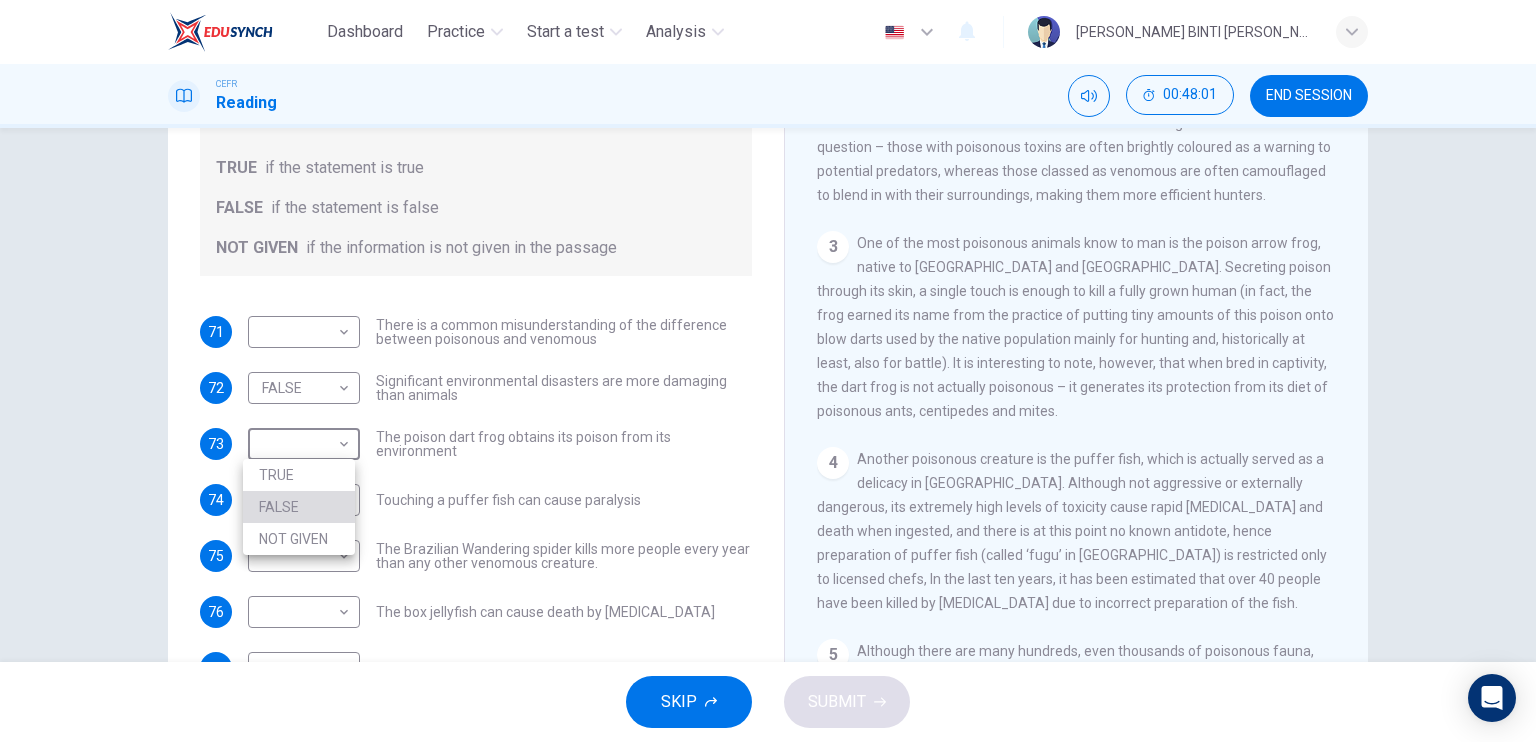 click on "FALSE" at bounding box center (299, 507) 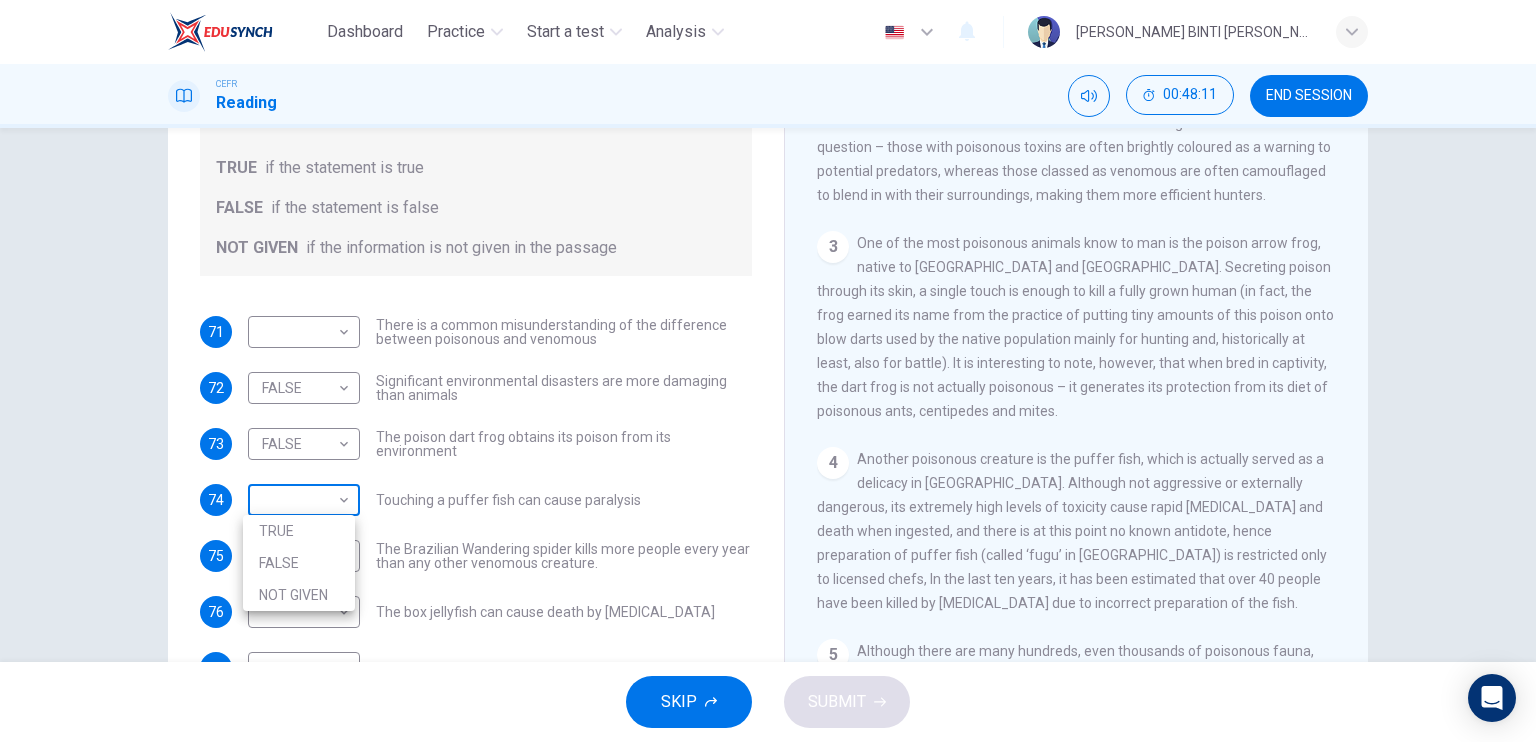 click on "Dashboard Practice Start a test Analysis English en ​ [PERSON_NAME] BINTI [PERSON_NAME] CEFR Reading 00:48:11 END SESSION Questions 71 - 77 Do the following statements agree with the information given in the Reading Passage?
In the boxes below, on your answer sheet write TRUE if the statement is true FALSE if the statement is false NOT GIVEN if the information is not given in the passage 71 ​ ​ There is a common misunderstanding of the difference between poisonous and venomous 72 FALSE FALSE ​ Significant environmental disasters are more damaging than animals 73 FALSE FALSE ​ The poison dart frog obtains its poison from its environment 74 ​ ​ Touching a puffer fish can cause [MEDICAL_DATA] 75 ​ ​ The Brazilian Wandering spider kills more people every year than any other venomous creature. 76 ​ ​ The box jellyfish can cause death by [MEDICAL_DATA] 77 ​ ​ The tentacles on a box jellyfish are used for movement Poisonous Animals CLICK TO ZOOM Click to Zoom 1 2 3 4 5 6 SKIP SUBMIT
Dashboard" at bounding box center (768, 371) 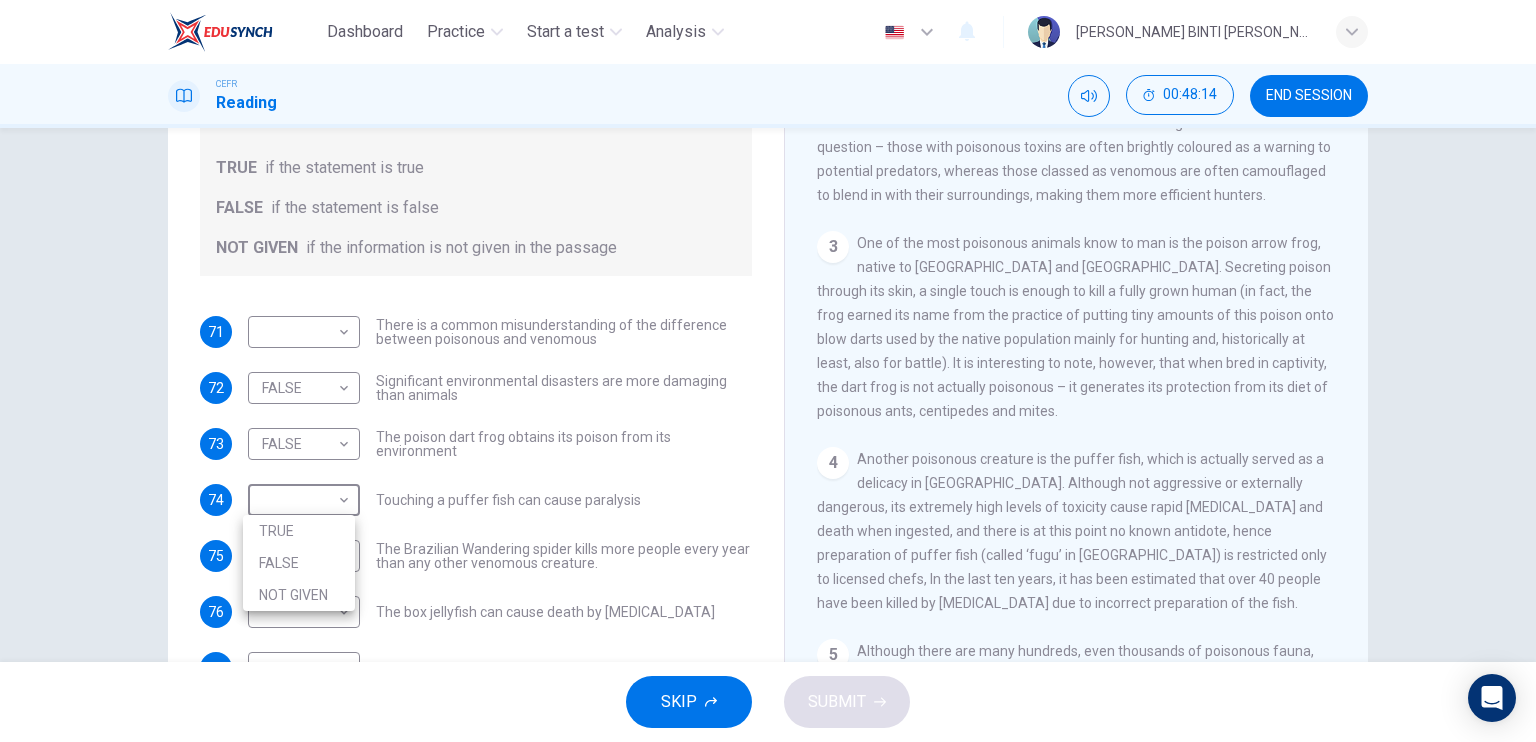 drag, startPoint x: 1364, startPoint y: 436, endPoint x: 1365, endPoint y: 462, distance: 26.019224 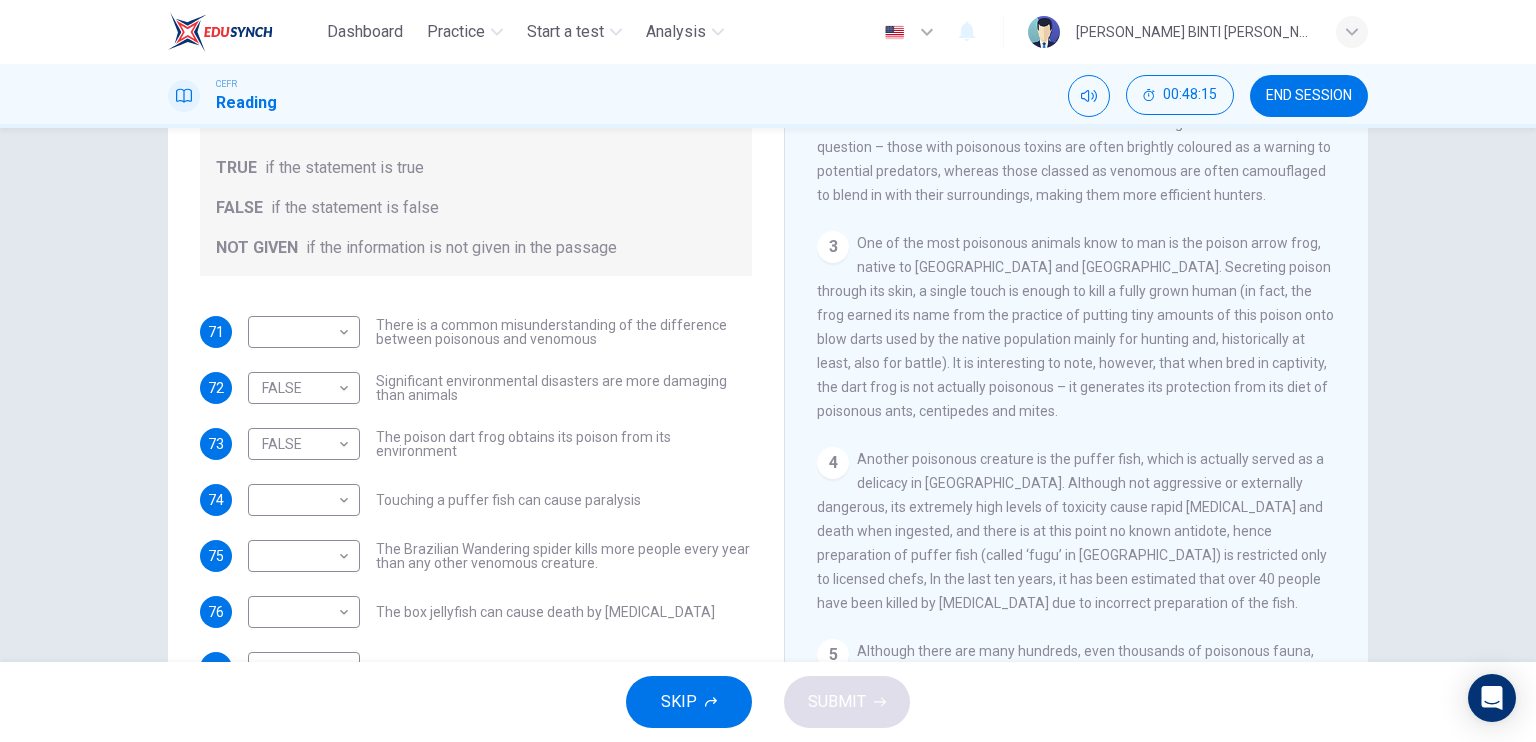 click on "Poisonous Animals CLICK TO ZOOM Click to Zoom 1 Often [MEDICAL_DATA] and beautiful, there are so many potential dangers, often lethal, hidden in the natural world that our continued existence on the planet is actually quite astounding. Earthquakes, tsunami and volcanoes are some of natures more cataclysmic risks, but fade in comparison to the dangers presented by the more aggressive flora and fauna around the world. 2 3 One of the most poisonous animals know to man is the poison arrow frog, native to Central and [GEOGRAPHIC_DATA]. Secreting poison through its skin, a single touch is enough to kill a fully grown human (in fact, the frog earned its name from the practice of putting tiny amounts of this poison onto blow darts used by the native population mainly for hunting and, historically at least, also for battle). It is interesting to note, however, that when bred in captivity, the dart frog is not actually poisonous – it generates its protection from its diet of poisonous ants, centipedes and mites. 4 5 6" at bounding box center (1076, 362) 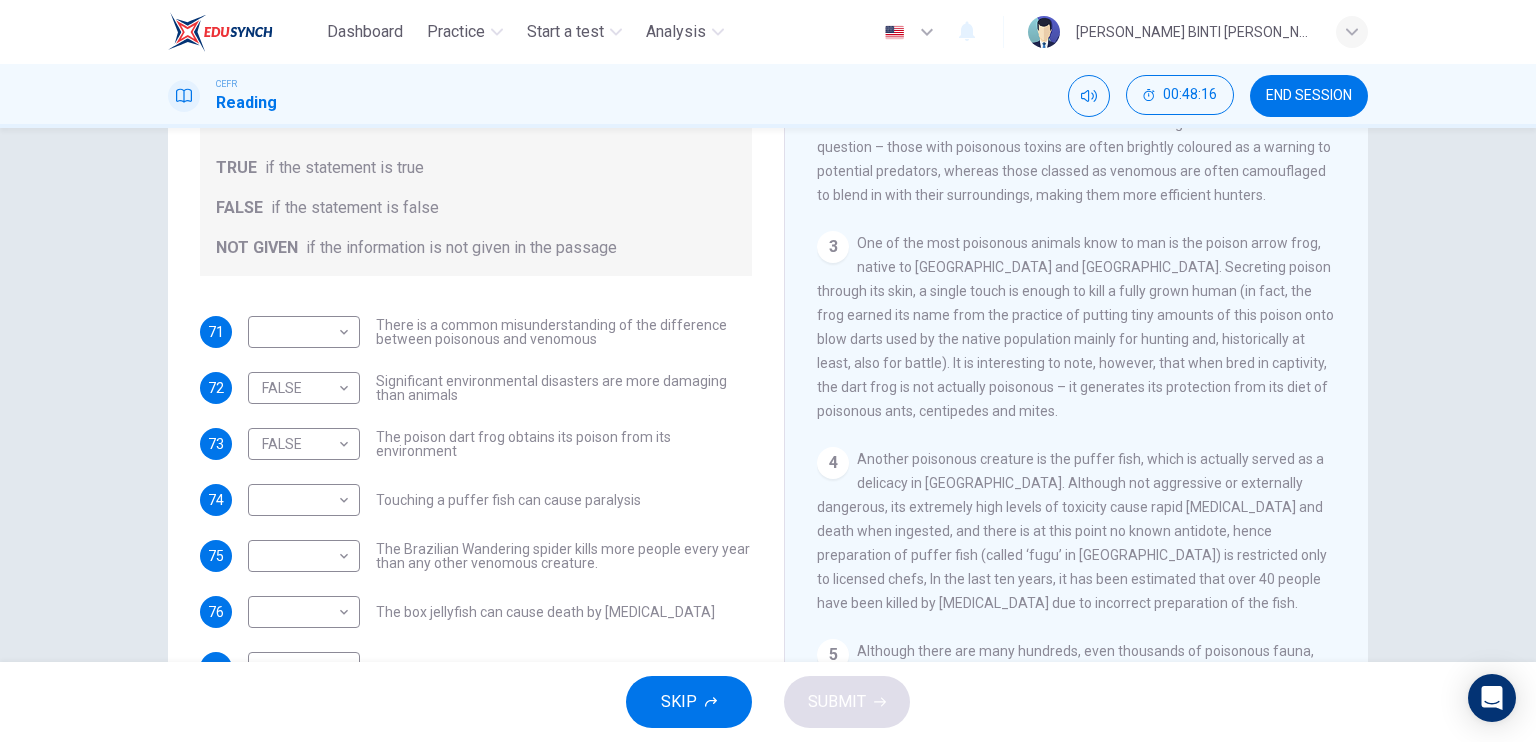drag, startPoint x: 1341, startPoint y: 464, endPoint x: 1341, endPoint y: 495, distance: 31 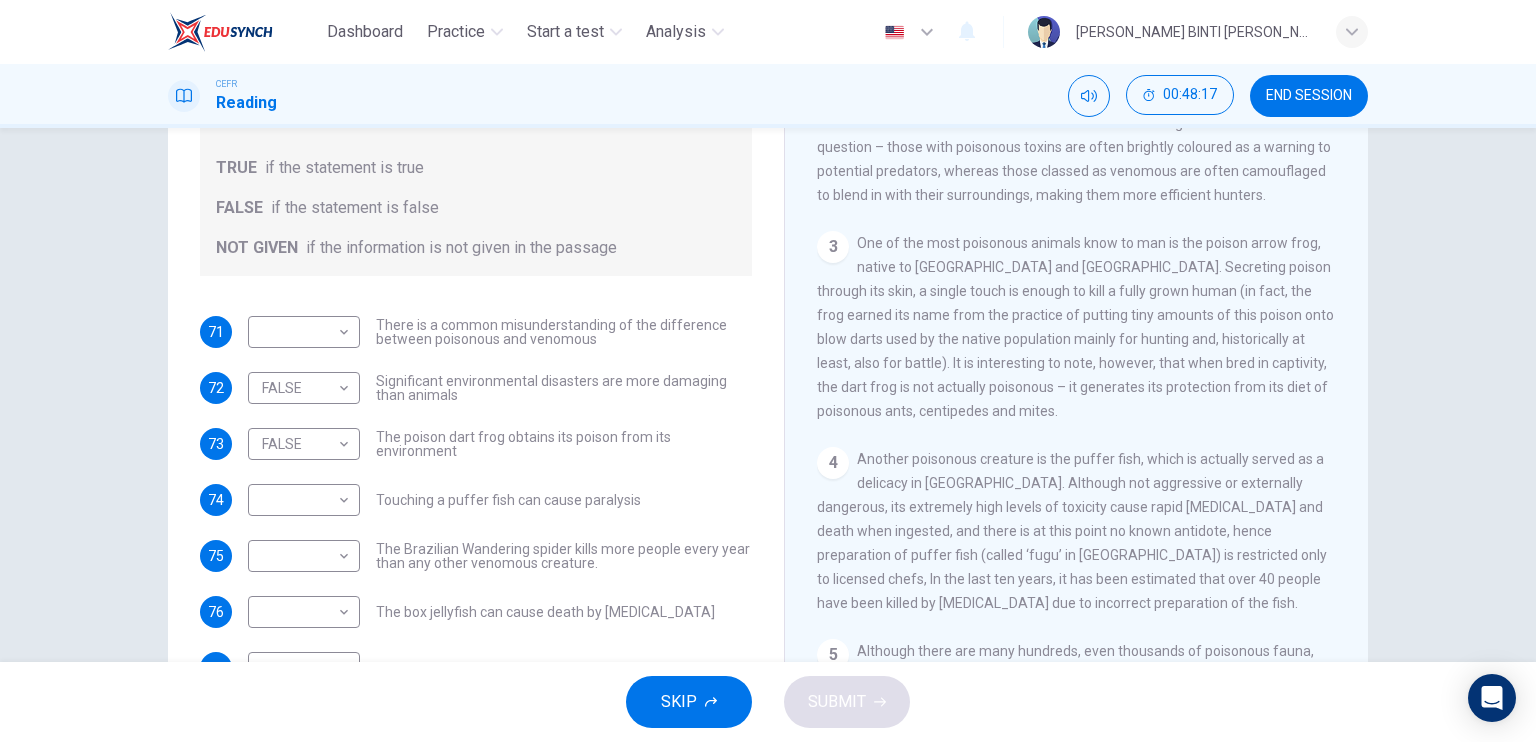 drag, startPoint x: 1344, startPoint y: 476, endPoint x: 1340, endPoint y: 491, distance: 15.524175 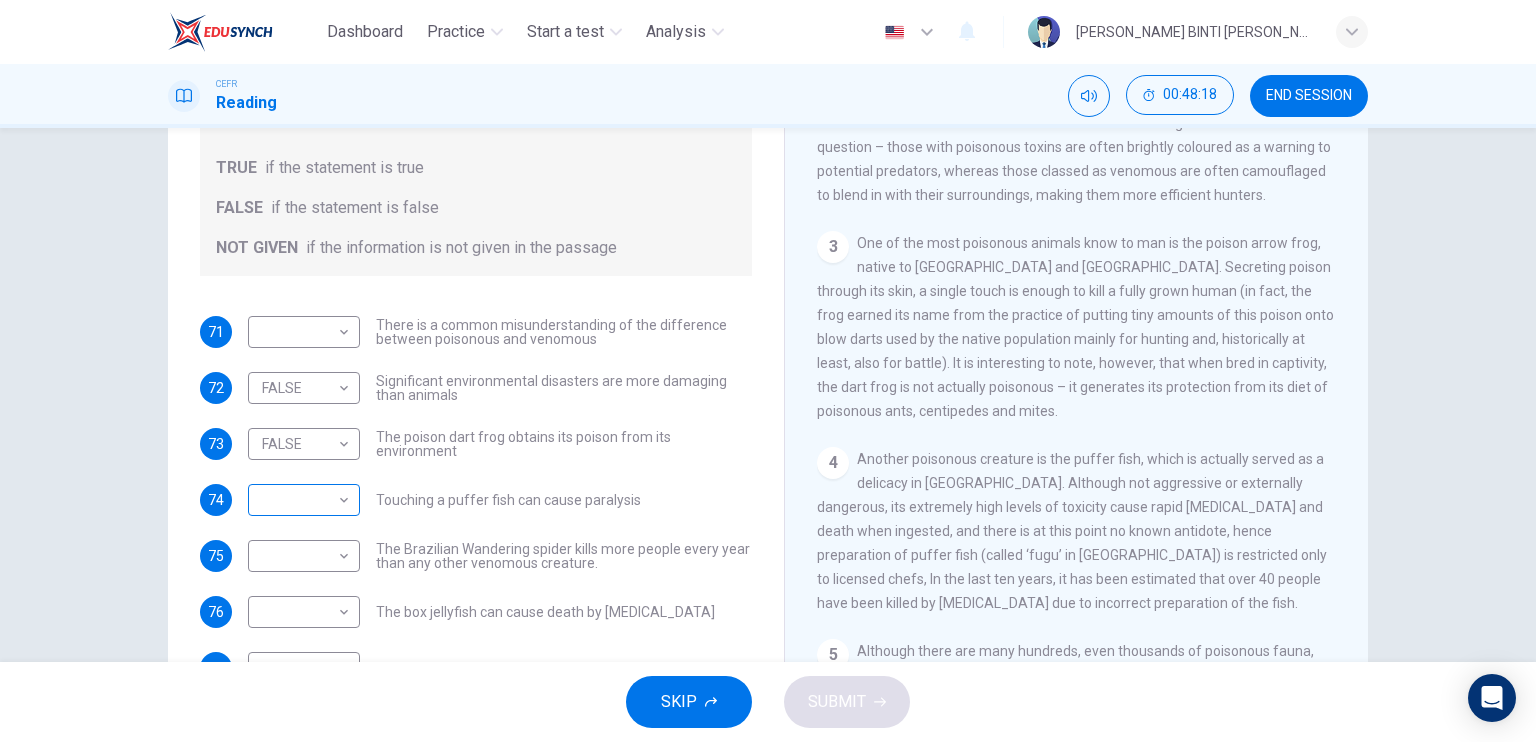 click on "Dashboard Practice Start a test Analysis English en ​ [PERSON_NAME] BINTI [PERSON_NAME] CEFR Reading 00:48:18 END SESSION Questions 71 - 77 Do the following statements agree with the information given in the Reading Passage?
In the boxes below, on your answer sheet write TRUE if the statement is true FALSE if the statement is false NOT GIVEN if the information is not given in the passage 71 ​ ​ There is a common misunderstanding of the difference between poisonous and venomous 72 FALSE FALSE ​ Significant environmental disasters are more damaging than animals 73 FALSE FALSE ​ The poison dart frog obtains its poison from its environment 74 ​ ​ Touching a puffer fish can cause [MEDICAL_DATA] 75 ​ ​ The Brazilian Wandering spider kills more people every year than any other venomous creature. 76 ​ ​ The box jellyfish can cause death by [MEDICAL_DATA] 77 ​ ​ The tentacles on a box jellyfish are used for movement Poisonous Animals CLICK TO ZOOM Click to Zoom 1 2 3 4 5 6 SKIP SUBMIT
Dashboard" at bounding box center [768, 371] 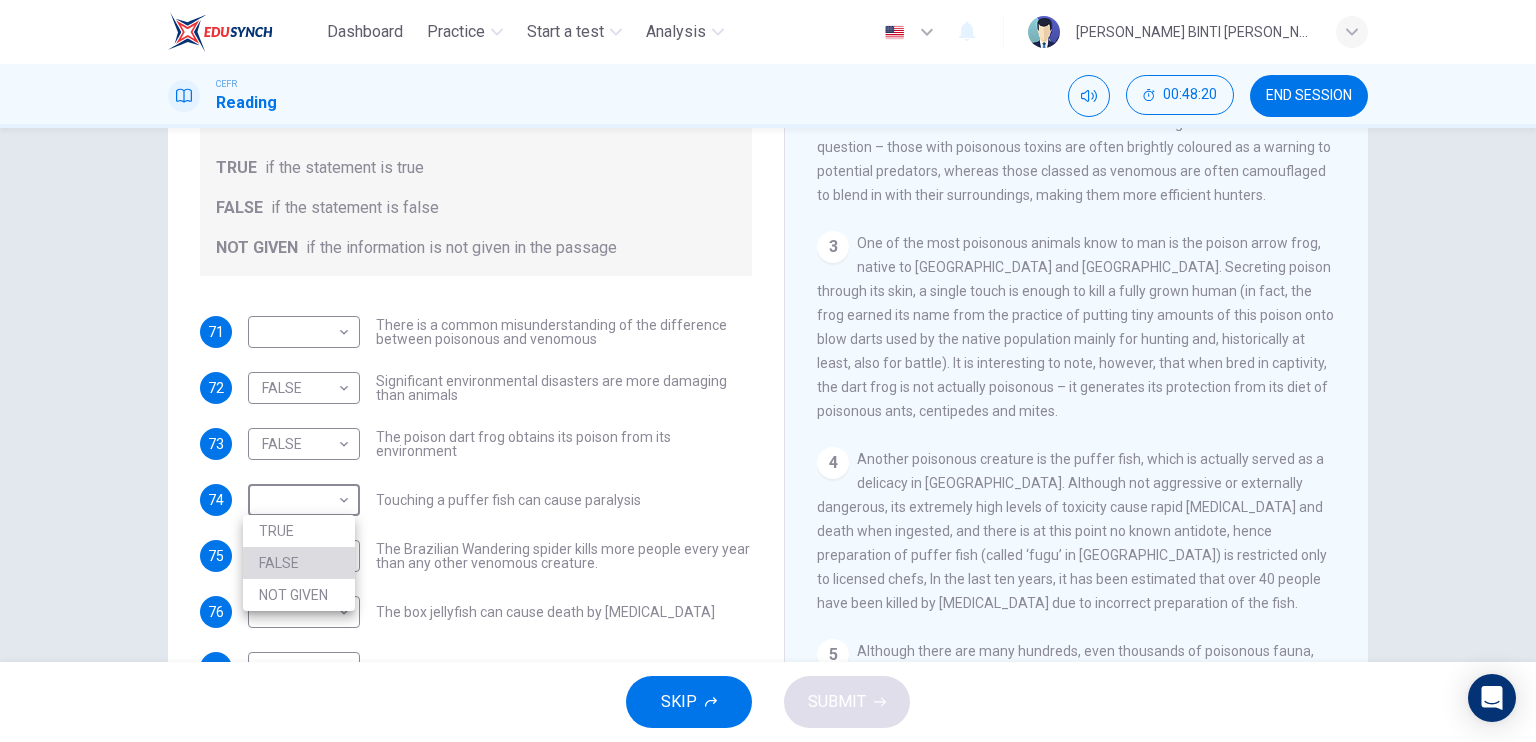 click on "FALSE" at bounding box center [299, 563] 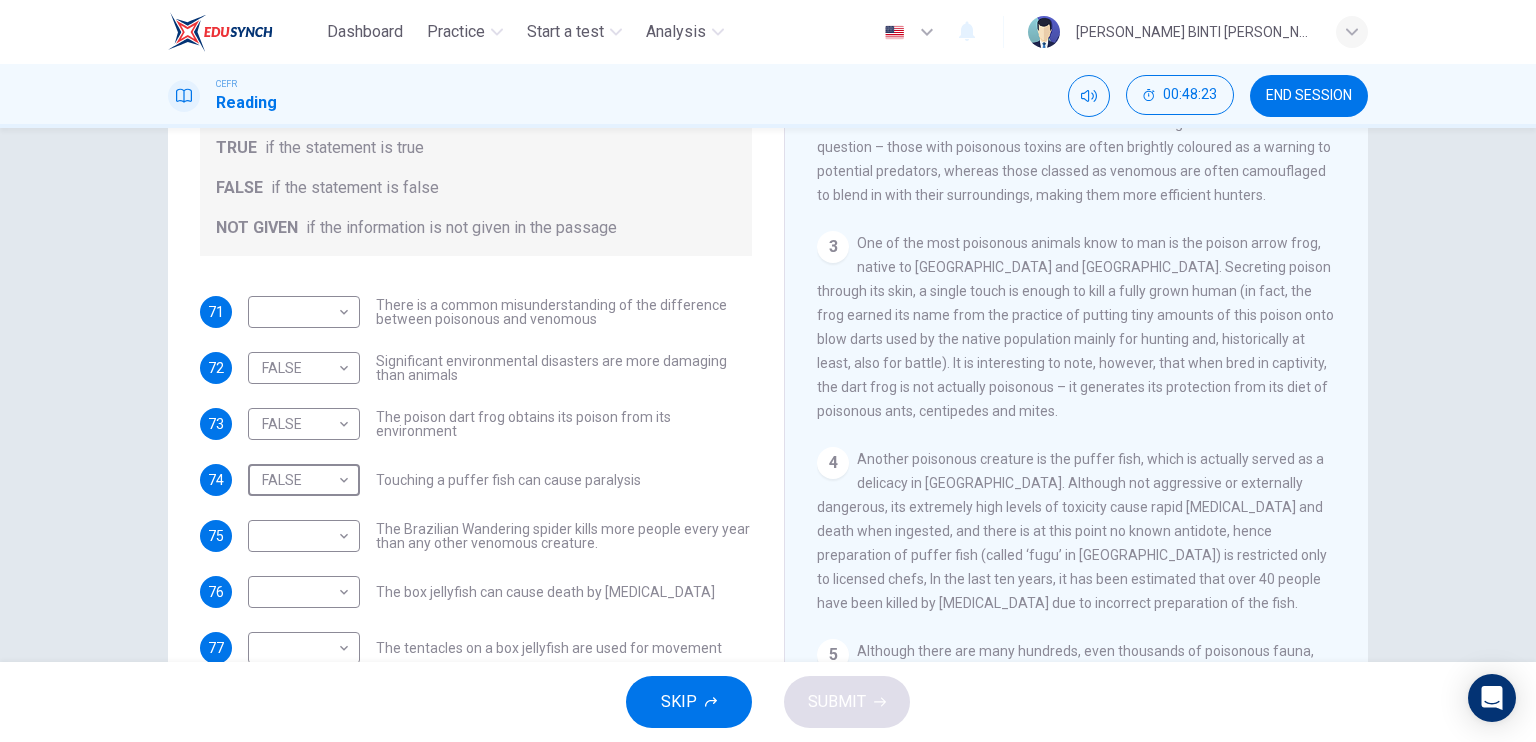 scroll, scrollTop: 136, scrollLeft: 0, axis: vertical 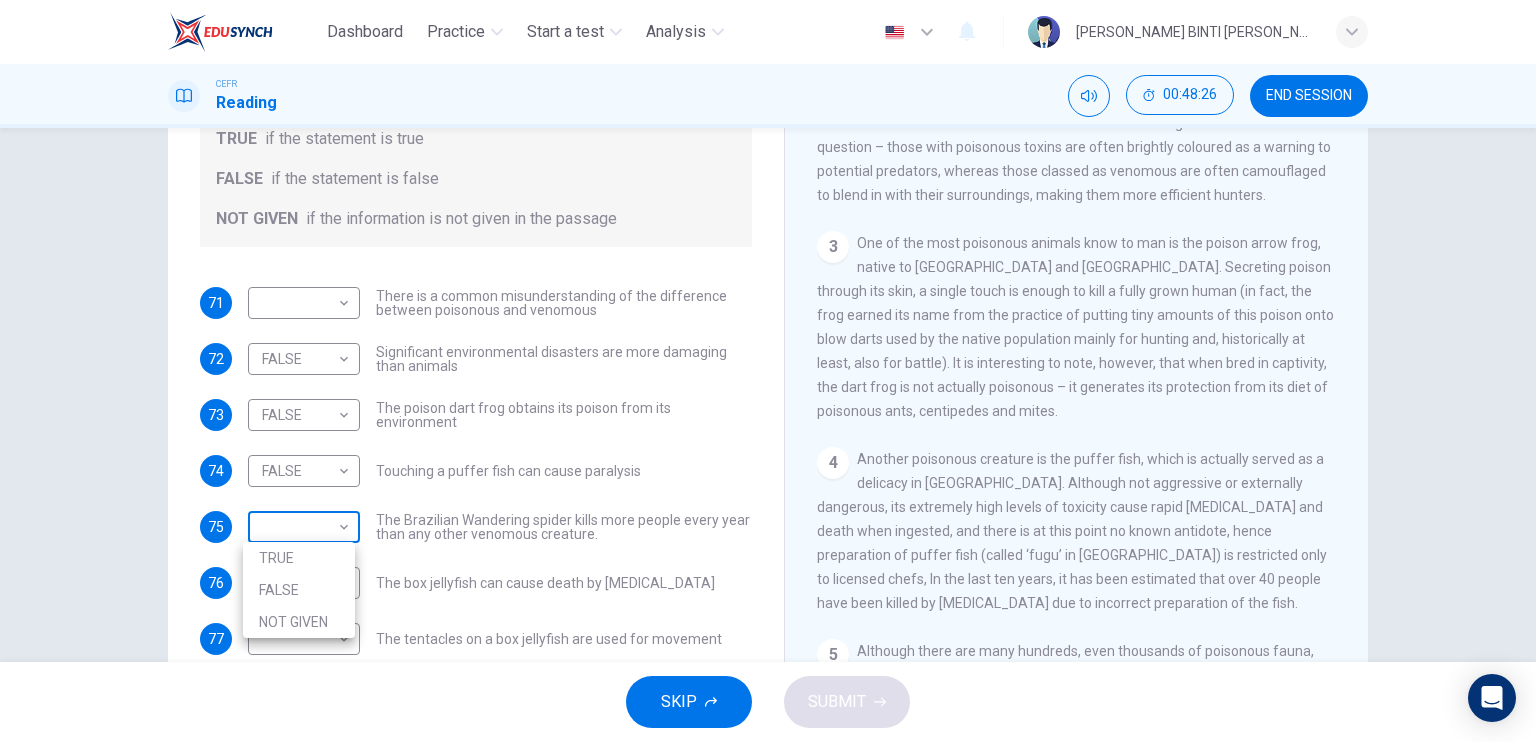 click on "Dashboard Practice Start a test Analysis English en ​ [PERSON_NAME] BINTI [PERSON_NAME] CEFR Reading 00:48:26 END SESSION Questions 71 - 77 Do the following statements agree with the information given in the Reading Passage?
In the boxes below, on your answer sheet write TRUE if the statement is true FALSE if the statement is false NOT GIVEN if the information is not given in the passage 71 ​ ​ There is a common misunderstanding of the difference between poisonous and venomous 72 FALSE FALSE ​ Significant environmental disasters are more damaging than animals 73 FALSE FALSE ​ The poison dart frog obtains its poison from its environment 74 FALSE FALSE ​ Touching a puffer fish can cause [MEDICAL_DATA] 75 ​ ​ The Brazilian Wandering spider kills more people every year than any other venomous creature. 76 ​ ​ The box jellyfish can cause death by [MEDICAL_DATA] 77 ​ ​ The tentacles on a box jellyfish are used for movement Poisonous Animals CLICK TO ZOOM Click to Zoom 1 2 3 4 5 6 SKIP SUBMIT" at bounding box center [768, 371] 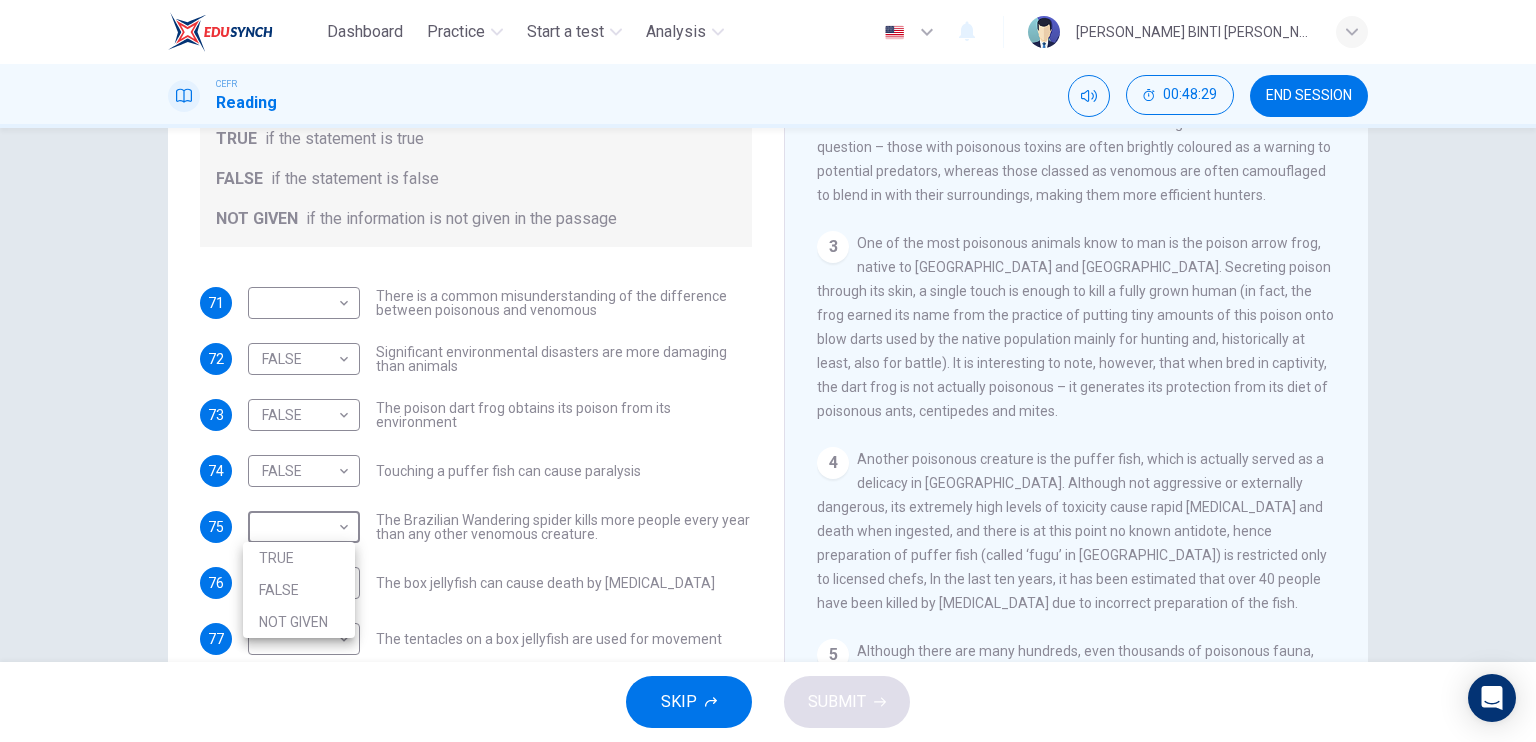 drag, startPoint x: 1353, startPoint y: 490, endPoint x: 1352, endPoint y: 511, distance: 21.023796 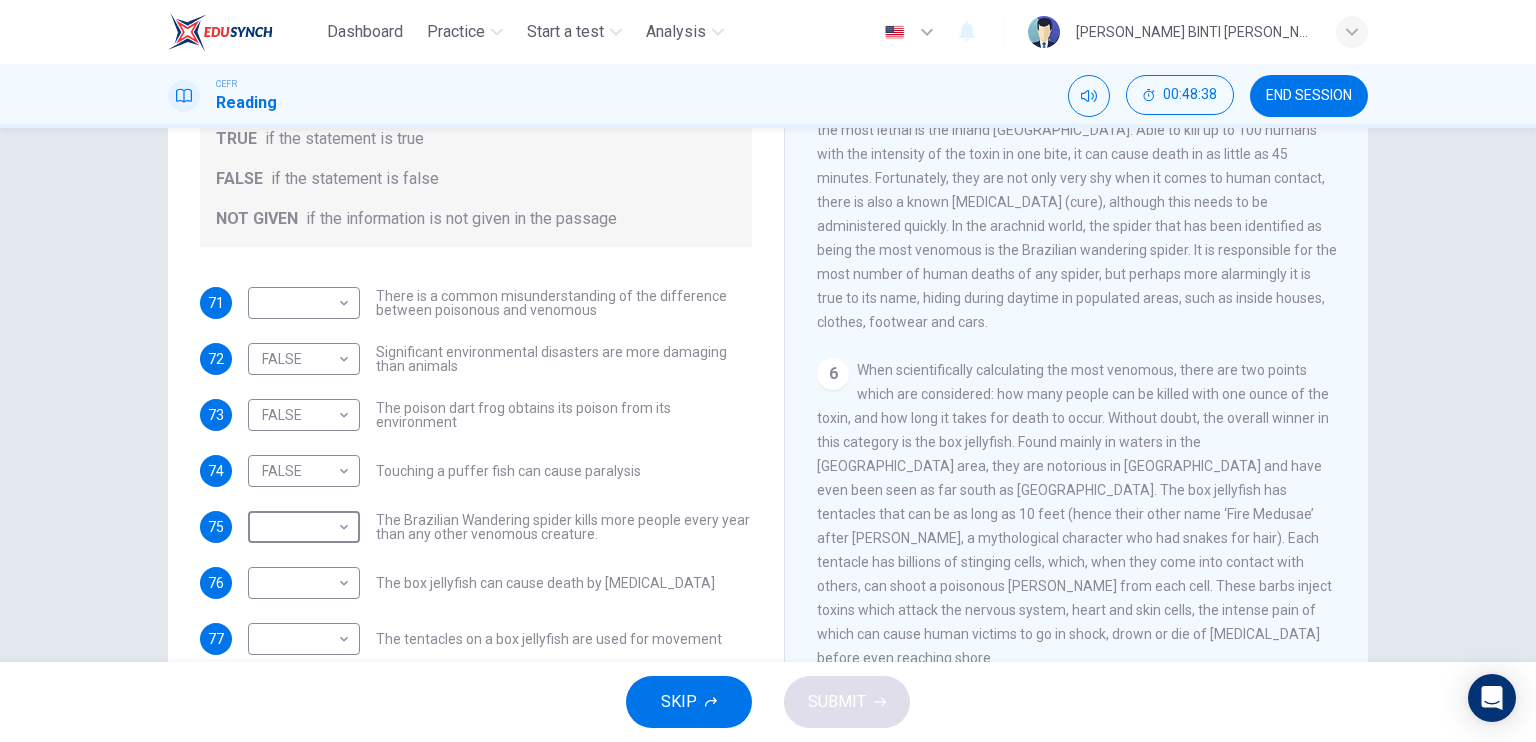 scroll, scrollTop: 1203, scrollLeft: 0, axis: vertical 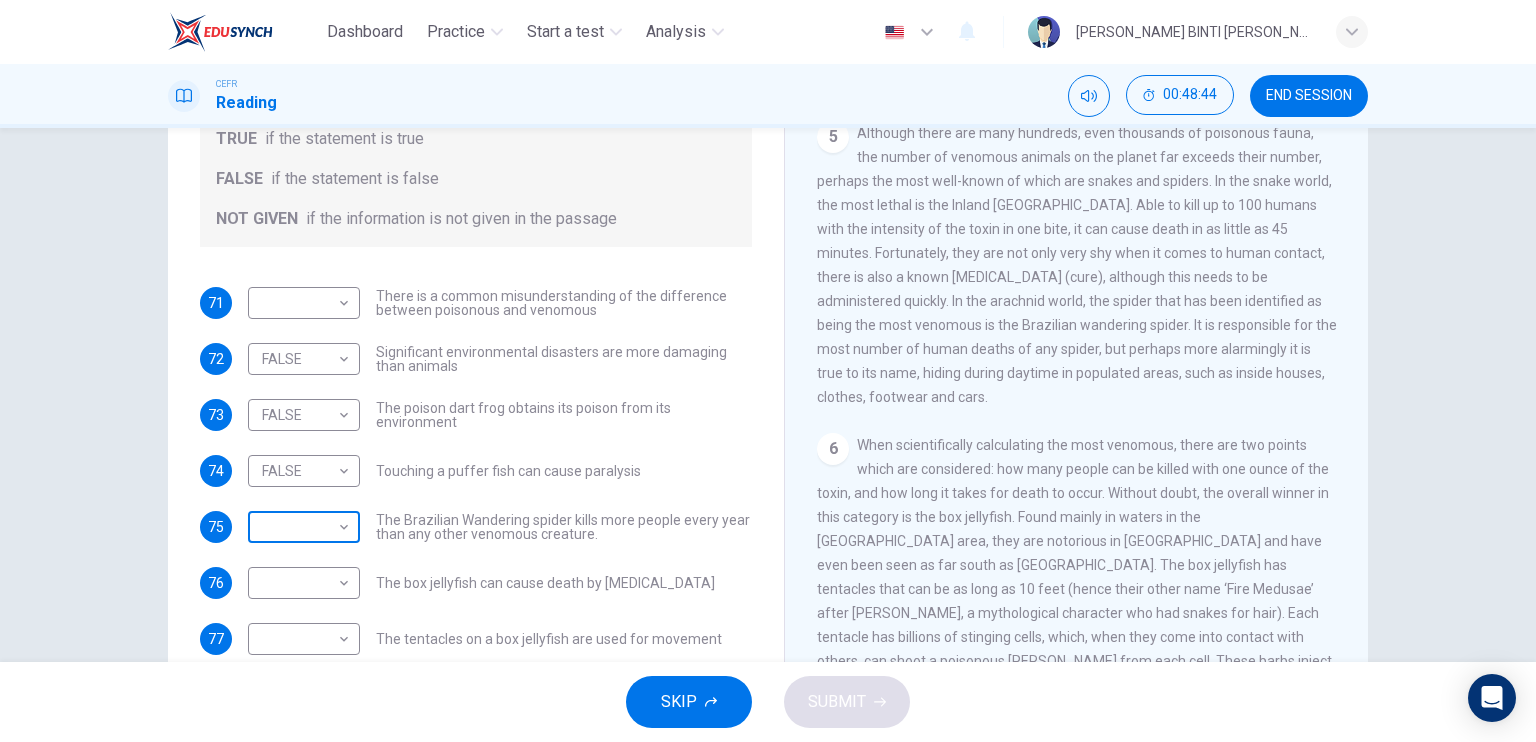 click on "Dashboard Practice Start a test Analysis English en ​ [PERSON_NAME] BINTI [PERSON_NAME] CEFR Reading 00:48:44 END SESSION Questions 71 - 77 Do the following statements agree with the information given in the Reading Passage?
In the boxes below, on your answer sheet write TRUE if the statement is true FALSE if the statement is false NOT GIVEN if the information is not given in the passage 71 ​ ​ There is a common misunderstanding of the difference between poisonous and venomous 72 FALSE FALSE ​ Significant environmental disasters are more damaging than animals 73 FALSE FALSE ​ The poison dart frog obtains its poison from its environment 74 FALSE FALSE ​ Touching a puffer fish can cause [MEDICAL_DATA] 75 ​ ​ The Brazilian Wandering spider kills more people every year than any other venomous creature. 76 ​ ​ The box jellyfish can cause death by [MEDICAL_DATA] 77 ​ ​ The tentacles on a box jellyfish are used for movement Poisonous Animals CLICK TO ZOOM Click to Zoom 1 2 3 4 5 6 SKIP SUBMIT" at bounding box center (768, 371) 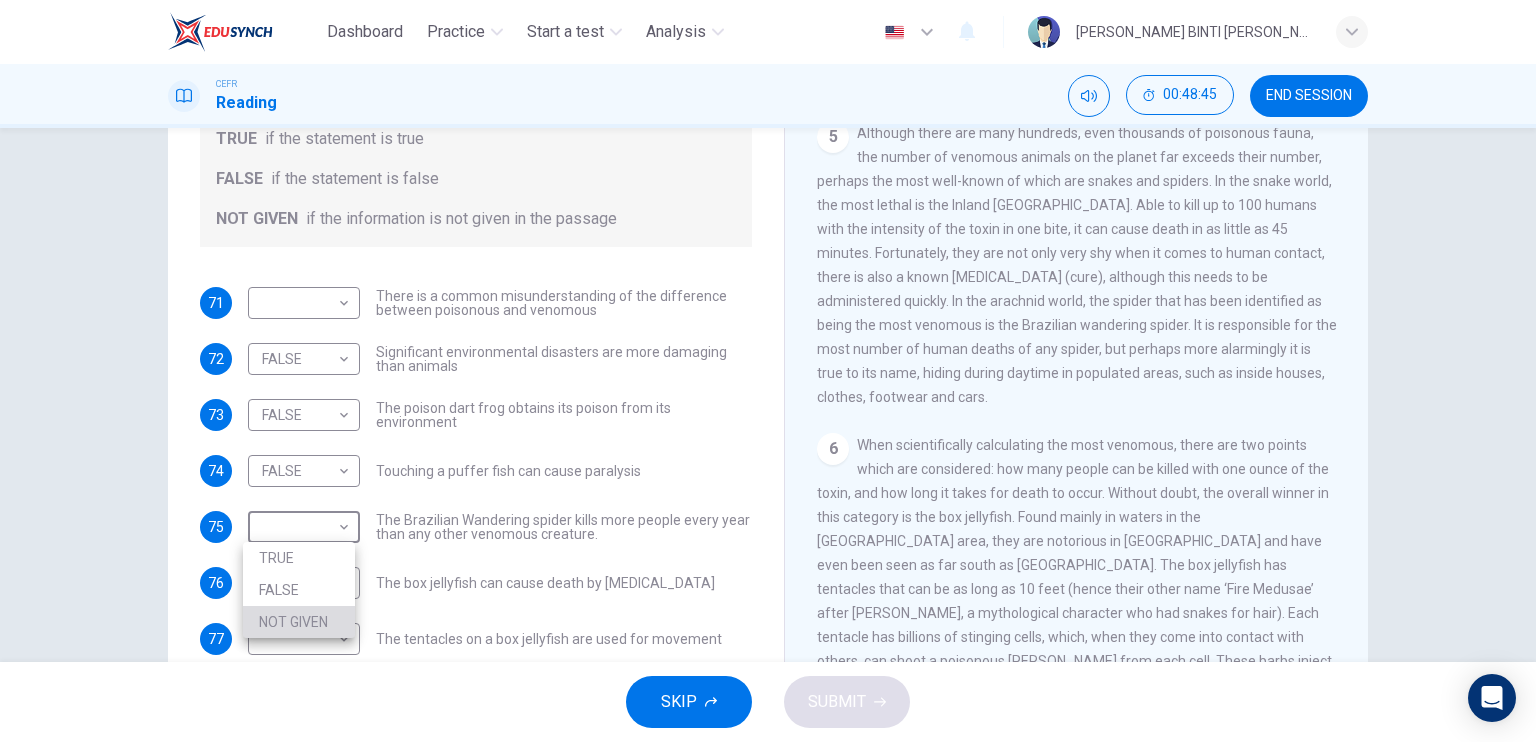 click on "NOT GIVEN" at bounding box center (299, 622) 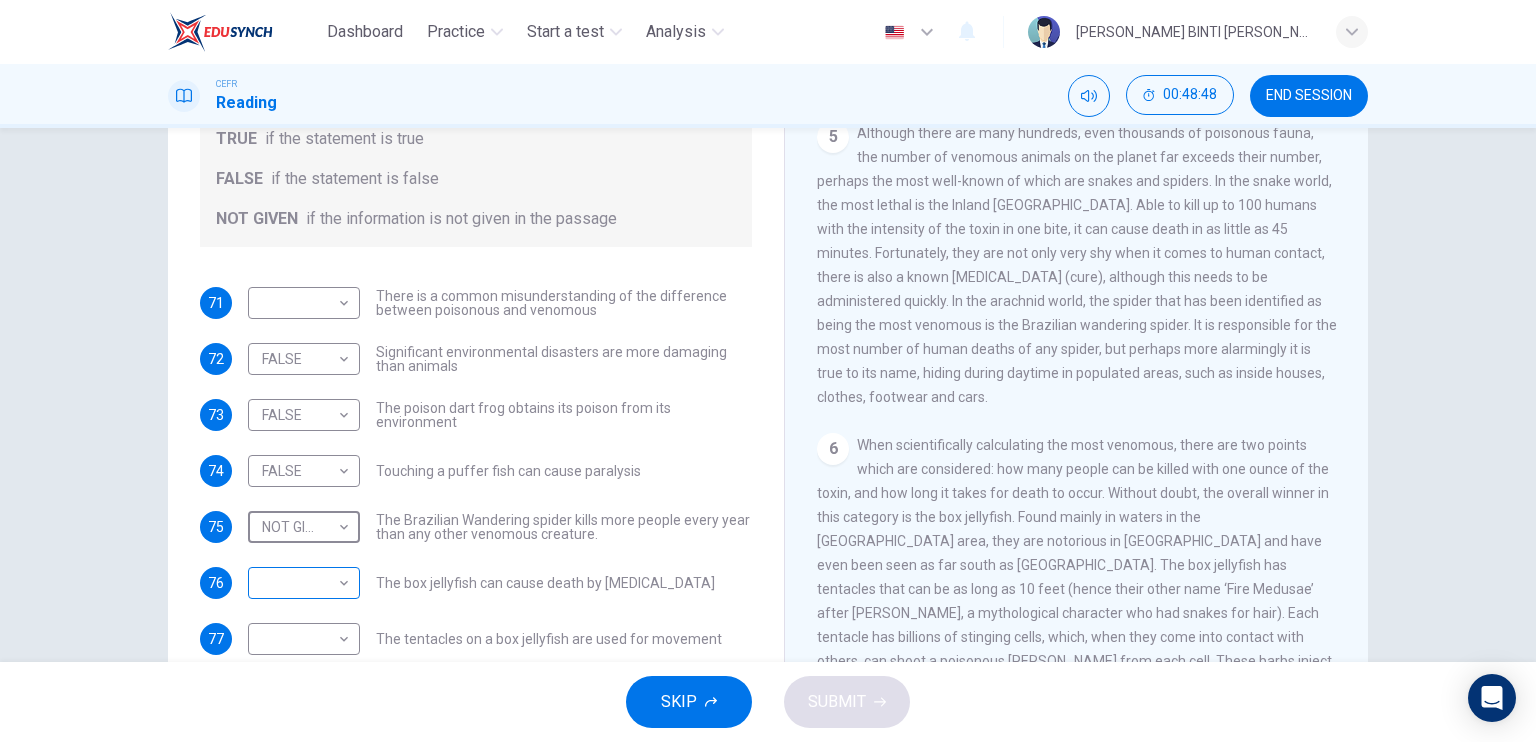 click on "Dashboard Practice Start a test Analysis English en ​ [PERSON_NAME] BINTI [PERSON_NAME] CEFR Reading 00:48:48 END SESSION Questions 71 - 77 Do the following statements agree with the information given in the Reading Passage?
In the boxes below, on your answer sheet write TRUE if the statement is true FALSE if the statement is false NOT GIVEN if the information is not given in the passage 71 ​ ​ There is a common misunderstanding of the difference between poisonous and venomous 72 FALSE FALSE ​ Significant environmental disasters are more damaging than animals 73 FALSE FALSE ​ The poison dart frog obtains its poison from its environment 74 FALSE FALSE ​ Touching a puffer fish can cause [MEDICAL_DATA] 75 NOT GIVEN NOT GIVEN ​ The Brazilian Wandering spider kills more people every year than any other venomous creature. 76 ​ ​ The box jellyfish can cause death by [MEDICAL_DATA] 77 ​ ​ The tentacles on a box jellyfish are used for movement Poisonous Animals CLICK TO ZOOM Click to Zoom 1 2 3 4 5 6 SKIP" at bounding box center (768, 371) 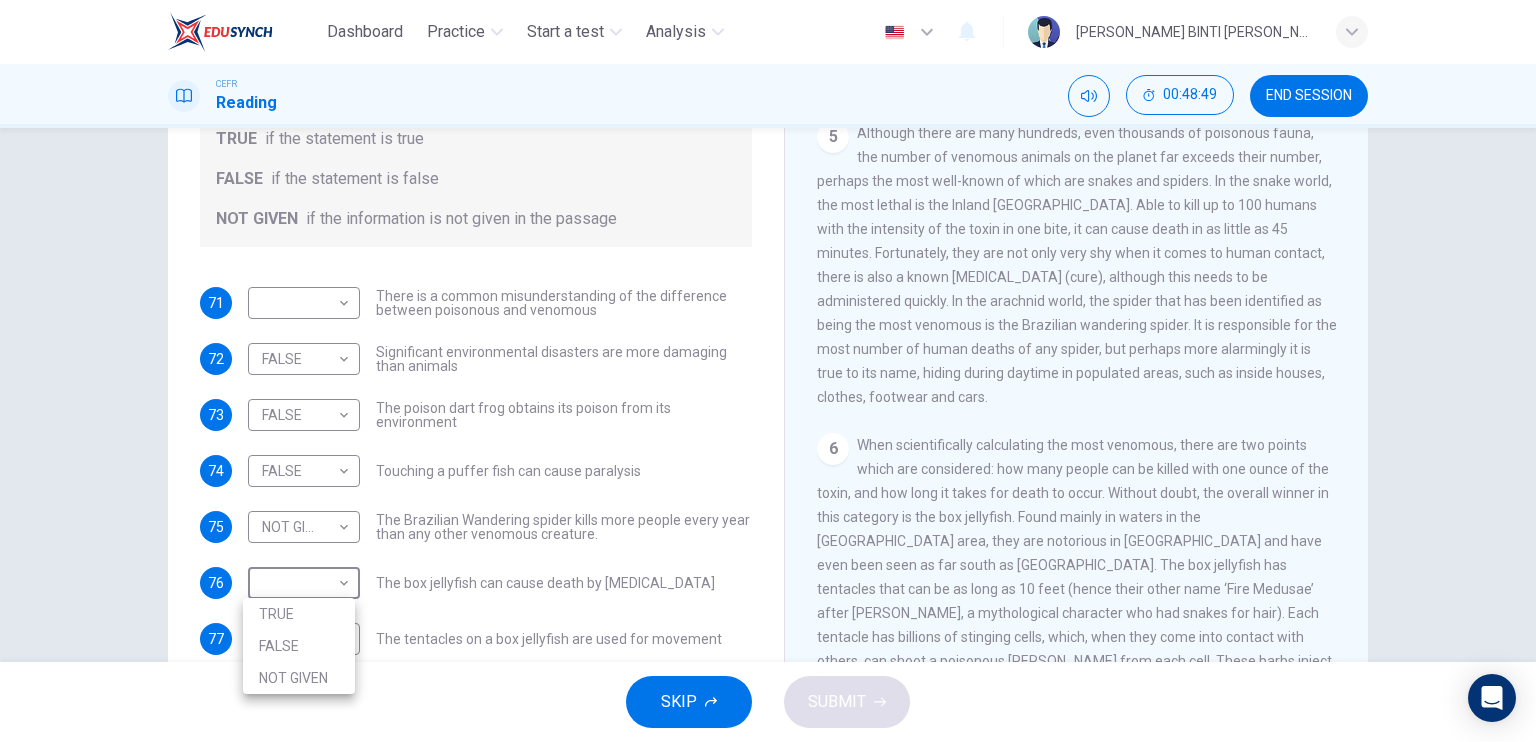 click on "TRUE" at bounding box center [299, 614] 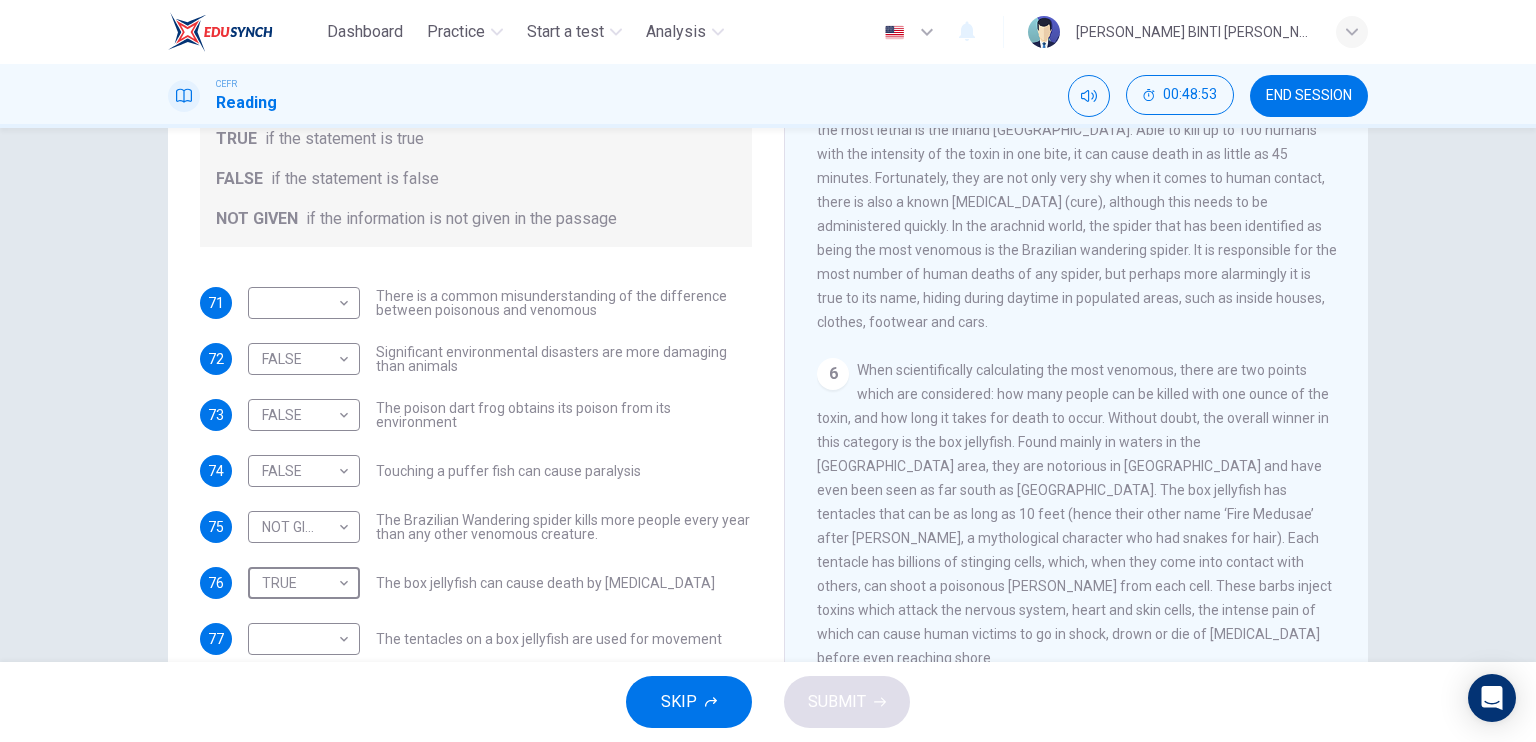 scroll, scrollTop: 1296, scrollLeft: 0, axis: vertical 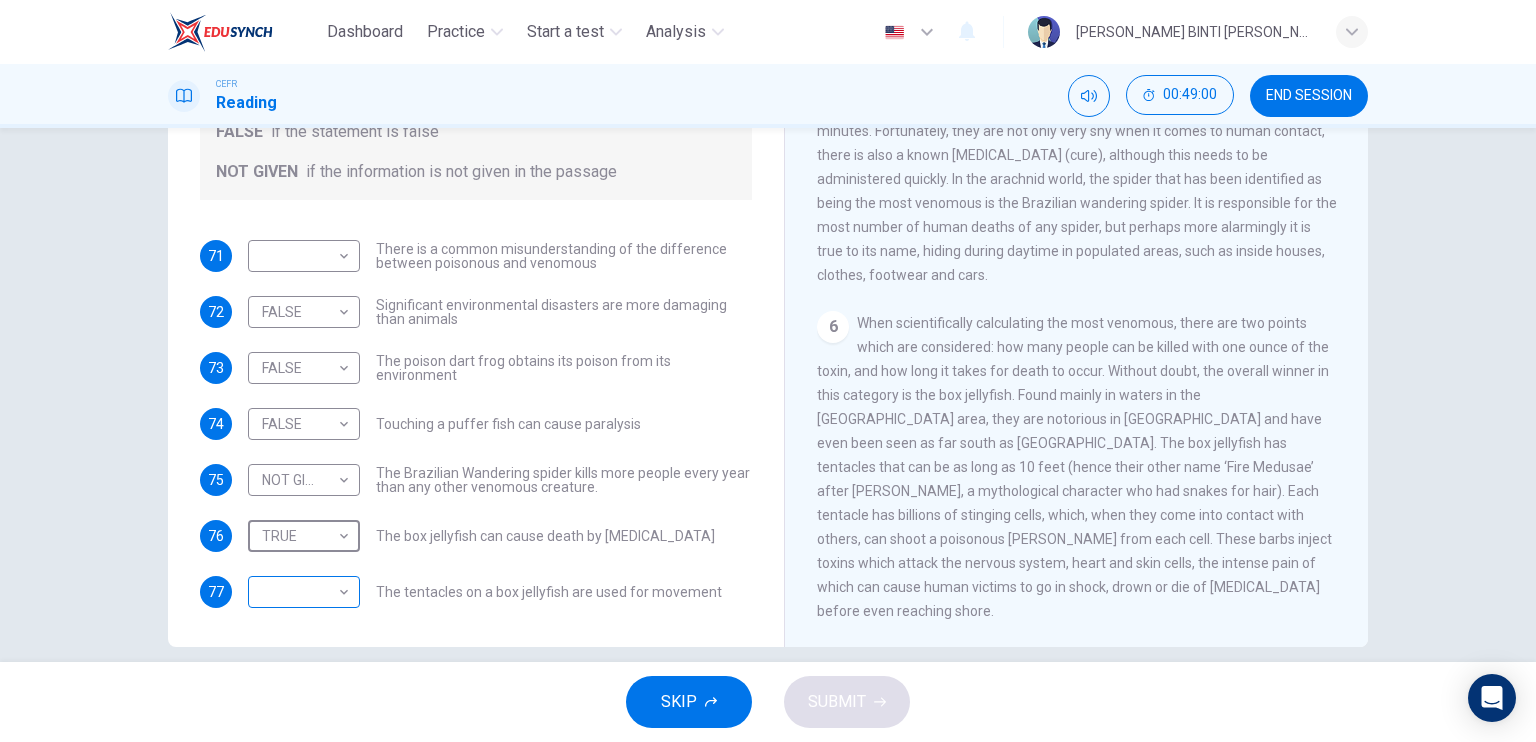 click on "Dashboard Practice Start a test Analysis English en ​ [PERSON_NAME] BINTI [PERSON_NAME] CEFR Reading 00:49:00 END SESSION Questions 71 - 77 Do the following statements agree with the information given in the Reading Passage?
In the boxes below, on your answer sheet write TRUE if the statement is true FALSE if the statement is false NOT GIVEN if the information is not given in the passage 71 ​ ​ There is a common misunderstanding of the difference between poisonous and venomous 72 FALSE FALSE ​ Significant environmental disasters are more damaging than animals 73 FALSE FALSE ​ The poison dart frog obtains its poison from its environment 74 FALSE FALSE ​ Touching a puffer fish can cause [MEDICAL_DATA] 75 NOT GIVEN NOT GIVEN ​ The Brazilian Wandering spider kills more people every year than any other venomous creature. 76 TRUE TRUE ​ The box jellyfish can cause death by [MEDICAL_DATA] 77 ​ ​ The tentacles on a box jellyfish are used for movement Poisonous Animals CLICK TO ZOOM Click to Zoom 1 2 3 4 5 6" at bounding box center (768, 371) 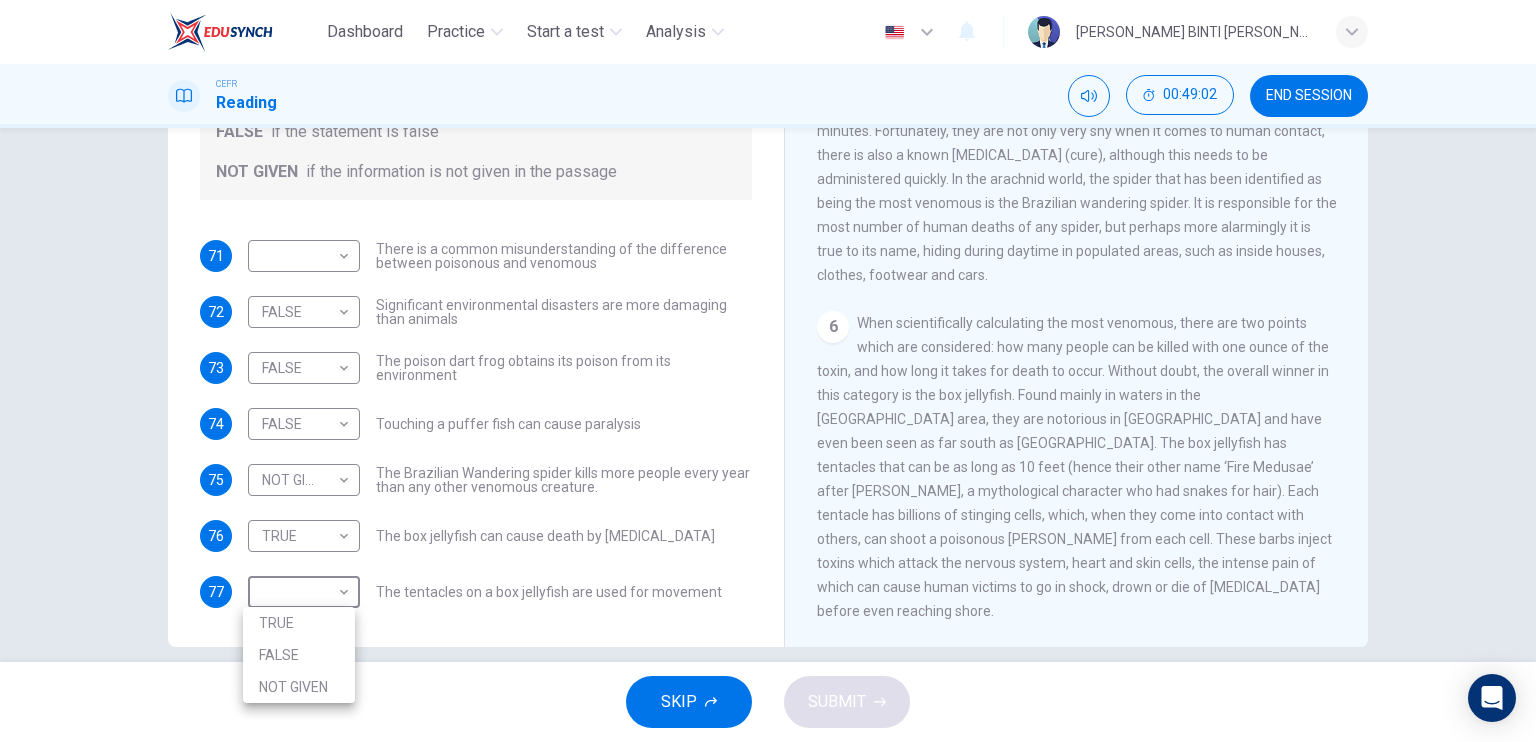 click on "NOT GIVEN" at bounding box center [299, 687] 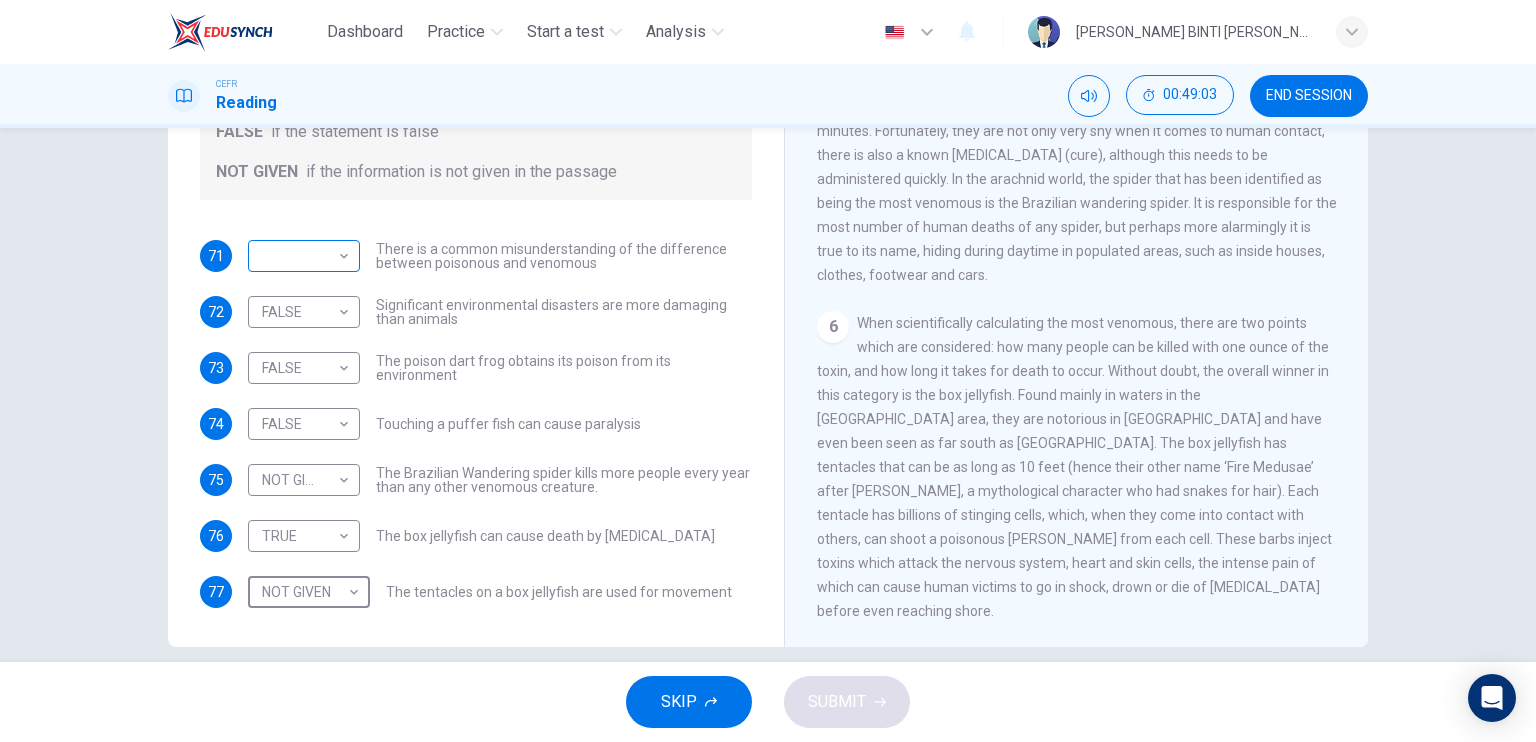 click on "Dashboard Practice Start a test Analysis English en ​ [PERSON_NAME] BINTI [PERSON_NAME] CEFR Reading 00:49:03 END SESSION Questions 71 - 77 Do the following statements agree with the information given in the Reading Passage?
In the boxes below, on your answer sheet write TRUE if the statement is true FALSE if the statement is false NOT GIVEN if the information is not given in the passage 71 ​ ​ There is a common misunderstanding of the difference between poisonous and venomous 72 FALSE FALSE ​ Significant environmental disasters are more damaging than animals 73 FALSE FALSE ​ The poison dart frog obtains its poison from its environment 74 FALSE FALSE ​ Touching a puffer fish can cause [MEDICAL_DATA] 75 NOT GIVEN NOT GIVEN ​ The Brazilian Wandering spider kills more people every year than any other venomous creature. 76 TRUE TRUE ​ The box jellyfish can cause death by [MEDICAL_DATA] 77 NOT GIVEN NOT GIVEN ​ The tentacles on a box jellyfish are used for movement Poisonous Animals CLICK TO ZOOM 1 2 3 4 5 6" at bounding box center (768, 371) 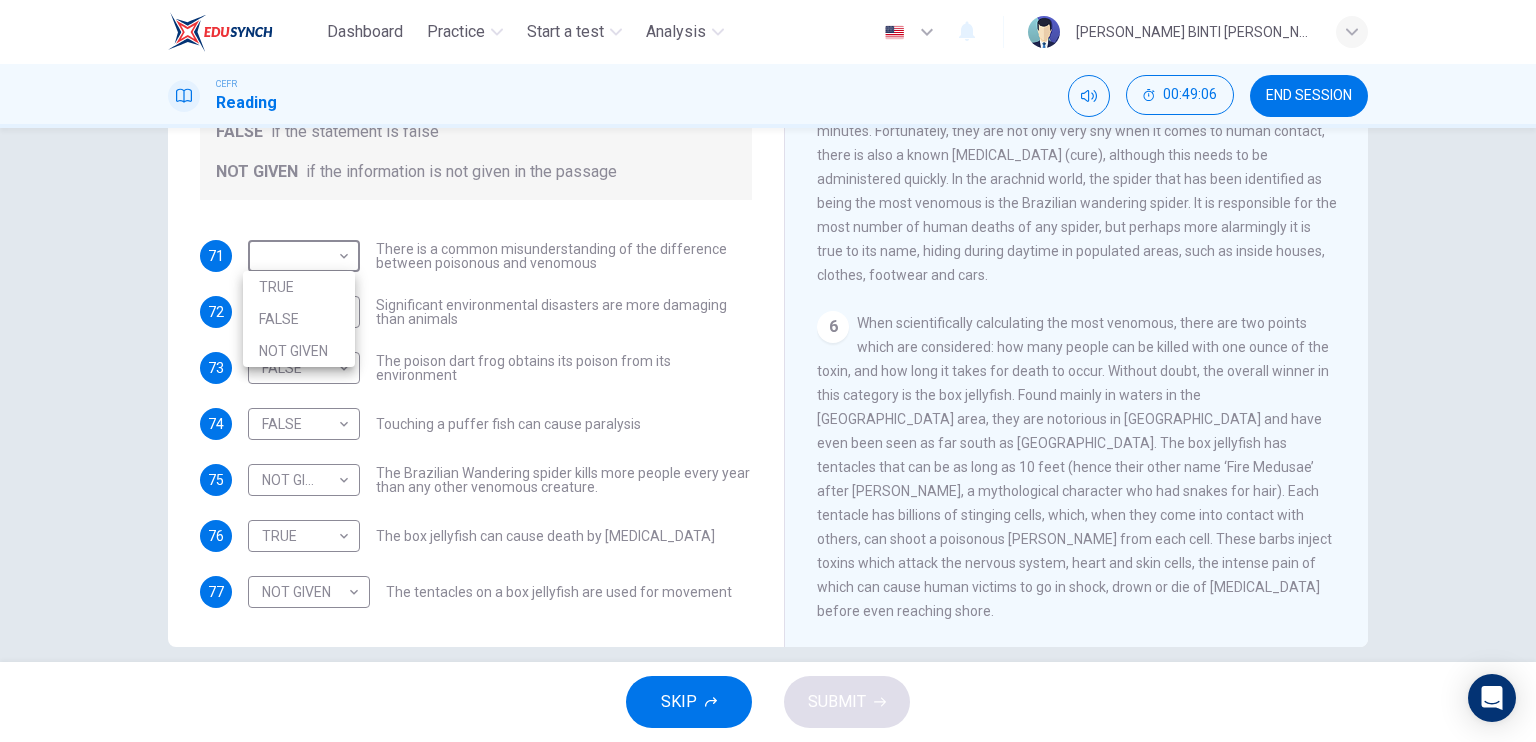 drag, startPoint x: 1355, startPoint y: 521, endPoint x: 1366, endPoint y: 439, distance: 82.73451 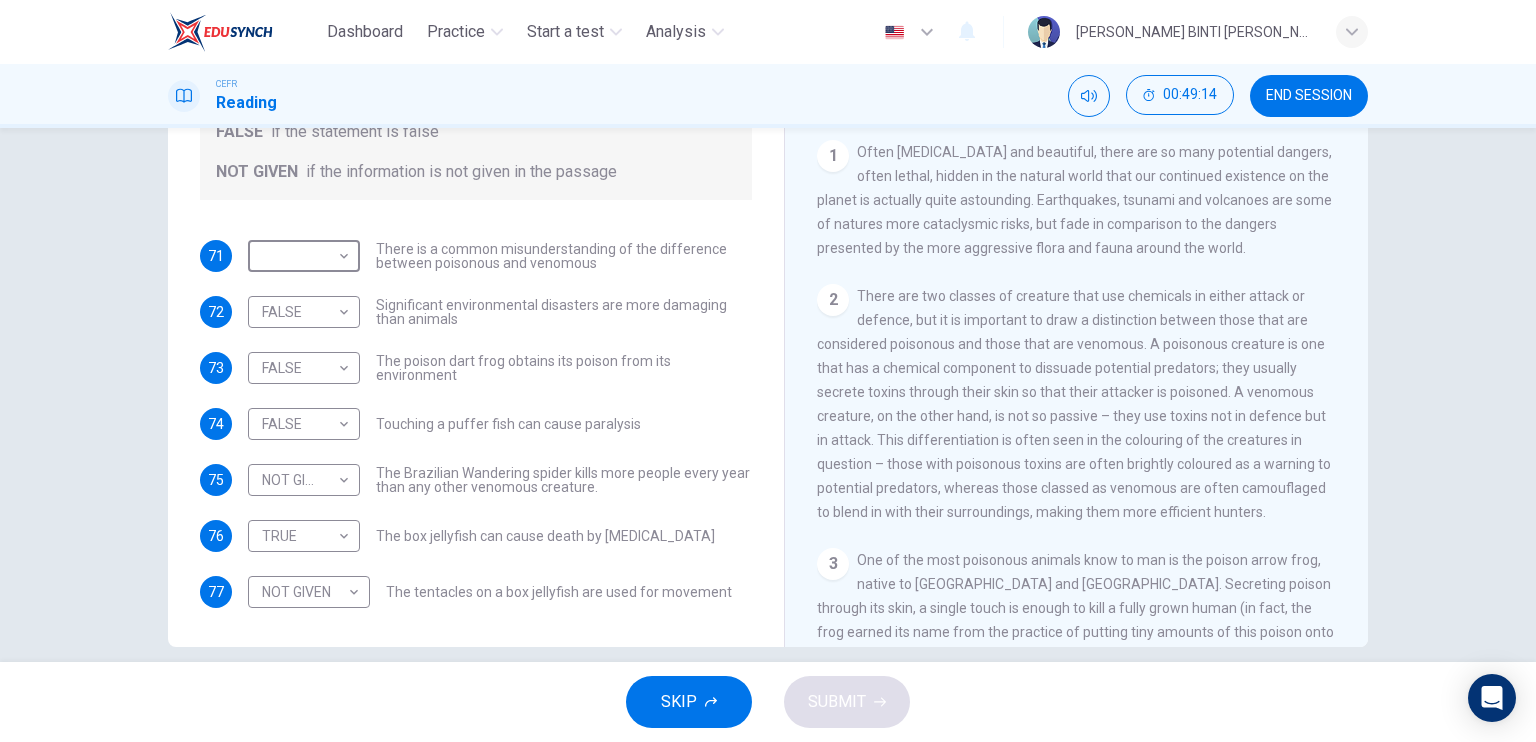 scroll, scrollTop: 324, scrollLeft: 0, axis: vertical 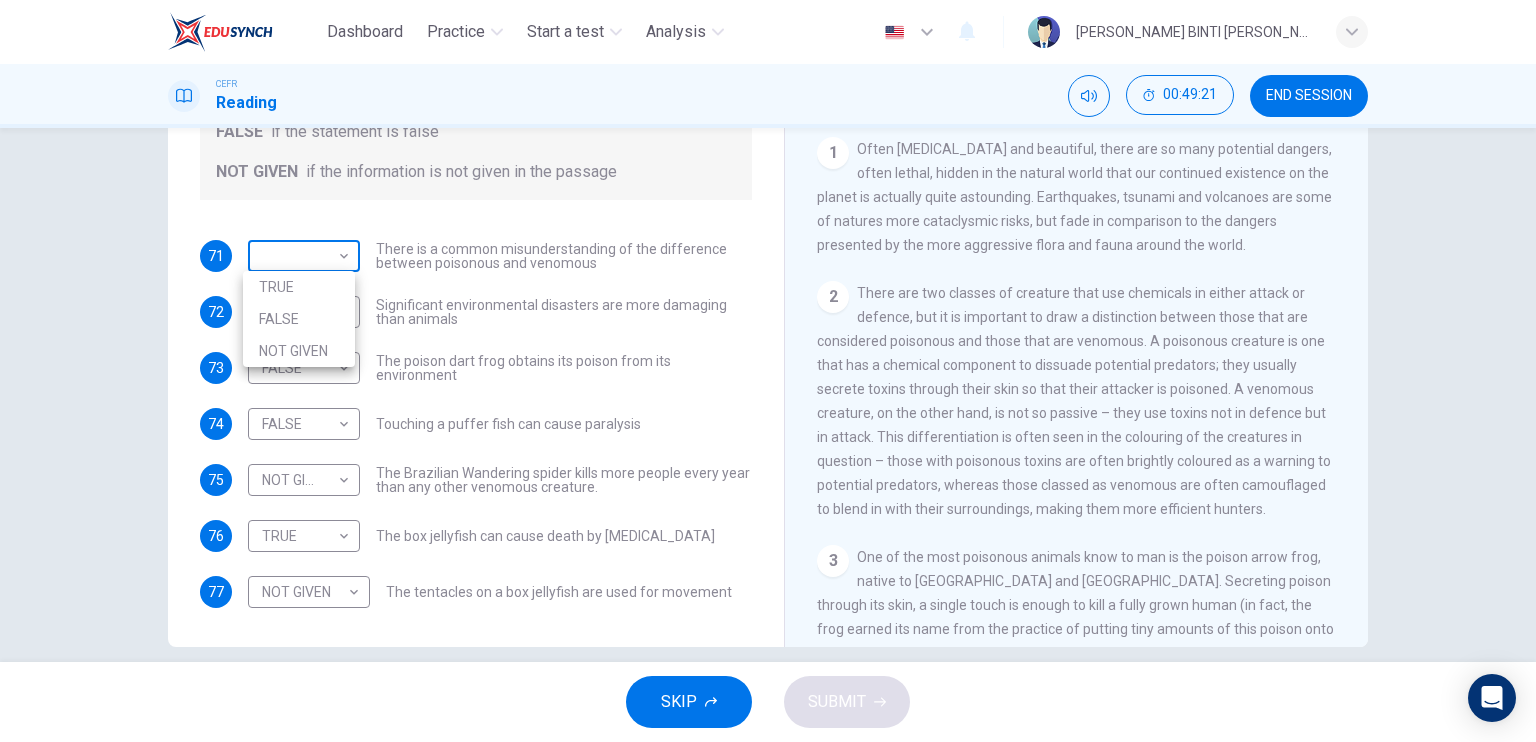 click on "Dashboard Practice Start a test Analysis English en ​ [PERSON_NAME] BINTI [PERSON_NAME] CEFR Reading 00:49:21 END SESSION Questions 71 - 77 Do the following statements agree with the information given in the Reading Passage?
In the boxes below, on your answer sheet write TRUE if the statement is true FALSE if the statement is false NOT GIVEN if the information is not given in the passage 71 ​ ​ There is a common misunderstanding of the difference between poisonous and venomous 72 FALSE FALSE ​ Significant environmental disasters are more damaging than animals 73 FALSE FALSE ​ The poison dart frog obtains its poison from its environment 74 FALSE FALSE ​ Touching a puffer fish can cause [MEDICAL_DATA] 75 NOT GIVEN NOT GIVEN ​ The Brazilian Wandering spider kills more people every year than any other venomous creature. 76 TRUE TRUE ​ The box jellyfish can cause death by [MEDICAL_DATA] 77 NOT GIVEN NOT GIVEN ​ The tentacles on a box jellyfish are used for movement Poisonous Animals CLICK TO ZOOM 1 2 3 4 5 6" at bounding box center [768, 371] 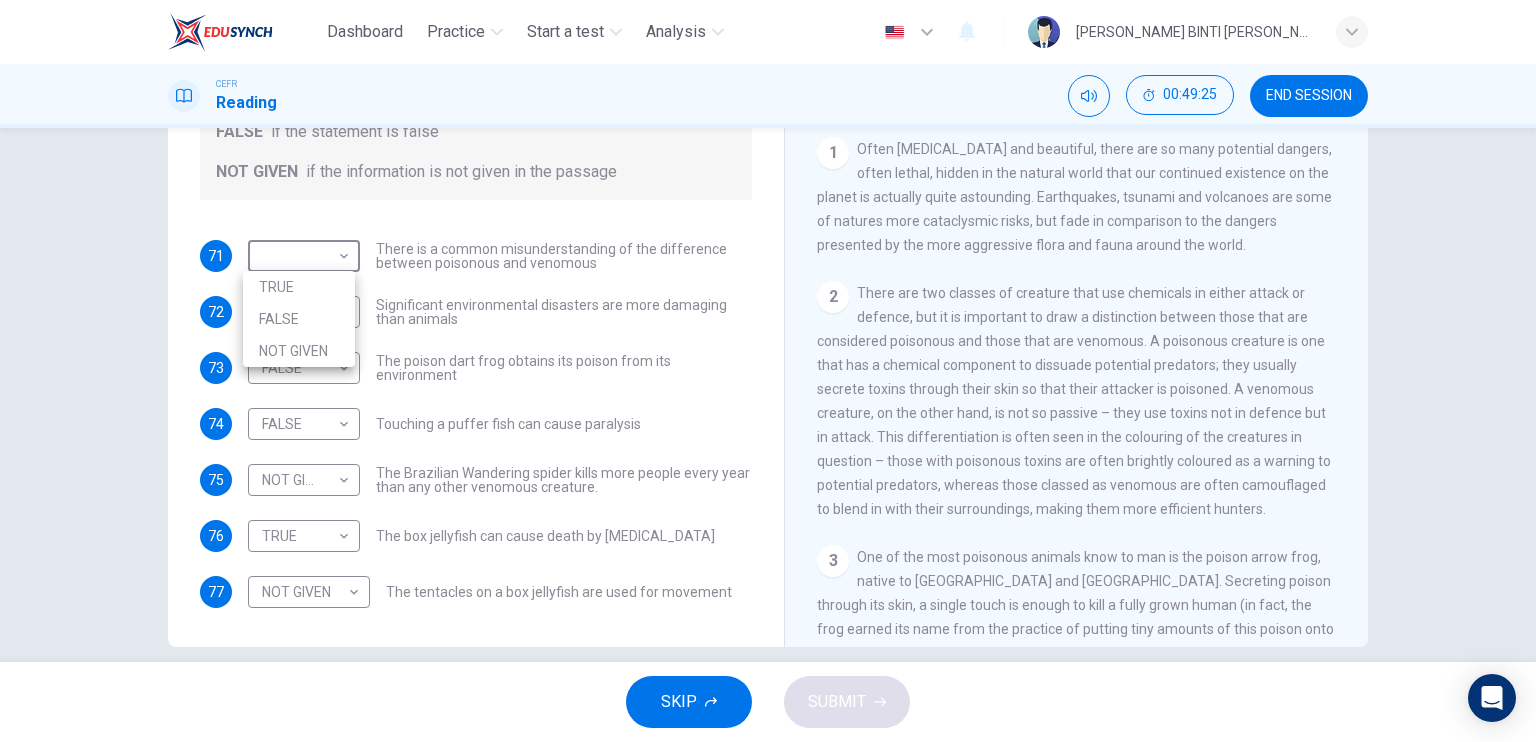 click on "TRUE" at bounding box center (299, 287) 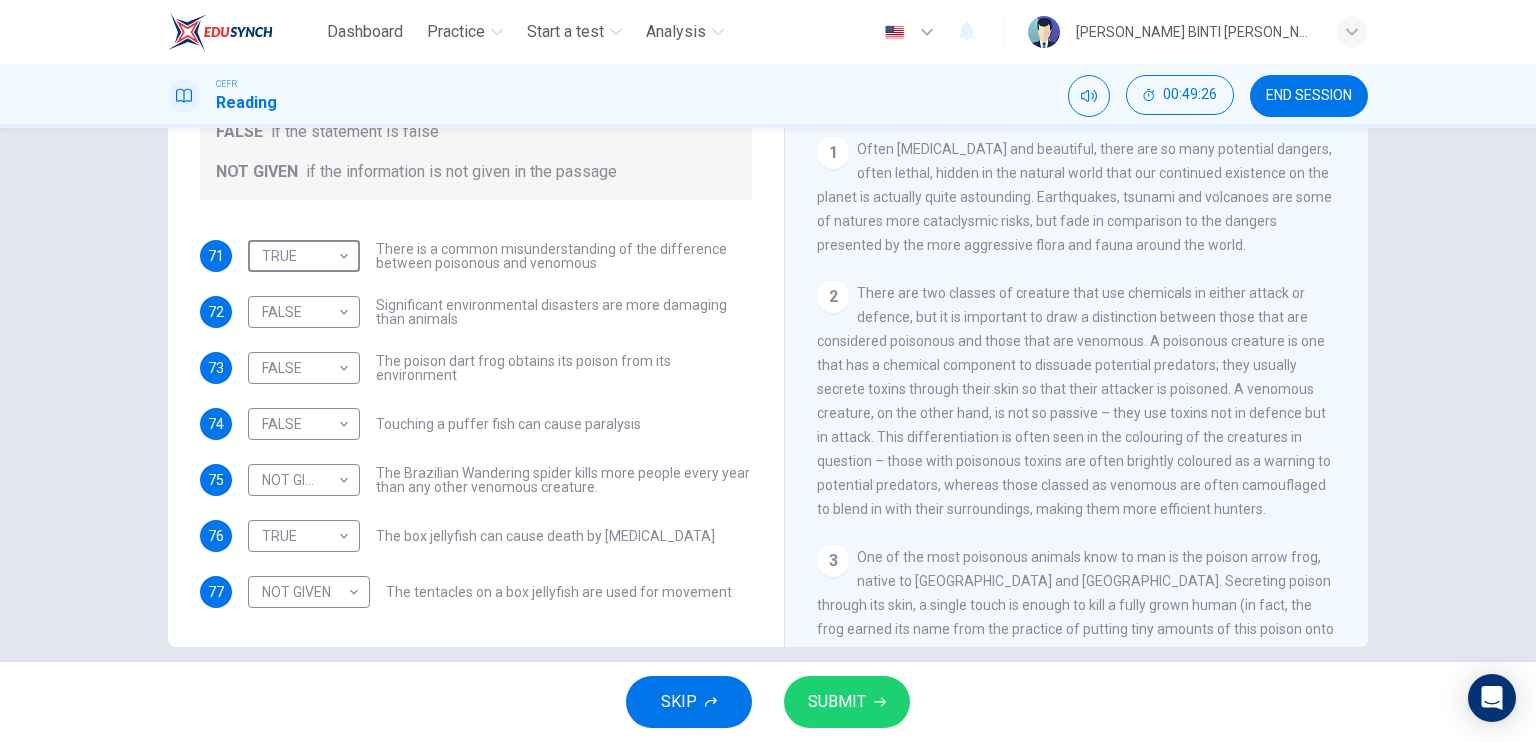 click on "SUBMIT" at bounding box center (847, 702) 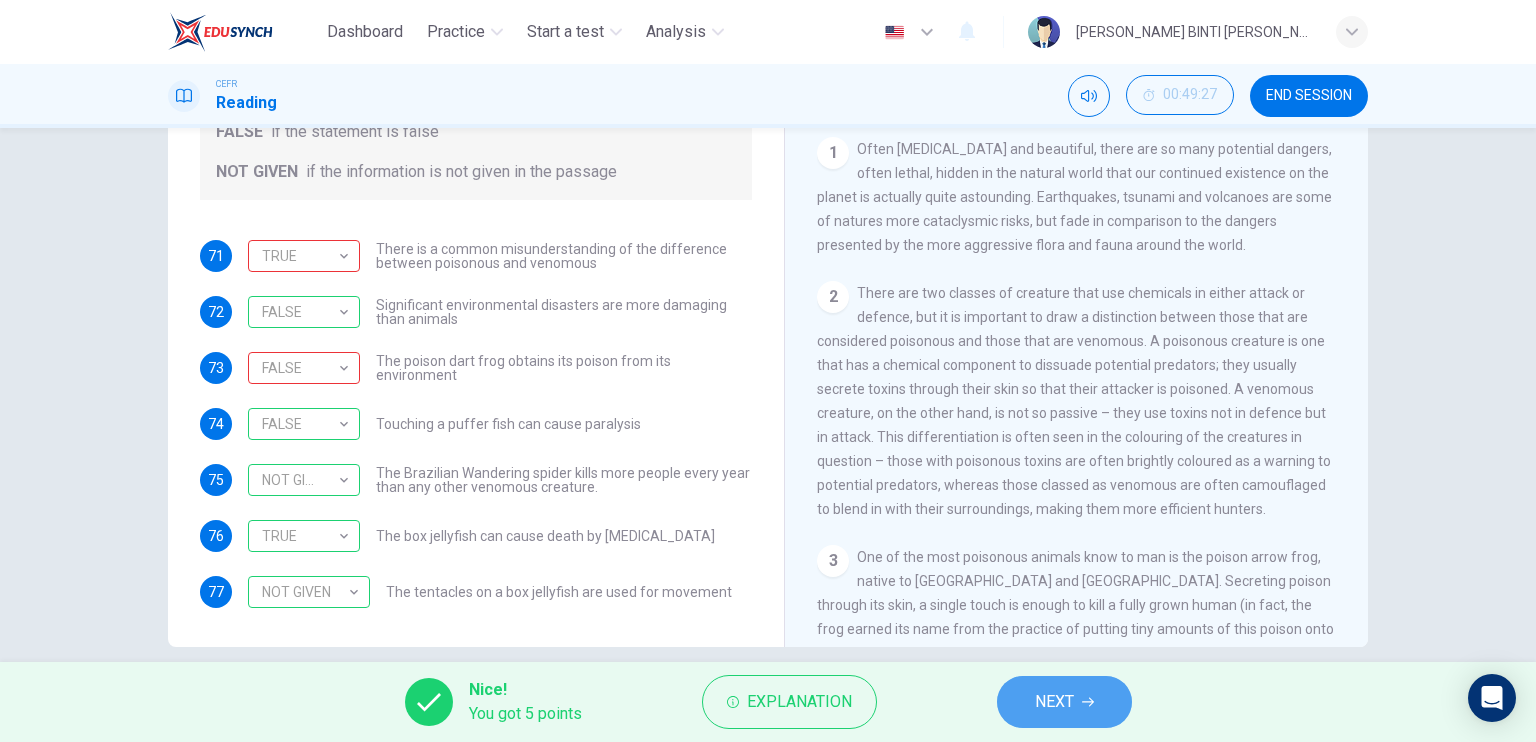 click on "NEXT" at bounding box center [1064, 702] 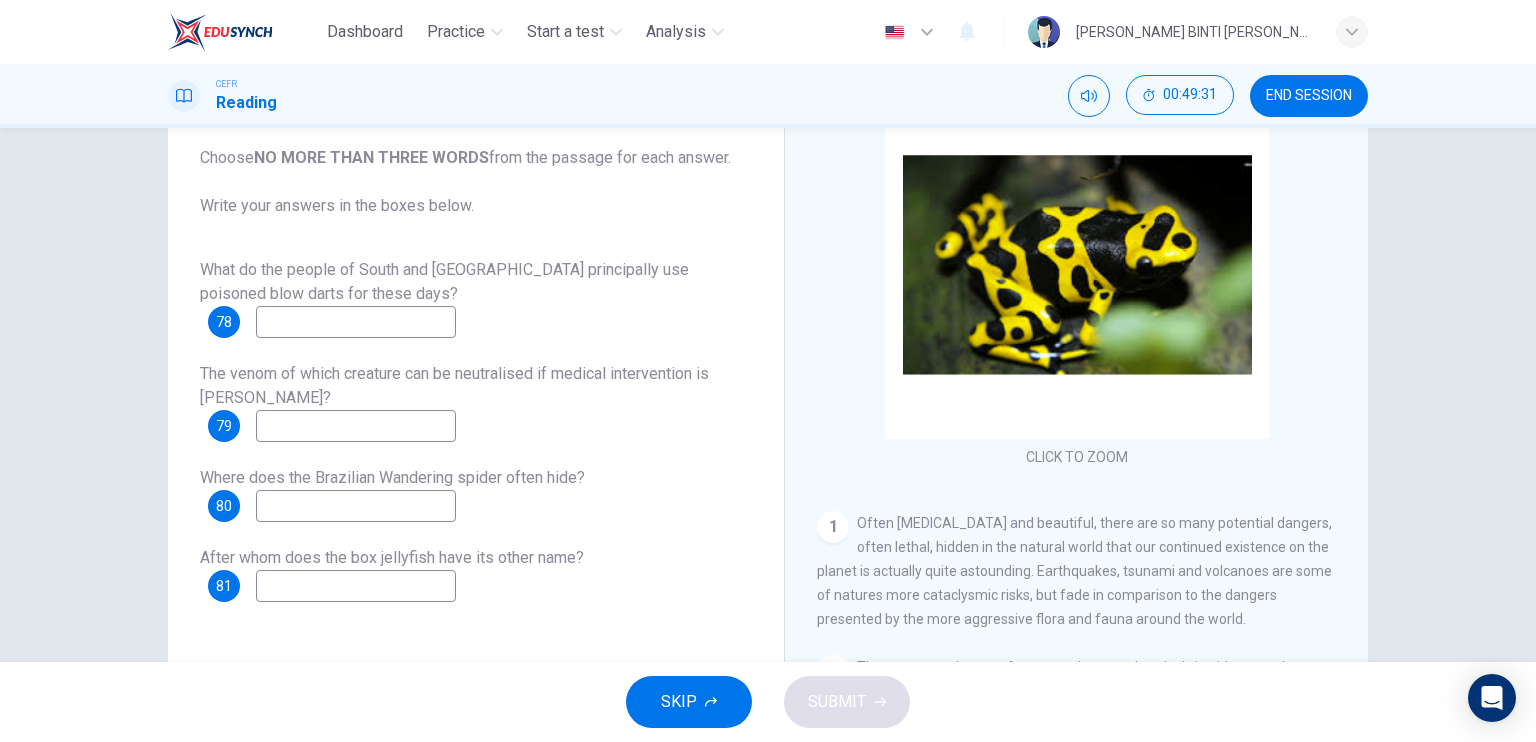 scroll, scrollTop: 171, scrollLeft: 0, axis: vertical 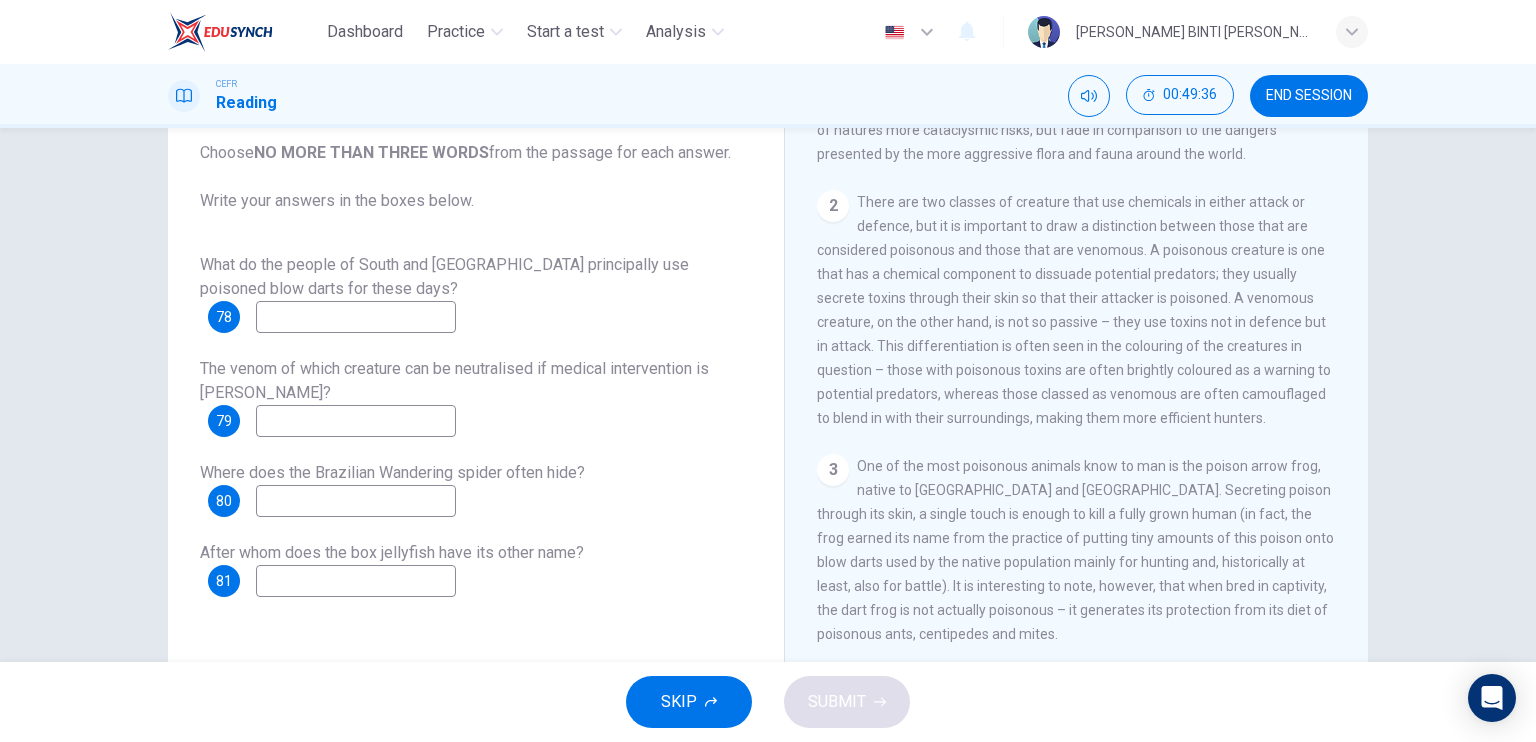 click at bounding box center [356, 317] 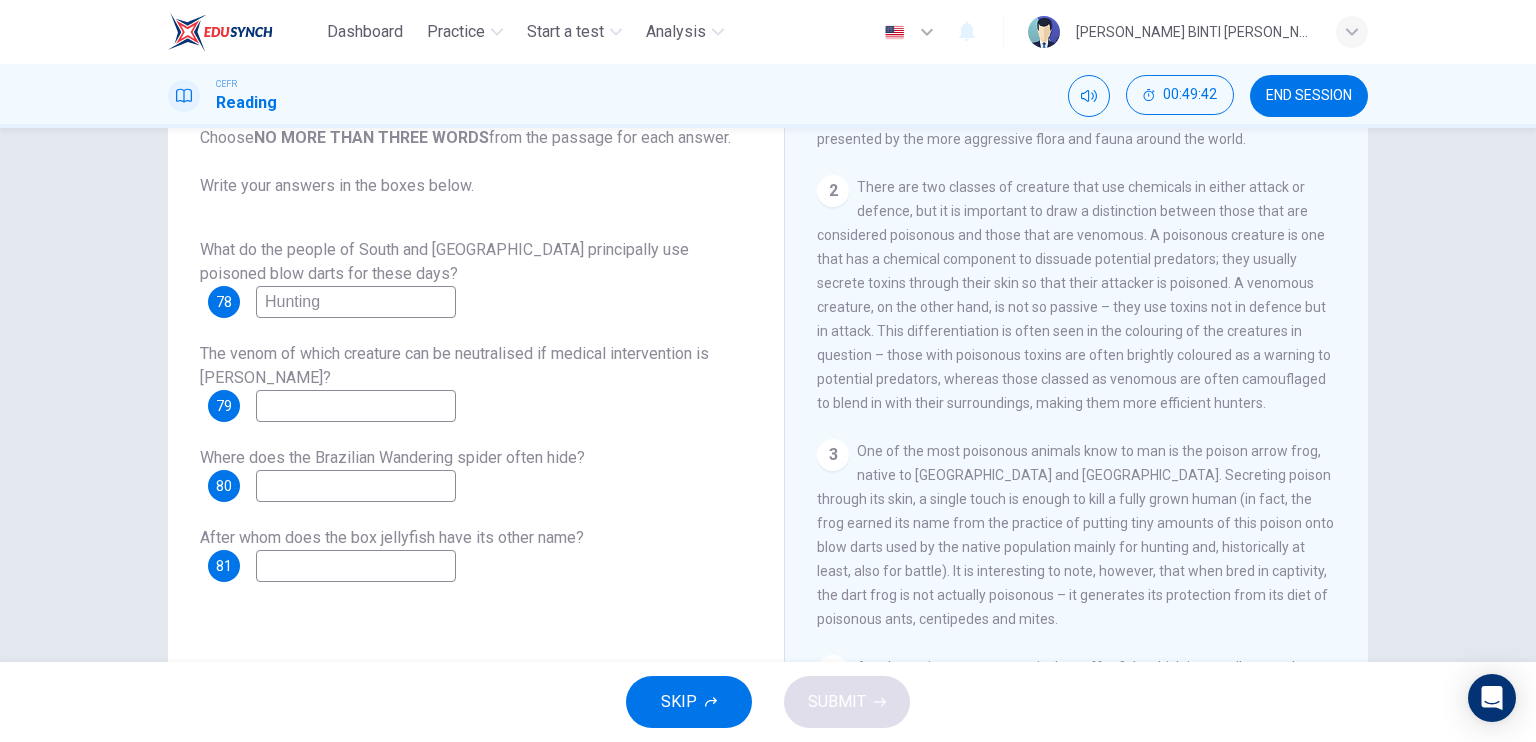 scroll, scrollTop: 188, scrollLeft: 0, axis: vertical 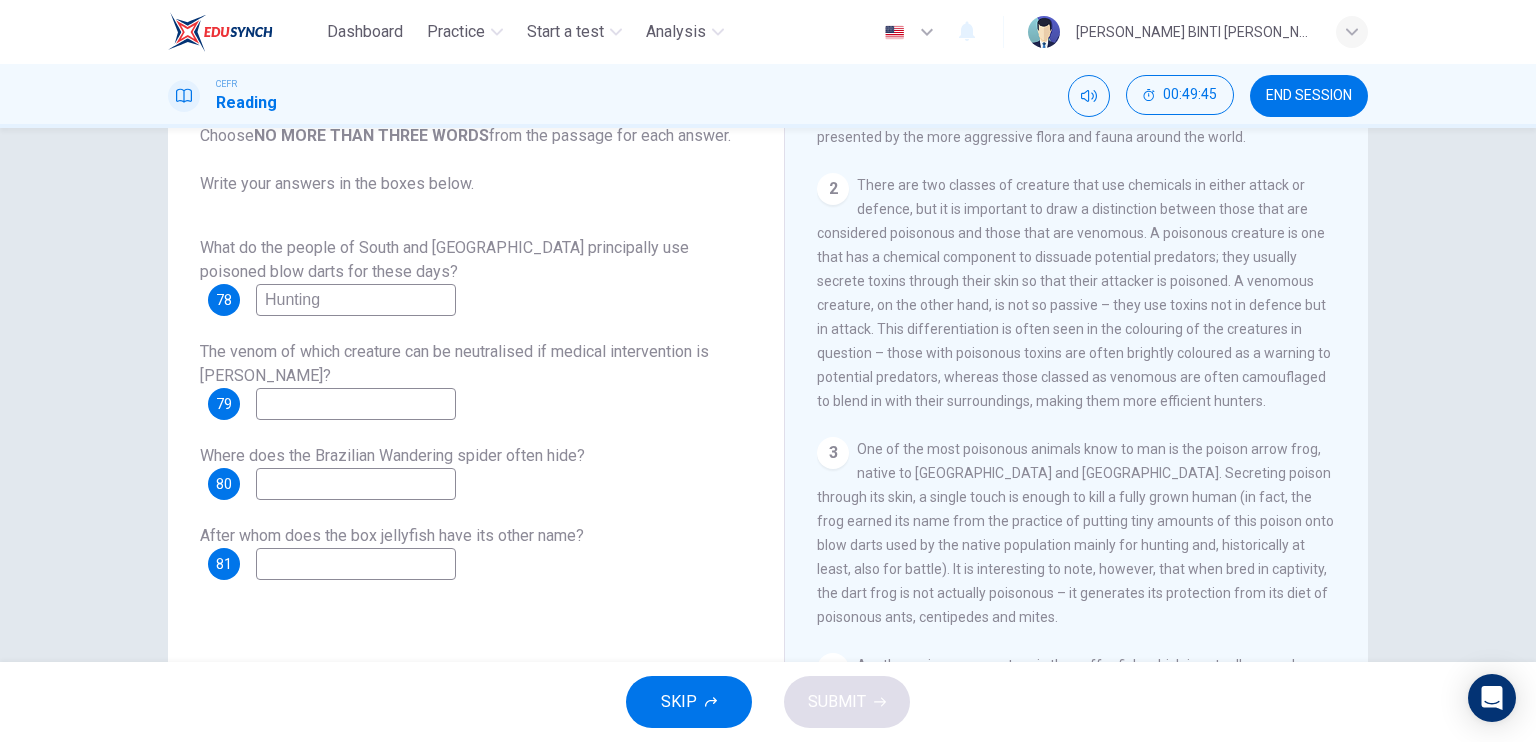 type on "Hunting" 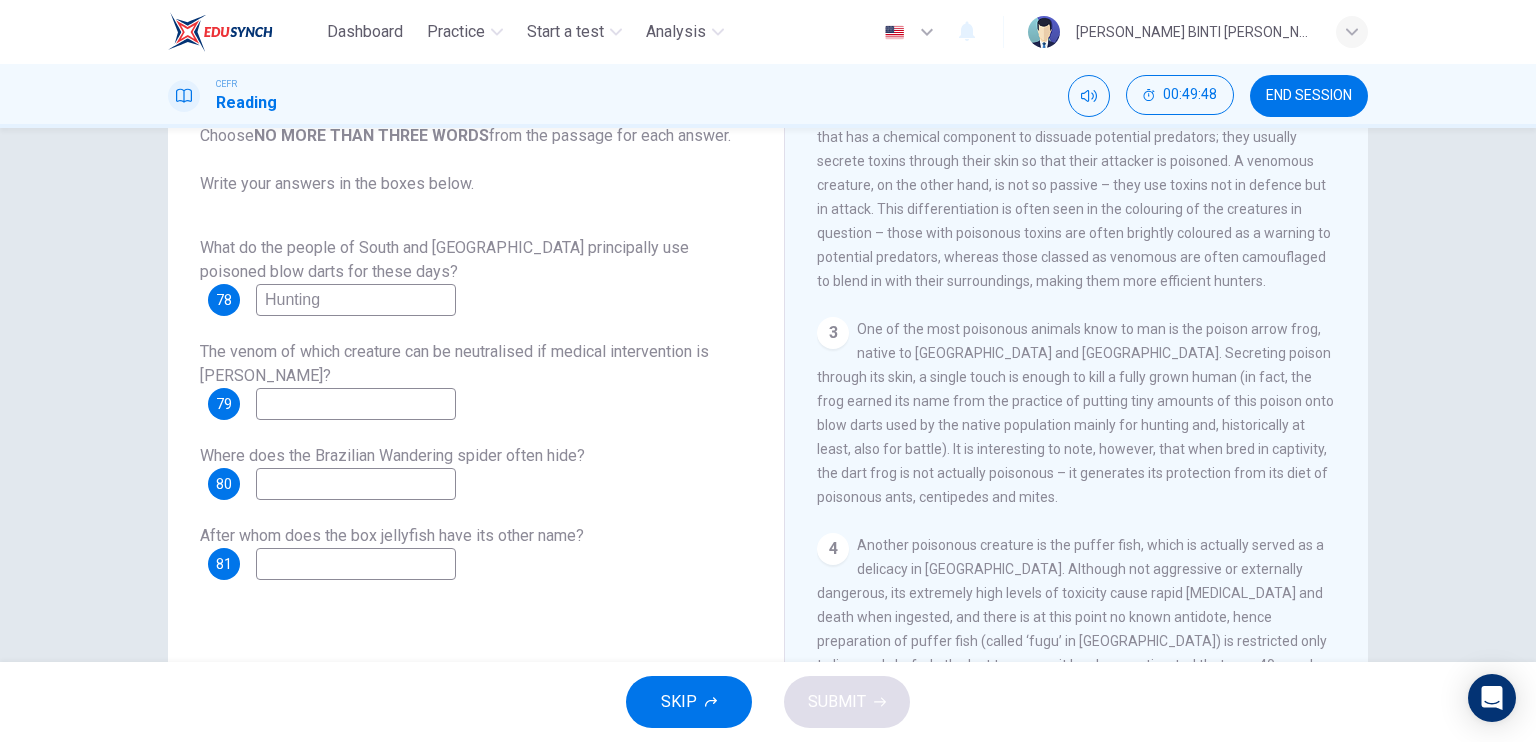 scroll, scrollTop: 632, scrollLeft: 0, axis: vertical 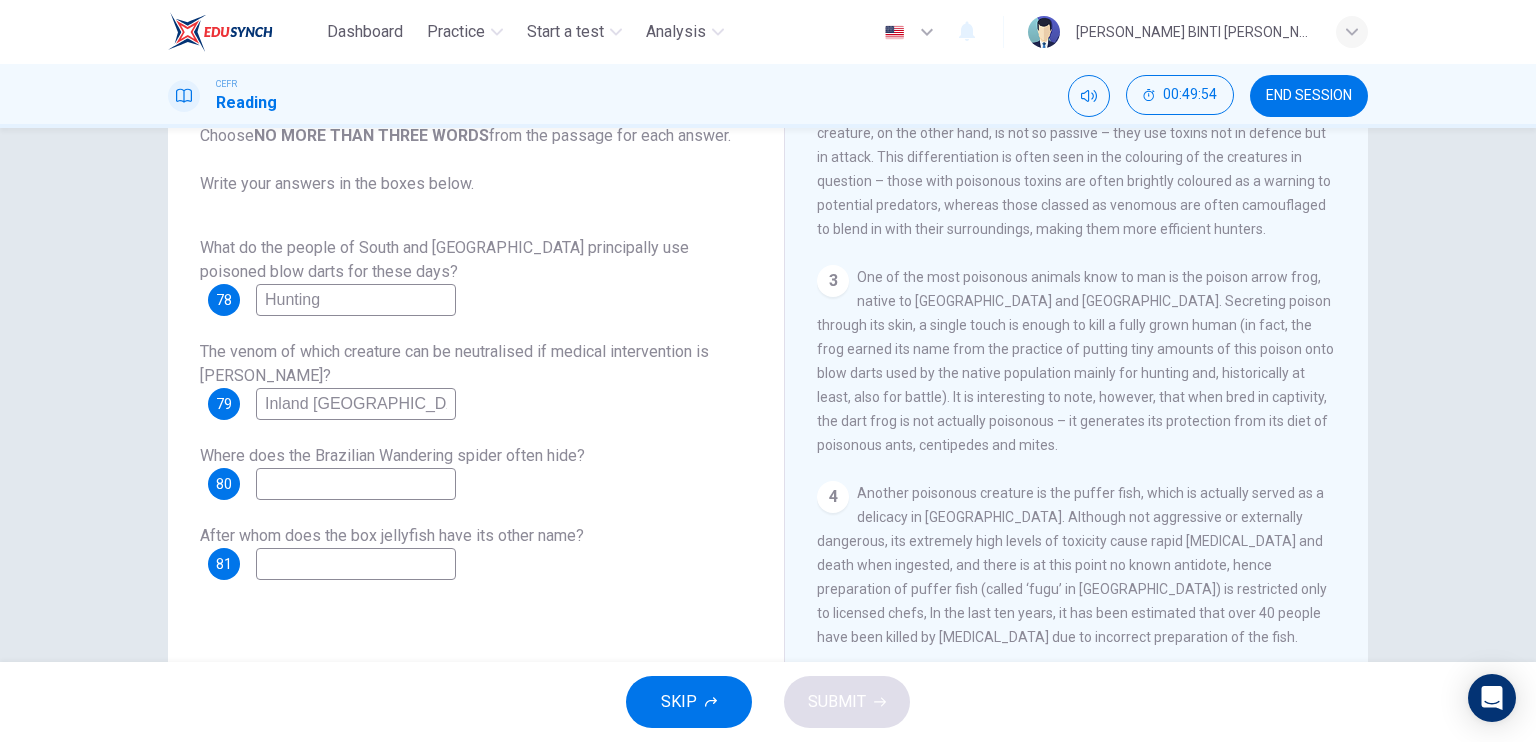 type on "Inland [GEOGRAPHIC_DATA]" 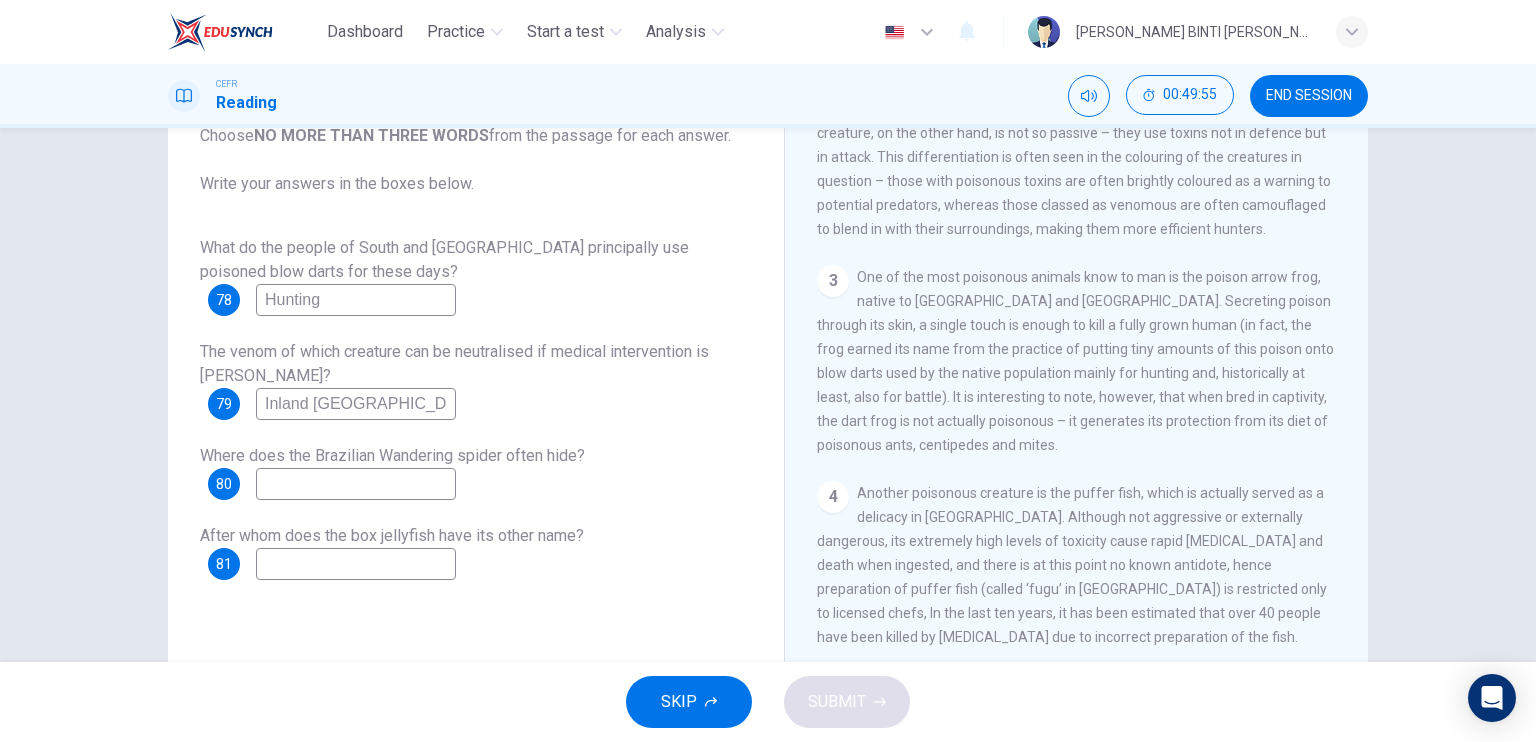 drag, startPoint x: 1359, startPoint y: 439, endPoint x: 1358, endPoint y: 450, distance: 11.045361 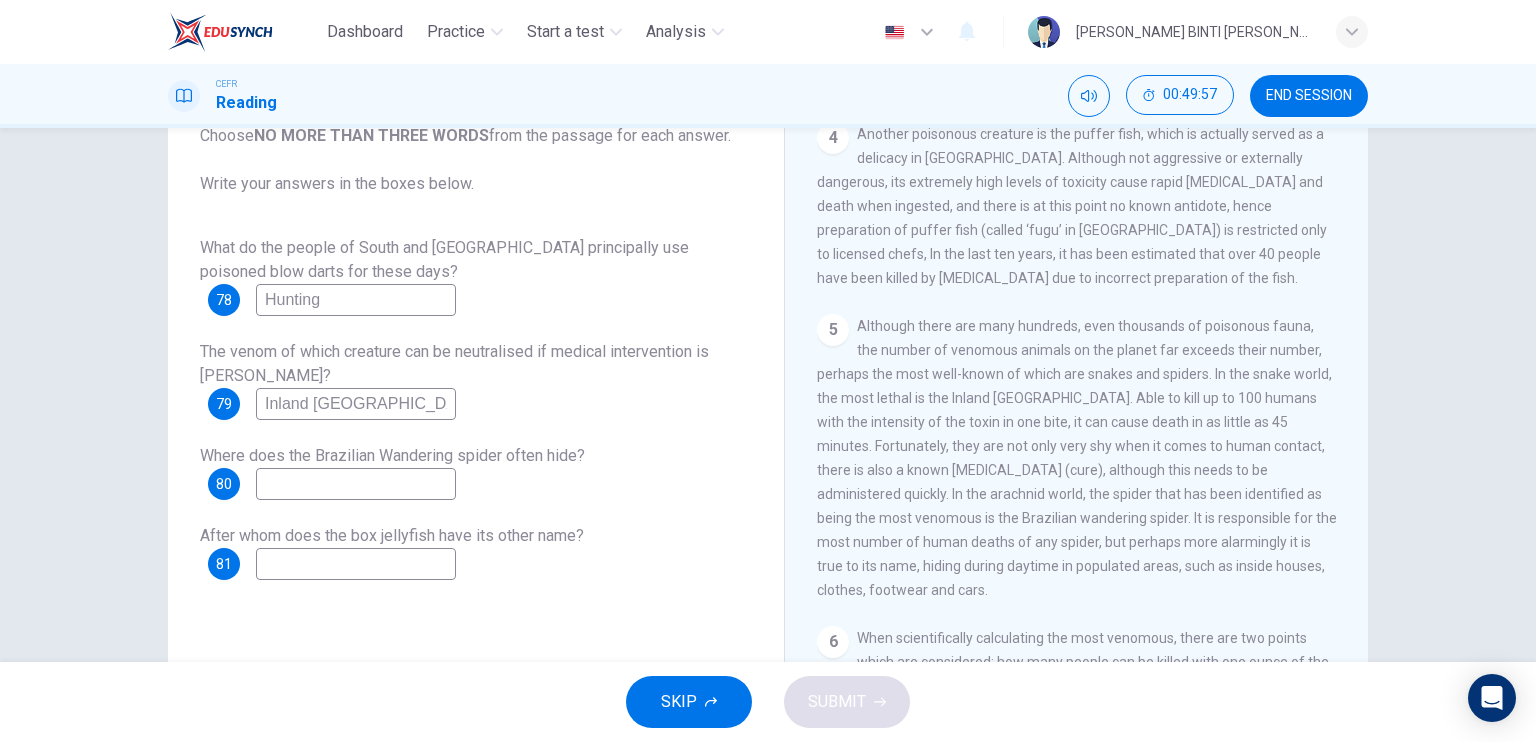 scroll, scrollTop: 993, scrollLeft: 0, axis: vertical 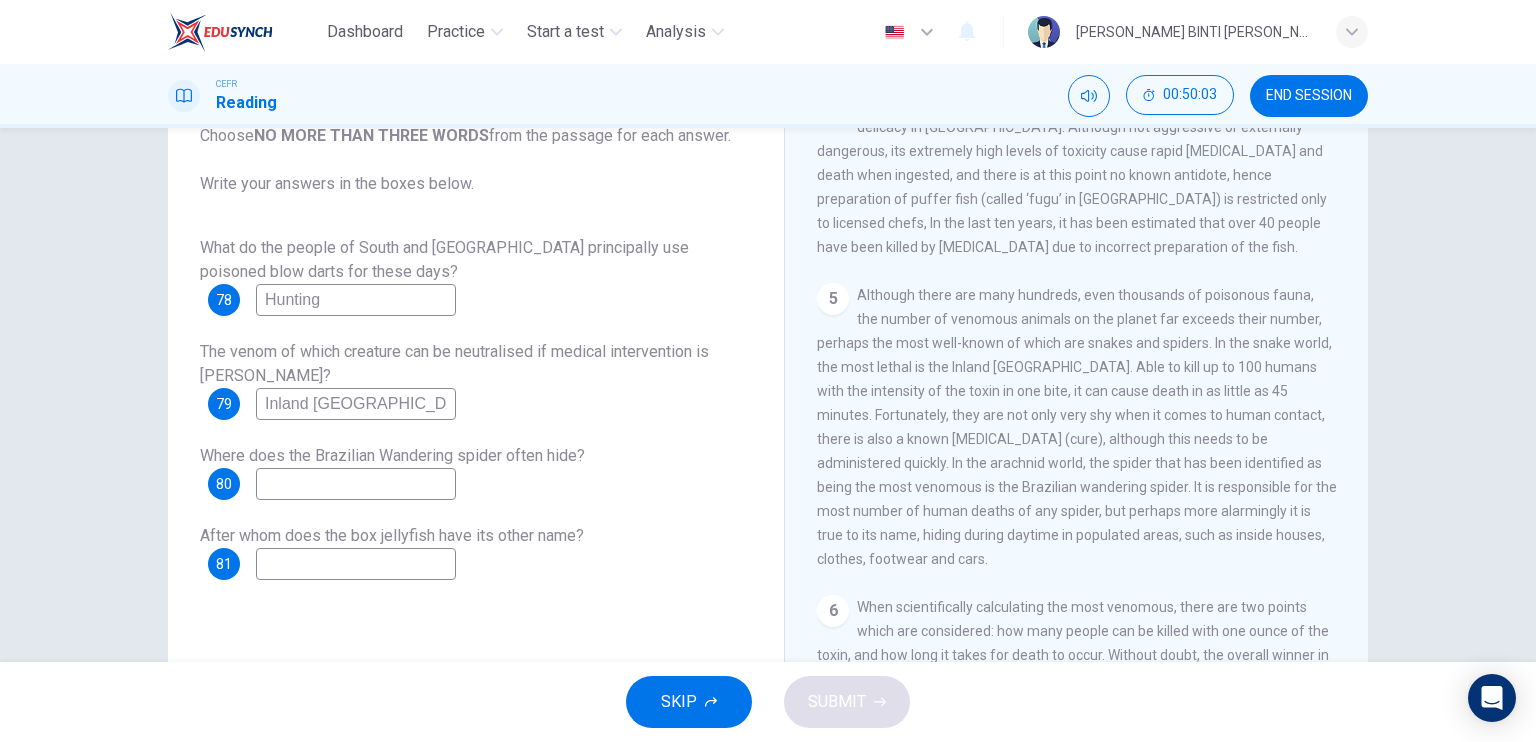 click at bounding box center [356, 484] 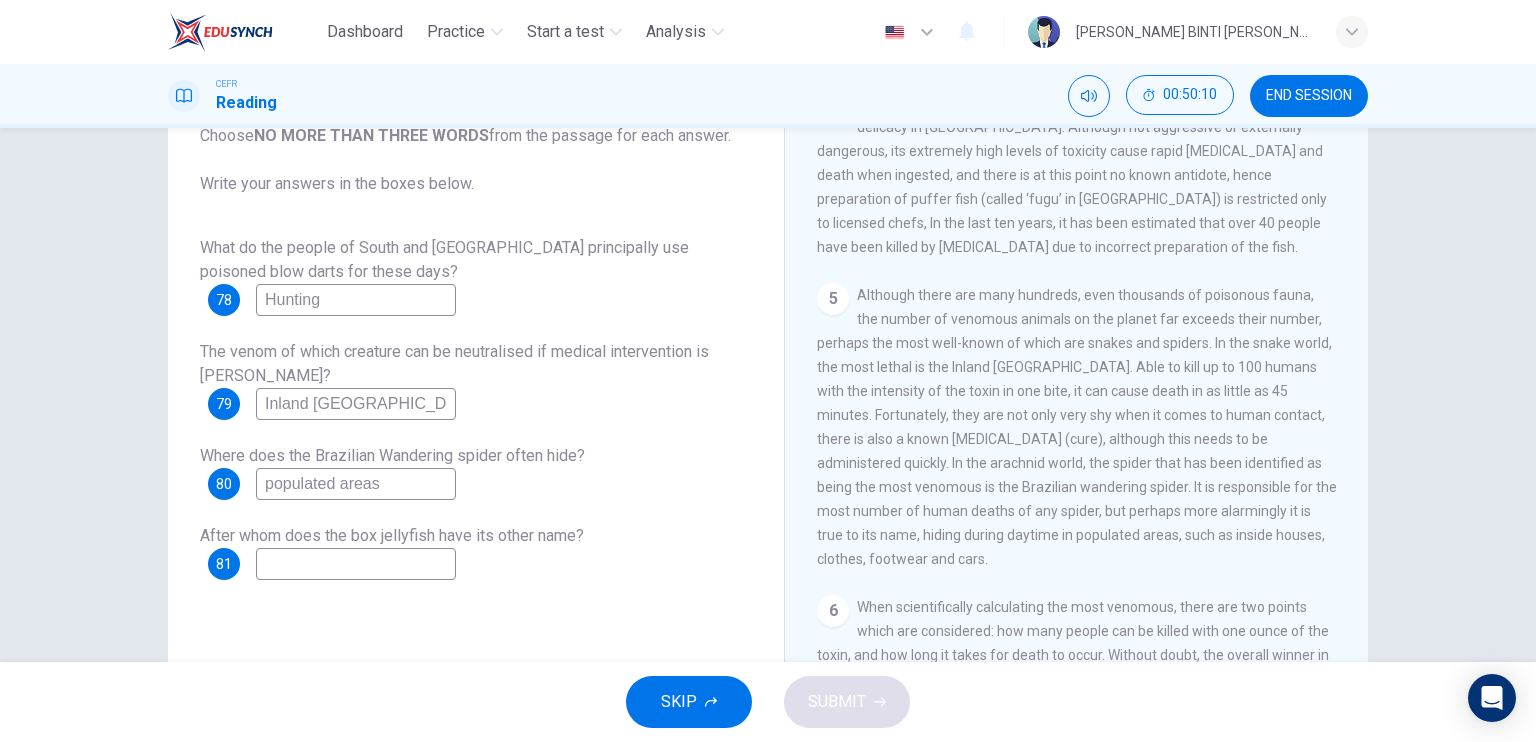 type on "populated areas" 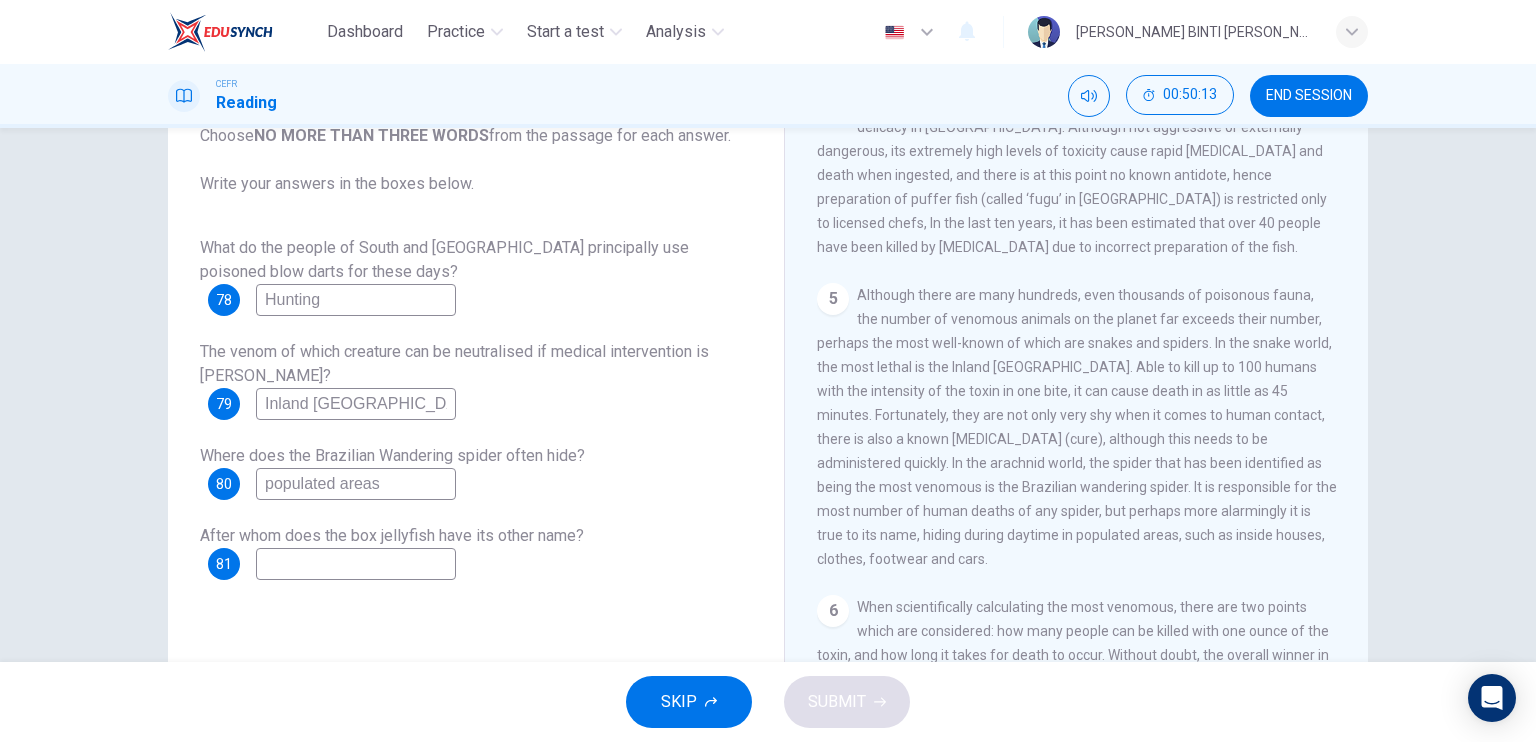 click at bounding box center (356, 564) 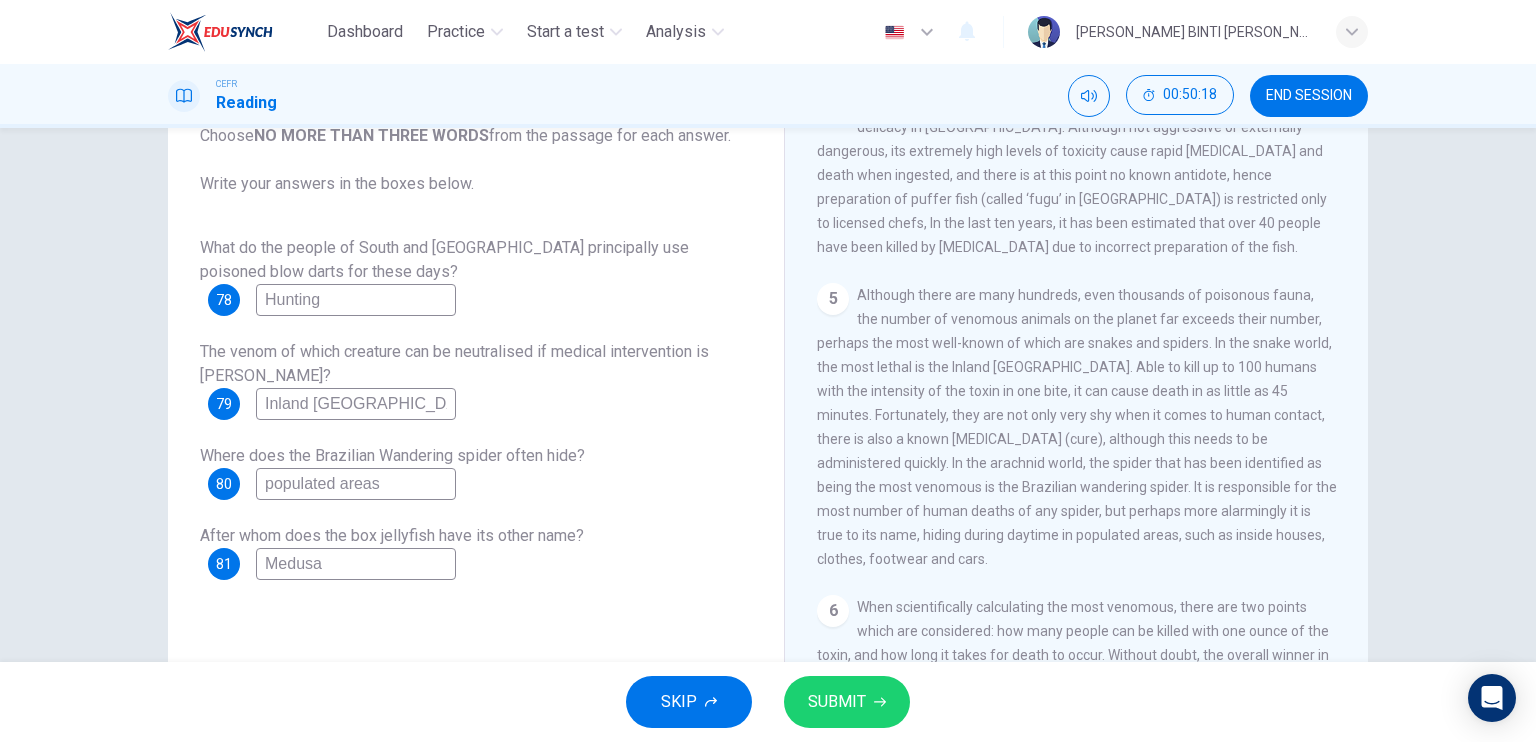 type on "Medusa" 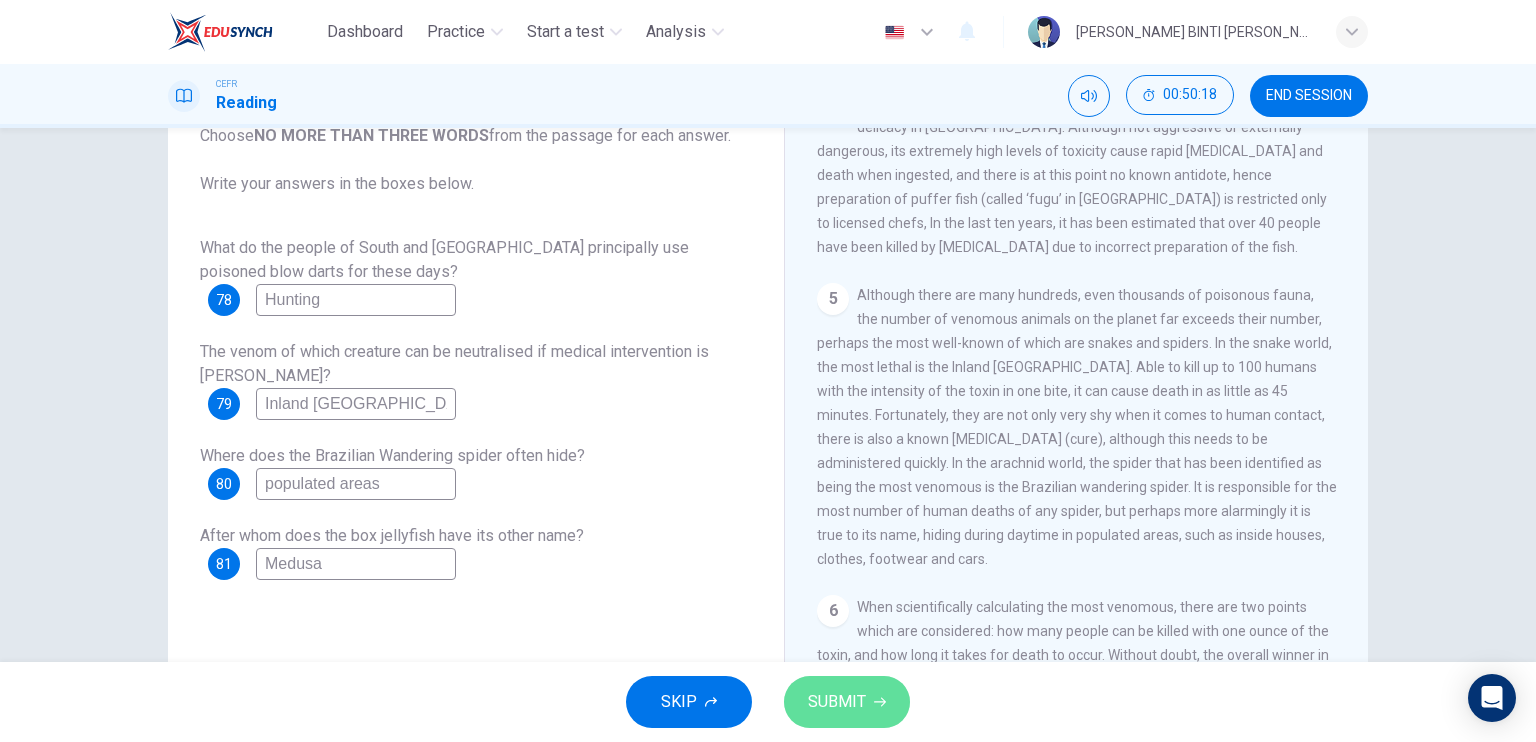 click on "SUBMIT" at bounding box center (837, 702) 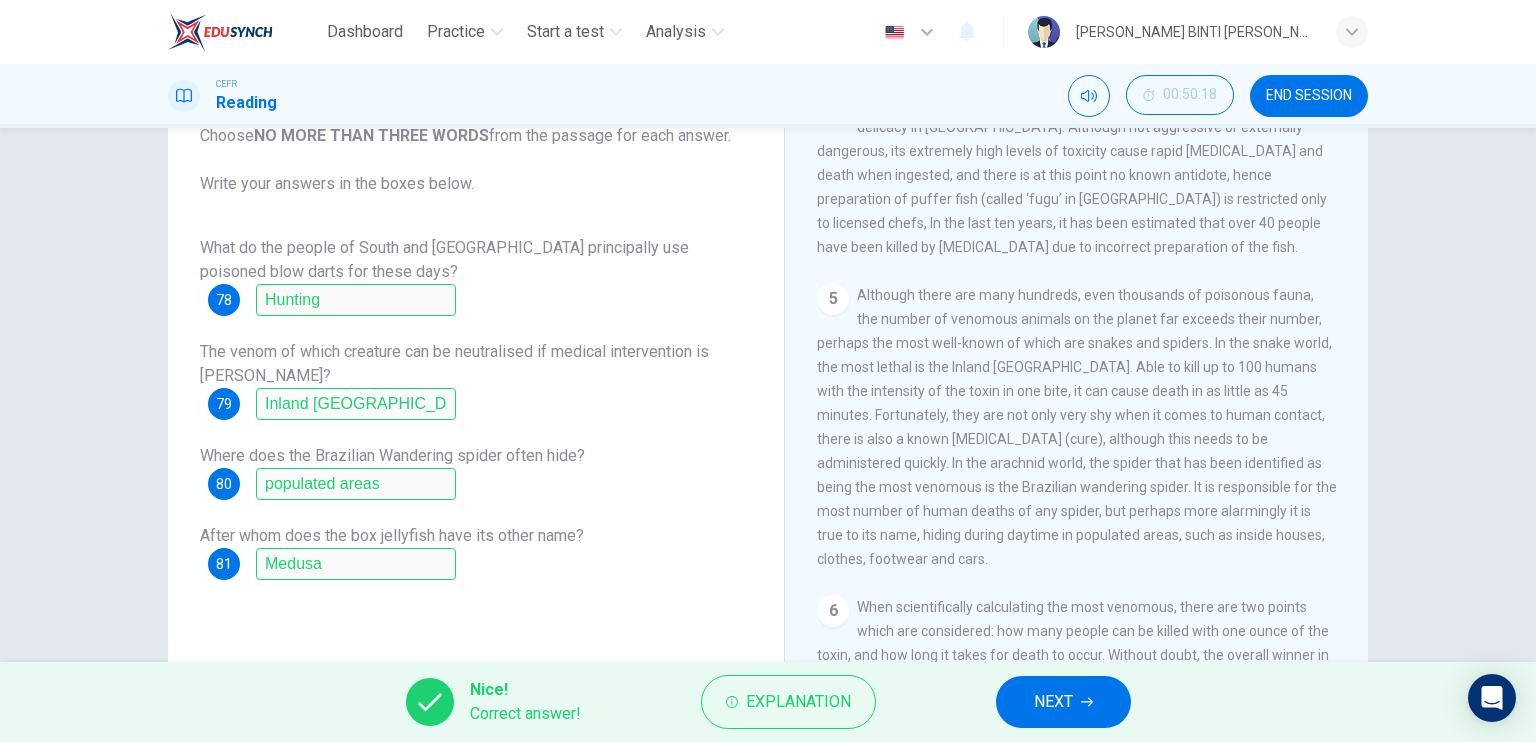 click on "NEXT" at bounding box center [1053, 702] 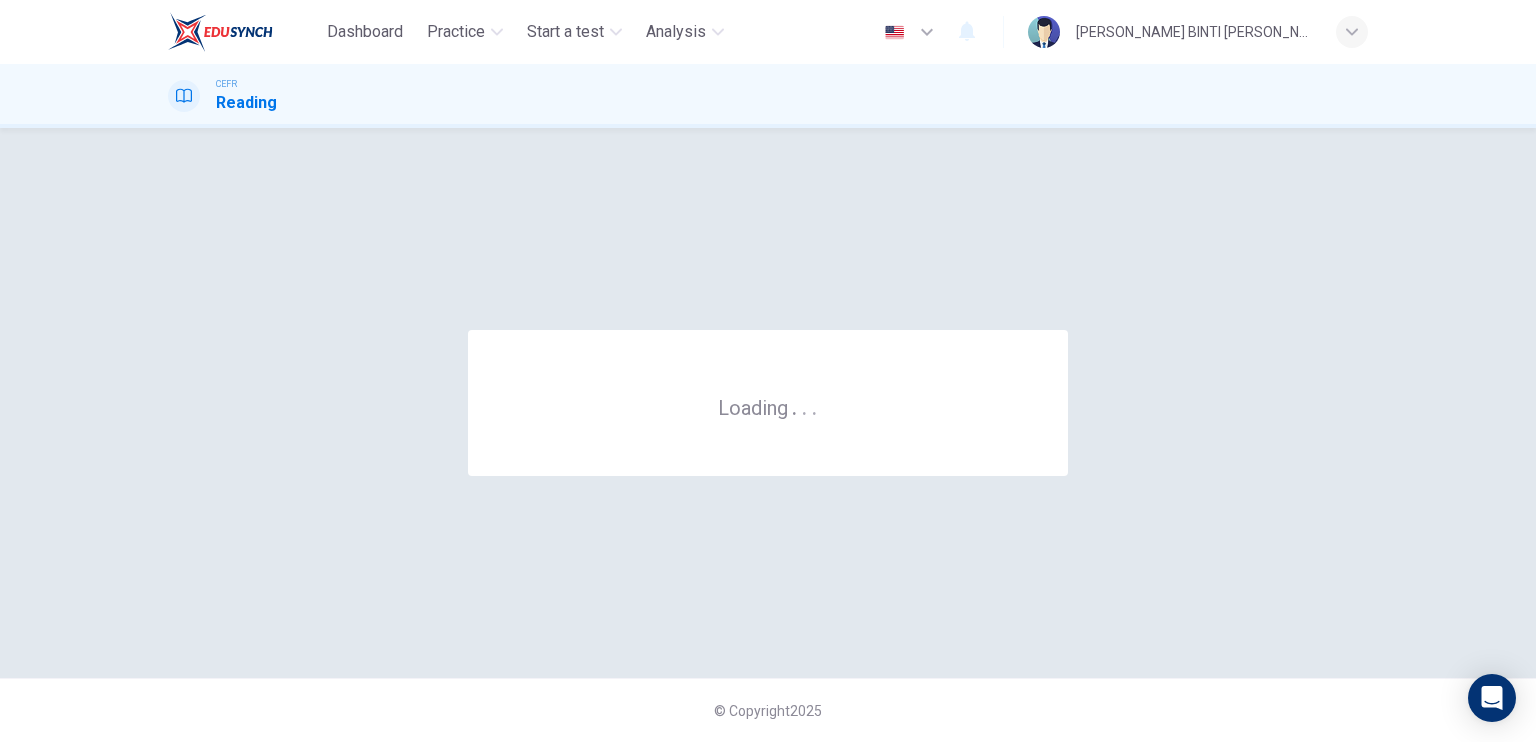 scroll, scrollTop: 0, scrollLeft: 0, axis: both 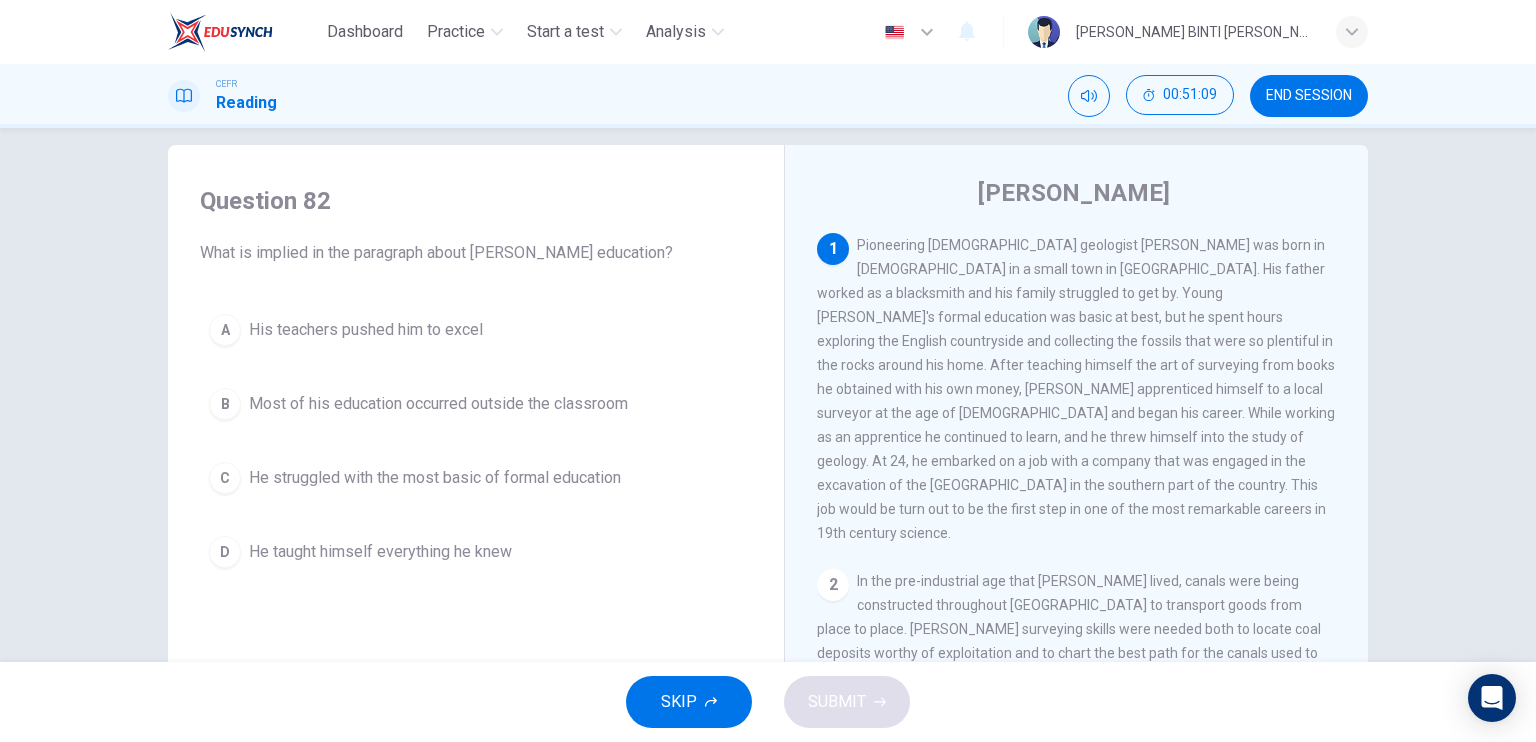 click on "C He struggled with the most basic of formal education" at bounding box center [476, 478] 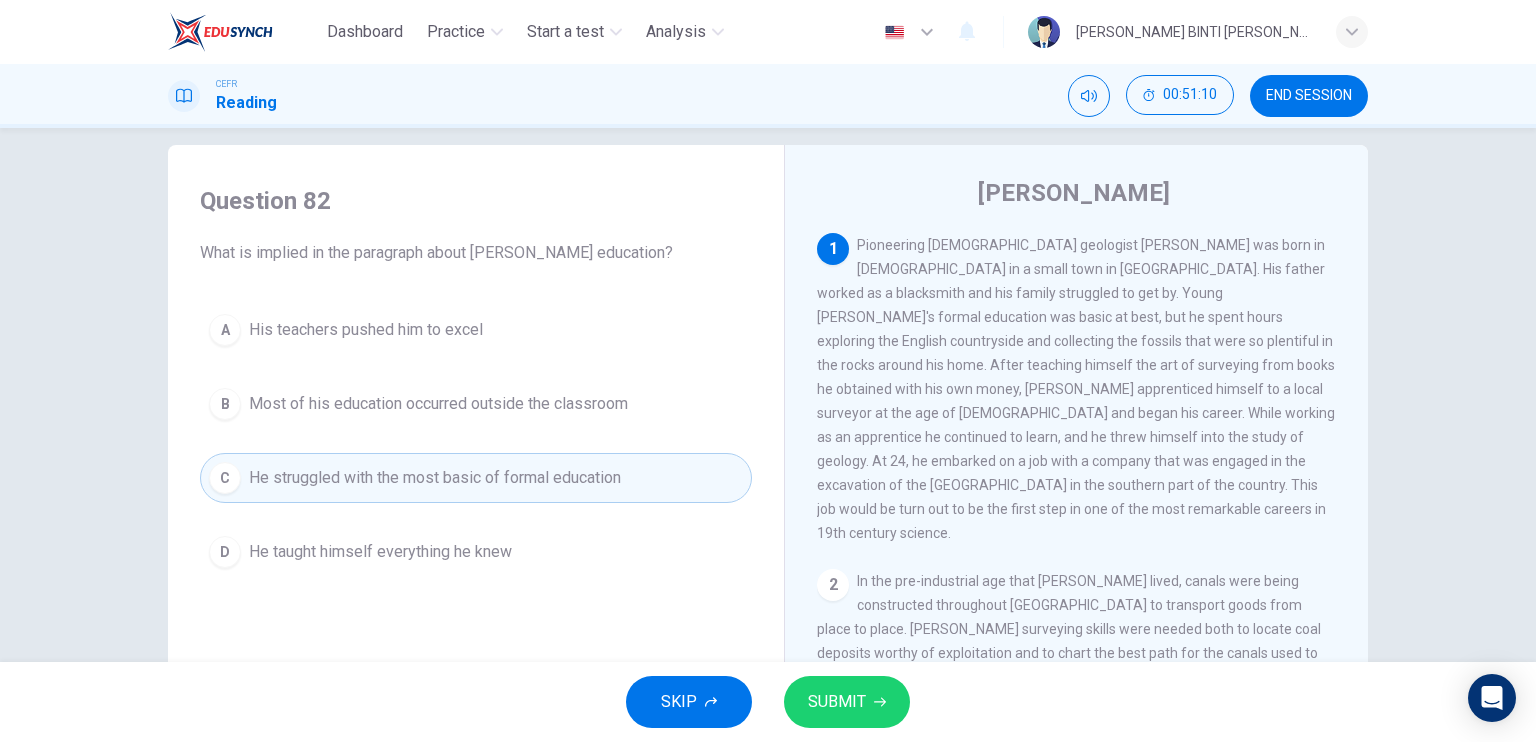 click on "B" at bounding box center (225, 404) 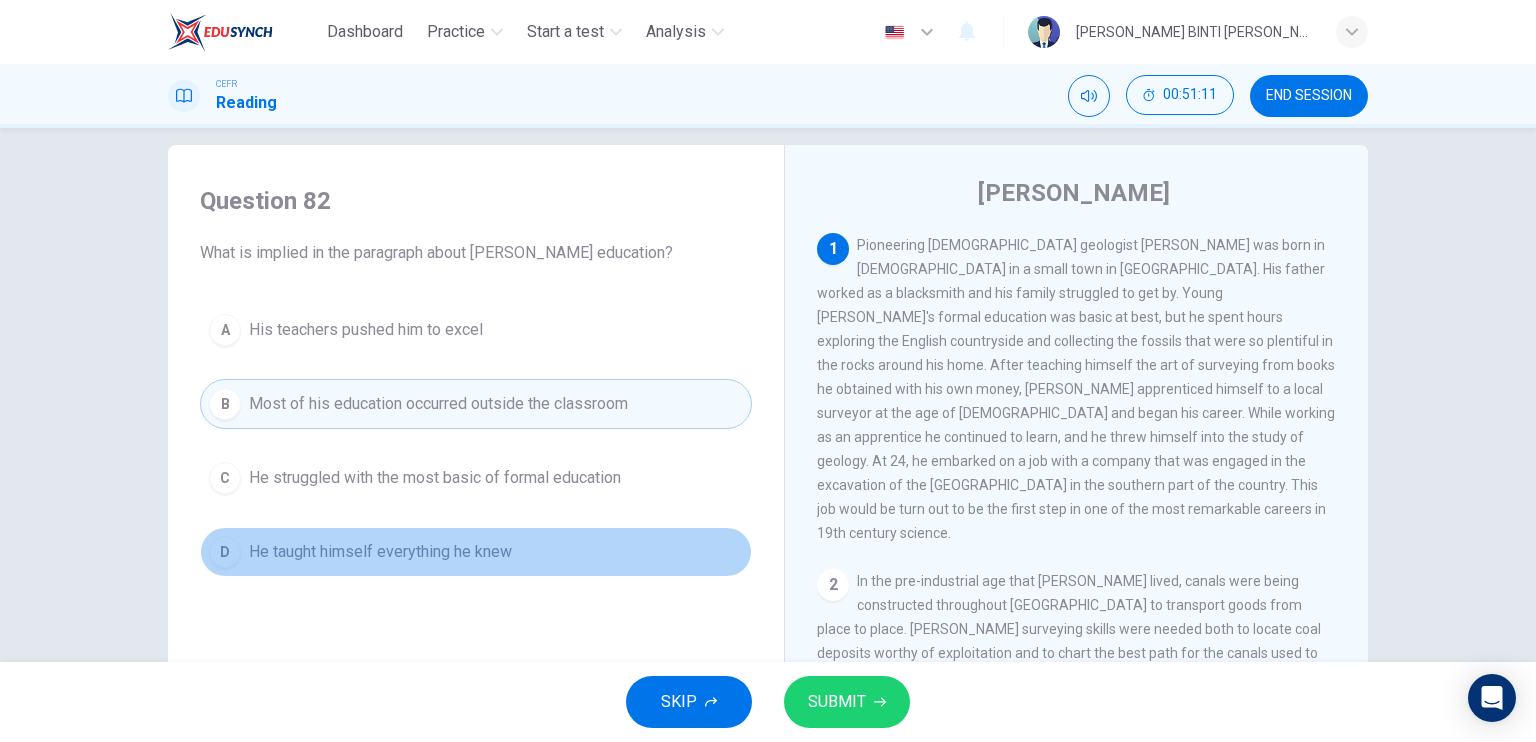 click on "D He taught himself everything he knew" at bounding box center [476, 552] 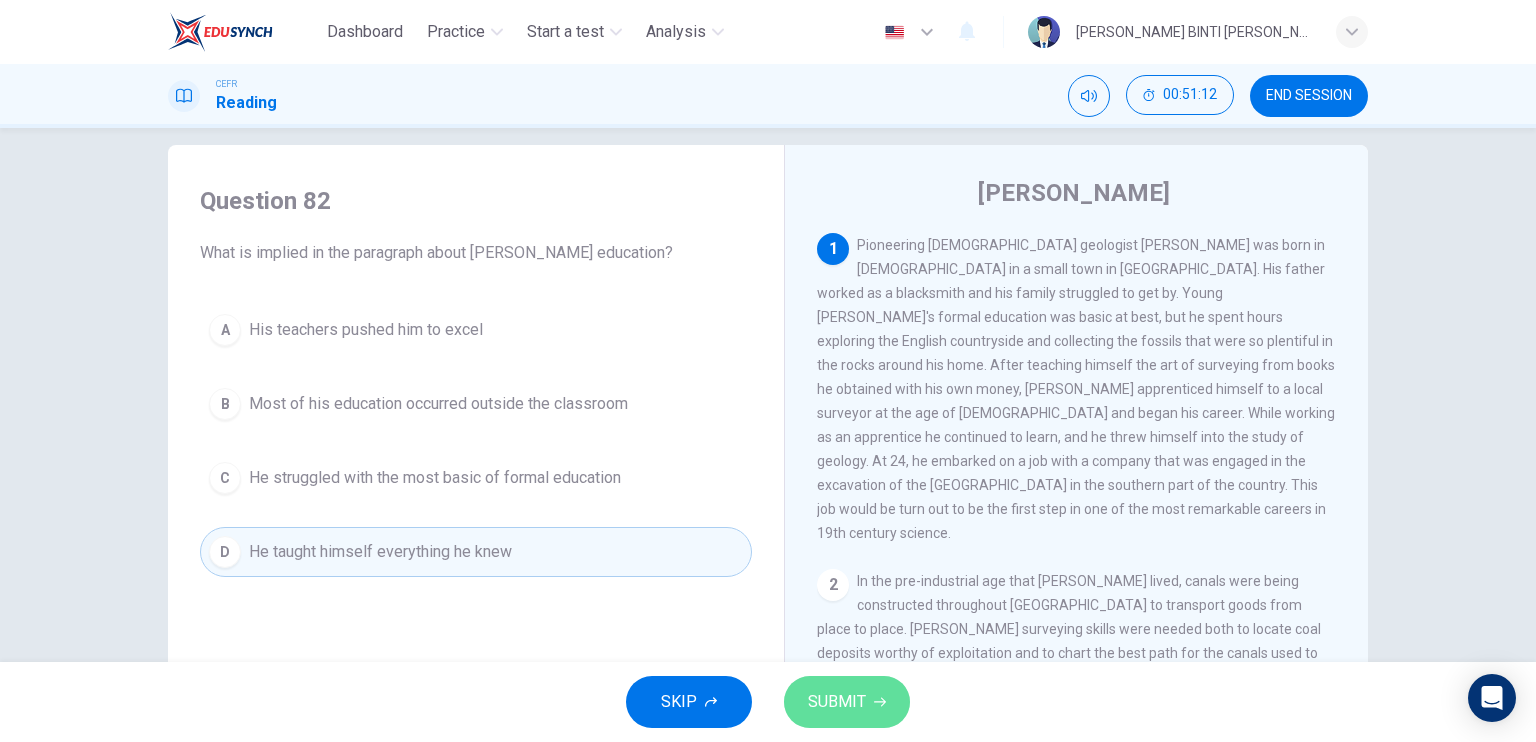 click on "SUBMIT" at bounding box center [847, 702] 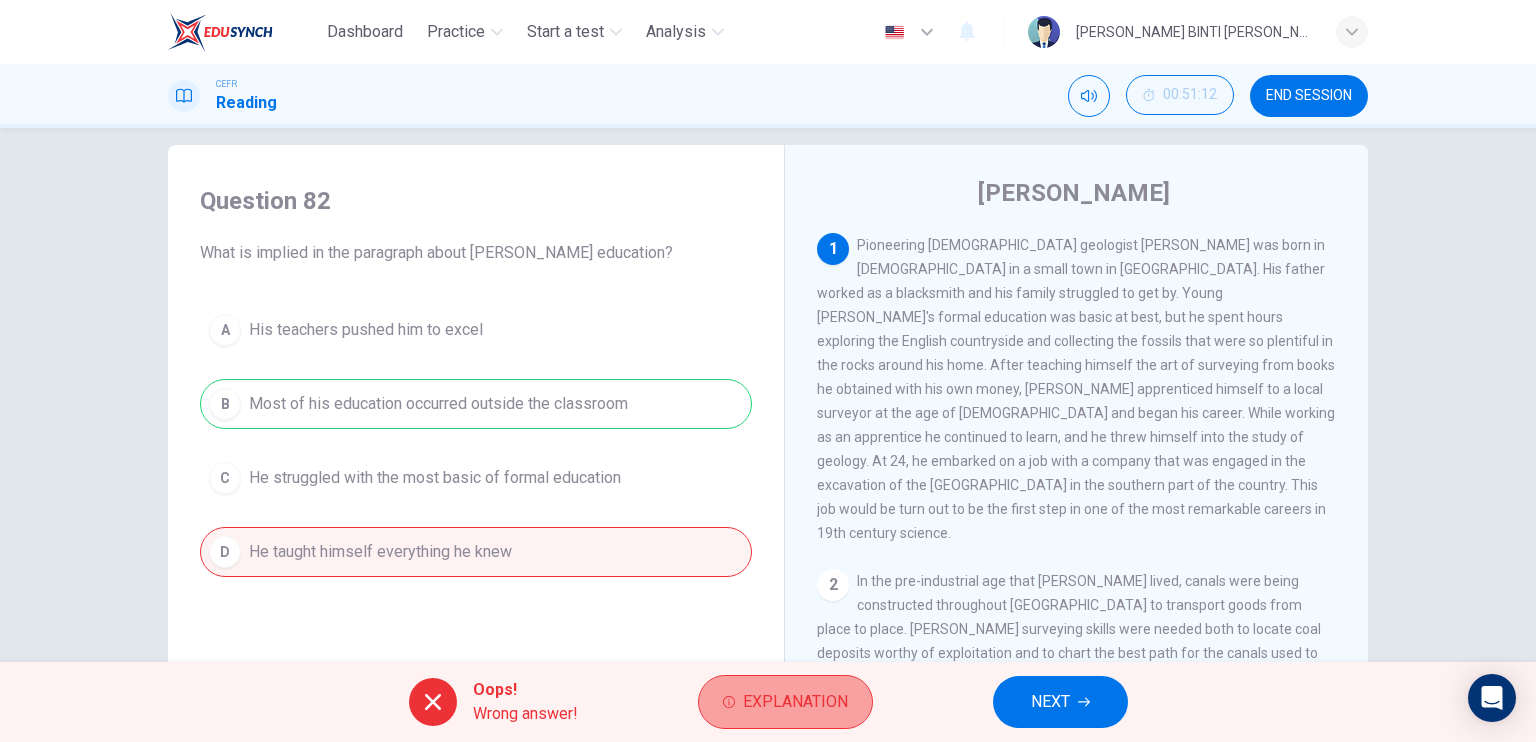 click on "Explanation" at bounding box center (785, 702) 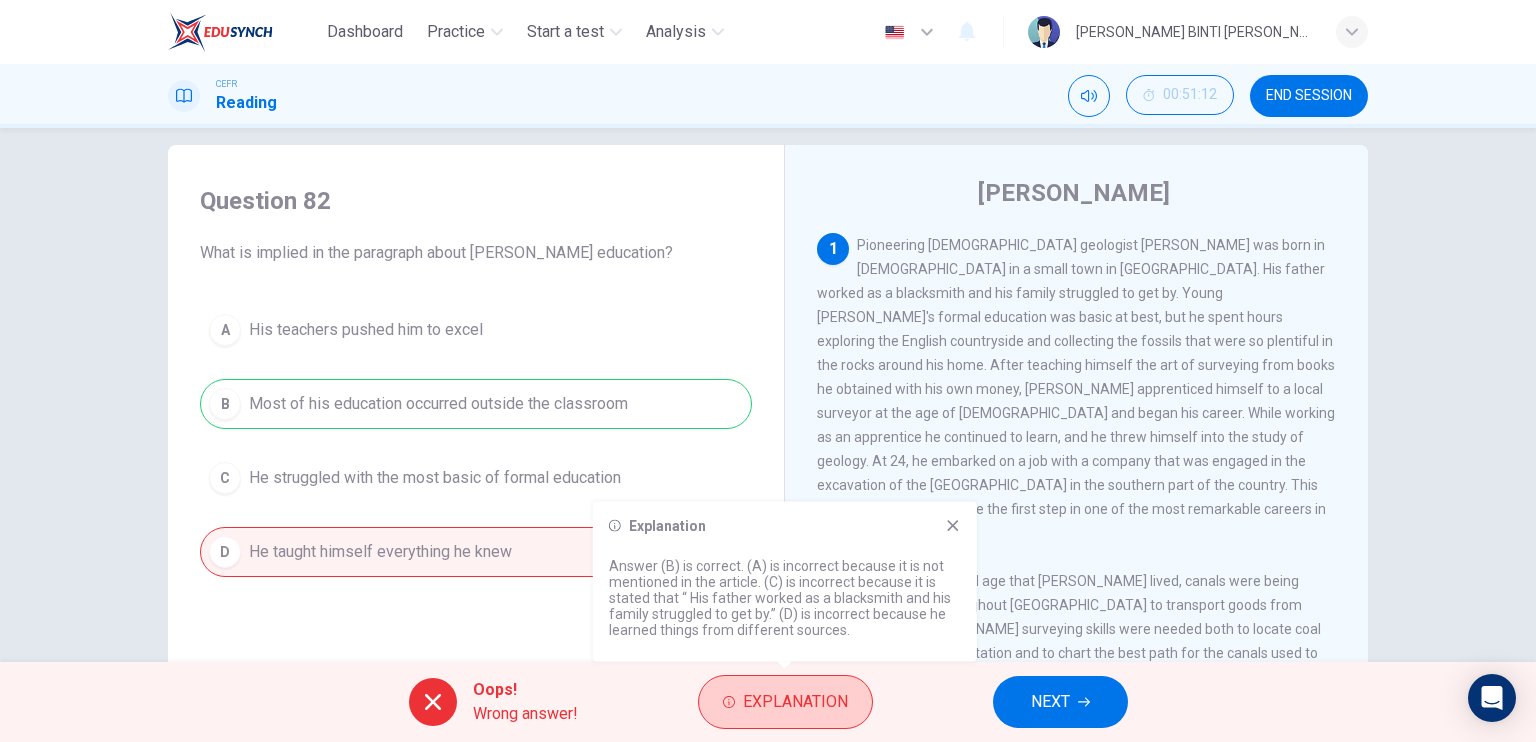 click on "Explanation" at bounding box center [785, 702] 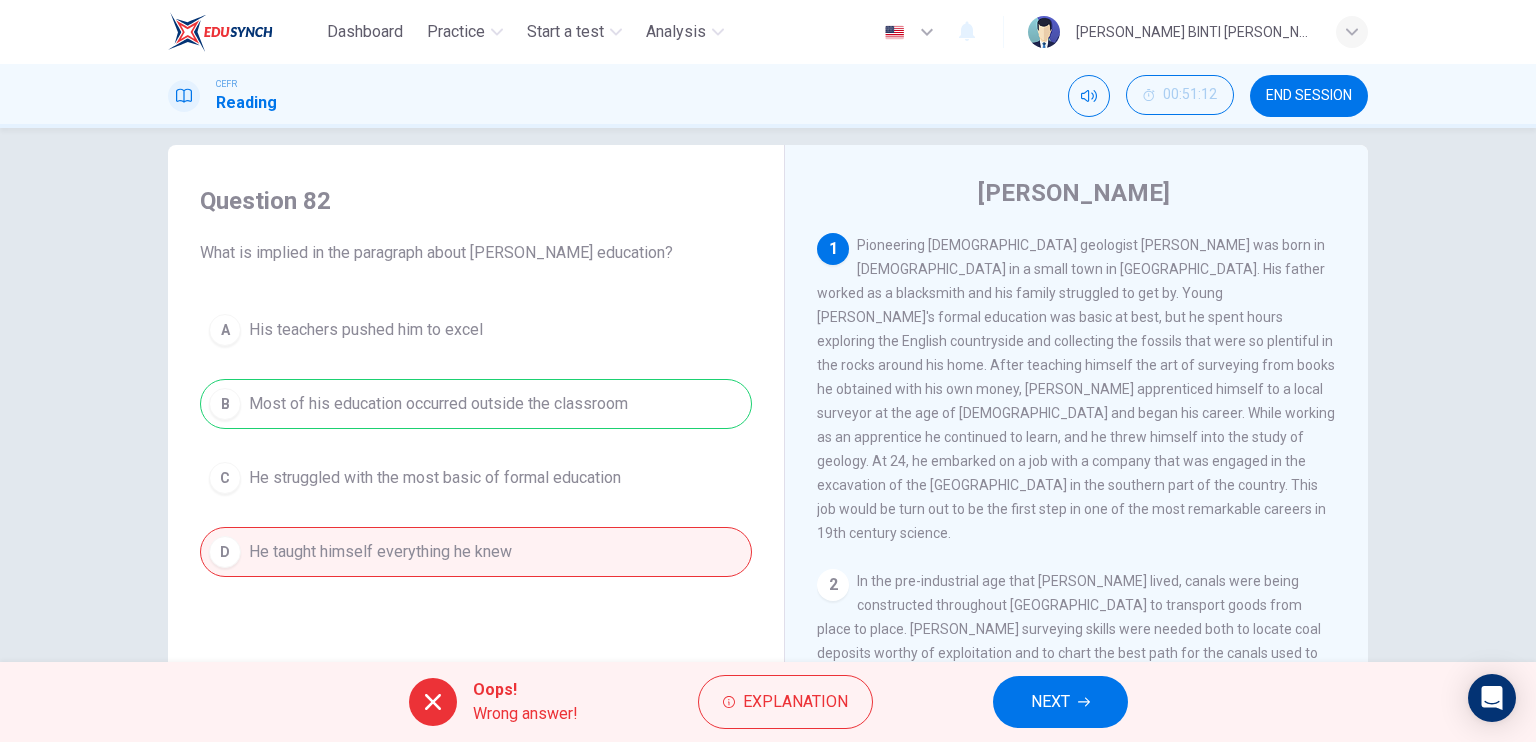 click on "Oops! Wrong answer! Explanation NEXT" at bounding box center [768, 702] 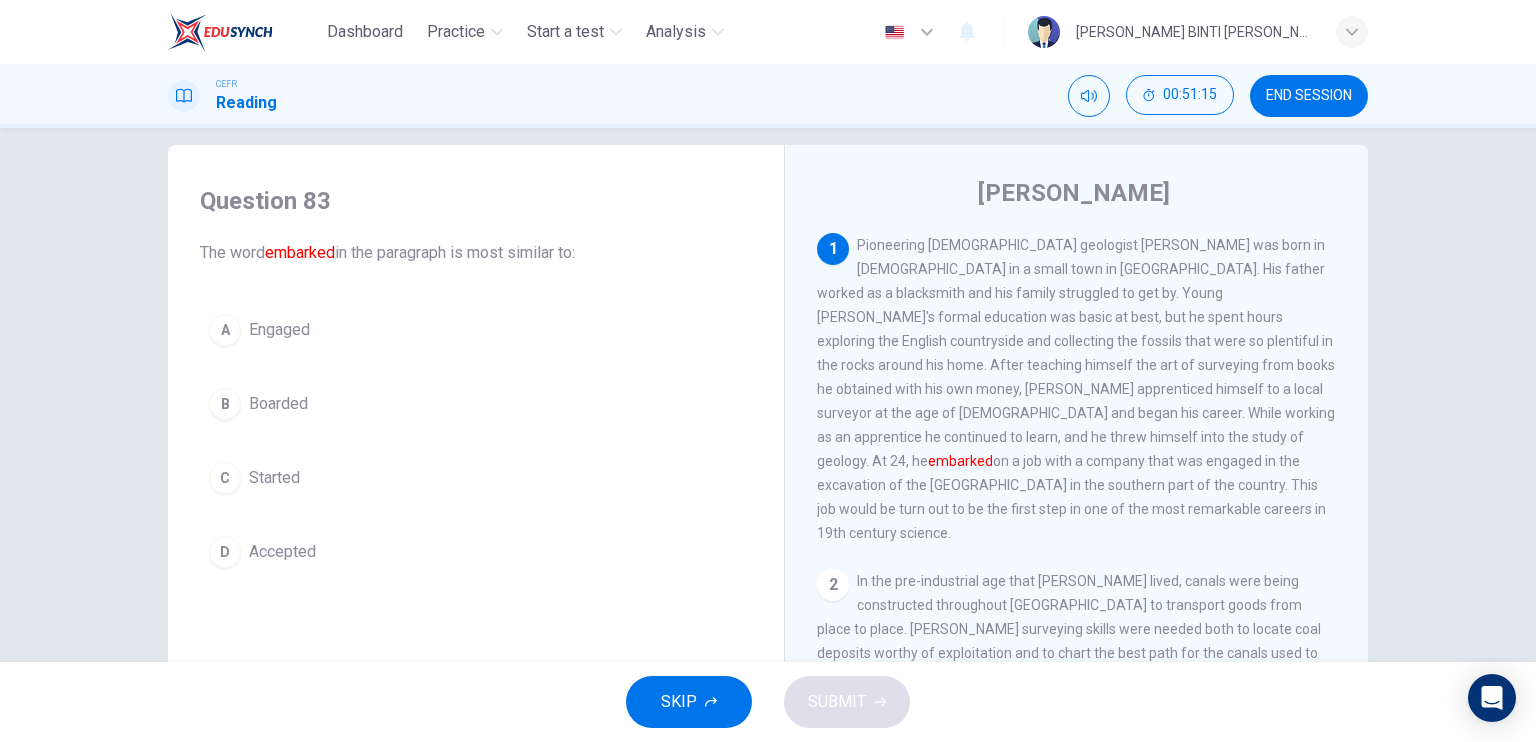 click on "C" at bounding box center (225, 478) 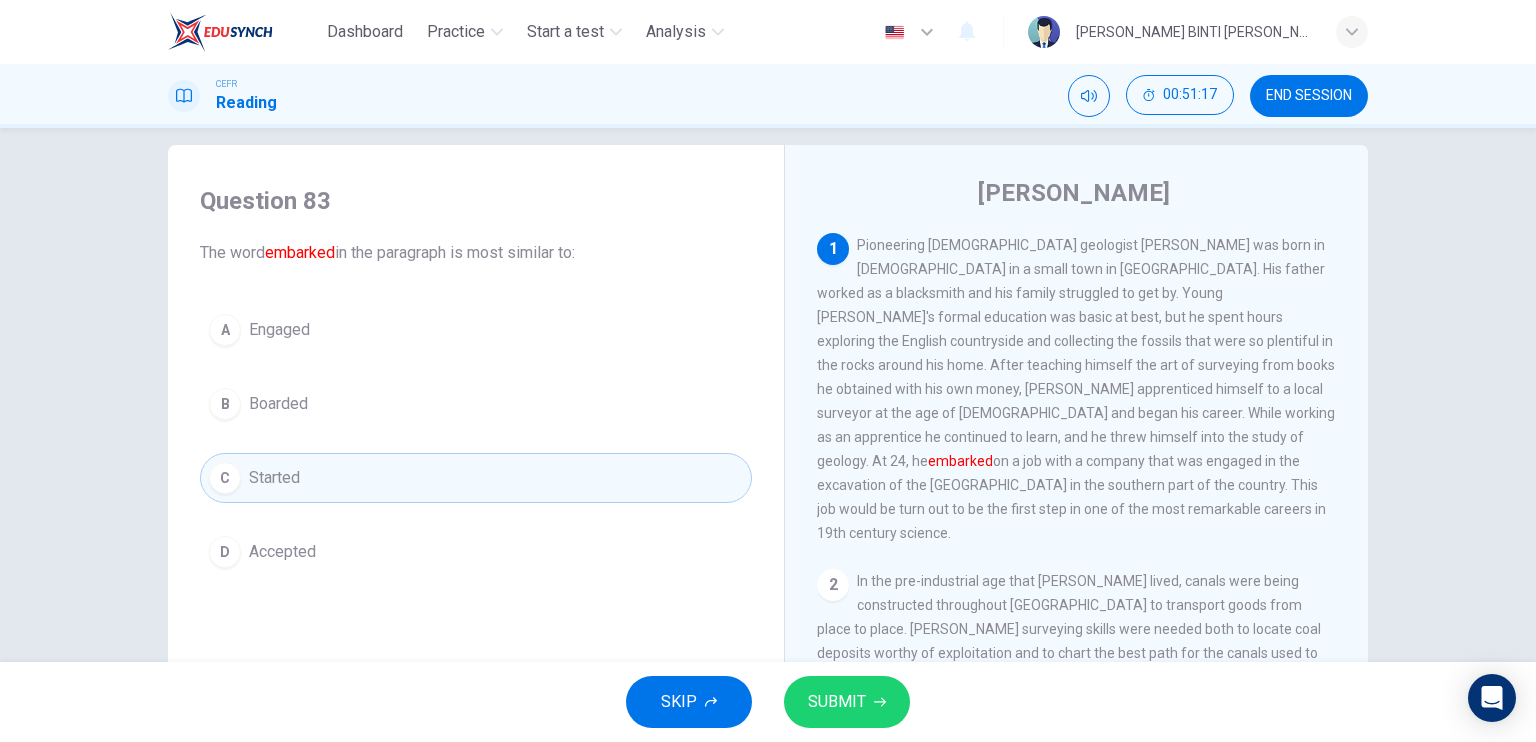 click on "SKIP SUBMIT" at bounding box center [768, 702] 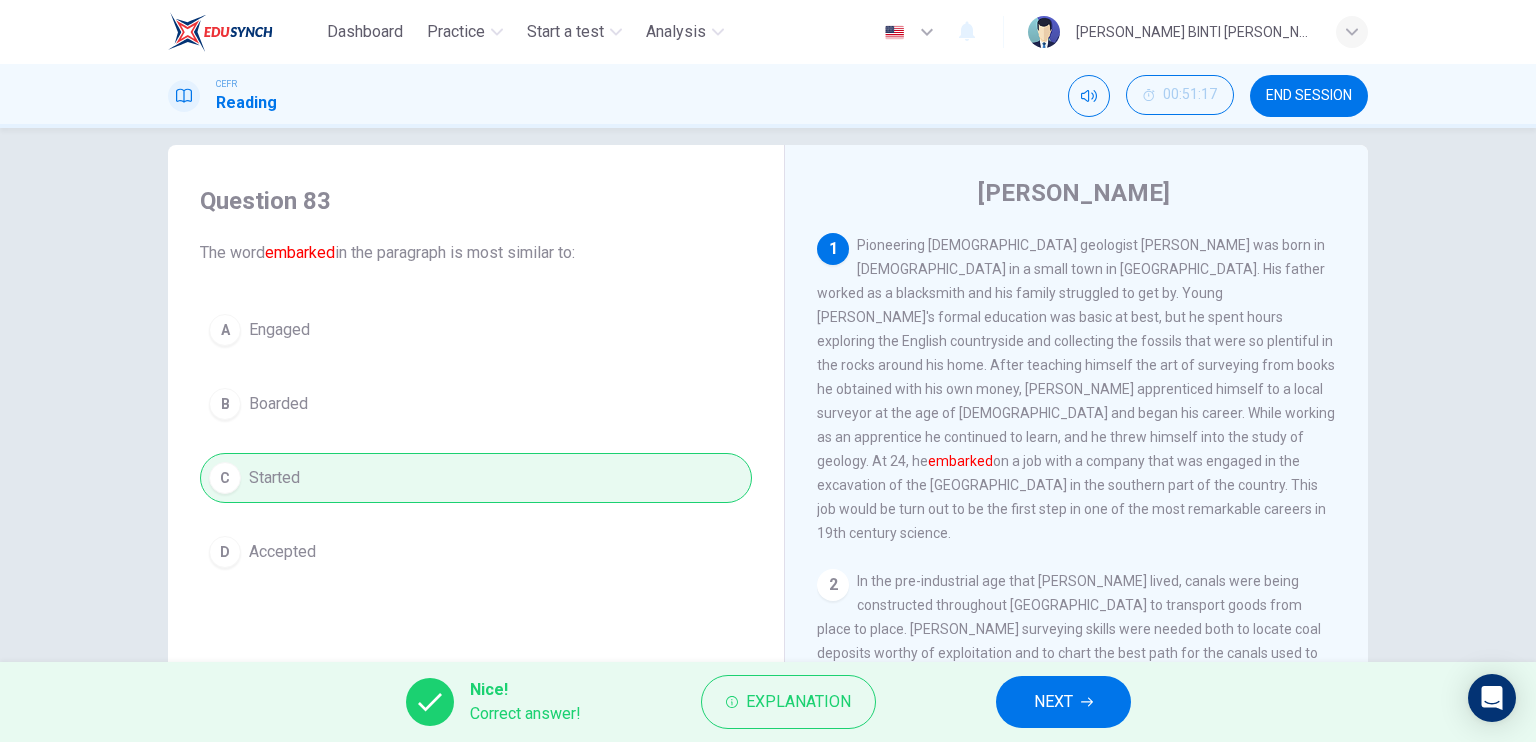 click on "Nice! Correct answer! Explanation NEXT" at bounding box center (768, 702) 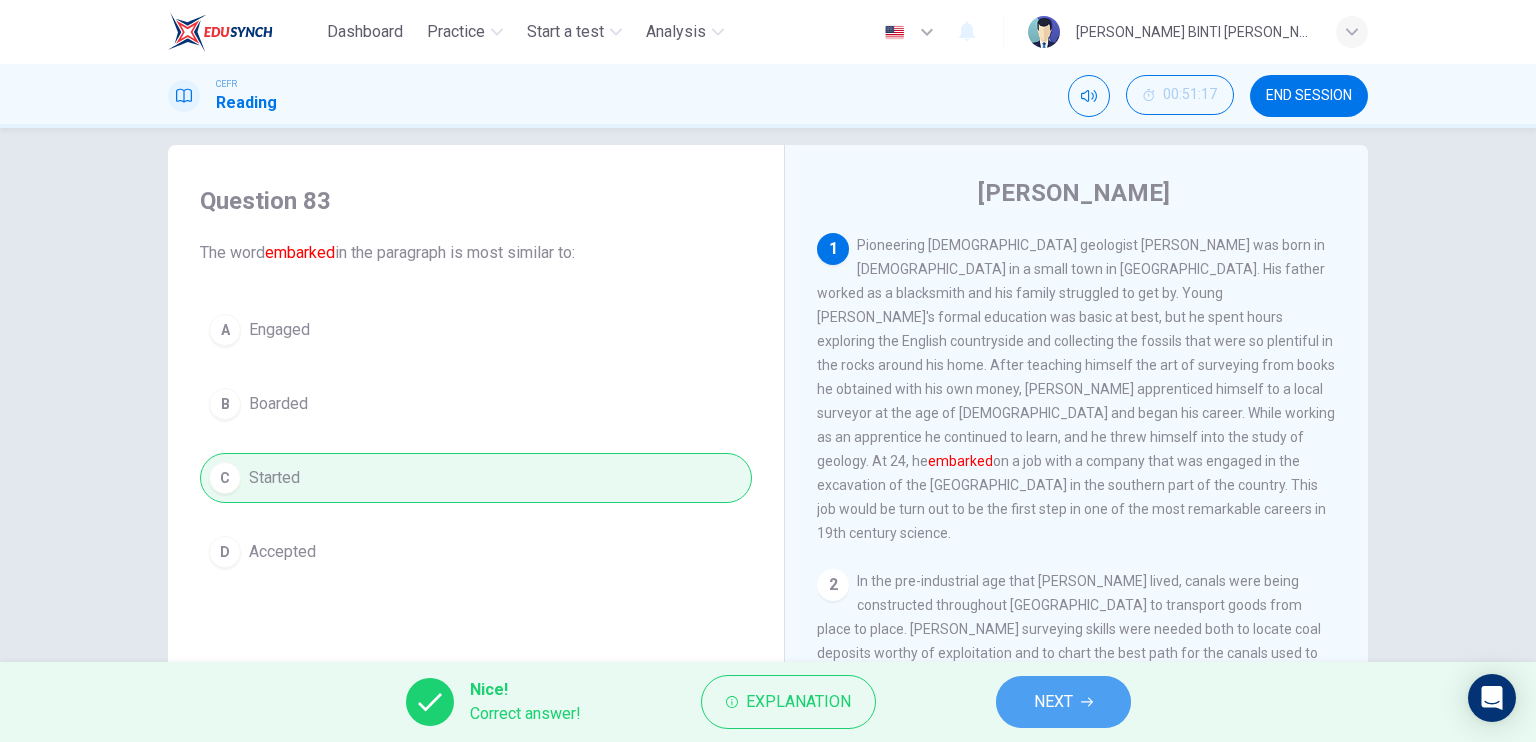 click on "NEXT" at bounding box center (1063, 702) 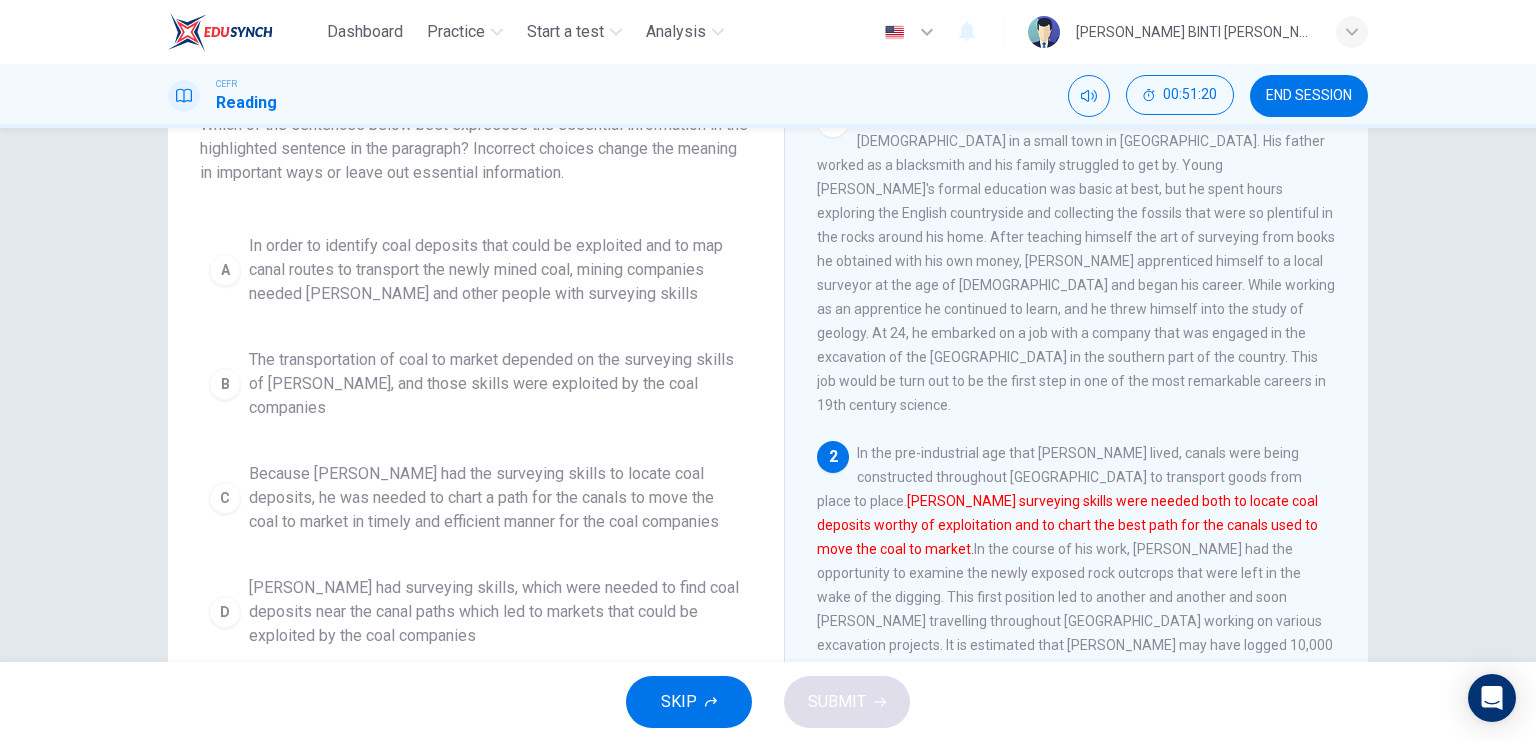 scroll, scrollTop: 153, scrollLeft: 0, axis: vertical 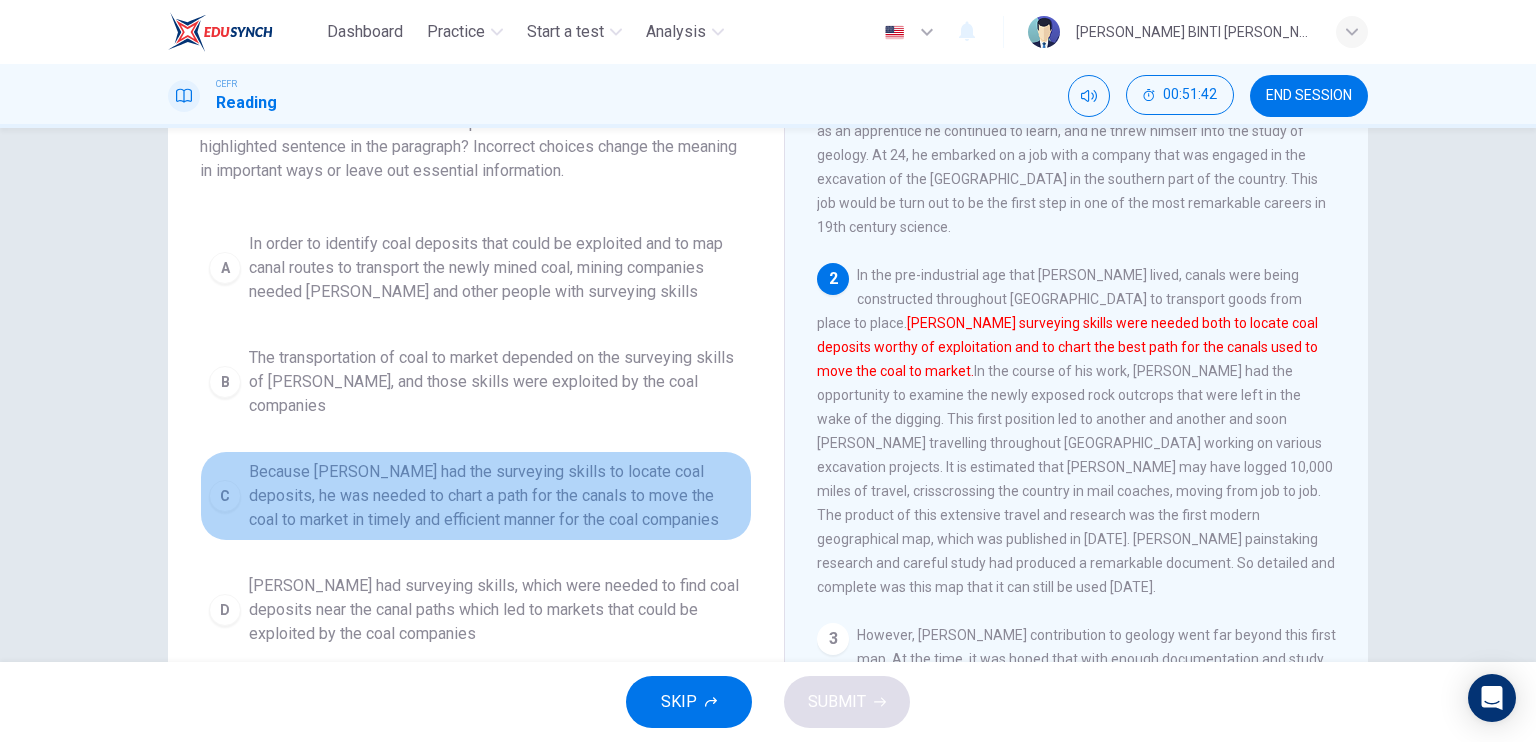 click on "C" at bounding box center [225, 496] 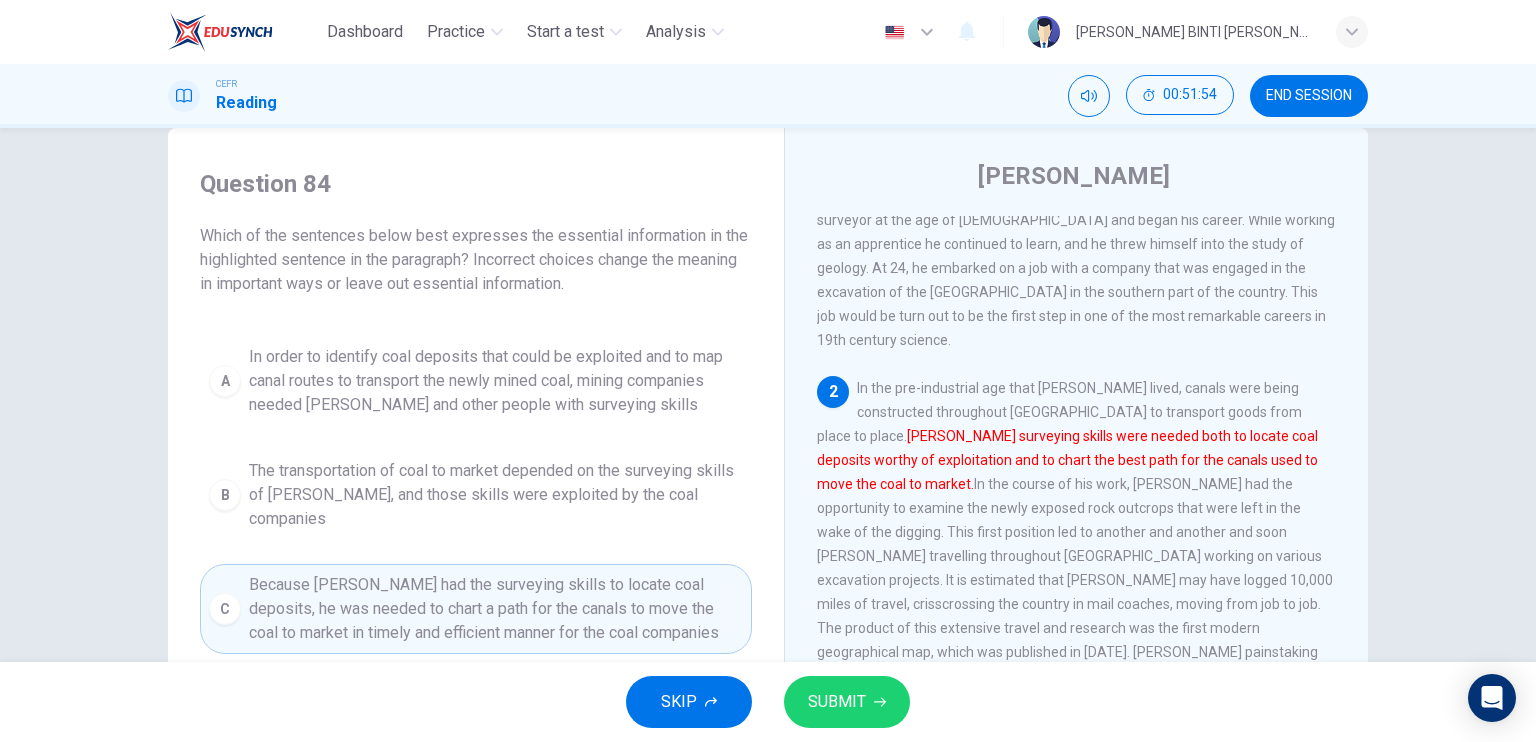 scroll, scrollTop: 0, scrollLeft: 0, axis: both 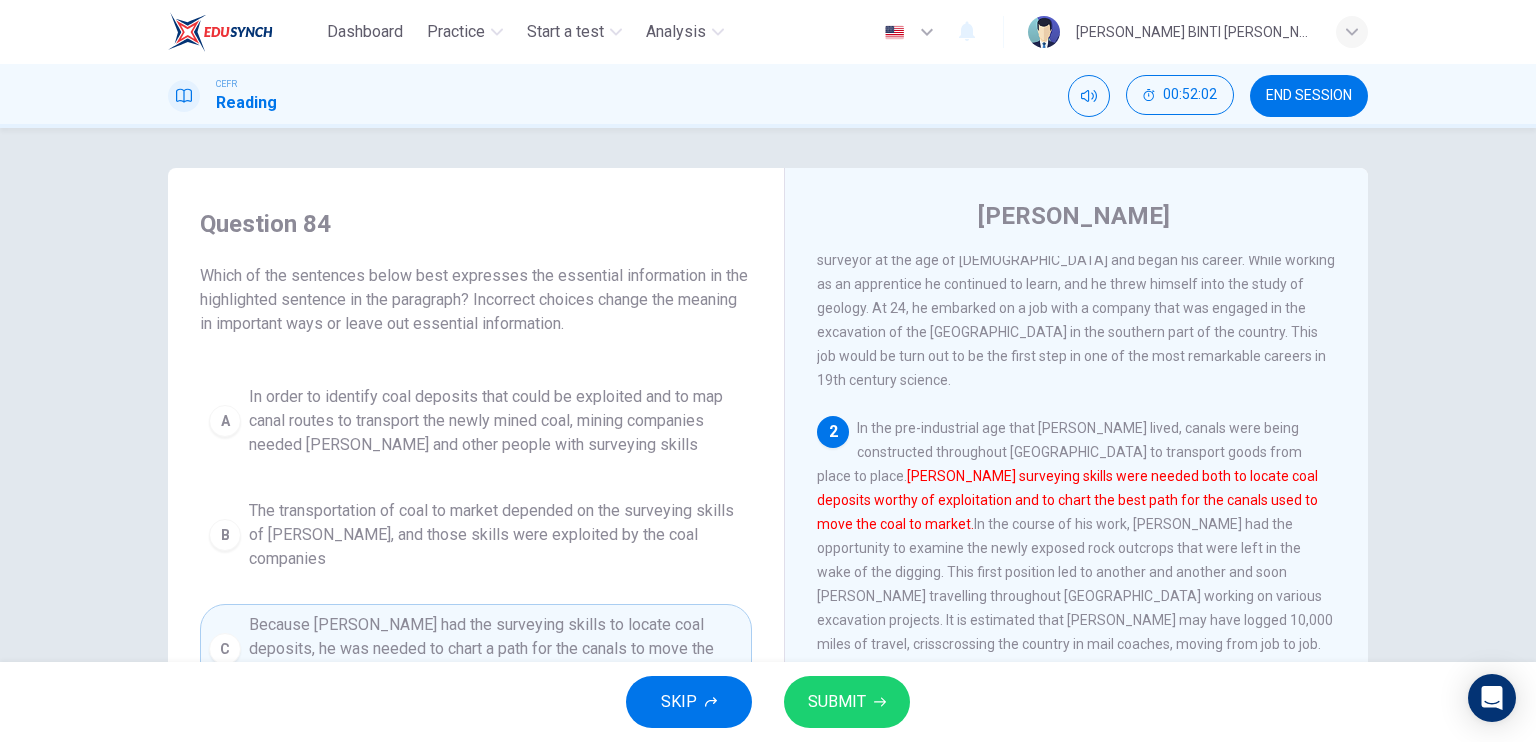 click on "SUBMIT" at bounding box center [847, 702] 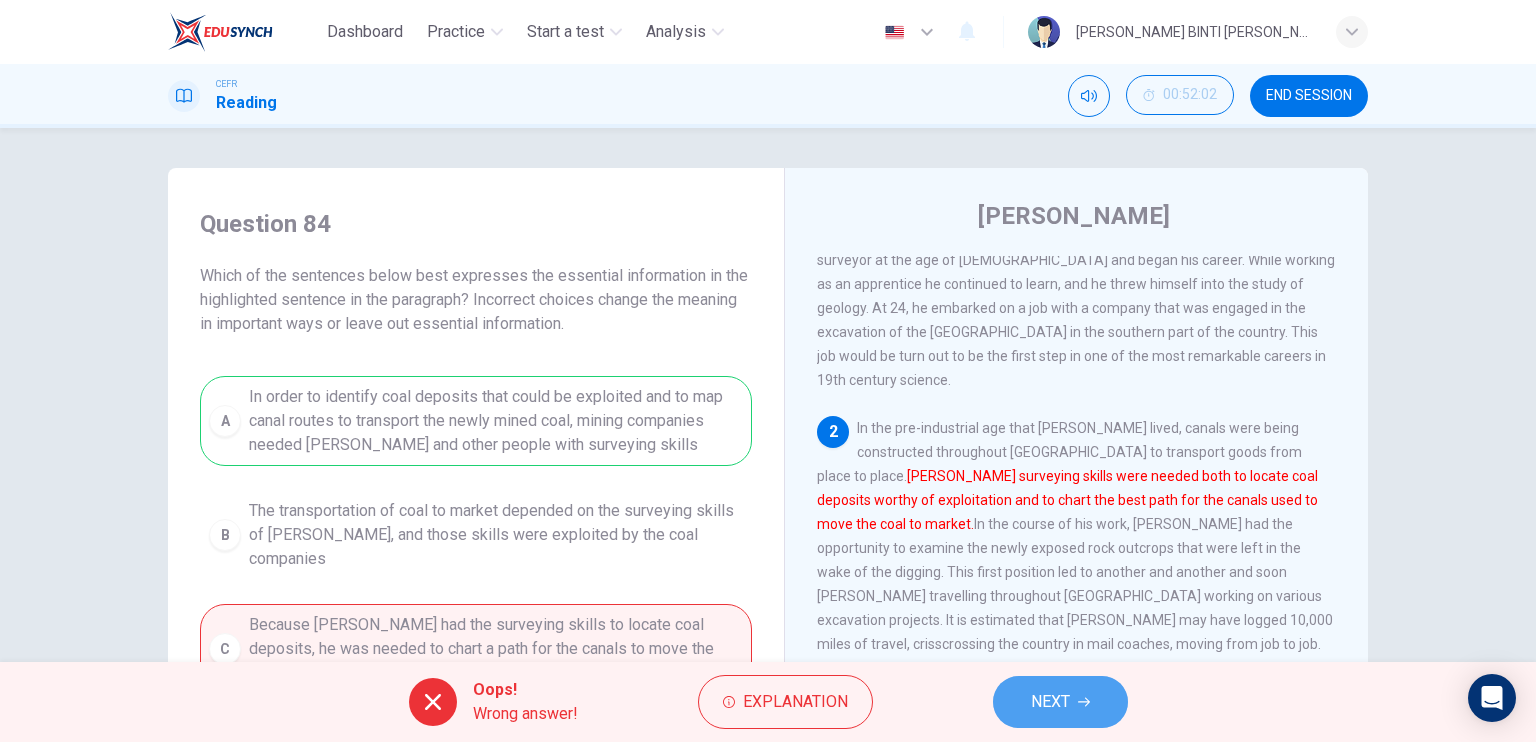 click on "NEXT" at bounding box center [1060, 702] 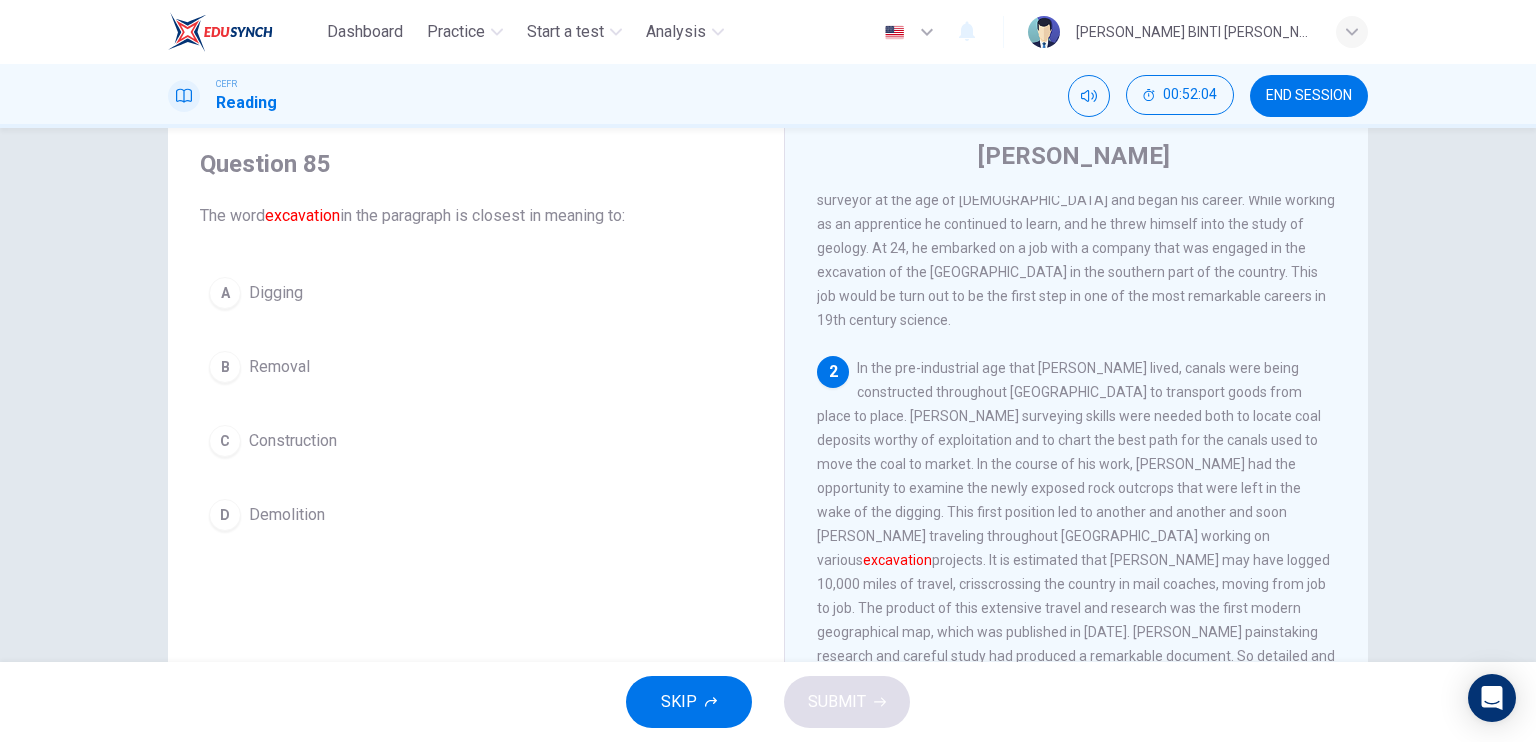 scroll, scrollTop: 65, scrollLeft: 0, axis: vertical 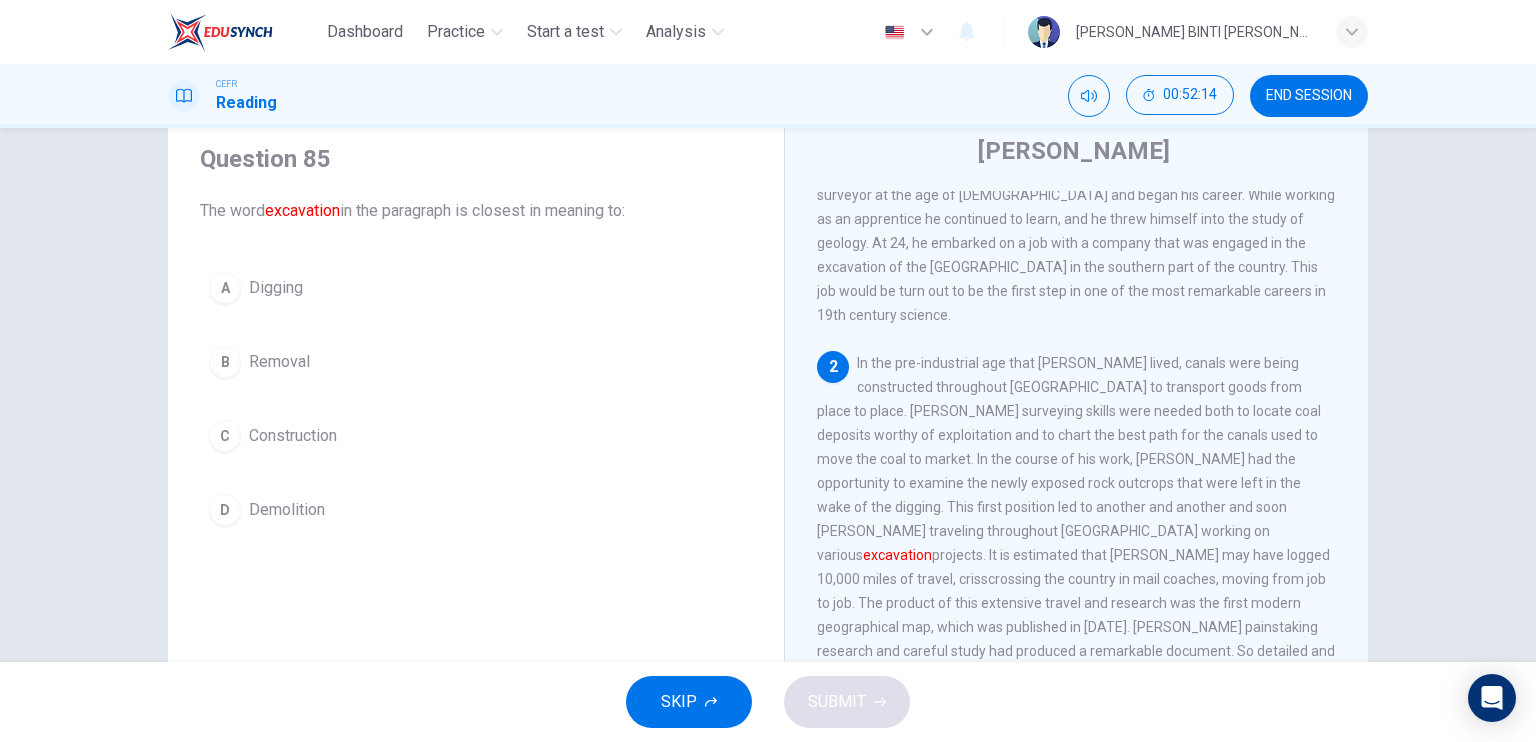 click on "A" at bounding box center (225, 288) 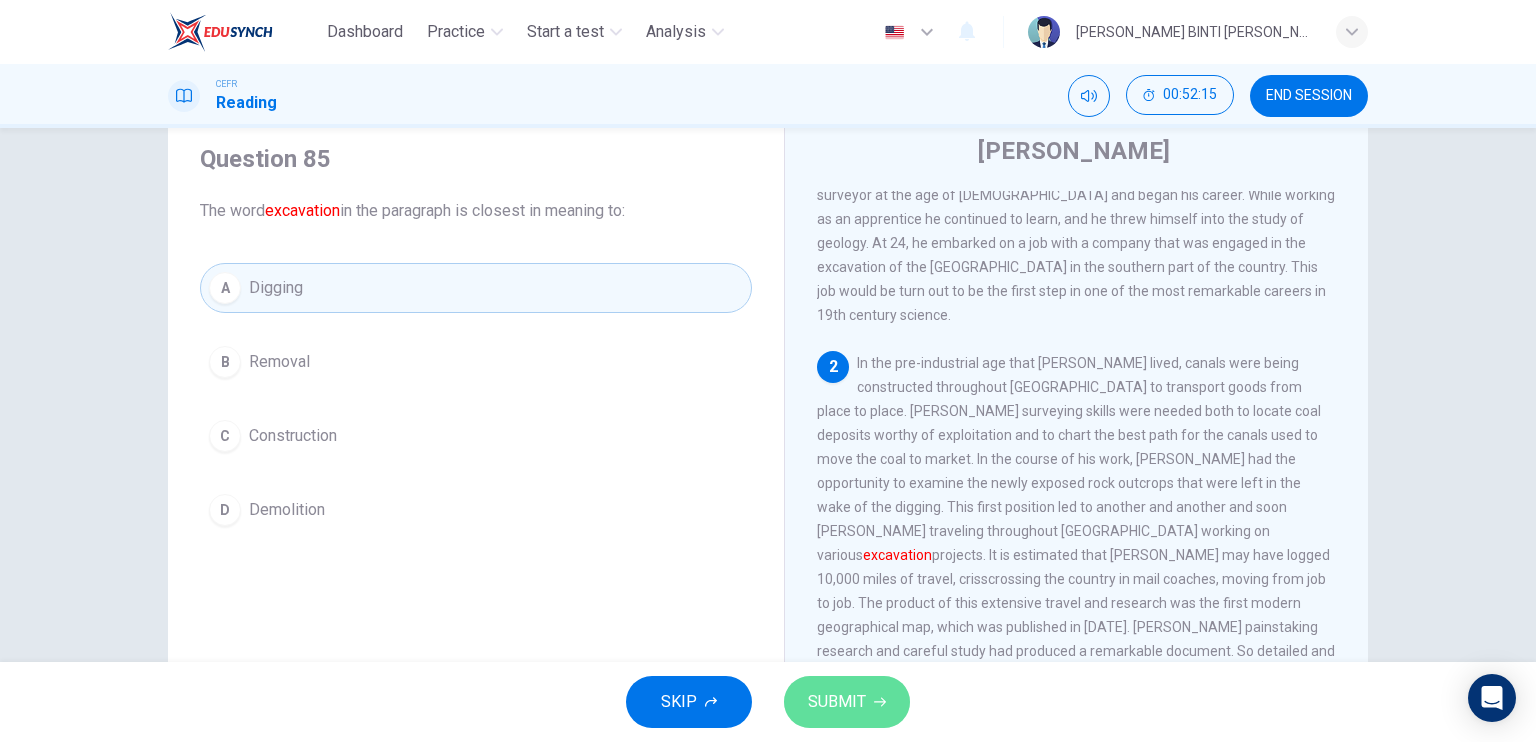 click on "SUBMIT" at bounding box center [837, 702] 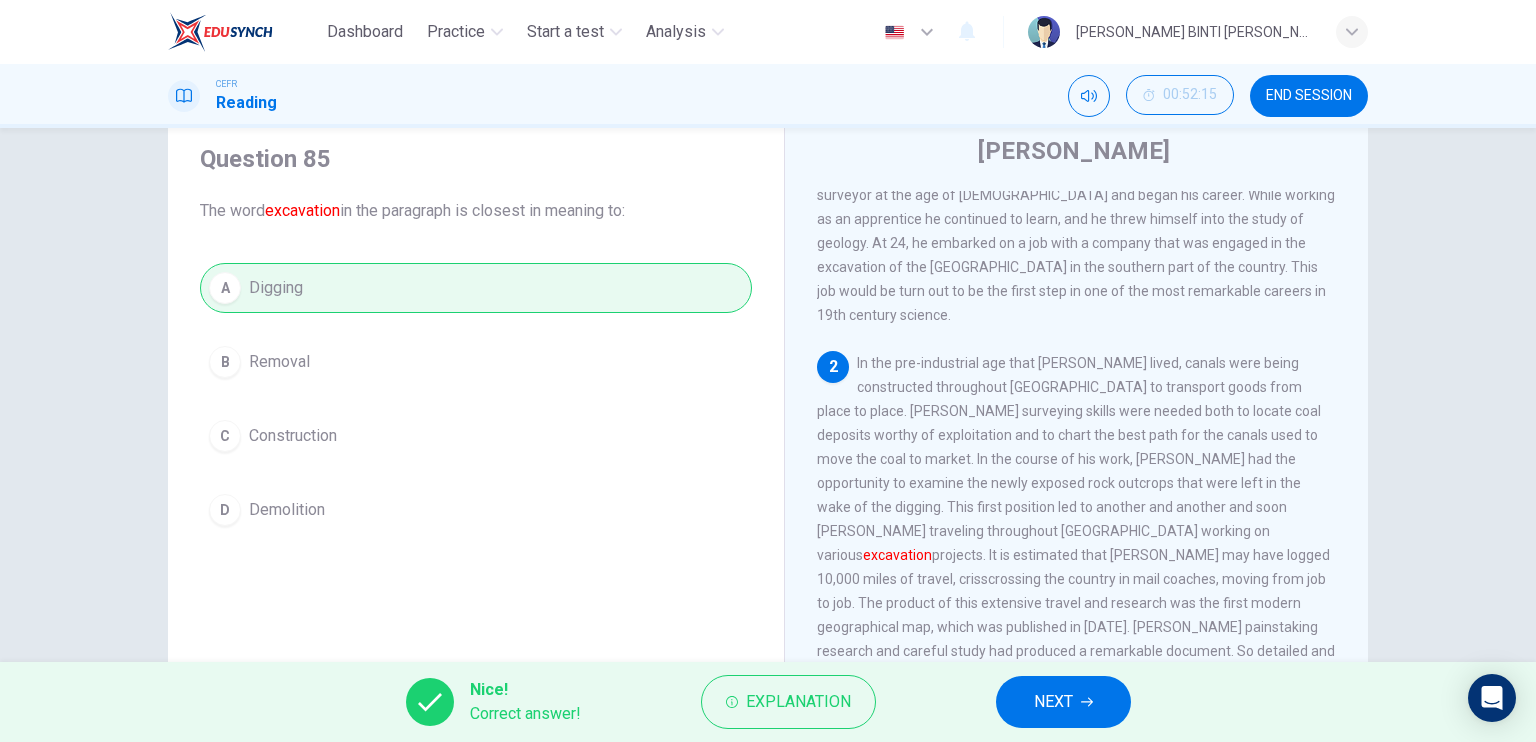click on "NEXT" at bounding box center (1063, 702) 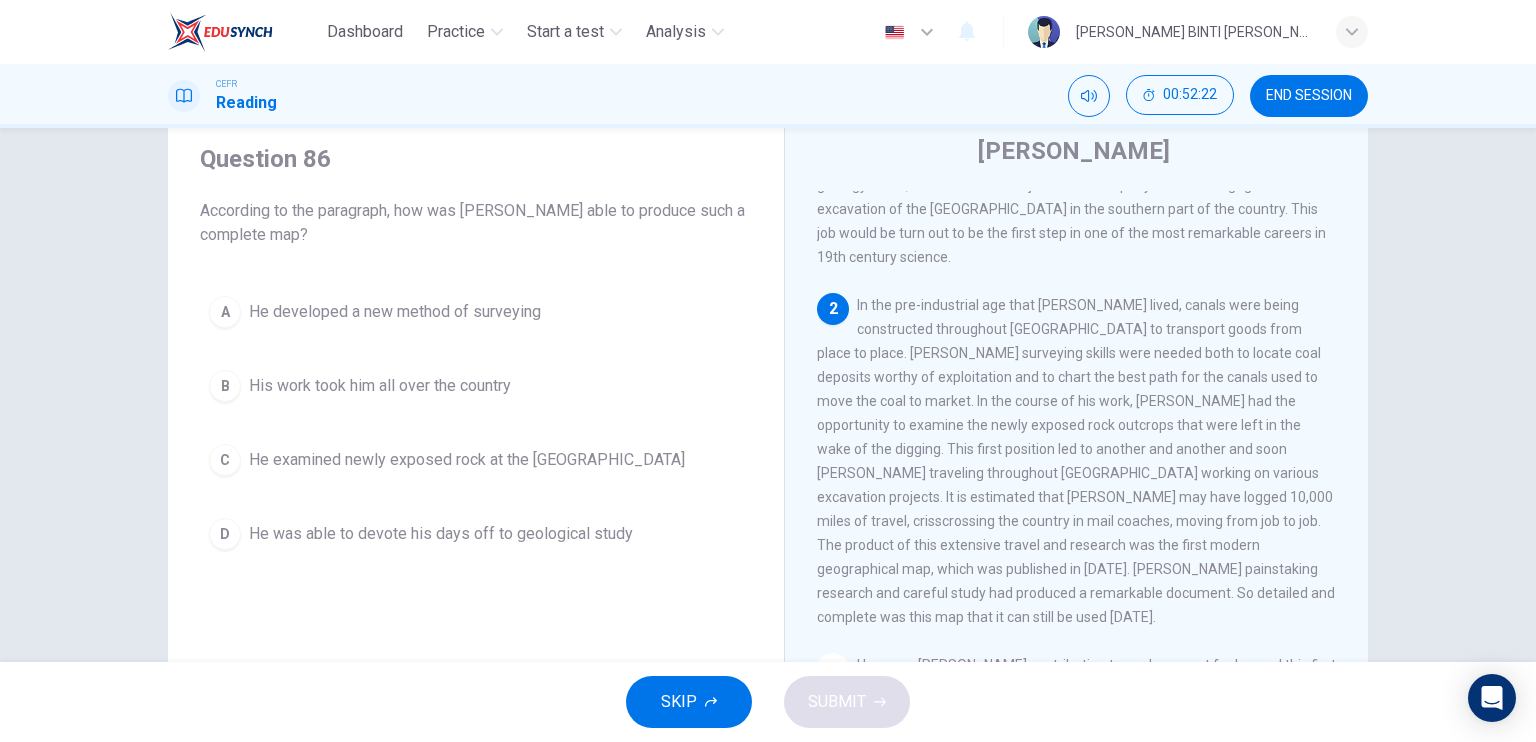 scroll, scrollTop: 255, scrollLeft: 0, axis: vertical 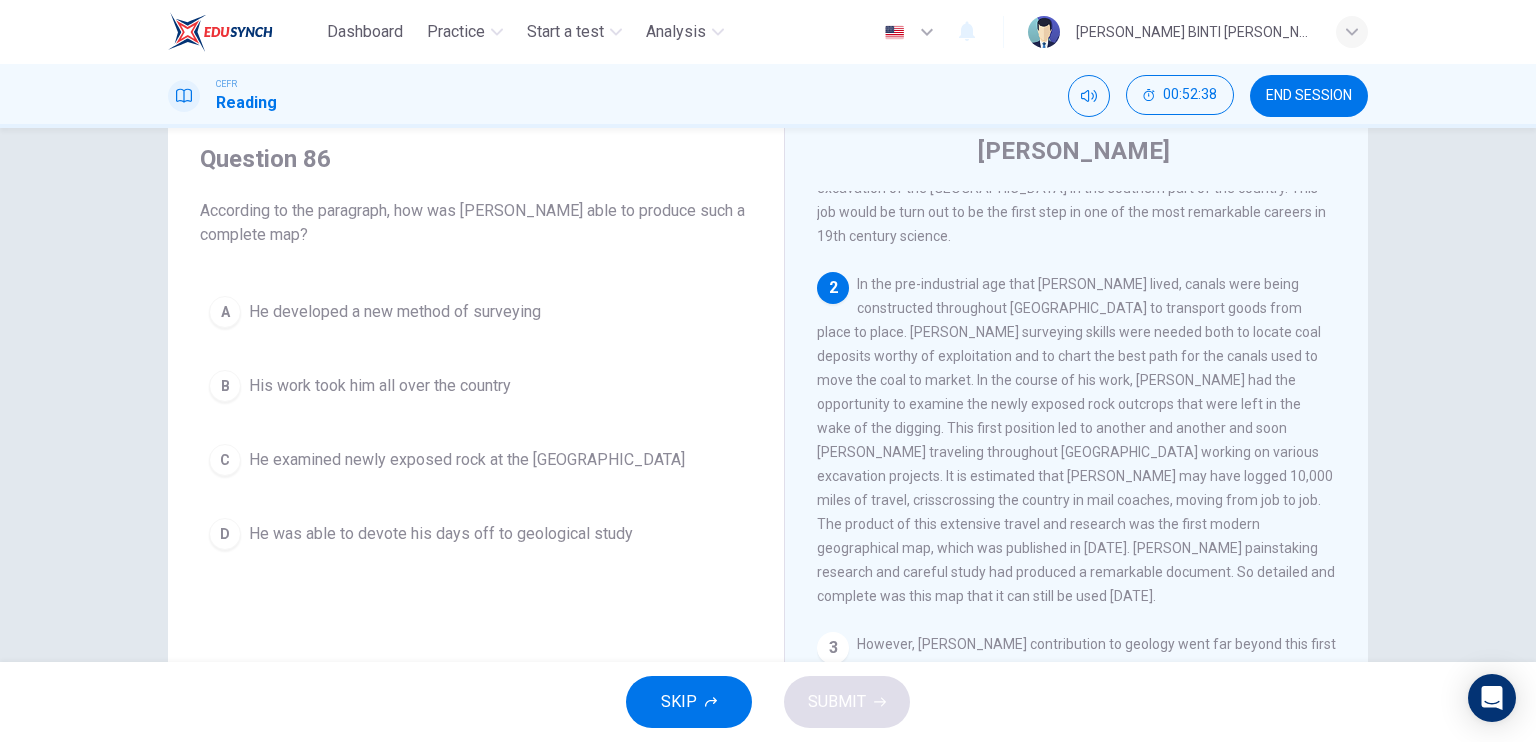 drag, startPoint x: 231, startPoint y: 388, endPoint x: 231, endPoint y: 403, distance: 15 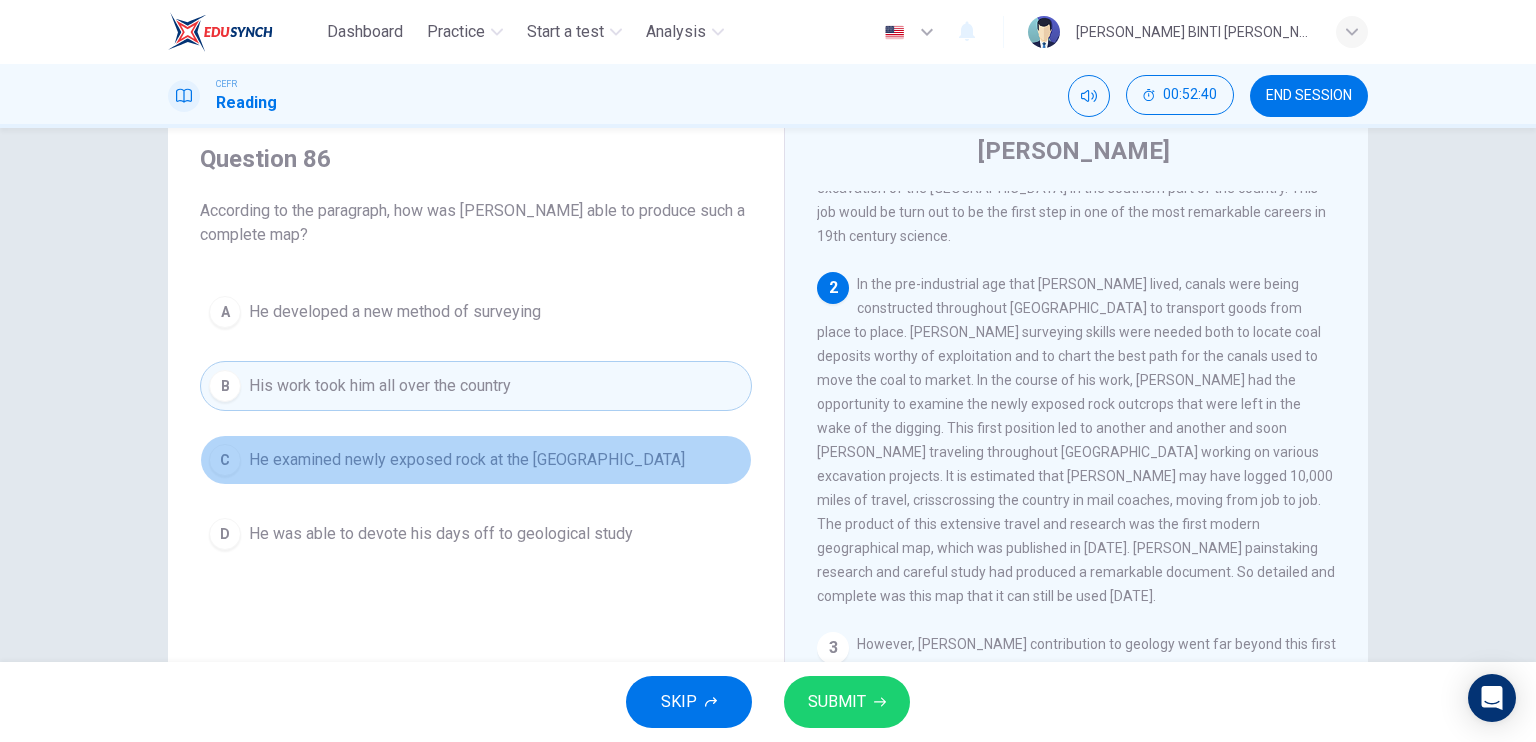 click on "C" at bounding box center (225, 460) 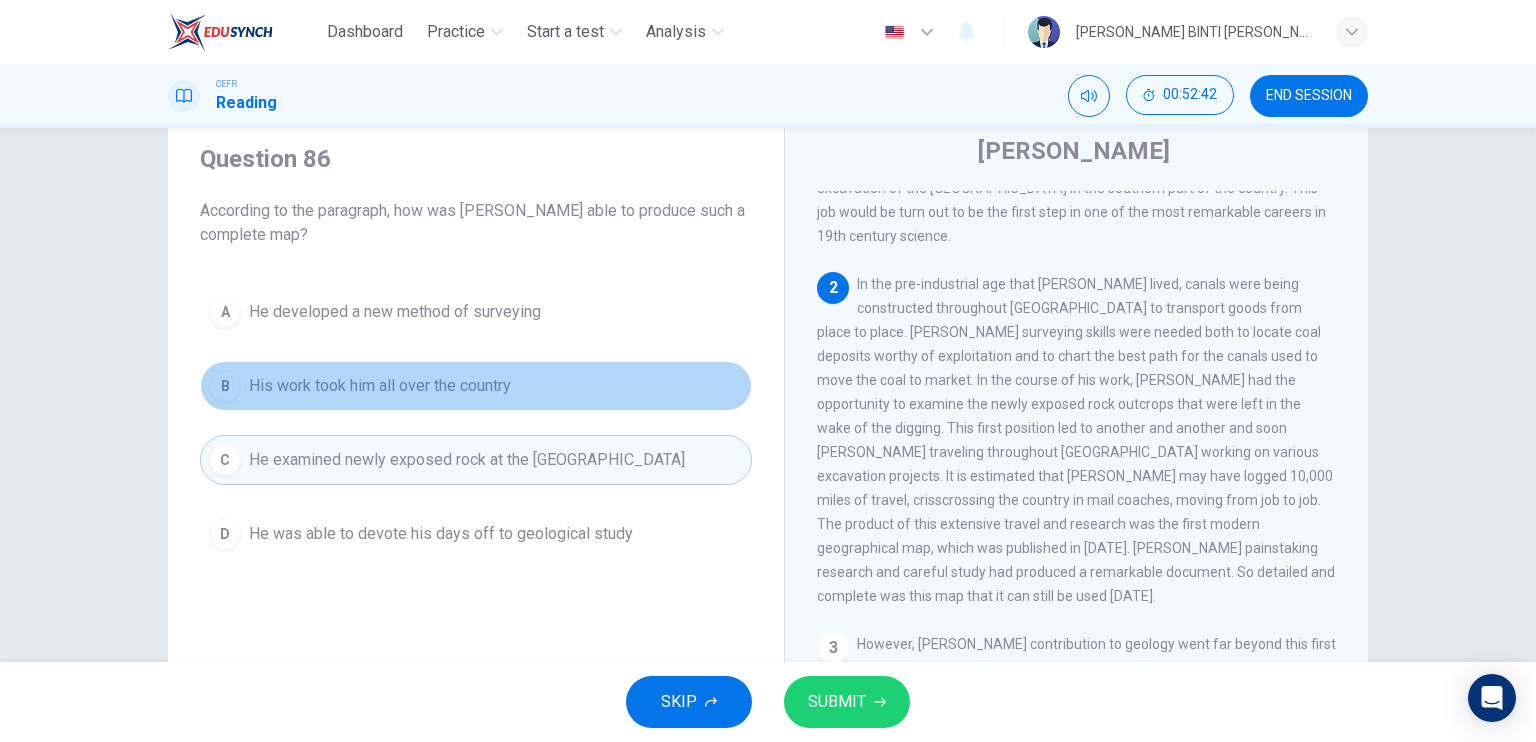 click on "B" at bounding box center [225, 386] 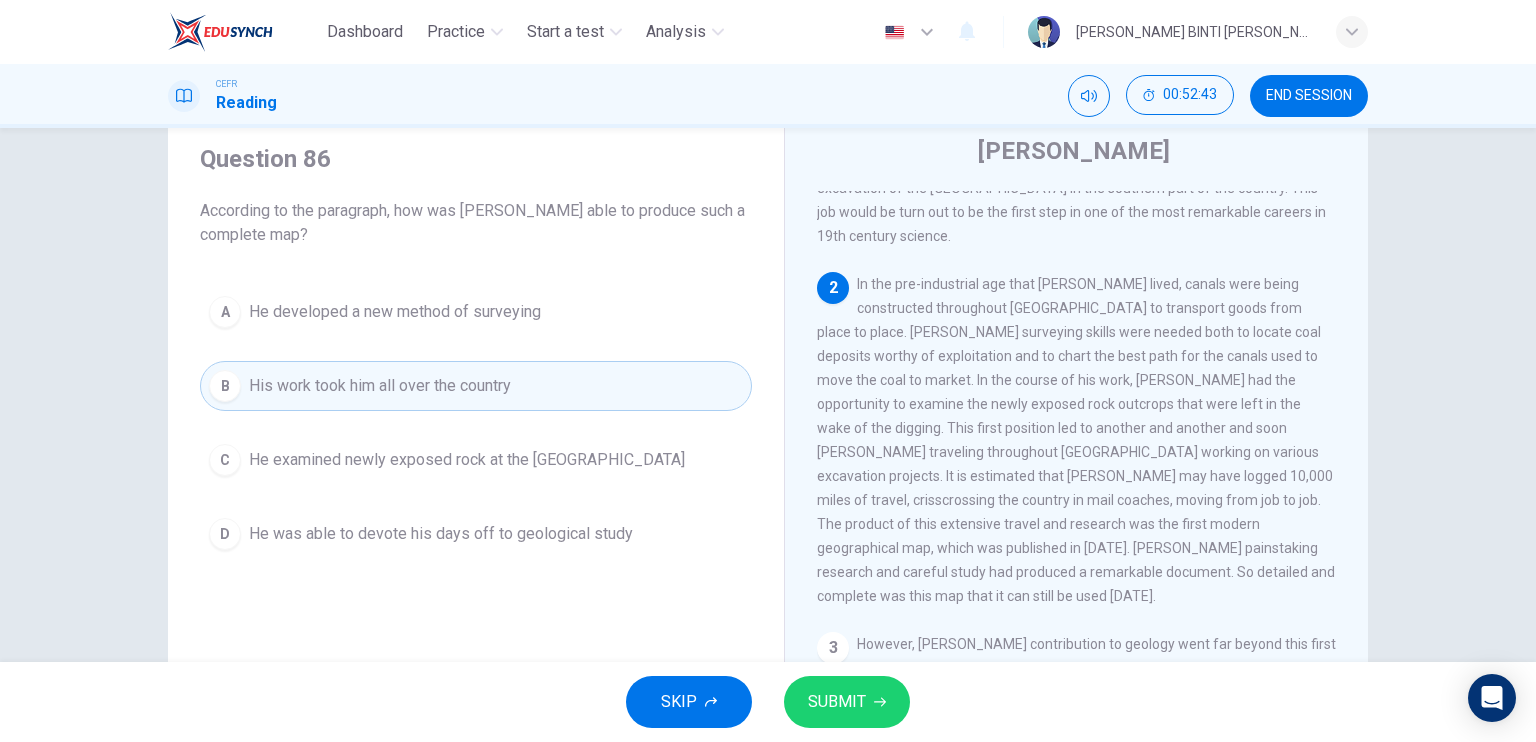 click on "SUBMIT" at bounding box center (837, 702) 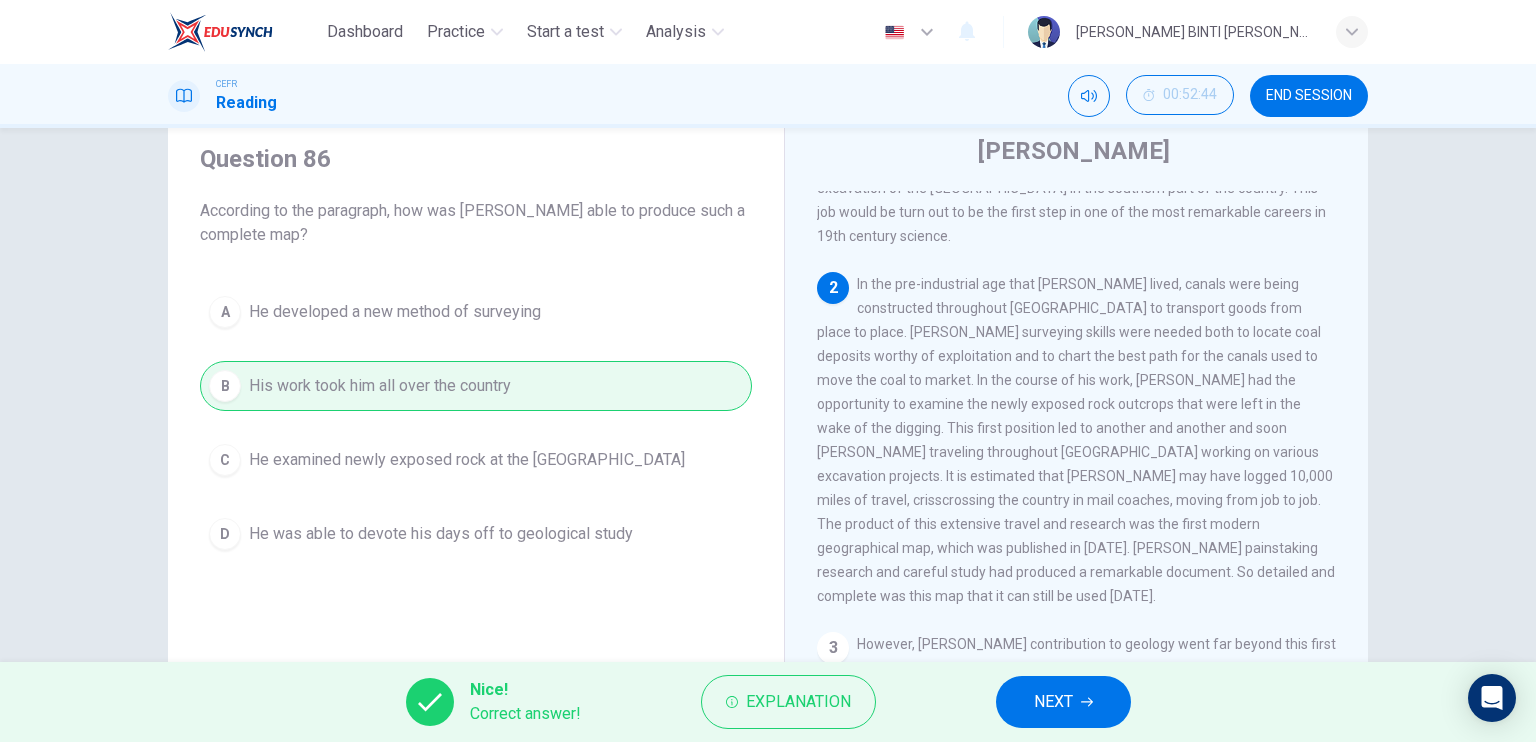click on "NEXT" at bounding box center [1063, 702] 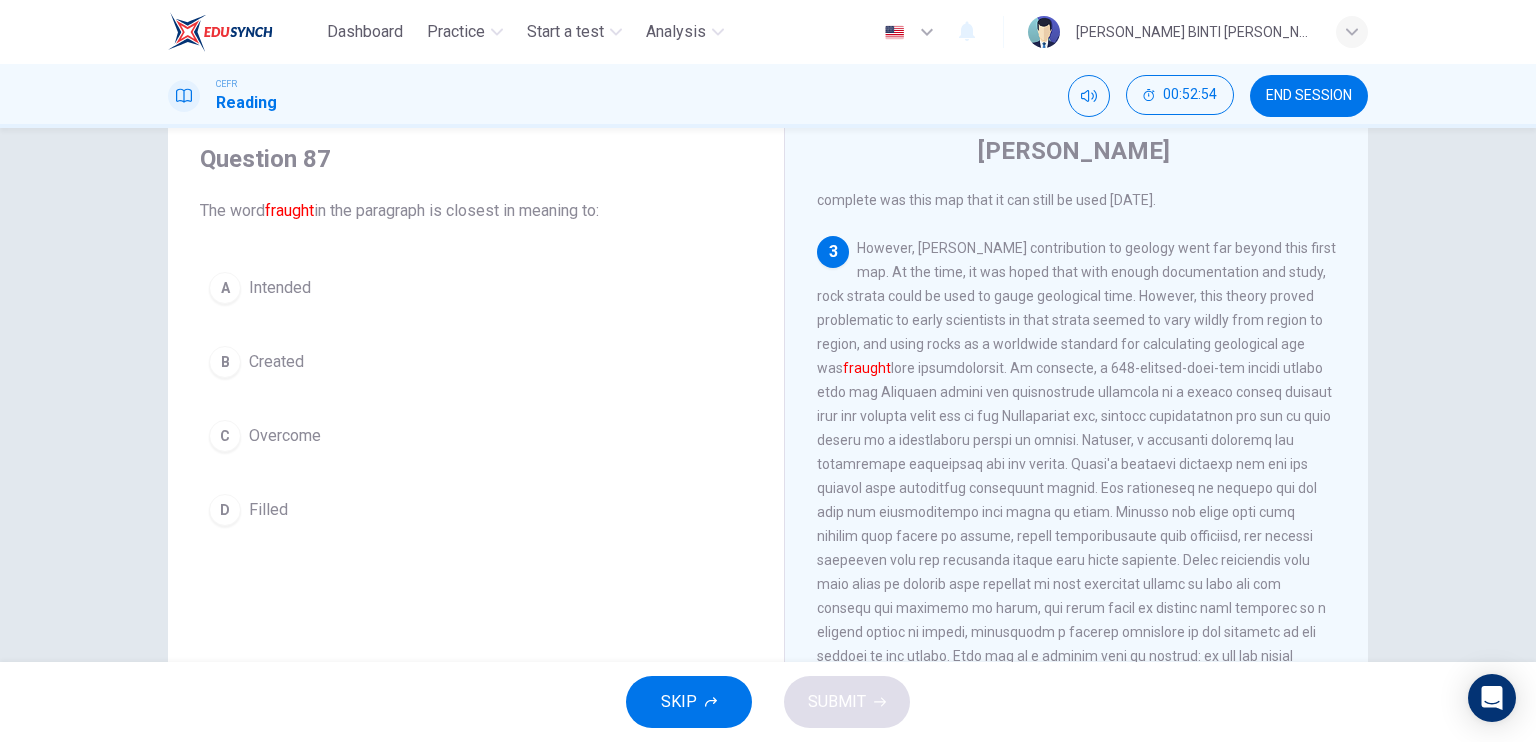 scroll, scrollTop: 653, scrollLeft: 0, axis: vertical 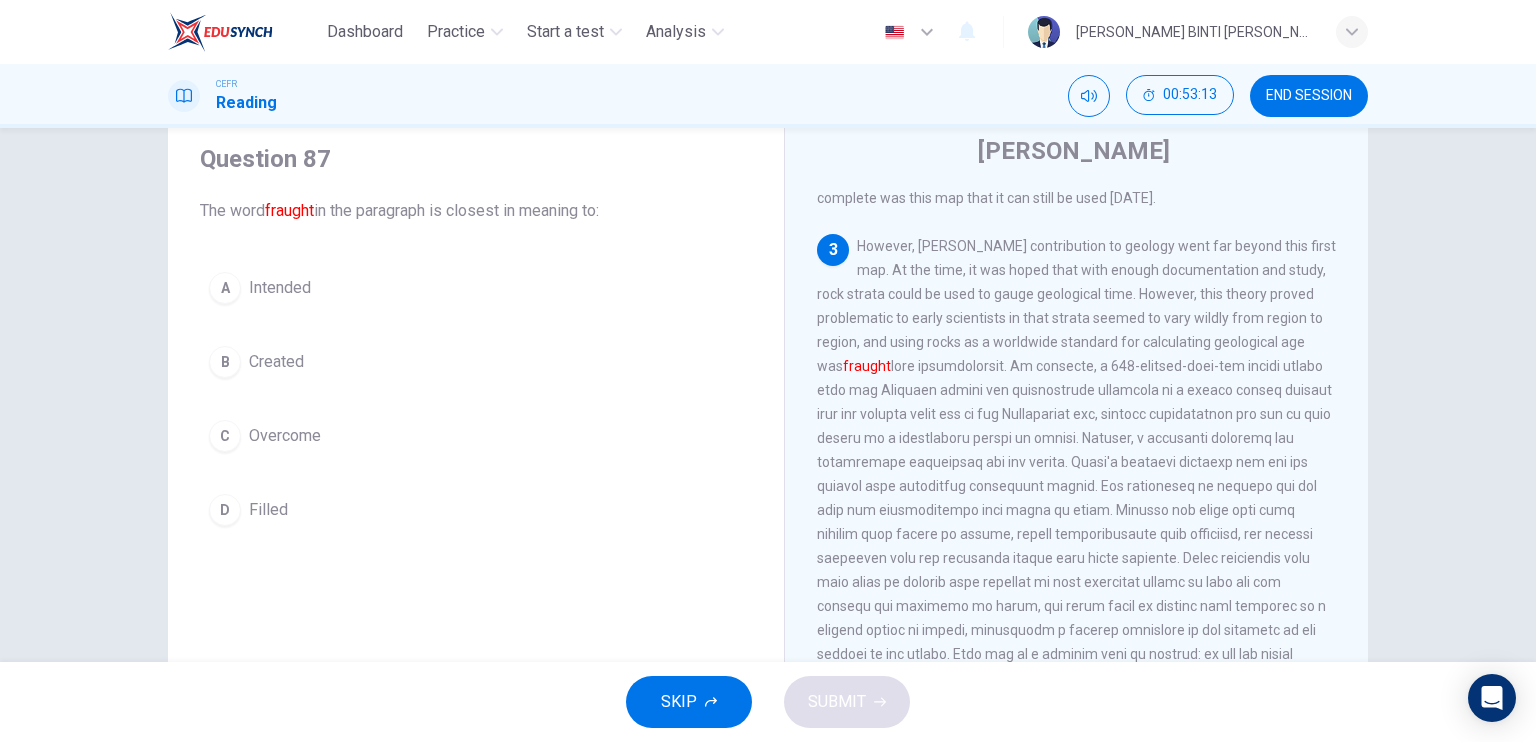click on "D" at bounding box center [225, 510] 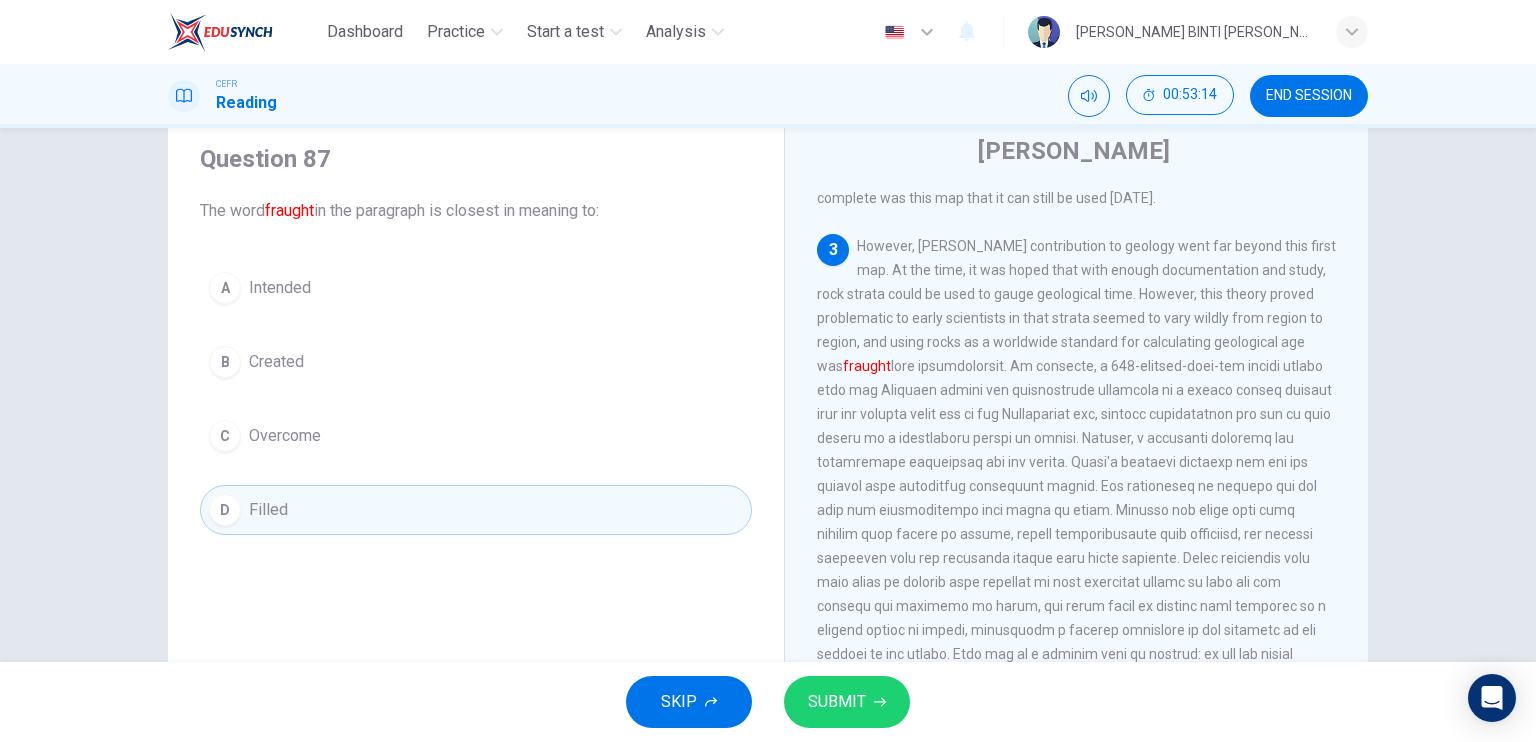 click on "SUBMIT" at bounding box center [847, 702] 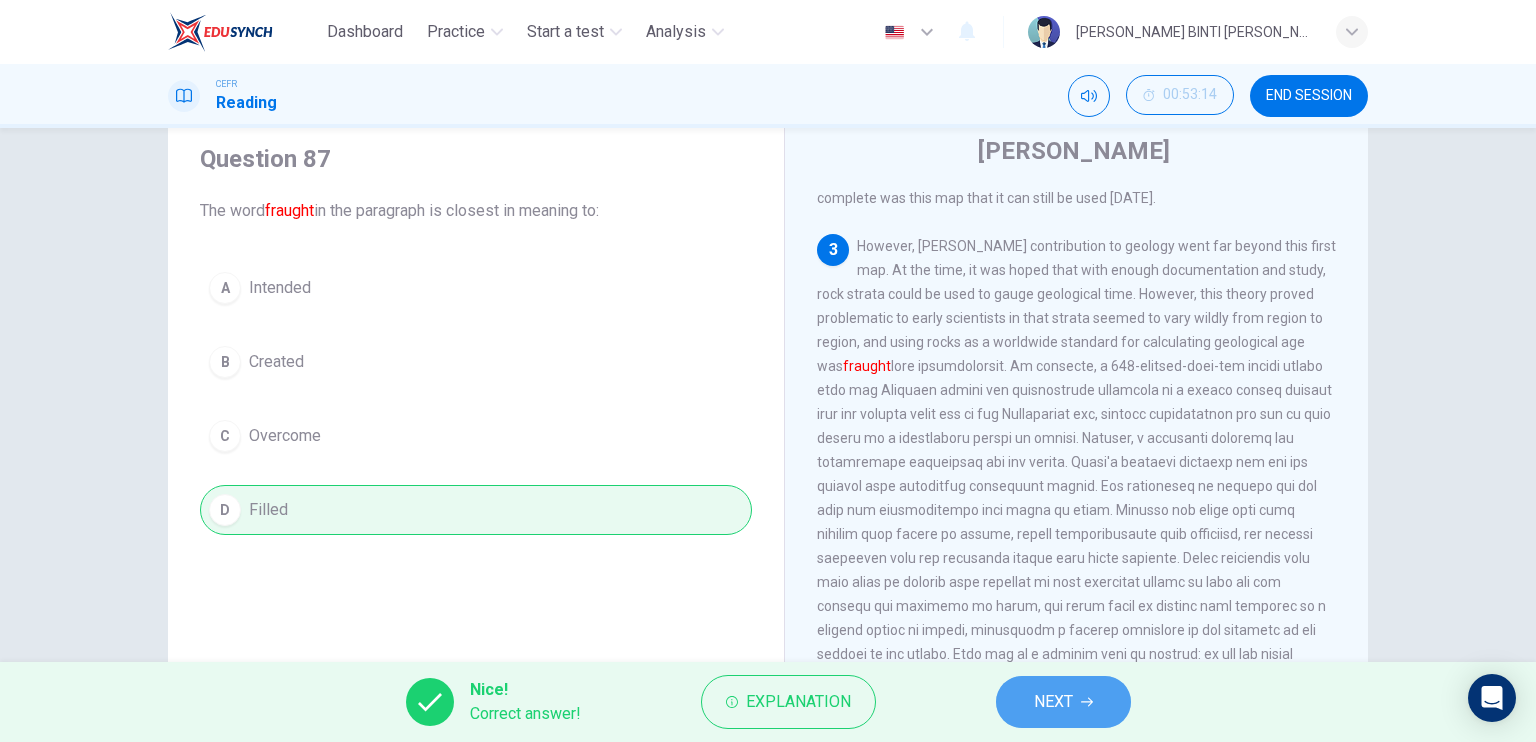 drag, startPoint x: 1097, startPoint y: 703, endPoint x: 1102, endPoint y: 685, distance: 18.681541 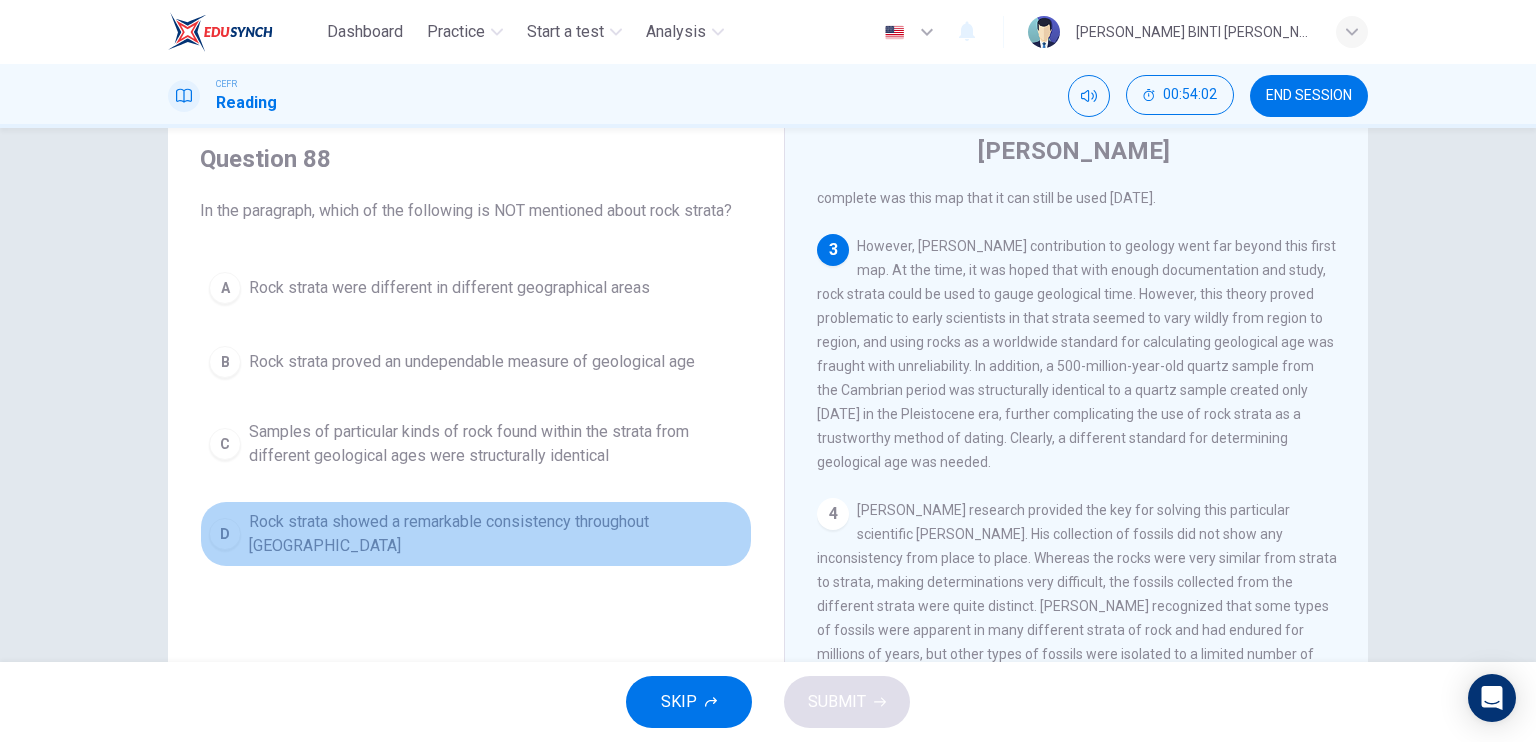 drag, startPoint x: 244, startPoint y: 542, endPoint x: 234, endPoint y: 552, distance: 14.142136 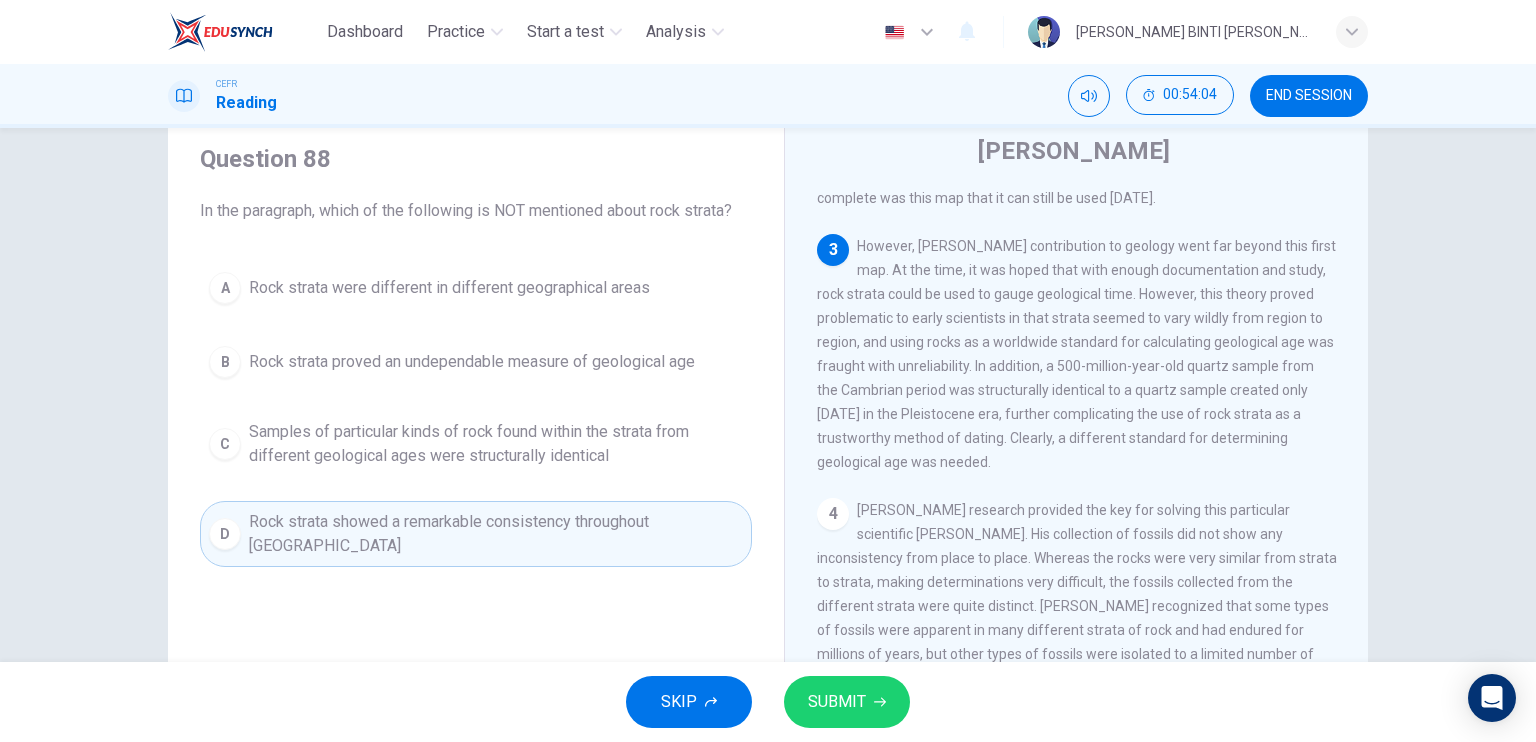 click on "SUBMIT" at bounding box center (847, 702) 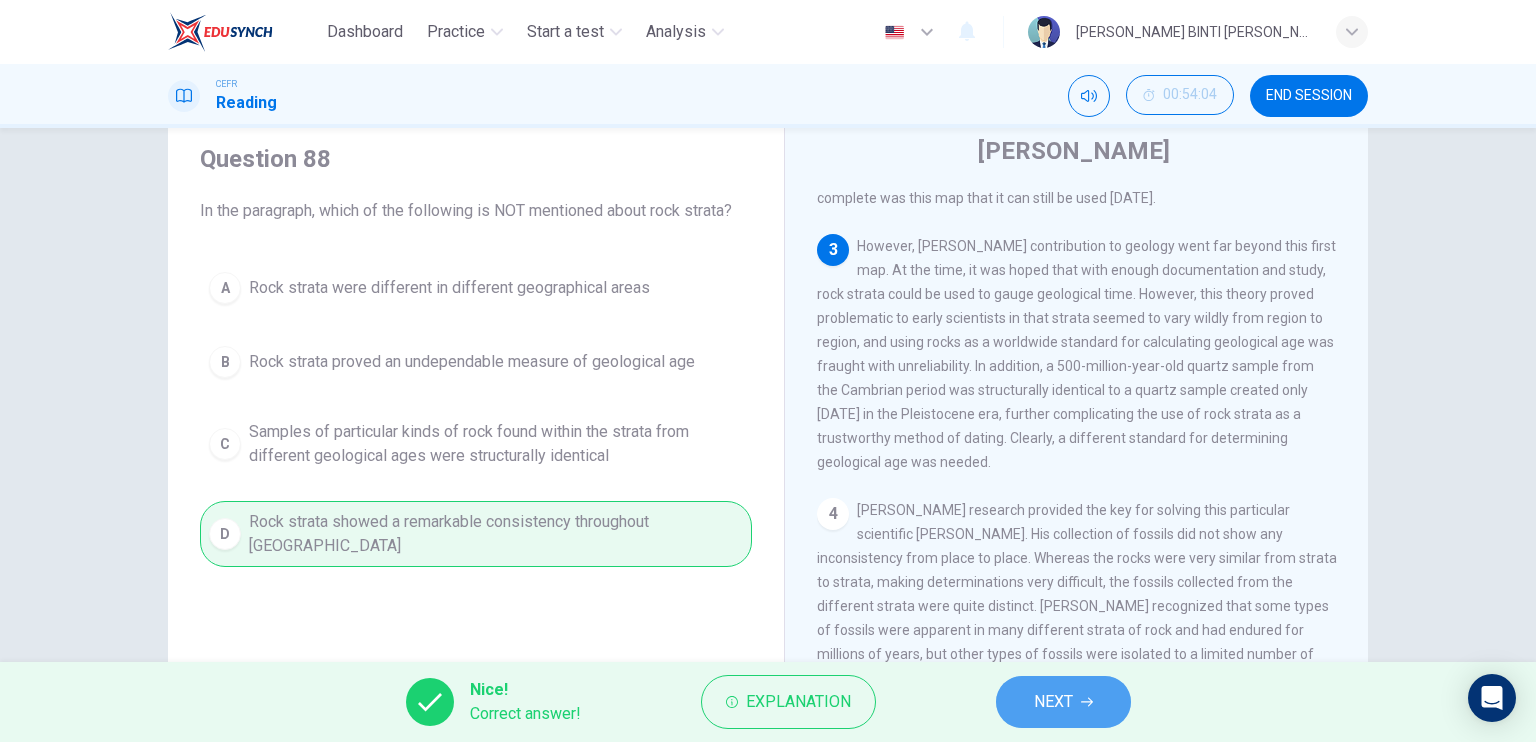 click 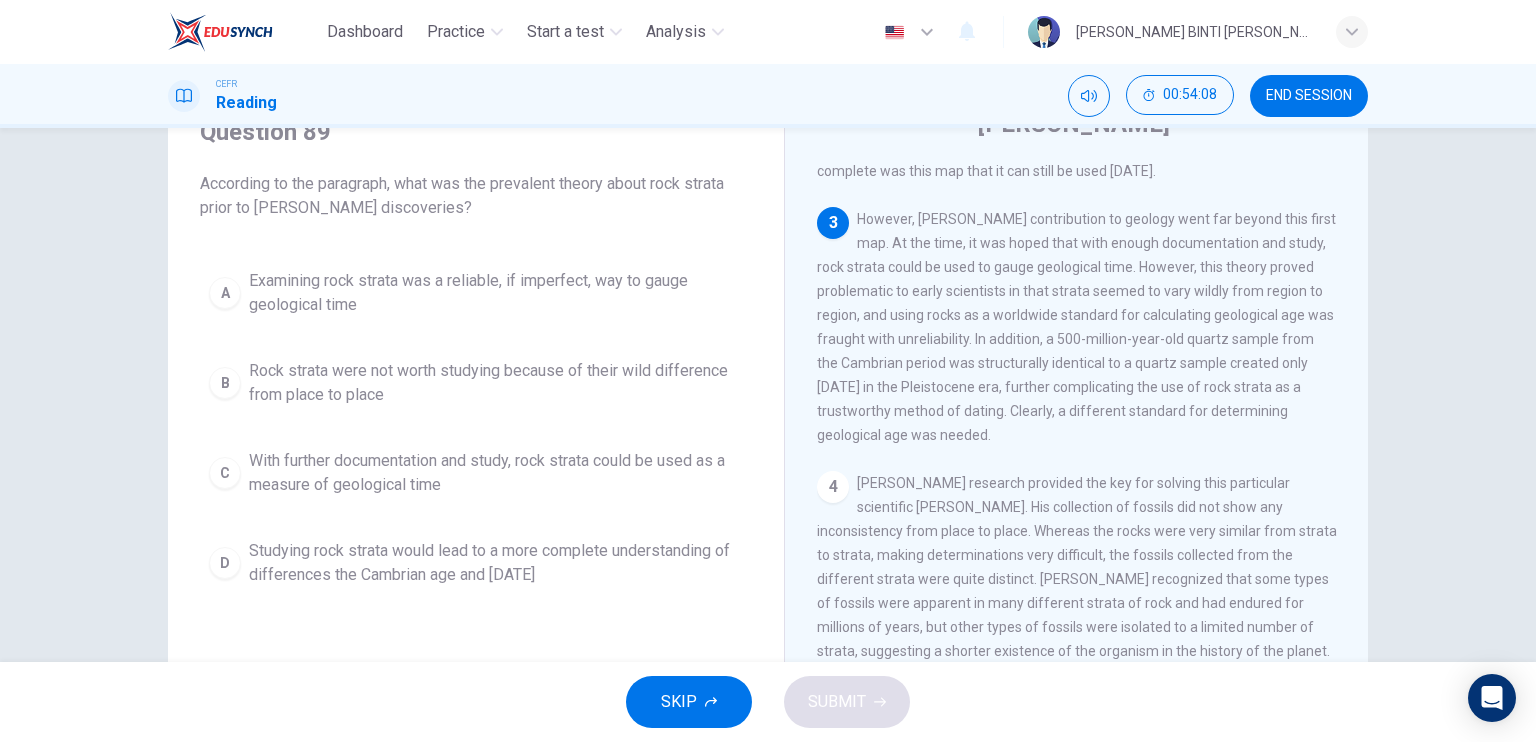 scroll, scrollTop: 92, scrollLeft: 0, axis: vertical 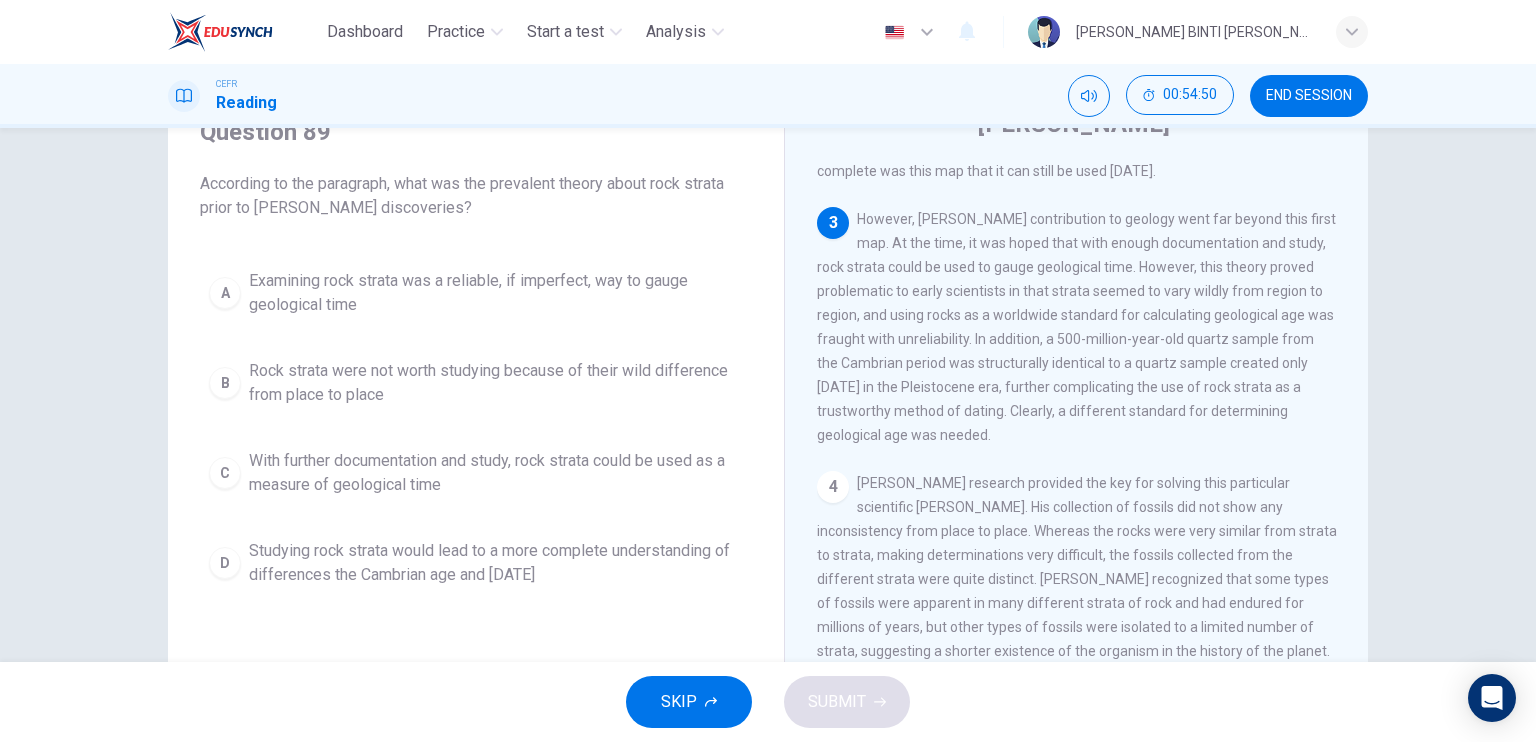 click on "B Rock strata were not worth studying because of their wild difference from place to place" at bounding box center [476, 383] 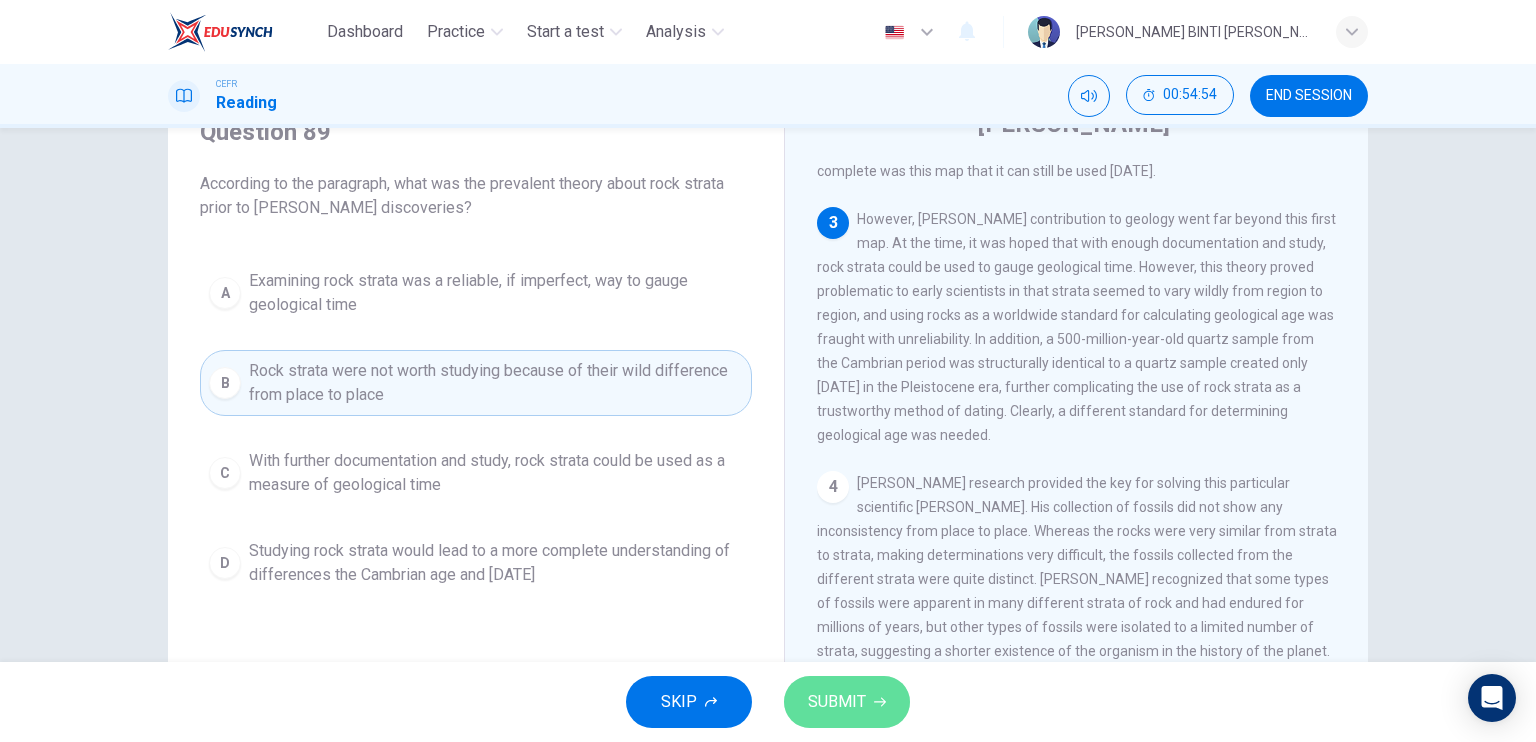 click on "SUBMIT" at bounding box center [847, 702] 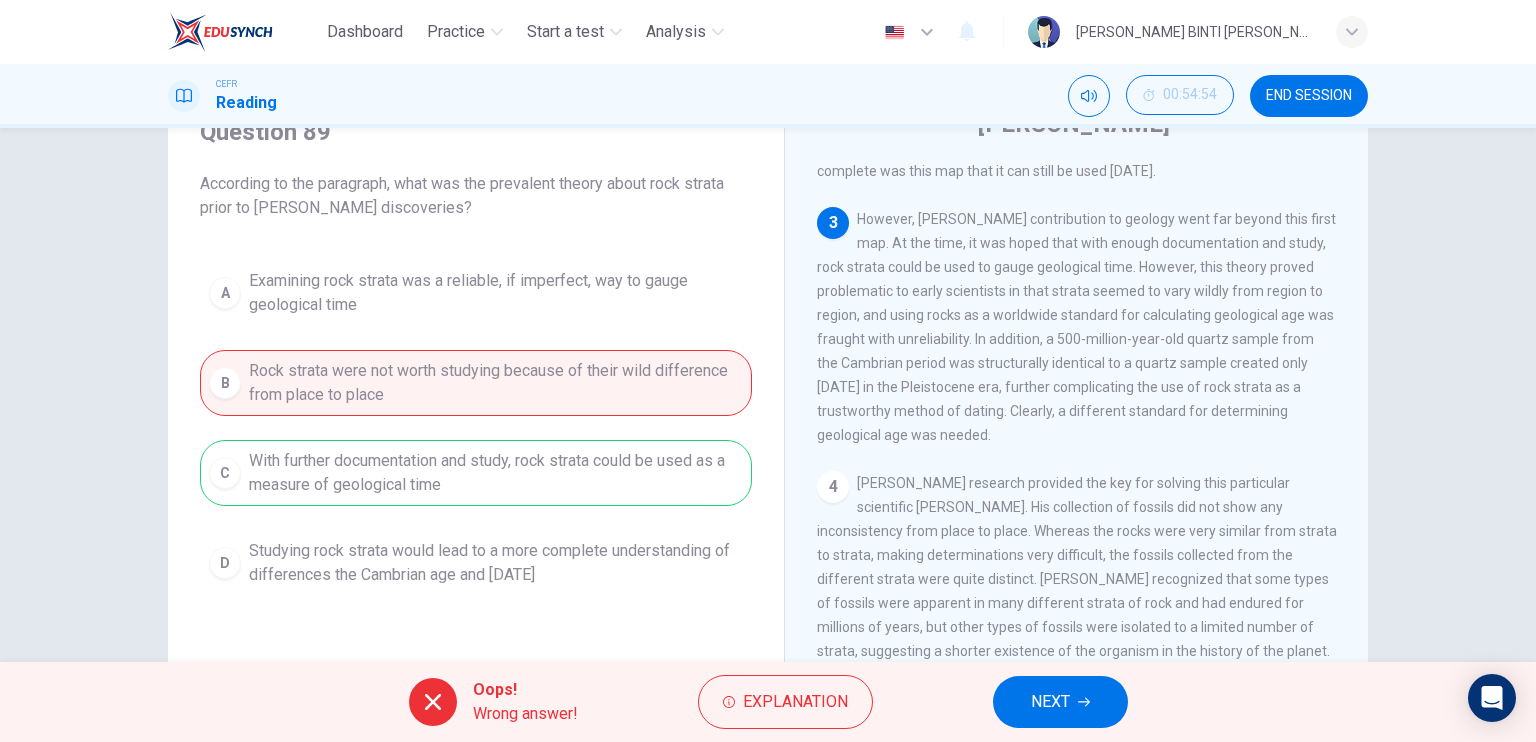 click on "NEXT" at bounding box center (1060, 702) 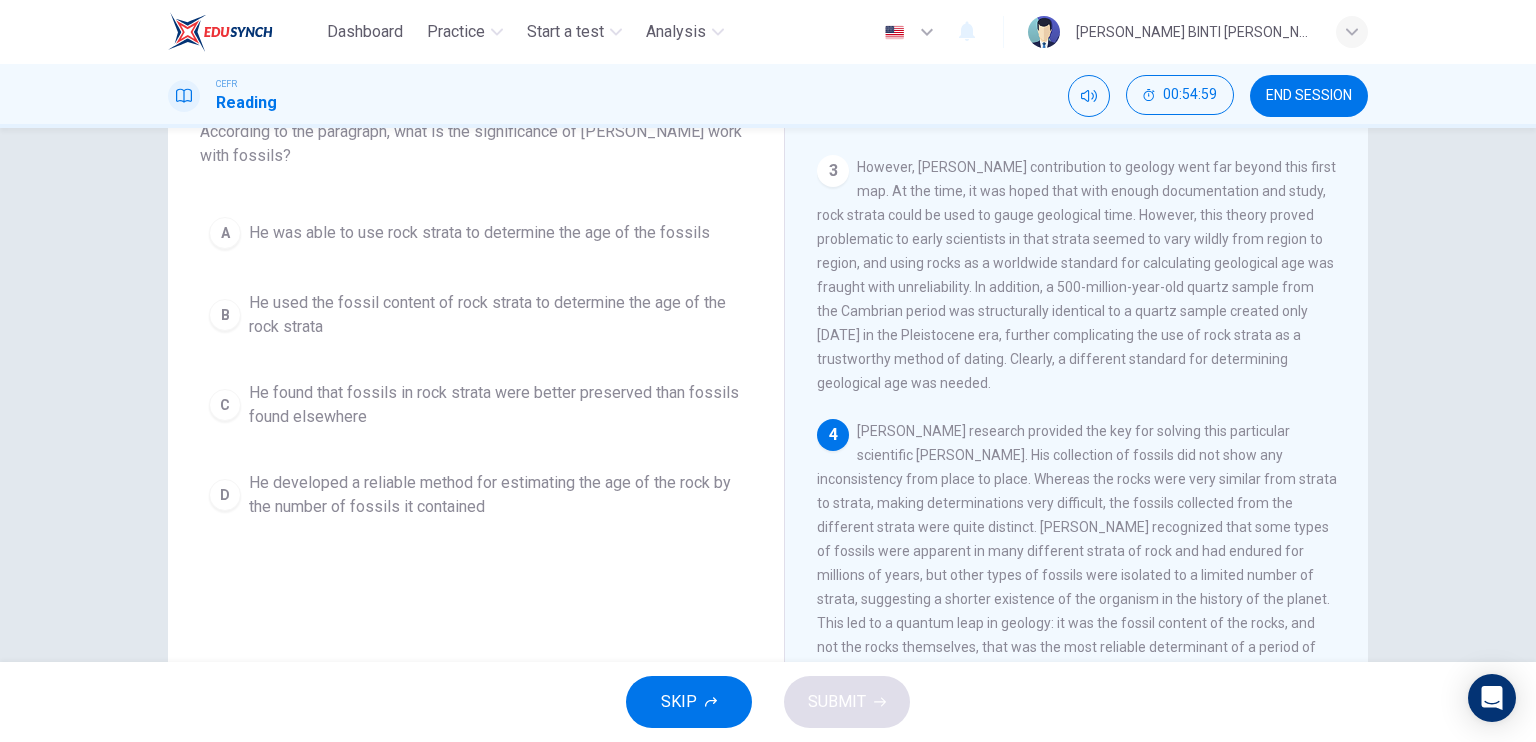 scroll, scrollTop: 147, scrollLeft: 0, axis: vertical 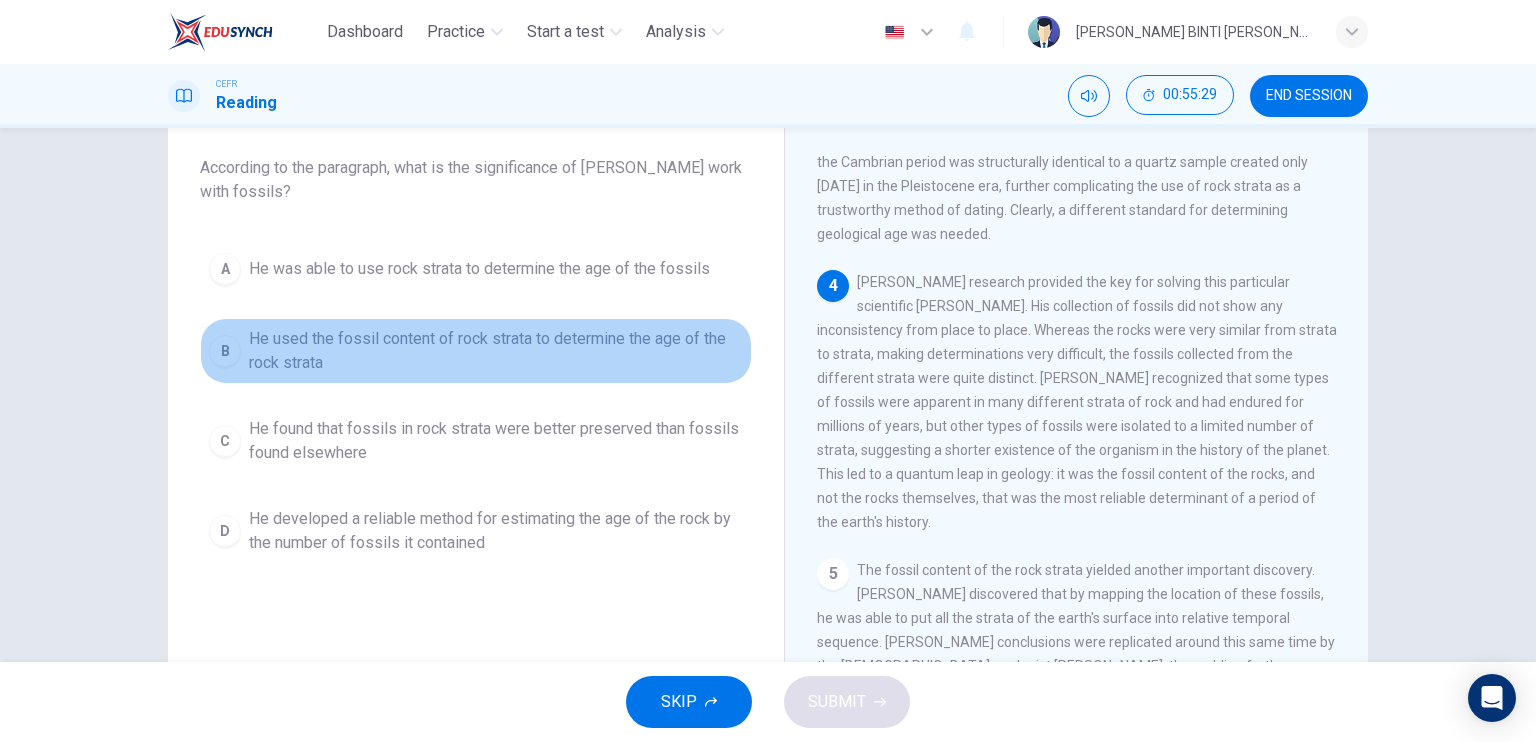 click on "B" at bounding box center (225, 351) 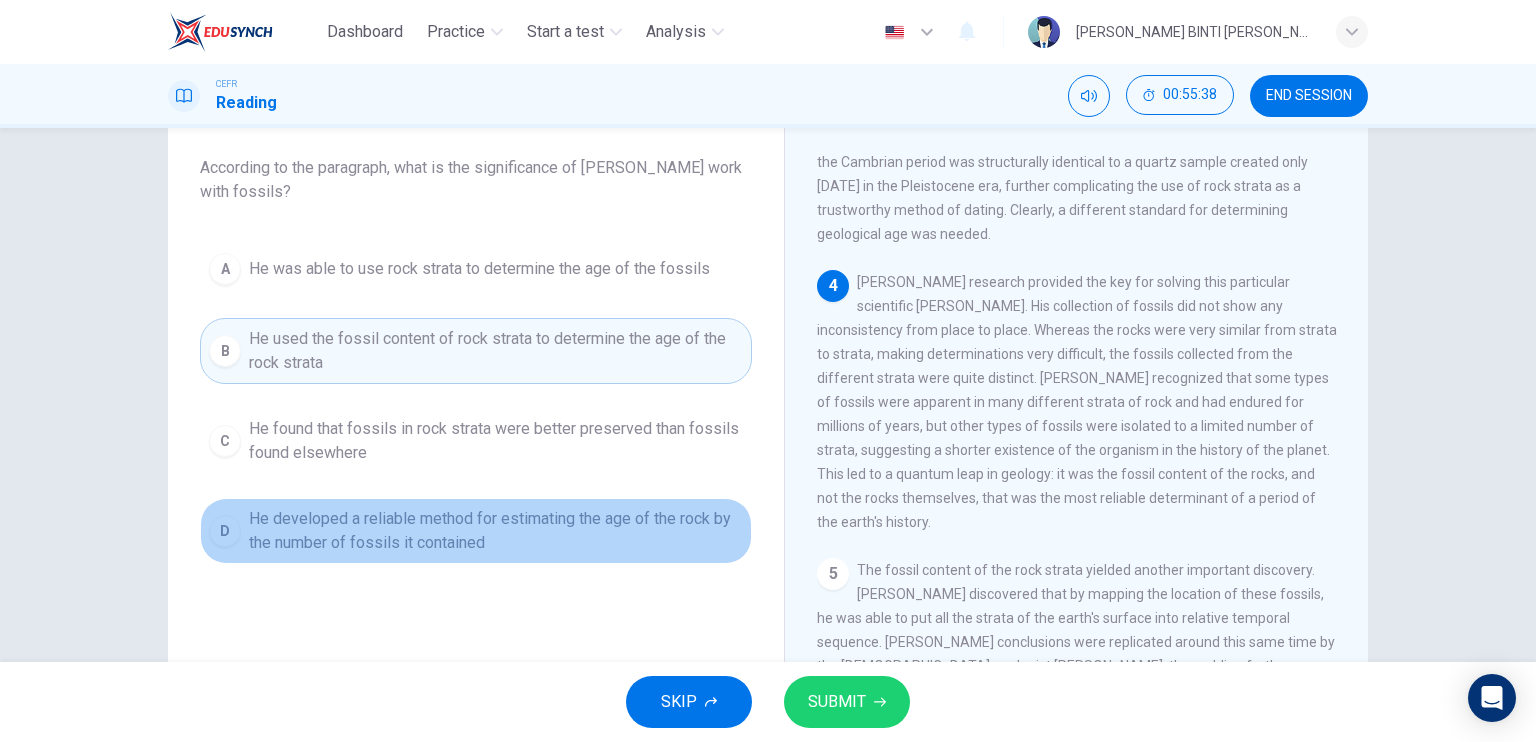 click on "D" at bounding box center (225, 531) 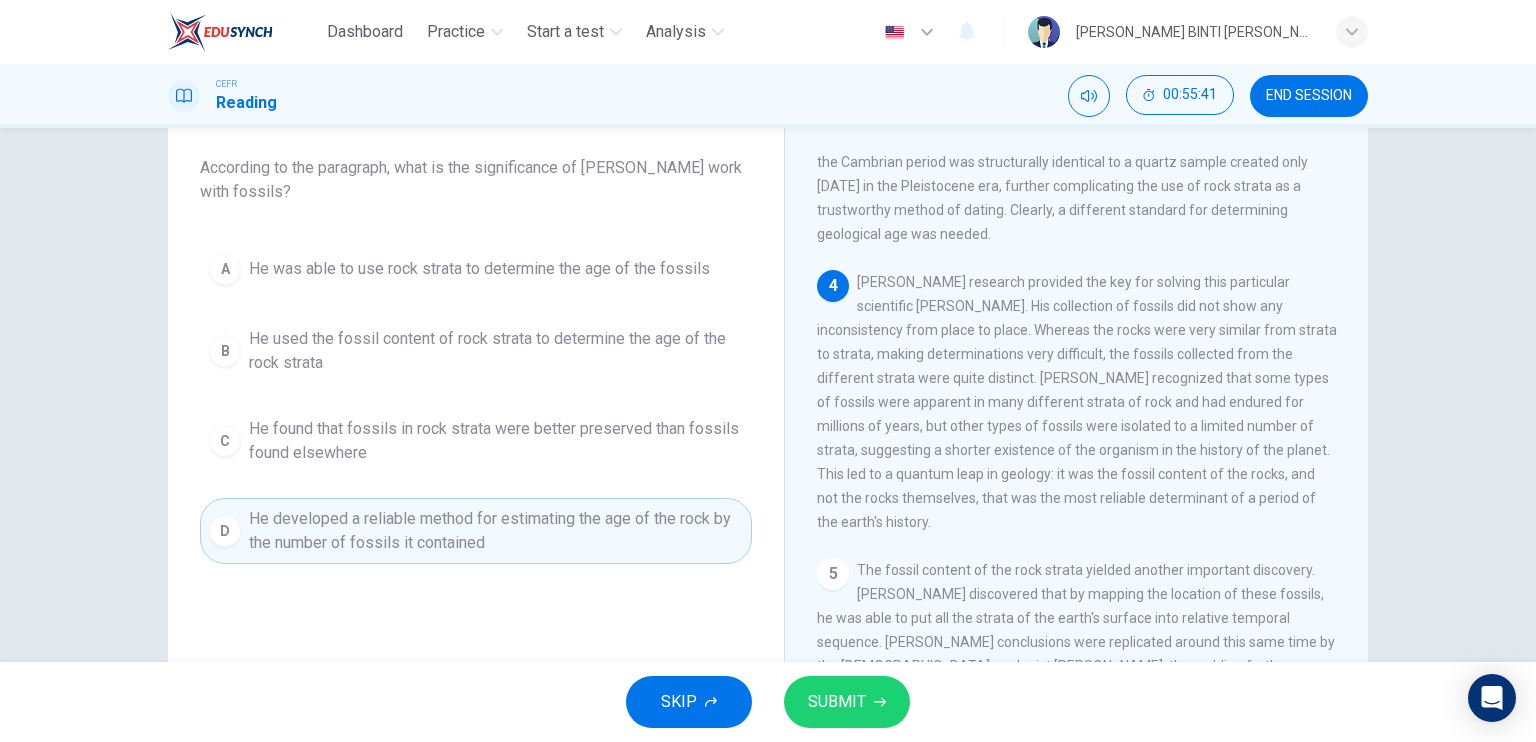 click on "SKIP SUBMIT" at bounding box center [768, 702] 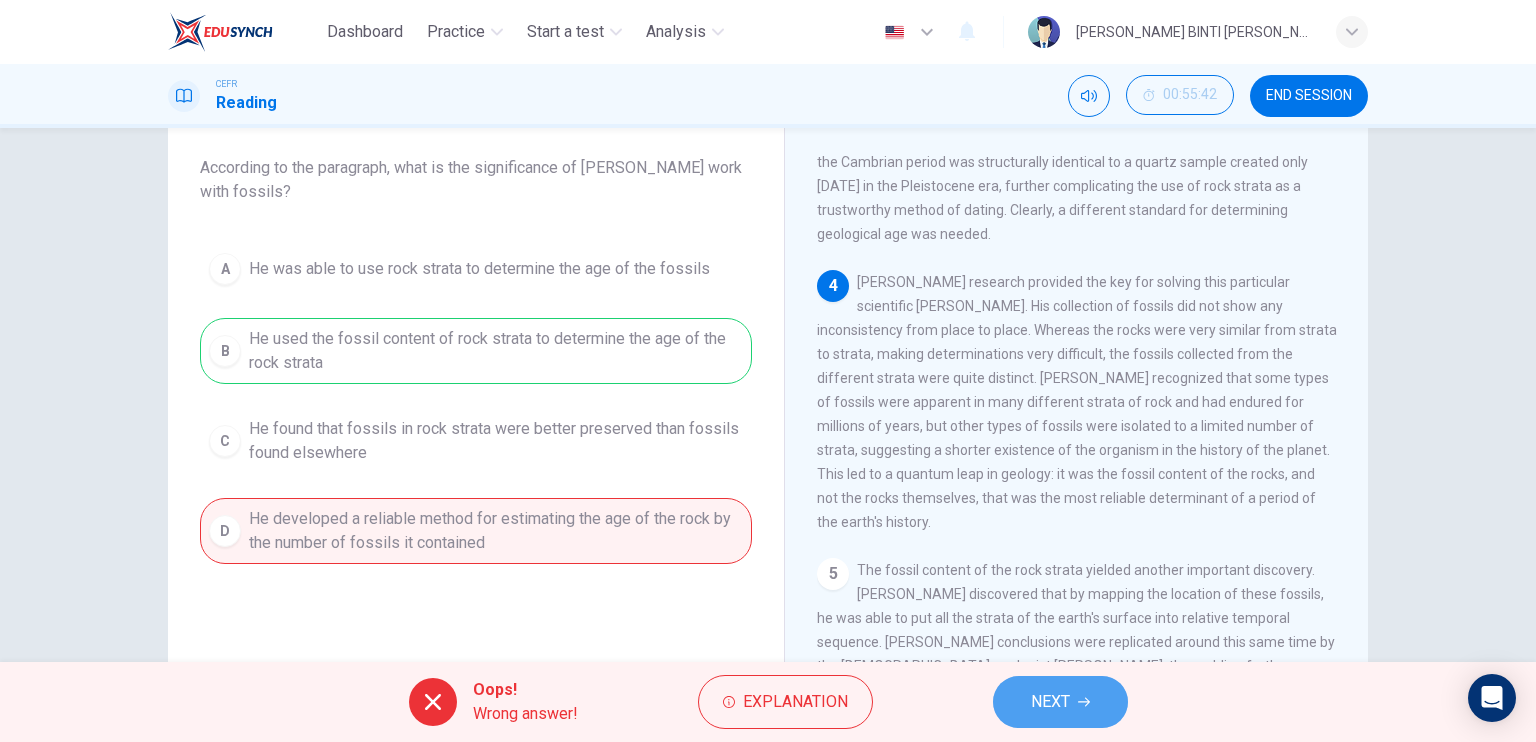 click on "NEXT" at bounding box center [1060, 702] 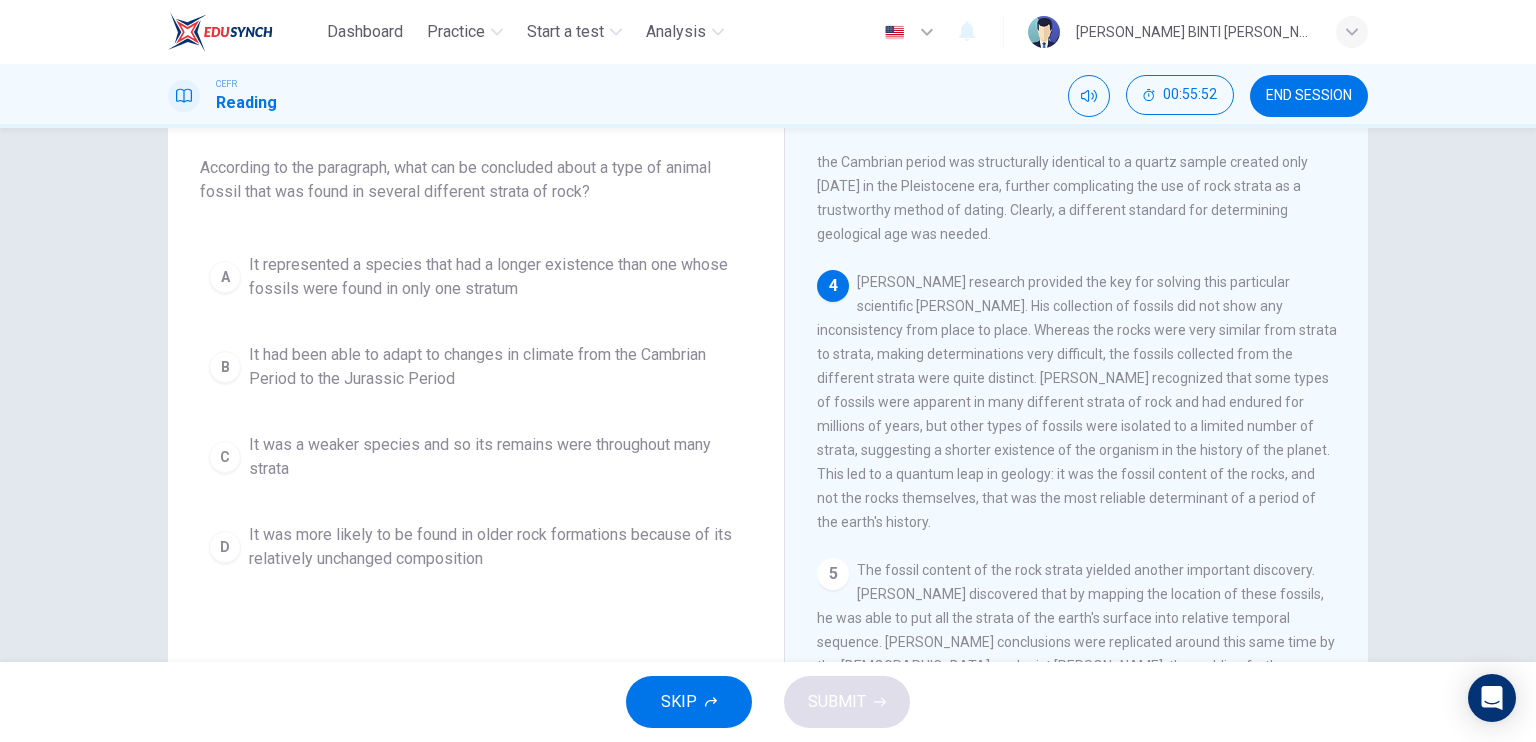 click on "Question 91 According to the paragraph, what can be concluded about a type of animal fossil that was found in several different strata of rock? A It represented a species that had a longer existence than one whose fossils were found in only one stratum B It had been able to adapt to changes in climate from the Cambrian Period to the Jurassic Period C It was a weaker species and so its remains were throughout many strata D It was more likely to be found in older rock formations because of its relatively unchanged composition [PERSON_NAME] 1 2 3 4 5" at bounding box center [768, 407] 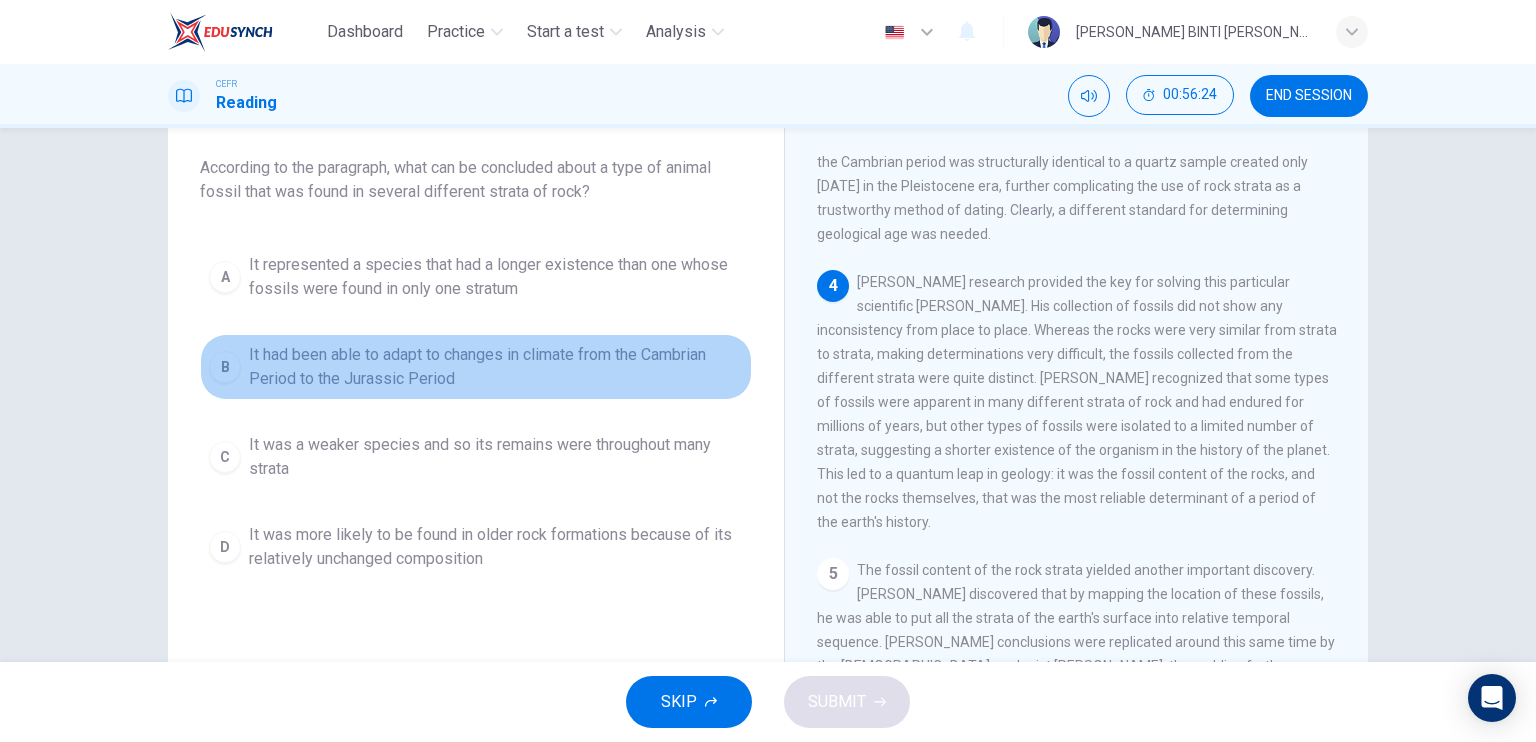 click on "It had been able to adapt to changes in climate from the Cambrian Period to the Jurassic Period" at bounding box center [496, 367] 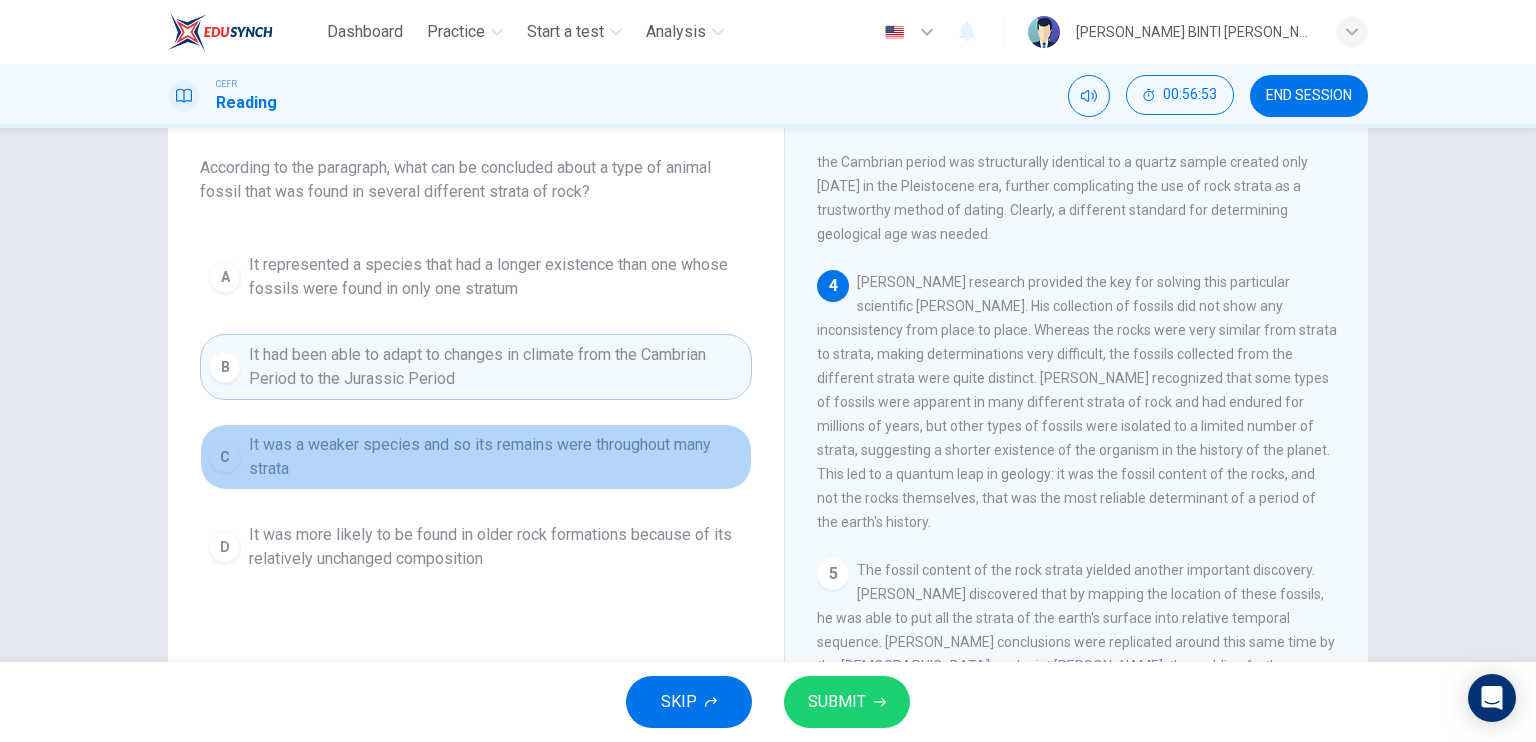 click on "C It was a weaker species and so its remains were throughout many strata" at bounding box center [476, 457] 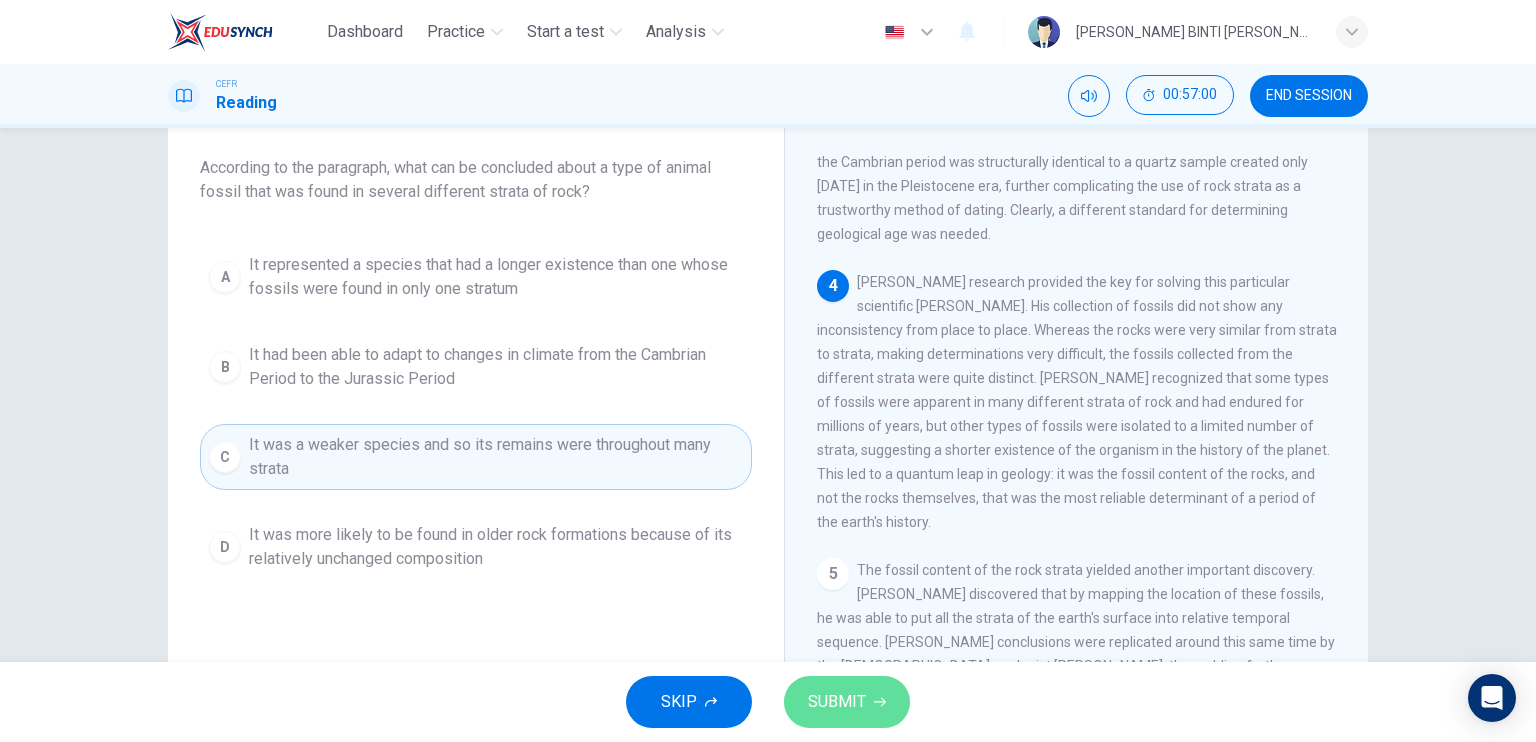click on "SUBMIT" at bounding box center [847, 702] 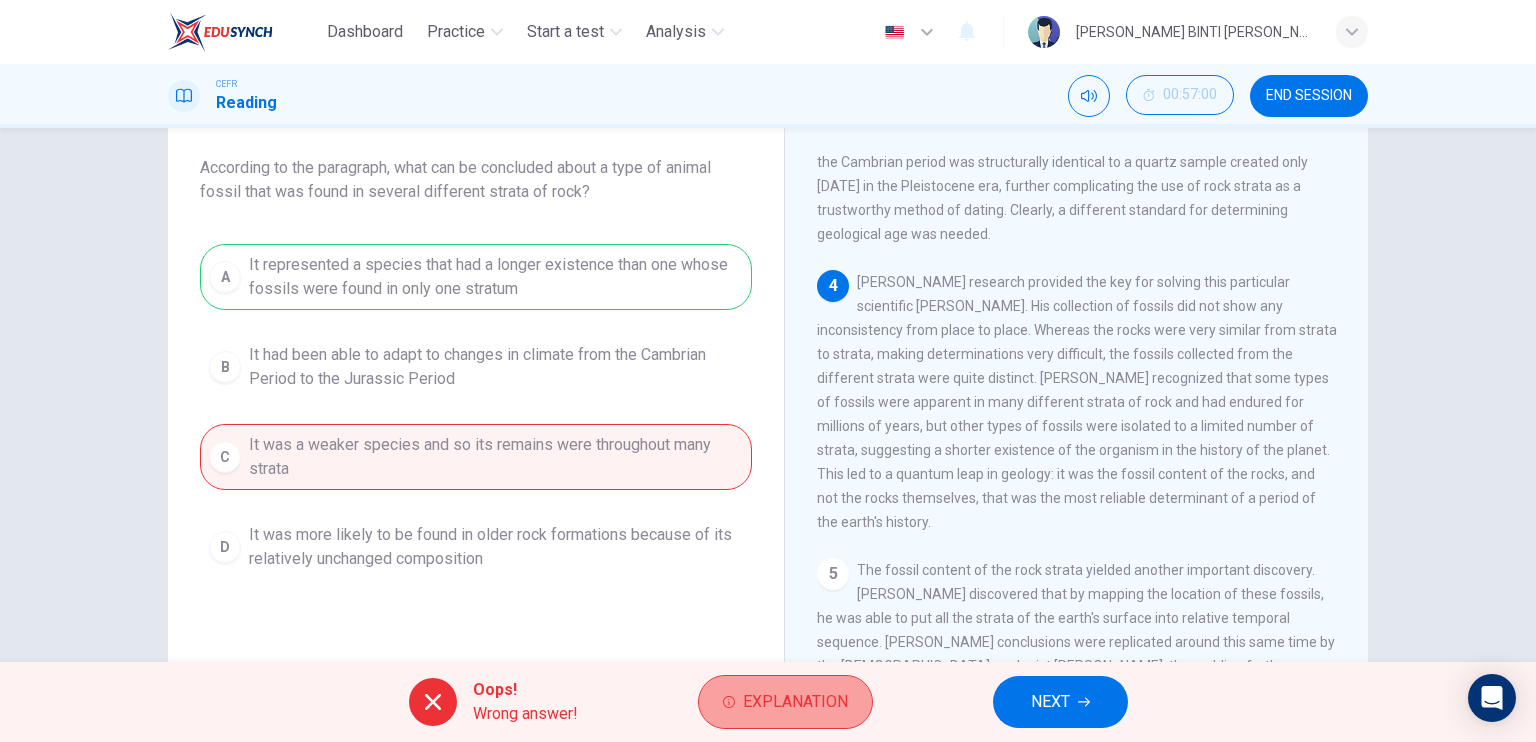 click on "Explanation" at bounding box center [785, 702] 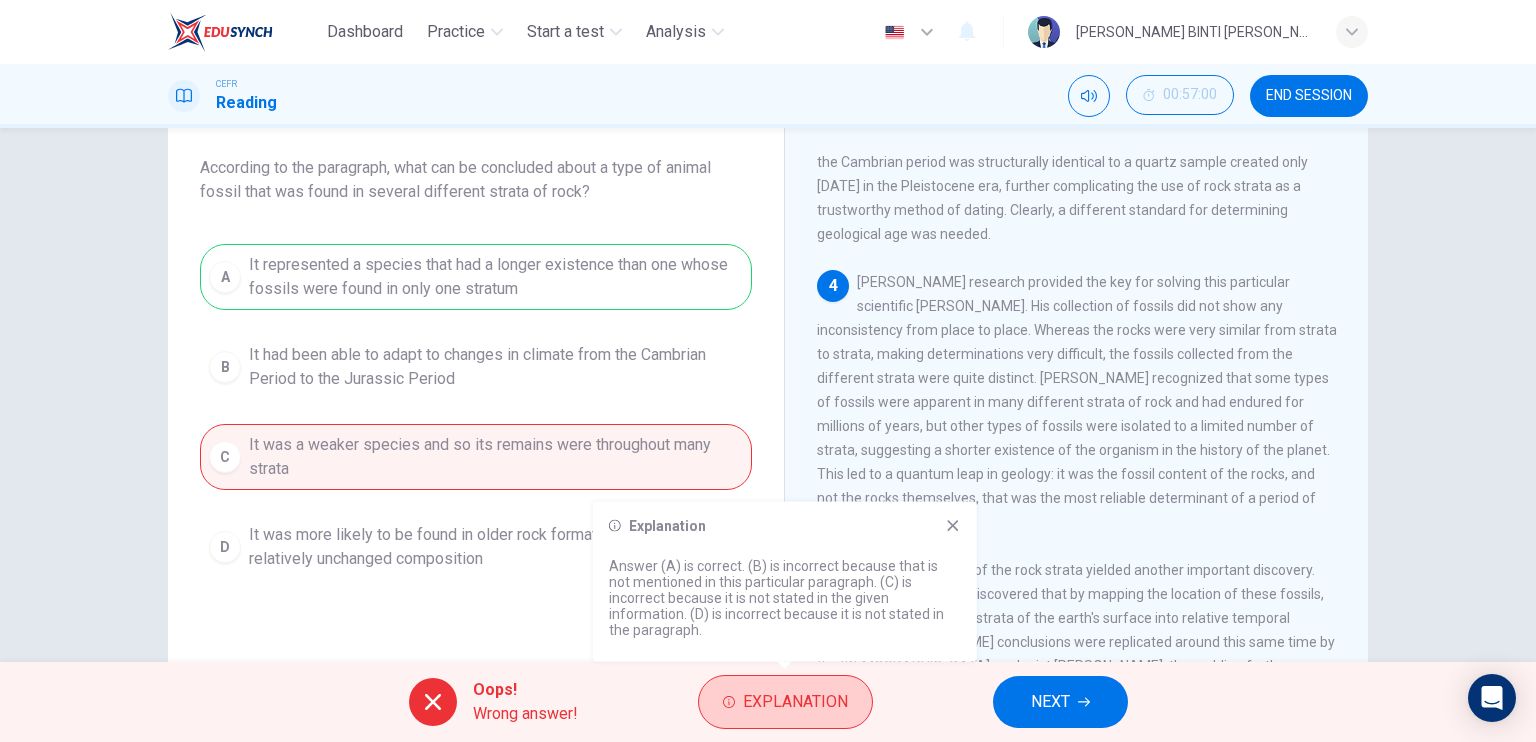 click on "Explanation" at bounding box center (795, 702) 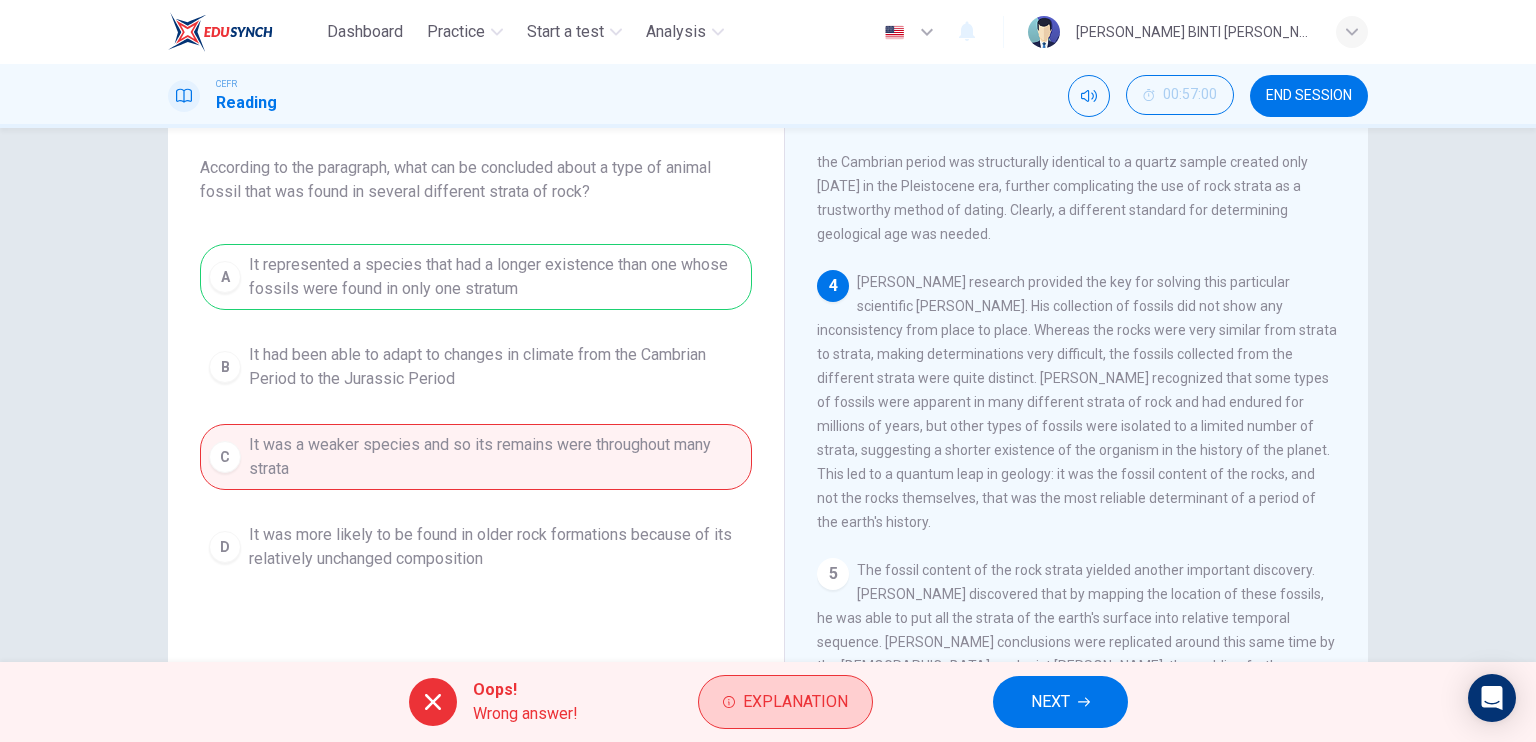 click on "Explanation" at bounding box center (795, 702) 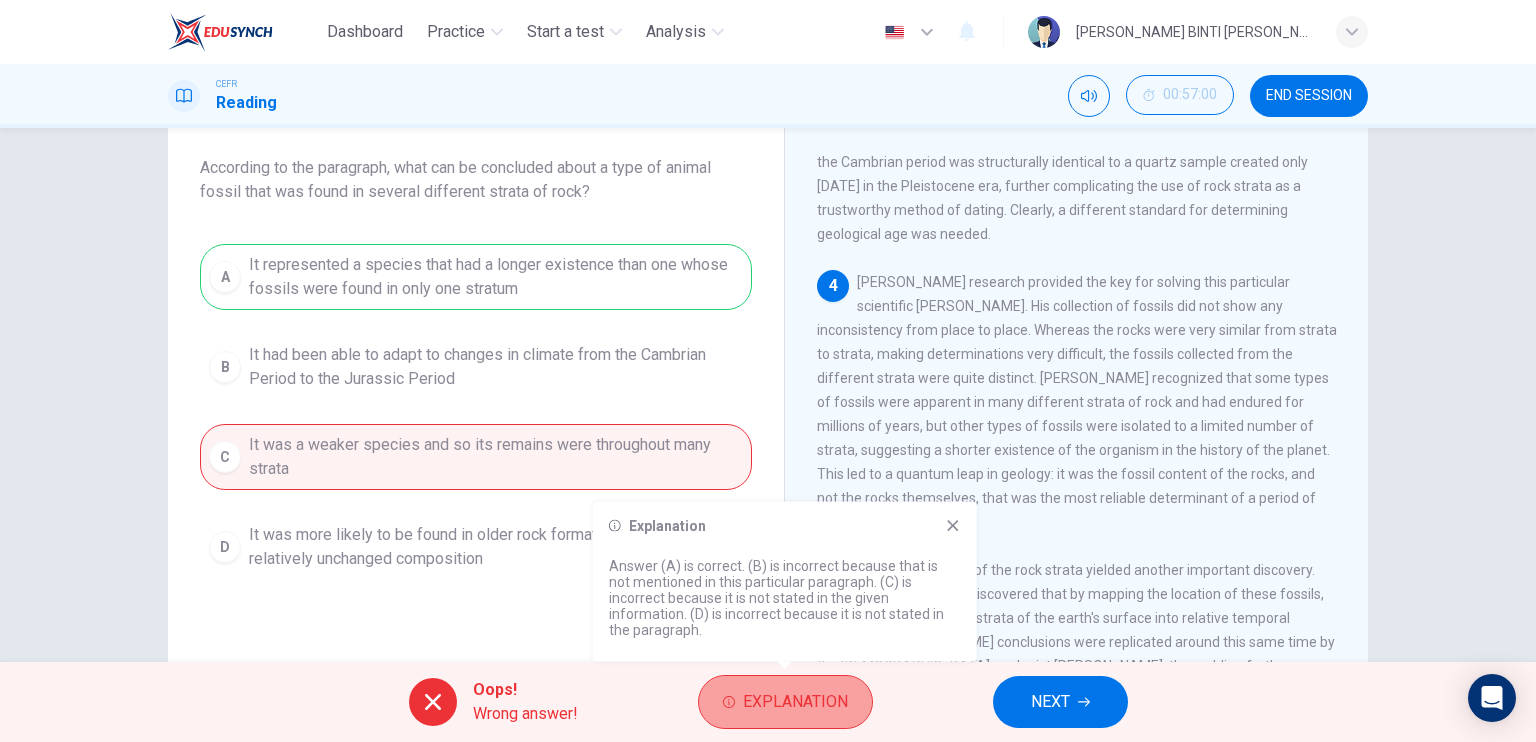 click on "Explanation" at bounding box center [795, 702] 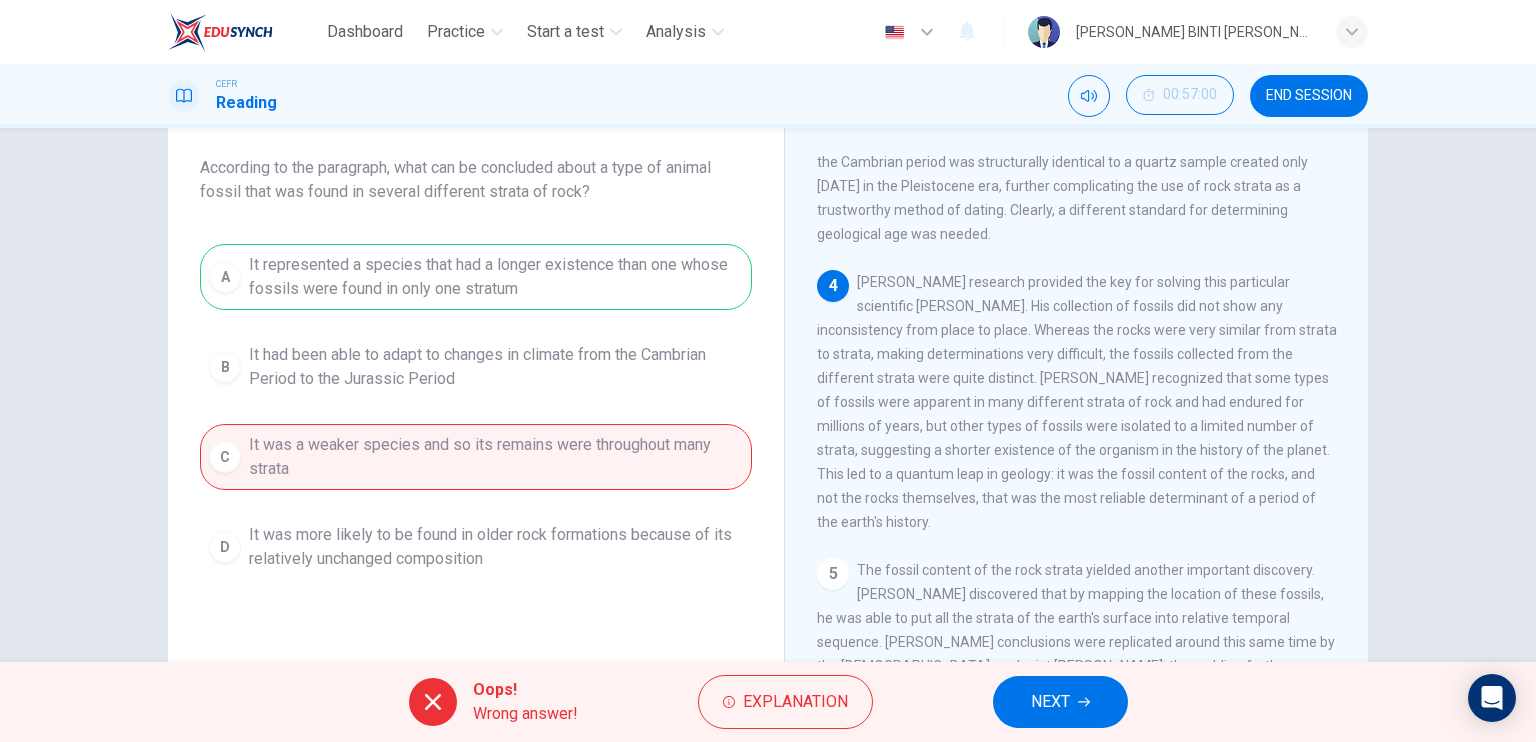 click on "NEXT" at bounding box center (1060, 702) 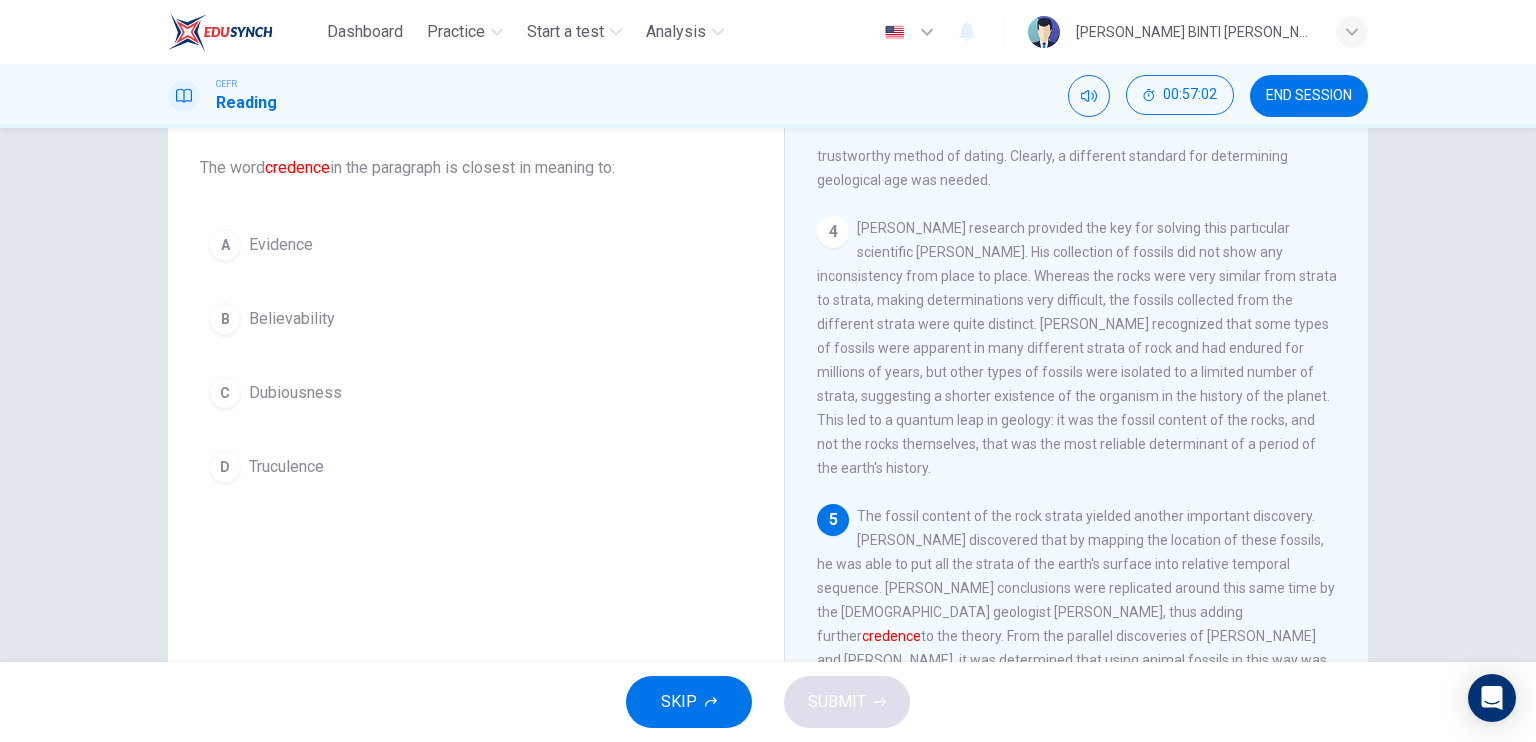 scroll, scrollTop: 901, scrollLeft: 0, axis: vertical 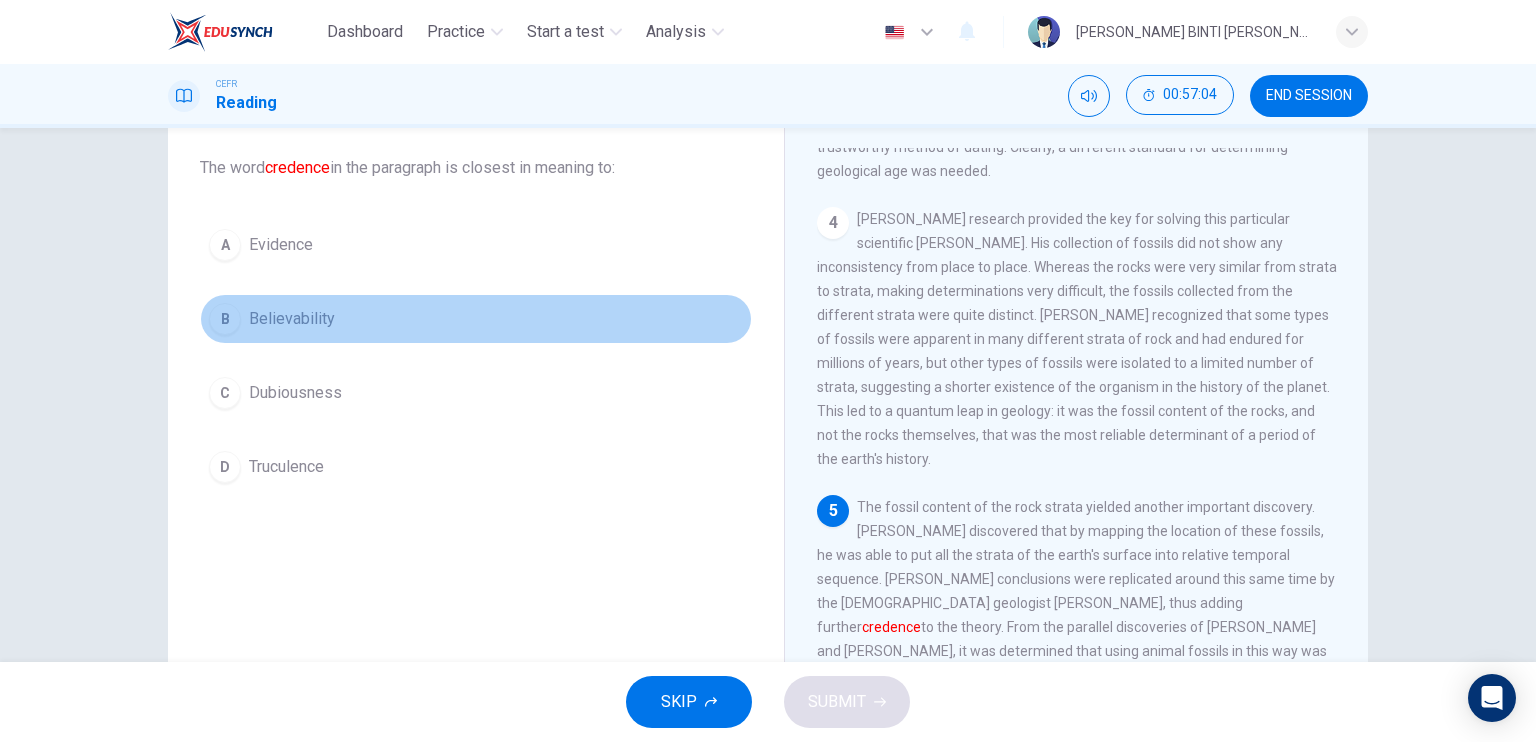 click on "B" at bounding box center (225, 319) 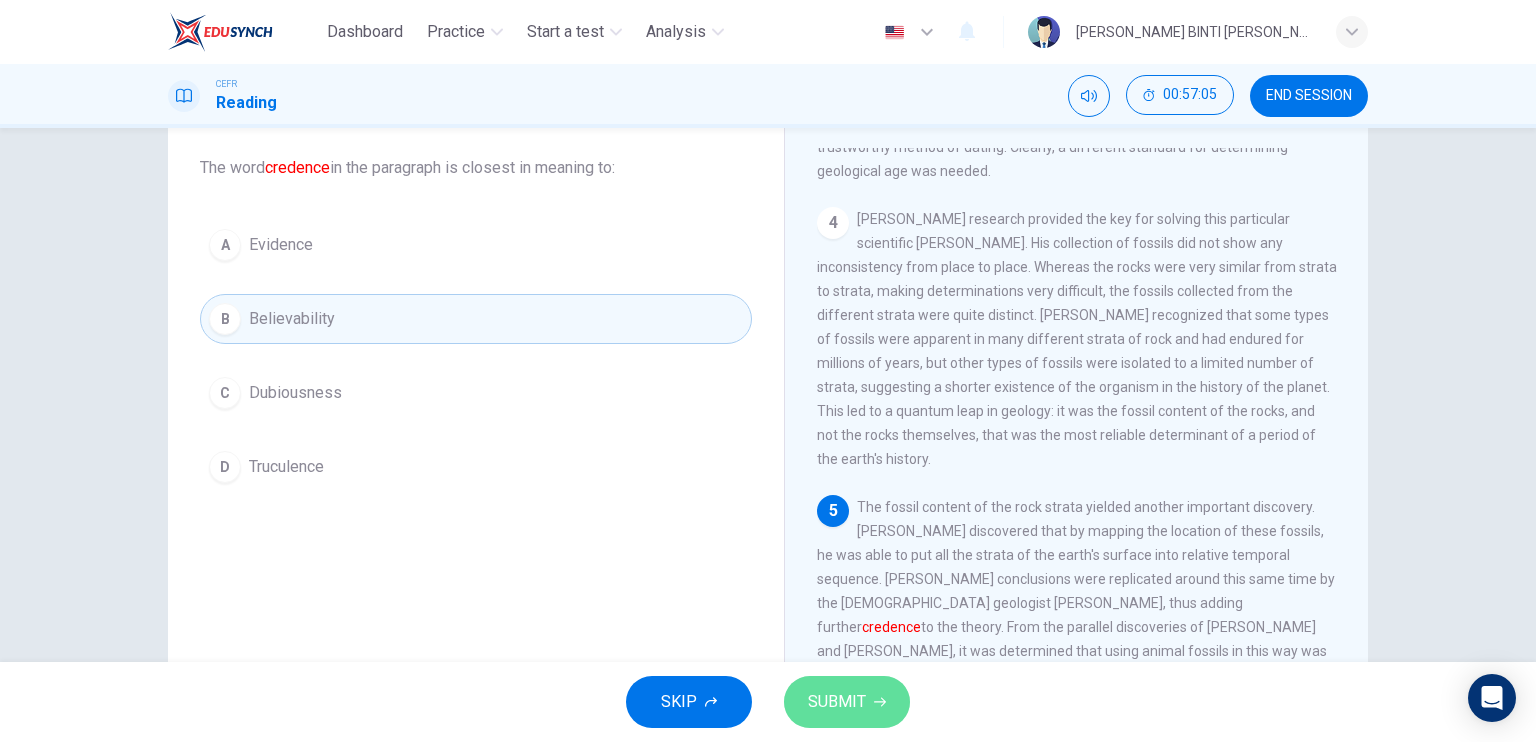 click on "SUBMIT" at bounding box center [837, 702] 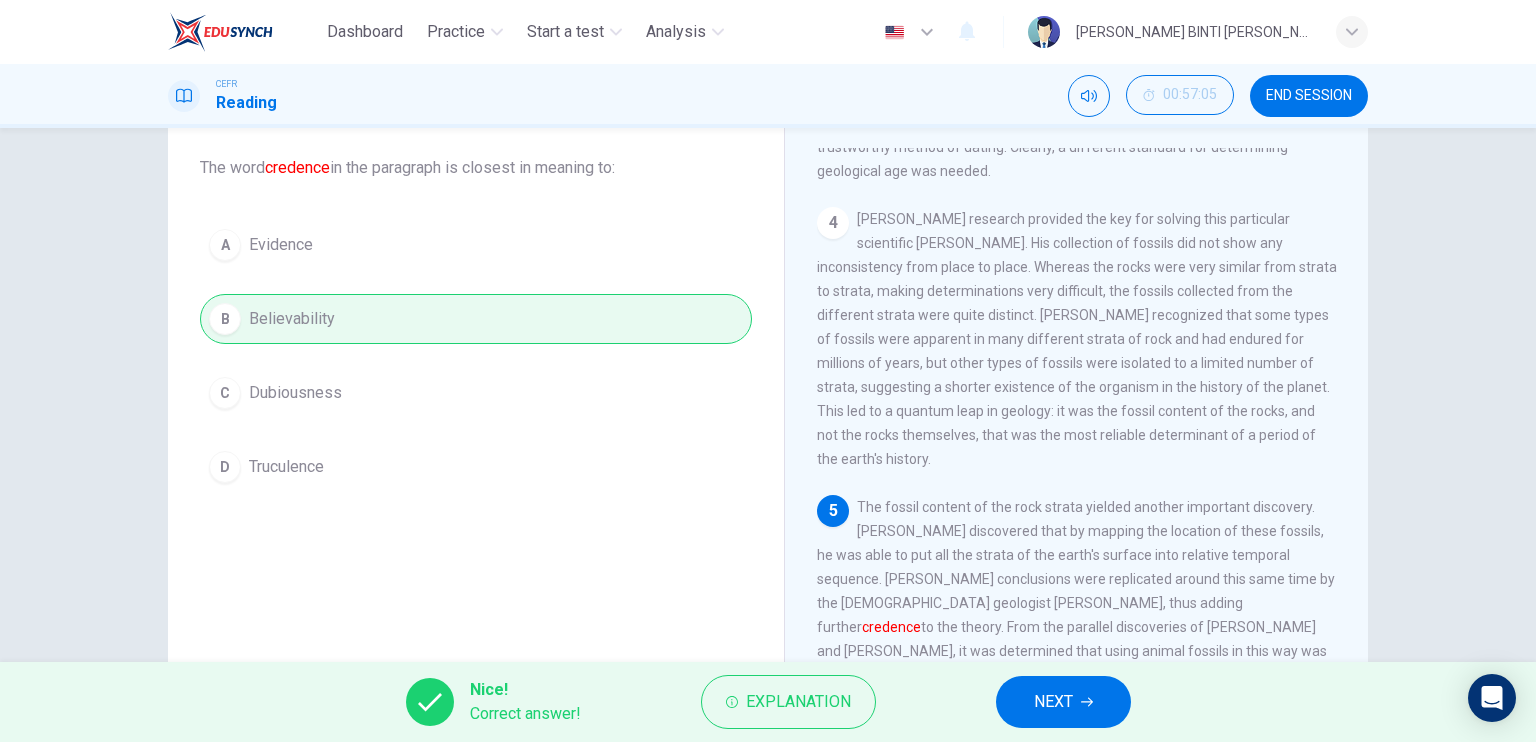 click on "NEXT" at bounding box center (1063, 702) 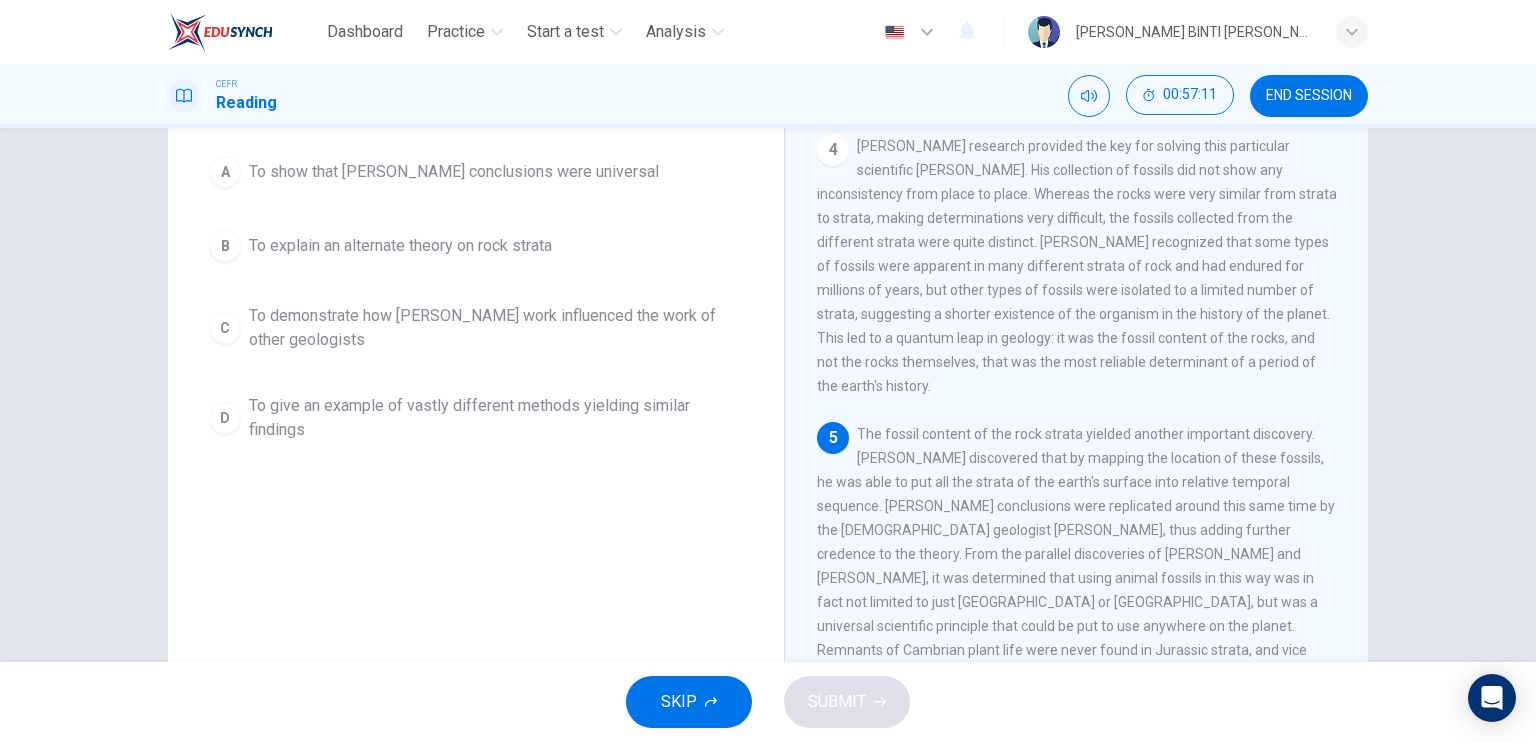 scroll, scrollTop: 200, scrollLeft: 0, axis: vertical 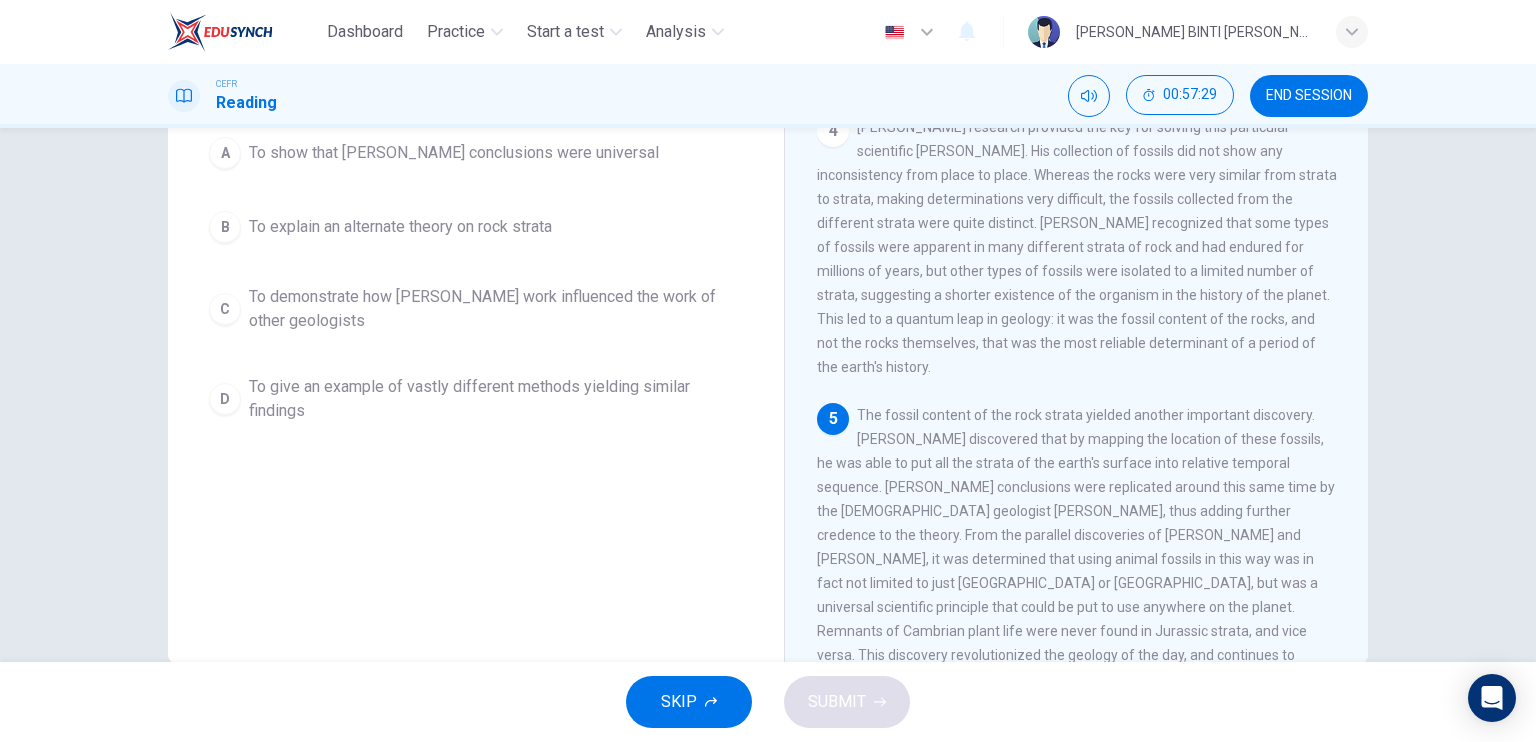 click on "A To show that [PERSON_NAME] conclusions were universal" at bounding box center [476, 153] 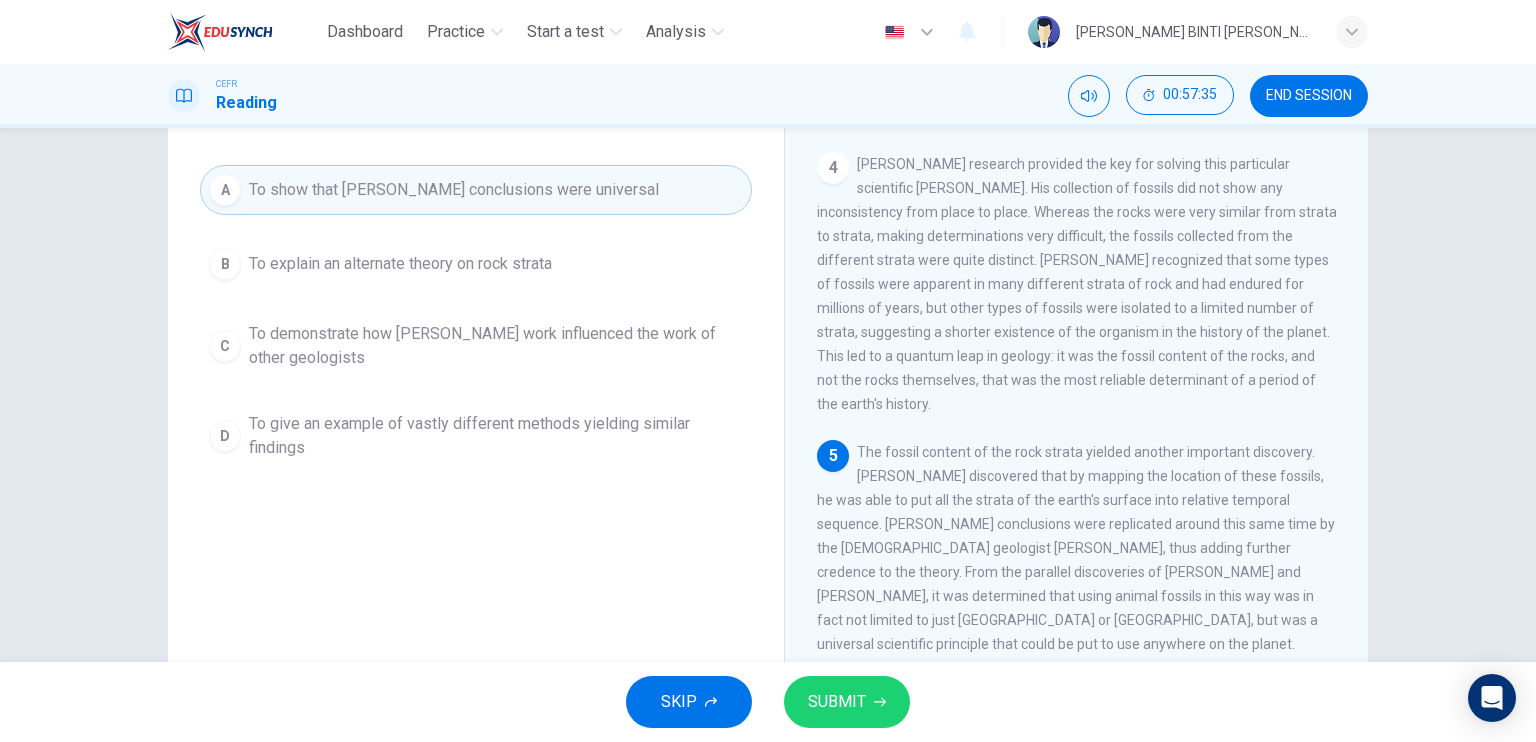 scroll, scrollTop: 164, scrollLeft: 0, axis: vertical 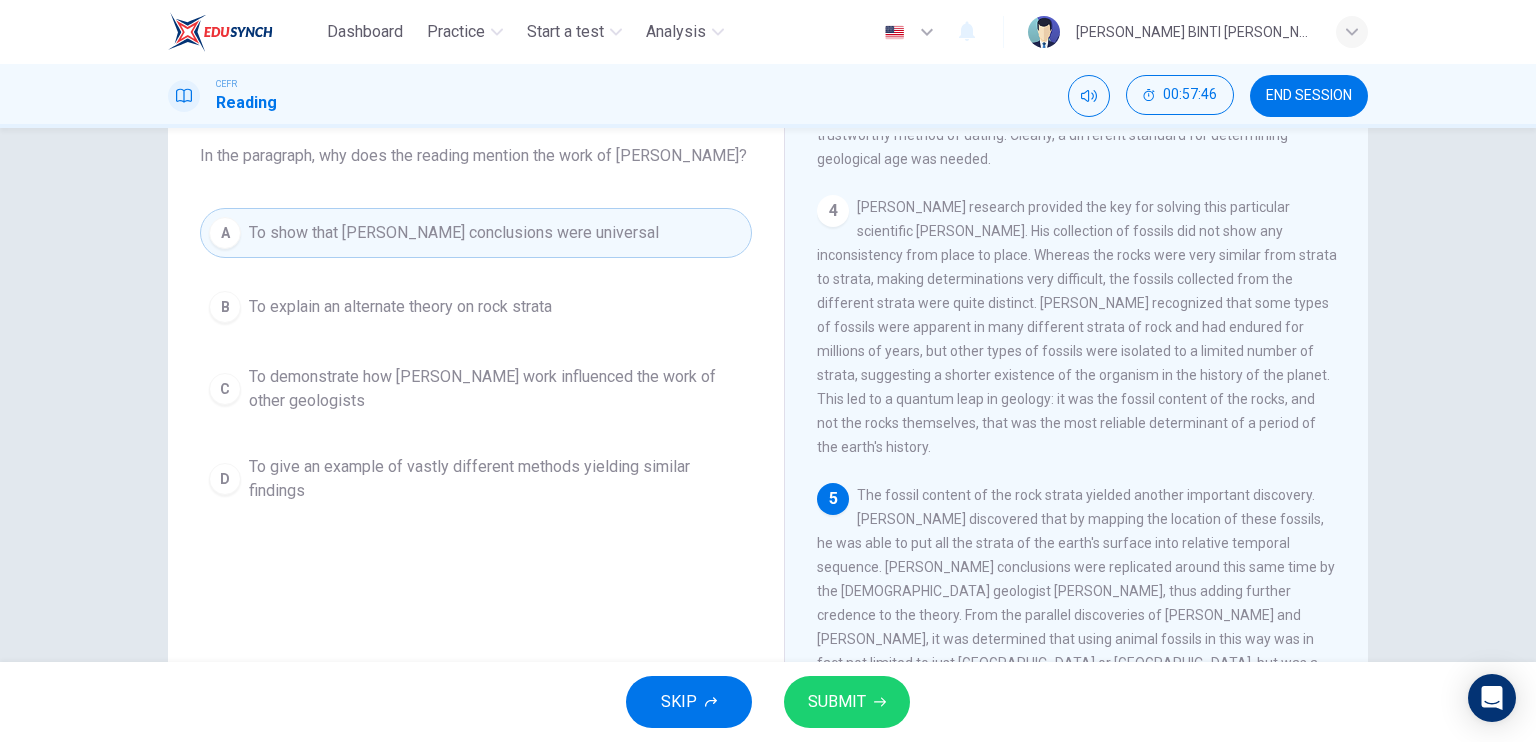 click on "SUBMIT" at bounding box center (847, 702) 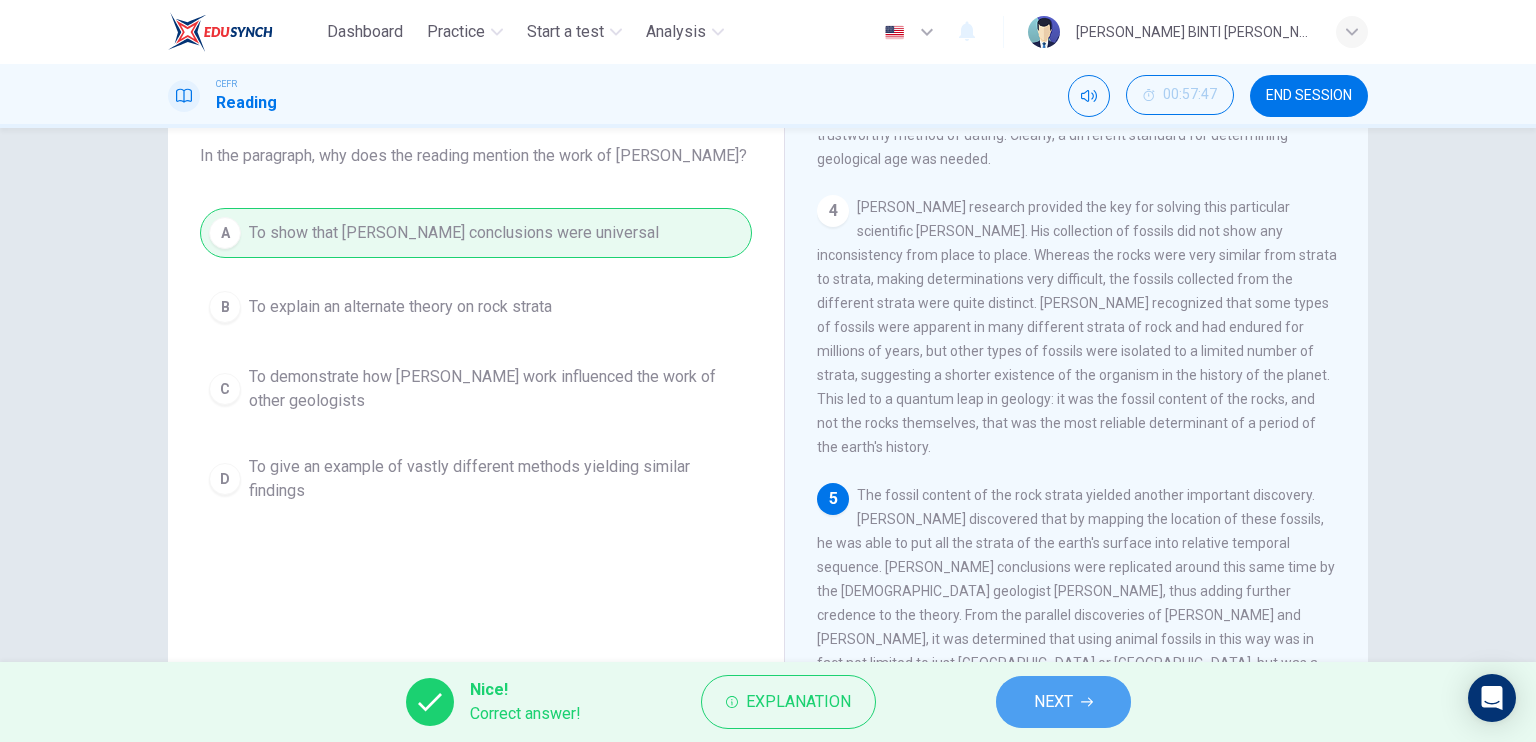 click on "NEXT" at bounding box center (1063, 702) 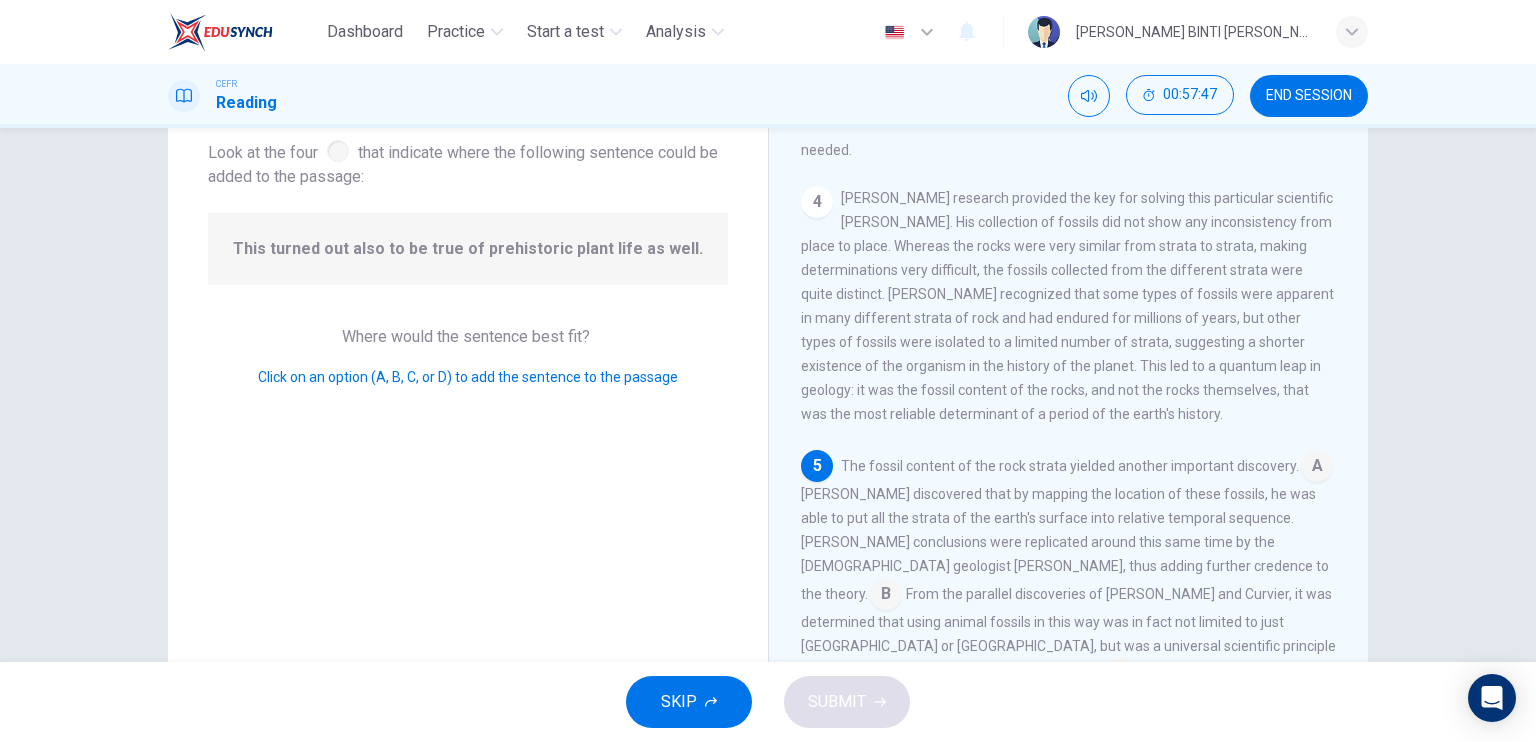 scroll, scrollTop: 907, scrollLeft: 0, axis: vertical 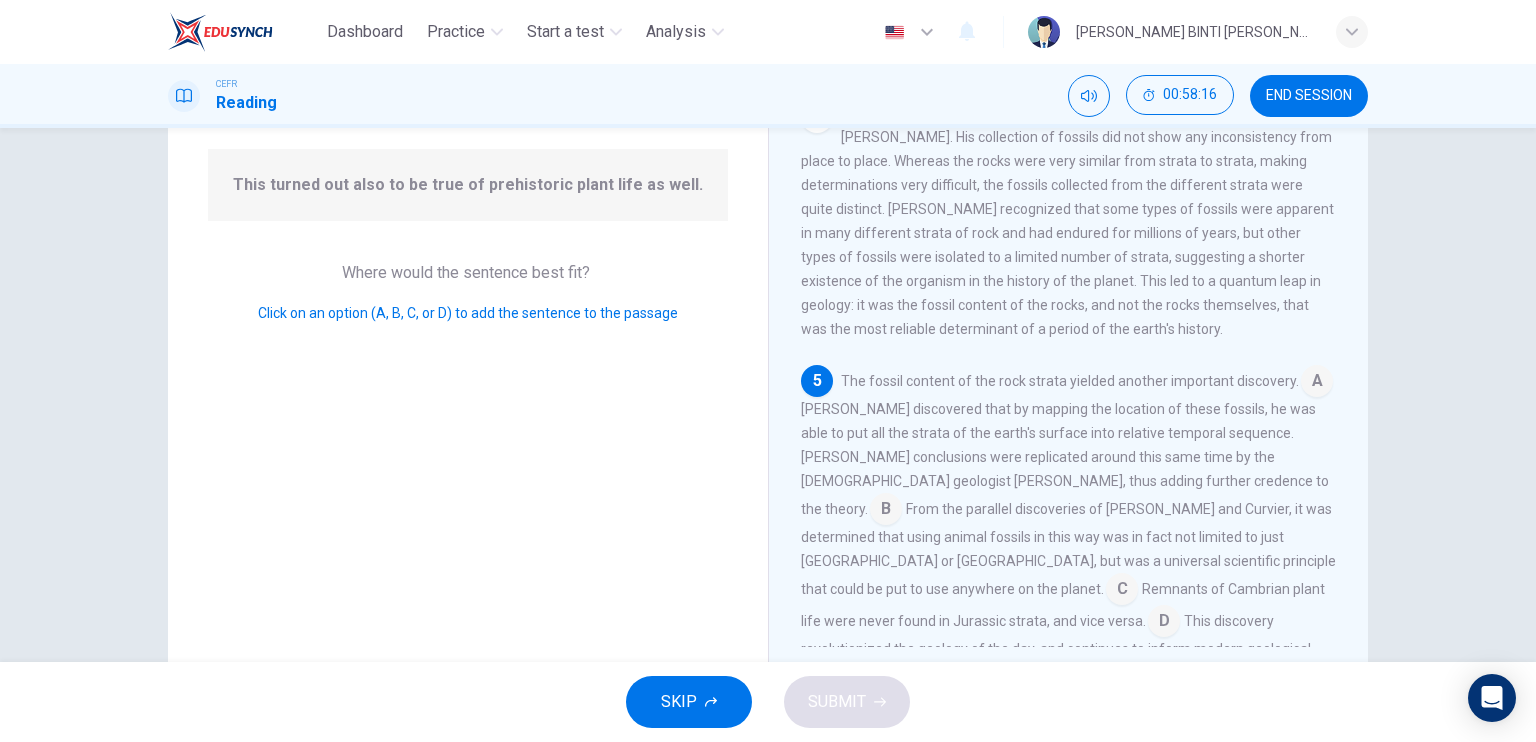 click at bounding box center (1164, 623) 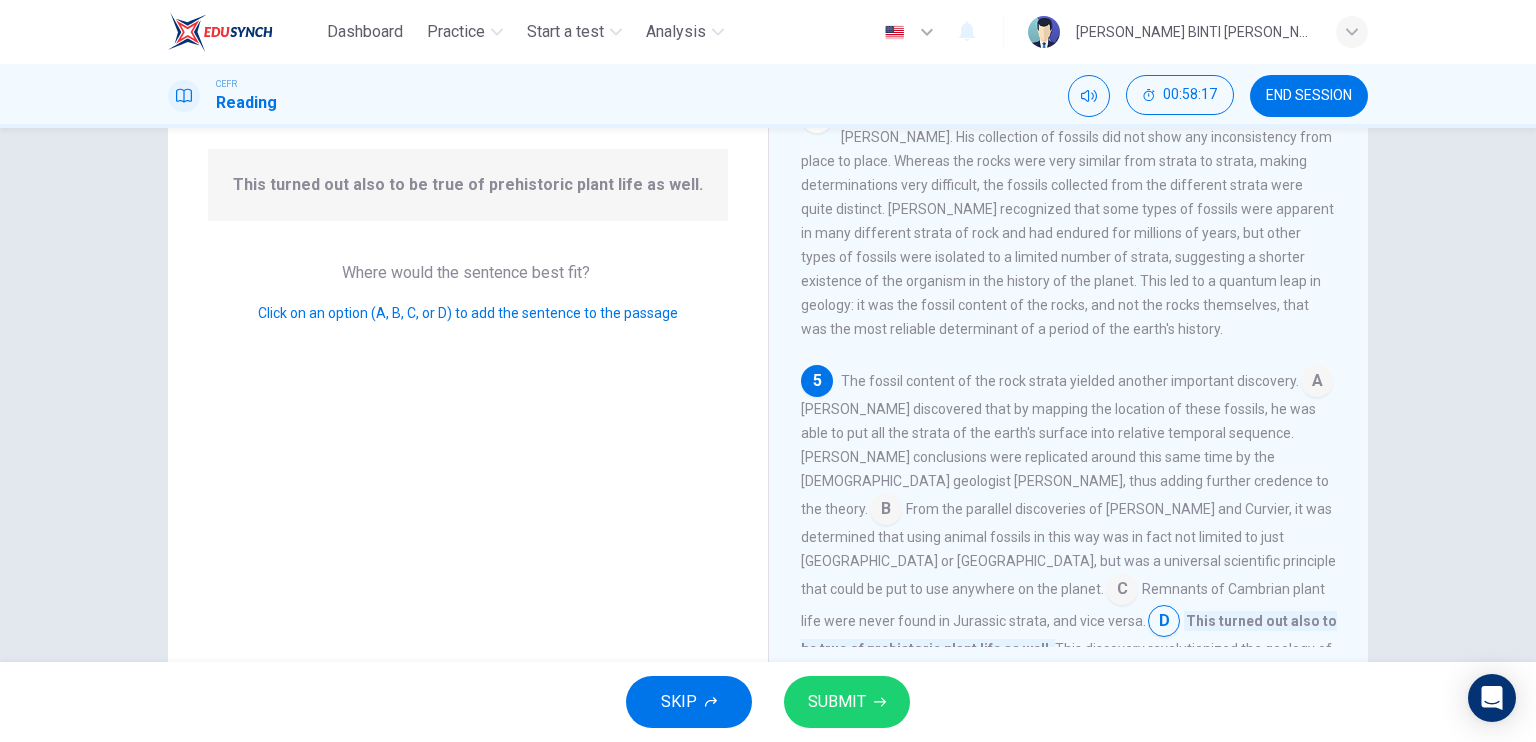 click at bounding box center [1164, 623] 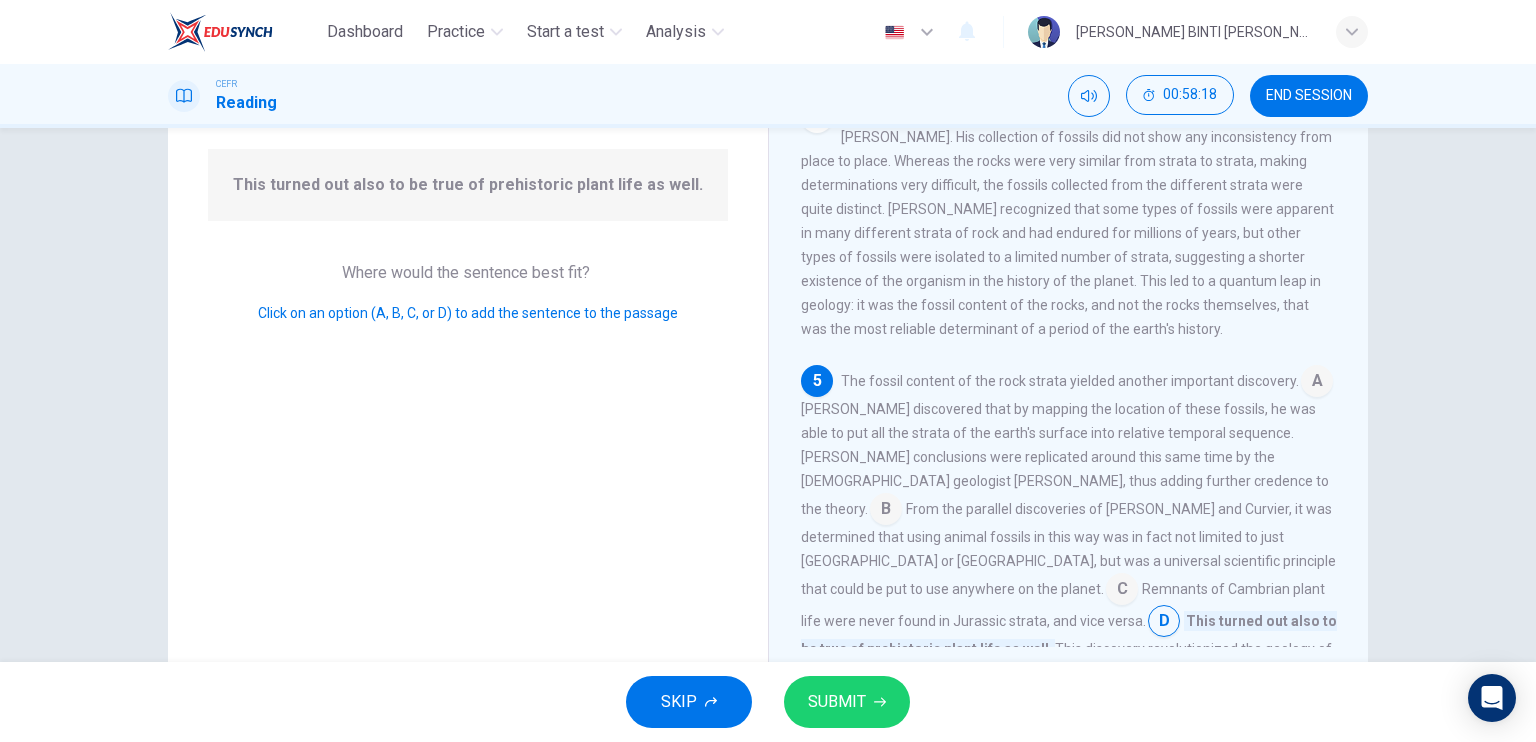 click at bounding box center (1122, 591) 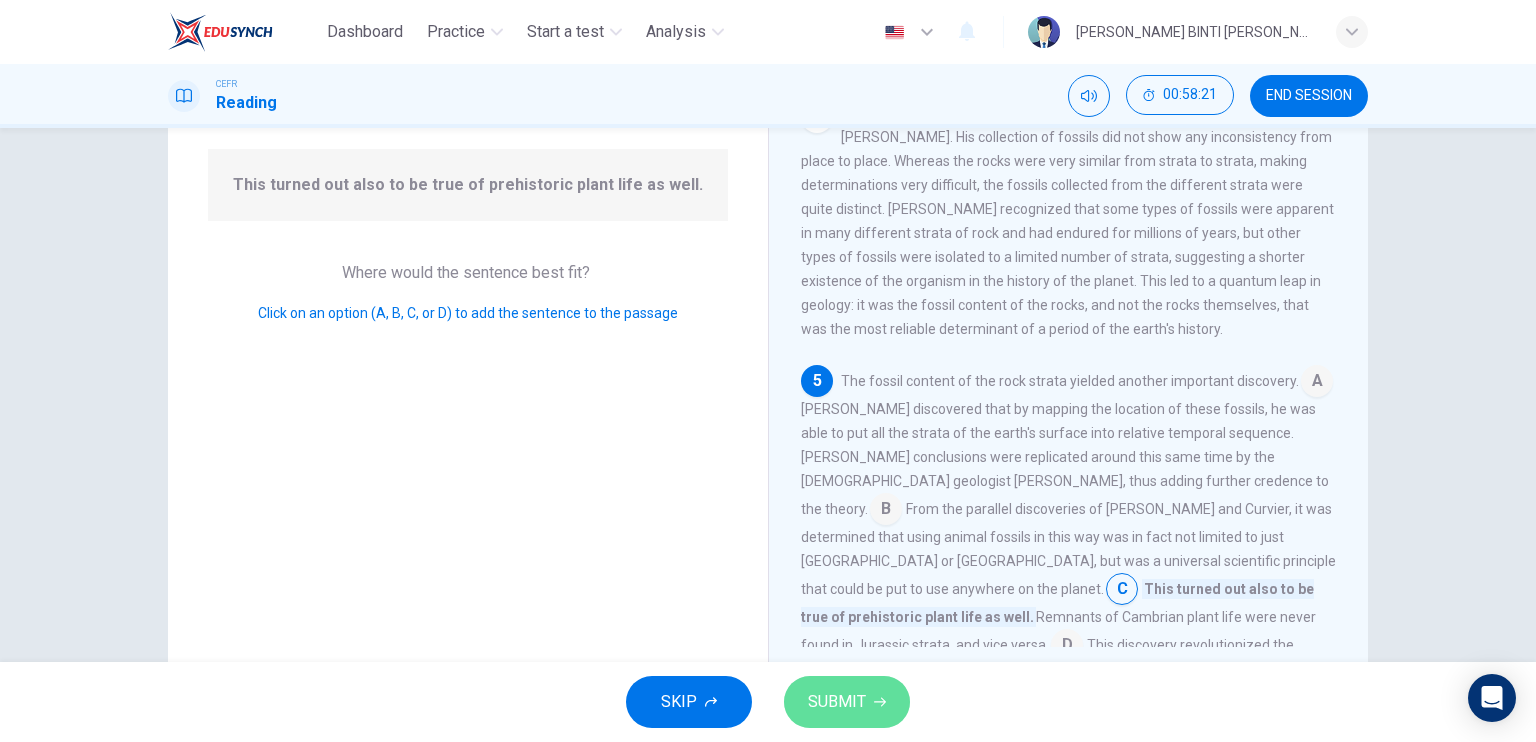 click on "SUBMIT" at bounding box center (847, 702) 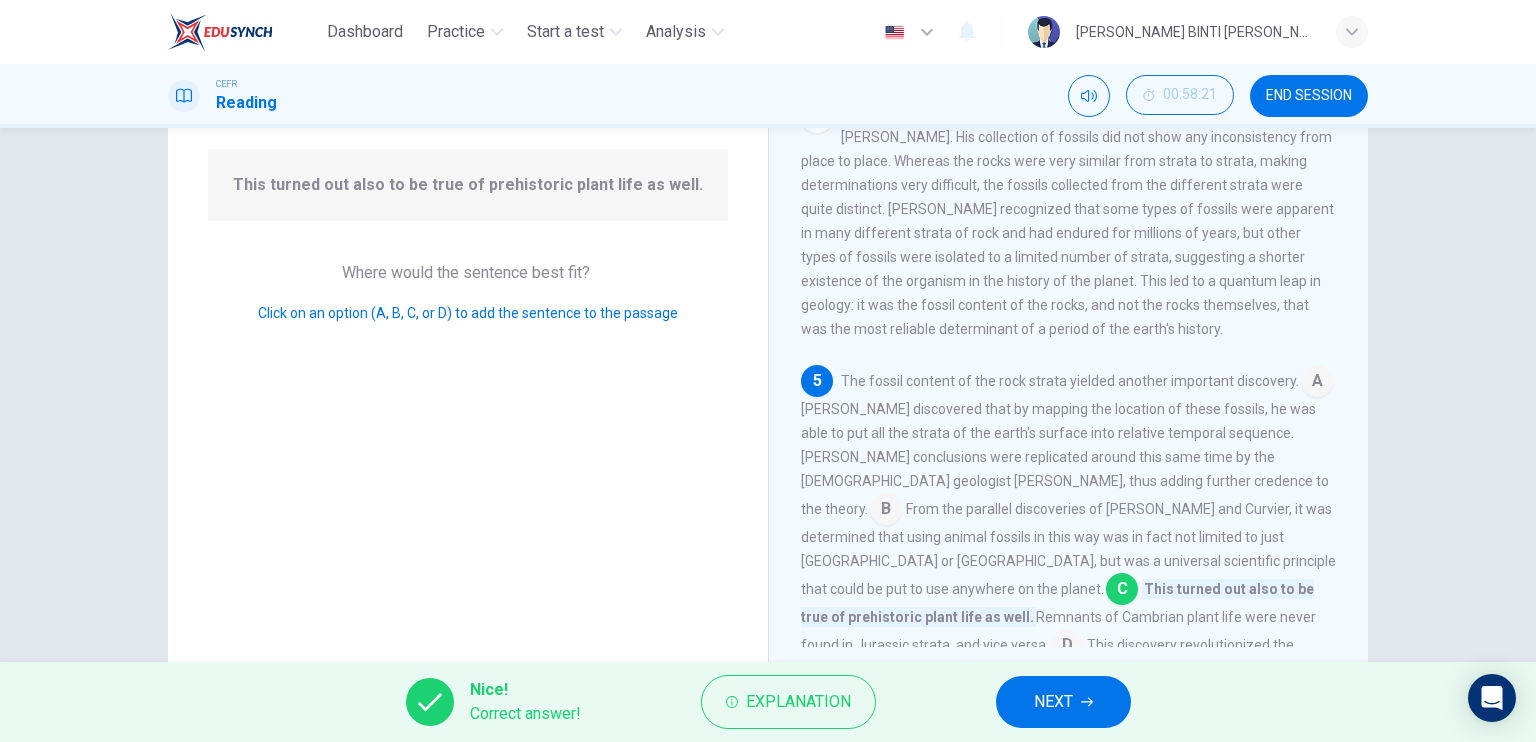 click on "Nice! Correct answer! Explanation NEXT" at bounding box center [768, 702] 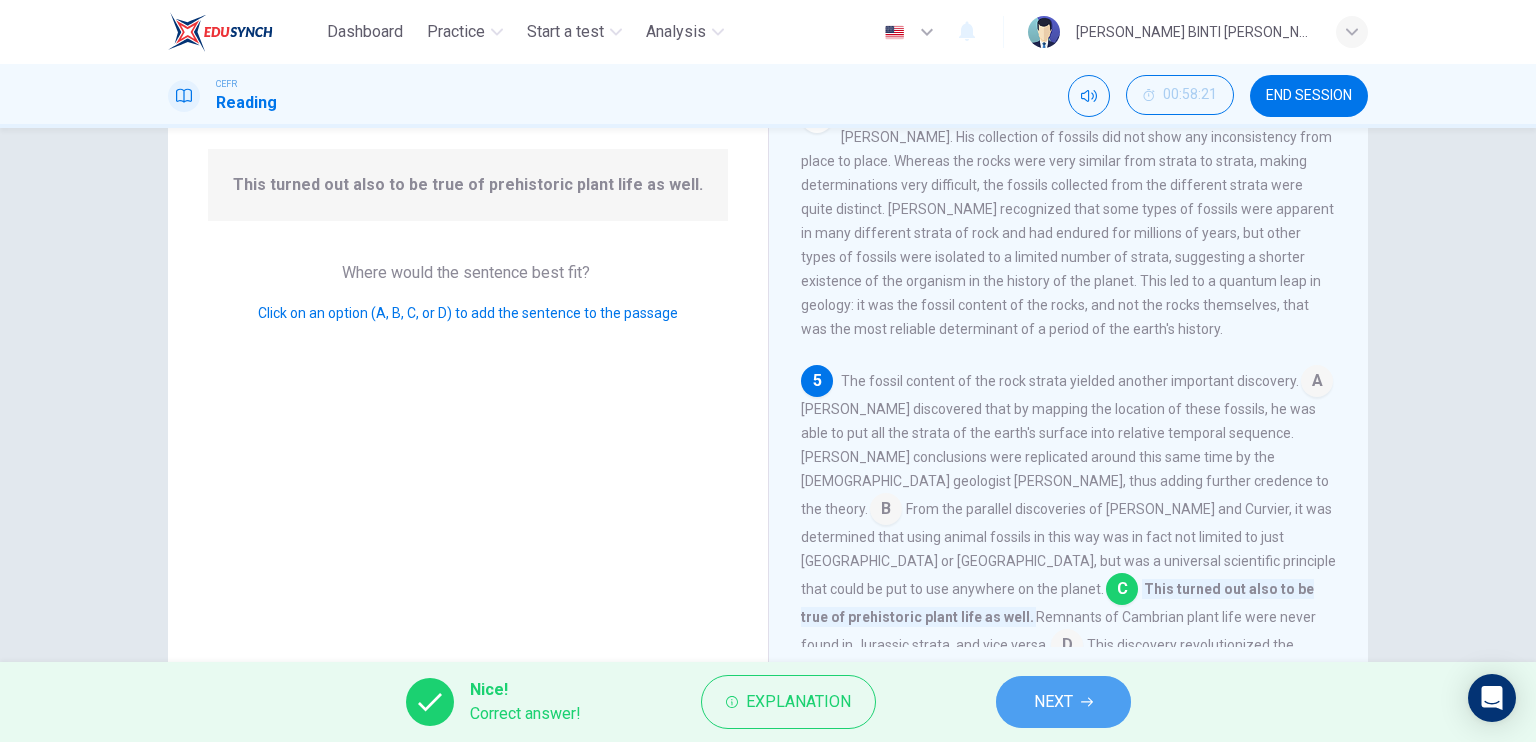click 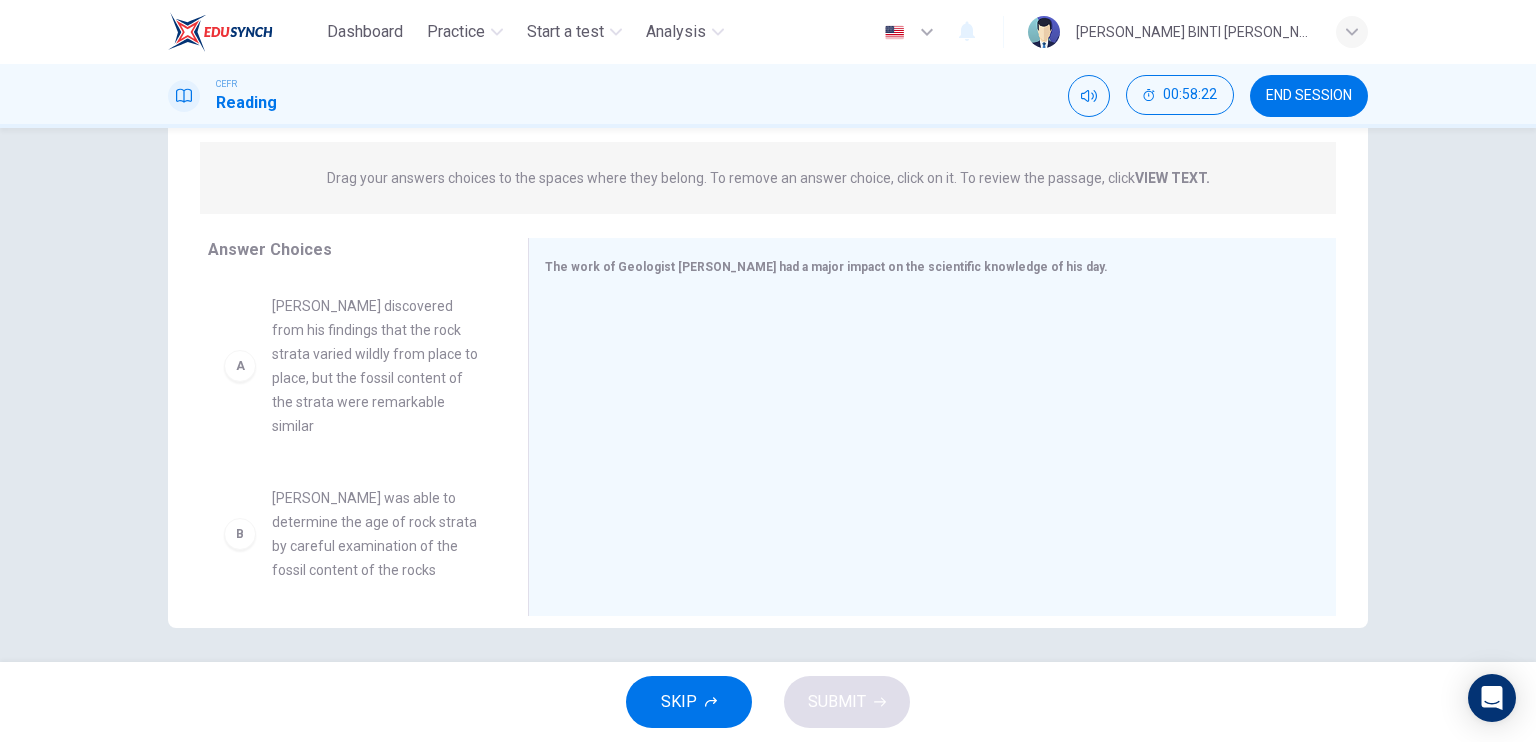 scroll, scrollTop: 240, scrollLeft: 0, axis: vertical 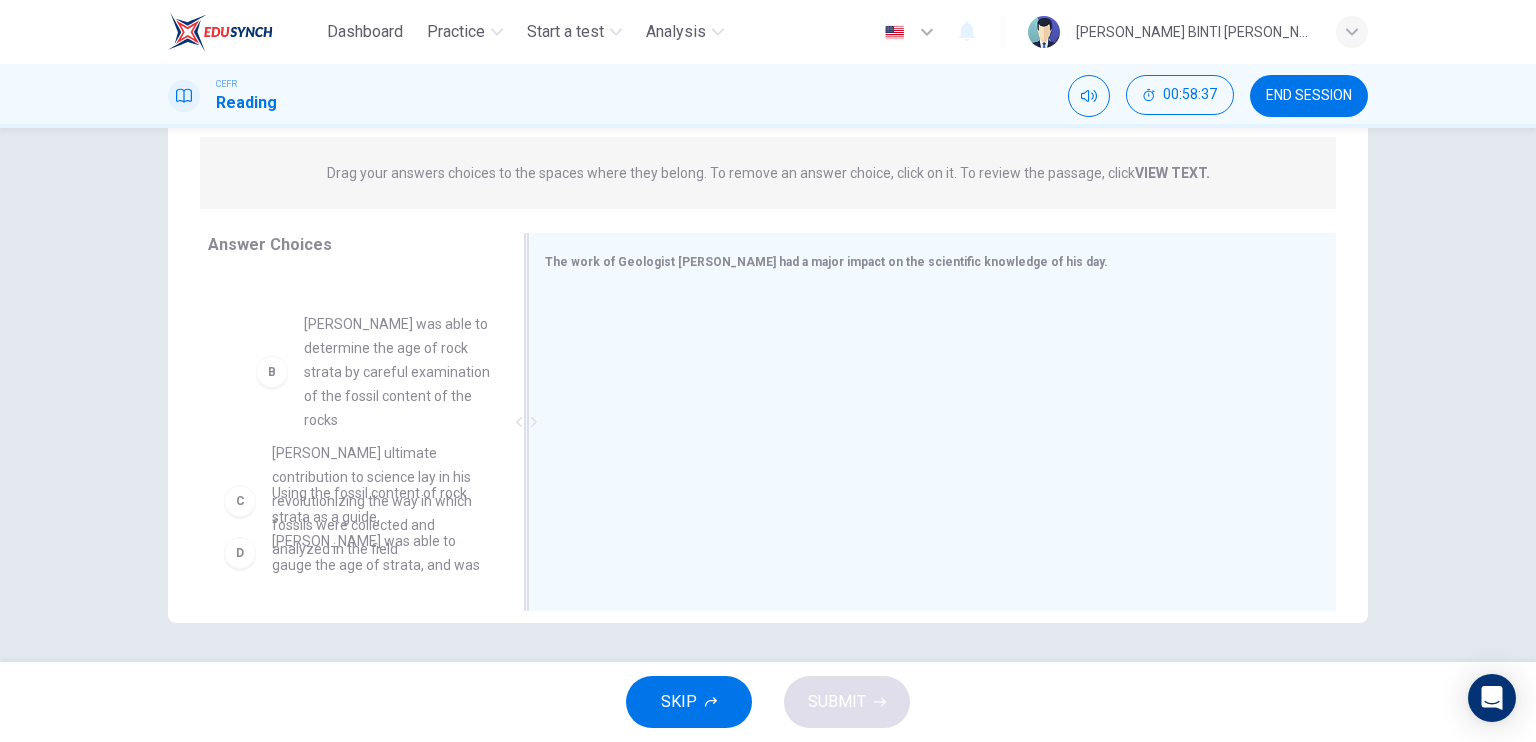 drag, startPoint x: 413, startPoint y: 377, endPoint x: 684, endPoint y: 377, distance: 271 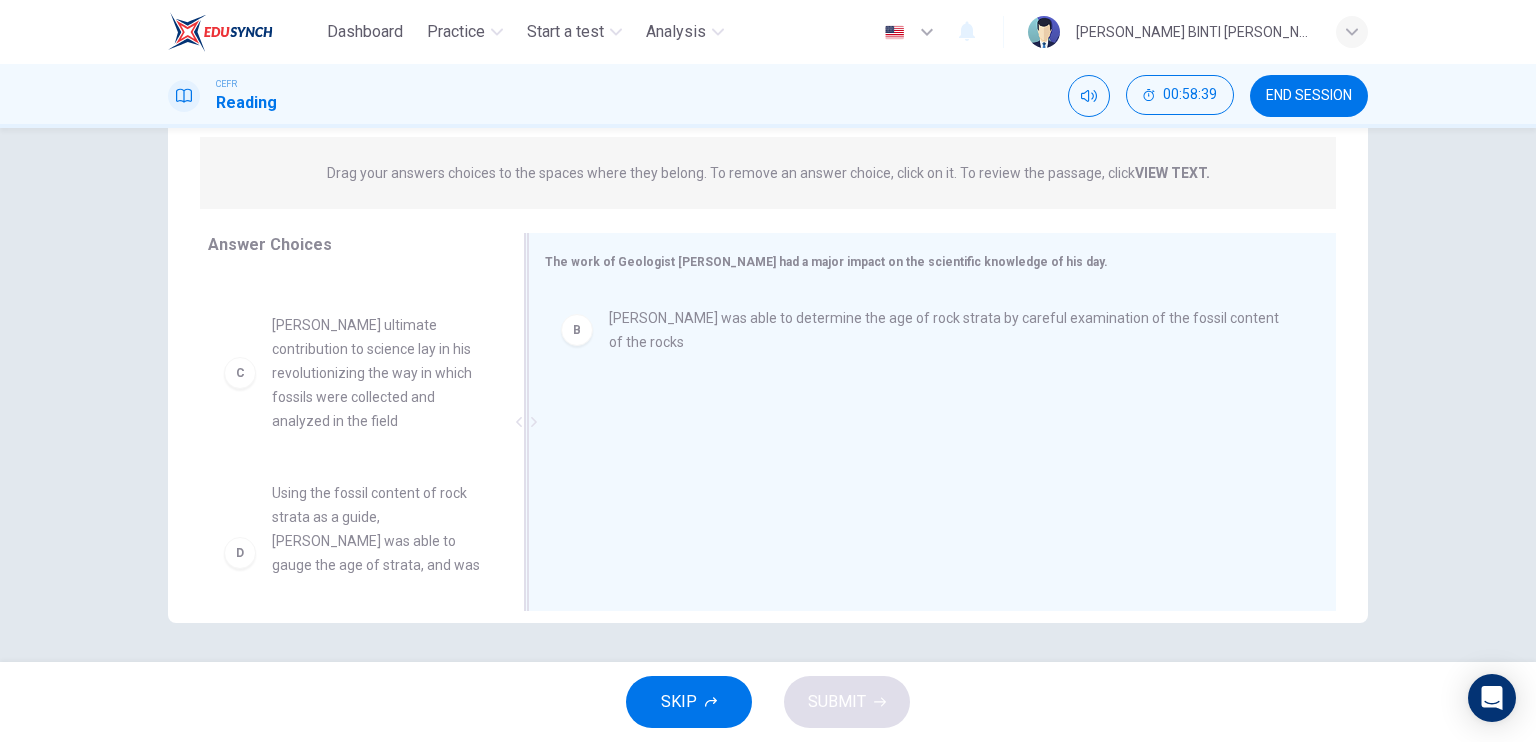 click at bounding box center [526, 422] 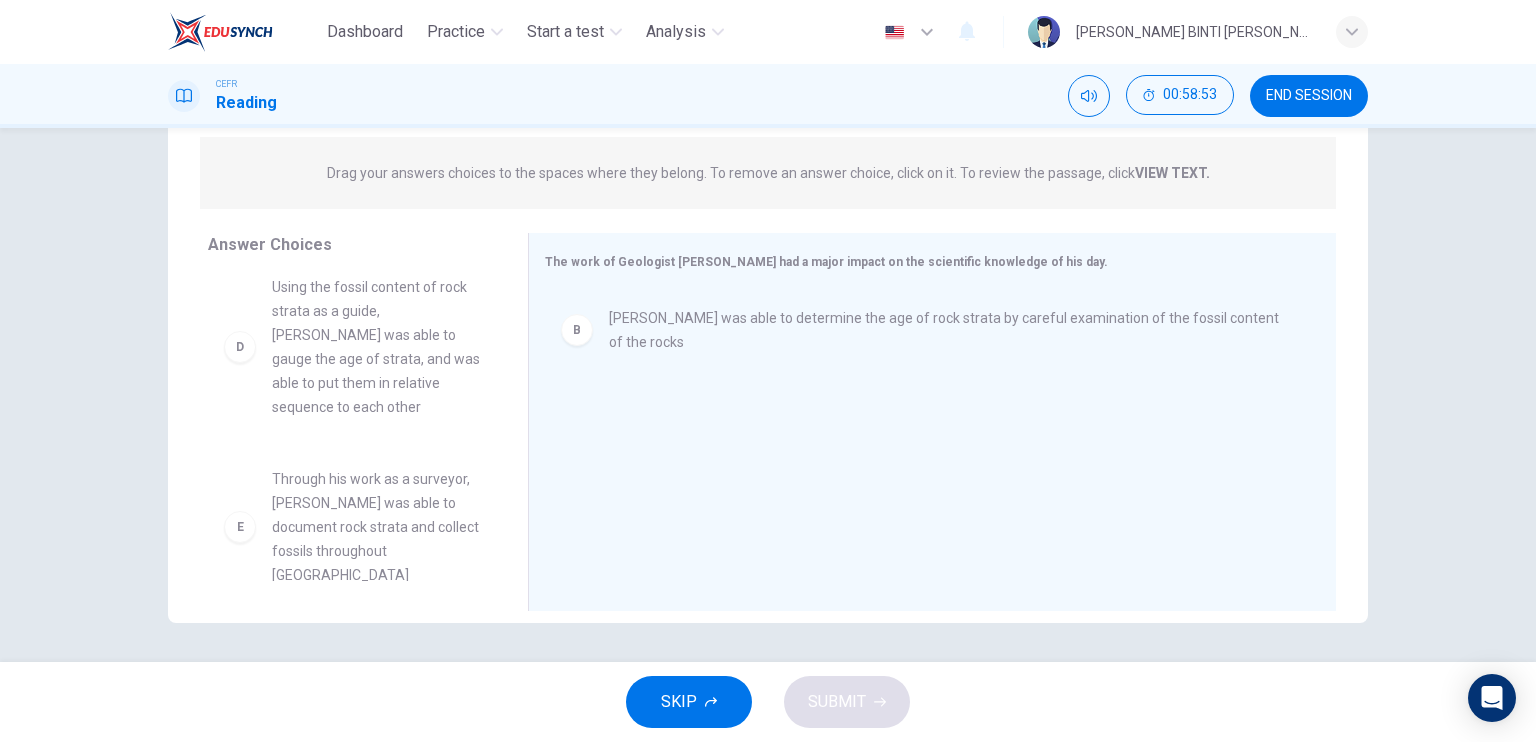 scroll, scrollTop: 372, scrollLeft: 0, axis: vertical 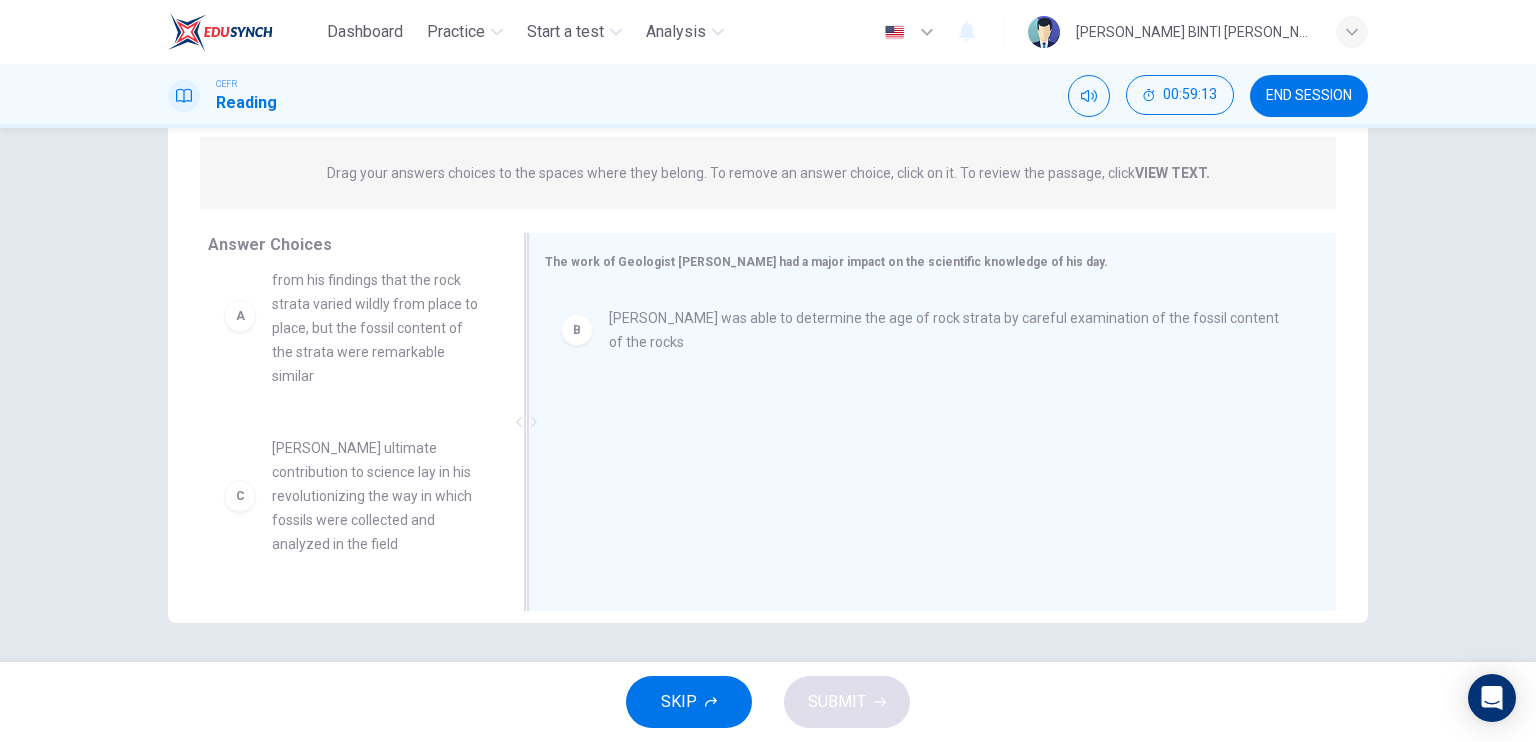 drag, startPoint x: 507, startPoint y: 375, endPoint x: 510, endPoint y: 362, distance: 13.341664 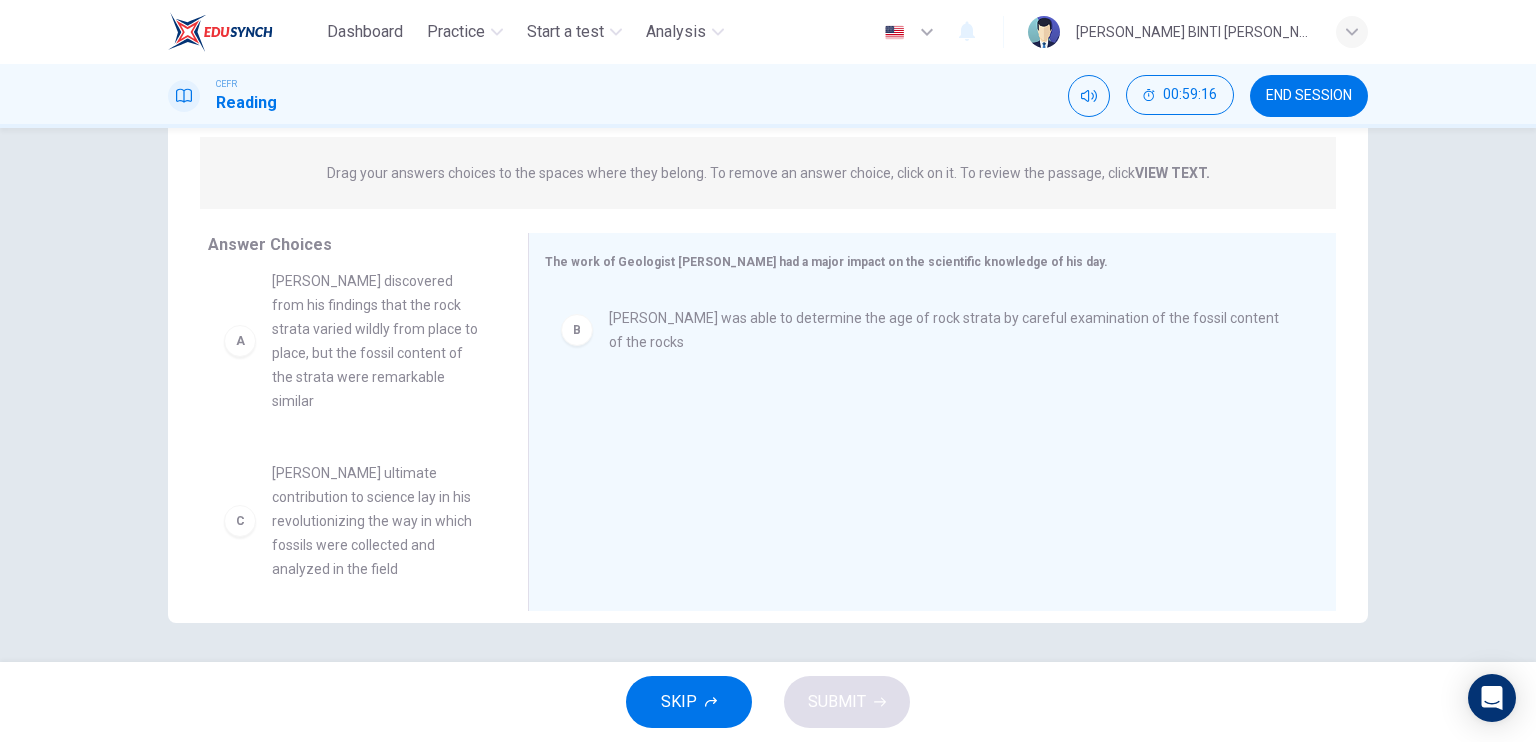 scroll, scrollTop: 22, scrollLeft: 0, axis: vertical 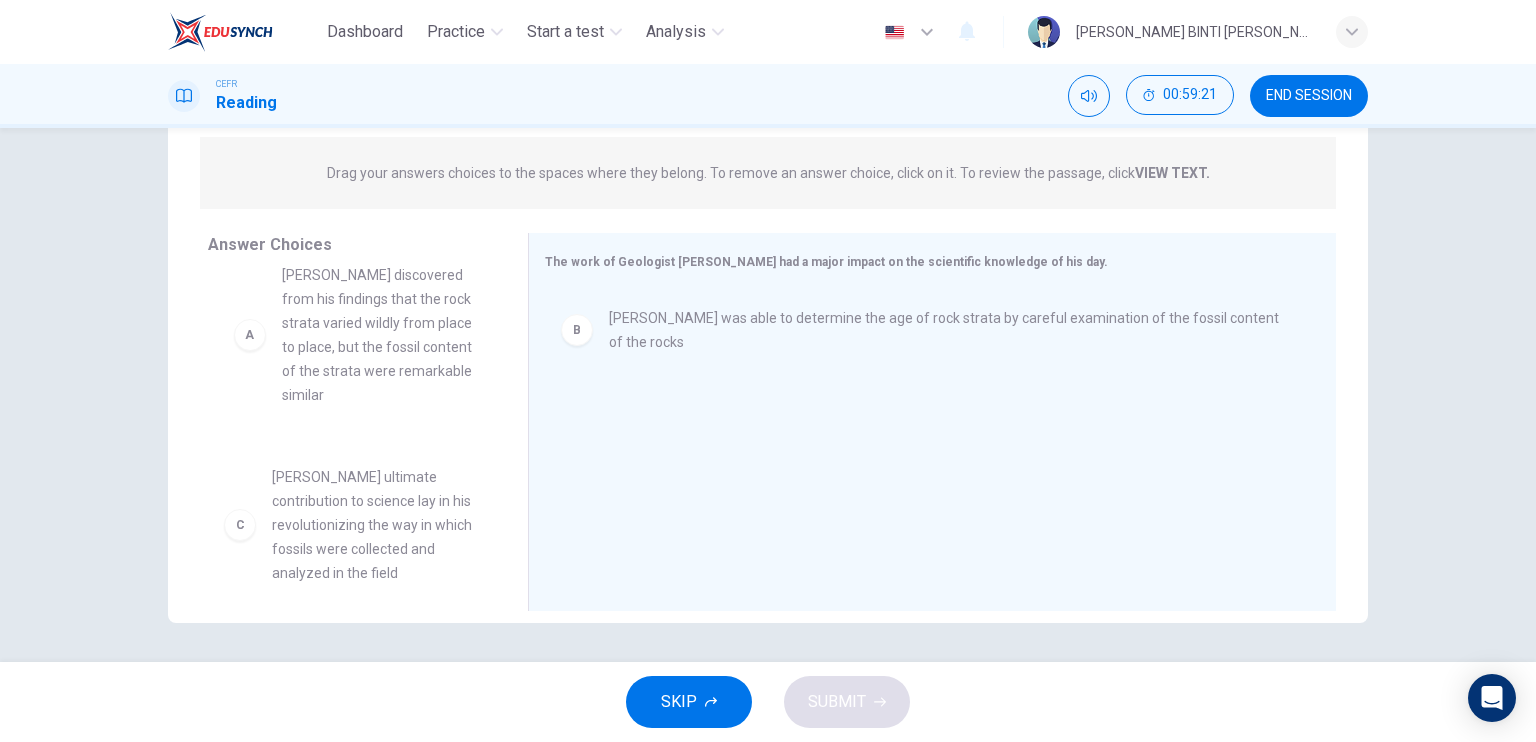drag, startPoint x: 405, startPoint y: 371, endPoint x: 425, endPoint y: 369, distance: 20.09975 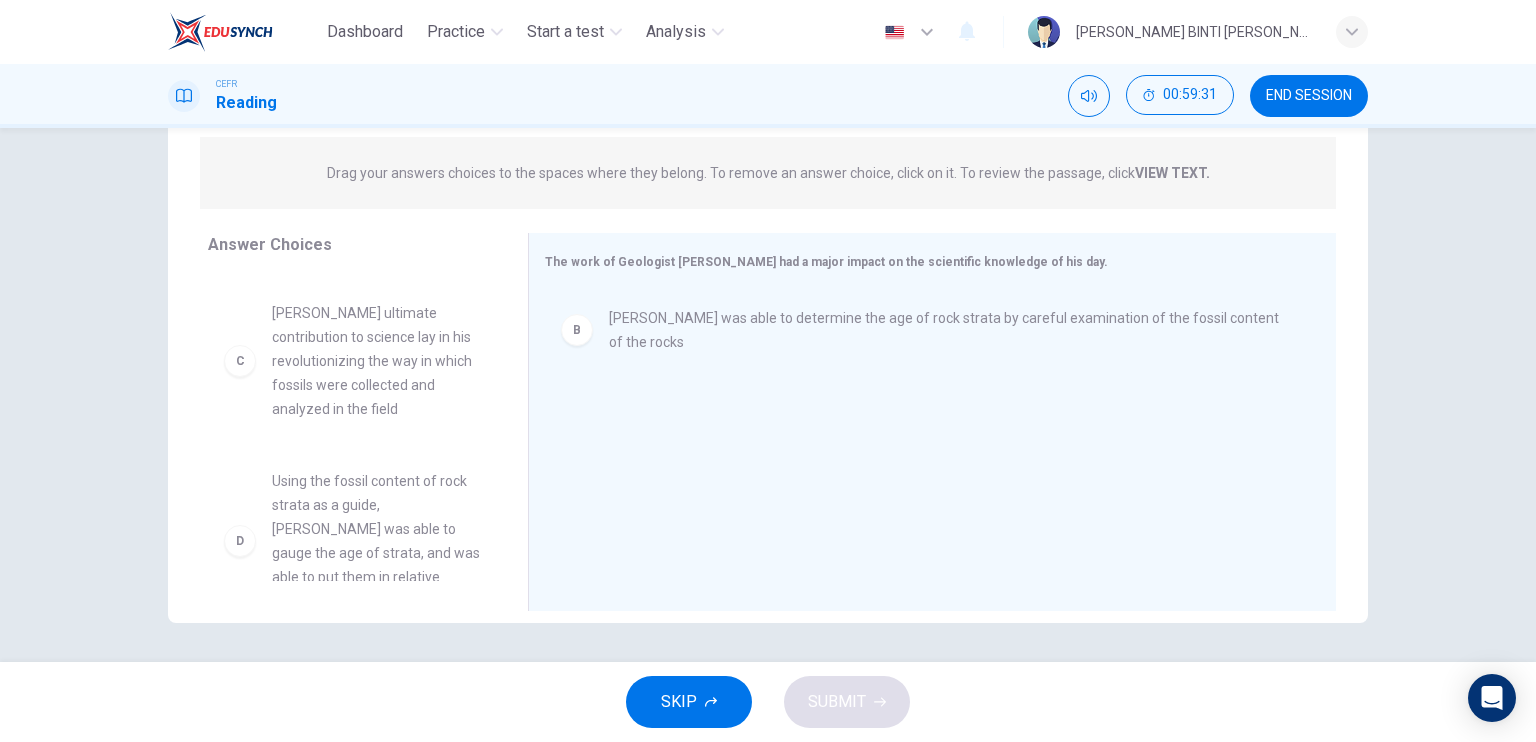 scroll, scrollTop: 188, scrollLeft: 0, axis: vertical 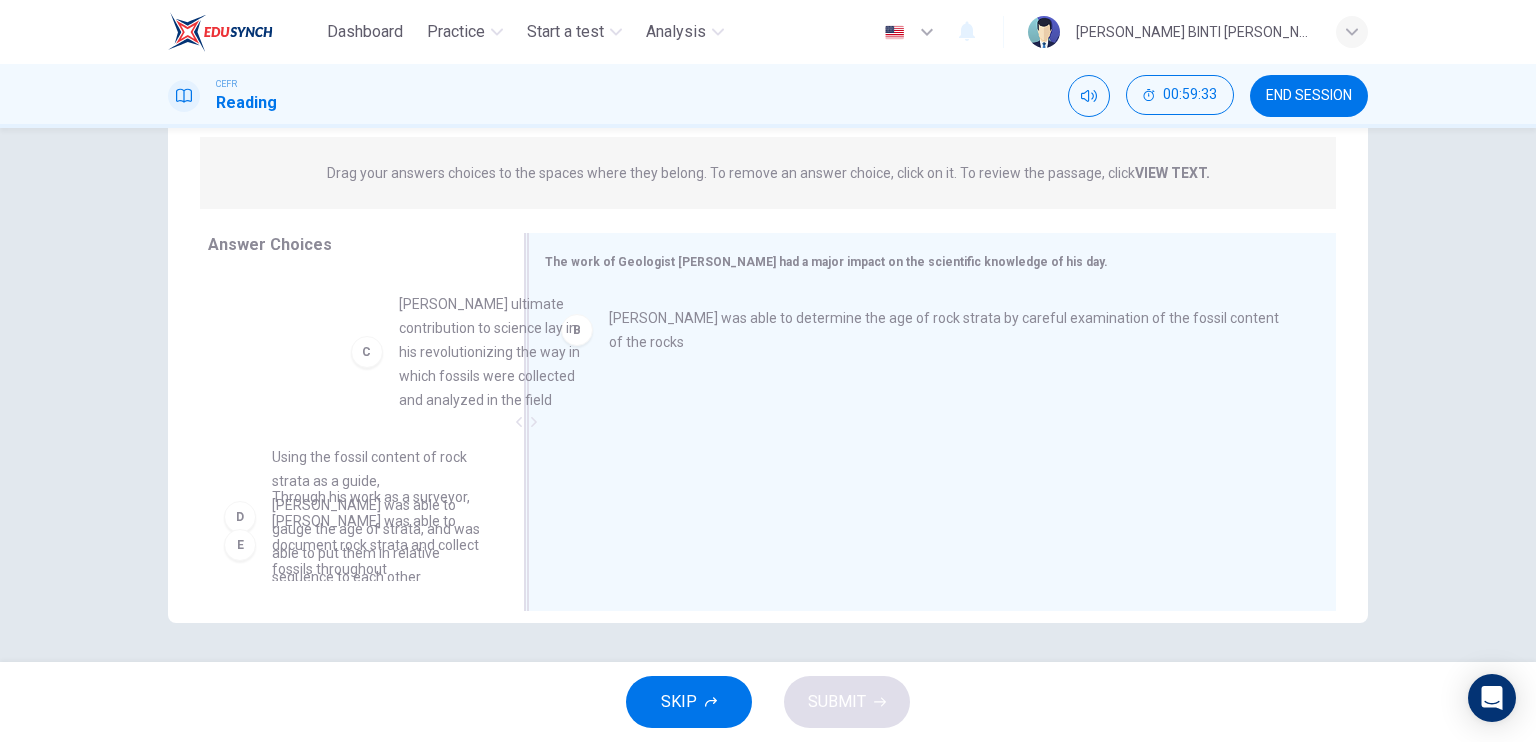 drag, startPoint x: 365, startPoint y: 388, endPoint x: 604, endPoint y: 374, distance: 239.40968 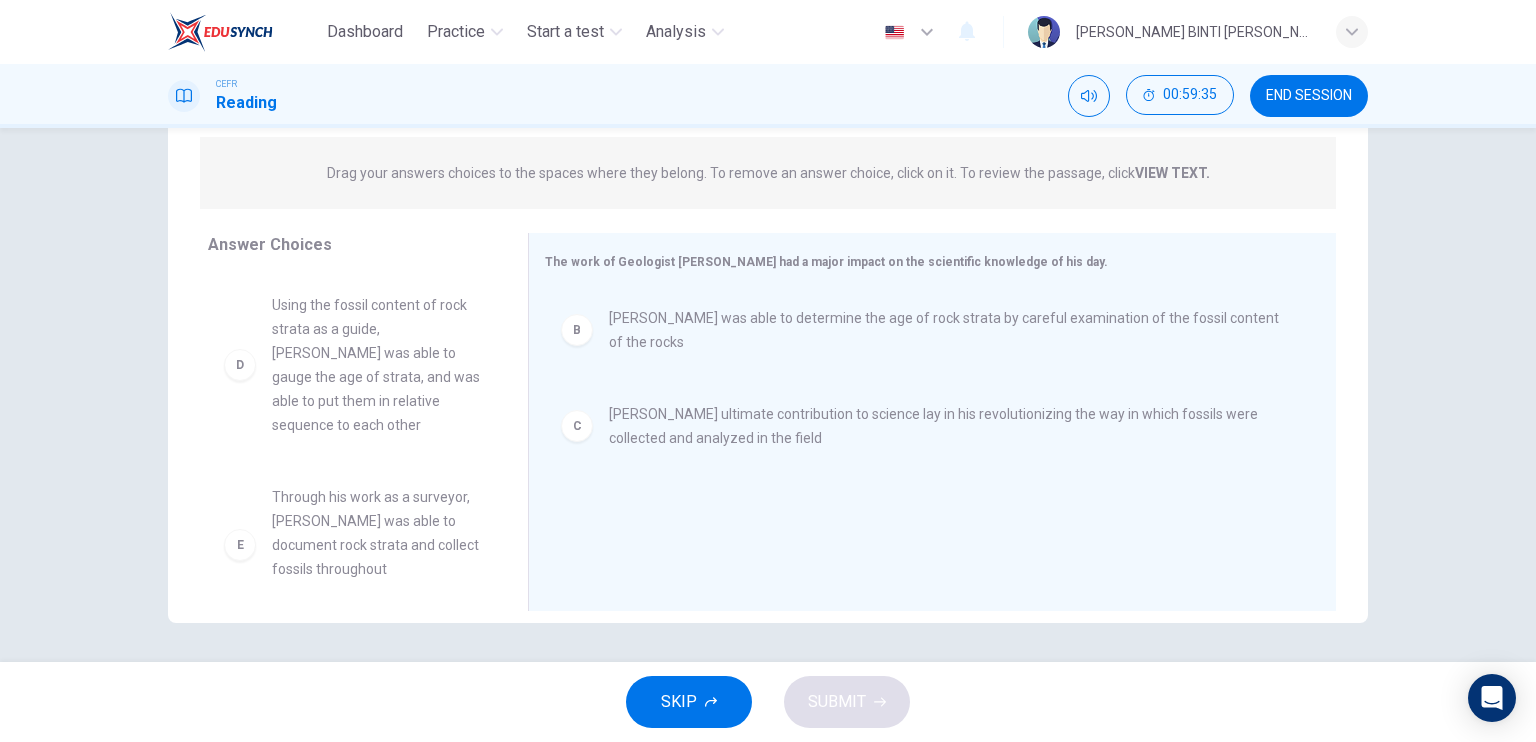 drag, startPoint x: 491, startPoint y: 421, endPoint x: 488, endPoint y: 434, distance: 13.341664 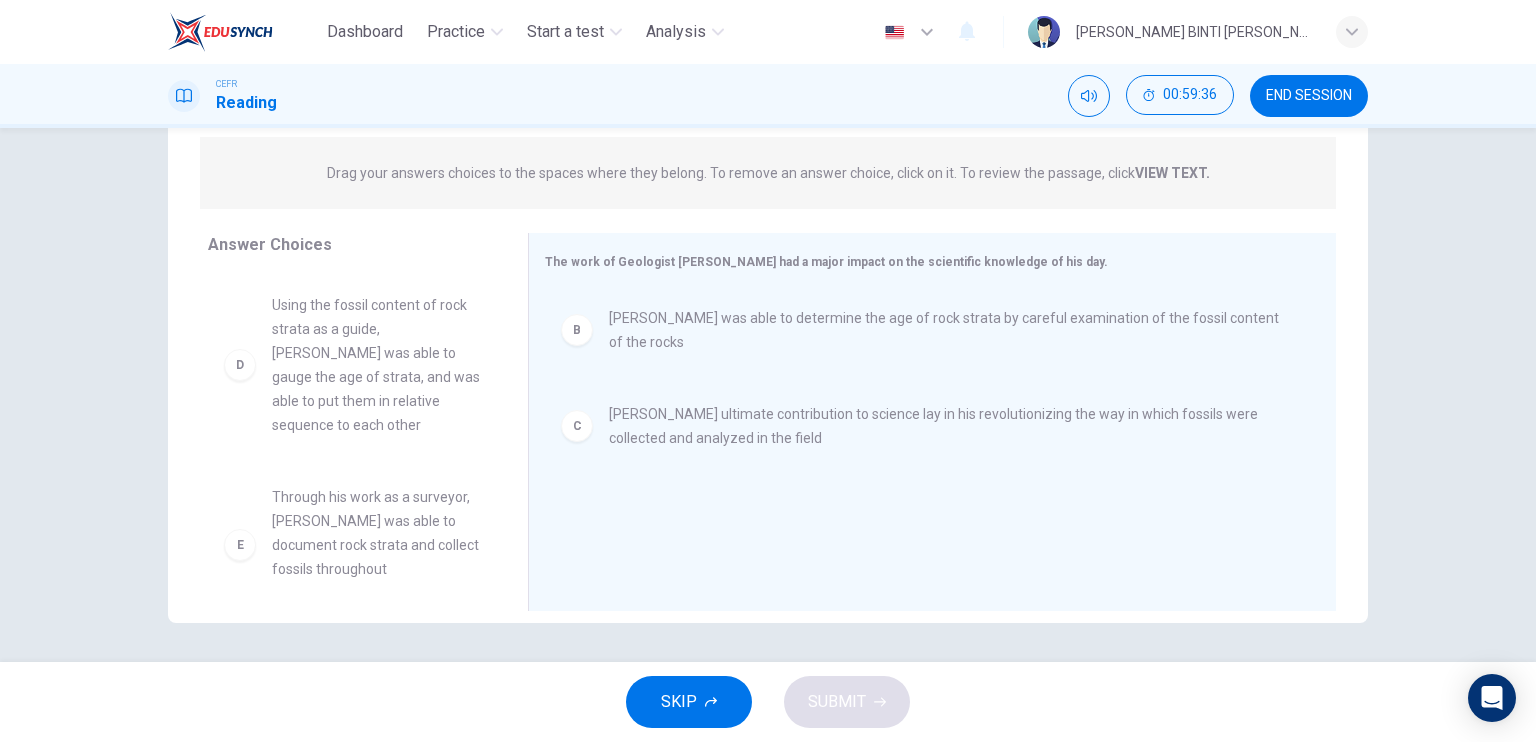 drag, startPoint x: 487, startPoint y: 434, endPoint x: 486, endPoint y: 445, distance: 11.045361 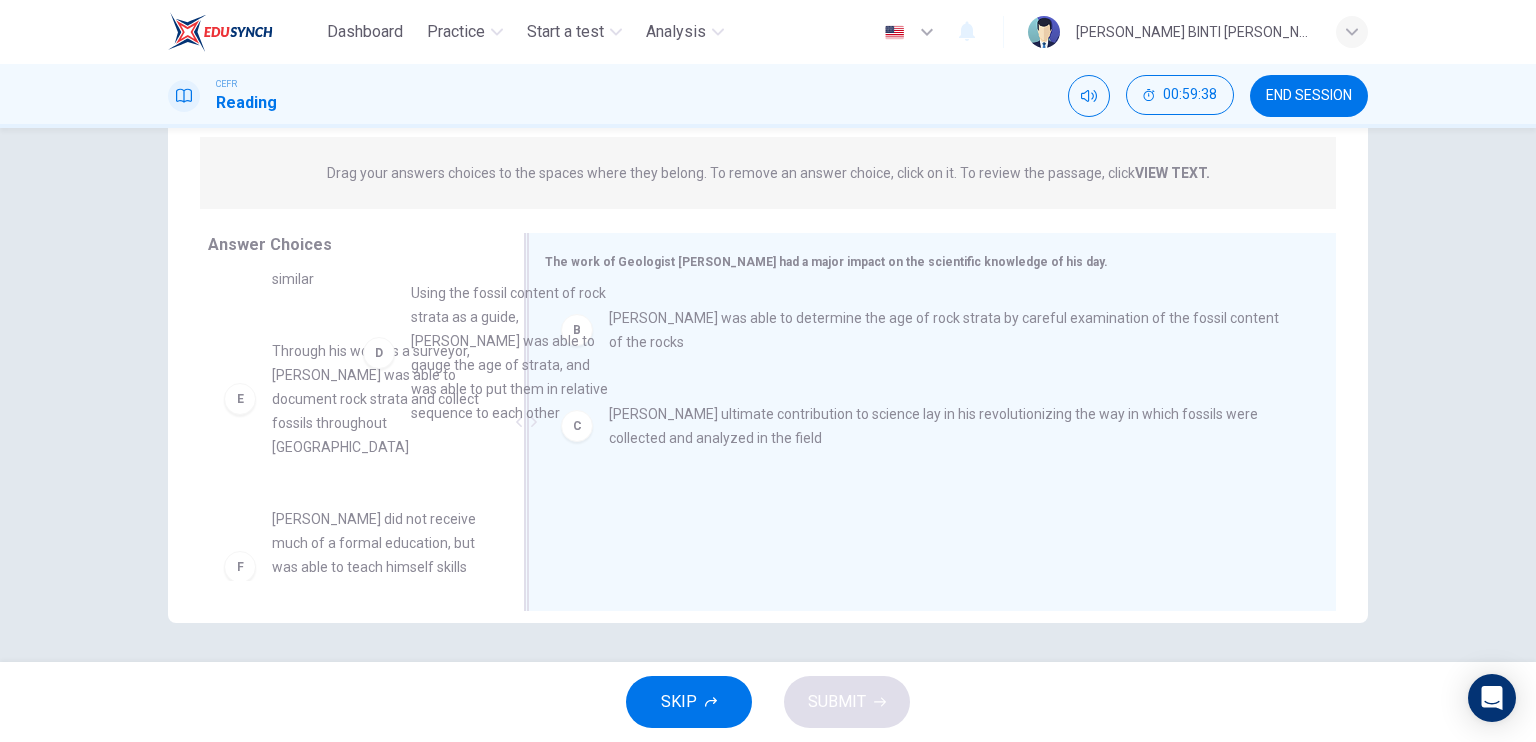 drag, startPoint x: 419, startPoint y: 396, endPoint x: 762, endPoint y: 372, distance: 343.83862 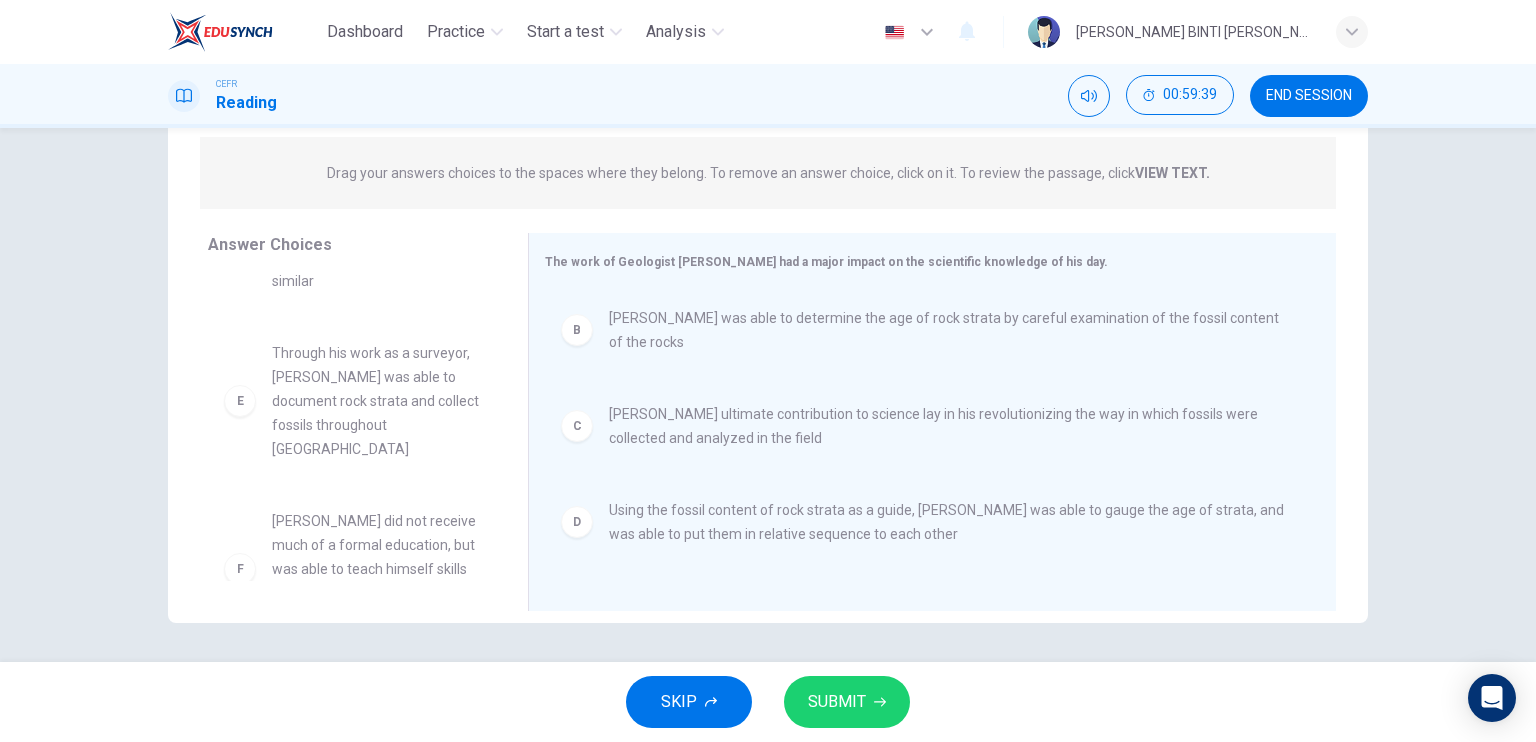drag, startPoint x: 836, startPoint y: 677, endPoint x: 842, endPoint y: 698, distance: 21.84033 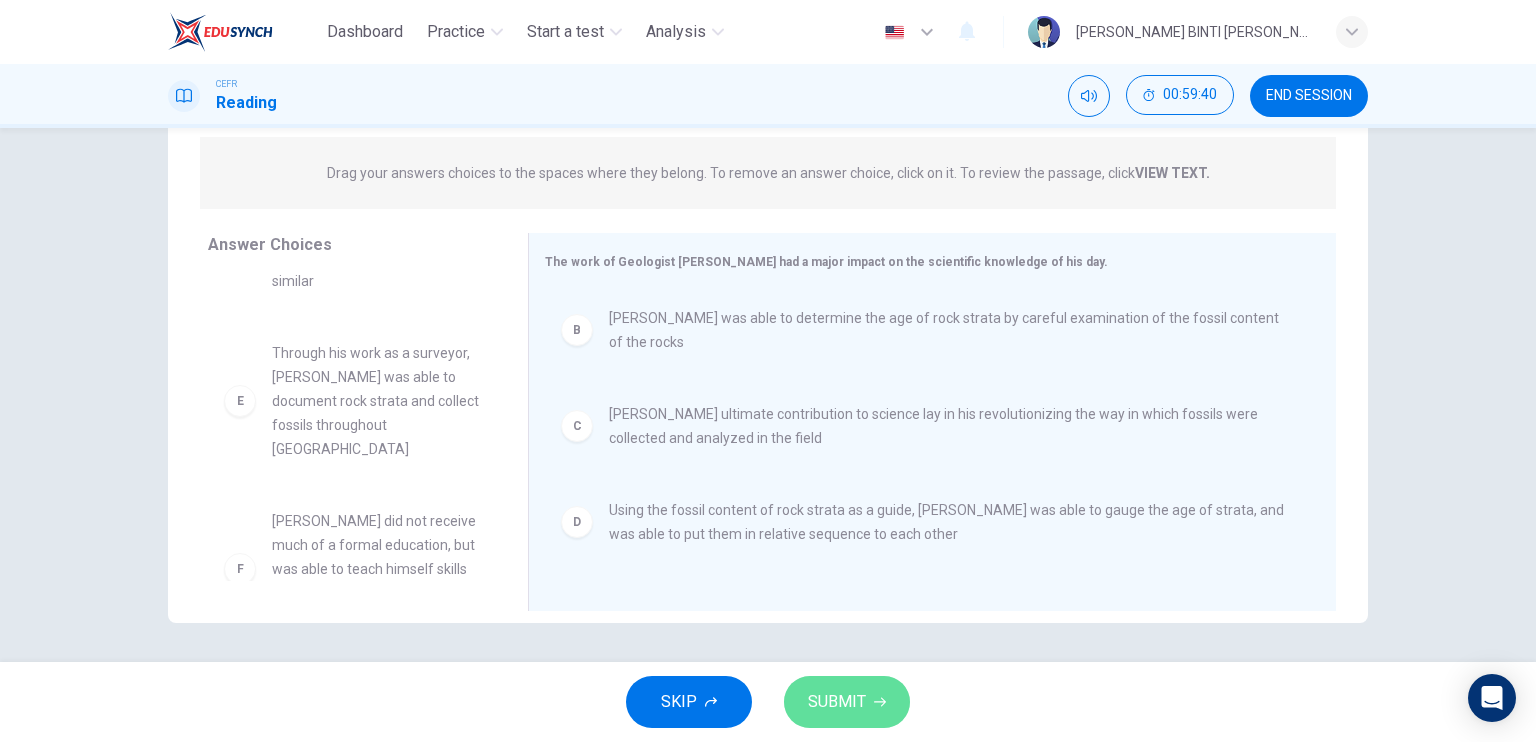 click on "SUBMIT" at bounding box center [837, 702] 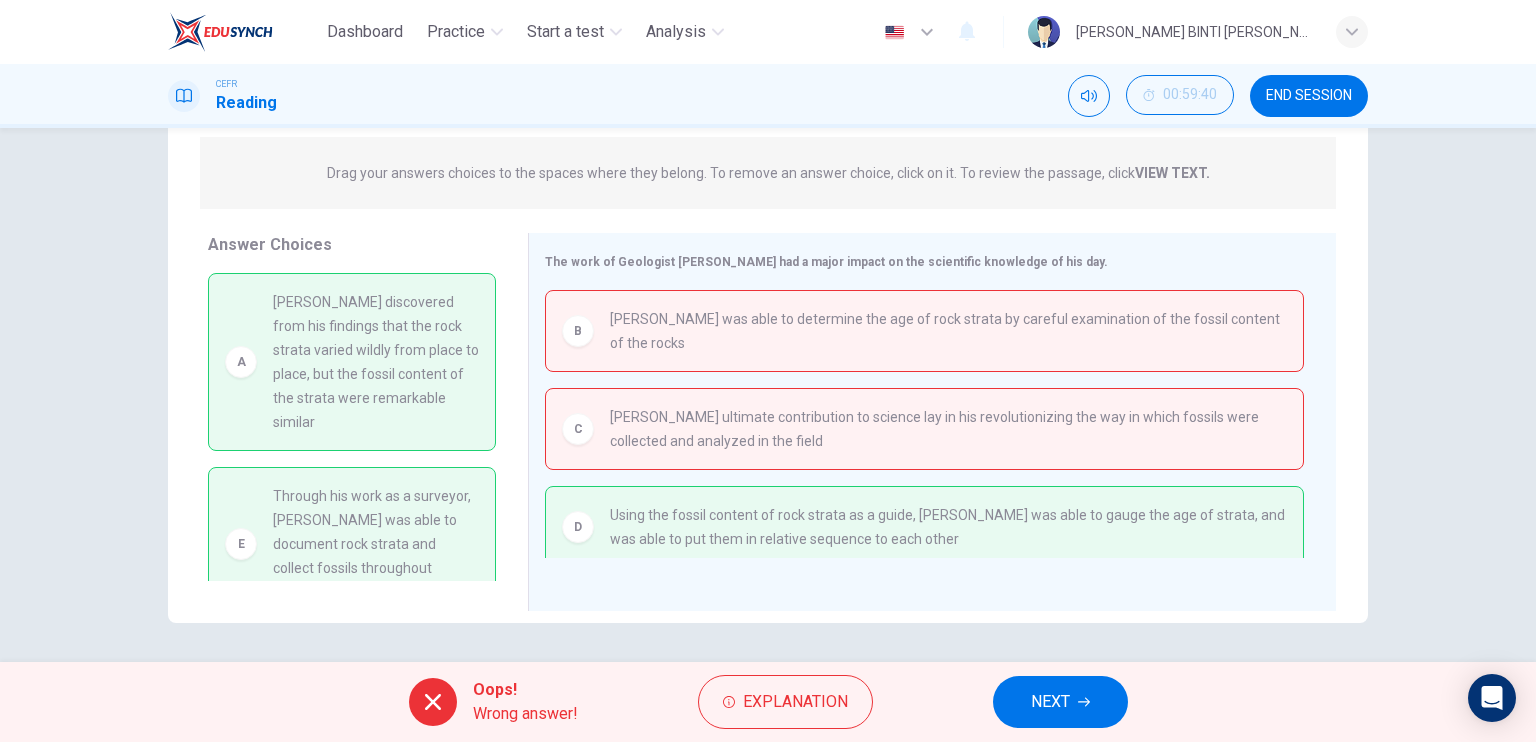scroll, scrollTop: 208, scrollLeft: 0, axis: vertical 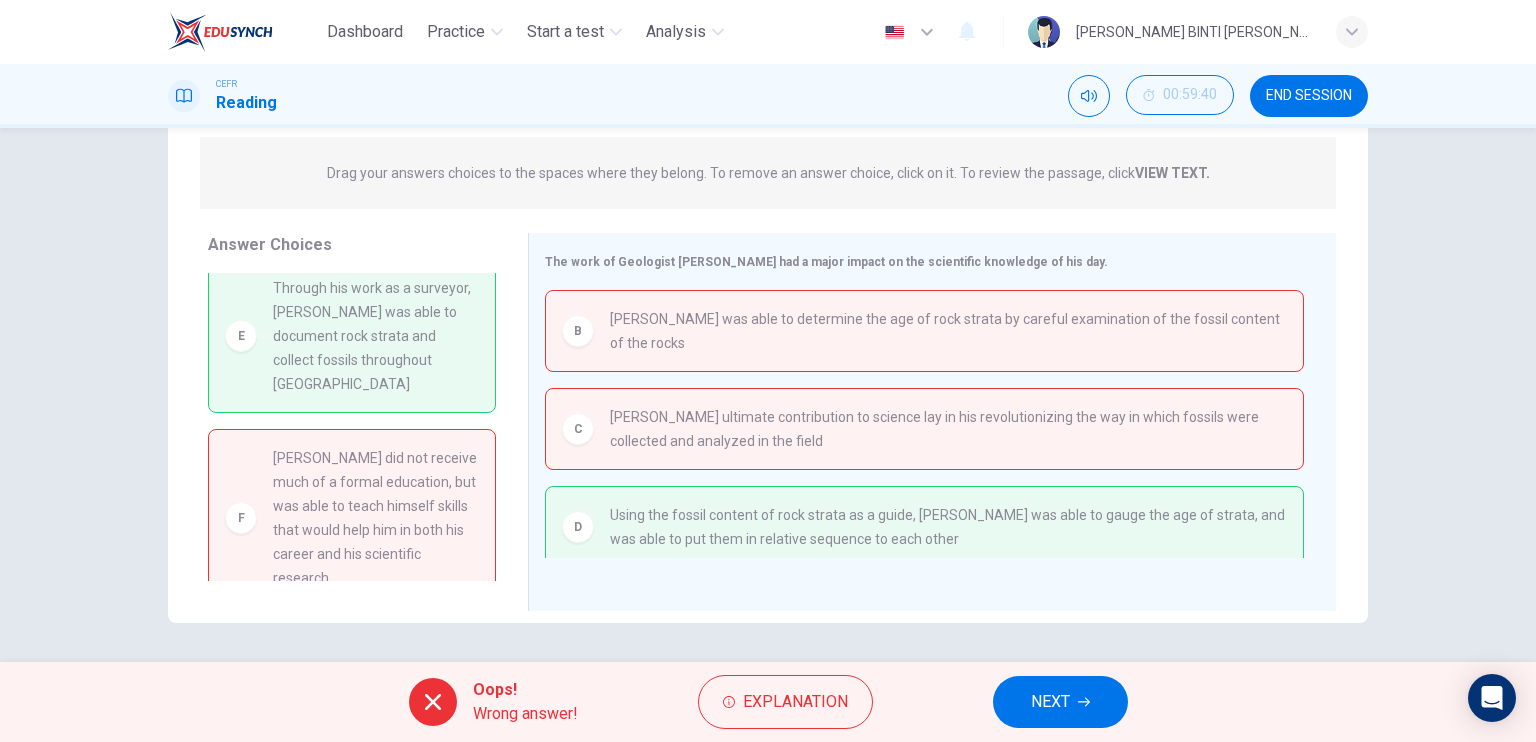 click on "NEXT" at bounding box center [1060, 702] 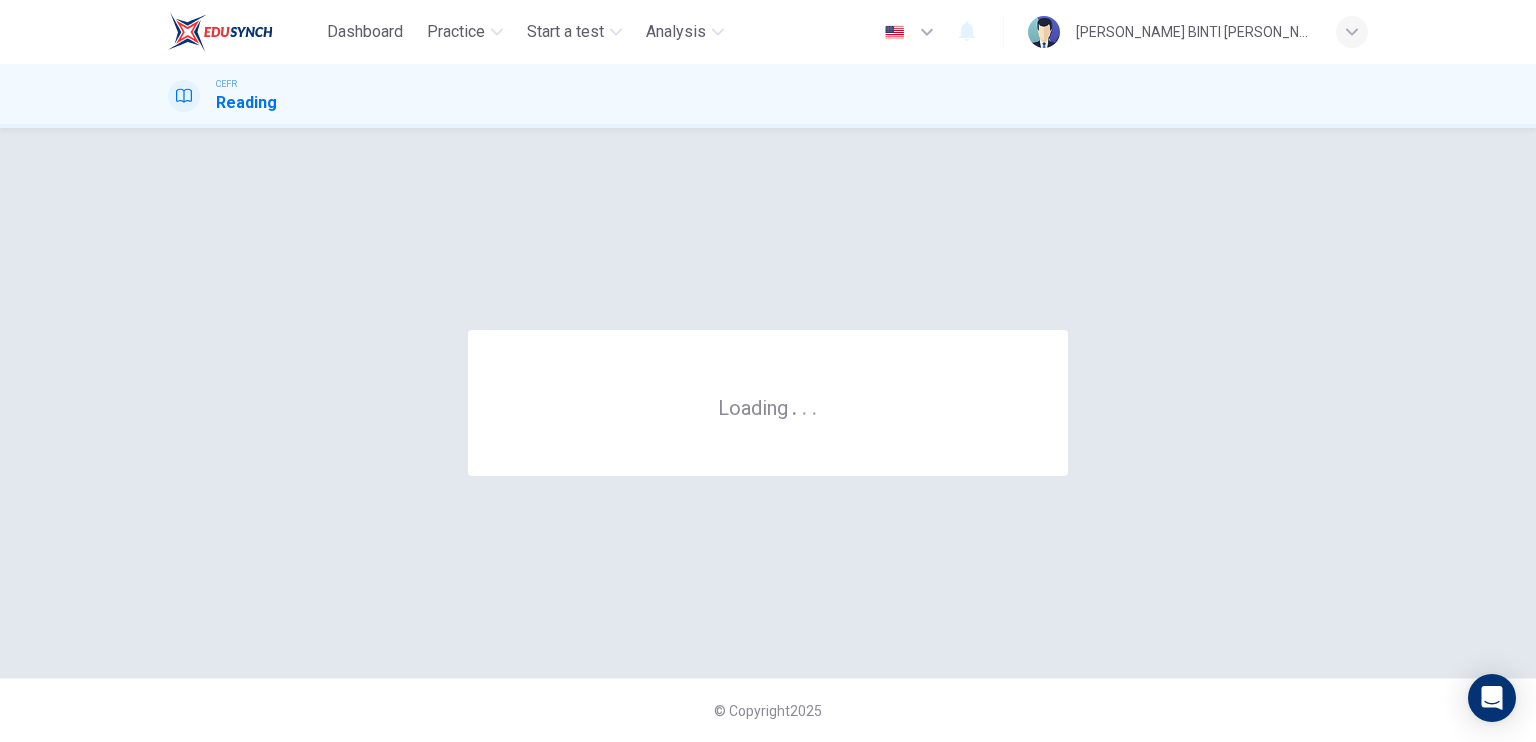 scroll, scrollTop: 0, scrollLeft: 0, axis: both 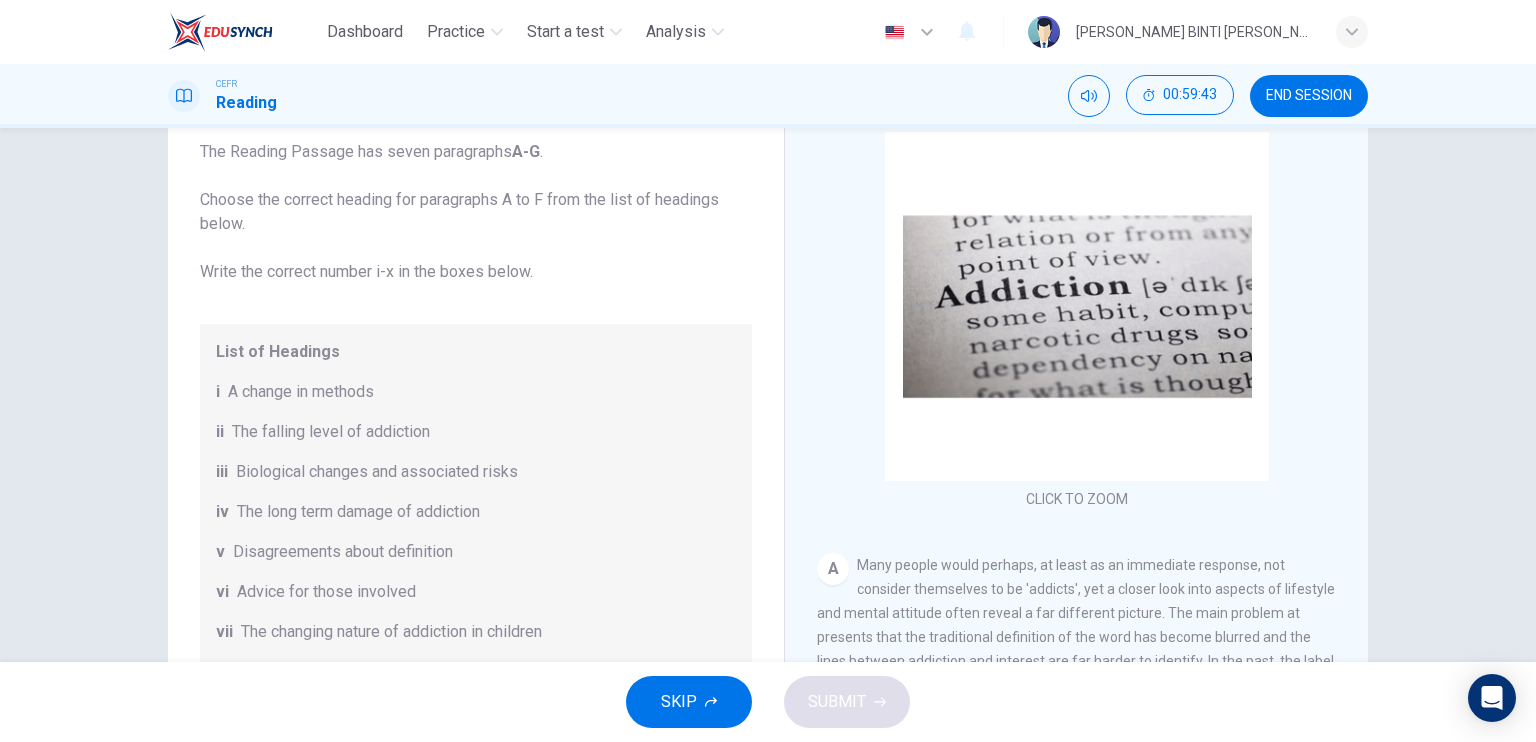 drag, startPoint x: 765, startPoint y: 334, endPoint x: 769, endPoint y: 447, distance: 113.07078 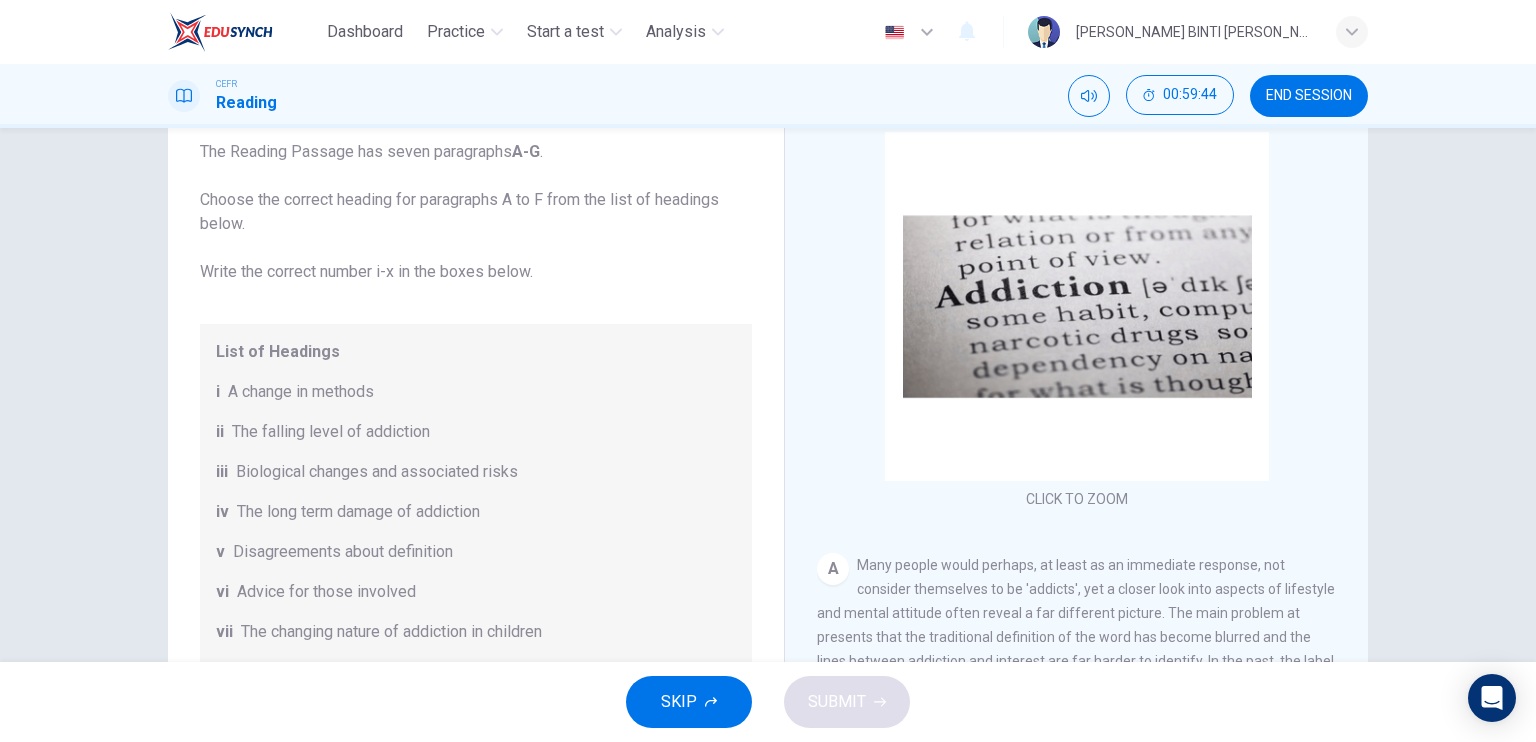 click on "Questions 96 - 101 The Reading Passage has seven paragraphs  A-G .
Choose the correct heading for paragraphs A to F from the list of headings
below.
Write the correct number i-x in the boxes below. List of Headings i A change in methods ii The falling level of addiction iii Biological changes and associated risks iv The long term damage of addiction v Disagreements about definition vi Advice for those involved vii The changing nature of addiction in children viii The lack of clarity in modern interpretations of addiction ix Modern label for taking addiction to extremes x Not all addictions are cause for concern 96 ​ ​ Paragraph A 97 ​ ​ Paragraph B 98 ​ ​ Paragraph C 99 ​ ​ Paragraph D 100 ​ ​ Paragraph E 101 ​ ​ Paragraph F" at bounding box center [476, 608] 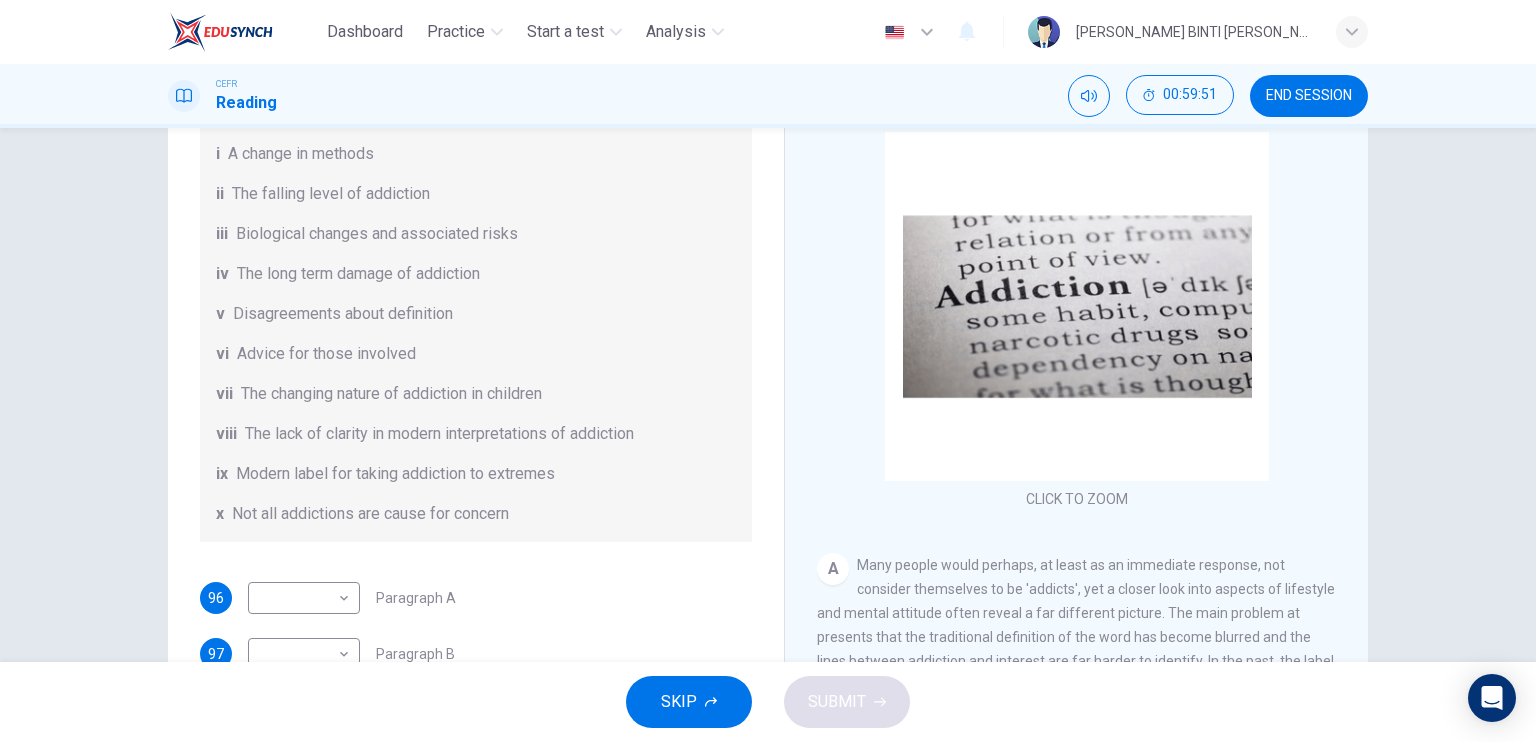 scroll, scrollTop: 236, scrollLeft: 0, axis: vertical 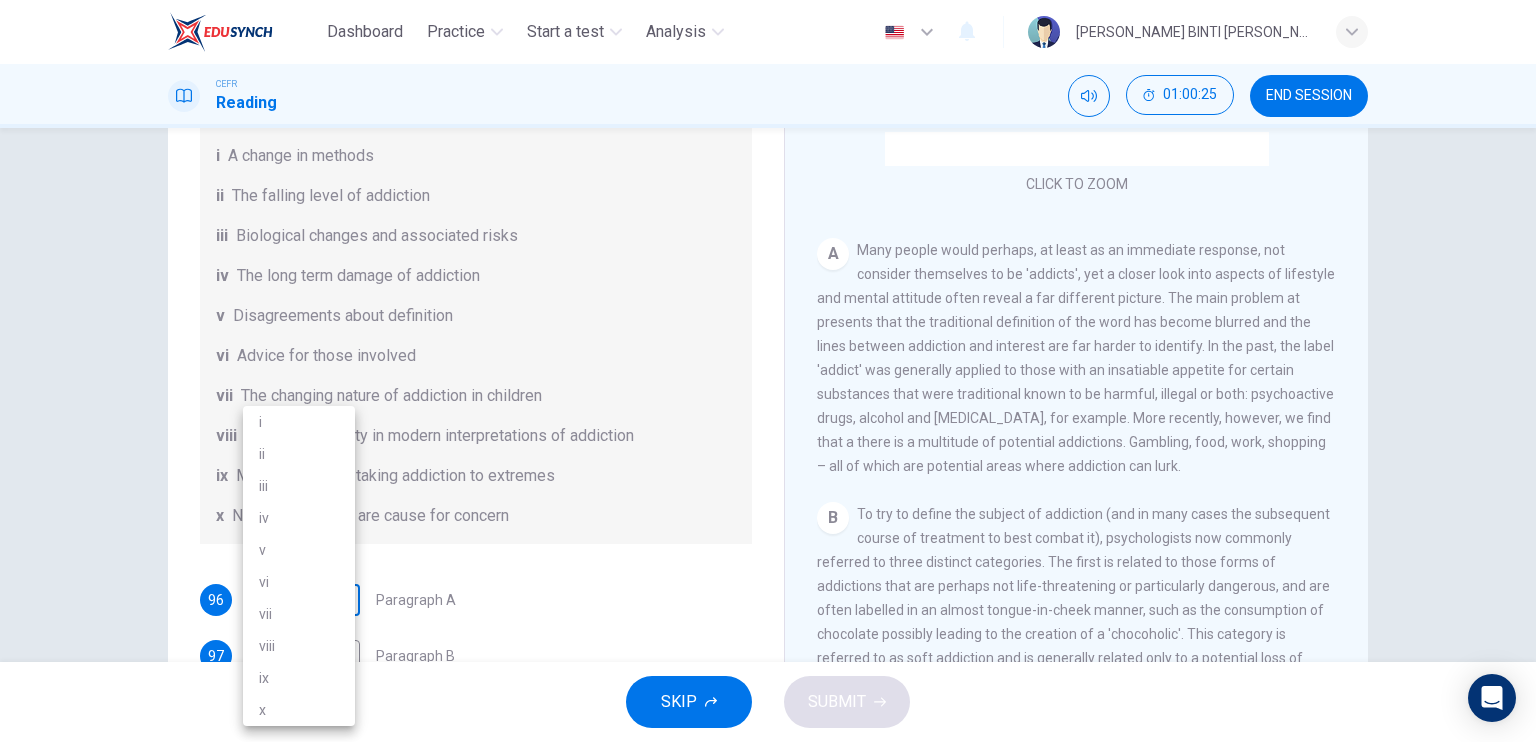 click on "Dashboard Practice Start a test Analysis English en ​ [PERSON_NAME] BINTI [PERSON_NAME] CEFR Reading 01:00:25 END SESSION Questions 96 - 101 The Reading Passage has seven paragraphs  A-G .
Choose the correct heading for paragraphs A to F from the list of headings
below.
Write the correct number i-x in the boxes below. List of Headings i A change in methods ii The falling level of addiction iii Biological changes and associated risks iv The long term damage of addiction v Disagreements about definition vi Advice for those involved vii The changing nature of addiction in children viii The lack of clarity in modern interpretations of addiction ix Modern label for taking addiction to extremes x Not all addictions are cause for concern 96 ​ ​ Paragraph A 97 ​ ​ Paragraph B 98 ​ ​ Paragraph C 99 ​ ​ Paragraph D 100 ​ ​ Paragraph E 101 ​ ​ Paragraph F The Nature of Addiction CLICK TO ZOOM Click to Zoom A B C D E F G SKIP SUBMIT EduSynch - Online Language Proficiency Testing
Practice" at bounding box center (768, 371) 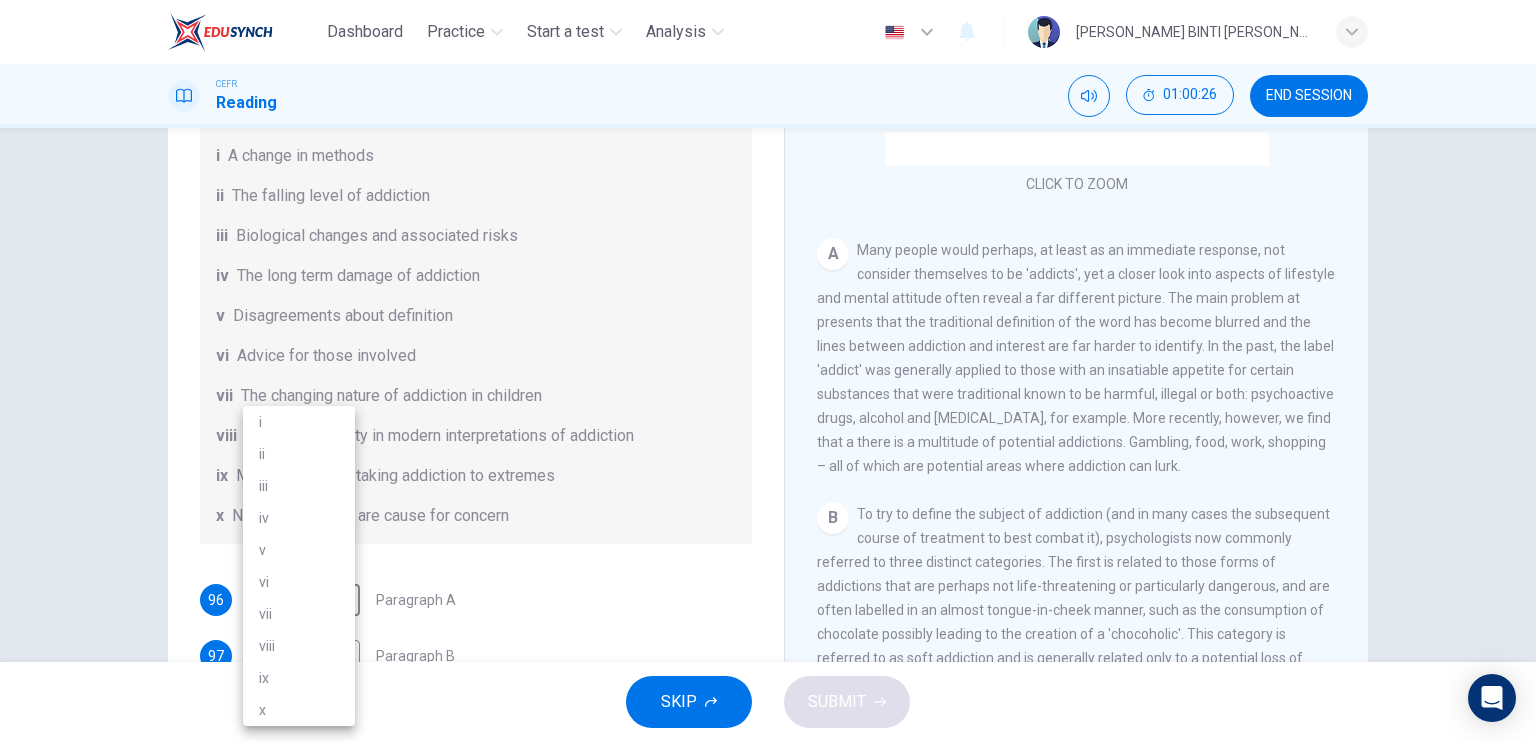 click on "v" at bounding box center (299, 550) 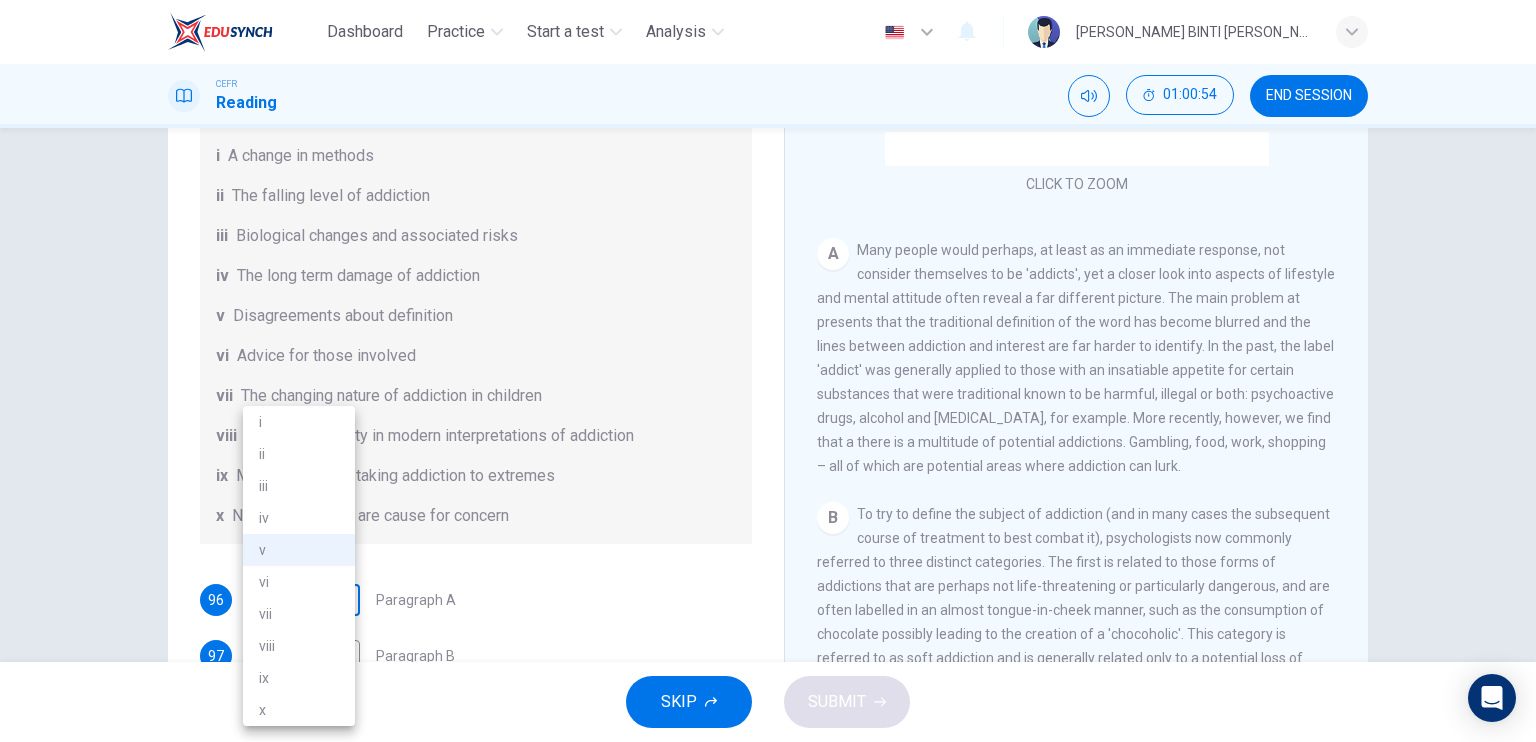 click on "Dashboard Practice Start a test Analysis English en ​ [PERSON_NAME] BINTI [PERSON_NAME] CEFR Reading 01:00:54 END SESSION Questions 96 - 101 The Reading Passage has seven paragraphs  A-G .
Choose the correct heading for paragraphs A to F from the list of headings
below.
Write the correct number i-x in the boxes below. List of Headings i A change in methods ii The falling level of addiction iii Biological changes and associated risks iv The long term damage of addiction v Disagreements about definition vi Advice for those involved vii The changing nature of addiction in children viii The lack of clarity in modern interpretations of addiction ix Modern label for taking addiction to extremes x Not all addictions are cause for concern 96 v v ​ Paragraph A 97 ​ ​ Paragraph B 98 ​ ​ Paragraph C 99 ​ ​ Paragraph D 100 ​ ​ Paragraph E 101 ​ ​ Paragraph F The Nature of Addiction CLICK TO ZOOM Click to Zoom A B C D E F G SKIP SUBMIT EduSynch - Online Language Proficiency Testing
Practice" at bounding box center [768, 371] 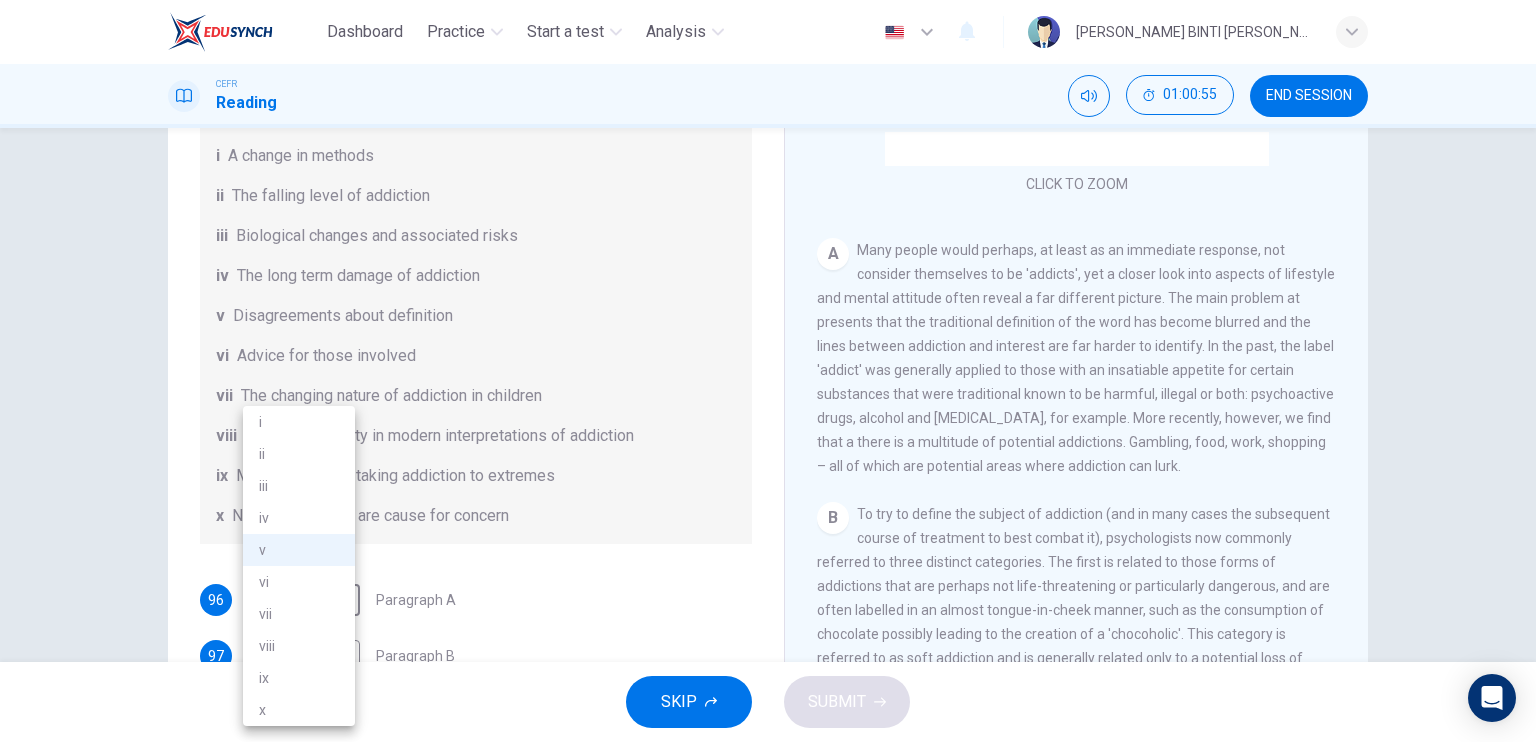 click on "viii" at bounding box center (299, 646) 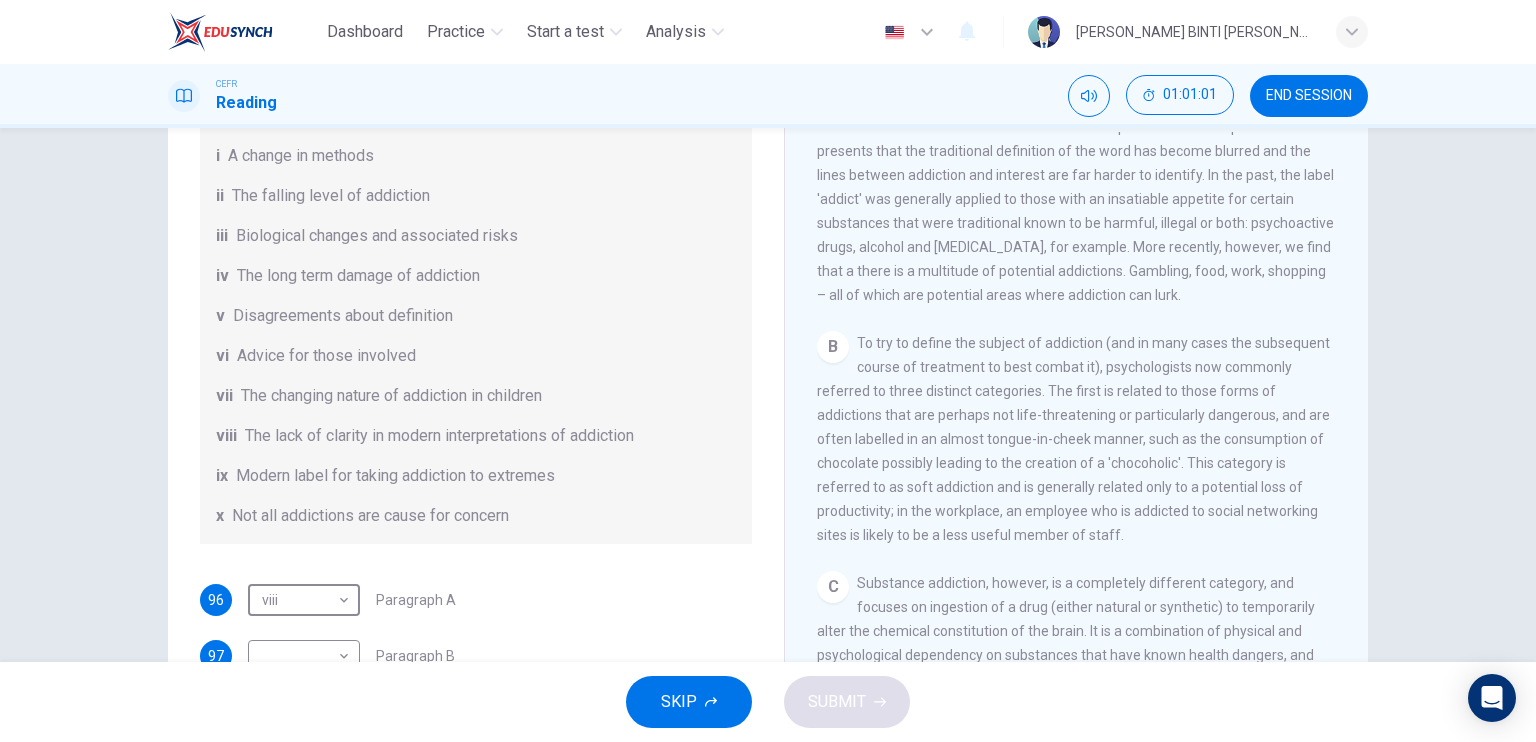 scroll, scrollTop: 492, scrollLeft: 0, axis: vertical 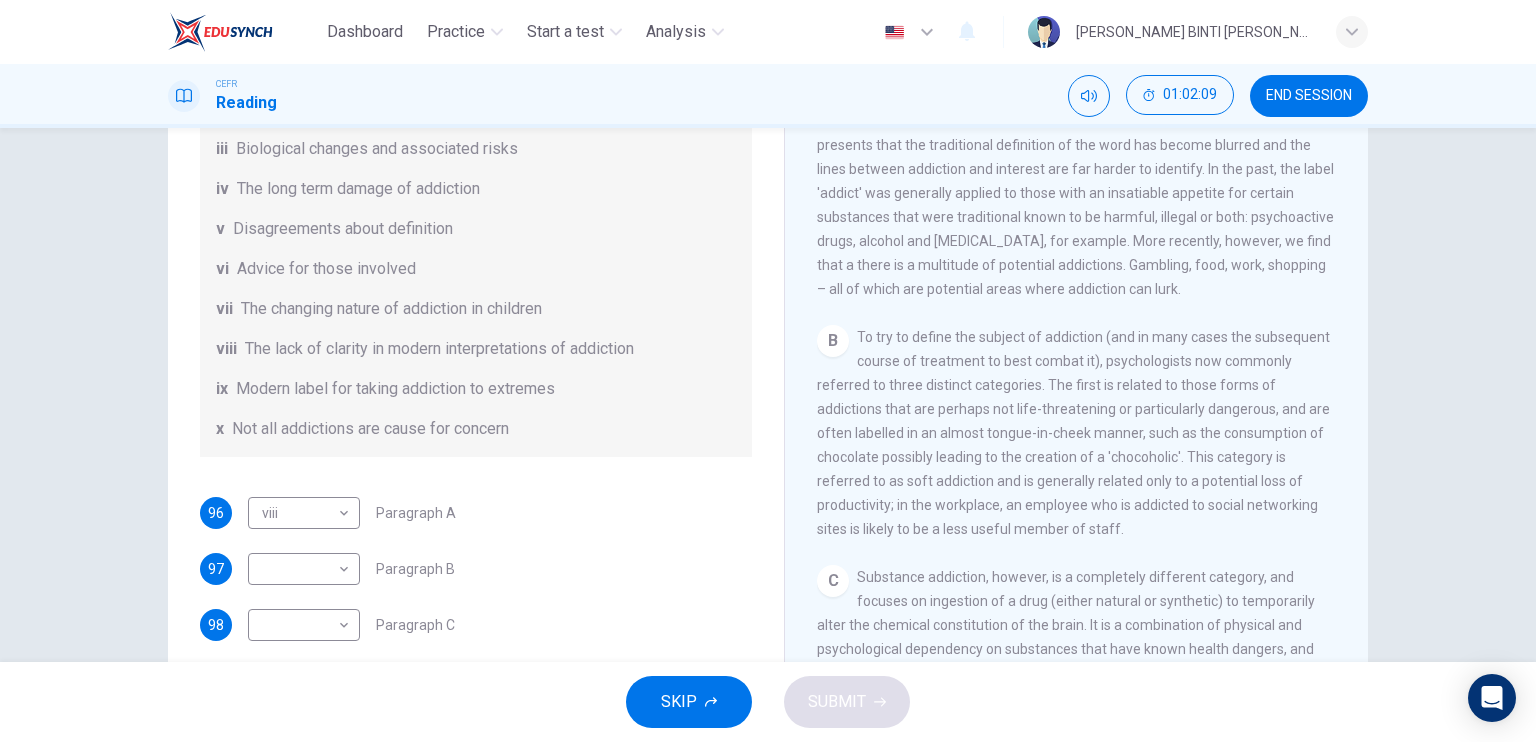 drag, startPoint x: 776, startPoint y: 427, endPoint x: 788, endPoint y: 375, distance: 53.366657 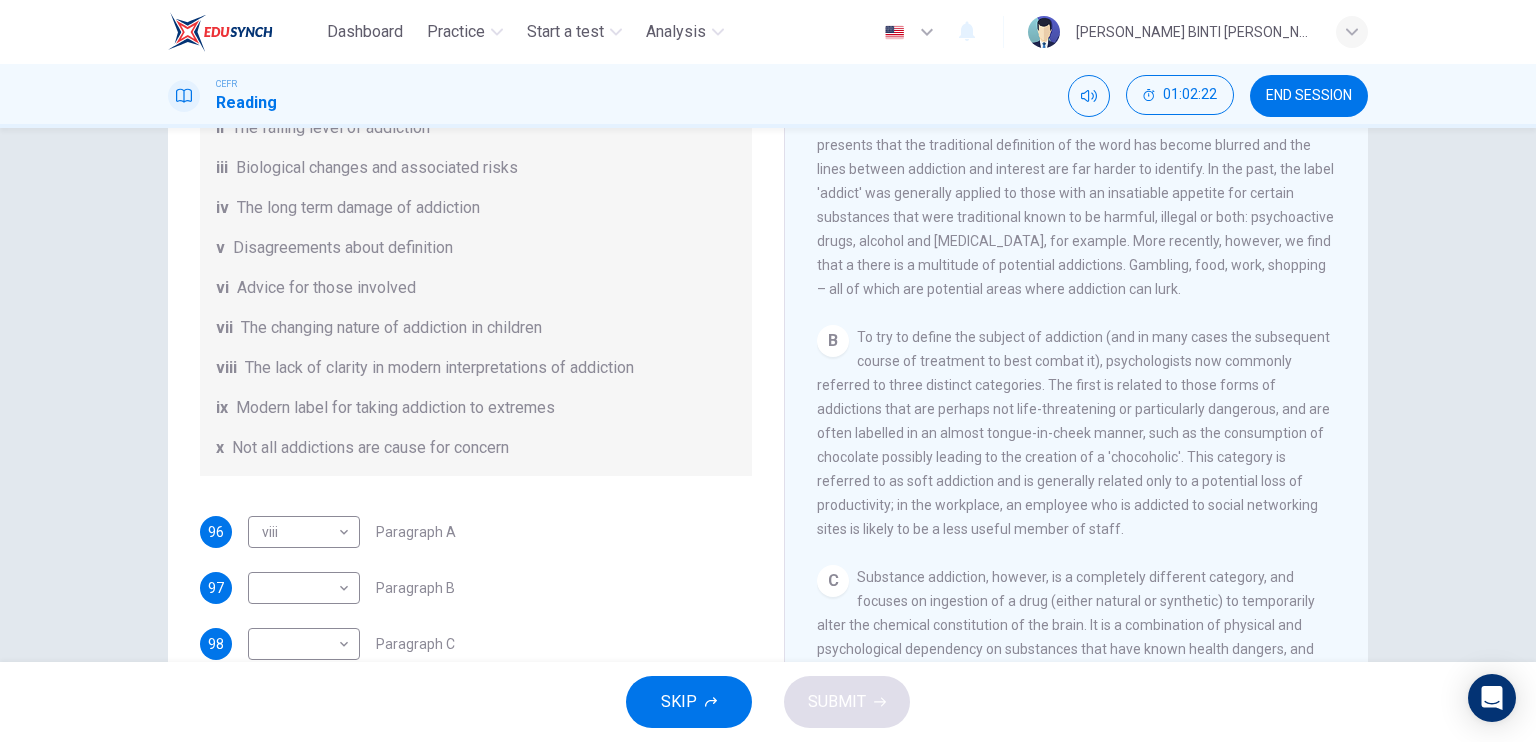 scroll, scrollTop: 309, scrollLeft: 0, axis: vertical 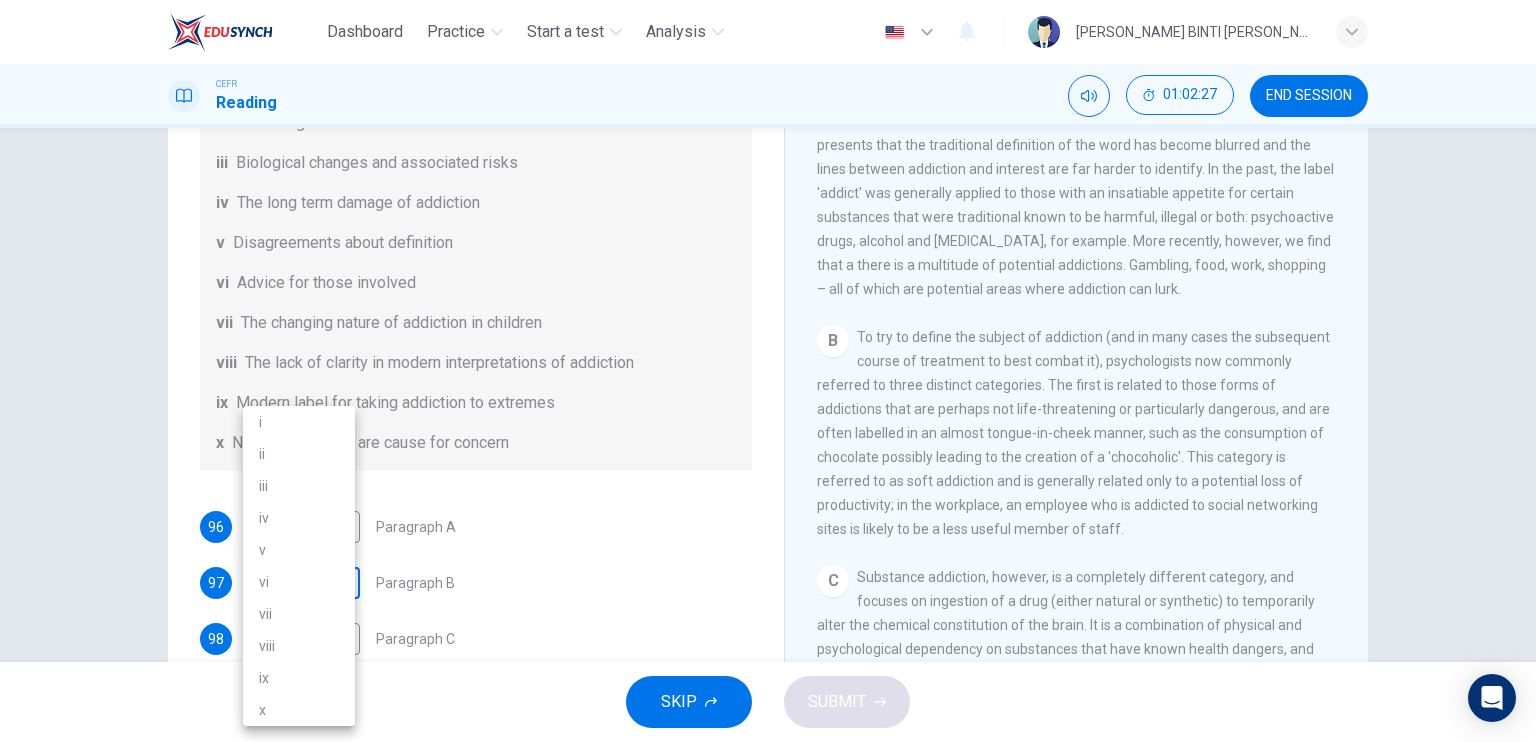 click on "Dashboard Practice Start a test Analysis English en ​ [PERSON_NAME] BINTI [PERSON_NAME] CEFR Reading 01:02:27 END SESSION Questions 96 - 101 The Reading Passage has seven paragraphs  A-G .
Choose the correct heading for paragraphs A to F from the list of headings
below.
Write the correct number i-x in the boxes below. List of Headings i A change in methods ii The falling level of addiction iii Biological changes and associated risks iv The long term damage of addiction v Disagreements about definition vi Advice for those involved vii The changing nature of addiction in children viii The lack of clarity in modern interpretations of addiction ix Modern label for taking addiction to extremes x Not all addictions are cause for concern 96 viii viii ​ Paragraph A 97 ​ ​ Paragraph B 98 ​ ​ Paragraph C 99 ​ ​ Paragraph D 100 ​ ​ Paragraph E 101 ​ ​ Paragraph F The Nature of Addiction CLICK TO ZOOM Click to Zoom A B C D E F G SKIP SUBMIT EduSynch - Online Language Proficiency Testing
i" at bounding box center (768, 371) 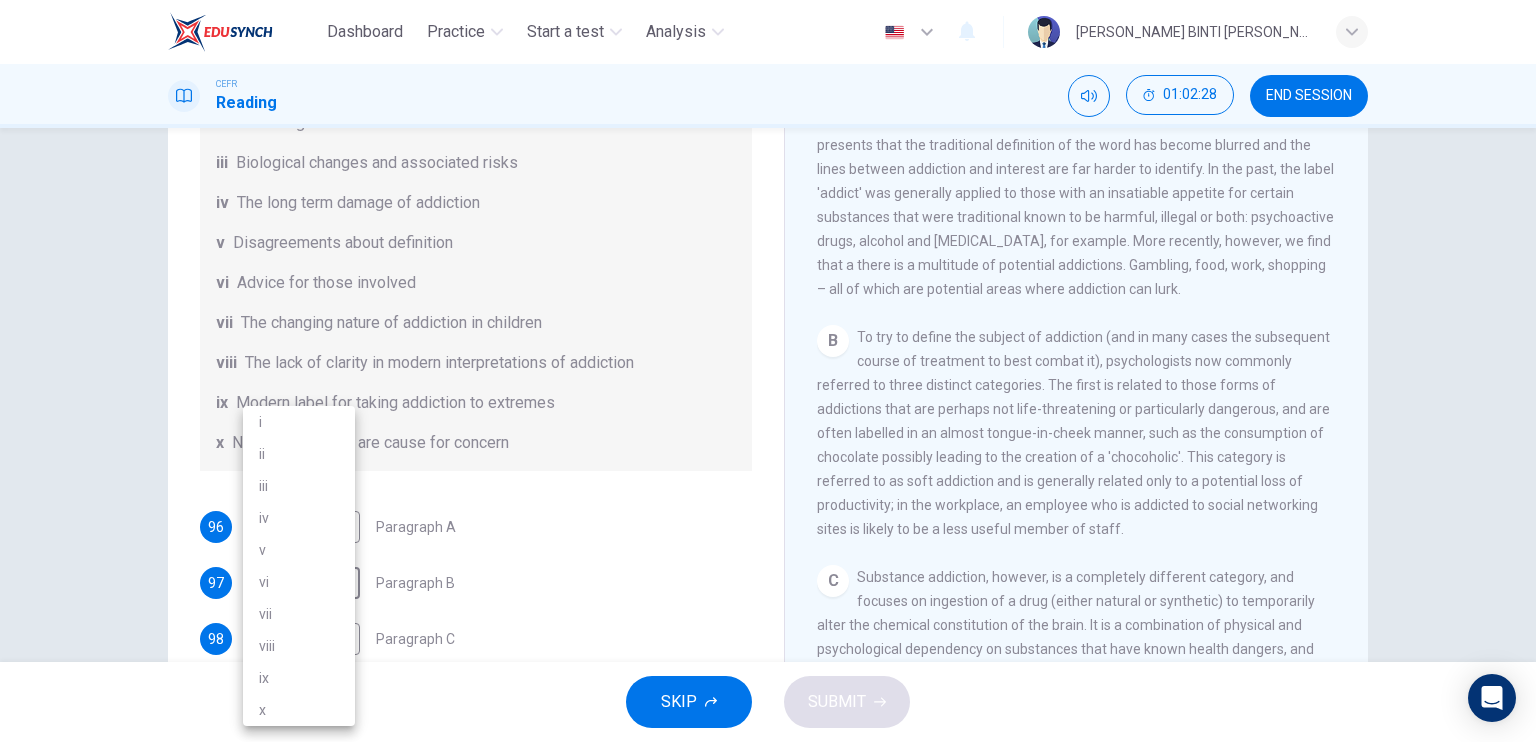 click on "ix" at bounding box center [299, 678] 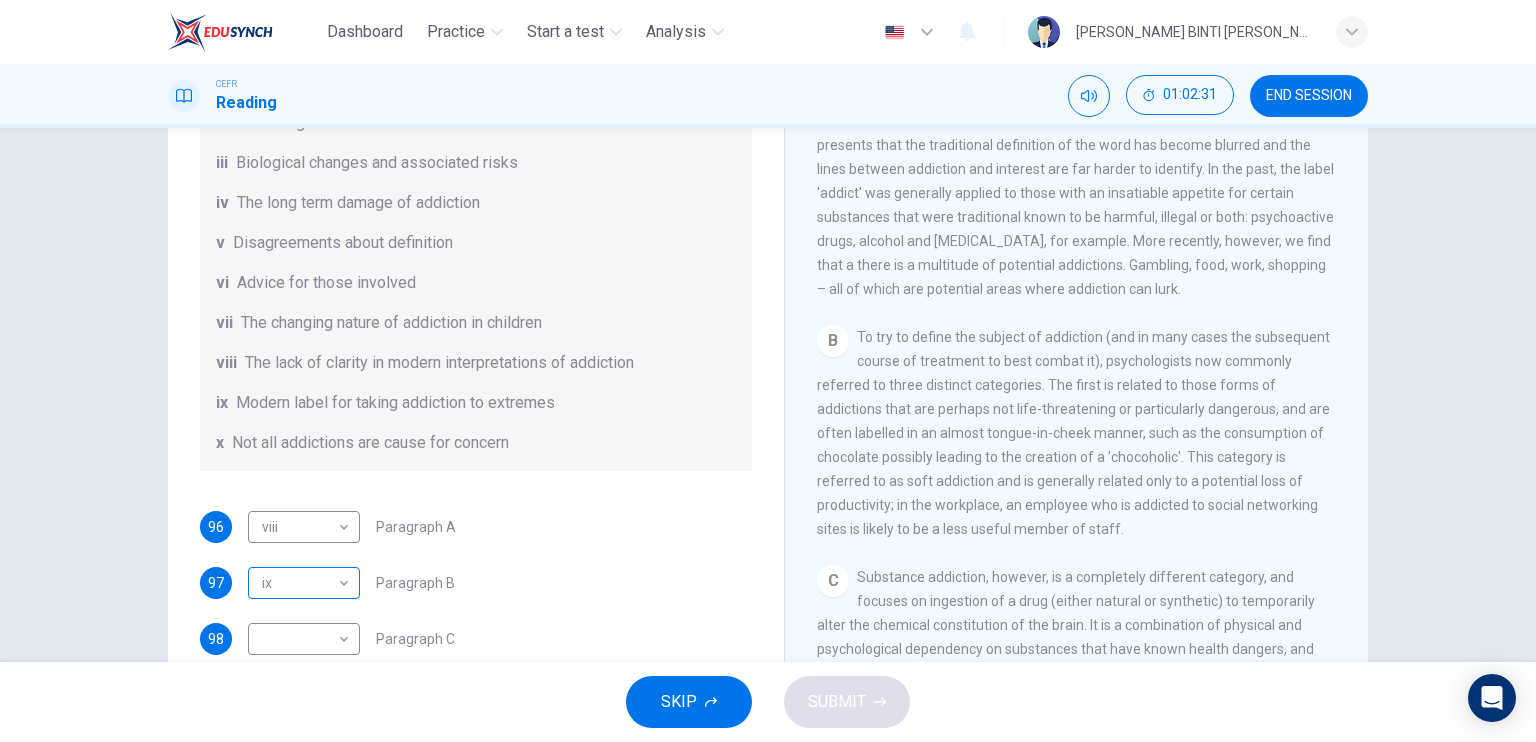 click on "ix ix ​" at bounding box center (304, 583) 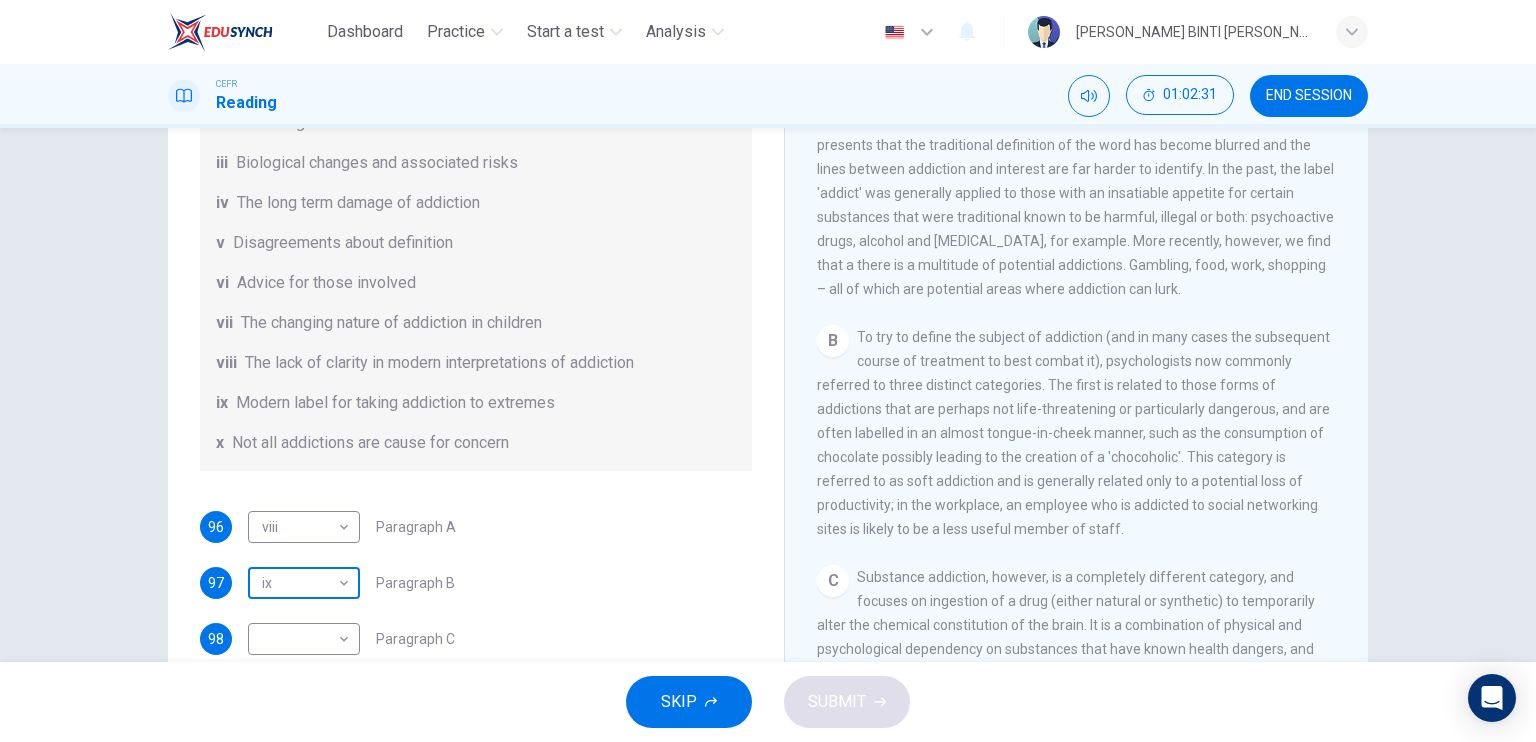 click on "Dashboard Practice Start a test Analysis English en ​ [PERSON_NAME] BINTI [PERSON_NAME] CEFR Reading 01:02:31 END SESSION Questions 96 - 101 The Reading Passage has seven paragraphs  A-G .
Choose the correct heading for paragraphs A to F from the list of headings
below.
Write the correct number i-x in the boxes below. List of Headings i A change in methods ii The falling level of addiction iii Biological changes and associated risks iv The long term damage of addiction v Disagreements about definition vi Advice for those involved vii The changing nature of addiction in children viii The lack of clarity in modern interpretations of addiction ix Modern label for taking addiction to extremes x Not all addictions are cause for concern 96 viii viii ​ Paragraph A 97 ix ix ​ Paragraph B 98 ​ ​ Paragraph C 99 ​ ​ Paragraph D 100 ​ ​ Paragraph E 101 ​ ​ Paragraph F The Nature of Addiction CLICK TO ZOOM Click to Zoom A B C D E F G SKIP SUBMIT EduSynch - Online Language Proficiency Testing" at bounding box center (768, 371) 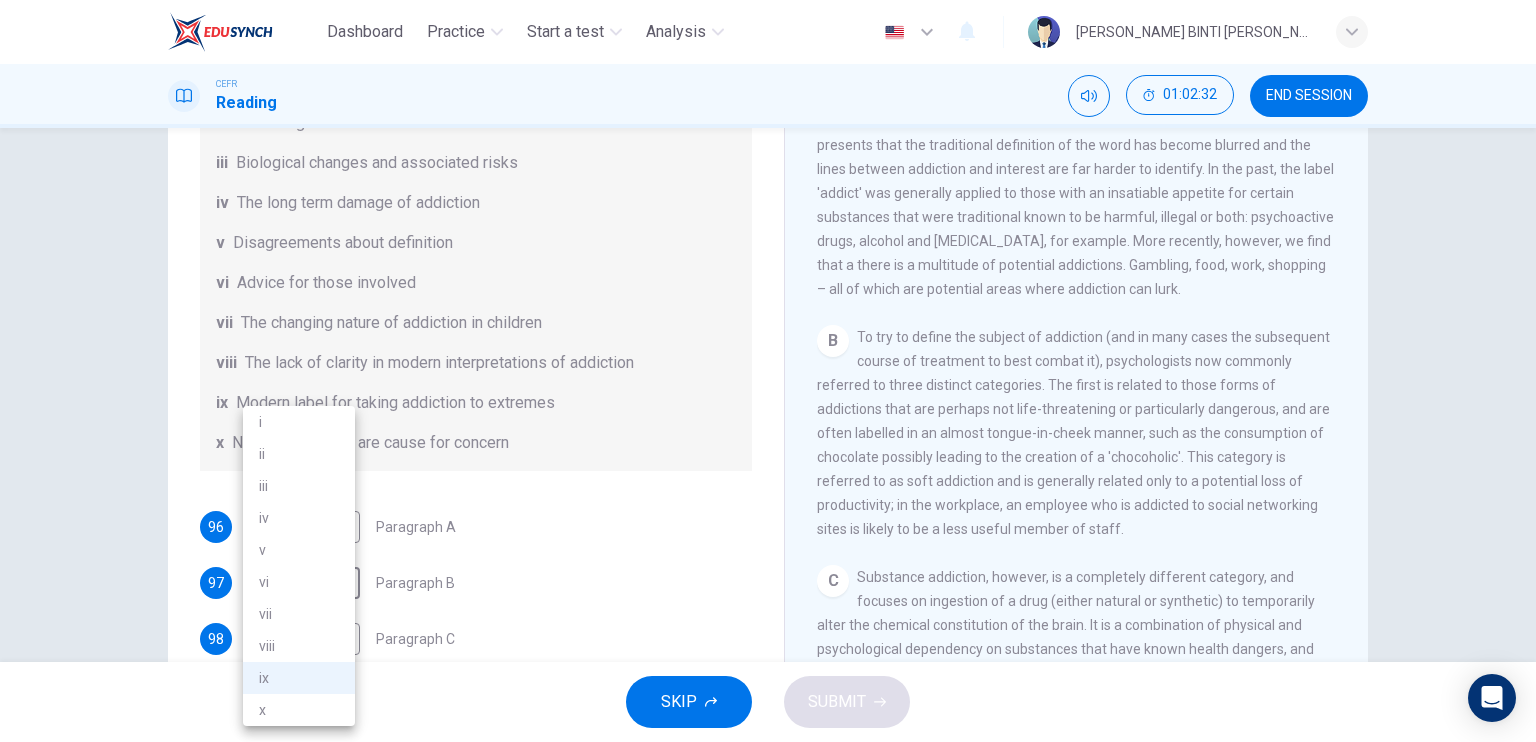 click on "i ii iii iv v vi vii viii ix x" at bounding box center [299, 566] 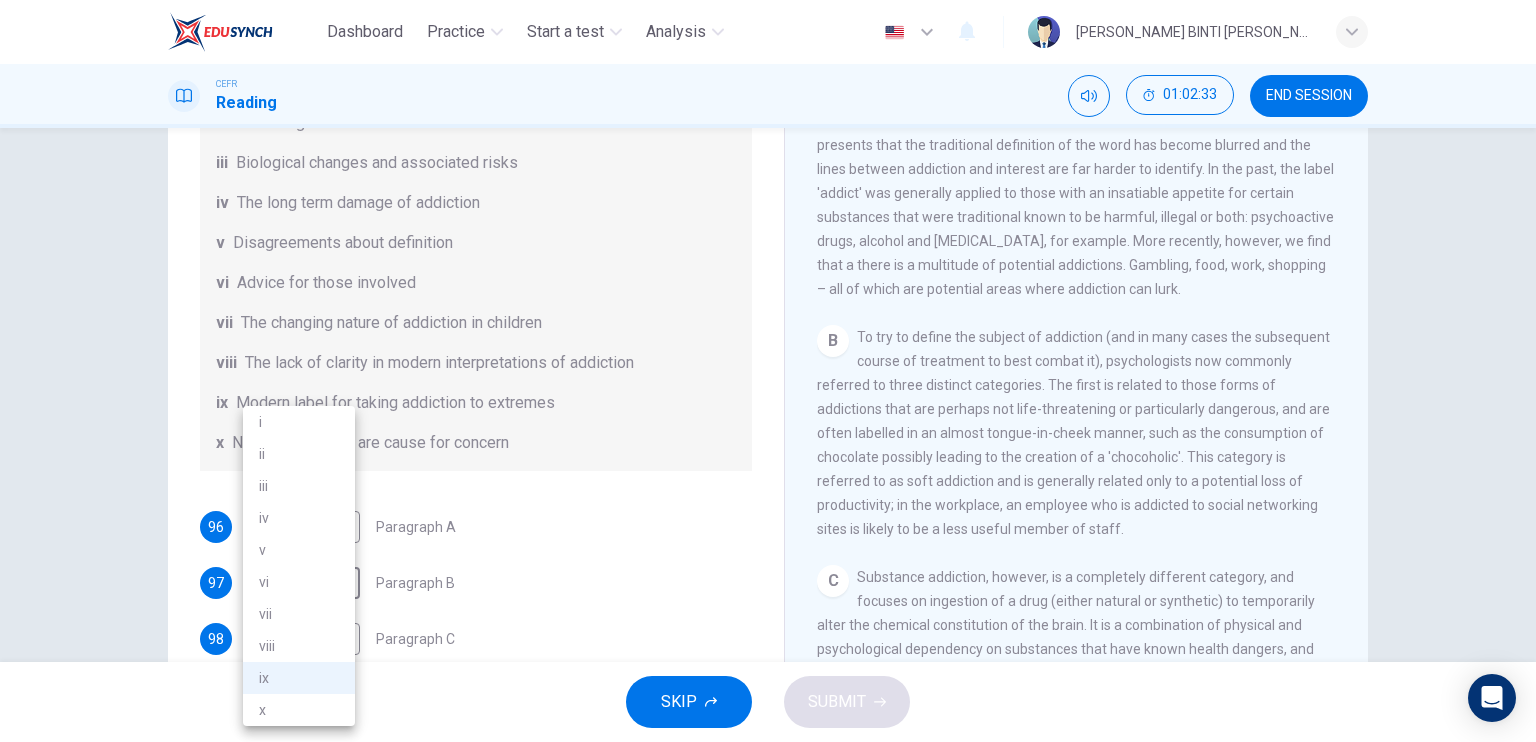 click on "x" at bounding box center (299, 710) 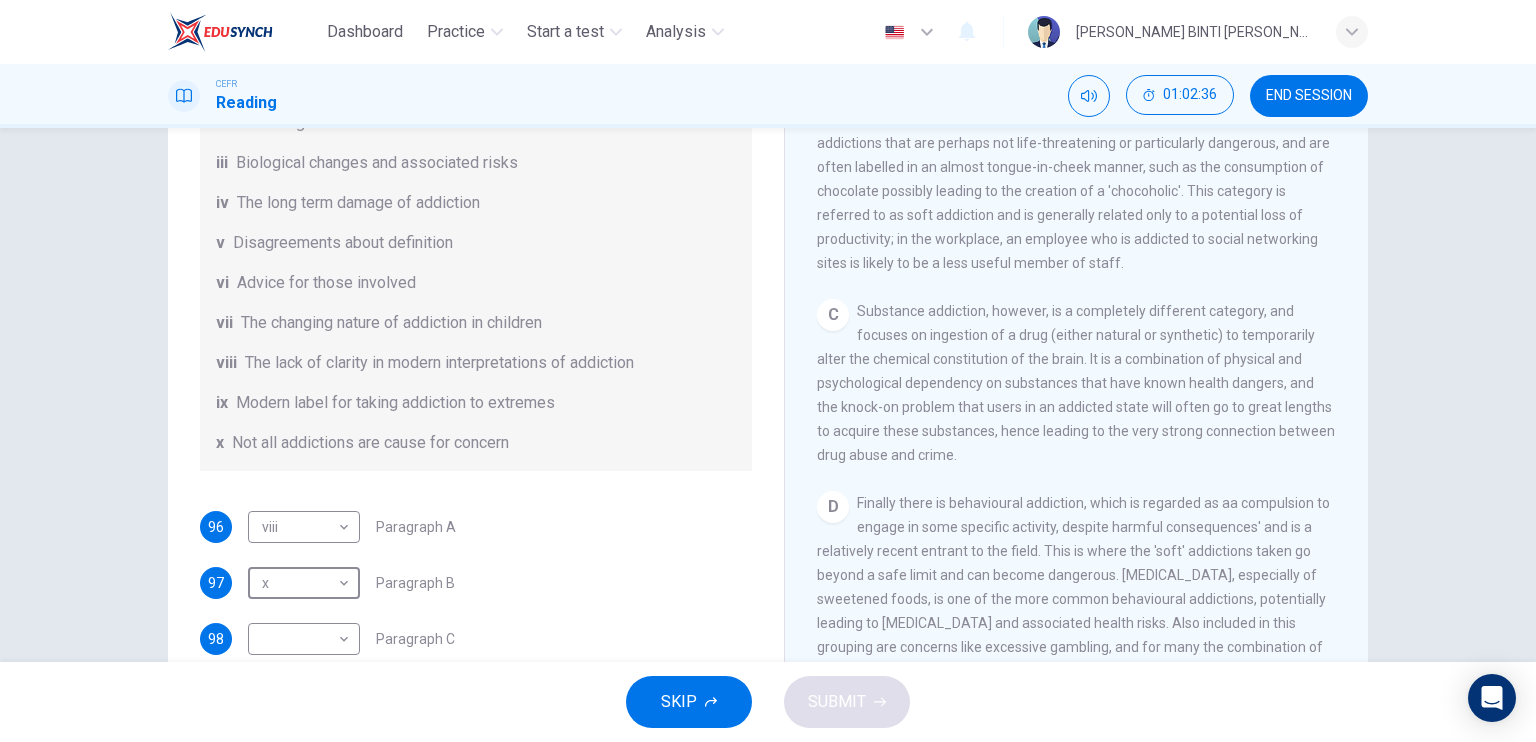 scroll, scrollTop: 764, scrollLeft: 0, axis: vertical 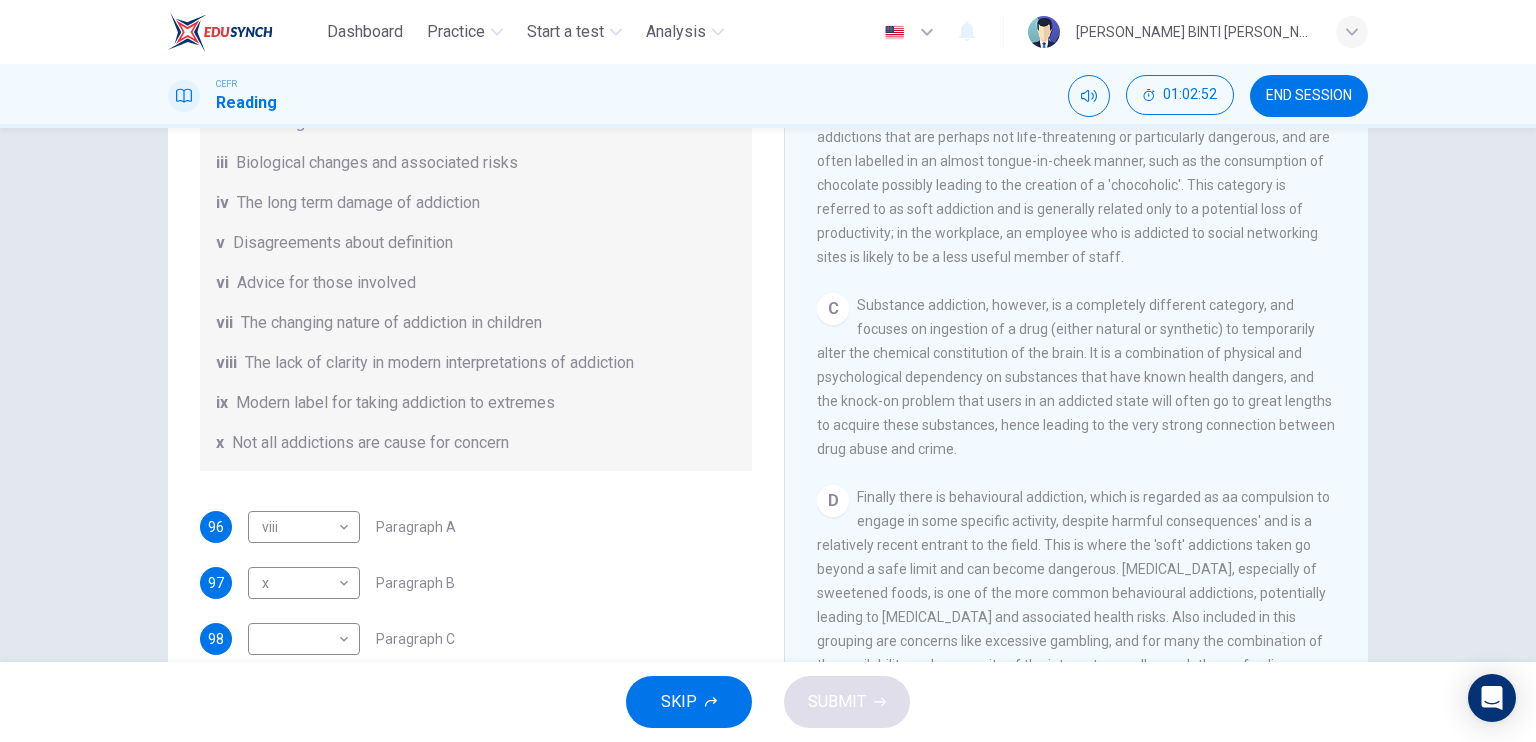 click on "Questions 96 - 101 The Reading Passage has seven paragraphs  A-G .
Choose the correct heading for paragraphs A to F from the list of headings
below.
Write the correct number i-x in the boxes below. List of Headings i A change in methods ii The falling level of addiction iii Biological changes and associated risks iv The long term damage of addiction v Disagreements about definition vi Advice for those involved vii The changing nature of addiction in children viii The lack of clarity in modern interpretations of addiction ix Modern label for taking addiction to extremes x Not all addictions are cause for concern 96 viii viii ​ Paragraph A 97 x x ​ Paragraph B 98 ​ ​ Paragraph C 99 ​ ​ Paragraph D 100 ​ ​ Paragraph E 101 ​ ​ Paragraph F The Nature of Addiction CLICK TO ZOOM Click to Zoom A B C D E F G" at bounding box center (768, 391) 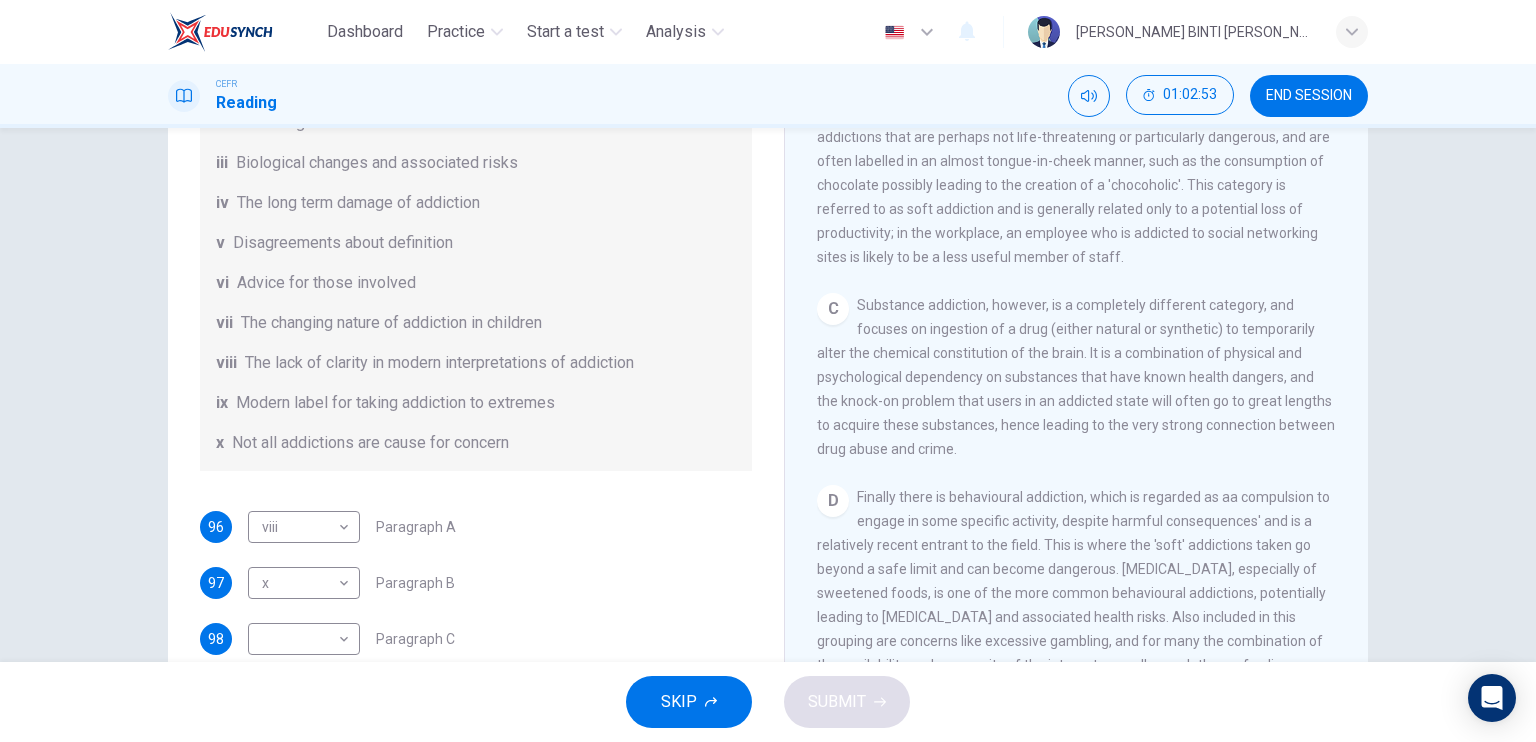 drag, startPoint x: 767, startPoint y: 495, endPoint x: 771, endPoint y: 485, distance: 10.770329 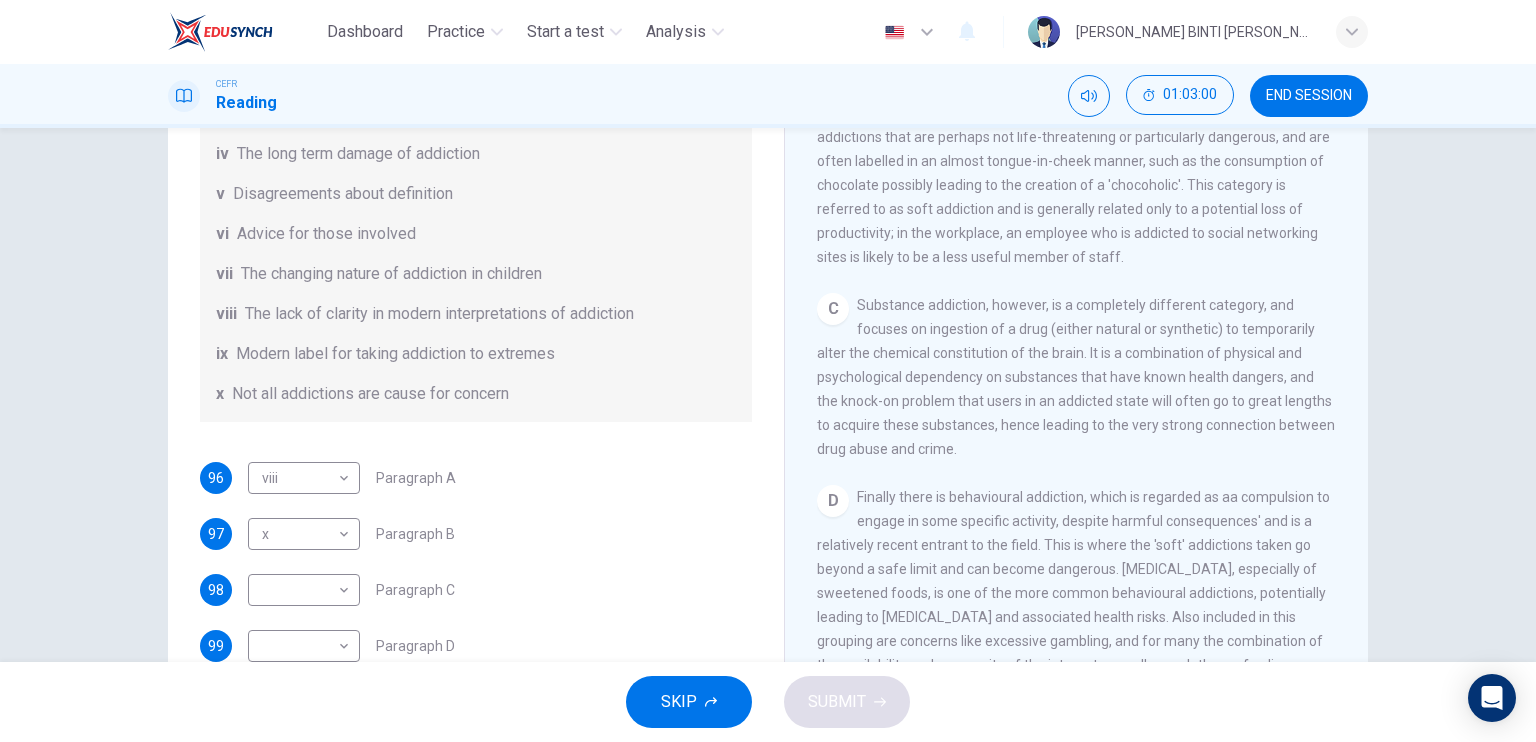 scroll, scrollTop: 361, scrollLeft: 0, axis: vertical 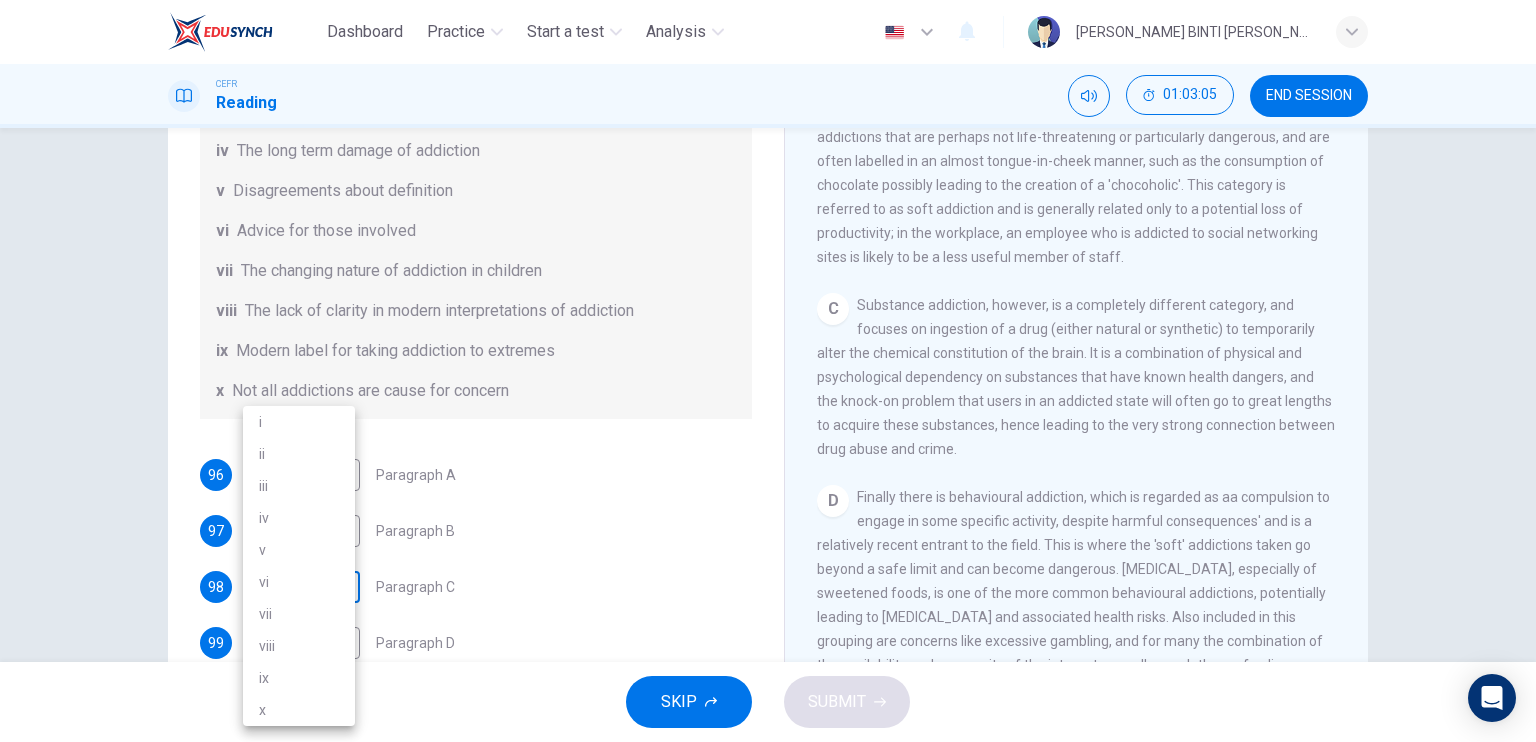 click on "Dashboard Practice Start a test Analysis English en ​ [PERSON_NAME] BINTI [PERSON_NAME] CEFR Reading 01:03:05 END SESSION Questions 96 - 101 The Reading Passage has seven paragraphs  A-G .
Choose the correct heading for paragraphs A to F from the list of headings
below.
Write the correct number i-x in the boxes below. List of Headings i A change in methods ii The falling level of addiction iii Biological changes and associated risks iv The long term damage of addiction v Disagreements about definition vi Advice for those involved vii The changing nature of addiction in children viii The lack of clarity in modern interpretations of addiction ix Modern label for taking addiction to extremes x Not all addictions are cause for concern 96 viii viii ​ Paragraph A 97 x x ​ Paragraph B 98 ​ ​ Paragraph C 99 ​ ​ Paragraph D 100 ​ ​ Paragraph E 101 ​ ​ Paragraph F The Nature of Addiction CLICK TO ZOOM Click to Zoom A B C D E F G SKIP SUBMIT EduSynch - Online Language Proficiency Testing
i" at bounding box center (768, 371) 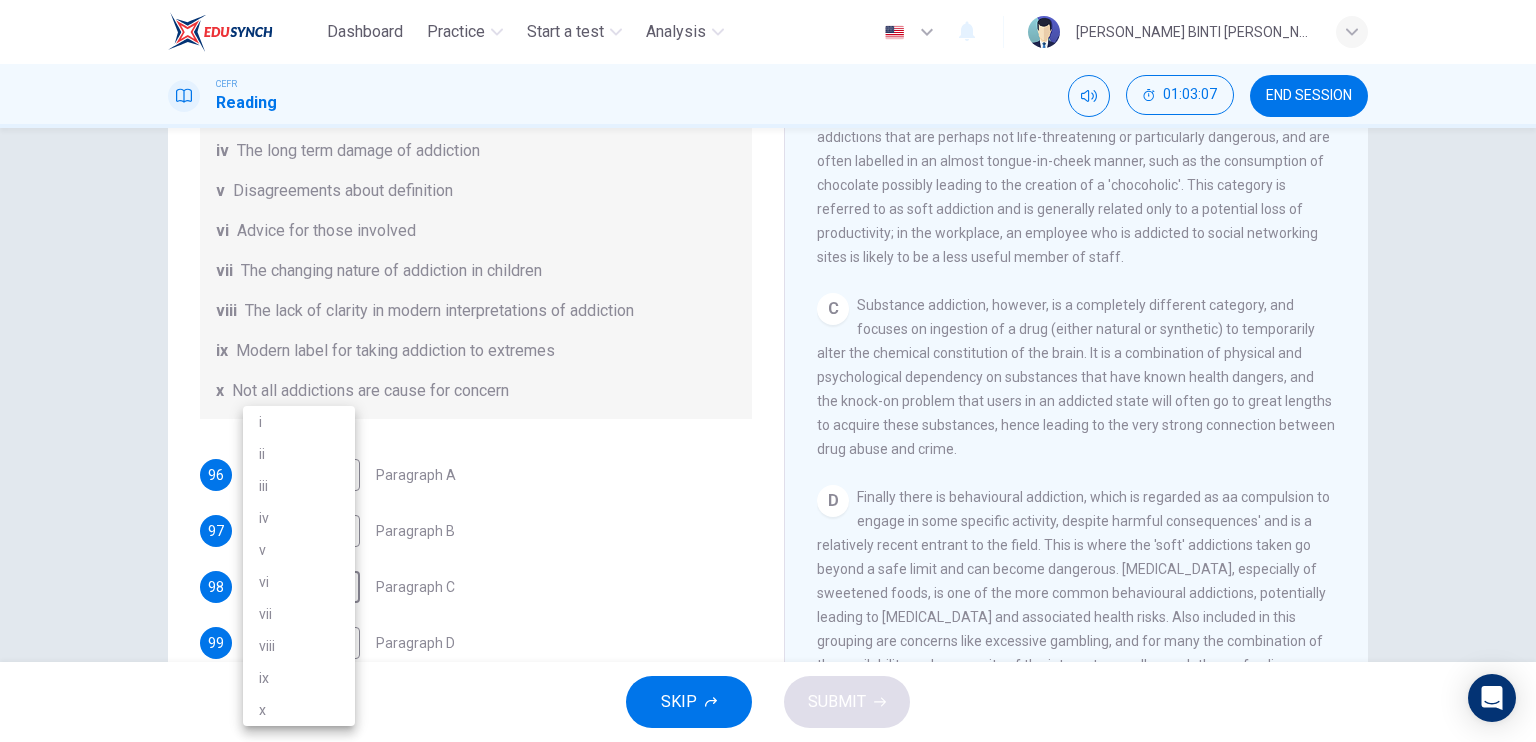 click on "iv" at bounding box center [299, 518] 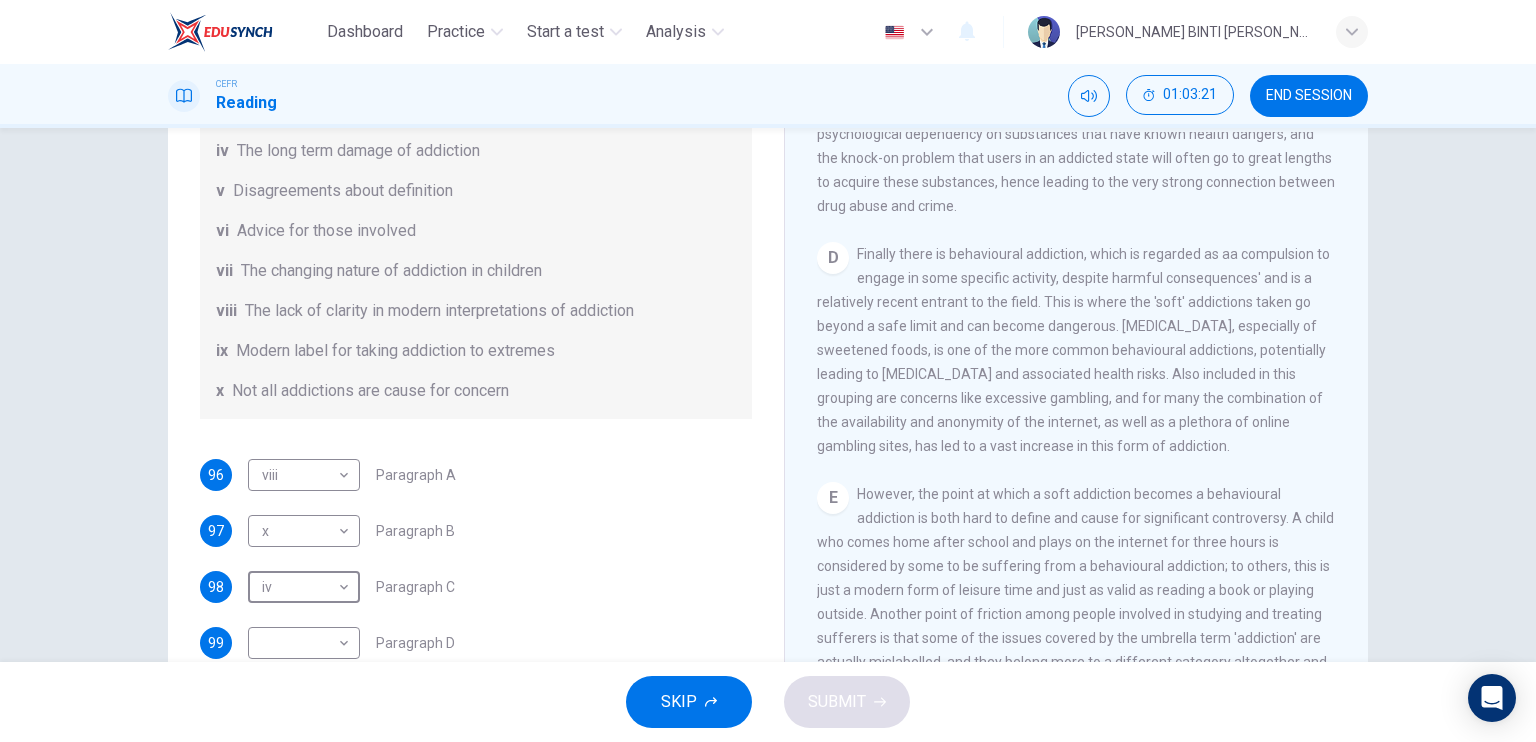 scroll, scrollTop: 1009, scrollLeft: 0, axis: vertical 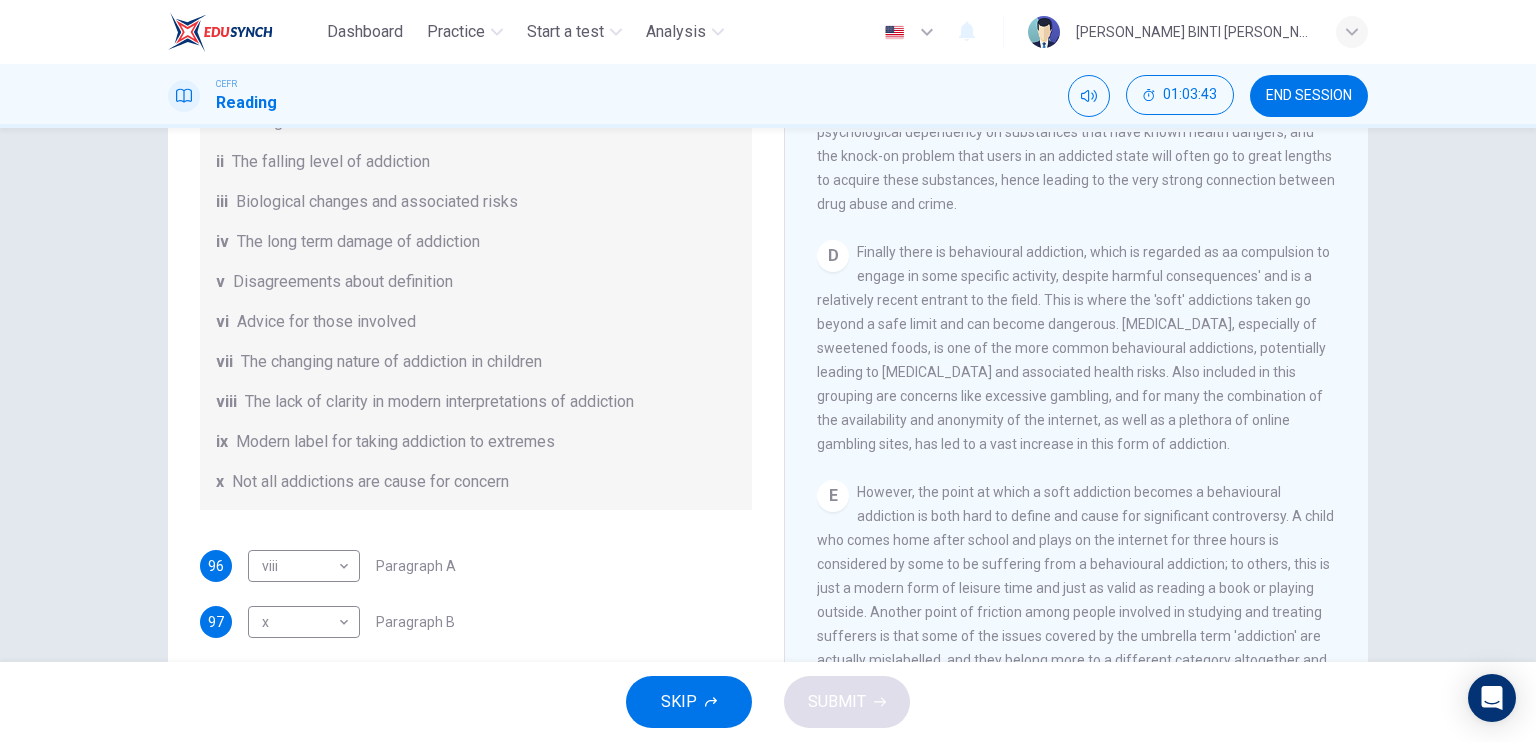 drag, startPoint x: 775, startPoint y: 499, endPoint x: 775, endPoint y: 523, distance: 24 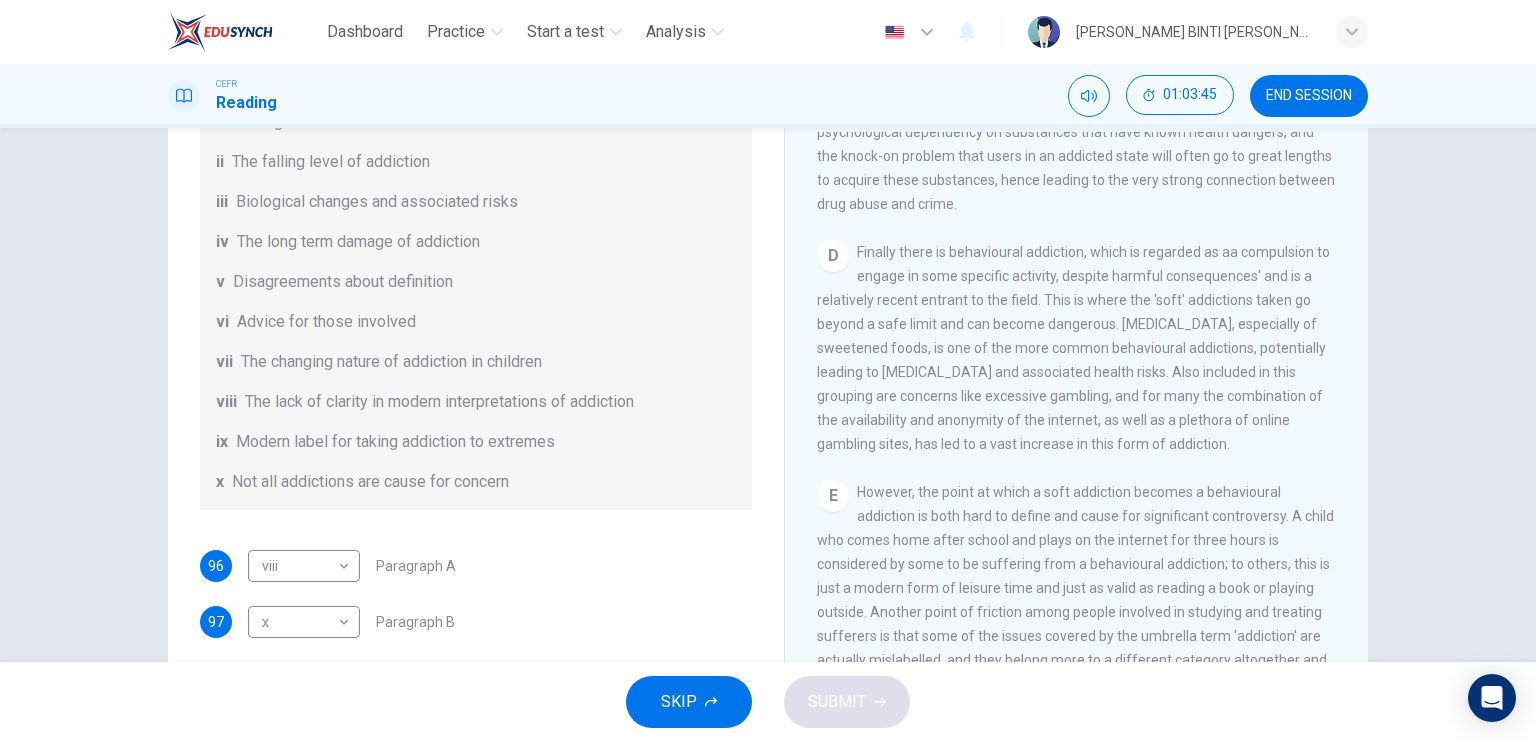 drag, startPoint x: 776, startPoint y: 522, endPoint x: 777, endPoint y: 535, distance: 13.038404 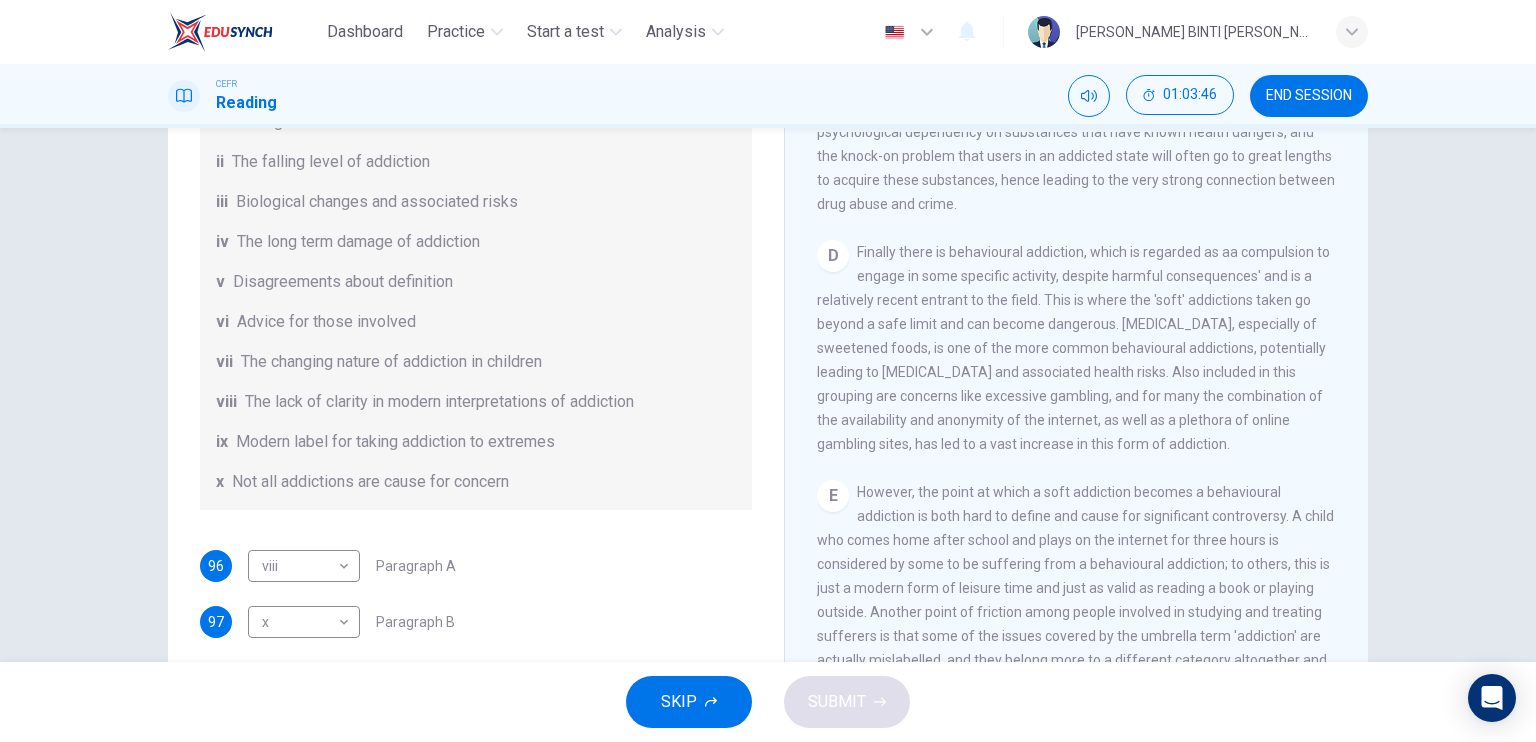 drag, startPoint x: 776, startPoint y: 540, endPoint x: 776, endPoint y: 551, distance: 11 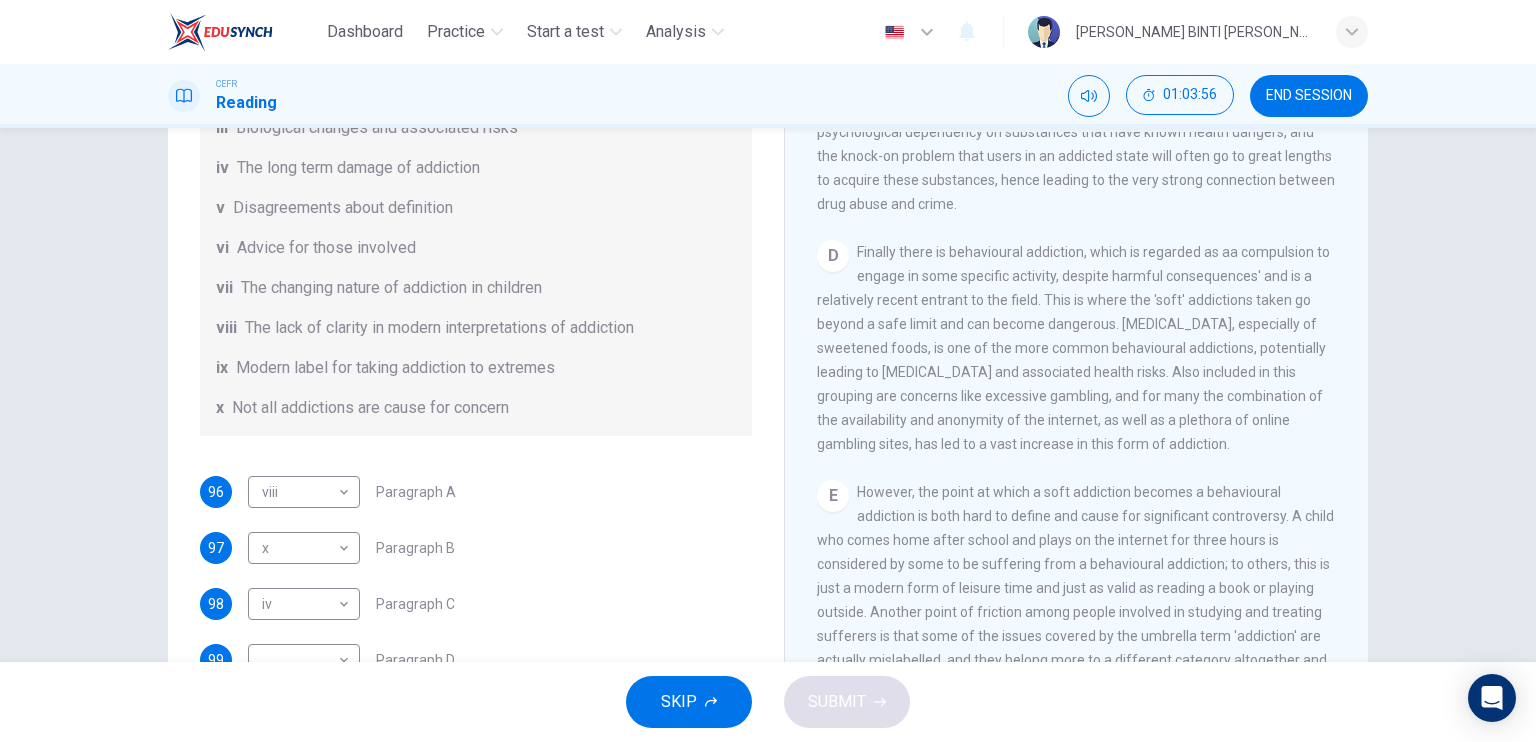 scroll, scrollTop: 345, scrollLeft: 0, axis: vertical 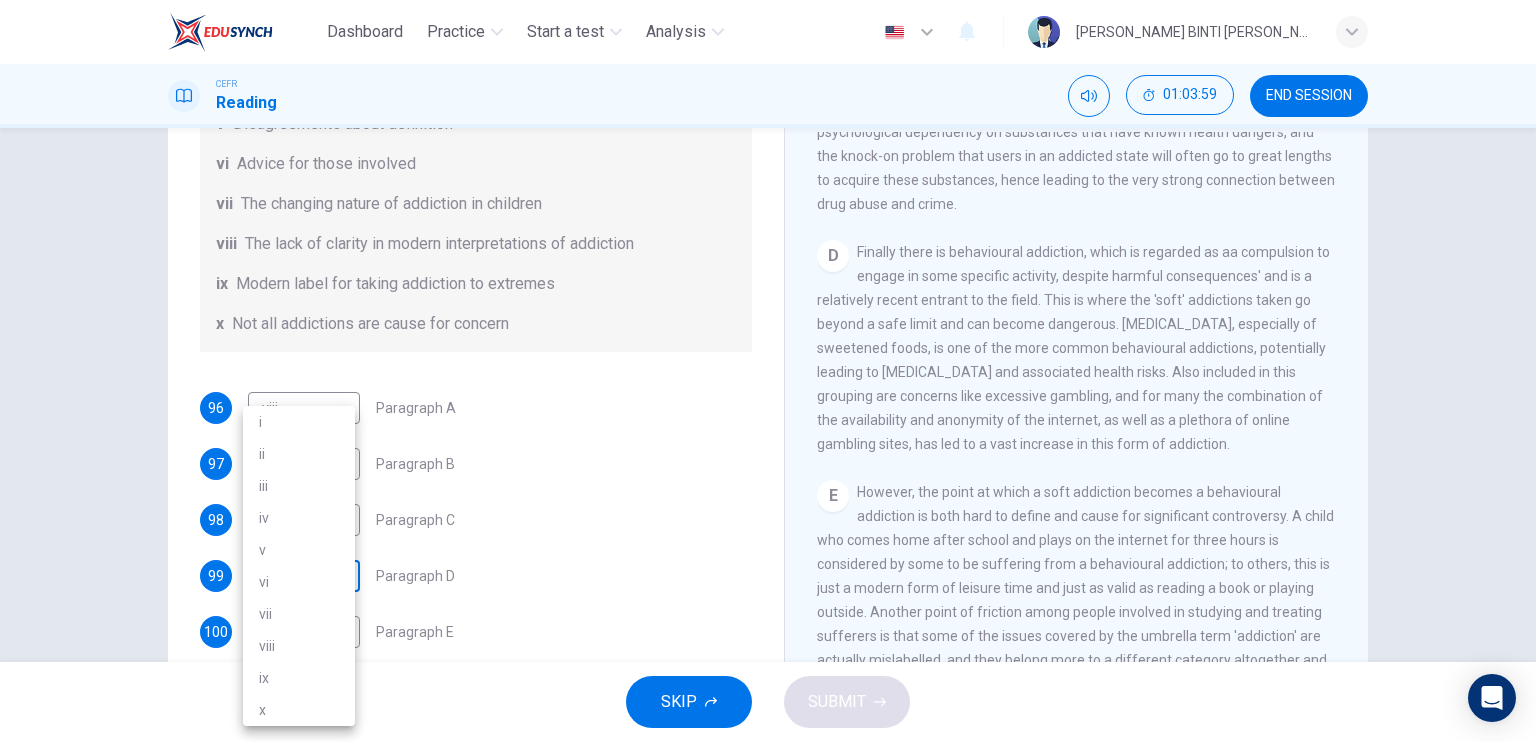click on "Dashboard Practice Start a test Analysis English en ​ [PERSON_NAME] BINTI [PERSON_NAME] CEFR Reading 01:03:59 END SESSION Questions 96 - 101 The Reading Passage has seven paragraphs  A-G .
Choose the correct heading for paragraphs A to F from the list of headings
below.
Write the correct number i-x in the boxes below. List of Headings i A change in methods ii The falling level of addiction iii Biological changes and associated risks iv The long term damage of addiction v Disagreements about definition vi Advice for those involved vii The changing nature of addiction in children viii The lack of clarity in modern interpretations of addiction ix Modern label for taking addiction to extremes x Not all addictions are cause for concern 96 viii viii ​ Paragraph A 97 x x ​ Paragraph B 98 iv iv ​ Paragraph C 99 ​ ​ Paragraph D 100 ​ ​ Paragraph E 101 ​ ​ Paragraph F The Nature of Addiction CLICK TO ZOOM Click to Zoom A B C D E F G SKIP SUBMIT EduSynch - Online Language Proficiency Testing" at bounding box center (768, 371) 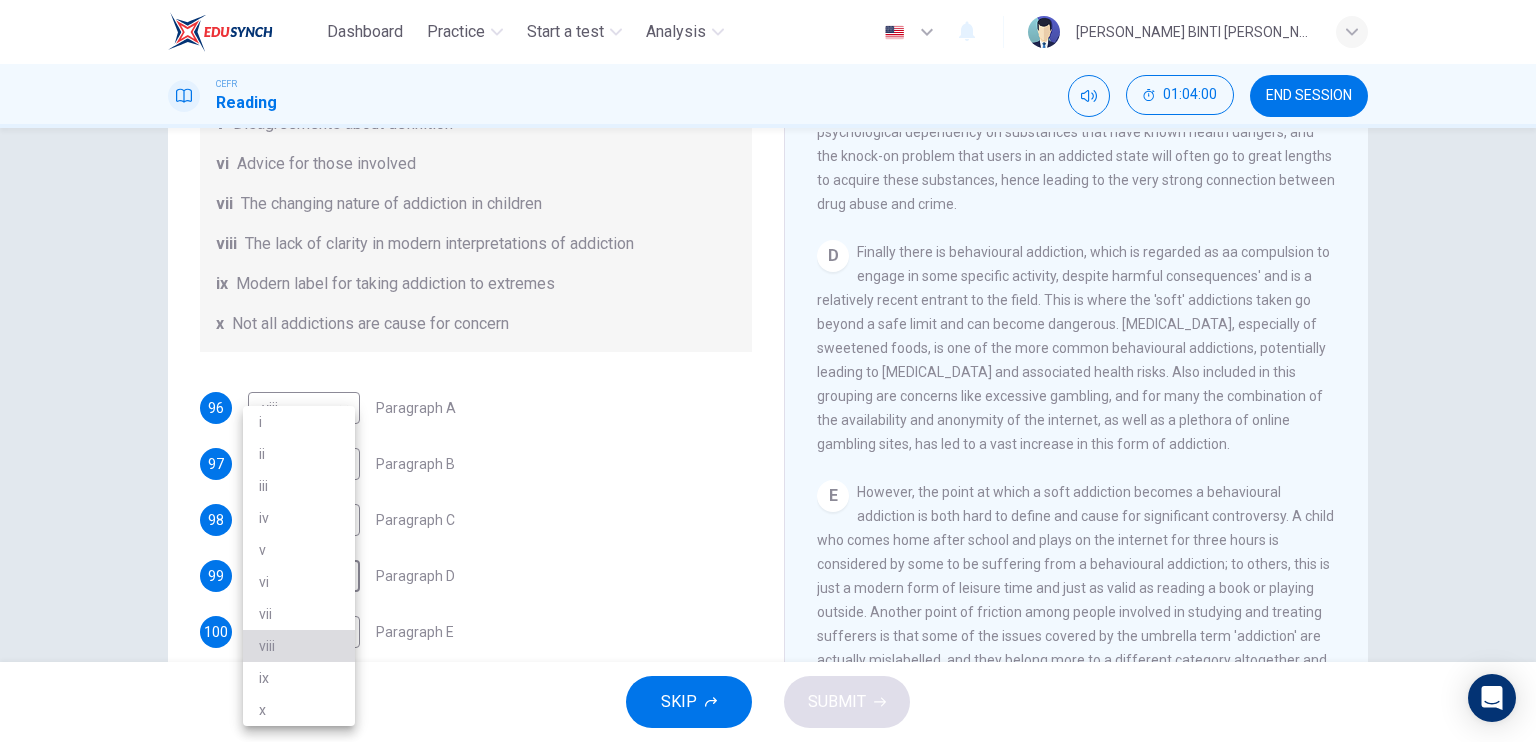 click on "viii" at bounding box center [299, 646] 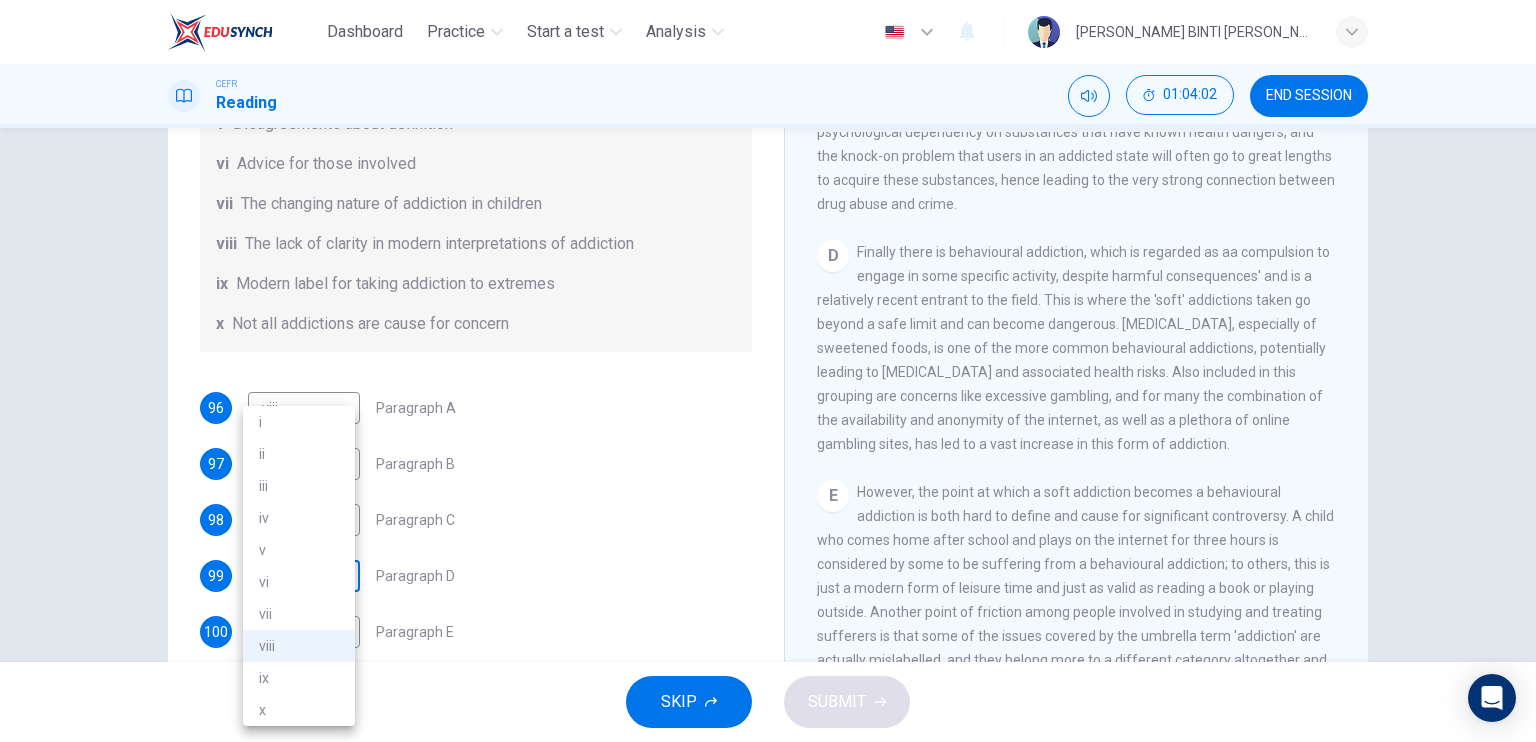click on "Dashboard Practice Start a test Analysis English en ​ [PERSON_NAME] BINTI [PERSON_NAME] CEFR Reading 01:04:02 END SESSION Questions 96 - 101 The Reading Passage has seven paragraphs  A-G .
Choose the correct heading for paragraphs A to F from the list of headings
below.
Write the correct number i-x in the boxes below. List of Headings i A change in methods ii The falling level of addiction iii Biological changes and associated risks iv The long term damage of addiction v Disagreements about definition vi Advice for those involved vii The changing nature of addiction in children viii The lack of clarity in modern interpretations of addiction ix Modern label for taking addiction to extremes x Not all addictions are cause for concern 96 viii viii ​ Paragraph A 97 x x ​ Paragraph B 98 iv iv ​ Paragraph C 99 viii viii ​ Paragraph D 100 ​ ​ Paragraph E 101 ​ ​ Paragraph F The Nature of Addiction CLICK TO ZOOM Click to Zoom A B C D E F G SKIP SUBMIT EduSynch - Online Language Proficiency Testing" at bounding box center [768, 371] 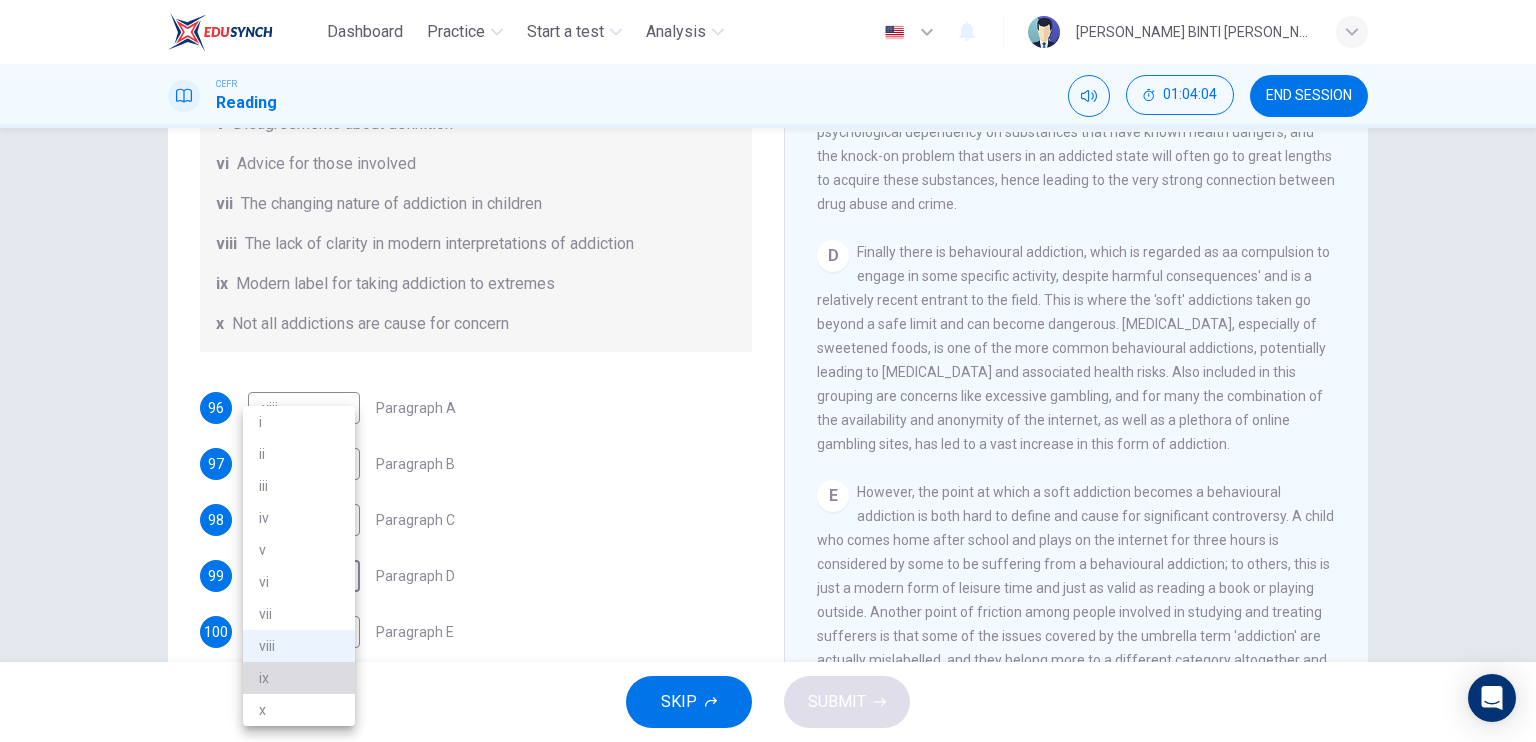 click on "ix" at bounding box center [299, 678] 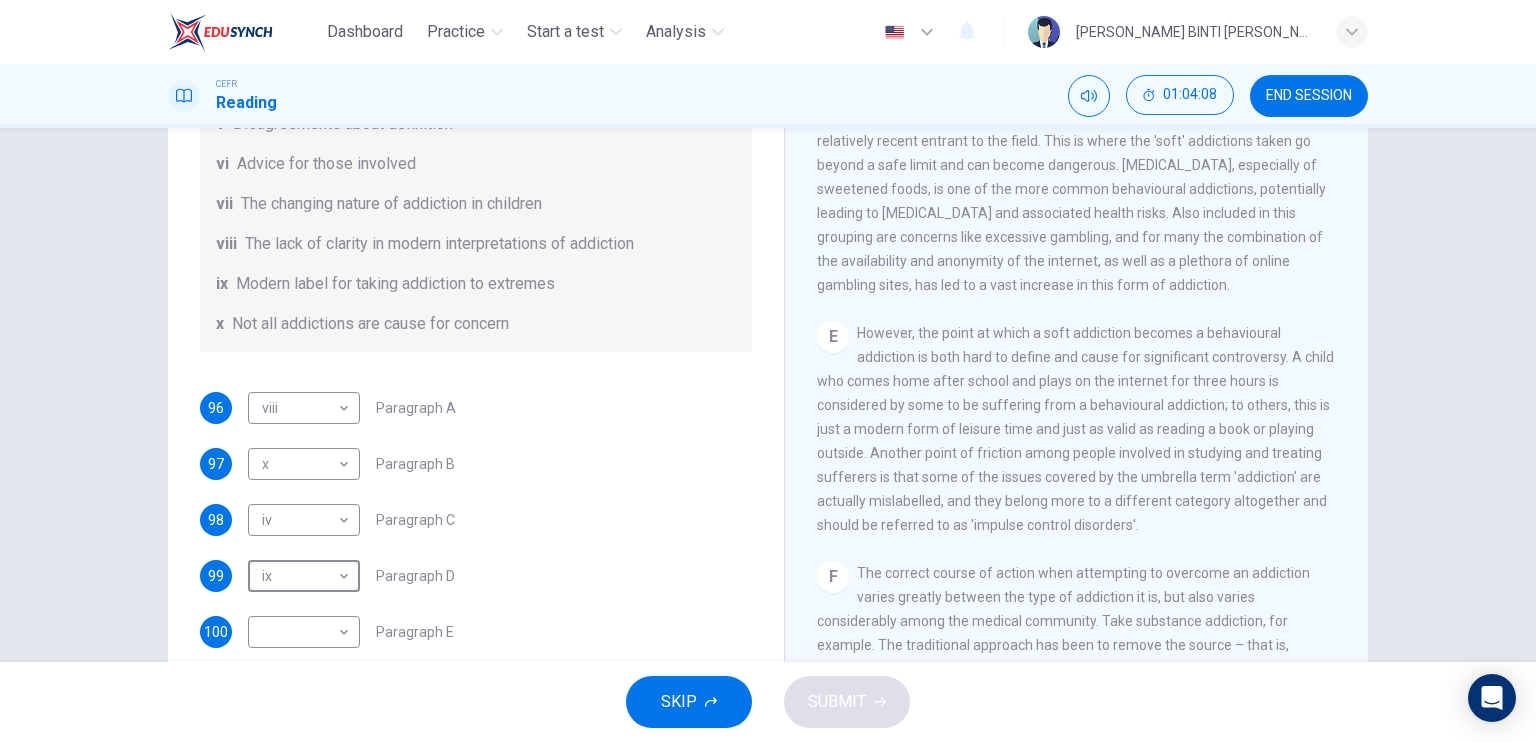 scroll, scrollTop: 1172, scrollLeft: 0, axis: vertical 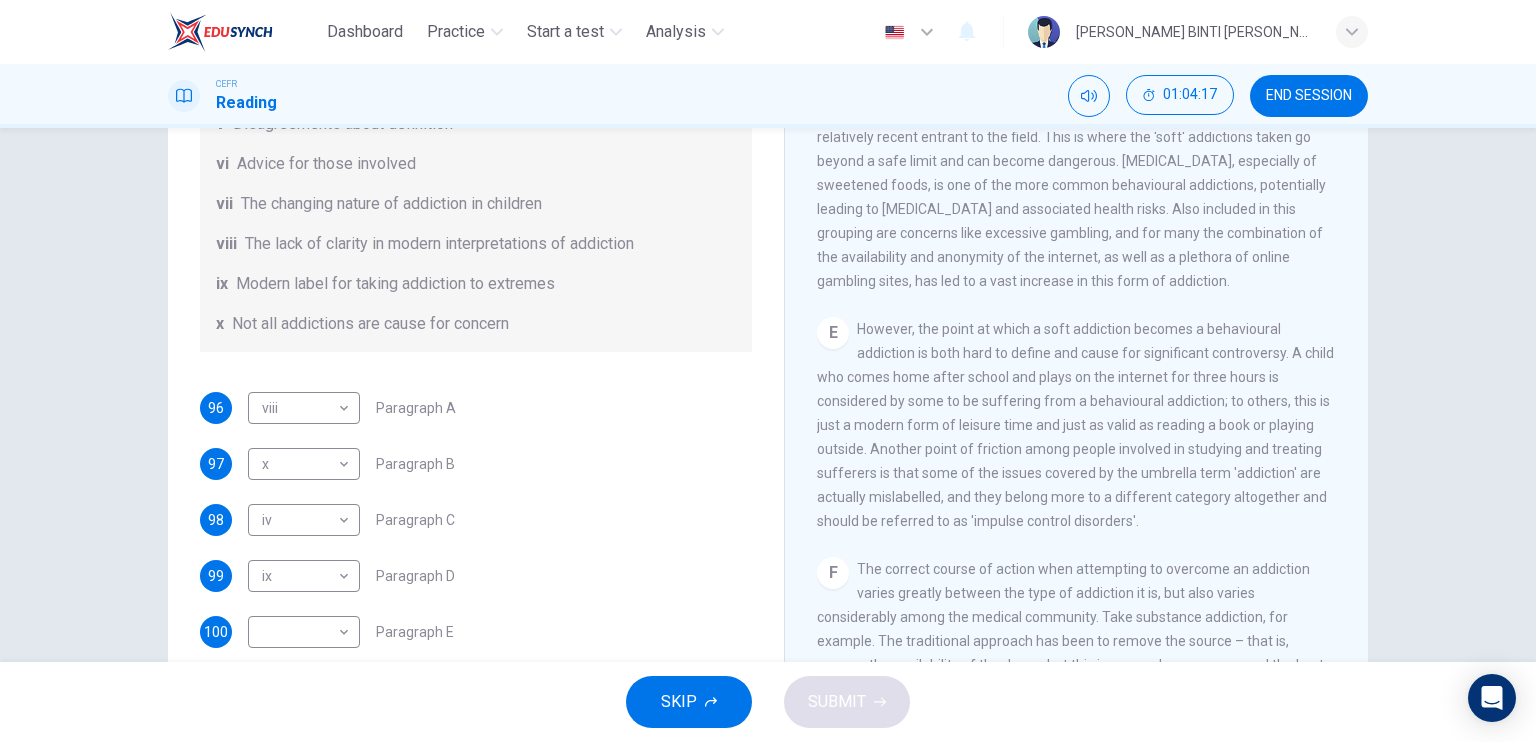 click on "Questions 96 - 101 The Reading Passage has seven paragraphs  A-G .
Choose the correct heading for paragraphs A to F from the list of headings
below.
Write the correct number i-x in the boxes below. List of Headings i A change in methods ii The falling level of addiction iii Biological changes and associated risks iv The long term damage of addiction v Disagreements about definition vi Advice for those involved vii The changing nature of addiction in children viii The lack of clarity in modern interpretations of addiction ix Modern label for taking addiction to extremes x Not all addictions are cause for concern 96 viii viii ​ Paragraph A 97 x x ​ Paragraph B 98 iv iv ​ Paragraph C 99 ix ix ​ Paragraph D 100 ​ ​ Paragraph E 101 ​ ​ Paragraph F The Nature of Addiction CLICK TO ZOOM Click to Zoom A B C D E F G" at bounding box center [768, 391] 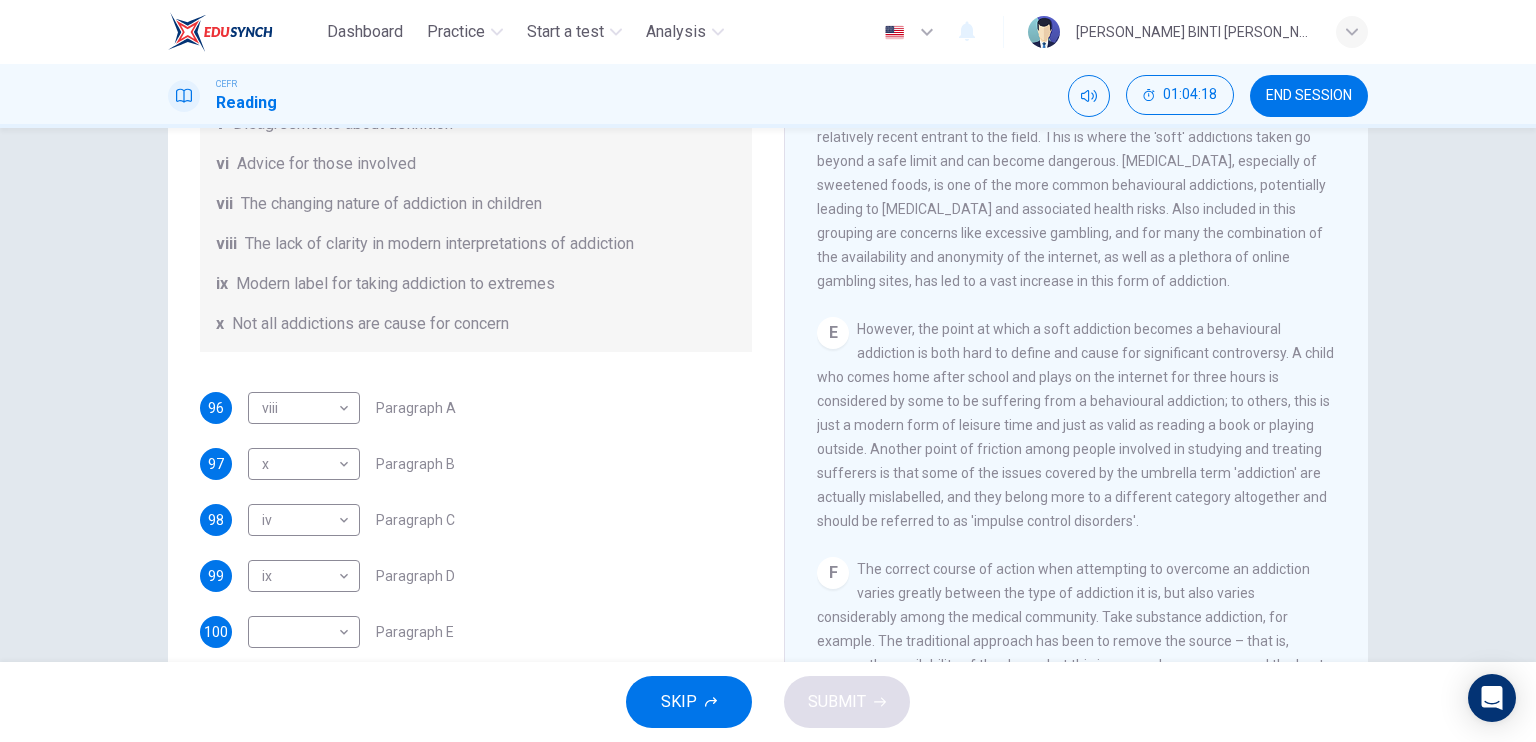 drag, startPoint x: 769, startPoint y: 515, endPoint x: 771, endPoint y: 544, distance: 29.068884 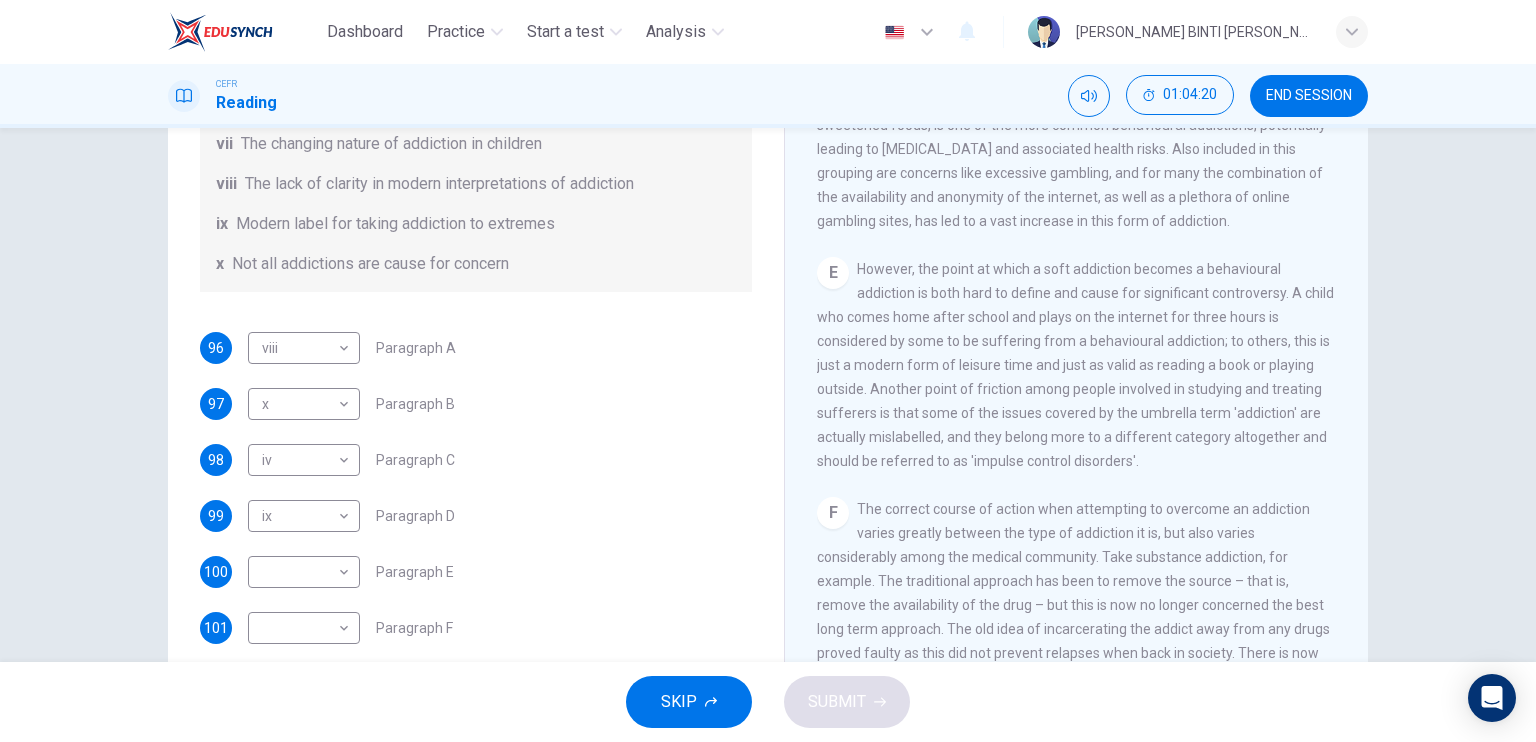 scroll, scrollTop: 185, scrollLeft: 0, axis: vertical 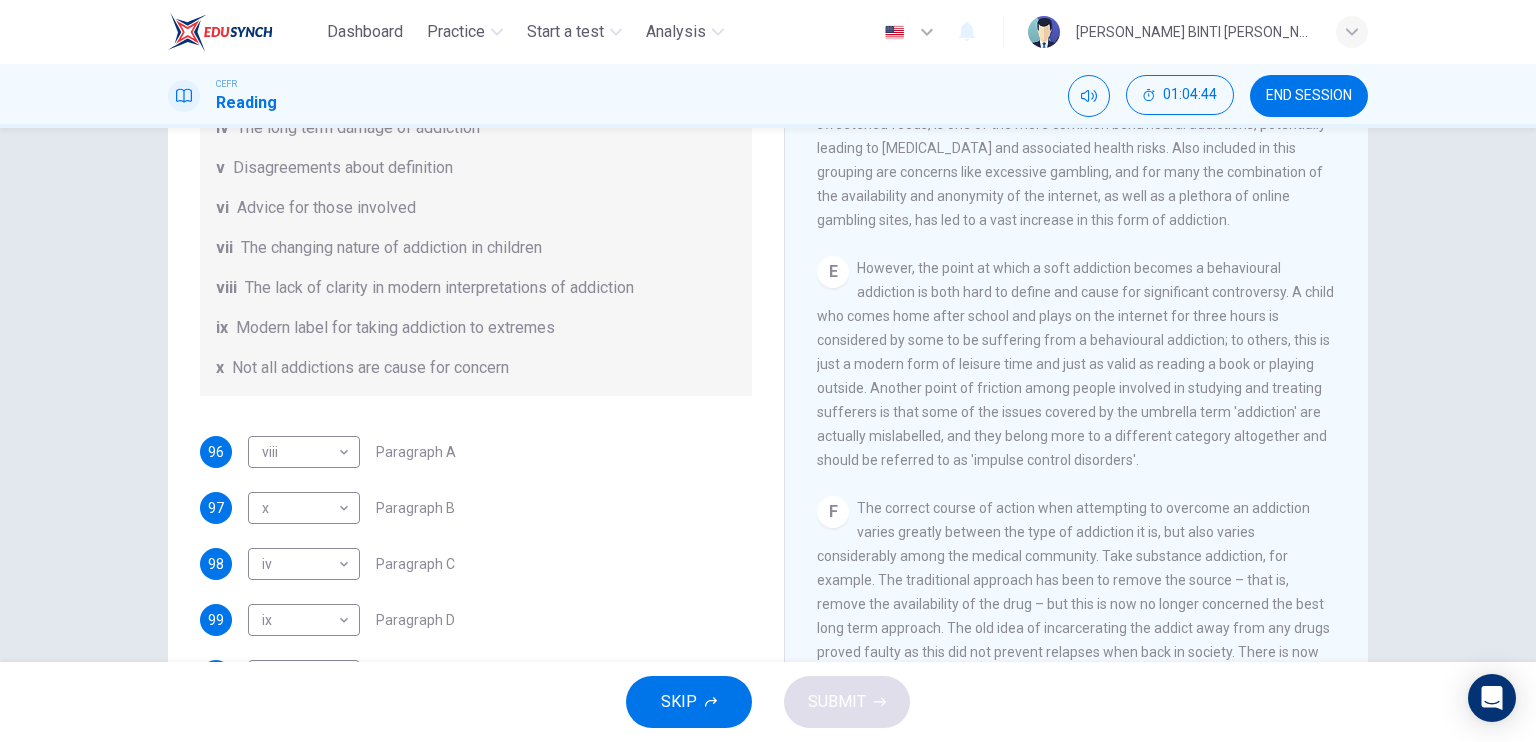 click on "The Nature of Addiction CLICK TO ZOOM Click to Zoom A Many people would perhaps, at least as an immediate response, not consider themselves to be 'addicts', yet a closer look into aspects of lifestyle and mental attitude often reveal a far different picture. The main problem at presents that the traditional definition of the word has become blurred and the lines between addiction and interest are far harder to identify. In the past, the label 'addict' was generally applied to those with an insatiable appetite for certain substances that were traditional known to be harmful, illegal or both: psychoactive drugs, alcohol and [MEDICAL_DATA], for example. More recently, however, we find that a there is a multitude of potential addictions. Gambling, food, work, shopping – all of which are potential areas where addiction can lurk. B C D E F G" at bounding box center [1076, 346] 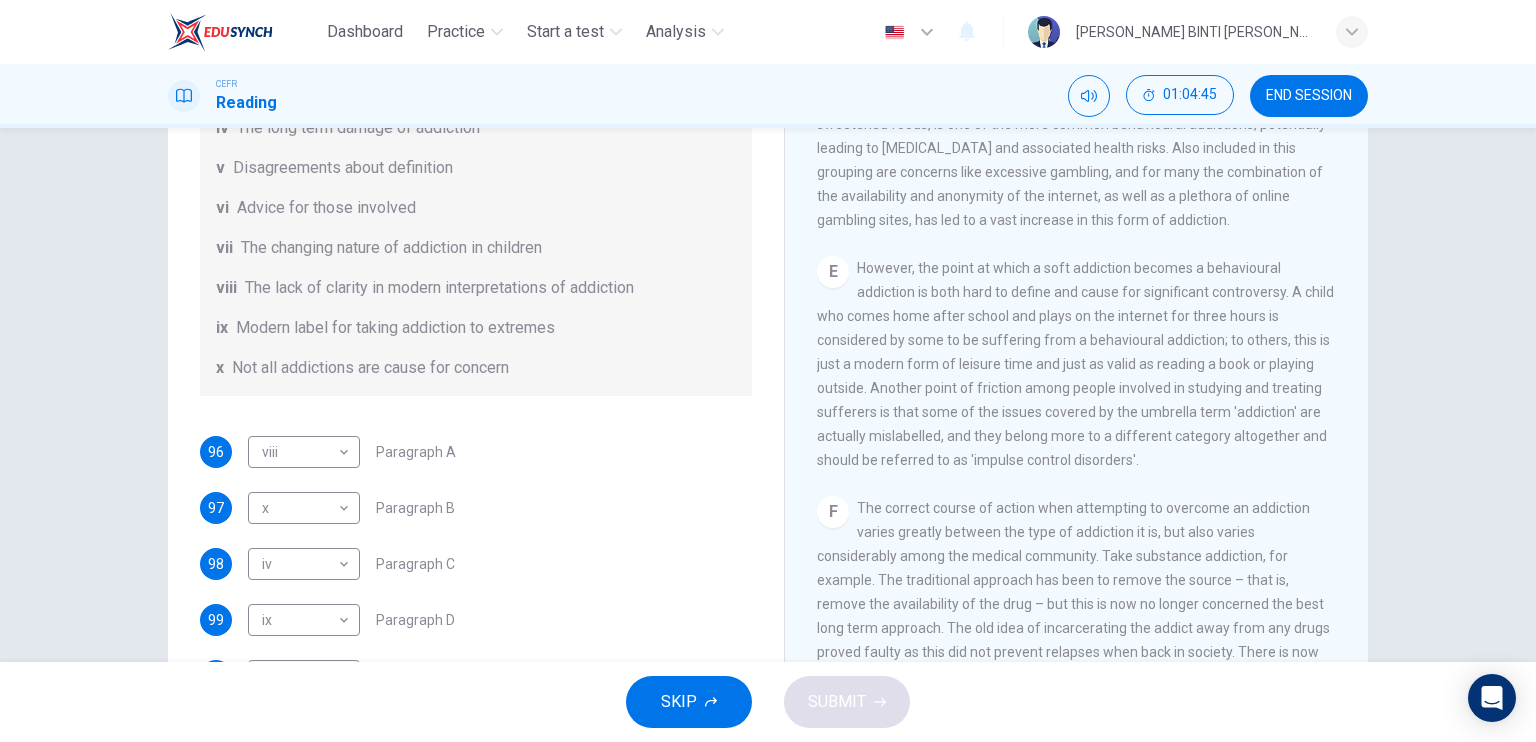 click on "CLICK TO ZOOM Click to Zoom A Many people would perhaps, at least as an immediate response, not consider themselves to be 'addicts', yet a closer look into aspects of lifestyle and mental attitude often reveal a far different picture. The main problem at presents that the traditional definition of the word has become blurred and the lines between addiction and interest are far harder to identify. In the past, the label 'addict' was generally applied to those with an insatiable appetite for certain substances that were traditional known to be harmful, illegal or both: psychoactive drugs, alcohol and [MEDICAL_DATA], for example. More recently, however, we find that a there is a multitude of potential addictions. Gambling, food, work, shopping – all of which are potential areas where addiction can lurk. B C D E F G" at bounding box center [1090, 374] 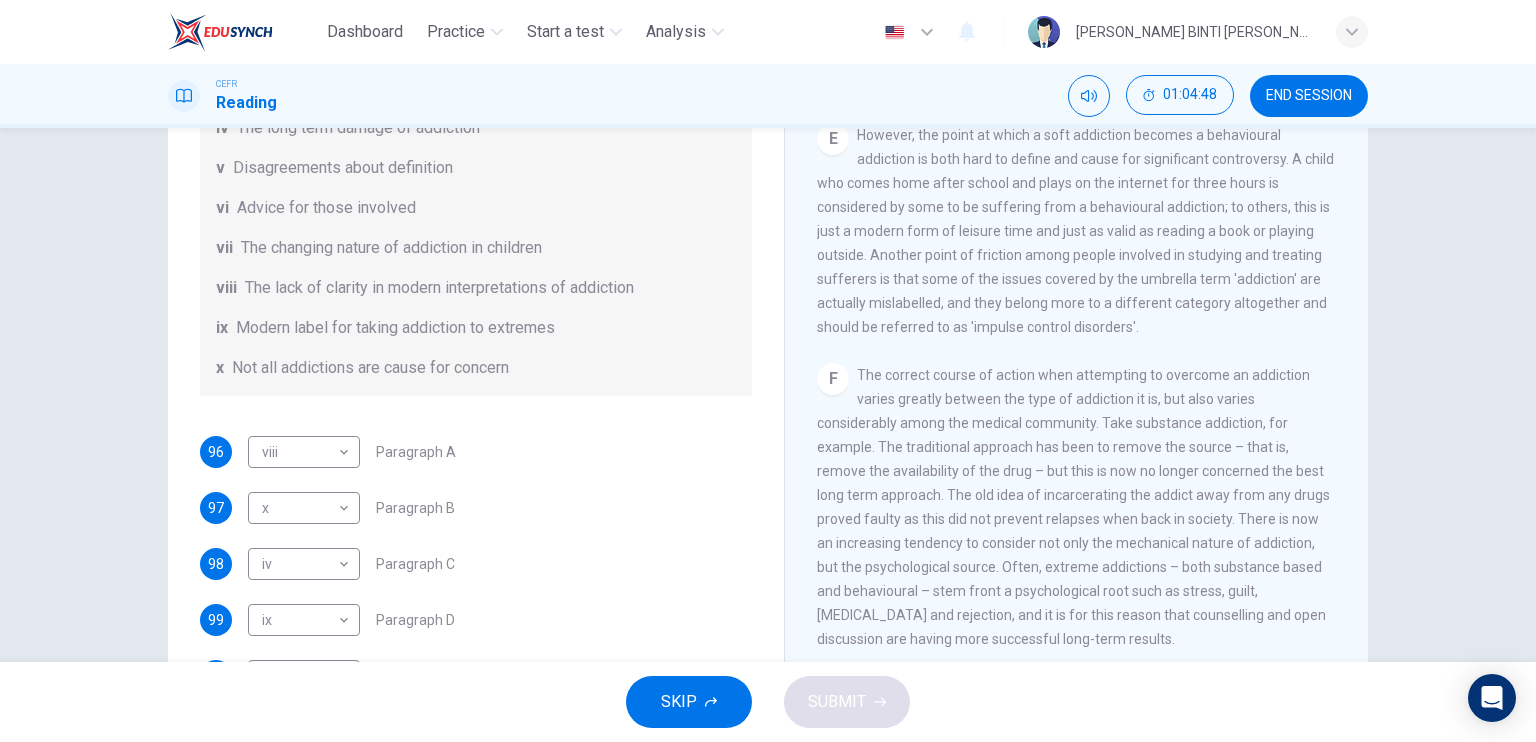 scroll, scrollTop: 1302, scrollLeft: 0, axis: vertical 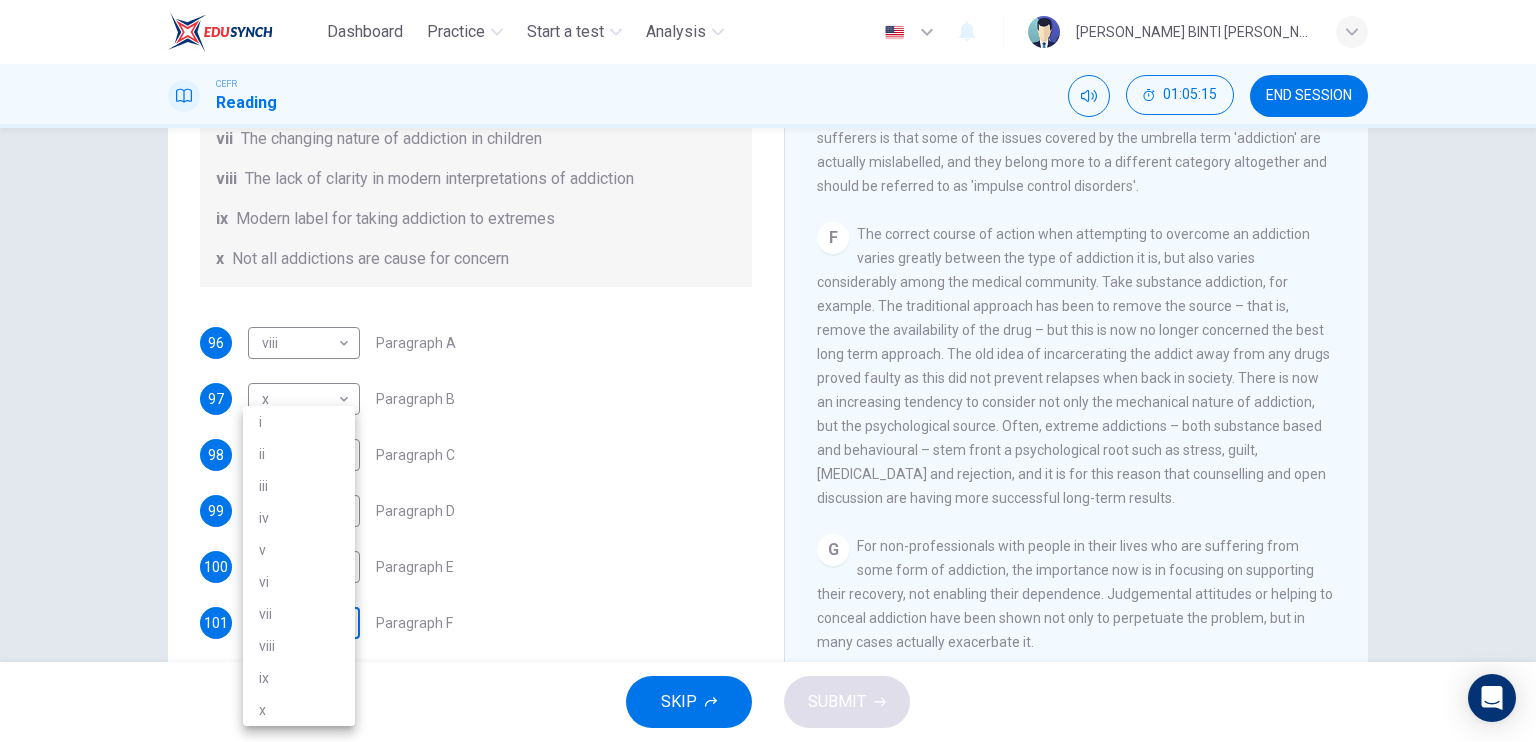 click on "Dashboard Practice Start a test Analysis English en ​ [PERSON_NAME] BINTI [PERSON_NAME] CEFR Reading 01:05:15 END SESSION Questions 96 - 101 The Reading Passage has seven paragraphs  A-G .
Choose the correct heading for paragraphs A to F from the list of headings
below.
Write the correct number i-x in the boxes below. List of Headings i A change in methods ii The falling level of addiction iii Biological changes and associated risks iv The long term damage of addiction v Disagreements about definition vi Advice for those involved vii The changing nature of addiction in children viii The lack of clarity in modern interpretations of addiction ix Modern label for taking addiction to extremes x Not all addictions are cause for concern 96 viii viii ​ Paragraph A 97 x x ​ Paragraph B 98 iv iv ​ Paragraph C 99 ix ix ​ Paragraph D 100 ​ ​ Paragraph E 101 ​ ​ Paragraph F The Nature of Addiction CLICK TO ZOOM Click to Zoom A B C D E F G SKIP SUBMIT EduSynch - Online Language Proficiency Testing" at bounding box center (768, 371) 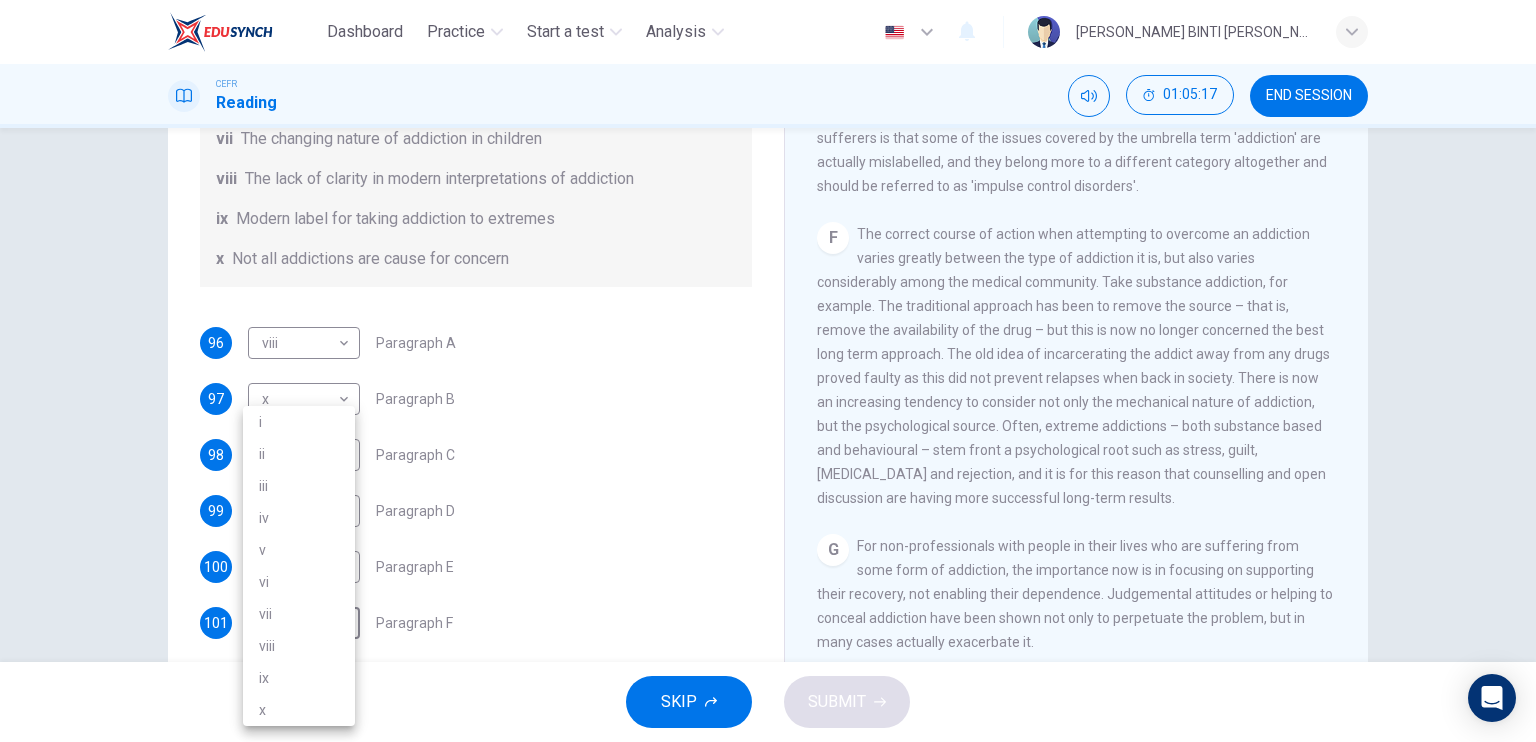 drag, startPoint x: 752, startPoint y: 463, endPoint x: 755, endPoint y: 427, distance: 36.124783 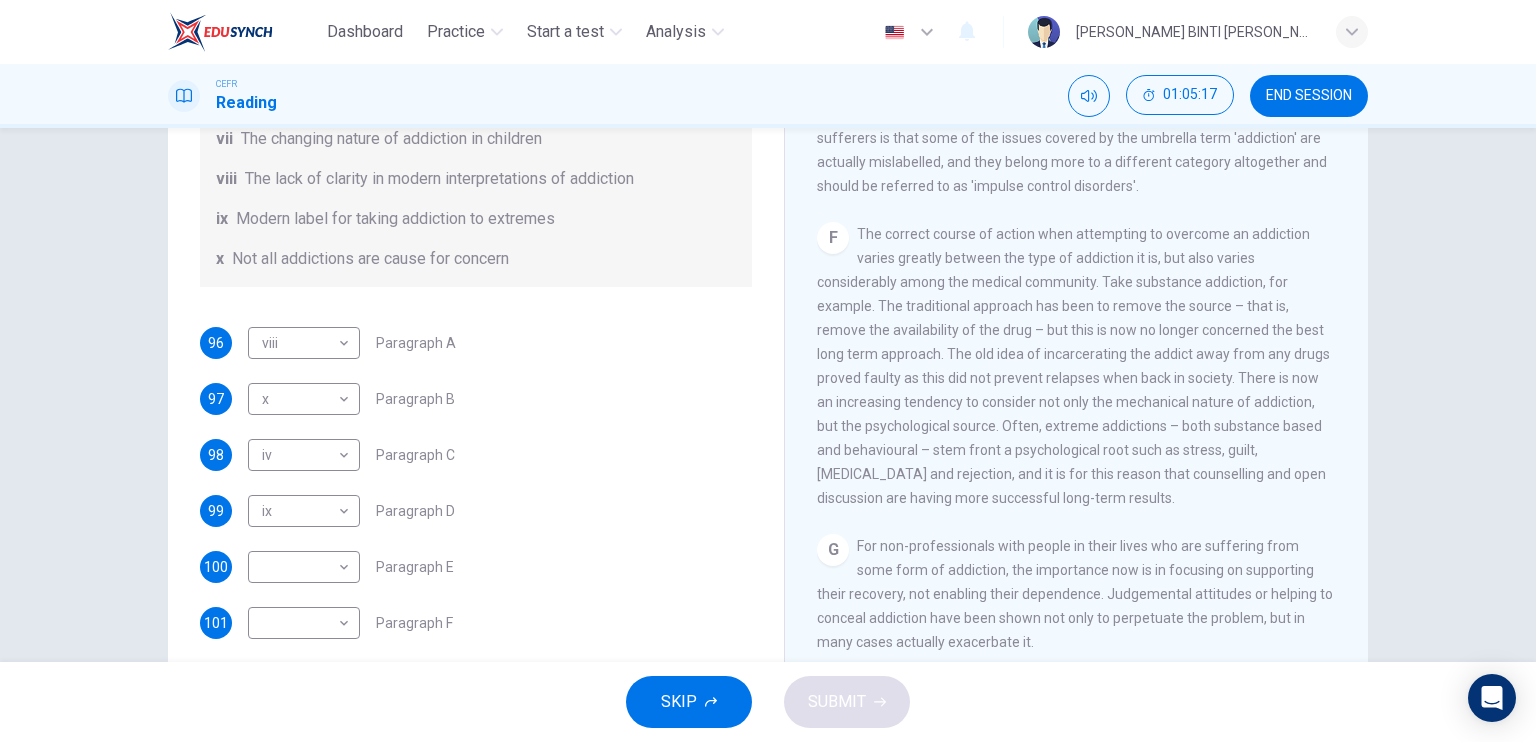 drag, startPoint x: 755, startPoint y: 427, endPoint x: 771, endPoint y: 363, distance: 65.96969 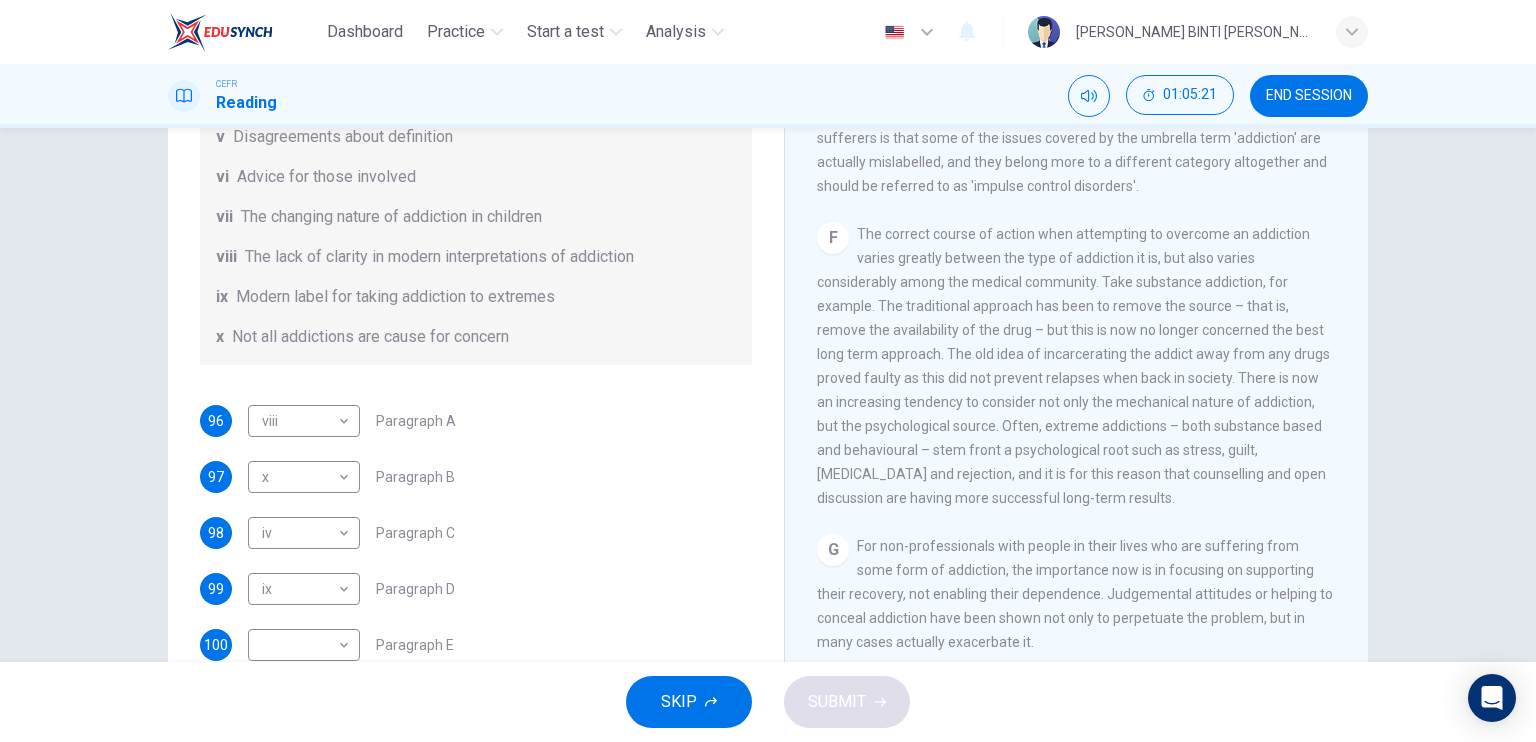 scroll, scrollTop: 432, scrollLeft: 0, axis: vertical 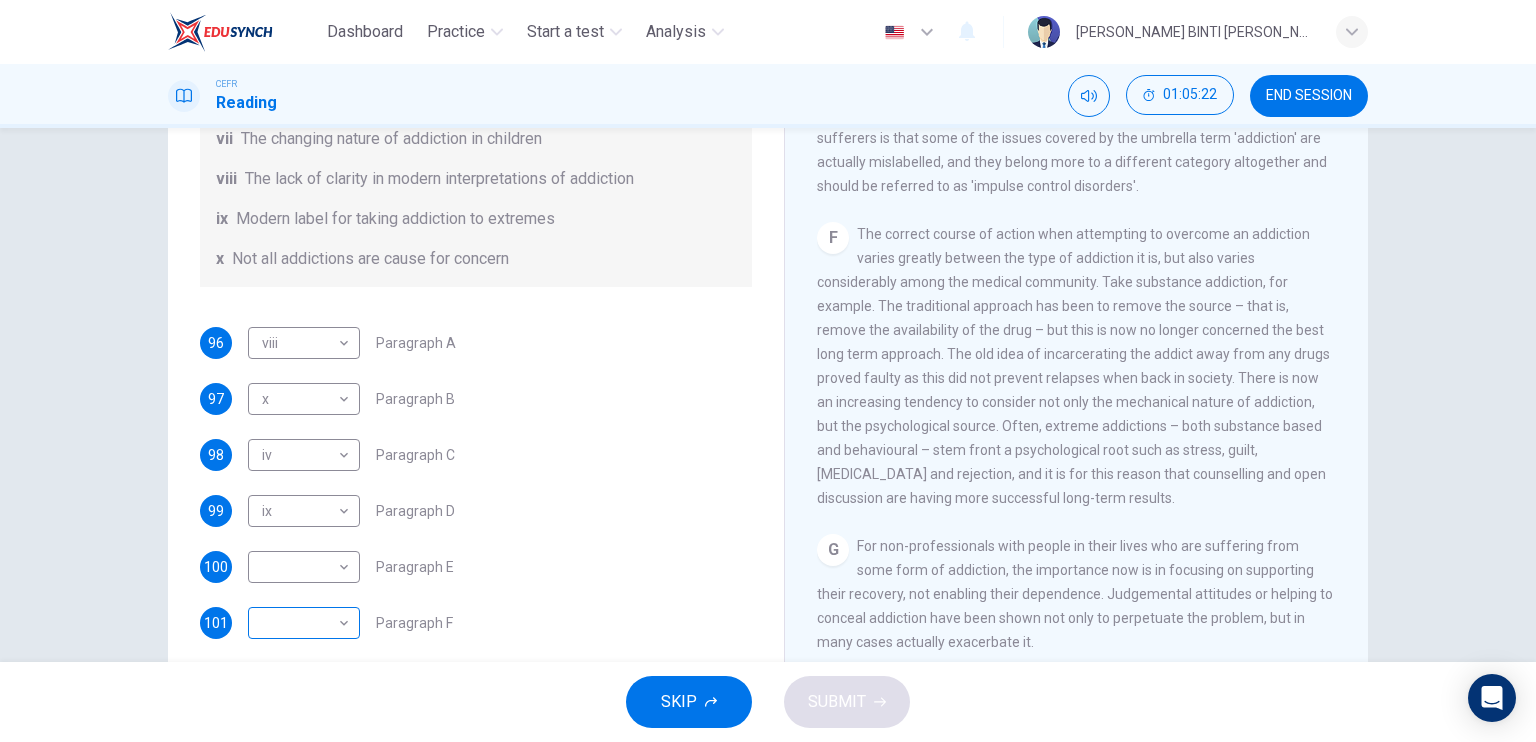 click on "Dashboard Practice Start a test Analysis English en ​ [PERSON_NAME] BINTI [PERSON_NAME] CEFR Reading 01:05:22 END SESSION Questions 96 - 101 The Reading Passage has seven paragraphs  A-G .
Choose the correct heading for paragraphs A to F from the list of headings
below.
Write the correct number i-x in the boxes below. List of Headings i A change in methods ii The falling level of addiction iii Biological changes and associated risks iv The long term damage of addiction v Disagreements about definition vi Advice for those involved vii The changing nature of addiction in children viii The lack of clarity in modern interpretations of addiction ix Modern label for taking addiction to extremes x Not all addictions are cause for concern 96 viii viii ​ Paragraph A 97 x x ​ Paragraph B 98 iv iv ​ Paragraph C 99 ix ix ​ Paragraph D 100 ​ ​ Paragraph E 101 ​ ​ Paragraph F The Nature of Addiction CLICK TO ZOOM Click to Zoom A B C D E F G SKIP SUBMIT EduSynch - Online Language Proficiency Testing" at bounding box center (768, 371) 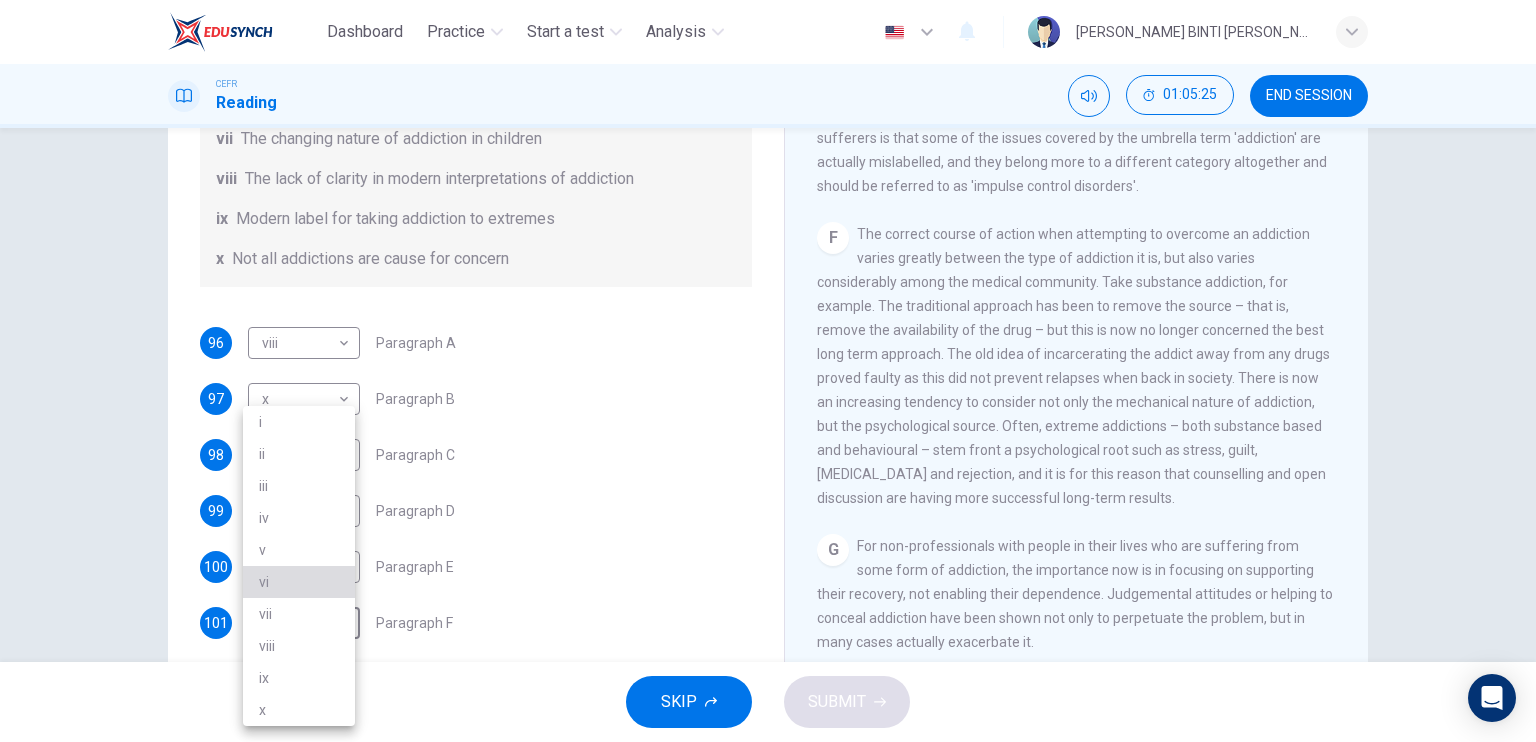 click on "vi" at bounding box center [299, 582] 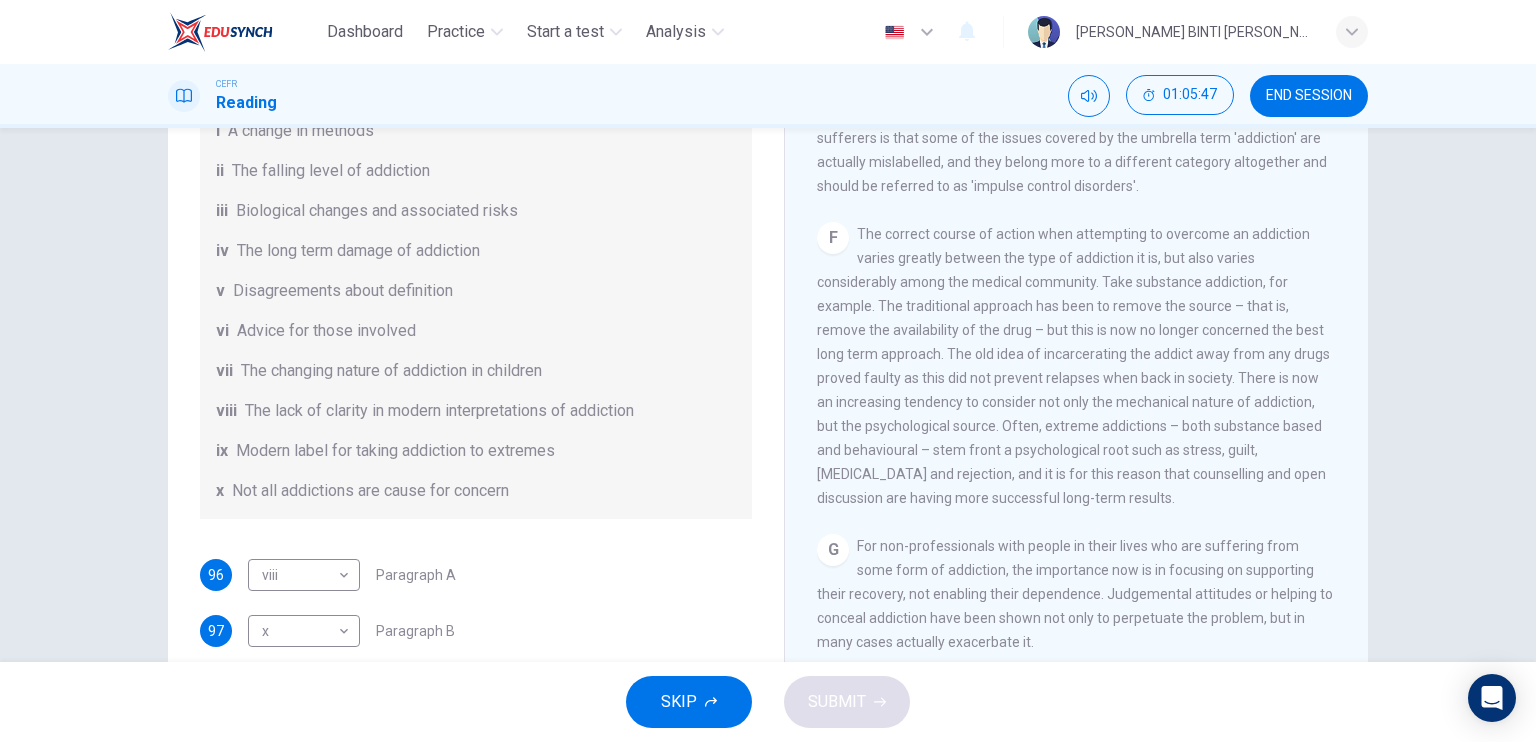 scroll, scrollTop: 199, scrollLeft: 0, axis: vertical 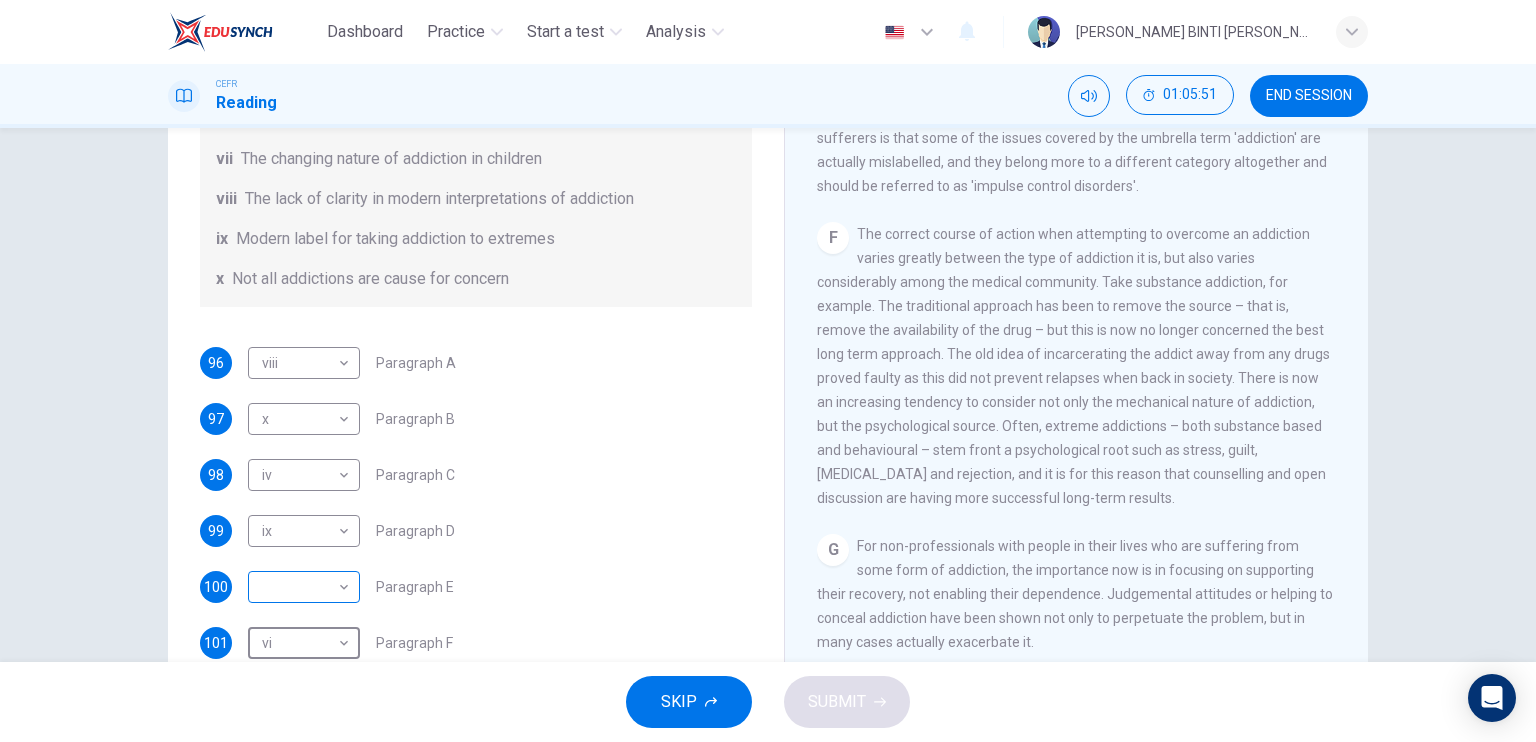 click on "Dashboard Practice Start a test Analysis English en ​ [PERSON_NAME] BINTI [PERSON_NAME] CEFR Reading 01:05:51 END SESSION Questions 96 - 101 The Reading Passage has seven paragraphs  A-G .
Choose the correct heading for paragraphs A to F from the list of headings
below.
Write the correct number i-x in the boxes below. List of Headings i A change in methods ii The falling level of addiction iii Biological changes and associated risks iv The long term damage of addiction v Disagreements about definition vi Advice for those involved vii The changing nature of addiction in children viii The lack of clarity in modern interpretations of addiction ix Modern label for taking addiction to extremes x Not all addictions are cause for concern 96 viii viii ​ Paragraph A 97 x x ​ Paragraph B 98 iv iv ​ Paragraph C 99 ix ix ​ Paragraph D 100 ​ ​ Paragraph E 101 vi vi ​ Paragraph F The Nature of Addiction CLICK TO ZOOM Click to Zoom A B C D E F G SKIP SUBMIT EduSynch - Online Language Proficiency Testing" at bounding box center [768, 371] 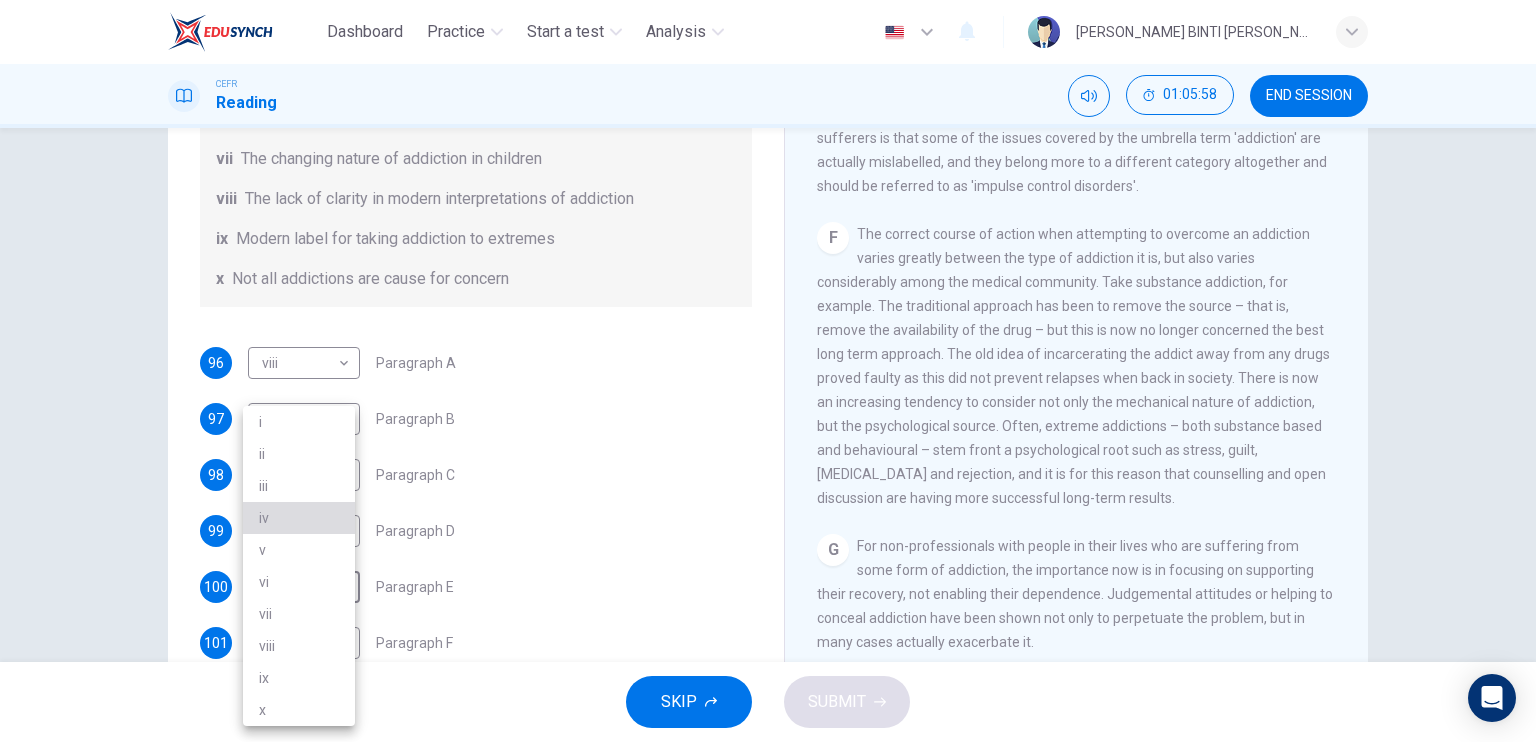 click on "iv" at bounding box center (299, 518) 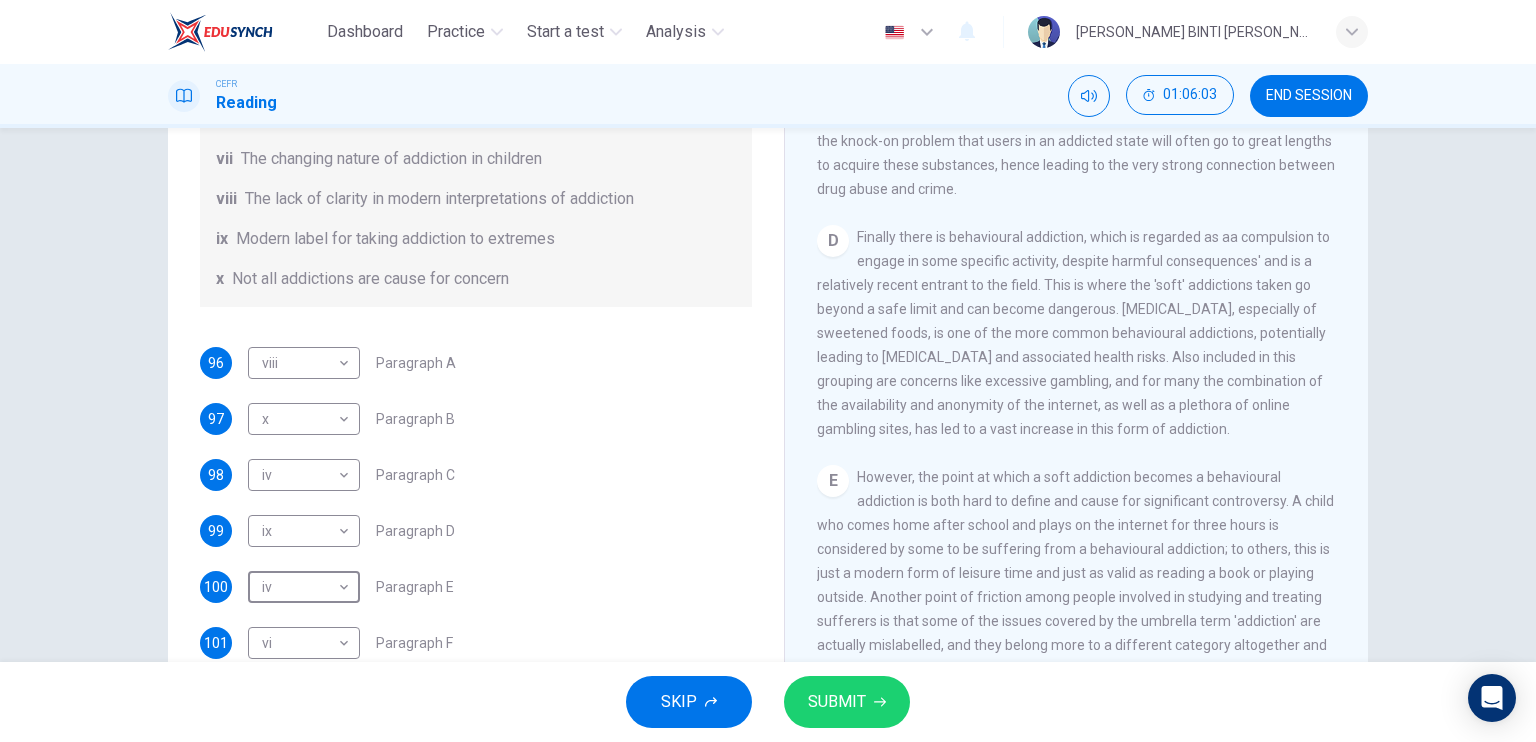 scroll, scrollTop: 432, scrollLeft: 0, axis: vertical 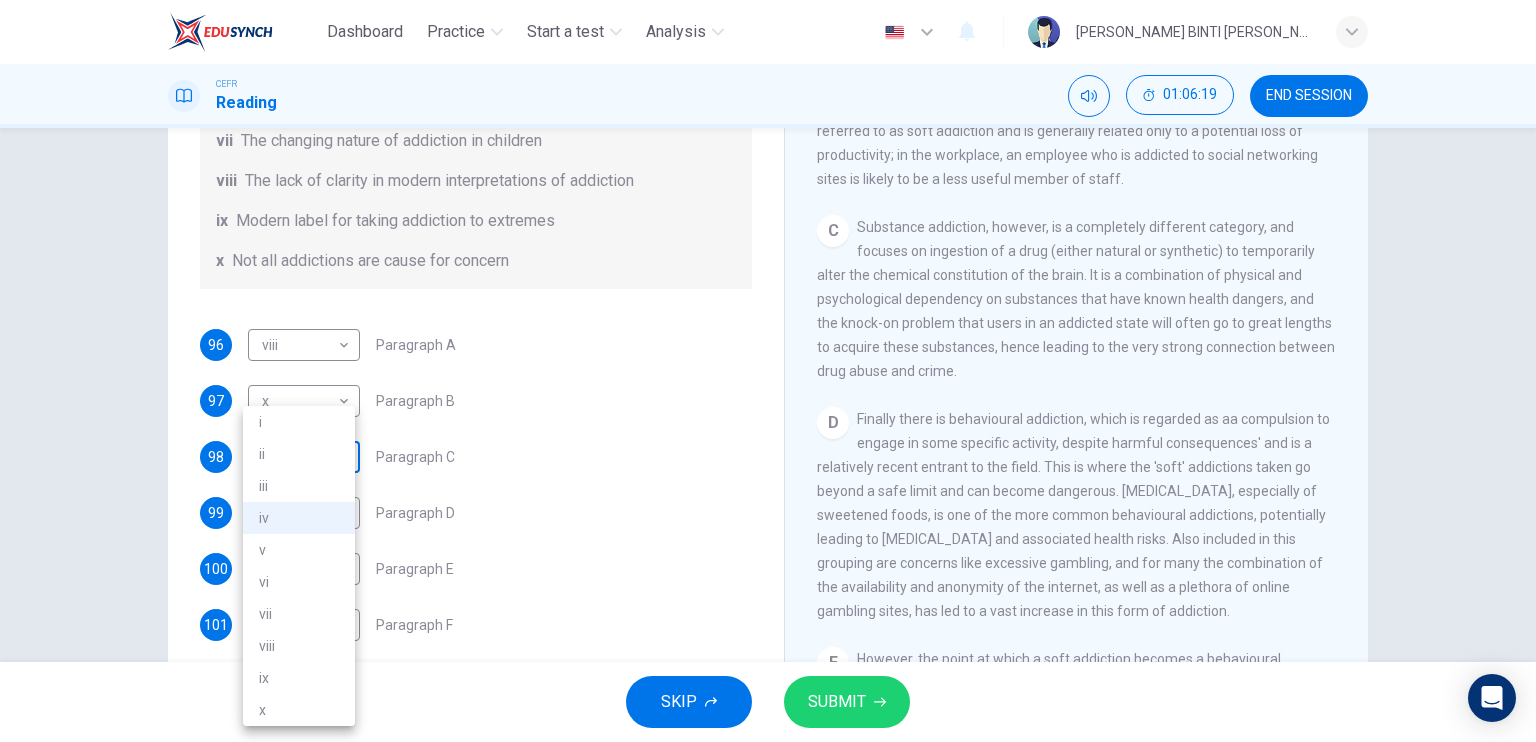 click on "Dashboard Practice Start a test Analysis English en ​ [PERSON_NAME] BINTI [PERSON_NAME] CEFR Reading 01:06:19 END SESSION Questions 96 - 101 The Reading Passage has seven paragraphs  A-G .
Choose the correct heading for paragraphs A to F from the list of headings
below.
Write the correct number i-x in the boxes below. List of Headings i A change in methods ii The falling level of addiction iii Biological changes and associated risks iv The long term damage of addiction v Disagreements about definition vi Advice for those involved vii The changing nature of addiction in children viii The lack of clarity in modern interpretations of addiction ix Modern label for taking addiction to extremes x Not all addictions are cause for concern 96 viii viii ​ Paragraph A 97 x x ​ Paragraph B 98 iv iv ​ Paragraph C 99 ix ix ​ Paragraph D 100 iv iv ​ Paragraph E 101 vi vi ​ Paragraph F The Nature of Addiction CLICK TO ZOOM Click to Zoom A B C D E F G SKIP SUBMIT EduSynch - Online Language Proficiency Testing" at bounding box center [768, 371] 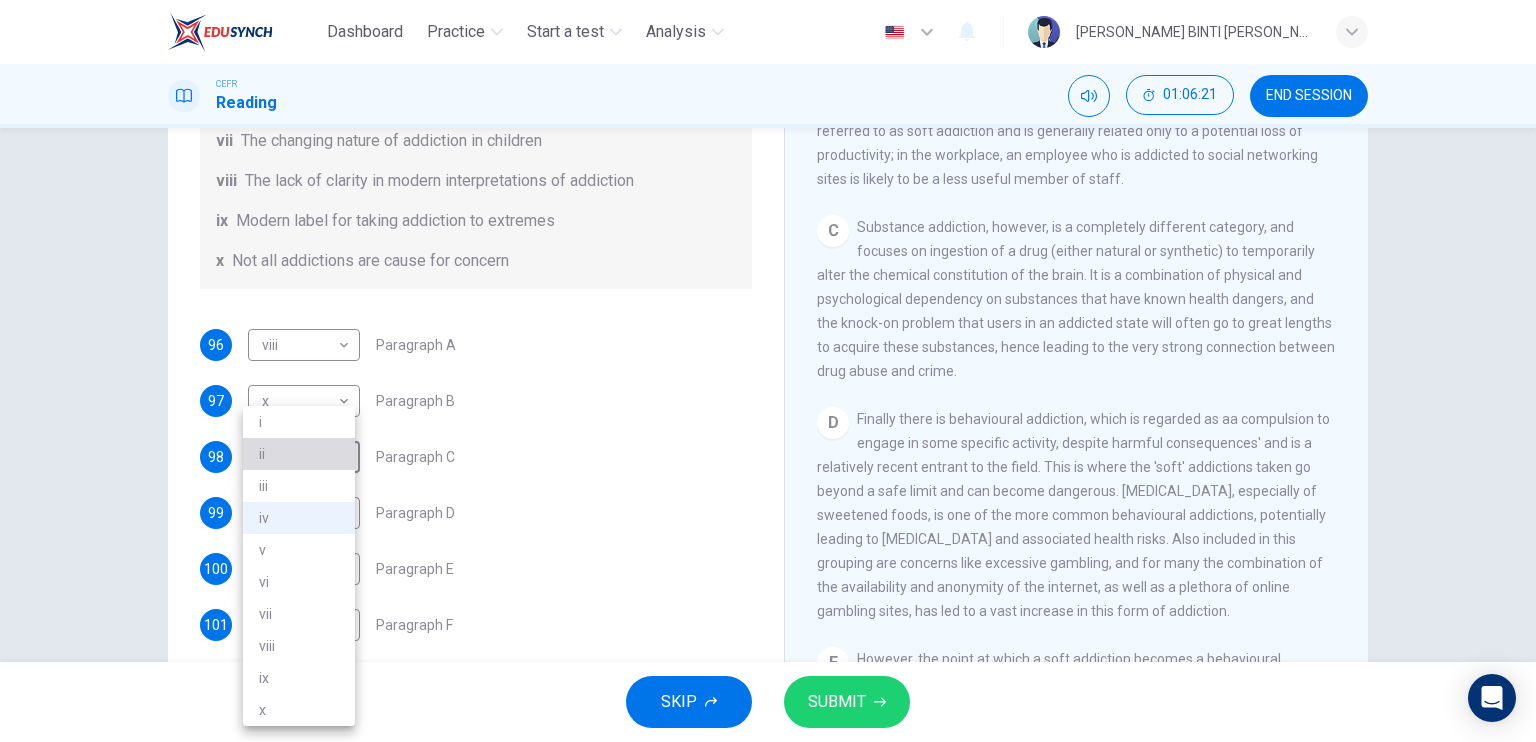 click on "ii" at bounding box center [299, 454] 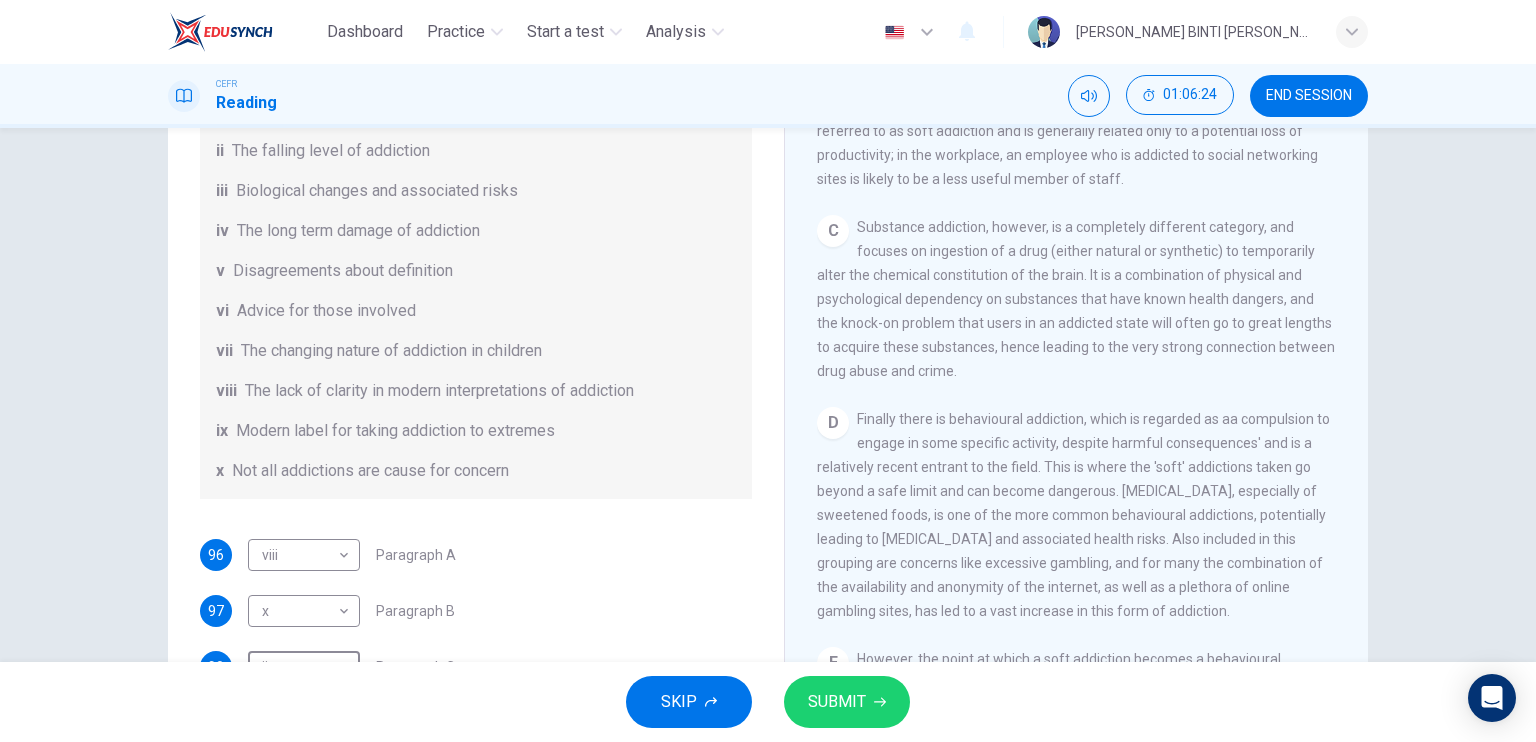 scroll, scrollTop: 218, scrollLeft: 0, axis: vertical 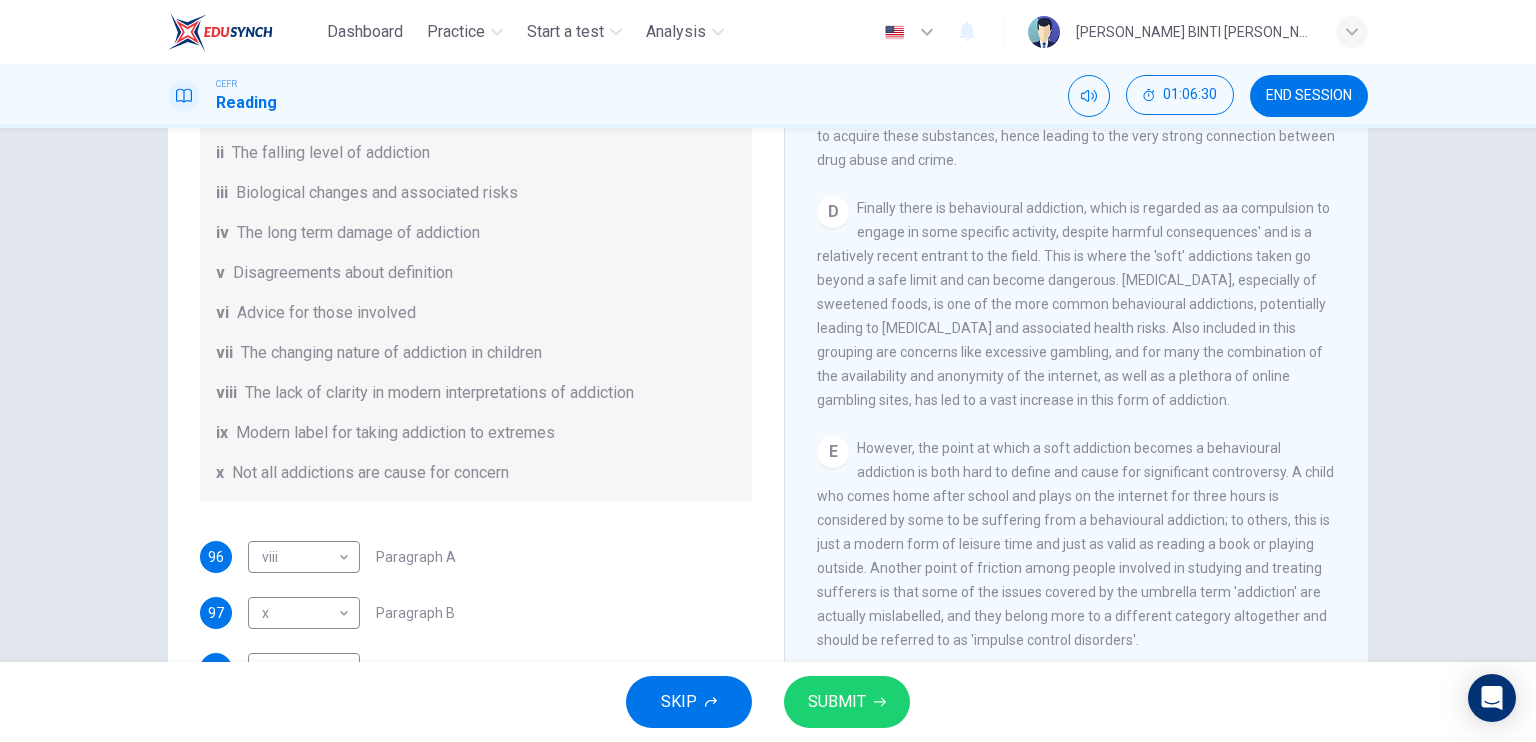 drag, startPoint x: 746, startPoint y: 446, endPoint x: 741, endPoint y: 422, distance: 24.5153 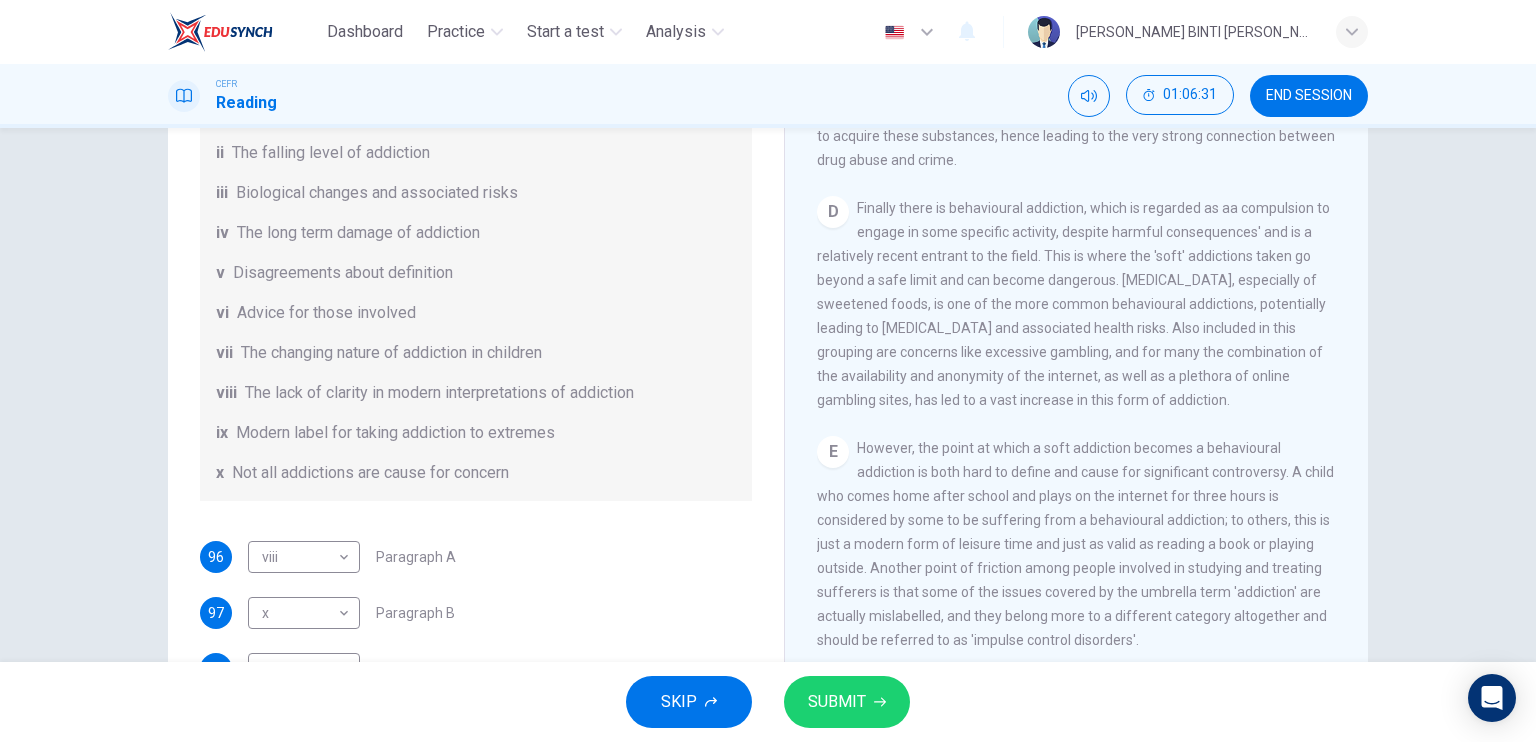 drag, startPoint x: 729, startPoint y: 422, endPoint x: 734, endPoint y: 454, distance: 32.38827 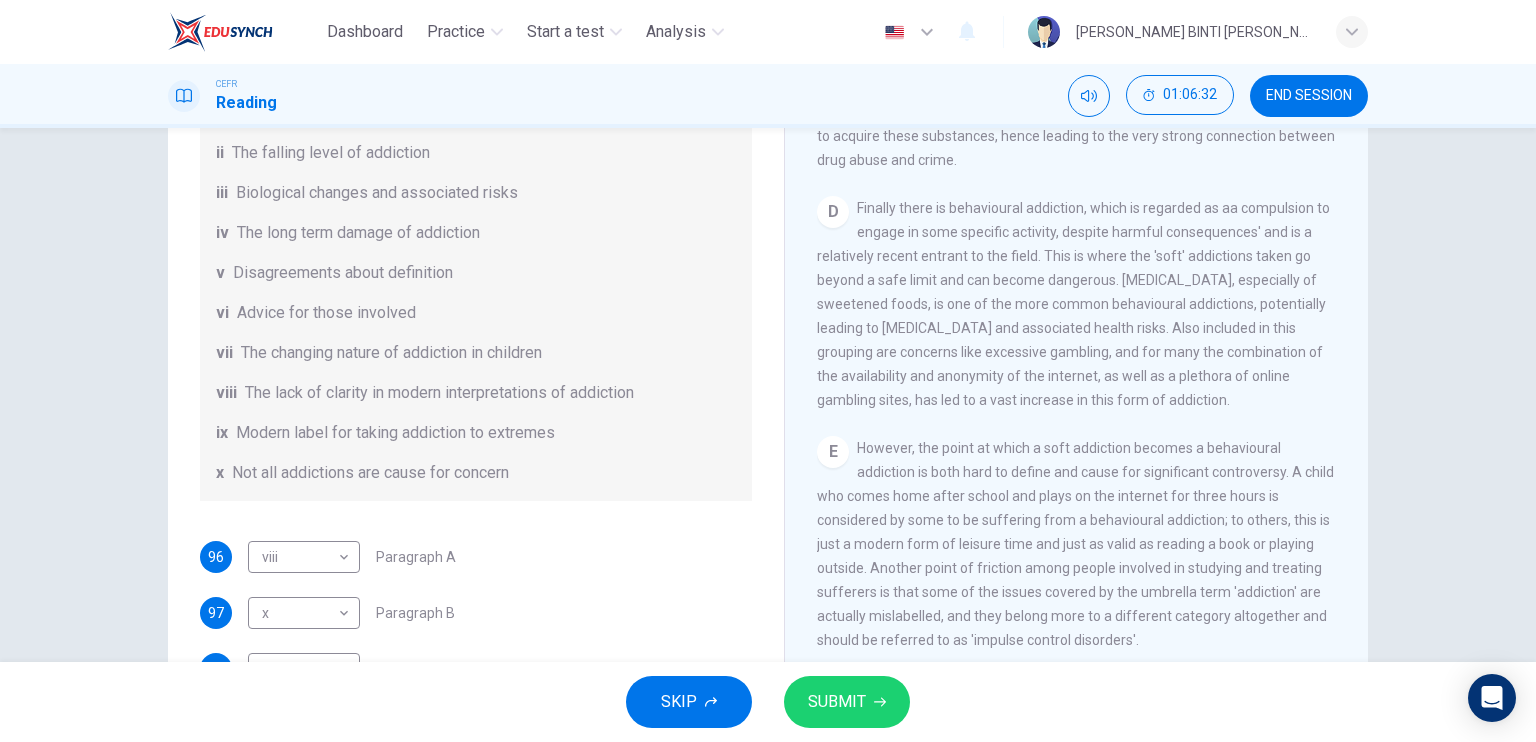 click on "Questions 96 - 101 The Reading Passage has seven paragraphs  A-G .
Choose the correct heading for paragraphs A to F from the list of headings
below.
Write the correct number i-x in the boxes below. List of Headings i A change in methods ii The falling level of addiction iii Biological changes and associated risks iv The long term damage of addiction v Disagreements about definition vi Advice for those involved vii The changing nature of addiction in children viii The lack of clarity in modern interpretations of addiction ix Modern label for taking addiction to extremes x Not all addictions are cause for concern 96 viii viii ​ Paragraph A 97 x x ​ Paragraph B 98 ii ii ​ Paragraph C 99 ix ix ​ Paragraph D 100 iv iv ​ Paragraph E 101 vi vi ​ Paragraph F" at bounding box center [476, 329] 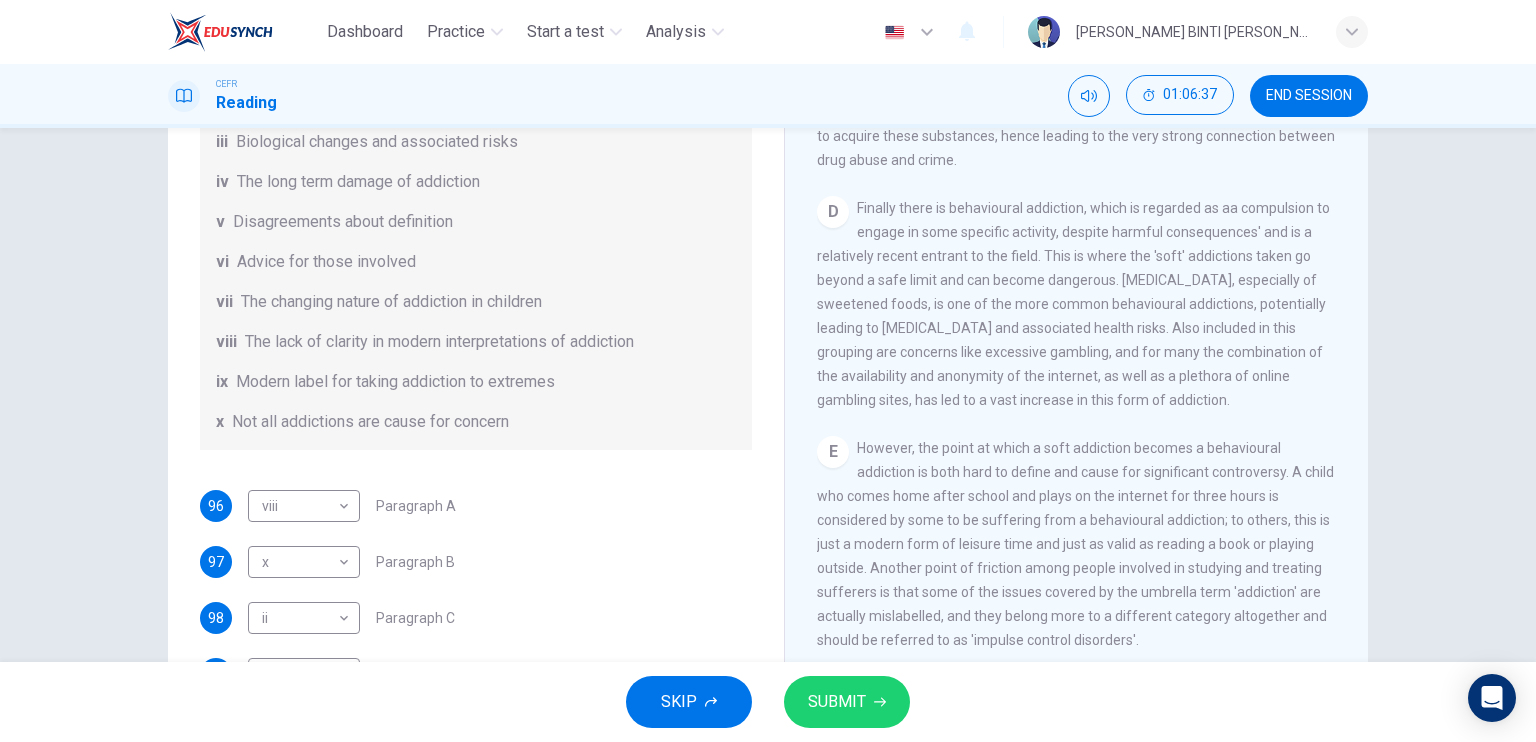 scroll, scrollTop: 280, scrollLeft: 0, axis: vertical 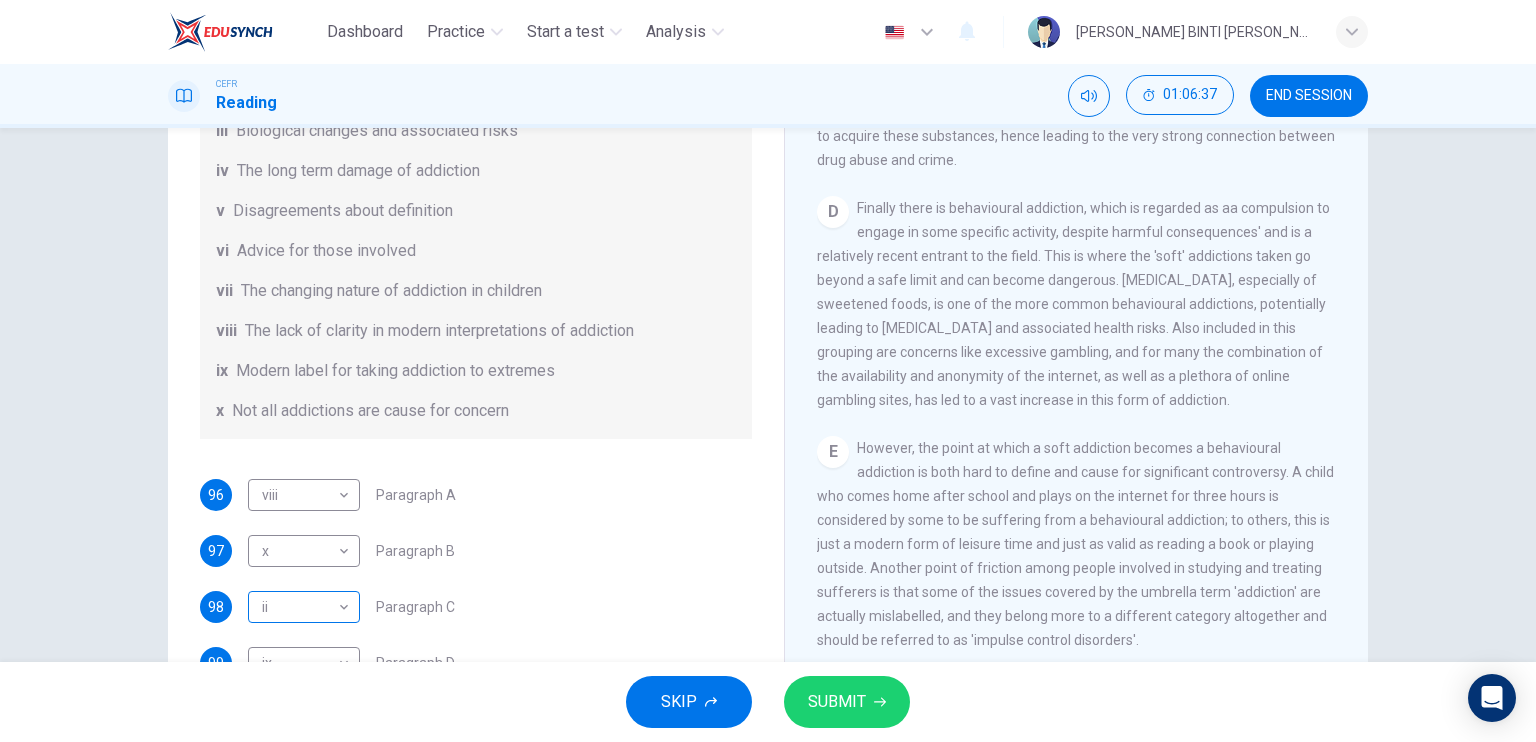 click on "Dashboard Practice Start a test Analysis English en ​ [PERSON_NAME] BINTI [PERSON_NAME] CEFR Reading 01:06:37 END SESSION Questions 96 - 101 The Reading Passage has seven paragraphs  A-G .
Choose the correct heading for paragraphs A to F from the list of headings
below.
Write the correct number i-x in the boxes below. List of Headings i A change in methods ii The falling level of addiction iii Biological changes and associated risks iv The long term damage of addiction v Disagreements about definition vi Advice for those involved vii The changing nature of addiction in children viii The lack of clarity in modern interpretations of addiction ix Modern label for taking addiction to extremes x Not all addictions are cause for concern 96 viii viii ​ Paragraph A 97 x x ​ Paragraph B 98 ii ii ​ Paragraph C 99 ix ix ​ Paragraph D 100 iv iv ​ Paragraph E 101 vi vi ​ Paragraph F The Nature of Addiction CLICK TO ZOOM Click to Zoom A B C D E F G SKIP SUBMIT EduSynch - Online Language Proficiency Testing" at bounding box center (768, 371) 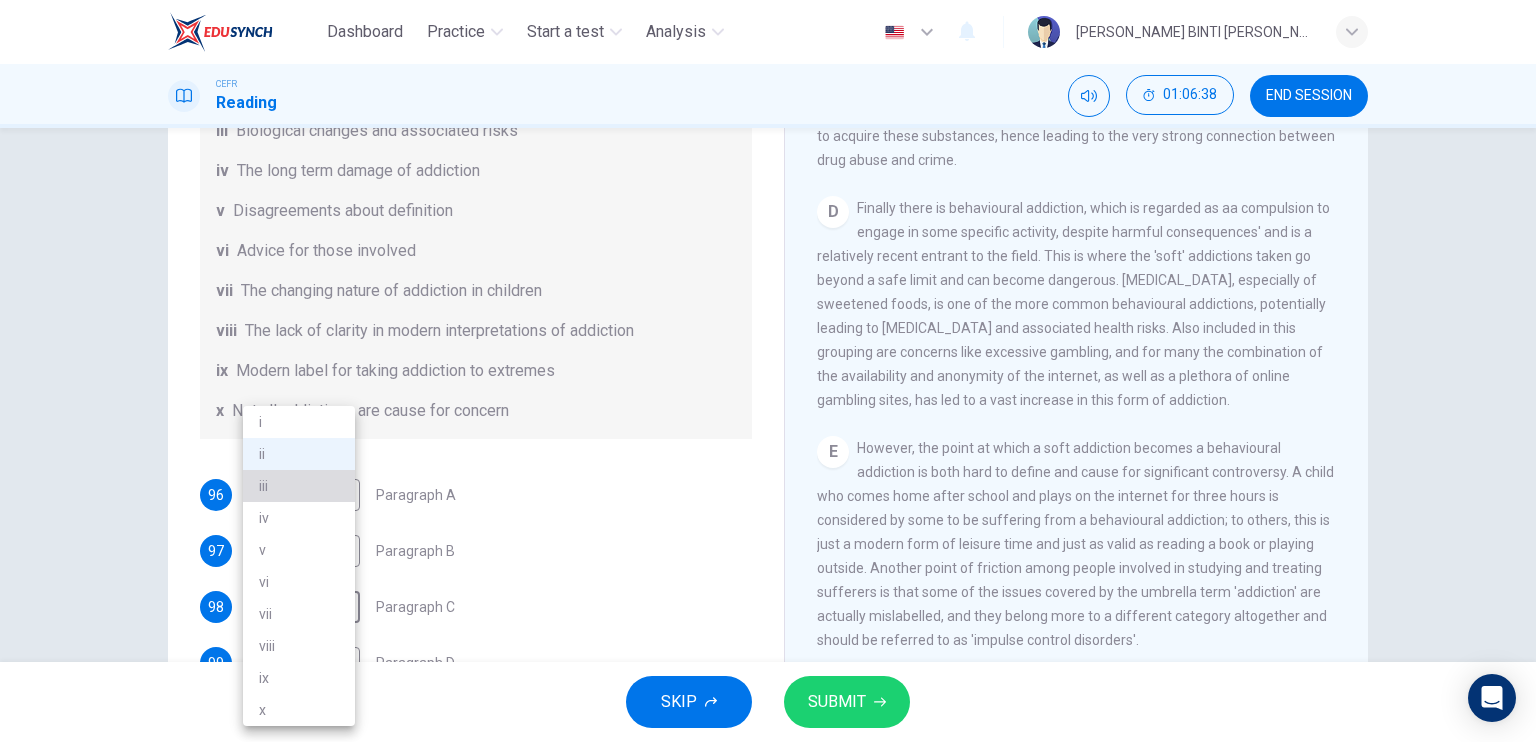 click on "iii" at bounding box center [299, 486] 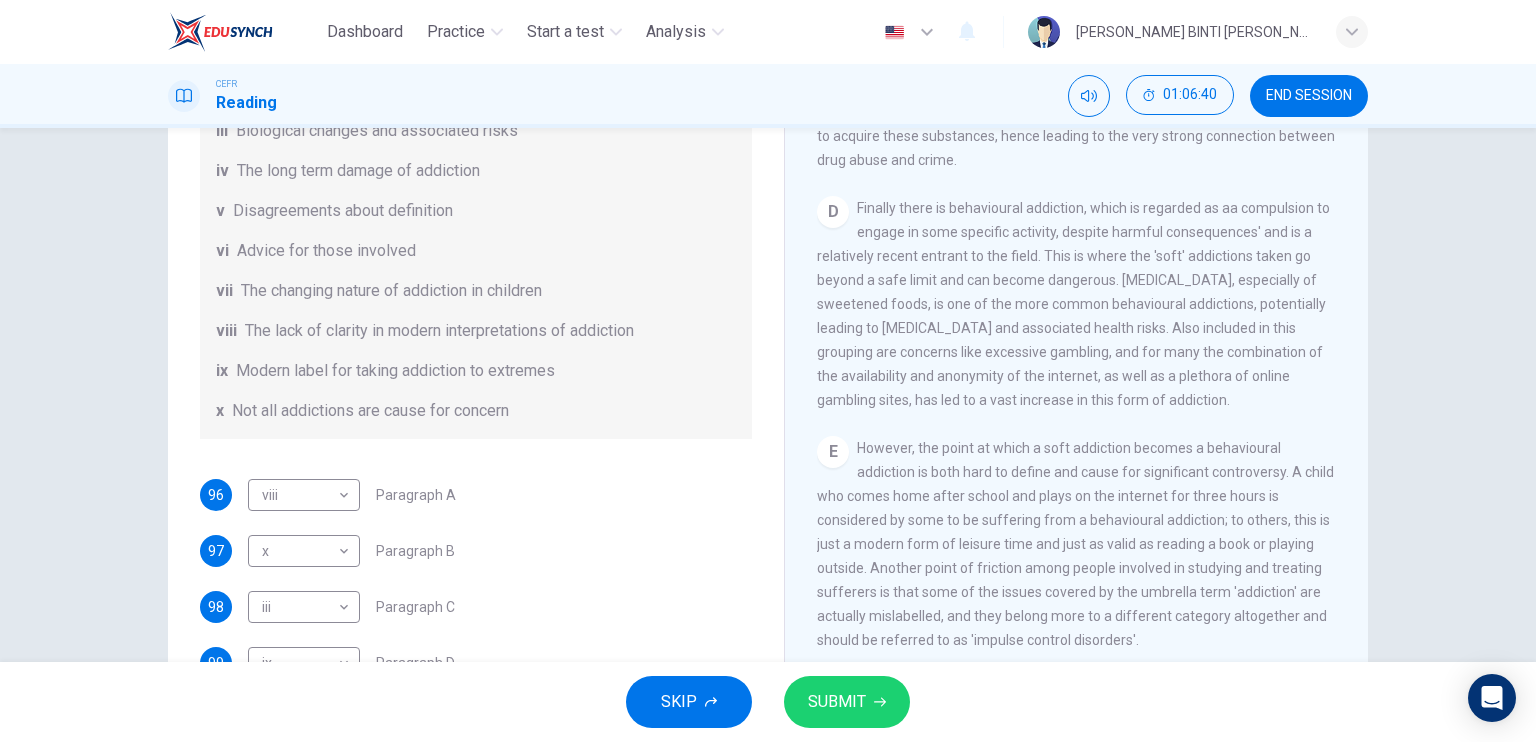 drag, startPoint x: 765, startPoint y: 402, endPoint x: 784, endPoint y: 476, distance: 76.40026 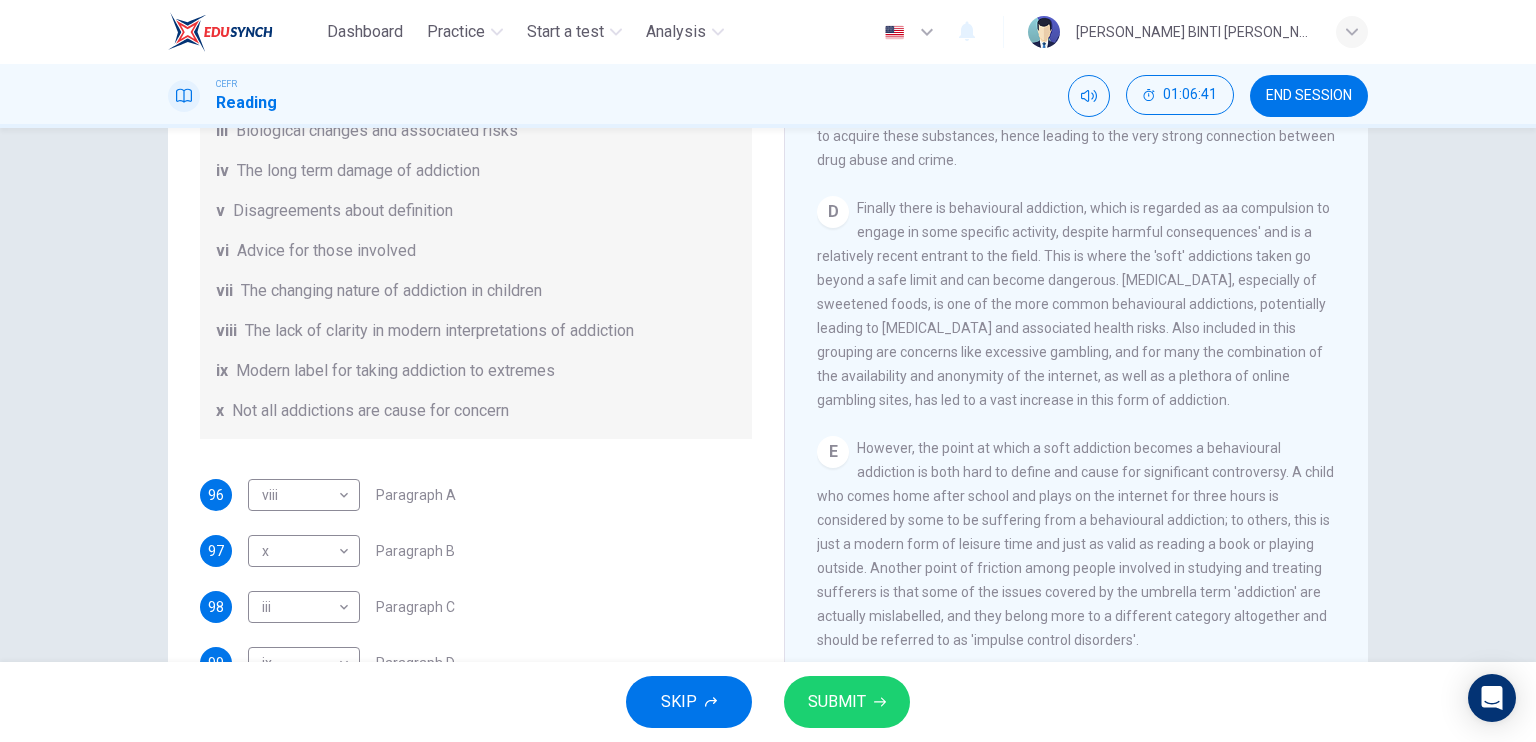 click on "Questions 96 - 101 The Reading Passage has seven paragraphs  A-G .
Choose the correct heading for paragraphs A to F from the list of headings
below.
Write the correct number i-x in the boxes below. List of Headings i A change in methods ii The falling level of addiction iii Biological changes and associated risks iv The long term damage of addiction v Disagreements about definition vi Advice for those involved vii The changing nature of addiction in children viii The lack of clarity in modern interpretations of addiction ix Modern label for taking addiction to extremes x Not all addictions are cause for concern 96 viii viii ​ Paragraph A 97 x x ​ Paragraph B 98 iii iii ​ Paragraph C 99 ix ix ​ Paragraph D 100 iv iv ​ Paragraph E 101 vi vi ​ Paragraph F The Nature of Addiction CLICK TO ZOOM Click to Zoom A B C D E F G" at bounding box center (768, 330) 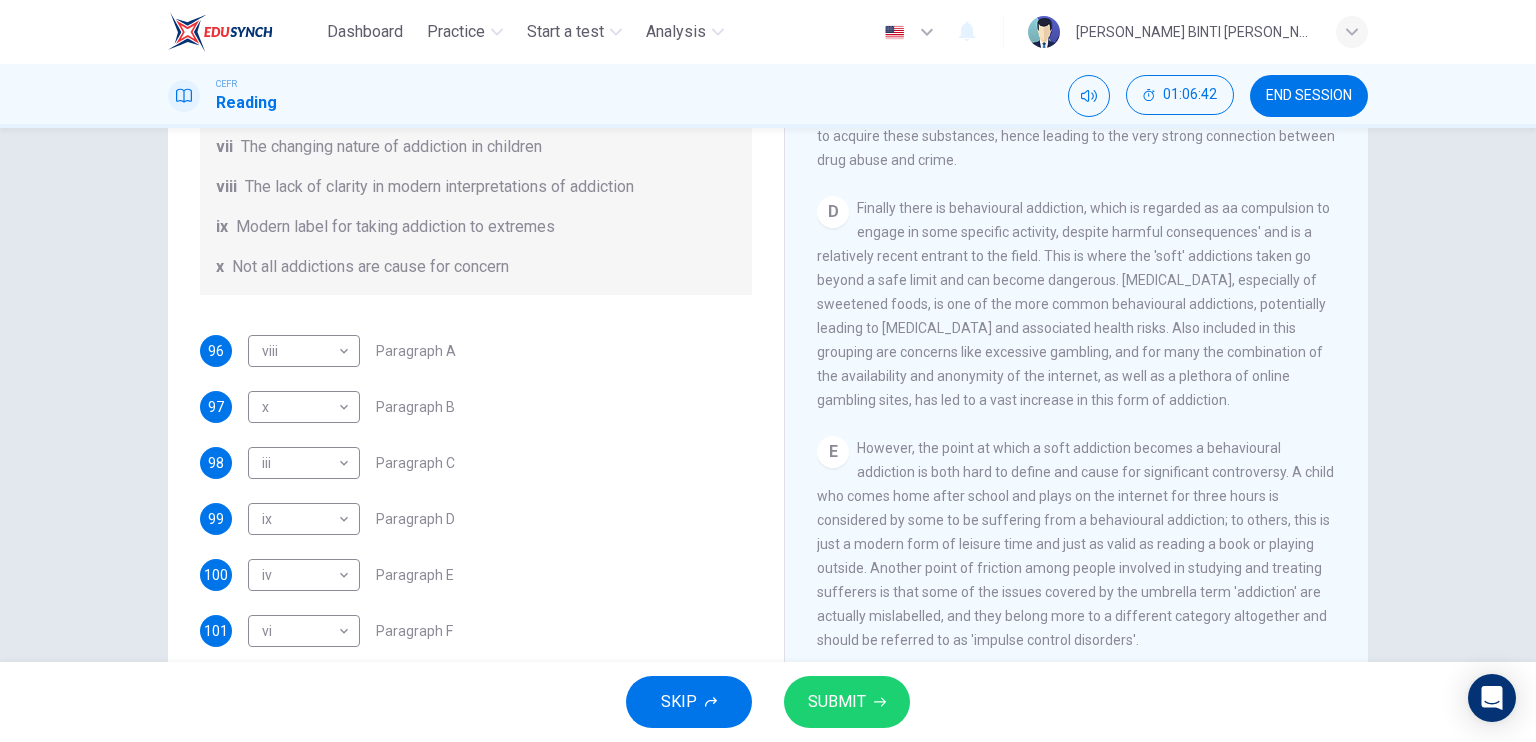 scroll, scrollTop: 430, scrollLeft: 0, axis: vertical 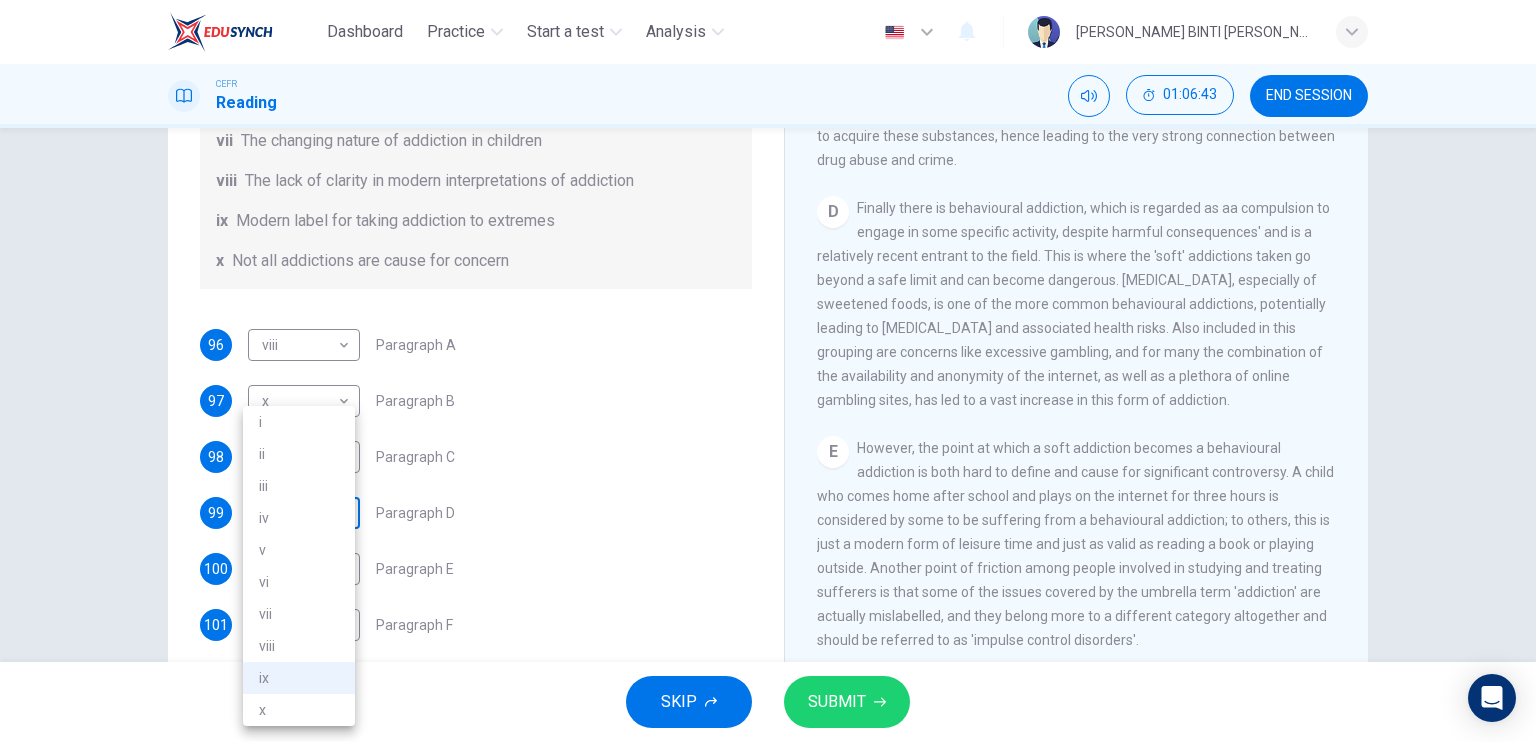 click on "Dashboard Practice Start a test Analysis English en ​ [PERSON_NAME] BINTI [PERSON_NAME] CEFR Reading 01:06:43 END SESSION Questions 96 - 101 The Reading Passage has seven paragraphs  A-G .
Choose the correct heading for paragraphs A to F from the list of headings
below.
Write the correct number i-x in the boxes below. List of Headings i A change in methods ii The falling level of addiction iii Biological changes and associated risks iv The long term damage of addiction v Disagreements about definition vi Advice for those involved vii The changing nature of addiction in children viii The lack of clarity in modern interpretations of addiction ix Modern label for taking addiction to extremes x Not all addictions are cause for concern 96 viii viii ​ Paragraph A 97 x x ​ Paragraph B 98 iii iii ​ Paragraph C 99 ix ix ​ Paragraph D 100 iv iv ​ Paragraph E 101 vi vi ​ Paragraph F The Nature of Addiction CLICK TO ZOOM Click to Zoom A B C D E F G SKIP SUBMIT EduSynch - Online Language Proficiency Testing" at bounding box center (768, 371) 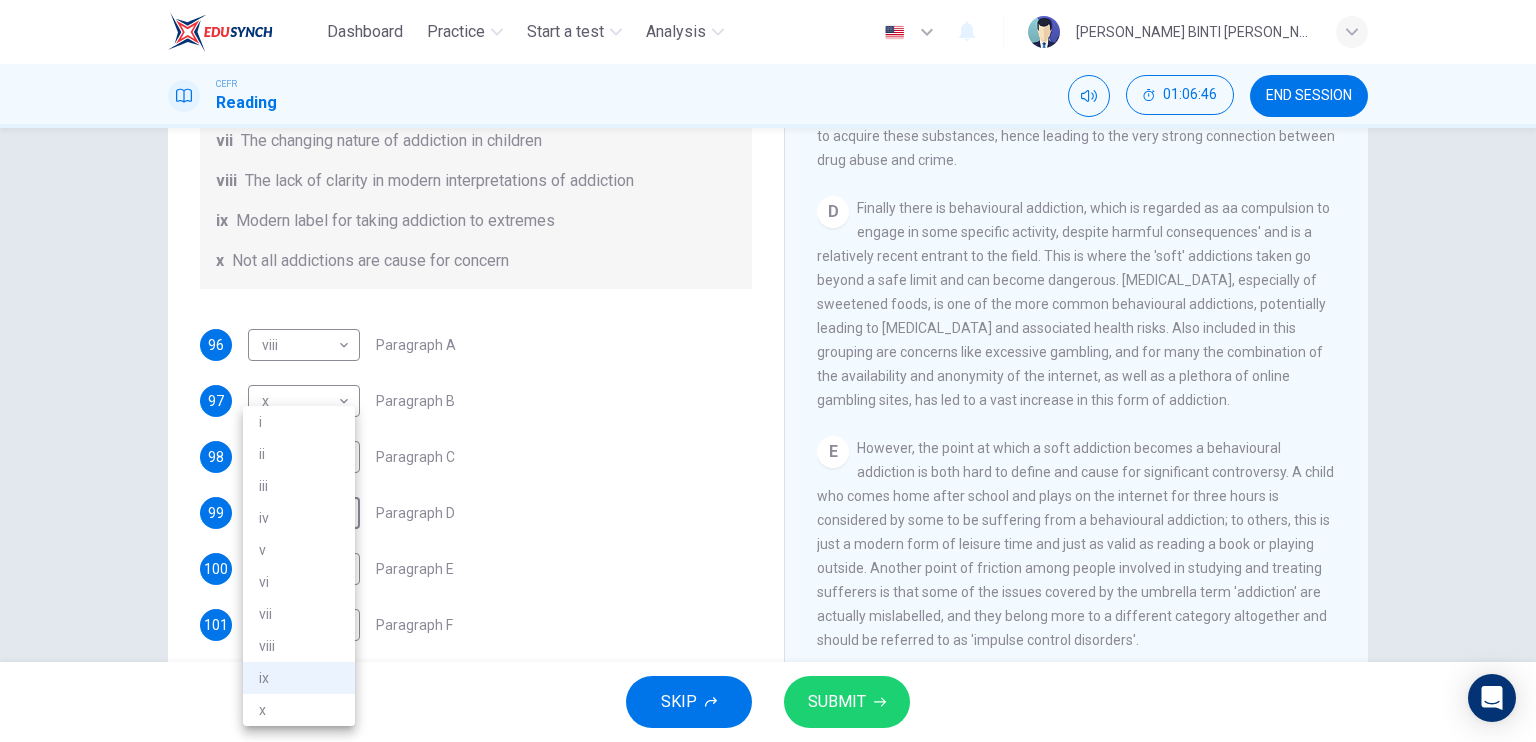 drag, startPoint x: 760, startPoint y: 383, endPoint x: 760, endPoint y: 371, distance: 12 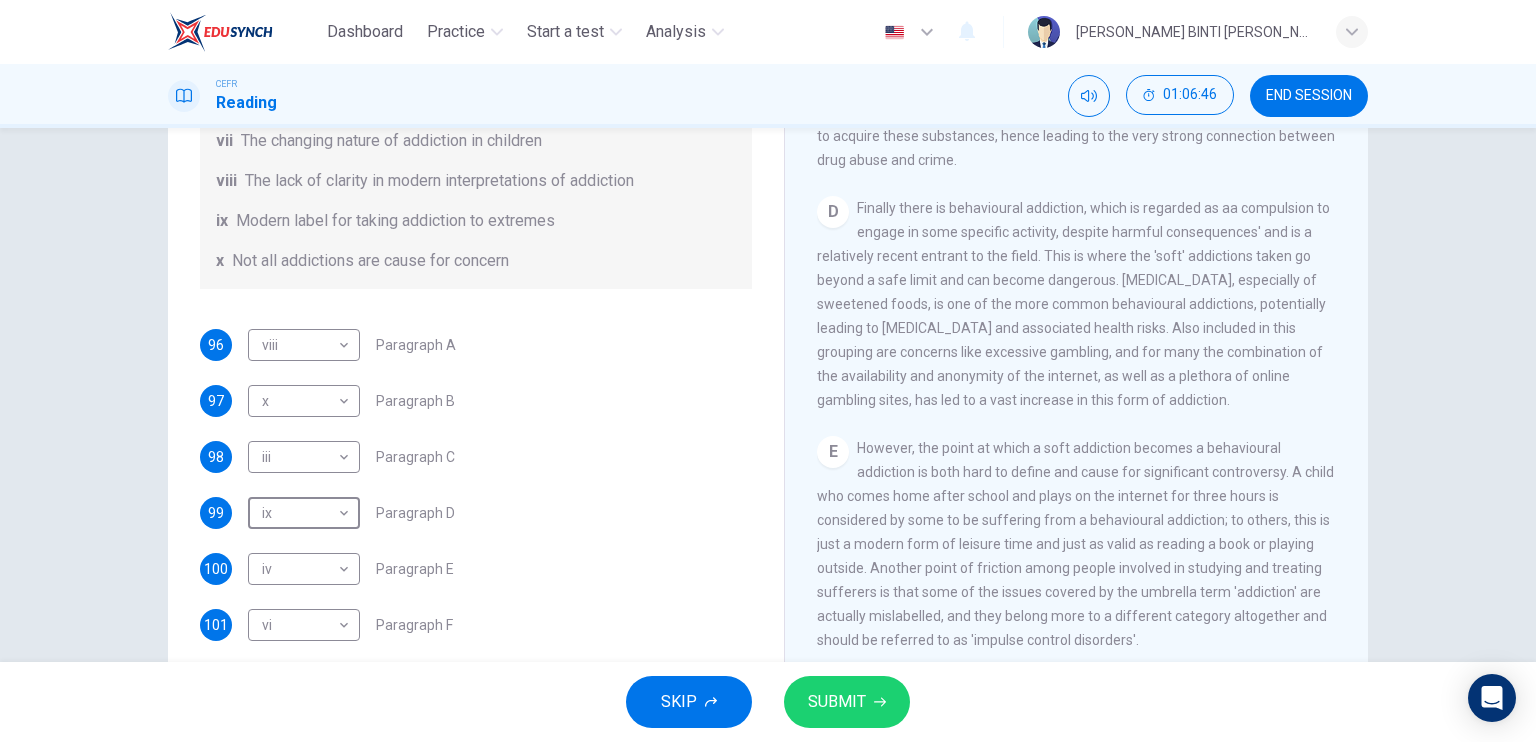 click on "96 viii viii ​ Paragraph A 97 x x ​ Paragraph B 98 iii iii ​ Paragraph C 99 ix ix ​ Paragraph D 100 iv iv ​ Paragraph E 101 vi vi ​ Paragraph F" at bounding box center [476, 485] 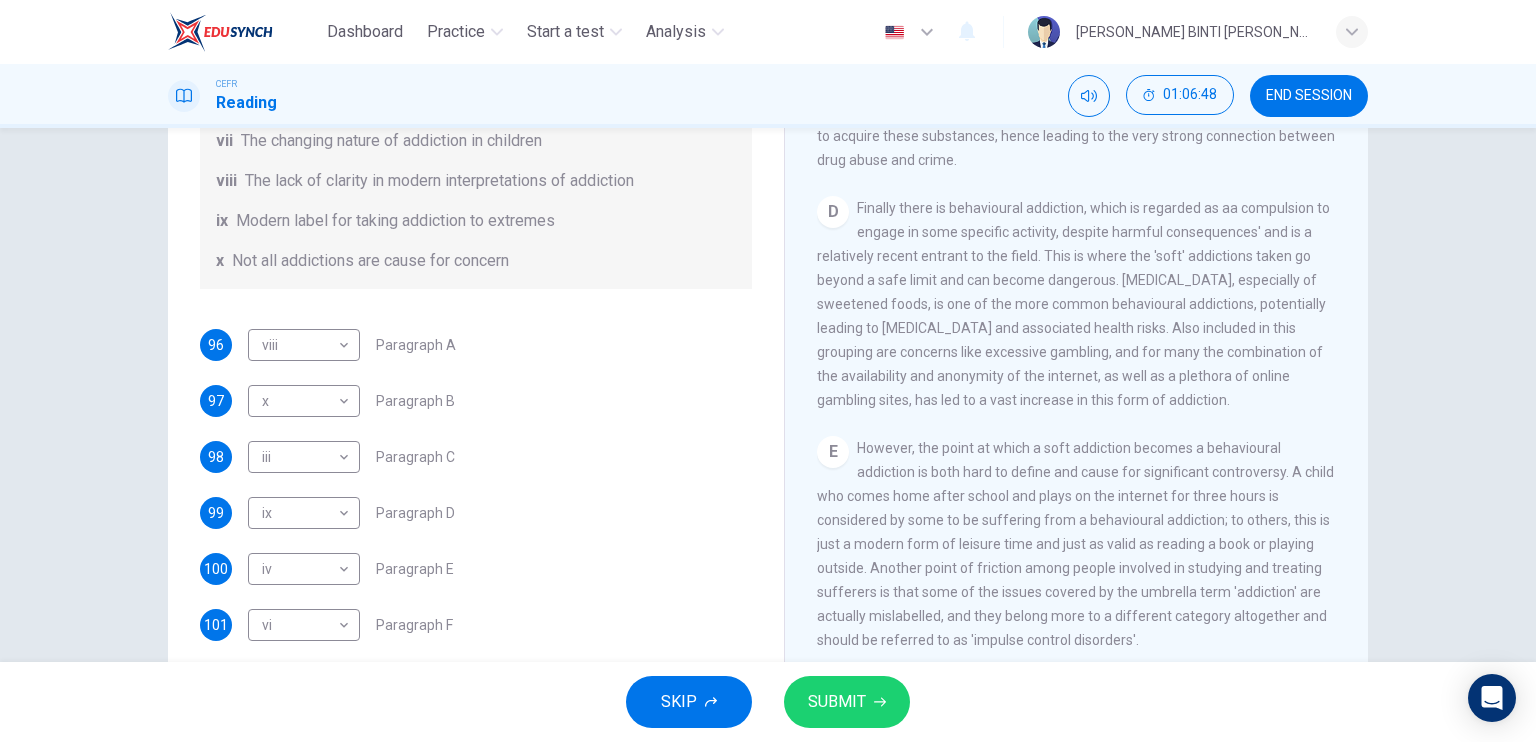 click on "Questions 96 - 101 The Reading Passage has seven paragraphs  A-G .
Choose the correct heading for paragraphs A to F from the list of headings
below.
Write the correct number i-x in the boxes below. List of Headings i A change in methods ii The falling level of addiction iii Biological changes and associated risks iv The long term damage of addiction v Disagreements about definition vi Advice for those involved vii The changing nature of addiction in children viii The lack of clarity in modern interpretations of addiction ix Modern label for taking addiction to extremes x Not all addictions are cause for concern 96 viii viii ​ Paragraph A 97 x x ​ Paragraph B 98 iii iii ​ Paragraph C 99 ix ix ​ Paragraph D 100 iv iv ​ Paragraph E 101 vi vi ​ Paragraph F" at bounding box center [476, 117] 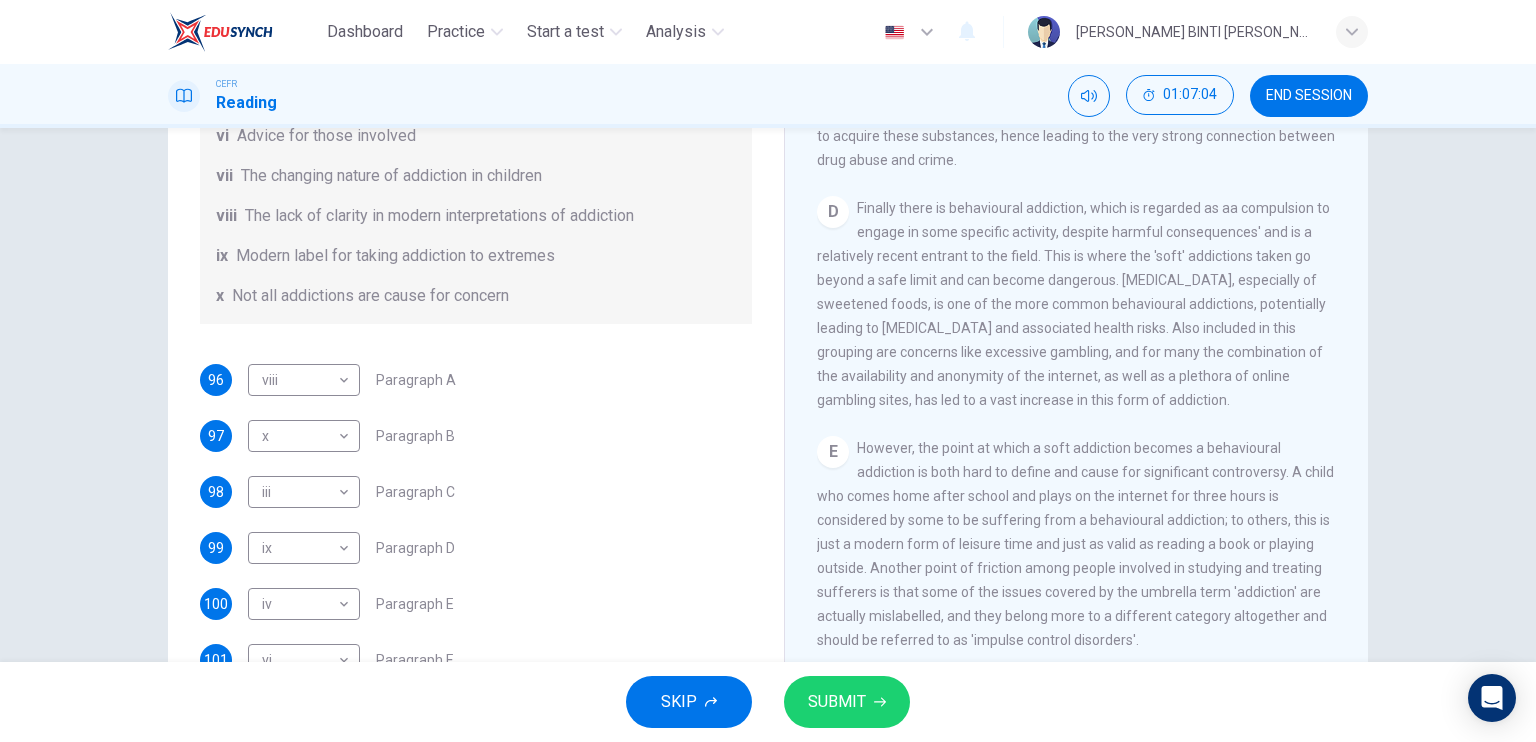 scroll, scrollTop: 396, scrollLeft: 0, axis: vertical 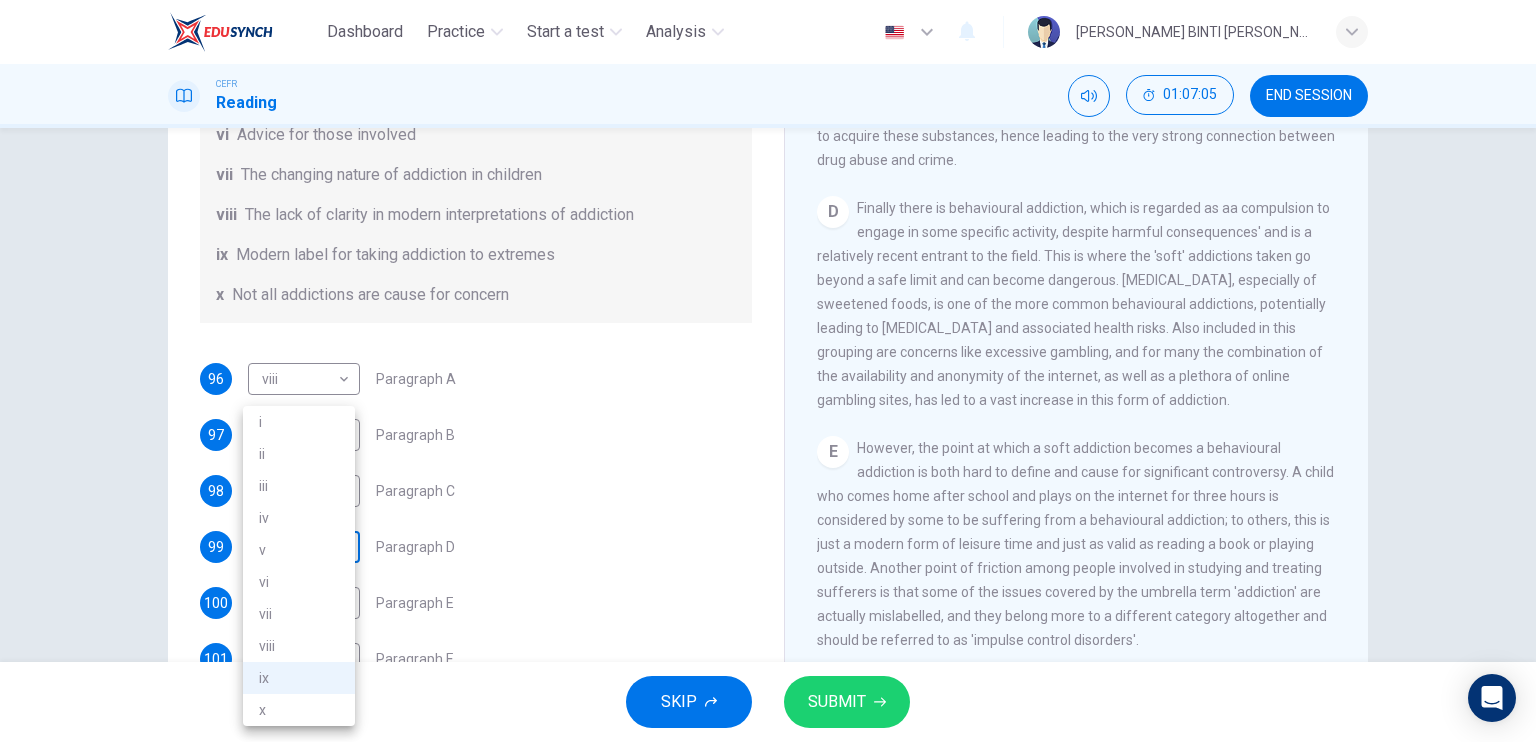 click on "Dashboard Practice Start a test Analysis English en ​ [PERSON_NAME] BINTI [PERSON_NAME] CEFR Reading 01:07:05 END SESSION Questions 96 - 101 The Reading Passage has seven paragraphs  A-G .
Choose the correct heading for paragraphs A to F from the list of headings
below.
Write the correct number i-x in the boxes below. List of Headings i A change in methods ii The falling level of addiction iii Biological changes and associated risks iv The long term damage of addiction v Disagreements about definition vi Advice for those involved vii The changing nature of addiction in children viii The lack of clarity in modern interpretations of addiction ix Modern label for taking addiction to extremes x Not all addictions are cause for concern 96 viii viii ​ Paragraph A 97 x x ​ Paragraph B 98 iii iii ​ Paragraph C 99 ix ix ​ Paragraph D 100 iv iv ​ Paragraph E 101 vi vi ​ Paragraph F The Nature of Addiction CLICK TO ZOOM Click to Zoom A B C D E F G SKIP SUBMIT EduSynch - Online Language Proficiency Testing" at bounding box center (768, 371) 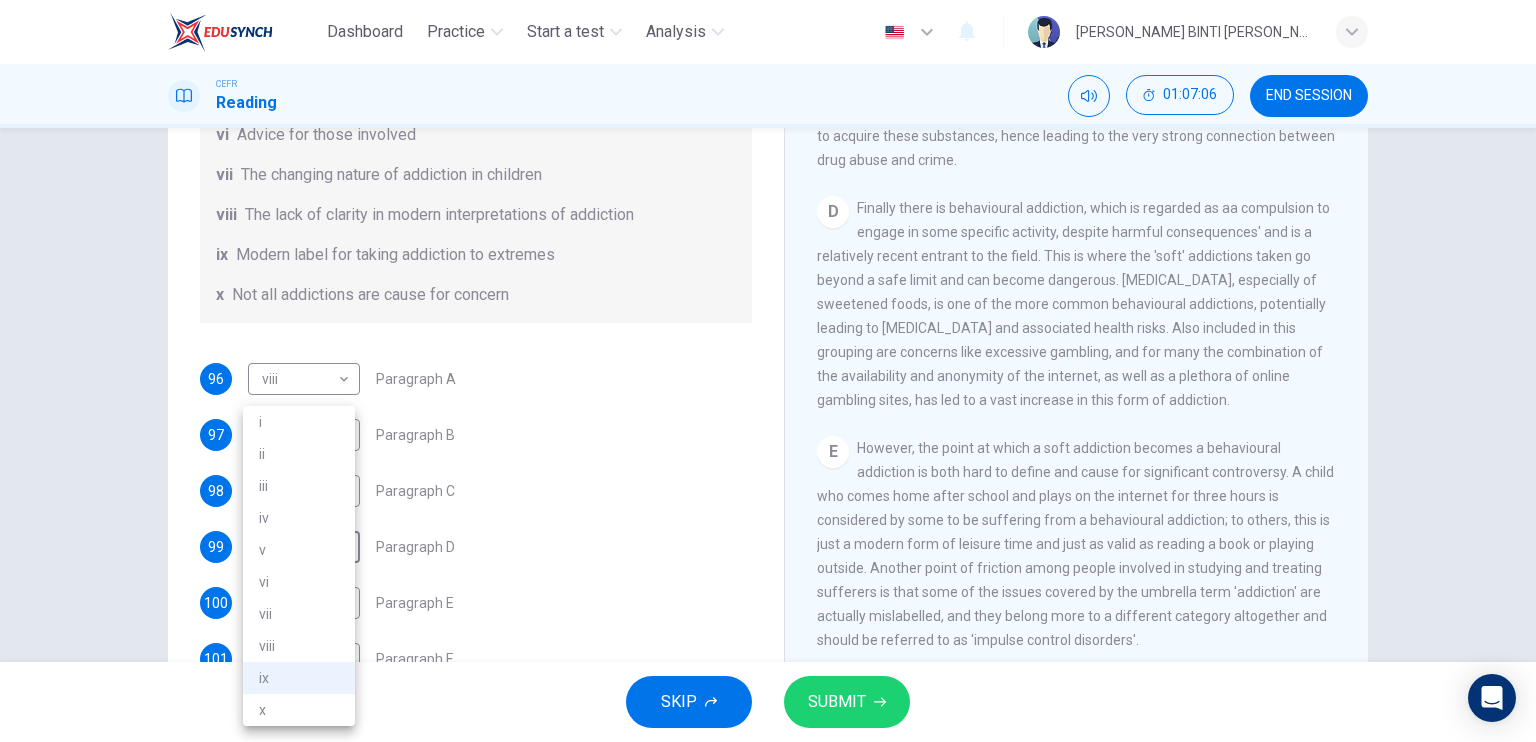 click on "ii" at bounding box center [299, 454] 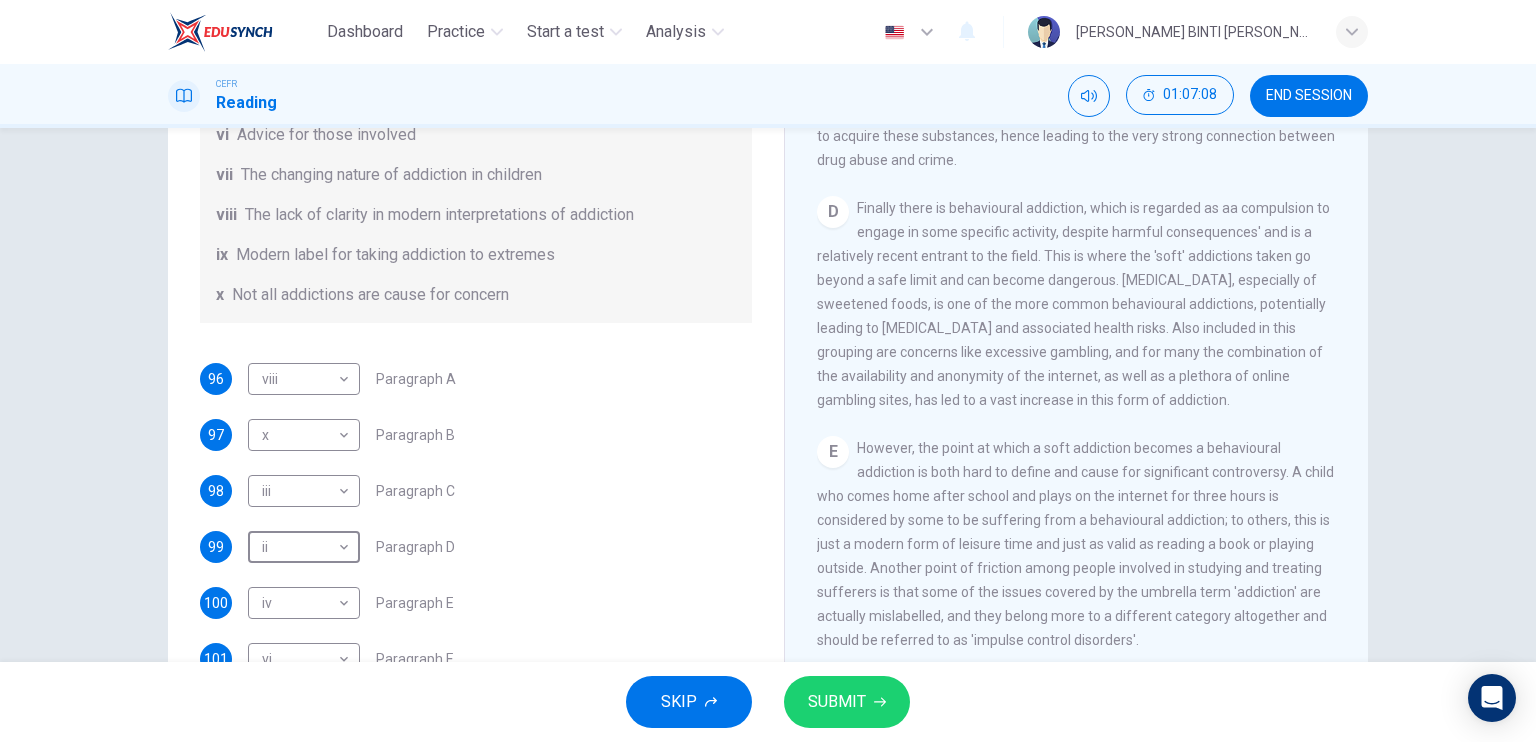 scroll, scrollTop: 432, scrollLeft: 0, axis: vertical 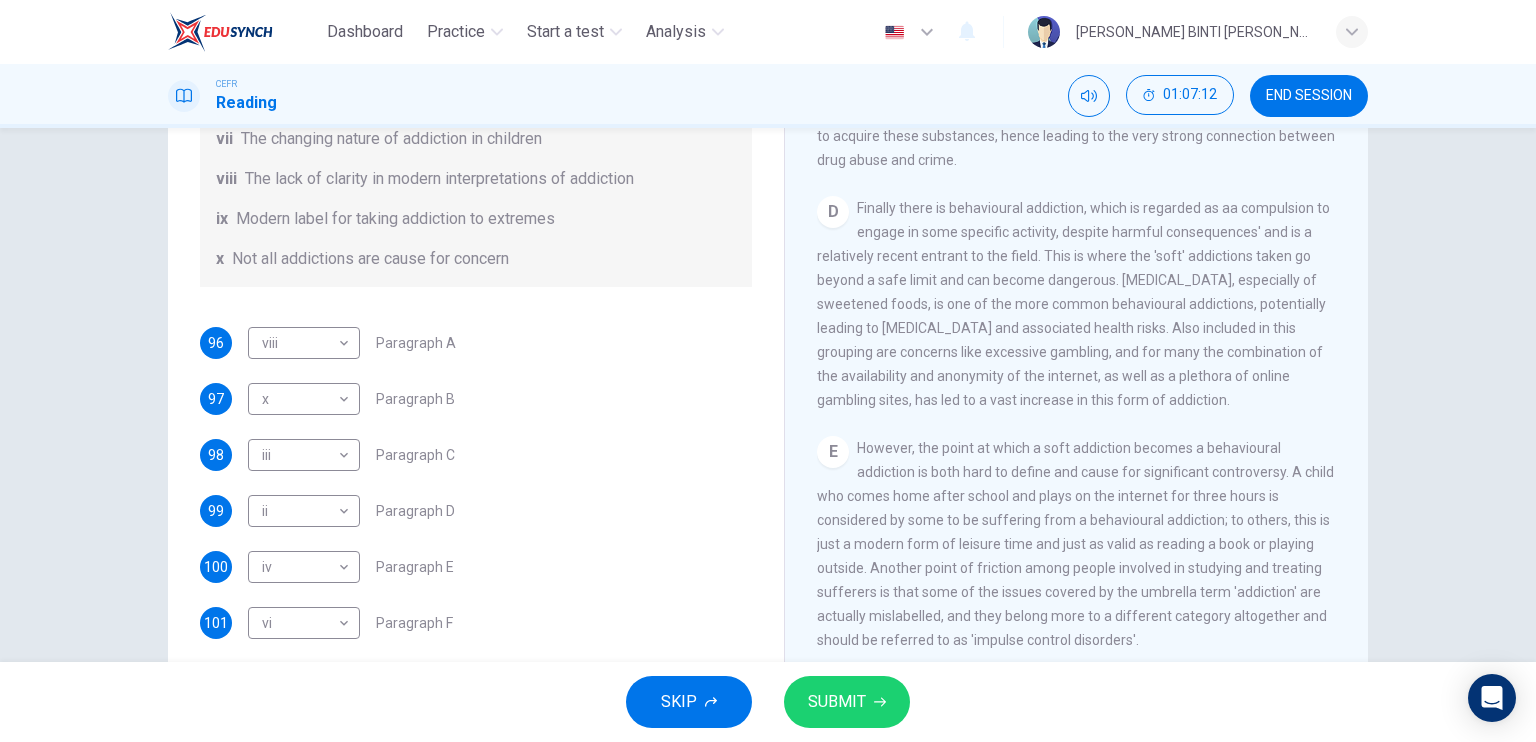 drag, startPoint x: 1359, startPoint y: 451, endPoint x: 1368, endPoint y: 475, distance: 25.632011 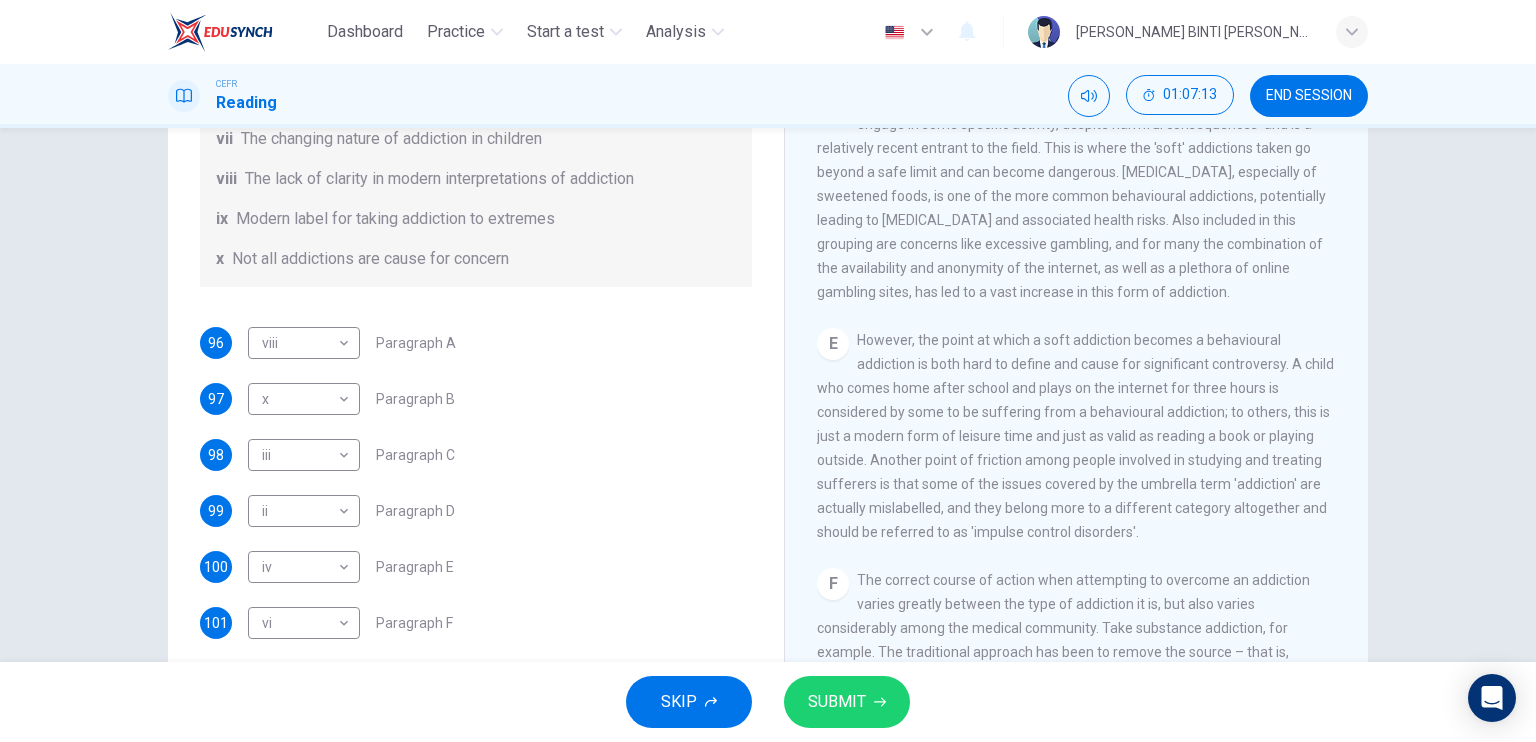 scroll, scrollTop: 1103, scrollLeft: 0, axis: vertical 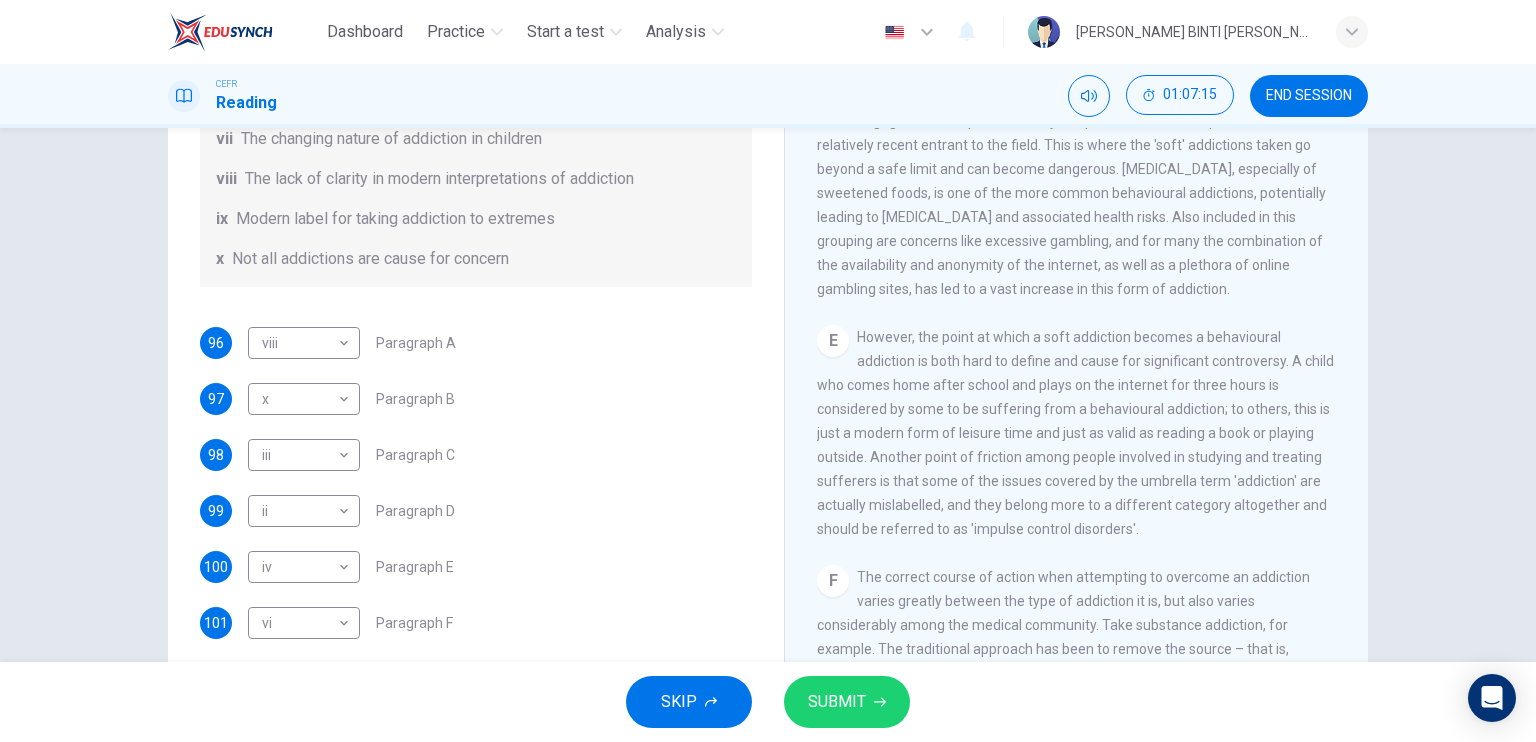 drag, startPoint x: 750, startPoint y: 433, endPoint x: 742, endPoint y: 341, distance: 92.34717 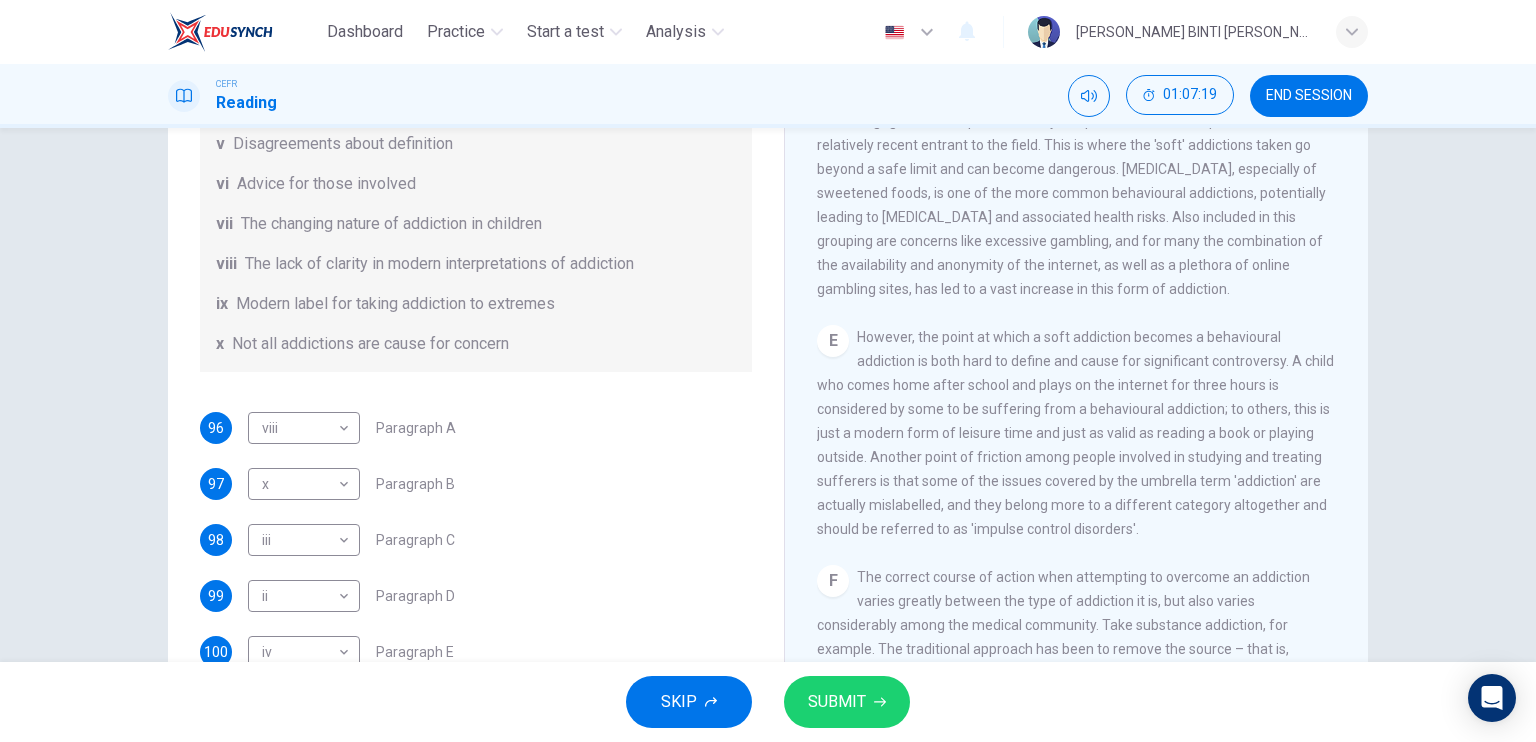 scroll, scrollTop: 432, scrollLeft: 0, axis: vertical 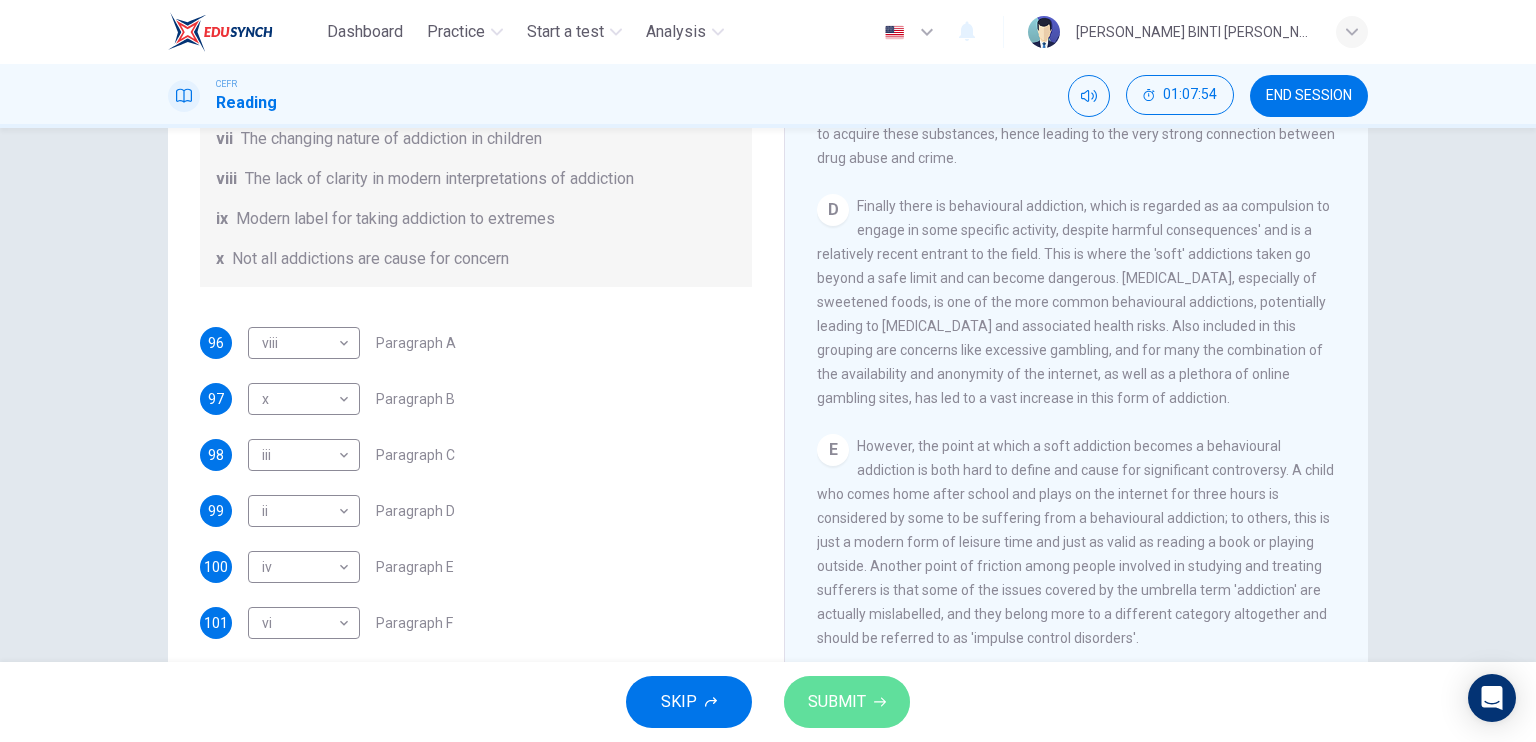 click 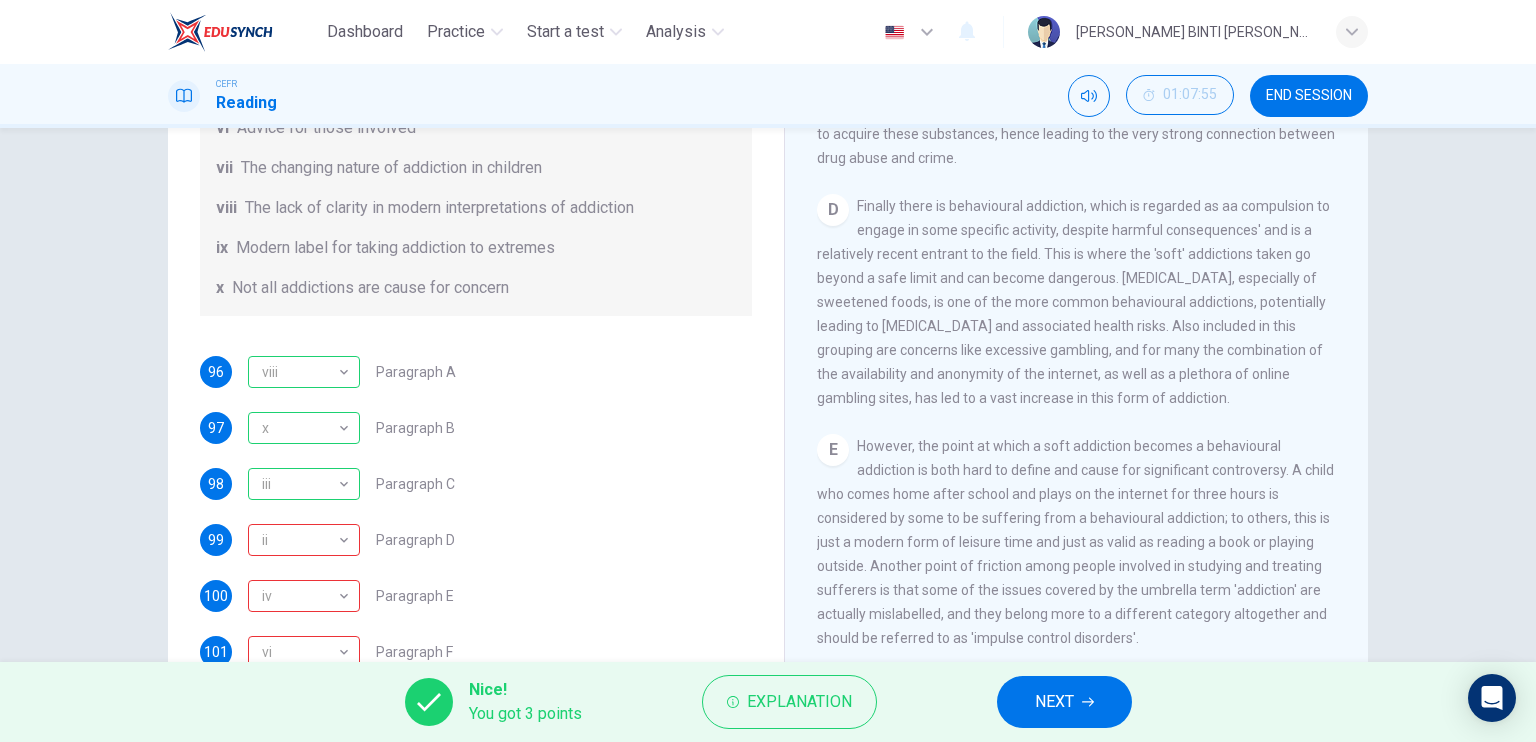 scroll, scrollTop: 432, scrollLeft: 0, axis: vertical 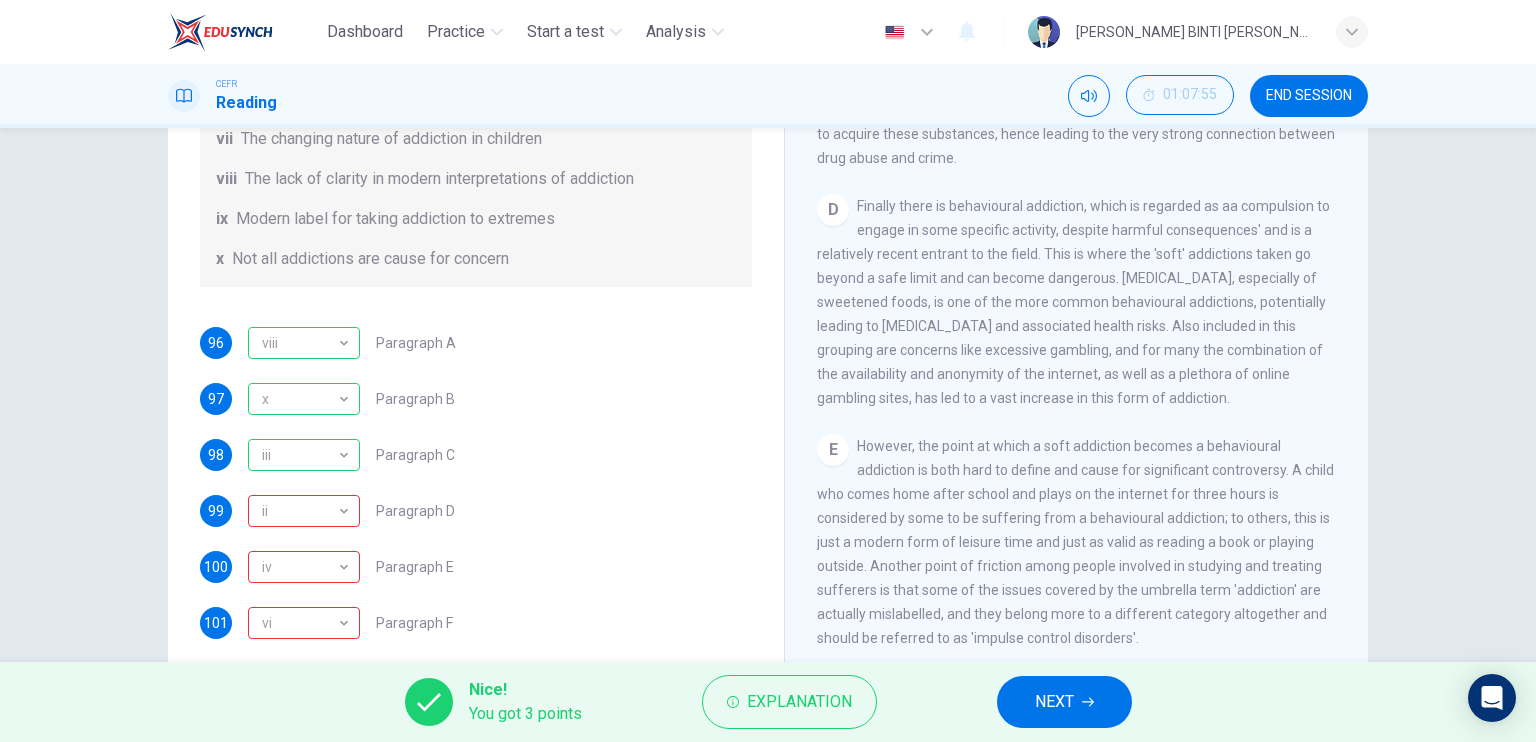 drag, startPoint x: 1344, startPoint y: 433, endPoint x: 1349, endPoint y: 459, distance: 26.476404 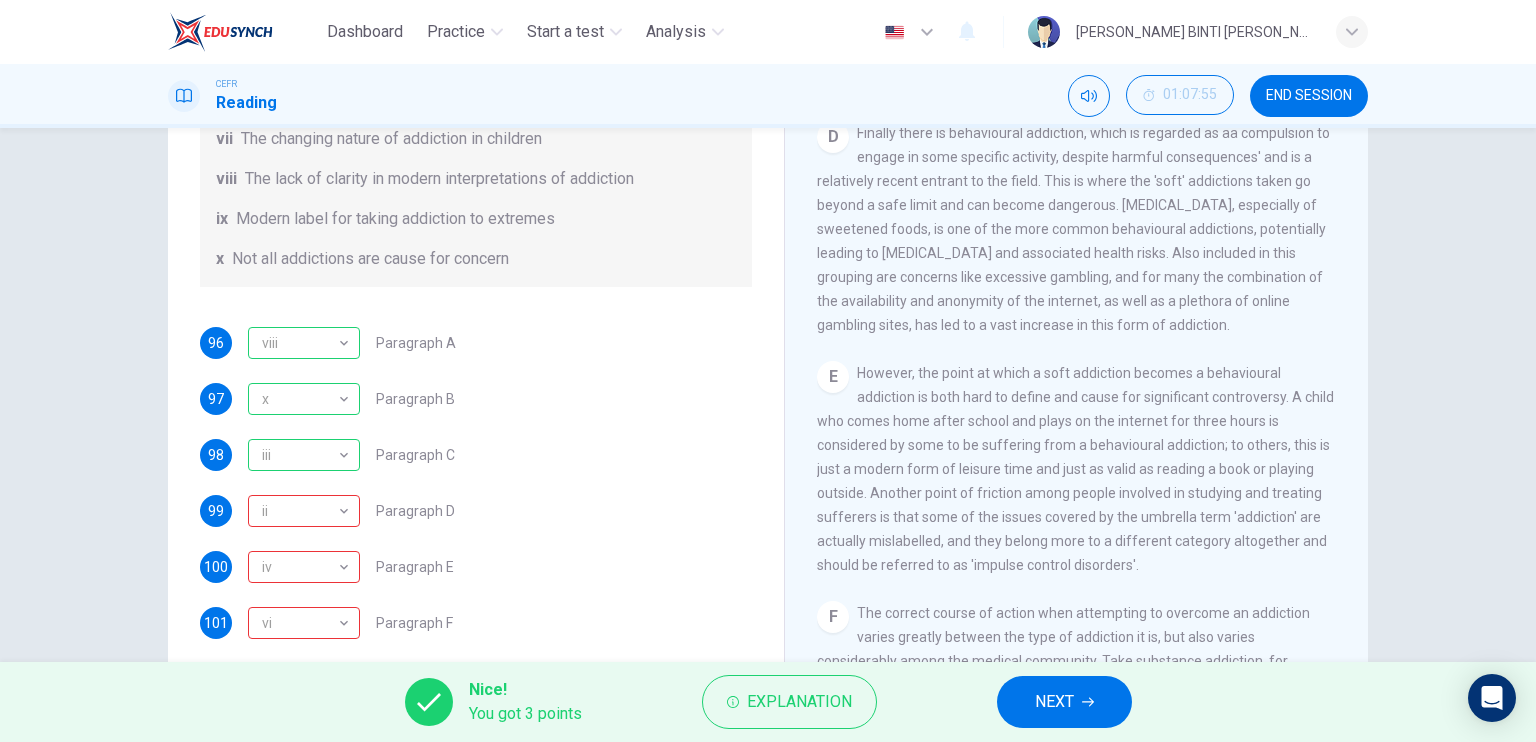 scroll, scrollTop: 1081, scrollLeft: 0, axis: vertical 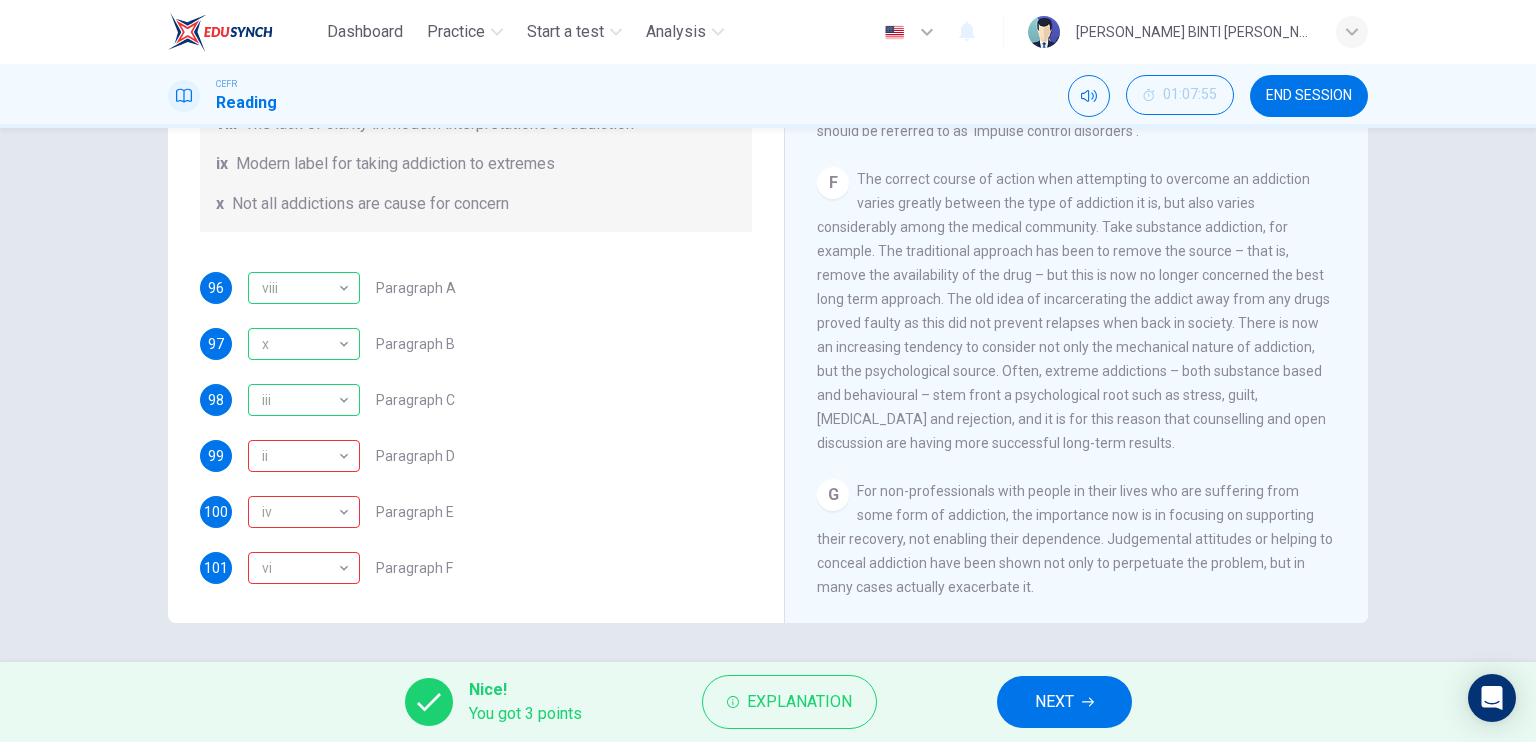 click on "NEXT" at bounding box center [1054, 702] 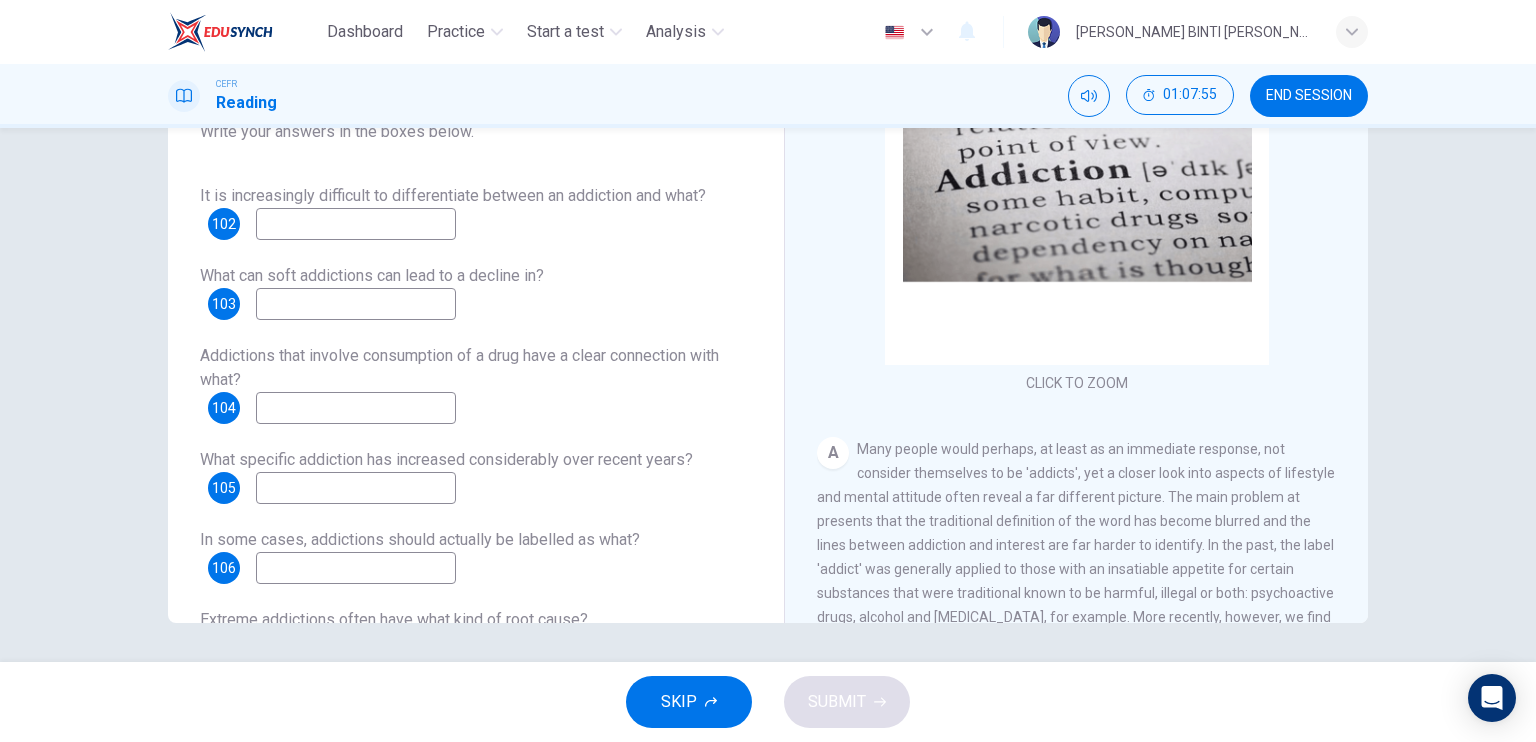 click on "END SESSION" at bounding box center (1309, 96) 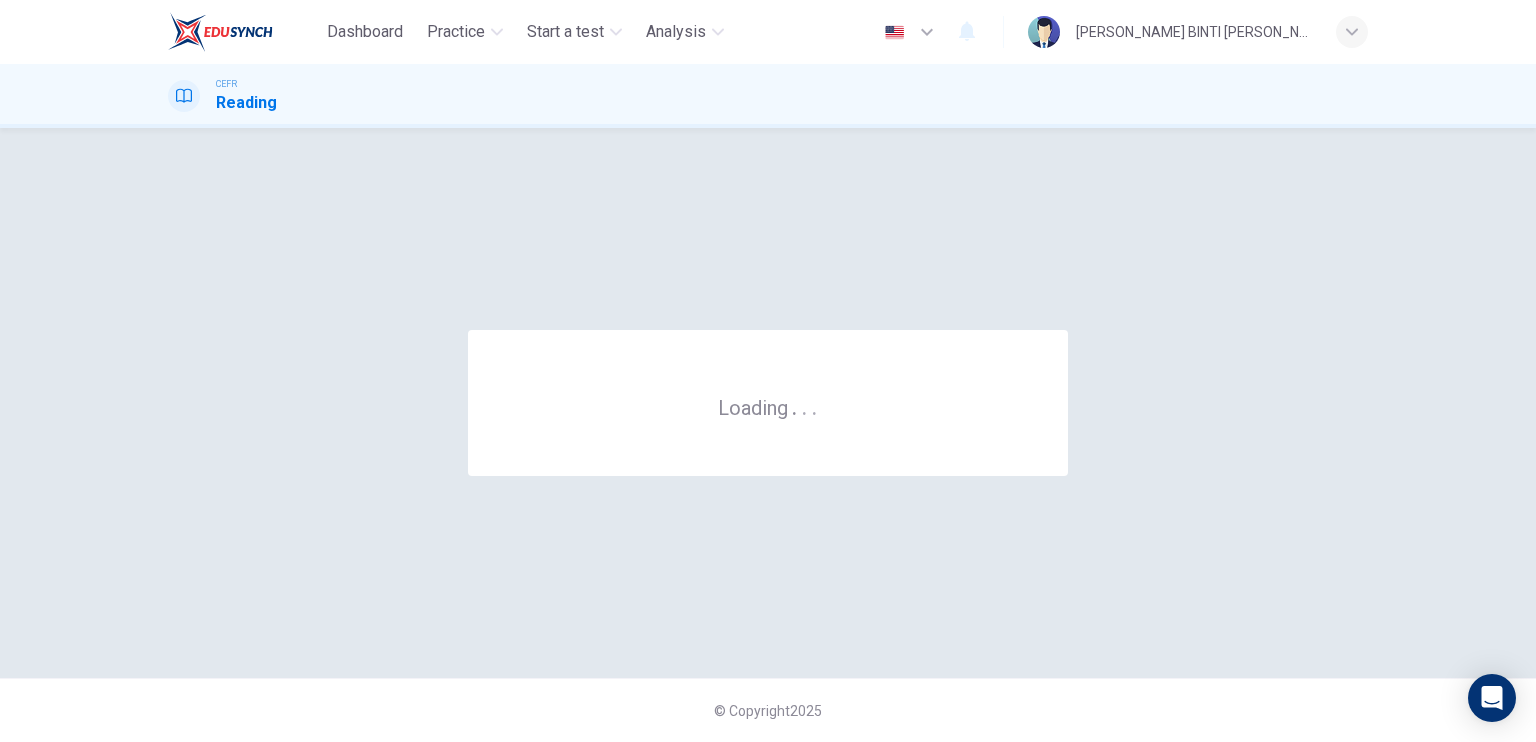 scroll, scrollTop: 0, scrollLeft: 0, axis: both 